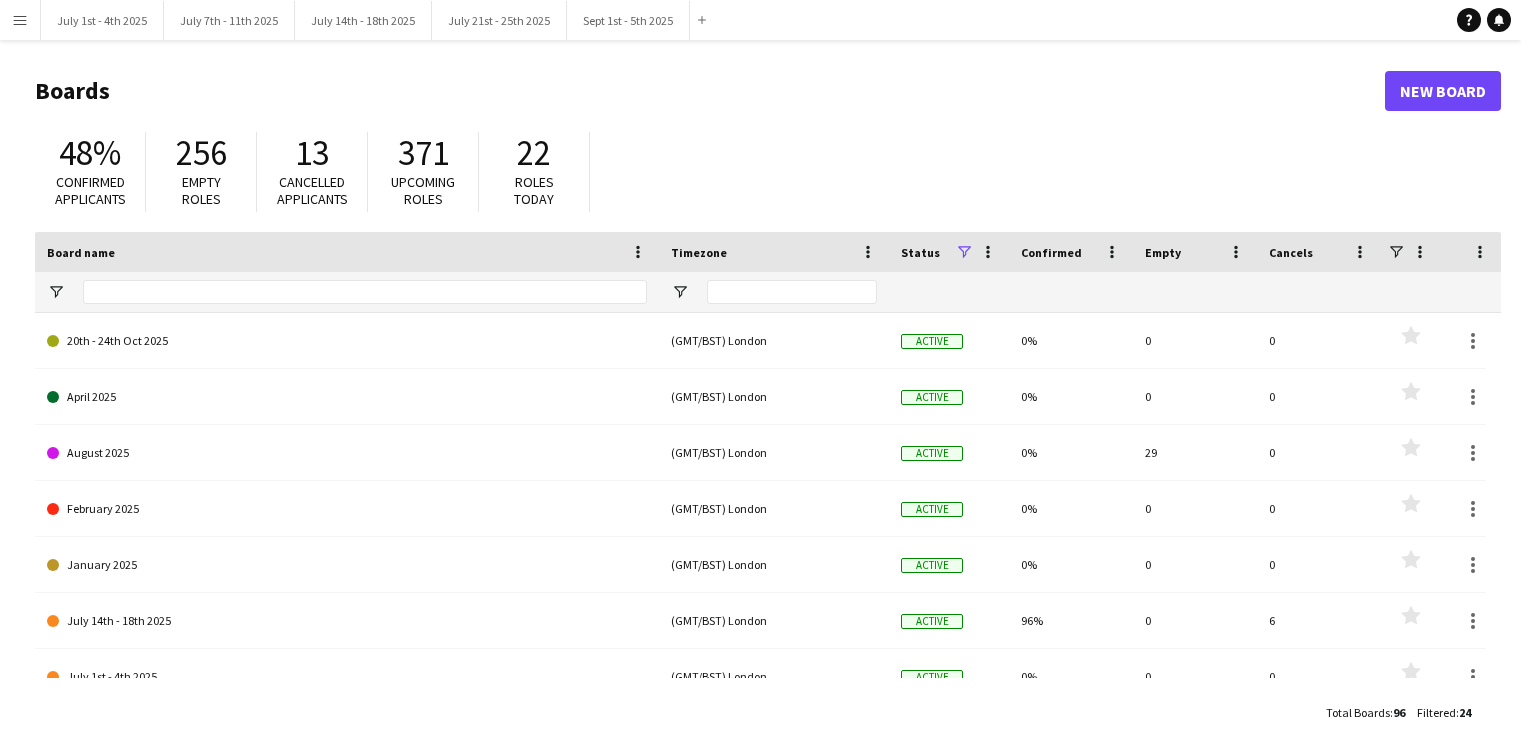 scroll, scrollTop: 0, scrollLeft: 0, axis: both 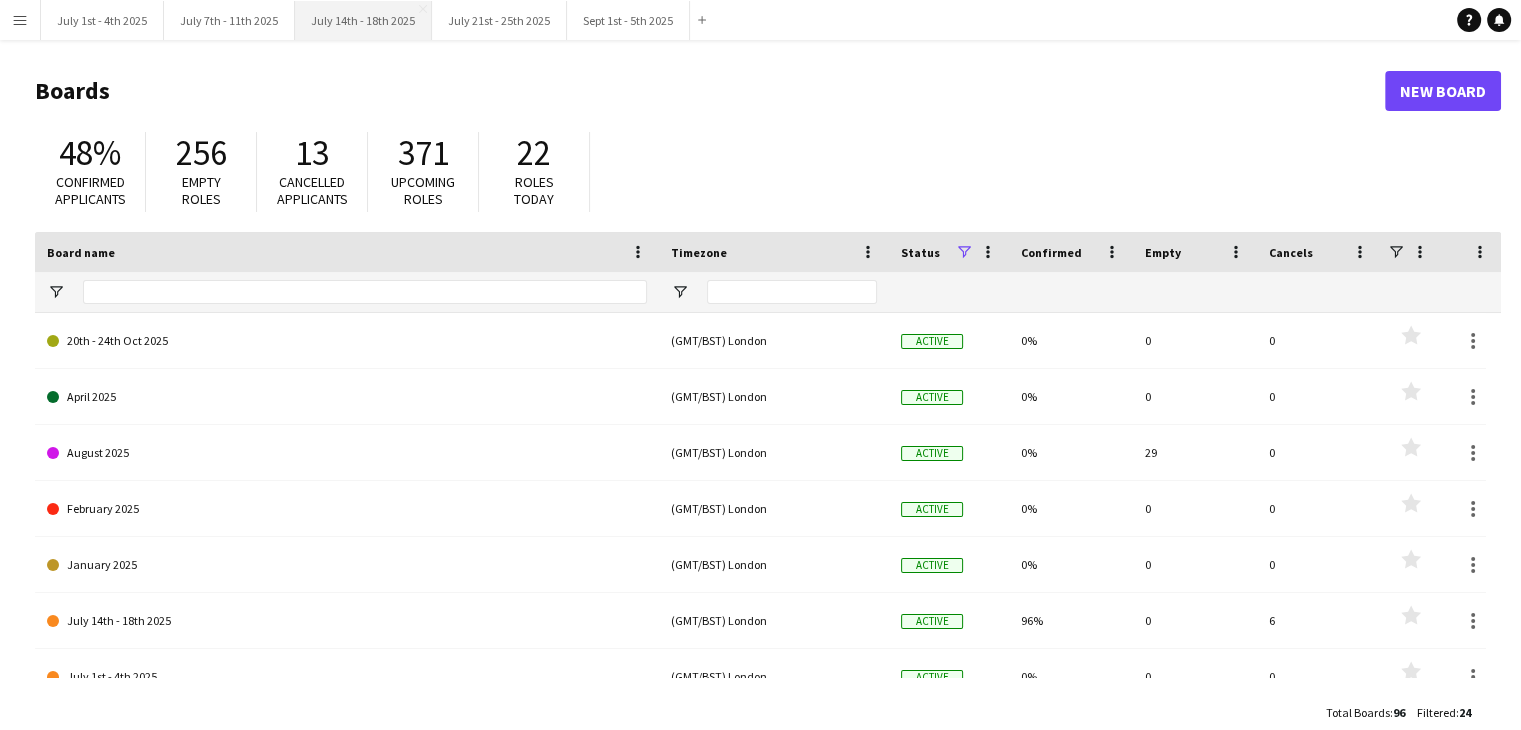 click on "July 14th - 18th 2025
Close" at bounding box center [363, 20] 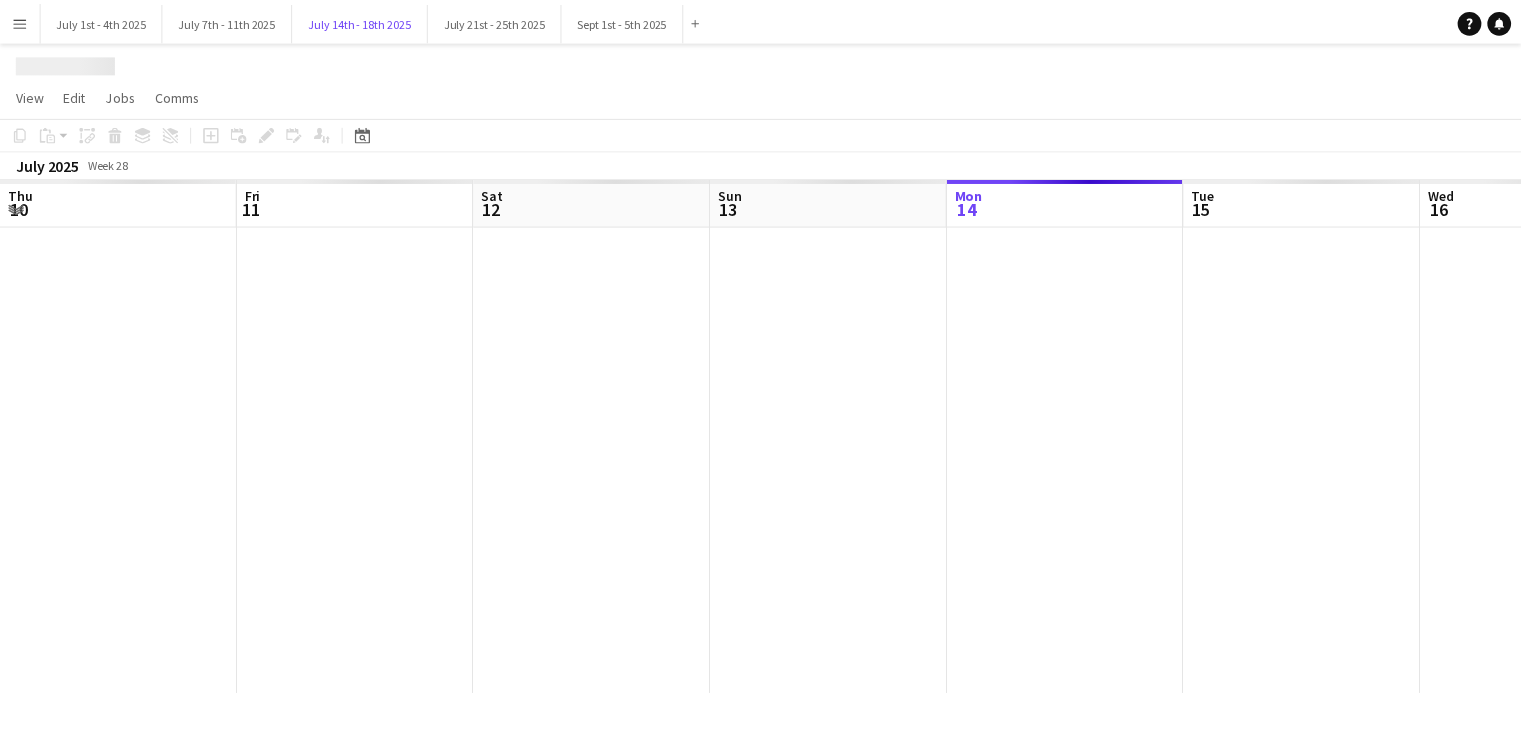 scroll, scrollTop: 0, scrollLeft: 679, axis: horizontal 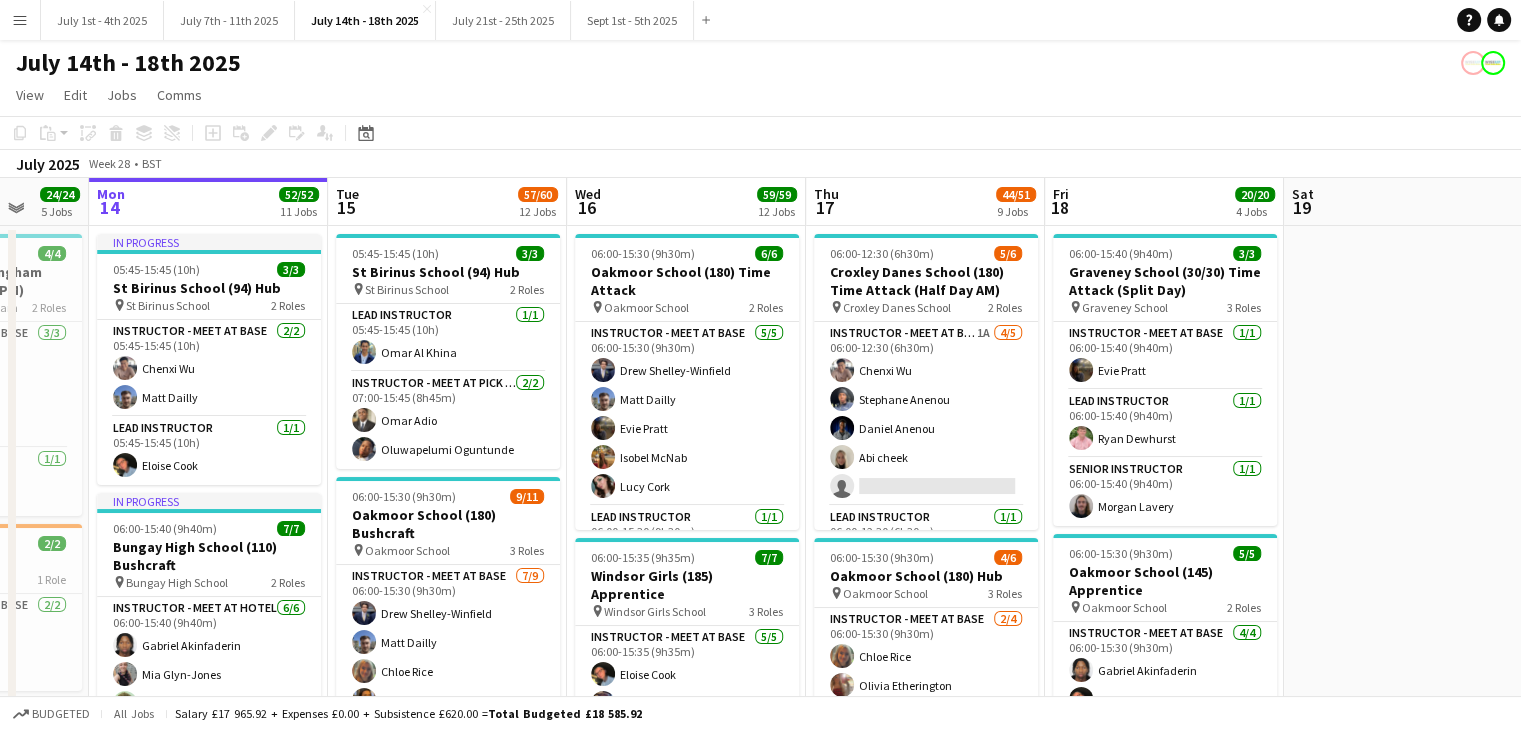 drag, startPoint x: 896, startPoint y: 201, endPoint x: 708, endPoint y: 204, distance: 188.02394 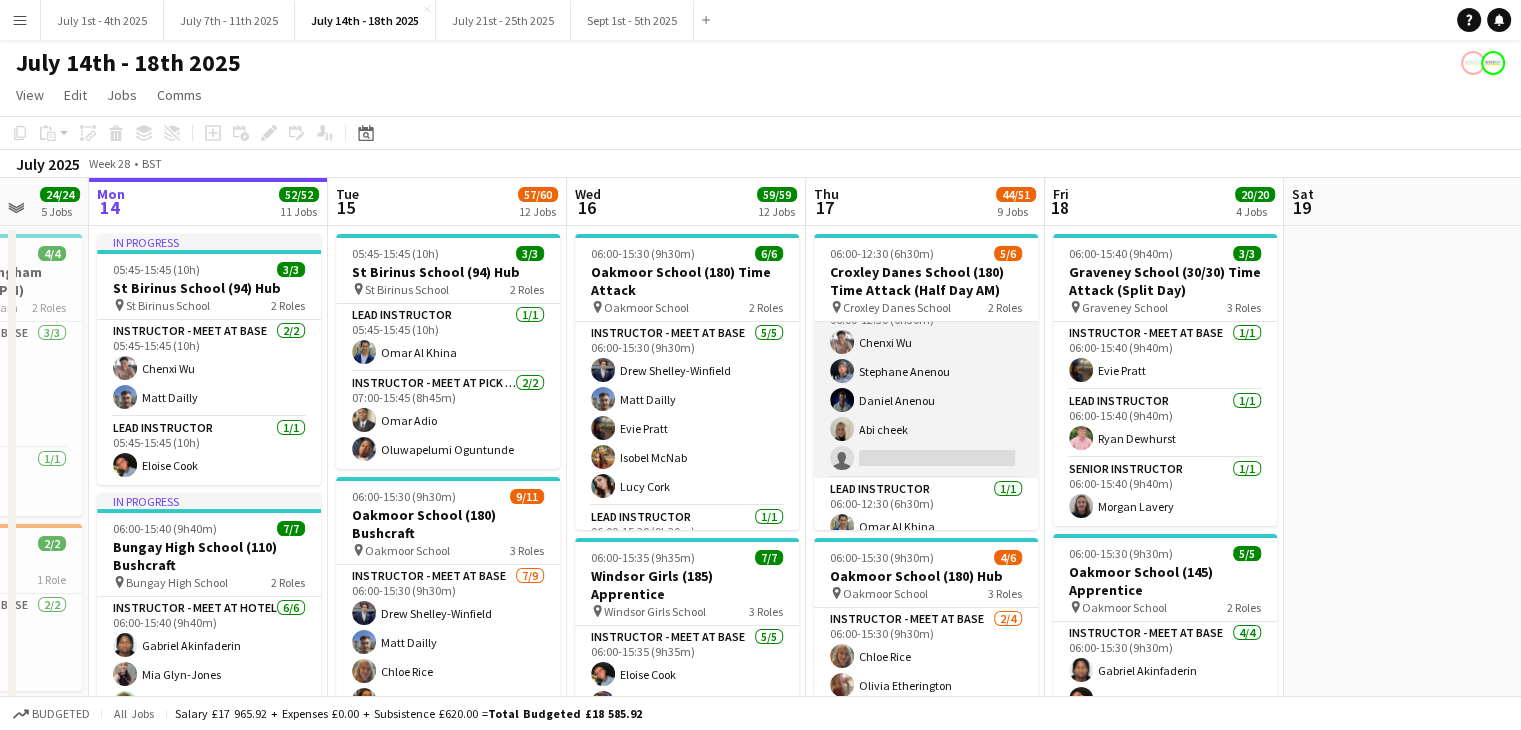 scroll, scrollTop: 44, scrollLeft: 0, axis: vertical 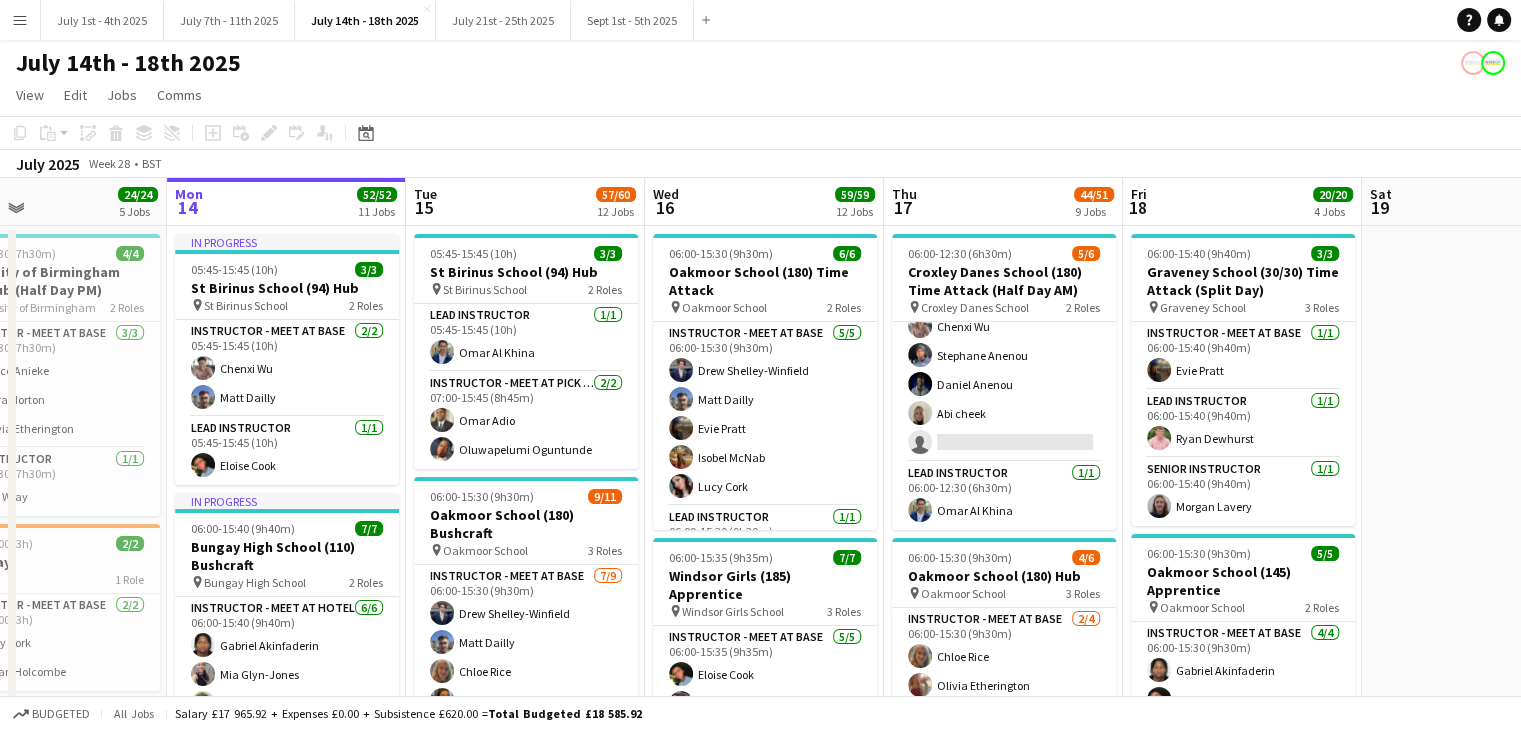 drag, startPoint x: 424, startPoint y: 261, endPoint x: 502, endPoint y: 259, distance: 78.025635 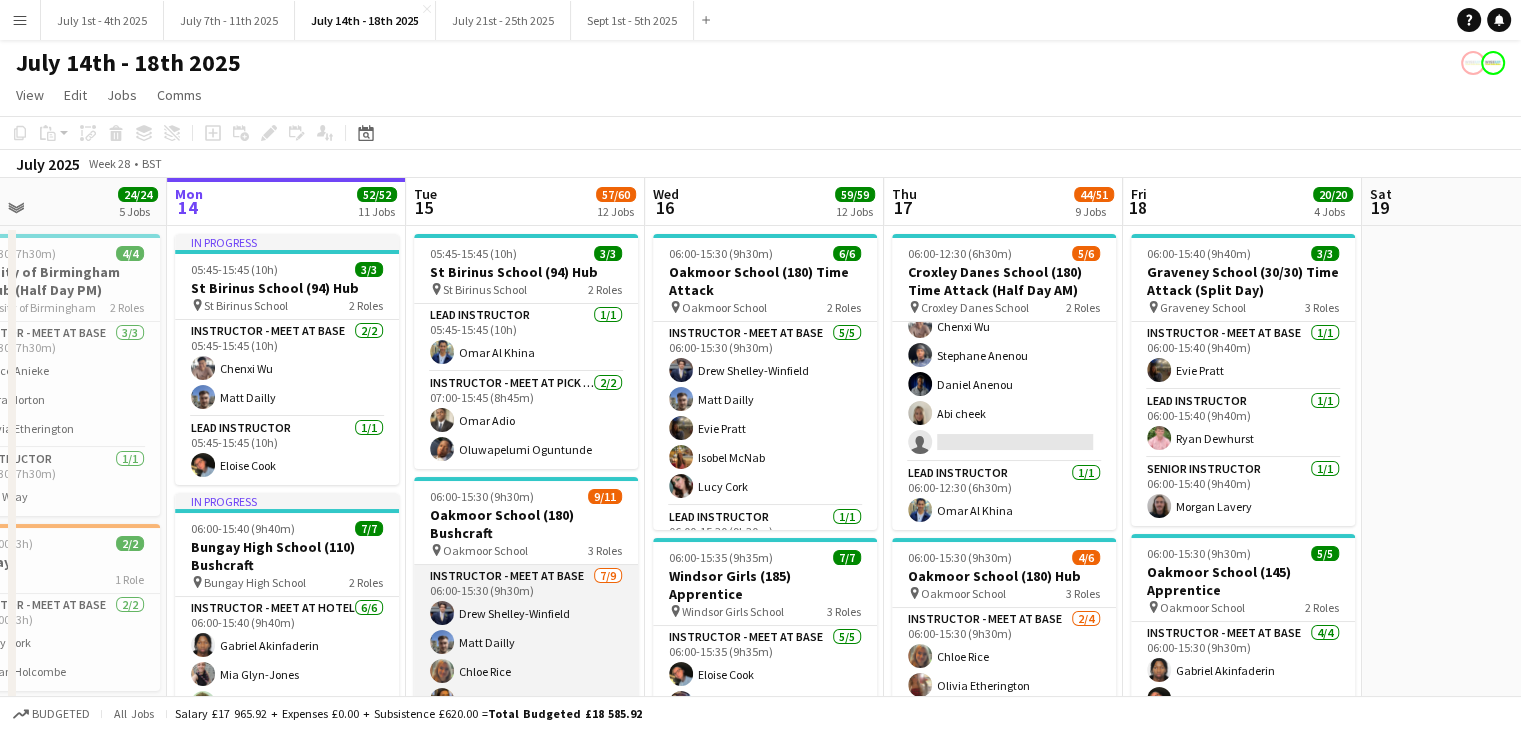 scroll, scrollTop: 227, scrollLeft: 0, axis: vertical 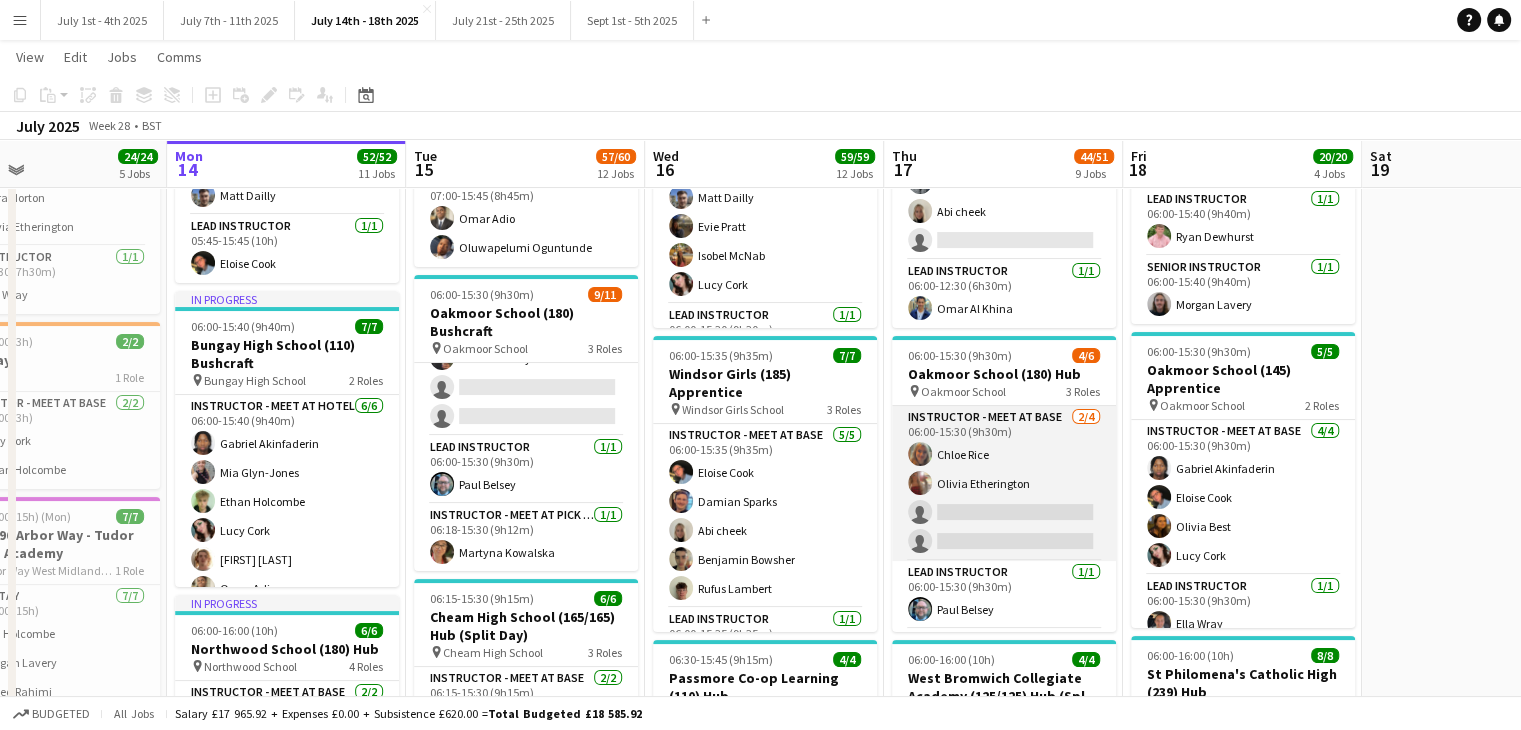 click on "Instructor - Meet at Base   2/4   06:00-15:30 (9h30m)
Chloe Rice Olivia Etherington
single-neutral-actions
single-neutral-actions" at bounding box center [1004, 483] 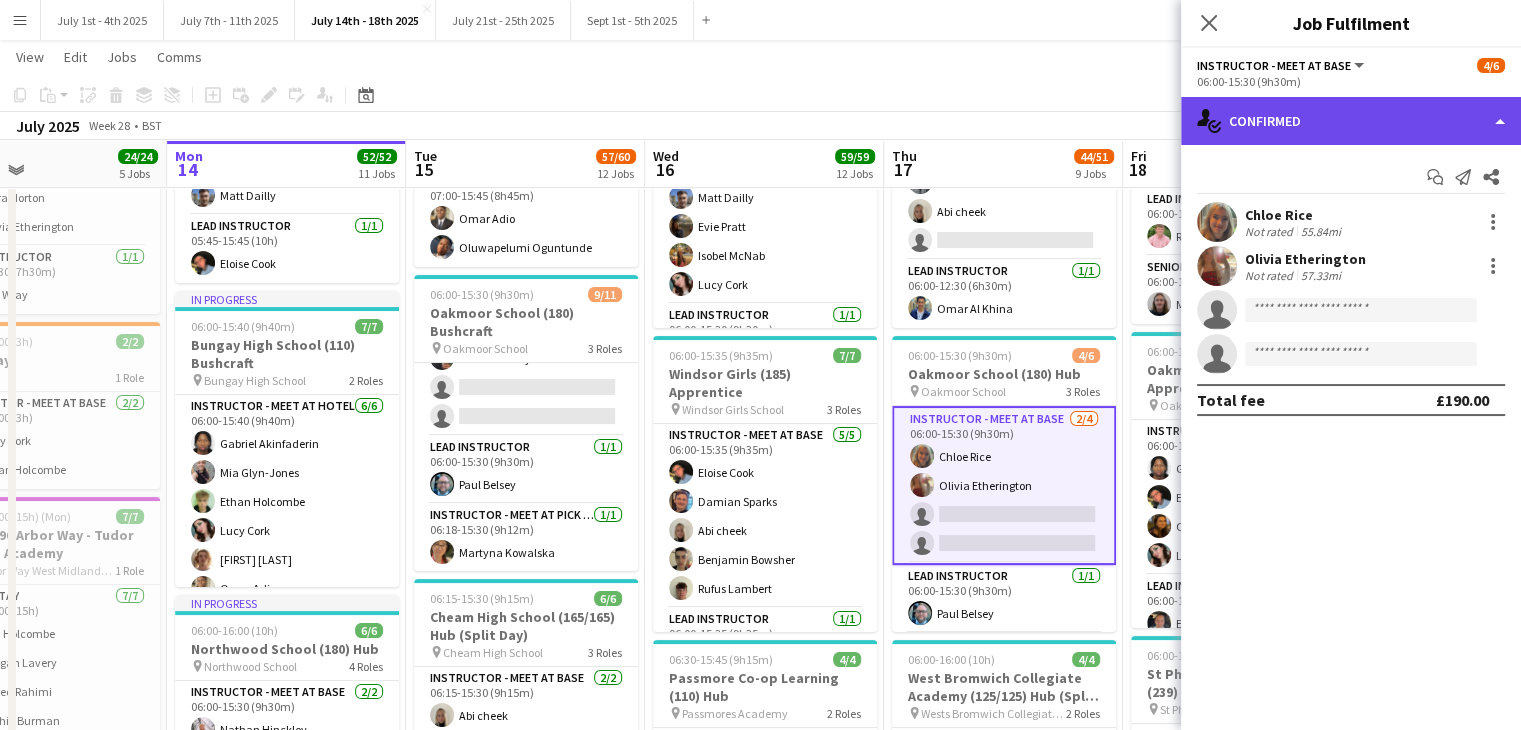 click on "single-neutral-actions-check-2
Confirmed" 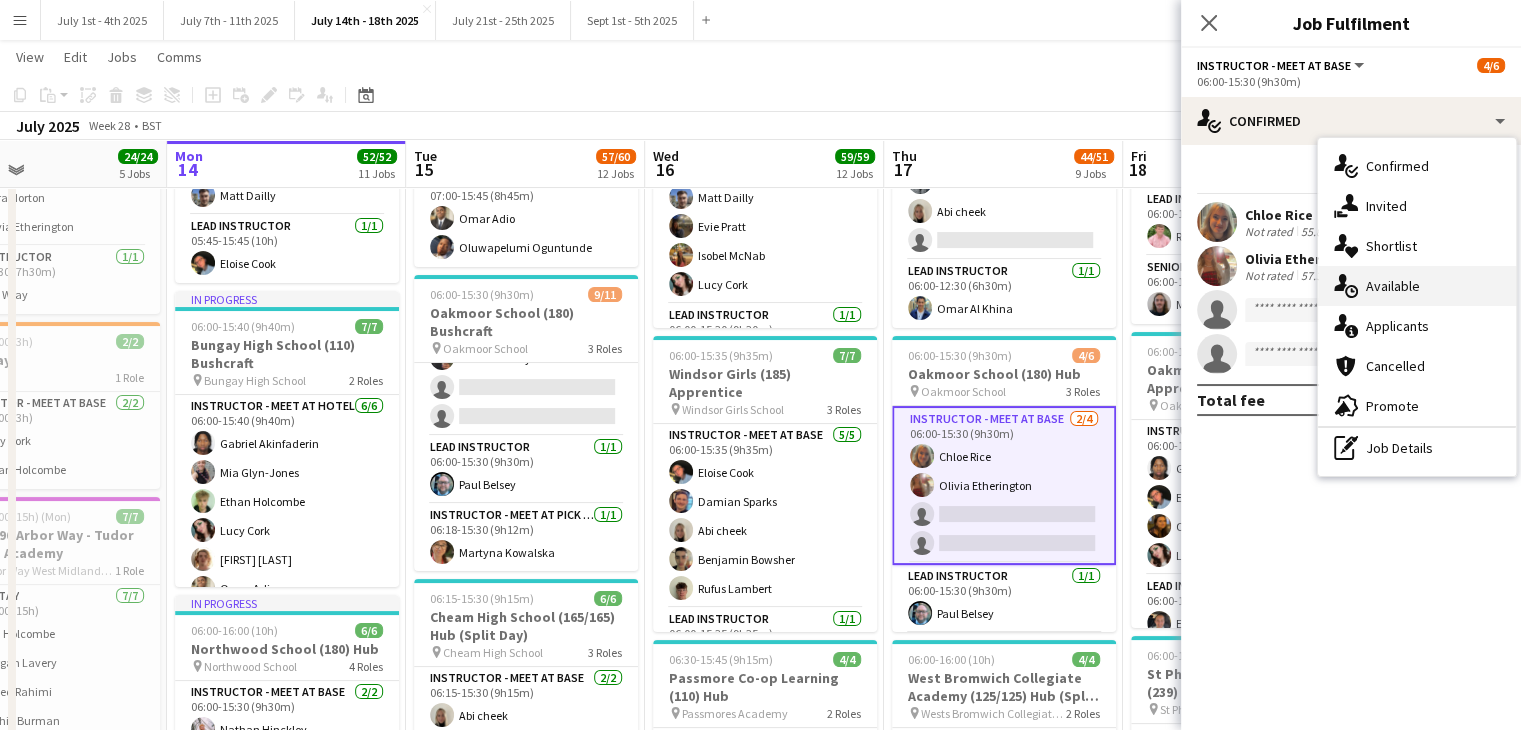 click on "single-neutral-actions-upload
Available" at bounding box center (1417, 286) 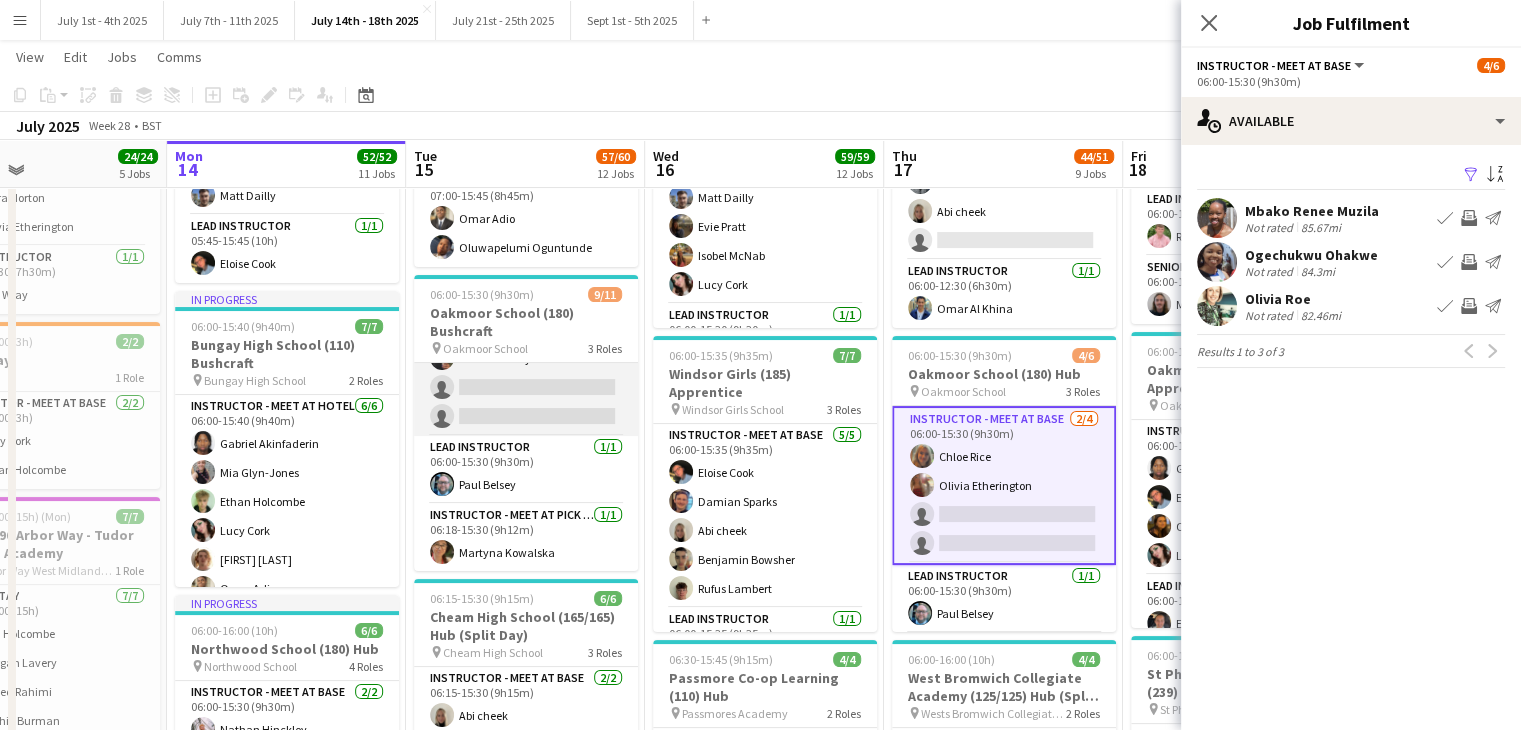 click on "Instructor - Meet at Base   [MM]/[DD]   [TIME]-[TIME] ([DURATION])
[FIRST] [LAST] [FIRST] [LAST] [FIRST] [LAST] [FIRST] [LAST] [FIRST] [LAST] [FIRST] [LAST] [FIRST] [LAST]
single-neutral-actions
single-neutral-actions" at bounding box center [526, 286] 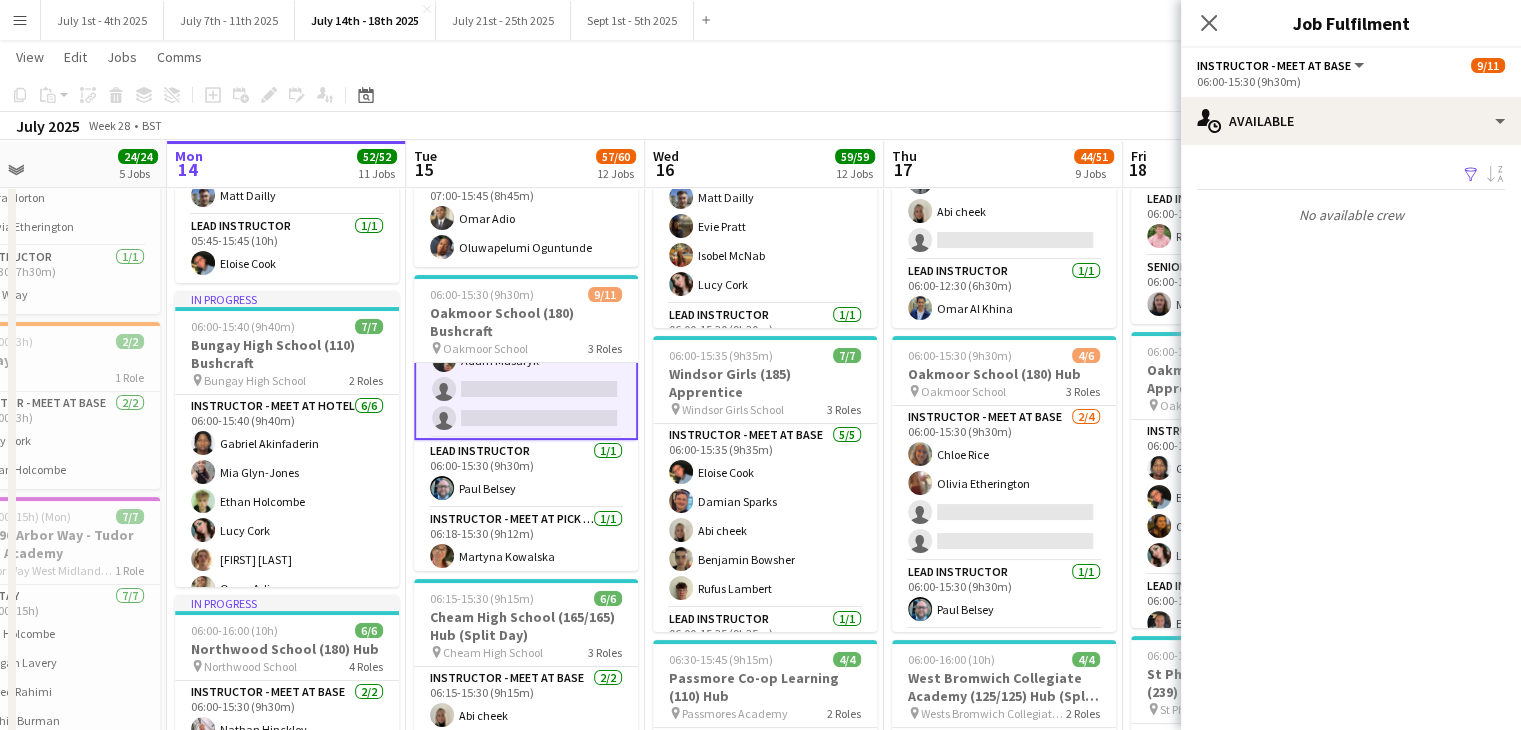 scroll, scrollTop: 228, scrollLeft: 0, axis: vertical 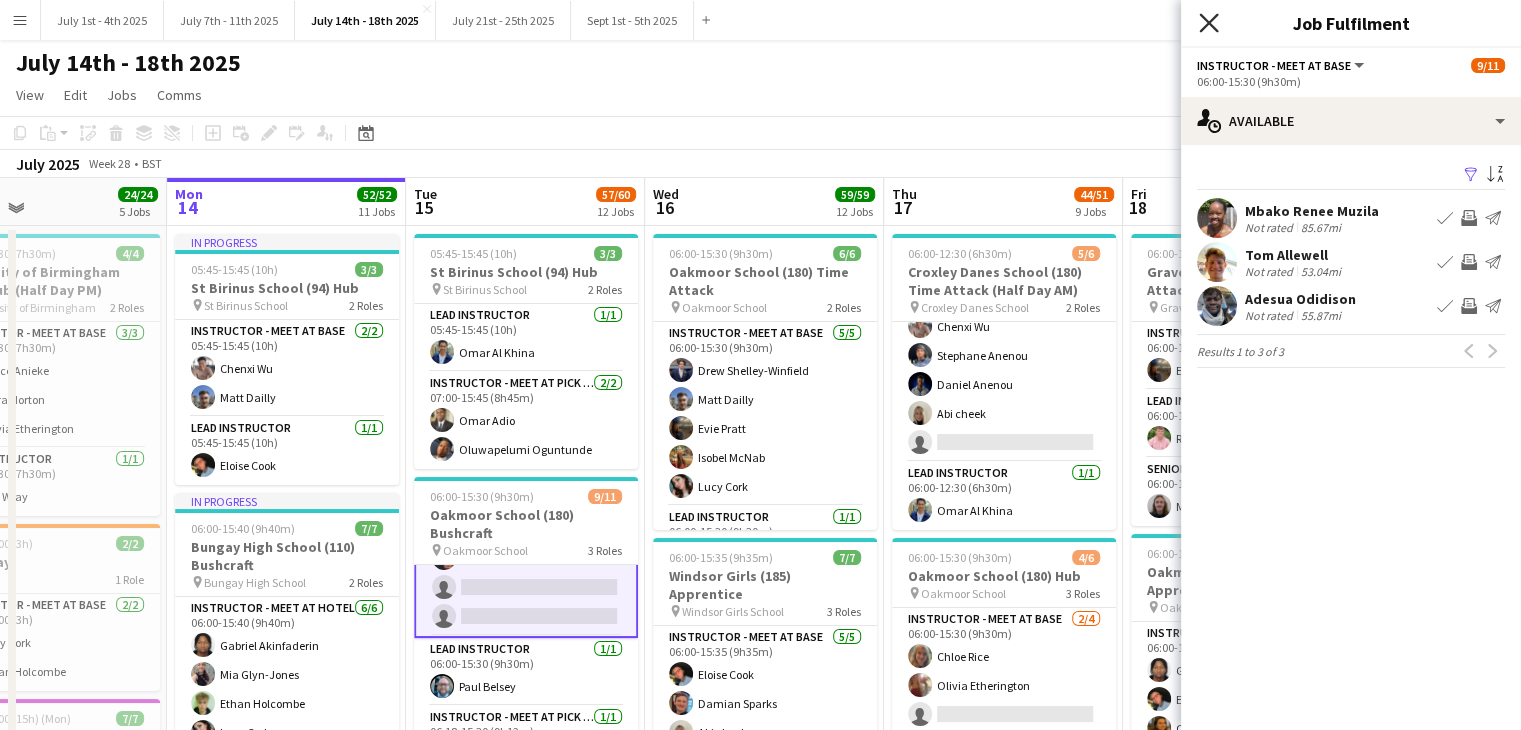 click on "Close pop-in" 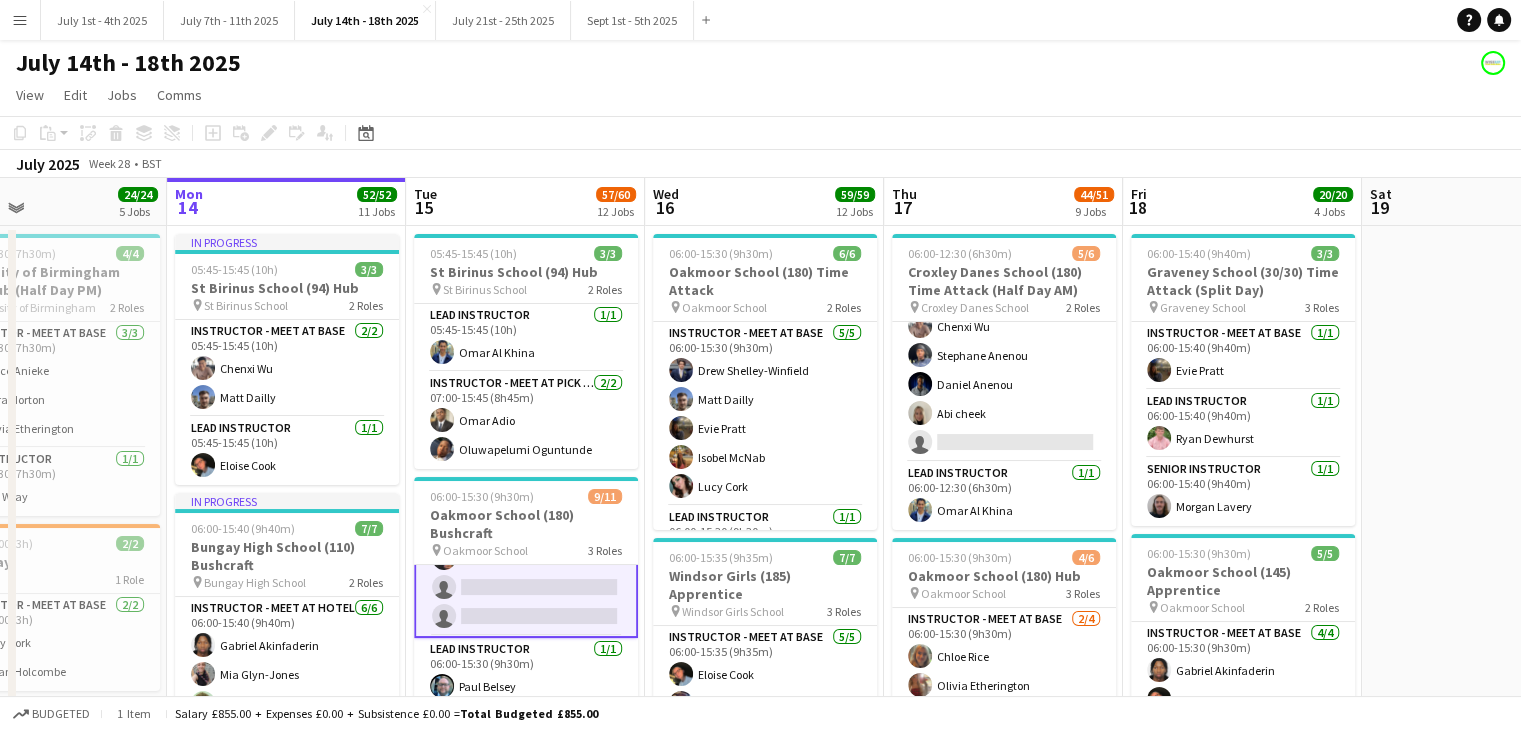 scroll, scrollTop: 0, scrollLeft: 0, axis: both 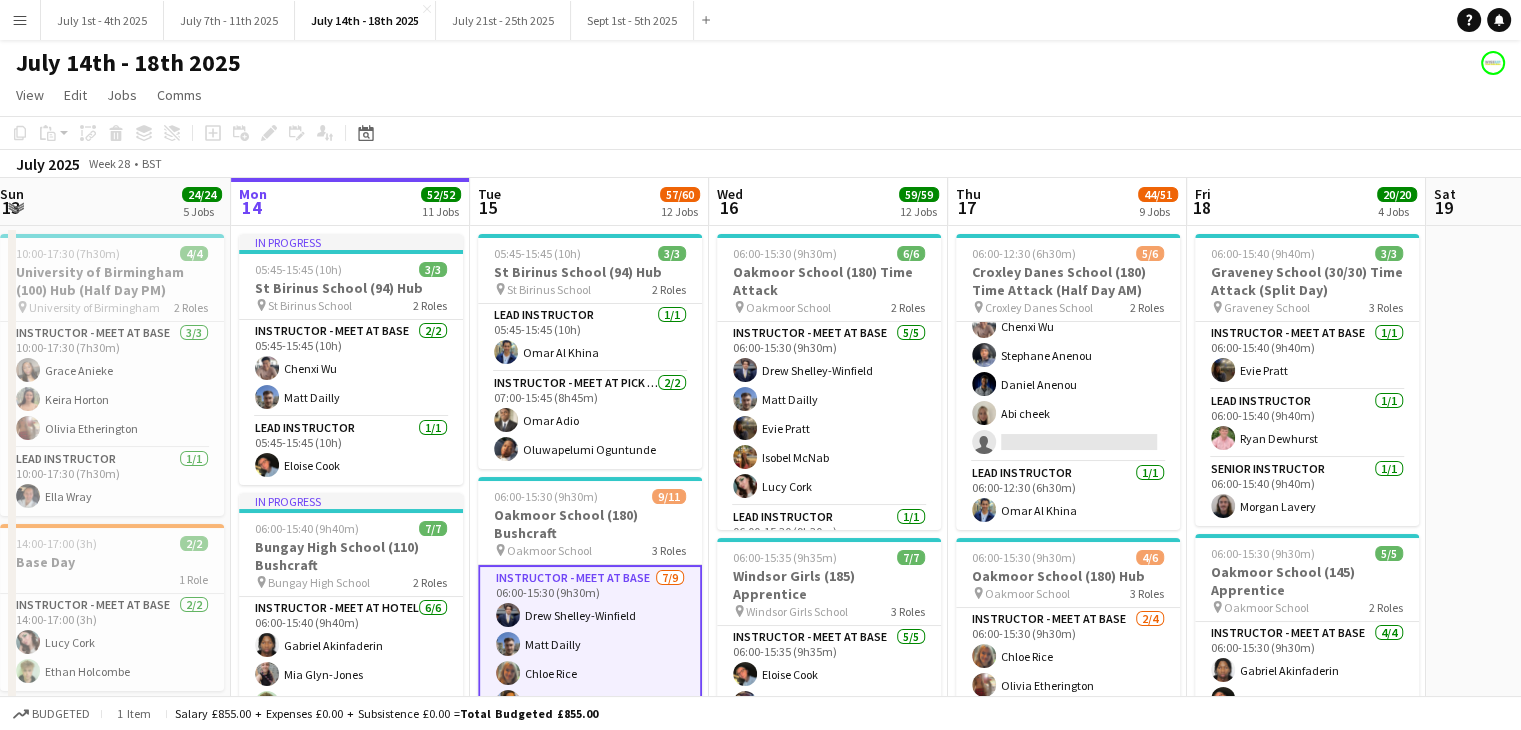 drag, startPoint x: 800, startPoint y: 200, endPoint x: 864, endPoint y: 195, distance: 64.195015 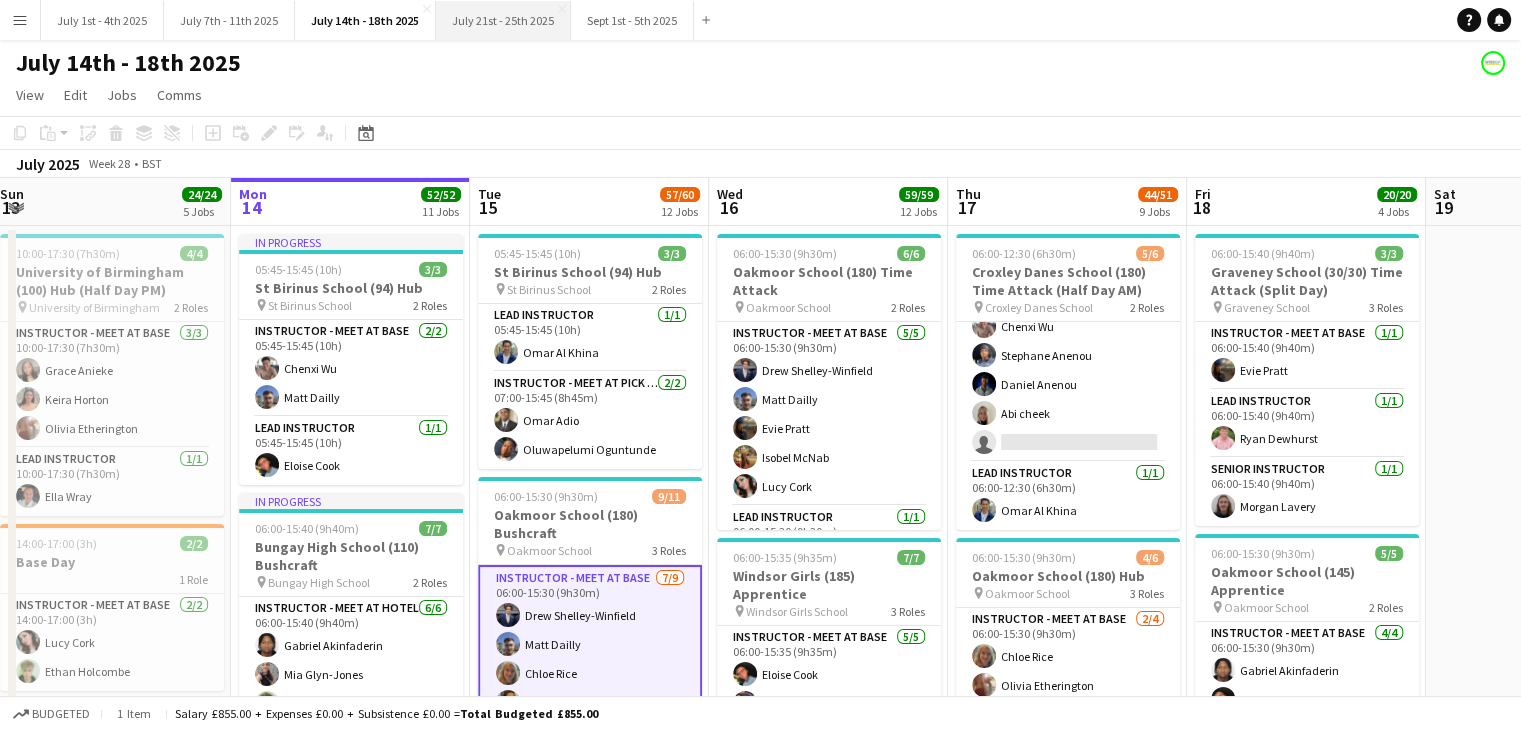 click on "July 21st - 25th 2025
Close" at bounding box center (503, 20) 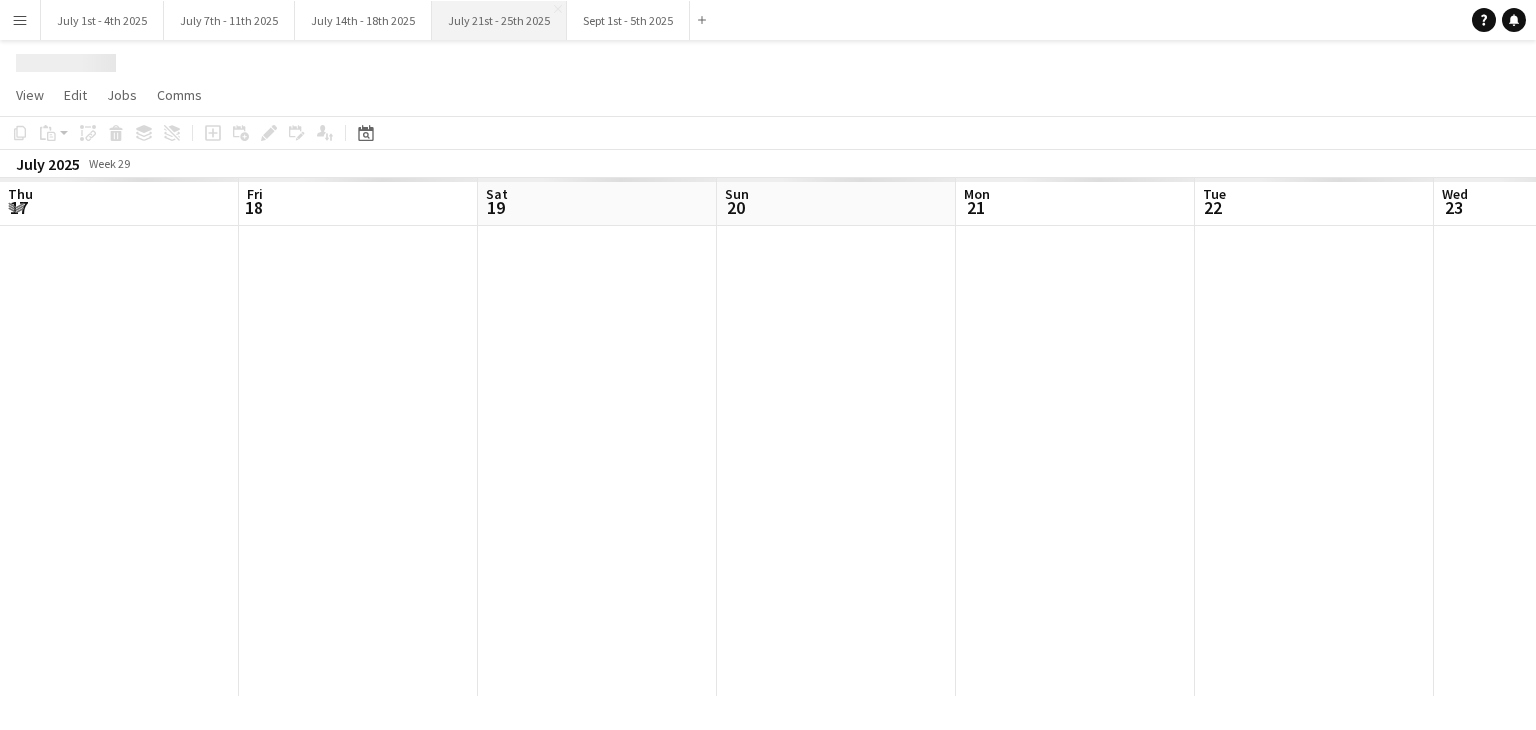 scroll, scrollTop: 0, scrollLeft: 524, axis: horizontal 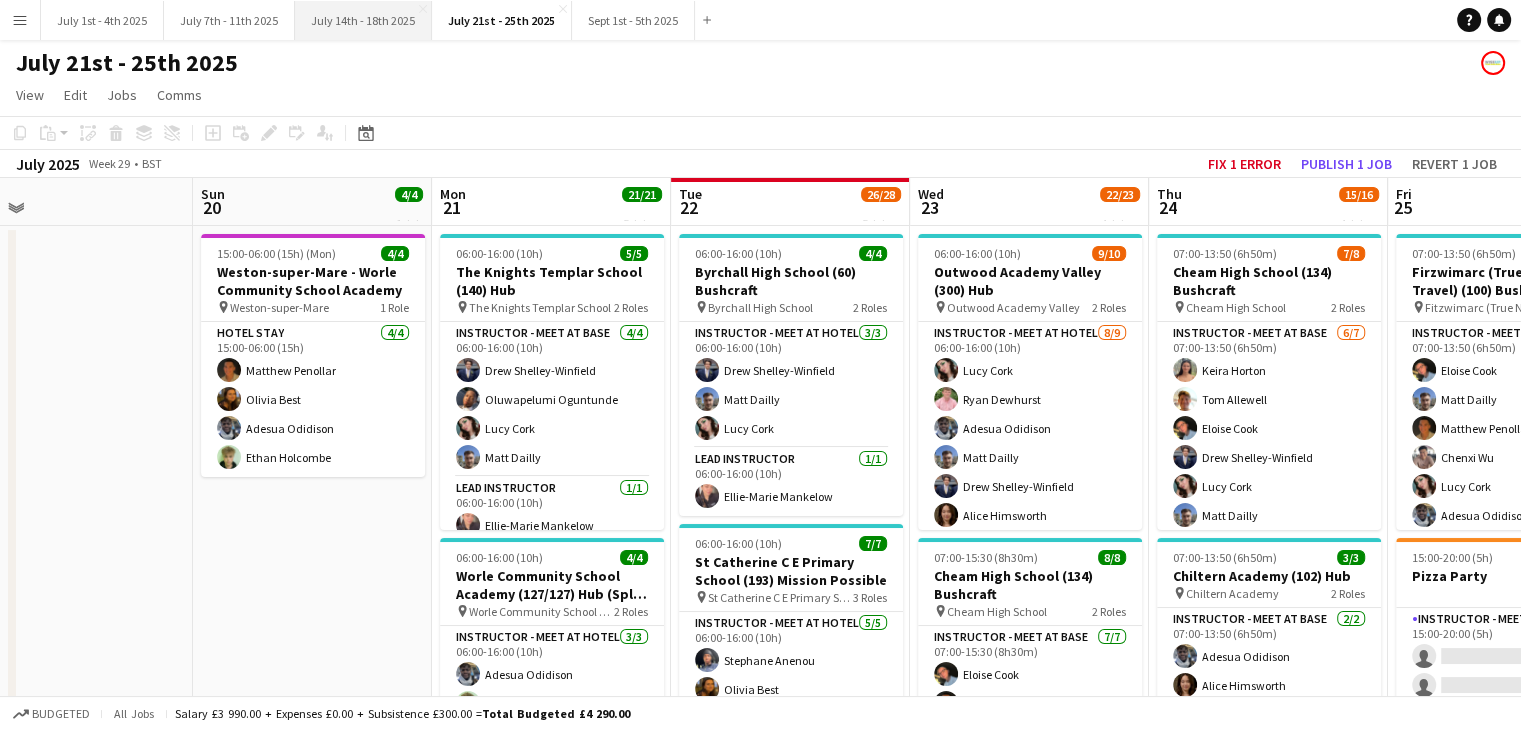 click on "July 14th - 18th 2025
Close" at bounding box center (363, 20) 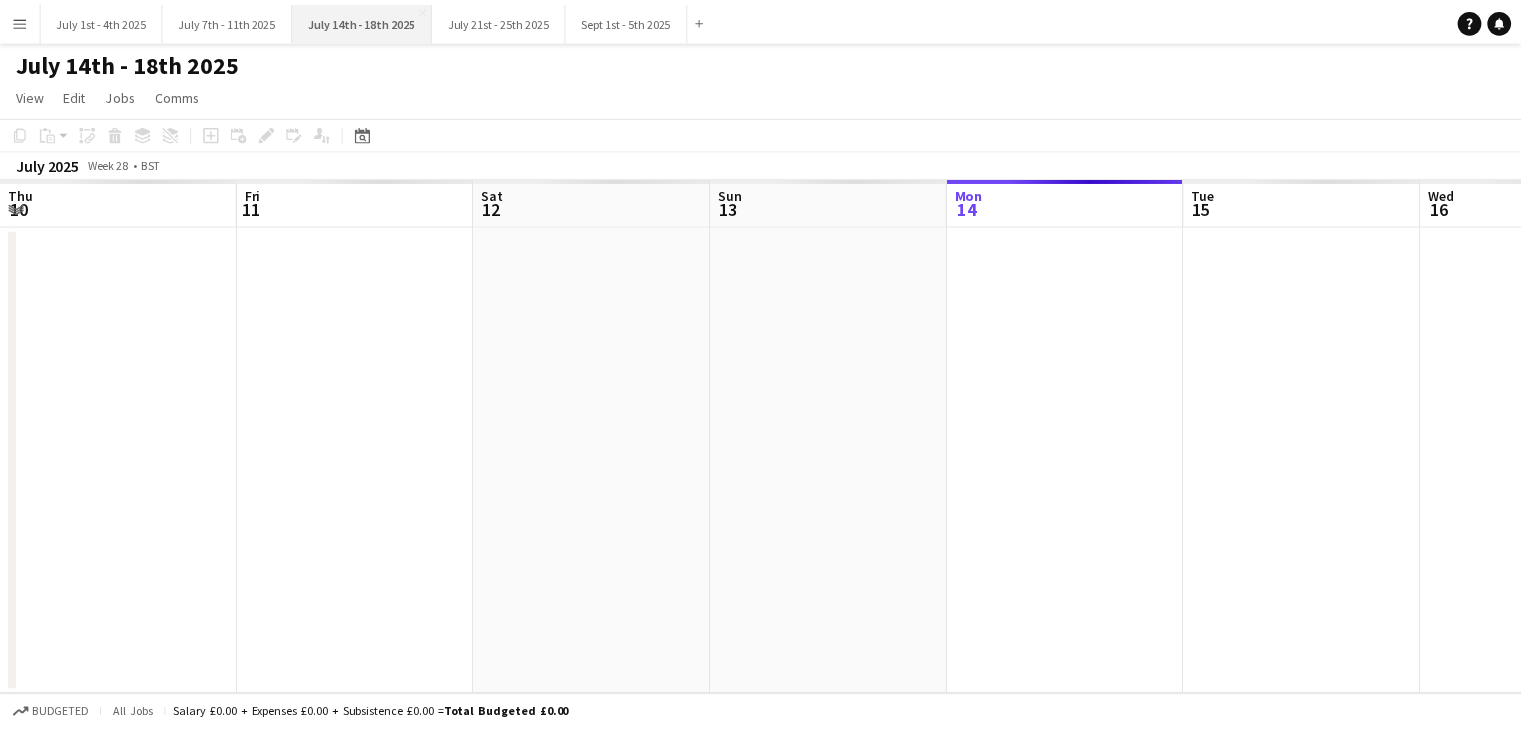 scroll, scrollTop: 0, scrollLeft: 725, axis: horizontal 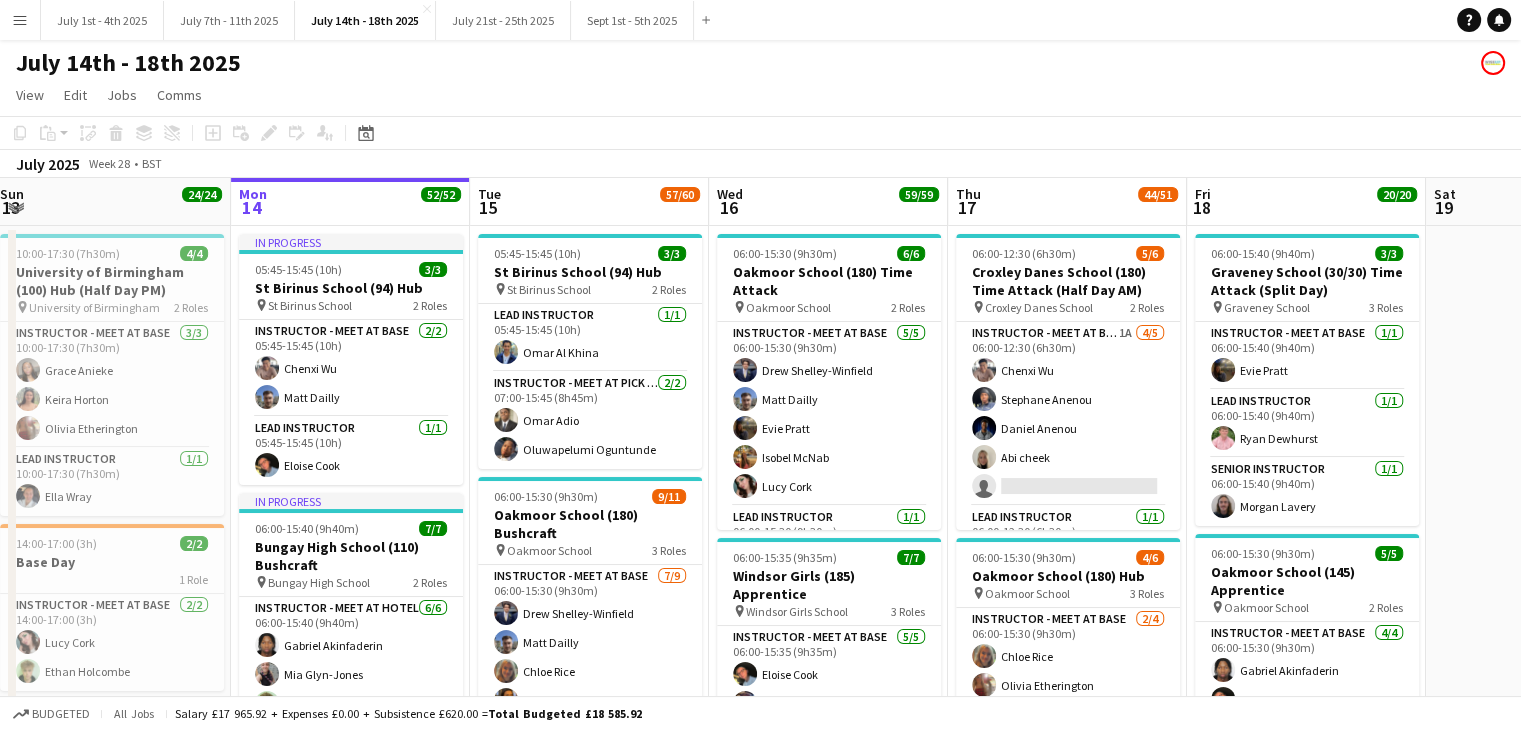 click on "Tue   15   57/60   12 Jobs" at bounding box center (589, 202) 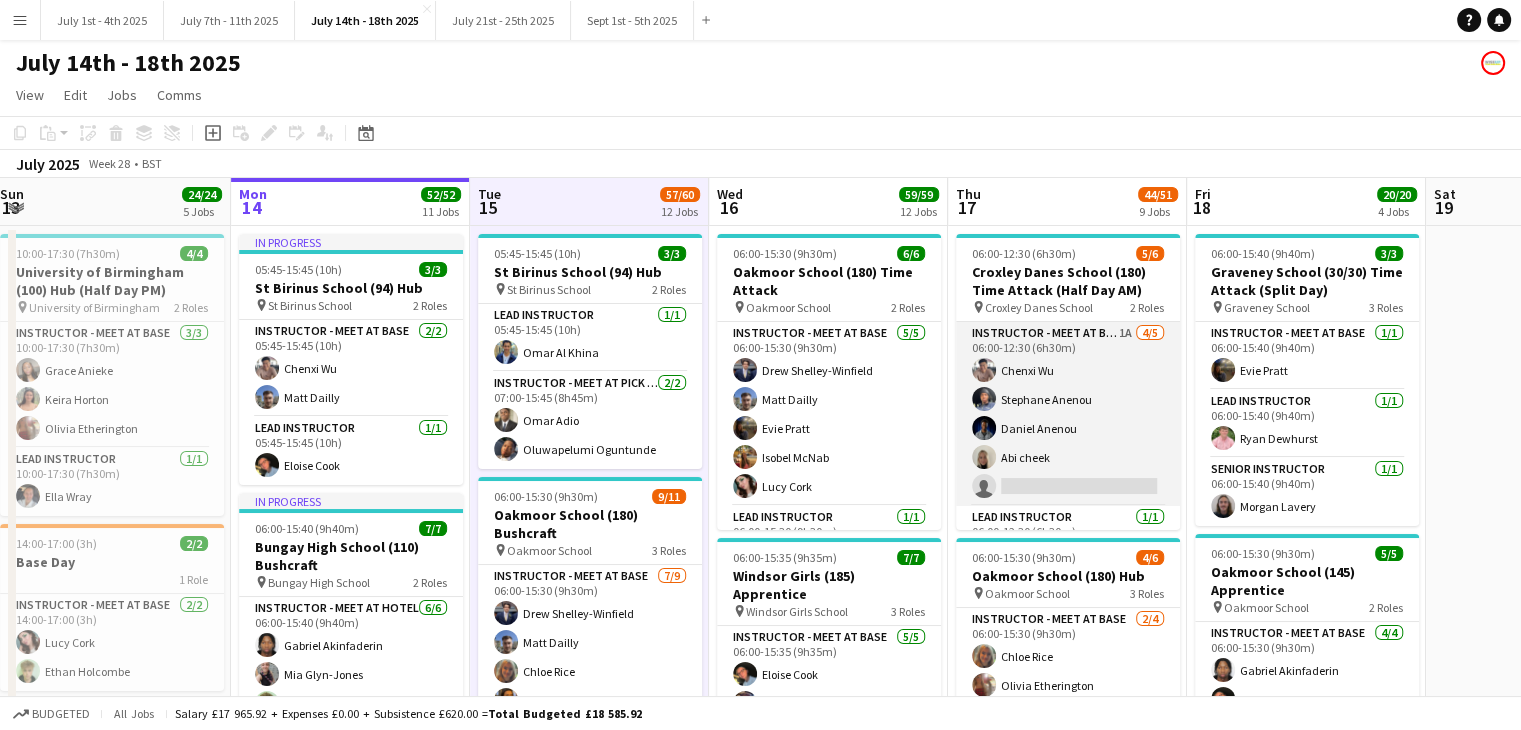 click on "Instructor - Meet at Base   [NUMBER]A   [NUMBER]/[NUMBER]   [TIME]-[TIME] ([DURATION])
[FIRST] [LAST] [FIRST] [LAST] [FIRST] [LAST] [FIRST] [LAST]
single-neutral-actions" at bounding box center (1068, 414) 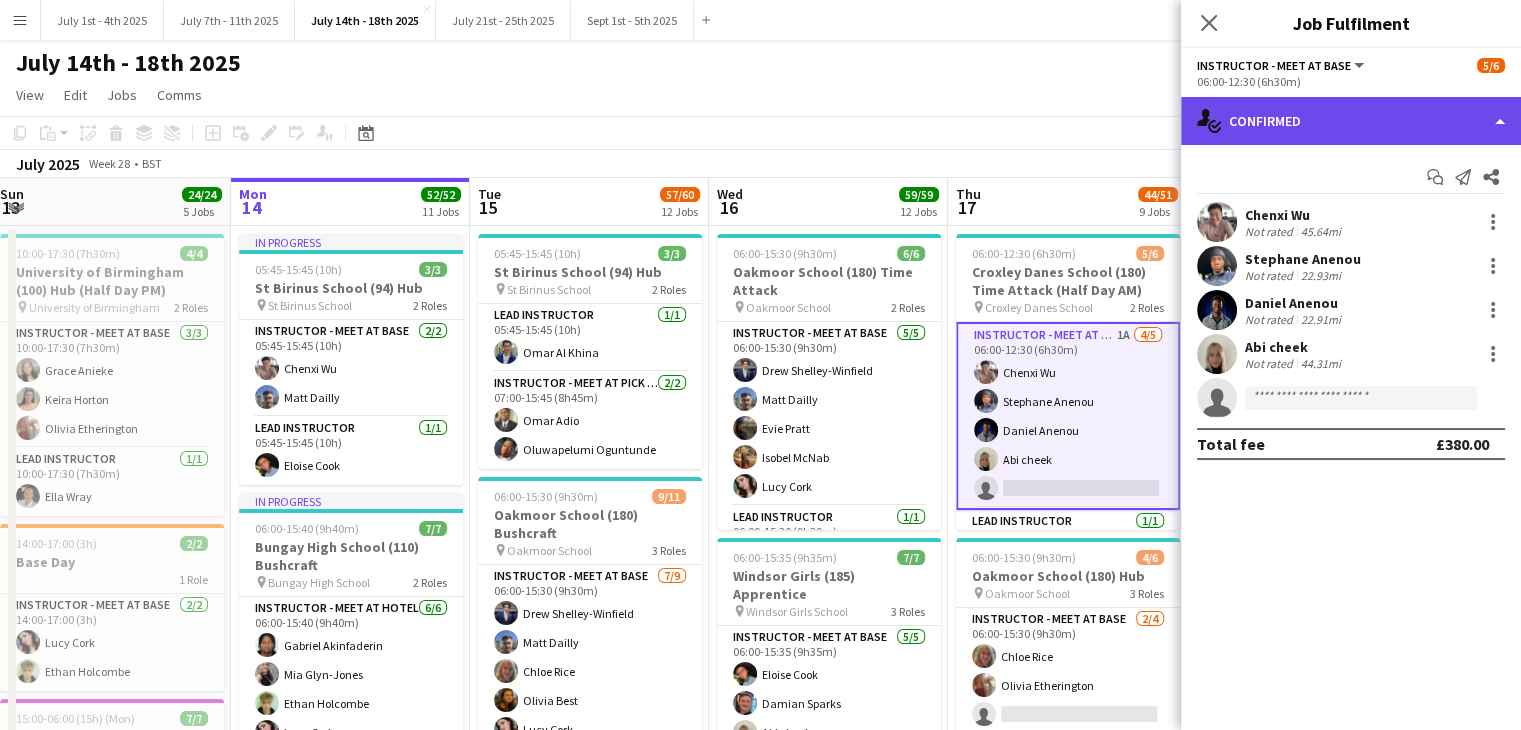 click on "single-neutral-actions-check-2
Confirmed" 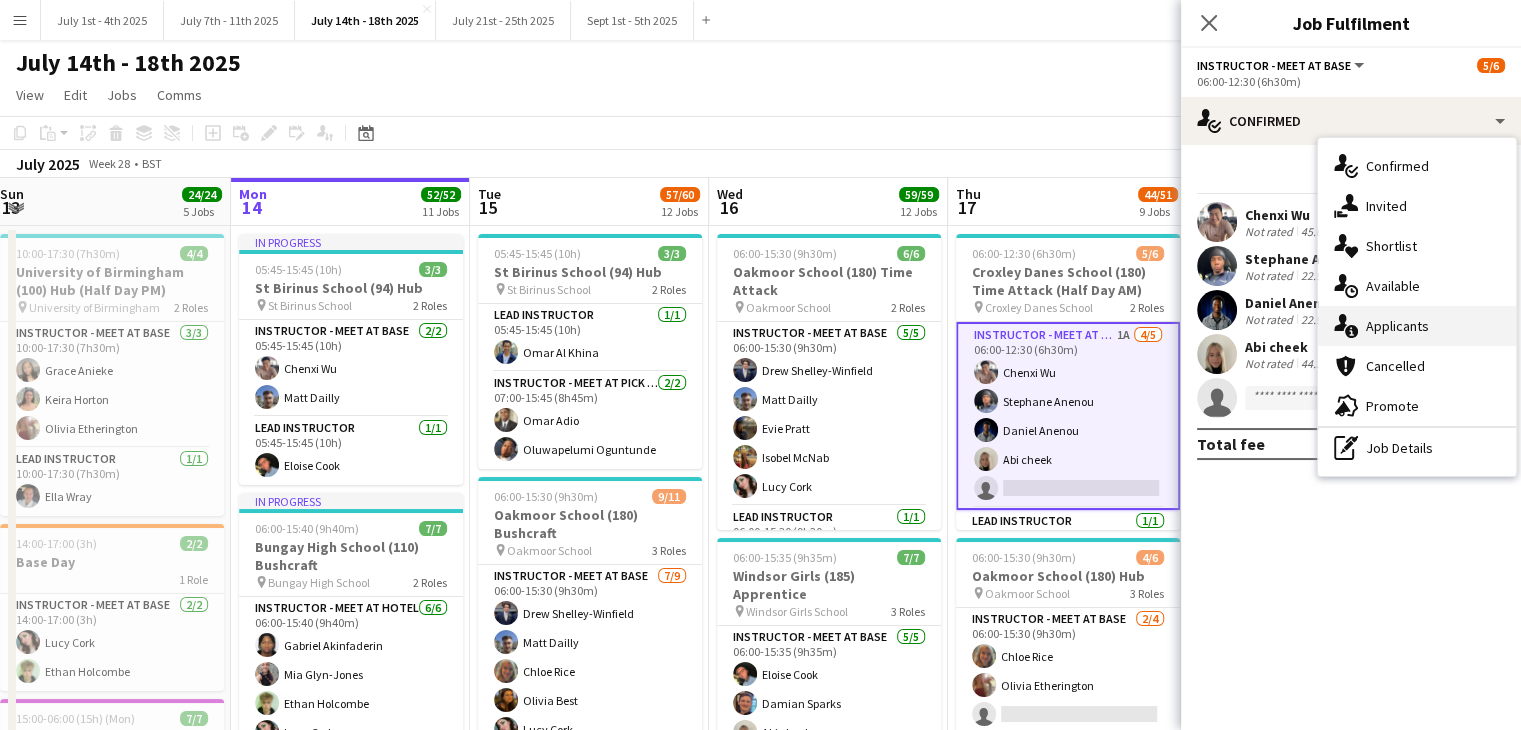 click on "single-neutral-actions-information
Applicants" at bounding box center (1417, 326) 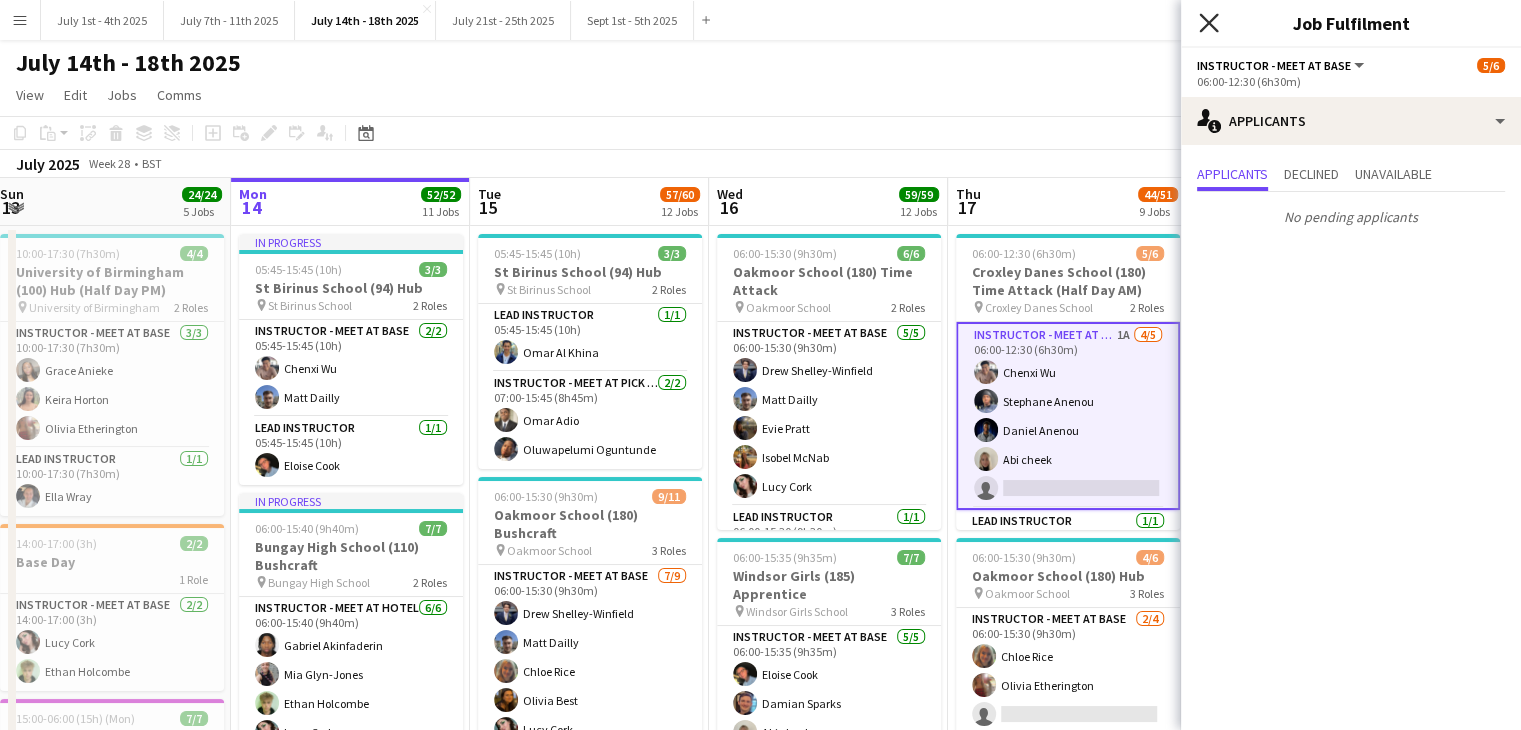 click 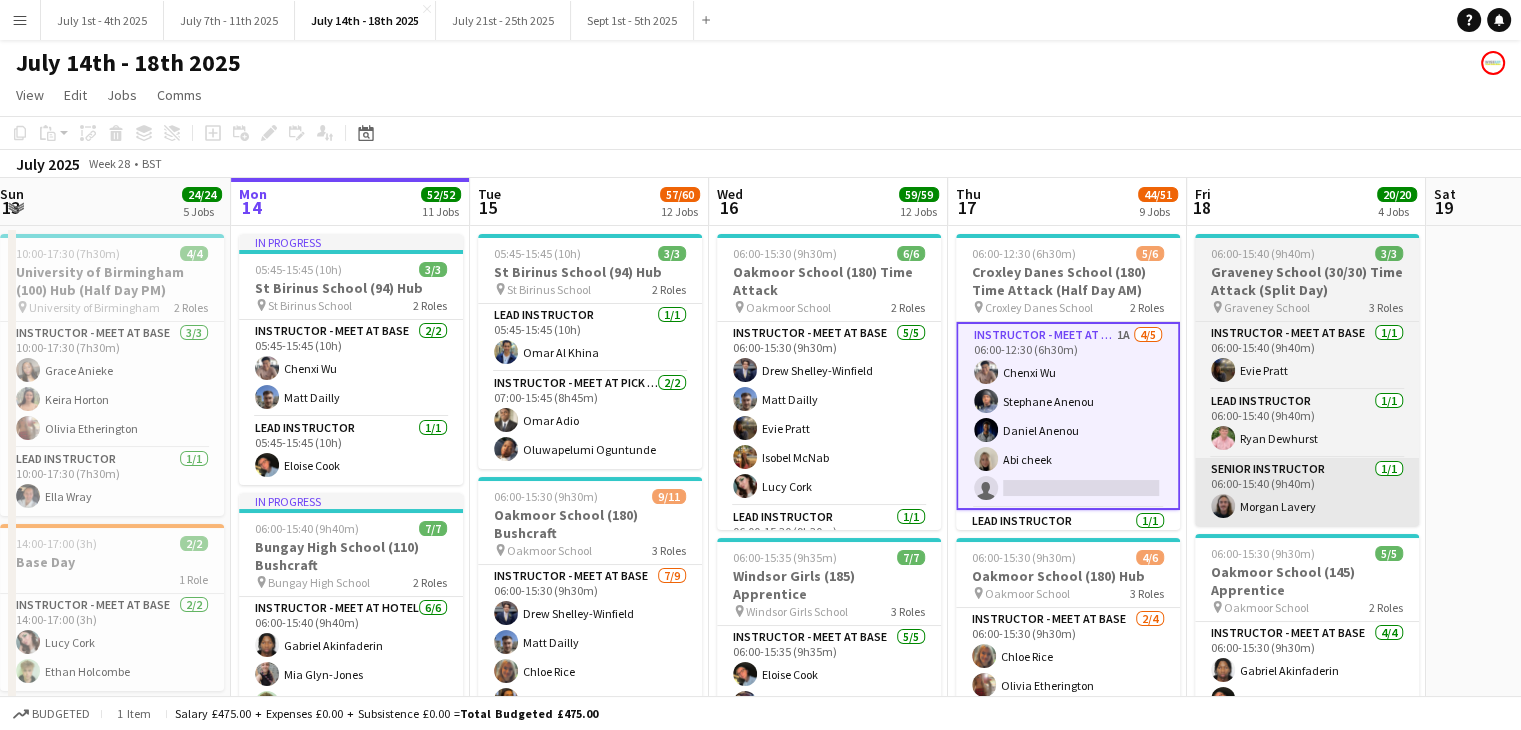 click on "July 2025   Week 28
•   BST" 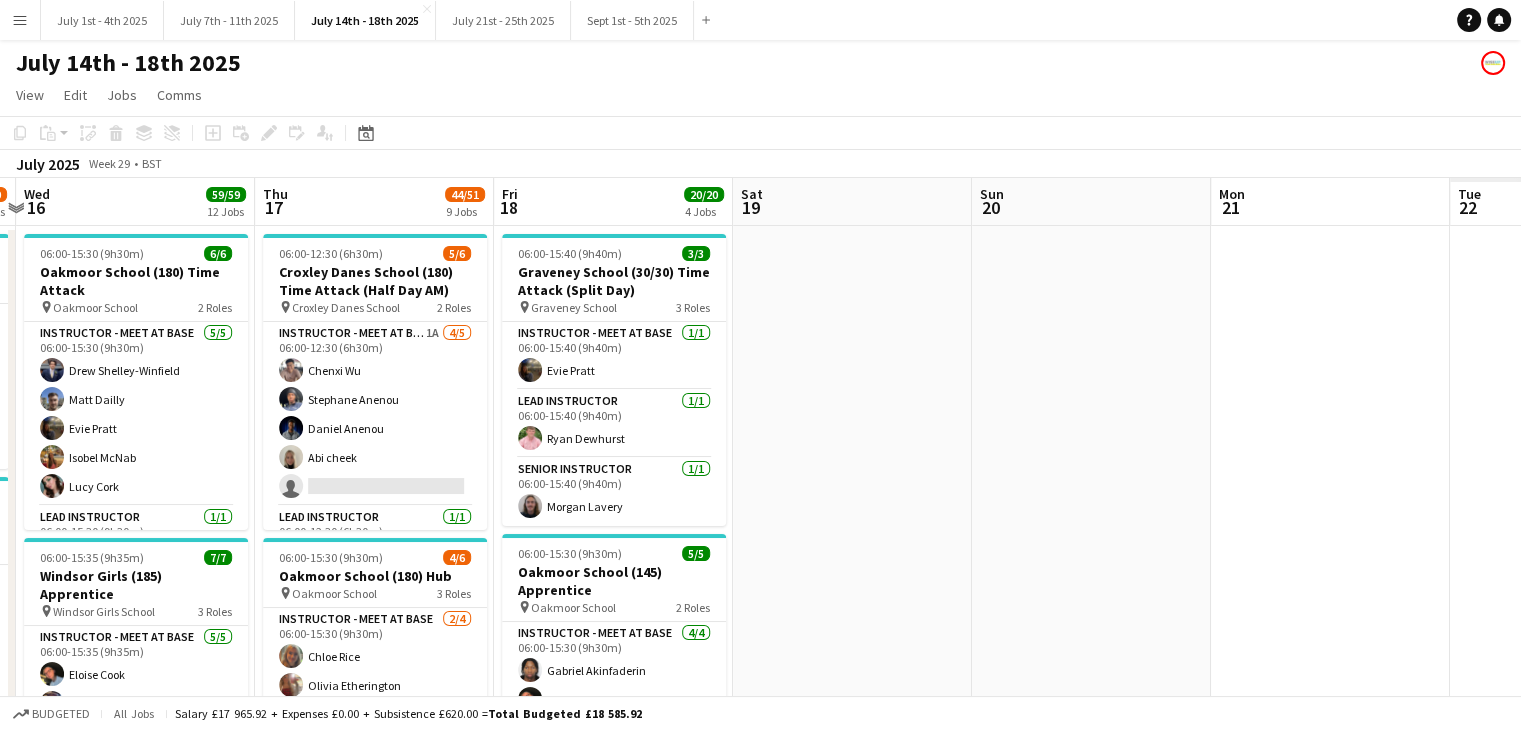 drag, startPoint x: 1250, startPoint y: 194, endPoint x: 484, endPoint y: 200, distance: 766.0235 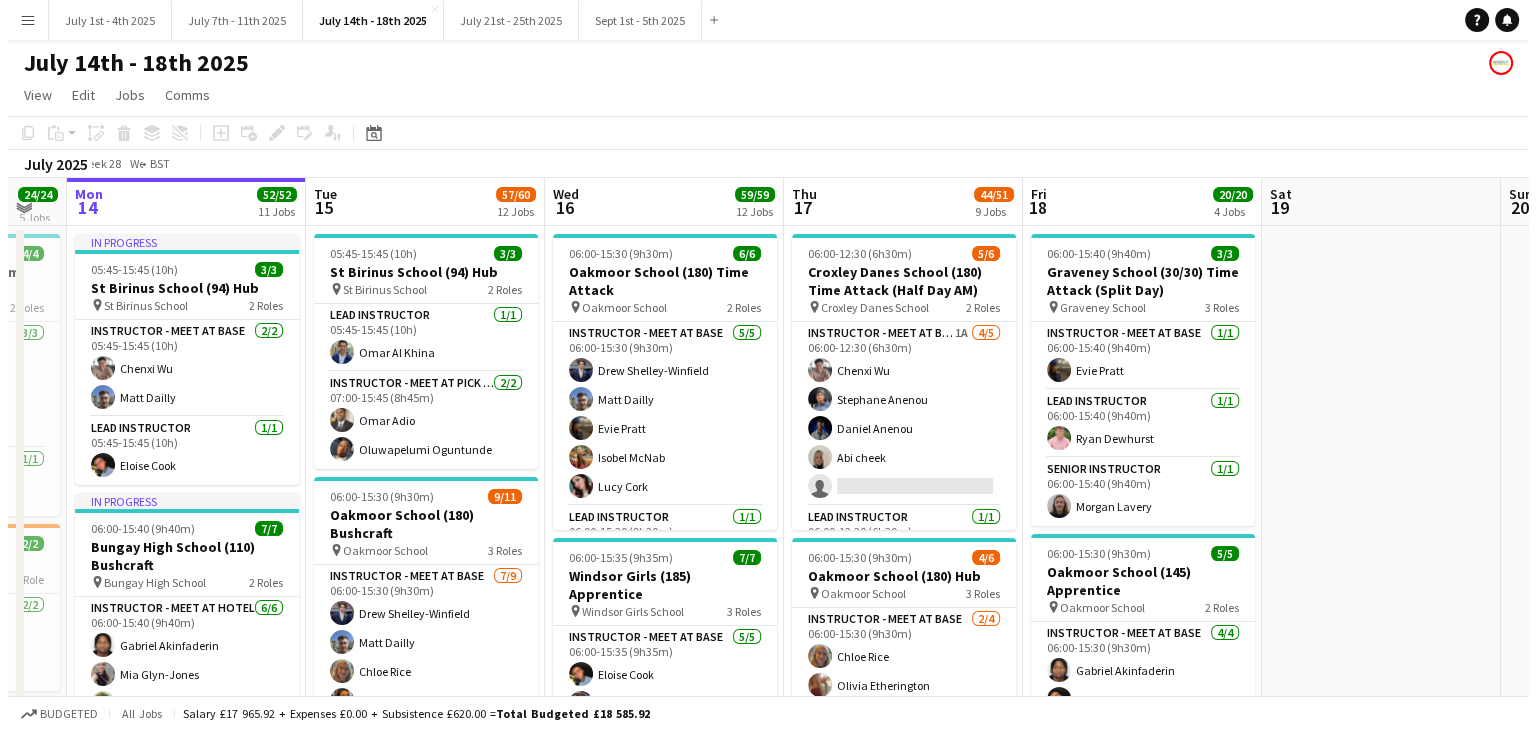 scroll, scrollTop: 0, scrollLeft: 418, axis: horizontal 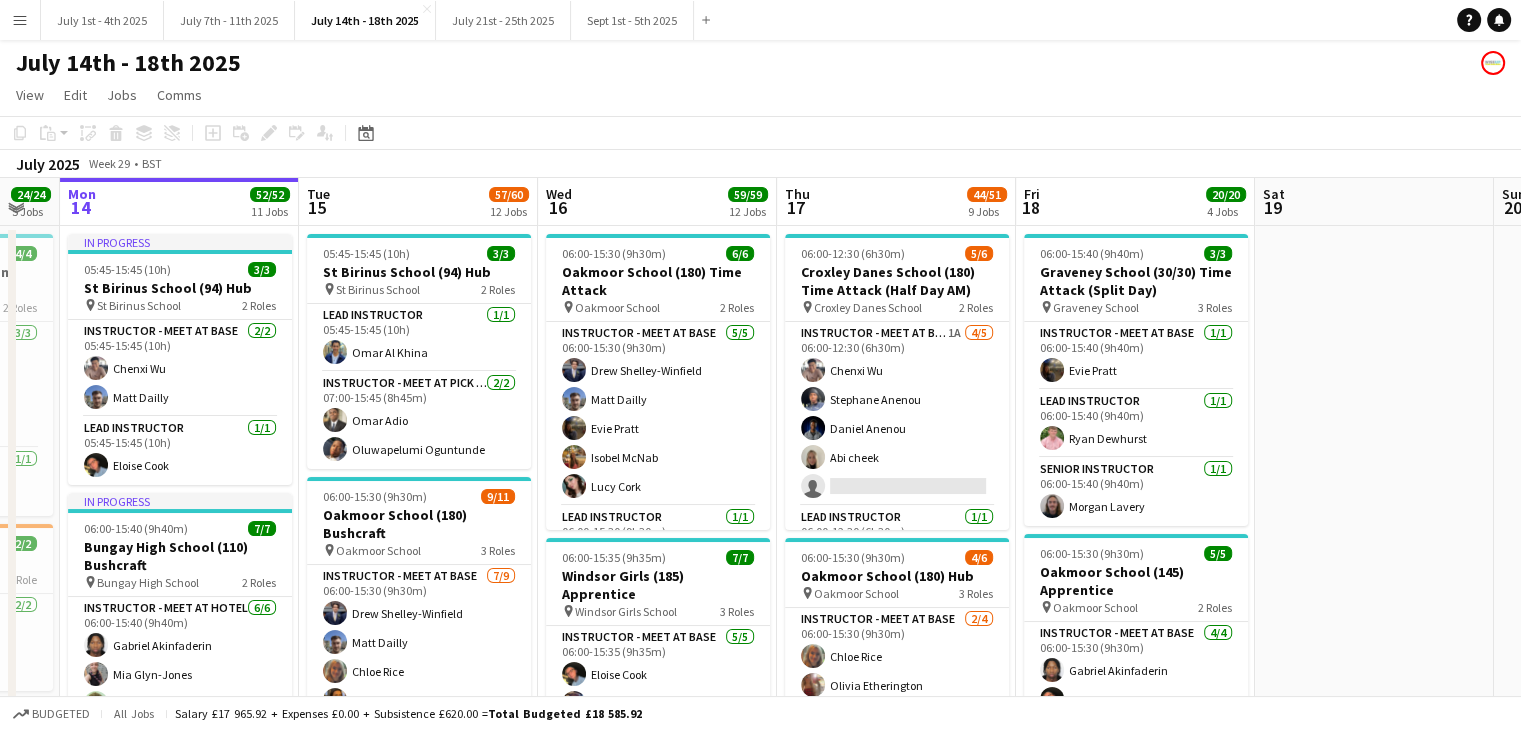 drag, startPoint x: 868, startPoint y: 378, endPoint x: 1464, endPoint y: 389, distance: 596.1015 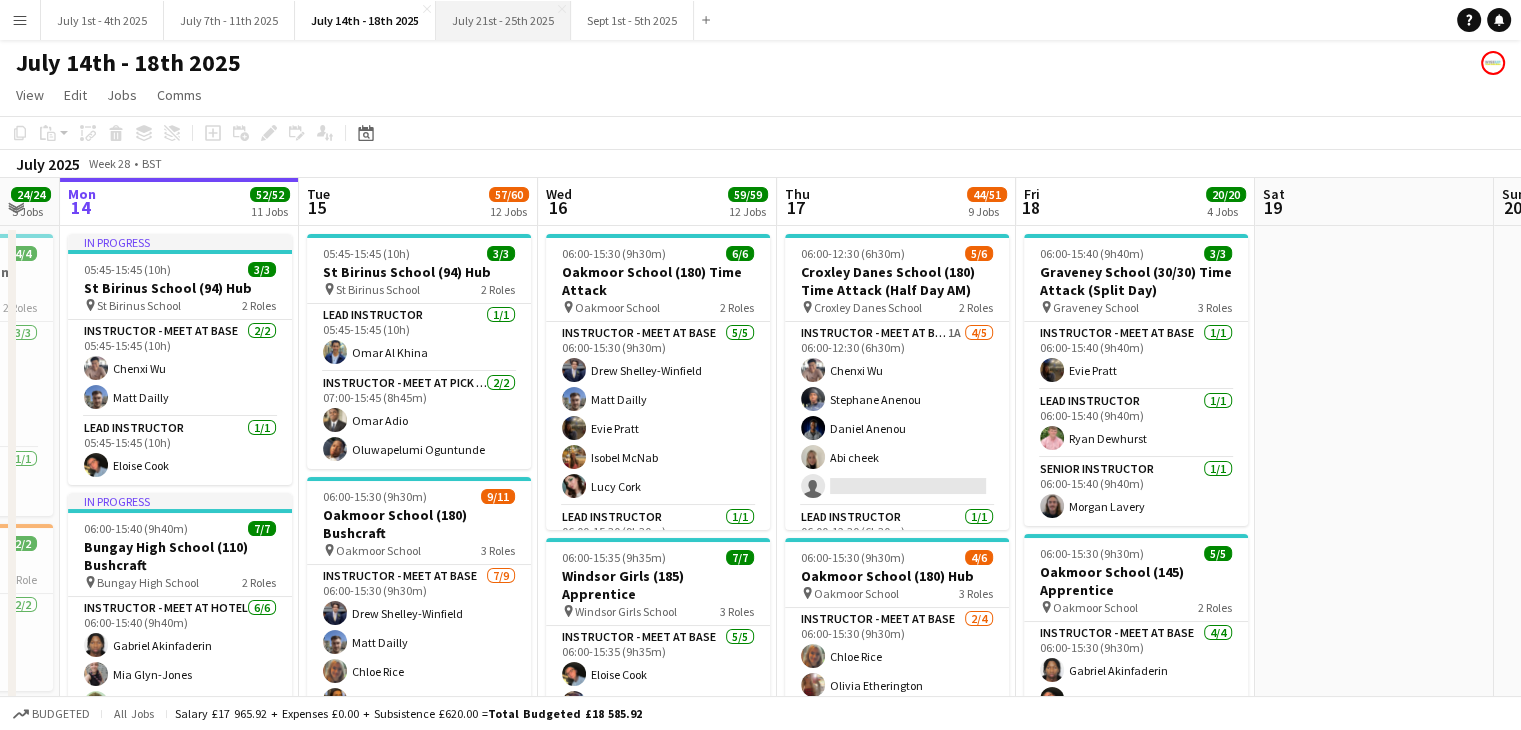 click on "July 21st - 25th 2025
Close" at bounding box center [503, 20] 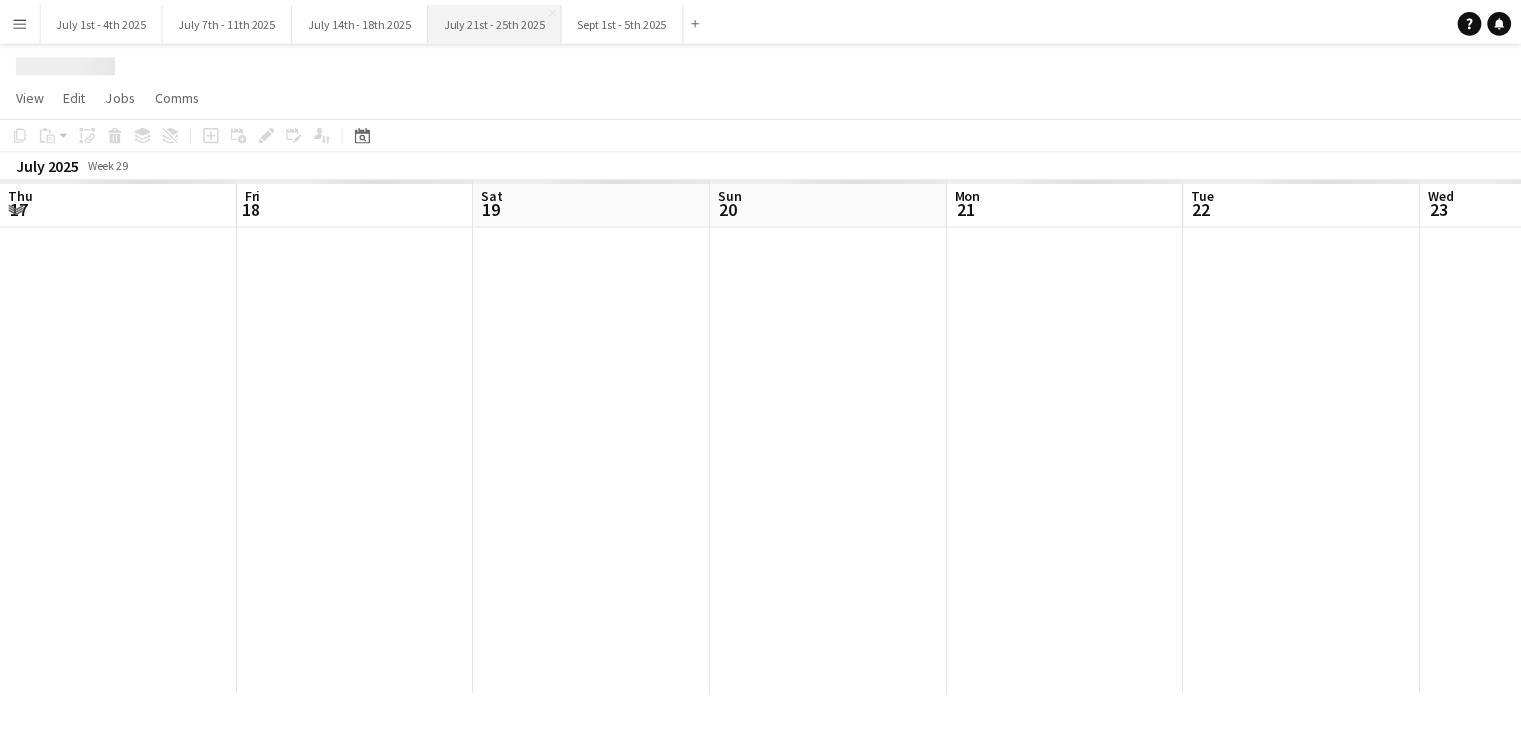 scroll, scrollTop: 0, scrollLeft: 524, axis: horizontal 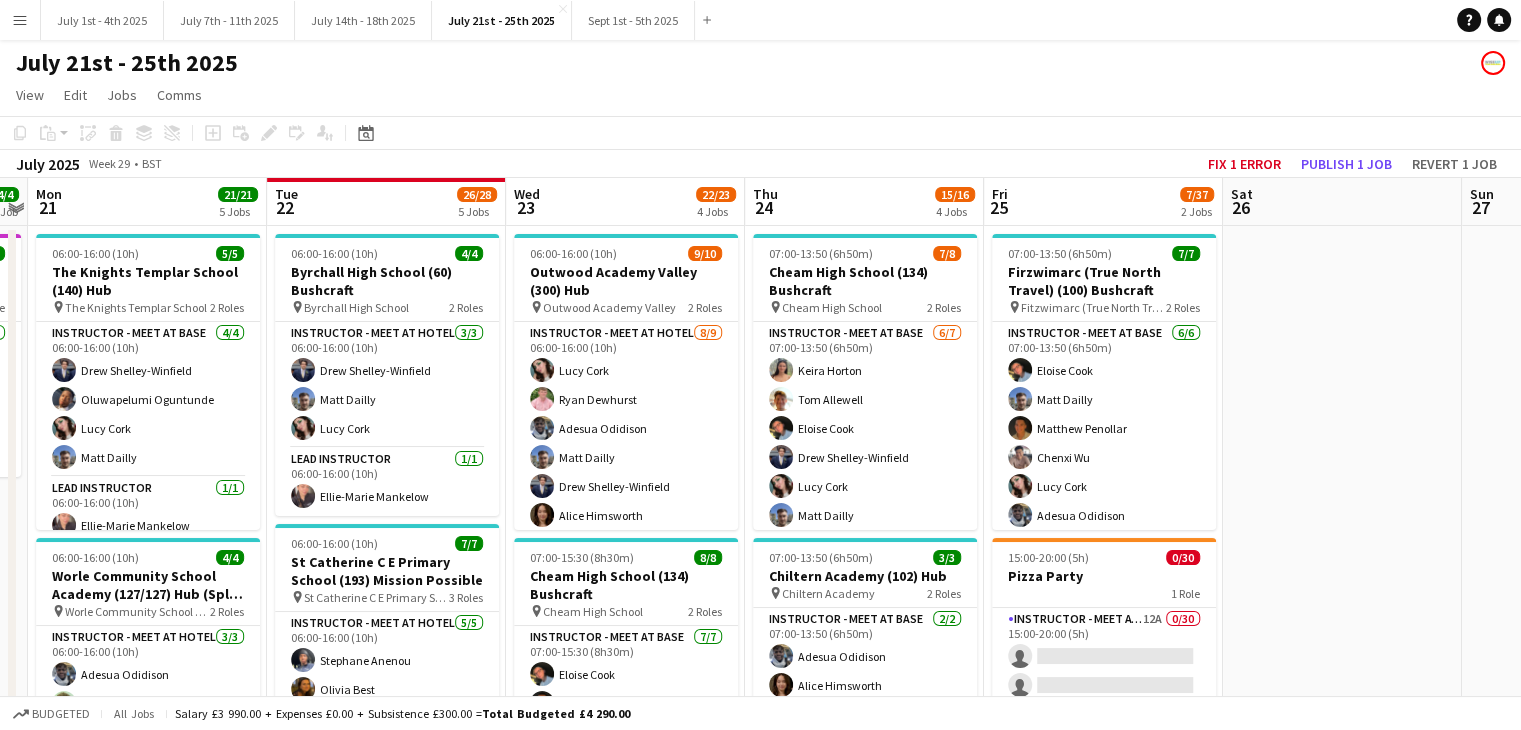drag, startPoint x: 1280, startPoint y: 201, endPoint x: 876, endPoint y: 241, distance: 405.97537 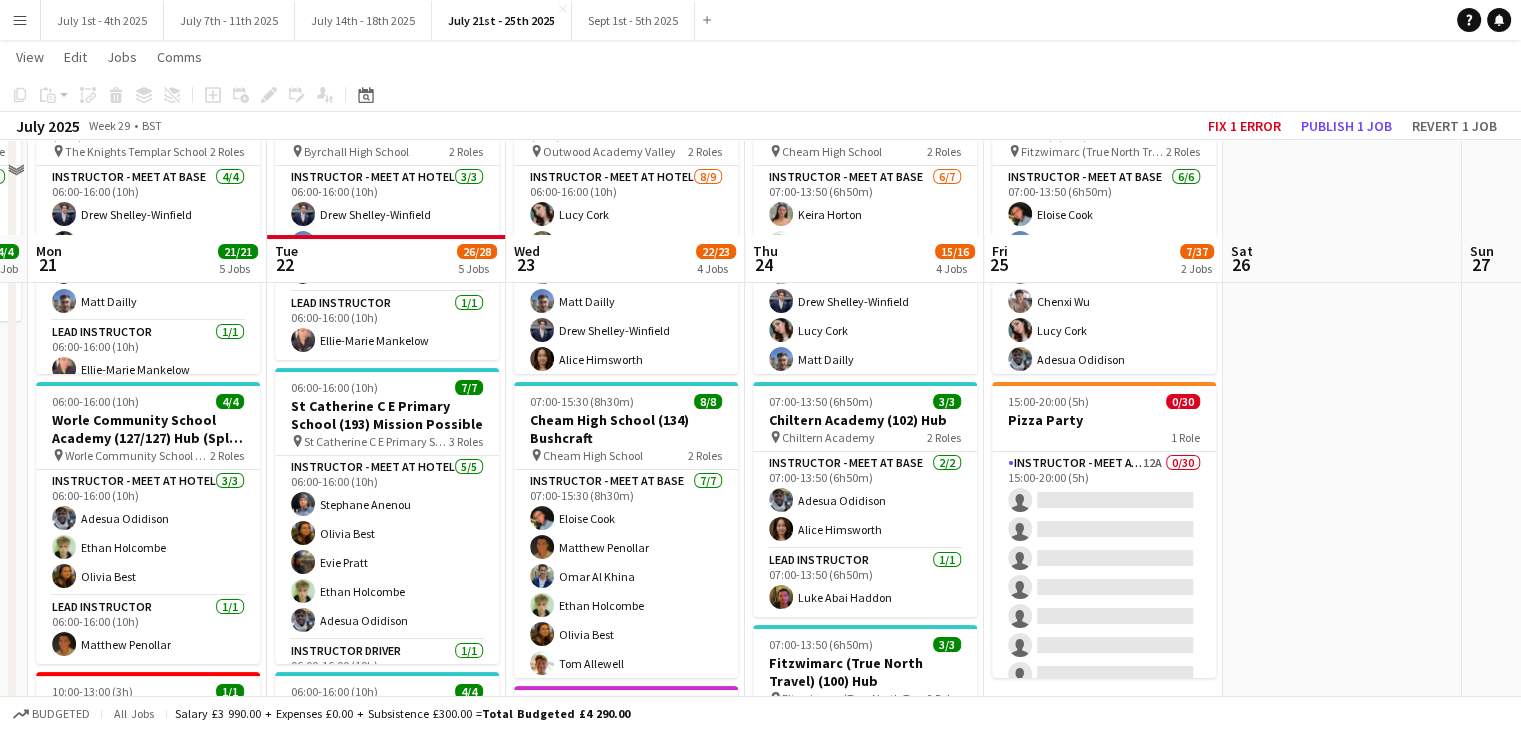 scroll, scrollTop: 300, scrollLeft: 0, axis: vertical 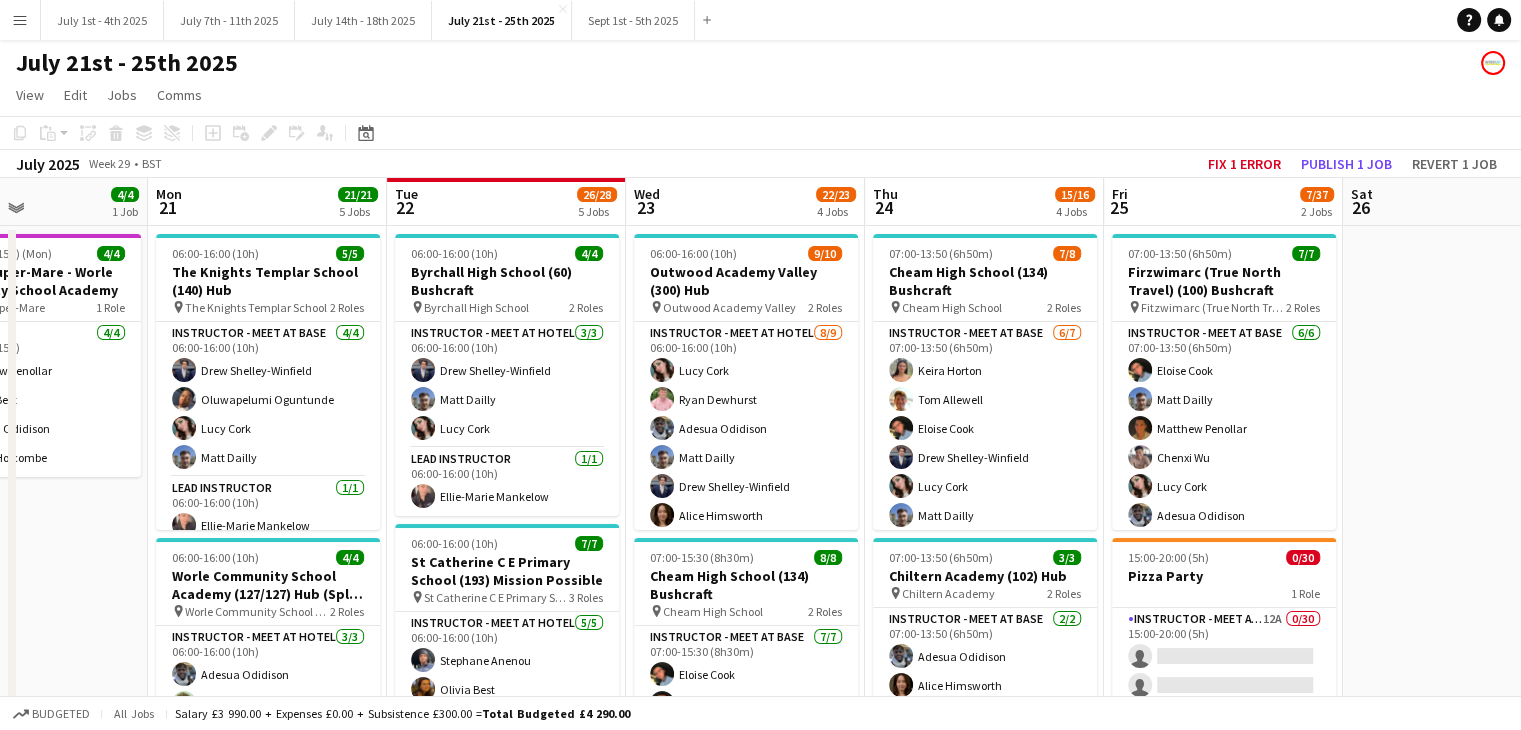 drag, startPoint x: 831, startPoint y: 199, endPoint x: 1068, endPoint y: 165, distance: 239.42639 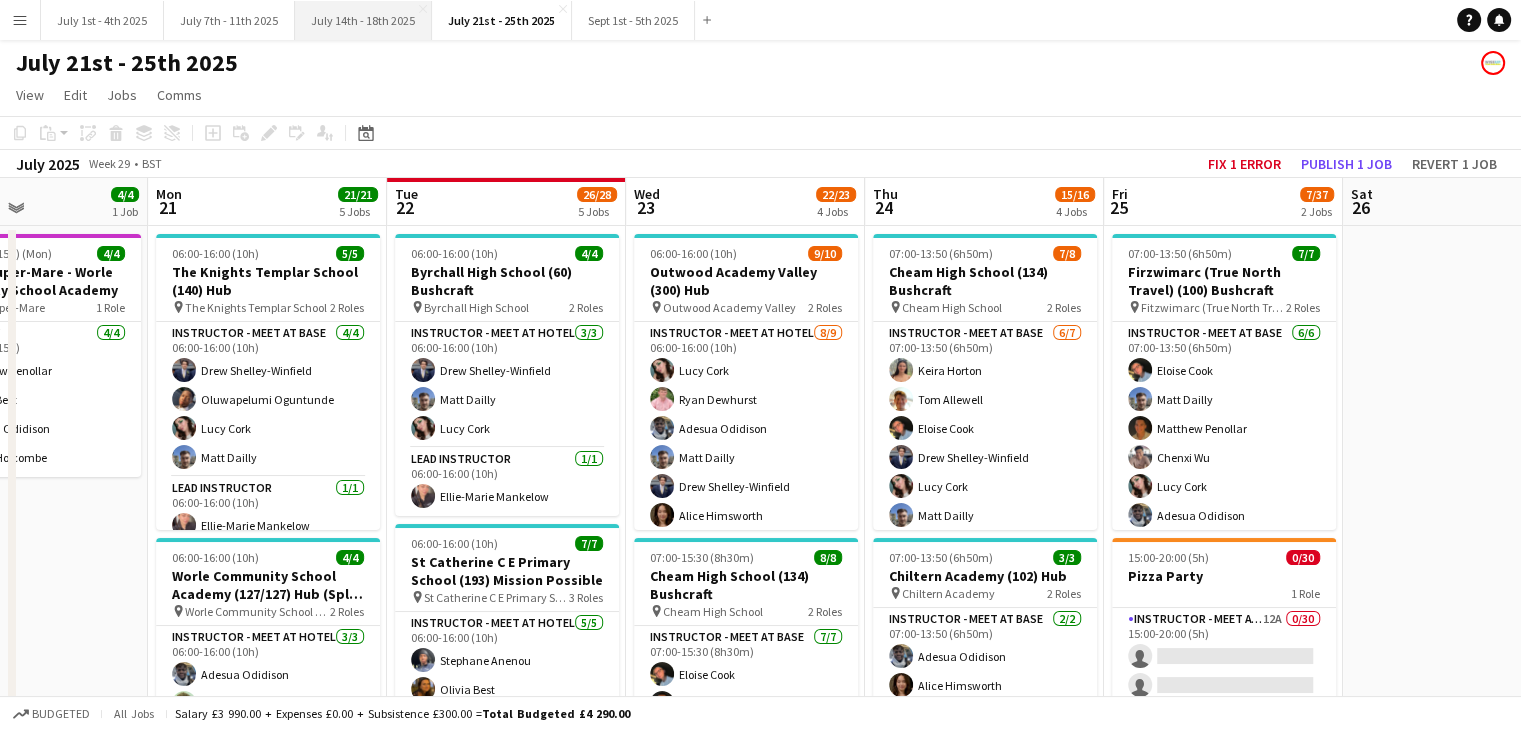 click on "July 14th - 18th 2025
Close" at bounding box center [363, 20] 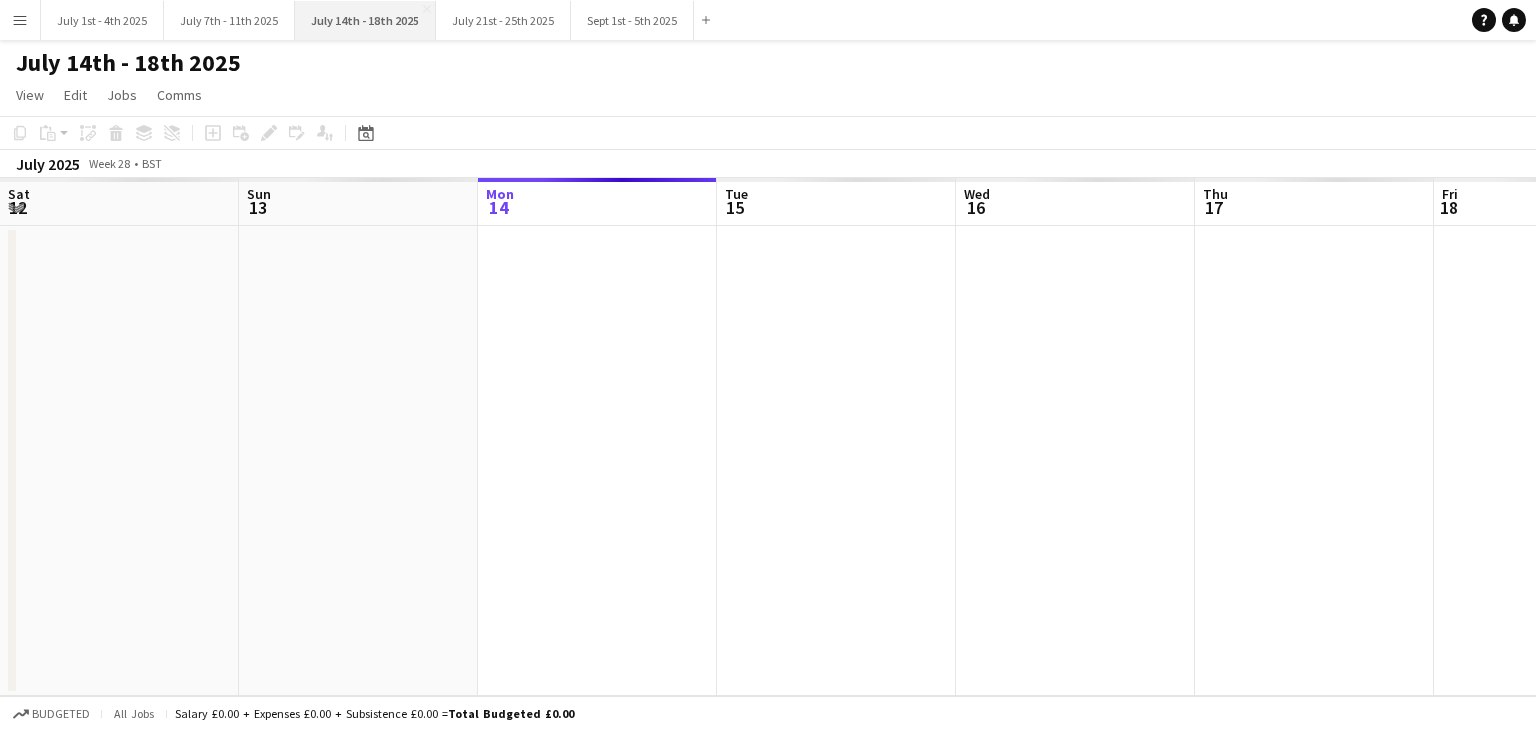 scroll, scrollTop: 0, scrollLeft: 418, axis: horizontal 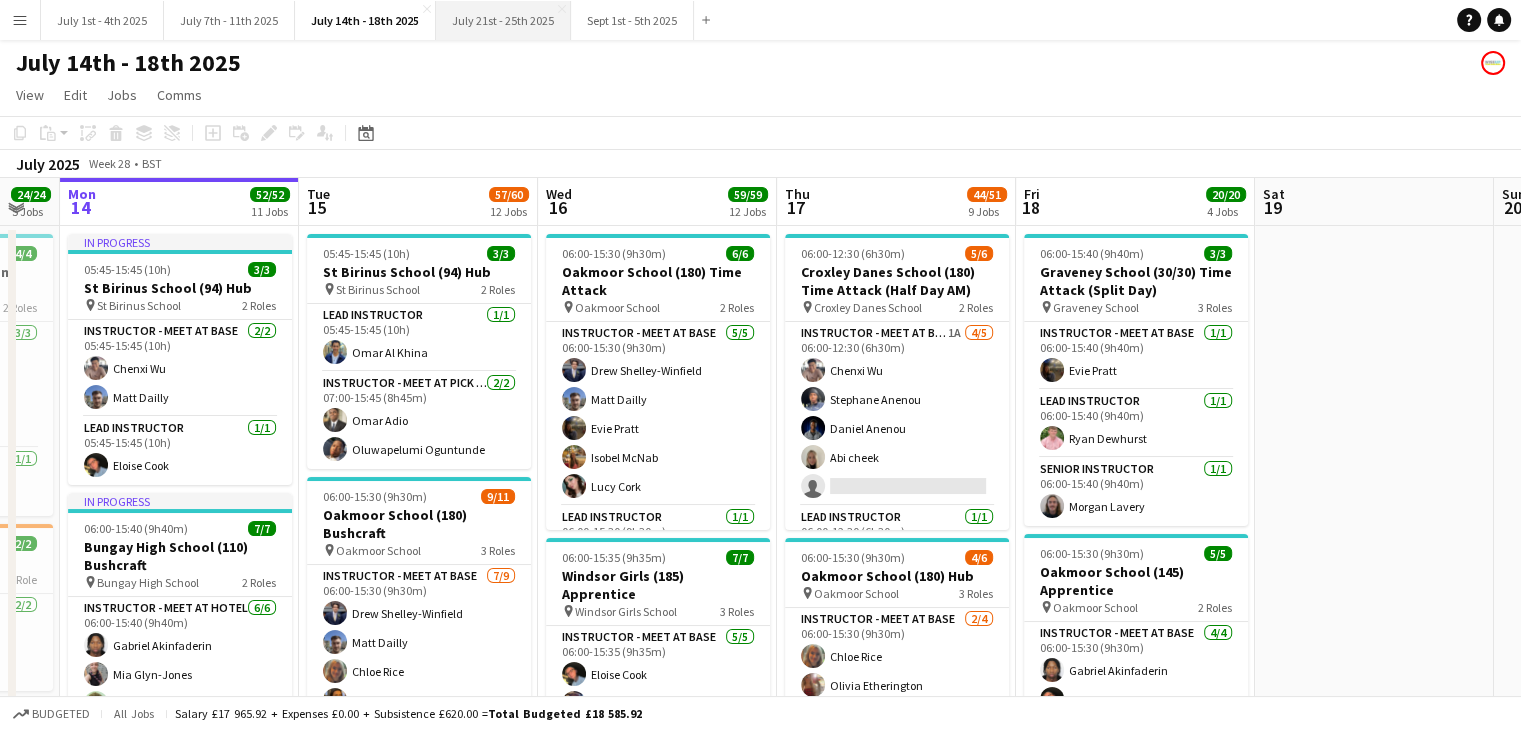 click on "July 21st - 25th 2025
Close" at bounding box center (503, 20) 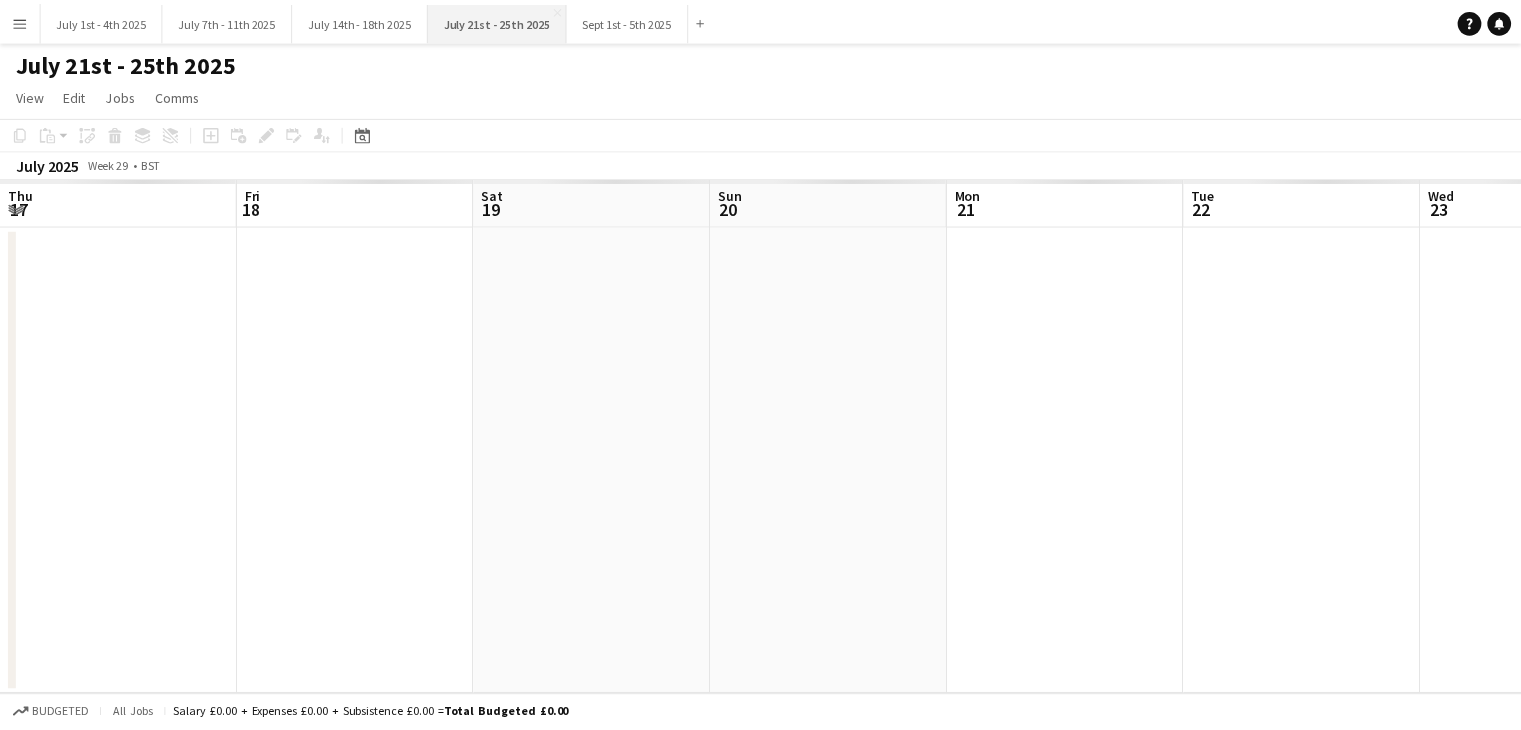 scroll, scrollTop: 0, scrollLeft: 808, axis: horizontal 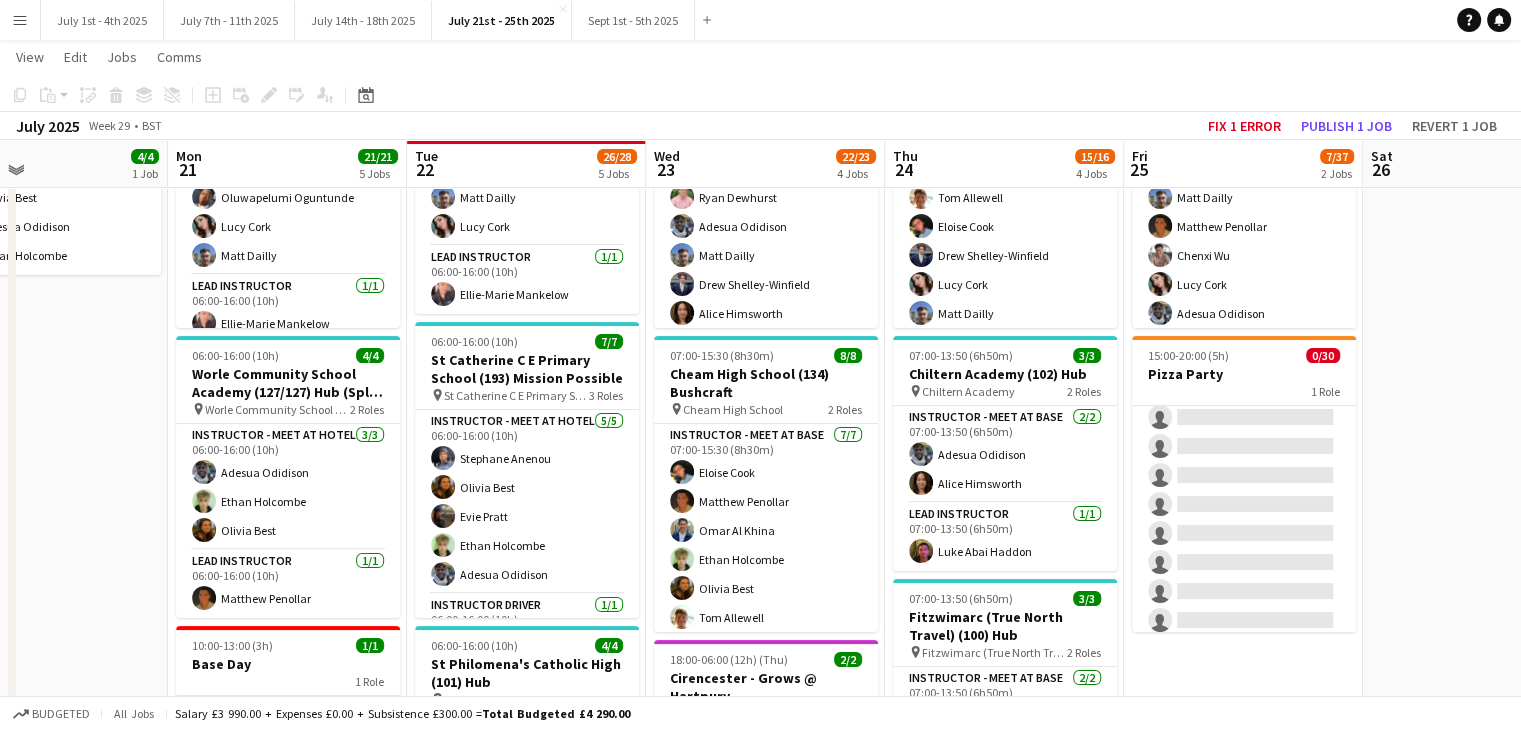 click on "[DAY]   [DD]   [DAY]   [DD]   [DAY]   [DD]   [DAY]   [DD]   [MM]/[MM]   [NUMBER] Job   [DAY]   [DD]   [DD]/[DD]   [NUMBER] Jobs   [DAY]   [DD]   [DD]/[DD]   [NUMBER] Jobs   [DAY]   [DD]   [DD]/[DD]   [NUMBER] Jobs   [DAY]   [DD]   [DD]/[DD]   [NUMBER] Jobs   [DAY]   [DD]   [MM]/[DD]   [NUMBER] Jobs   [SAT]   [SUN]   [MON]   [TUE]      [TIME]-[TIME] ([DURATION]) ([DAY])   [NUMBER]/[NUMBER]   [LOCATION] - [SCHOOL_NAME]
pin
[LOCATION]   [NUMBER] Role   Hotel Stay   [NUMBER]/[NUMBER]   [TIME]-[TIME] ([DURATION])
[FIRST] [LAST] [FIRST] [LAST] [FIRST] [LAST] [FIRST] [LAST]     [TIME]-[TIME] ([DURATION])    [NUMBER]/[NUMBER]   [SCHOOL_NAME] ([NUMBER]) Hub
pin
[SCHOOL_NAME]   [NUMBER] Roles   Instructor - Meet at Base   [NUMBER]/[NUMBER]   [TIME]-[TIME] ([DURATION])
[FIRST] [LAST] [FIRST] [LAST] [FIRST] [LAST] [FIRST] [LAST]  Lead Instructor   [NUMBER]/[NUMBER]   [TIME]-[TIME] ([DURATION])
[FIRST] [LAST]     [TIME]-[TIME] ([DURATION])    [NUMBER]/[NUMBER]   [SCHOOL_NAME] ([NUMBER]/[NUMBER]) Hub (Split Day)
pin
[SCHOOL_NAME]   [NUMBER] Roles   [NUMBER]/[NUMBER]  [FIRST] [LAST]" at bounding box center [760, 706] 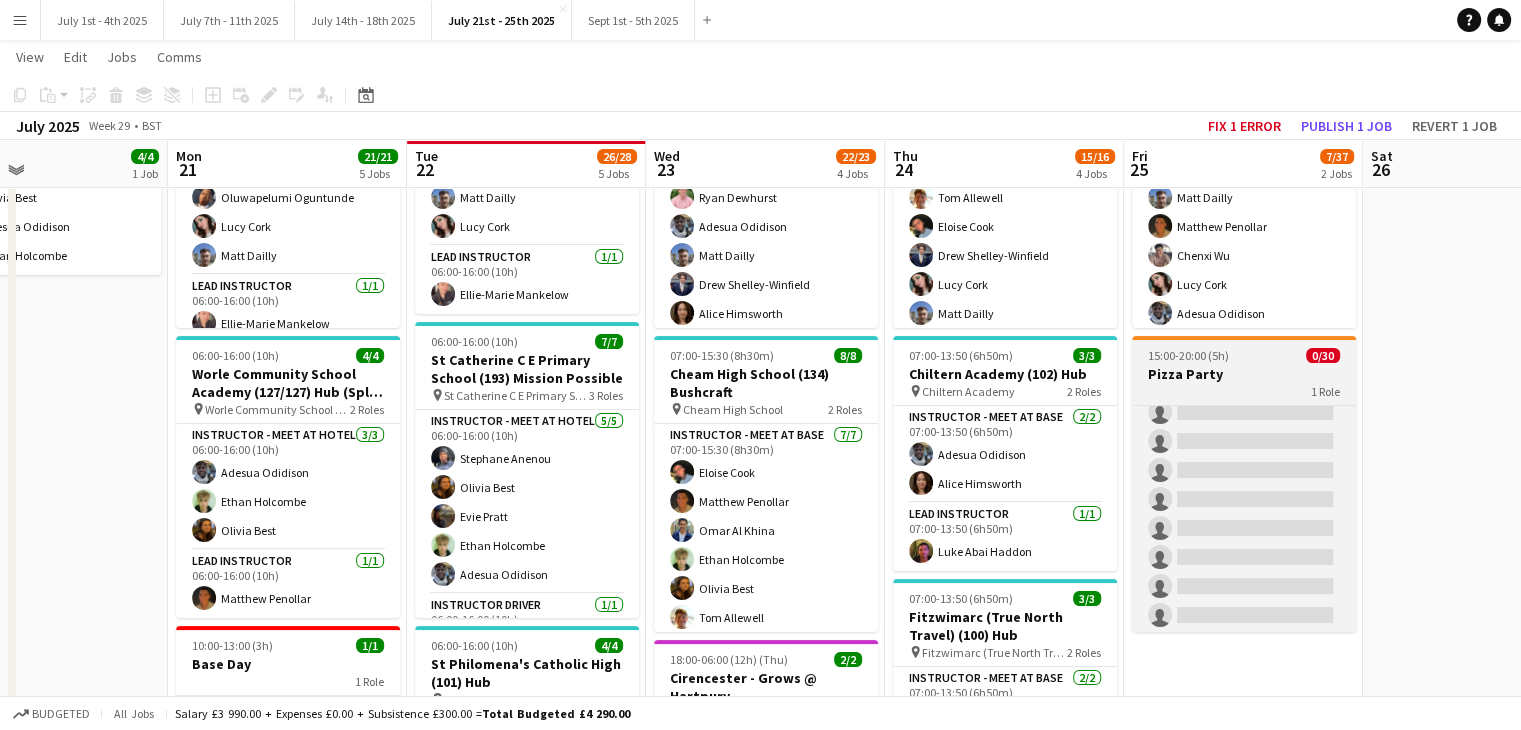 scroll, scrollTop: 0, scrollLeft: 0, axis: both 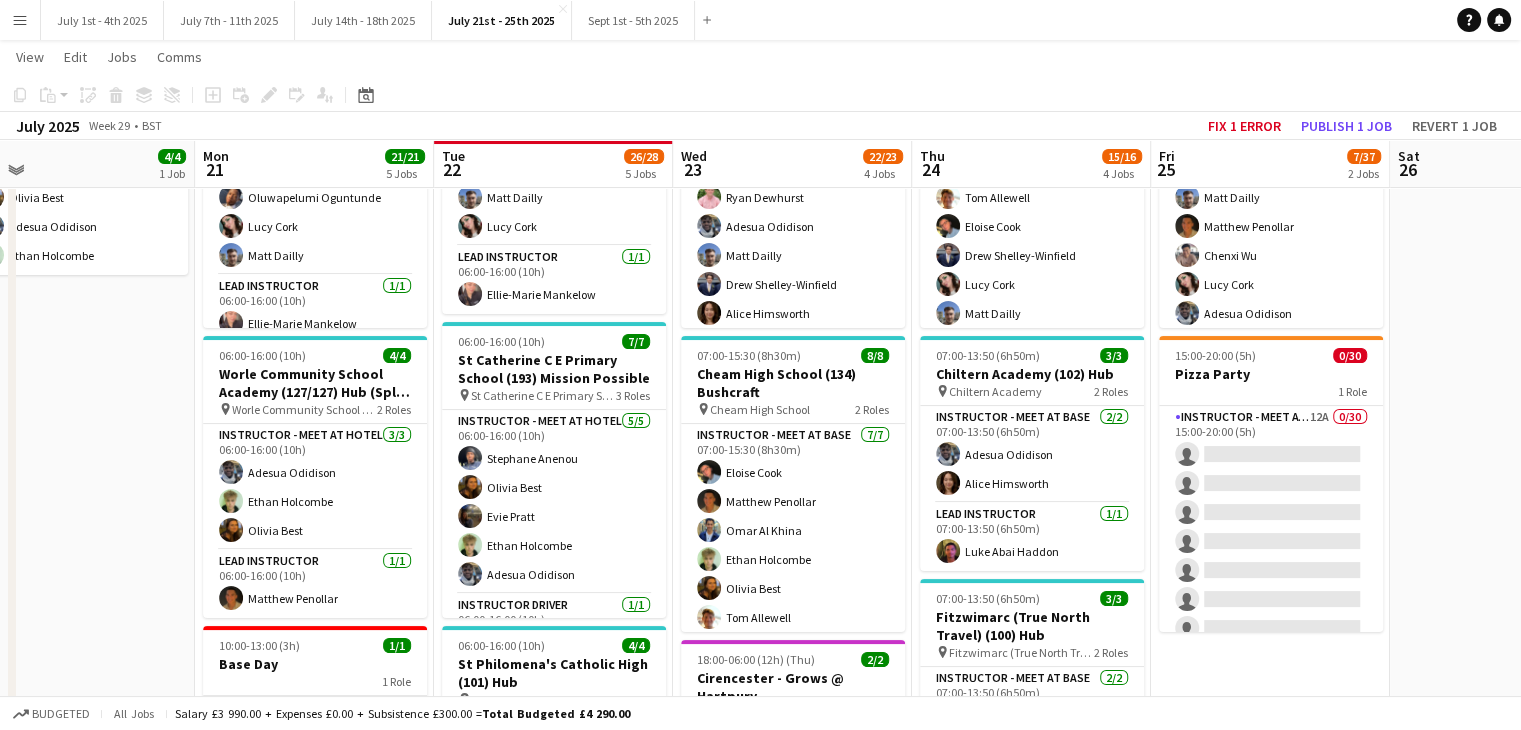 drag, startPoint x: 773, startPoint y: 150, endPoint x: 786, endPoint y: 161, distance: 17.029387 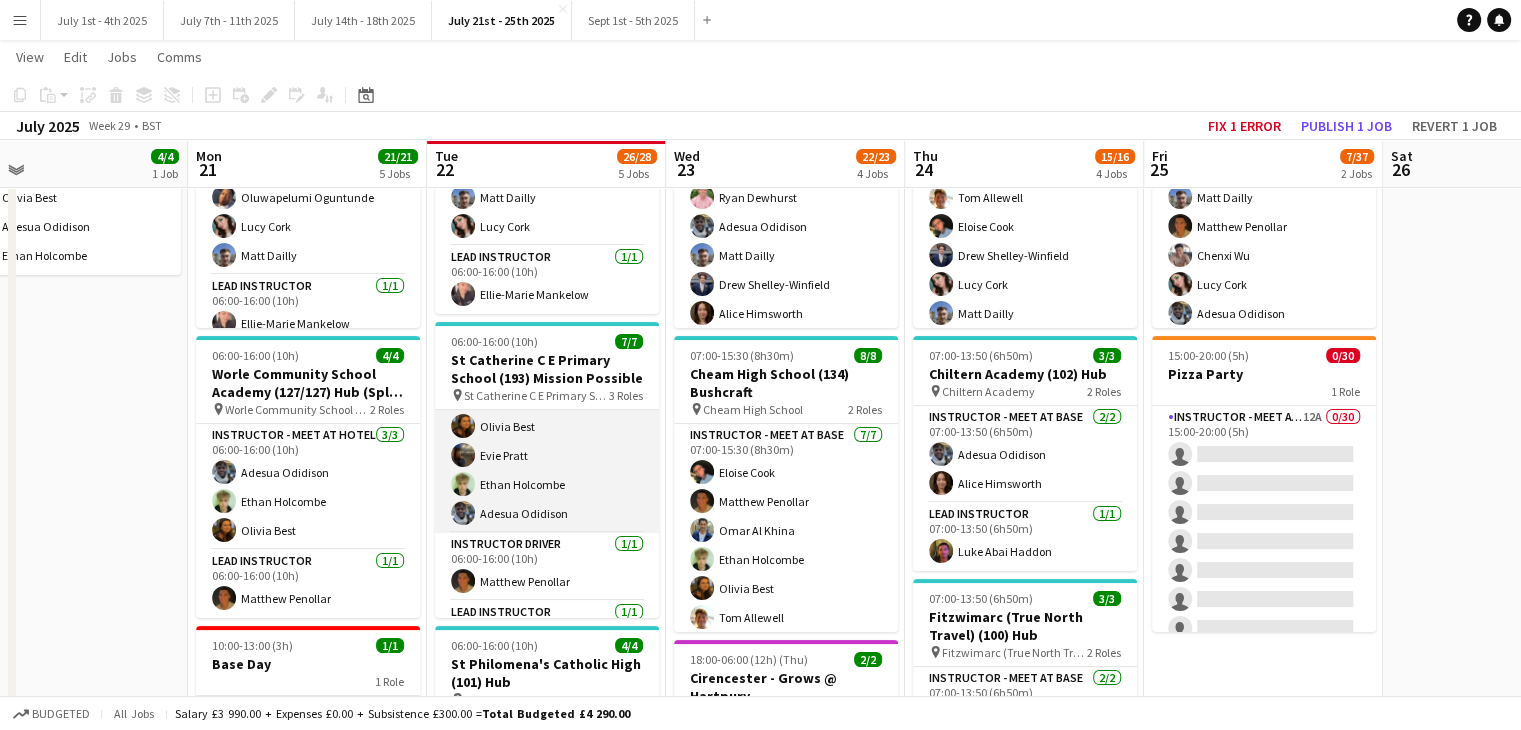 scroll, scrollTop: 112, scrollLeft: 0, axis: vertical 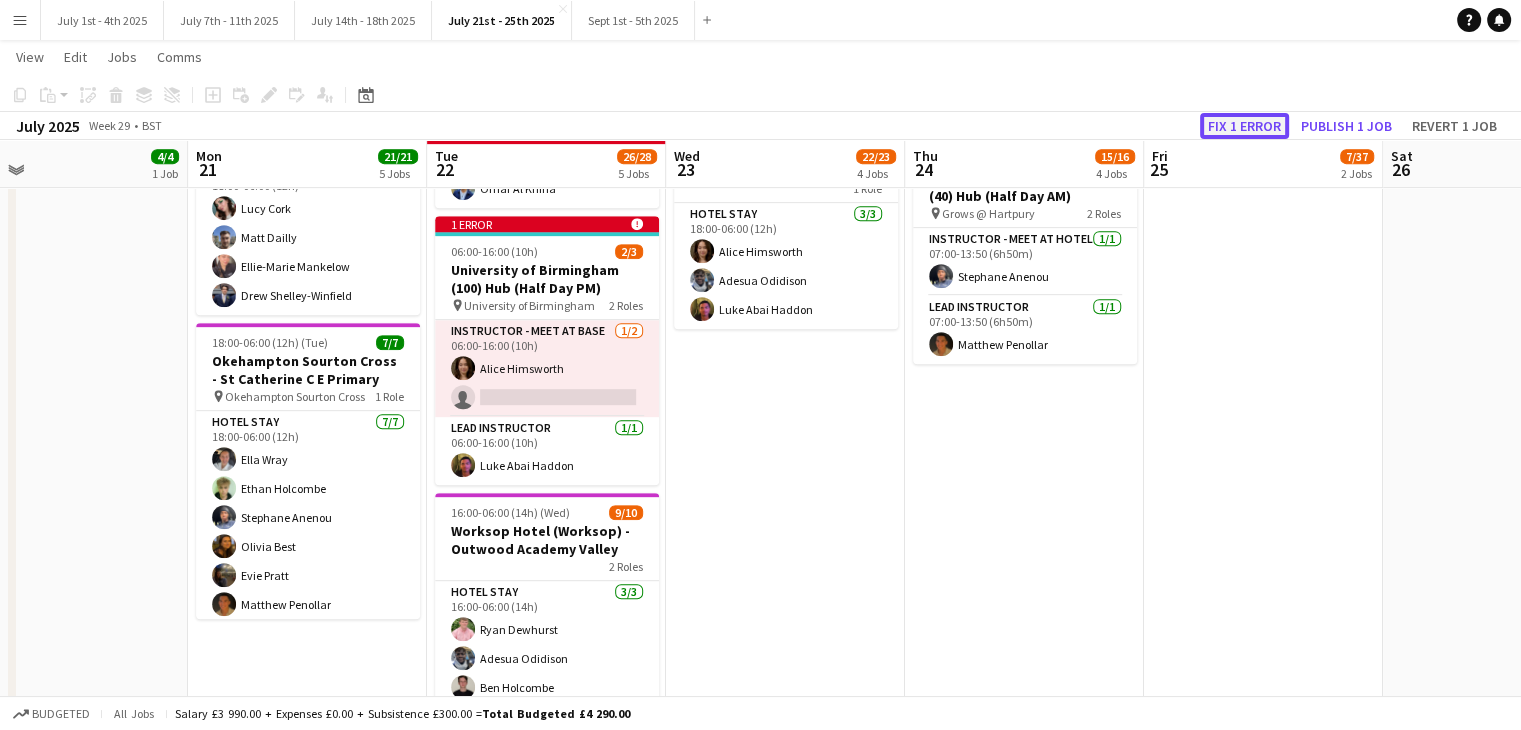 click on "Fix 1 error" 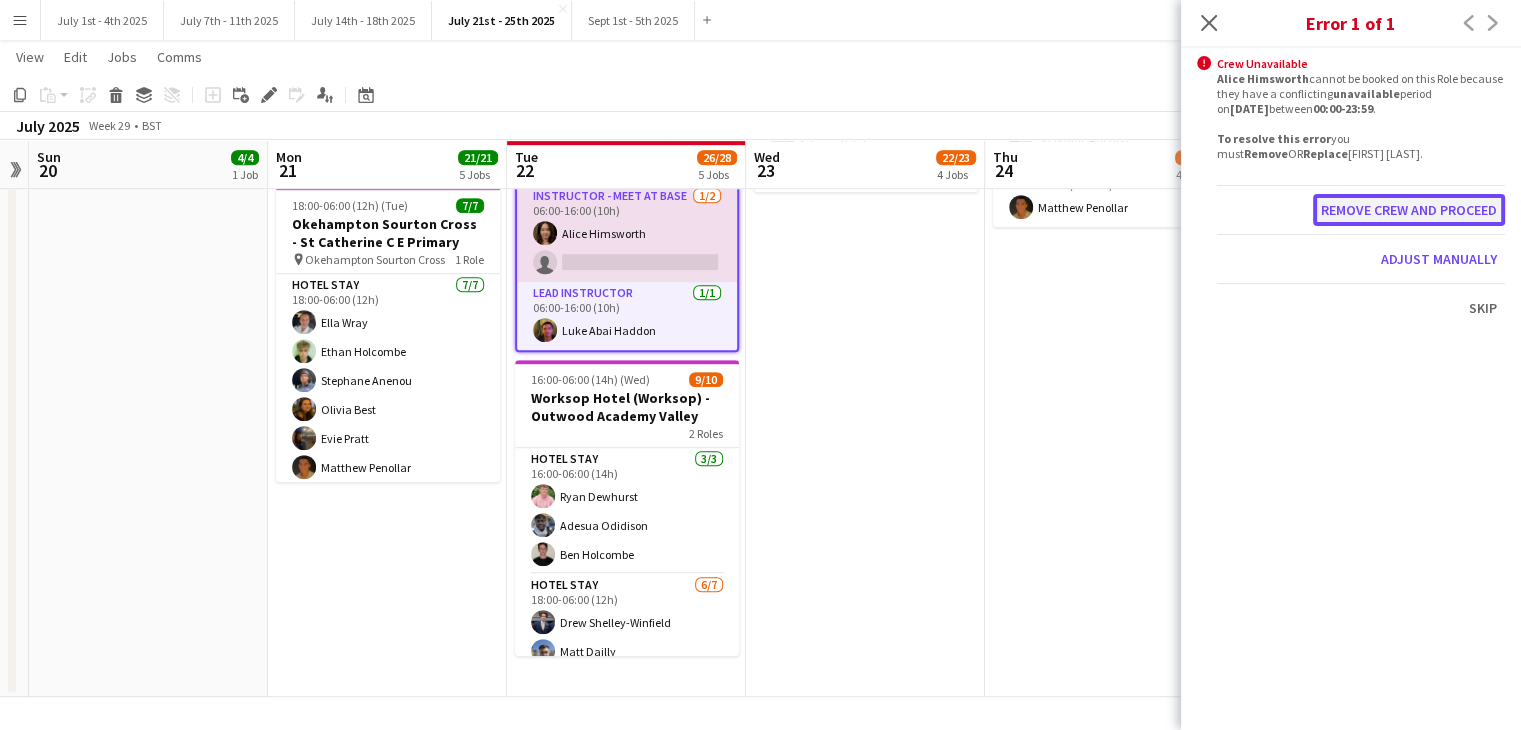click on "Remove crew and proceed" 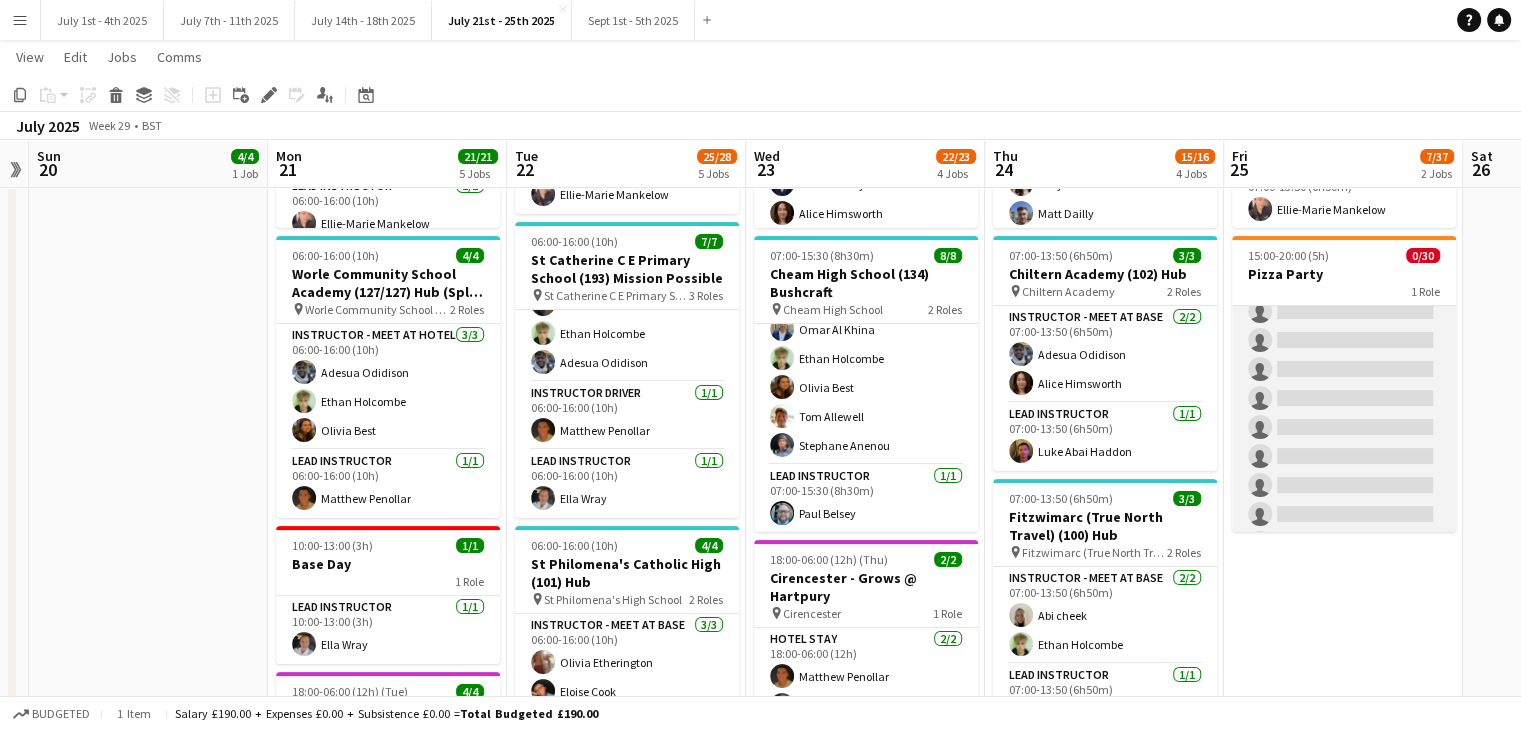 scroll, scrollTop: 0, scrollLeft: 0, axis: both 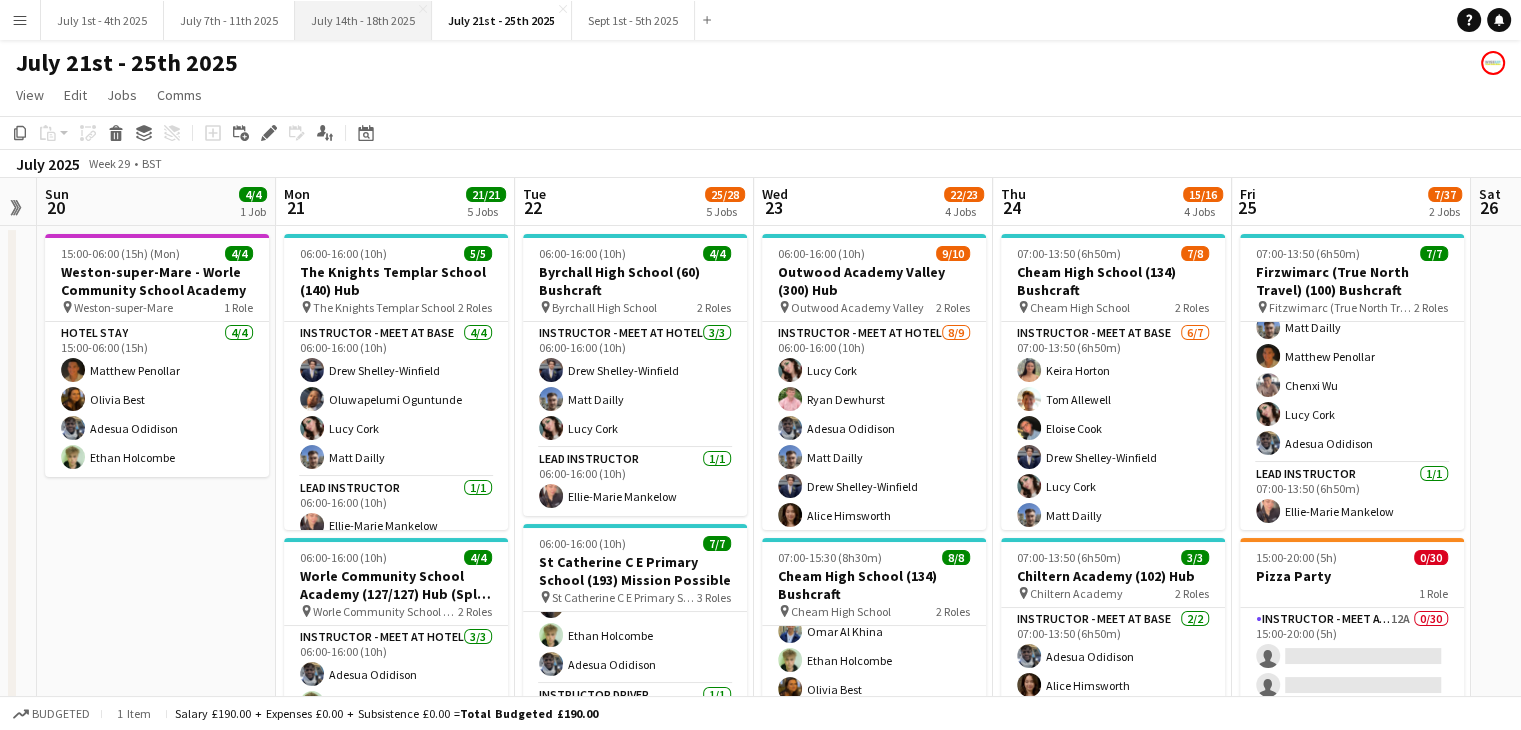 click on "July 14th - 18th 2025
Close" at bounding box center (363, 20) 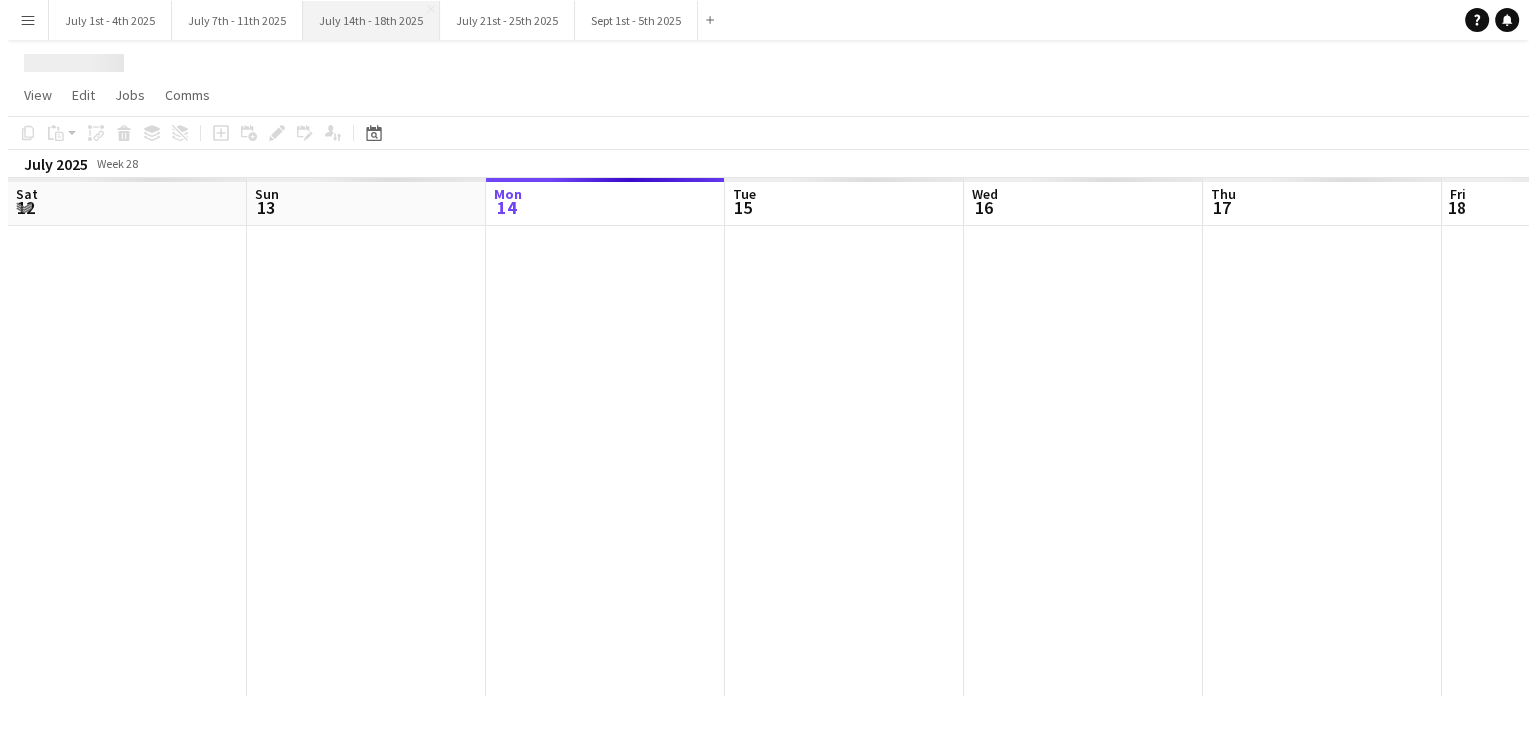 scroll, scrollTop: 0, scrollLeft: 0, axis: both 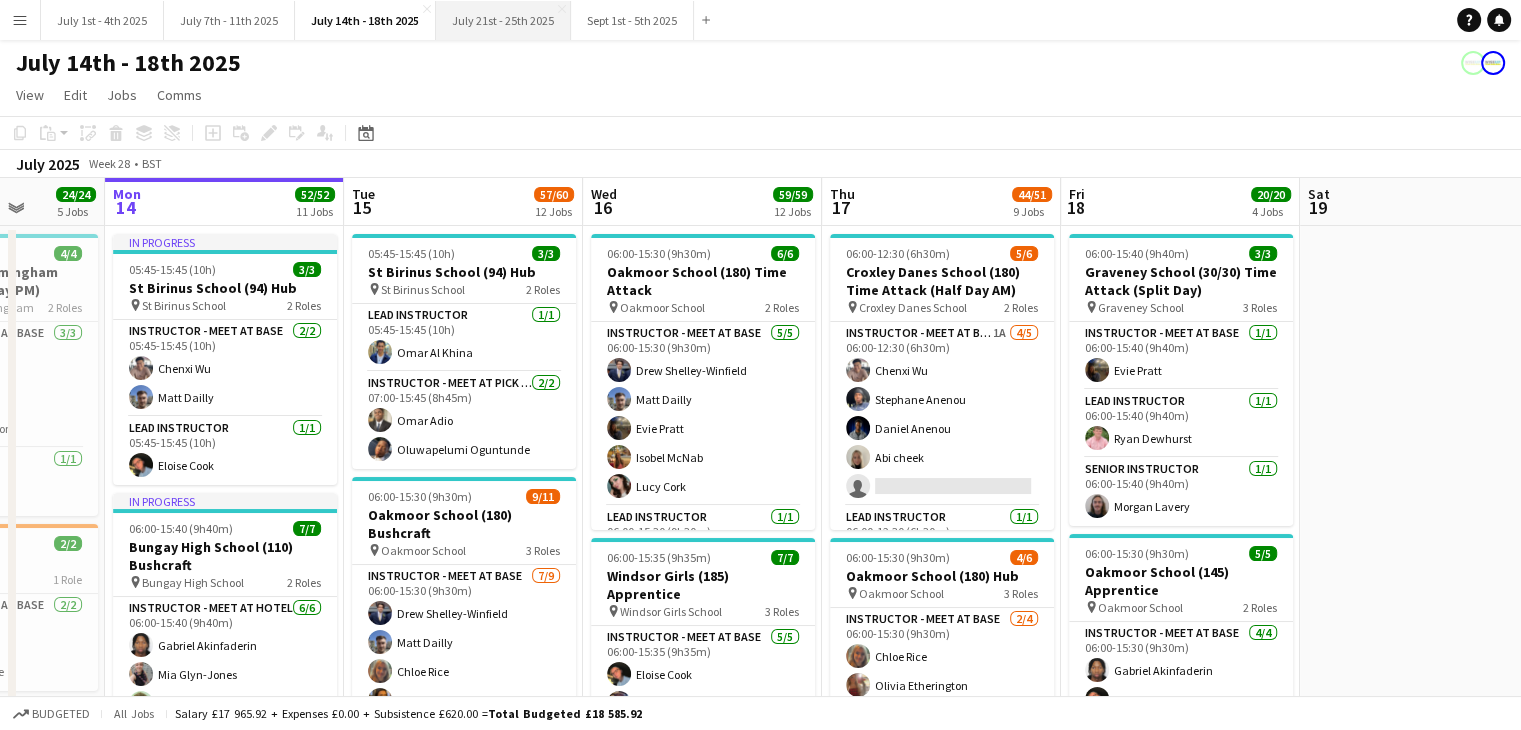click on "July 21st - 25th 2025
Close" at bounding box center (503, 20) 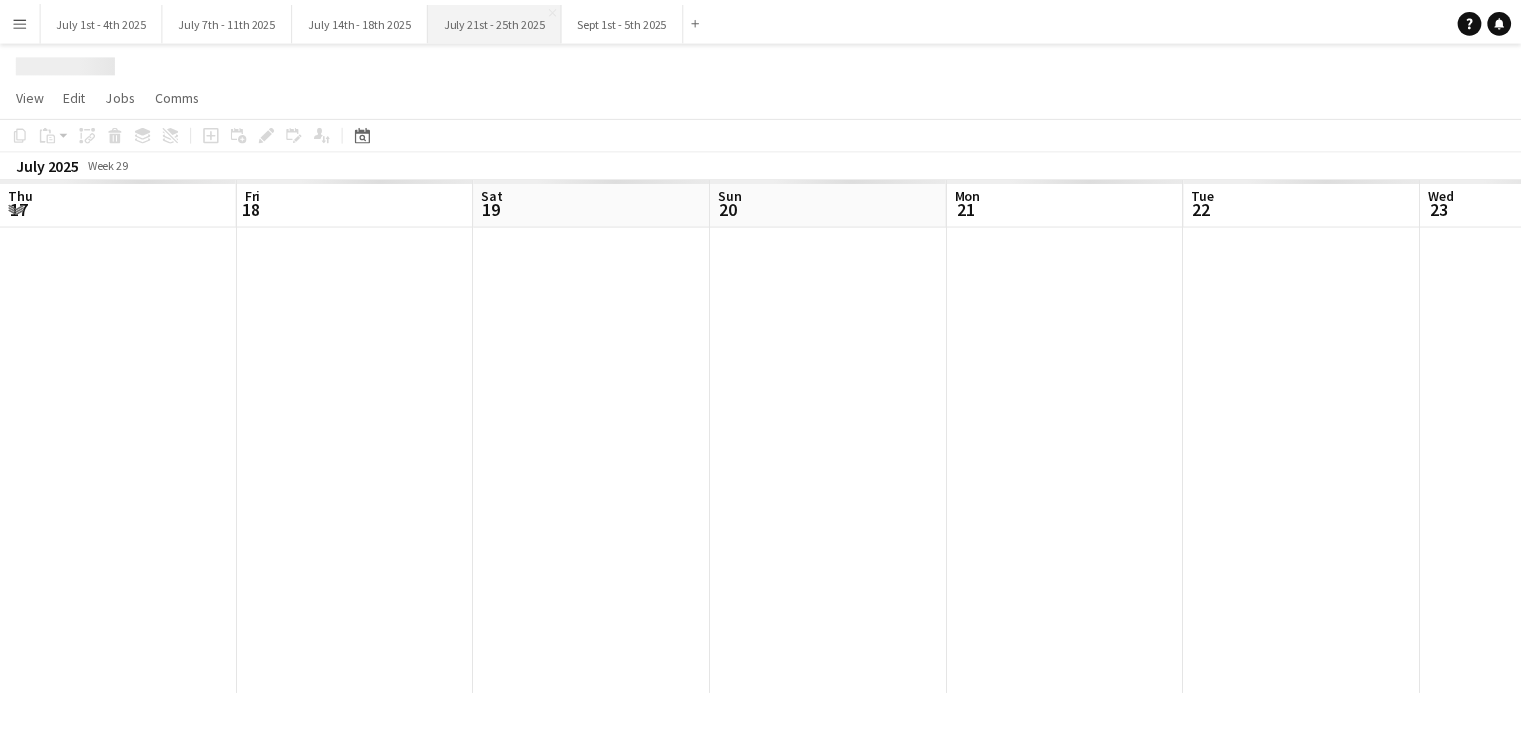 scroll, scrollTop: 0, scrollLeft: 680, axis: horizontal 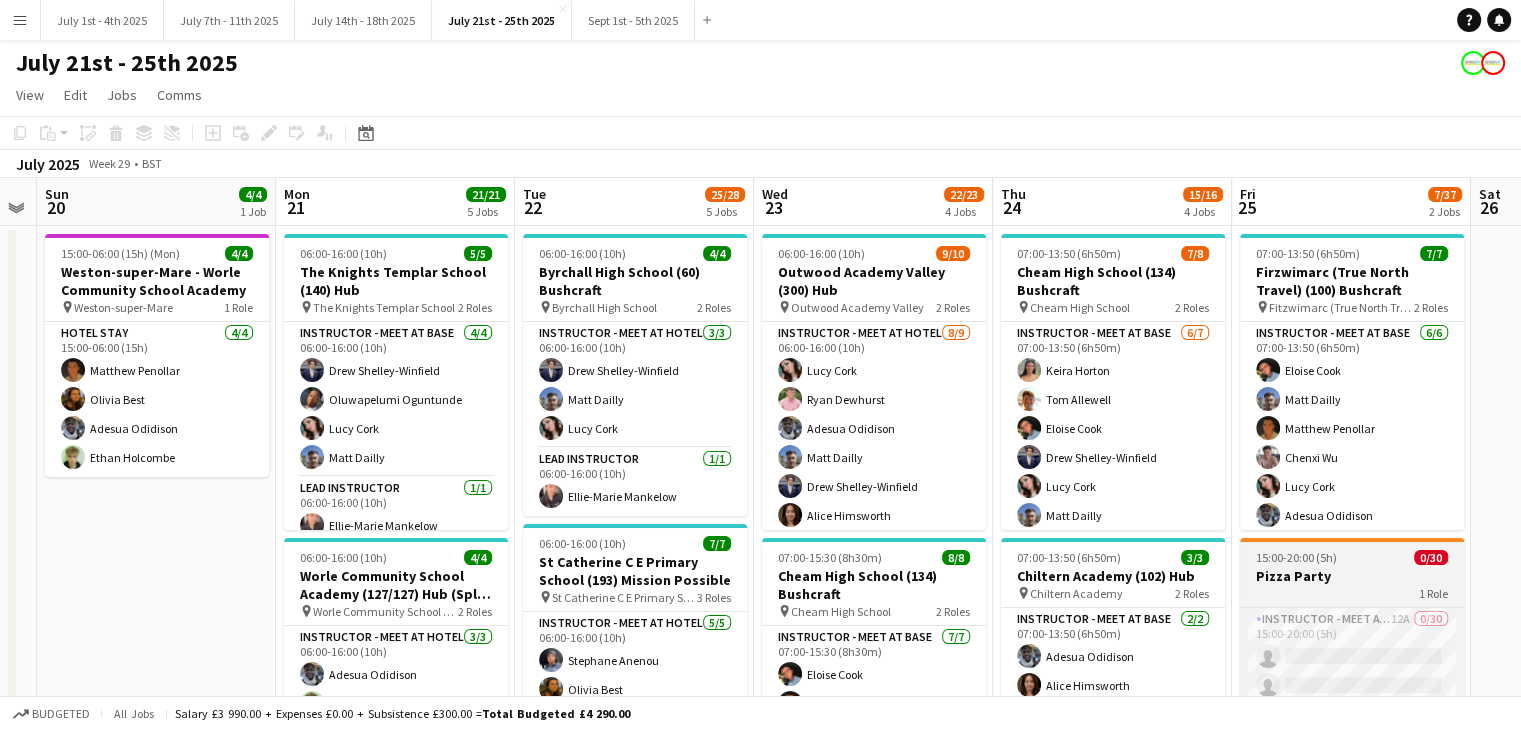 click on "15:00-20:00 (5h)    0/30" at bounding box center (1352, 557) 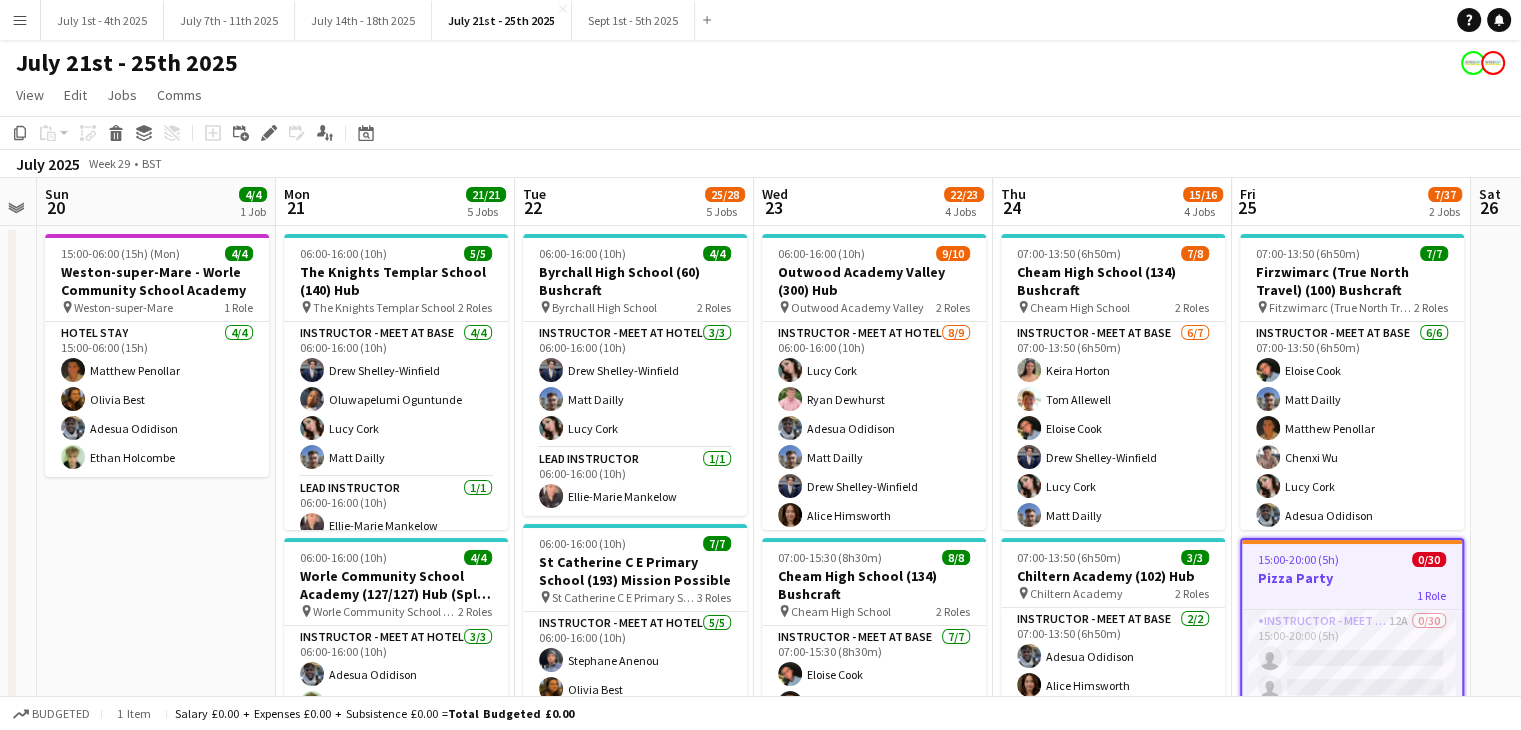 scroll, scrollTop: 0, scrollLeft: 679, axis: horizontal 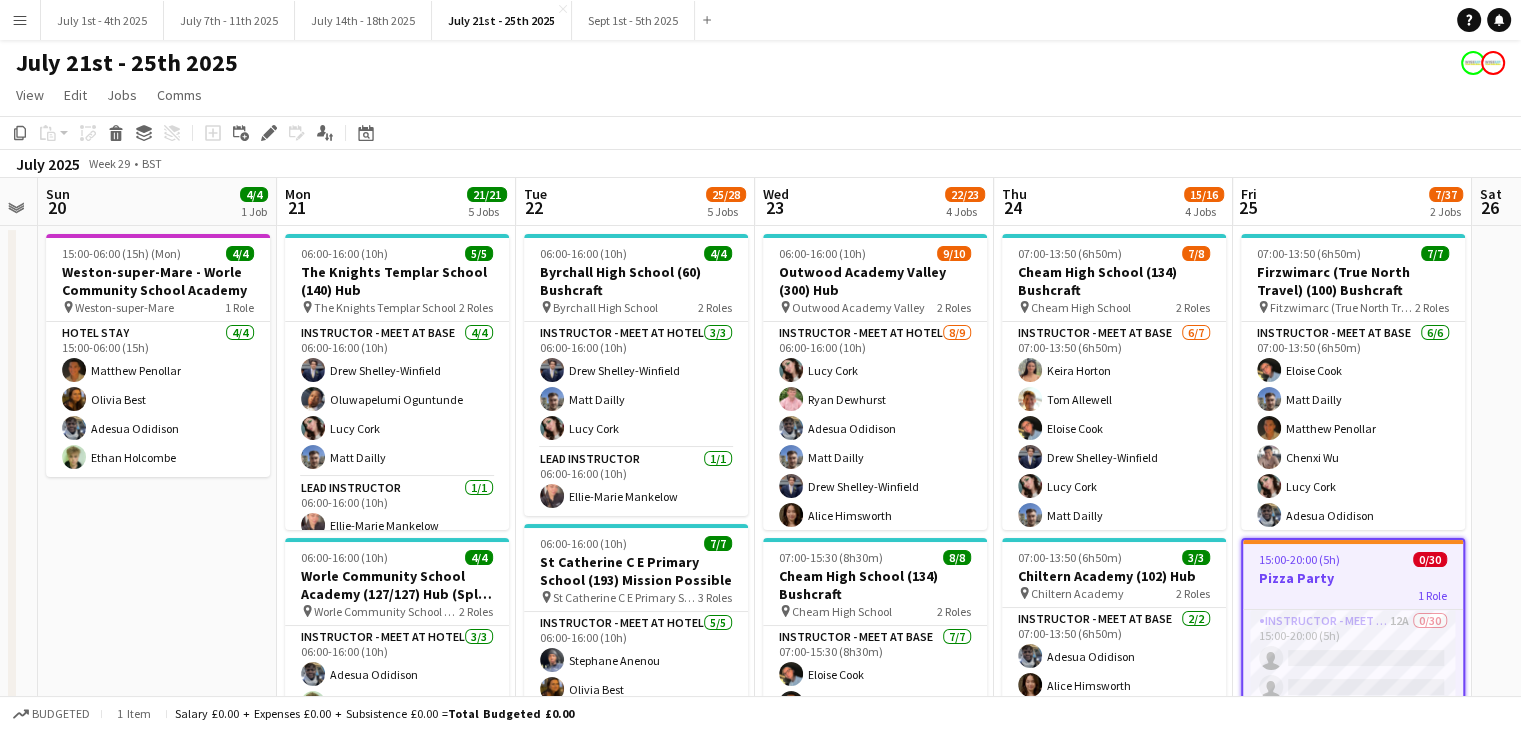 click on "15:00-20:00 (5h)    0/30" at bounding box center [1353, 559] 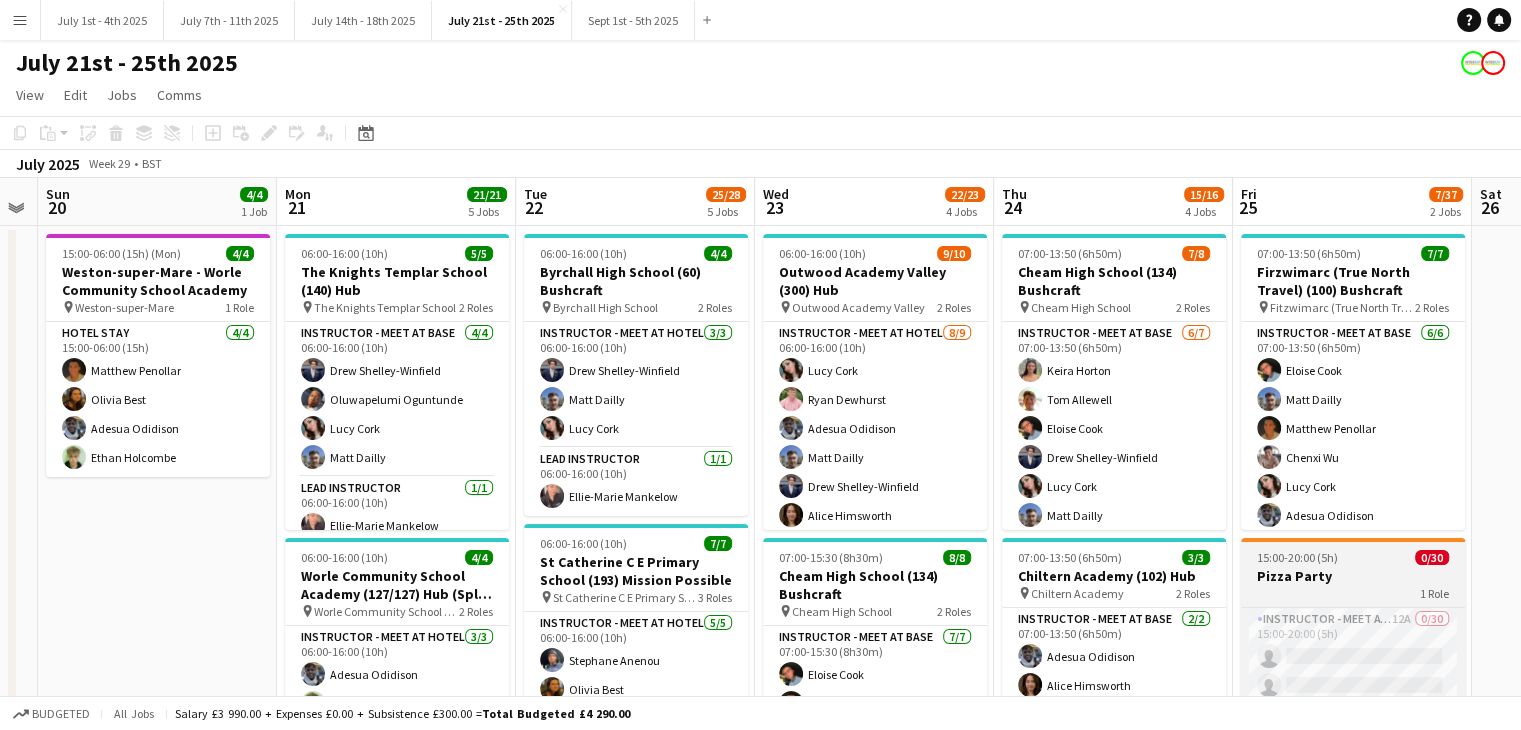 click on "15:00-20:00 (5h)    0/30   Pizza Party   1 Role   Instructor - Meet at Base   12A   0/30   15:00-20:00 (5h)
single-neutral-actions
single-neutral-actions
single-neutral-actions
single-neutral-actions
single-neutral-actions
single-neutral-actions
single-neutral-actions
single-neutral-actions
single-neutral-actions
single-neutral-actions
single-neutral-actions
single-neutral-actions
single-neutral-actions
single-neutral-actions
single-neutral-actions" at bounding box center [1353, 686] 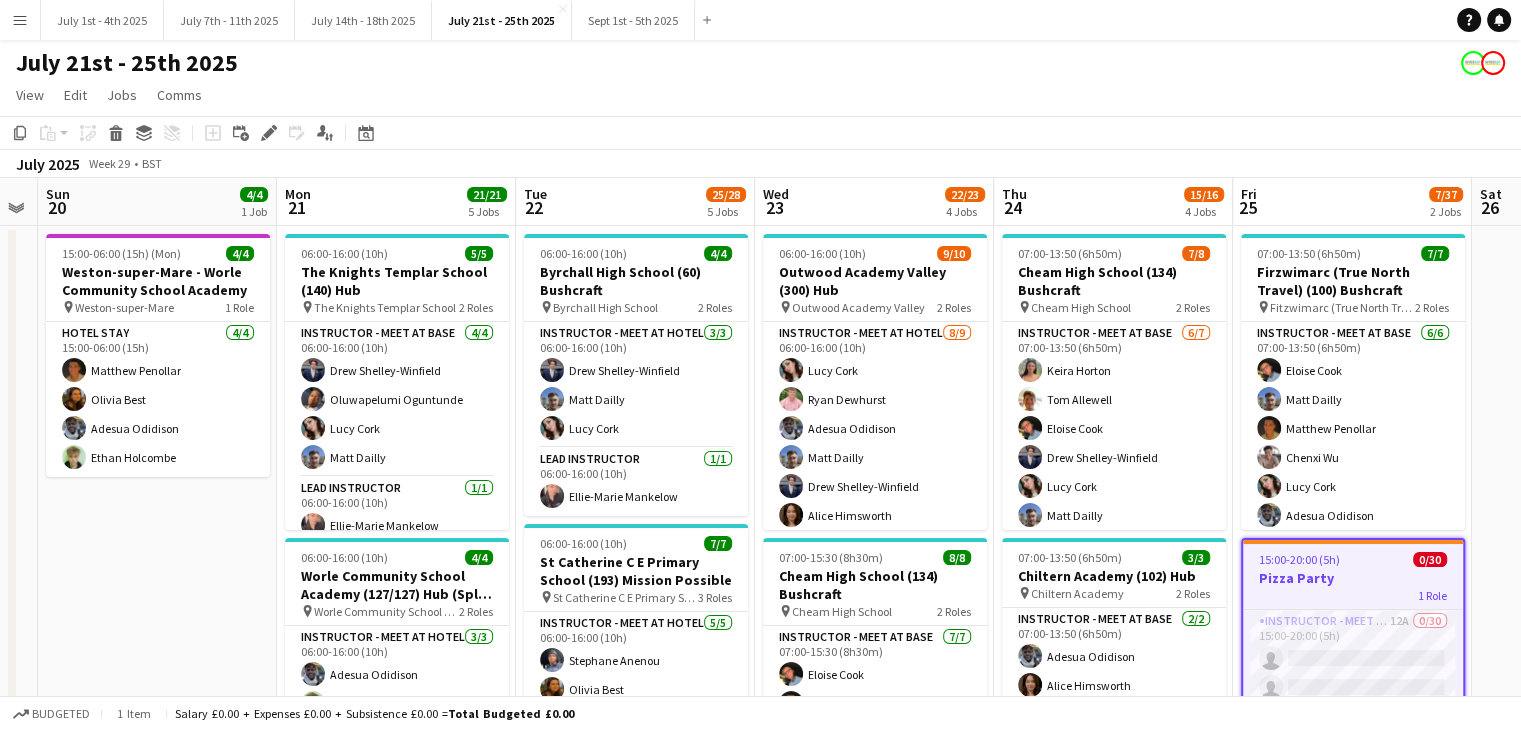 scroll, scrollTop: 300, scrollLeft: 0, axis: vertical 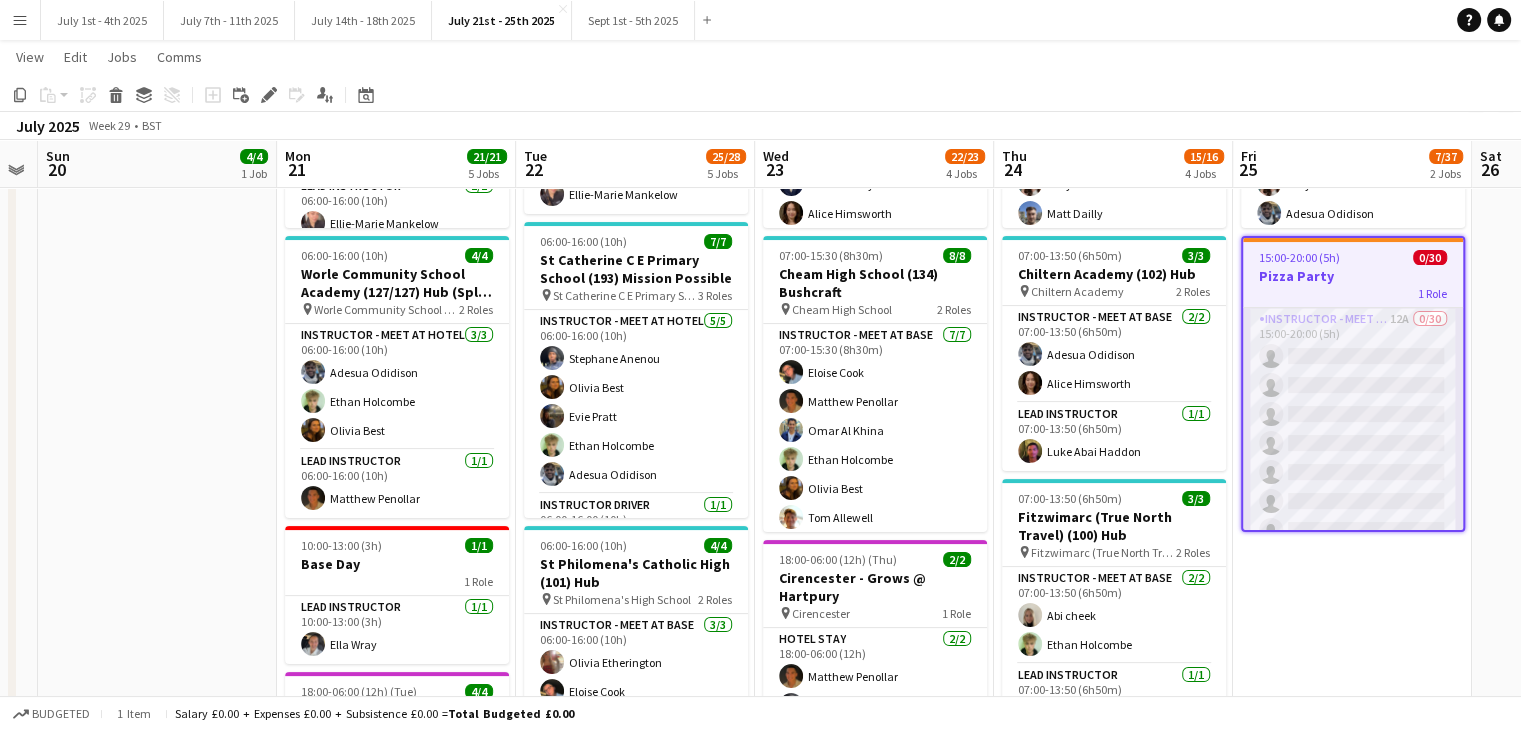 click on "Instructor - Meet at Base   [NUMBER]A   [TIME]-[TIME] ([DURATION])
single-neutral-actions
single-neutral-actions
single-neutral-actions
single-neutral-actions
single-neutral-actions
single-neutral-actions
single-neutral-actions
single-neutral-actions
single-neutral-actions
single-neutral-actions
single-neutral-actions
single-neutral-actions
single-neutral-actions
single-neutral-actions
single-neutral-actions
single-neutral-actions" at bounding box center (1353, 762) 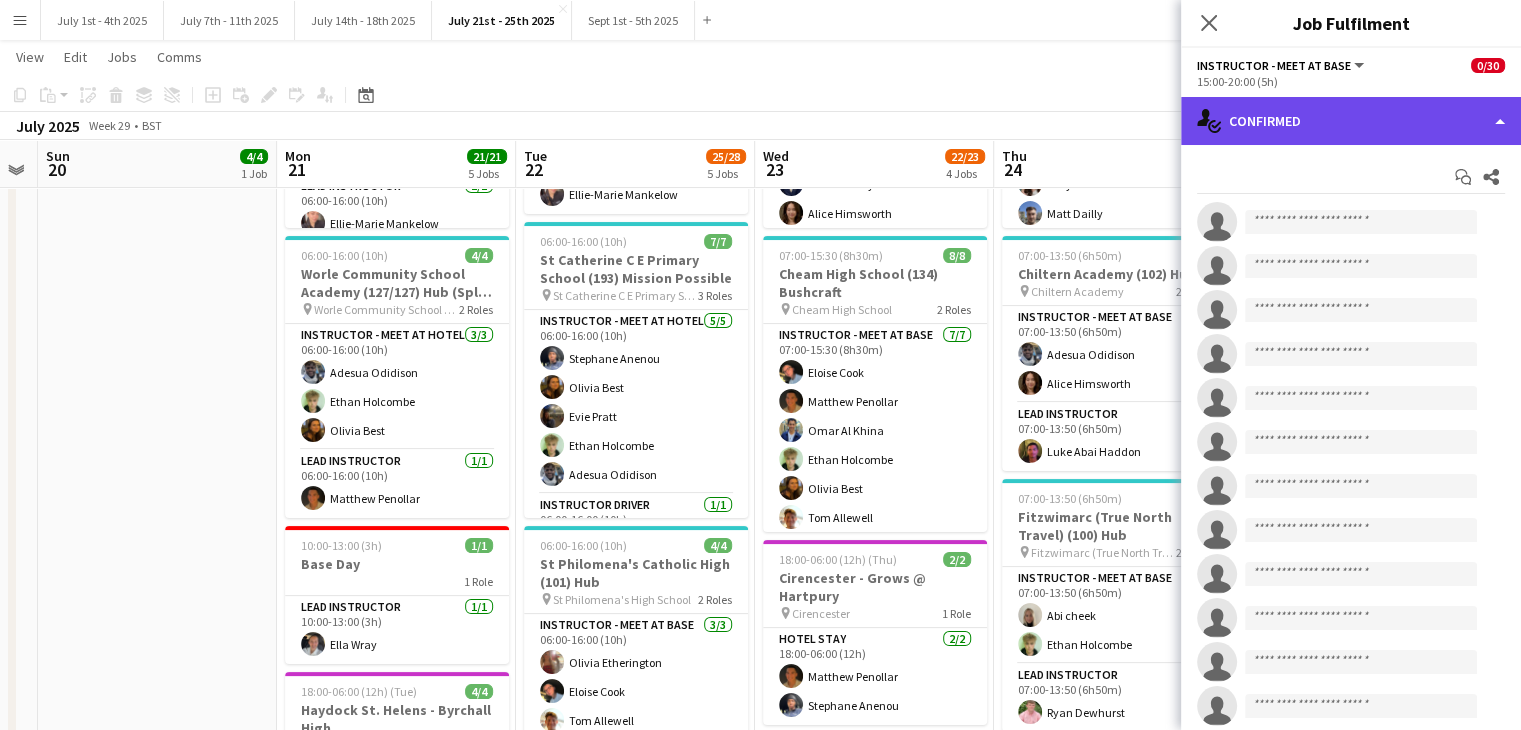 click on "single-neutral-actions-check-2
Confirmed" 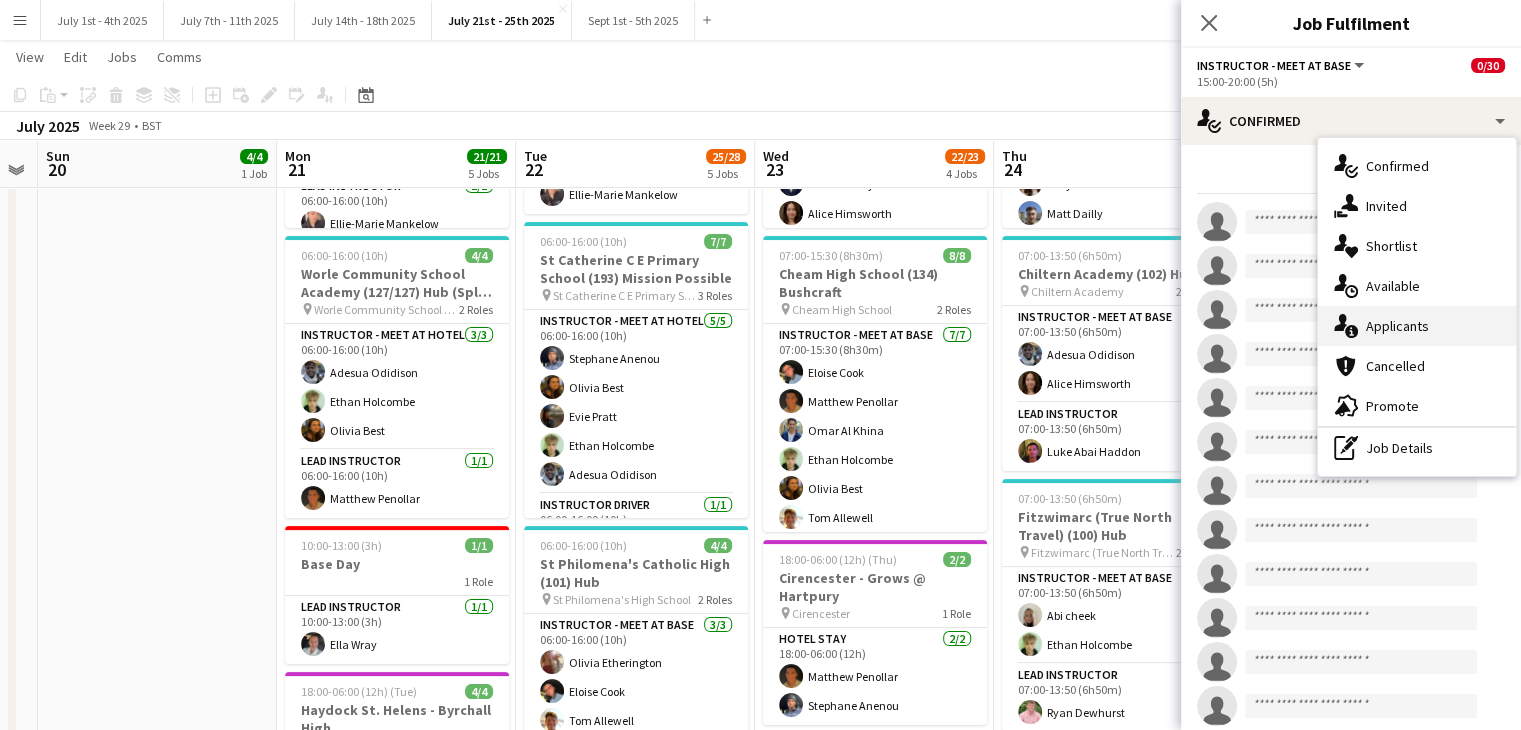 click on "single-neutral-actions-information
Applicants" at bounding box center (1417, 326) 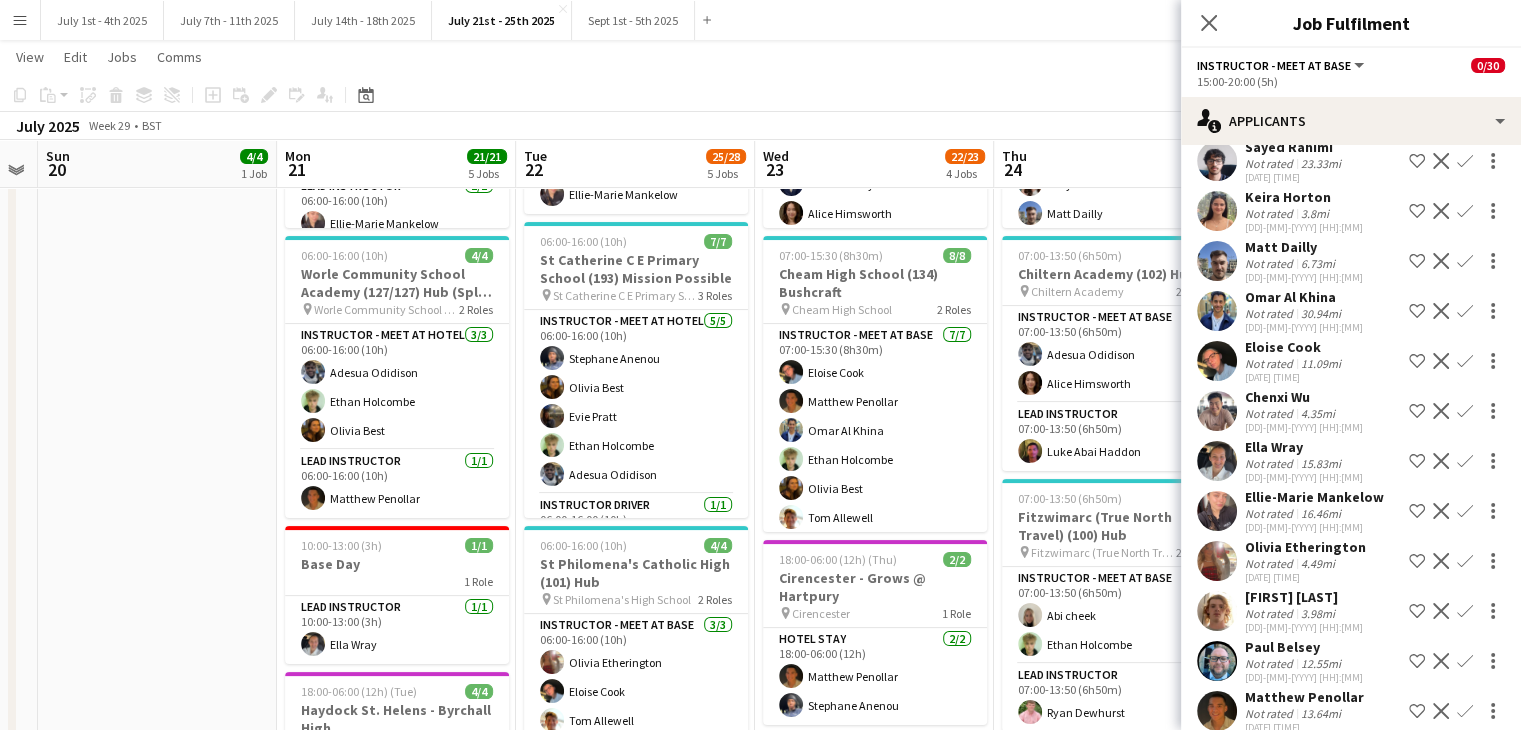 scroll, scrollTop: 144, scrollLeft: 0, axis: vertical 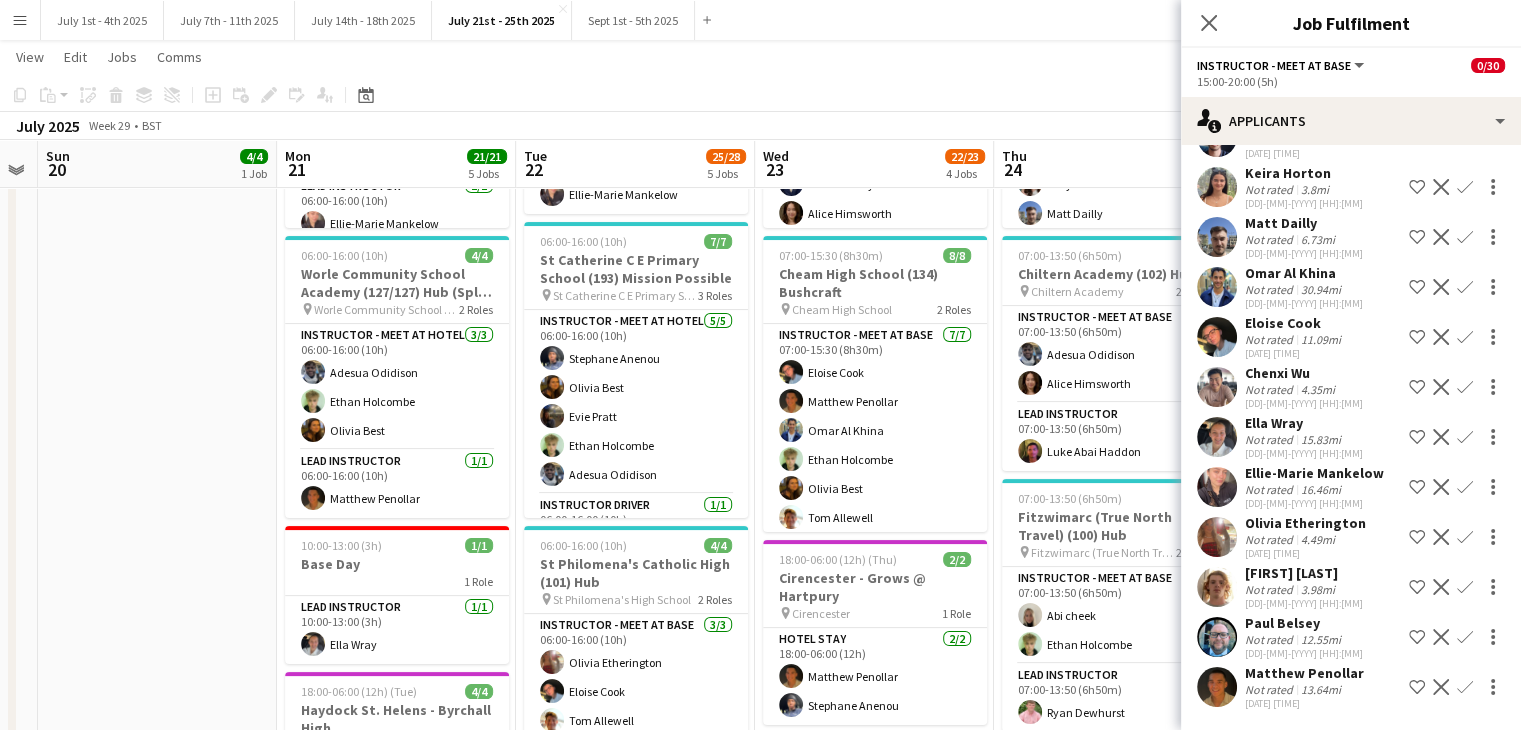 click on "Confirm" 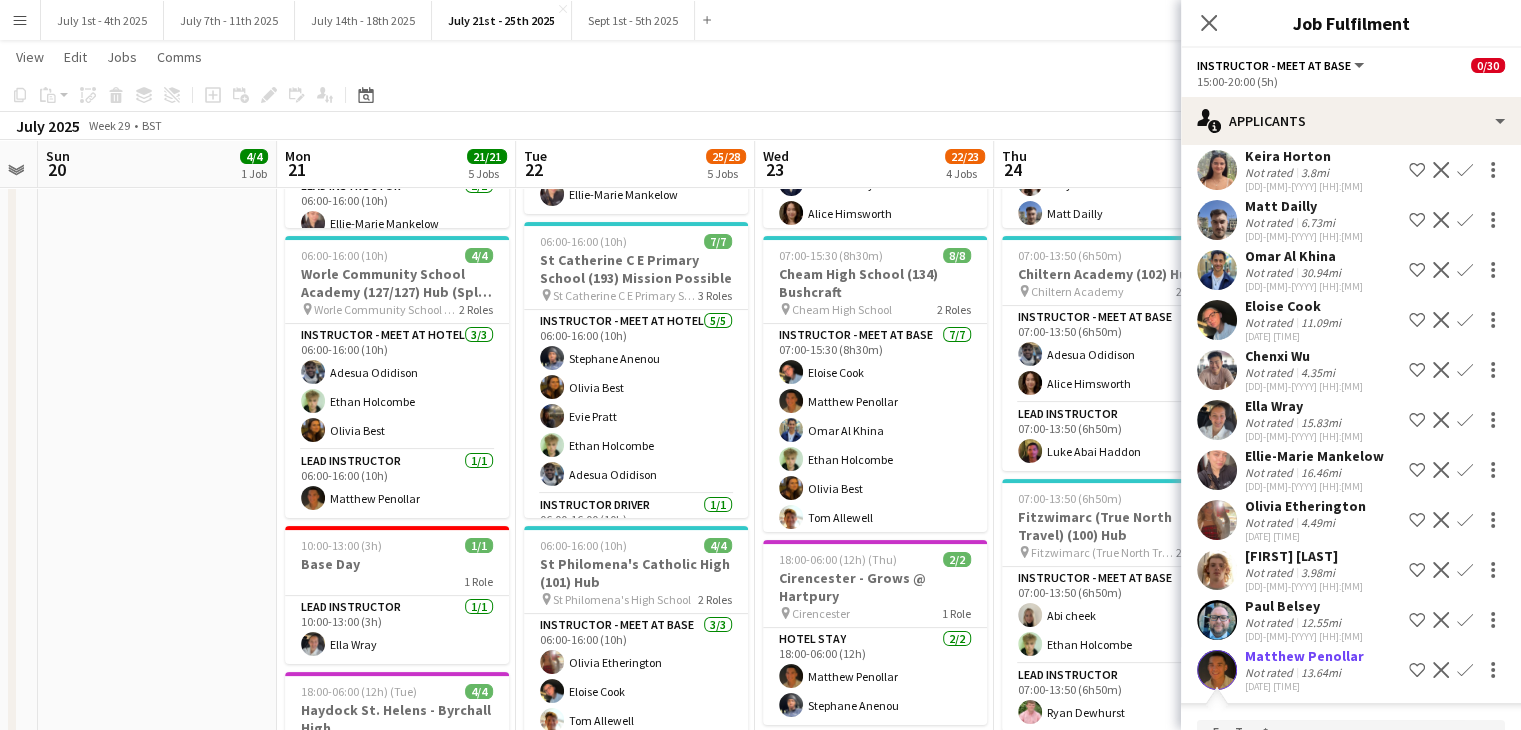 scroll, scrollTop: 411, scrollLeft: 0, axis: vertical 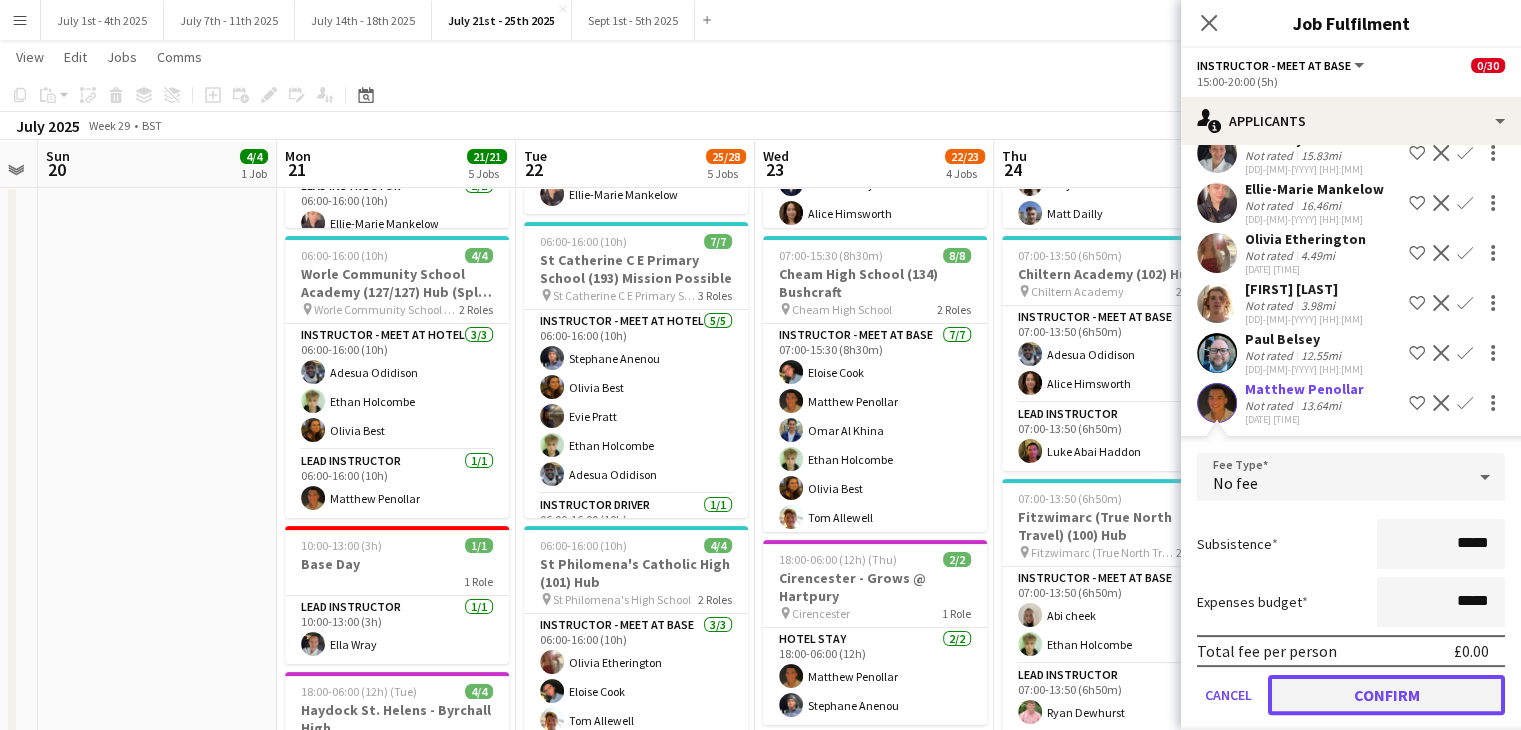 click on "Confirm" 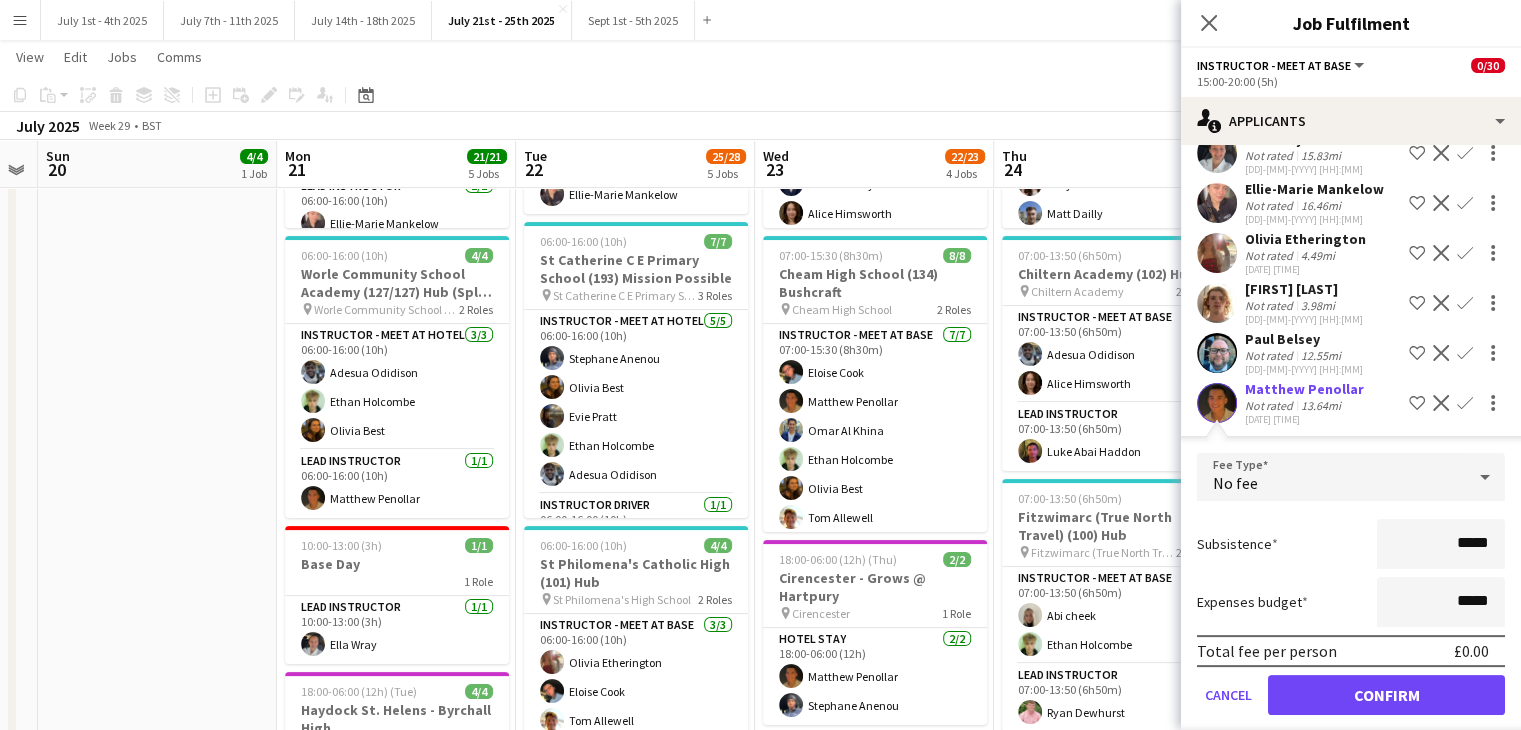 scroll, scrollTop: 76, scrollLeft: 0, axis: vertical 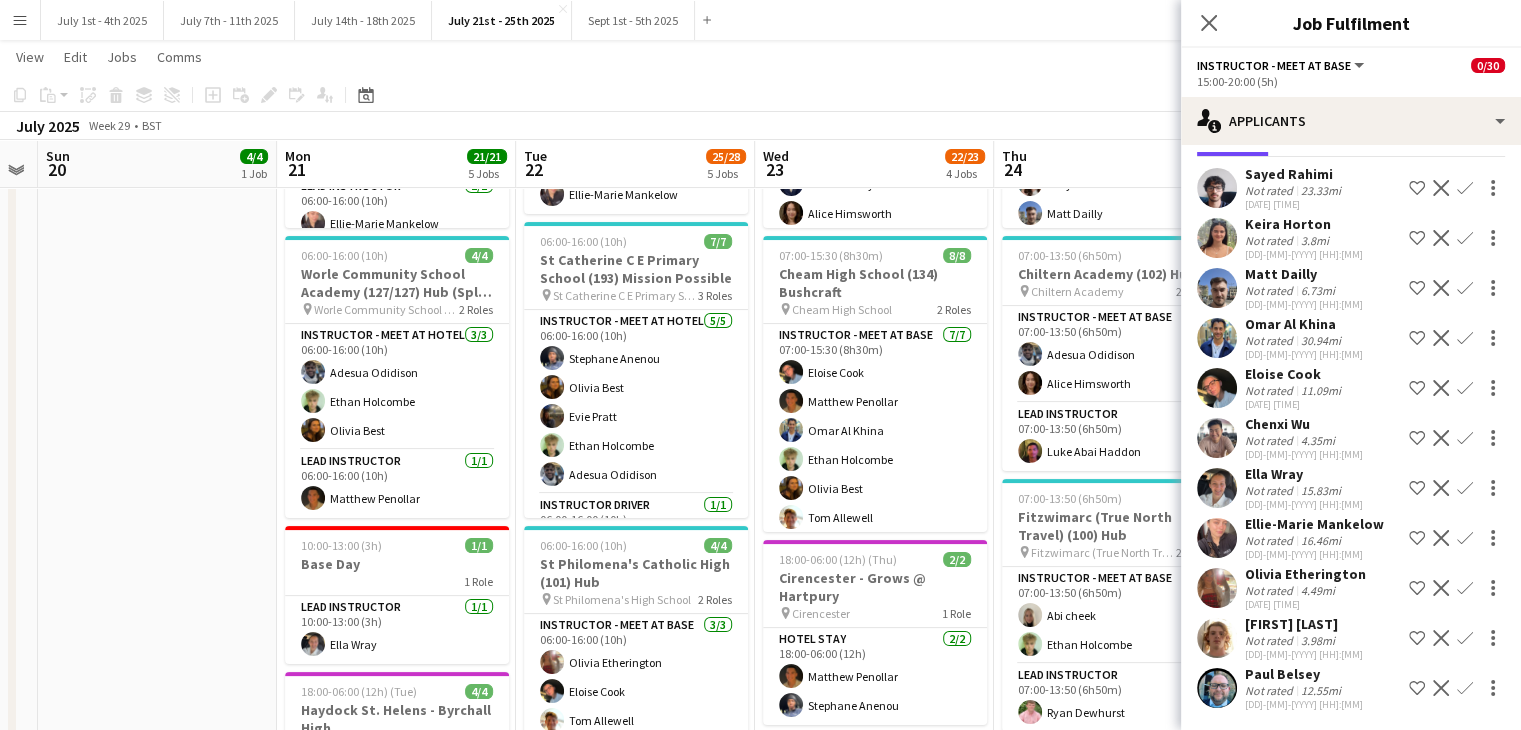click on "Confirm" at bounding box center [1465, 688] 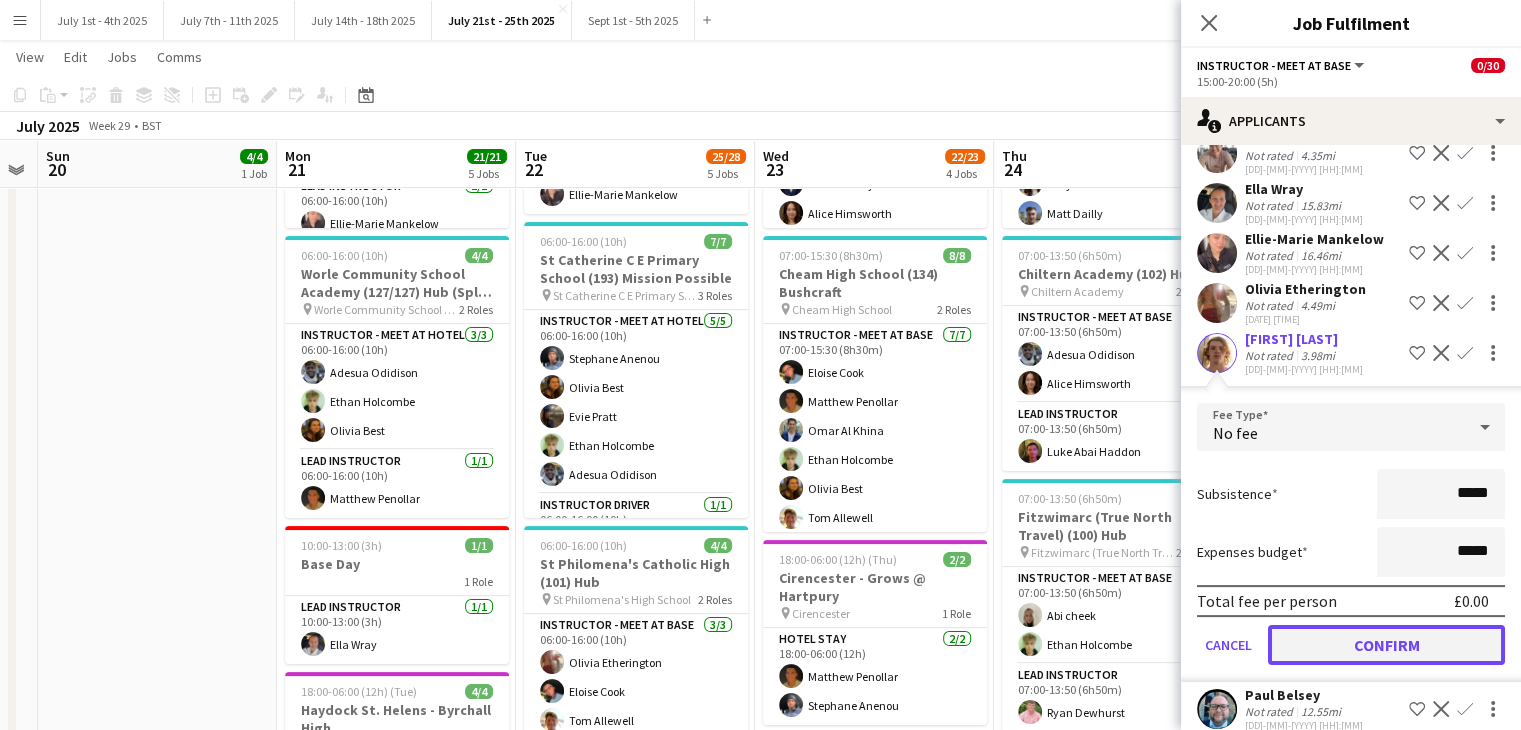 click on "Confirm" 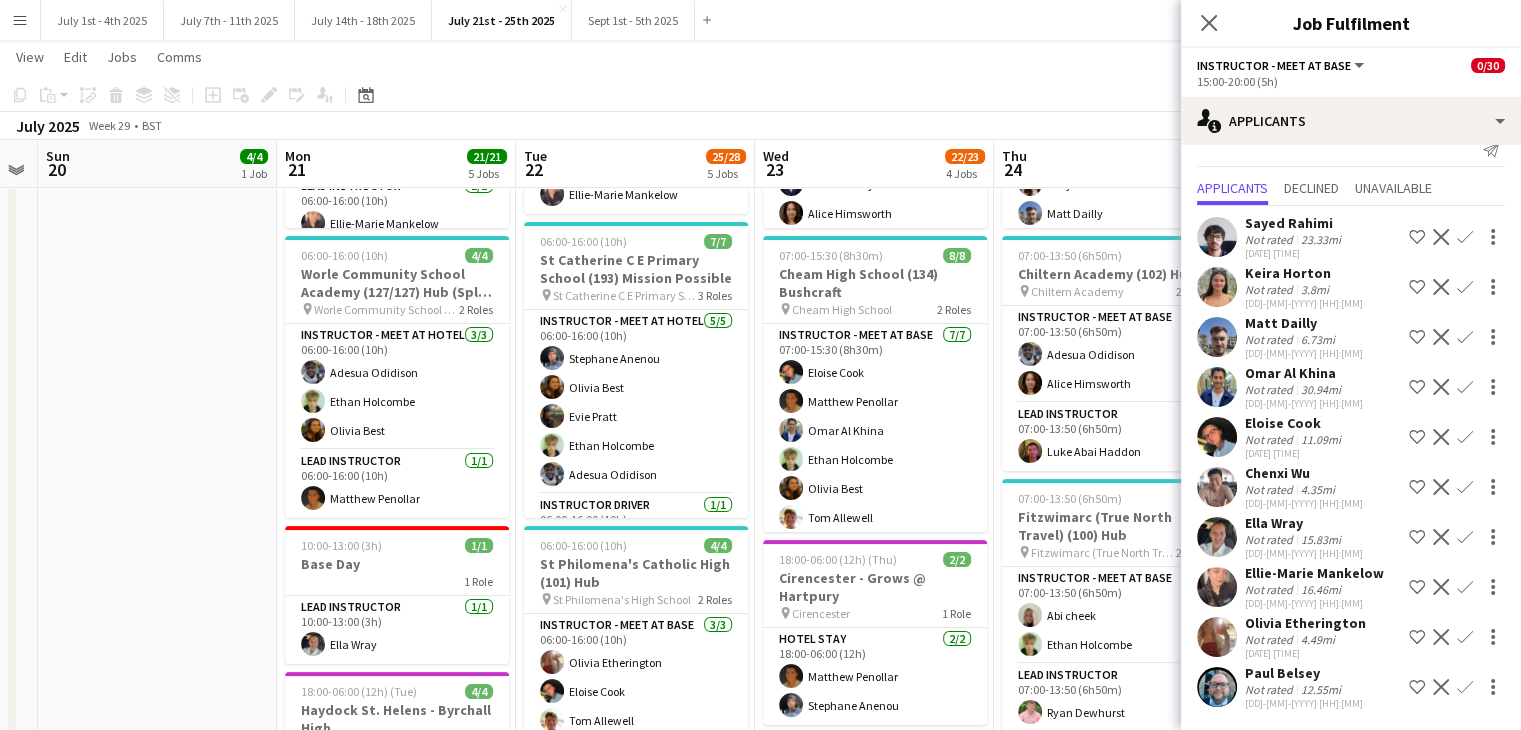 scroll, scrollTop: 0, scrollLeft: 0, axis: both 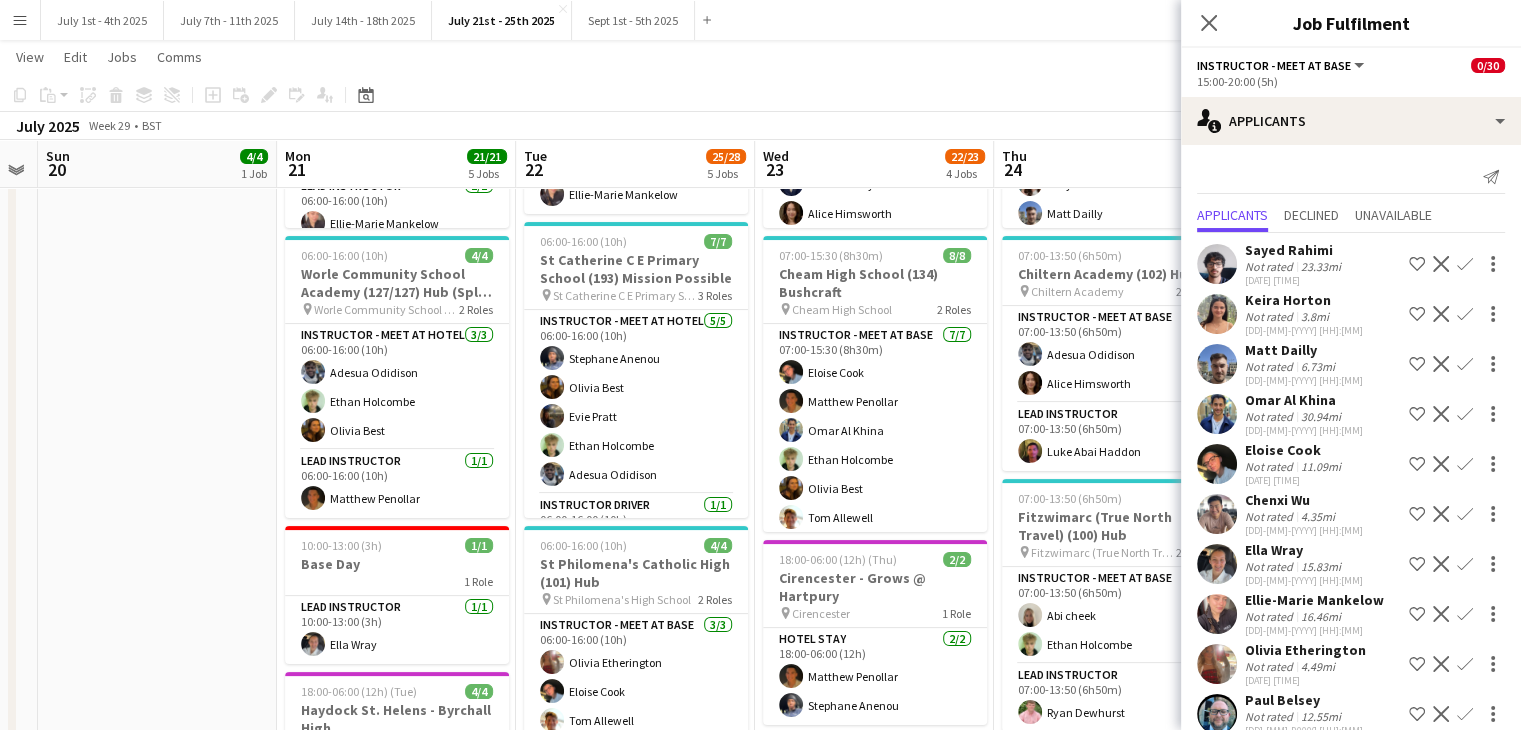 click on "Confirm" at bounding box center [1465, 314] 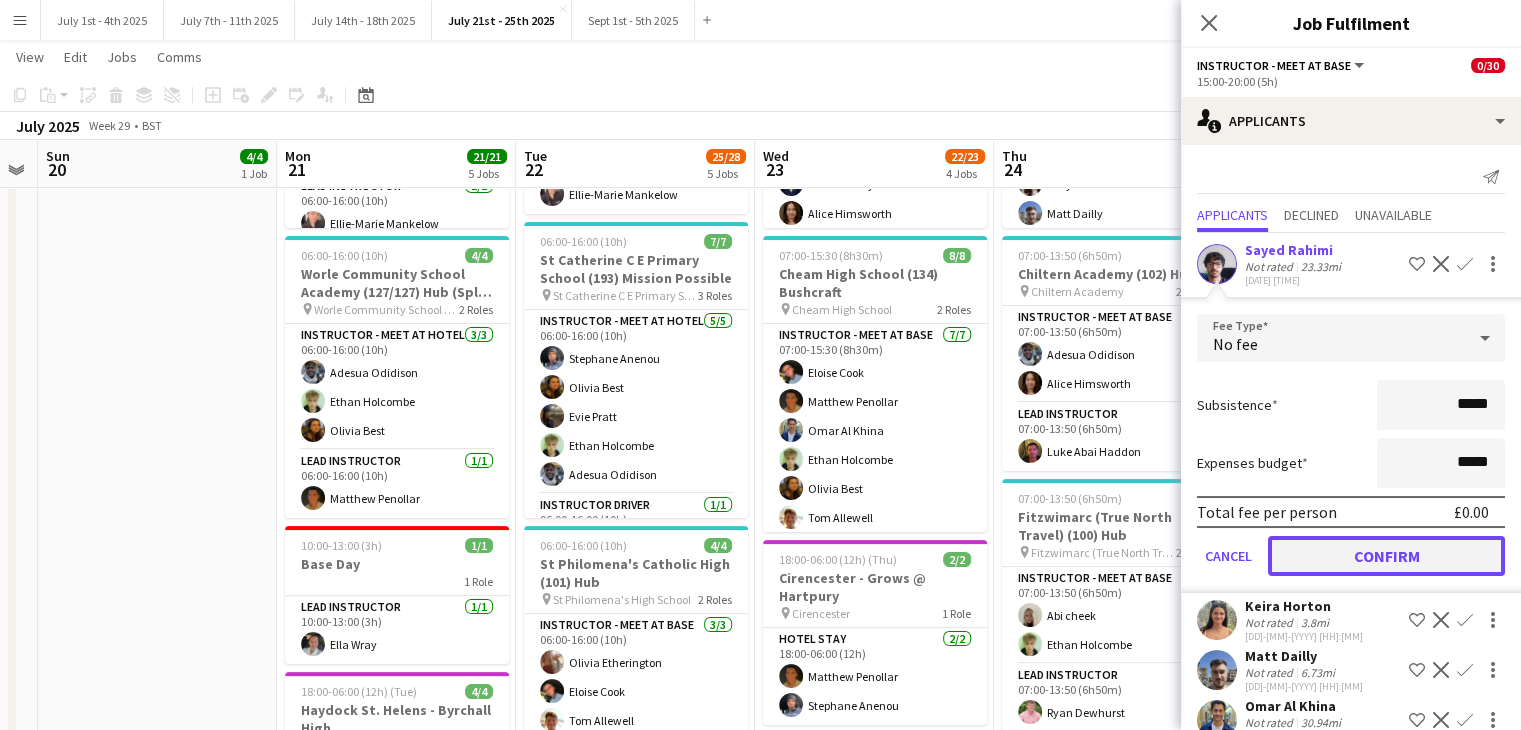 click on "Confirm" 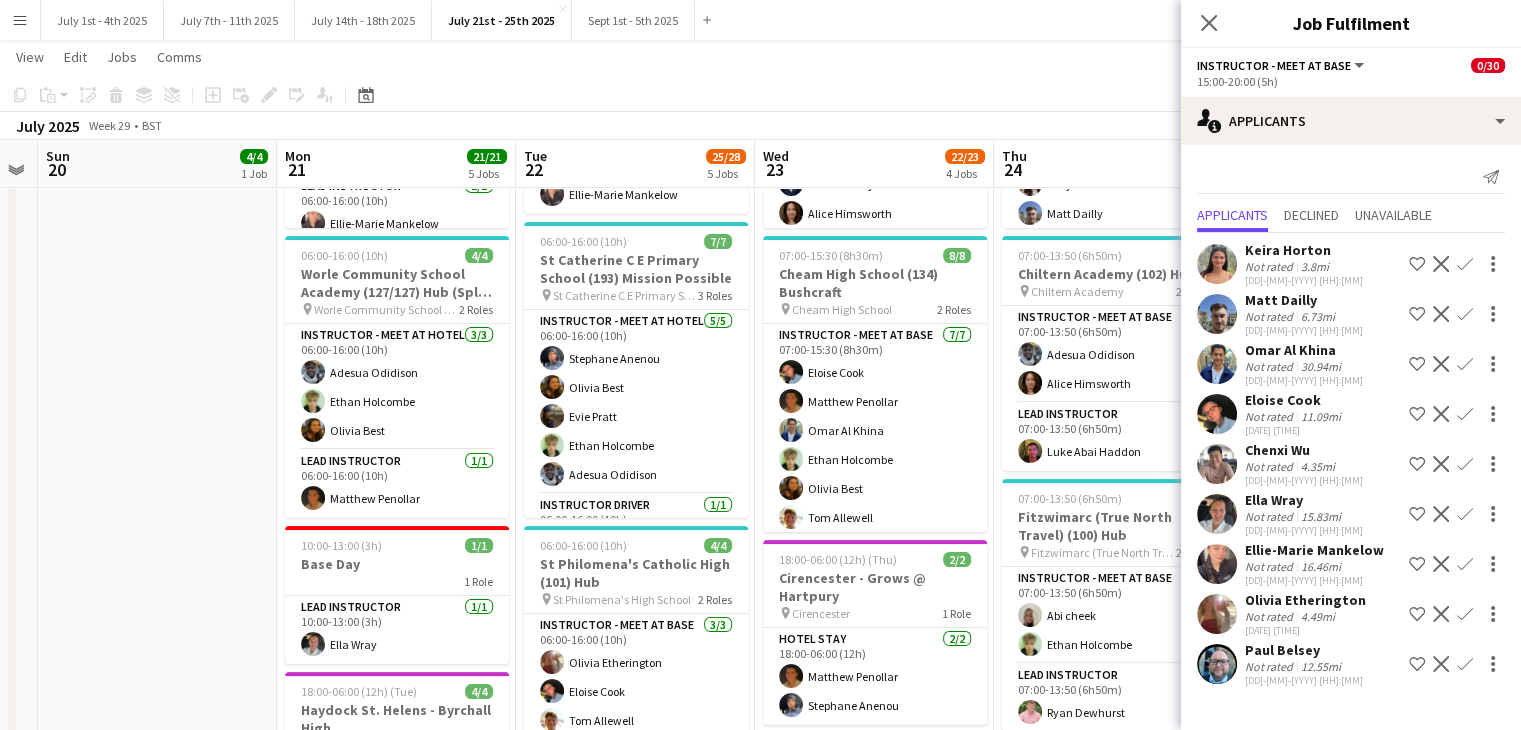 click on "Confirm" at bounding box center [1465, 314] 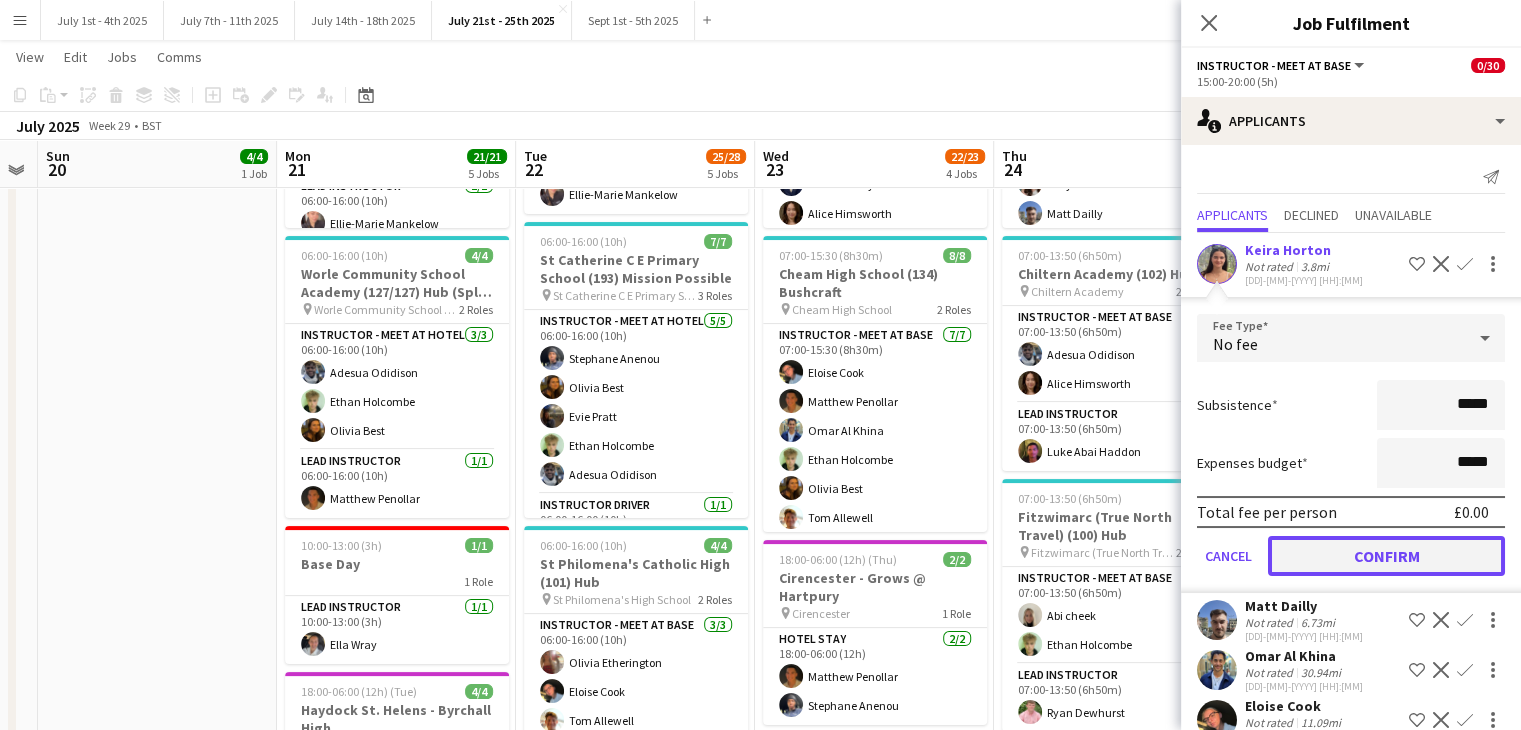 click on "Confirm" 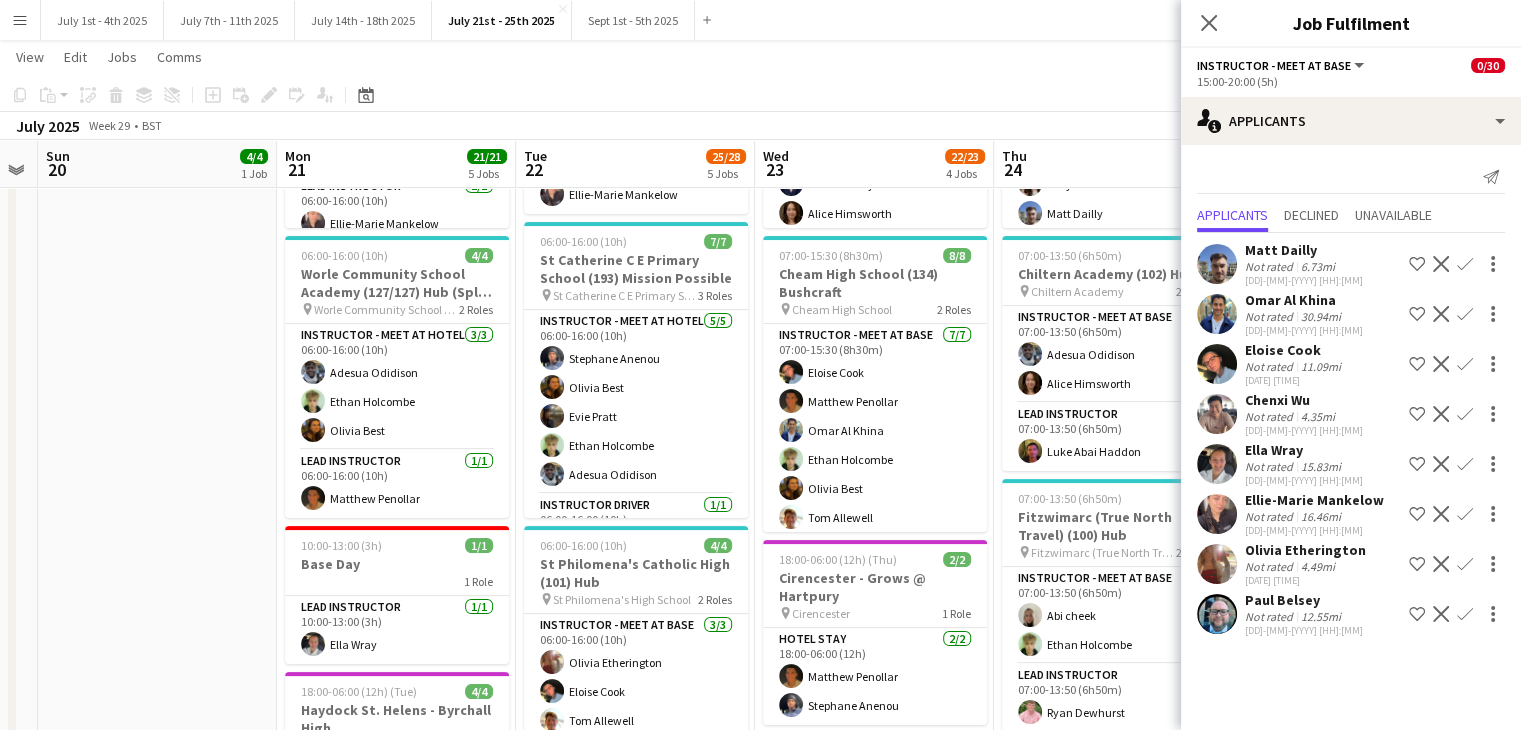 click on "Confirm" at bounding box center (1465, 314) 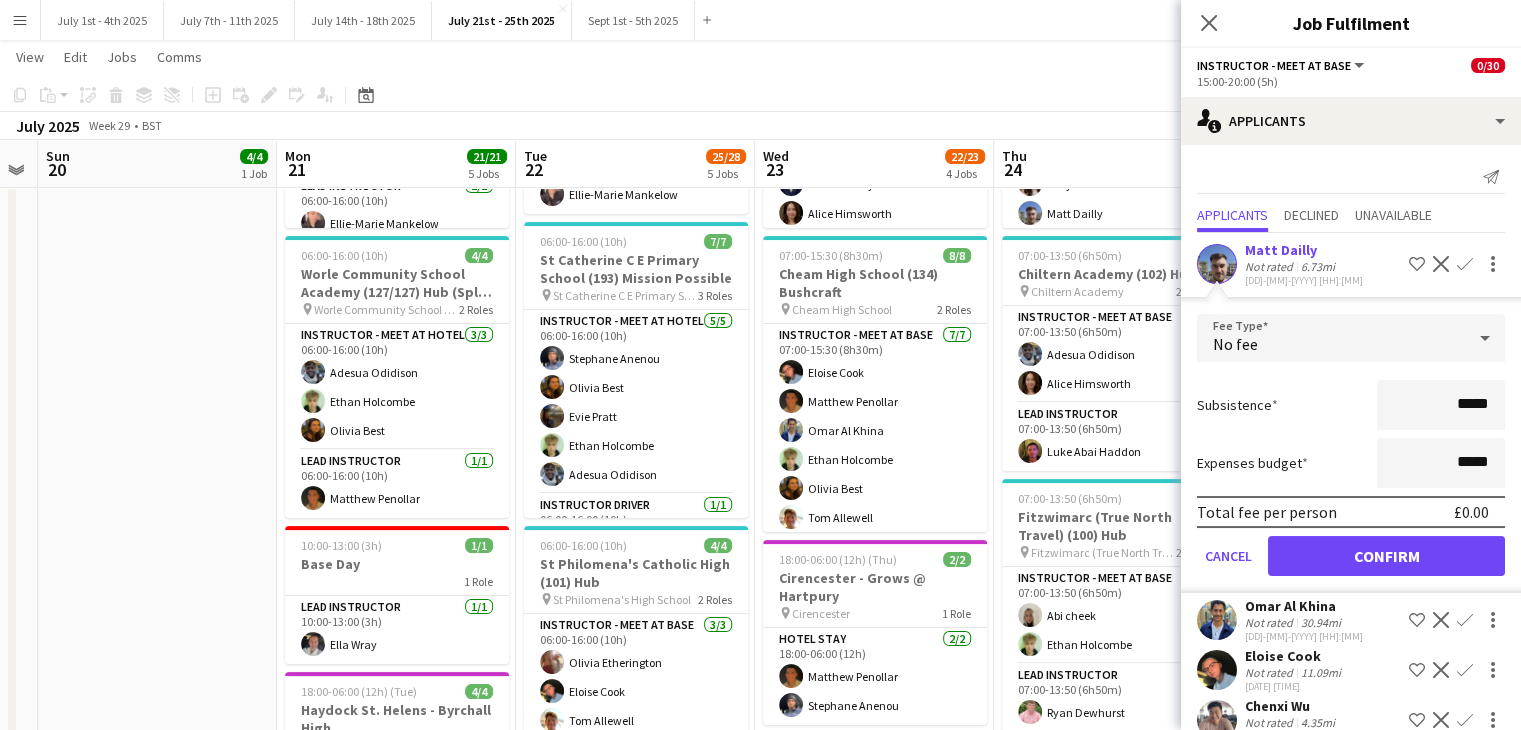 click on "Fee Type  No fee  Subsistence  *****  Expenses budget  *****  Total fee per person   £0.00   Cancel   Confirm" 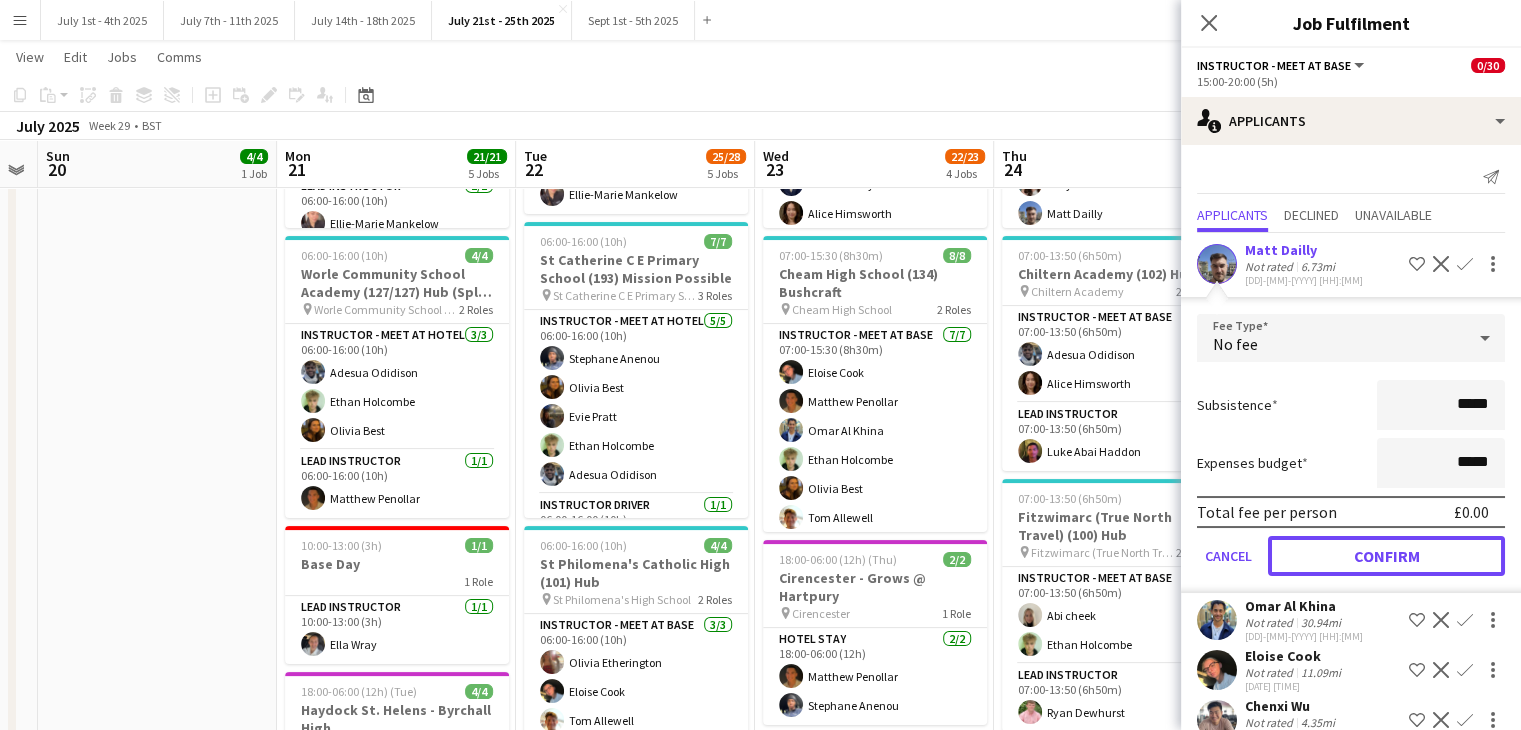 click on "Confirm" 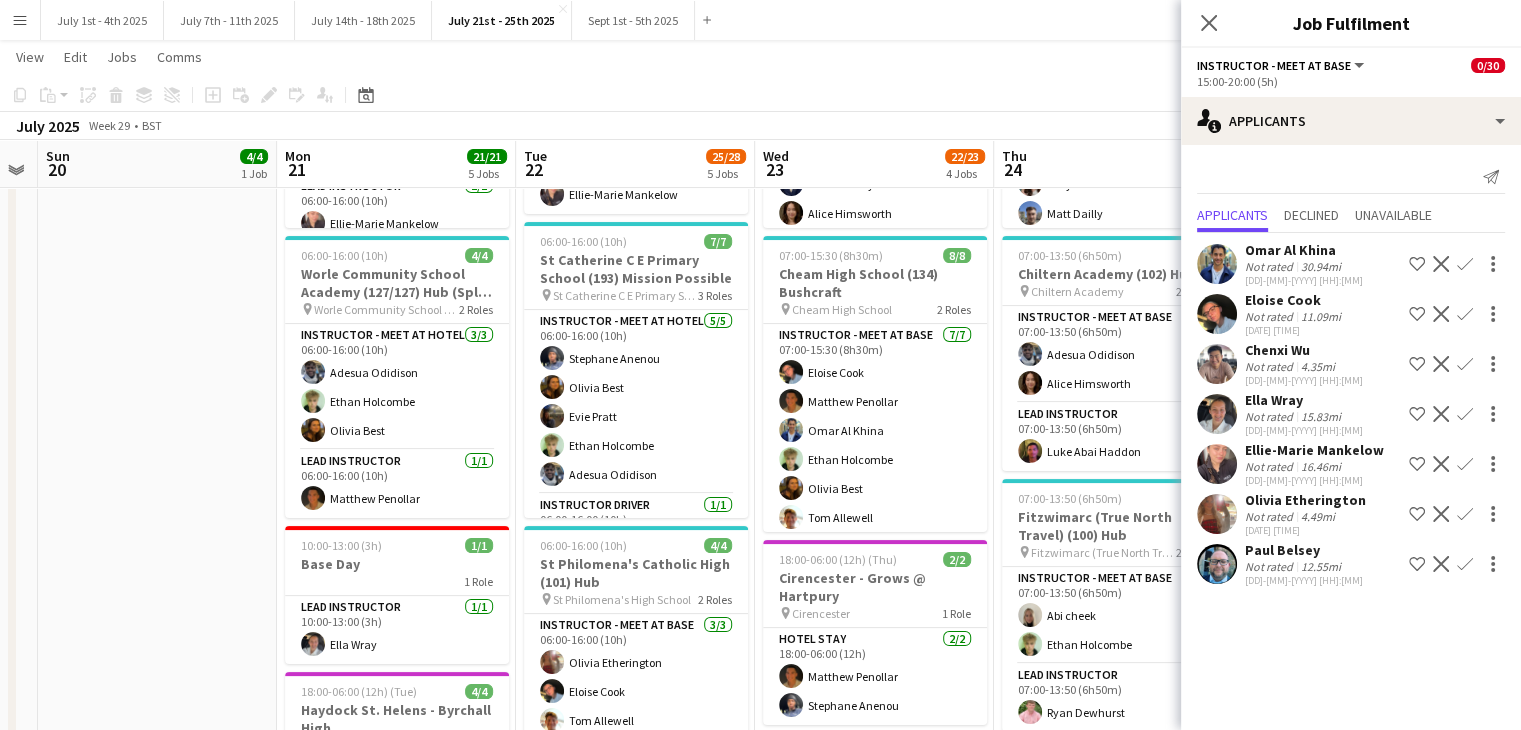 click on "Confirm" at bounding box center [1465, 314] 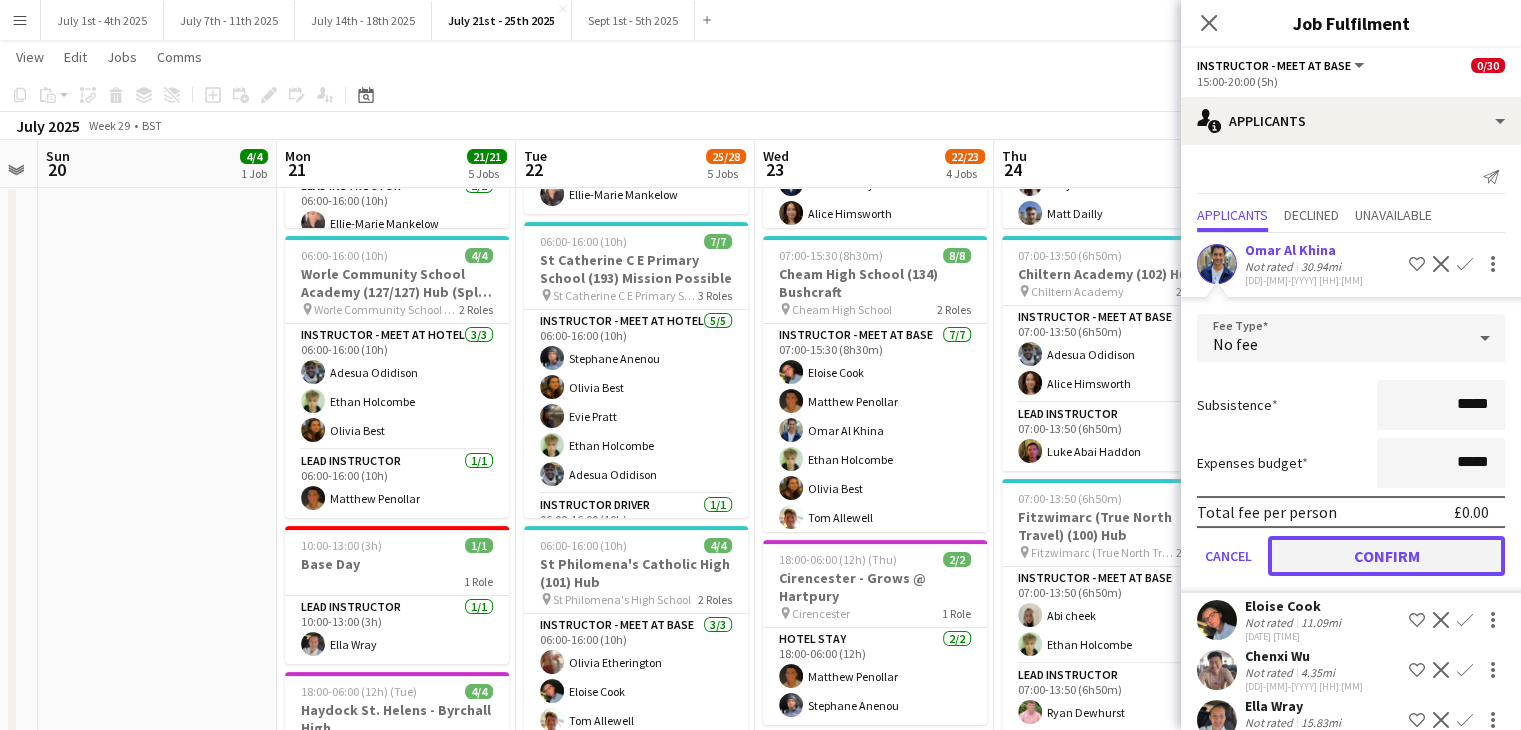 click on "Confirm" 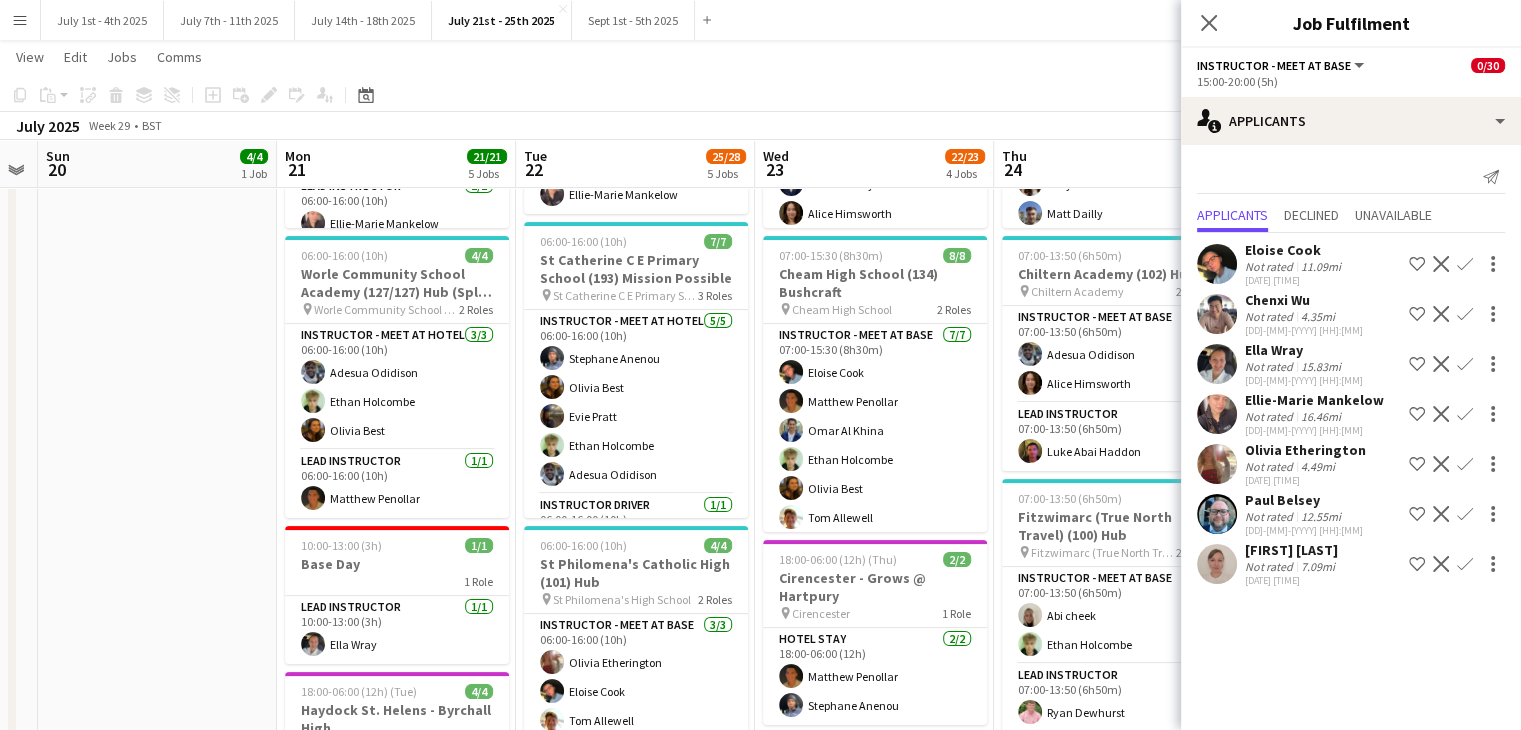 click on "Confirm" at bounding box center (1465, 314) 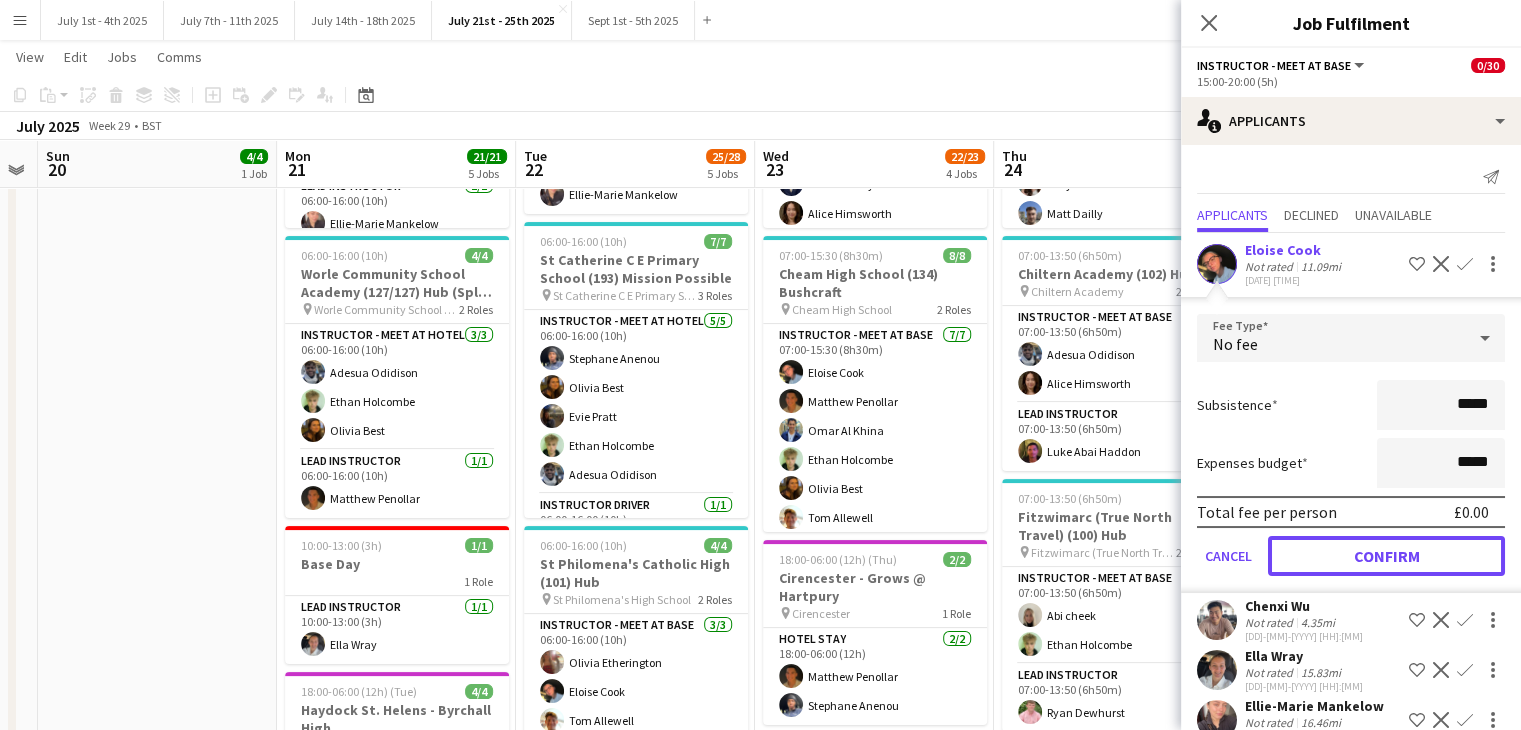 click on "Confirm" 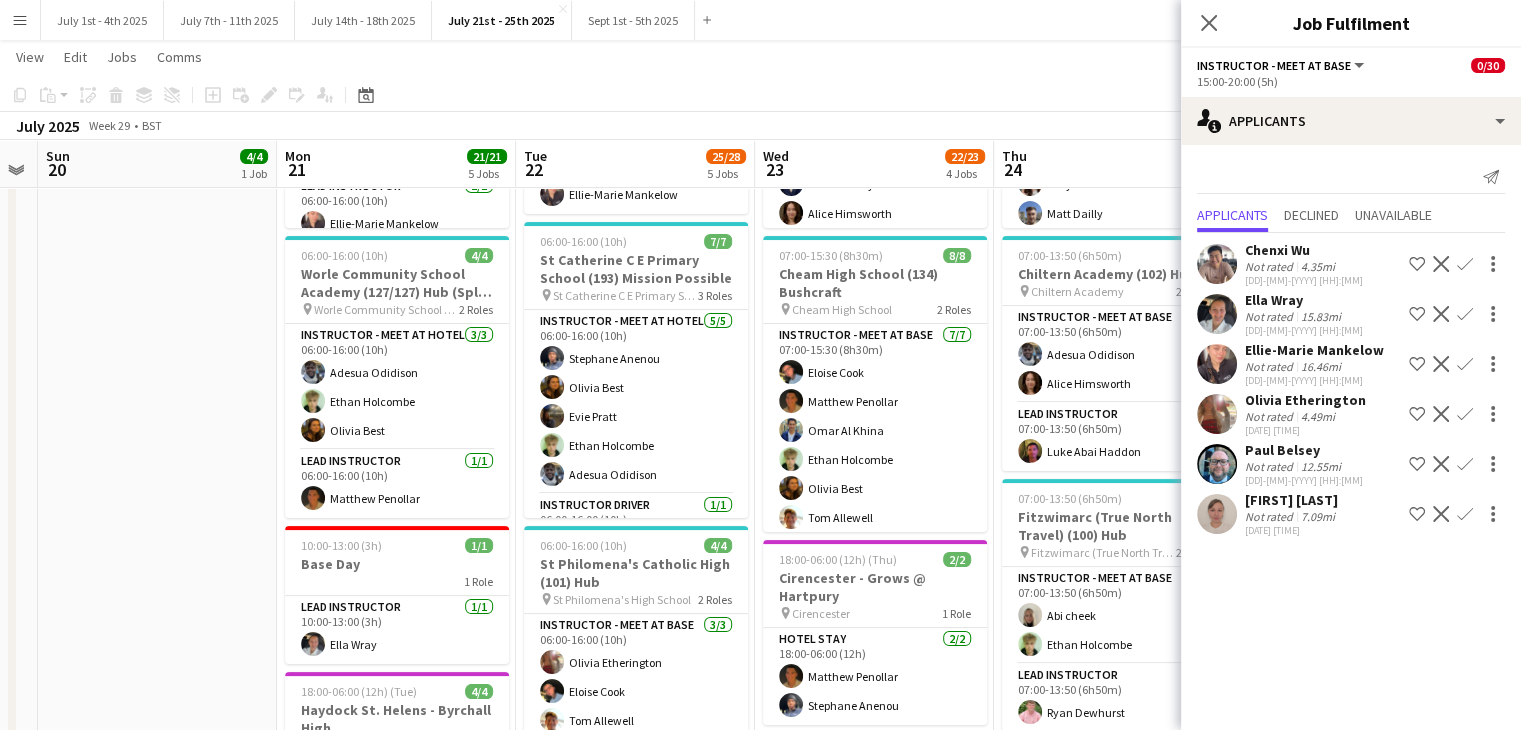click on "Confirm" at bounding box center [1465, 314] 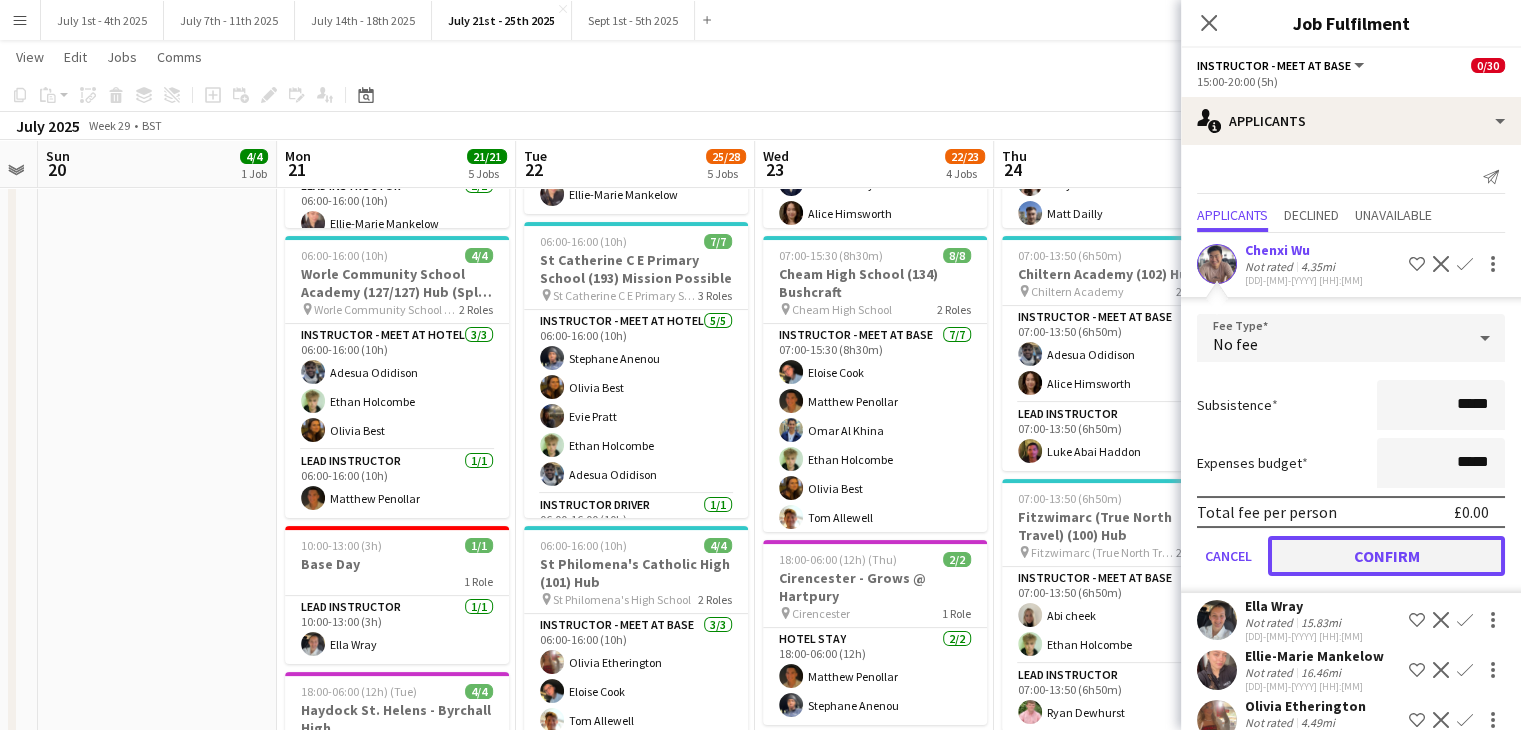 click on "Confirm" 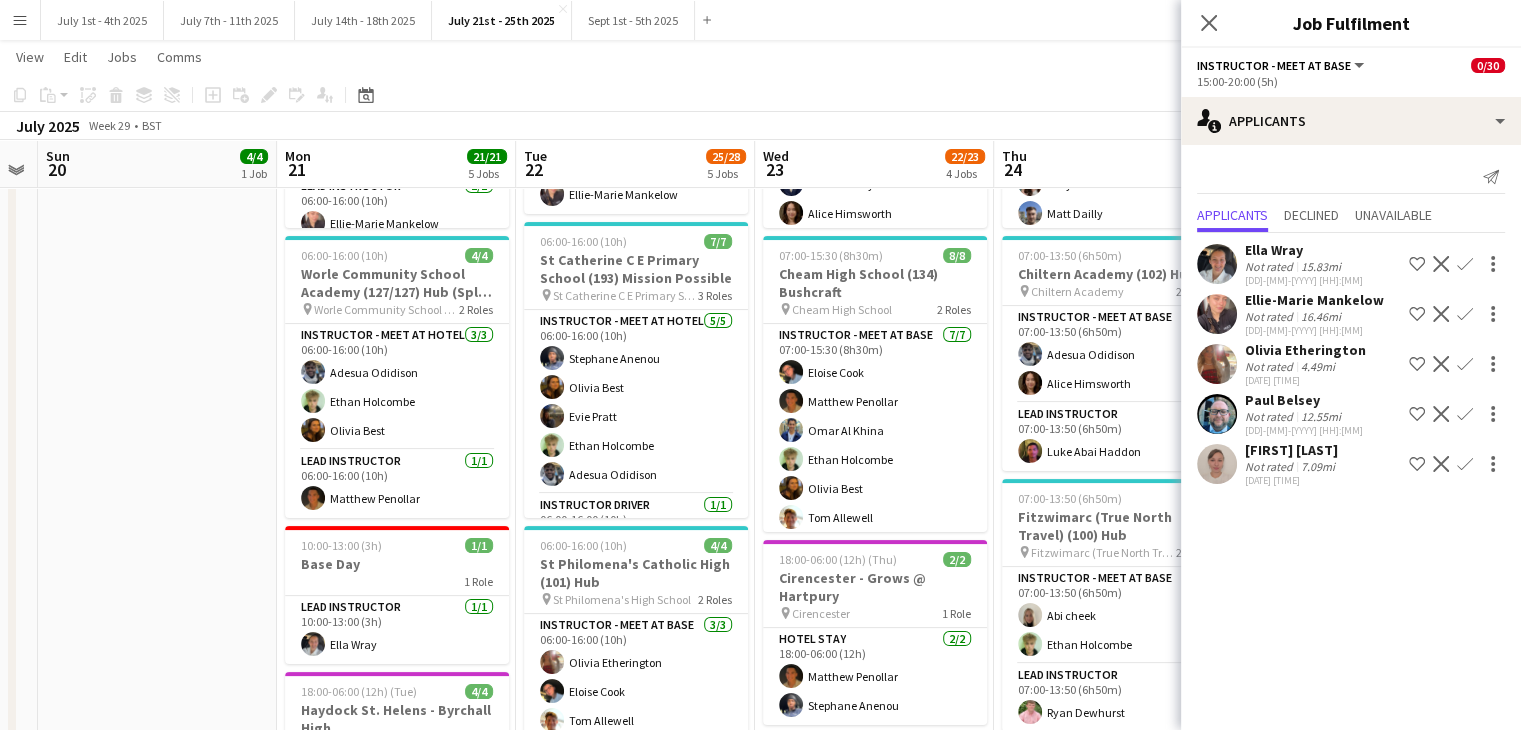 click on "Confirm" at bounding box center (1465, 314) 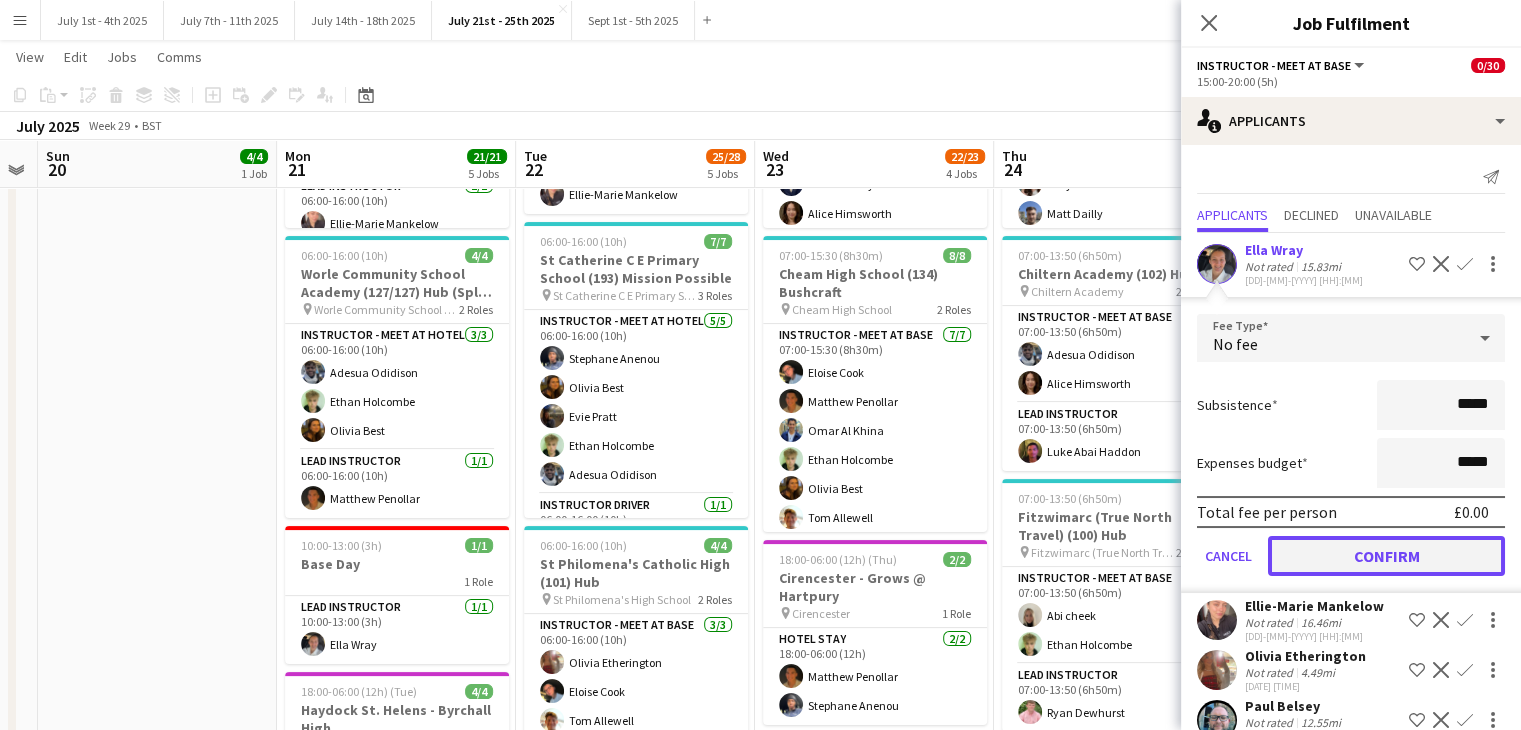 click on "Confirm" 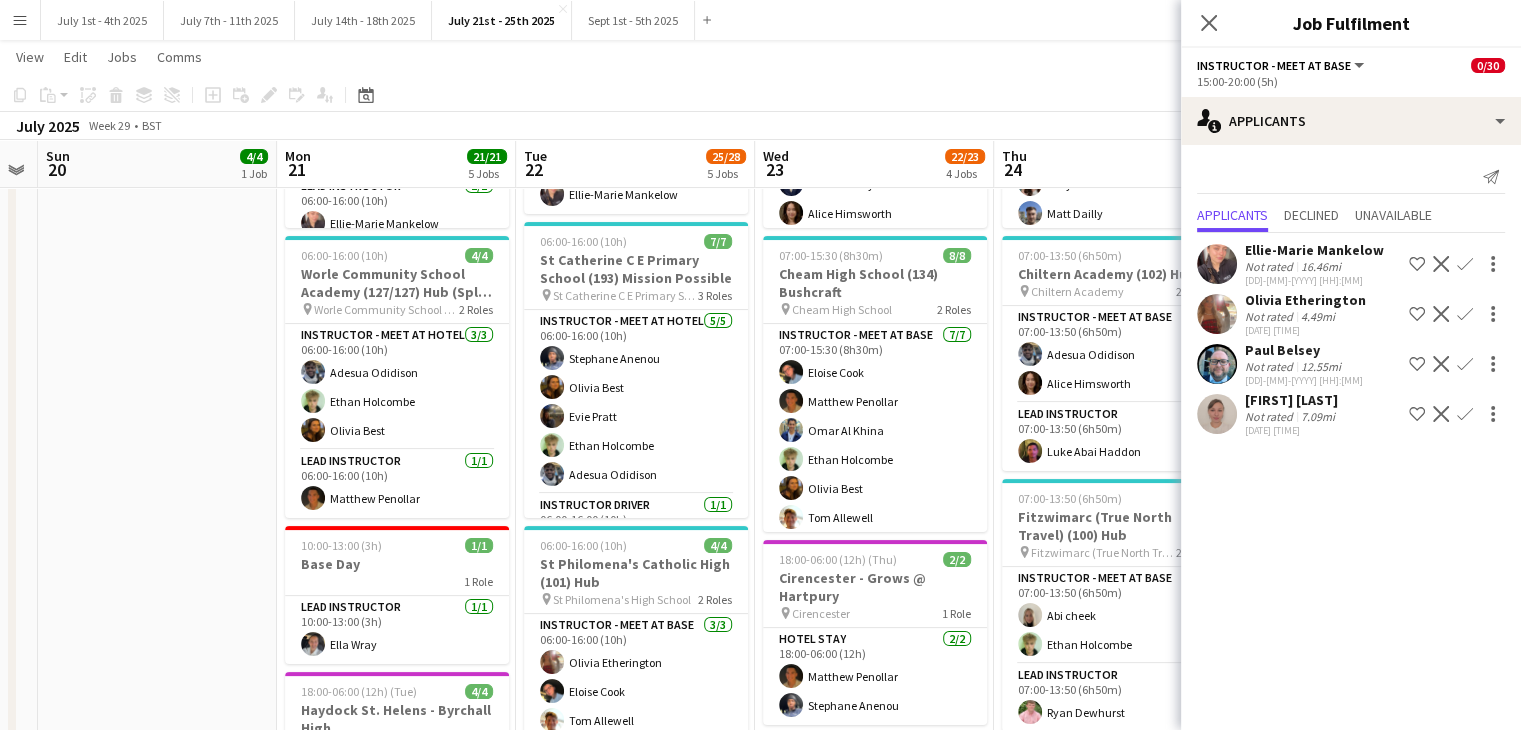 click on "Confirm" at bounding box center (1465, 314) 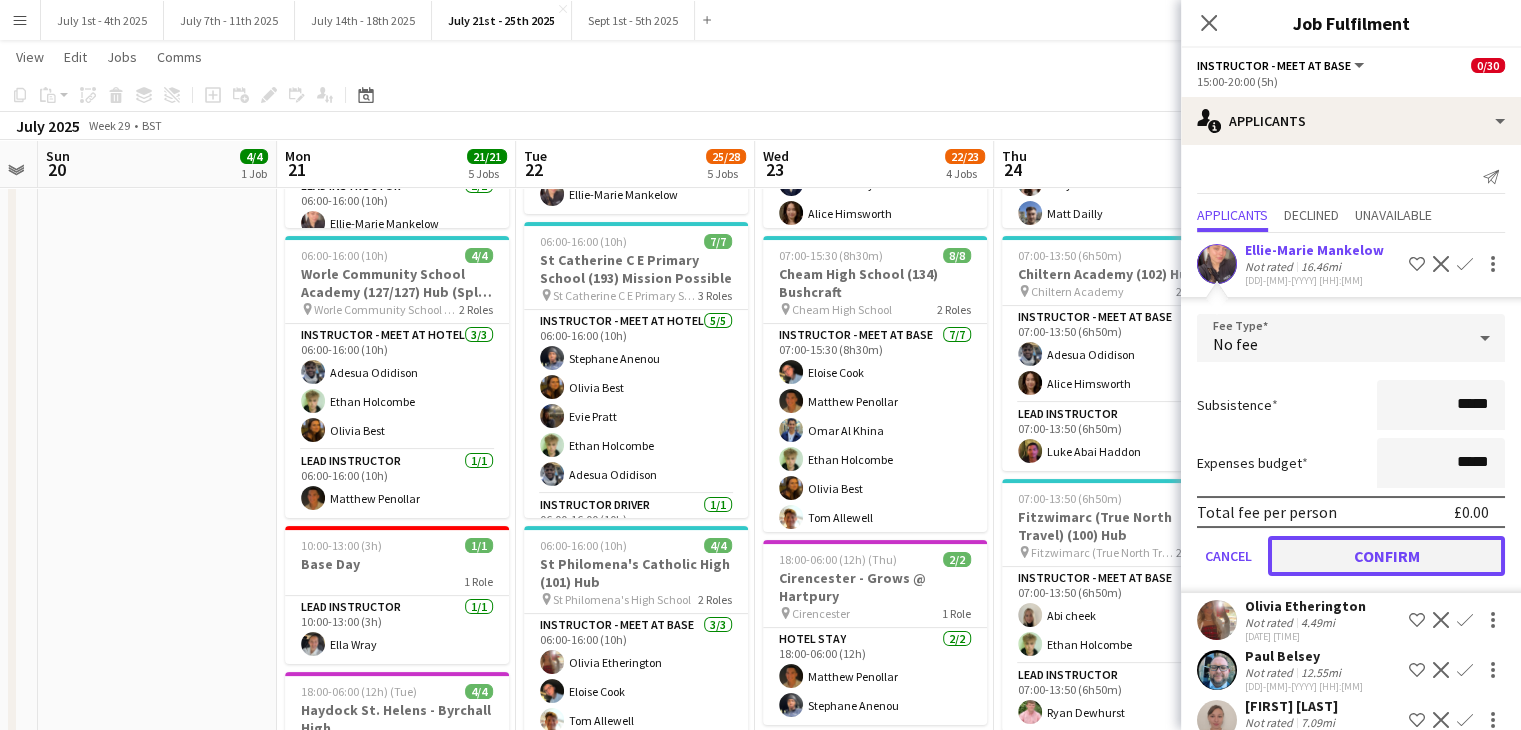 click on "Confirm" 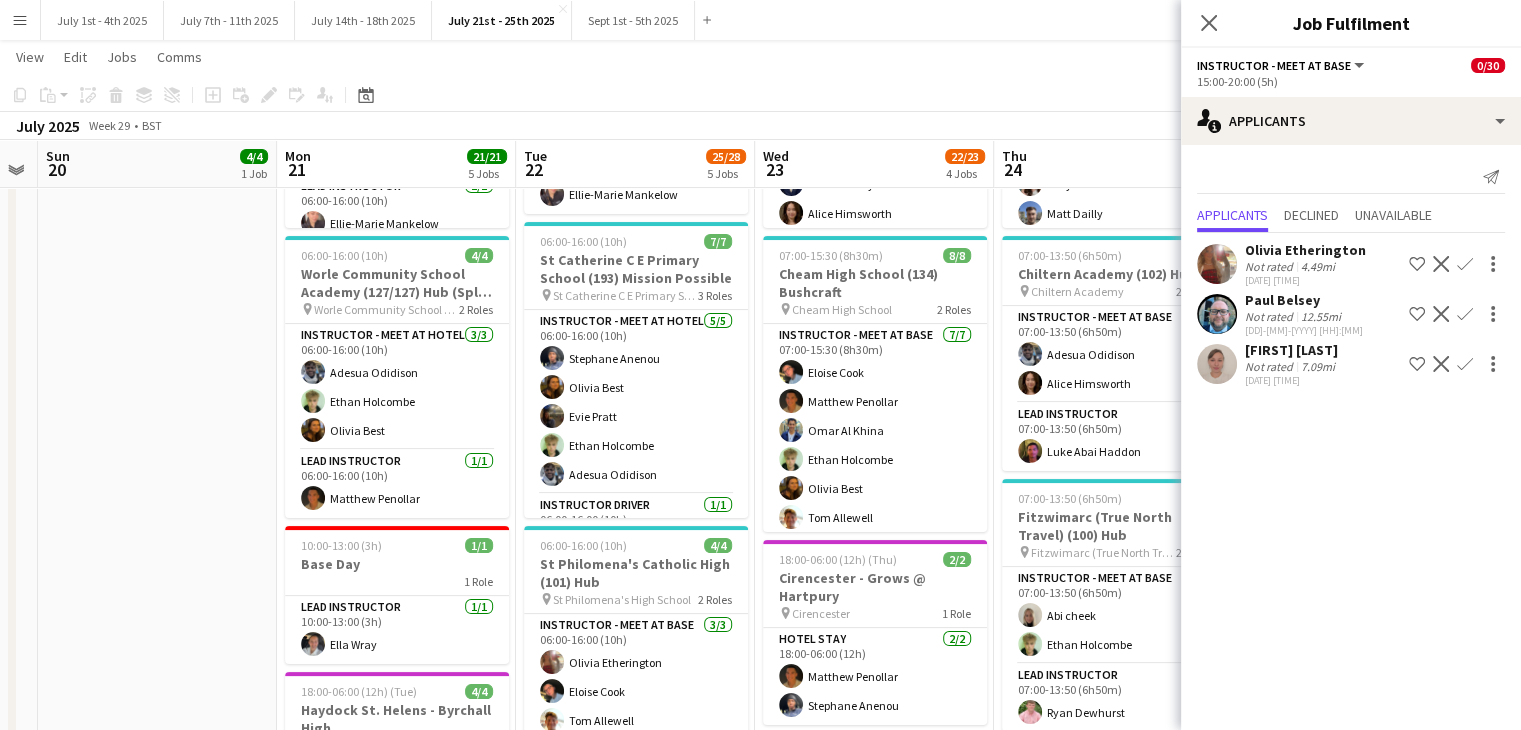 click on "Confirm" at bounding box center [1465, 314] 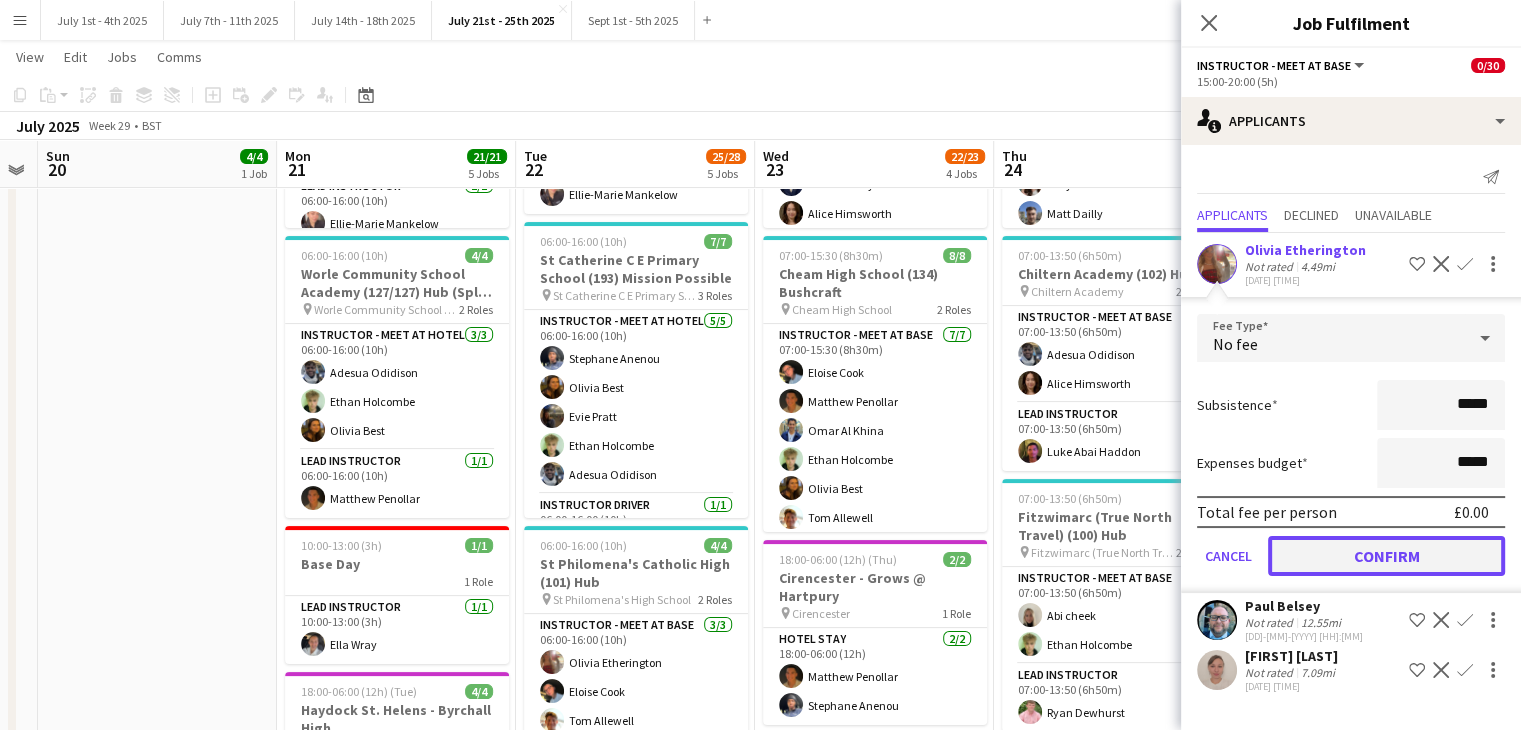 click on "Confirm" 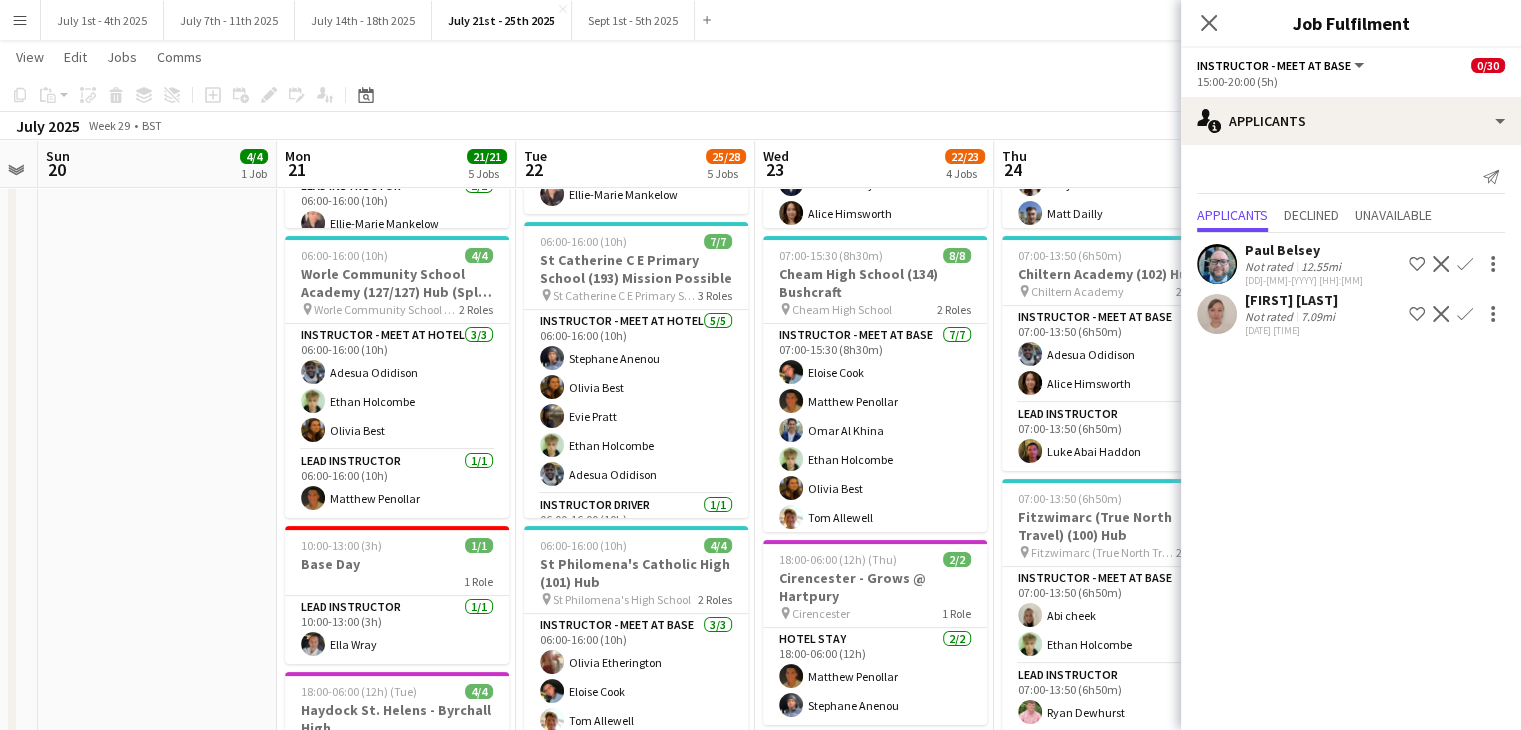 click on "Confirm" at bounding box center [1465, 314] 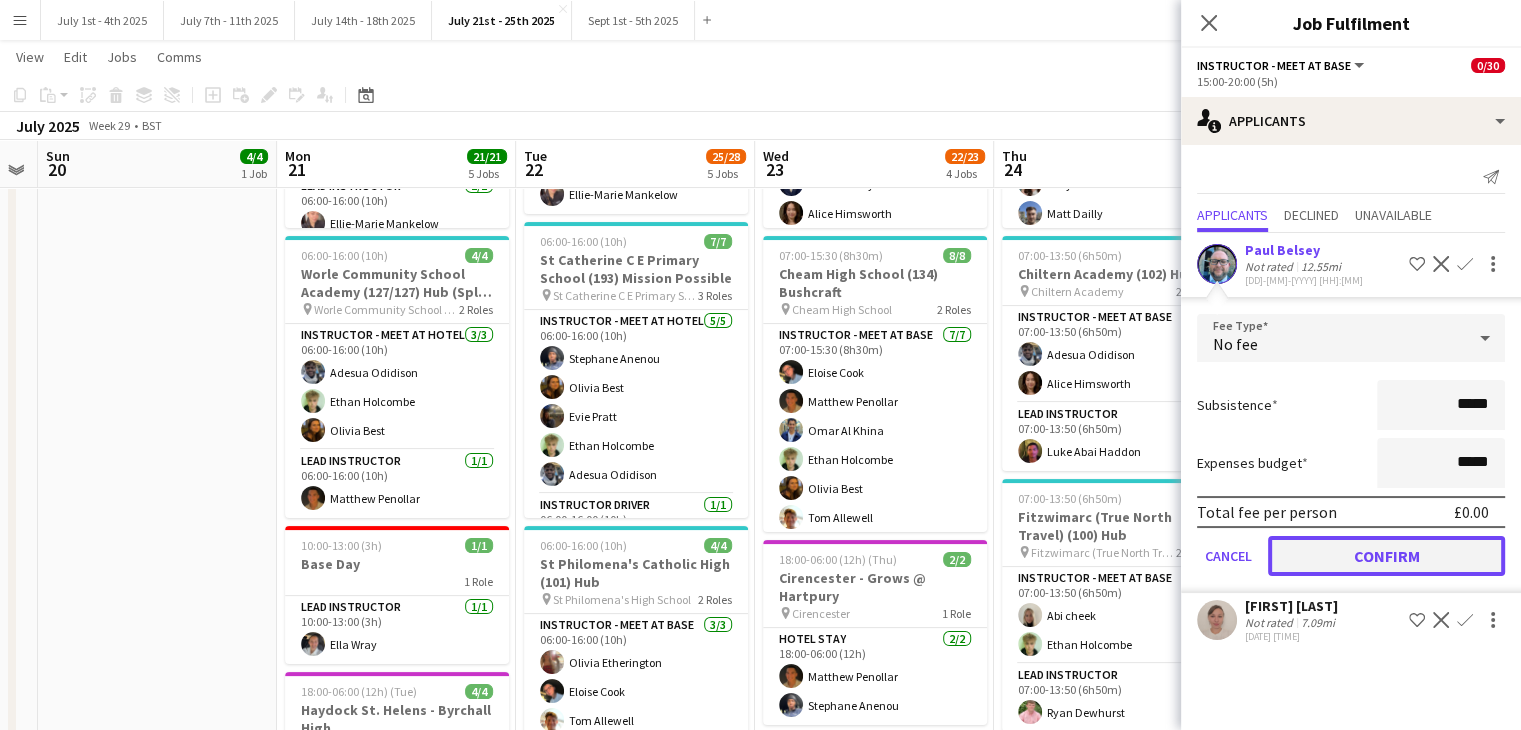 click on "Confirm" 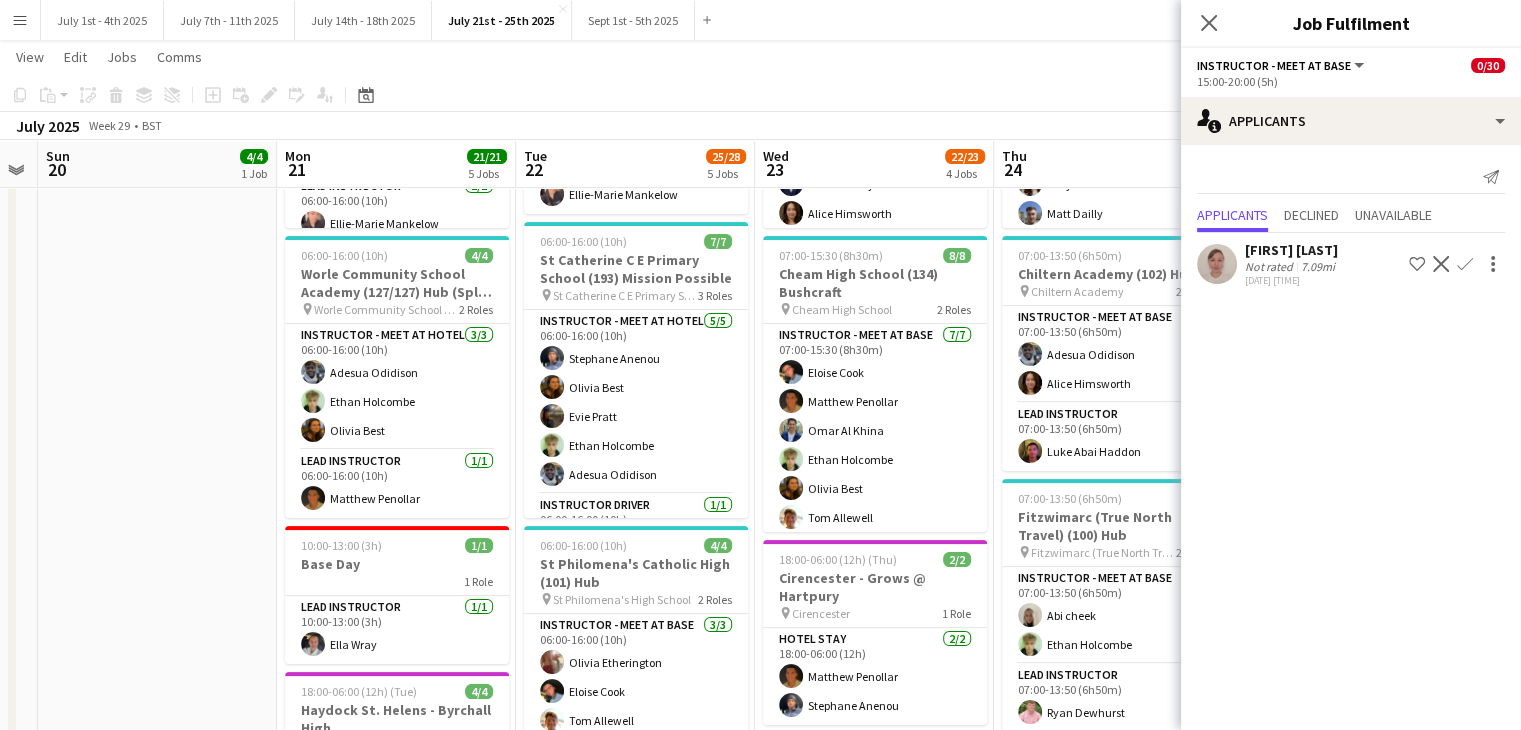 click on "Confirm" 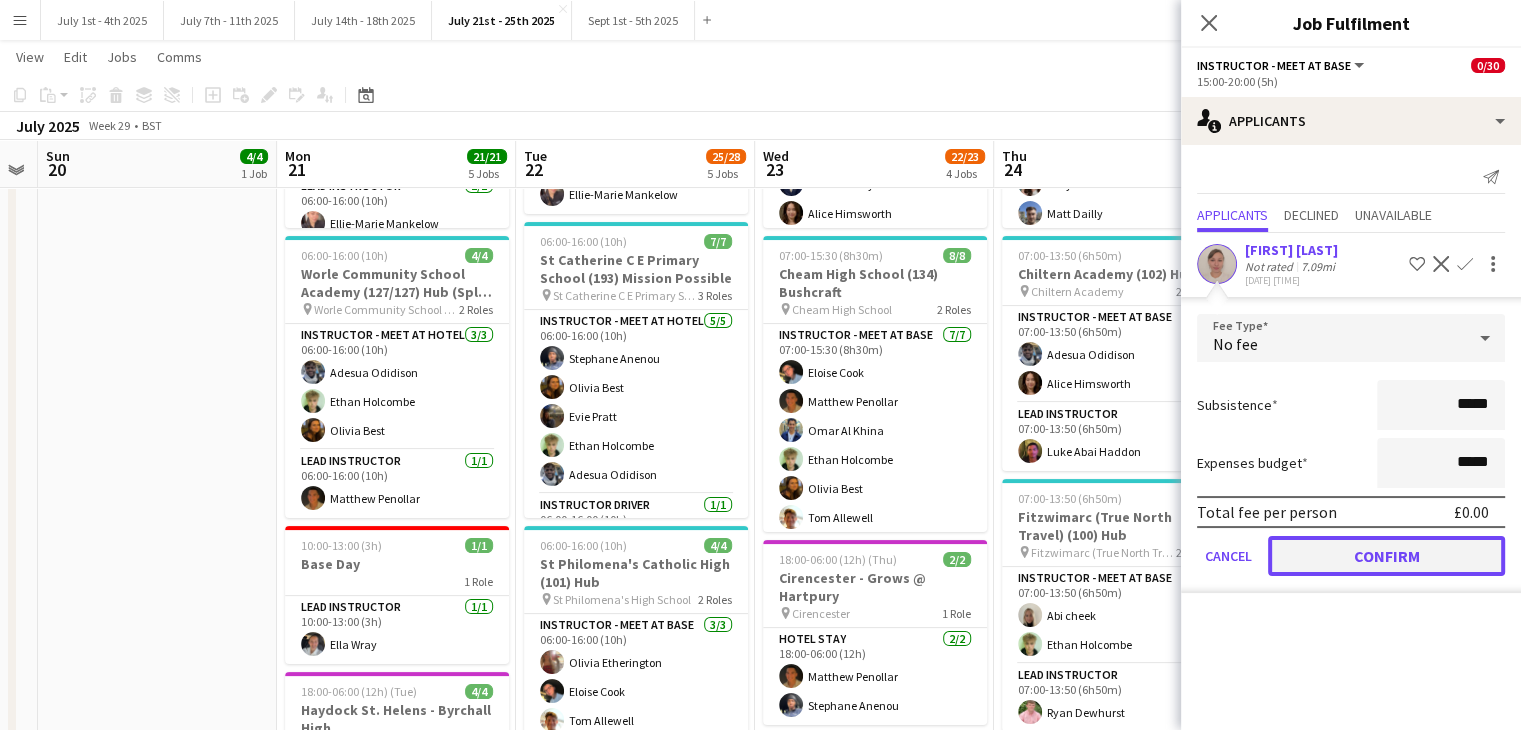 click on "Confirm" 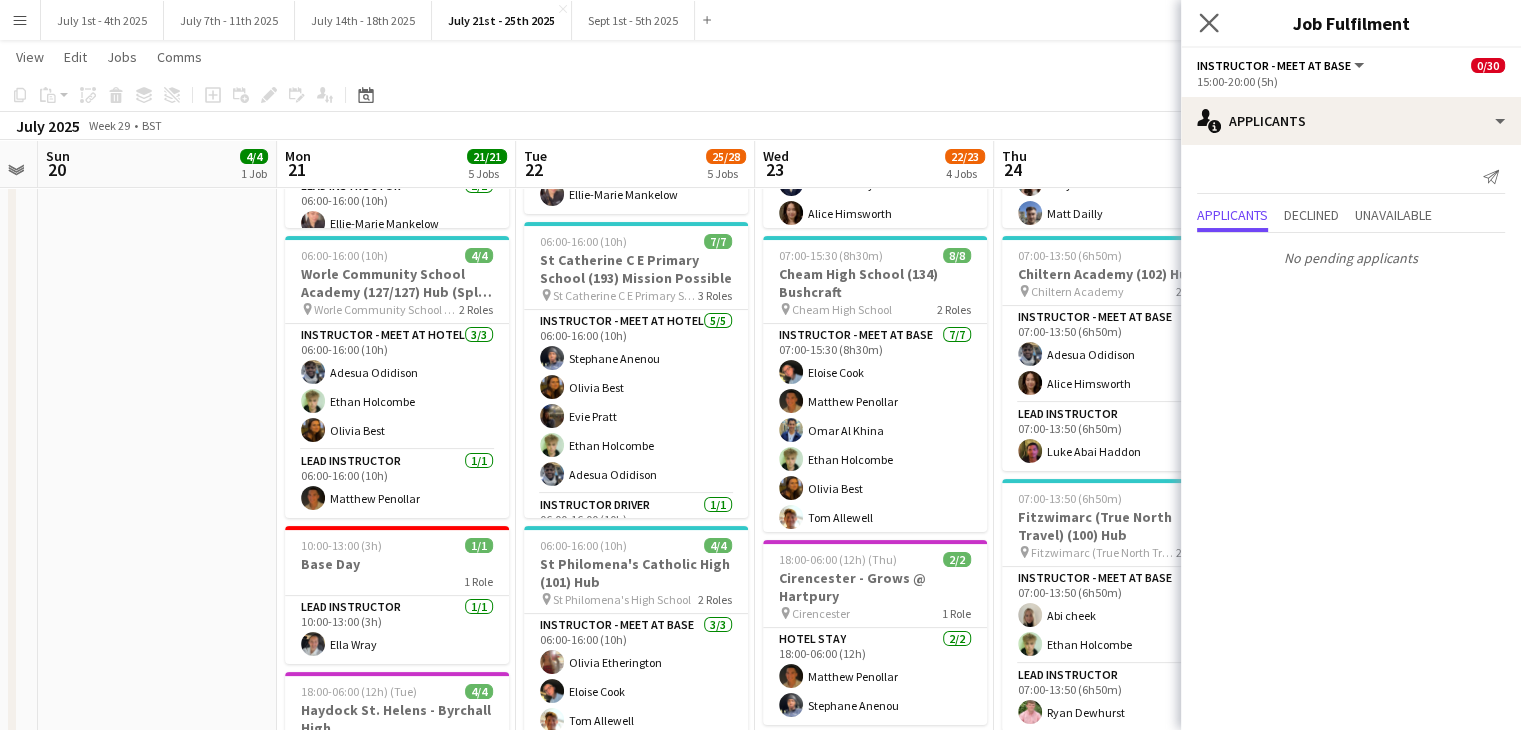 click on "Close pop-in" 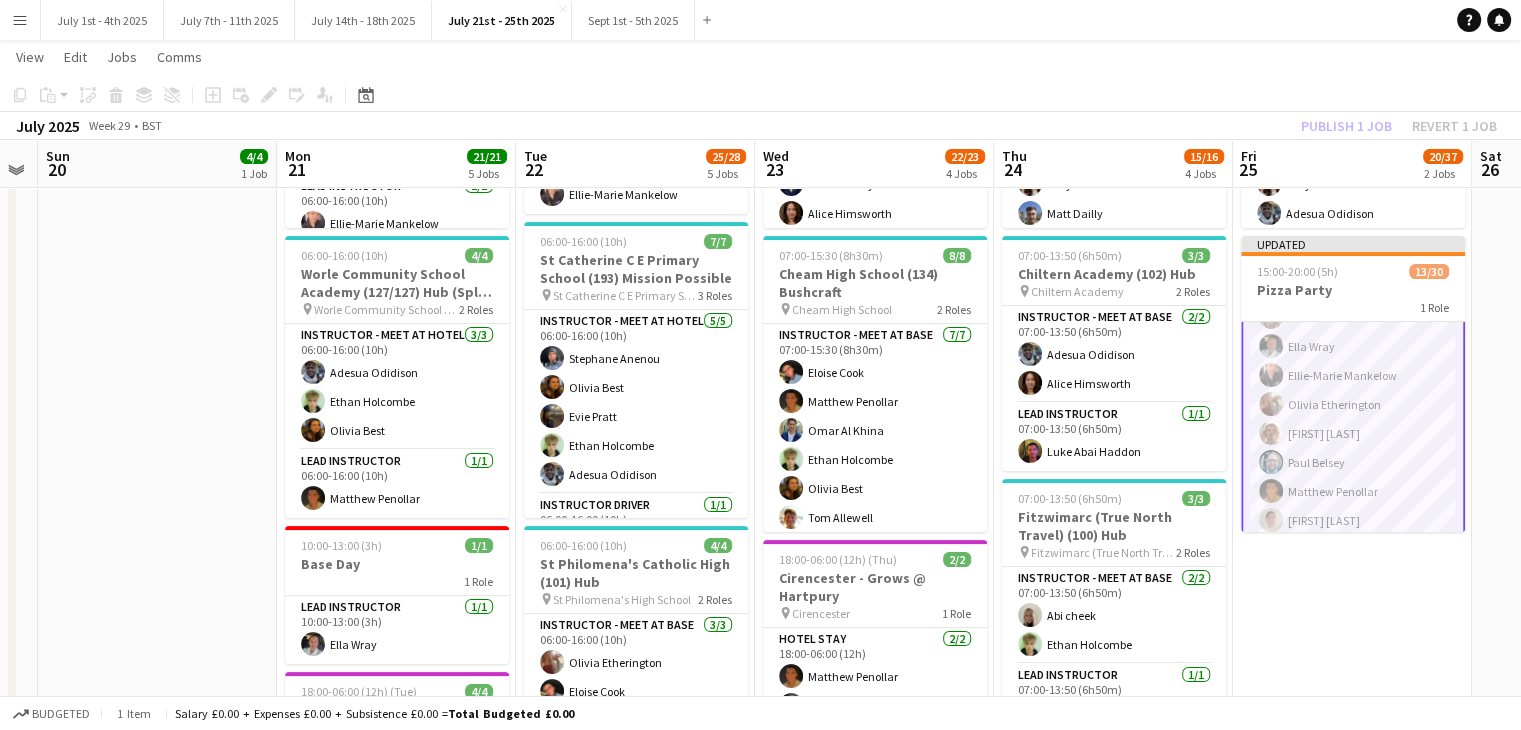 scroll, scrollTop: 300, scrollLeft: 0, axis: vertical 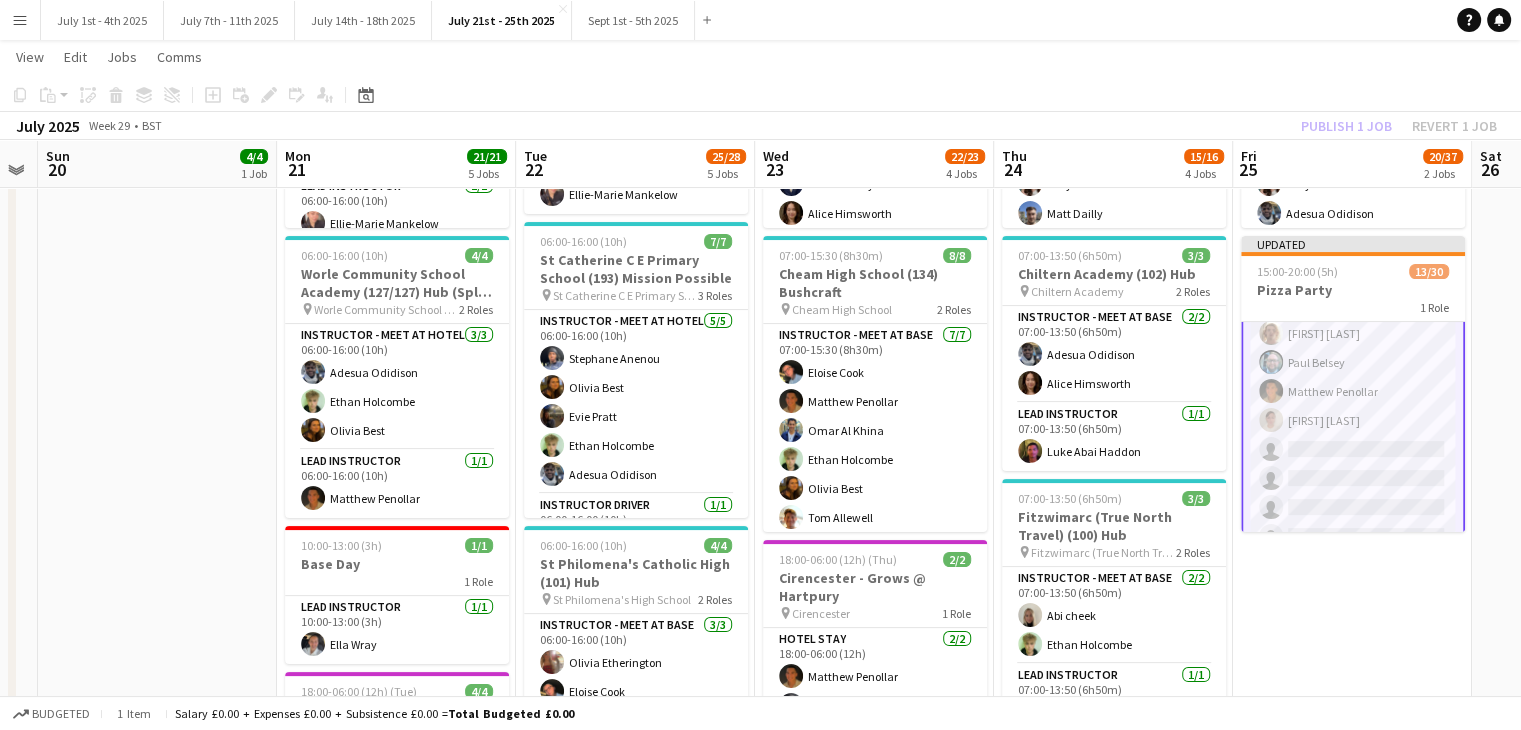 click on "Instructor - Meet at Base   13/30   15:00-20:00 (5h)
[FIRST] [LAST] [FIRST] [LAST] [FIRST] [LAST] [FIRST] [LAST] [FIRST] [LAST] [FIRST] [LAST] [FIRST] [LAST] [FIRST] [LAST] [FIRST] [LAST] [FIRST] [LAST] [FIRST] [LAST] [FIRST] [LAST] [FIRST] [LAST] [FIRST] [LAST] [FIRST] [LAST] [FIRST] [LAST]
single-neutral-actions
single-neutral-actions
single-neutral-actions
single-neutral-actions
single-neutral-actions
single-neutral-actions
single-neutral-actions
single-neutral-actions
single-neutral-actions
single-neutral-actions
single-neutral-actions
single-neutral-actions" at bounding box center (1353, 478) 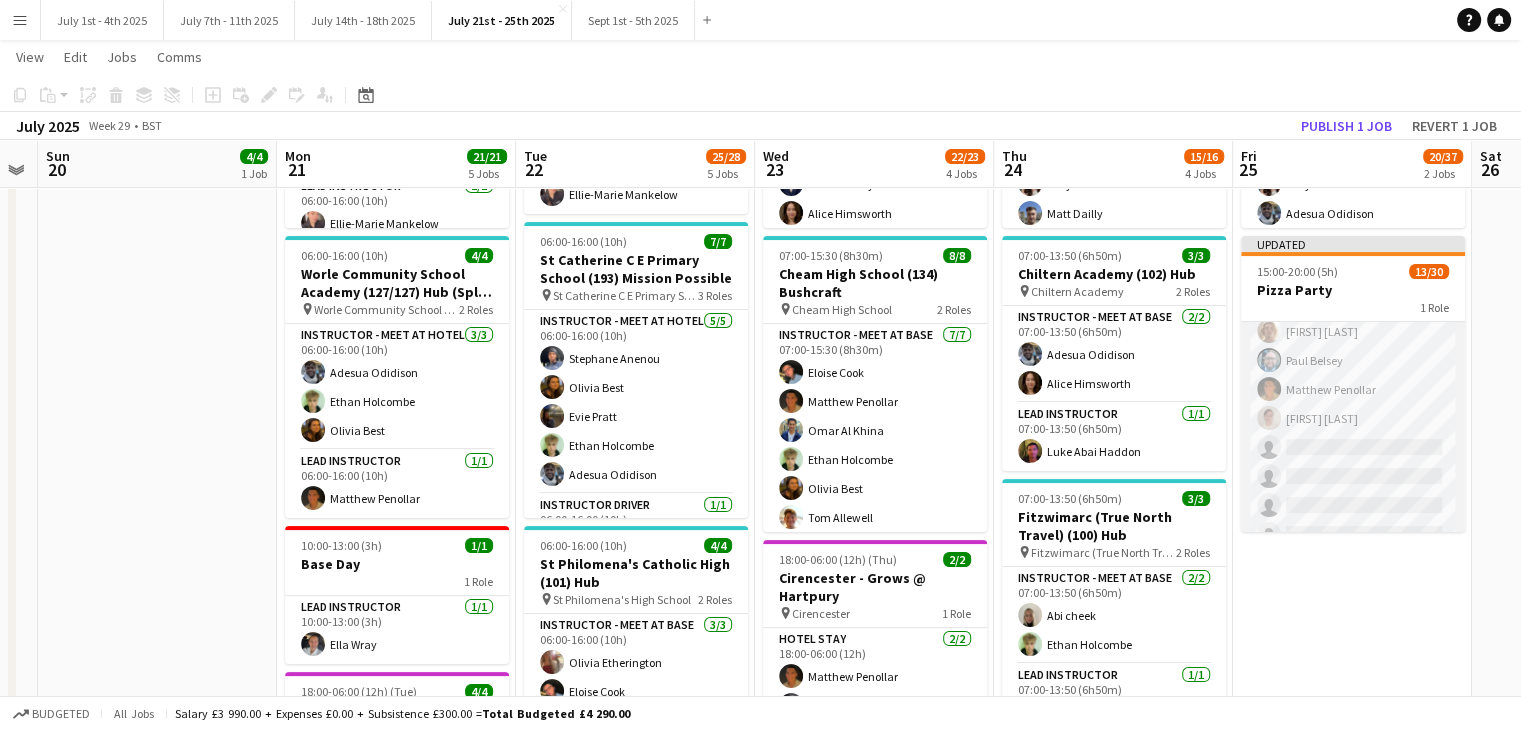 scroll, scrollTop: 298, scrollLeft: 0, axis: vertical 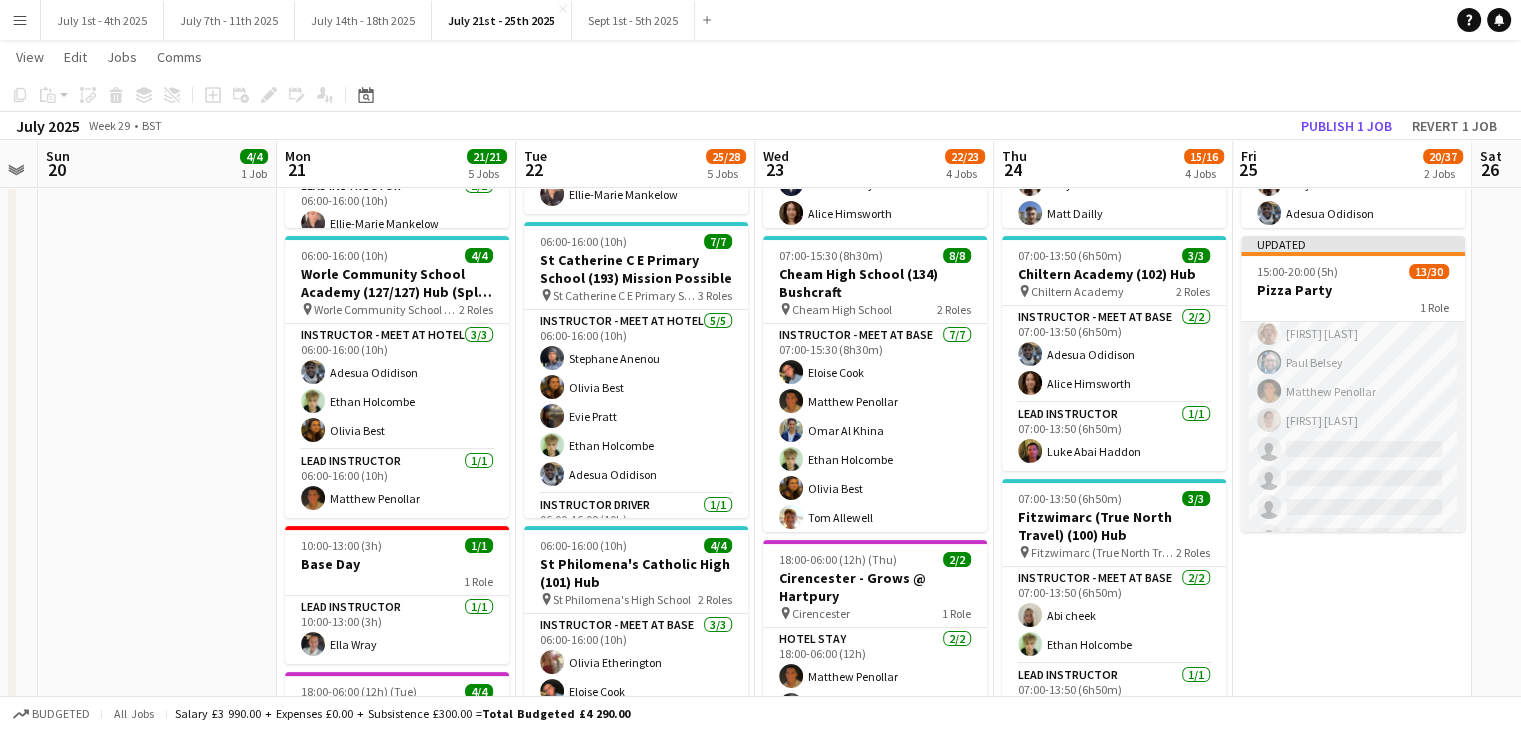 click on "Instructor - Meet at Base   13/30   15:00-20:00 (5h)
[FIRST] [LAST] [FIRST] [LAST] [FIRST] [LAST] [FIRST] [LAST] [FIRST] [LAST] [FIRST] [LAST] [FIRST] [LAST] [FIRST] [LAST] [FIRST] [LAST] [FIRST] [LAST] [FIRST] [LAST] [FIRST] [LAST] [FIRST] [LAST] [FIRST] [LAST] [FIRST] [LAST] [FIRST] [LAST]
single-neutral-actions
single-neutral-actions
single-neutral-actions
single-neutral-actions
single-neutral-actions
single-neutral-actions
single-neutral-actions
single-neutral-actions
single-neutral-actions
single-neutral-actions
single-neutral-actions
single-neutral-actions" at bounding box center (1353, 478) 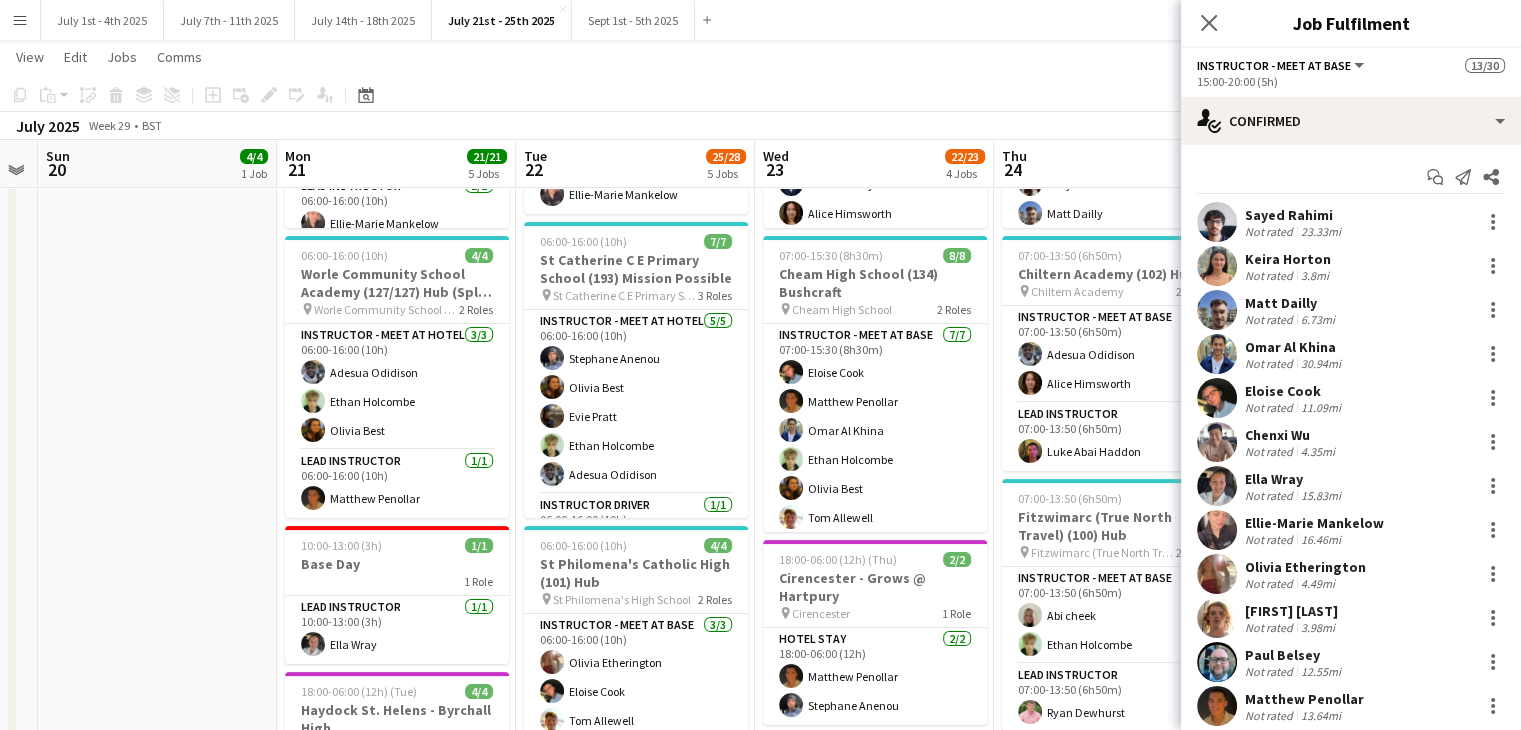 scroll, scrollTop: 300, scrollLeft: 0, axis: vertical 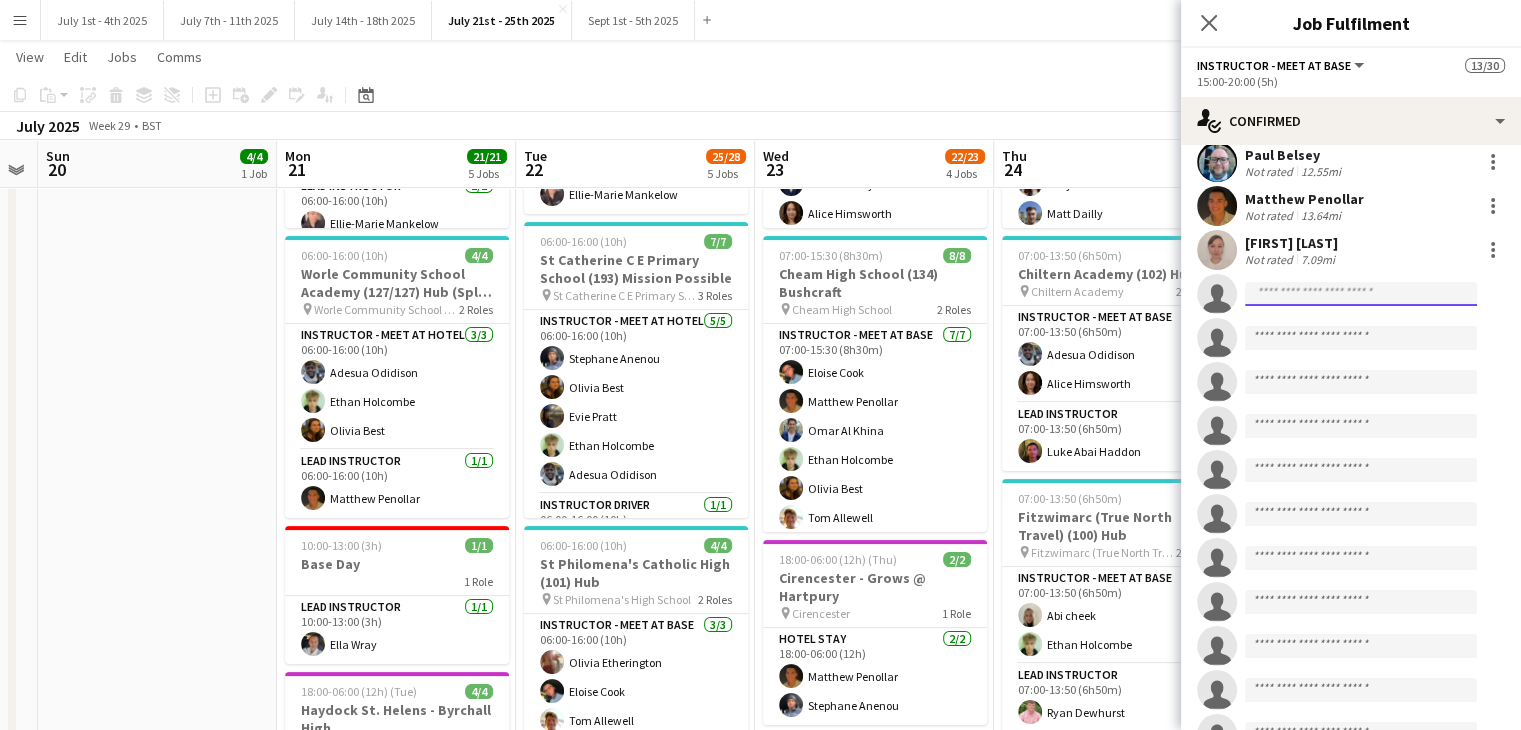 click at bounding box center (1361, 866) 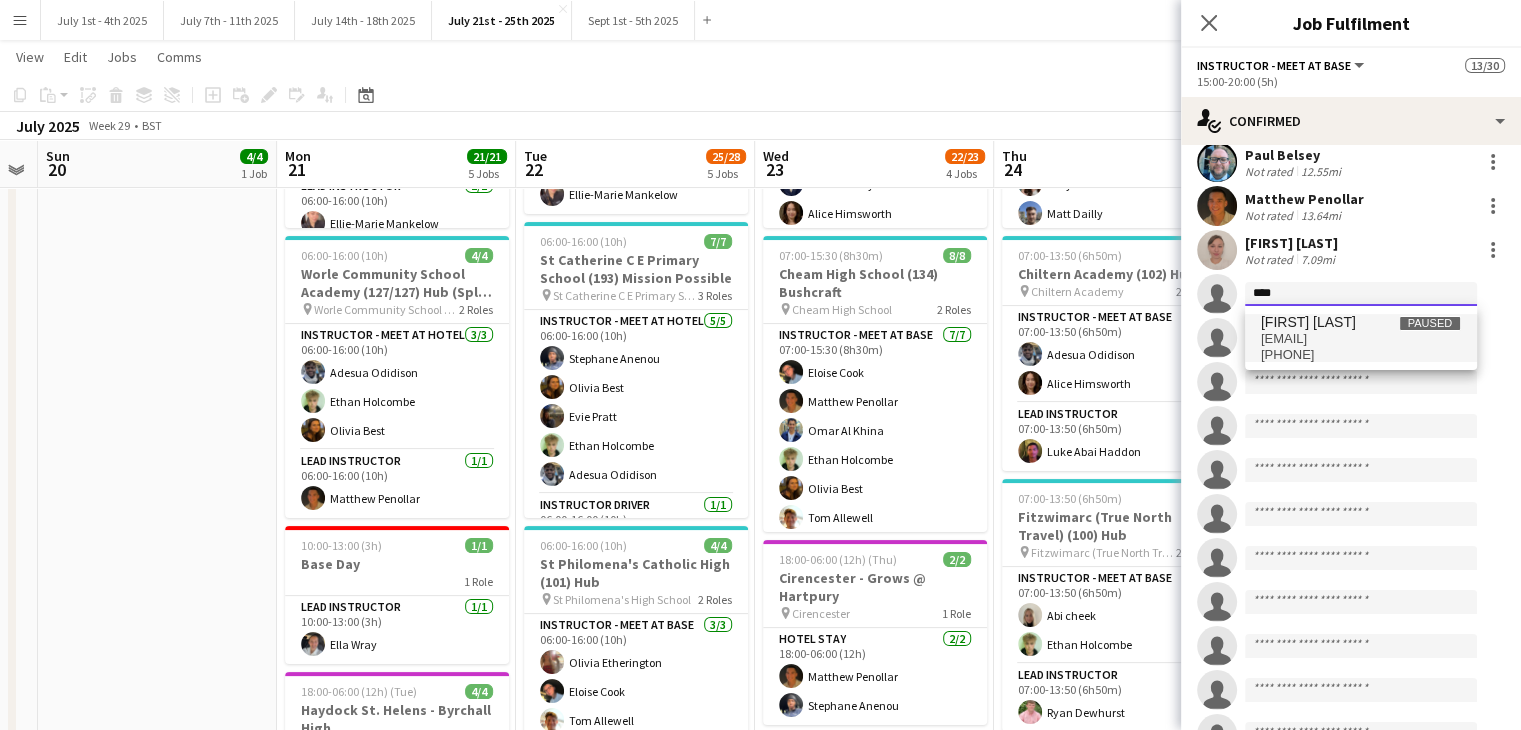 type on "****" 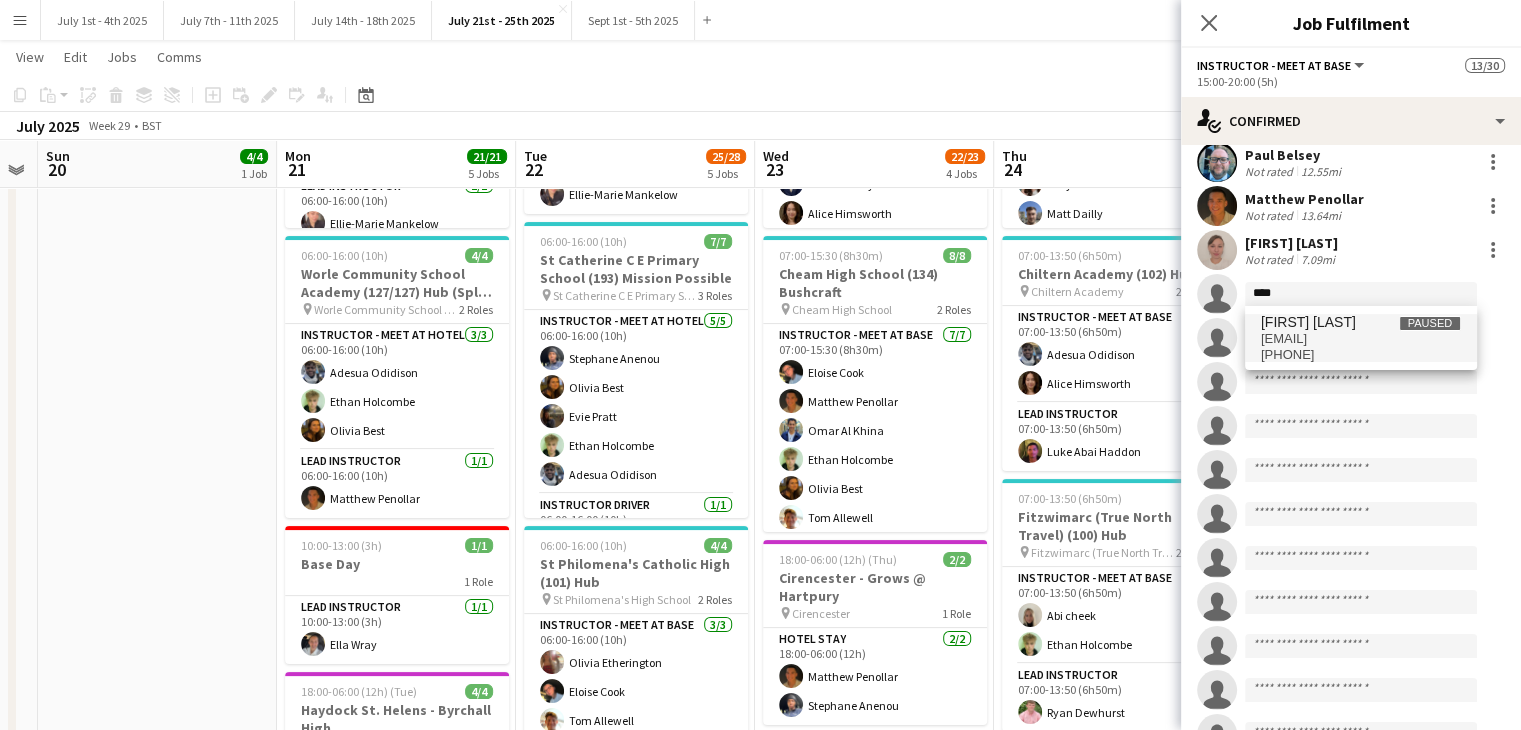 click on "[EMAIL]" at bounding box center (1361, 339) 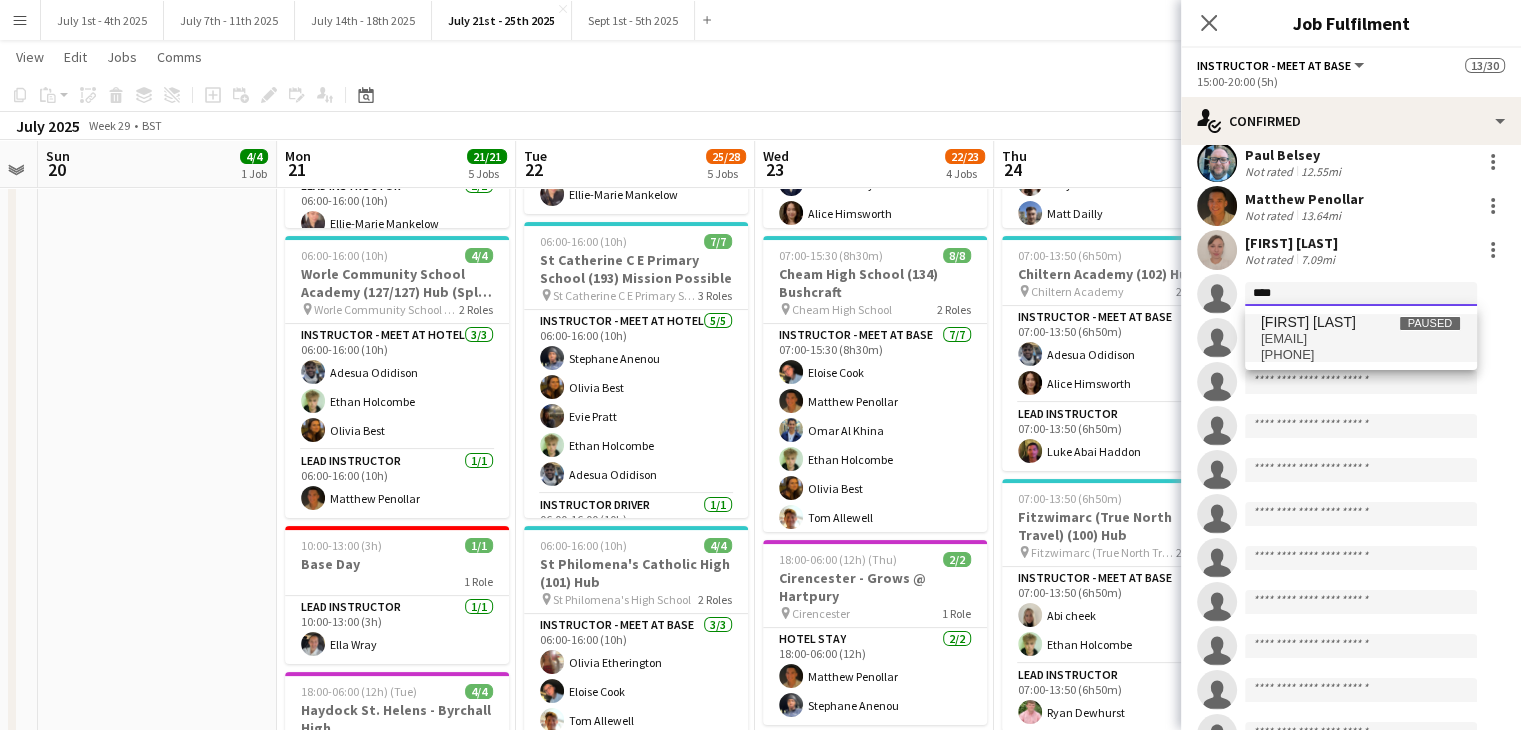 type 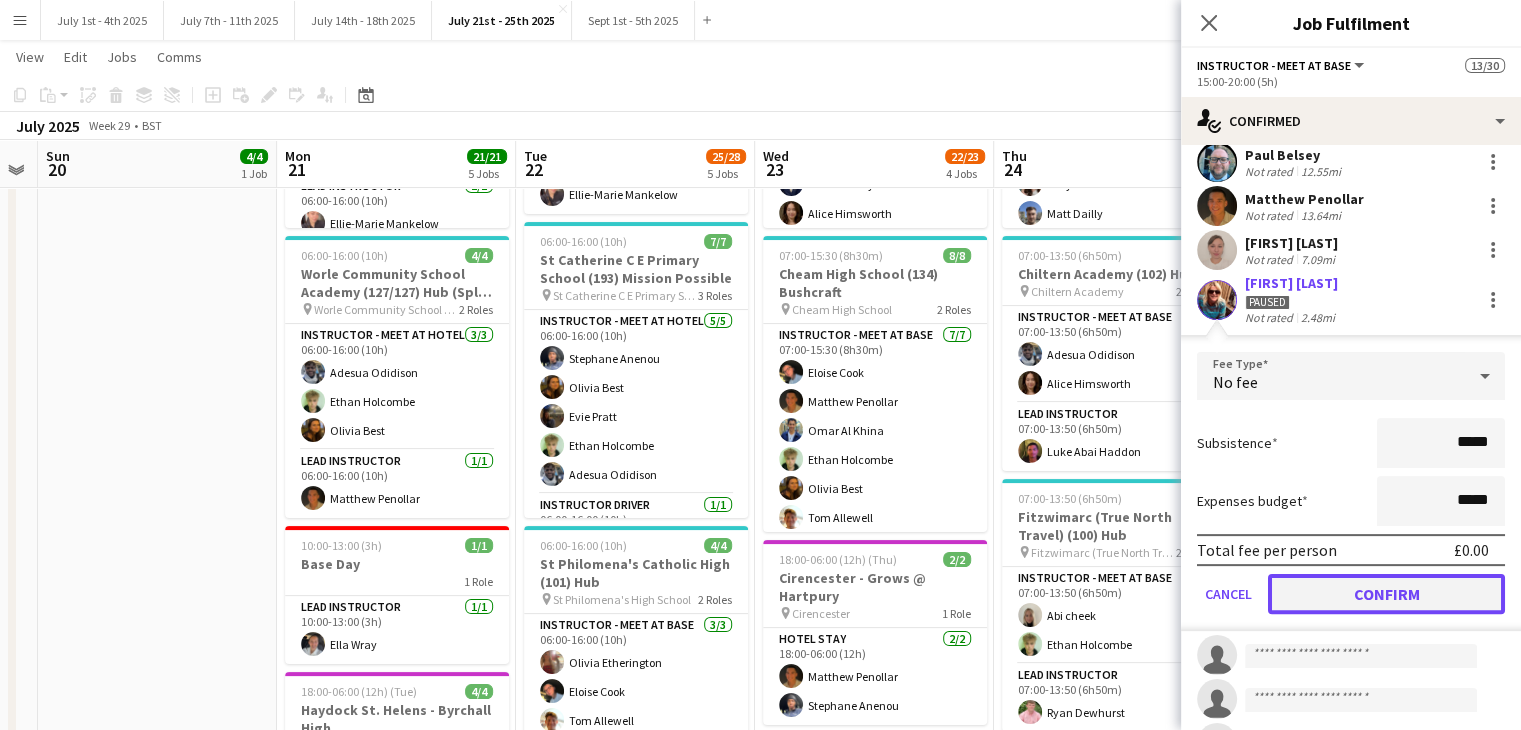 click on "Confirm" at bounding box center [1386, 594] 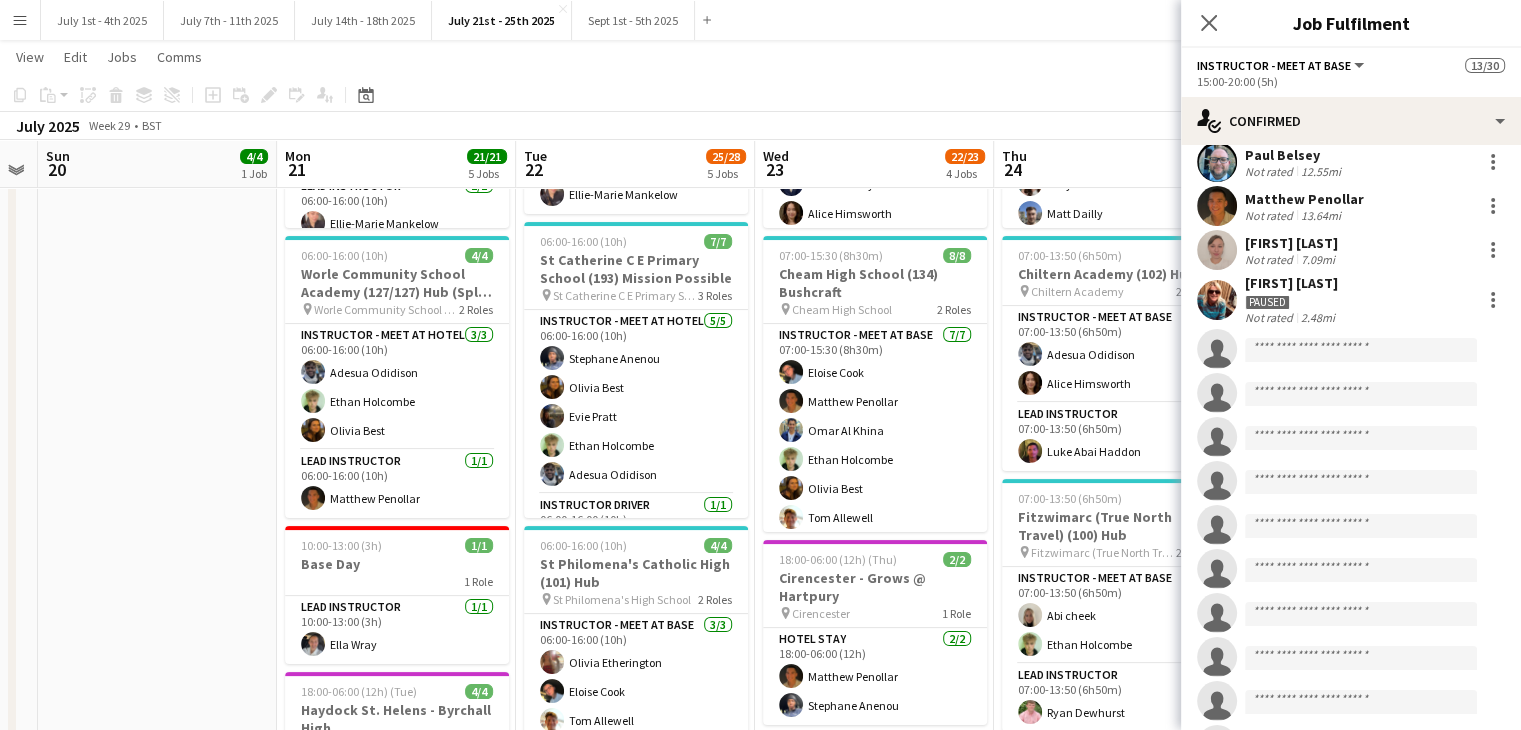 click on "single-neutral-actions" 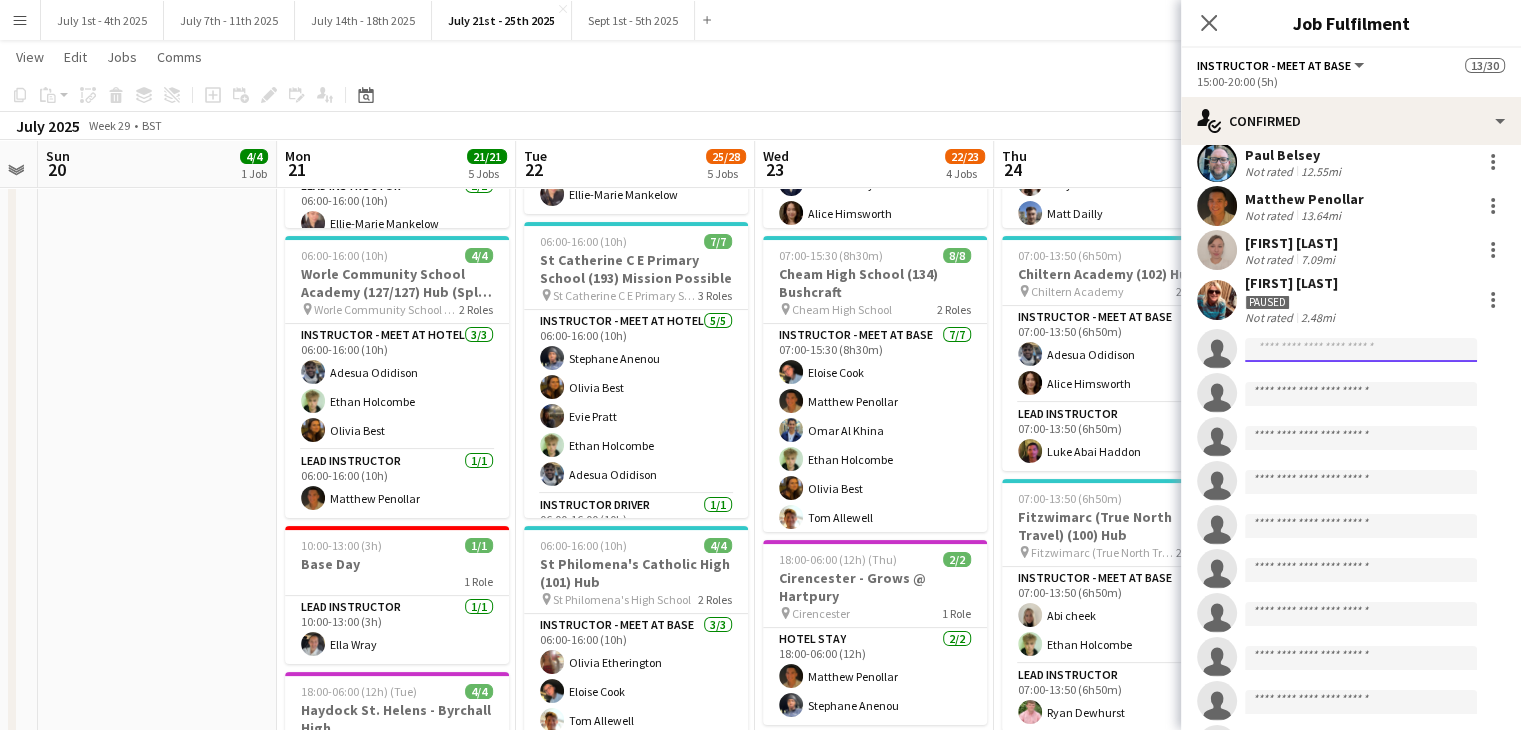 click at bounding box center [1361, 966] 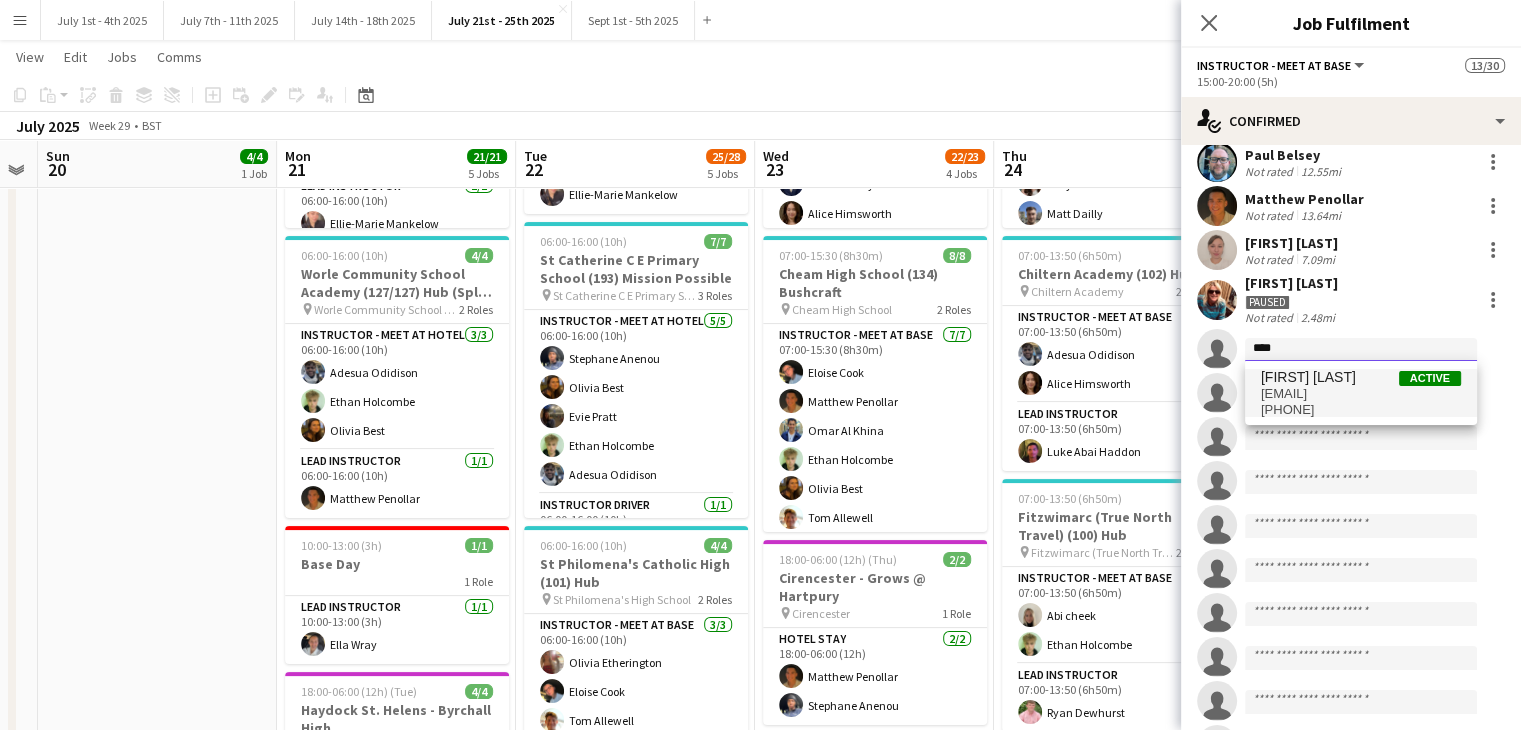 type on "****" 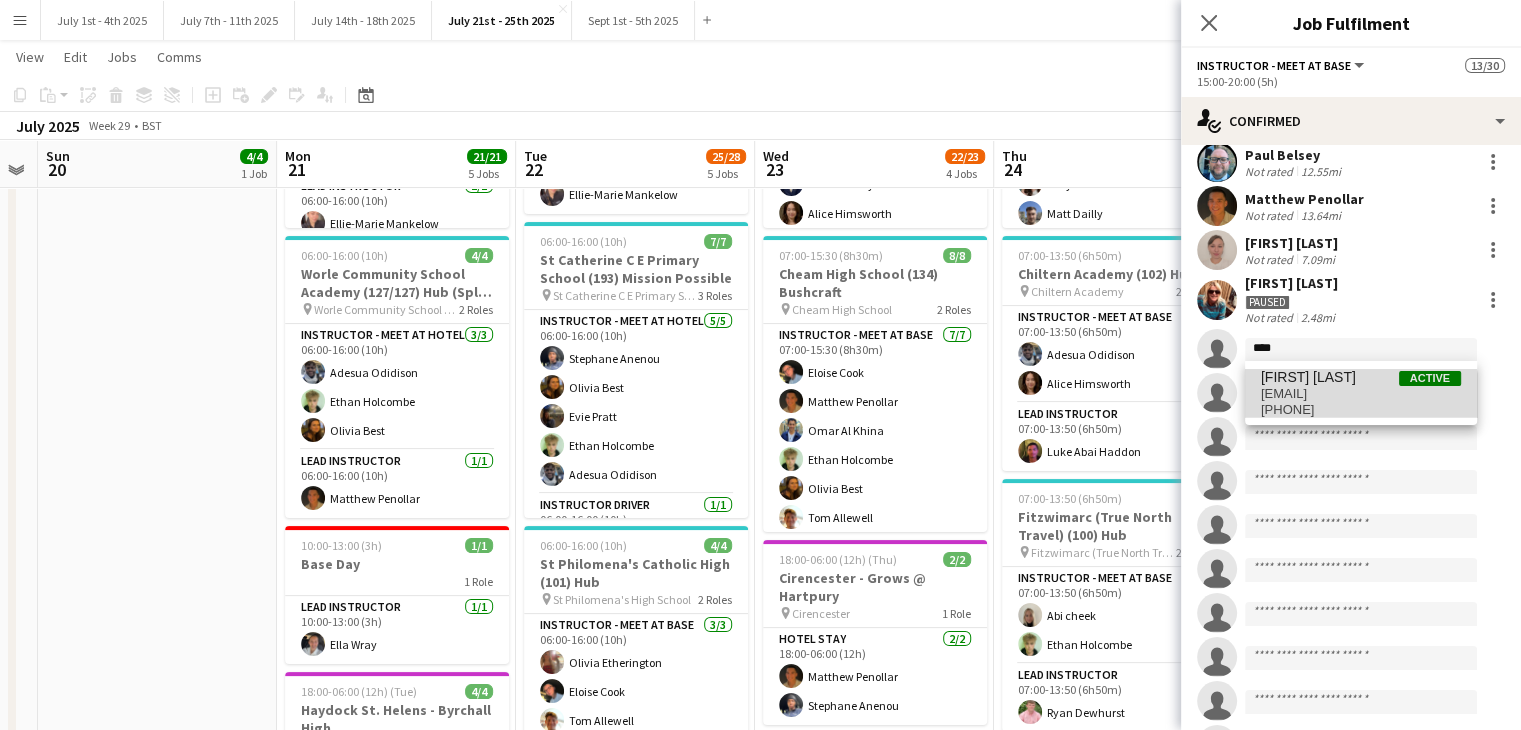 click on "[PHONE]" at bounding box center (1361, 410) 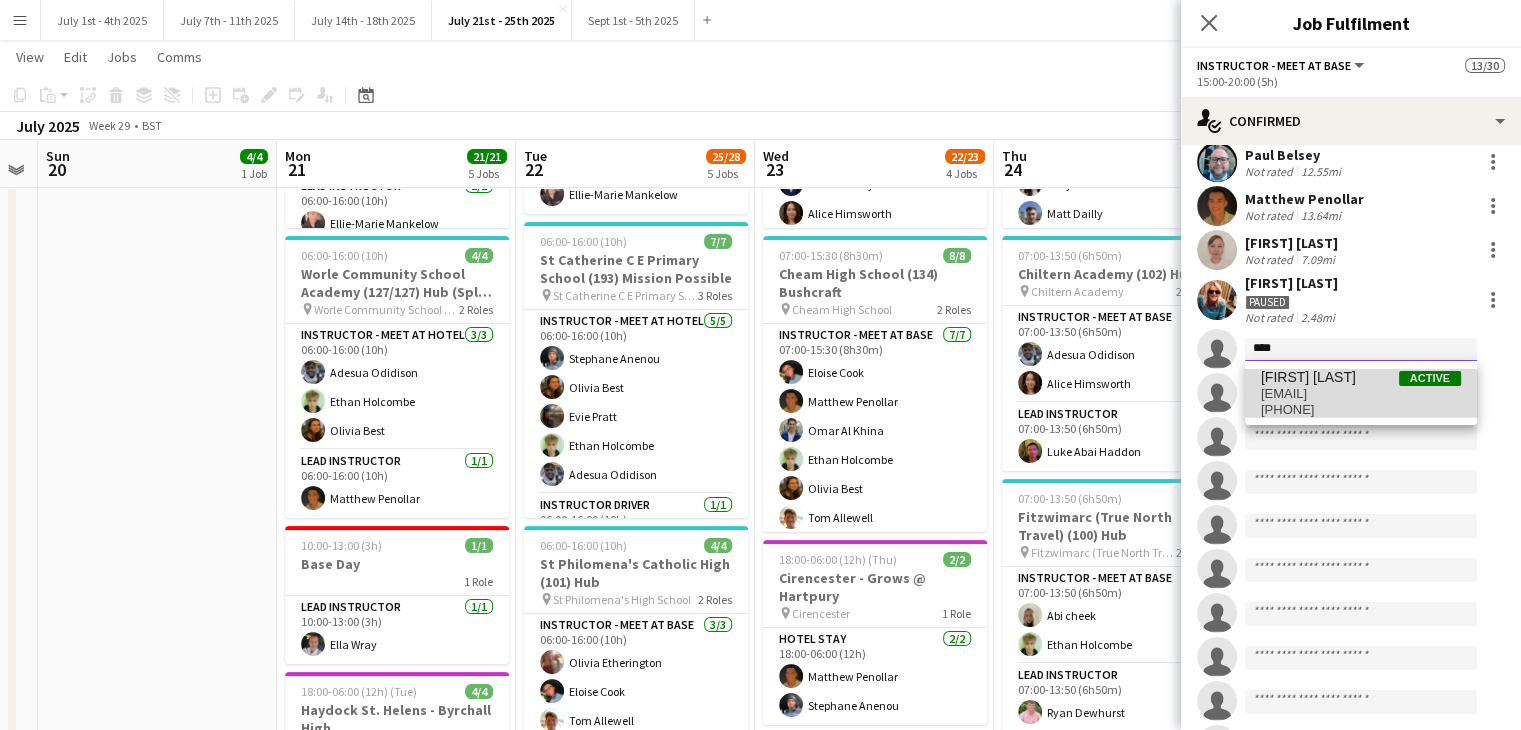 type 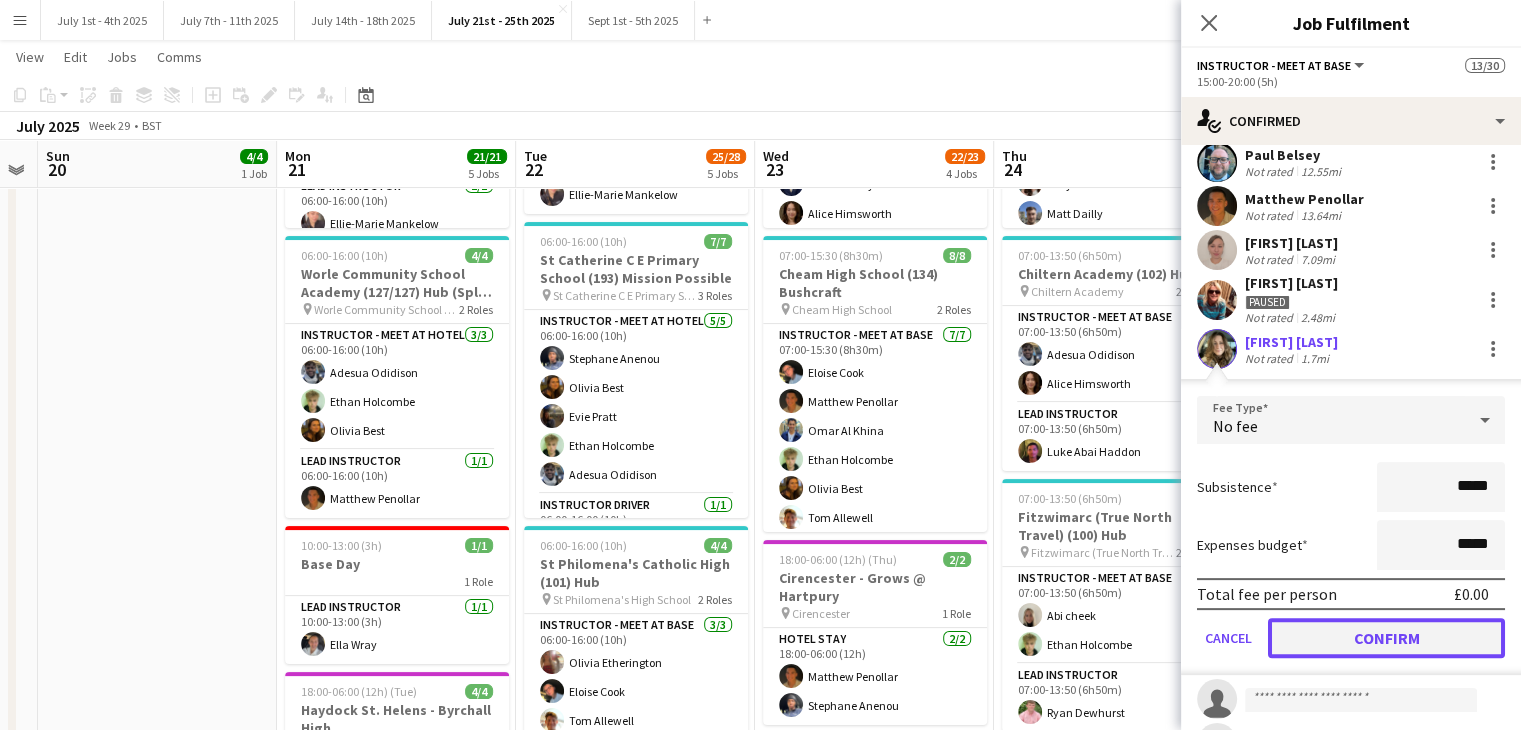 click on "Confirm" at bounding box center (1386, 638) 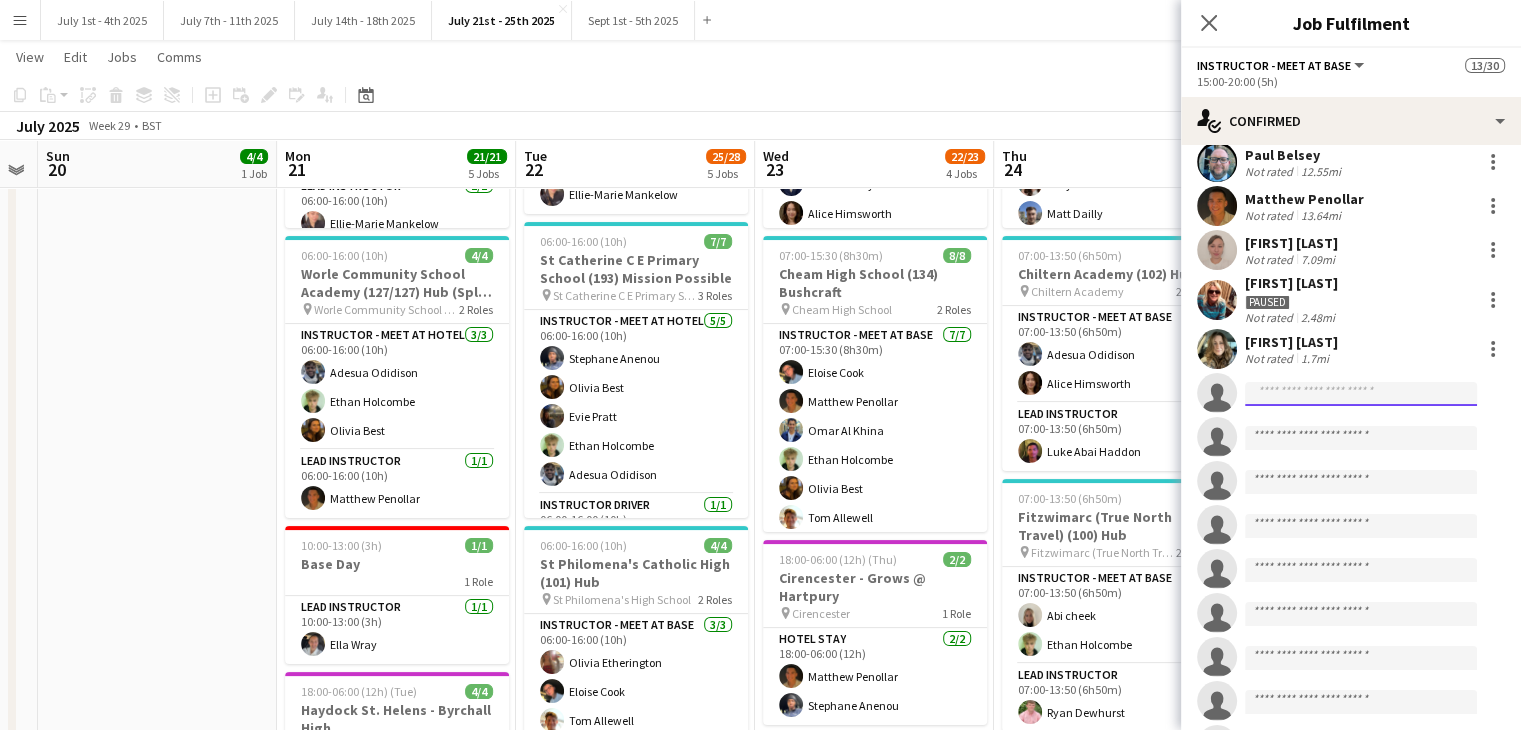click 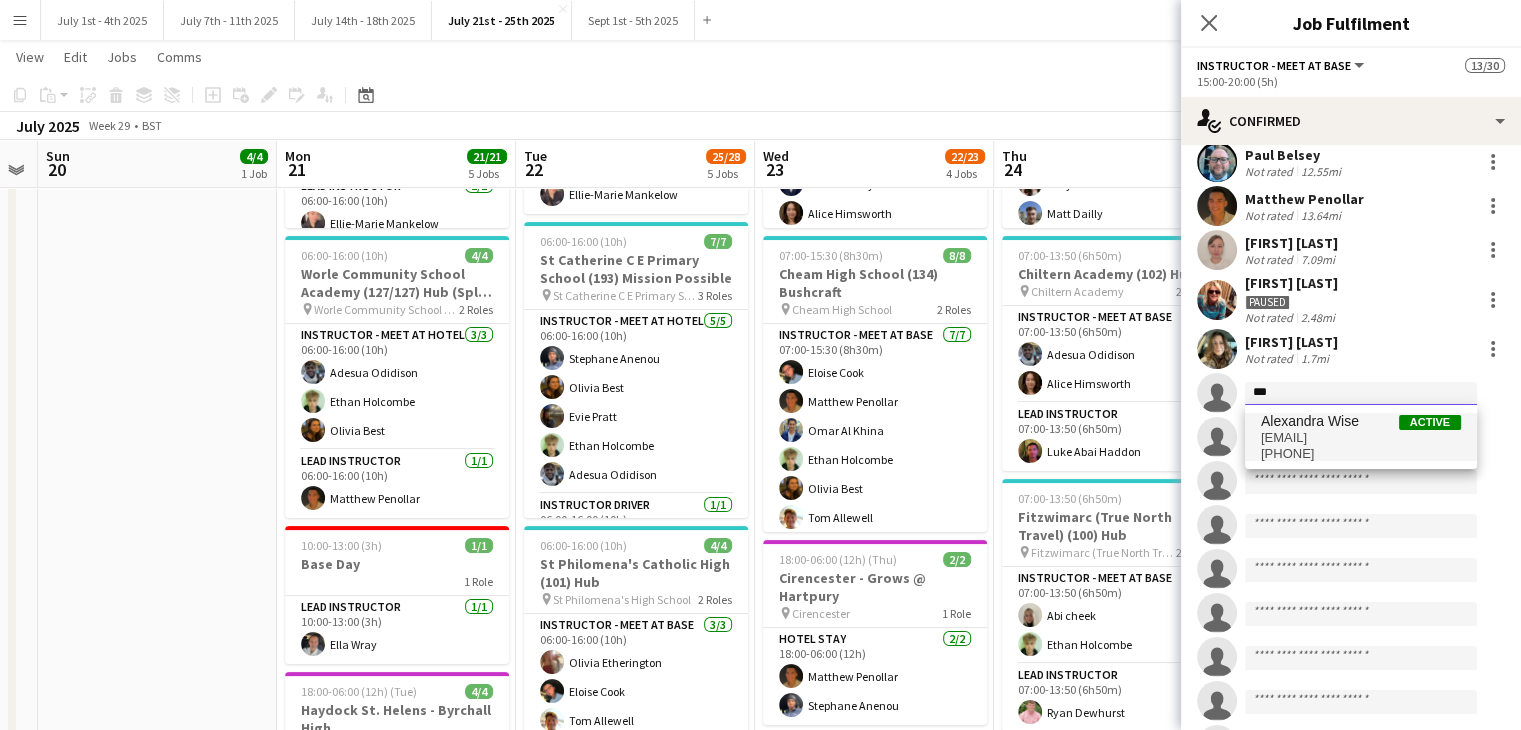 type on "***" 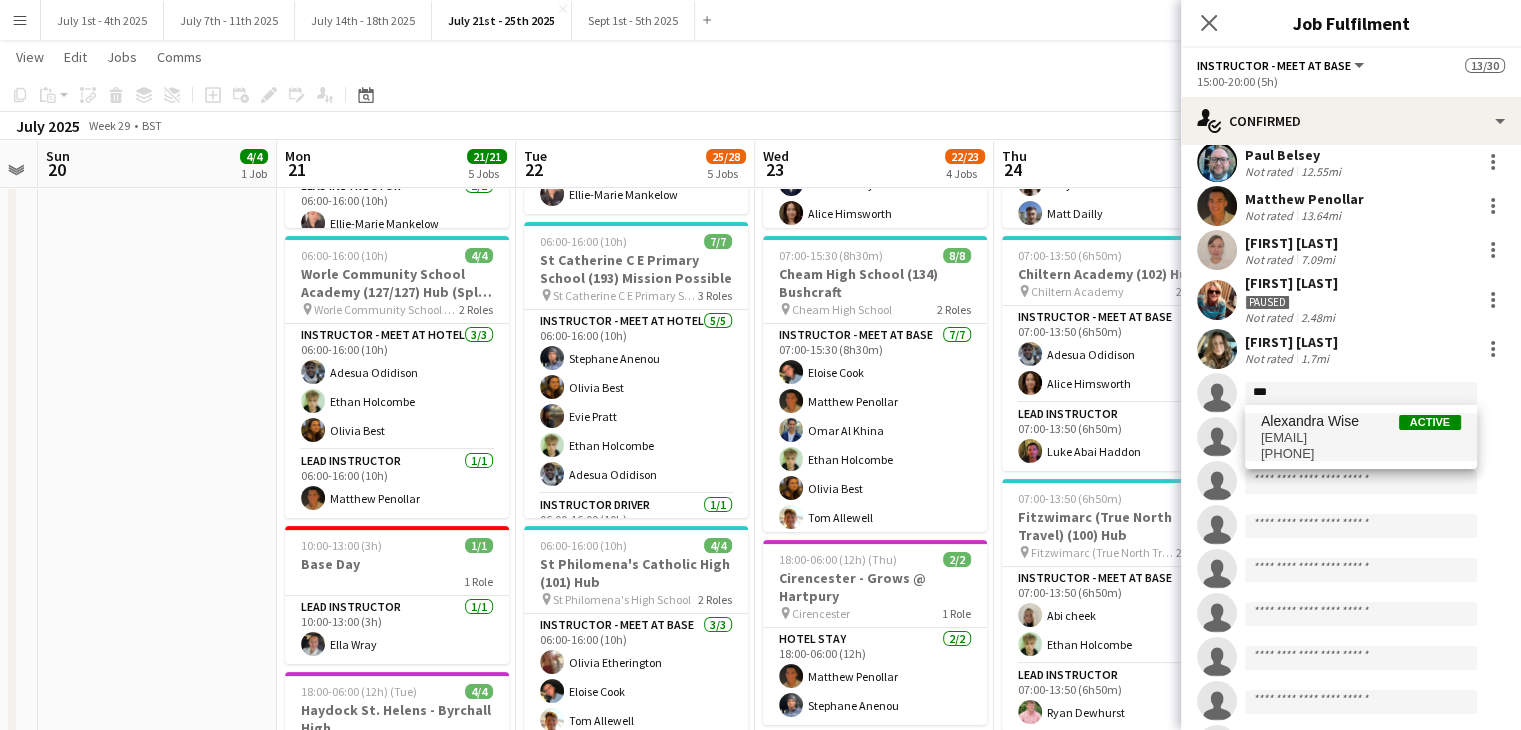 click on "[PHONE]" at bounding box center (1361, 454) 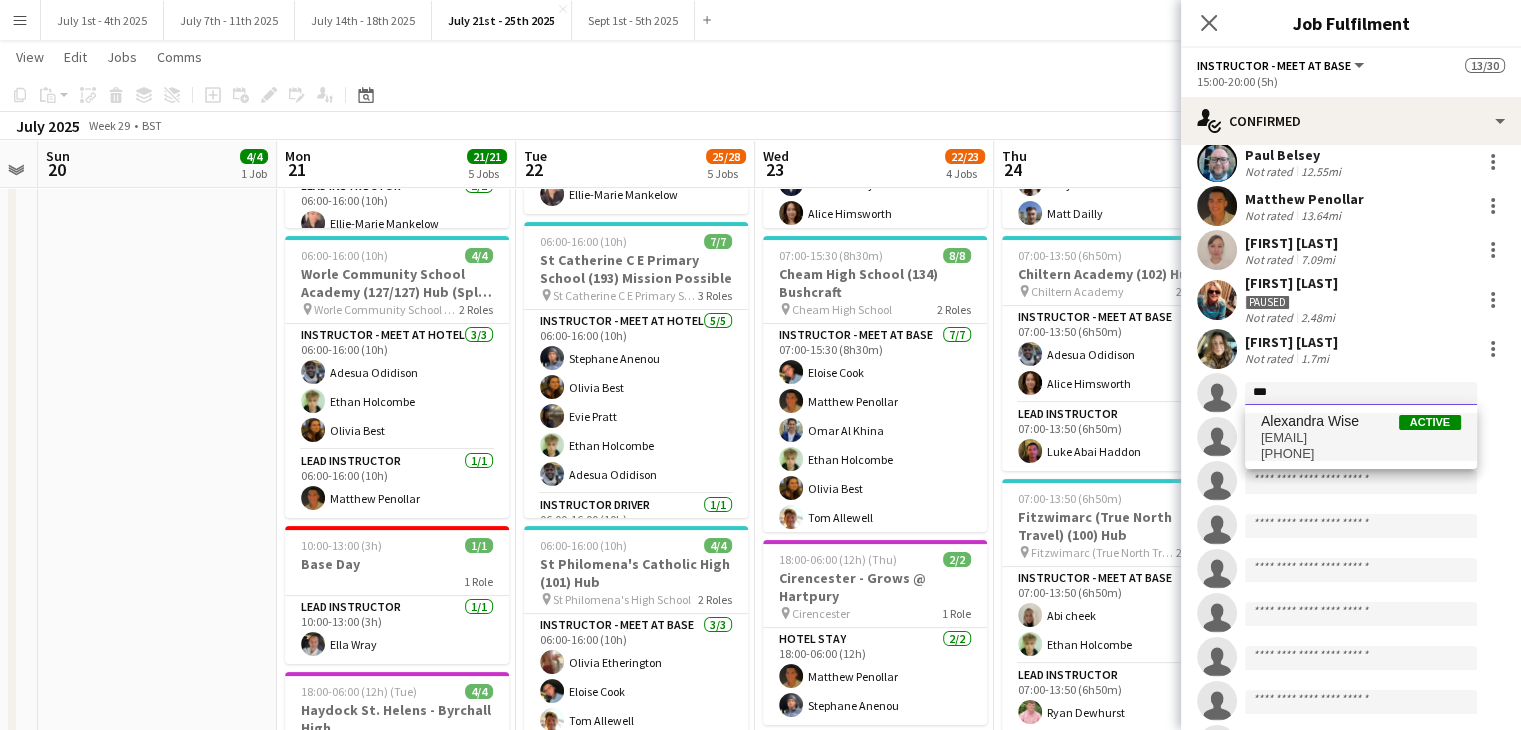 type 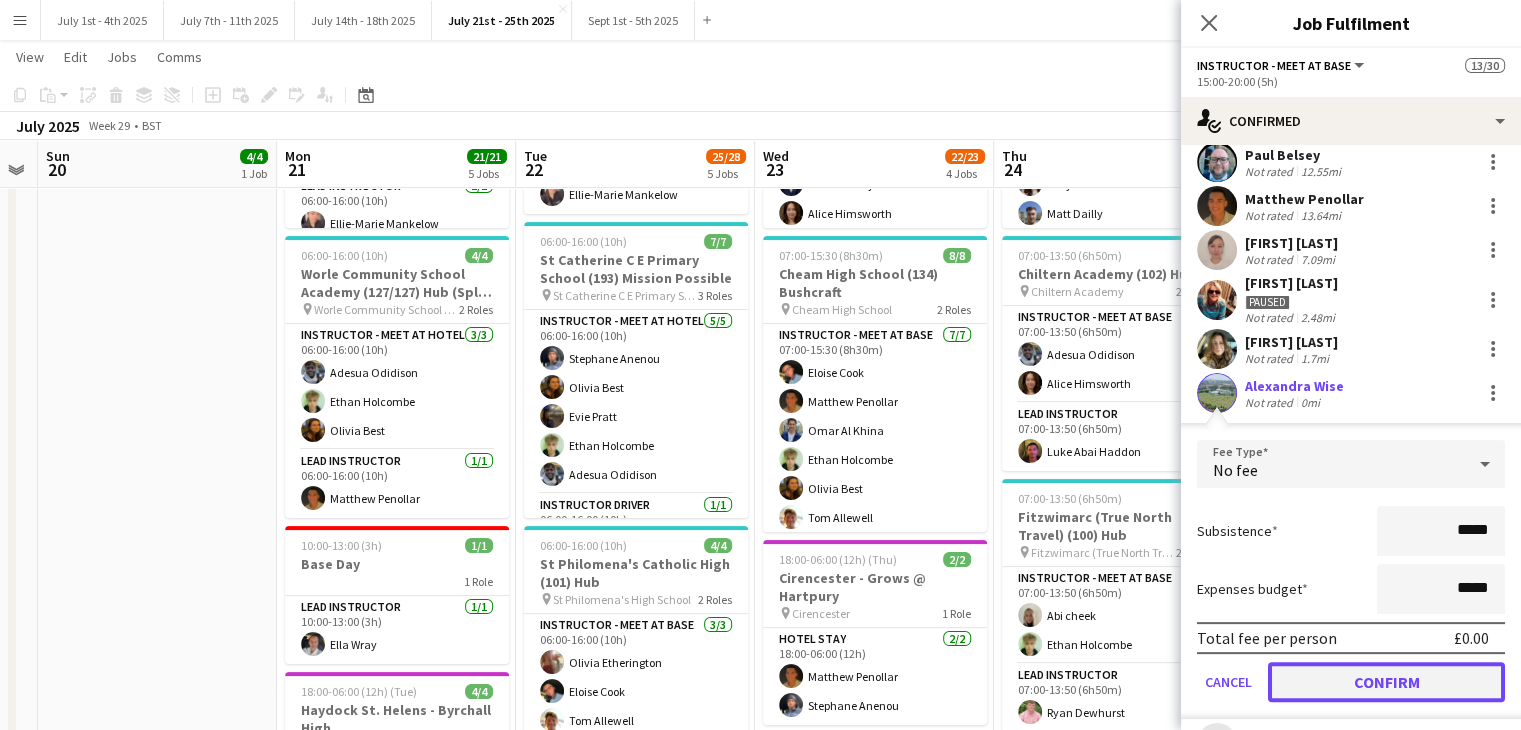 click on "Confirm" at bounding box center (1386, 682) 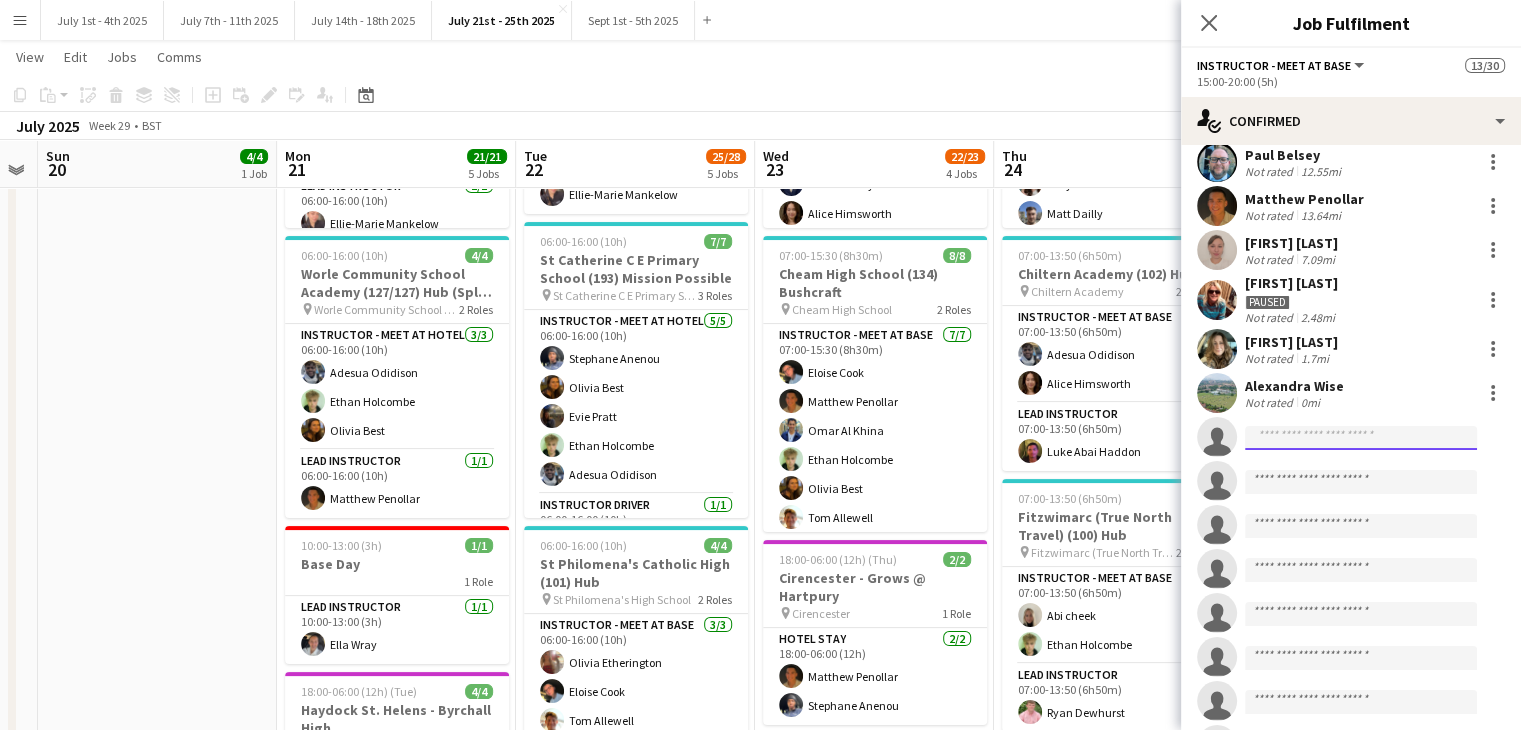 click 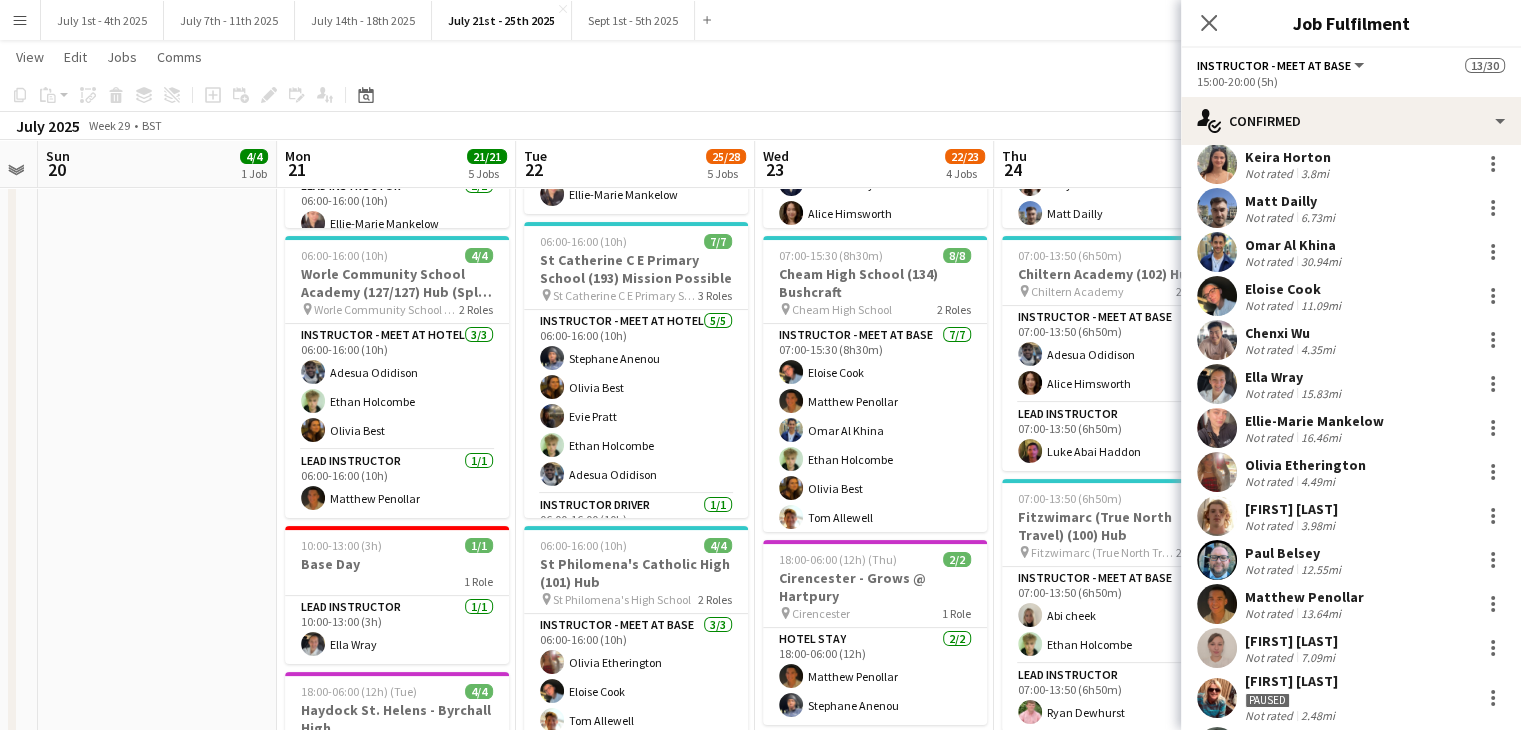 scroll, scrollTop: 0, scrollLeft: 0, axis: both 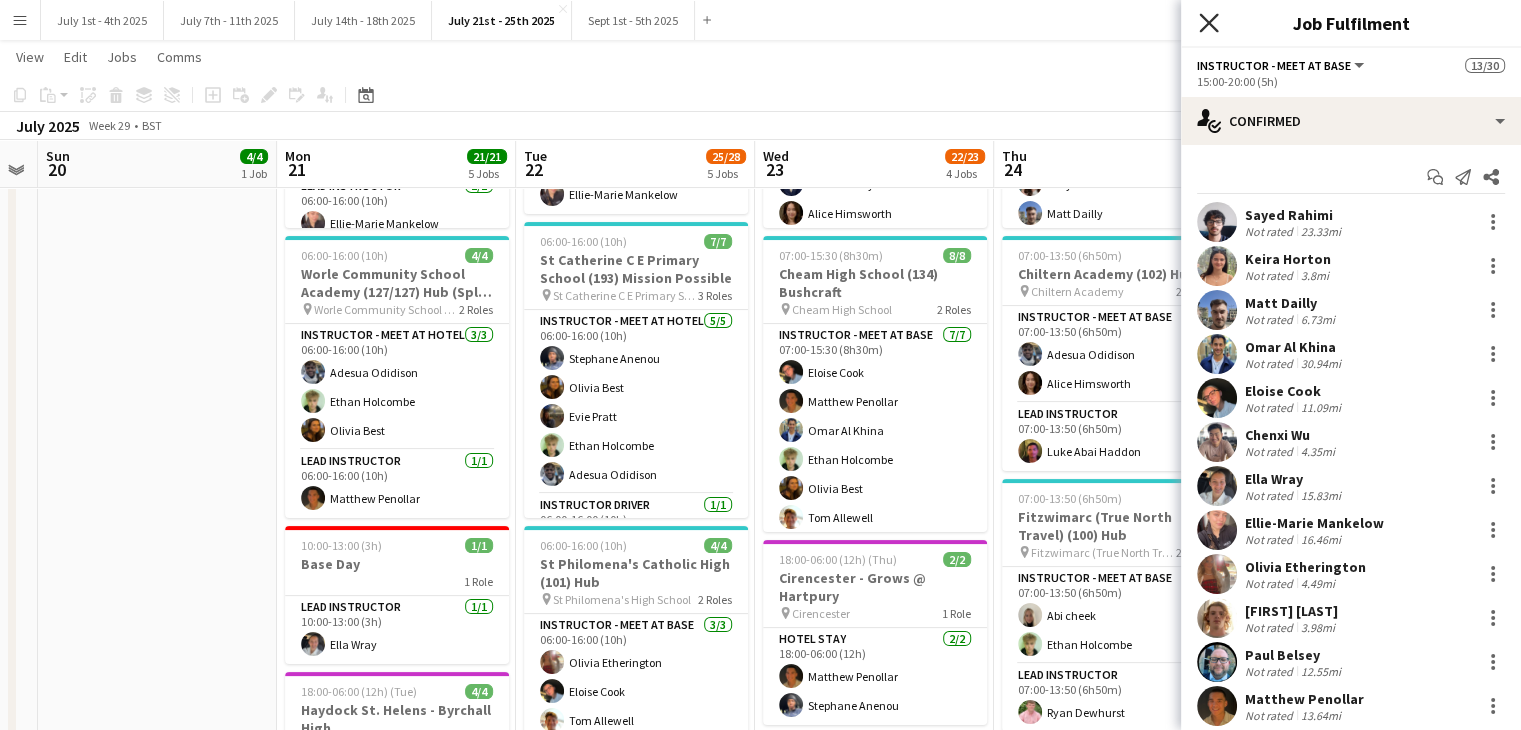 click on "Close pop-in" 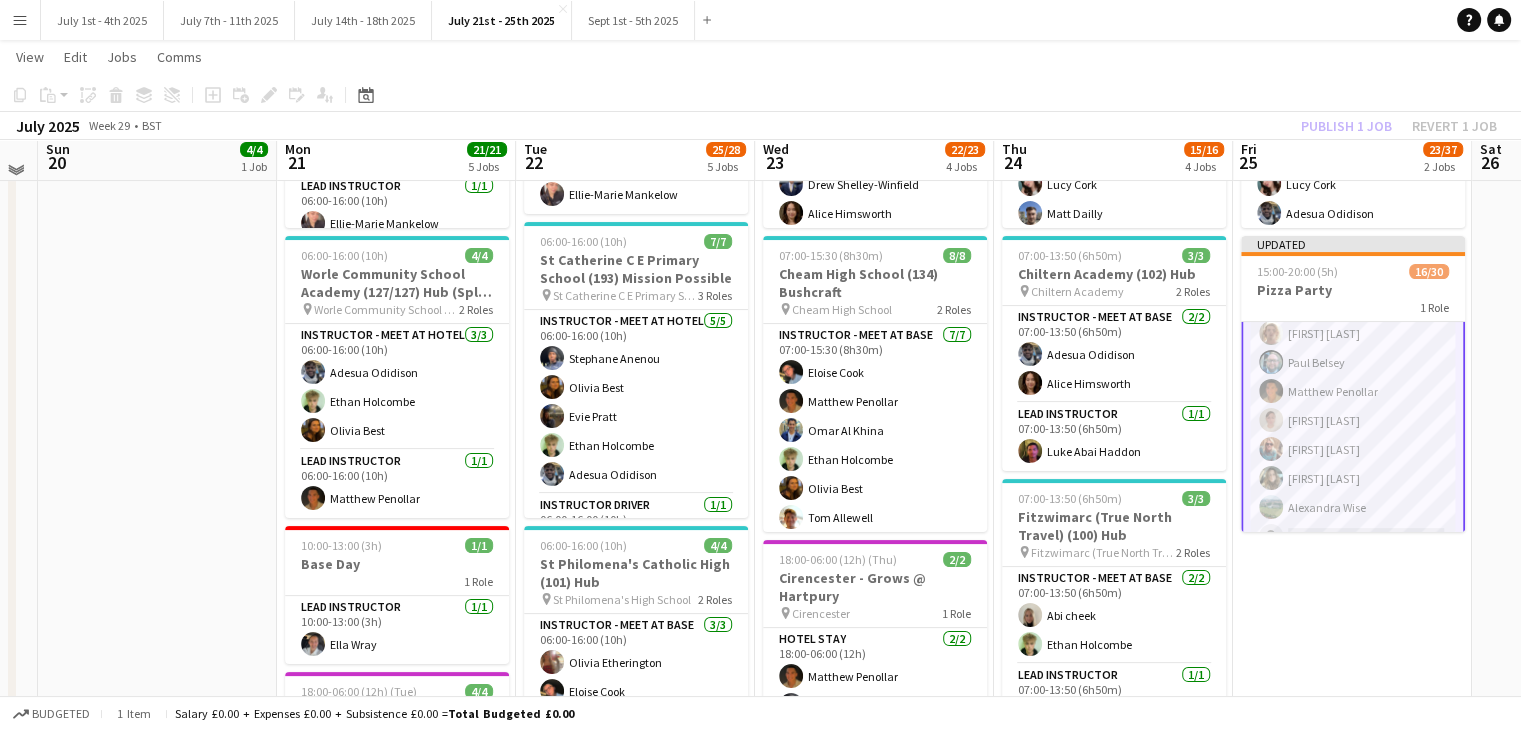 scroll, scrollTop: 200, scrollLeft: 0, axis: vertical 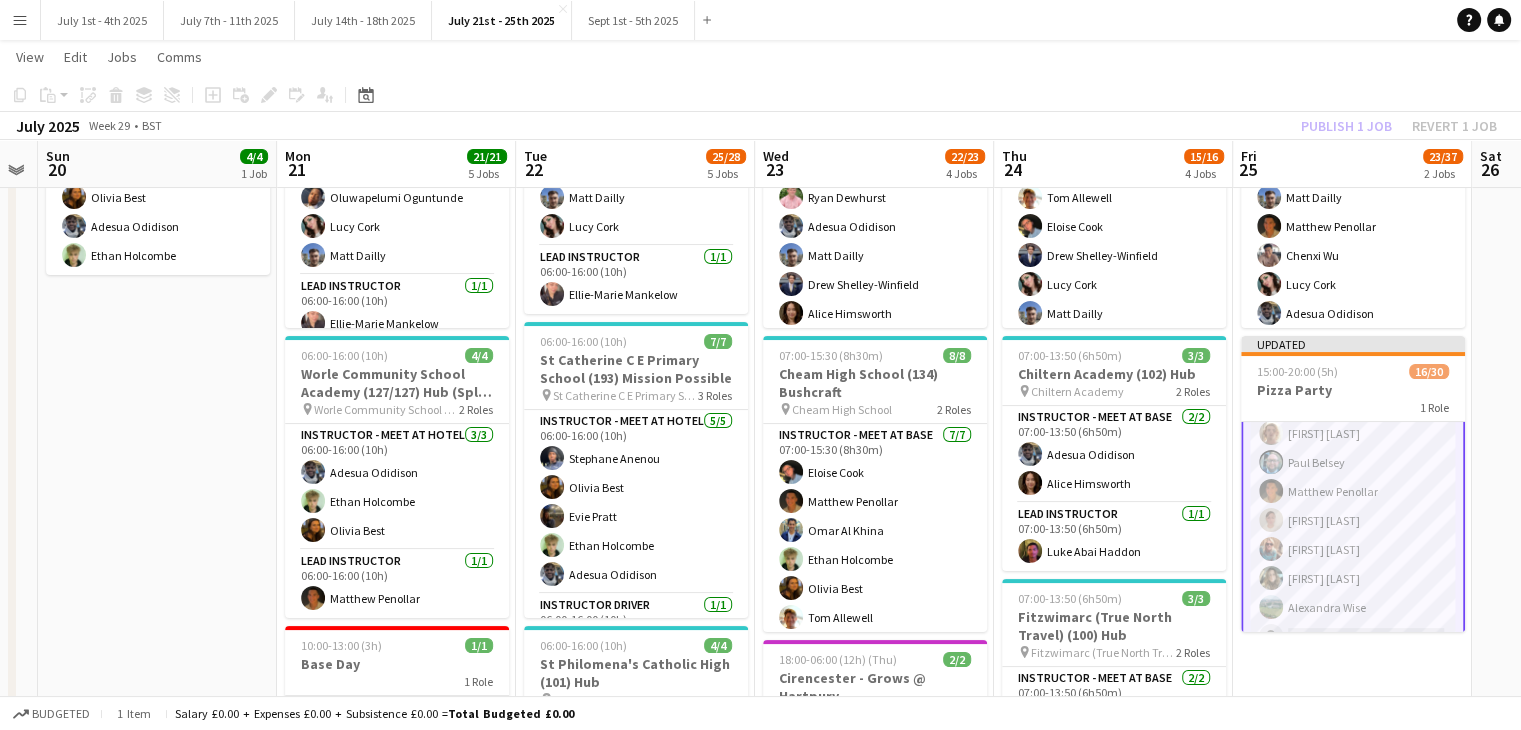 click on "07:00-13:50 (6h50m)    7/7   [ORGANIZATION] ([TRUE NORTH TRAVEL]) ([NUMBER]) Bushcraft
pin
[ORGANIZATION] ([TRUE NORTH TRAVEL])   2 Roles   Instructor - Meet at Base   6/6   07:00-13:50 (6h50m)
[FIRST] [LAST] [FIRST] [LAST] [FIRST] [LAST] [FIRST] [LAST] [FIRST] [LAST] [FIRST] [LAST]  Lead Instructor   1/1   07:00-13:50 (6h50m)
[FIRST] [LAST]  Updated   15:00-20:00 (5h)    16/30   Pizza Party   1 Role   Instructor - Meet at Base   16/30   15:00-20:00 (5h)
[FIRST] [LAST] [FIRST] [LAST] [FIRST] [LAST] [FIRST] [LAST] [FIRST] [LAST] [FIRST] [LAST] [FIRST] [LAST] [FIRST] [LAST] [FIRST] [LAST] [FIRST] [LAST] [FIRST] [LAST] [FIRST] [LAST] [FIRST] [LAST] [FIRST] [LAST]
single-neutral-actions
single-neutral-actions
single-neutral-actions
single-neutral-actions
single-neutral-actions" at bounding box center (1352, 771) 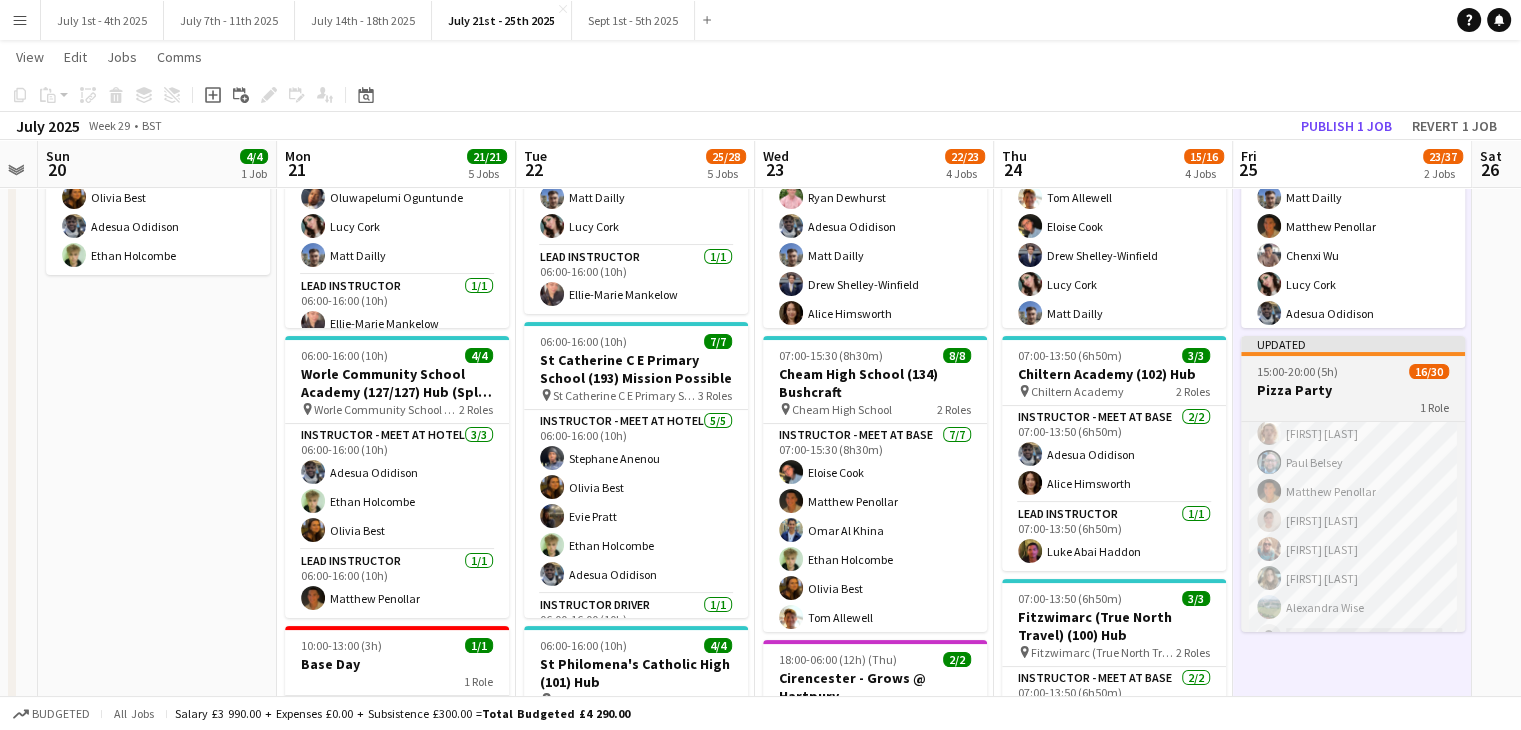click on "1 Role" at bounding box center (1353, 407) 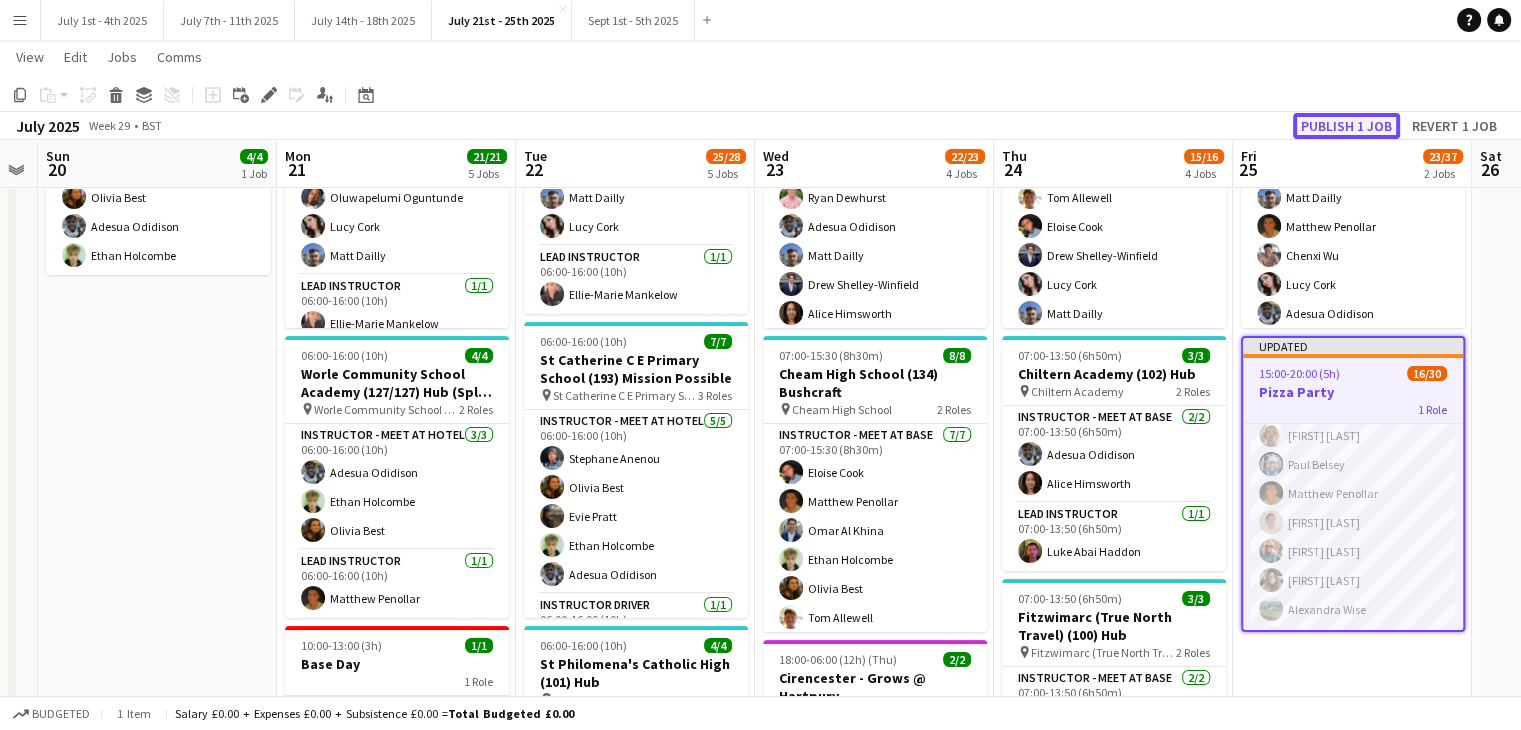 click on "Publish 1 job" 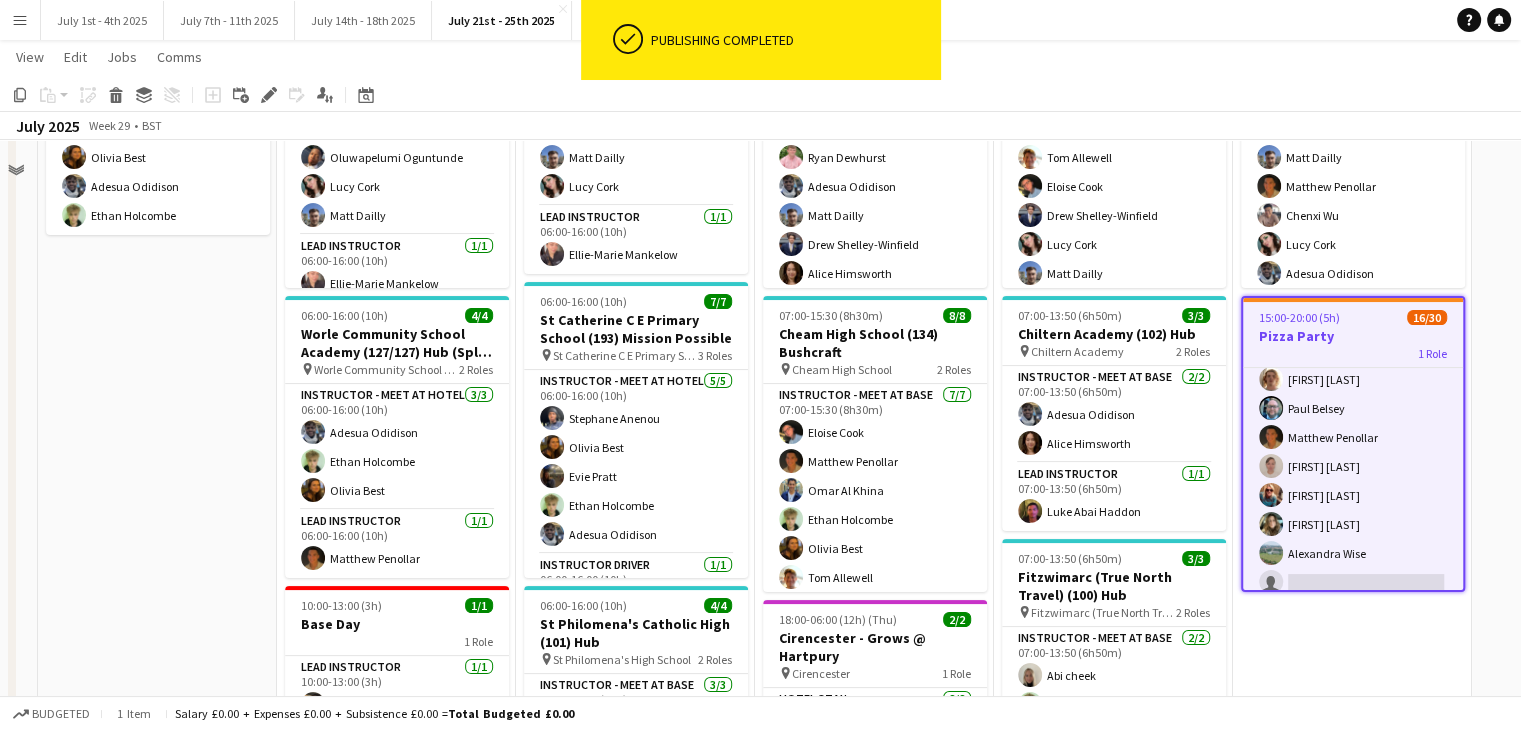 scroll, scrollTop: 300, scrollLeft: 0, axis: vertical 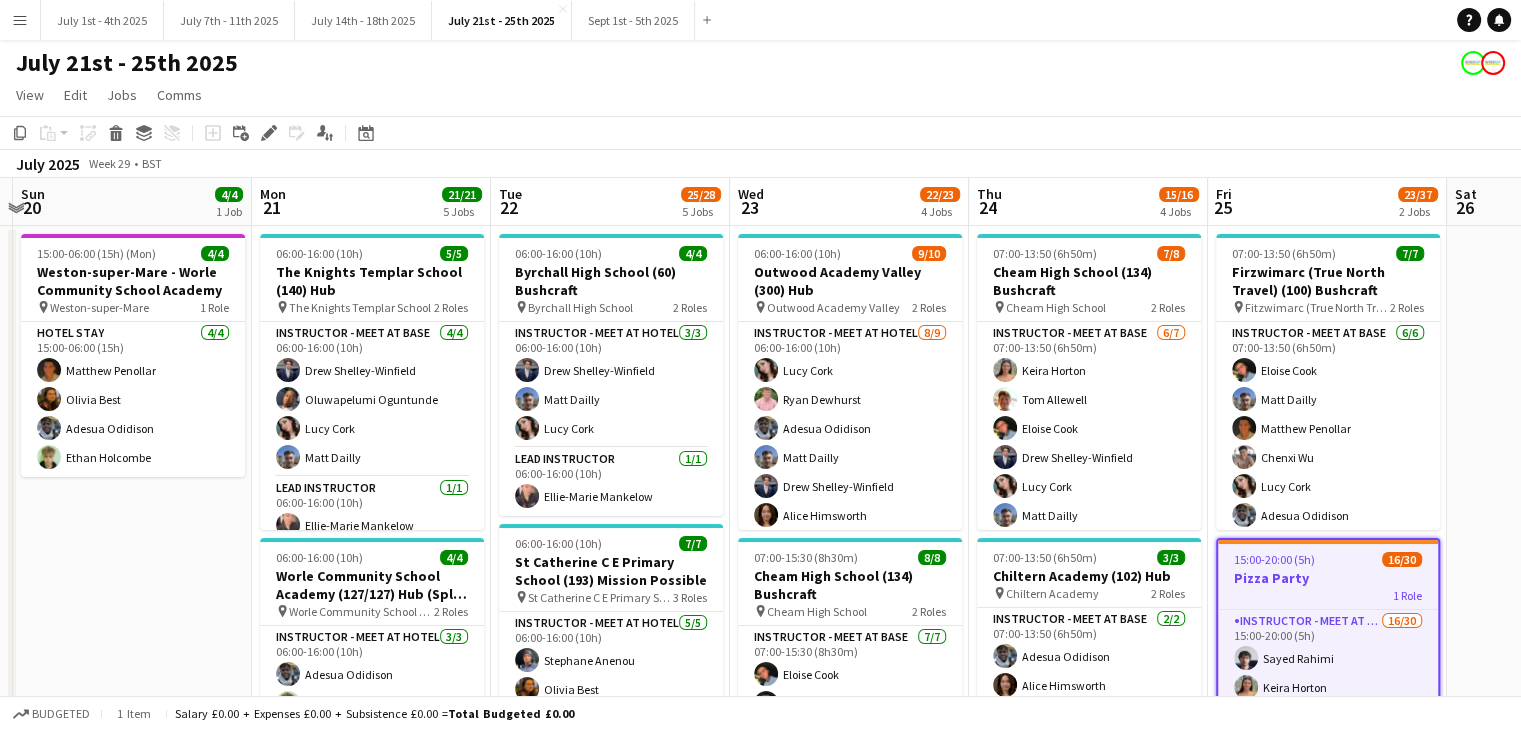 drag, startPoint x: 667, startPoint y: 214, endPoint x: 645, endPoint y: 216, distance: 22.090721 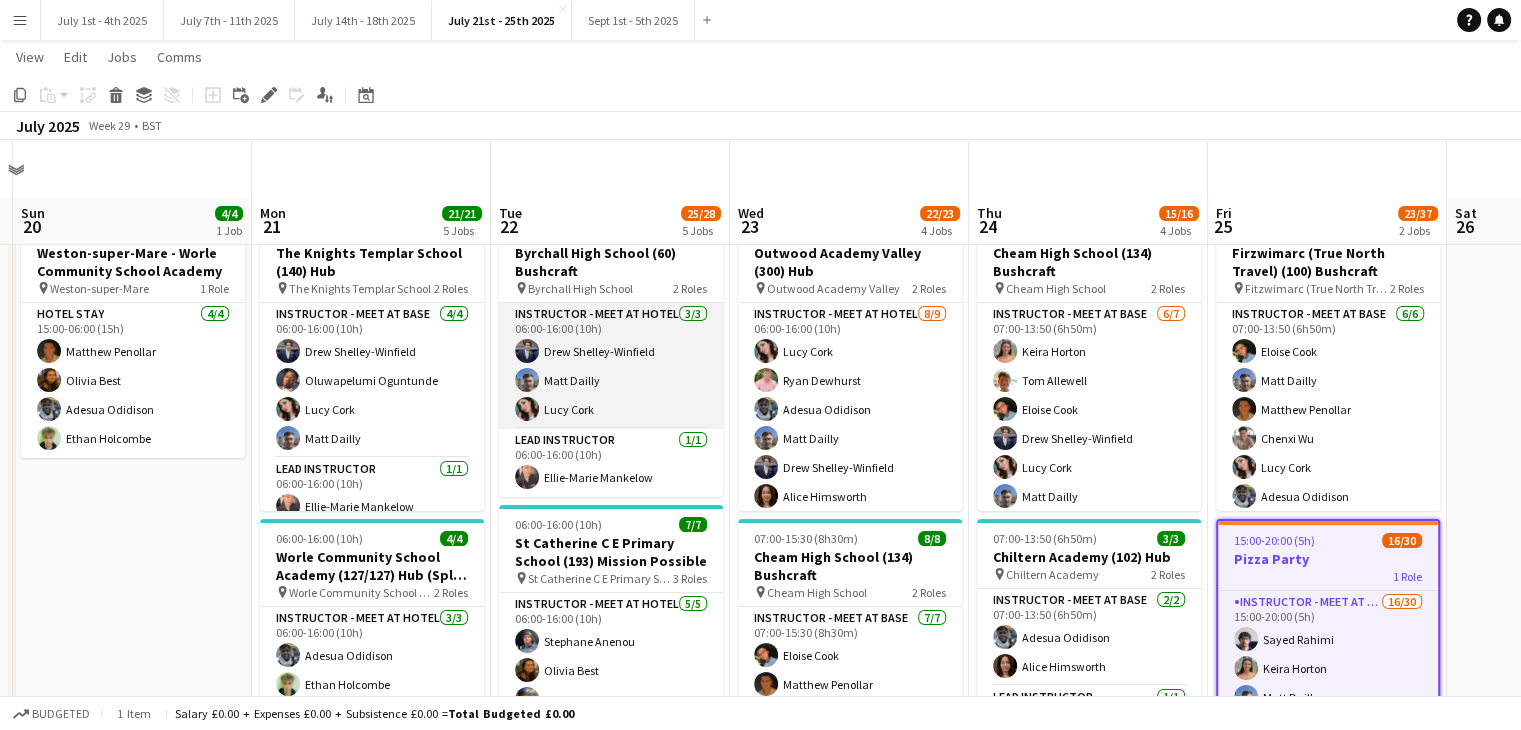 scroll, scrollTop: 0, scrollLeft: 0, axis: both 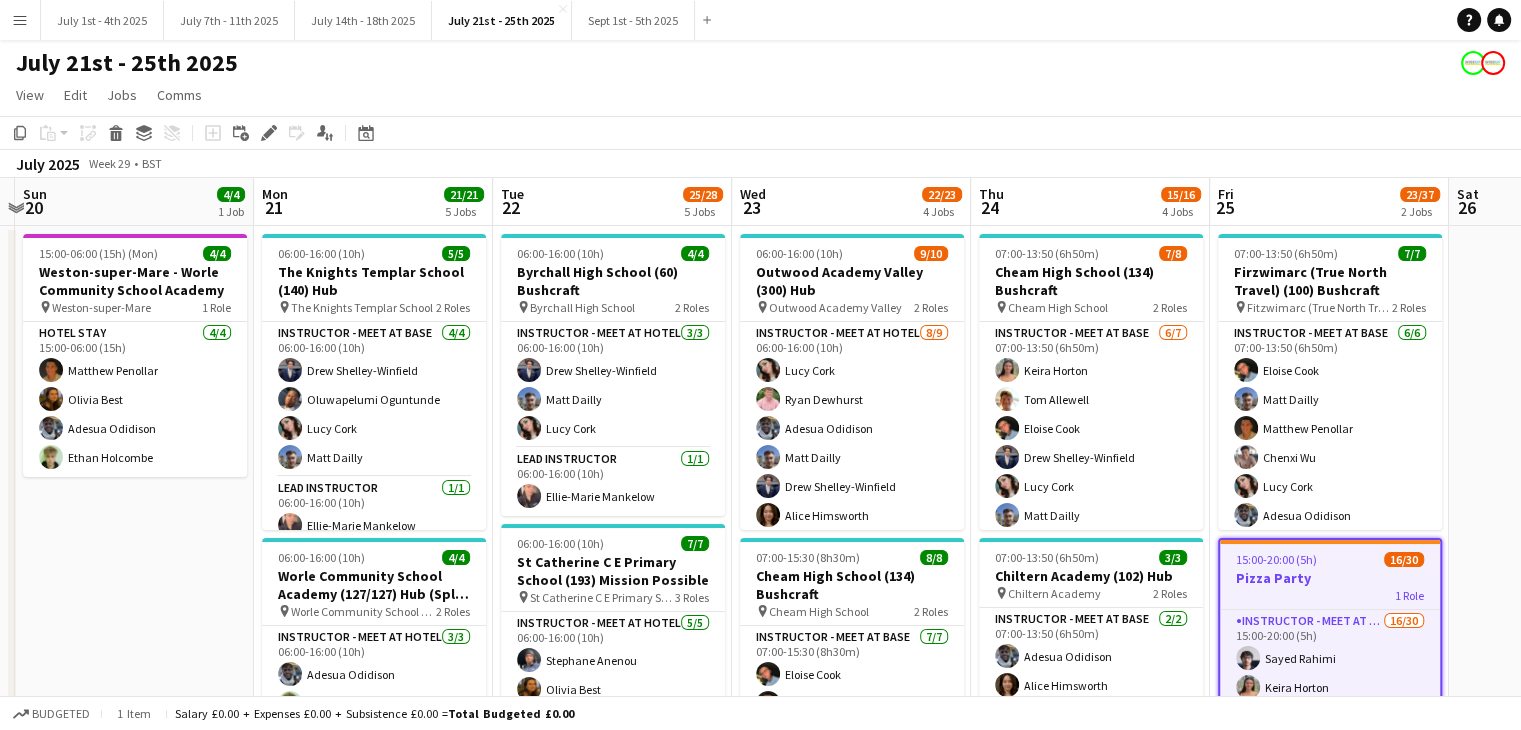 drag, startPoint x: 665, startPoint y: 222, endPoint x: 667, endPoint y: 257, distance: 35.057095 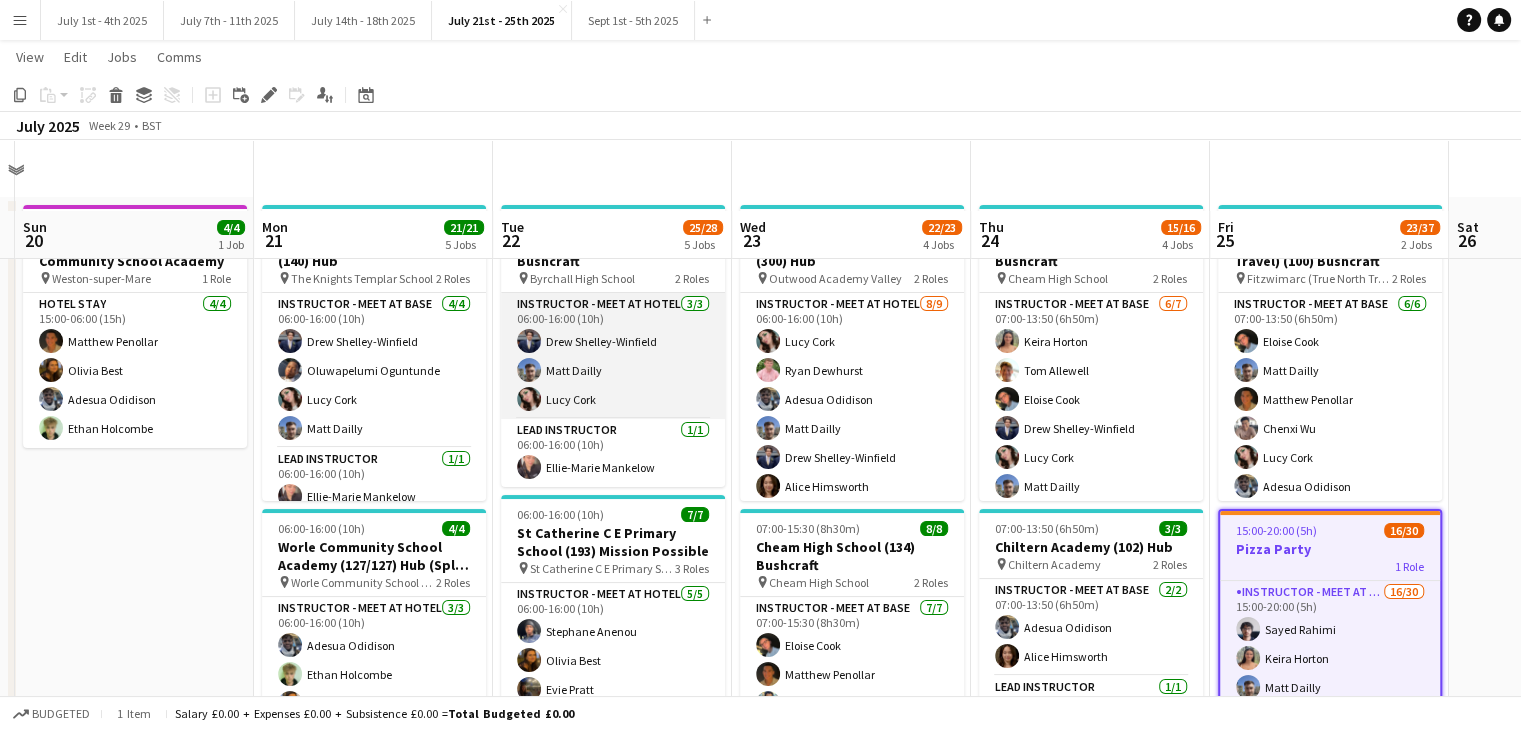 scroll, scrollTop: 0, scrollLeft: 0, axis: both 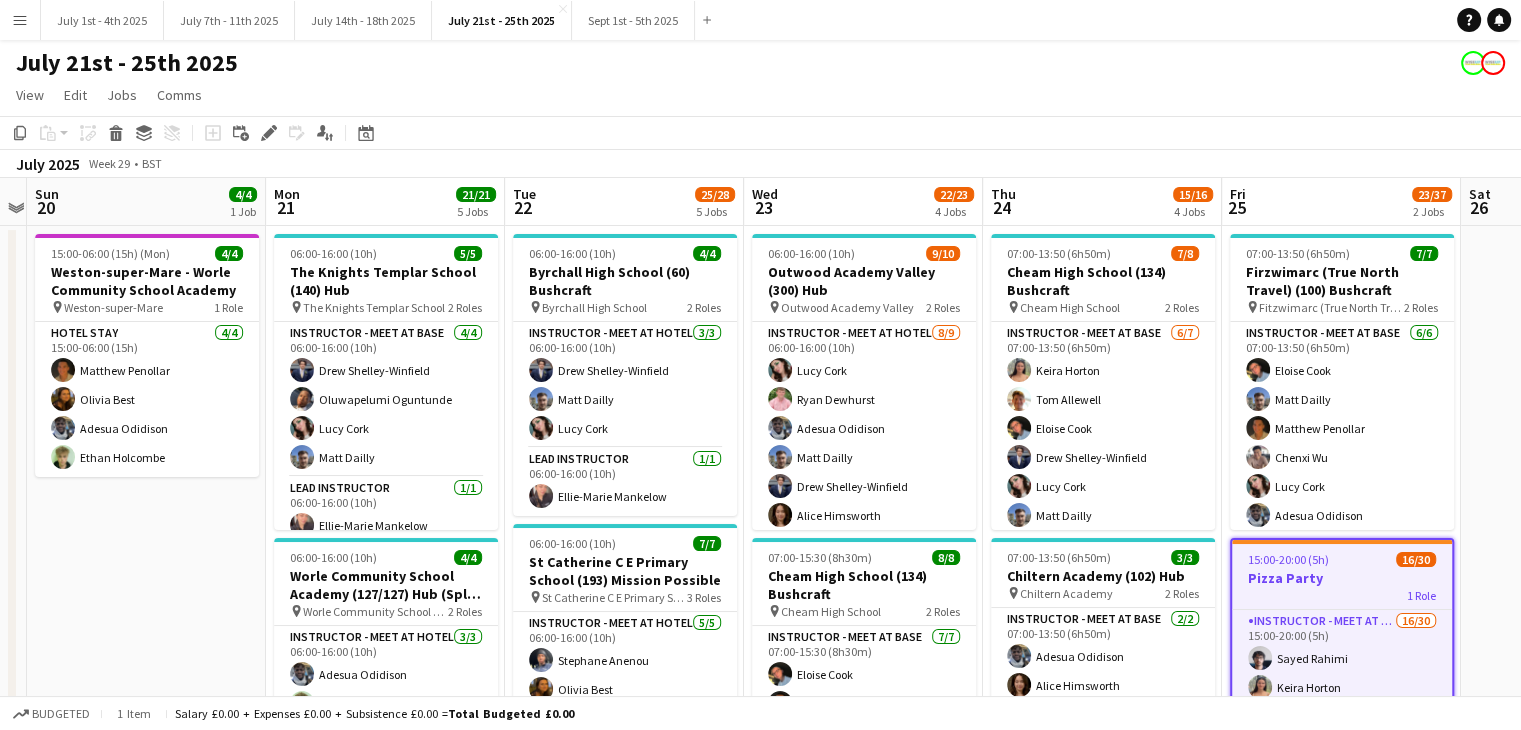 drag, startPoint x: 612, startPoint y: 197, endPoint x: 620, endPoint y: 222, distance: 26.24881 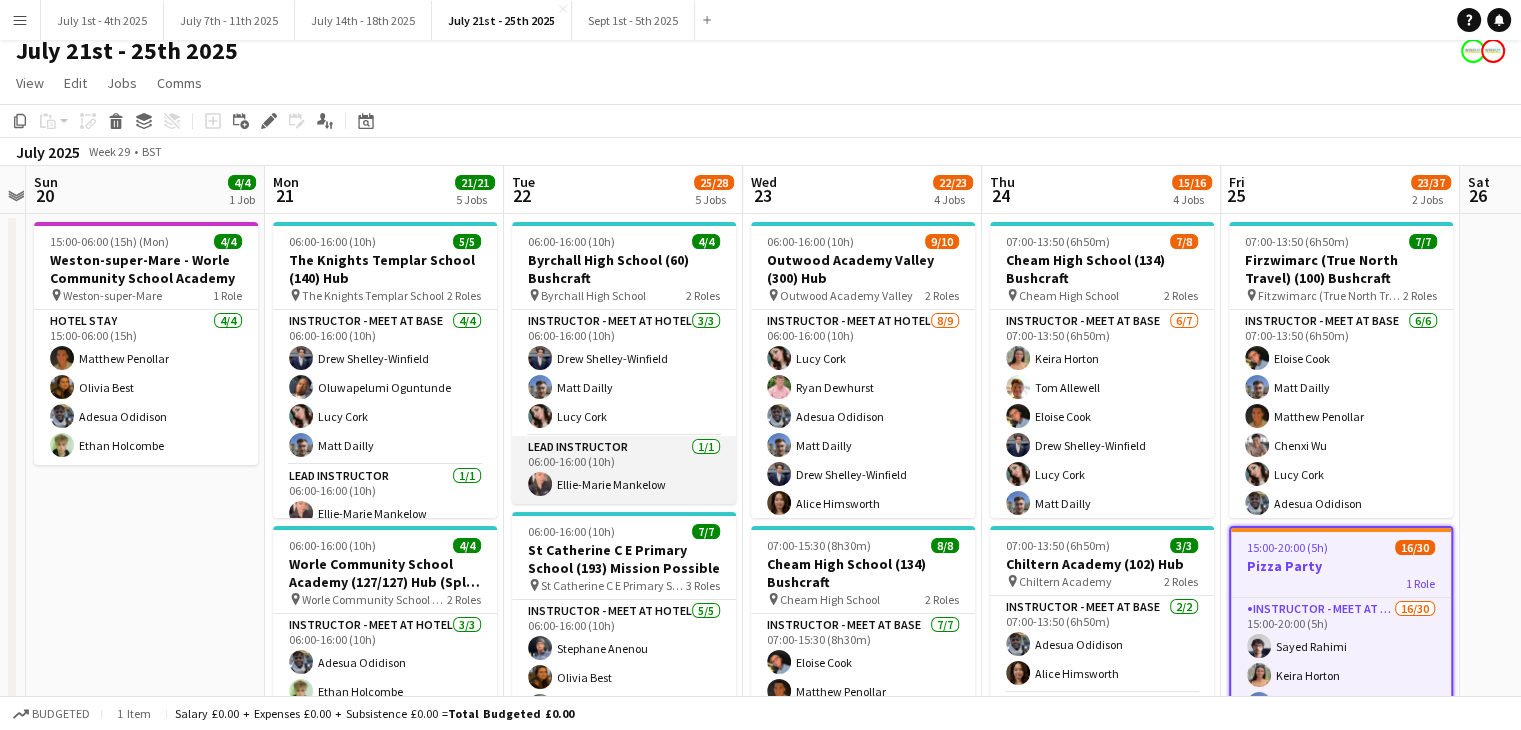 scroll, scrollTop: 0, scrollLeft: 0, axis: both 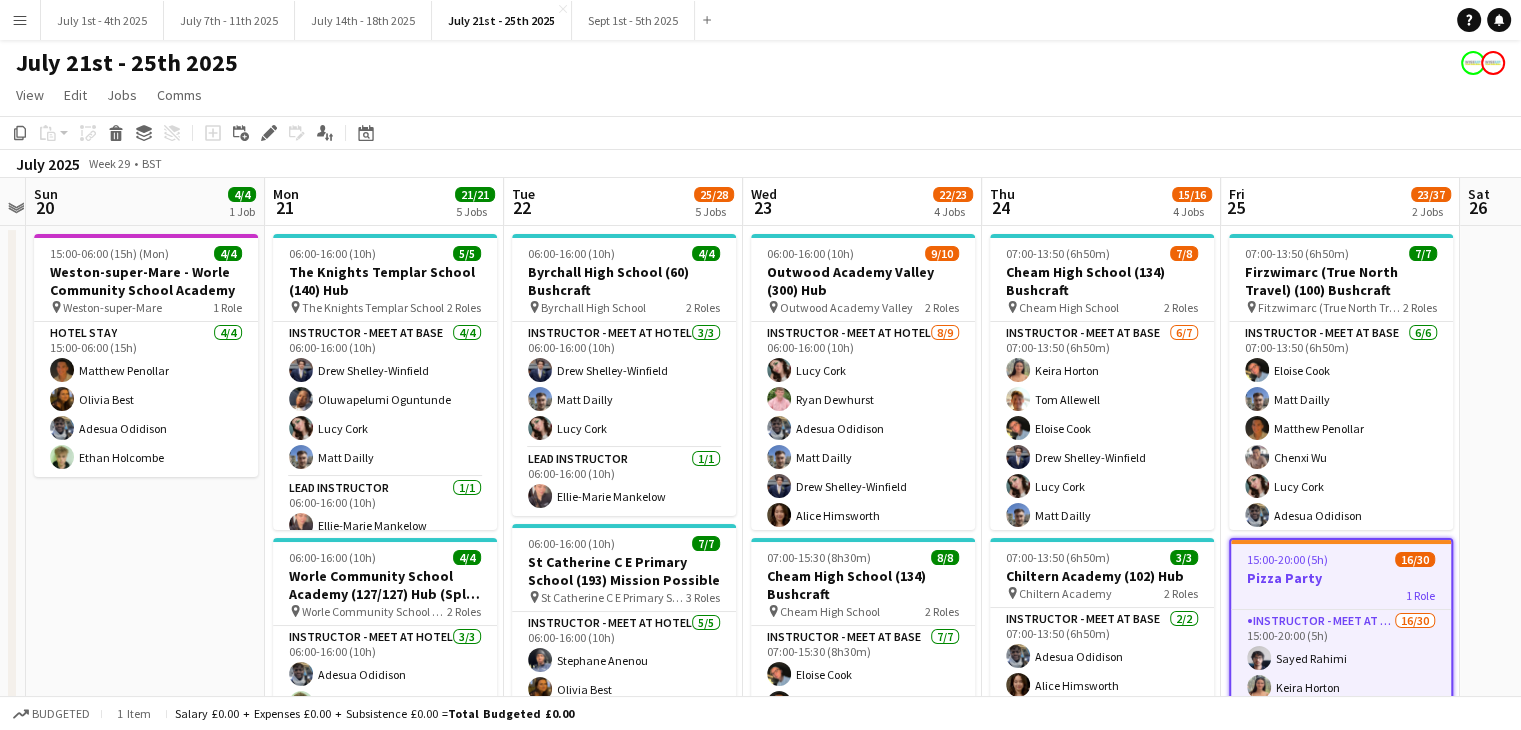 click on "[DAY]   [DD]   [DD]/[DD]   [NUMBER] Jobs" at bounding box center (623, 202) 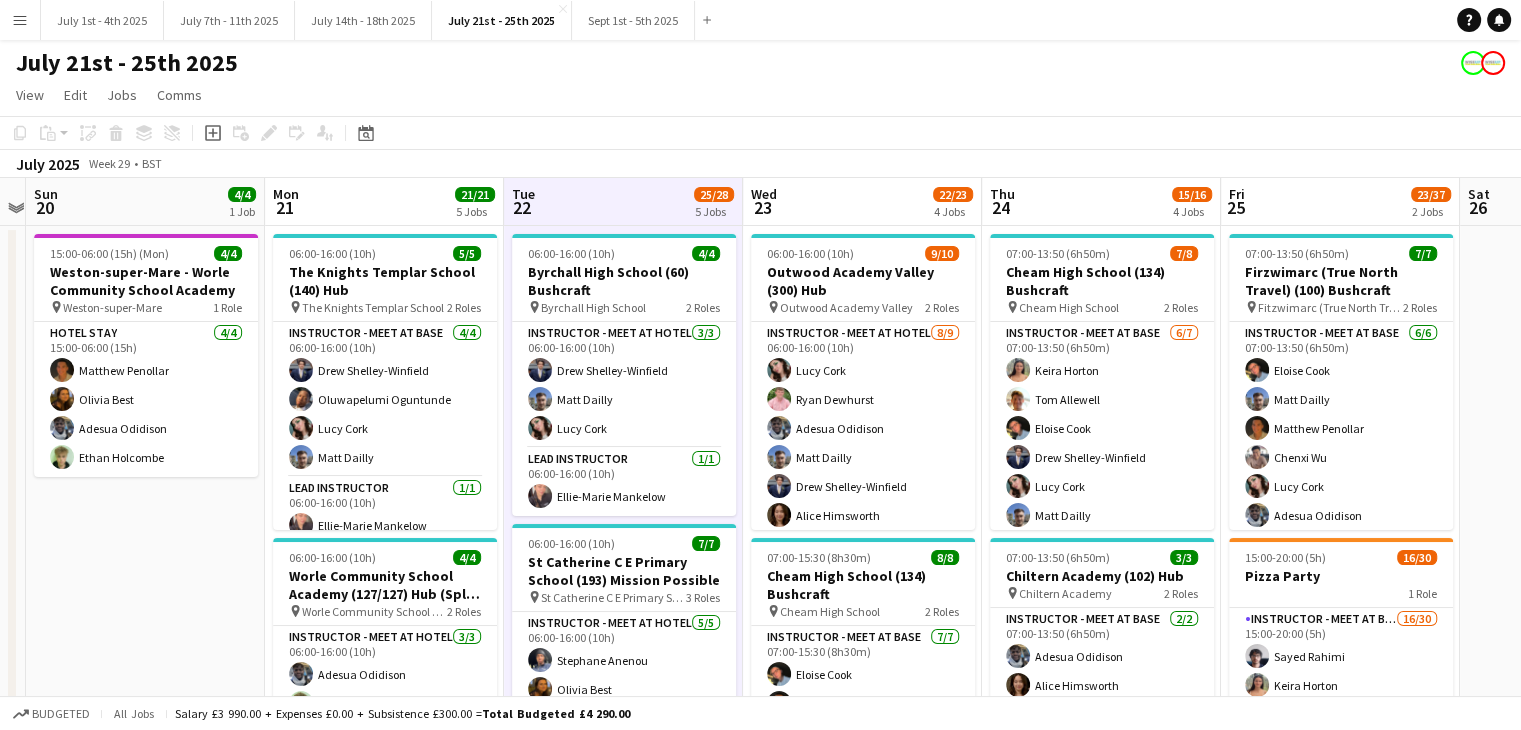 scroll, scrollTop: 0, scrollLeft: 692, axis: horizontal 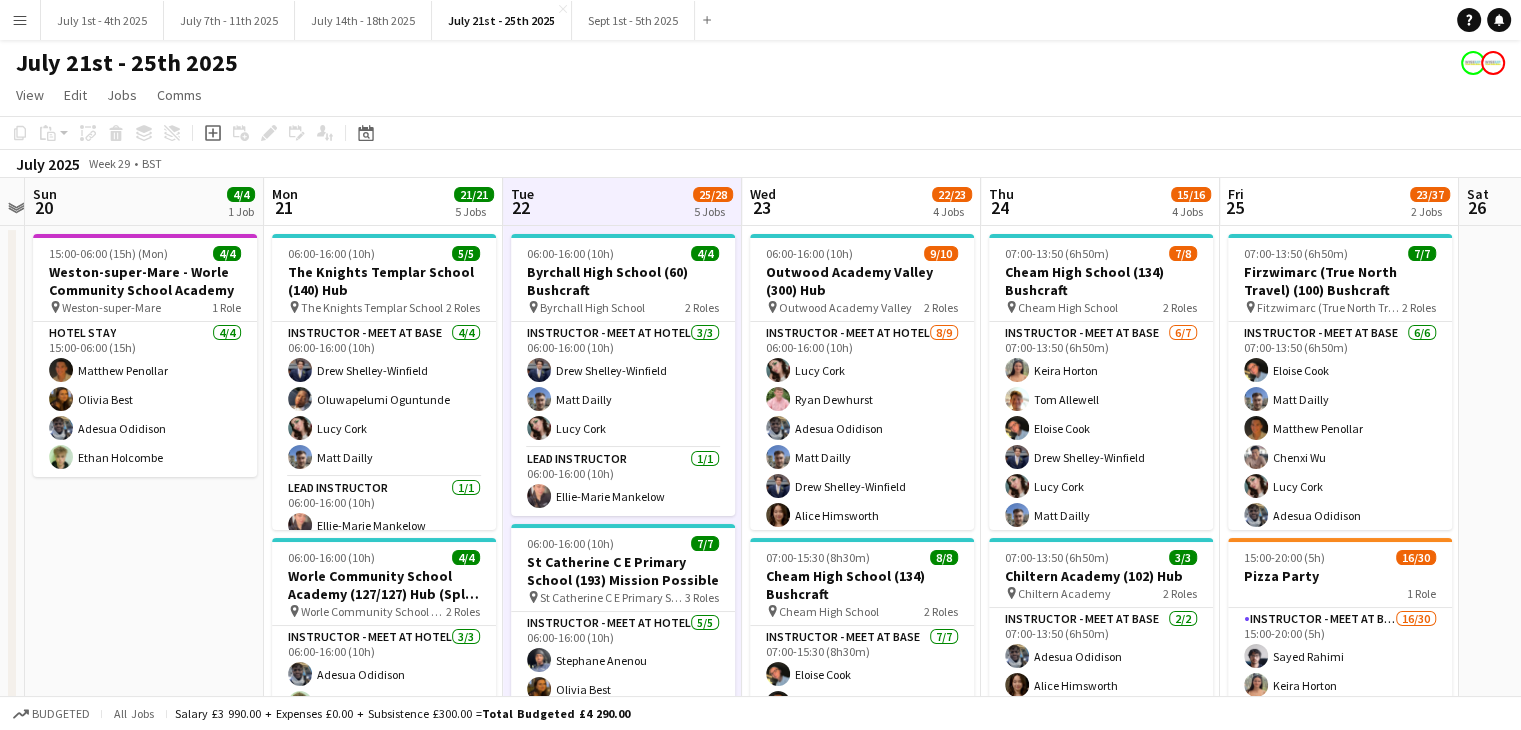 click on "Wed   23   22/23   4 Jobs" at bounding box center [861, 202] 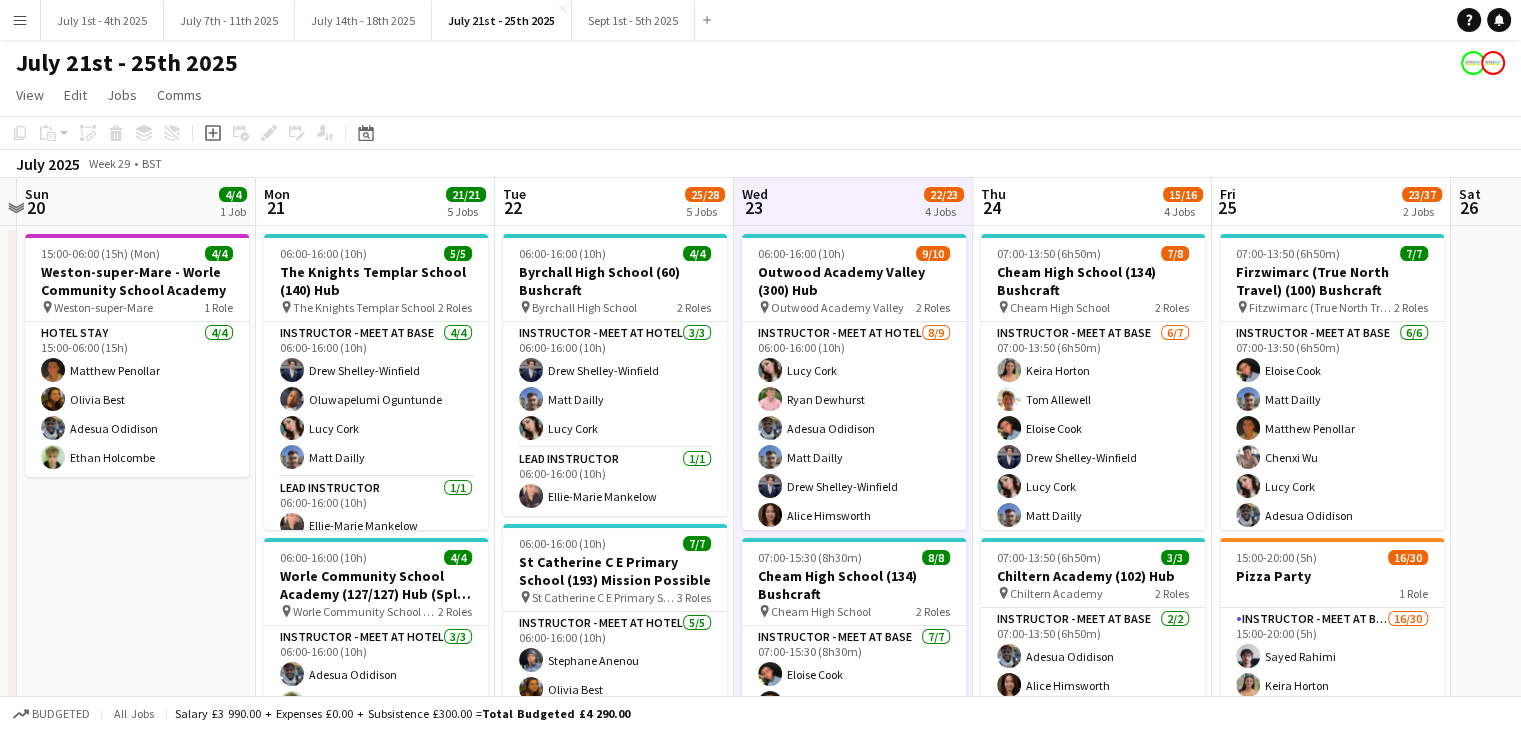 scroll, scrollTop: 0, scrollLeft: 715, axis: horizontal 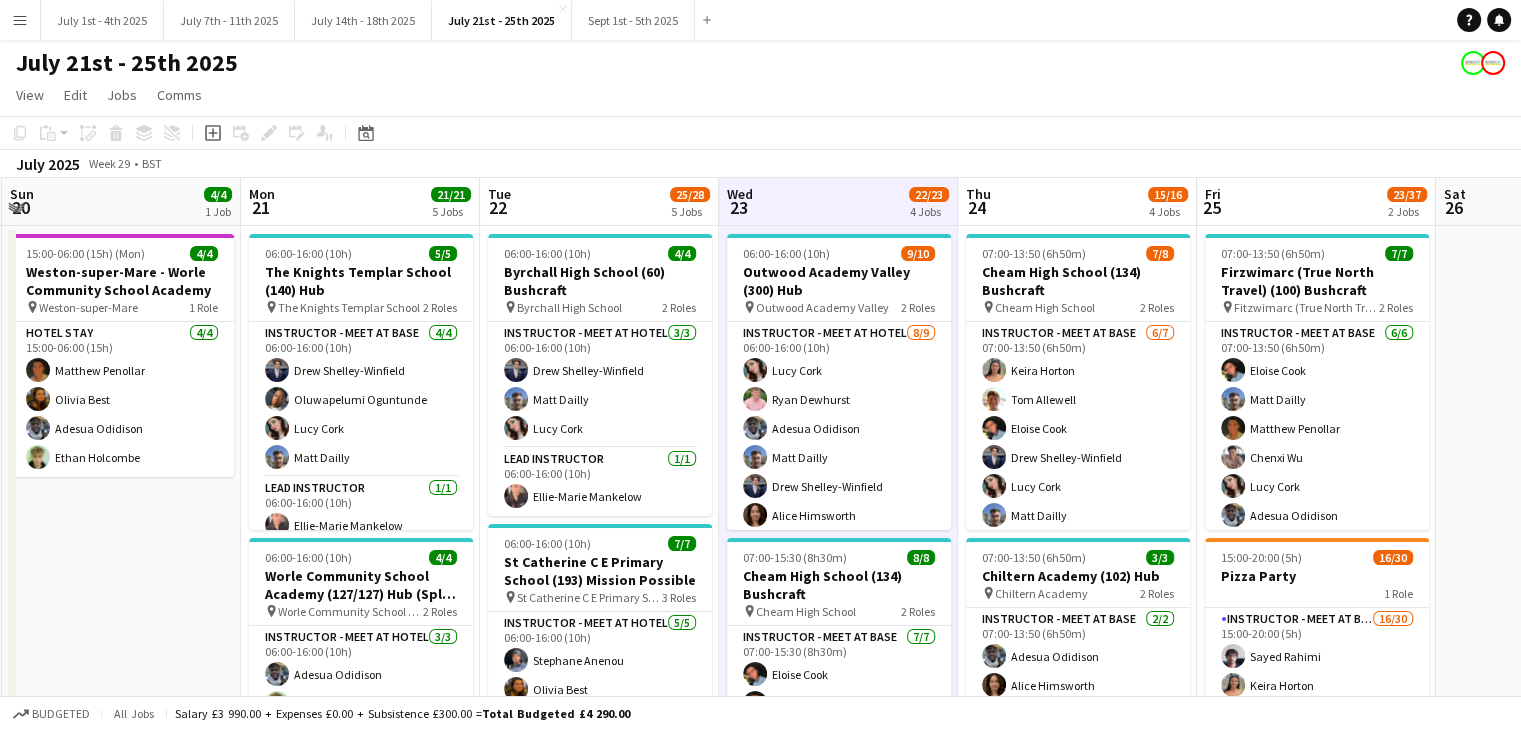 drag, startPoint x: 619, startPoint y: 210, endPoint x: 596, endPoint y: 229, distance: 29.832869 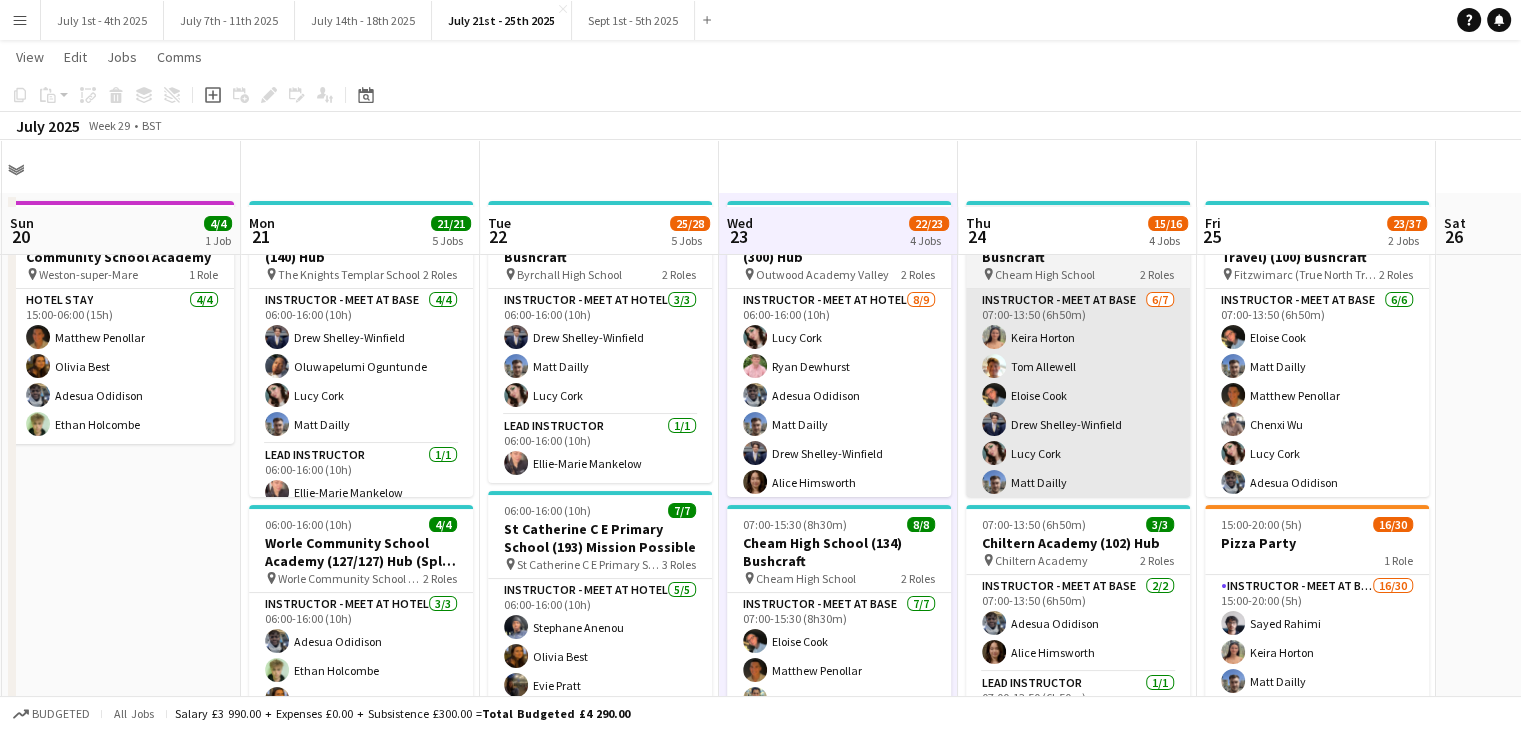 scroll, scrollTop: 0, scrollLeft: 0, axis: both 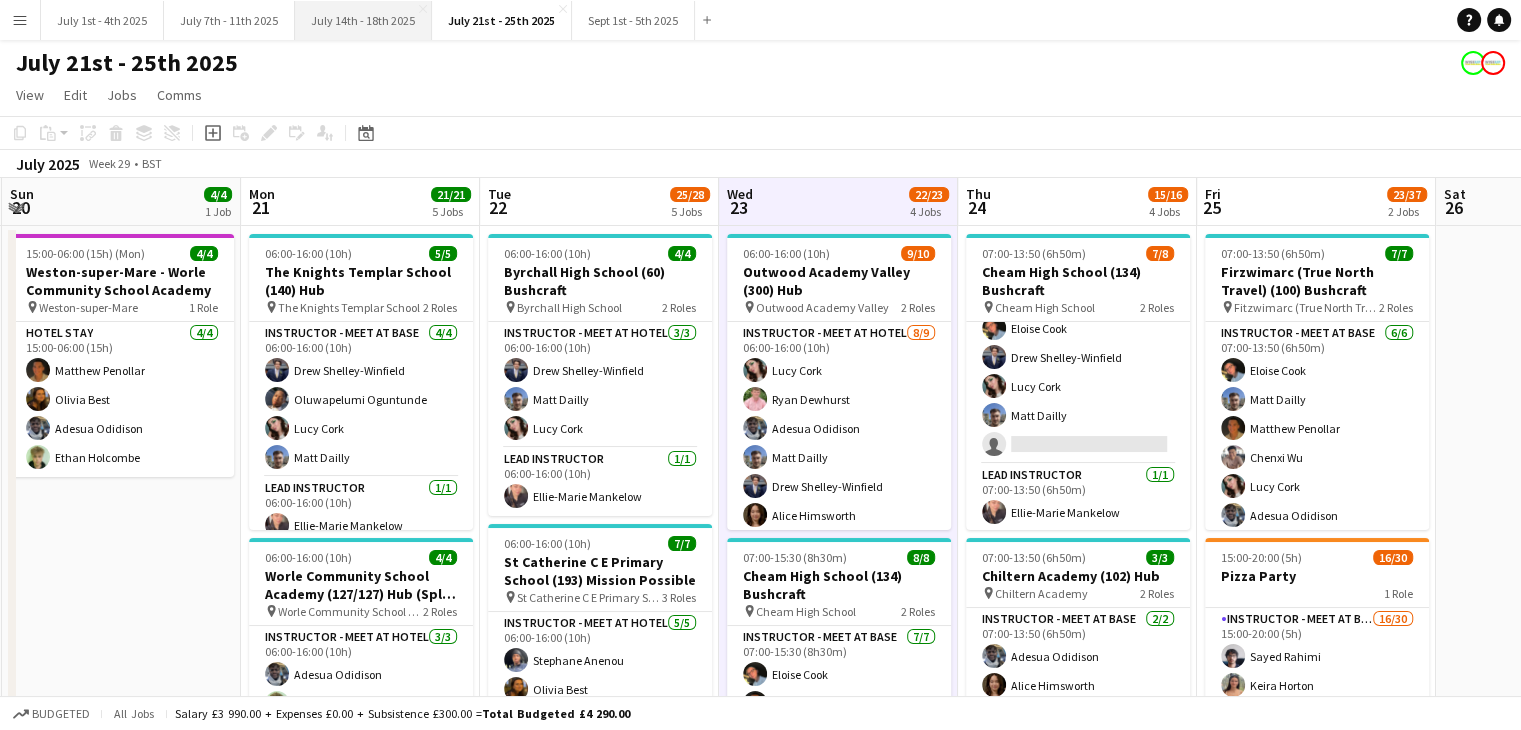 click on "July 14th - 18th 2025
Close" at bounding box center [363, 20] 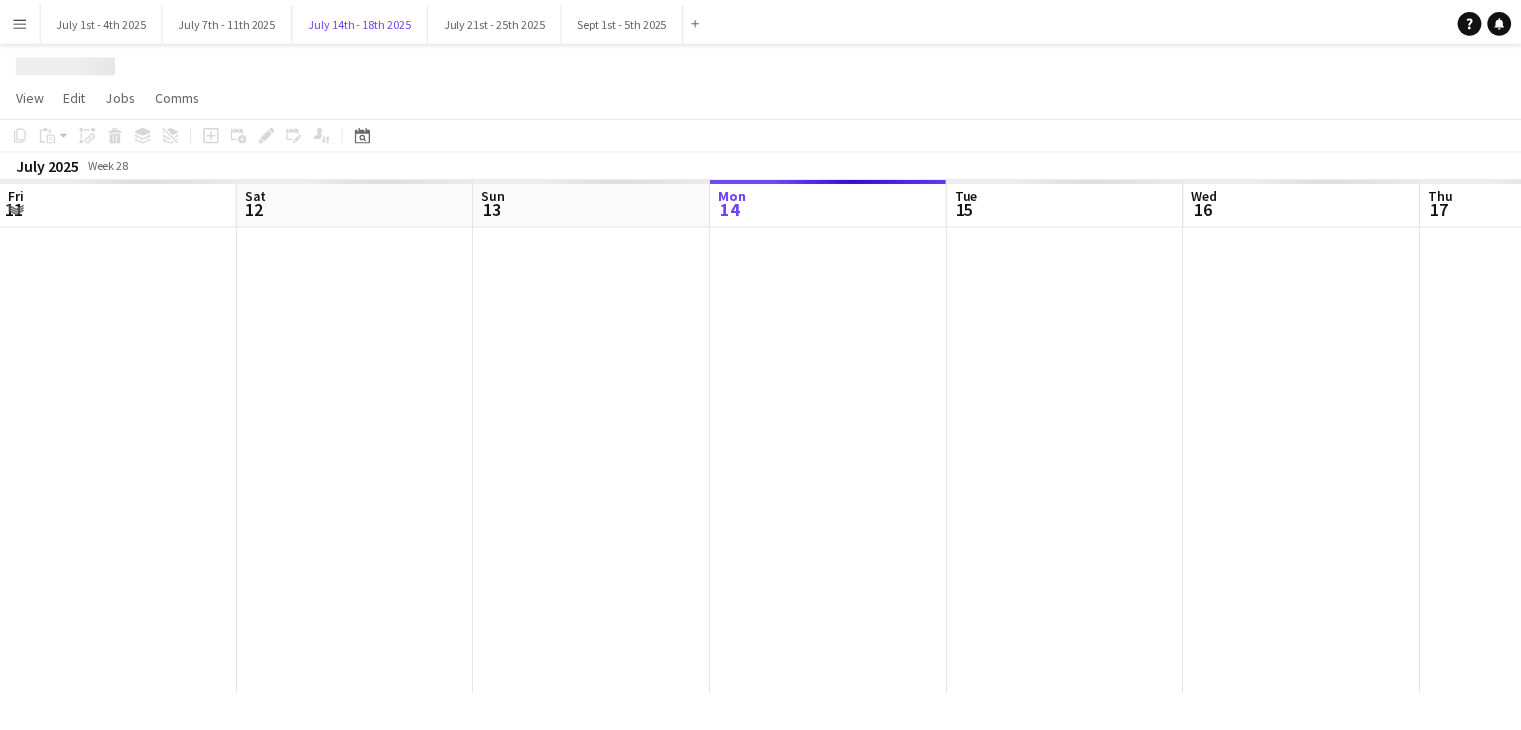scroll, scrollTop: 0, scrollLeft: 612, axis: horizontal 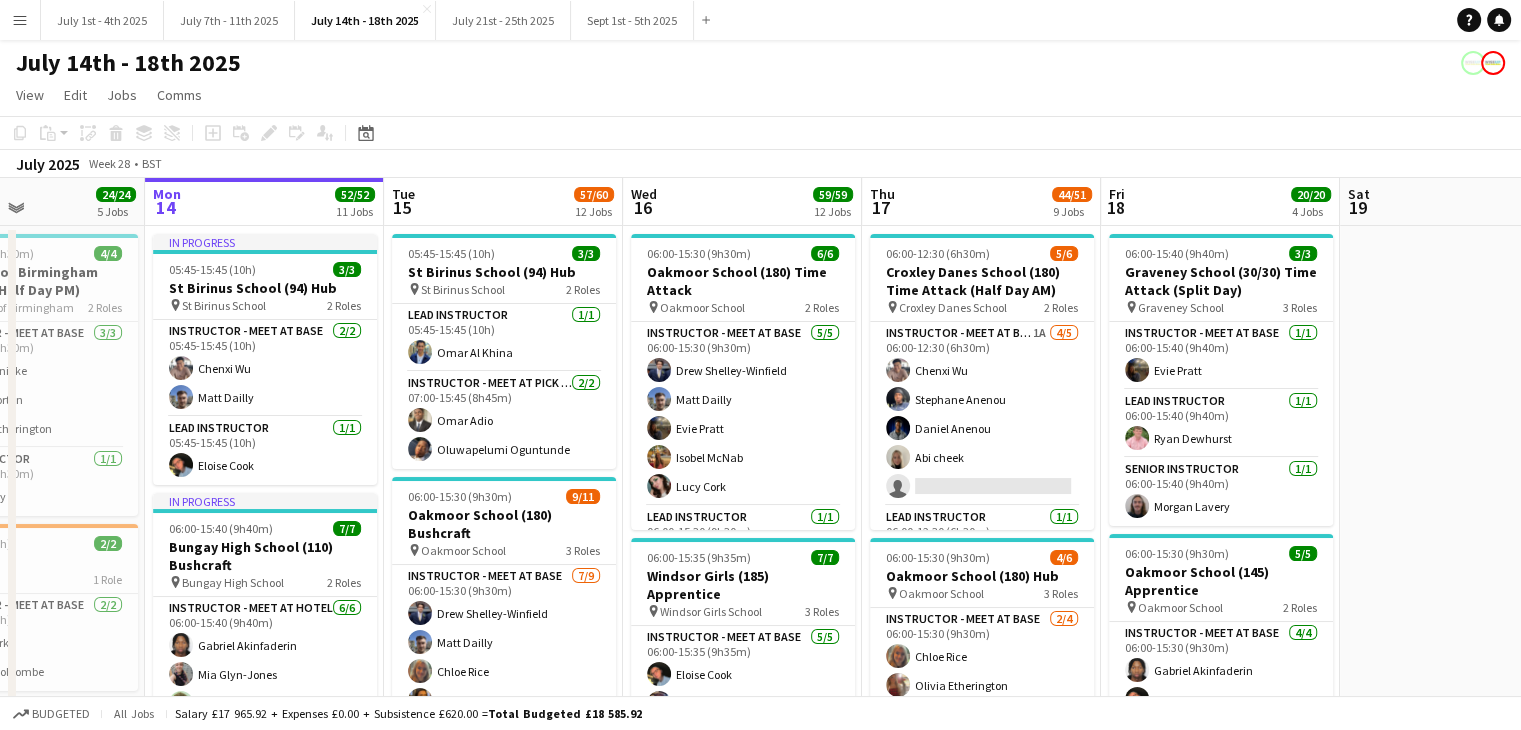 drag, startPoint x: 928, startPoint y: 206, endPoint x: 967, endPoint y: 202, distance: 39.20459 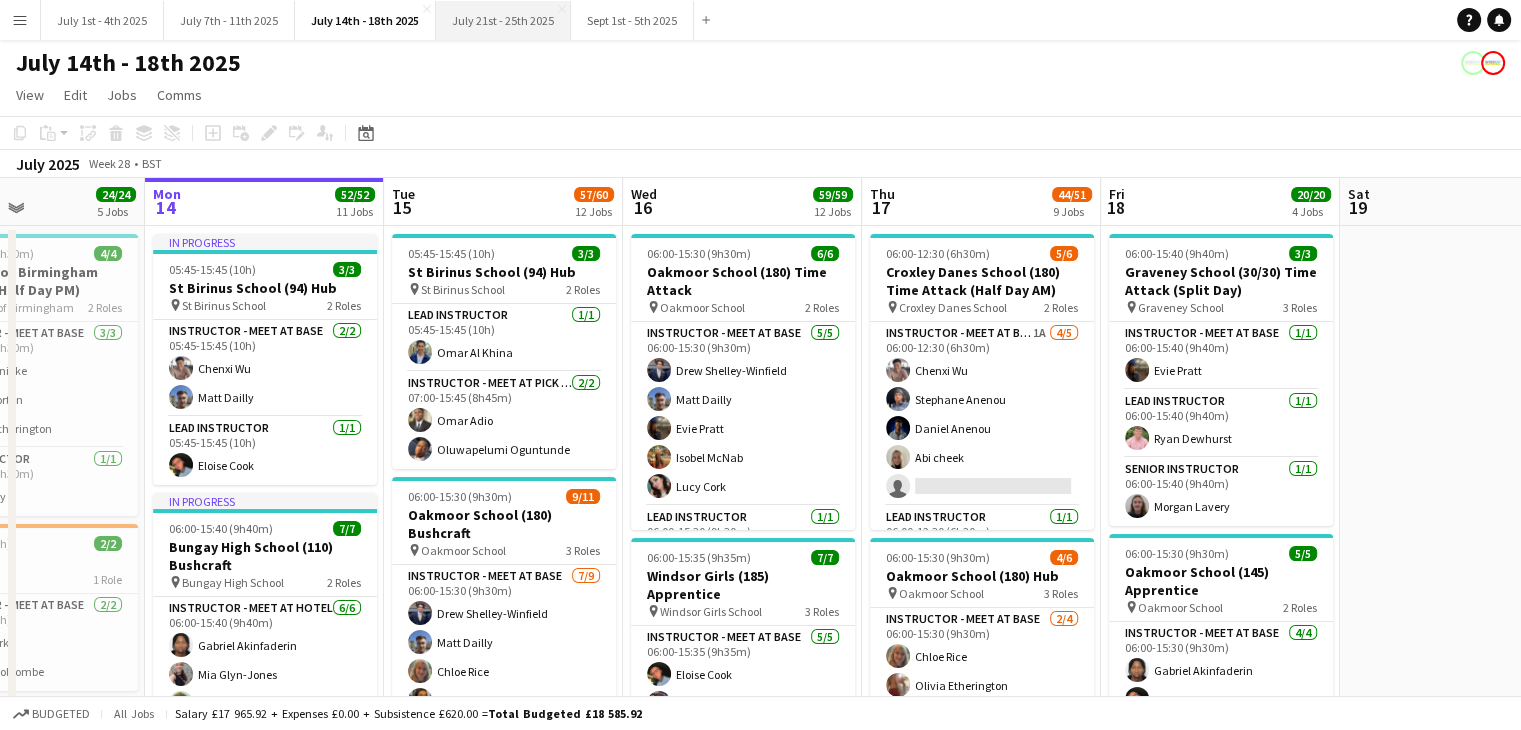 click on "July 21st - 25th 2025
Close" at bounding box center [503, 20] 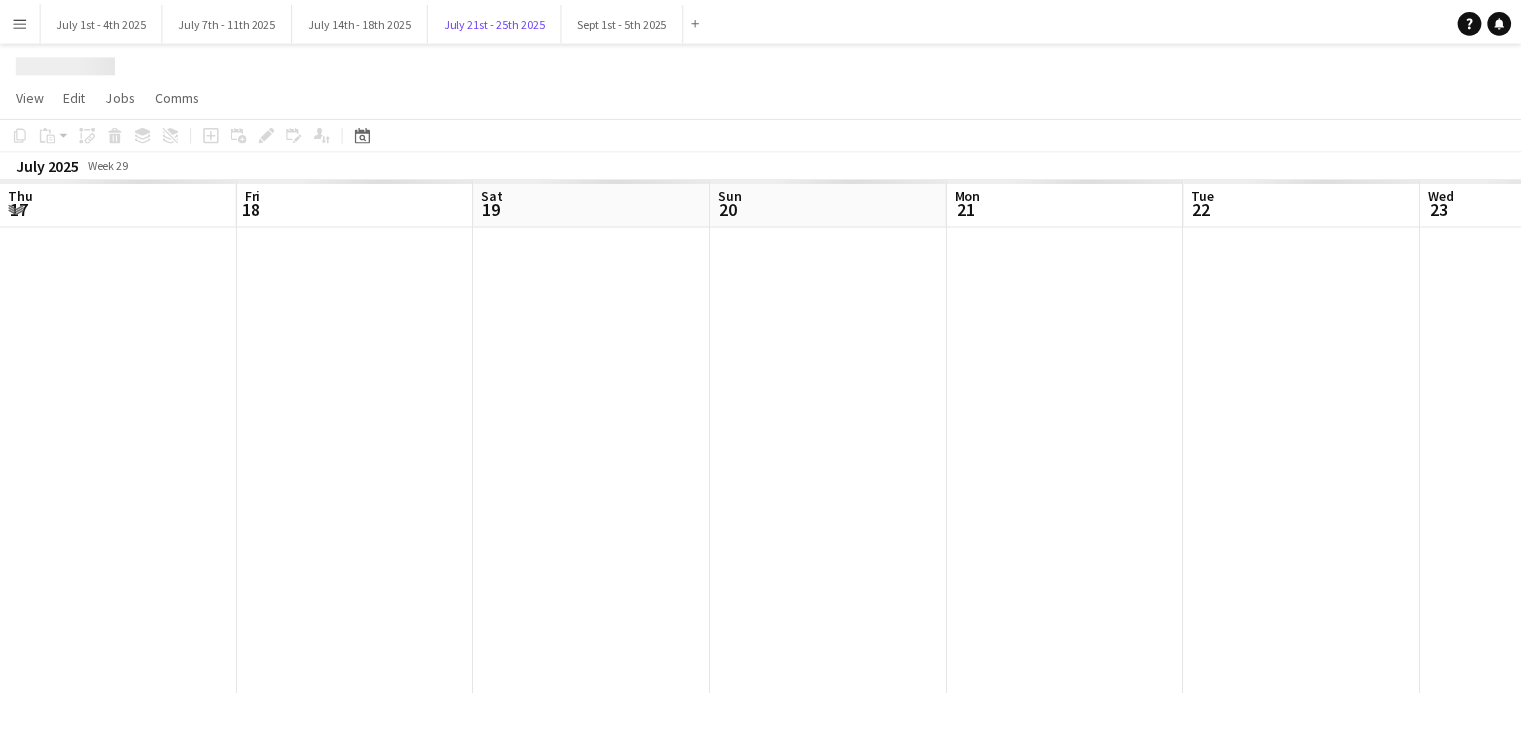 scroll, scrollTop: 0, scrollLeft: 715, axis: horizontal 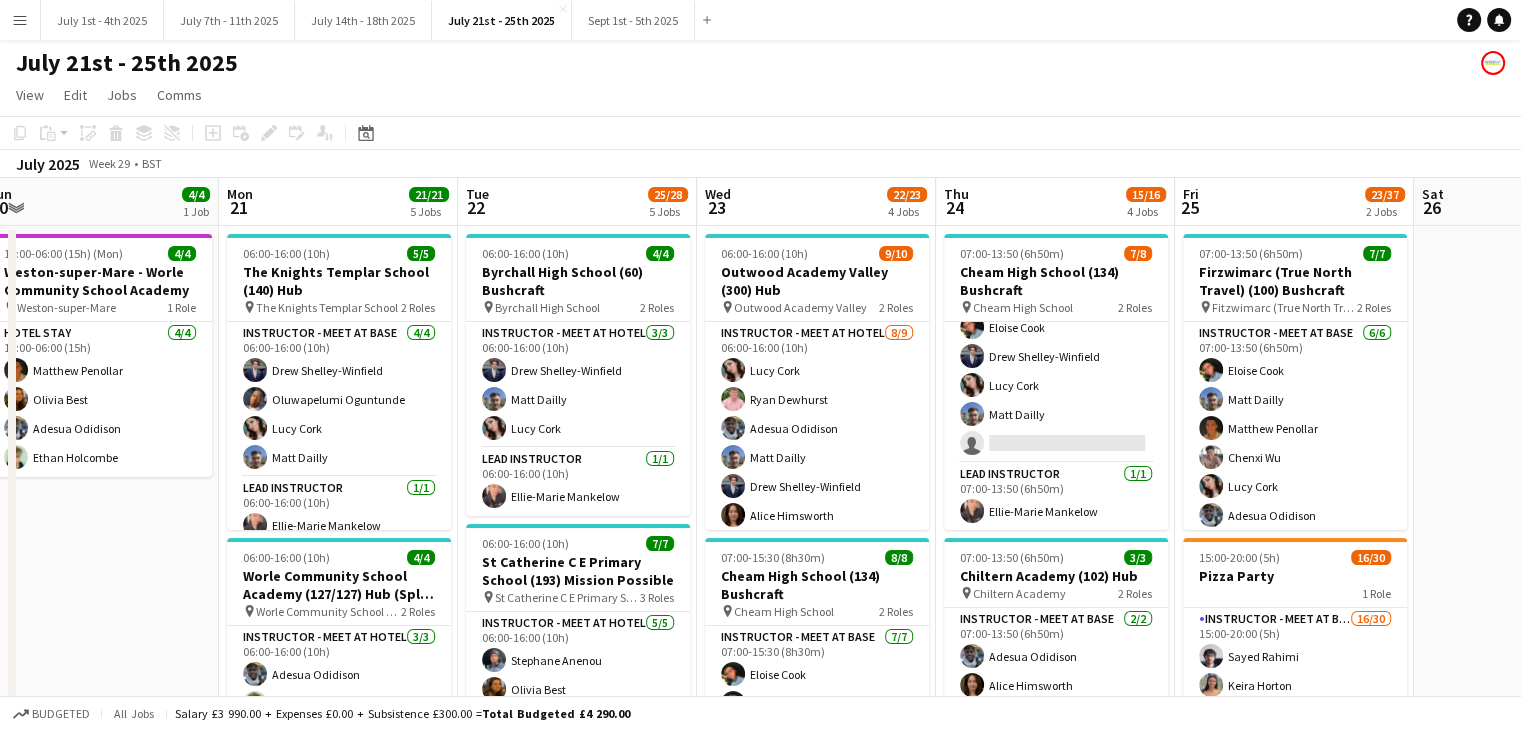 drag, startPoint x: 76, startPoint y: 554, endPoint x: 54, endPoint y: 580, distance: 34.058773 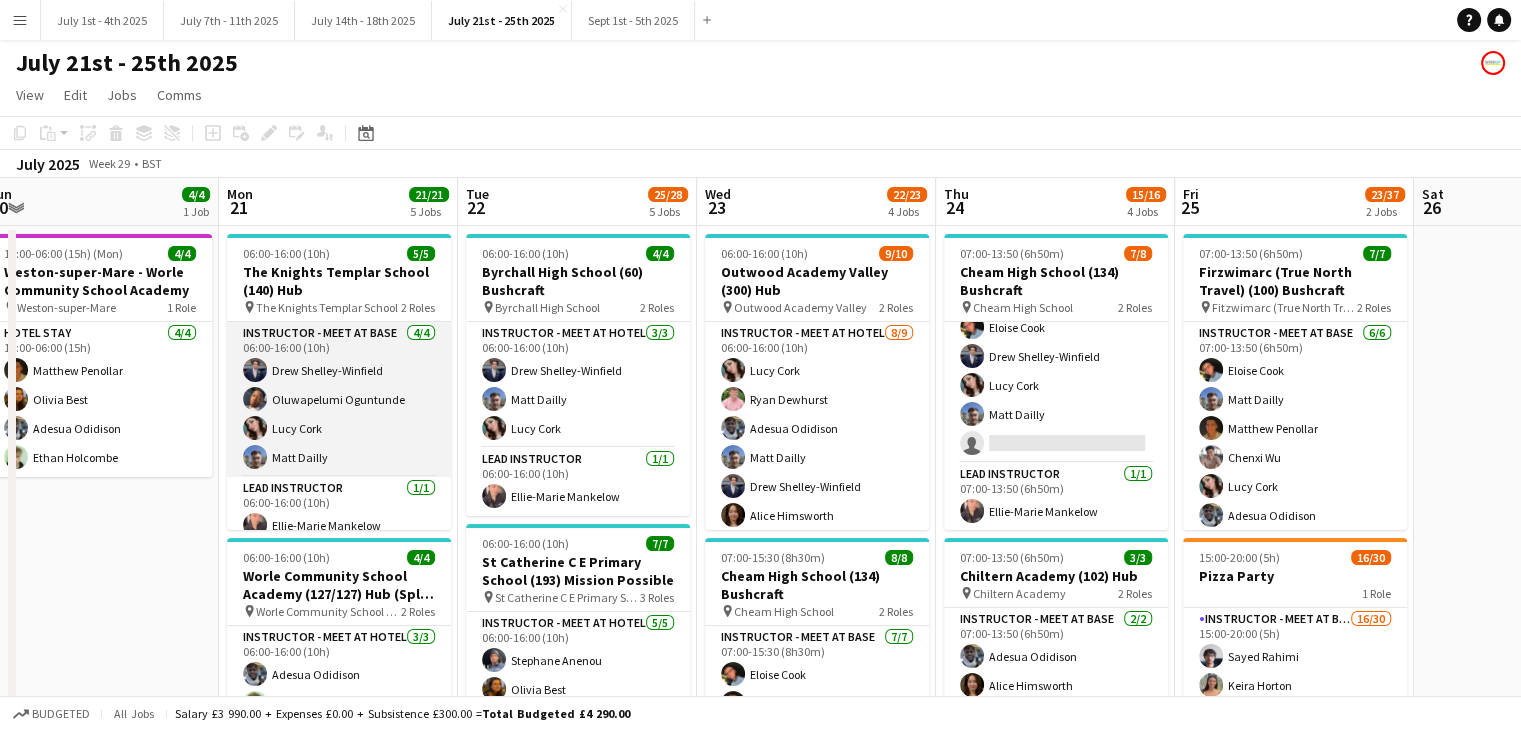 scroll, scrollTop: 15, scrollLeft: 0, axis: vertical 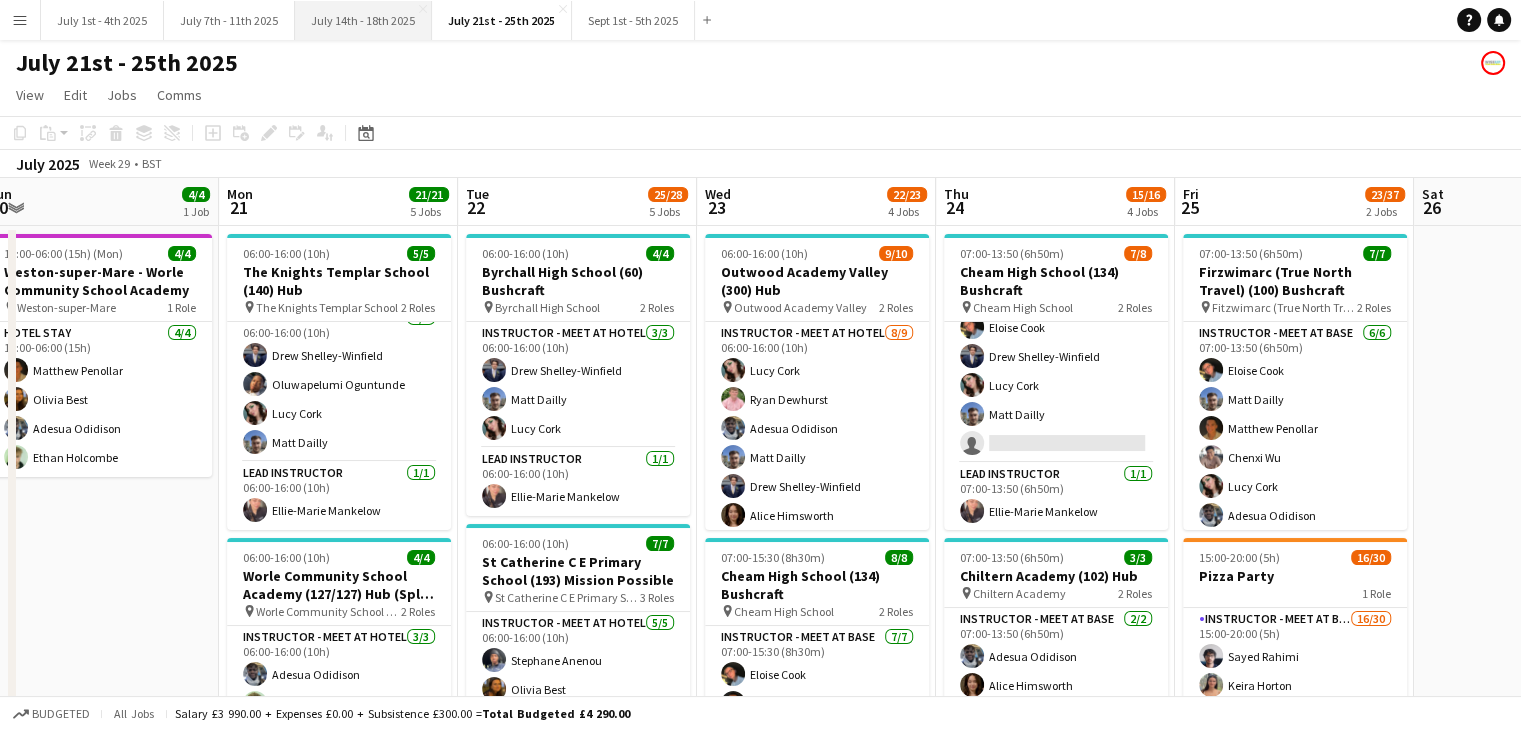 click on "July 14th - 18th 2025
Close" at bounding box center [363, 20] 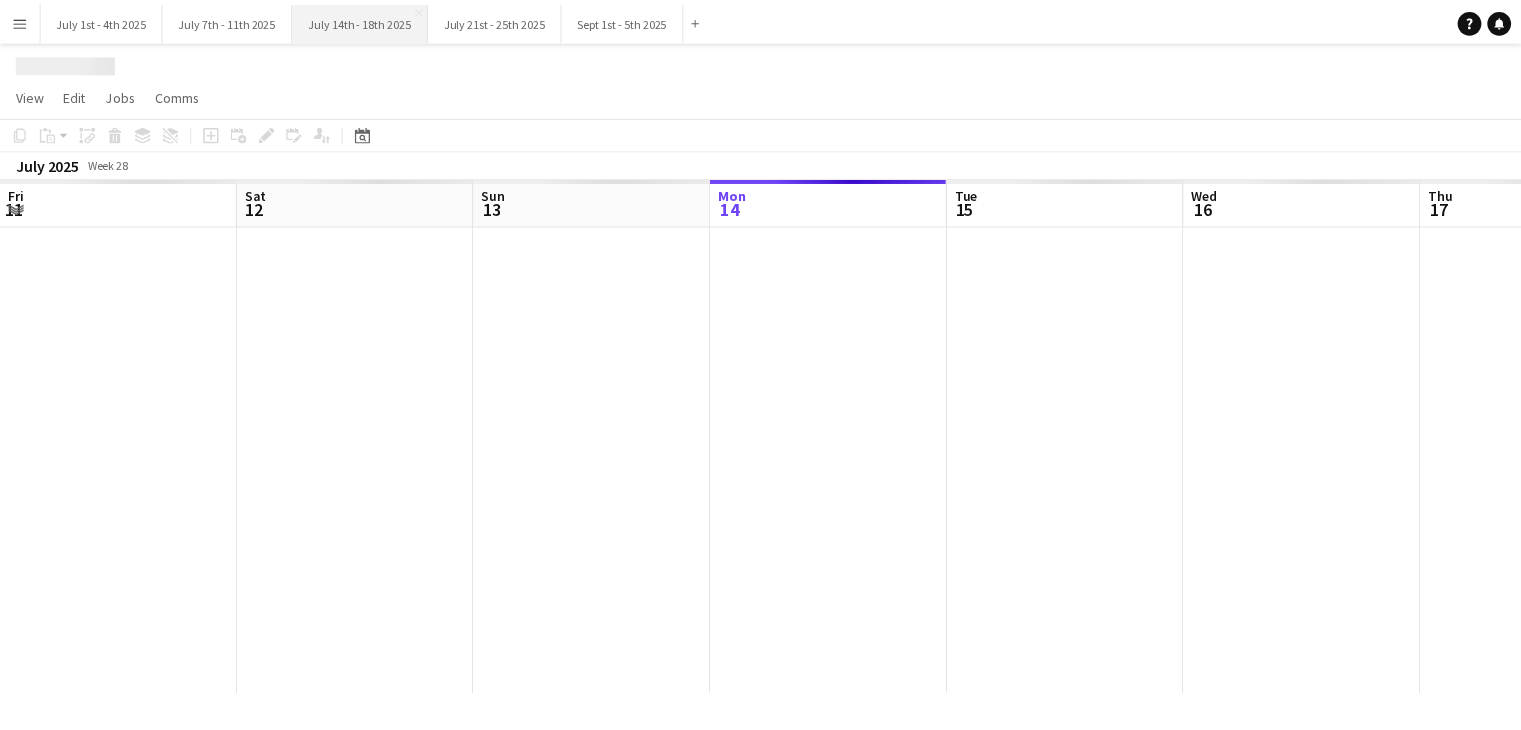 scroll, scrollTop: 0, scrollLeft: 572, axis: horizontal 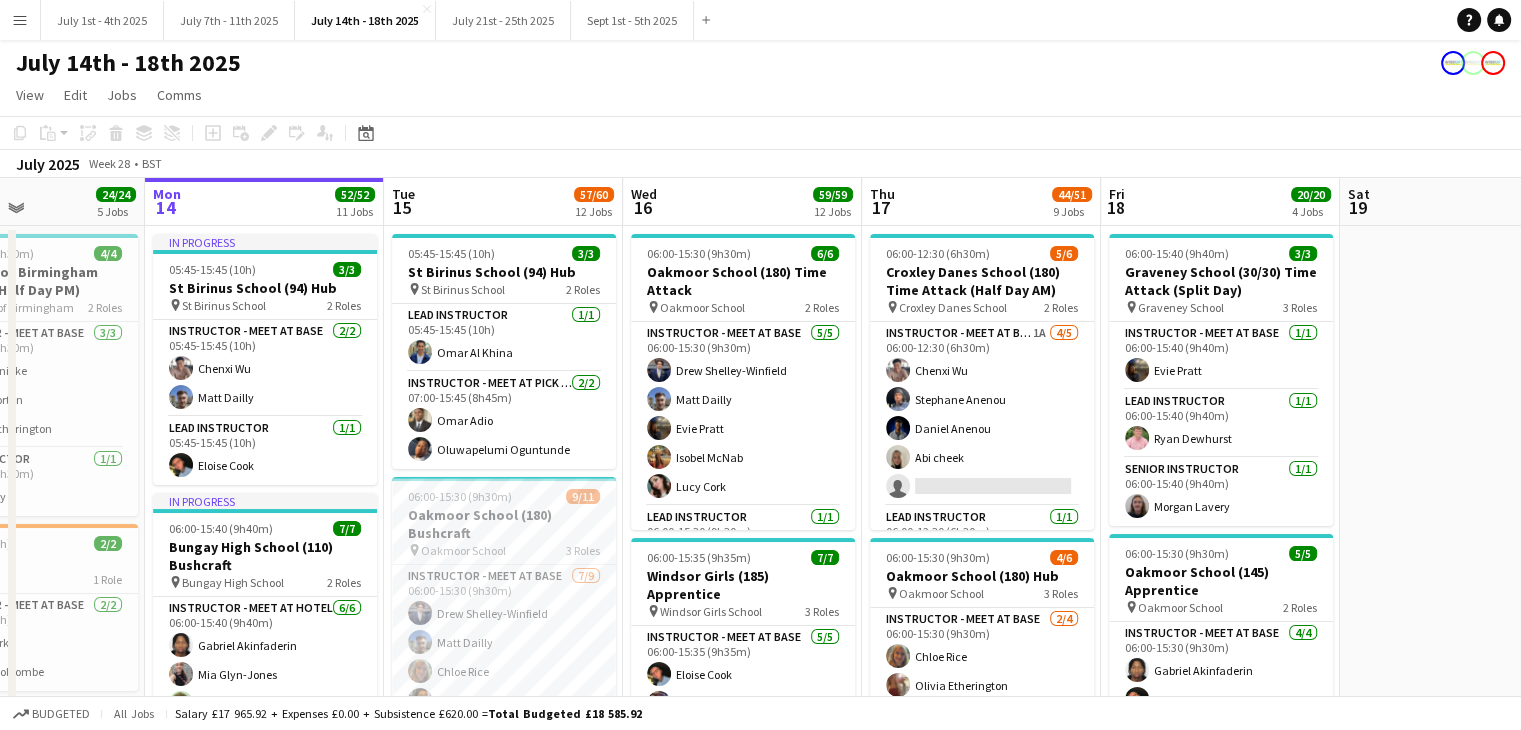 click on "Menu" at bounding box center (20, 20) 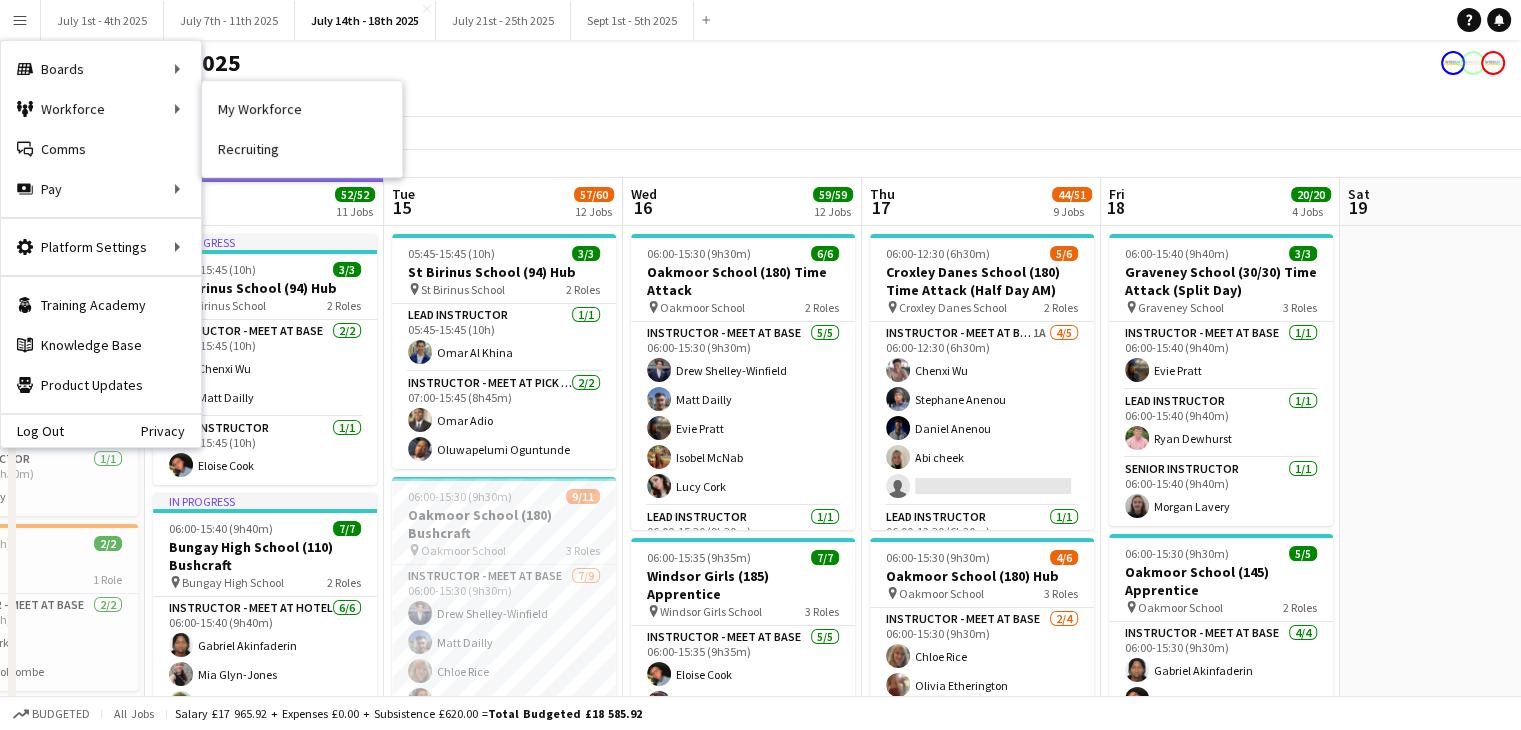 drag, startPoint x: 229, startPoint y: 103, endPoint x: 214, endPoint y: 181, distance: 79.429214 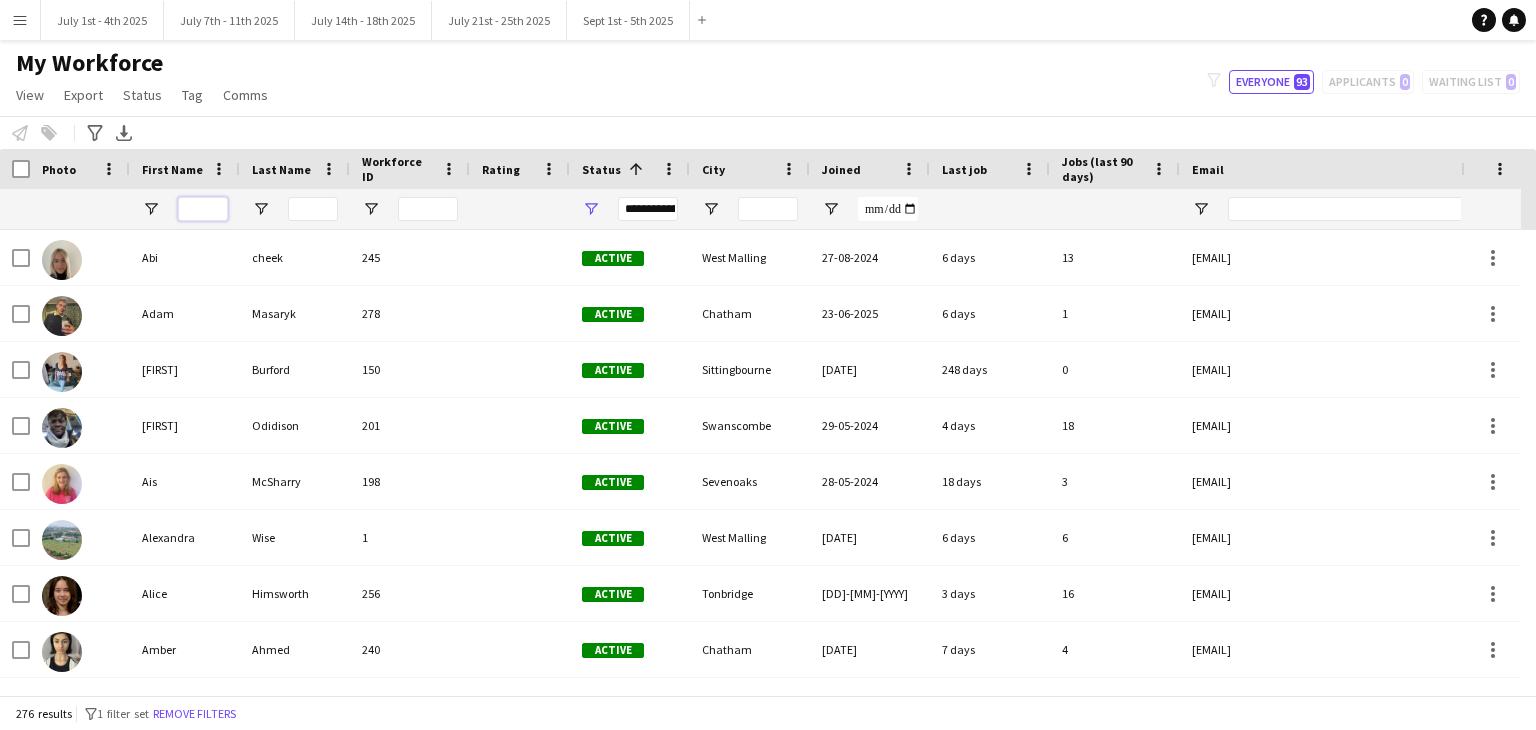 click at bounding box center [203, 209] 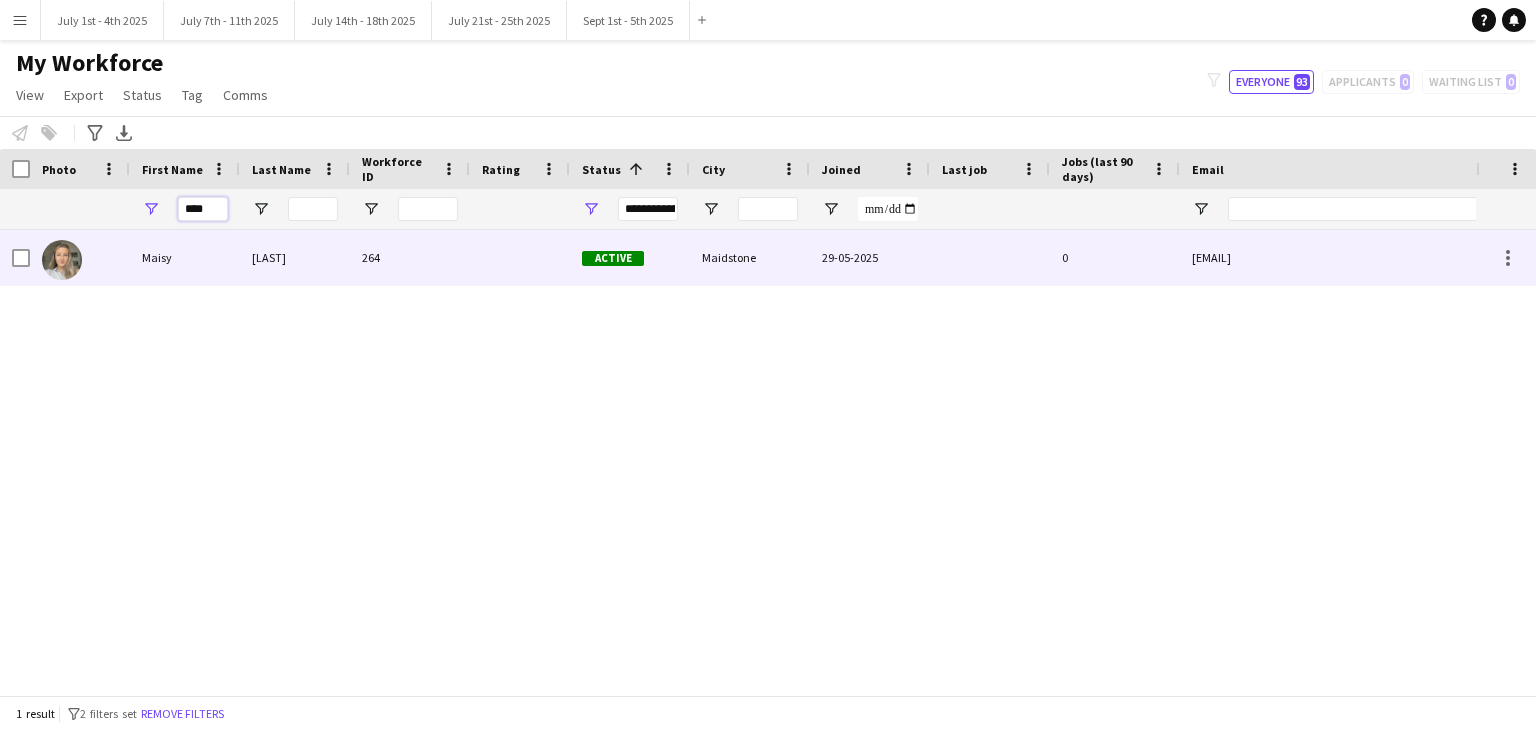 type on "****" 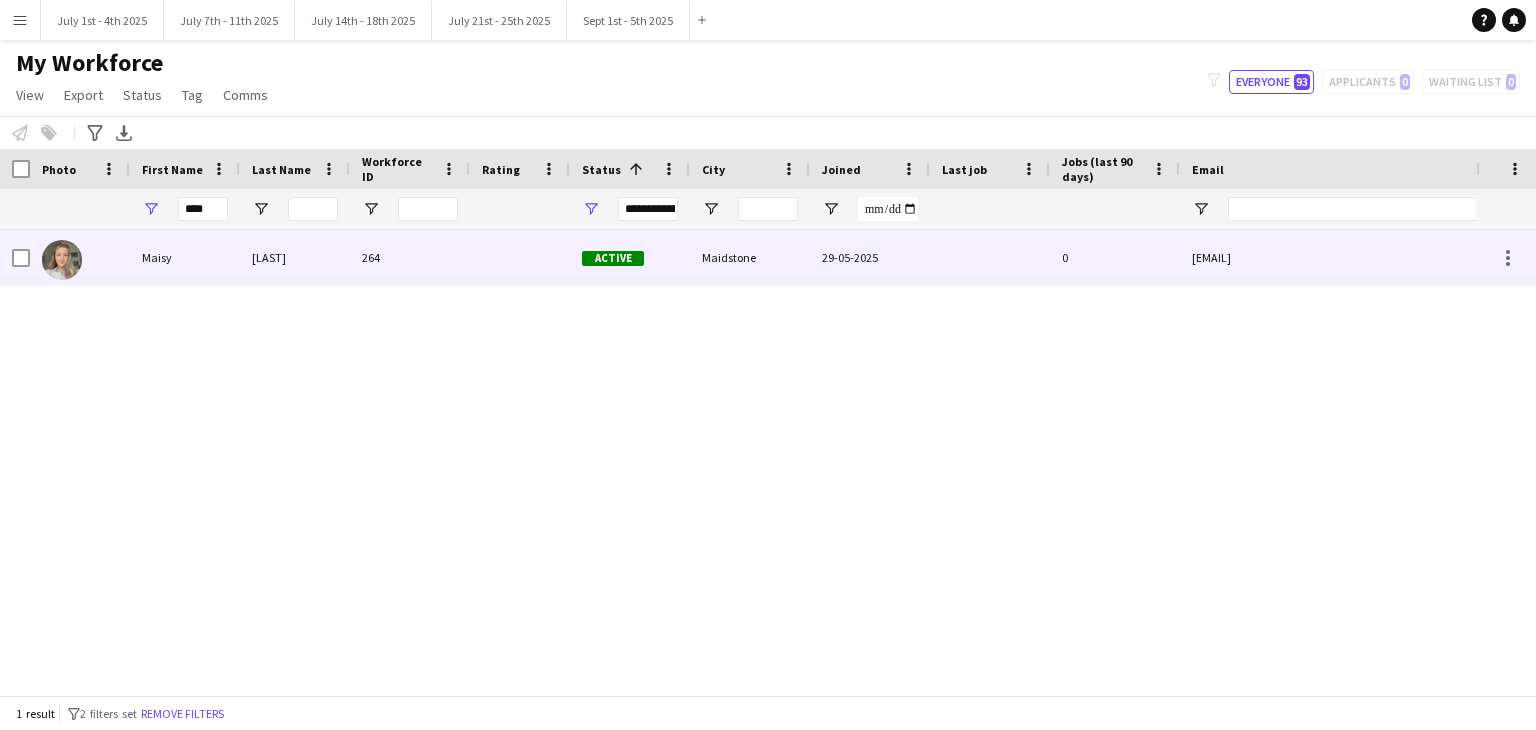click on "[LAST]" at bounding box center (295, 257) 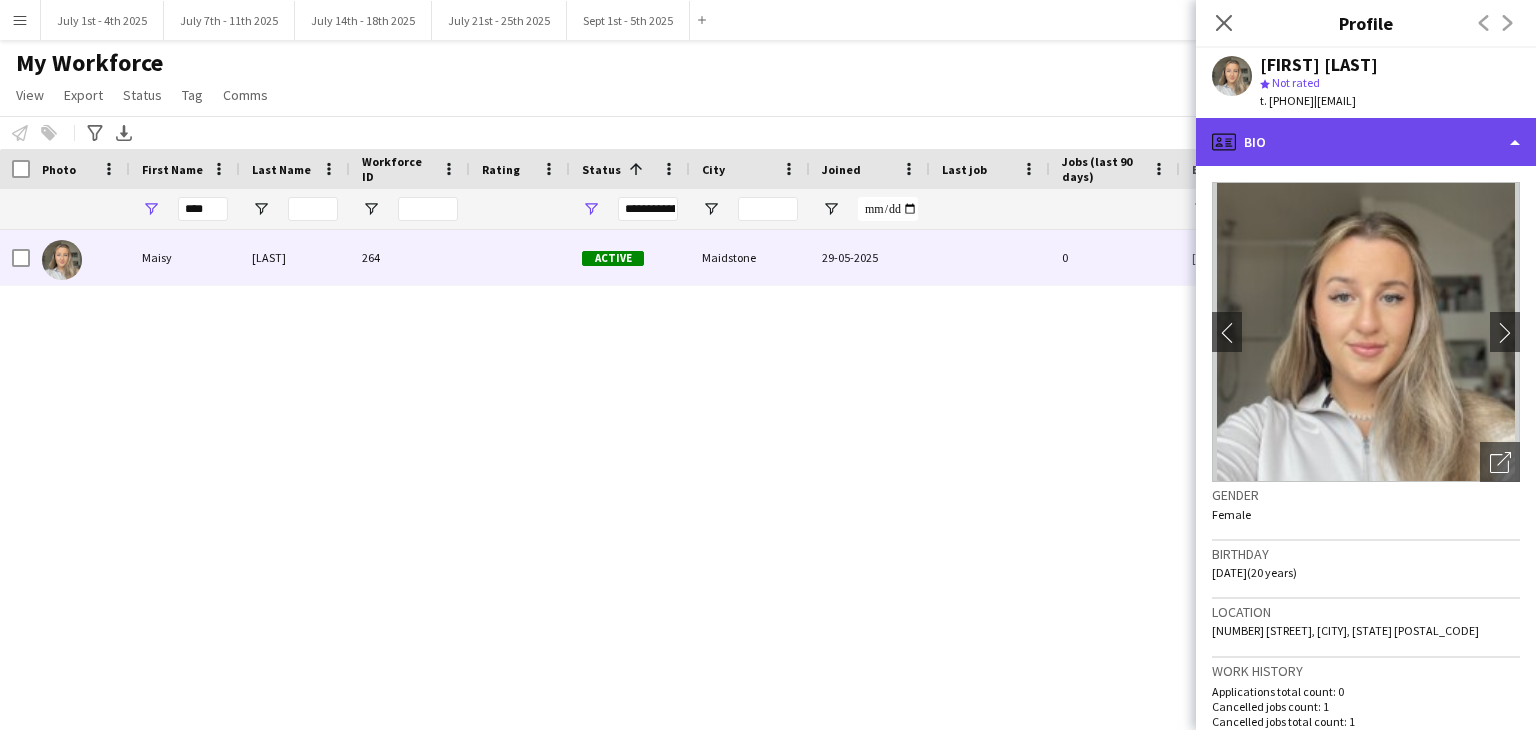 click on "profile
Bio" 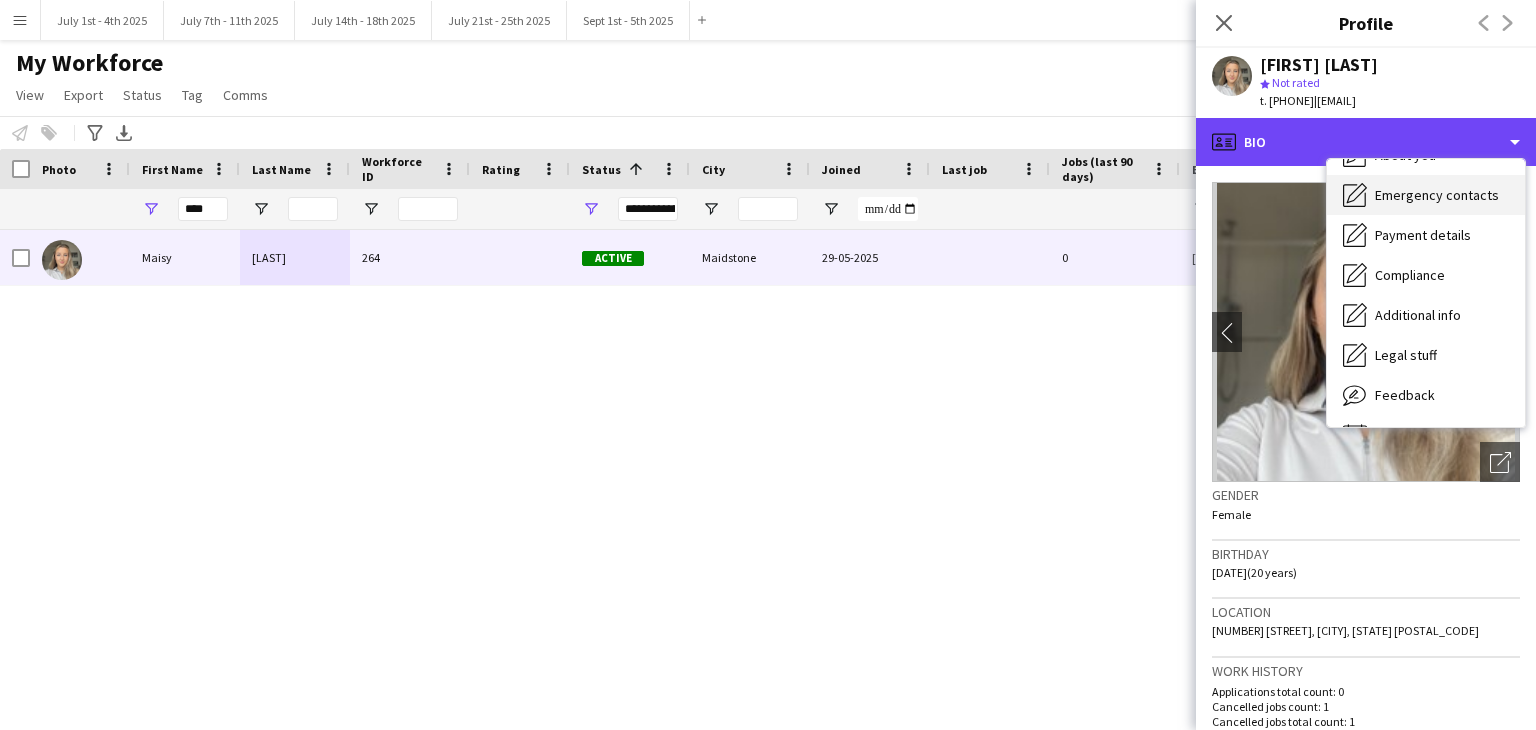 scroll, scrollTop: 188, scrollLeft: 0, axis: vertical 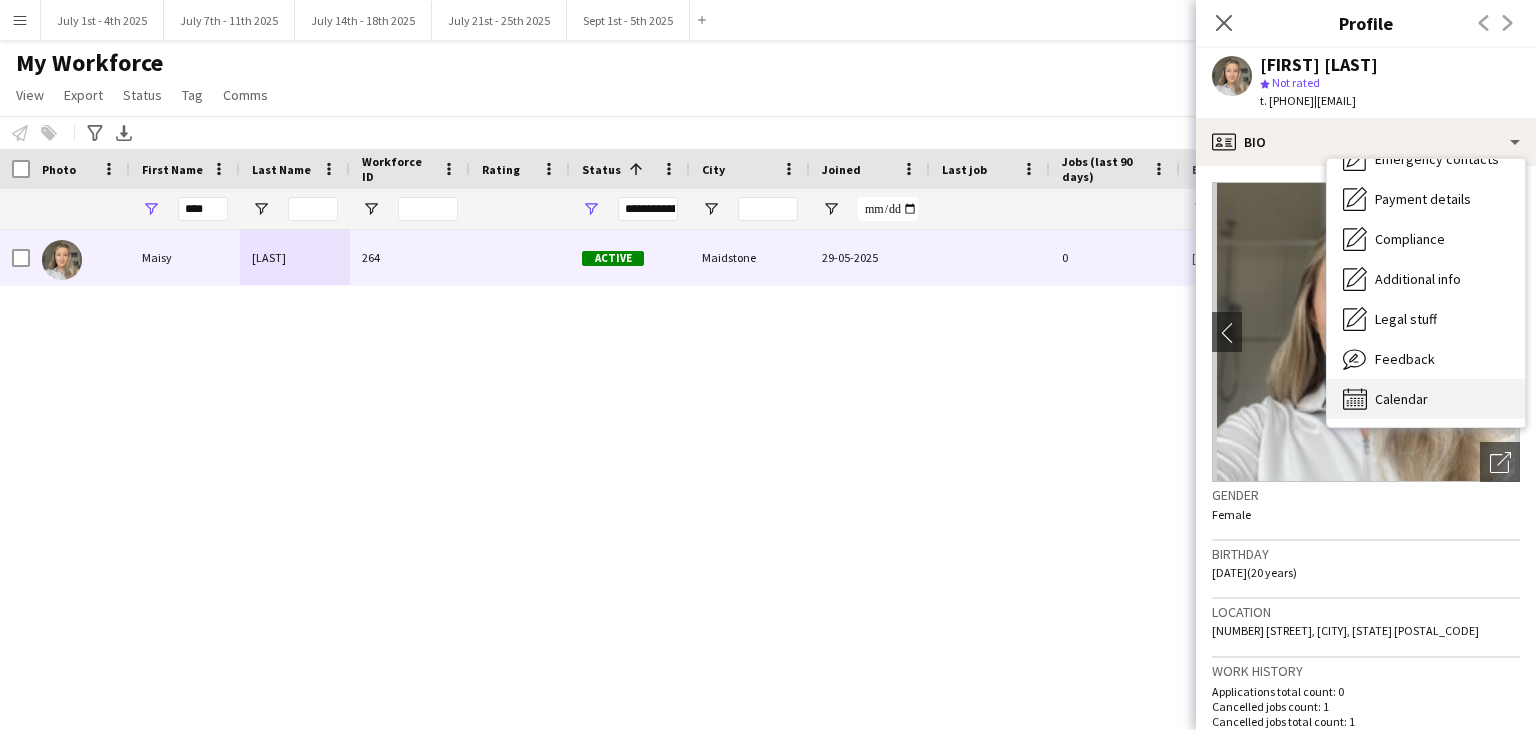 click on "Calendar" at bounding box center (1401, 399) 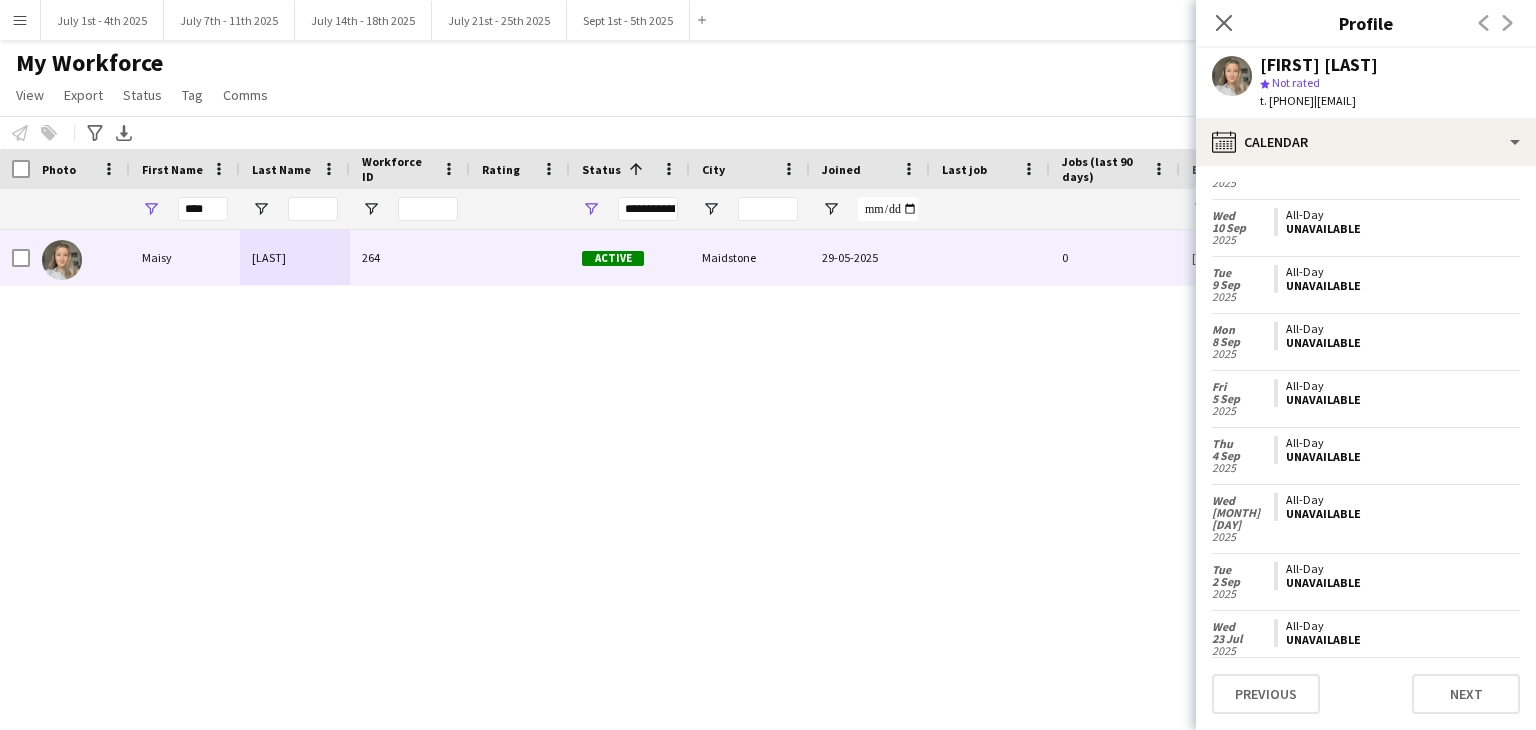scroll, scrollTop: 1568, scrollLeft: 0, axis: vertical 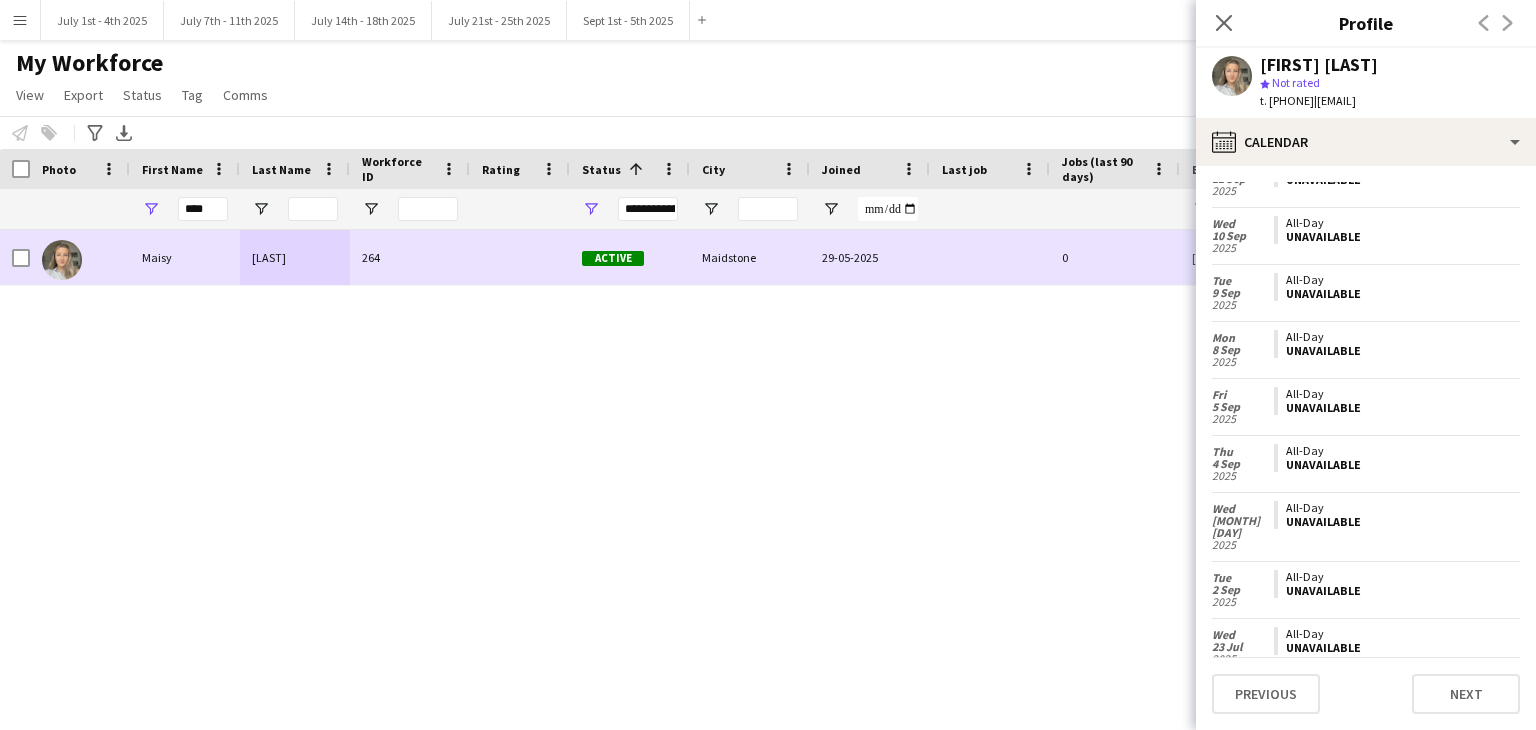 click at bounding box center (520, 257) 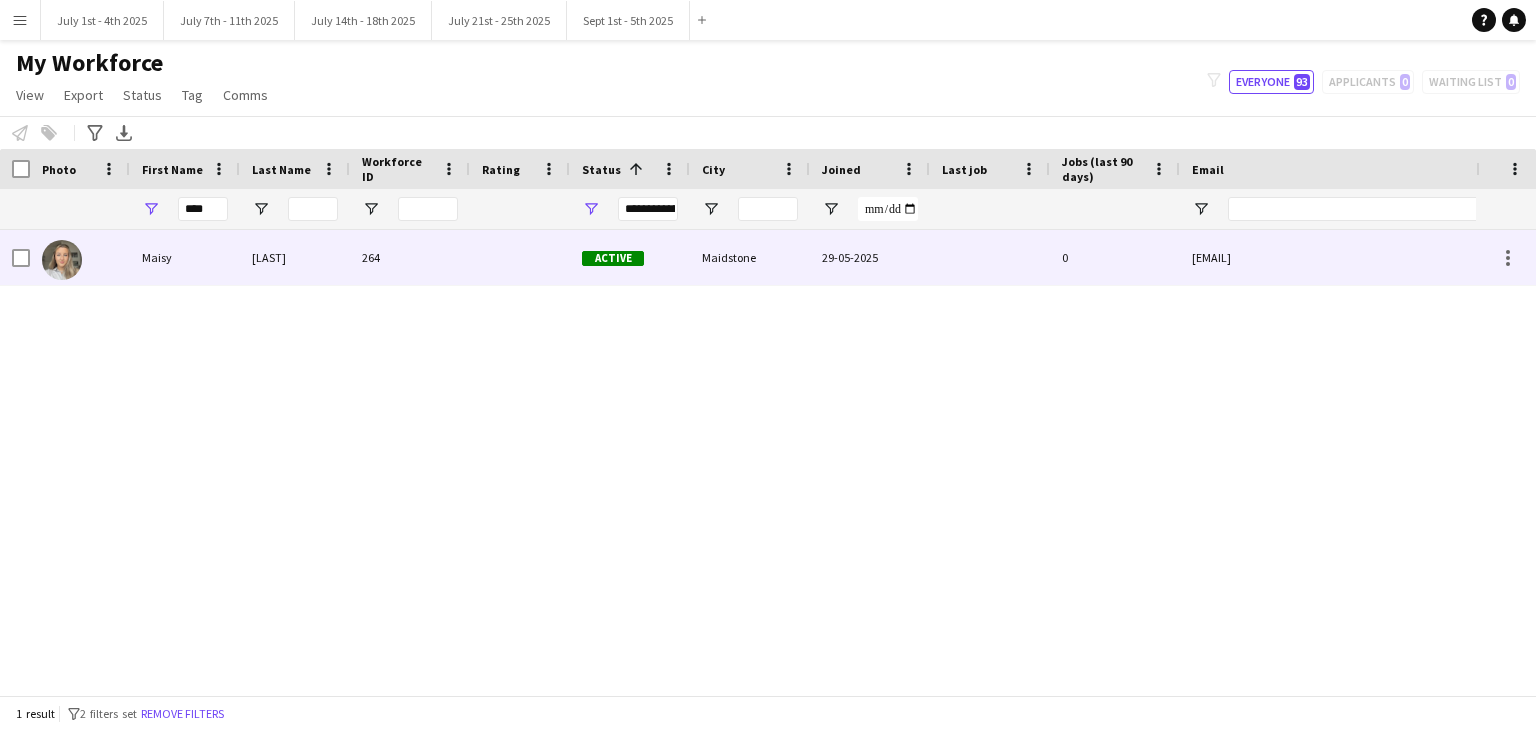 click on "Active" at bounding box center (630, 257) 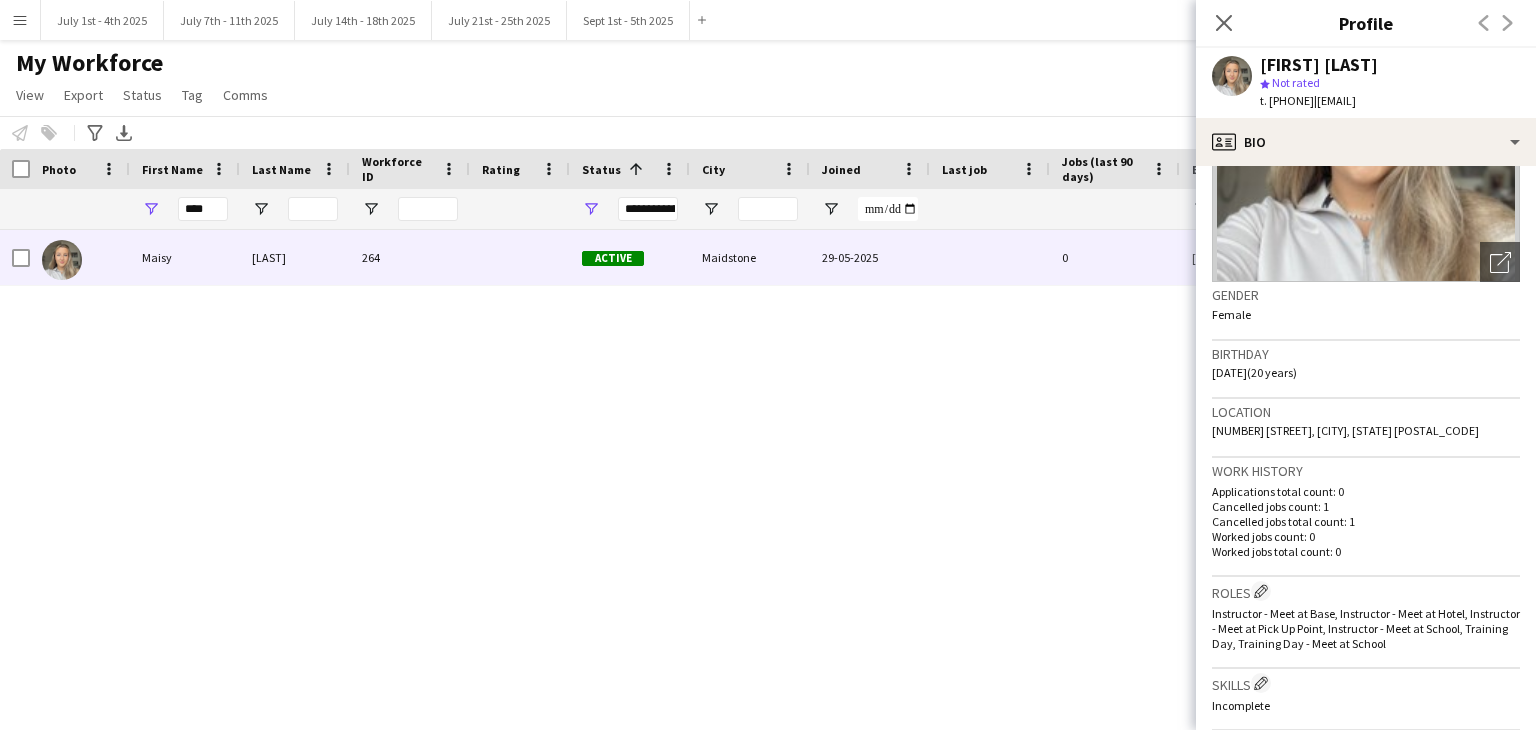 scroll, scrollTop: 400, scrollLeft: 0, axis: vertical 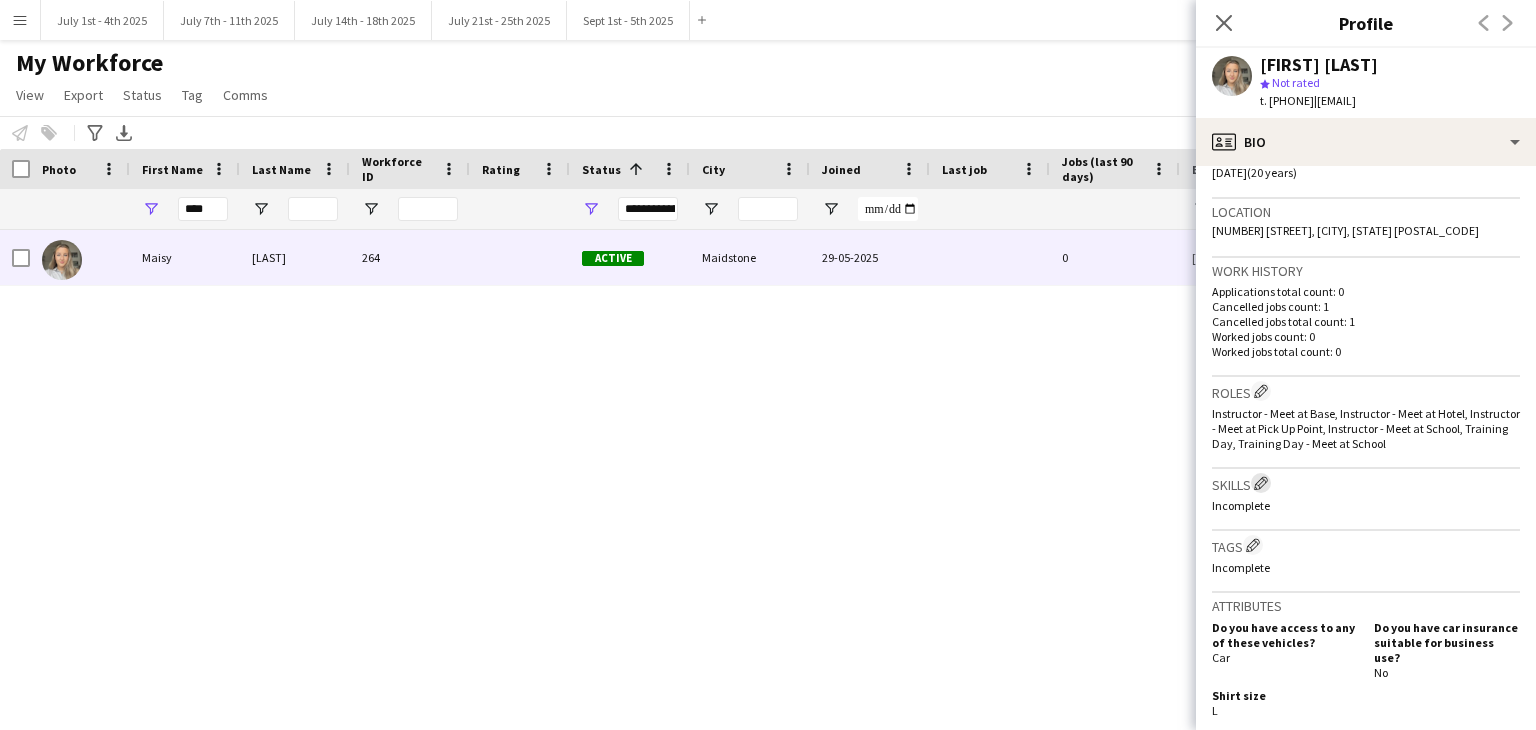 click on "Edit crew company skills" 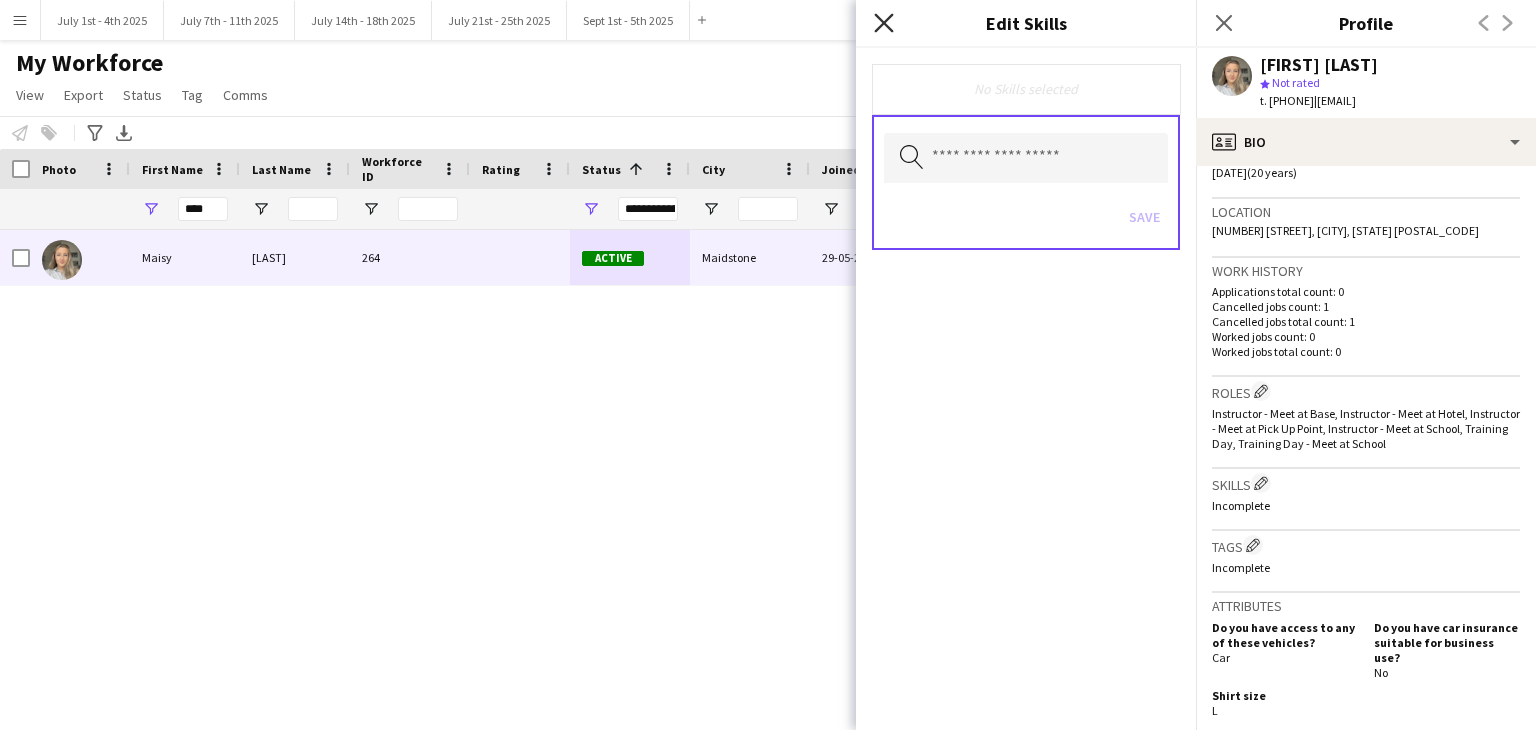 click 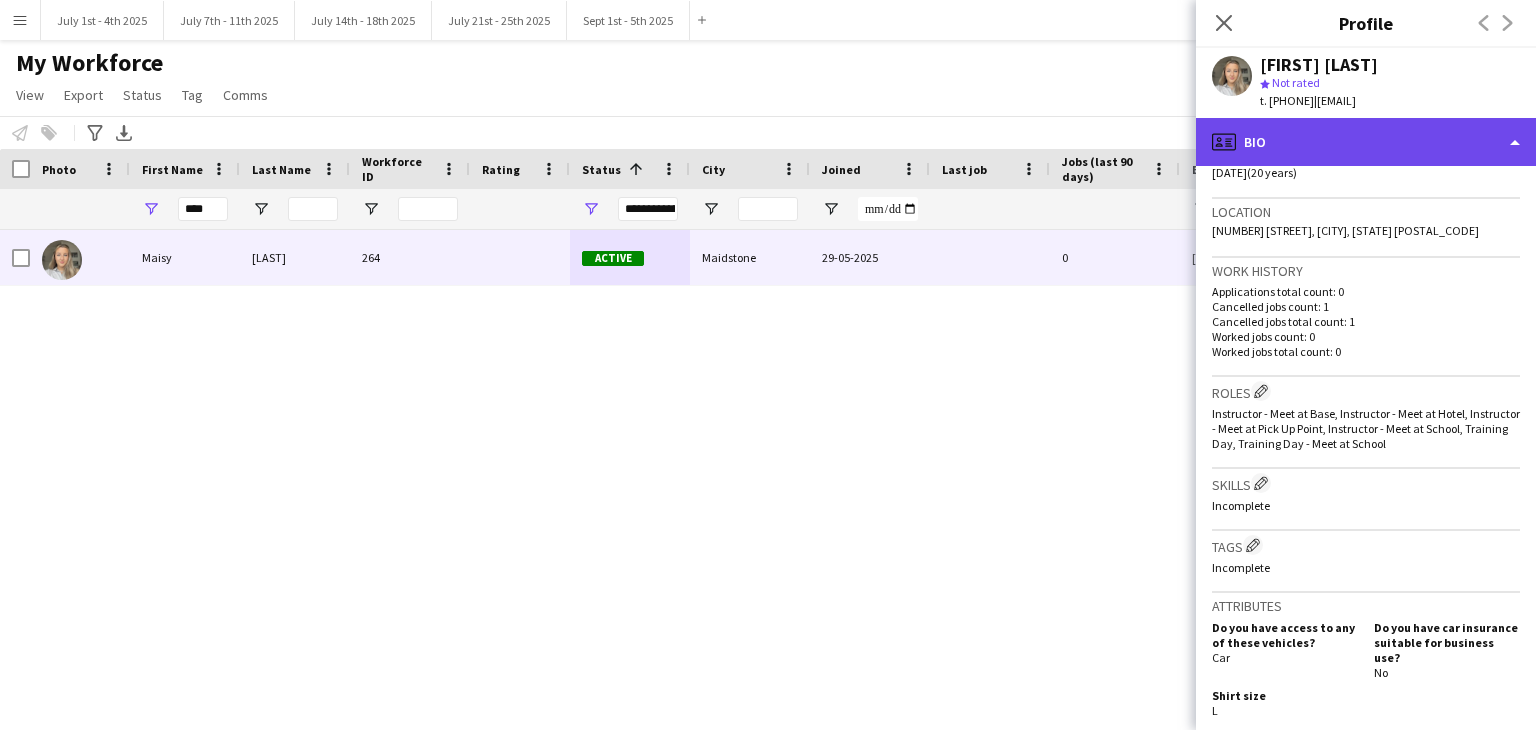 click on "profile
Bio" 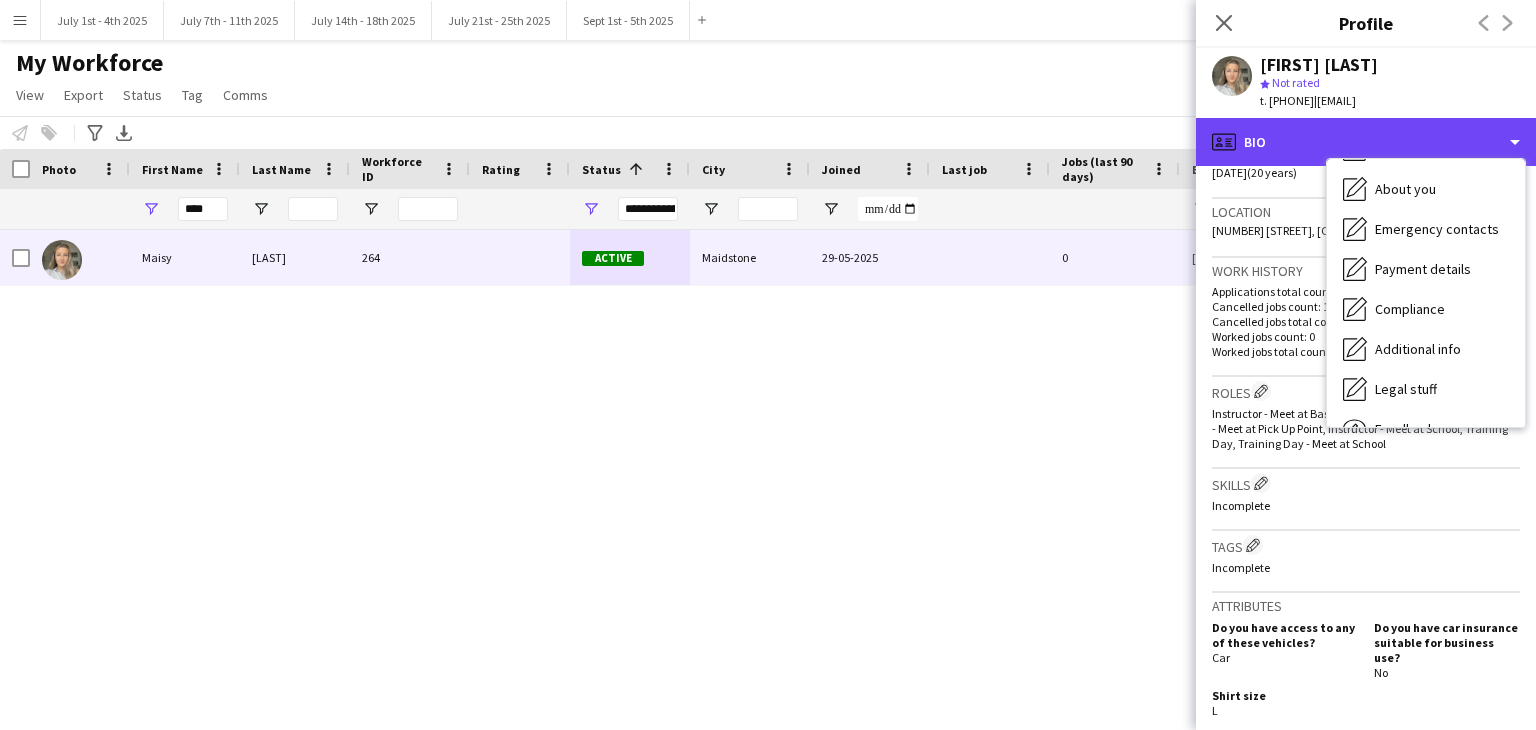 scroll, scrollTop: 188, scrollLeft: 0, axis: vertical 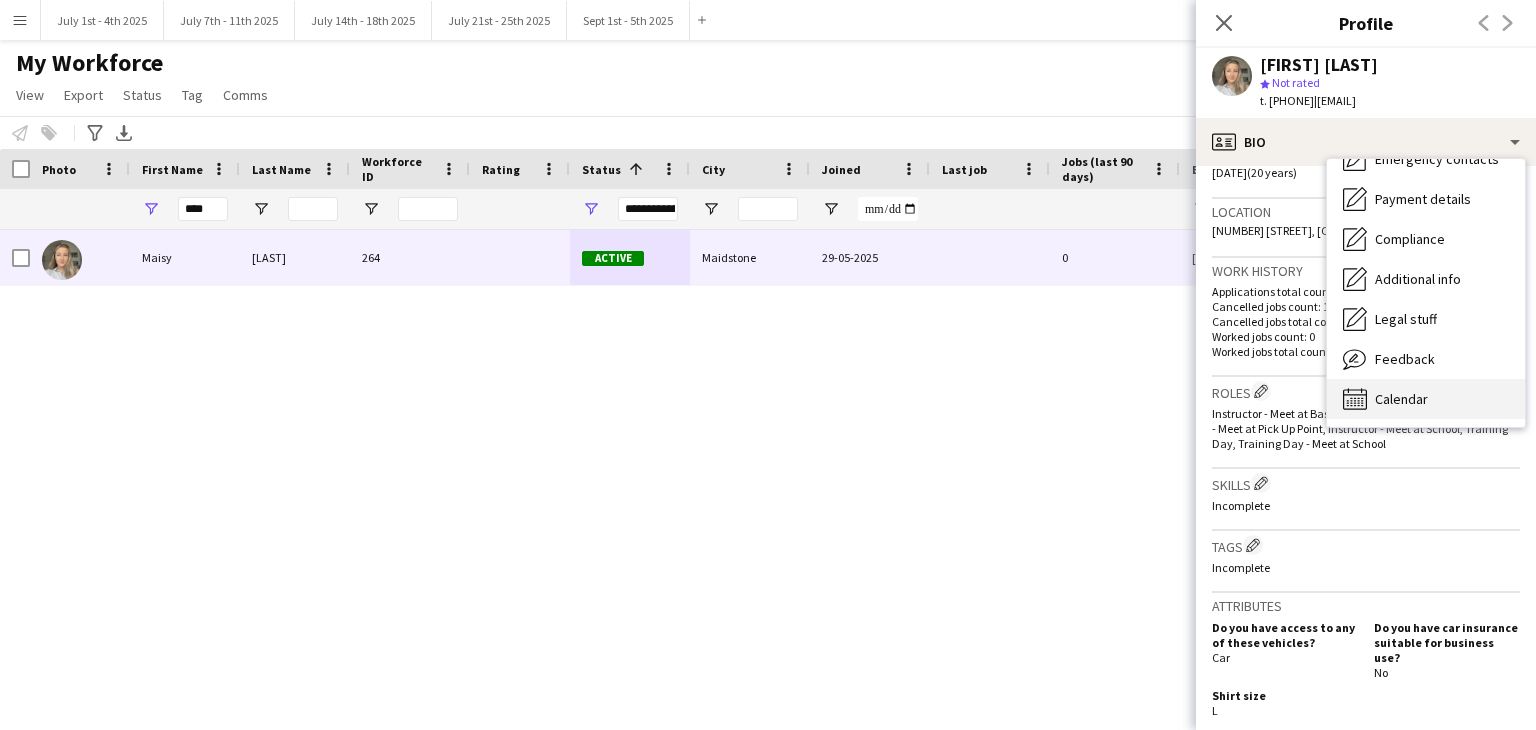 click on "Calendar
Calendar" at bounding box center (1426, 399) 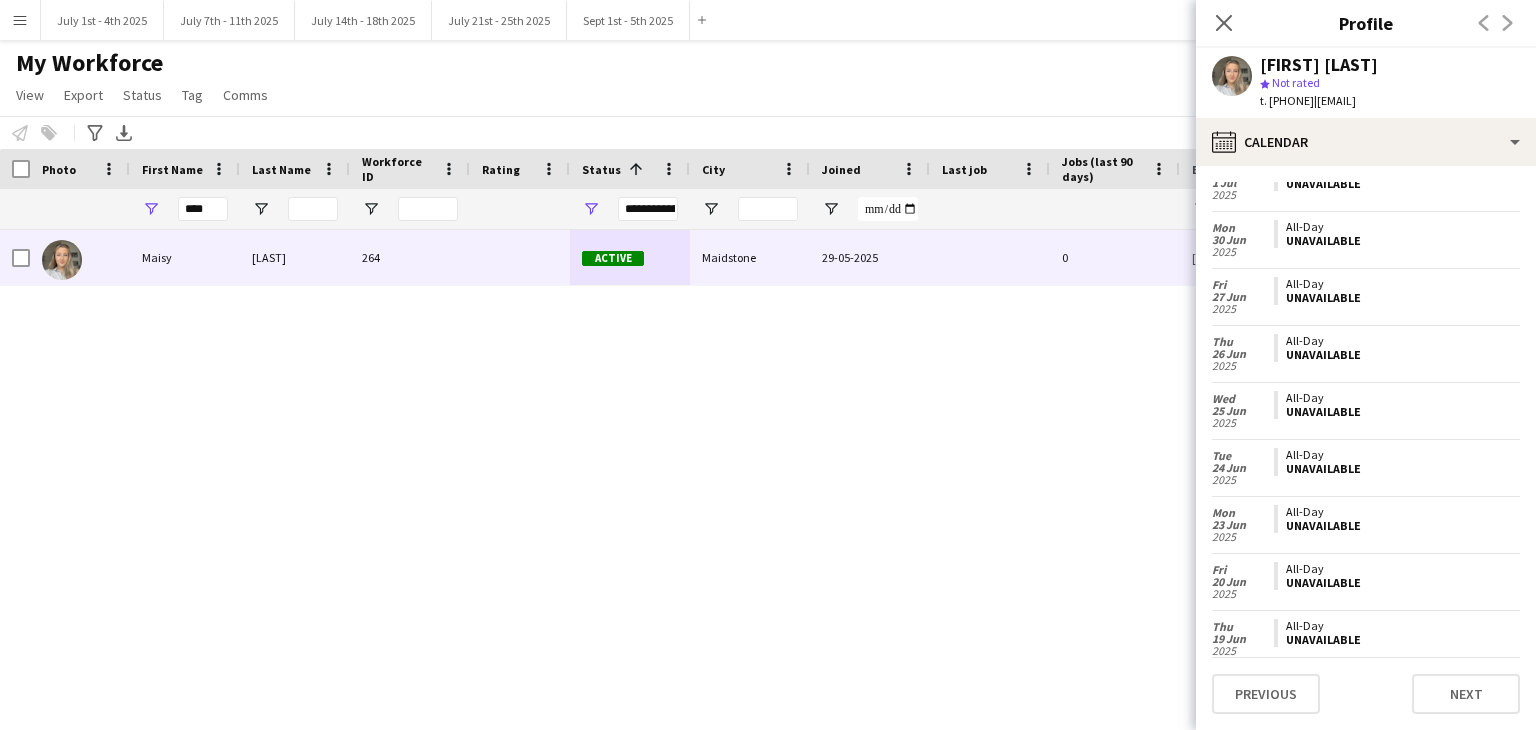 scroll, scrollTop: 2947, scrollLeft: 0, axis: vertical 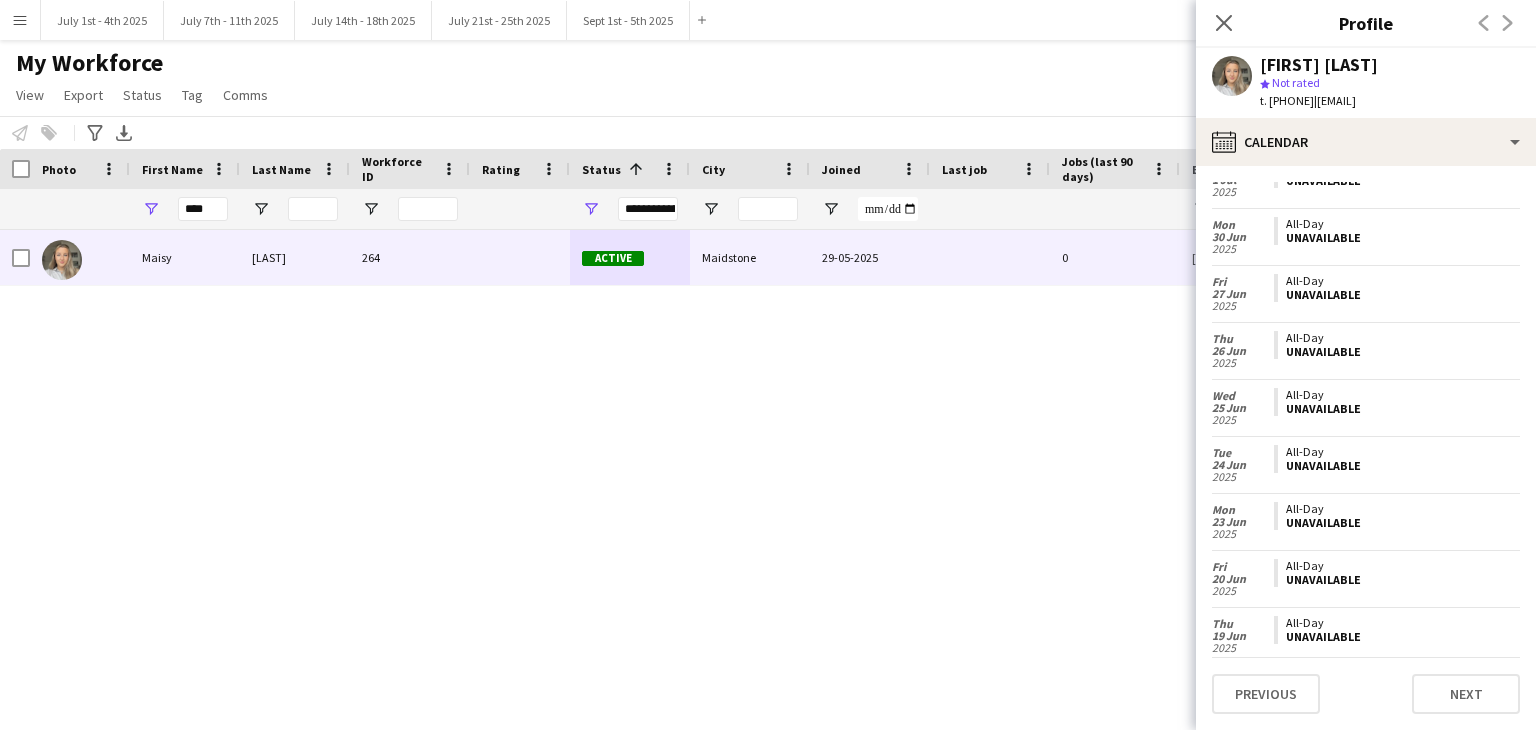 click on "Close pop-in" 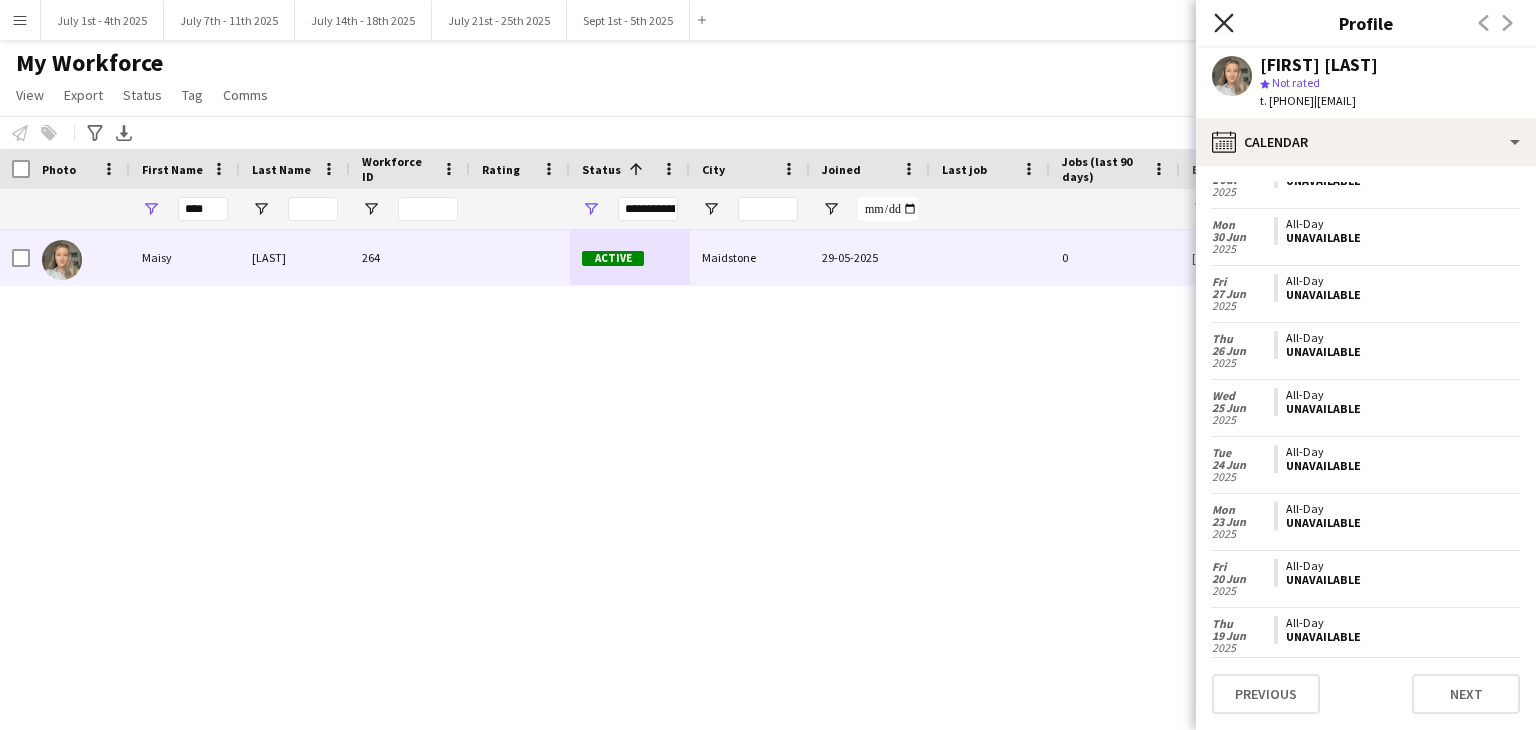 click on "Close pop-in" 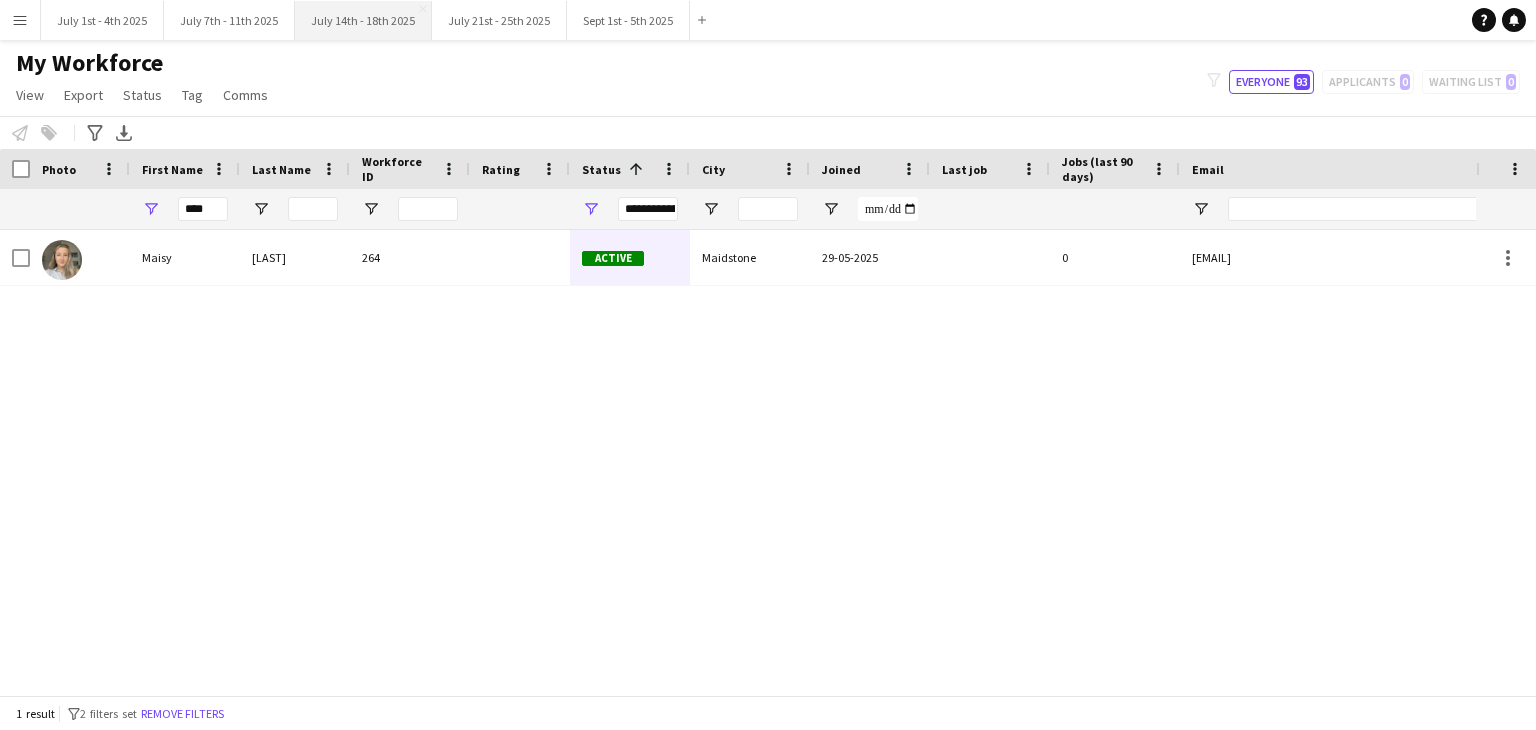 click on "July 14th - 18th 2025
Close" at bounding box center (363, 20) 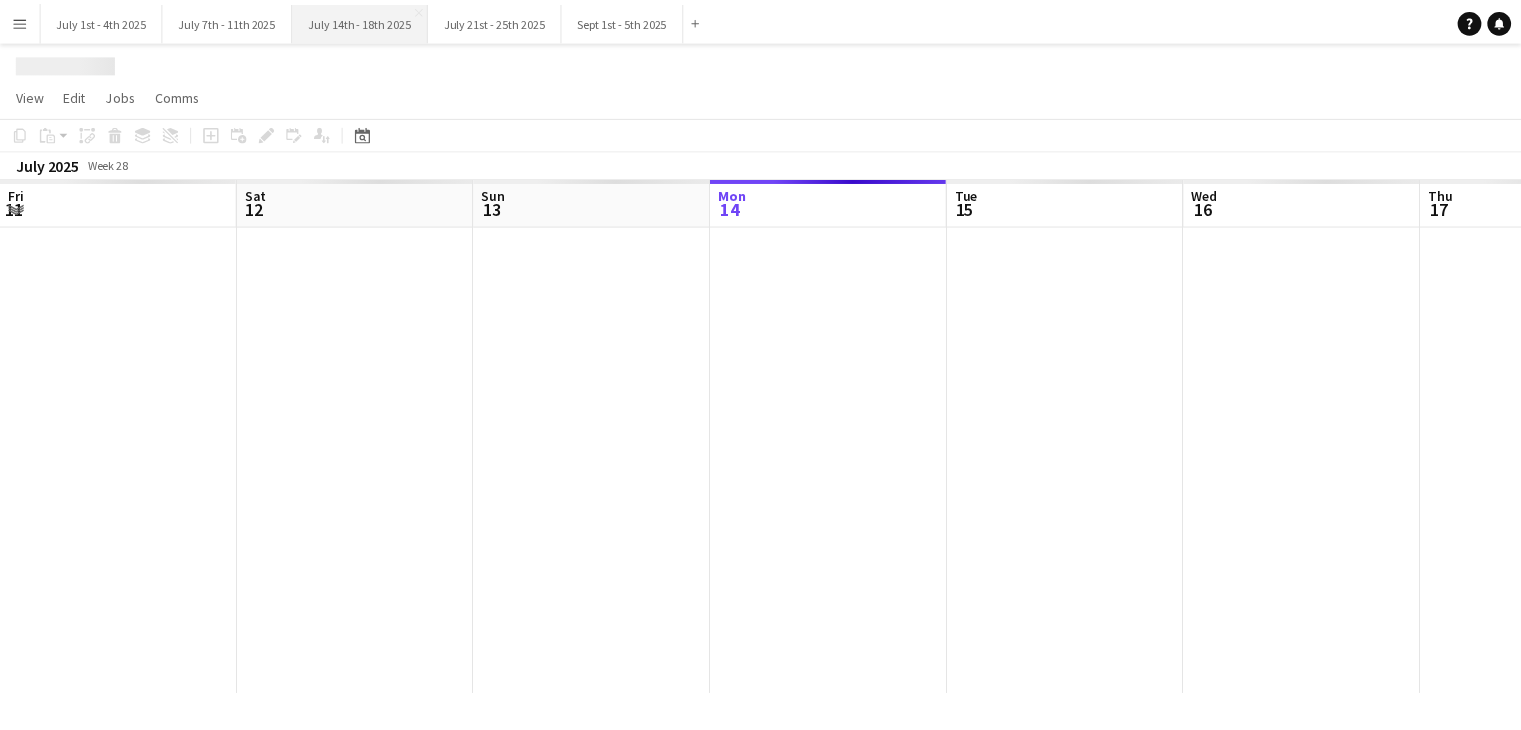 scroll, scrollTop: 0, scrollLeft: 572, axis: horizontal 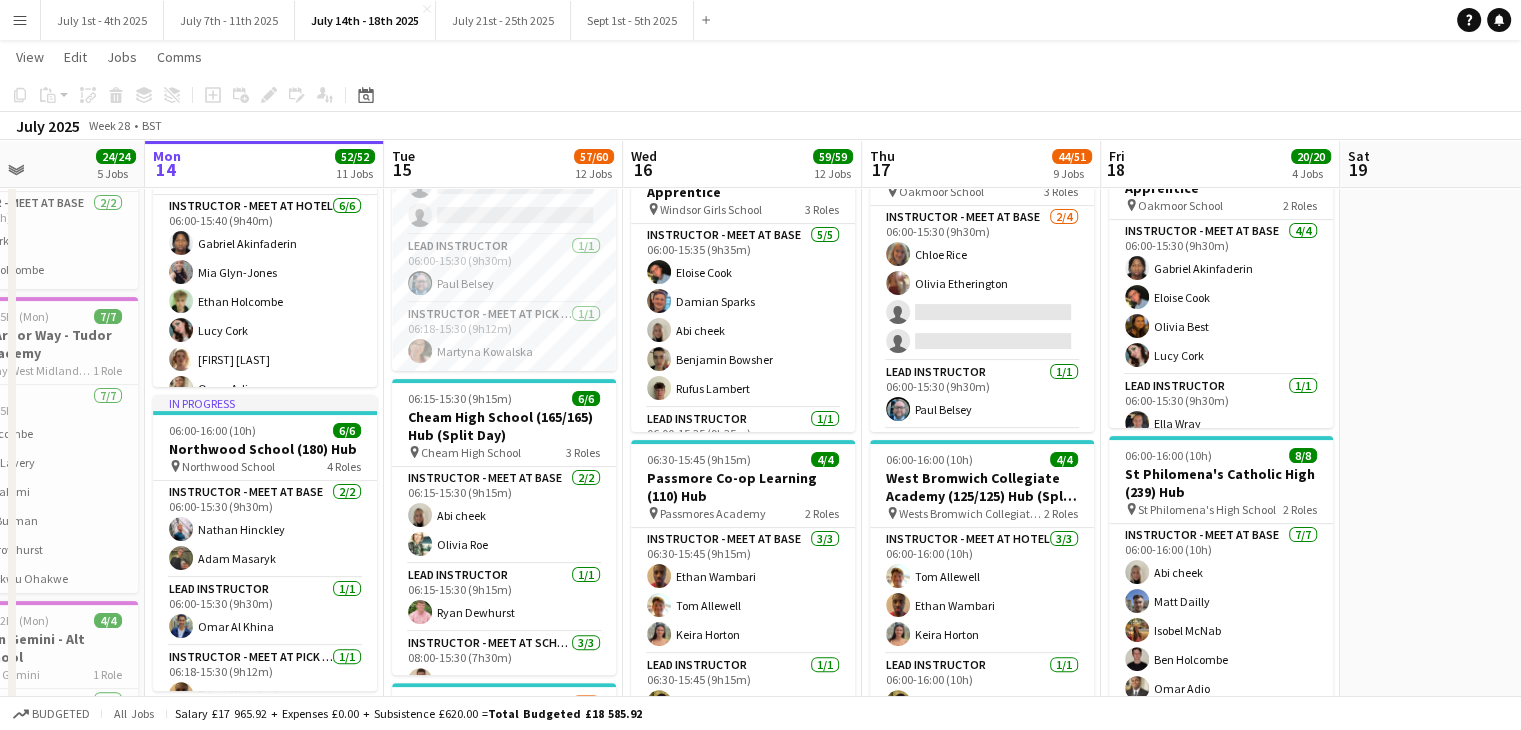 click on "Menu" at bounding box center [20, 20] 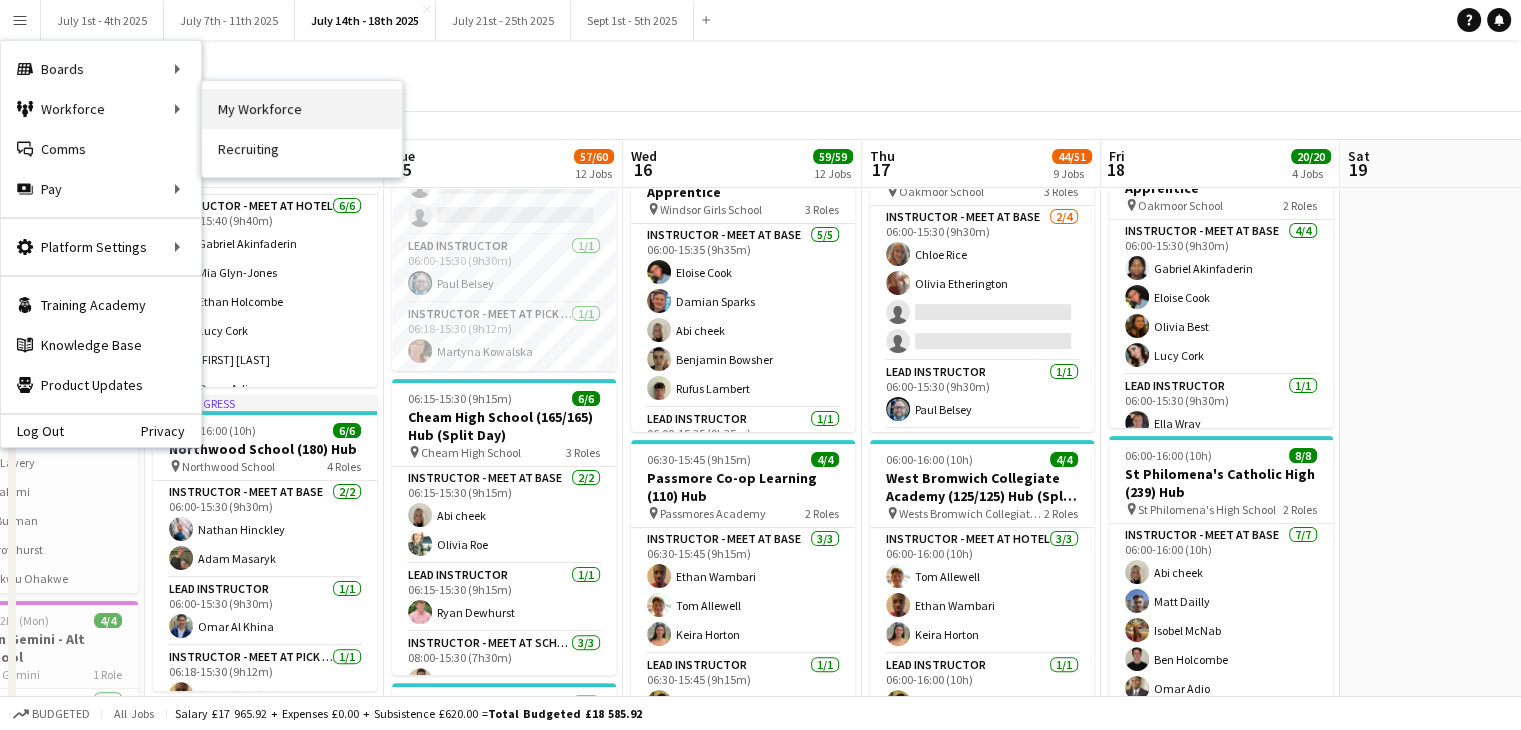 click on "My Workforce" at bounding box center [302, 109] 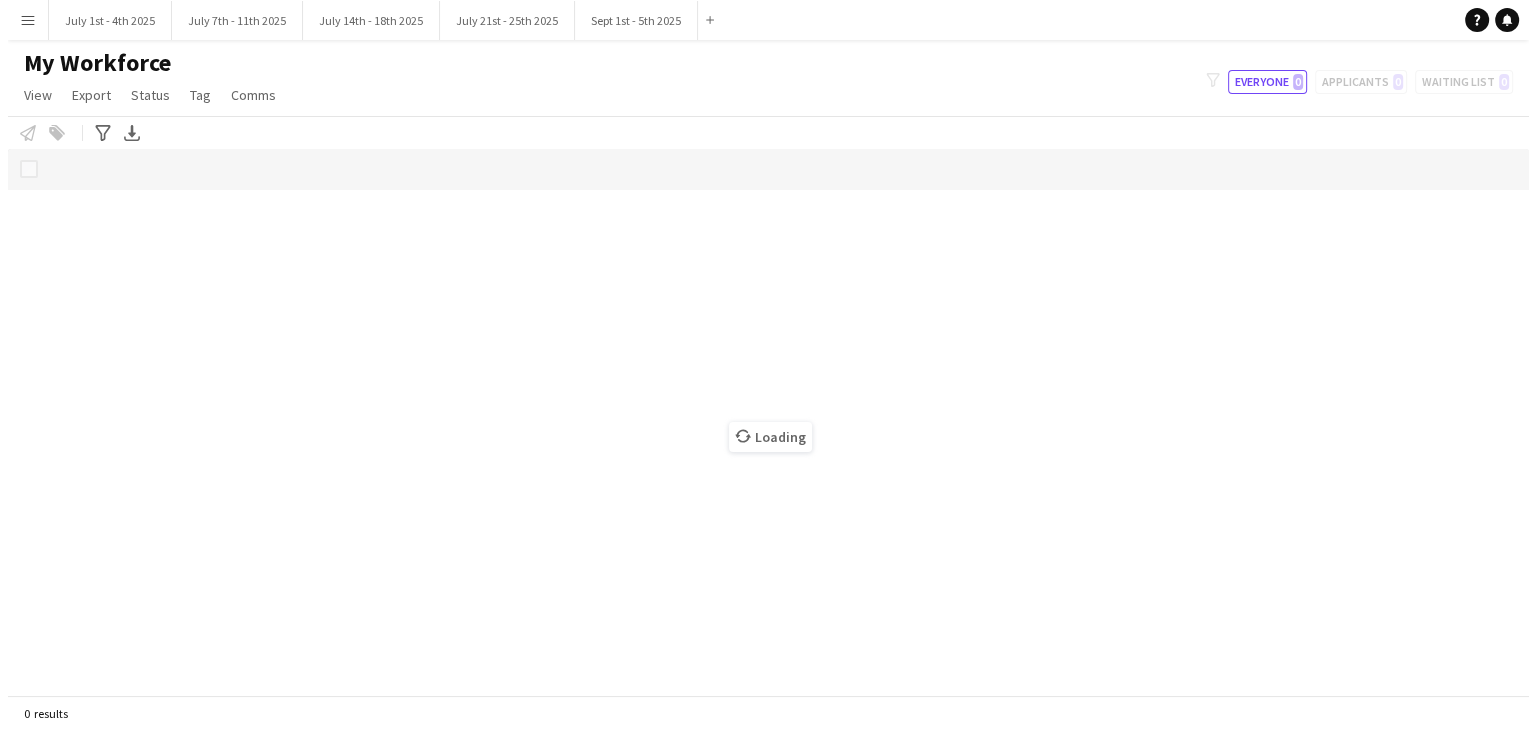 scroll, scrollTop: 0, scrollLeft: 0, axis: both 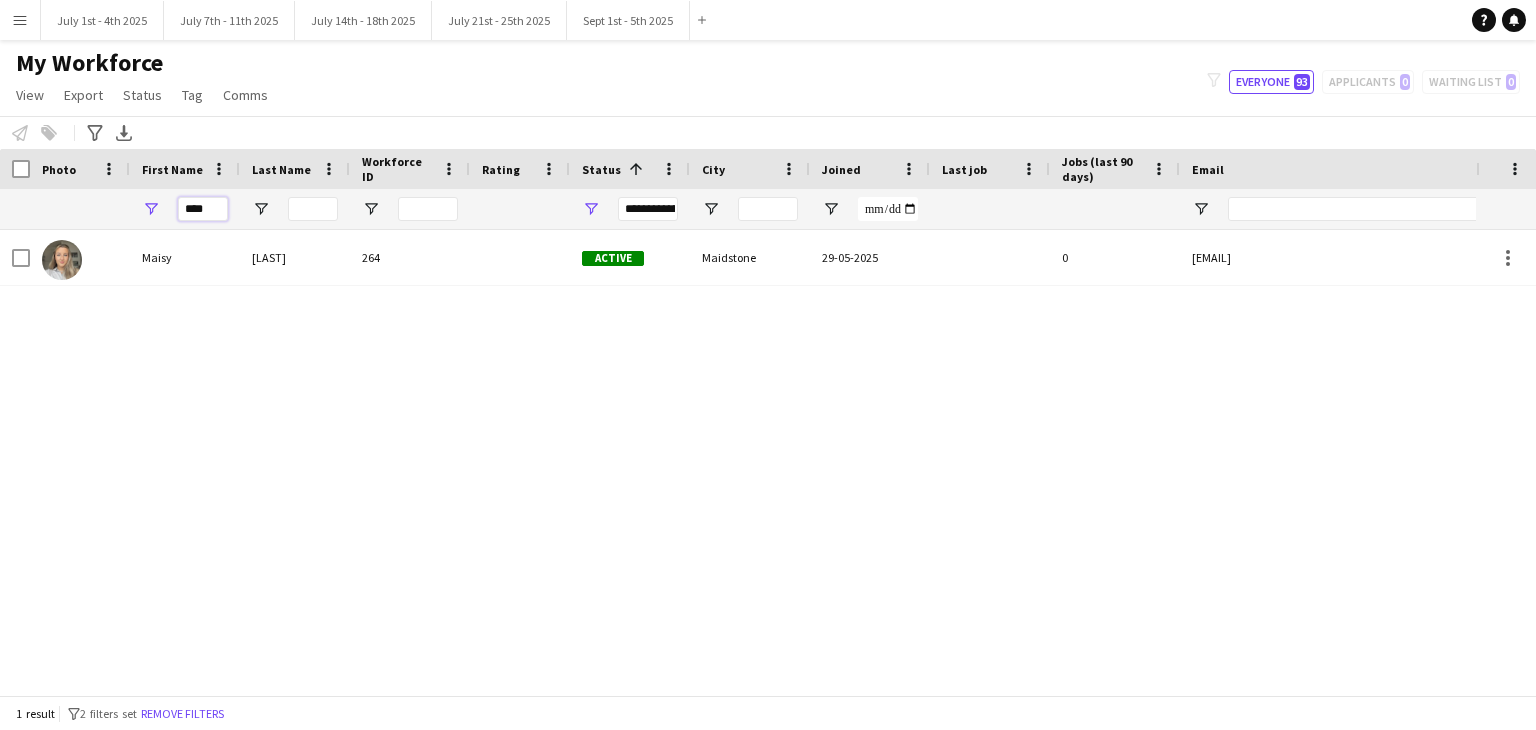 drag, startPoint x: 216, startPoint y: 208, endPoint x: 140, endPoint y: 204, distance: 76.105194 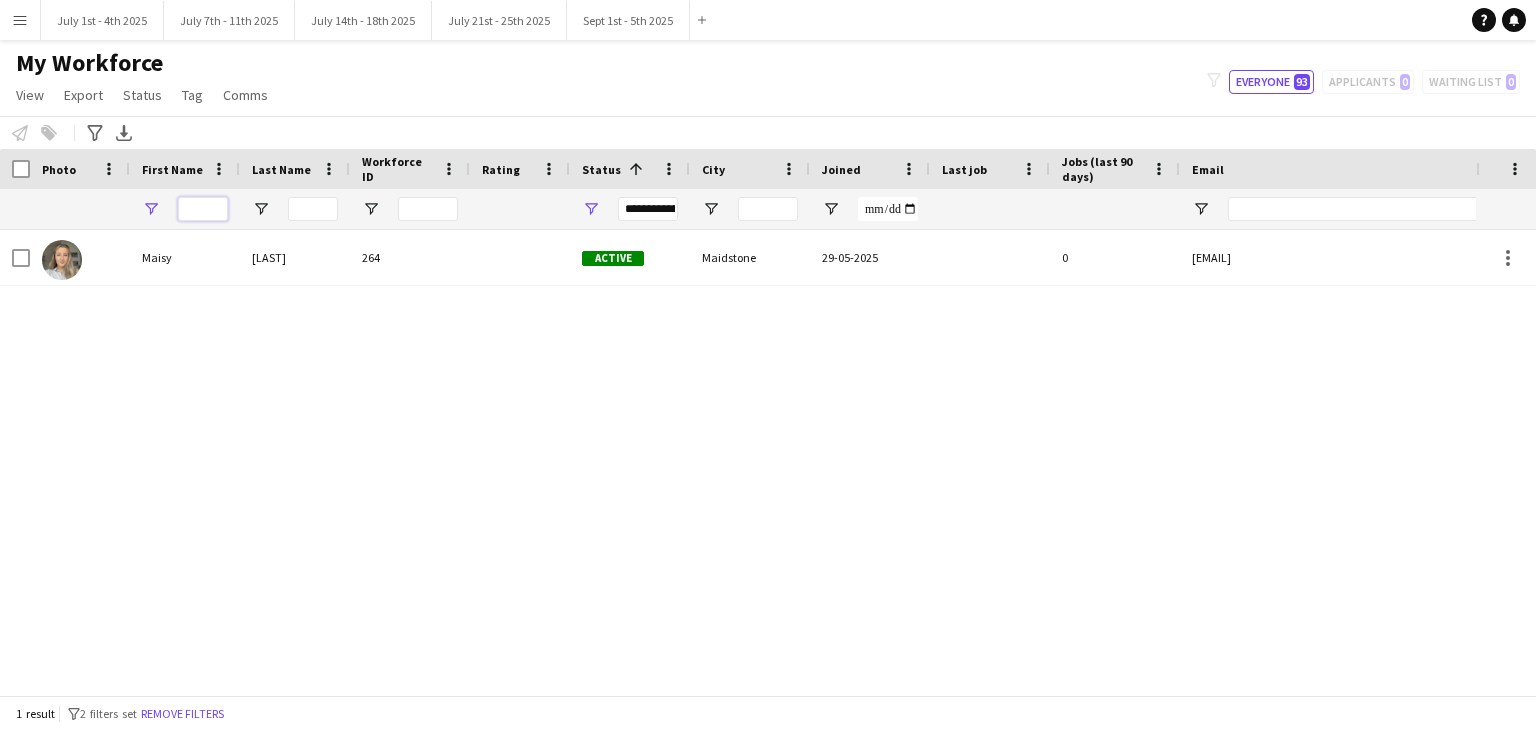 type 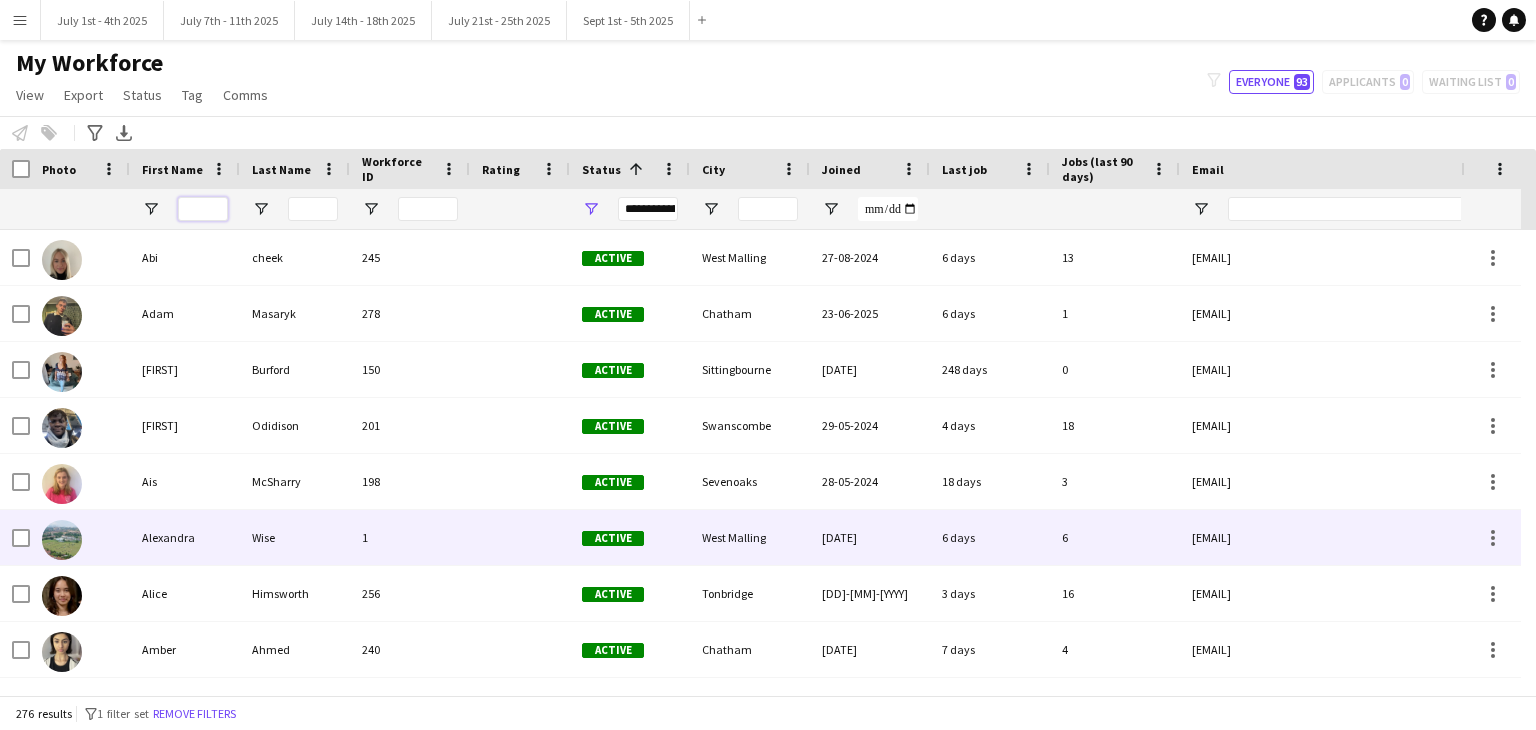 scroll, scrollTop: 68, scrollLeft: 0, axis: vertical 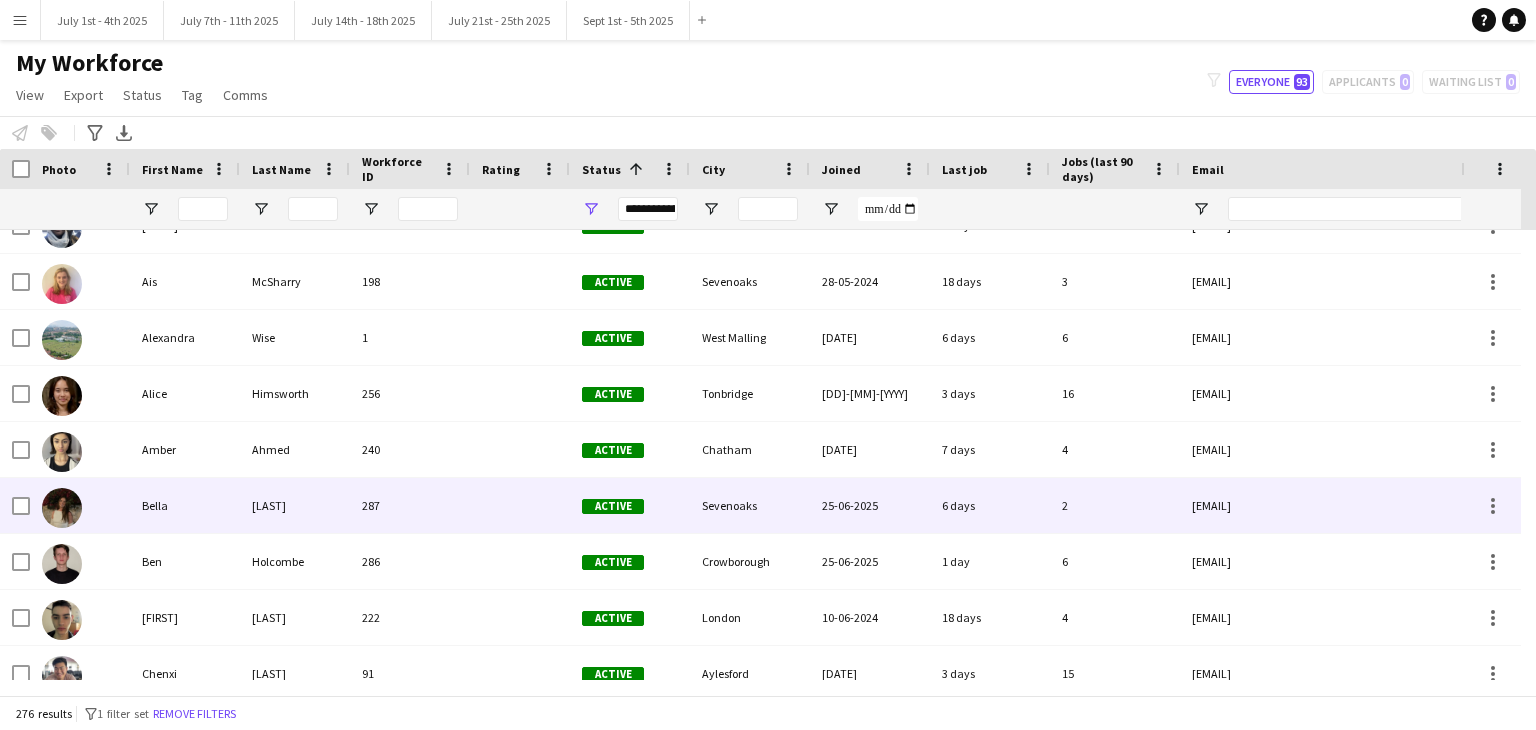 click on "287" at bounding box center (410, 505) 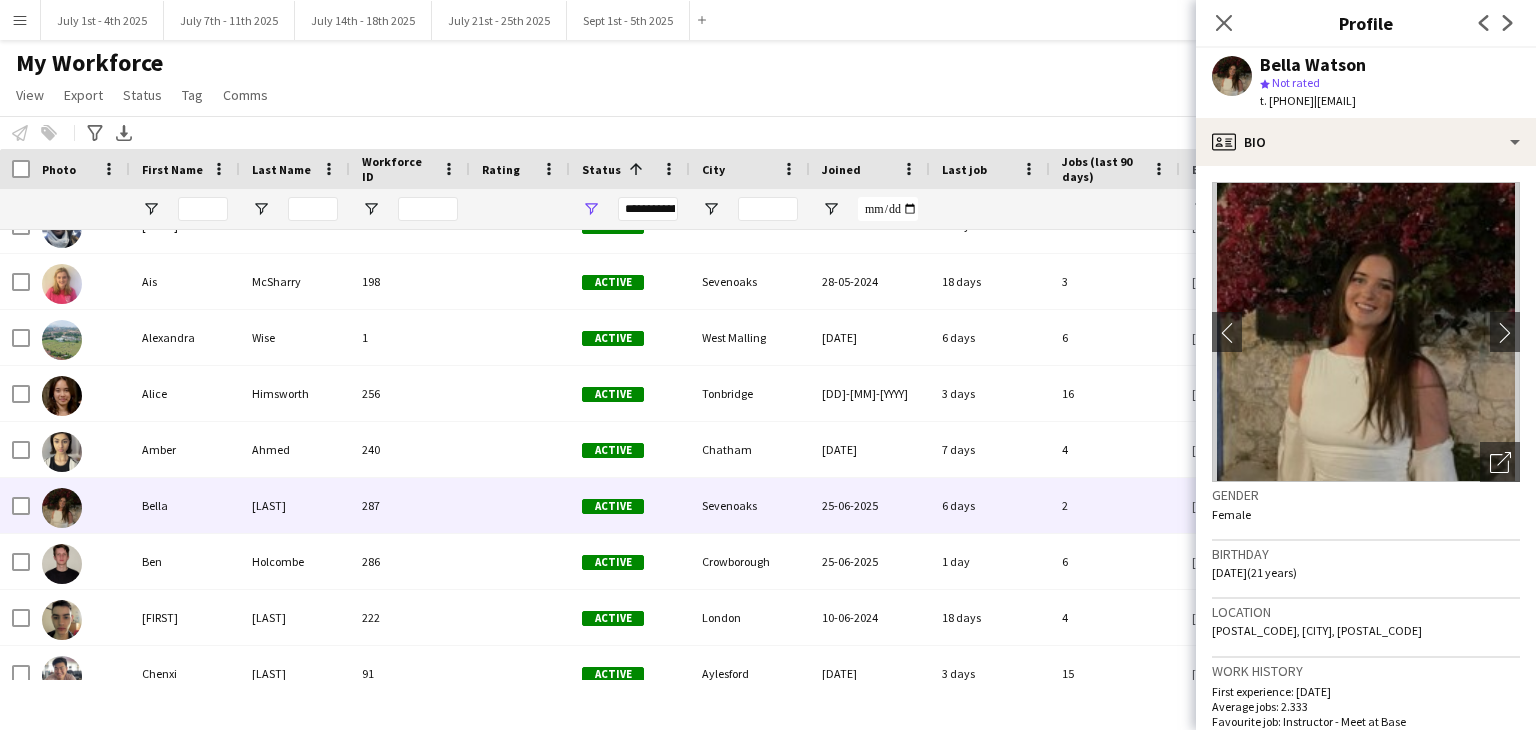 scroll, scrollTop: 400, scrollLeft: 0, axis: vertical 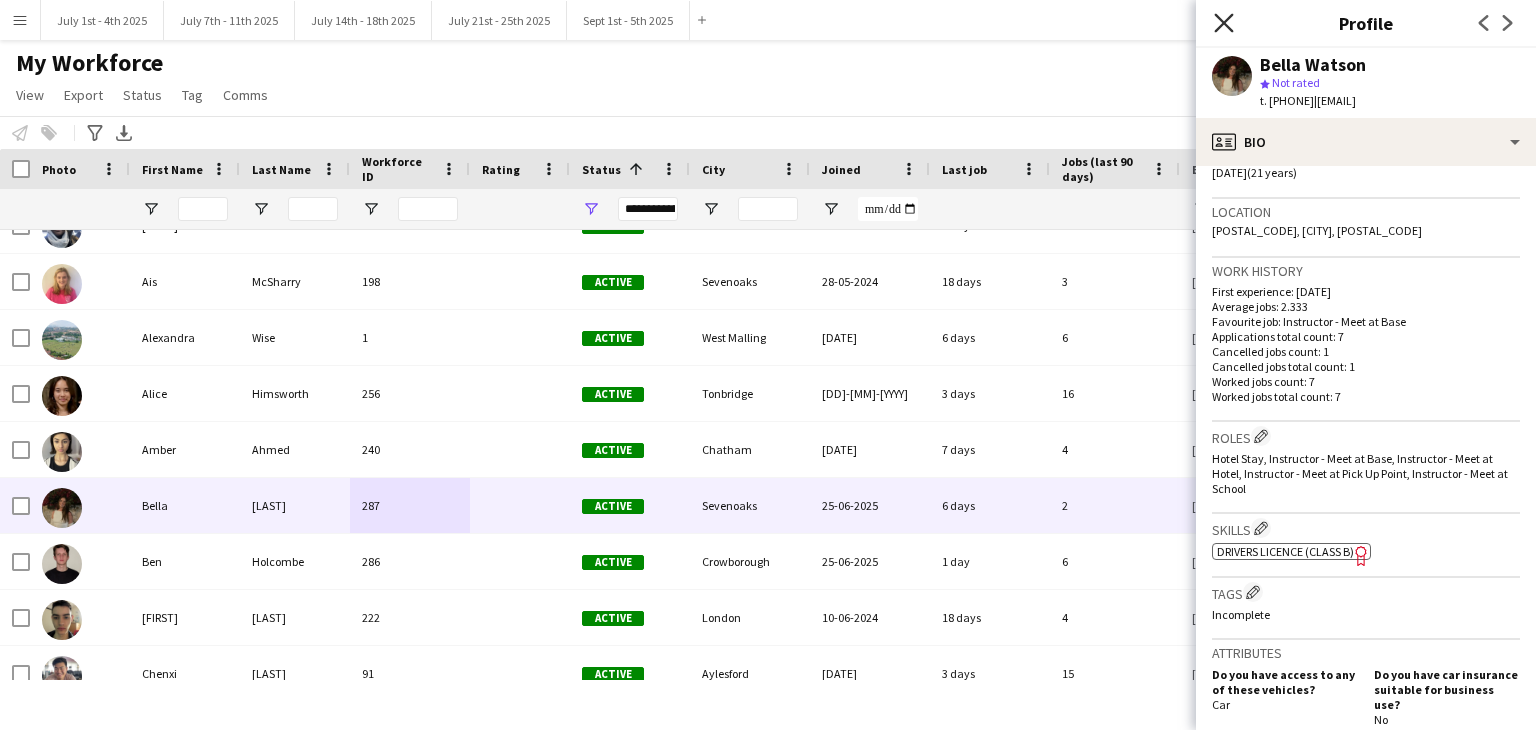 click on "Close pop-in" 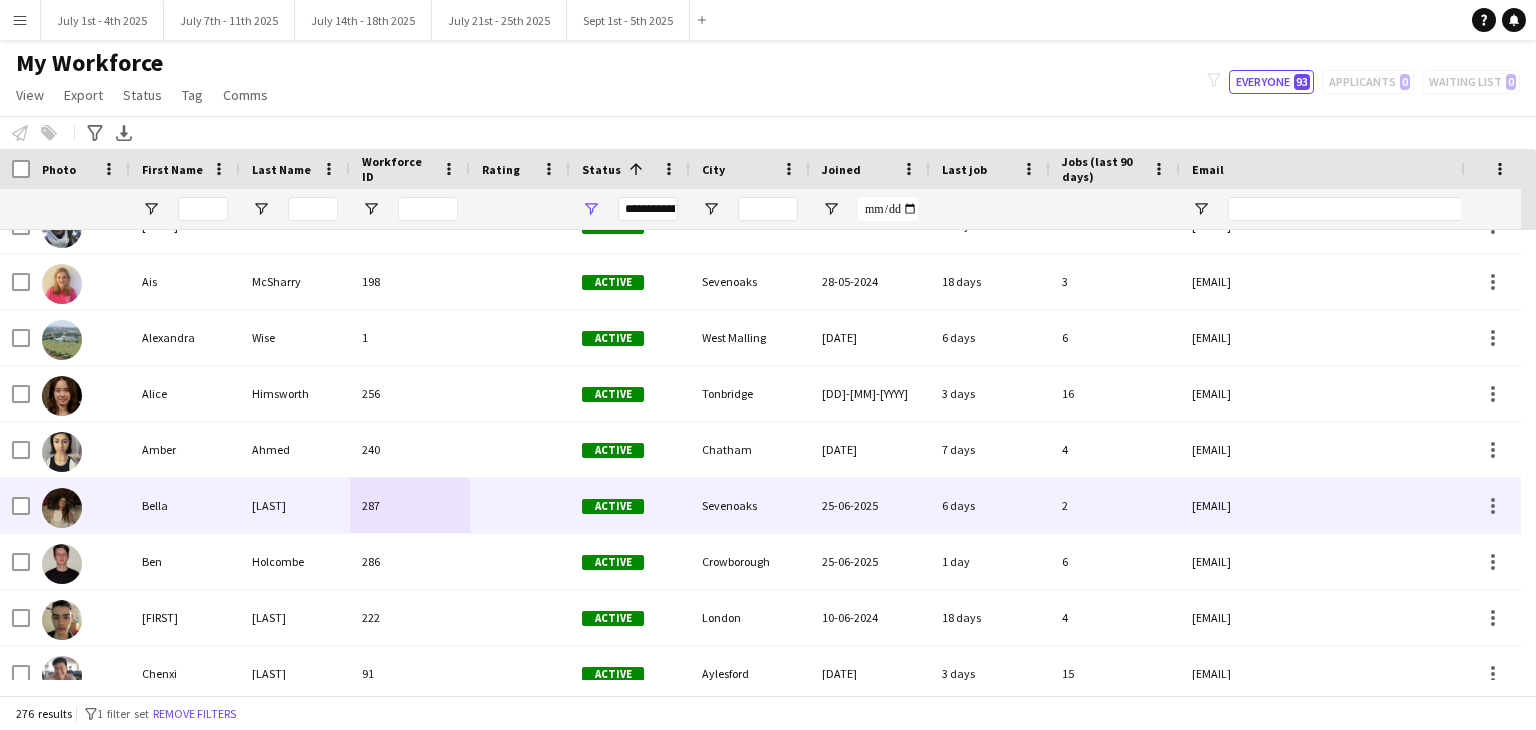 scroll, scrollTop: 287, scrollLeft: 0, axis: vertical 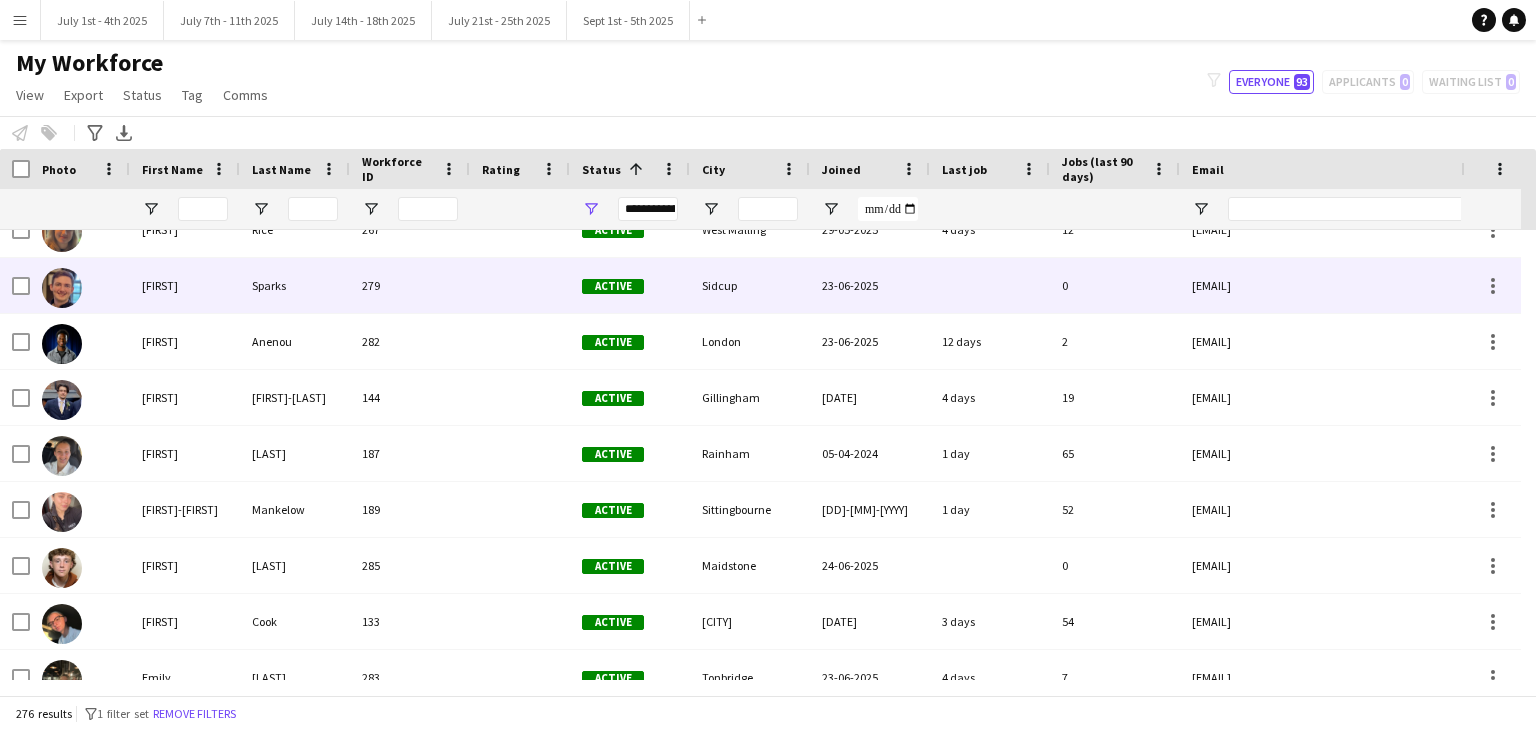 click at bounding box center (520, 285) 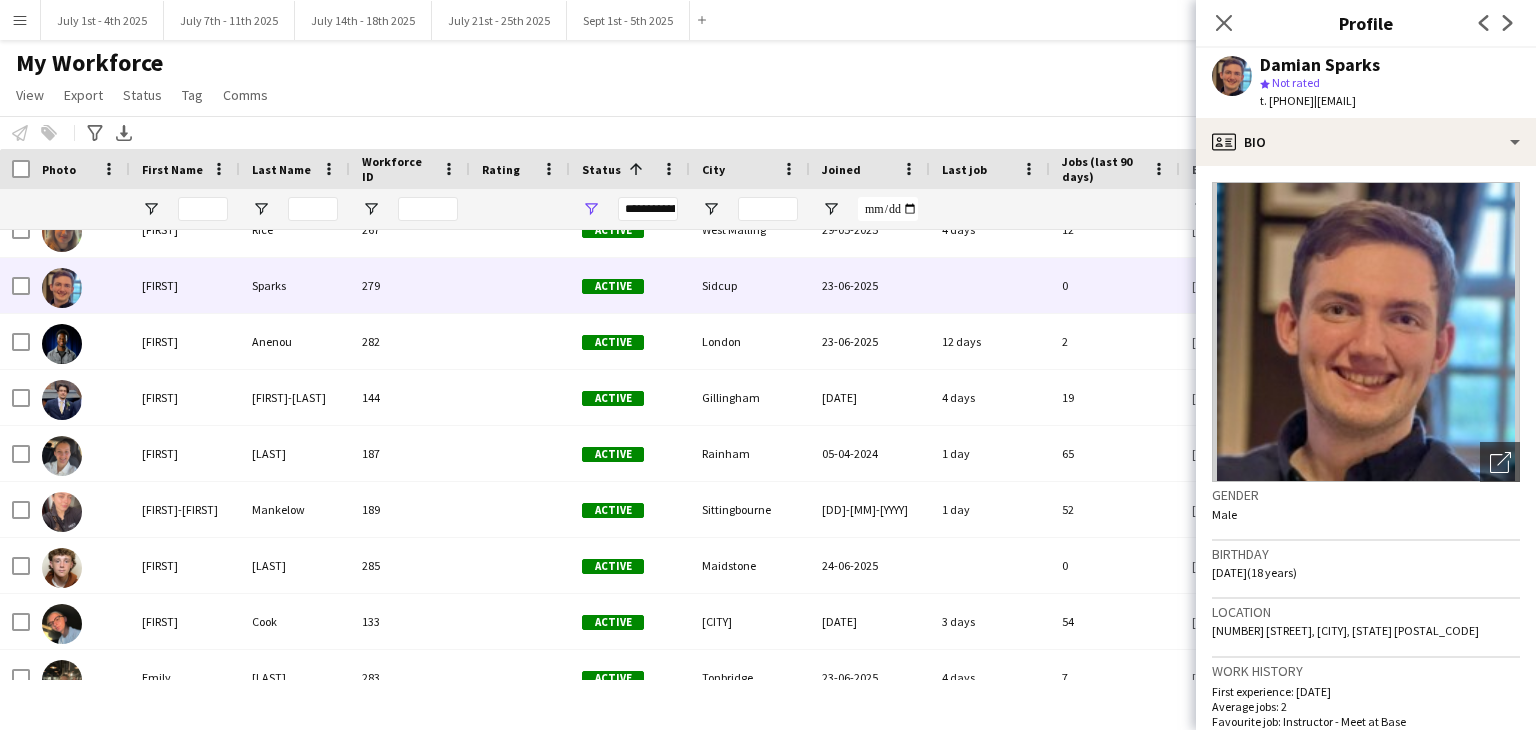 scroll, scrollTop: 300, scrollLeft: 0, axis: vertical 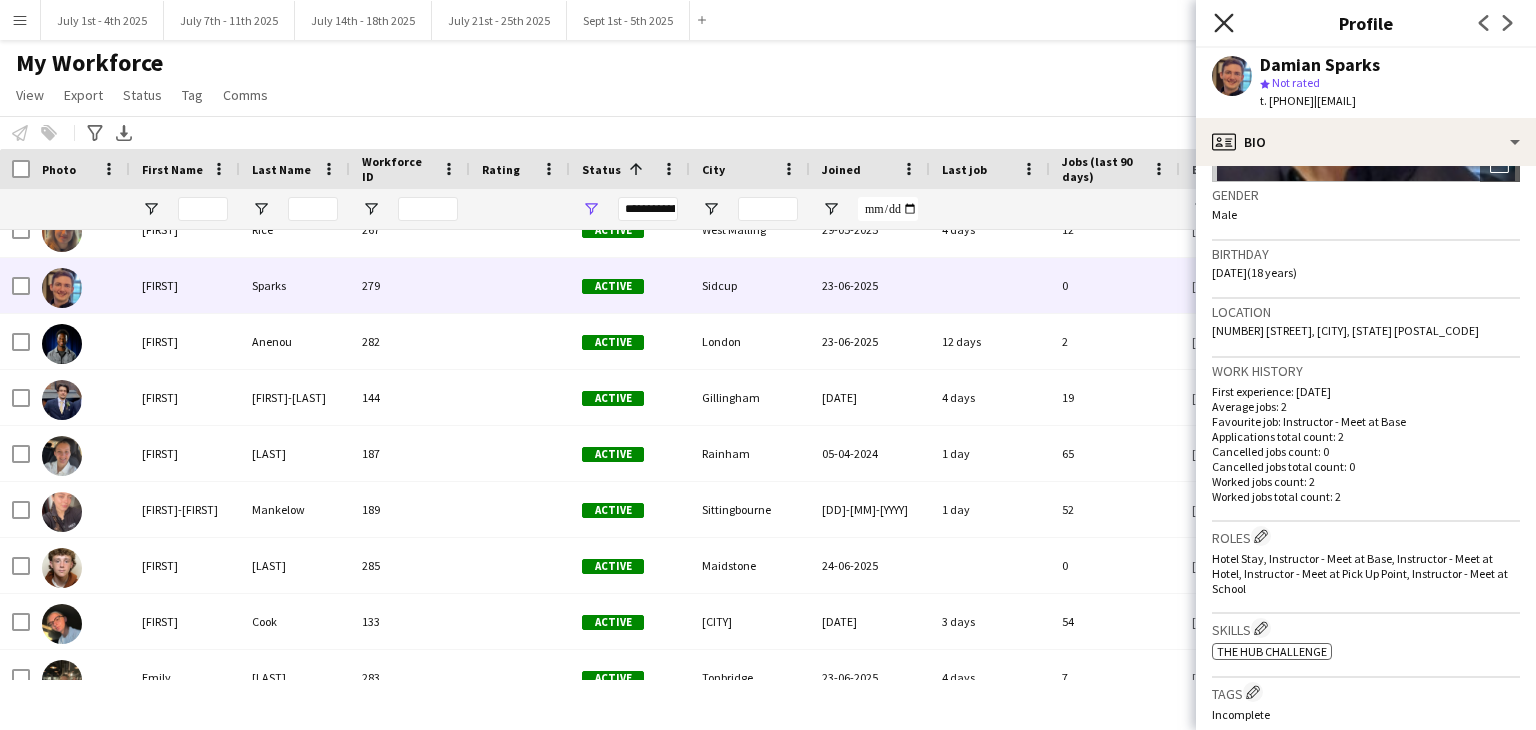 click on "Close pop-in" 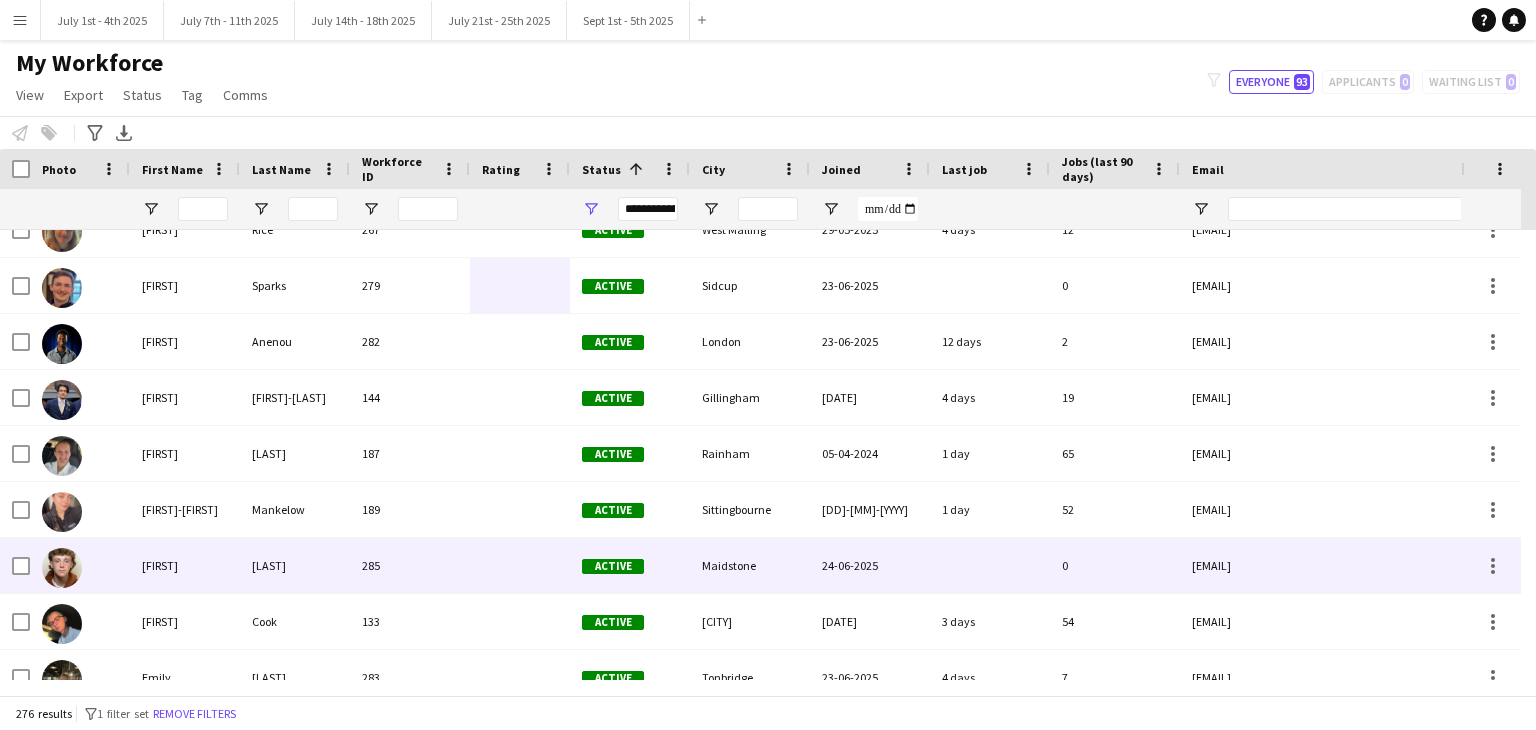 scroll, scrollTop: 790, scrollLeft: 0, axis: vertical 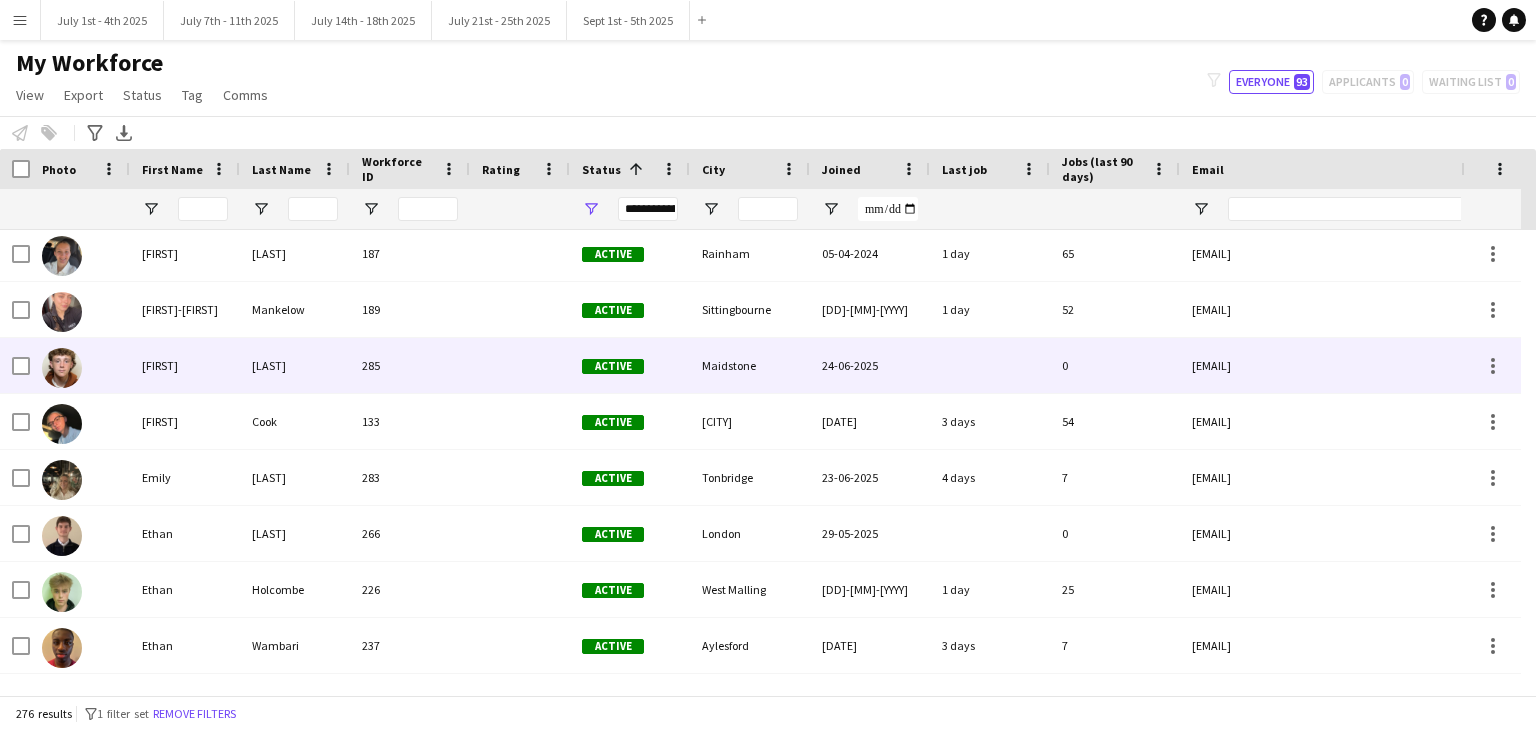 click at bounding box center (520, 365) 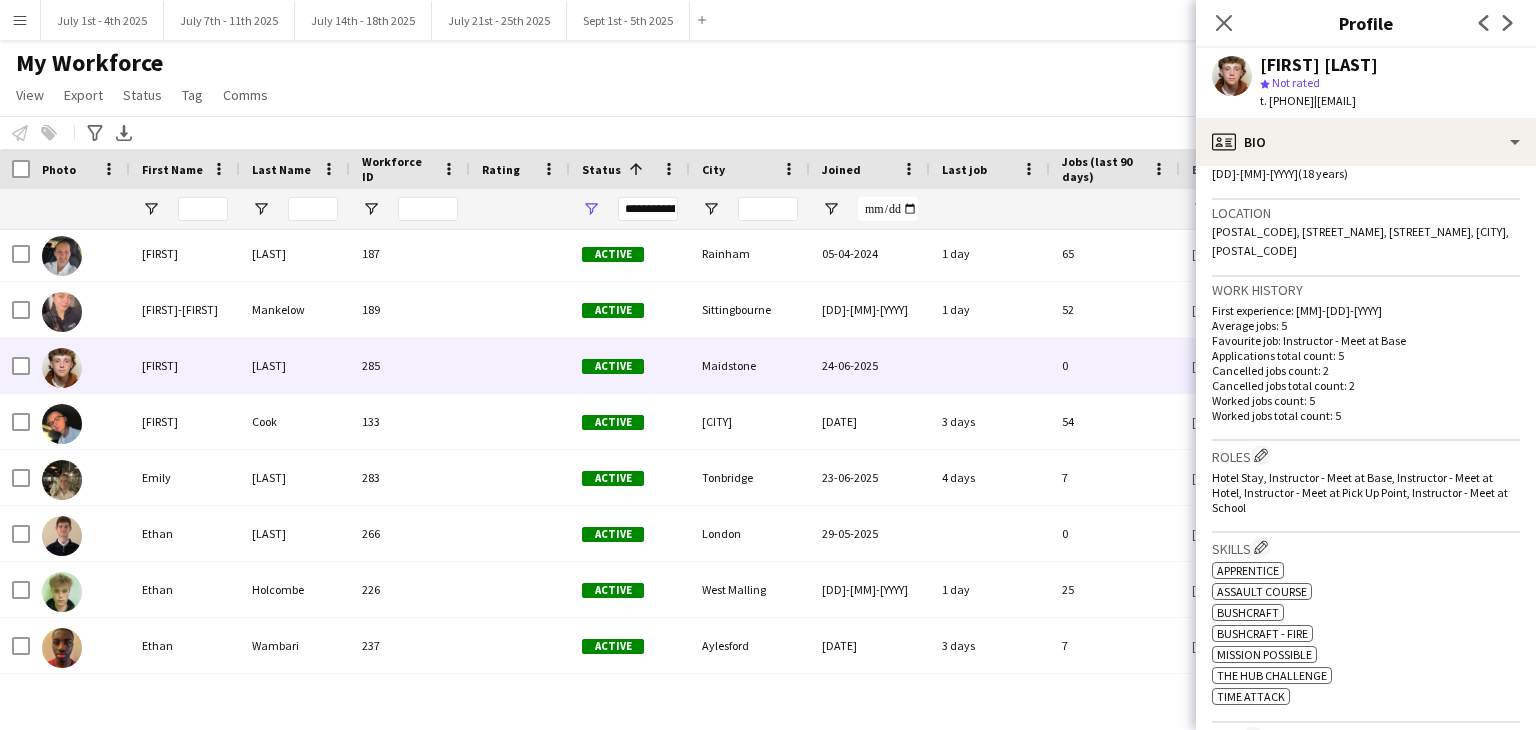scroll, scrollTop: 400, scrollLeft: 0, axis: vertical 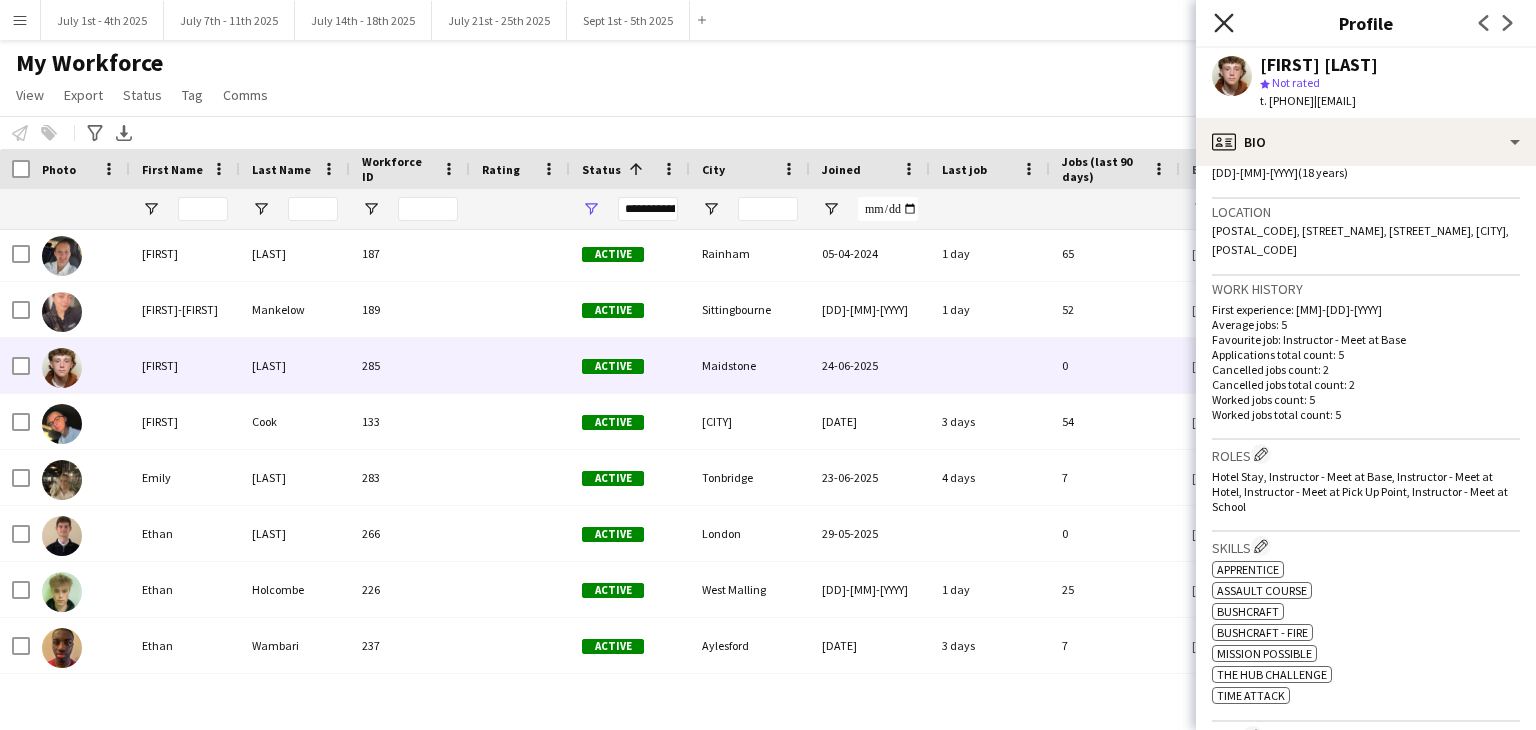 click on "Close pop-in" 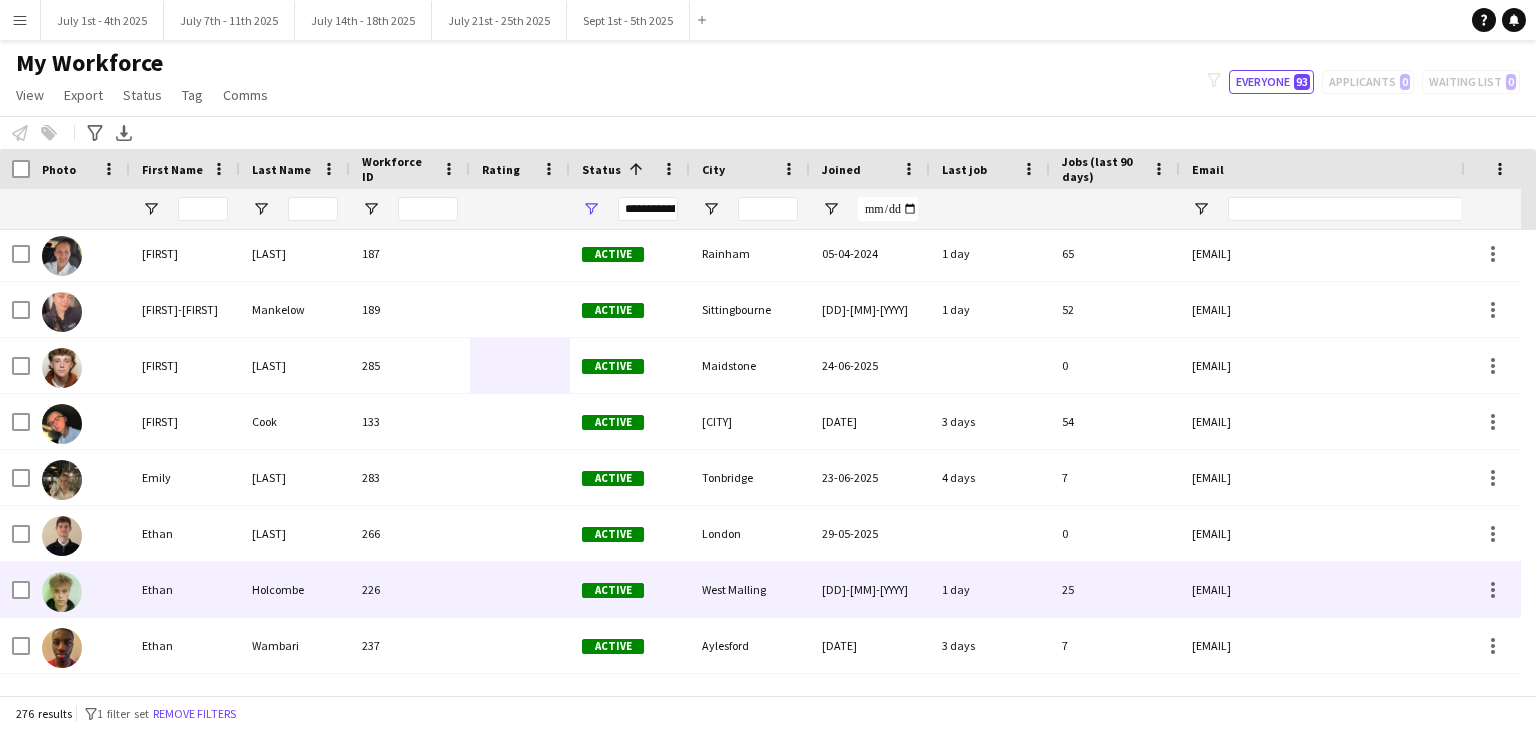 scroll, scrollTop: 968, scrollLeft: 0, axis: vertical 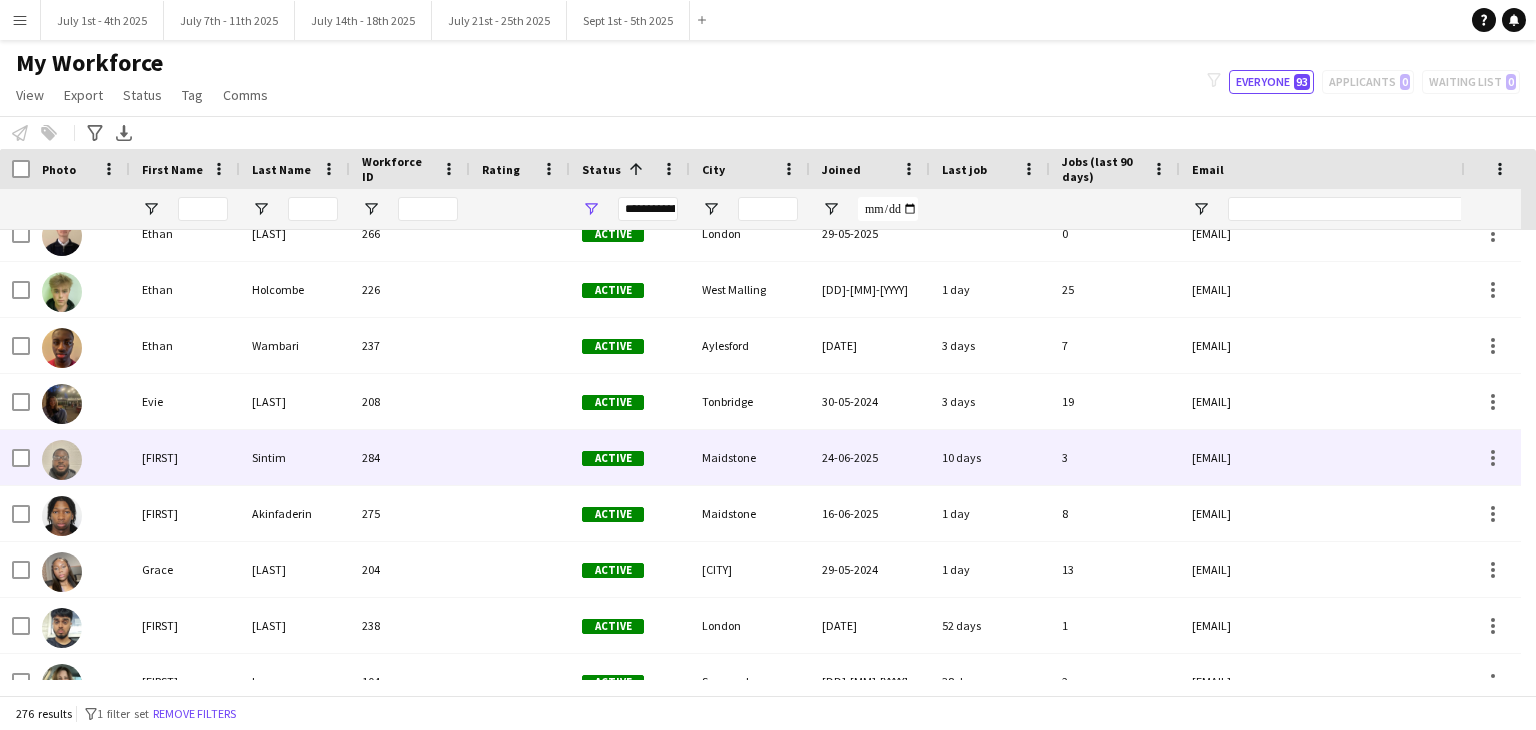 click at bounding box center [520, 457] 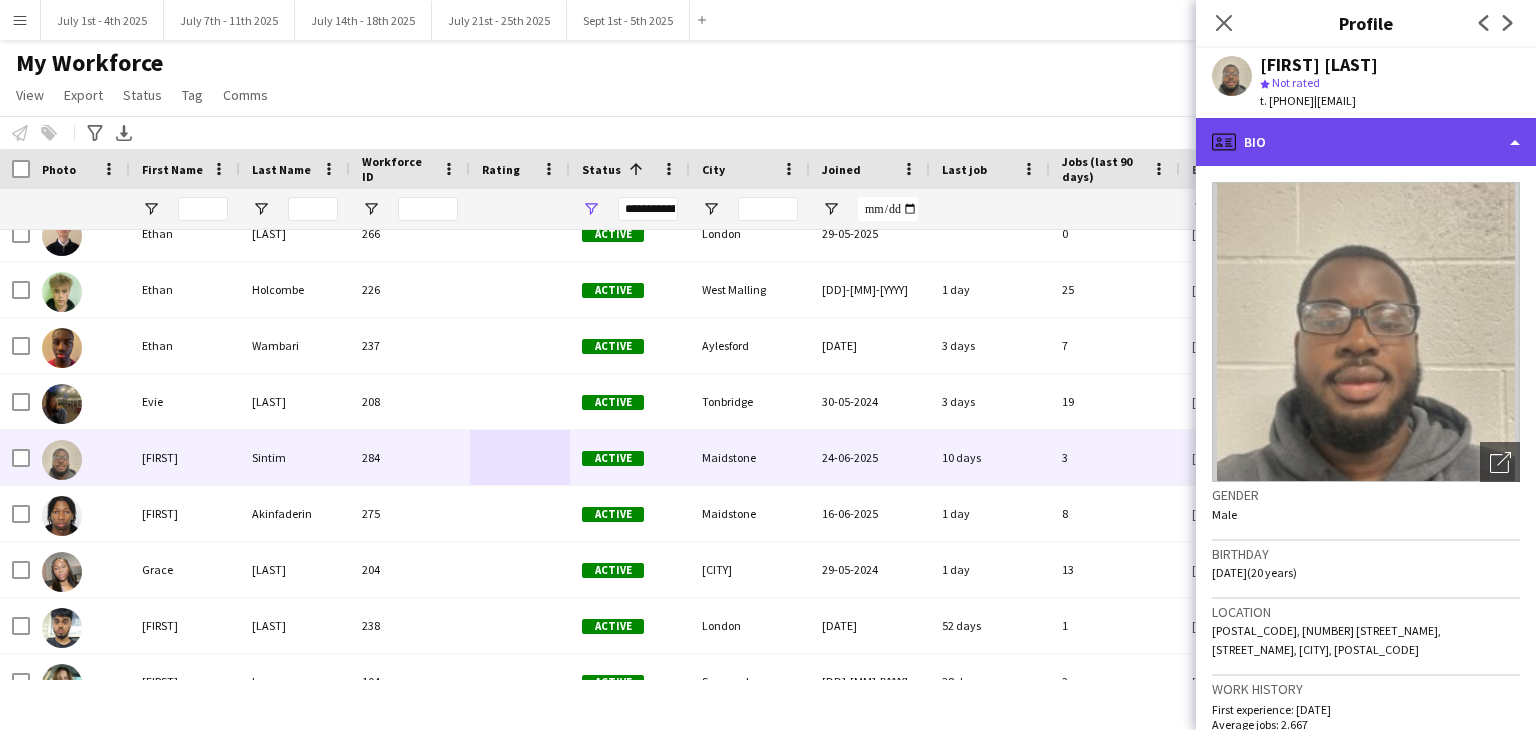 click on "profile
Bio" 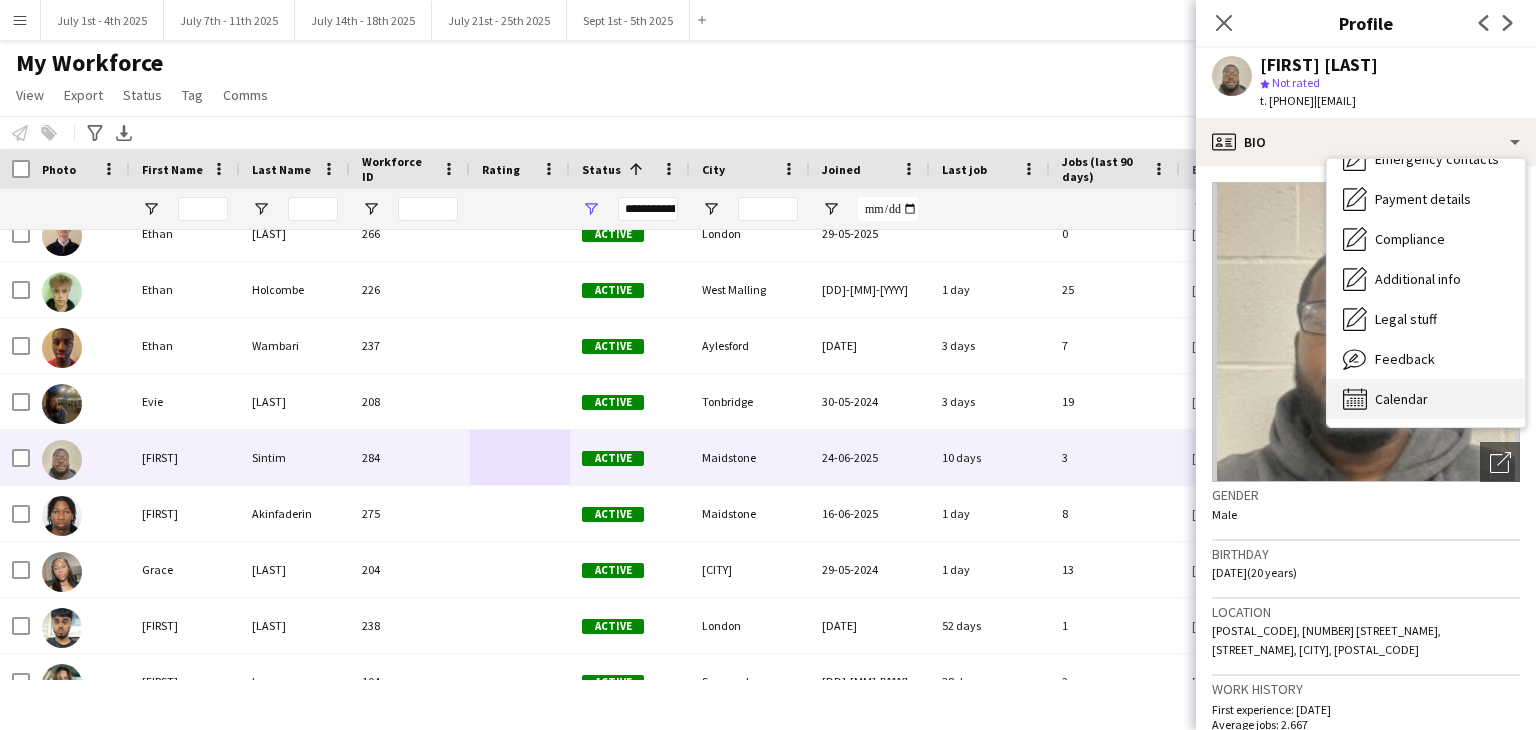 click on "Calendar" at bounding box center (1401, 399) 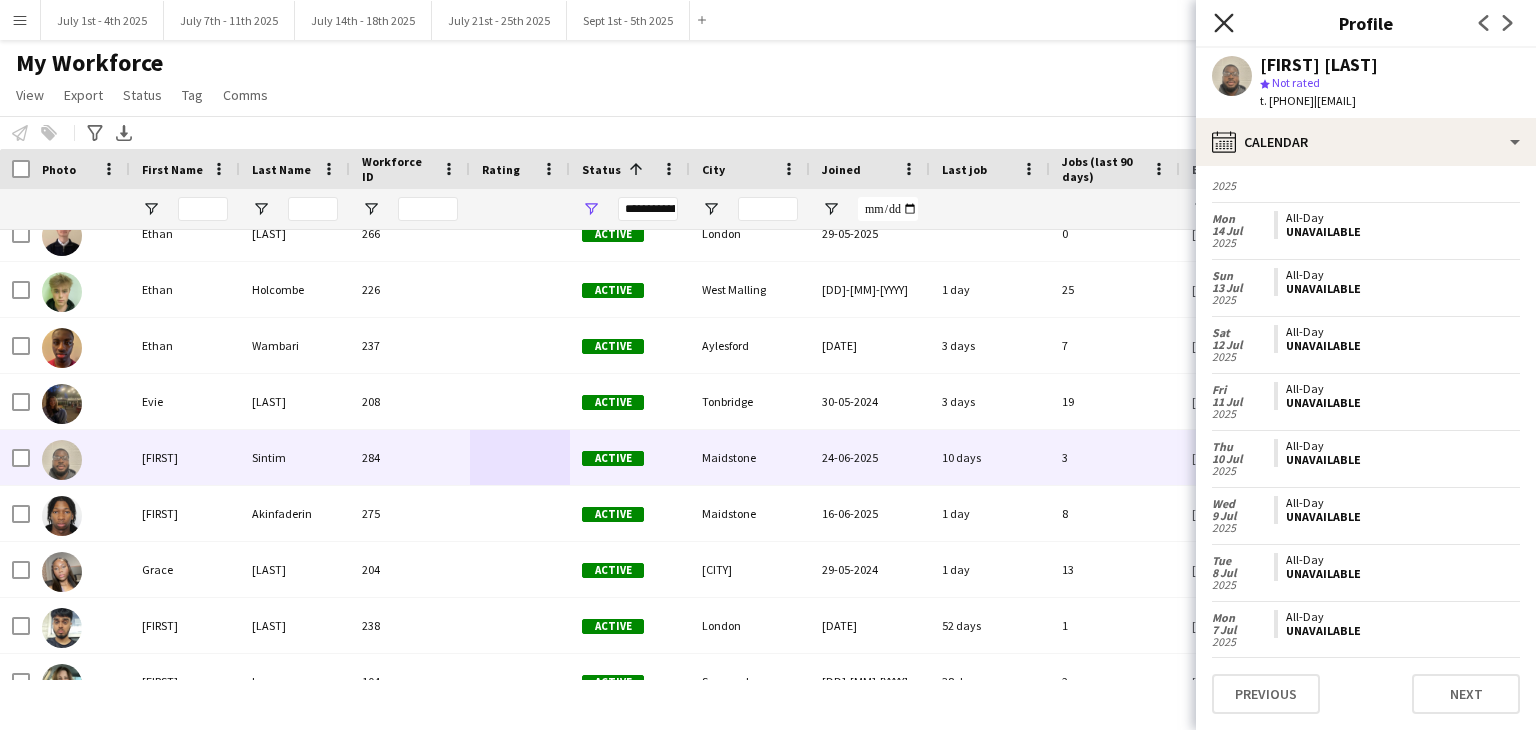 click on "Close pop-in" 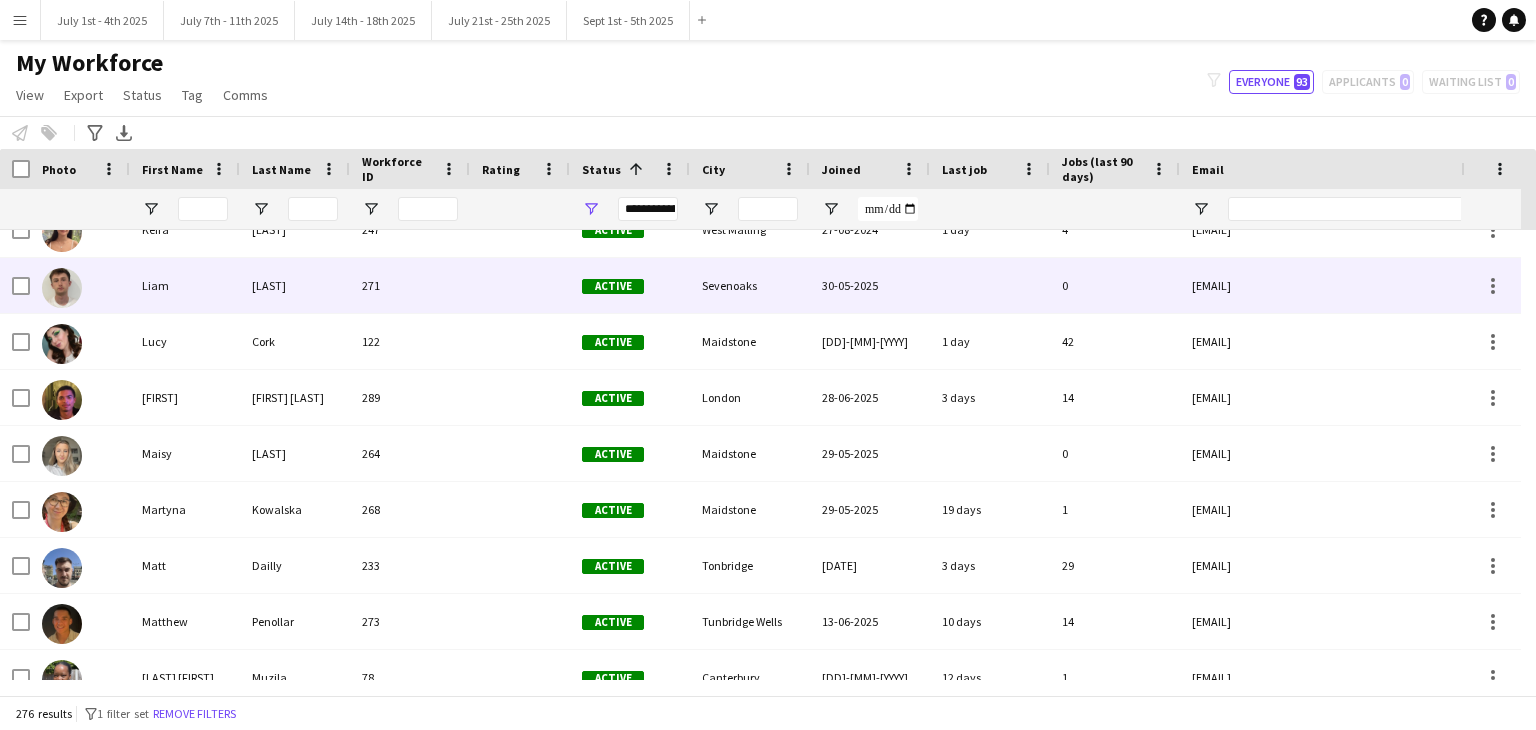 click at bounding box center (520, 285) 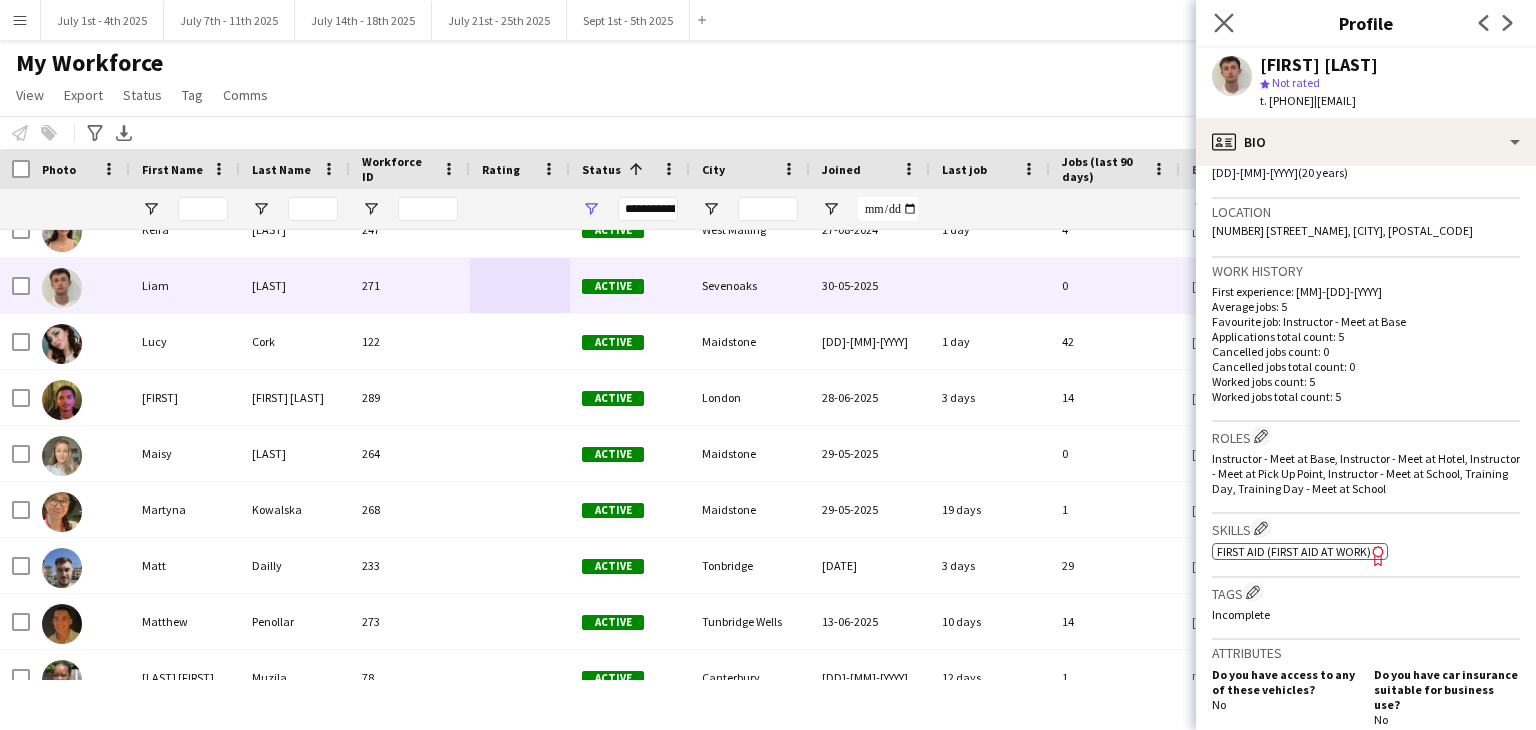 click on "Close pop-in" 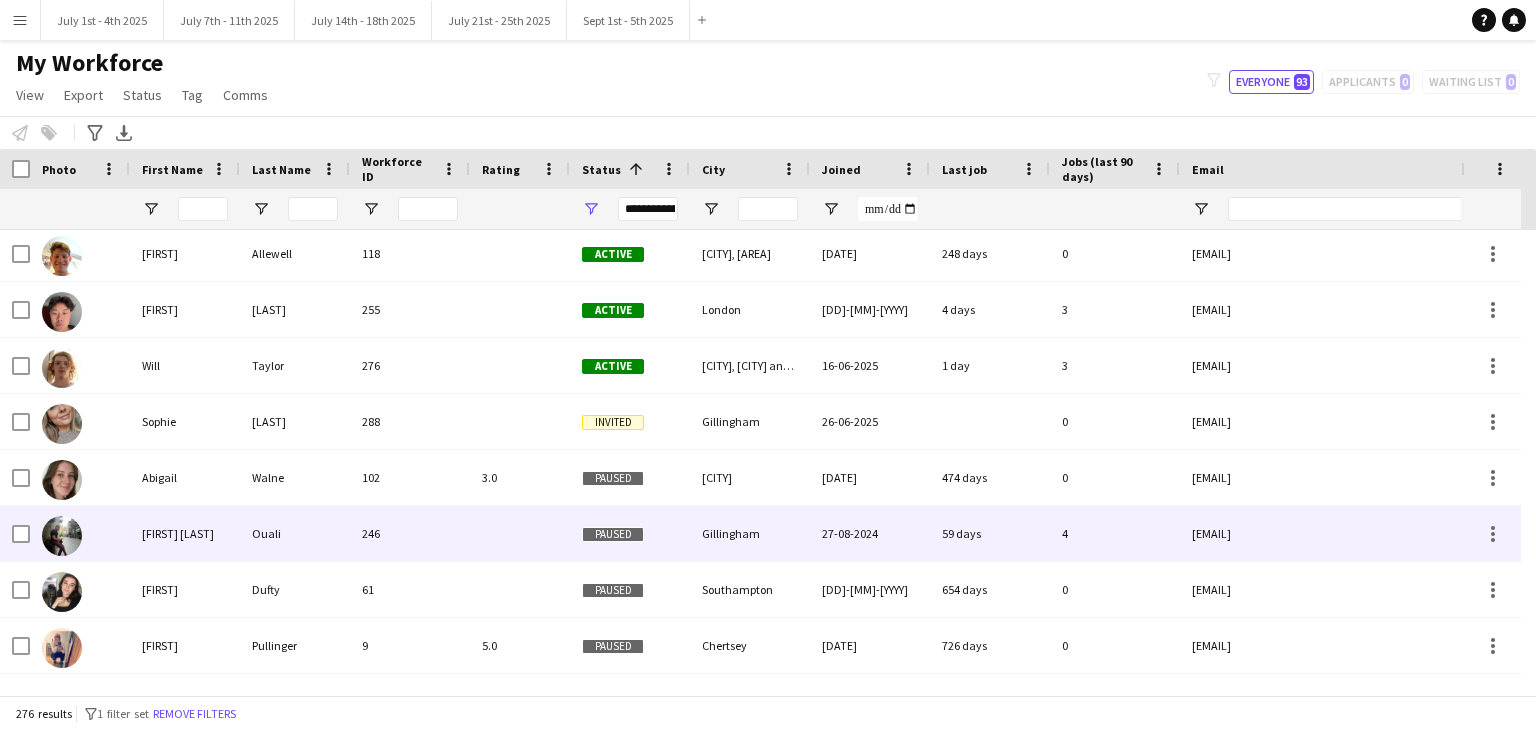 click at bounding box center [520, 533] 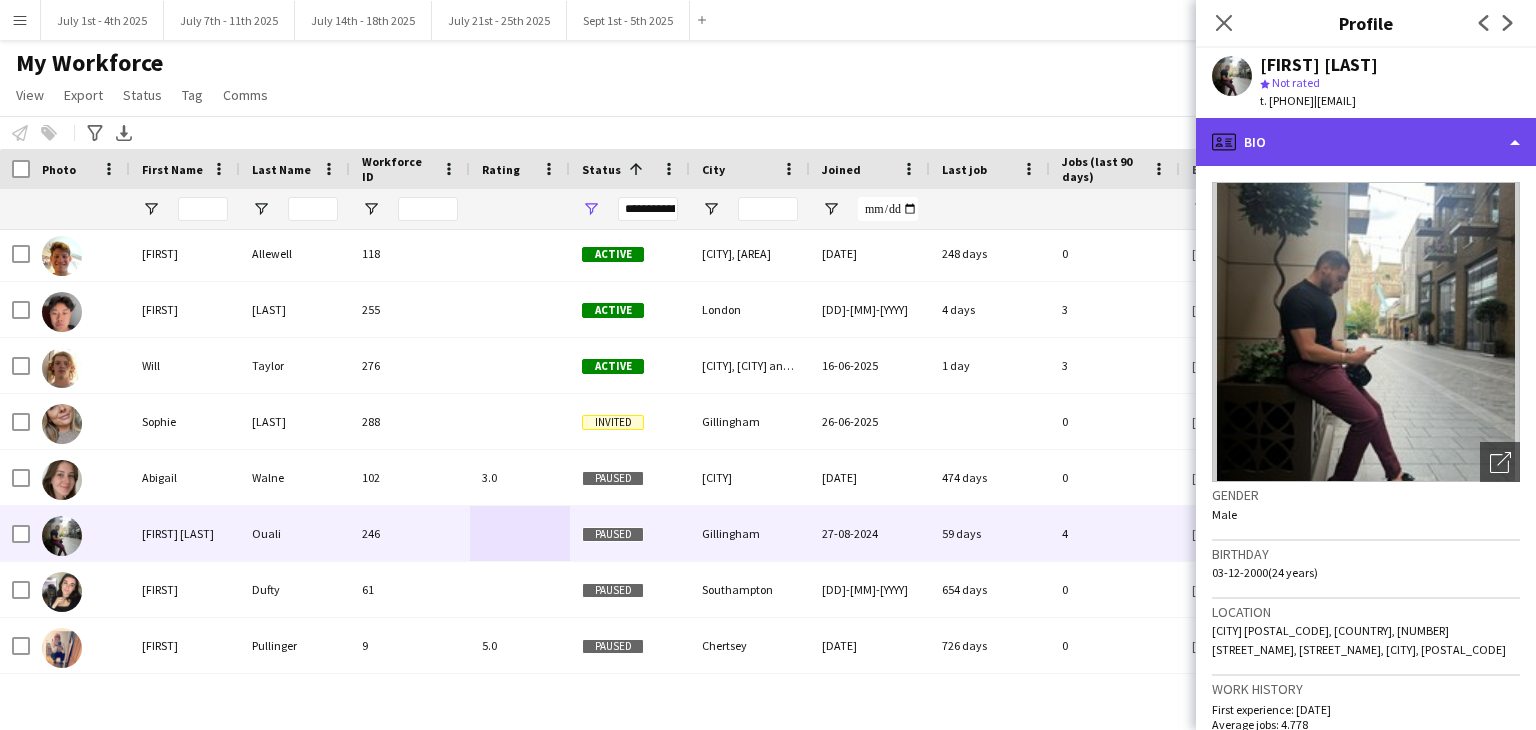 click on "profile
Bio" 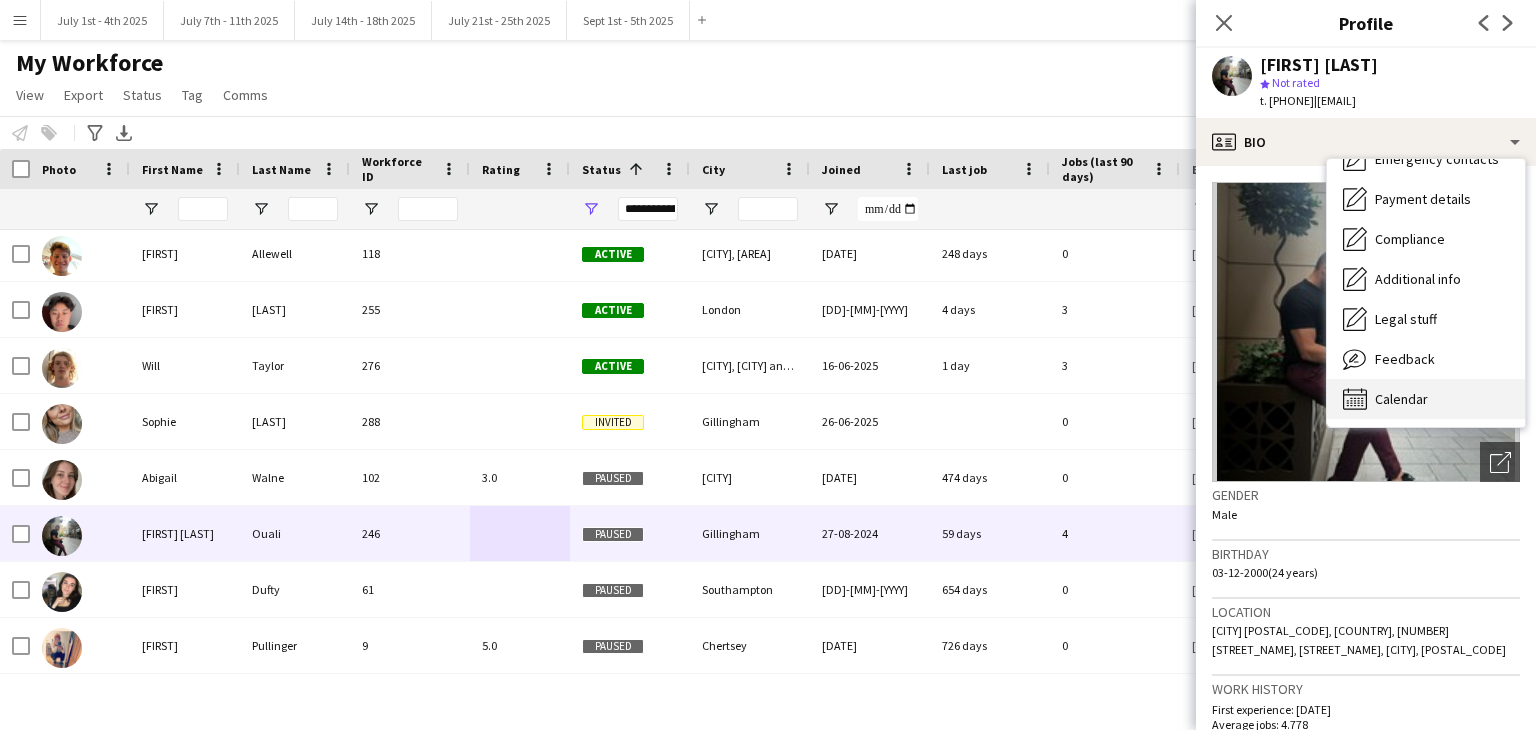 click on "Calendar
Calendar" at bounding box center (1426, 399) 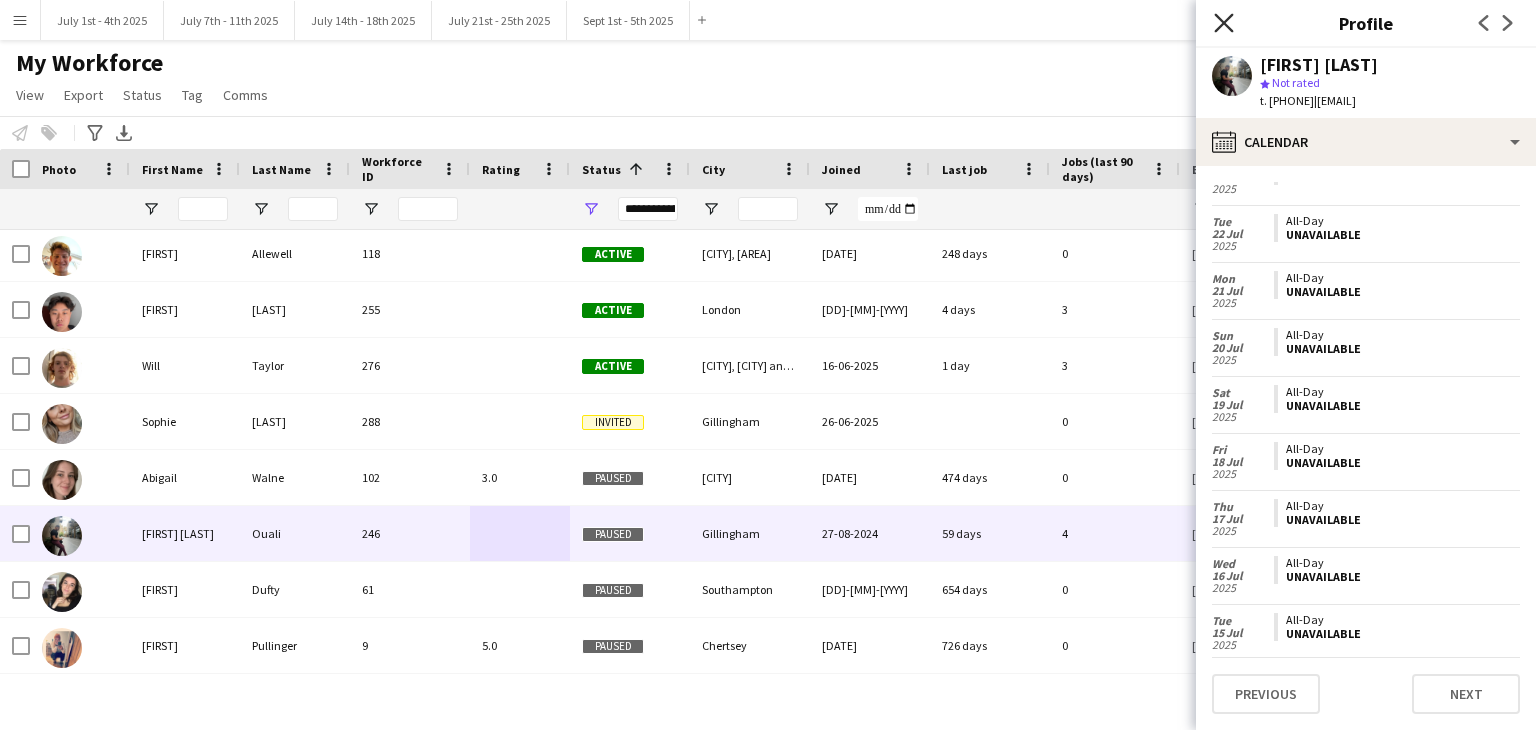click on "Close pop-in" 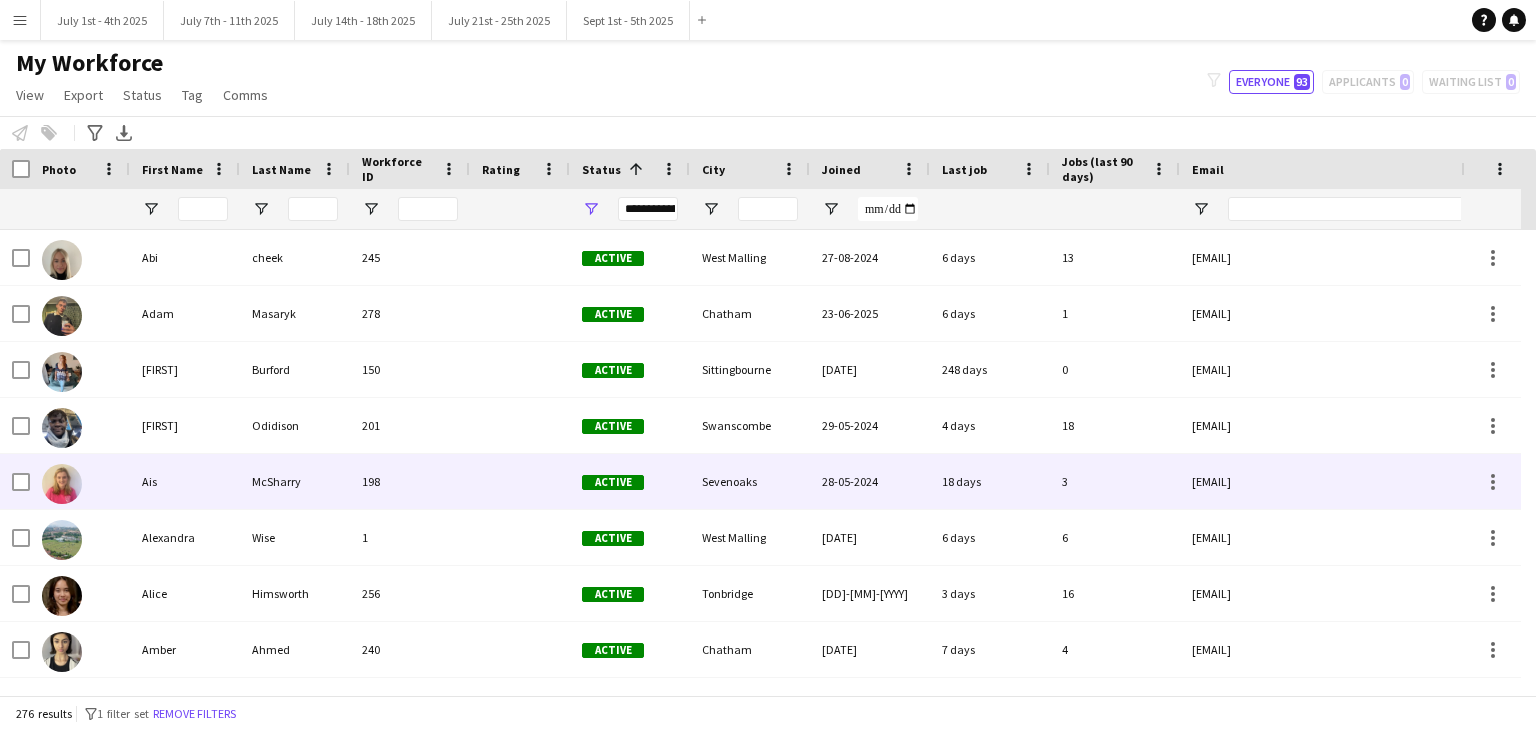 click at bounding box center [520, 481] 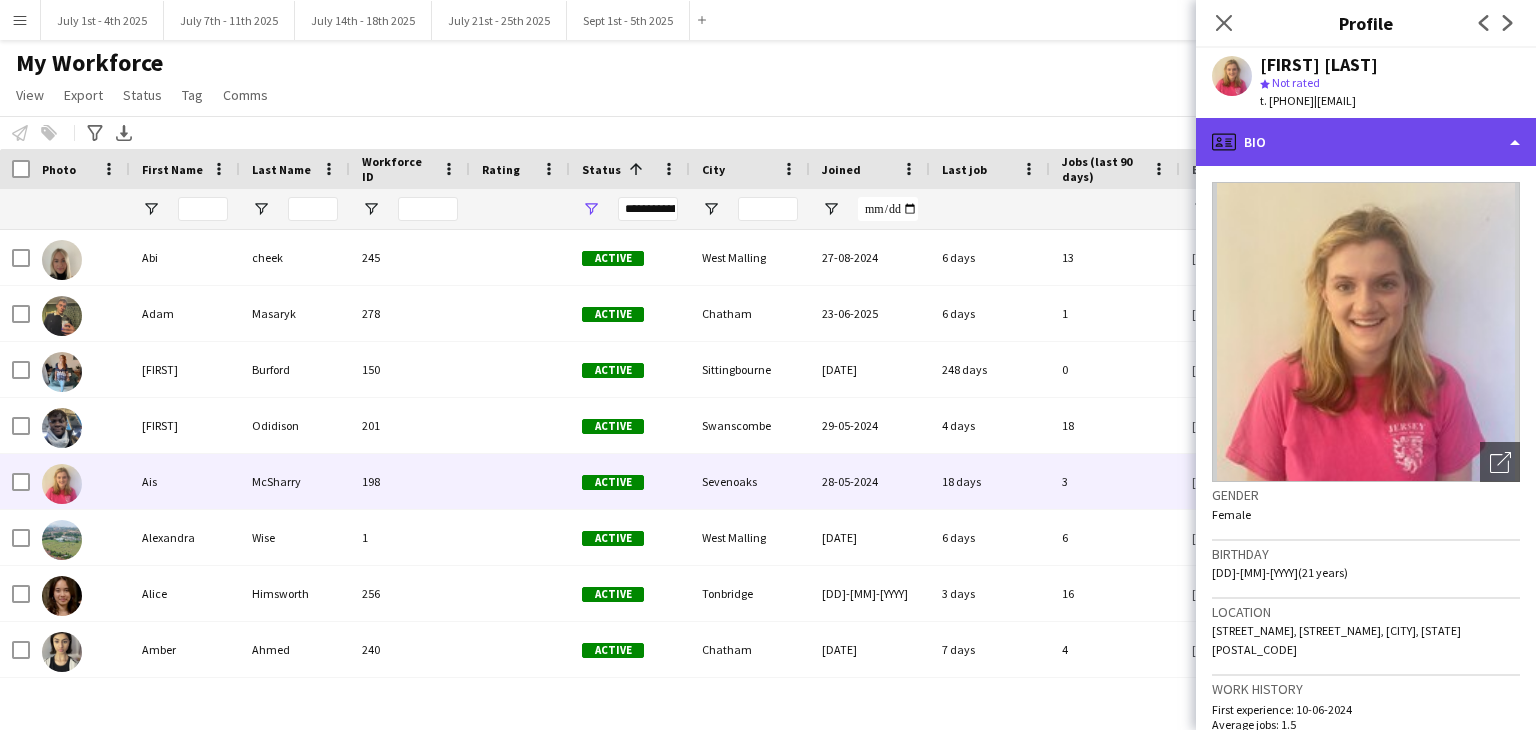 click on "profile
Bio" 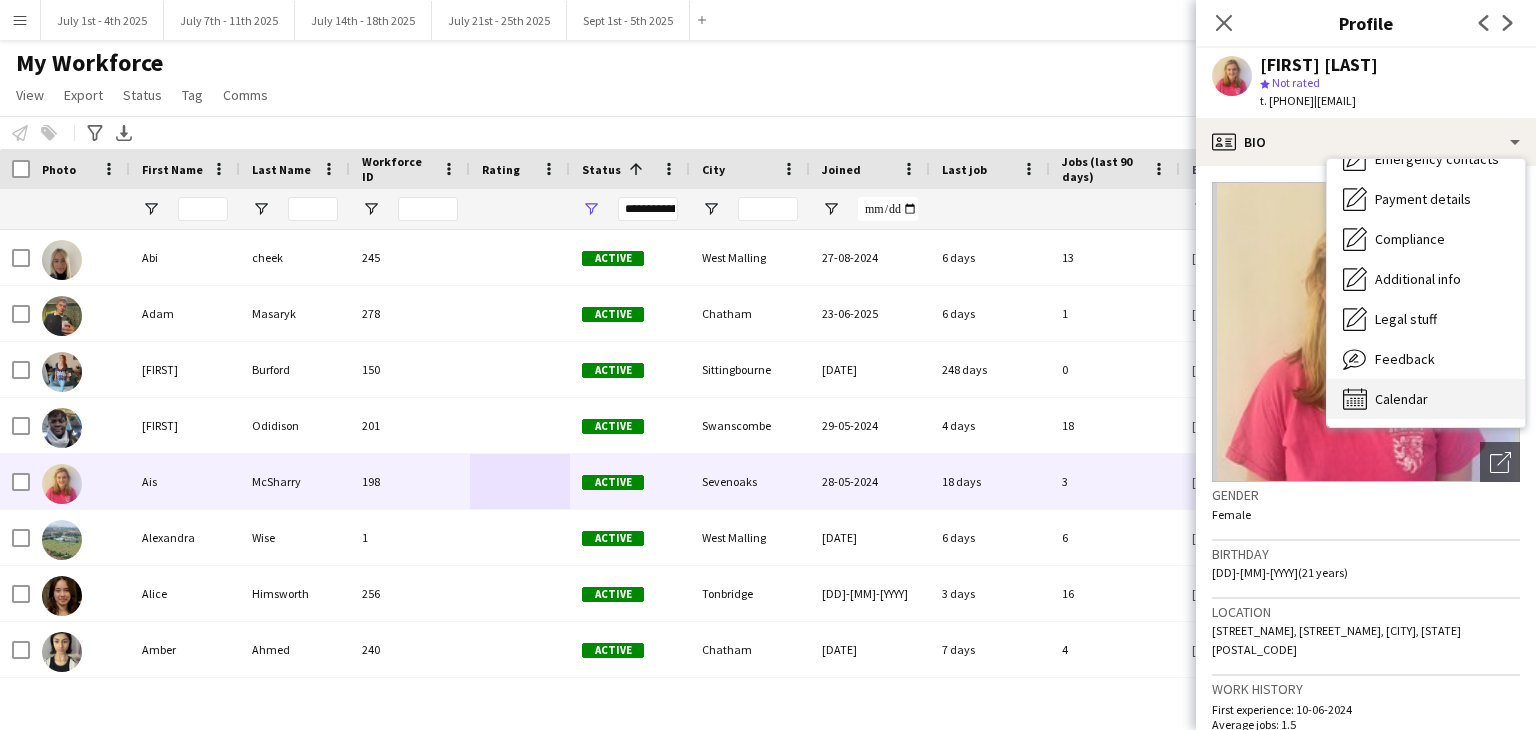 click on "Calendar" at bounding box center [1401, 399] 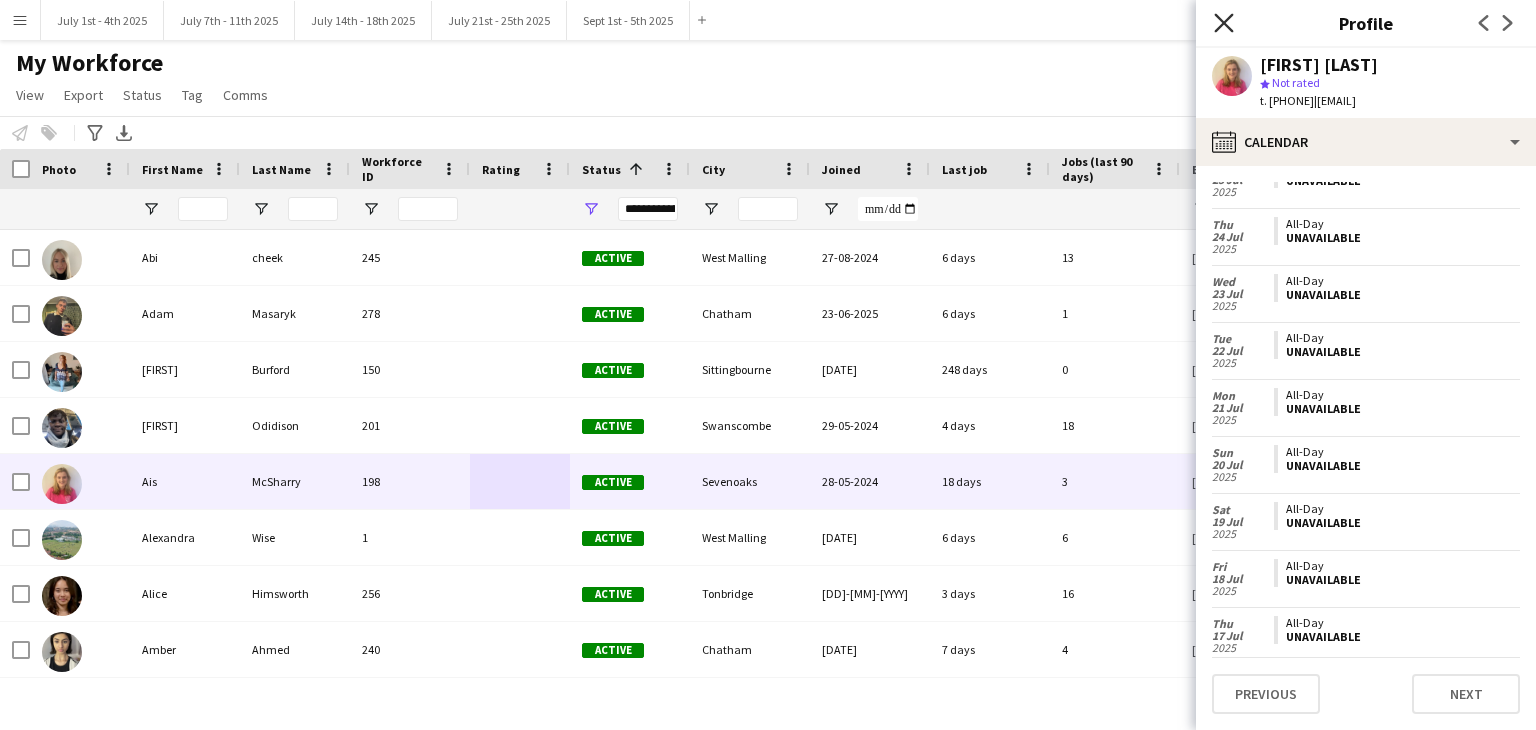 click on "Close pop-in" 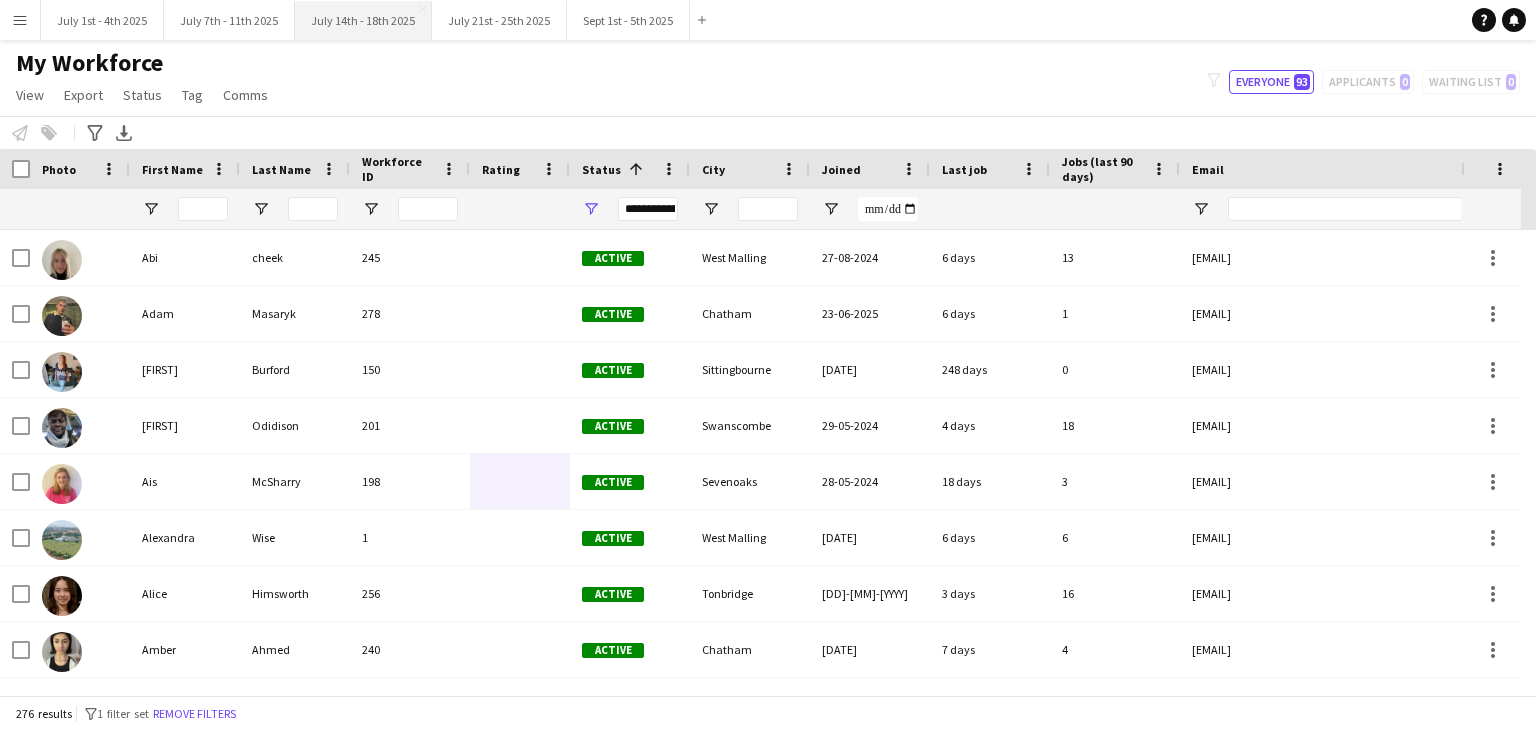 click on "July 14th - 18th 2025
Close" at bounding box center (363, 20) 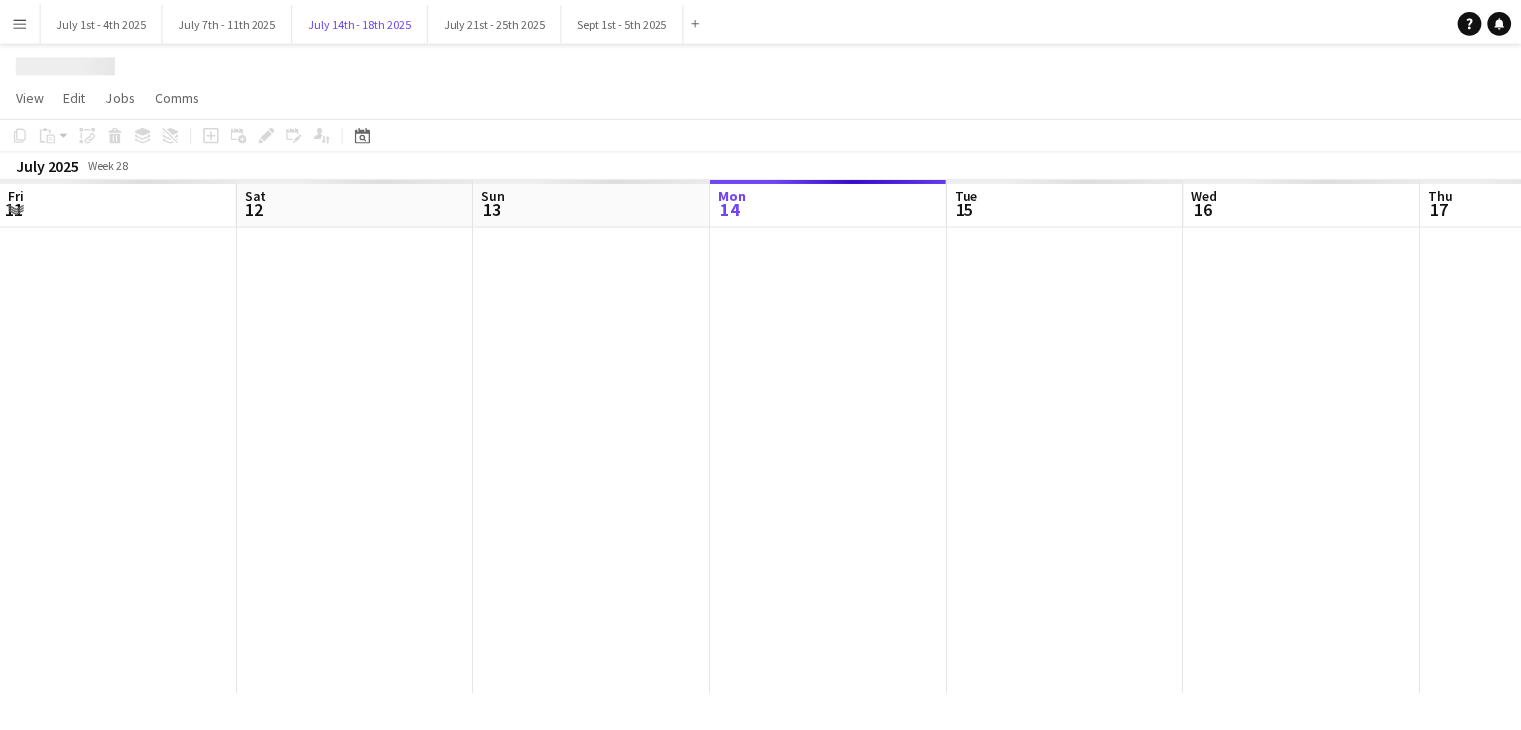 scroll, scrollTop: 0, scrollLeft: 572, axis: horizontal 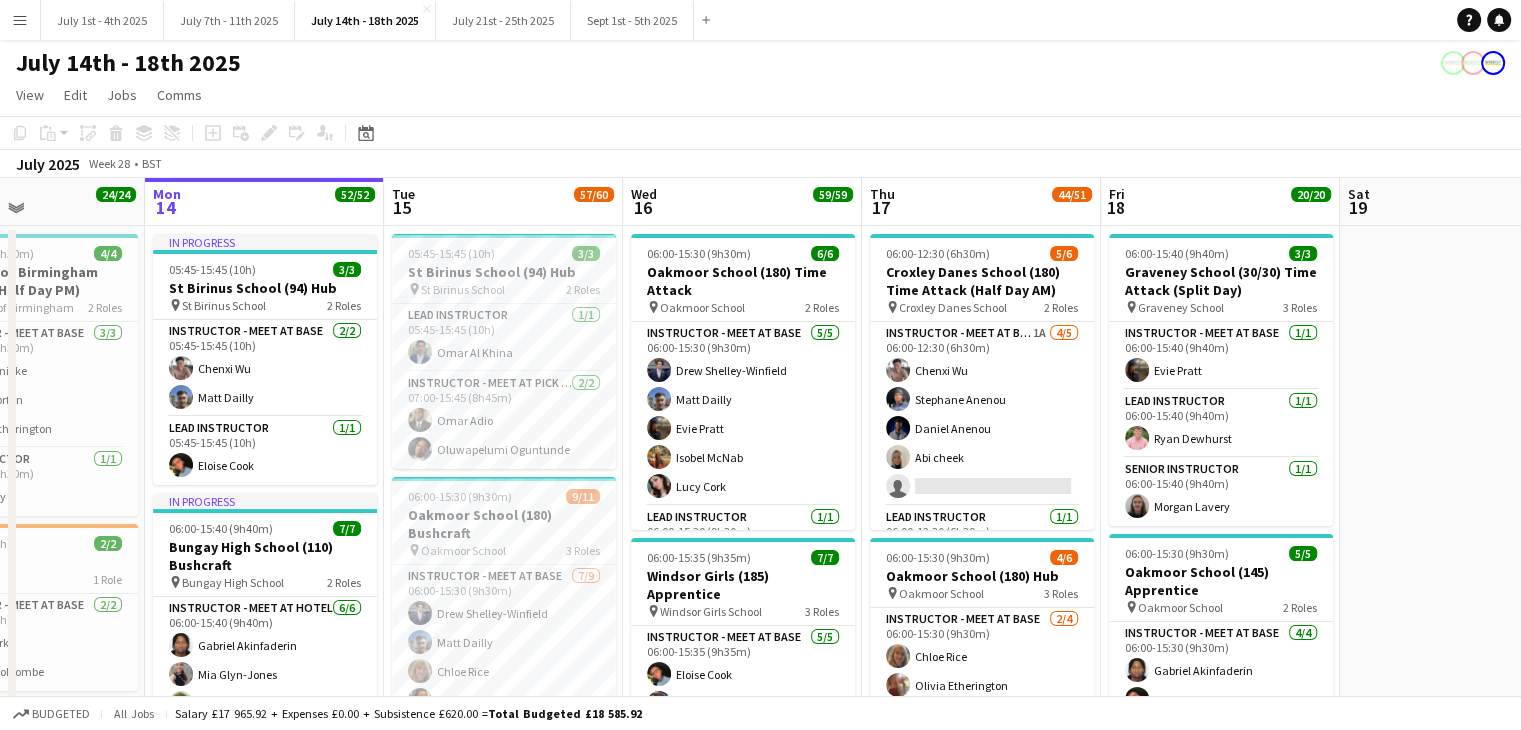 click on "Wed   16   59/59   12 Jobs" at bounding box center [742, 202] 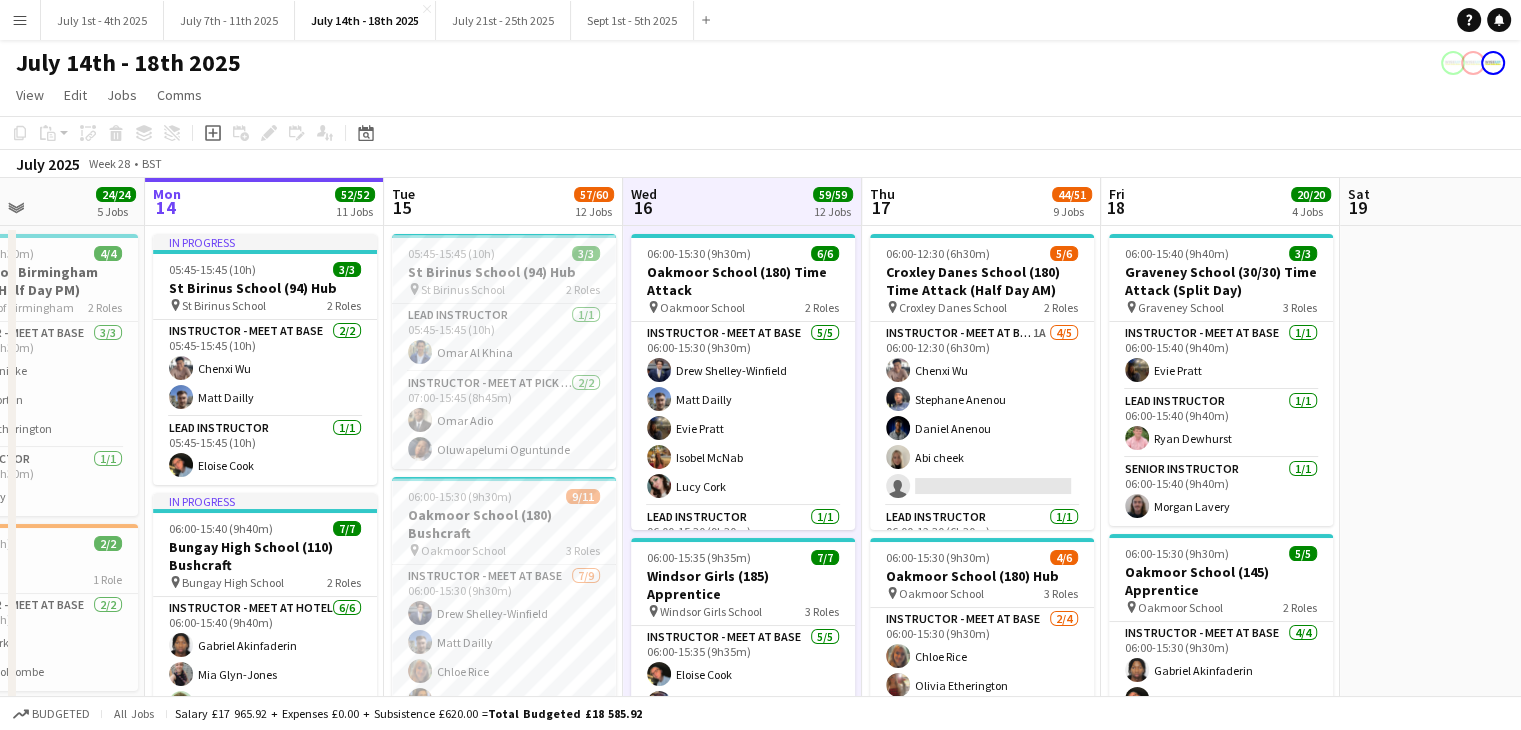 click on "[DAY]   [DD]   [DD]/[DD]   [NUMBER] Jobs" at bounding box center [981, 202] 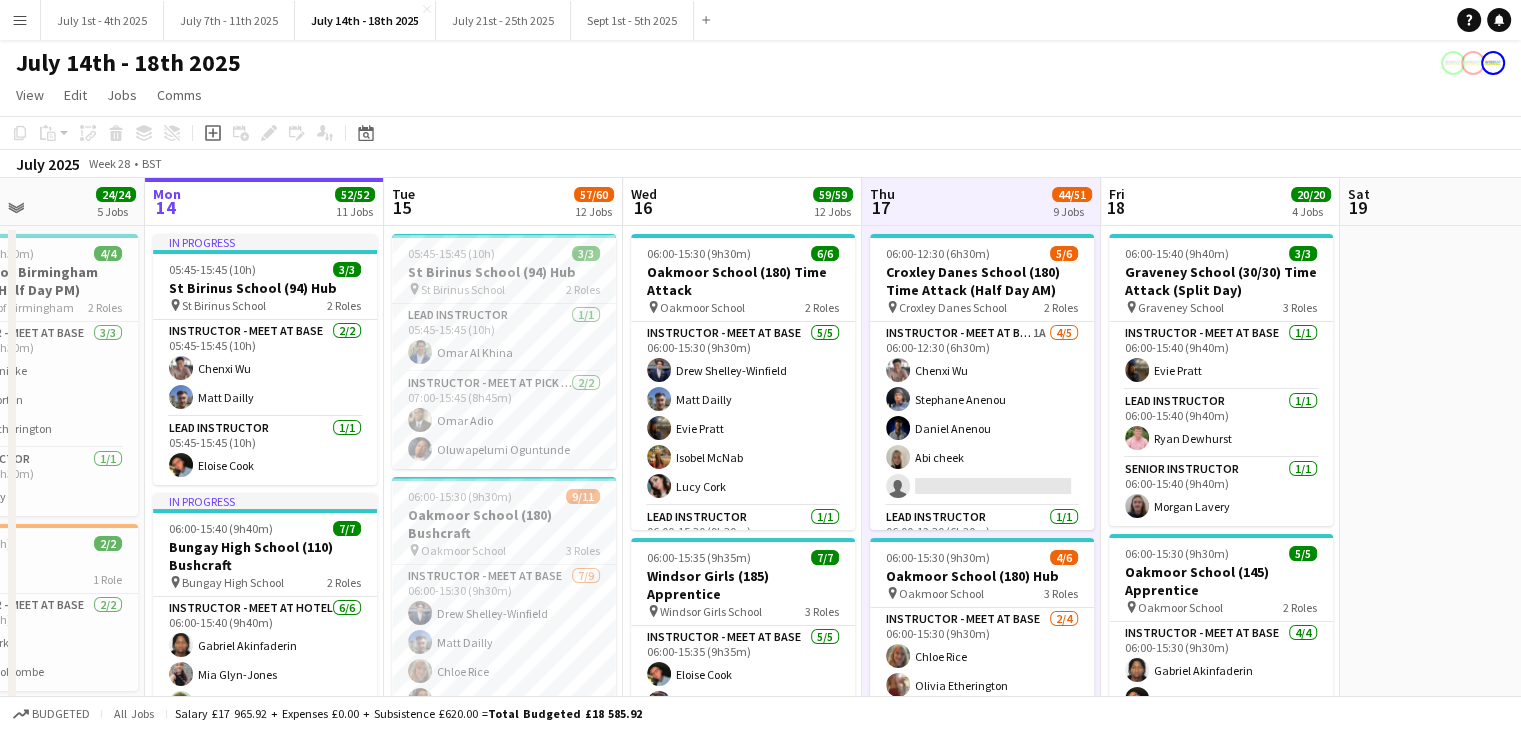 click on "Fri   18   20/20   4 Jobs" at bounding box center [1220, 202] 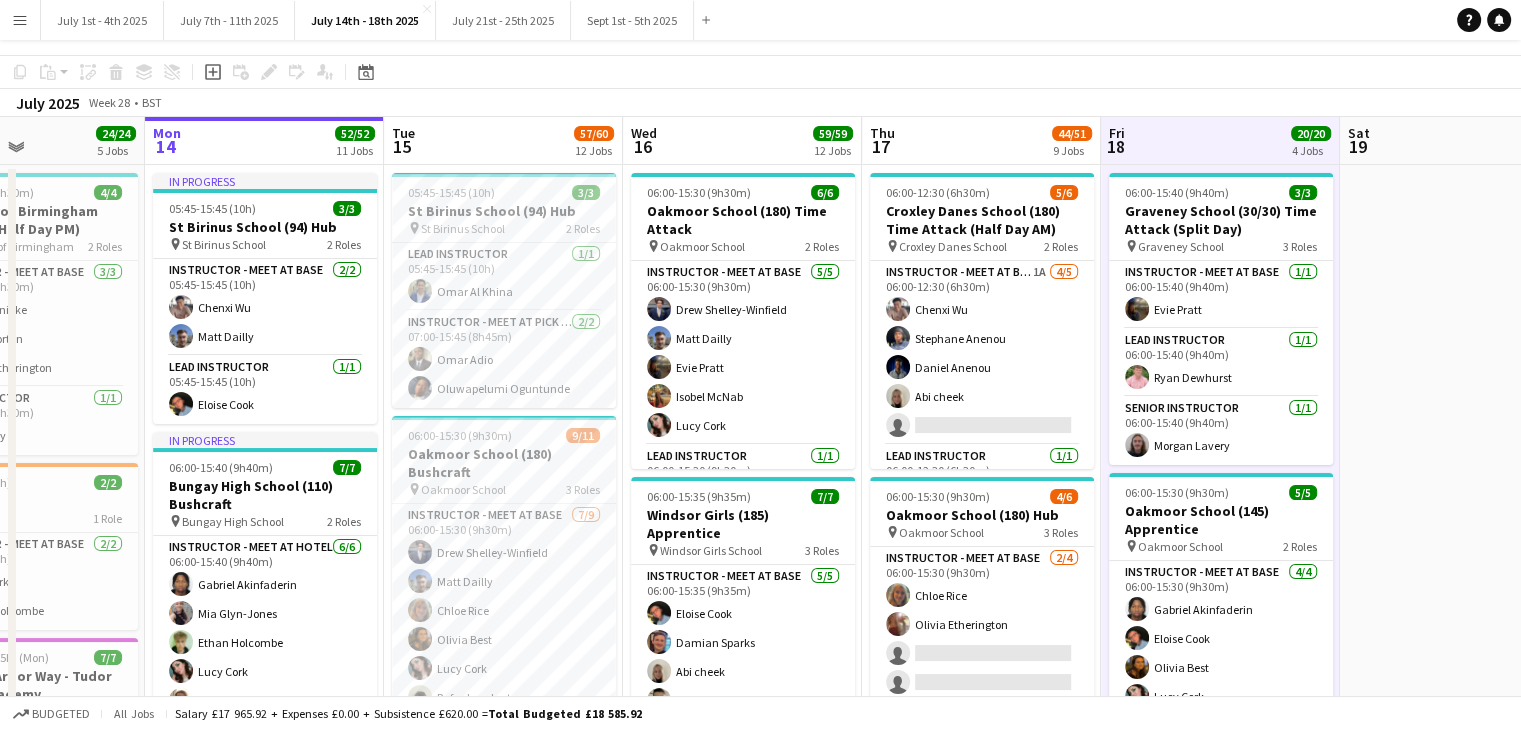 scroll, scrollTop: 0, scrollLeft: 0, axis: both 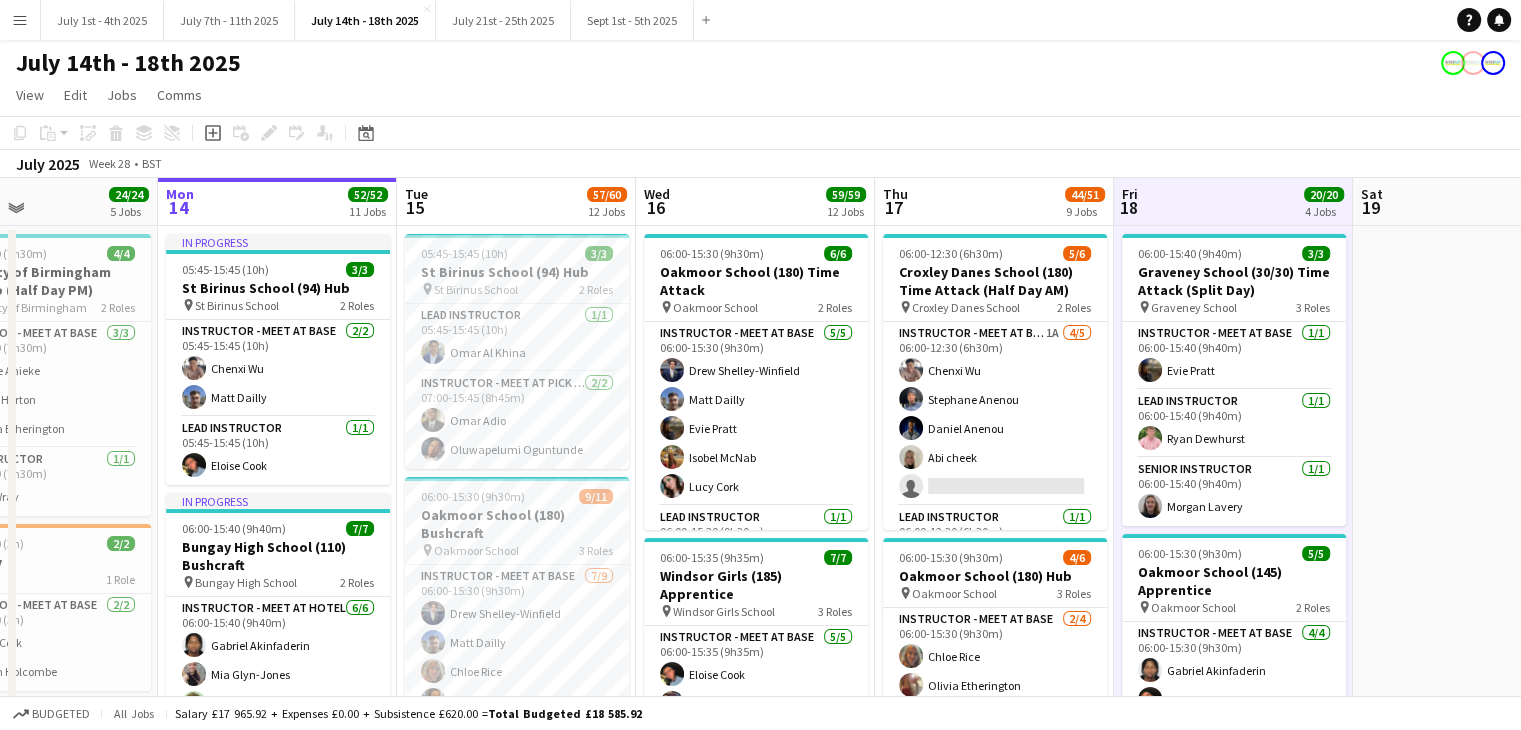 drag, startPoint x: 754, startPoint y: 202, endPoint x: 769, endPoint y: 203, distance: 15.033297 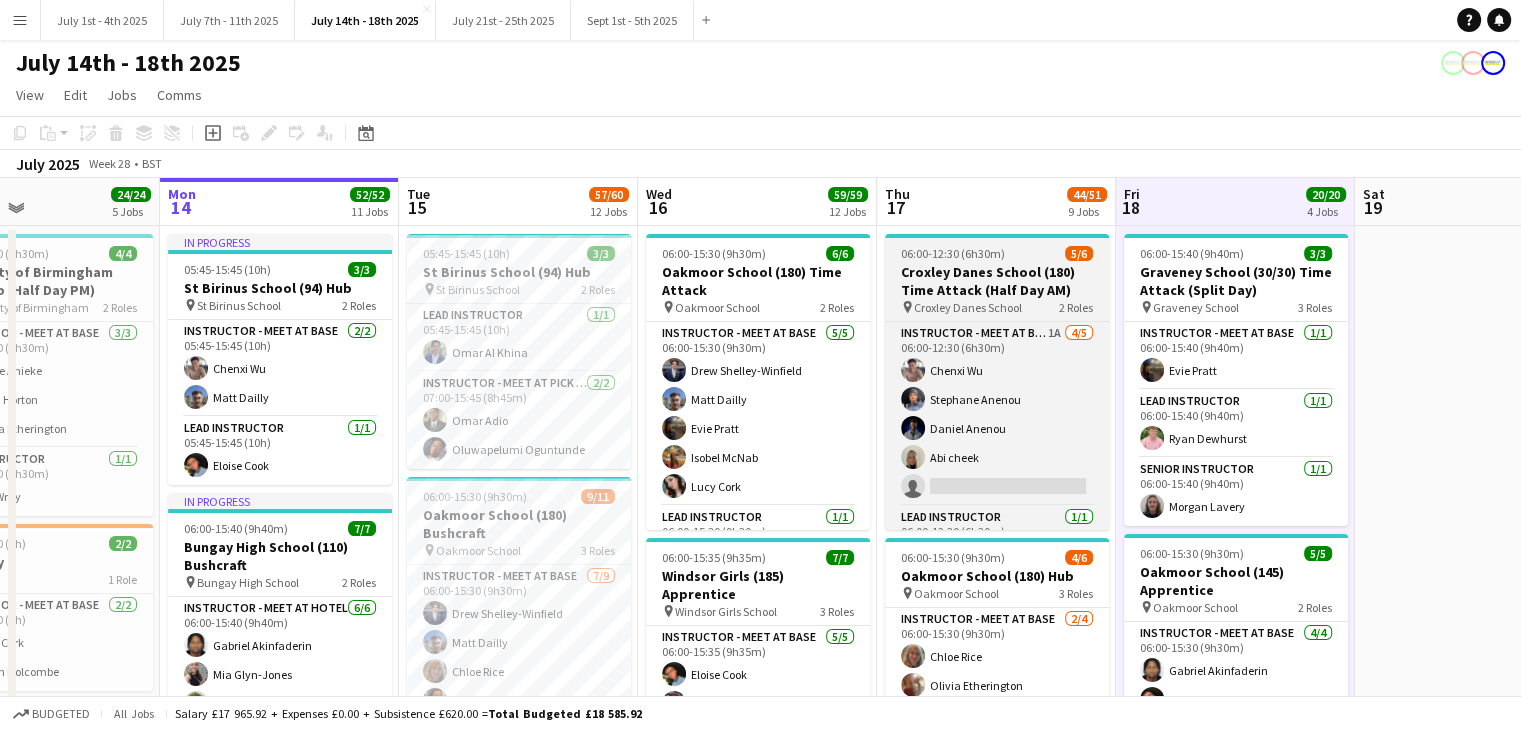 click on "Croxley Danes School (180) Time Attack (Half Day AM)" at bounding box center (997, 281) 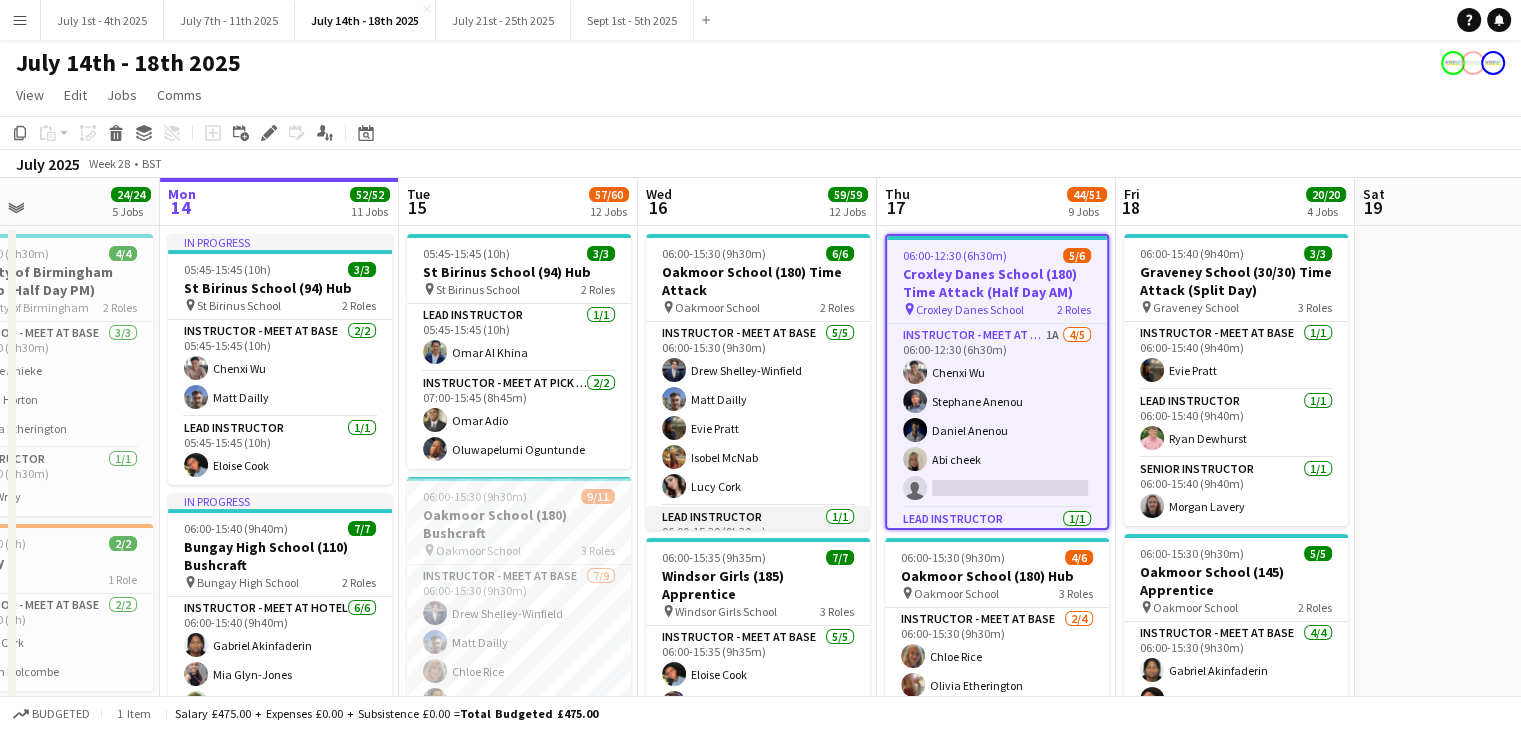 scroll, scrollTop: 44, scrollLeft: 0, axis: vertical 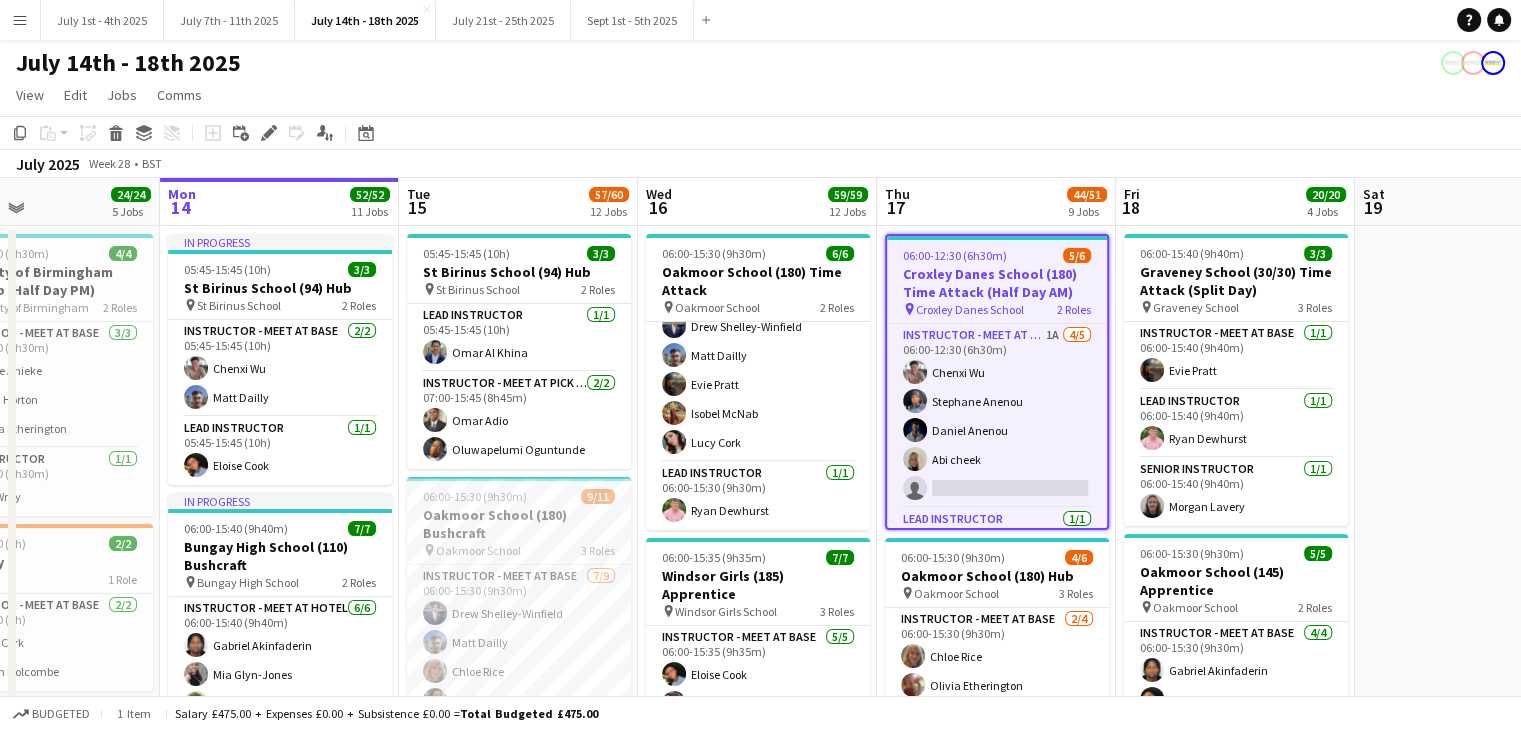 click on "Wed   16   59/59   12 Jobs" at bounding box center [757, 202] 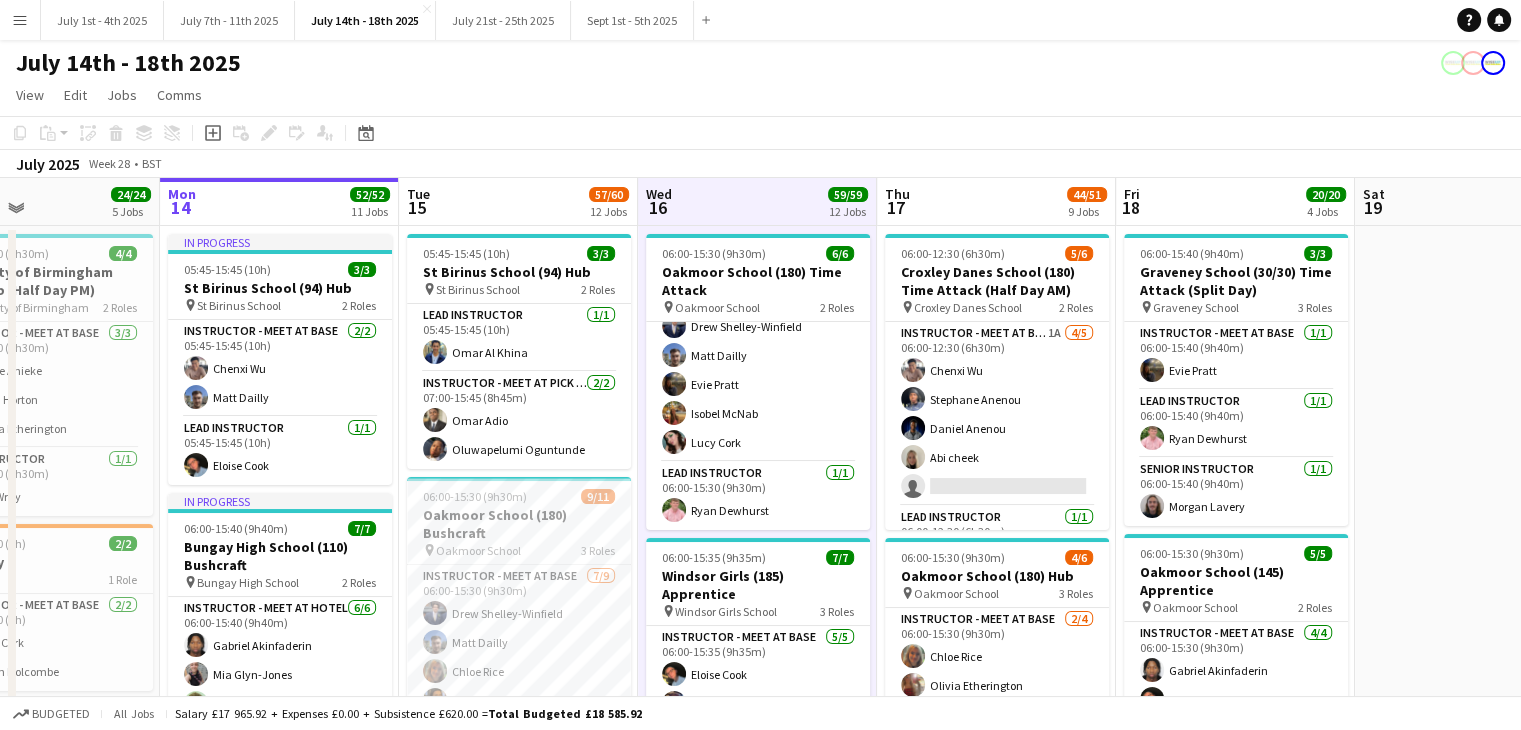 click on "Tue   15   57/60   12 Jobs" at bounding box center [518, 202] 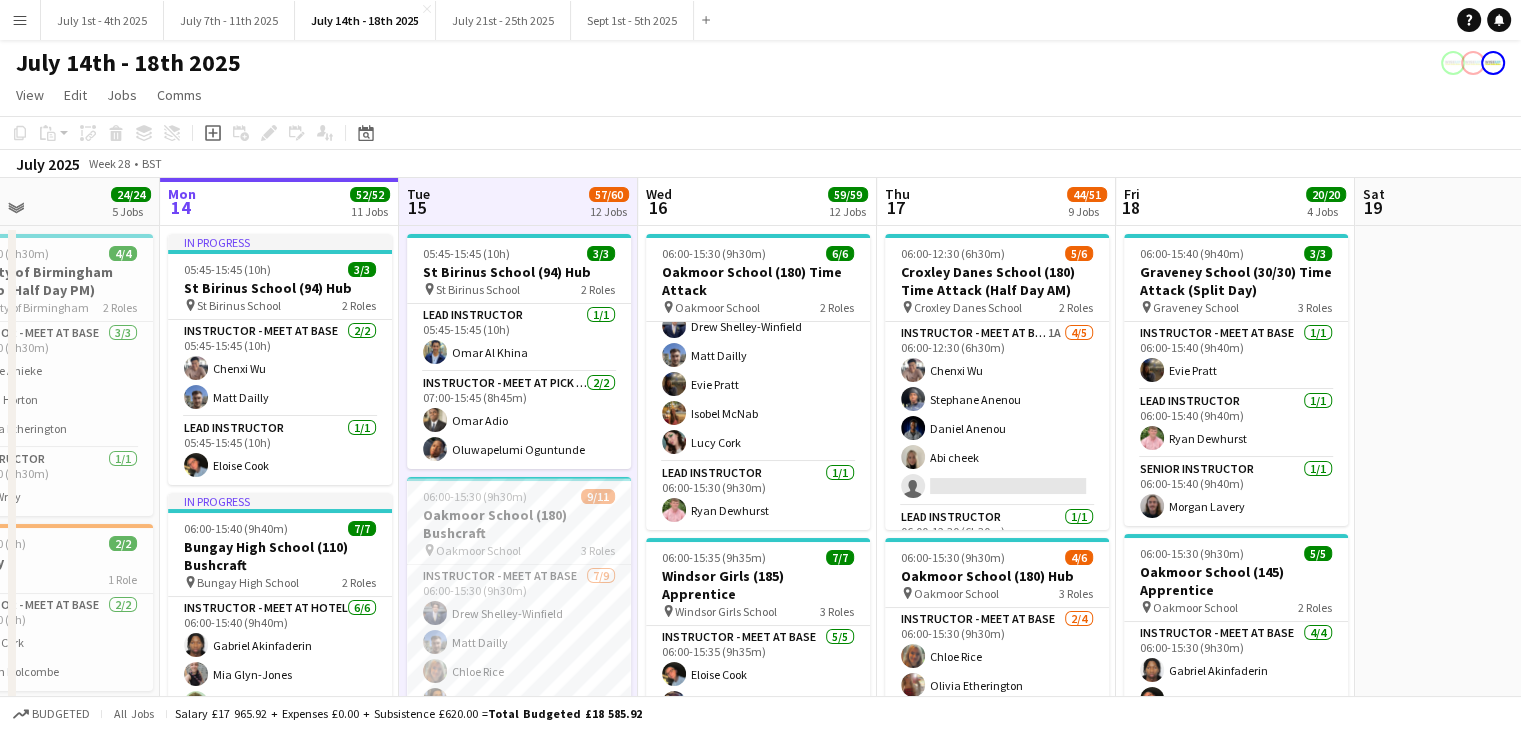 click on "[DAY]   [DD]   [DD]/[DD]   [NUMBER] Jobs" at bounding box center (996, 202) 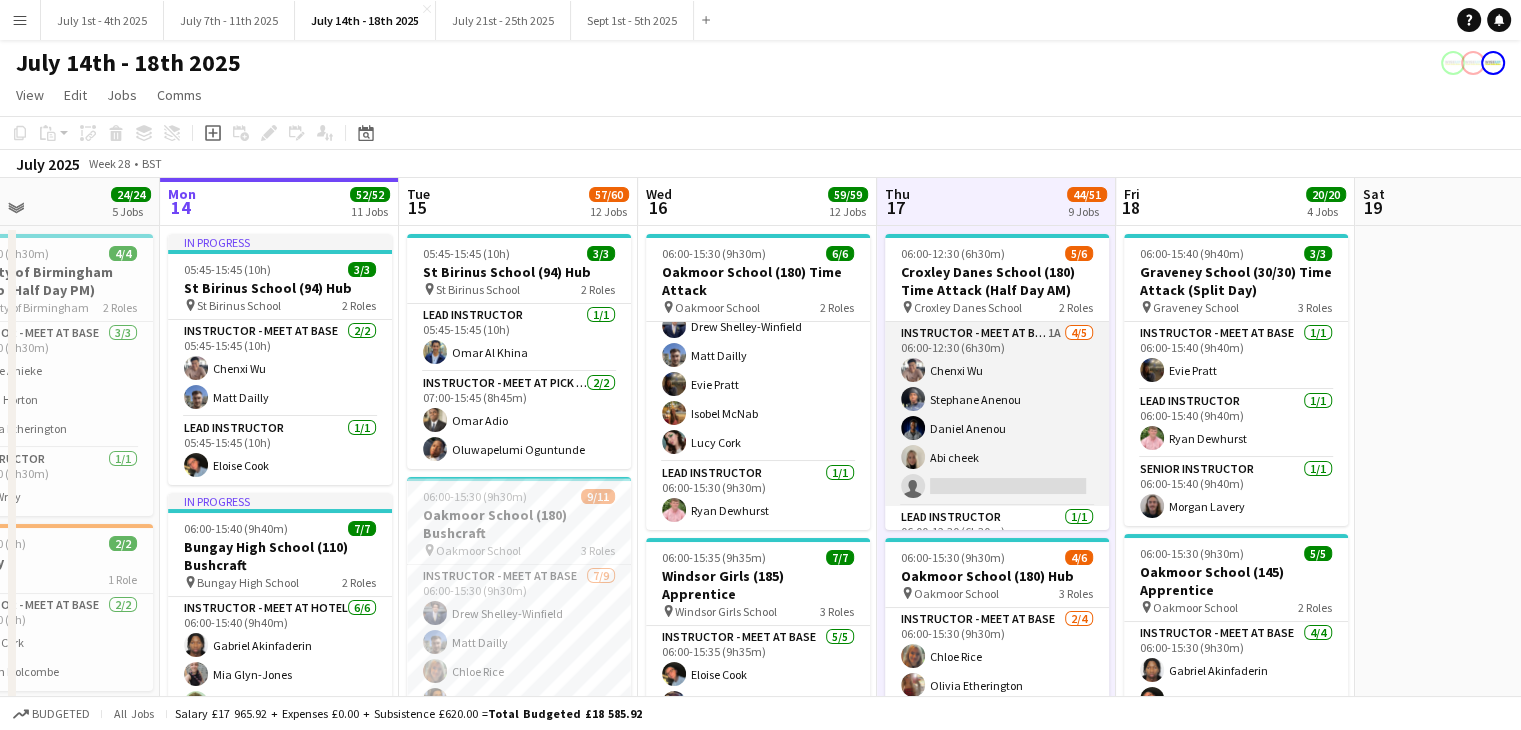 scroll, scrollTop: 3, scrollLeft: 0, axis: vertical 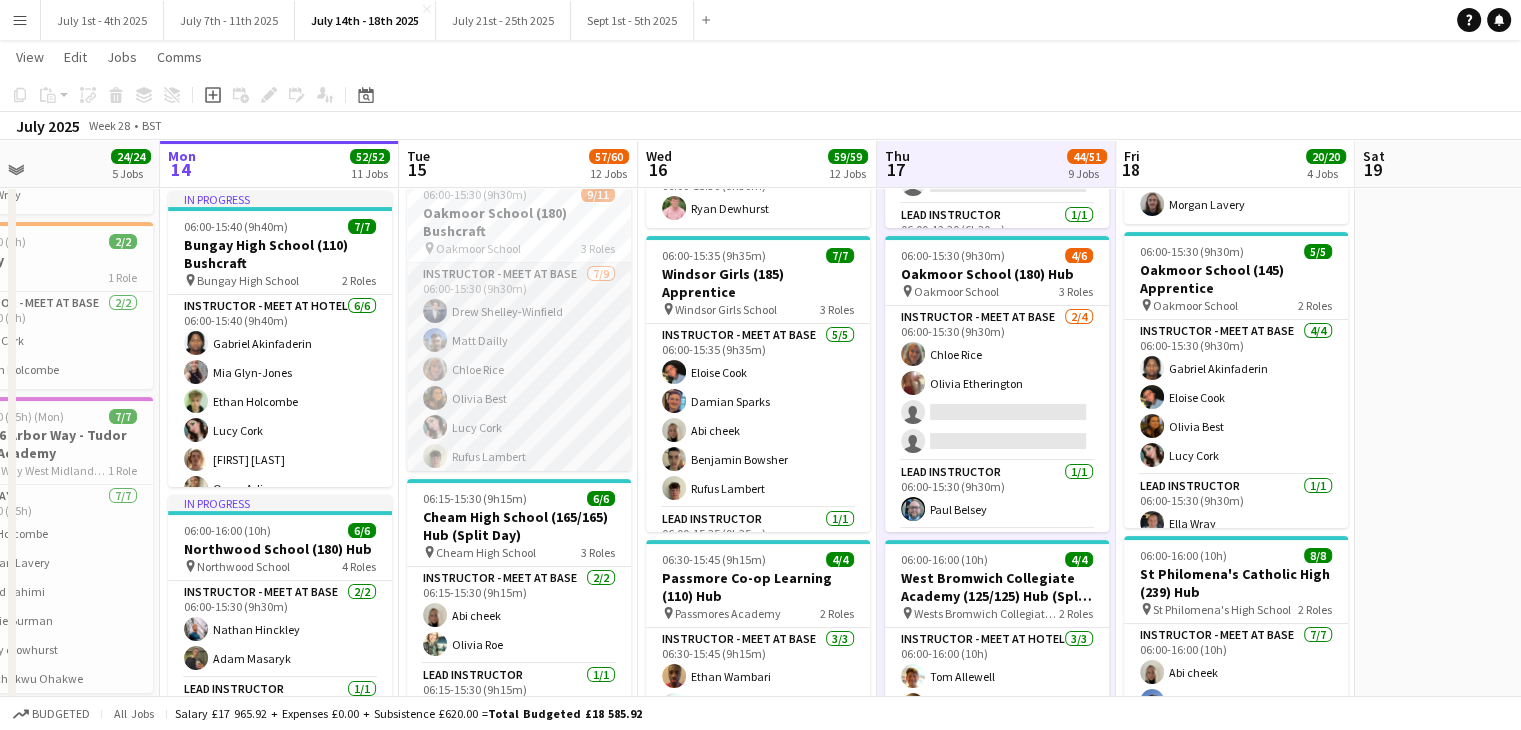 click on "Instructor - Meet at Base   [MM]/[DD]   [TIME]-[TIME] ([DURATION])
[FIRST] [LAST] [FIRST] [LAST] [FIRST] [LAST] [FIRST] [LAST] [FIRST] [LAST] [FIRST] [LAST] [FIRST] [LAST]
single-neutral-actions
single-neutral-actions" at bounding box center [519, 413] 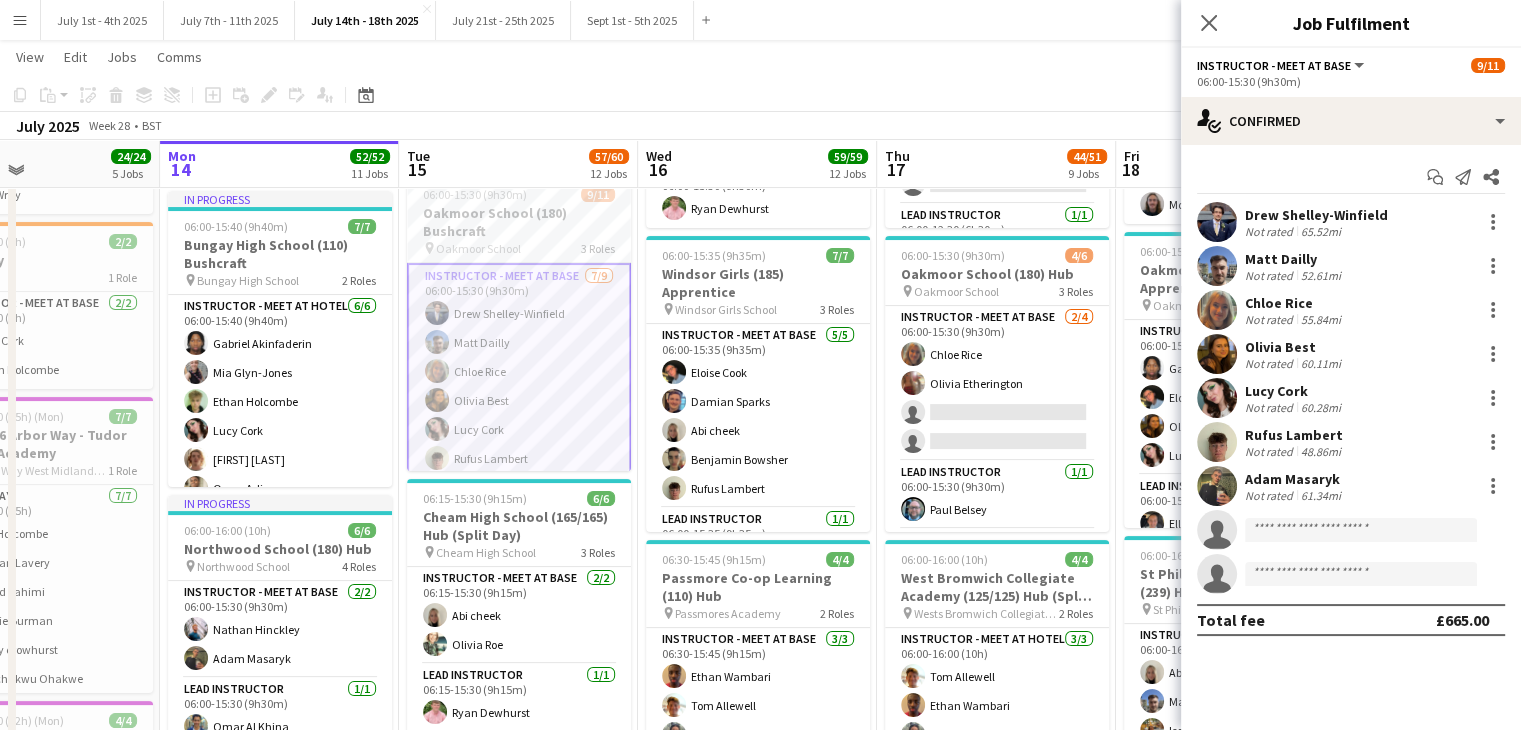 click on "Rufus Lambert" at bounding box center (1295, 435) 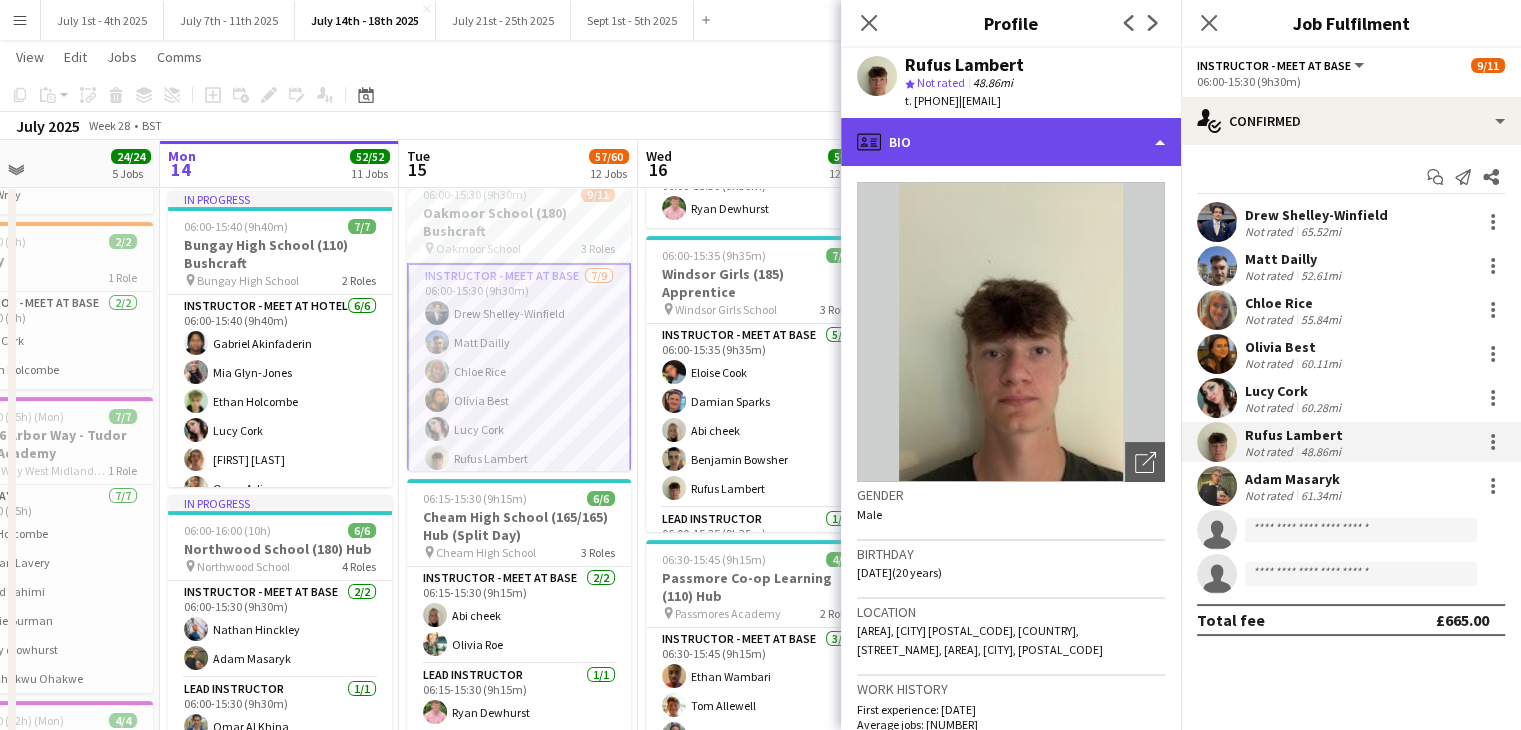 click on "profile
Bio" 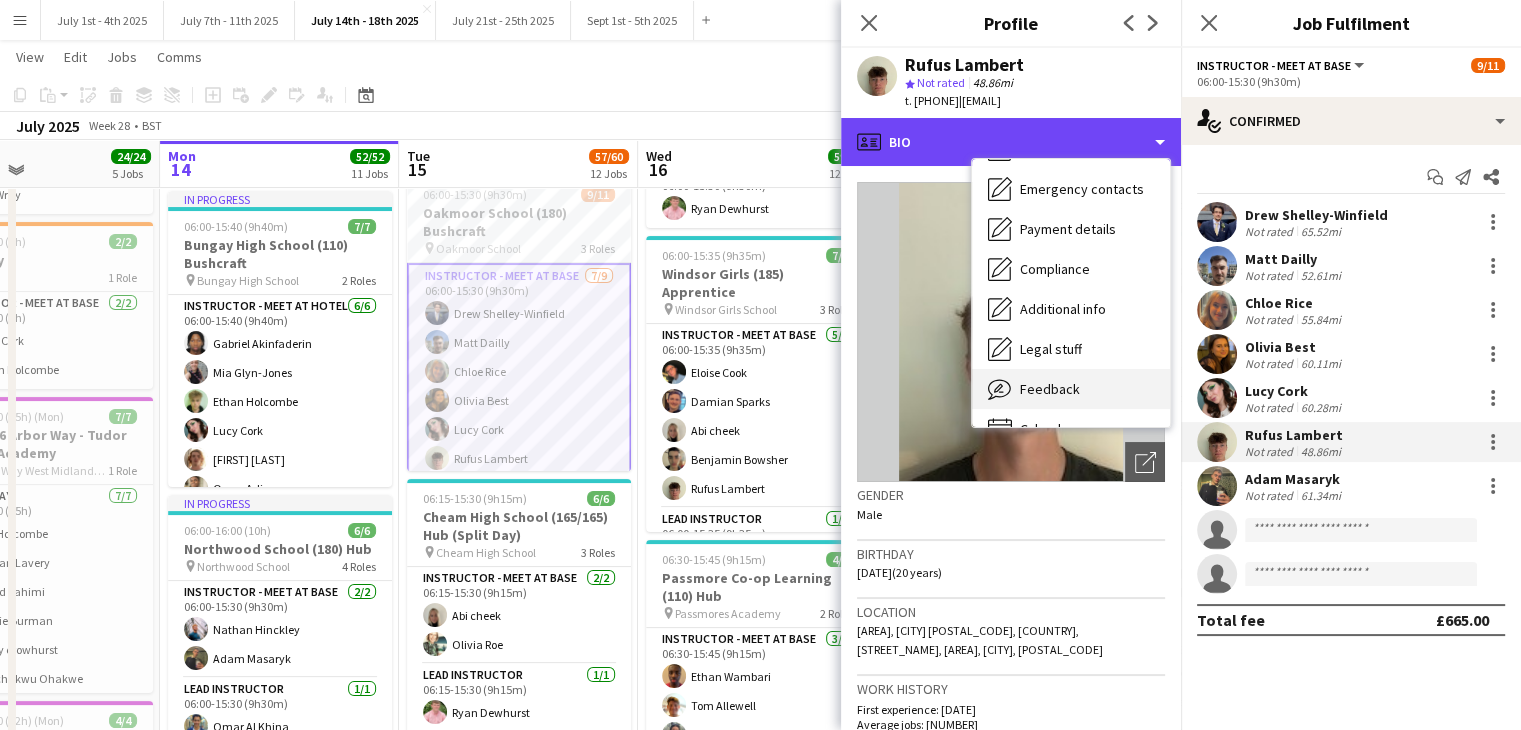 scroll, scrollTop: 188, scrollLeft: 0, axis: vertical 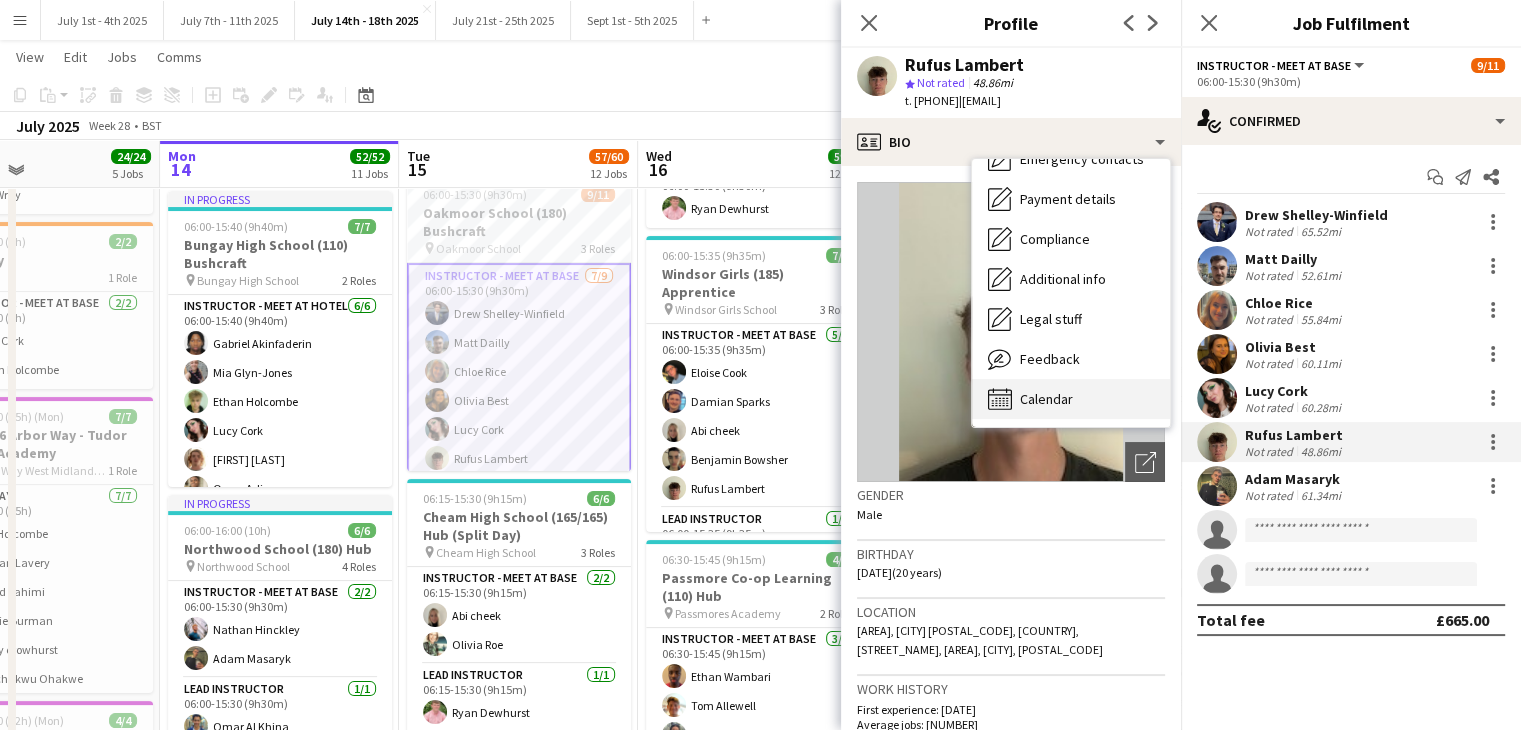 click on "Calendar" at bounding box center (1046, 399) 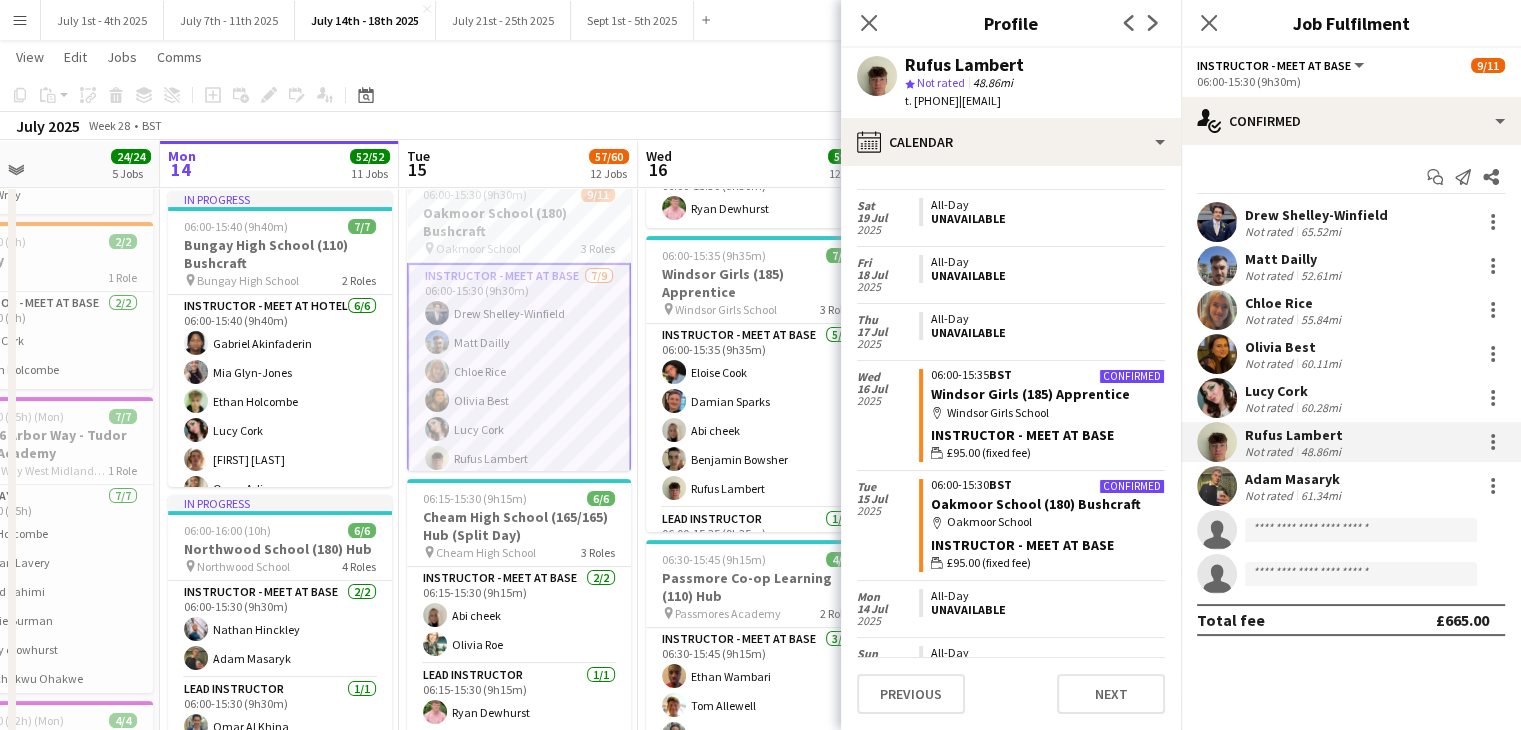 scroll, scrollTop: 5727, scrollLeft: 0, axis: vertical 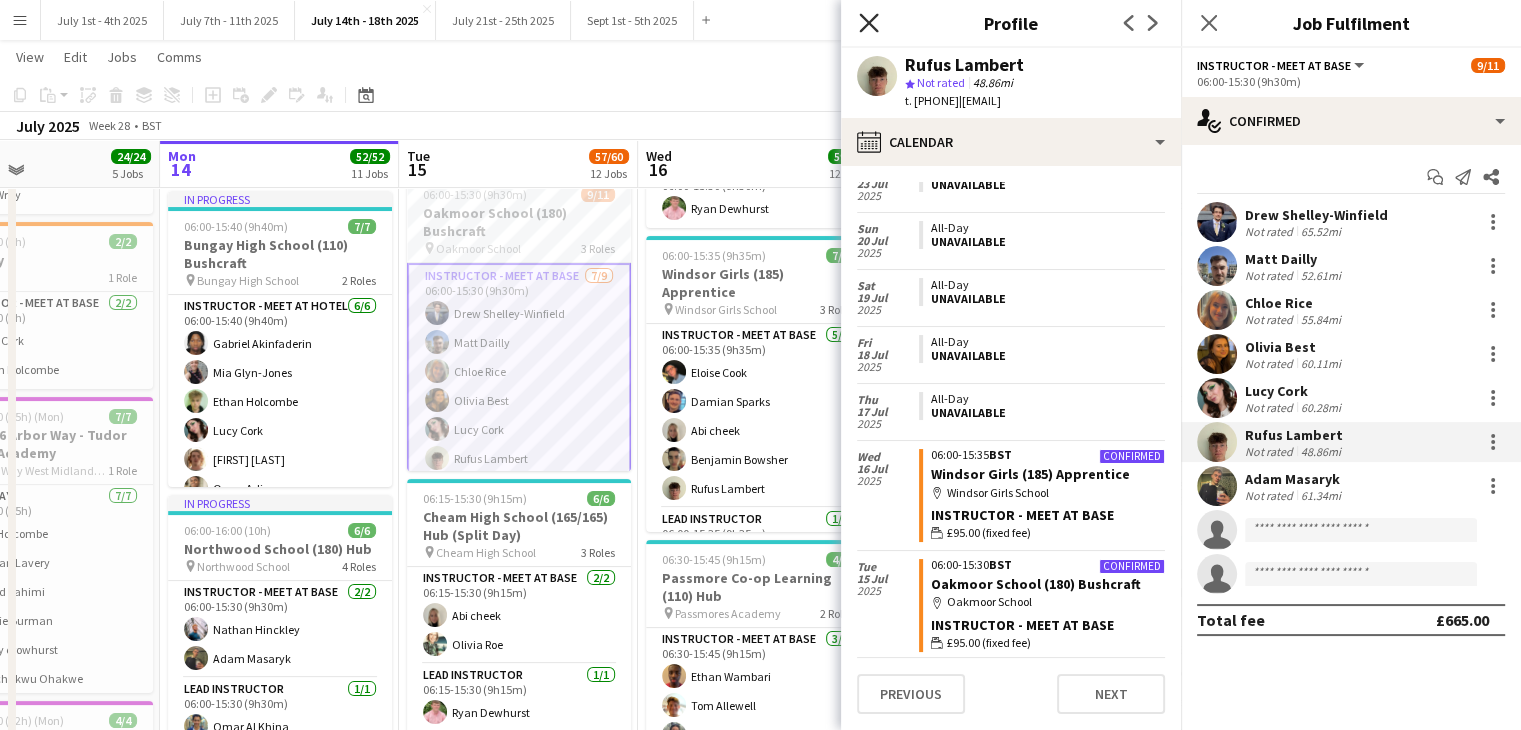 click on "Close pop-in" 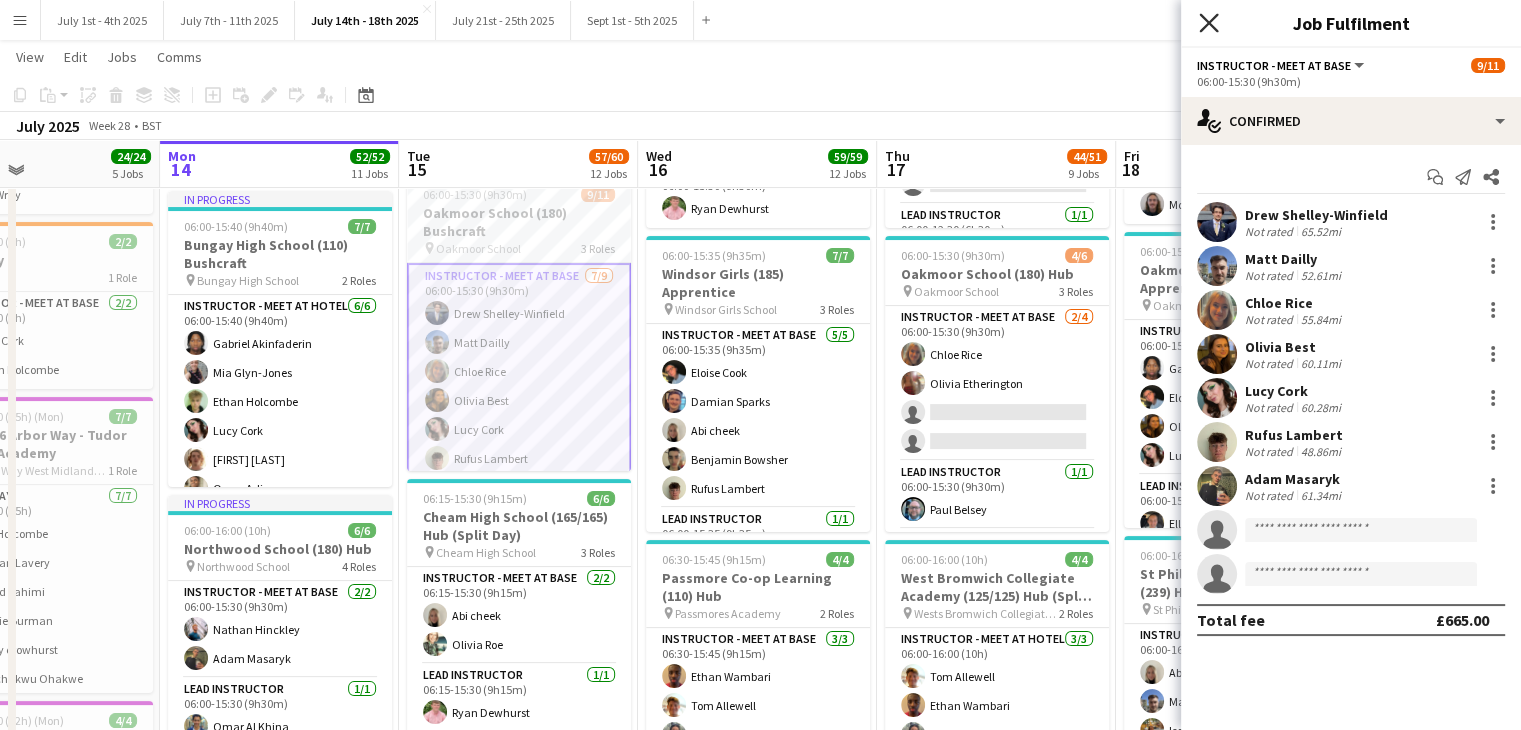 click on "Close pop-in" 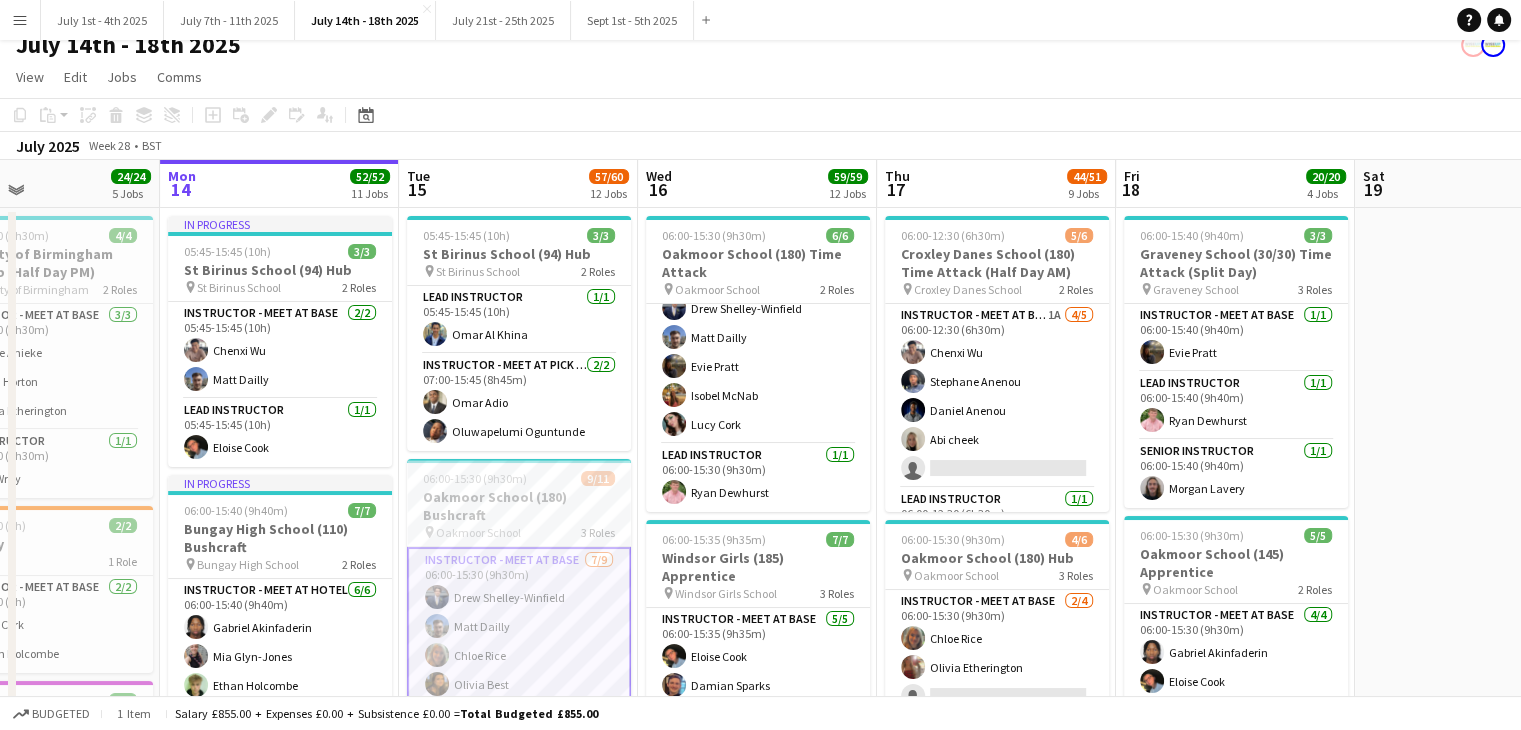 scroll, scrollTop: 0, scrollLeft: 0, axis: both 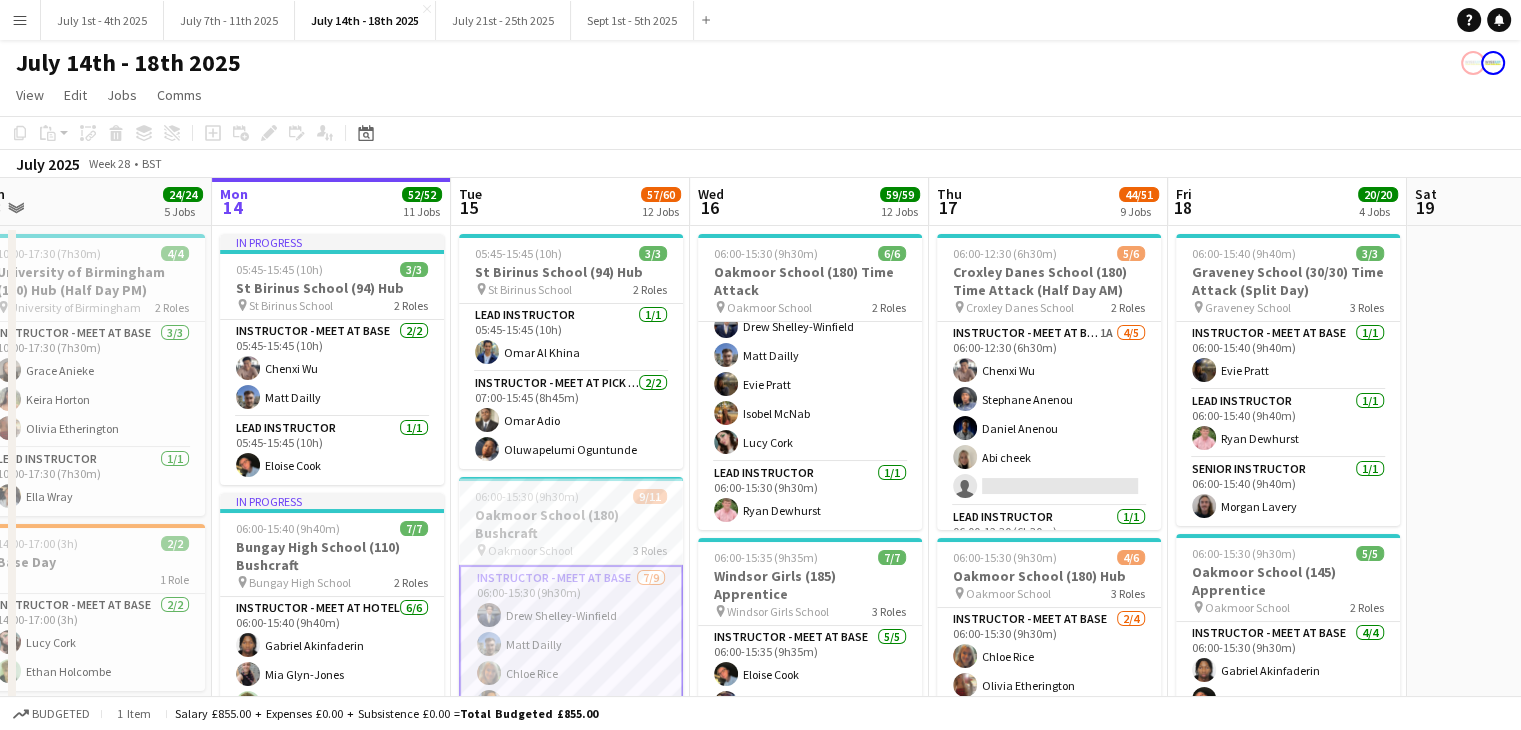 drag, startPoint x: 491, startPoint y: 209, endPoint x: 540, endPoint y: 209, distance: 49 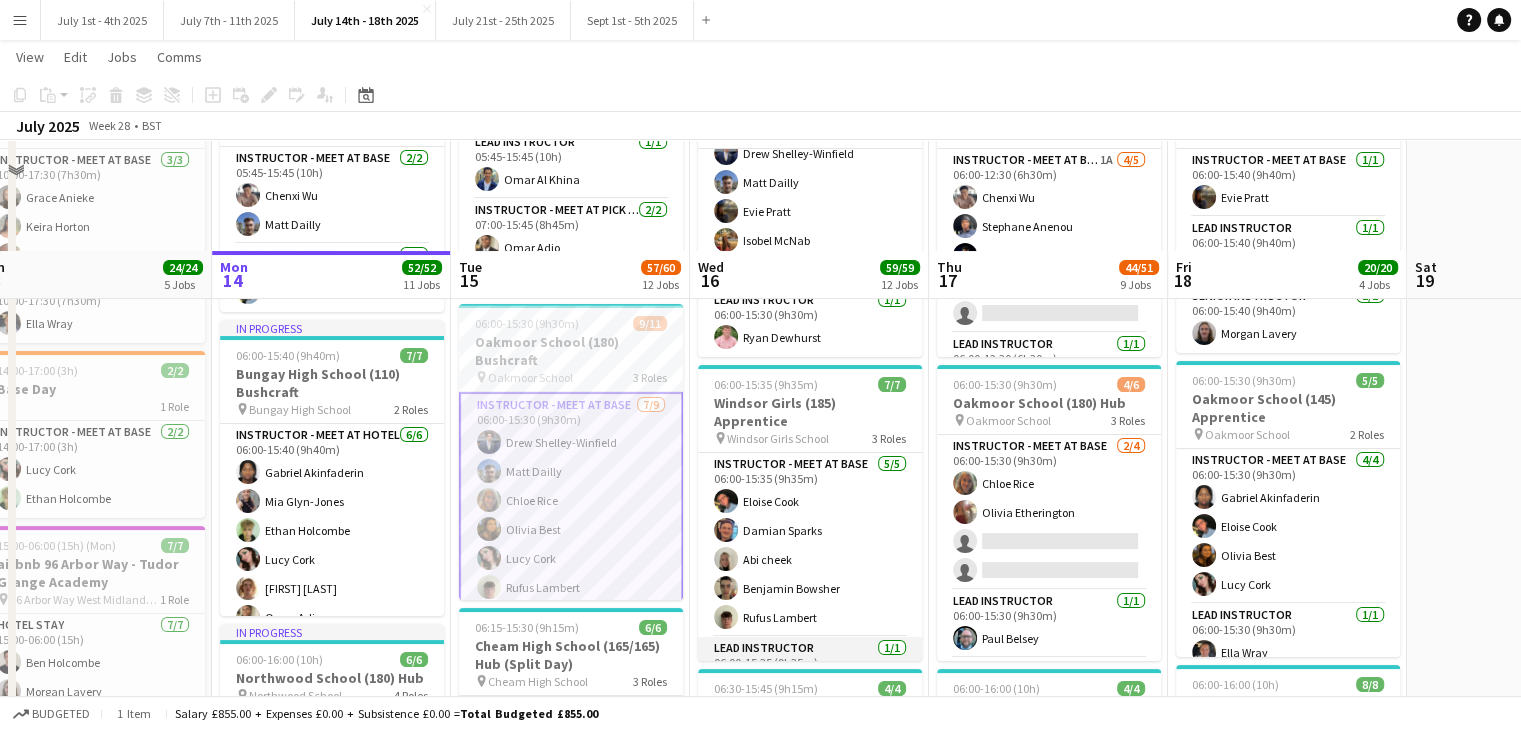 scroll, scrollTop: 0, scrollLeft: 0, axis: both 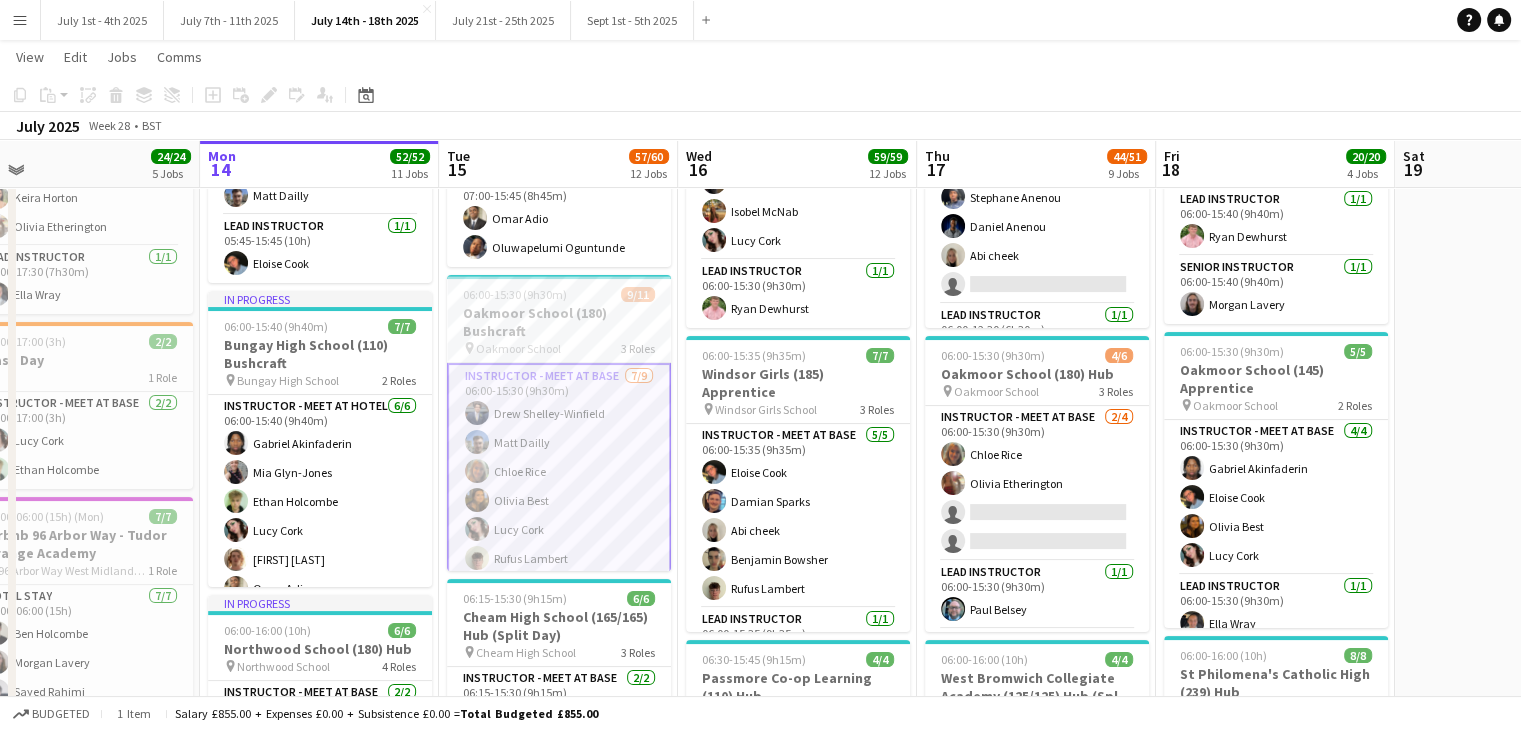 drag, startPoint x: 367, startPoint y: 344, endPoint x: 355, endPoint y: 403, distance: 60.207973 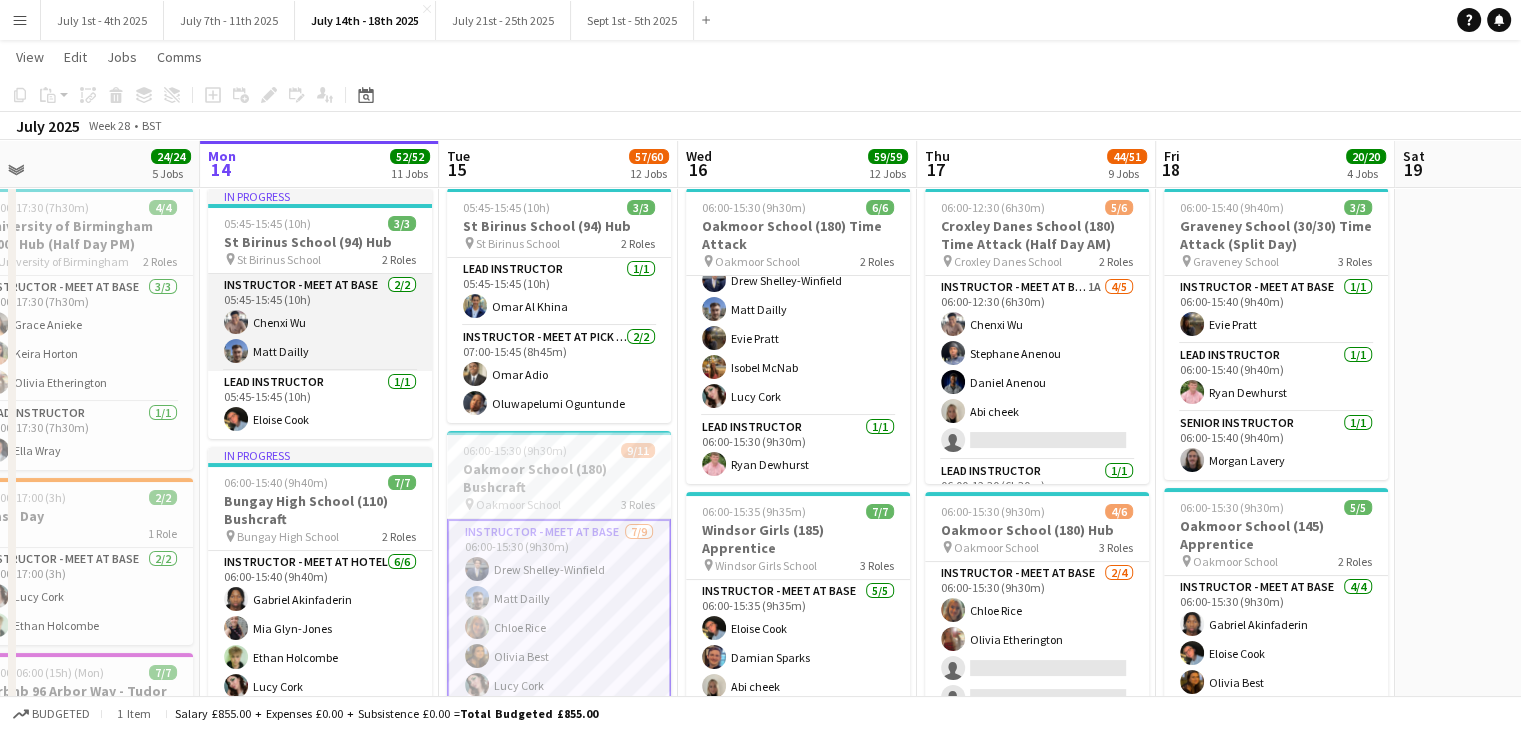 scroll, scrollTop: 0, scrollLeft: 0, axis: both 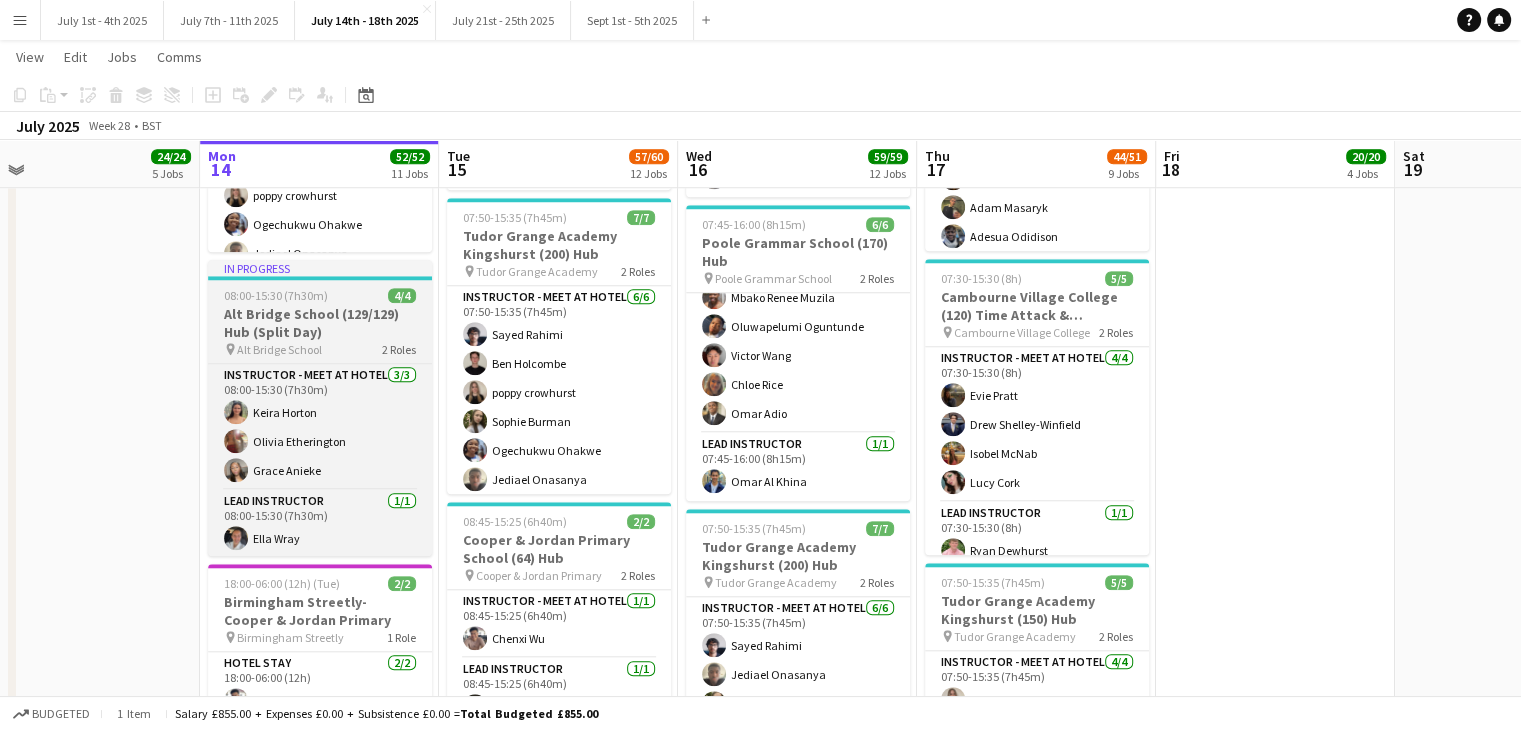 click on "08:00-15:30 (7h30m)" at bounding box center (276, 295) 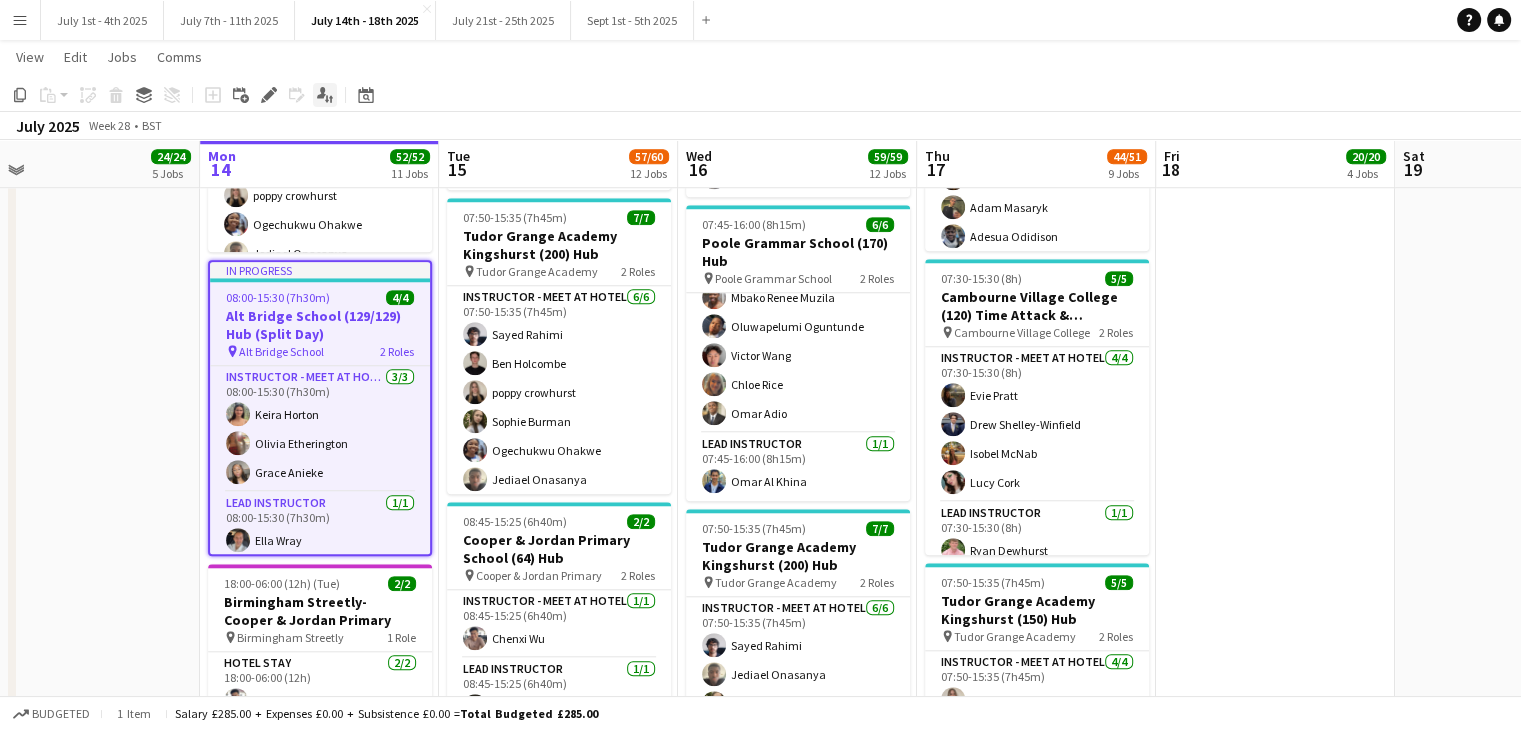 drag, startPoint x: 265, startPoint y: 87, endPoint x: 331, endPoint y: 91, distance: 66.1211 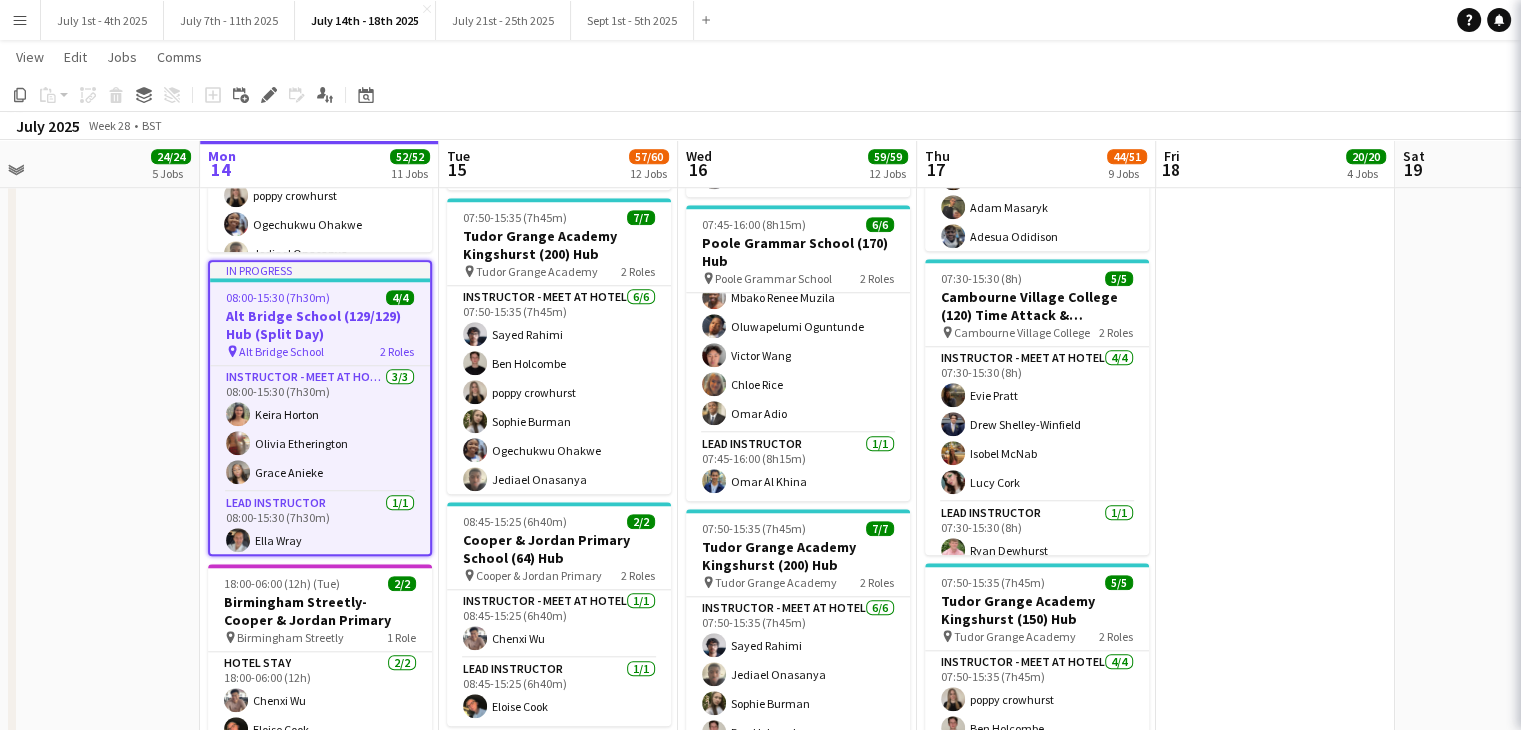 type on "**********" 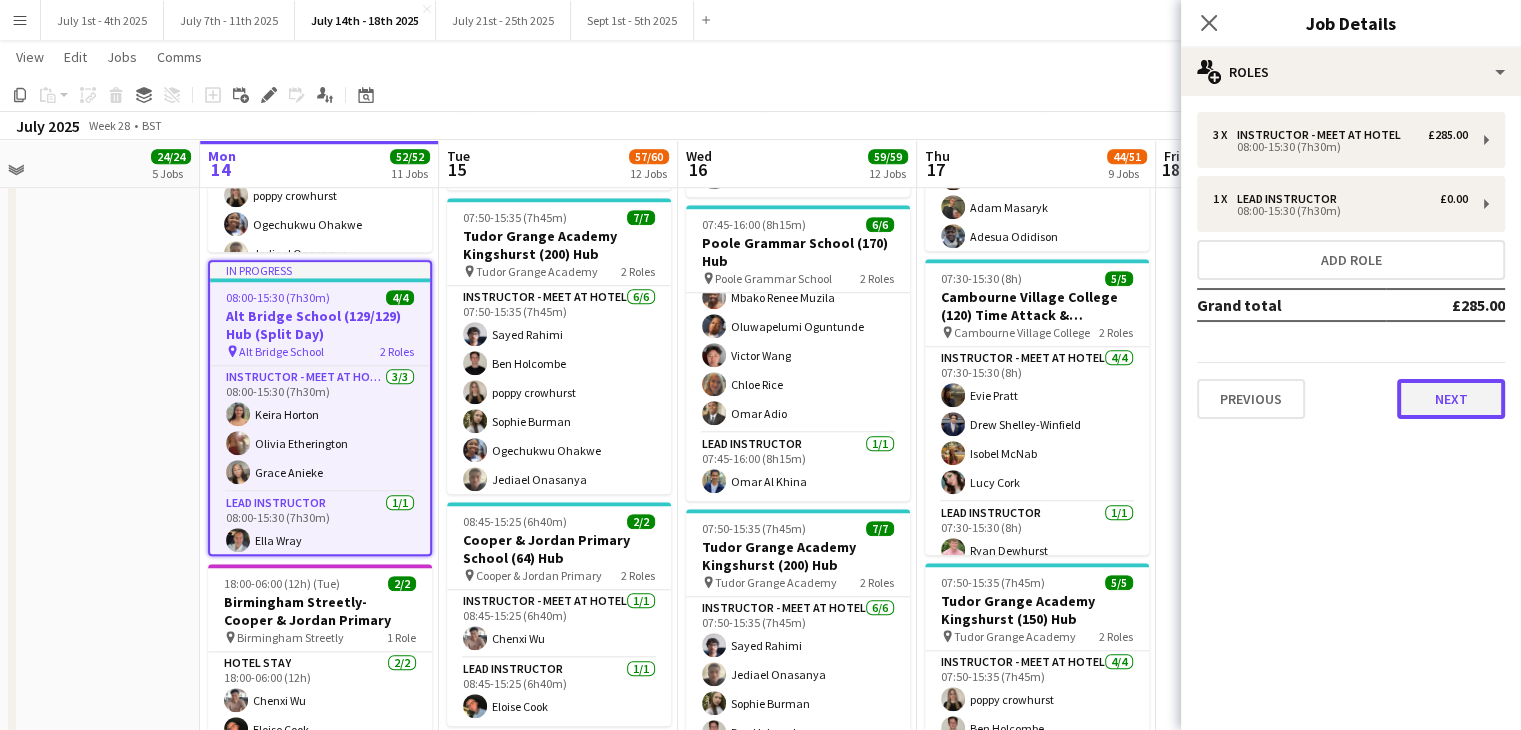 click on "Next" at bounding box center (1451, 399) 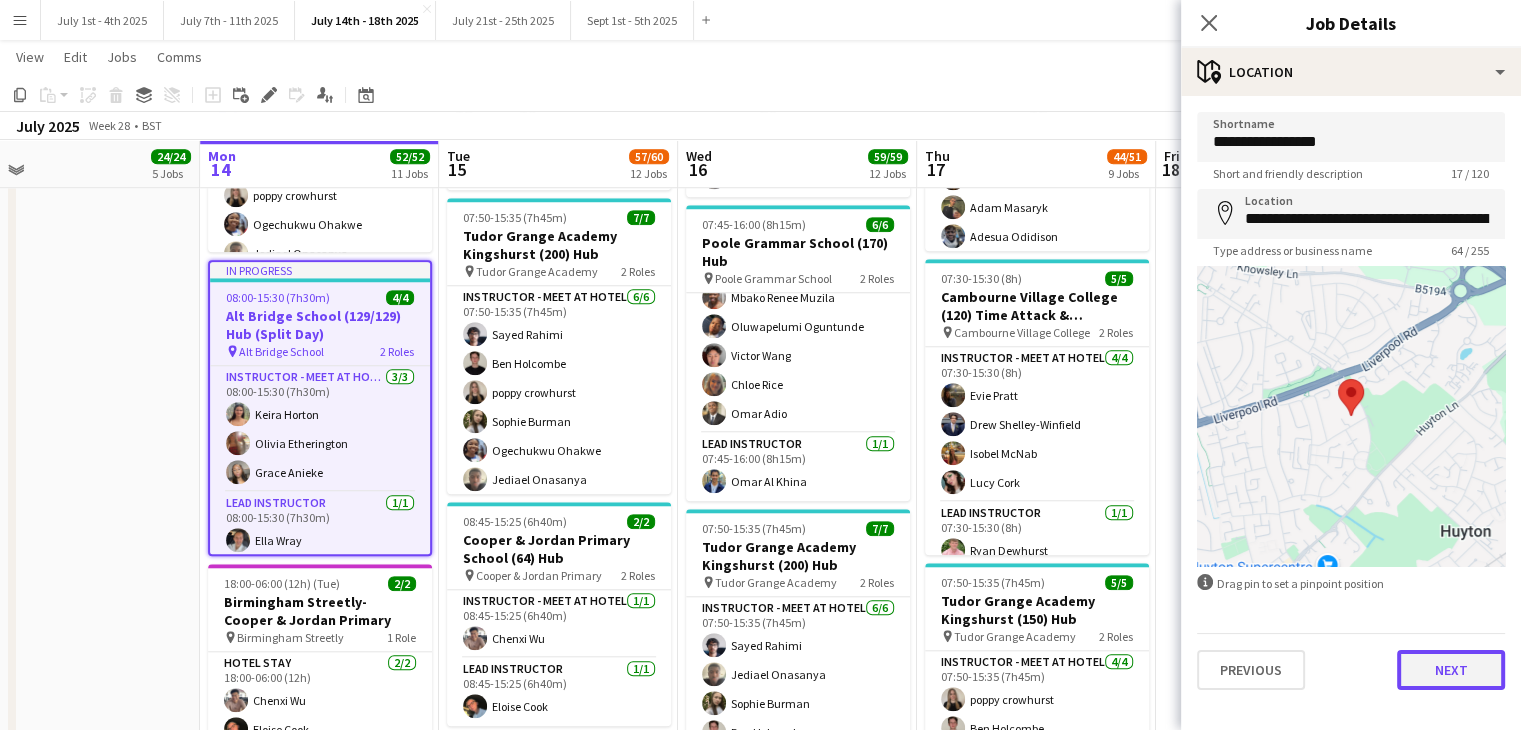click on "Next" at bounding box center [1451, 670] 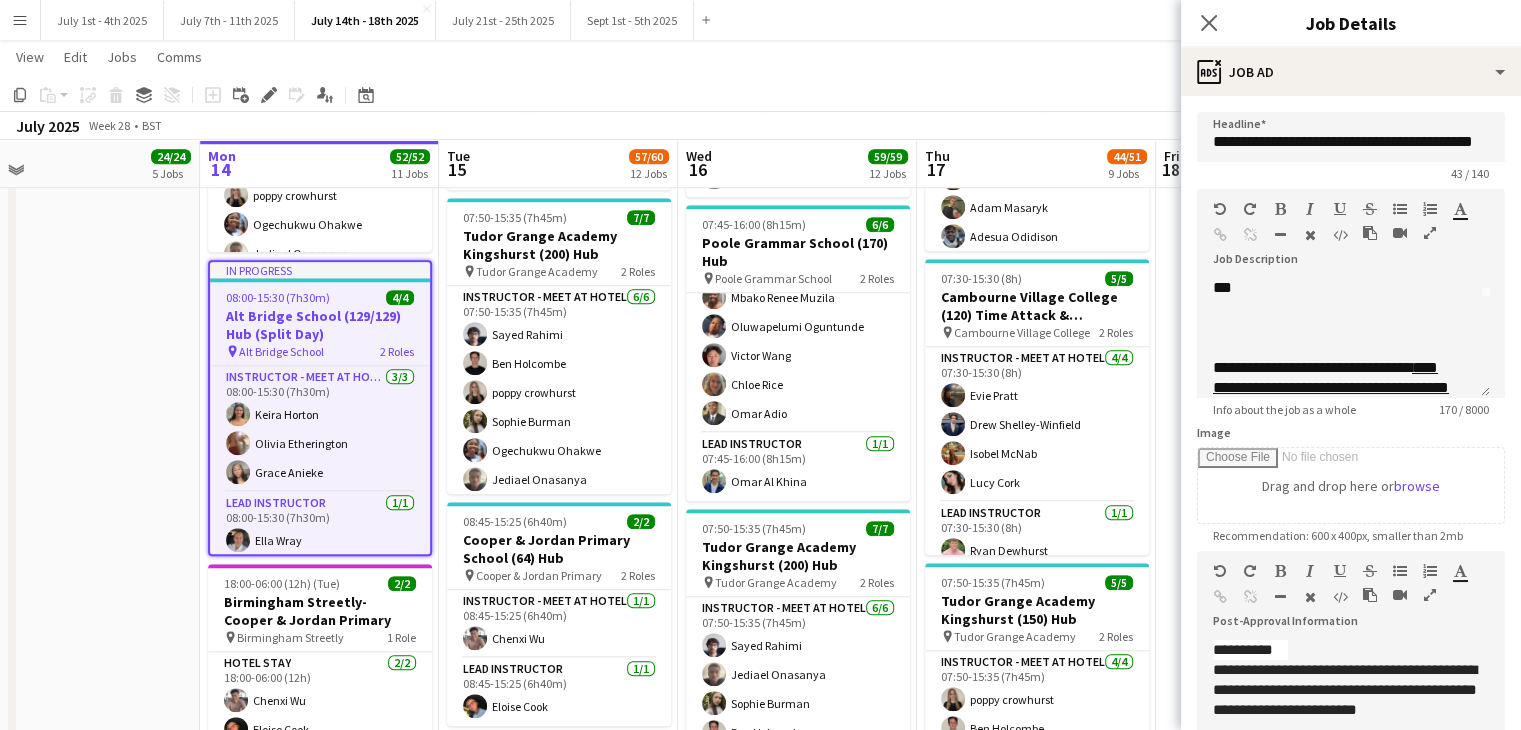 scroll, scrollTop: 176, scrollLeft: 0, axis: vertical 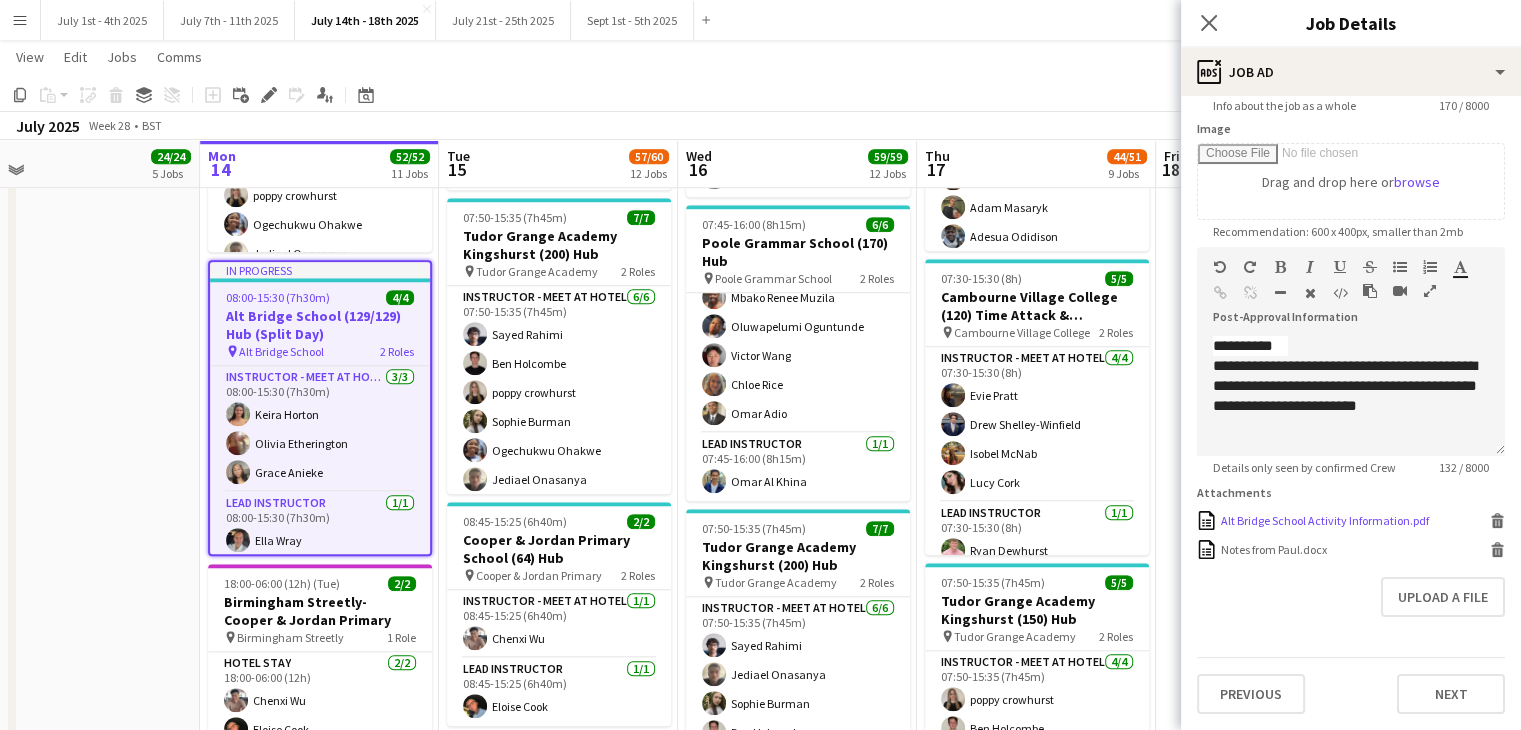 click on "Alt Bridge School Activity Information.pdf" at bounding box center [1325, 520] 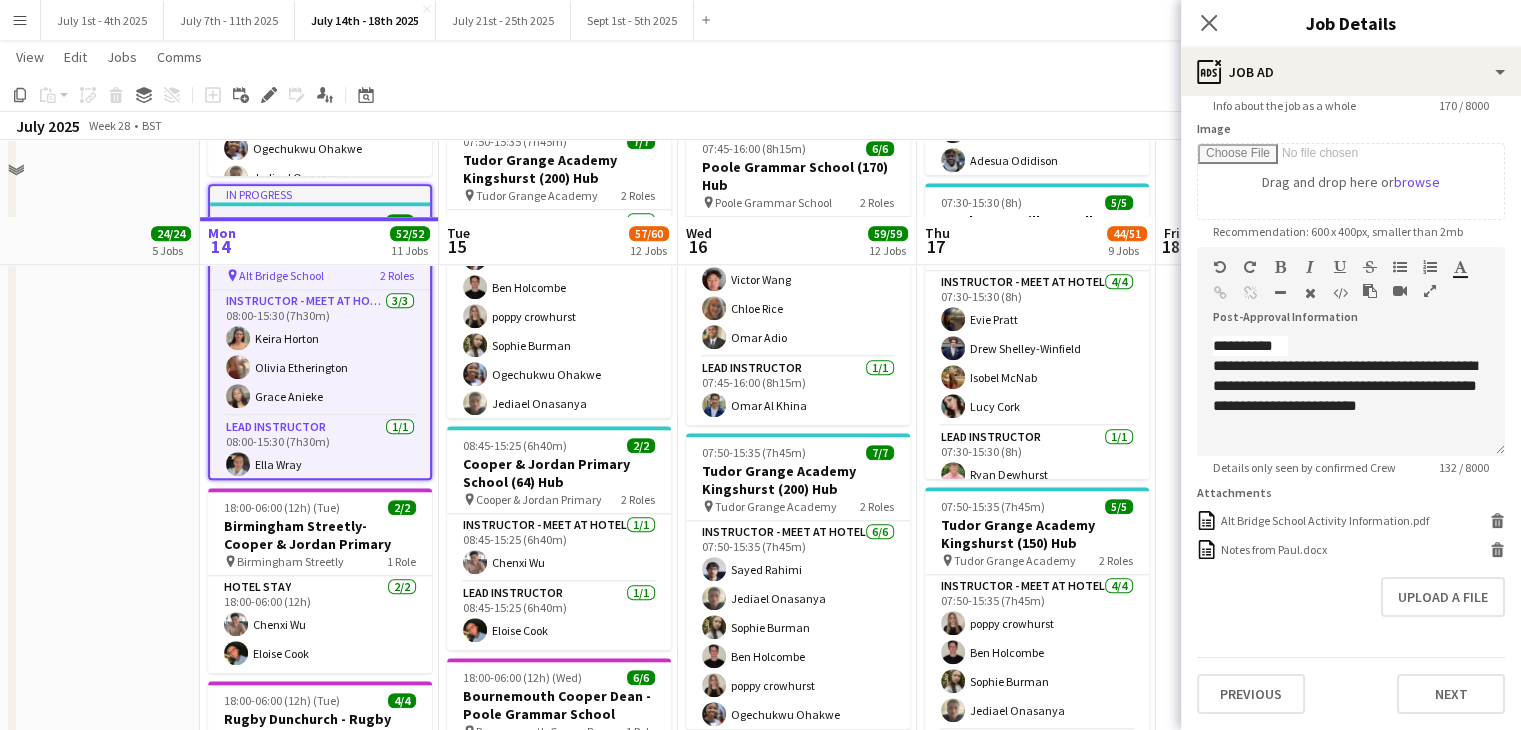 scroll, scrollTop: 1796, scrollLeft: 0, axis: vertical 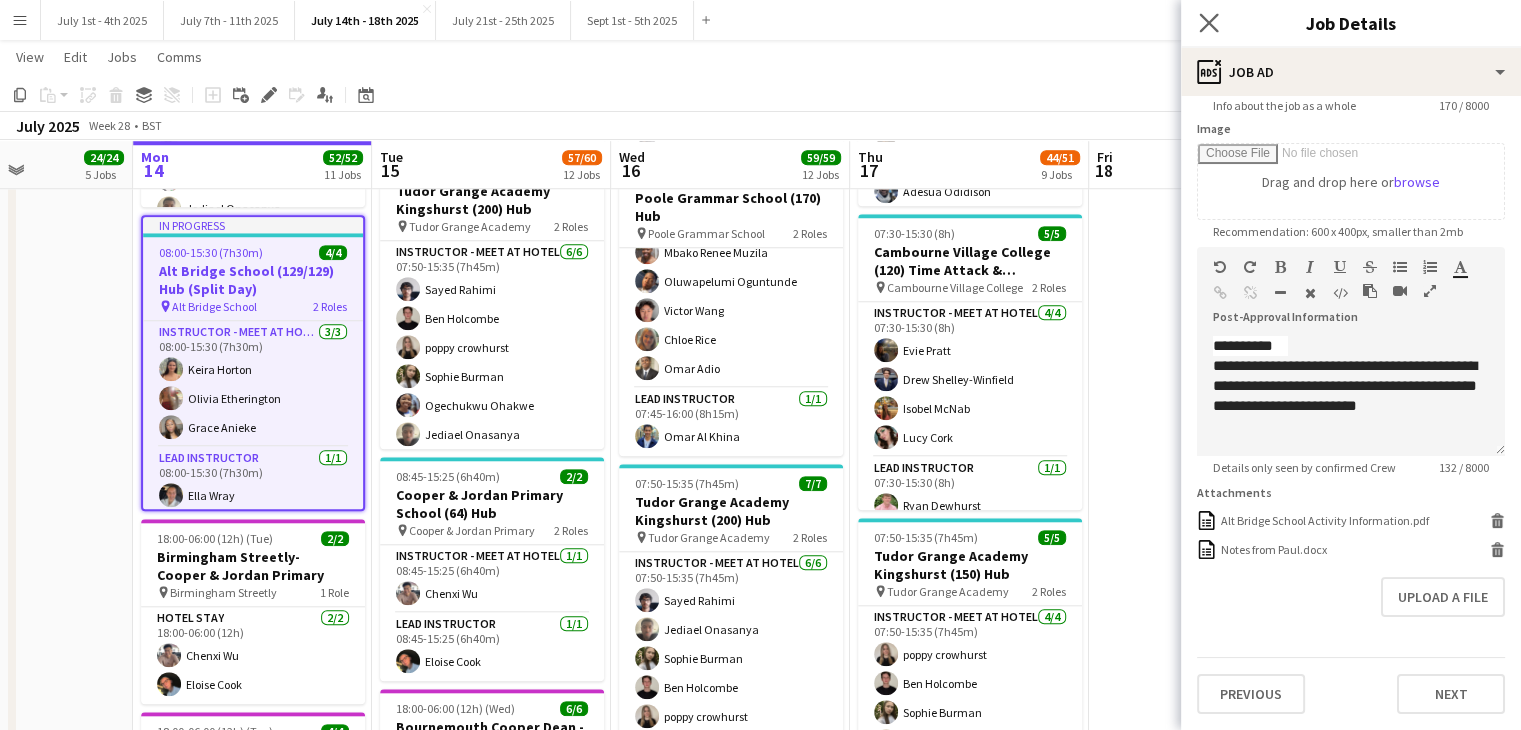 click on "Close pop-in" 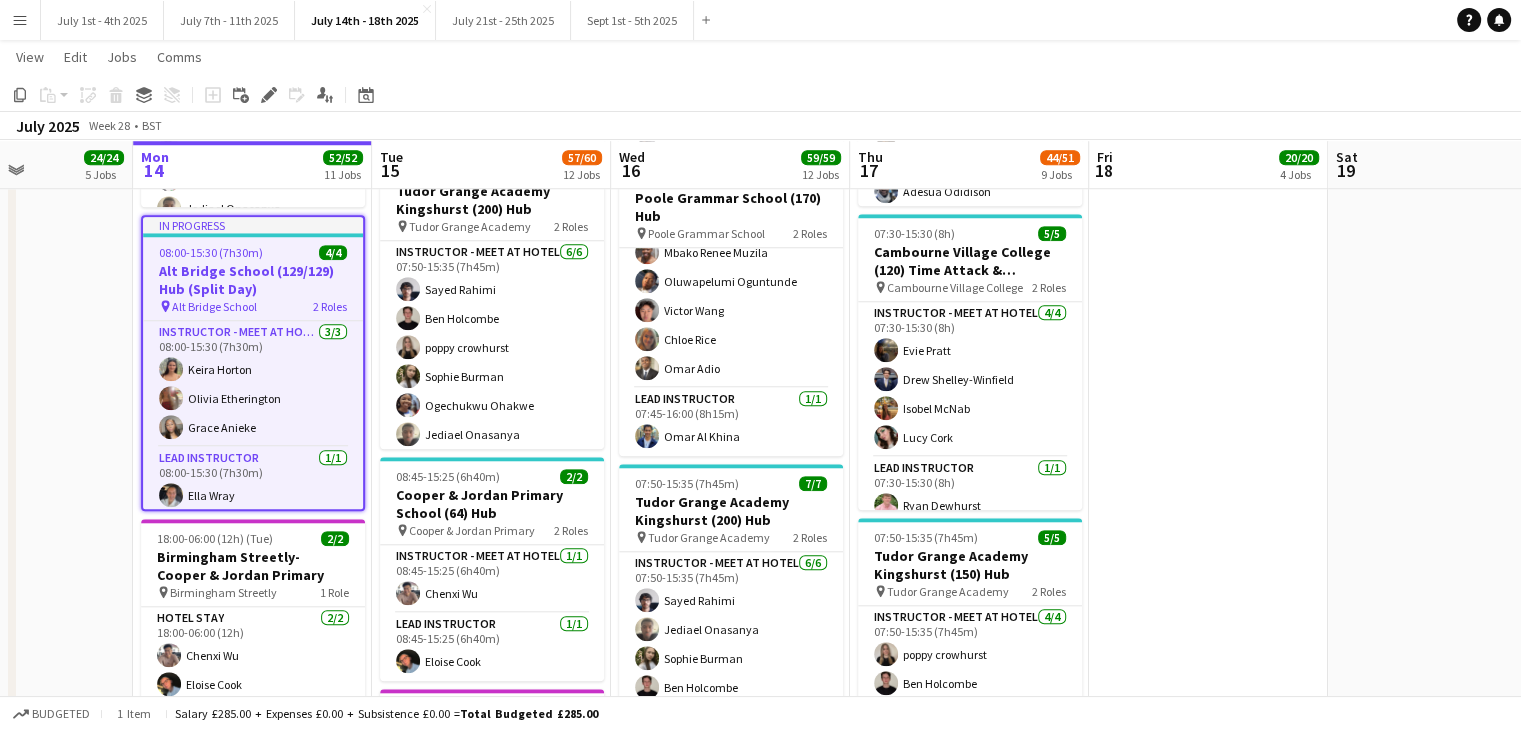 click on "[TIME]-[TIME] ([DURATION])    [NUMBER]/[NUMBER]   [SCHOOL_NAME] ([NUMBER]) Hub (Half Day PM)
pin
[SCHOOL_NAME]   [NUMBER] Roles   Instructor - Meet at Base   [NUMBER]/[NUMBER]   [TIME]-[TIME] ([DURATION])
[FIRST] [LAST] [FIRST] [LAST] [FIRST] [LAST]  Lead Instructor   [NUMBER]/[NUMBER]   [TIME]-[TIME] ([DURATION])
[FIRST] [LAST]     [TIME]-[TIME] ([DURATION])    [NUMBER]/[NUMBER]   Base Day   [NUMBER] Role   Instructor - Meet at Base   [NUMBER]/[NUMBER]   [TIME]-[TIME] ([DURATION])
[FIRST] [LAST] [FIRST] [LAST]     [TIME]-[TIME] ([DURATION]) ([DAY])   [NUMBER]/[NUMBER]   [LOCATION] - [SCHOOL_NAME]
pin
[NUMBER] [STREET_NAME] [AREA], [COUNTRY] [POSTAL_CODE]   [NUMBER] Role   Hotel Stay   [NUMBER]/[NUMBER]   [TIME]-[TIME] ([DURATION])
[FIRST] [LAST] [FIRST] [LAST] [FIRST] [LAST] [FIRST] [LAST] [FIRST] [LAST] [FIRST] [LAST] [FIRST] [LAST]     [NUMBER]/[NUMBER]   [SCHOOL_NAME] - [SCHOOL_NAME]
pin
[SCHOOL_NAME]   [NUMBER] Role   Hotel Stay   [NUMBER]/[NUMBER]   [TIME]-[TIME] ([DURATION])
[FIRST] [LAST] [FIRST] [LAST] [FIRST] [LAST] [FIRST] [LAST]     [NUMBER]/[NUMBER]
pin" at bounding box center [13, 150] 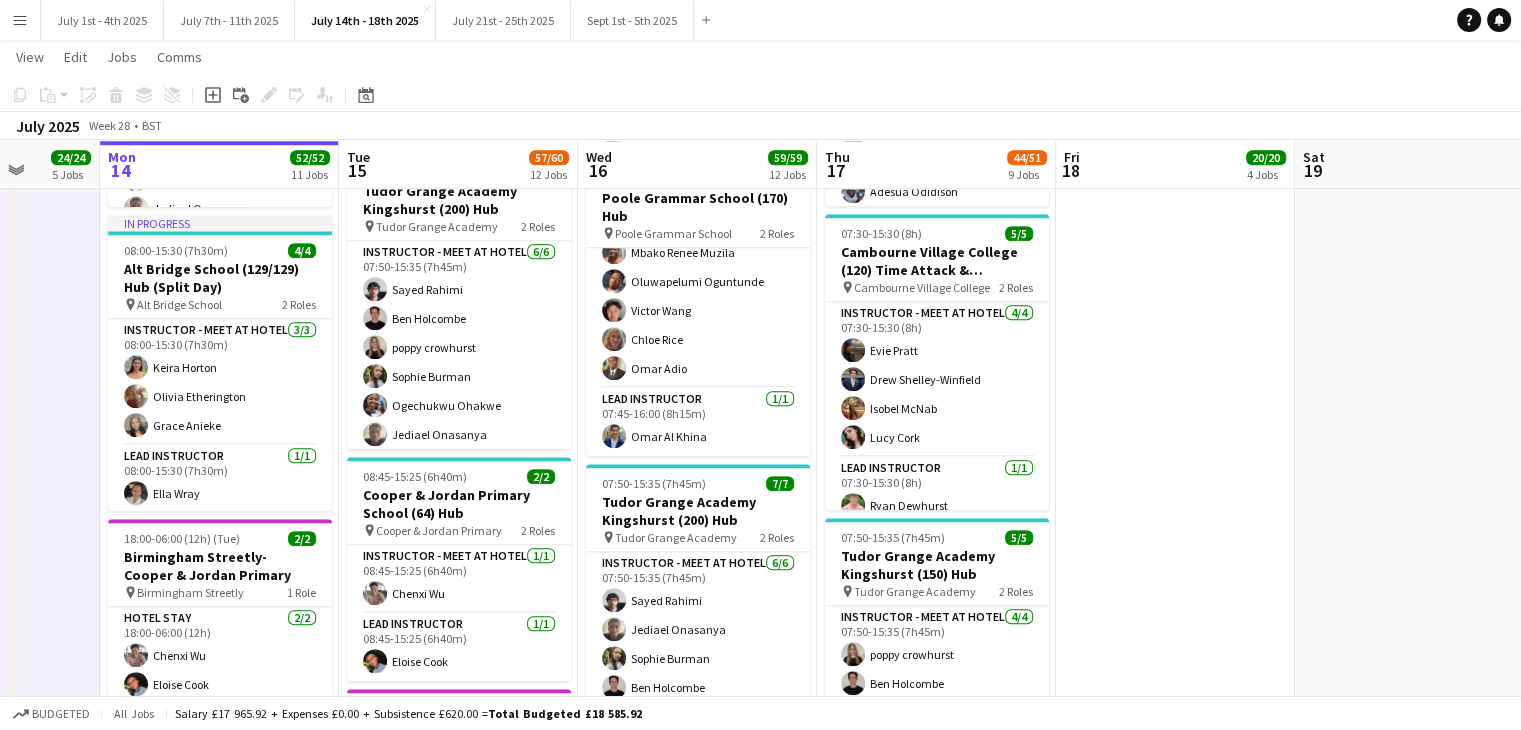 scroll, scrollTop: 0, scrollLeft: 581, axis: horizontal 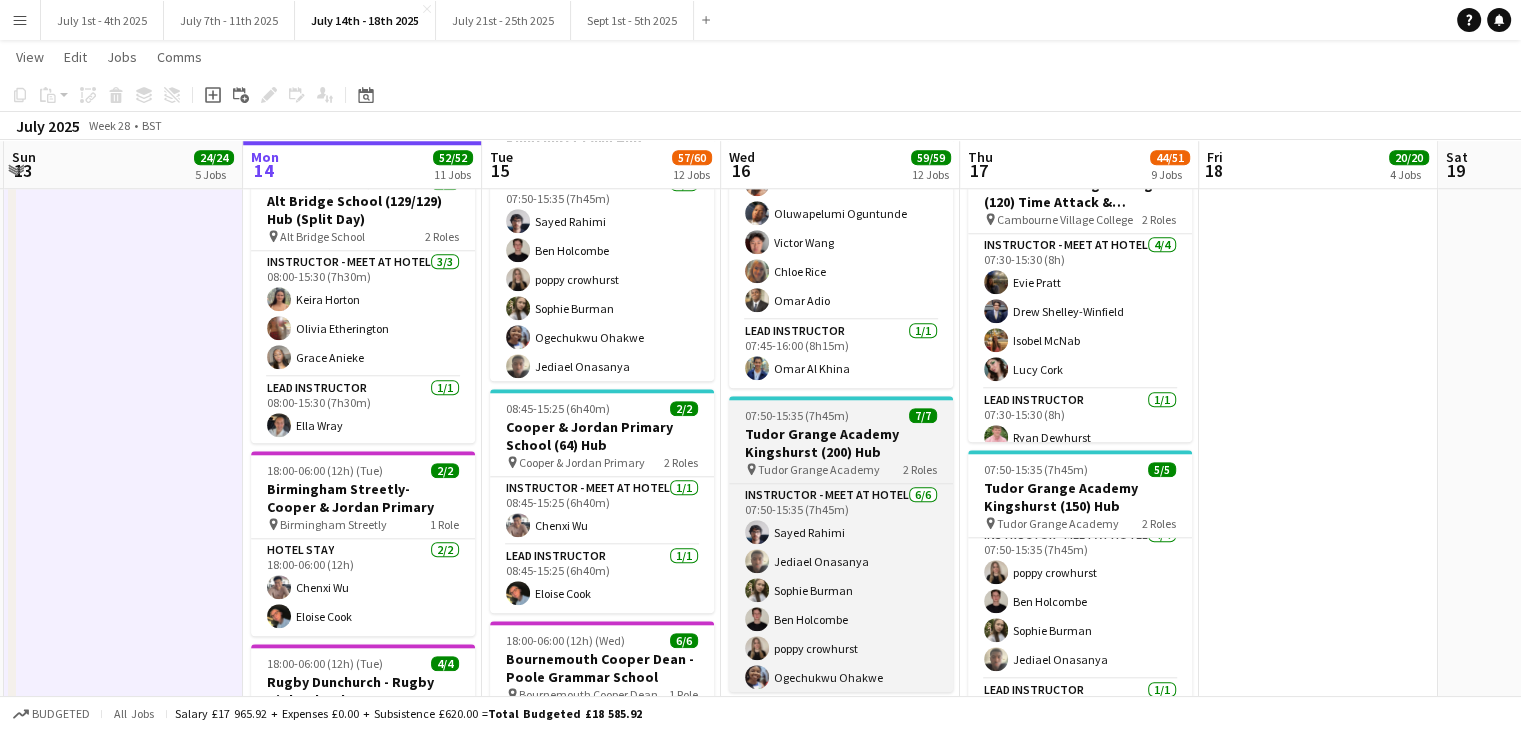 click on "07:50-15:35 (7h45m)" at bounding box center [797, 415] 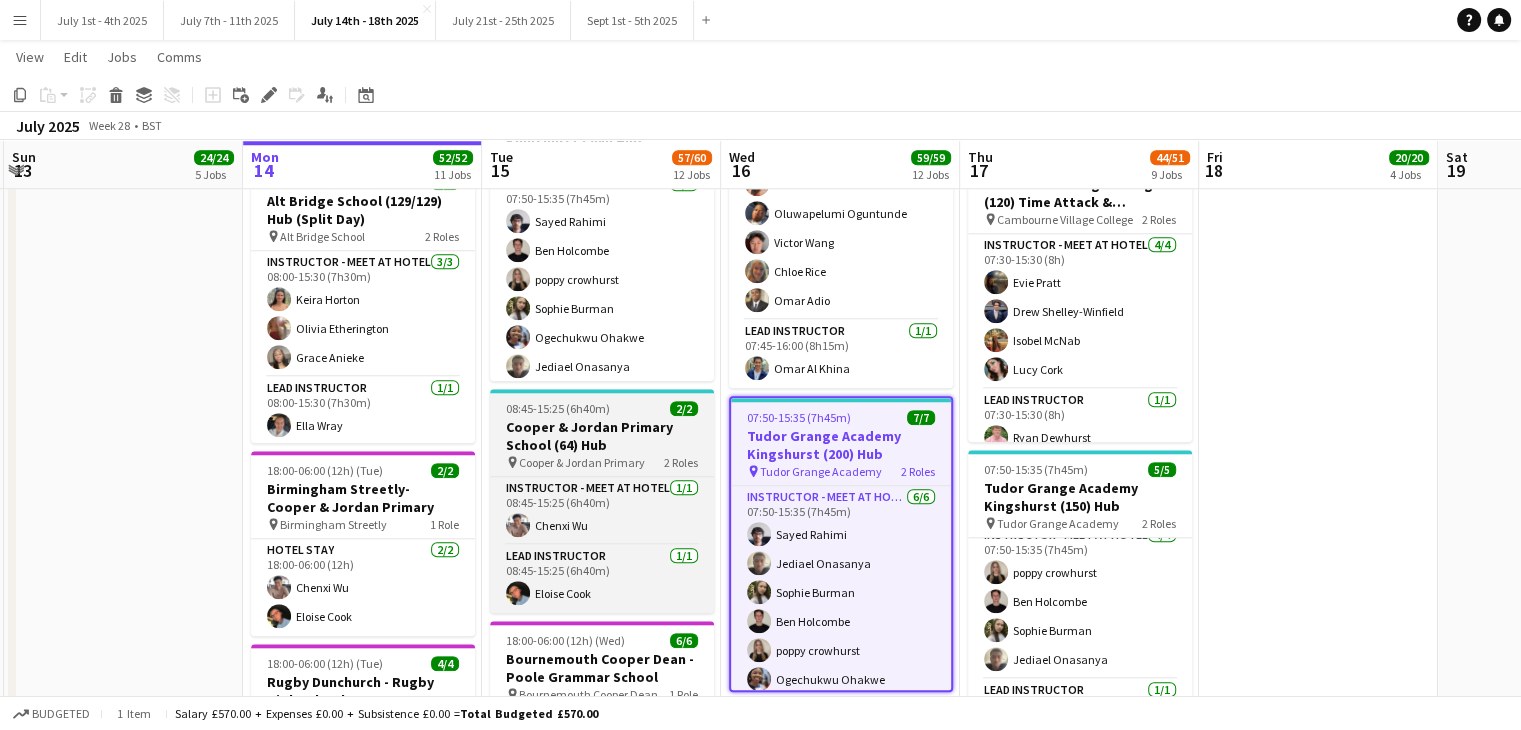 click 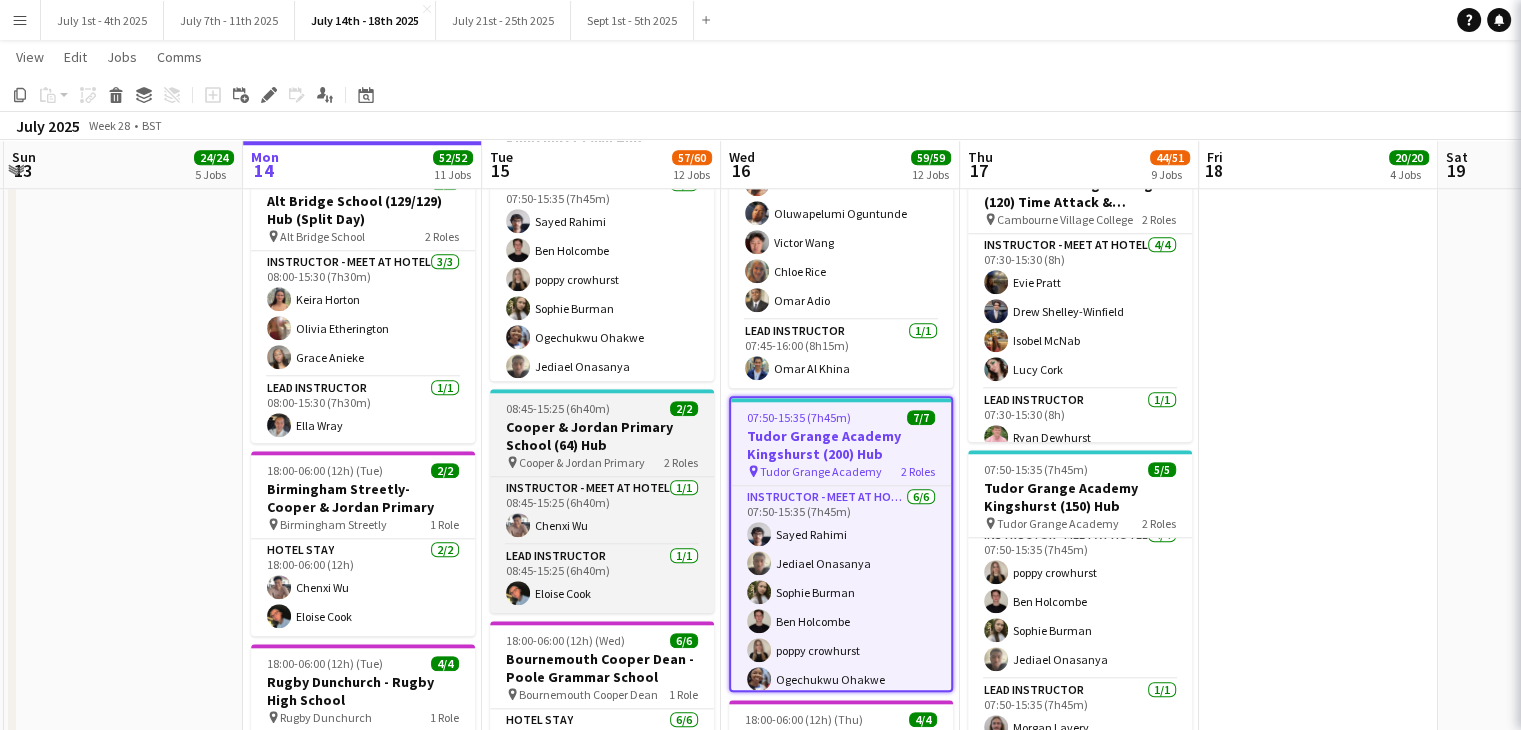 type on "**********" 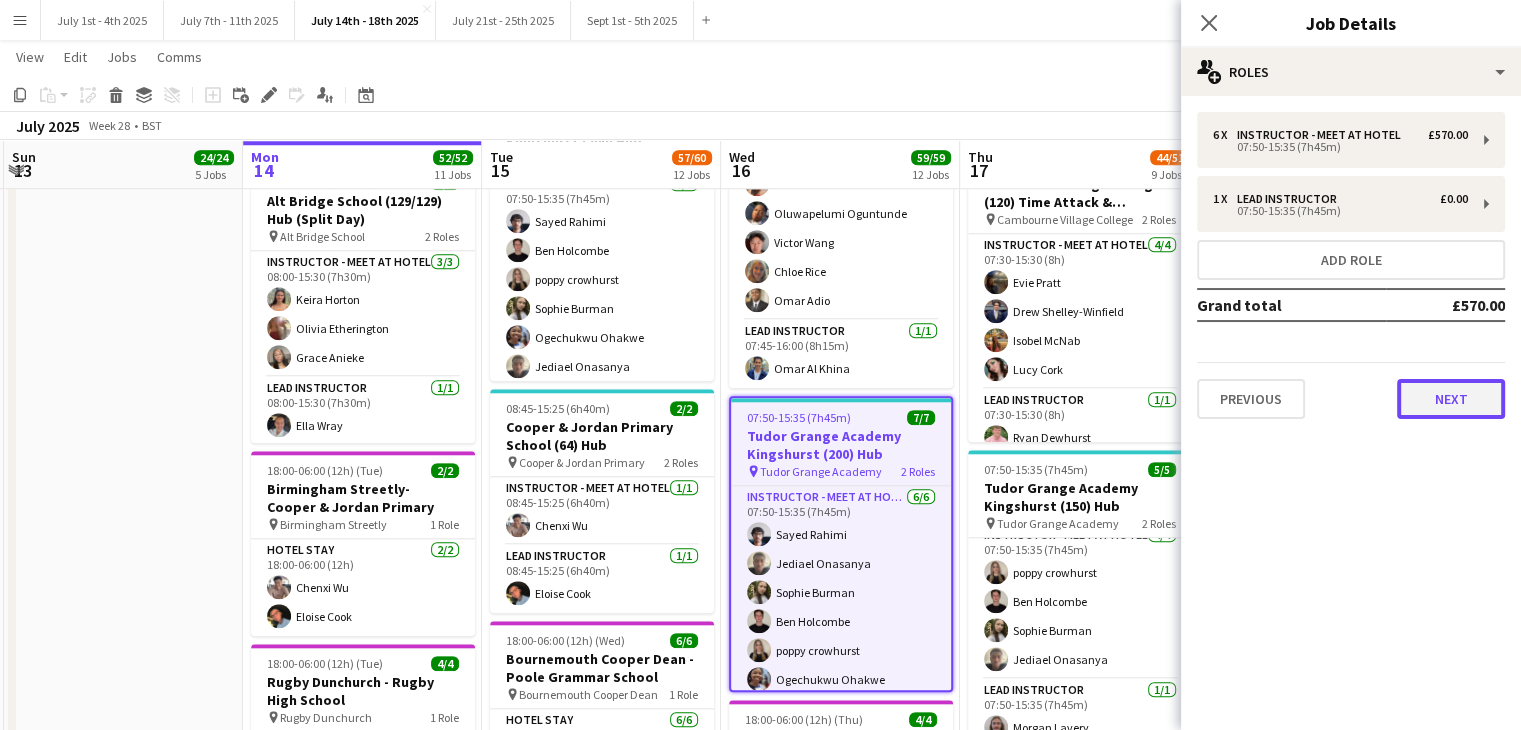 click on "Next" at bounding box center [1451, 399] 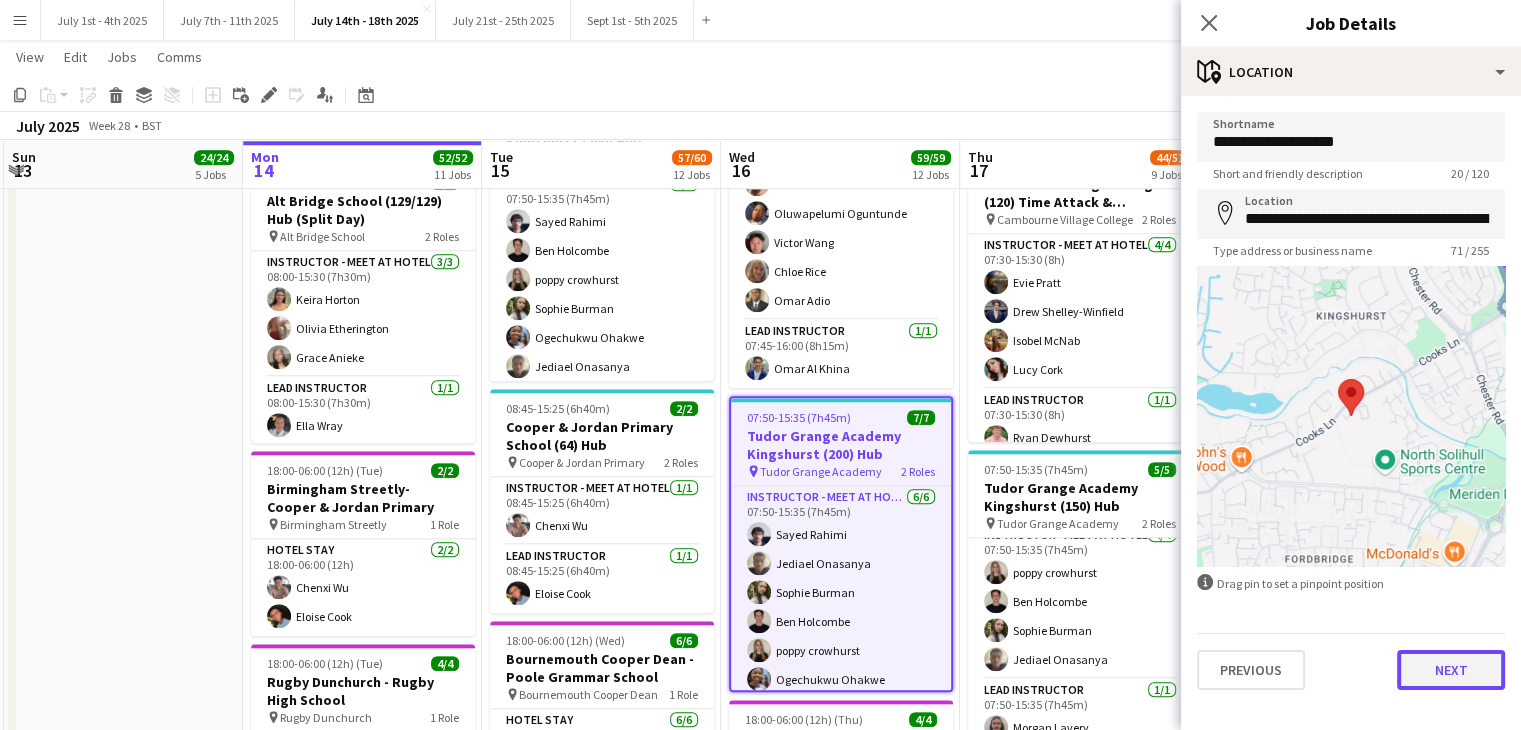 click on "Next" at bounding box center [1451, 670] 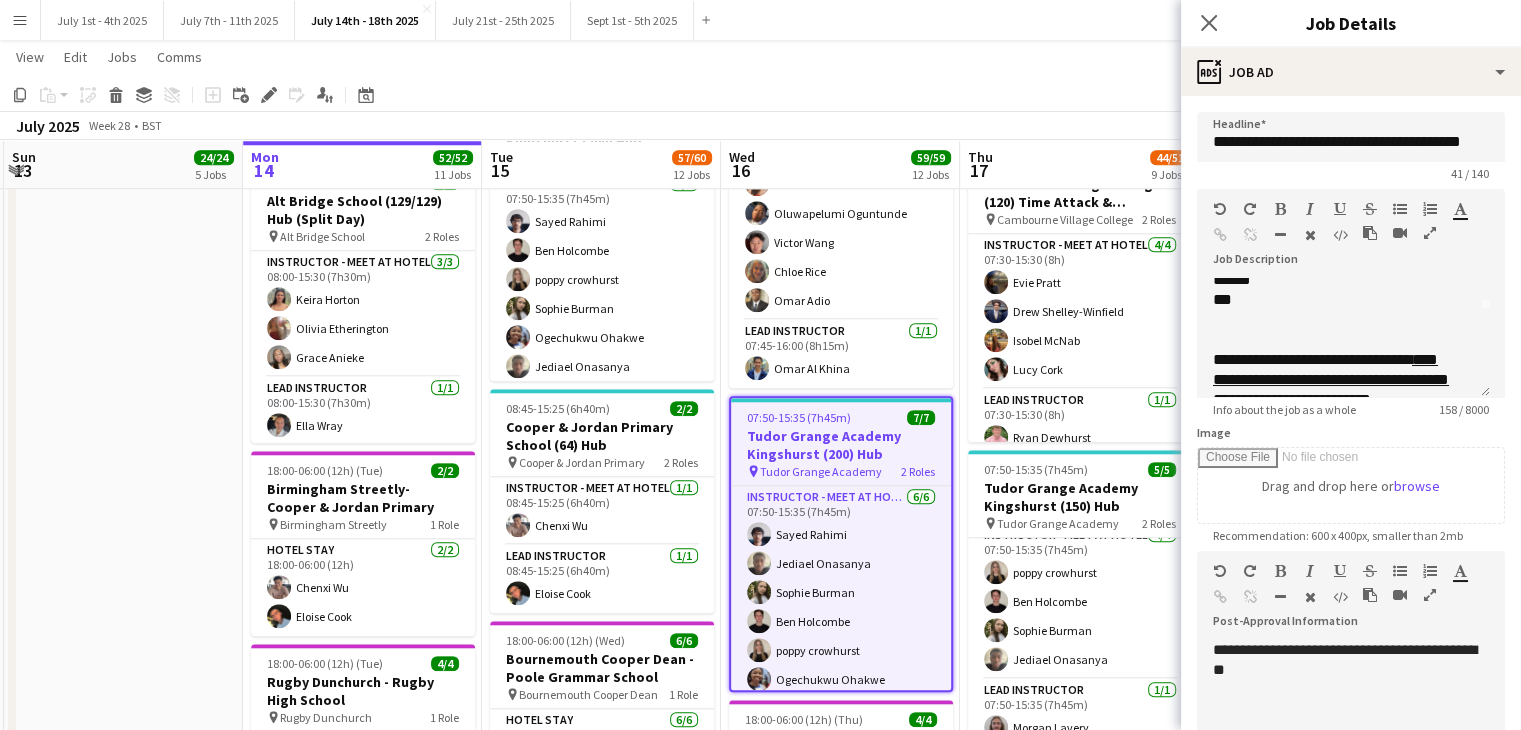 scroll, scrollTop: 56, scrollLeft: 0, axis: vertical 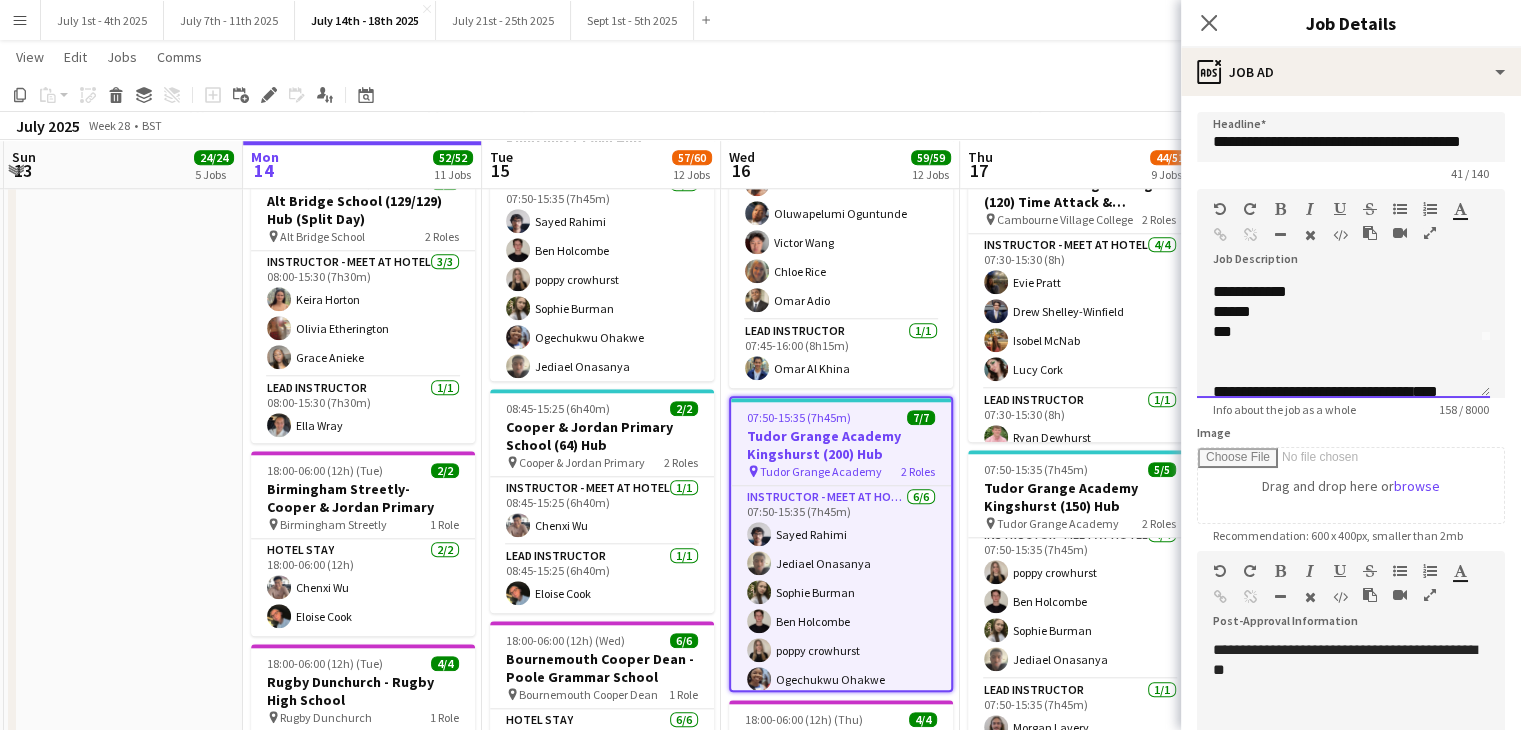 click on "***" at bounding box center [1336, 332] 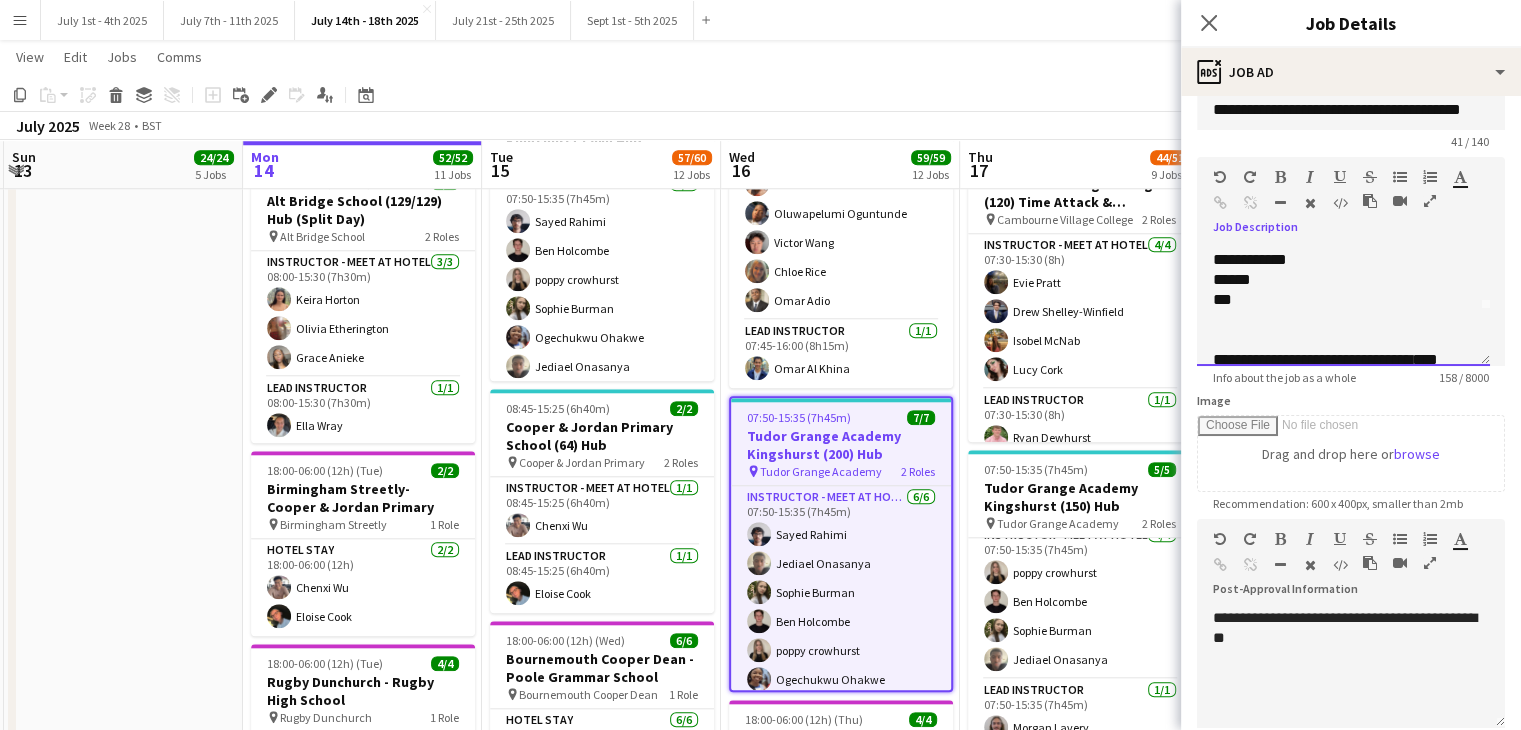 scroll, scrollTop: 0, scrollLeft: 0, axis: both 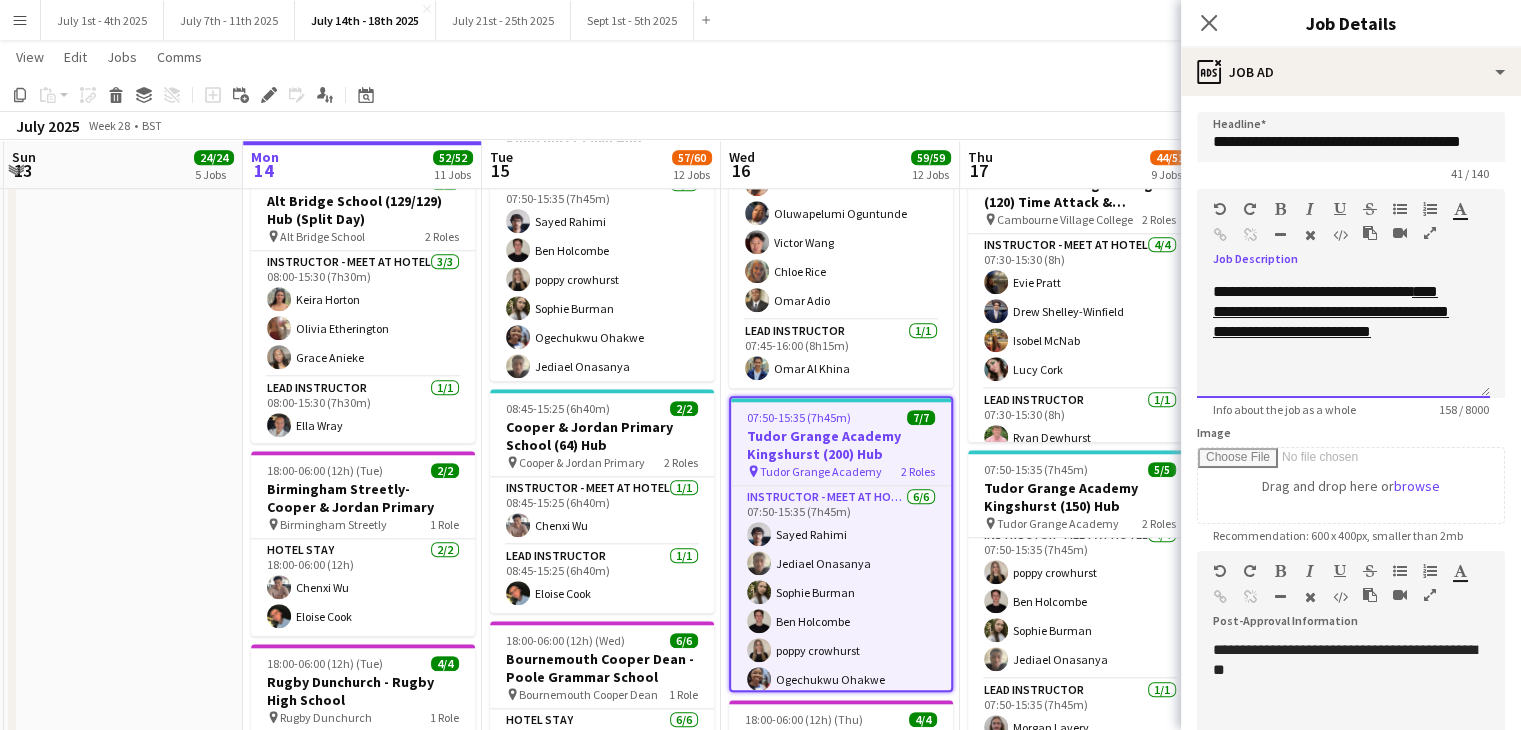 click on "**********" at bounding box center (1336, 322) 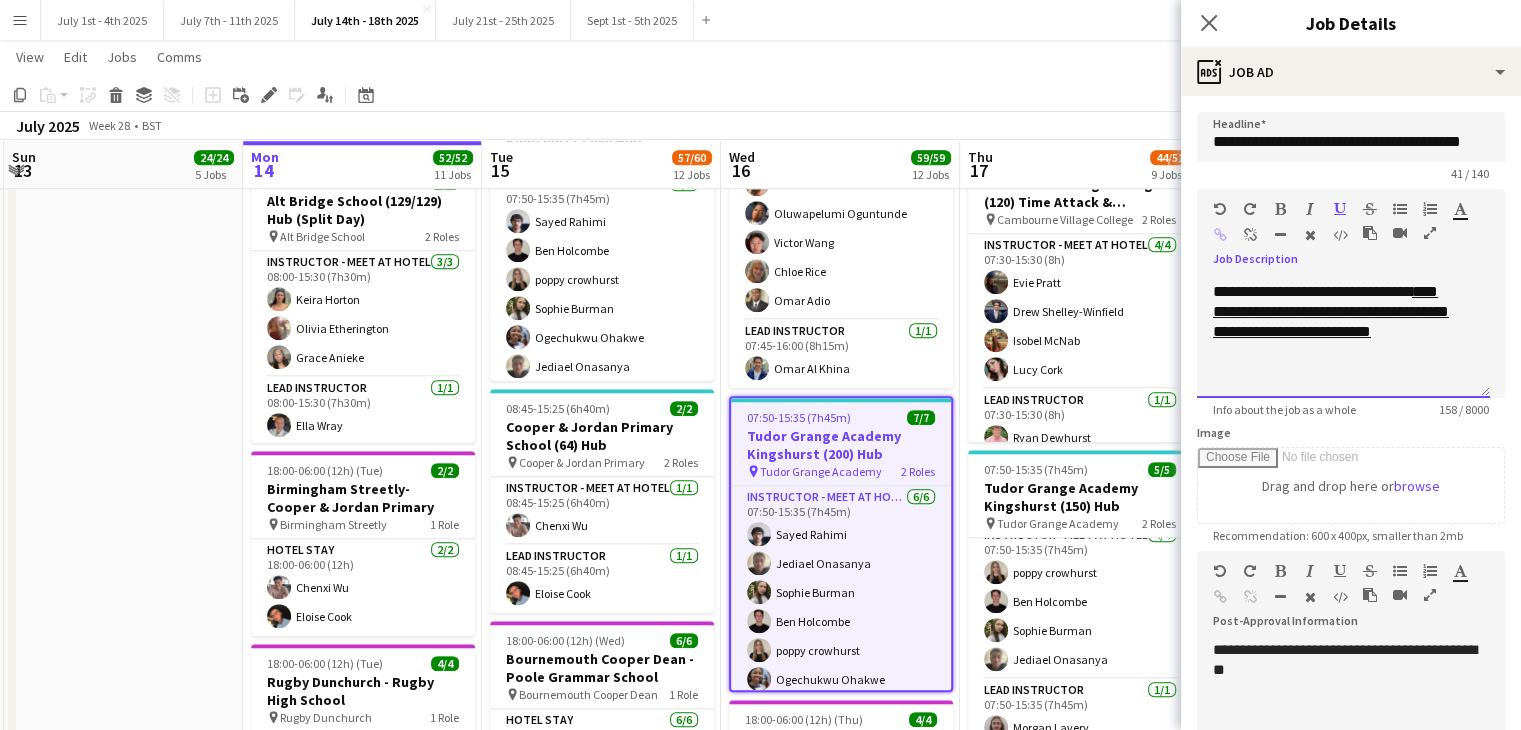type 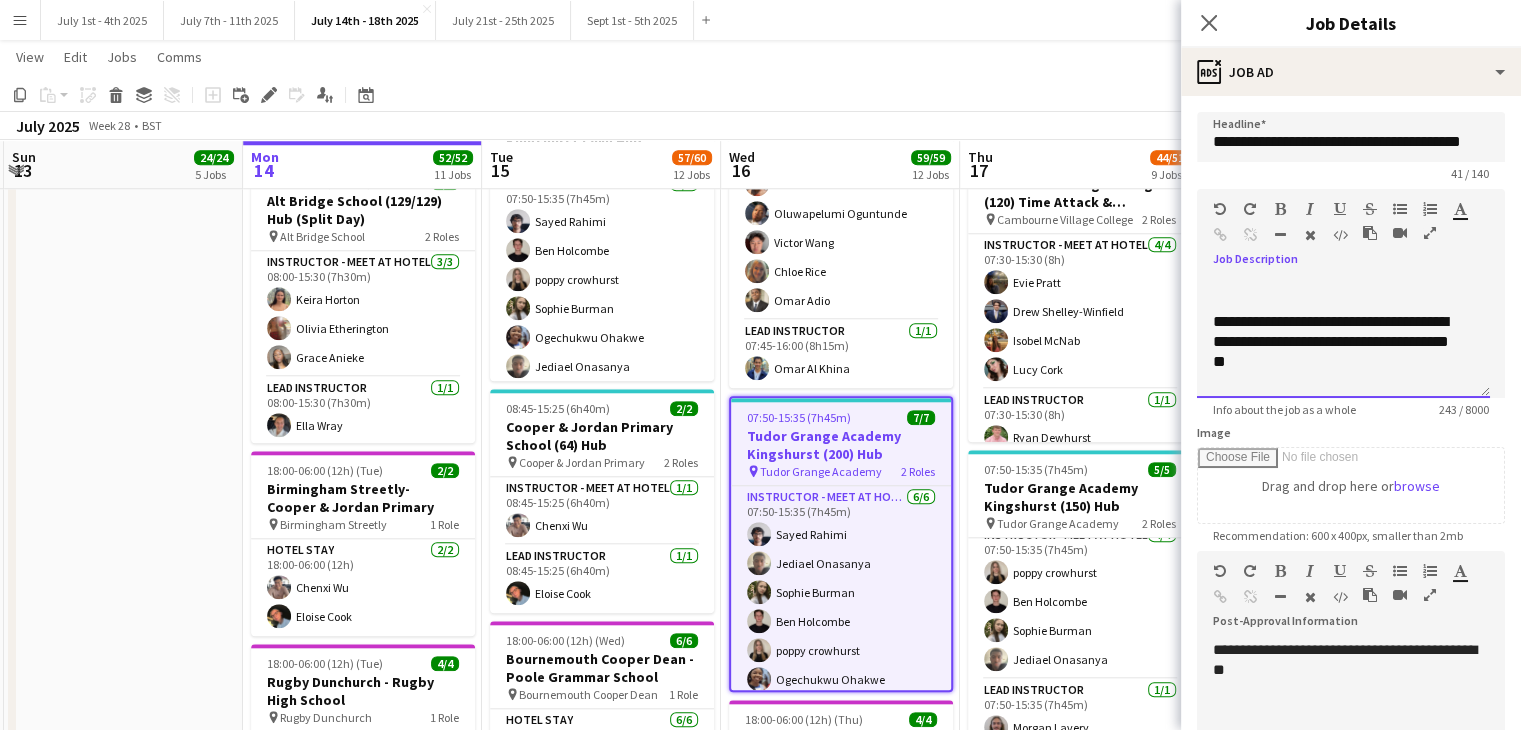 scroll, scrollTop: 236, scrollLeft: 0, axis: vertical 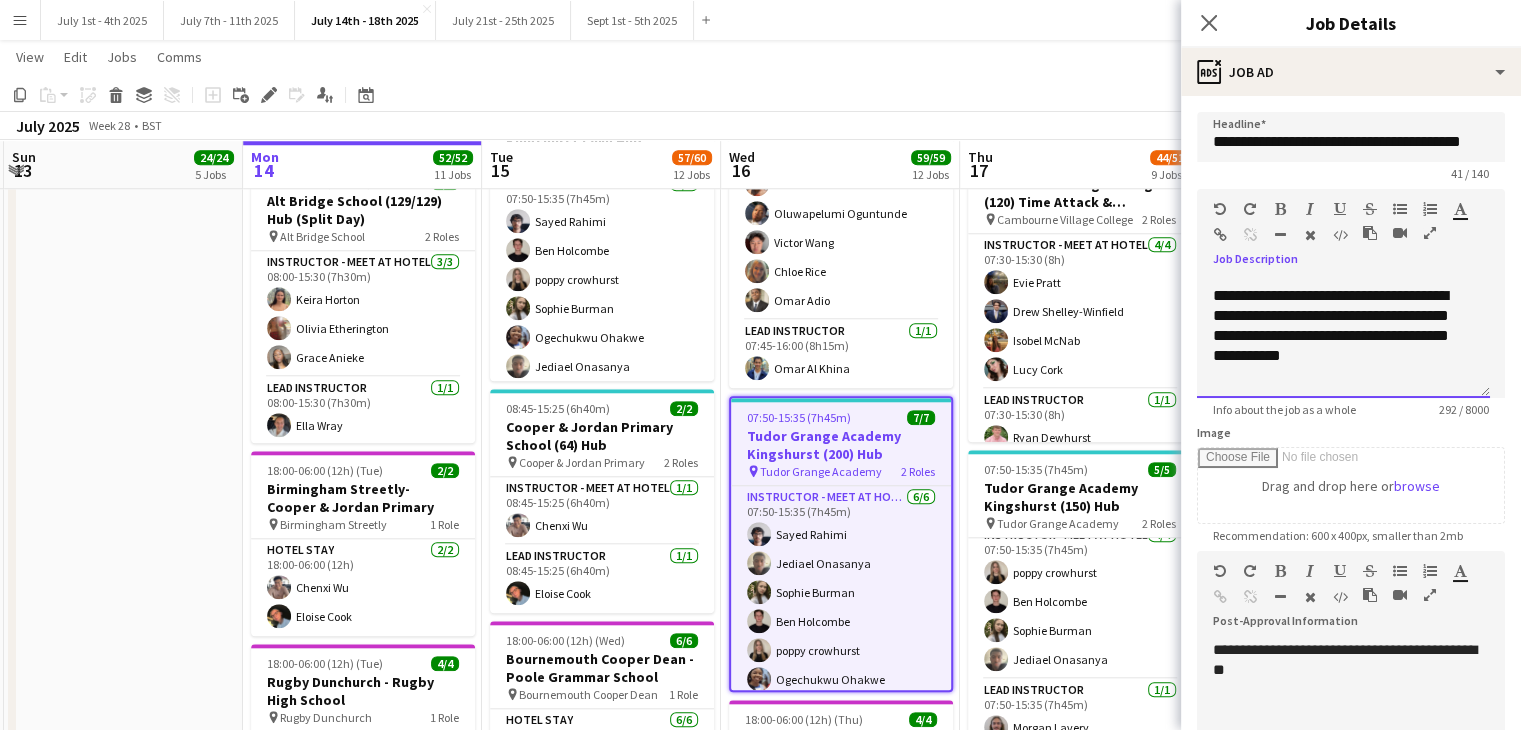 drag, startPoint x: 1213, startPoint y: 289, endPoint x: 1462, endPoint y: 359, distance: 258.65228 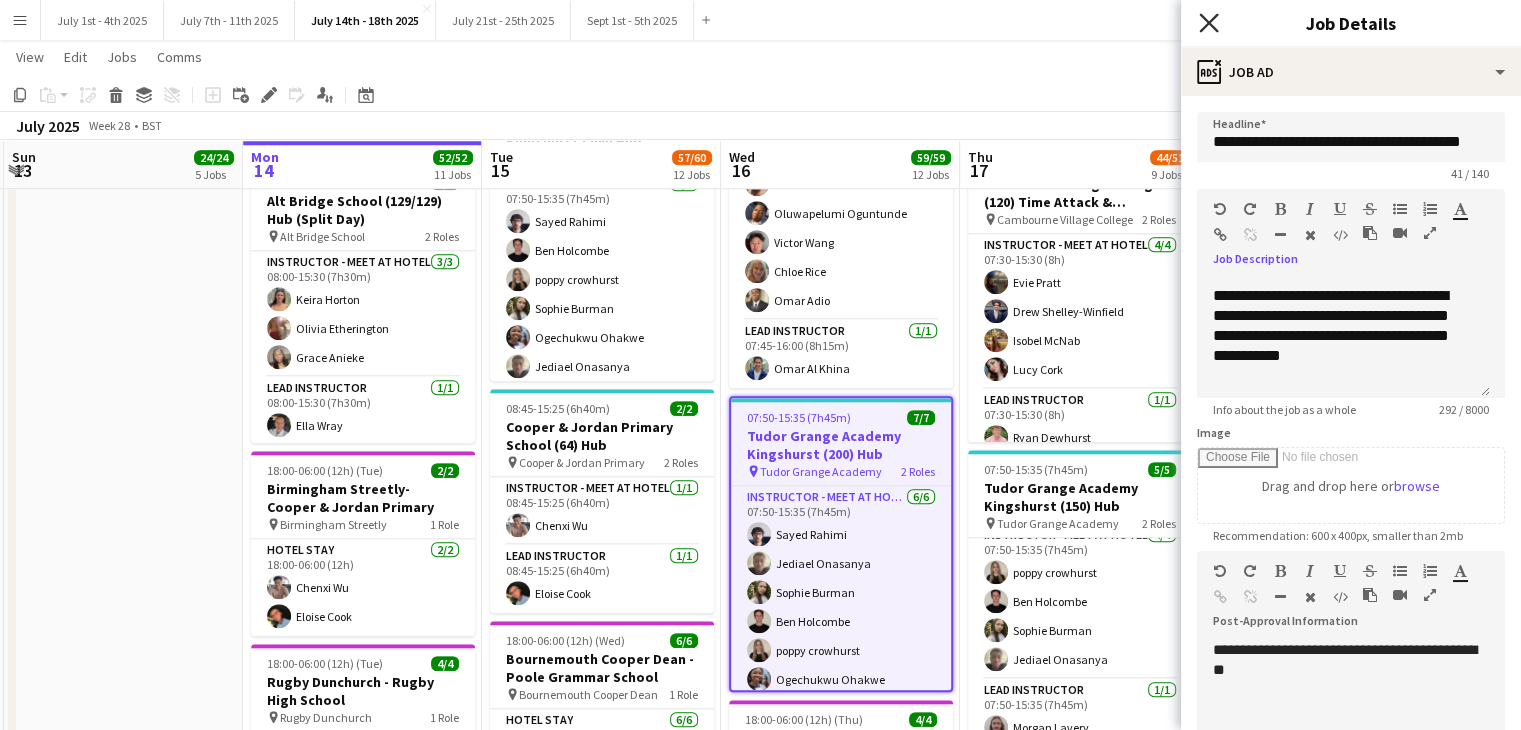 click on "Close pop-in" 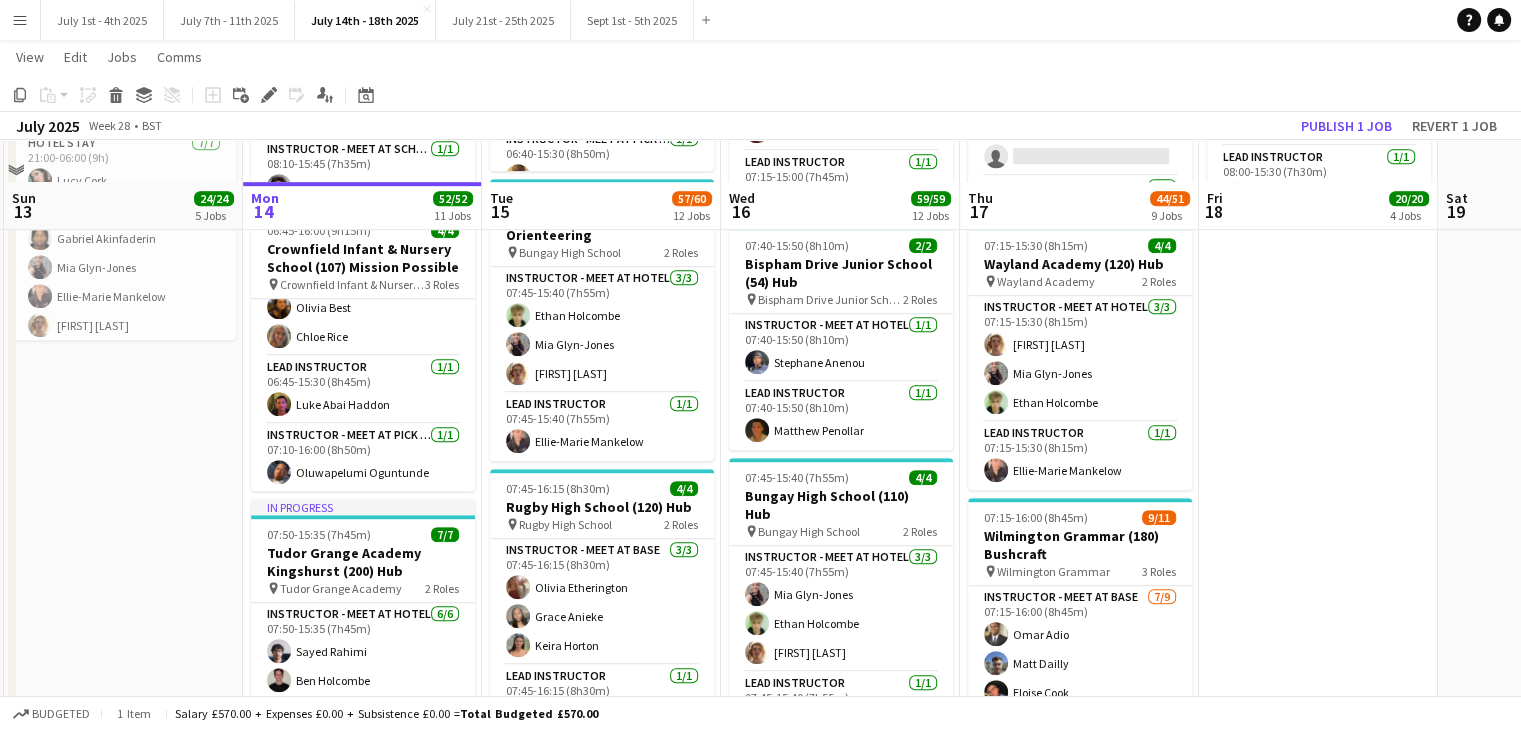 scroll, scrollTop: 1164, scrollLeft: 0, axis: vertical 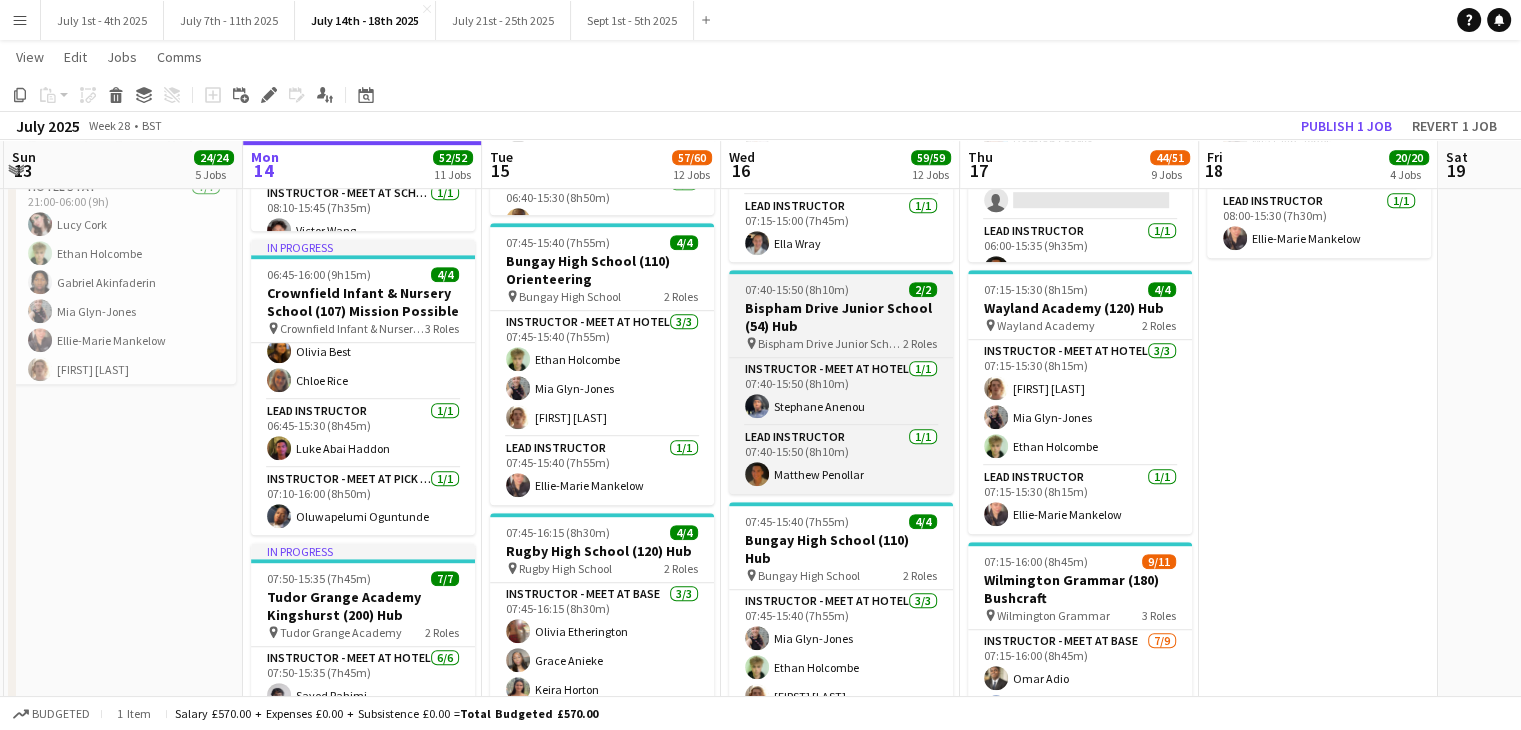 click on "Bispham Drive Junior School (54) Hub" at bounding box center (841, 317) 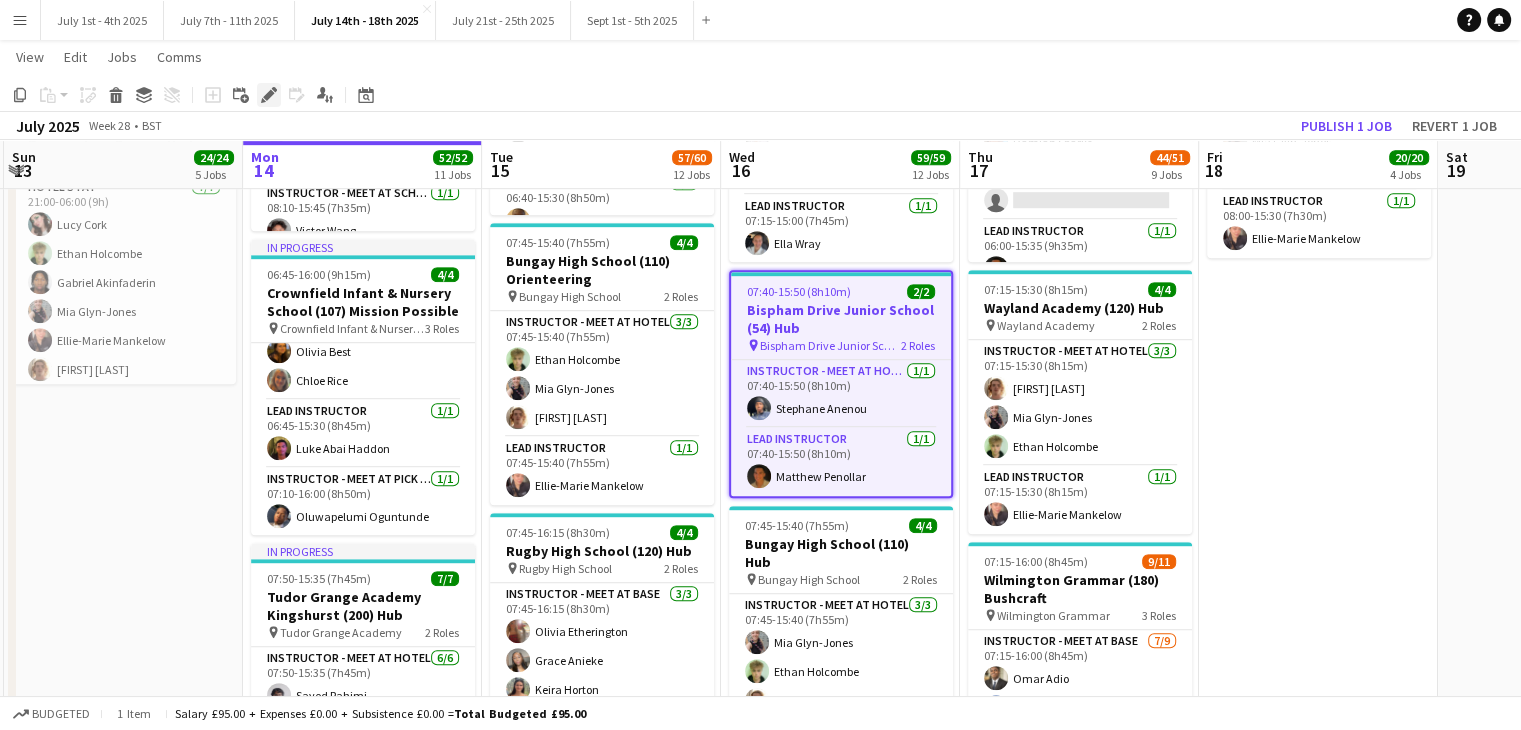 click on "Edit" 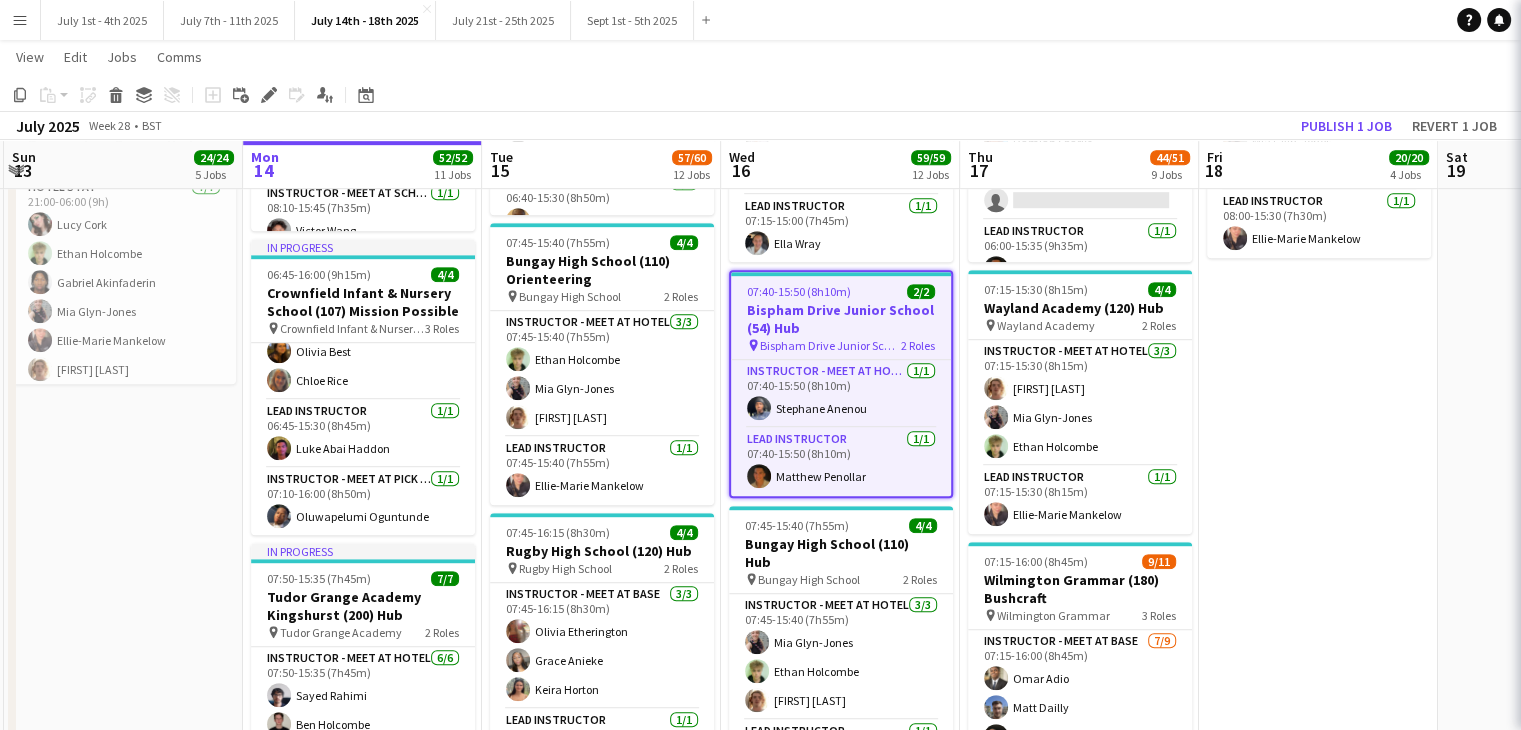 type on "**********" 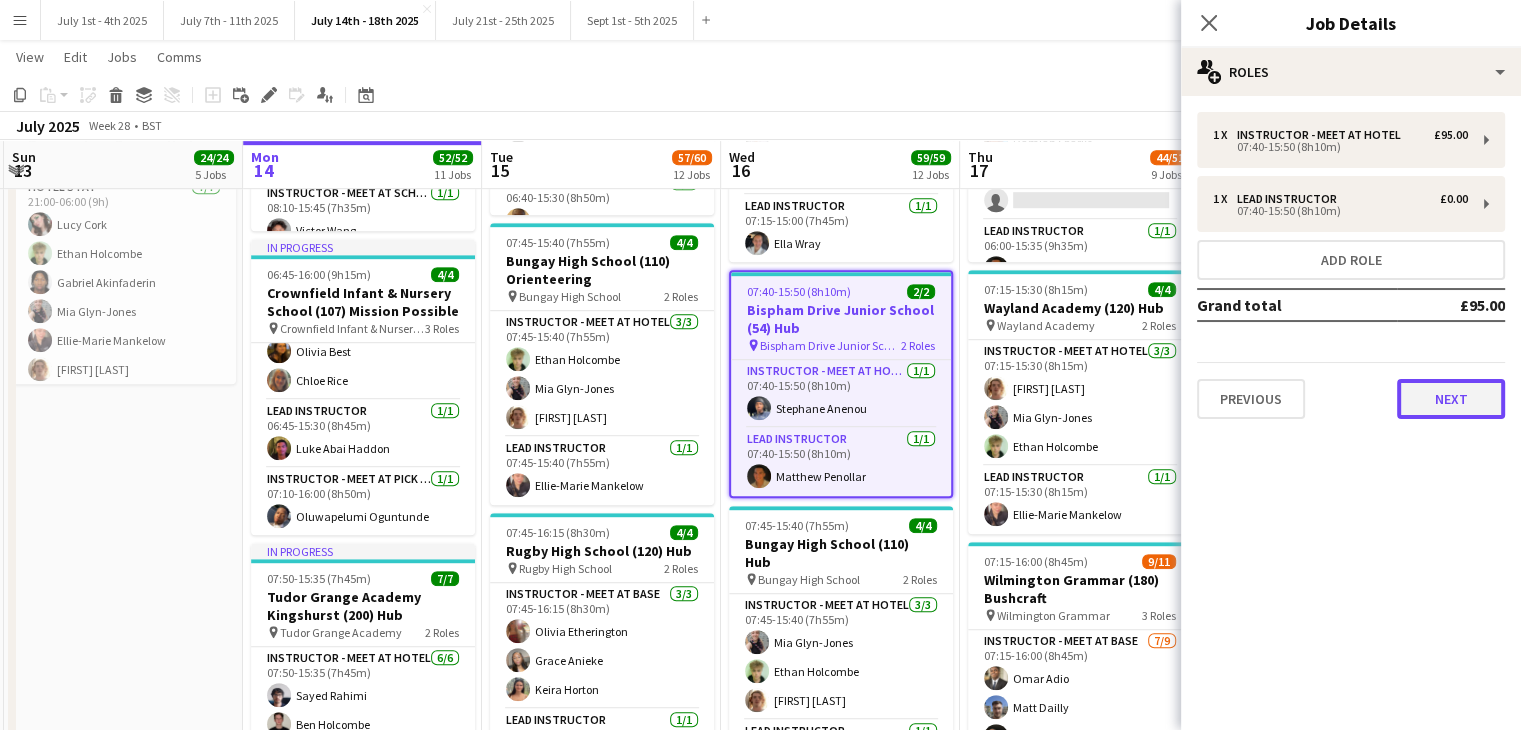 click on "Next" at bounding box center (1451, 399) 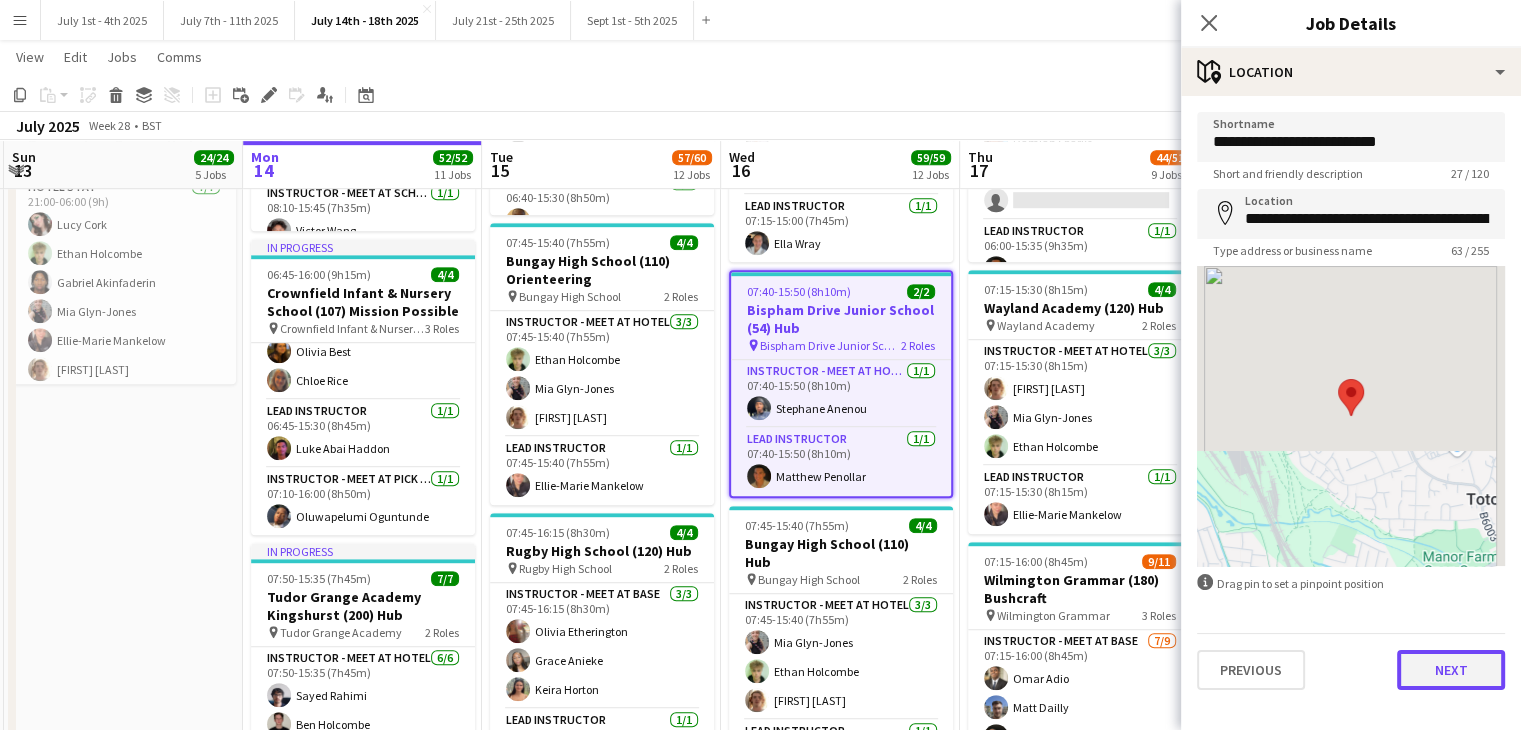 click on "Next" at bounding box center (1451, 670) 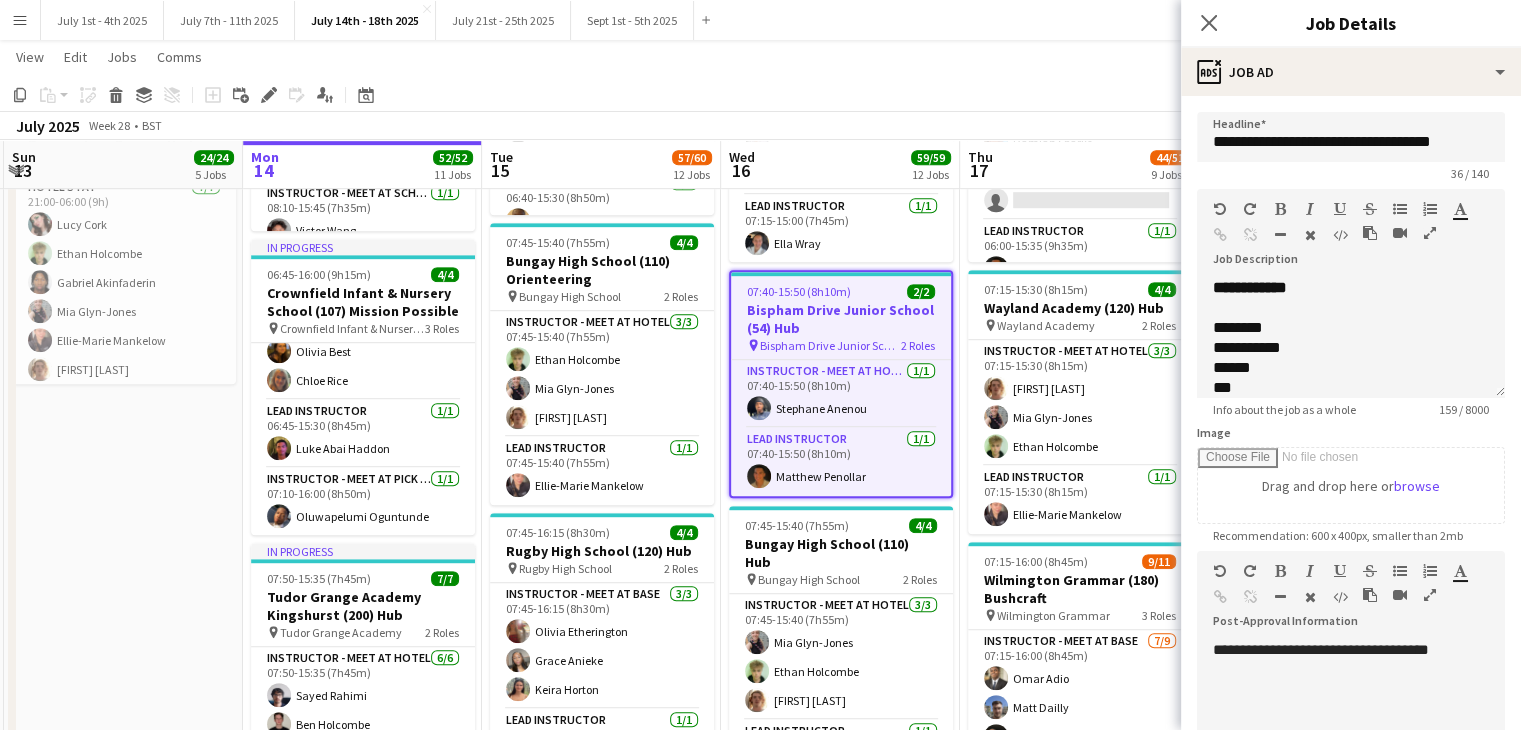 scroll, scrollTop: 176, scrollLeft: 0, axis: vertical 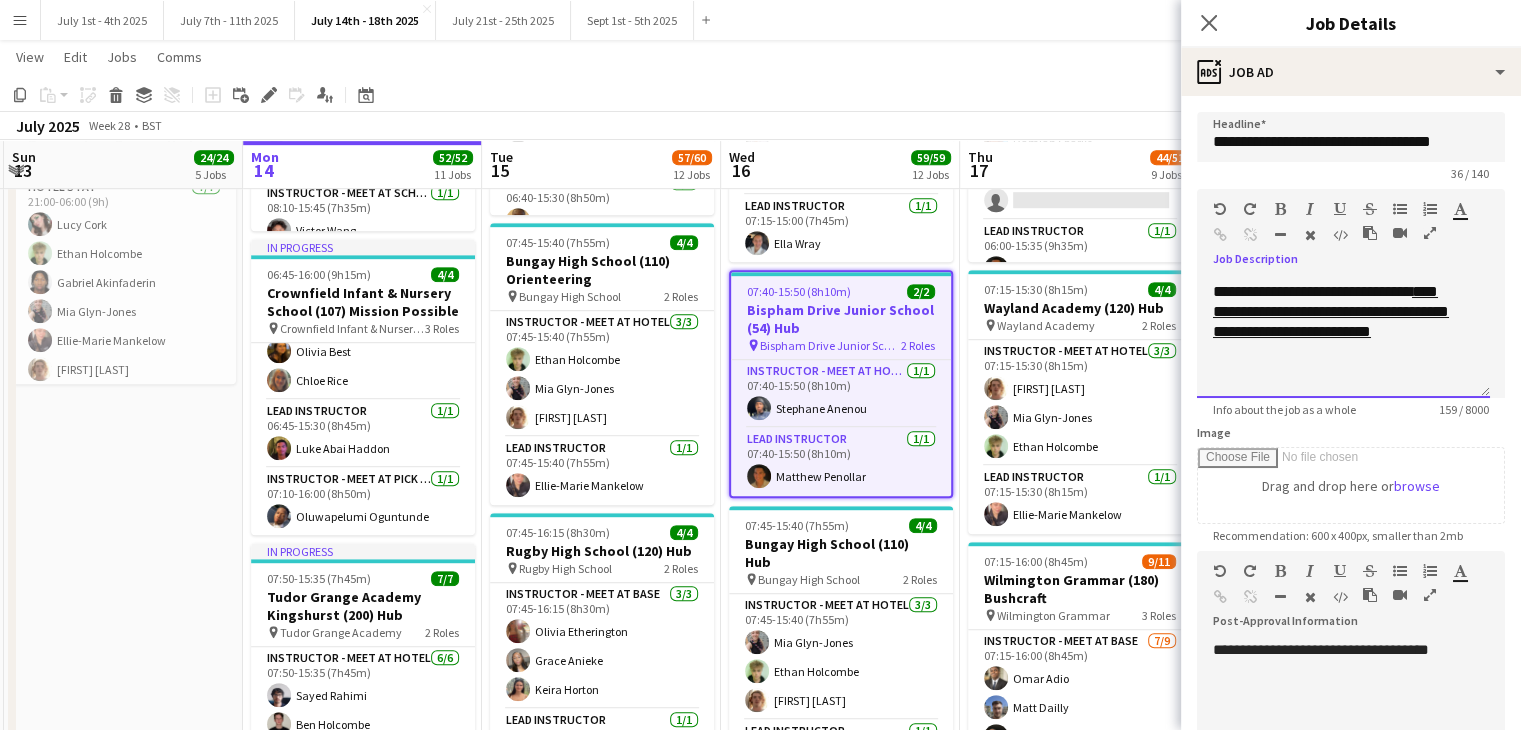 click on "**********" at bounding box center (1336, 322) 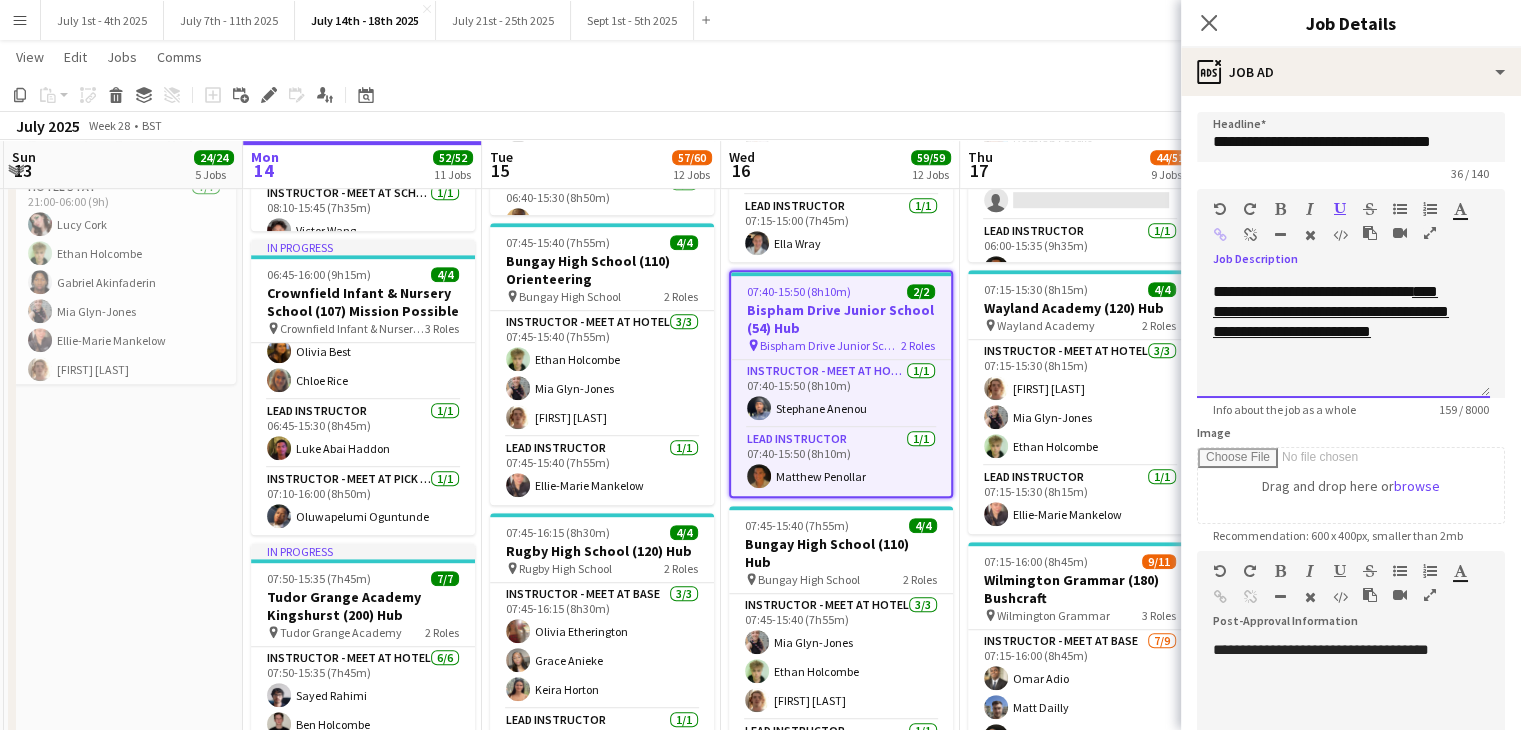 type 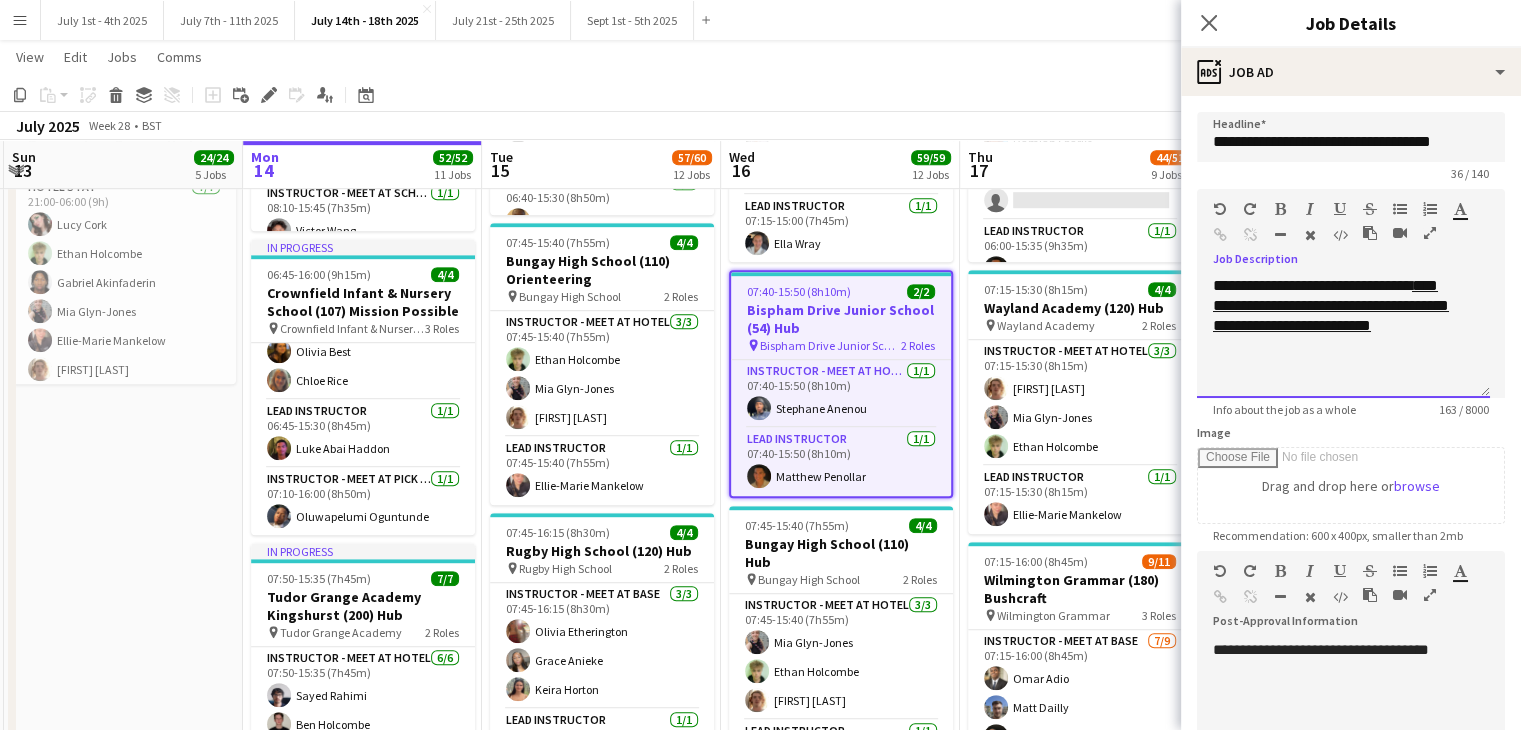 scroll, scrollTop: 242, scrollLeft: 0, axis: vertical 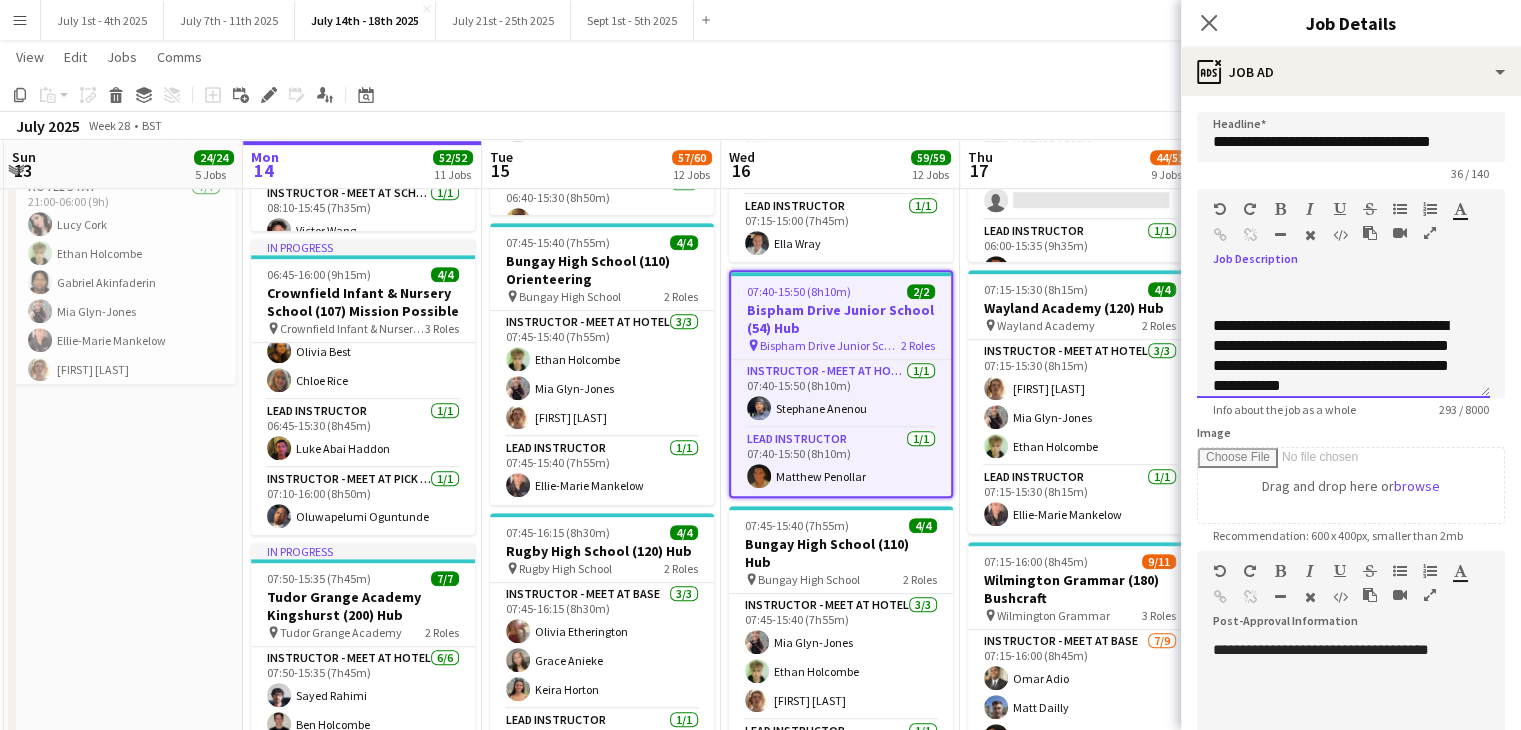 click on "**********" at bounding box center (1331, 355) 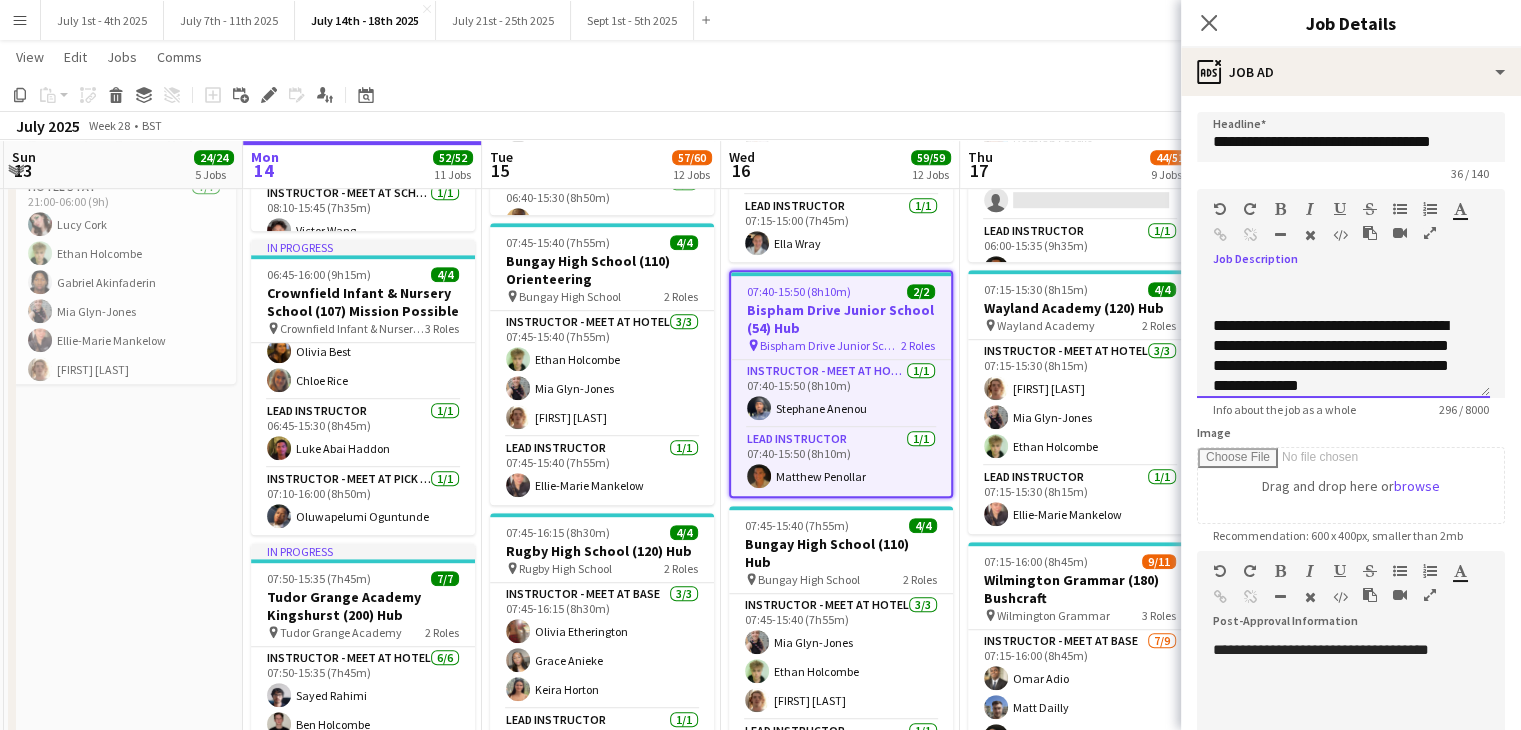 click on "**********" at bounding box center (1343, 356) 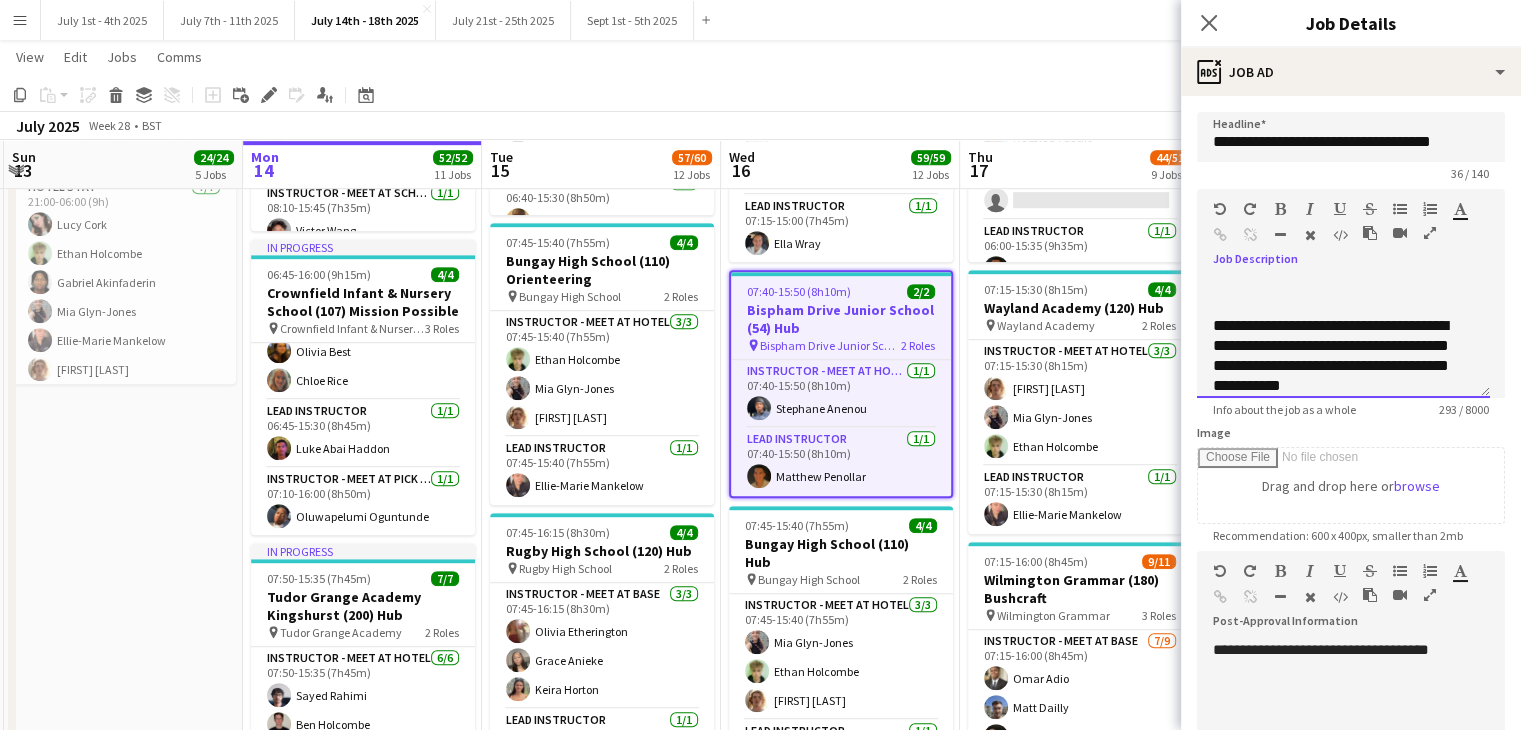 click on "**********" at bounding box center (1343, 356) 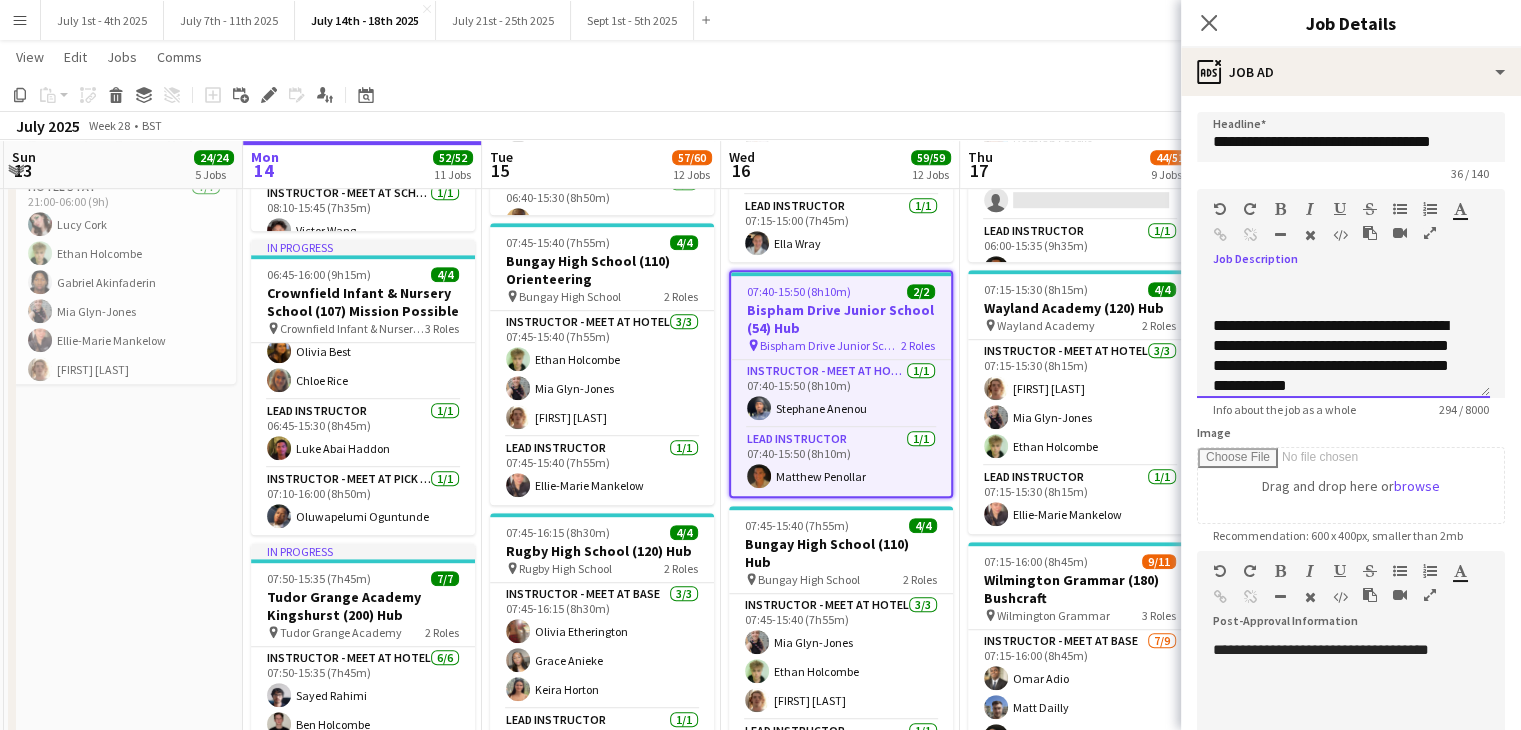 scroll, scrollTop: 269, scrollLeft: 0, axis: vertical 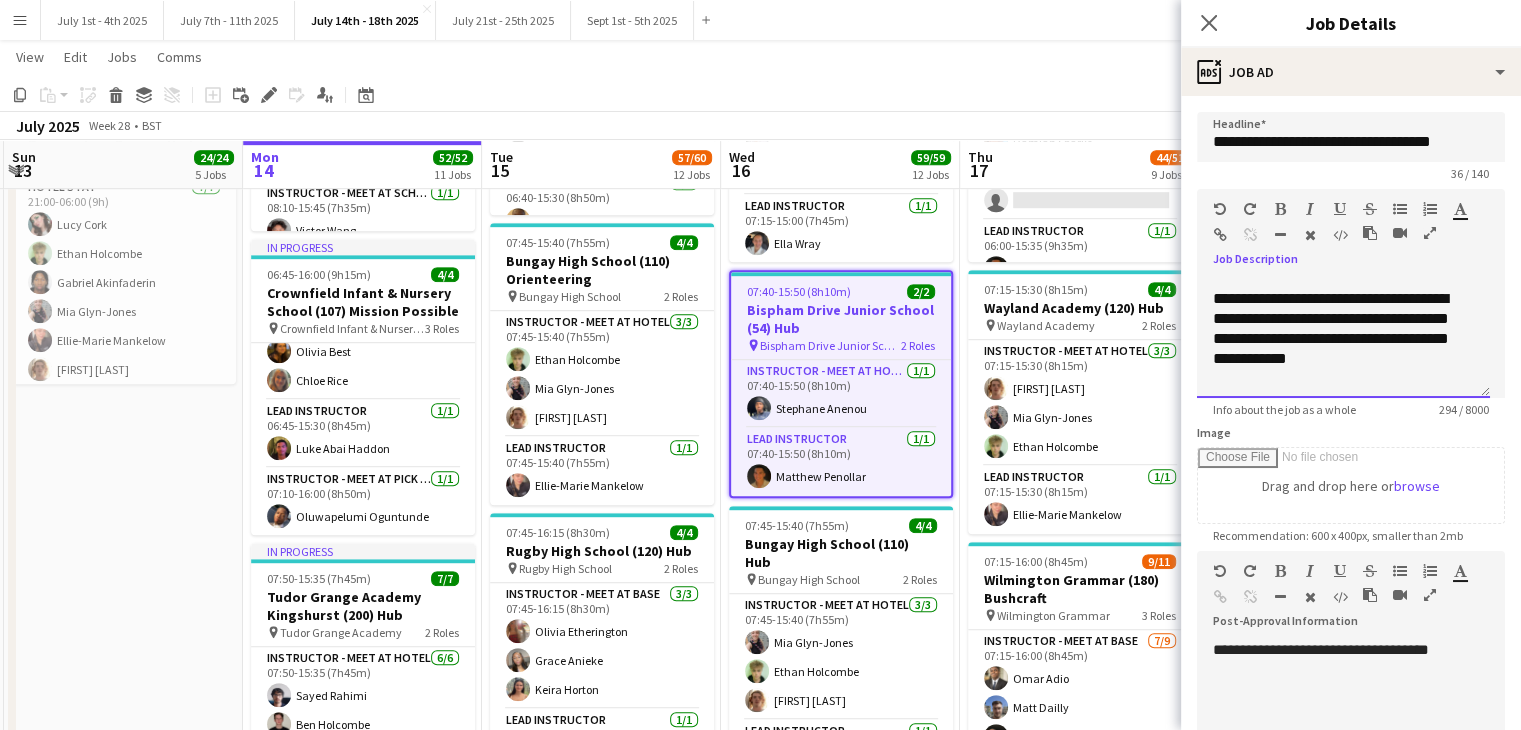 drag, startPoint x: 1361, startPoint y: 338, endPoint x: 1462, endPoint y: 360, distance: 103.36827 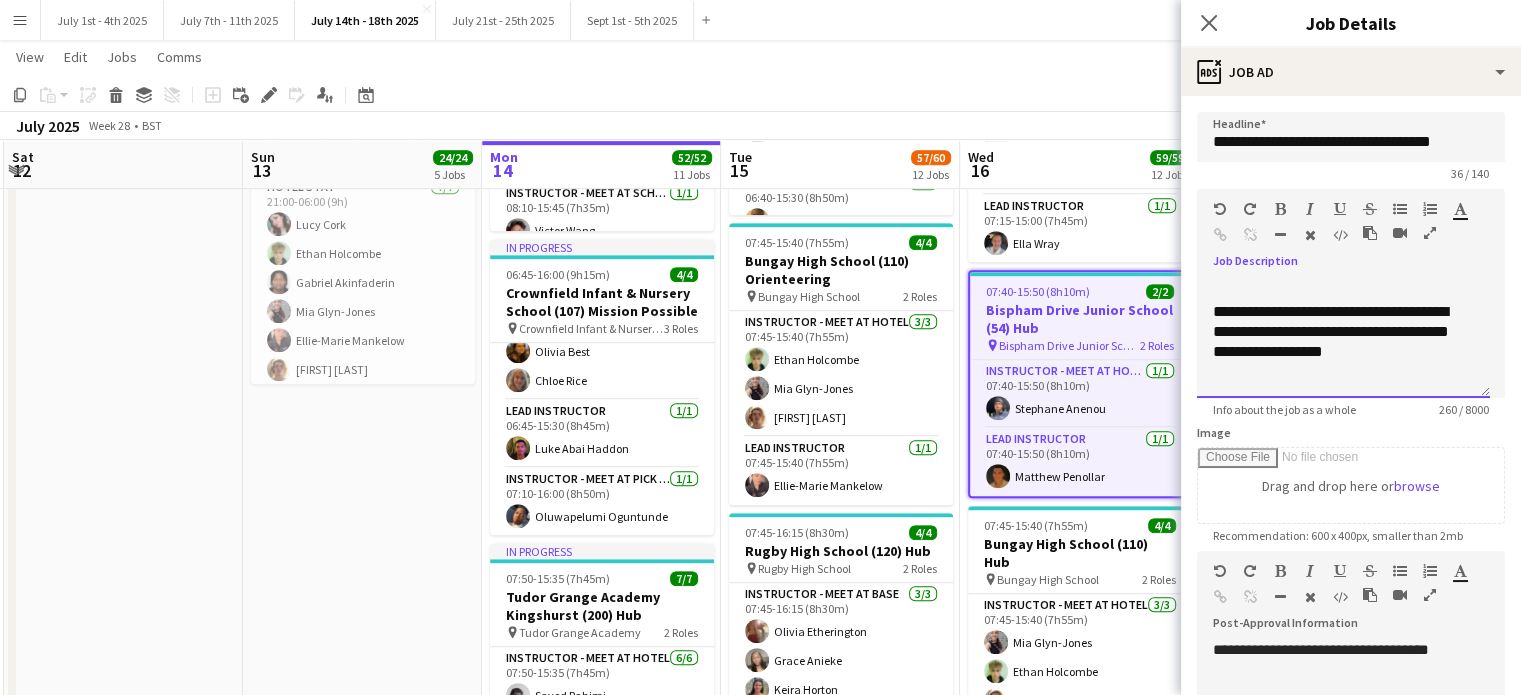 scroll, scrollTop: 269, scrollLeft: 0, axis: vertical 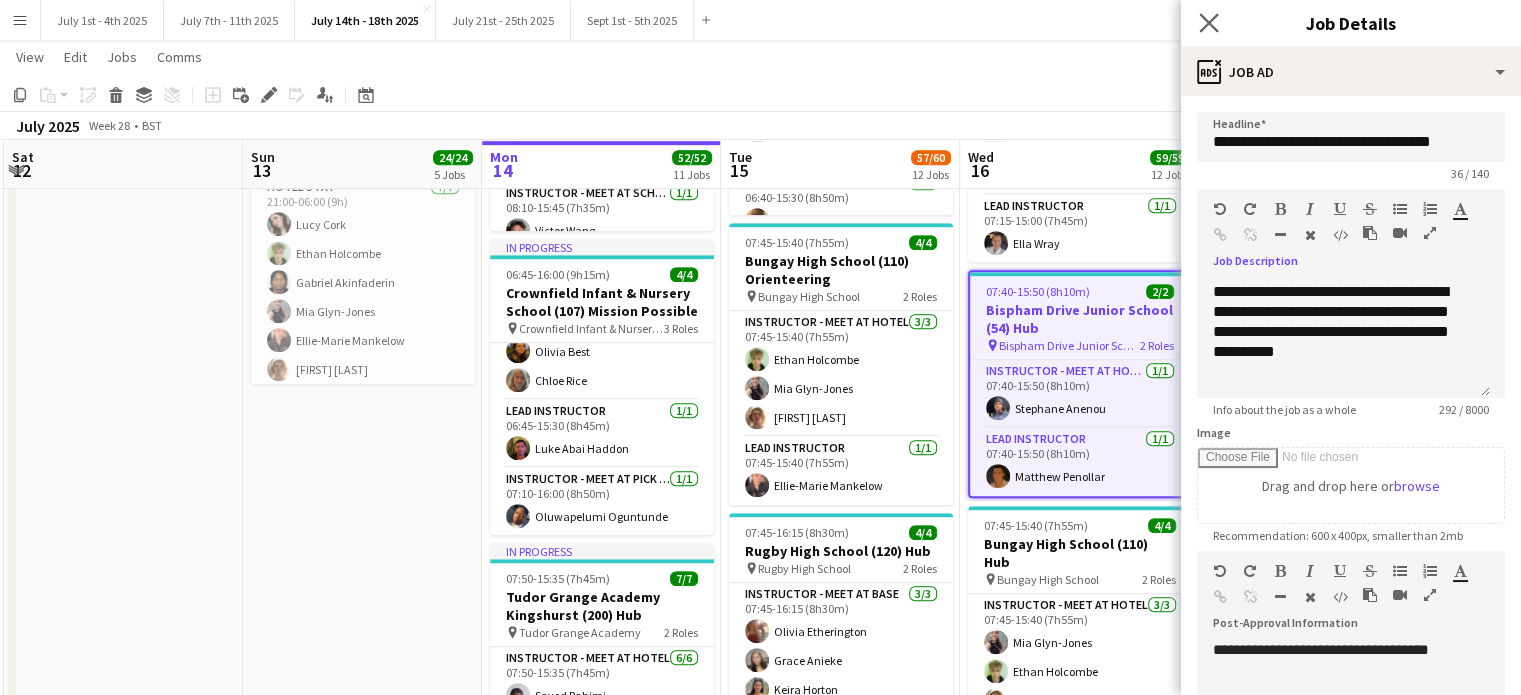 click on "Close pop-in" 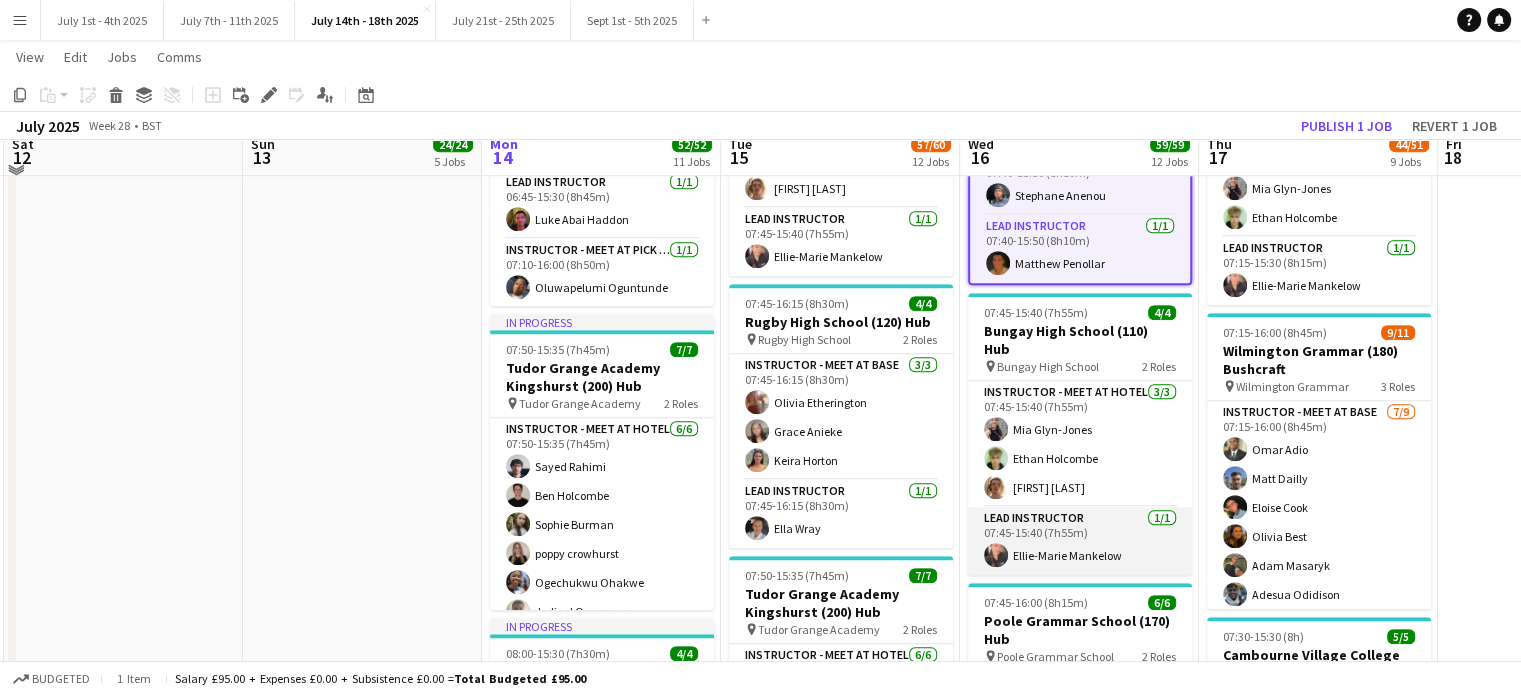 scroll, scrollTop: 1364, scrollLeft: 0, axis: vertical 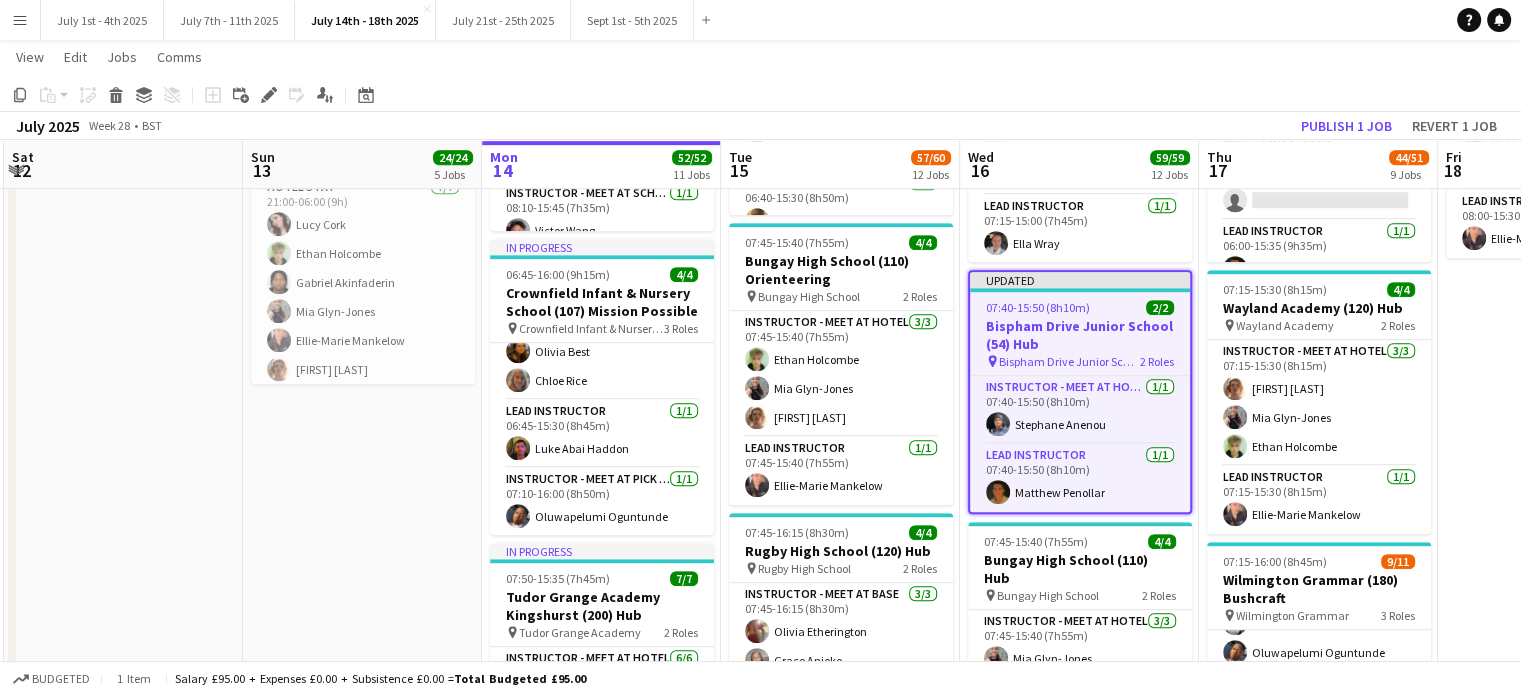click on "Bispham Drive Junior School (54) Hub" at bounding box center [1080, 335] 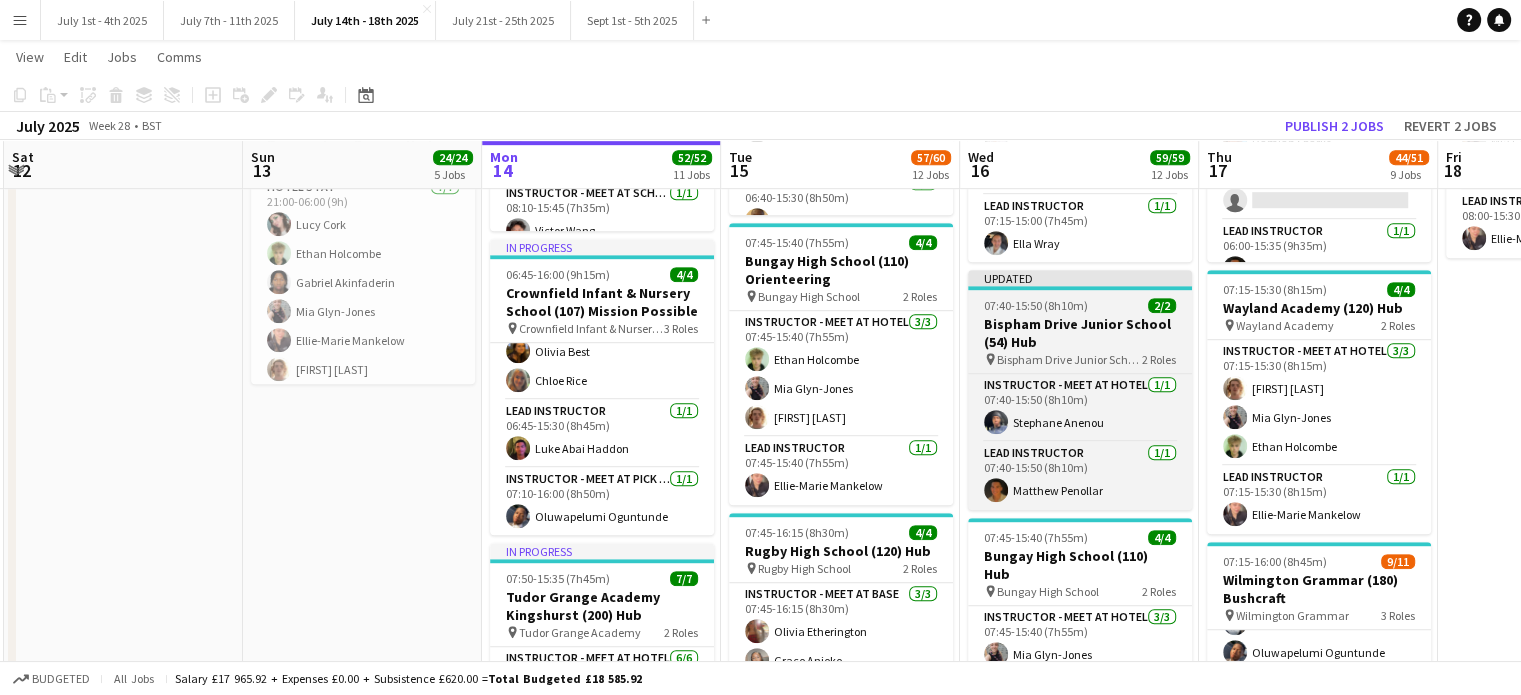 click on "Bispham Drive Junior School (54) Hub" at bounding box center (1080, 333) 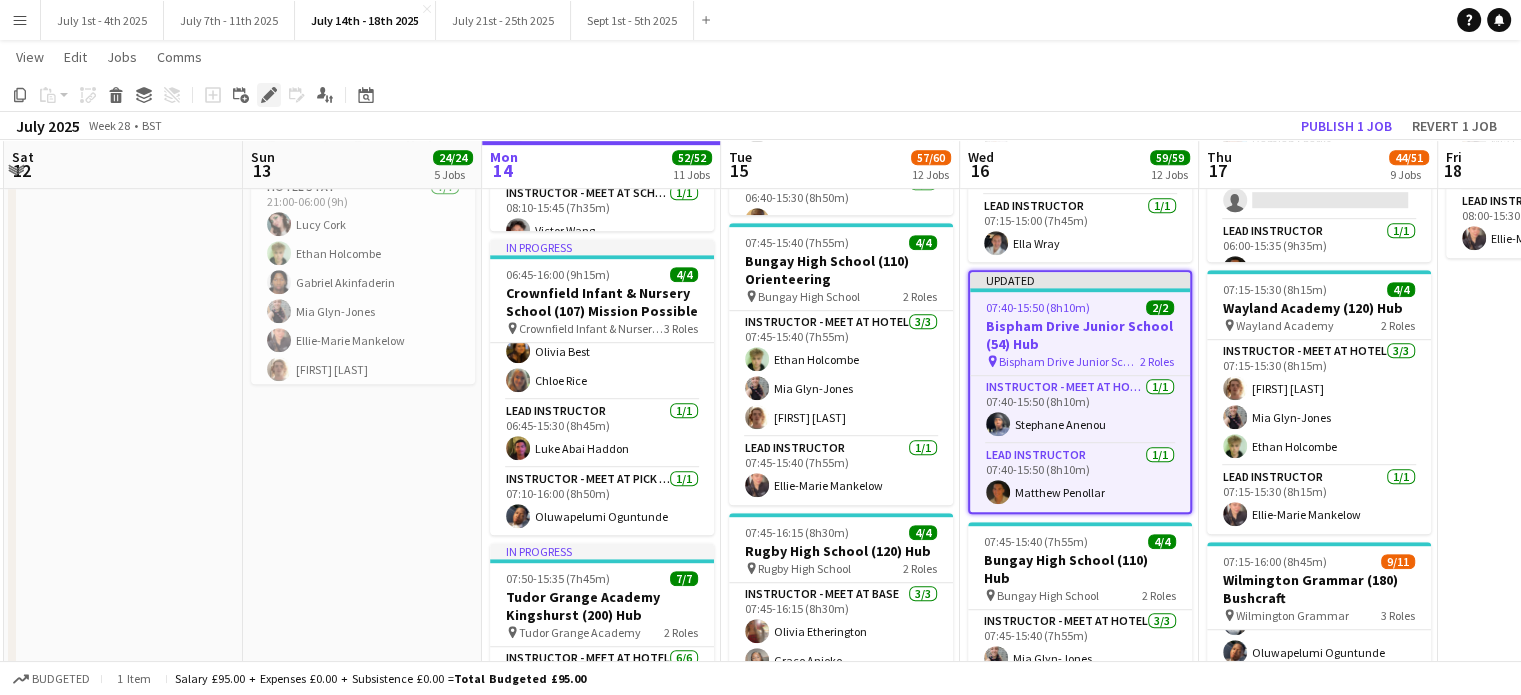 click on "Edit" 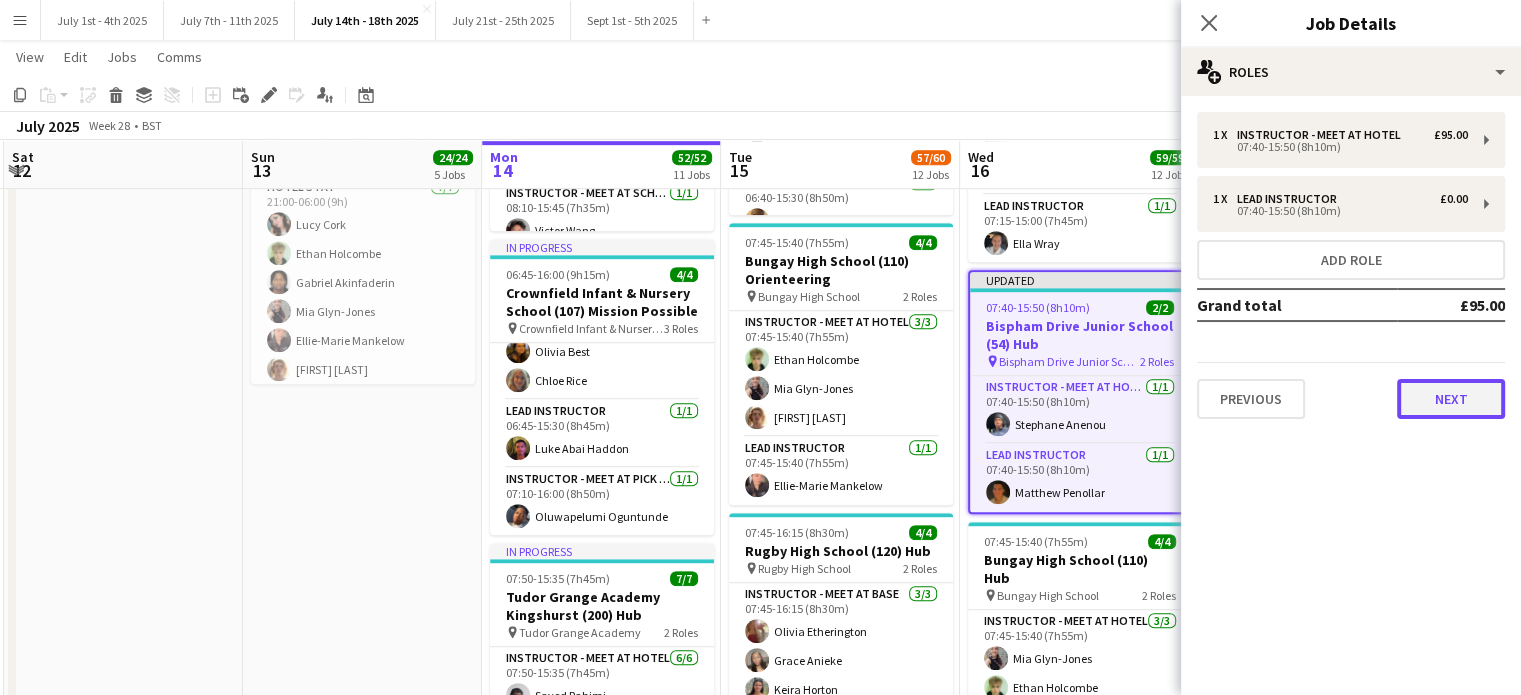 click on "Next" at bounding box center [1451, 399] 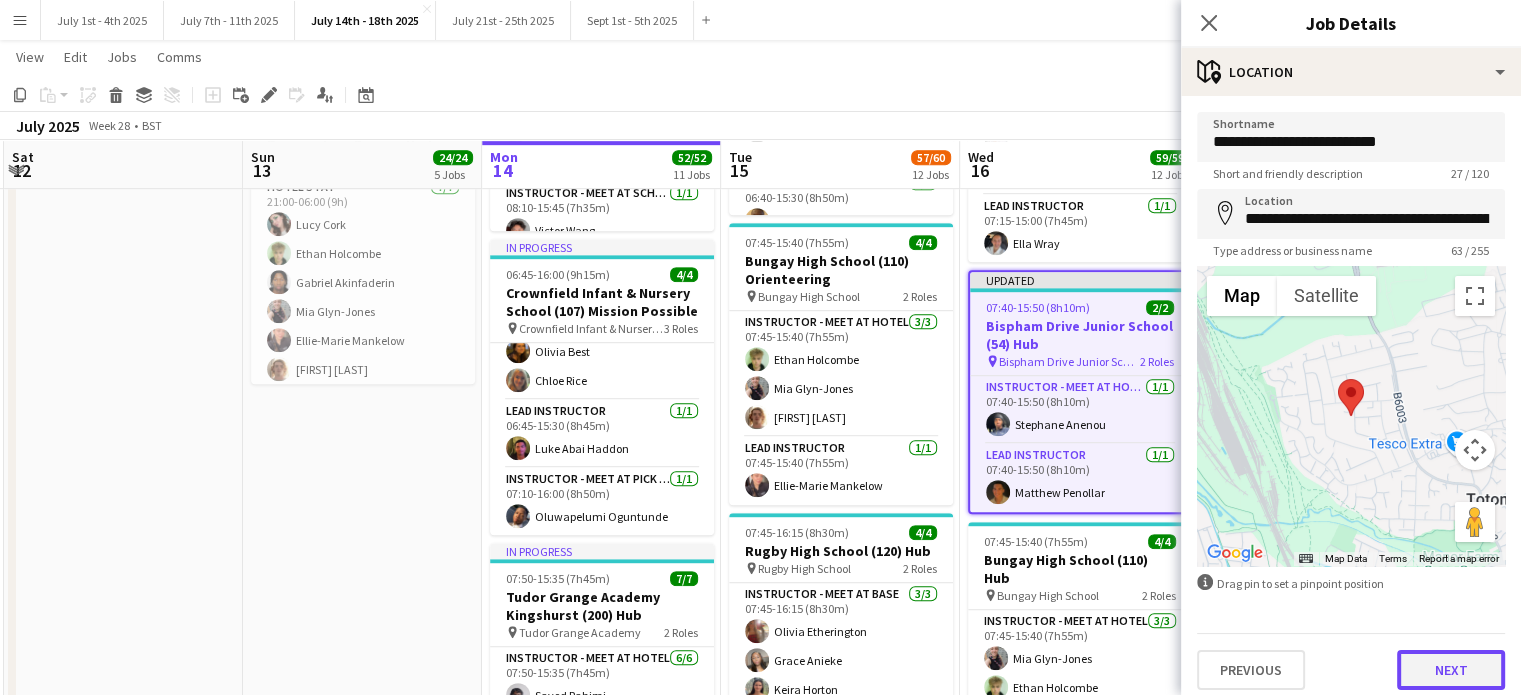 click on "Next" at bounding box center (1451, 670) 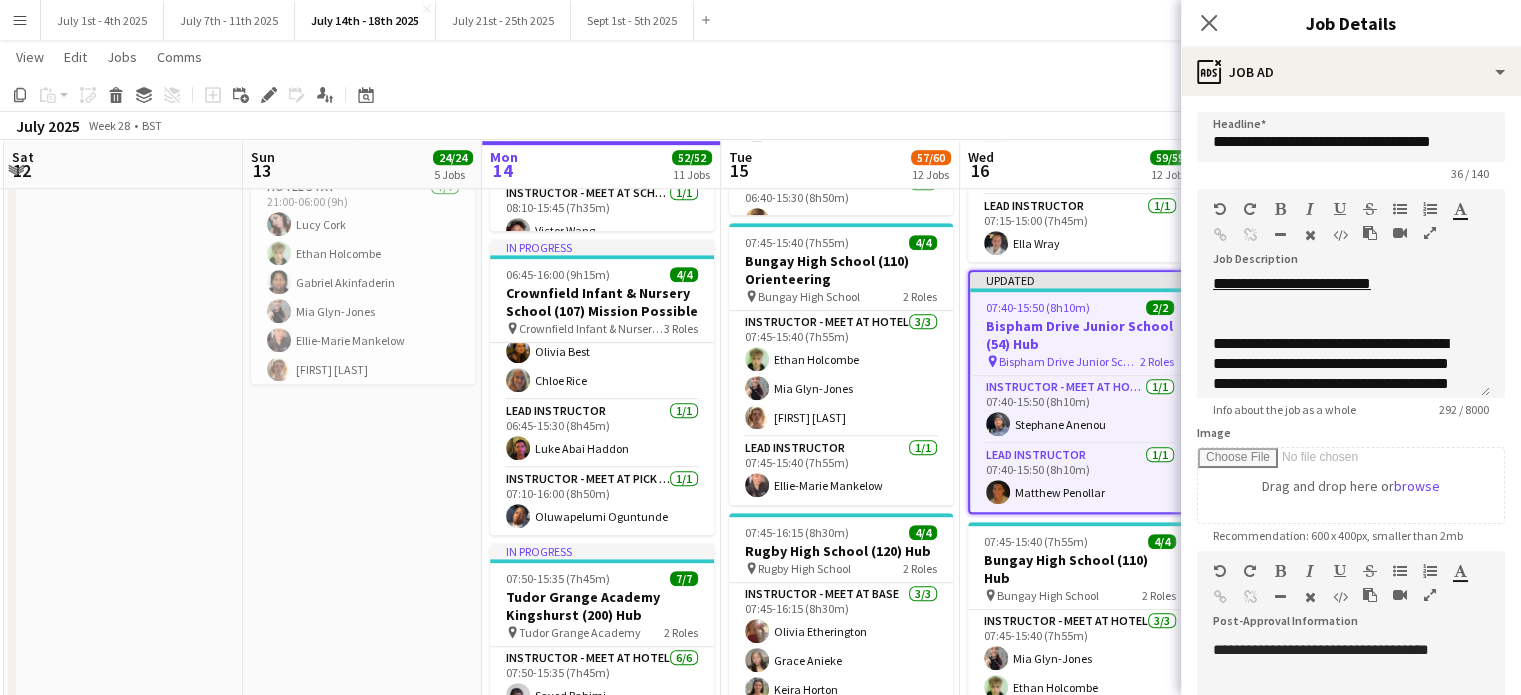scroll, scrollTop: 196, scrollLeft: 0, axis: vertical 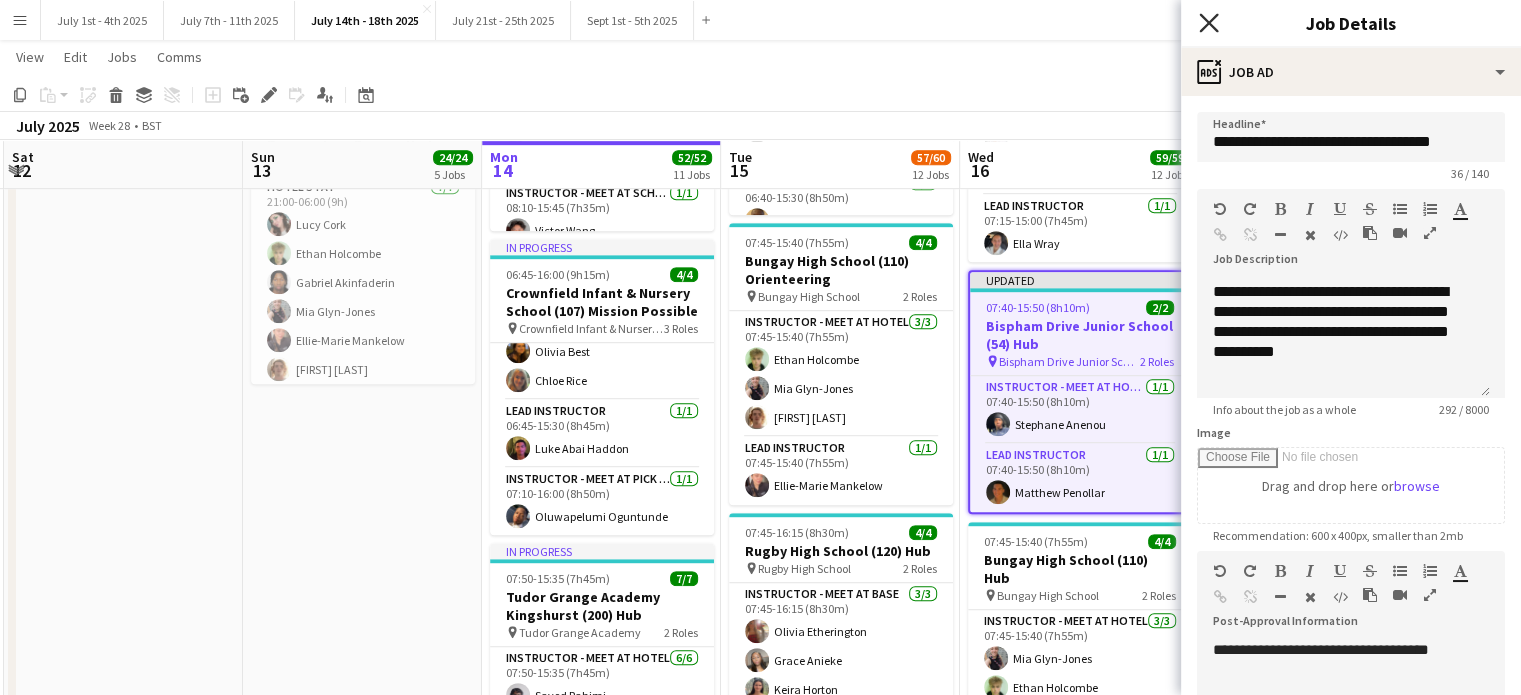 click on "Close pop-in" 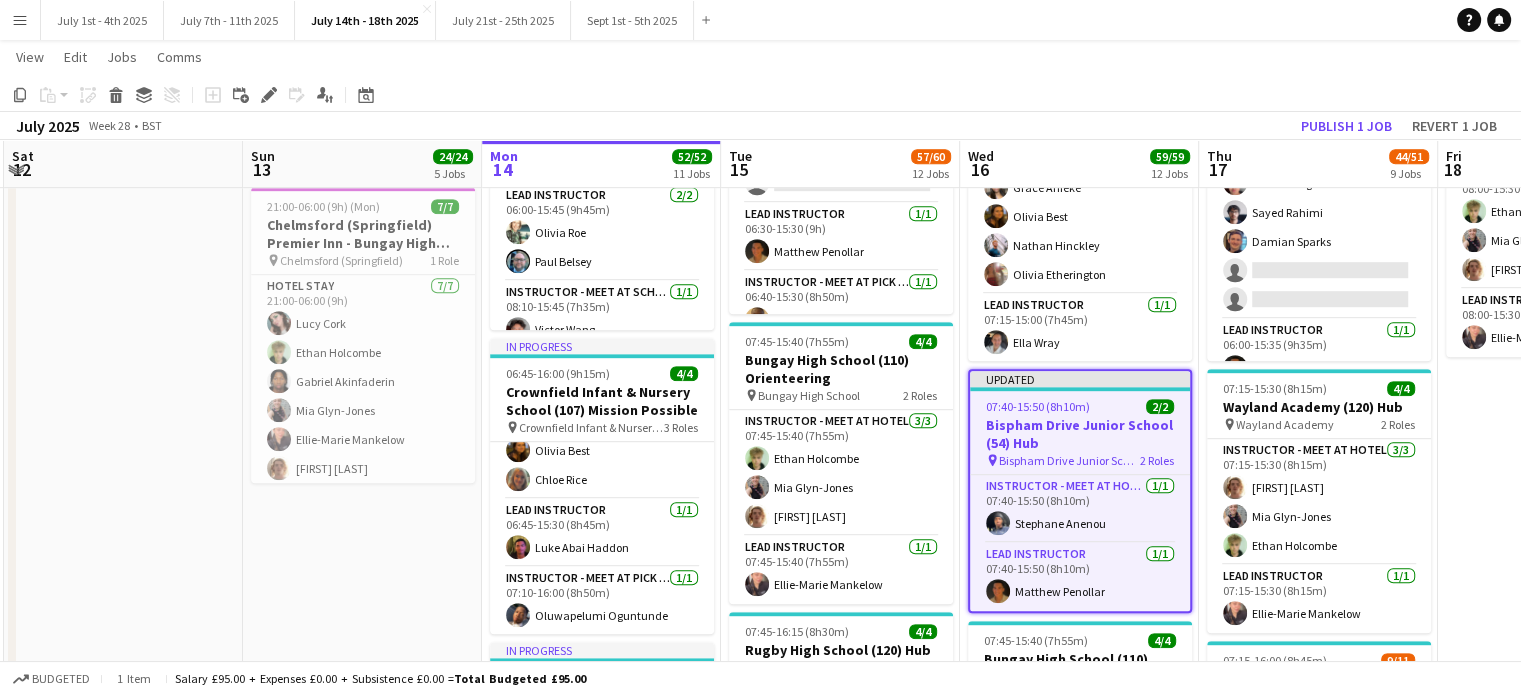 scroll, scrollTop: 1064, scrollLeft: 0, axis: vertical 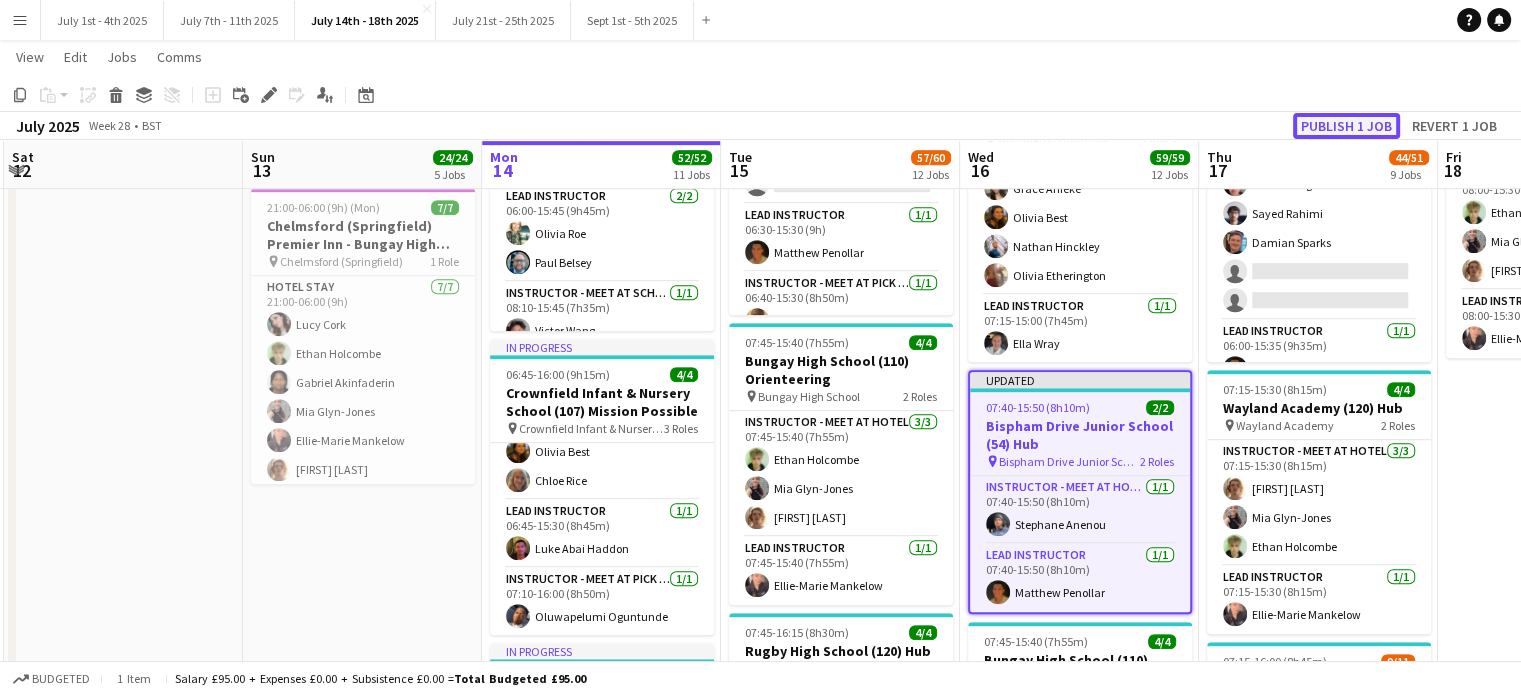 click on "Publish 1 job" 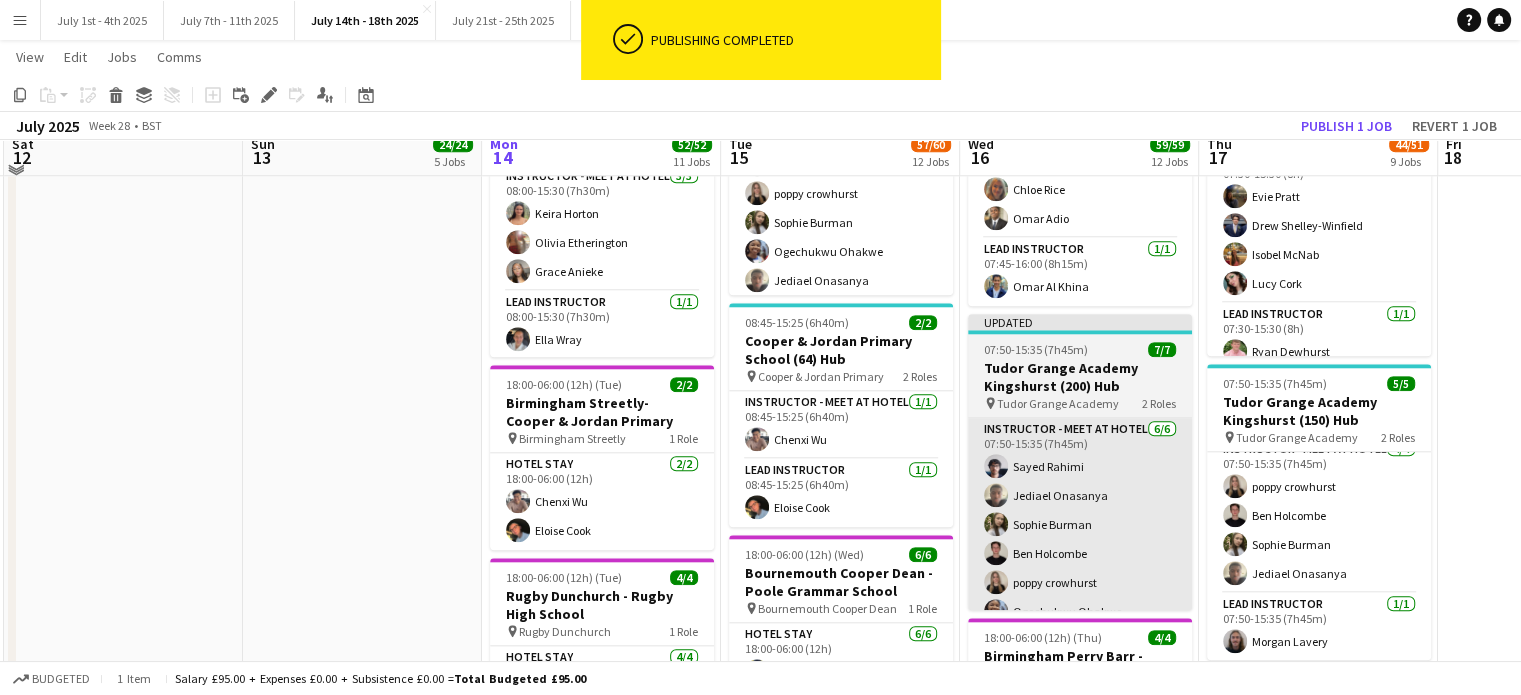 scroll, scrollTop: 1964, scrollLeft: 0, axis: vertical 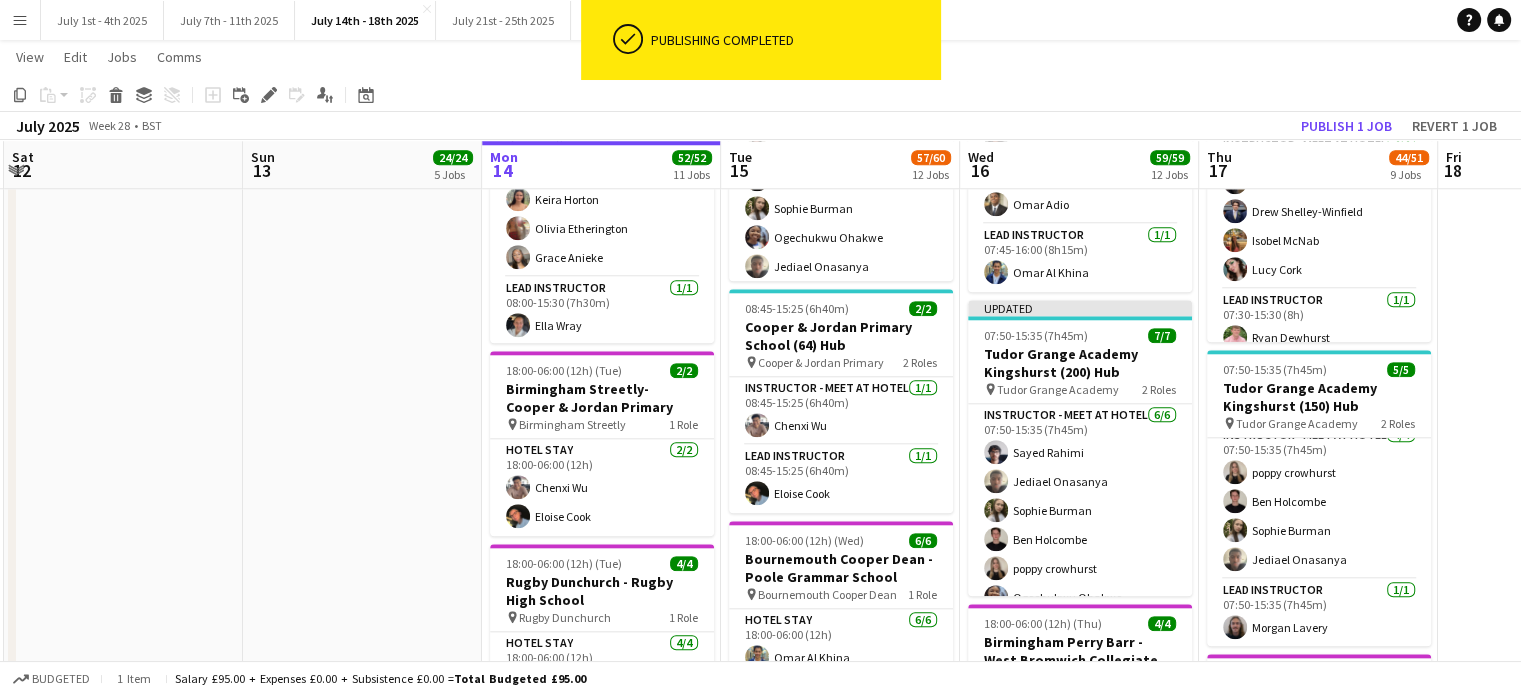 click on "Tudor Grange Academy Kingshurst (200) Hub" at bounding box center [1080, 363] 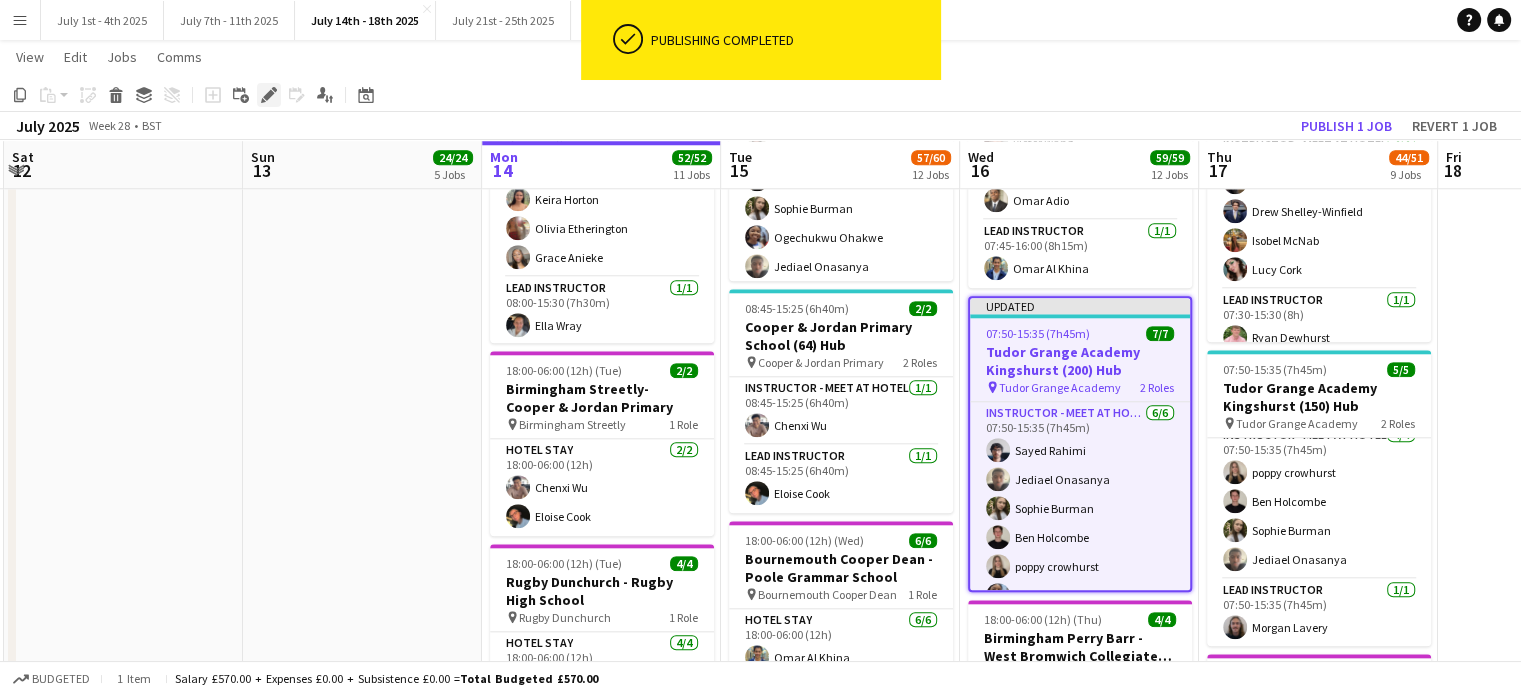 click on "Edit" at bounding box center [269, 95] 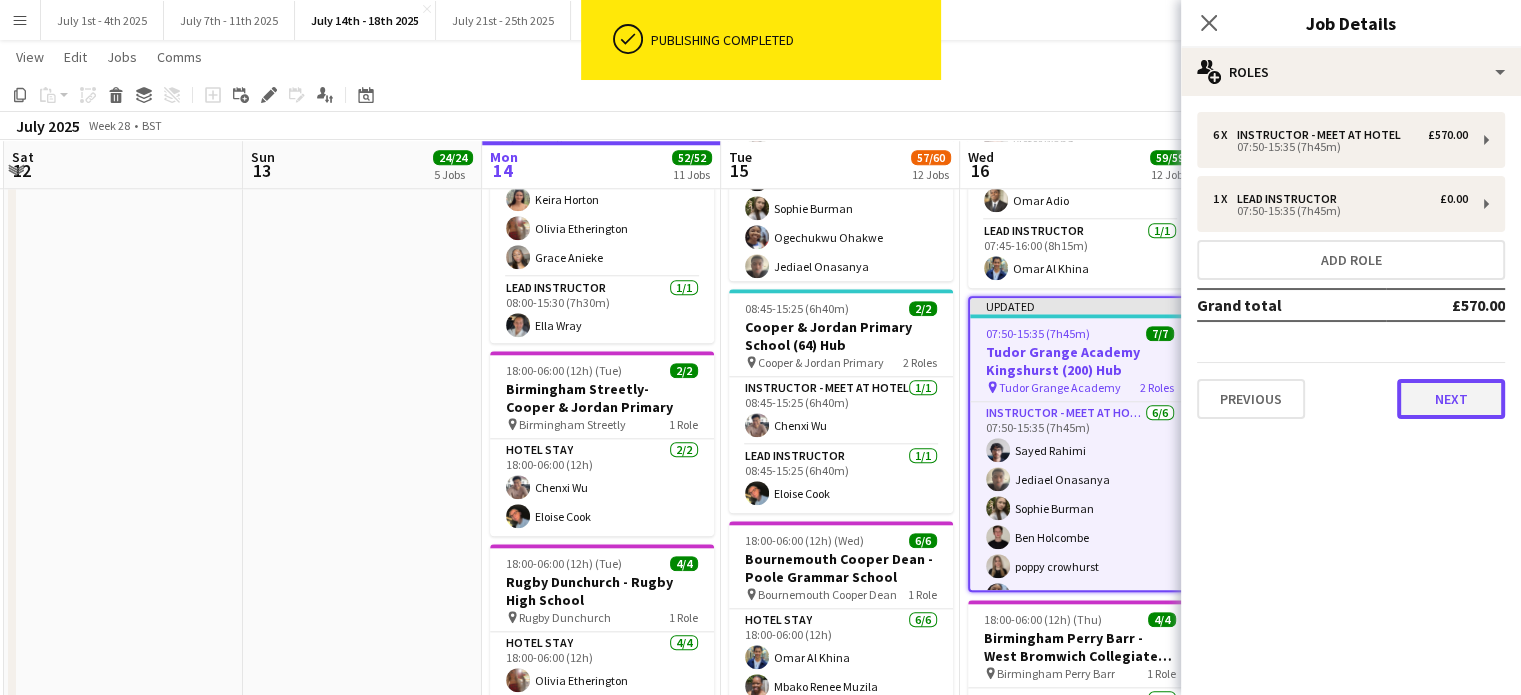 click on "Next" at bounding box center [1451, 399] 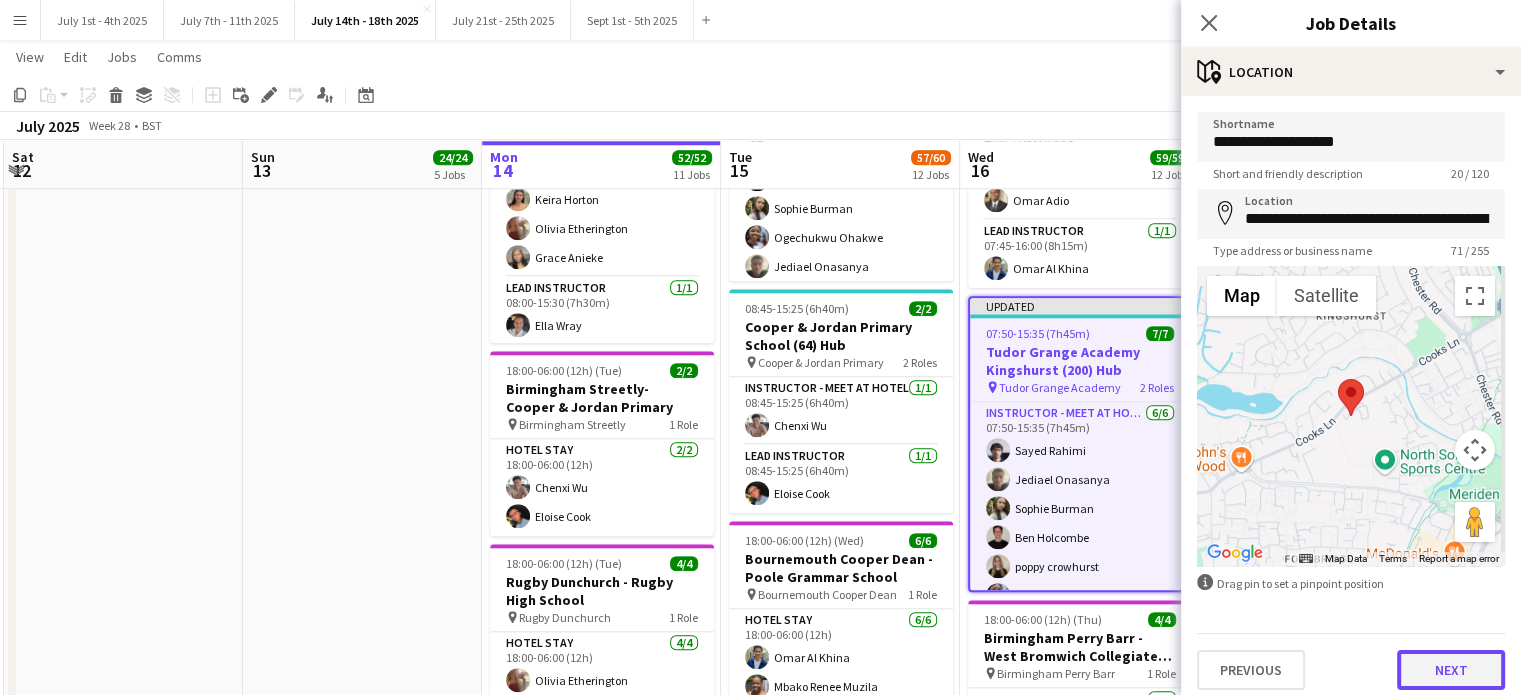 click on "Next" at bounding box center (1451, 670) 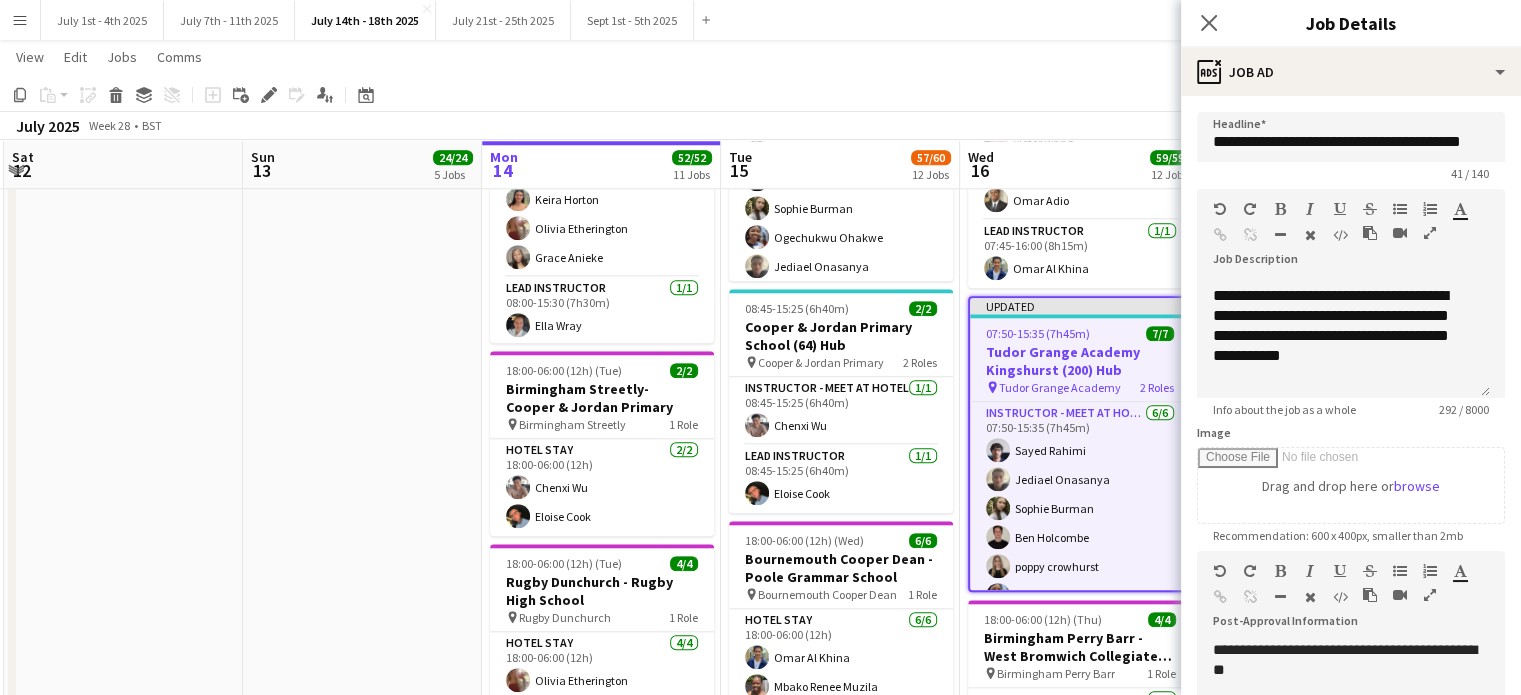 scroll, scrollTop: 256, scrollLeft: 0, axis: vertical 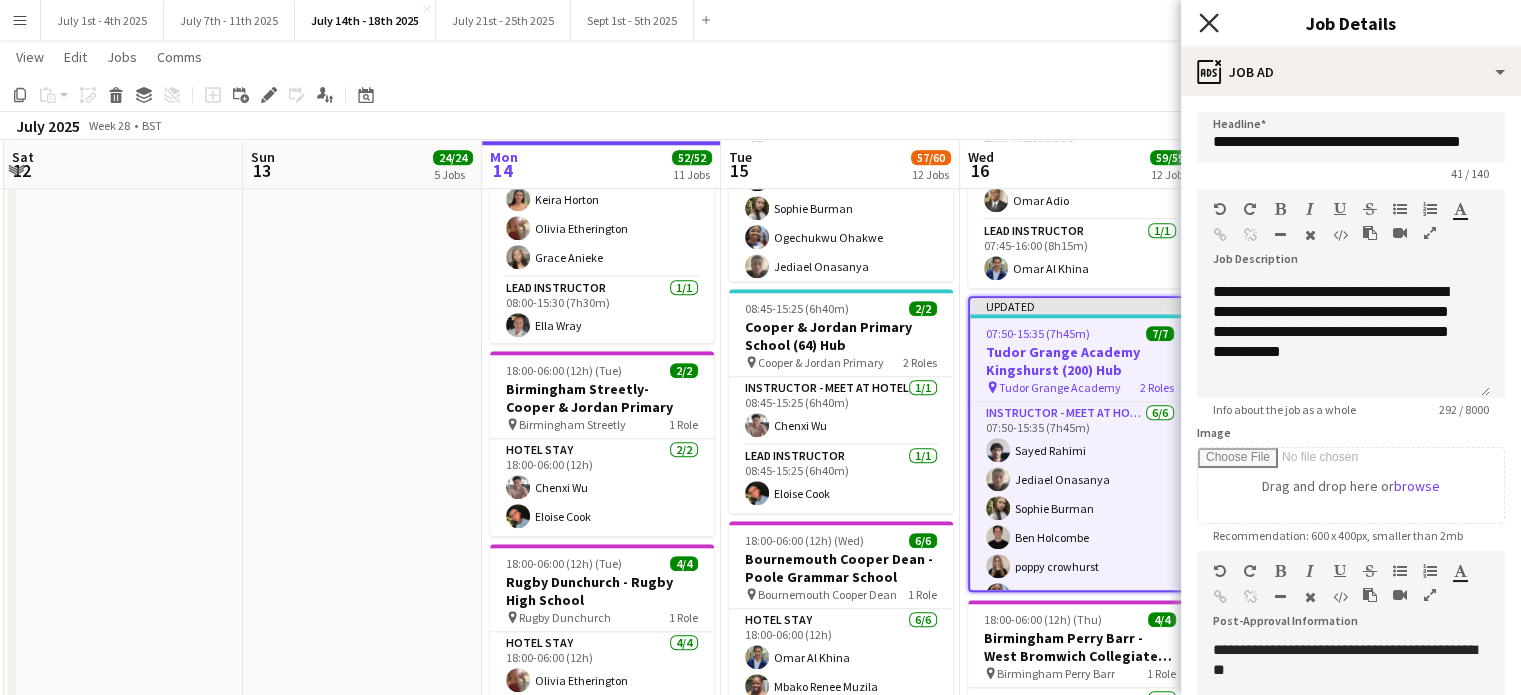 click on "Close pop-in" 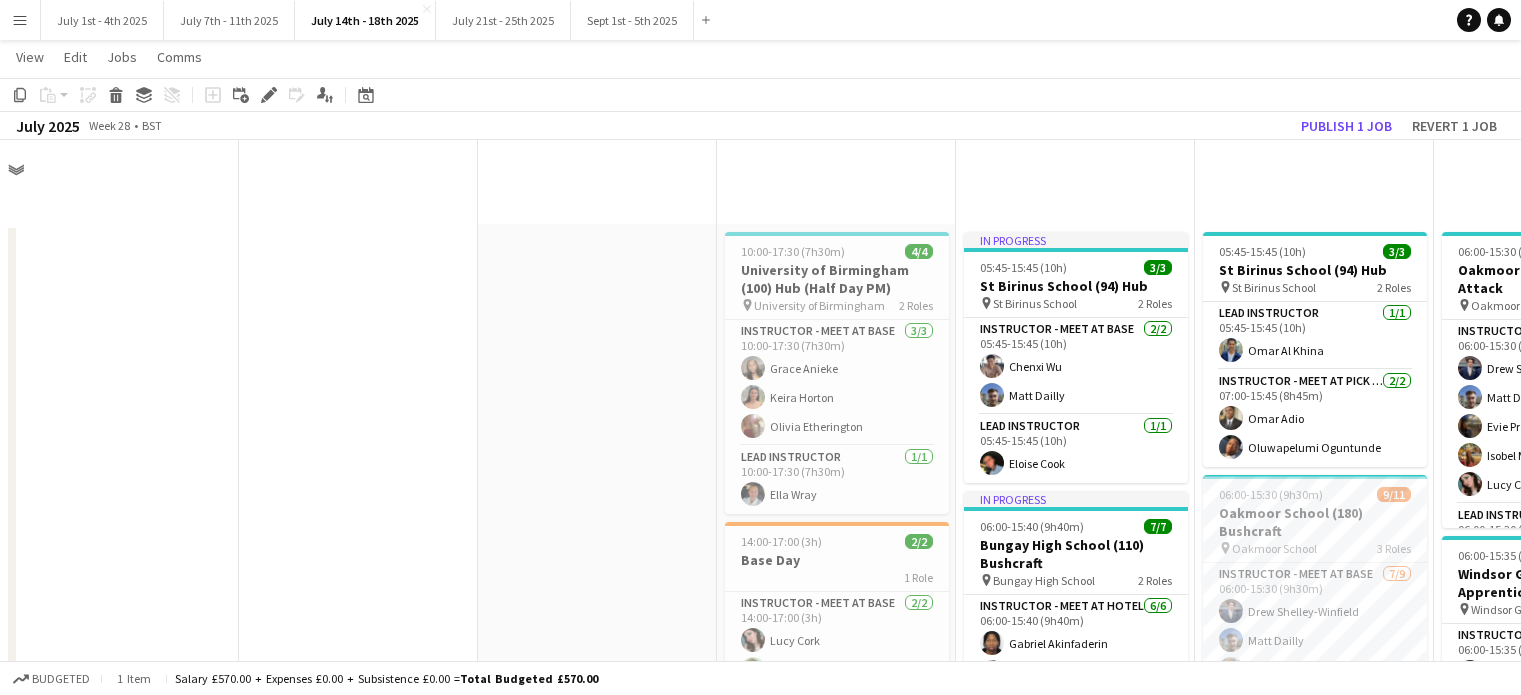 scroll, scrollTop: 1964, scrollLeft: 0, axis: vertical 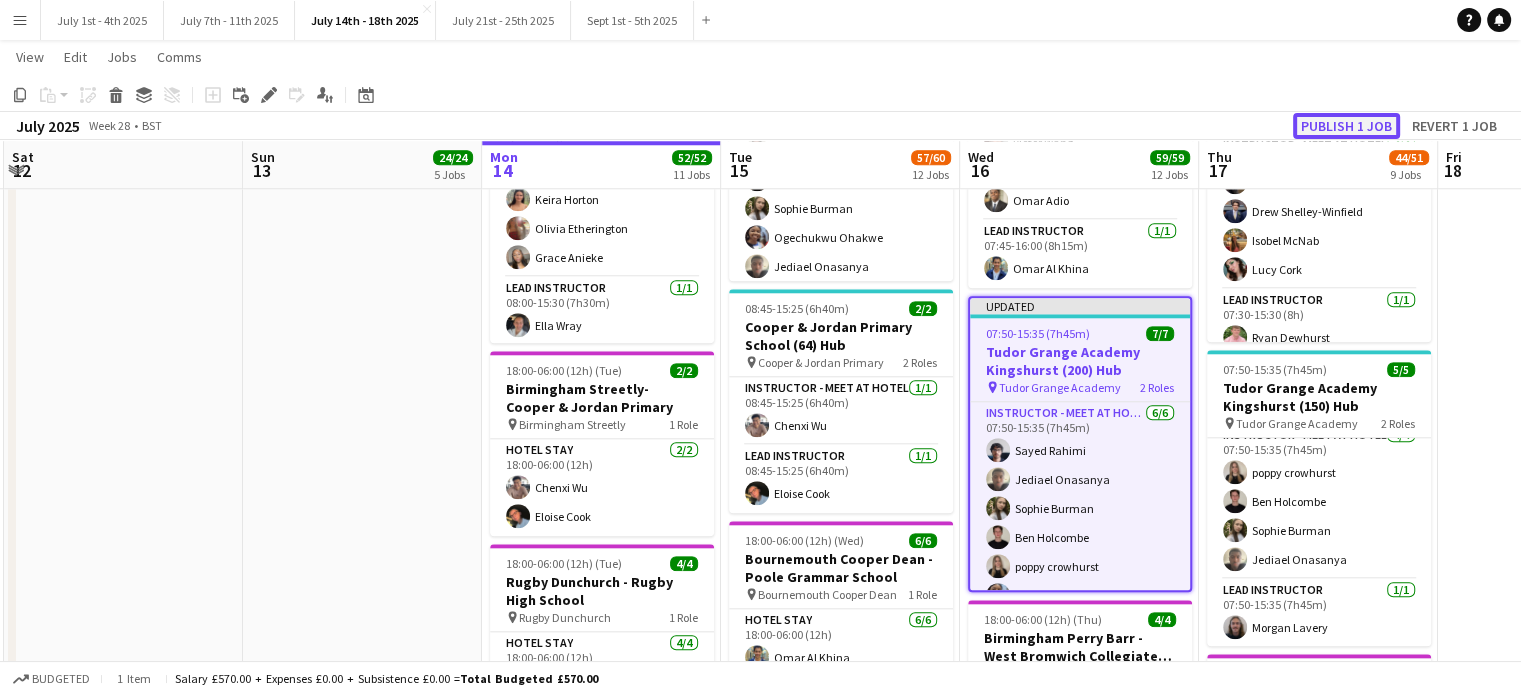 click on "Publish 1 job" 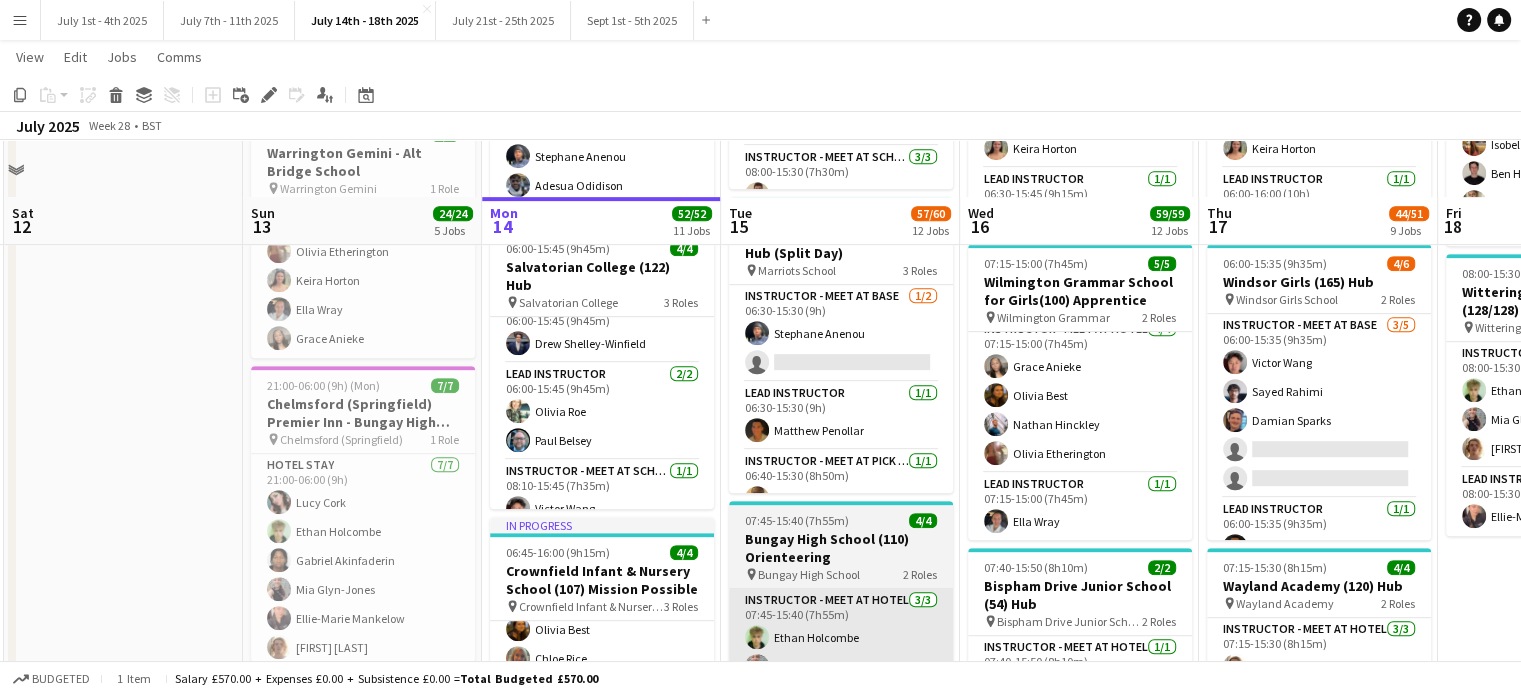 scroll, scrollTop: 864, scrollLeft: 0, axis: vertical 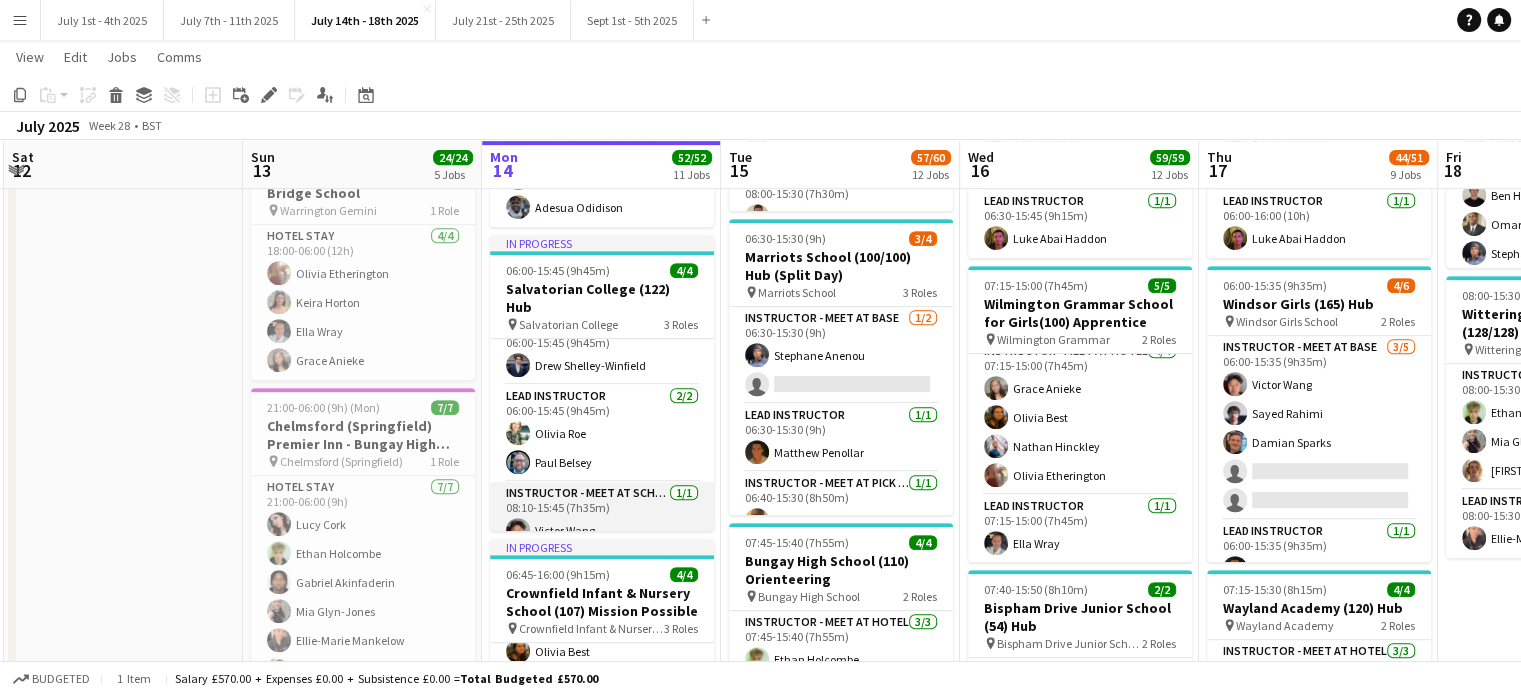 click on "Instructor - Meet at School   1/1   08:10-15:45 (7h35m)
[FIRST] [LAST]" at bounding box center [602, 516] 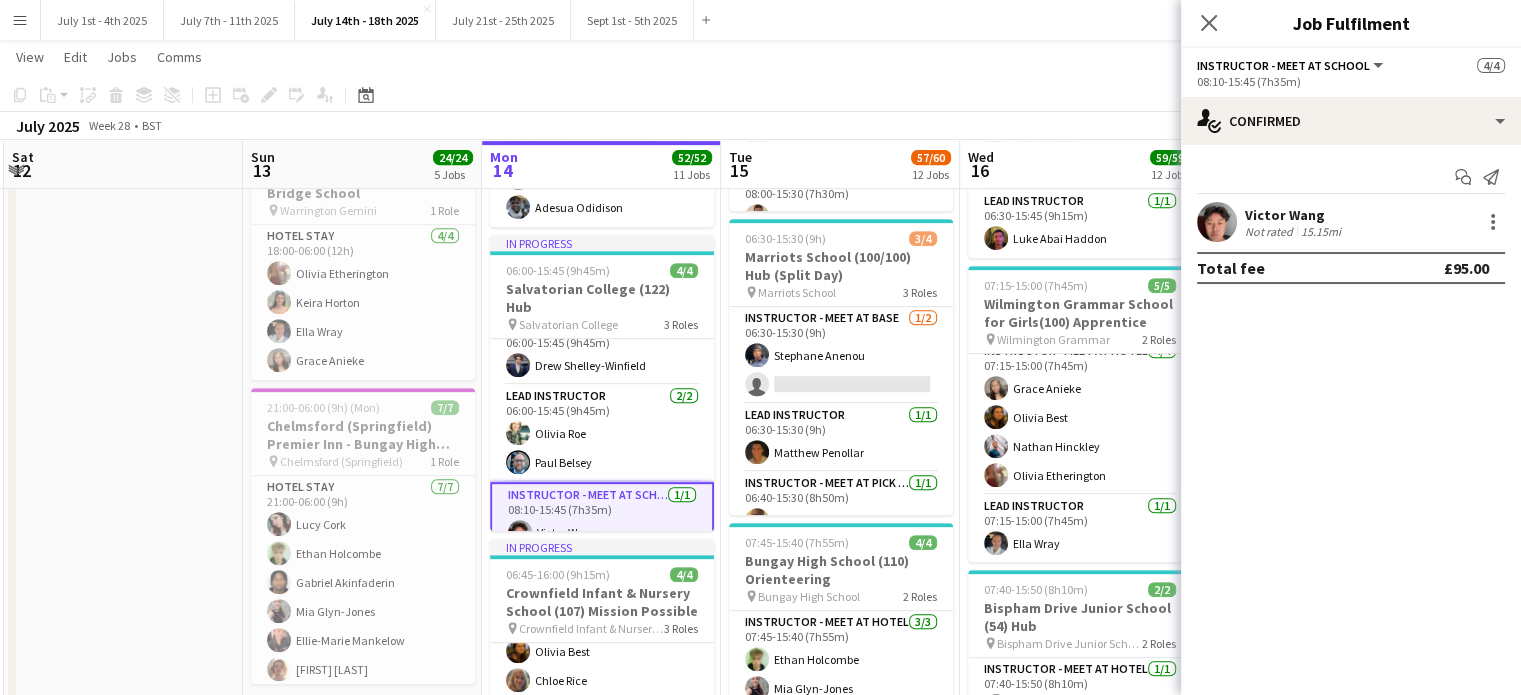 click on "Victor Wang" at bounding box center (1295, 215) 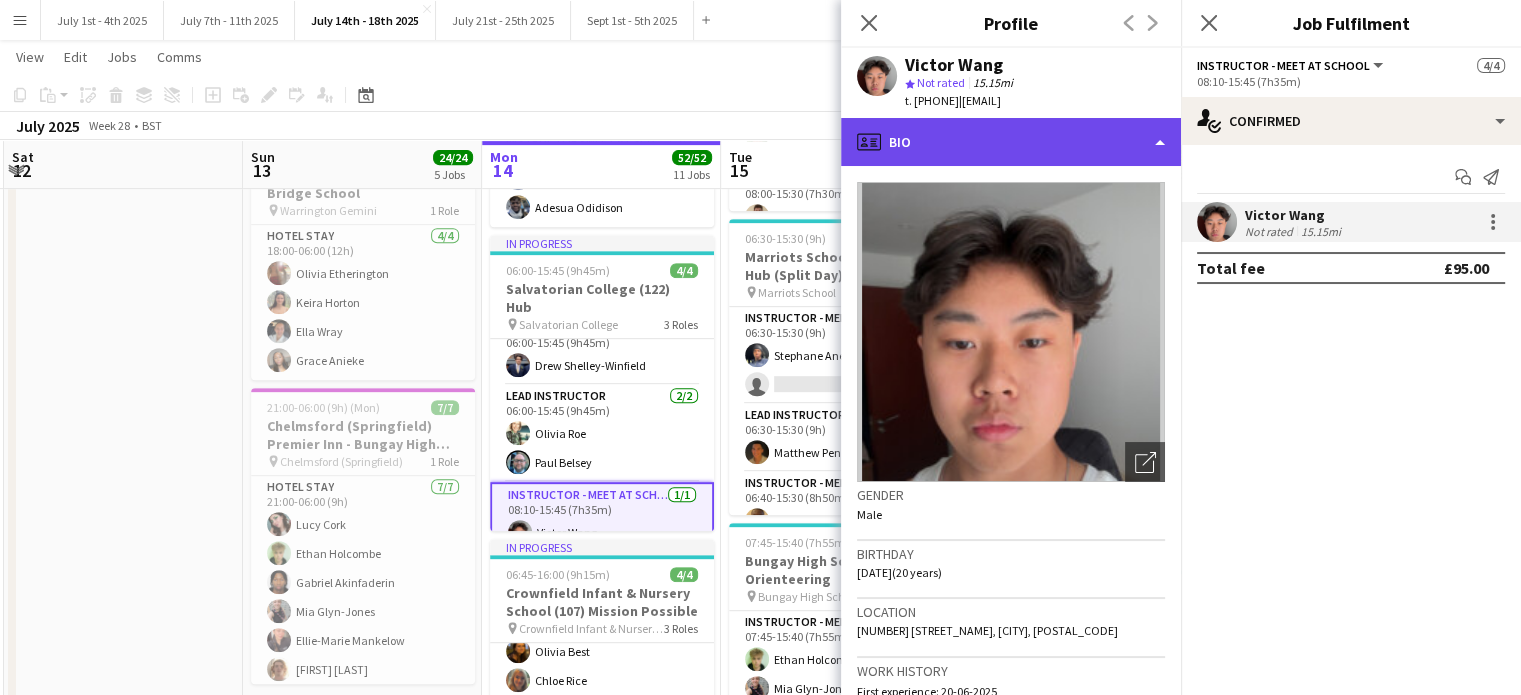 click on "profile
Bio" 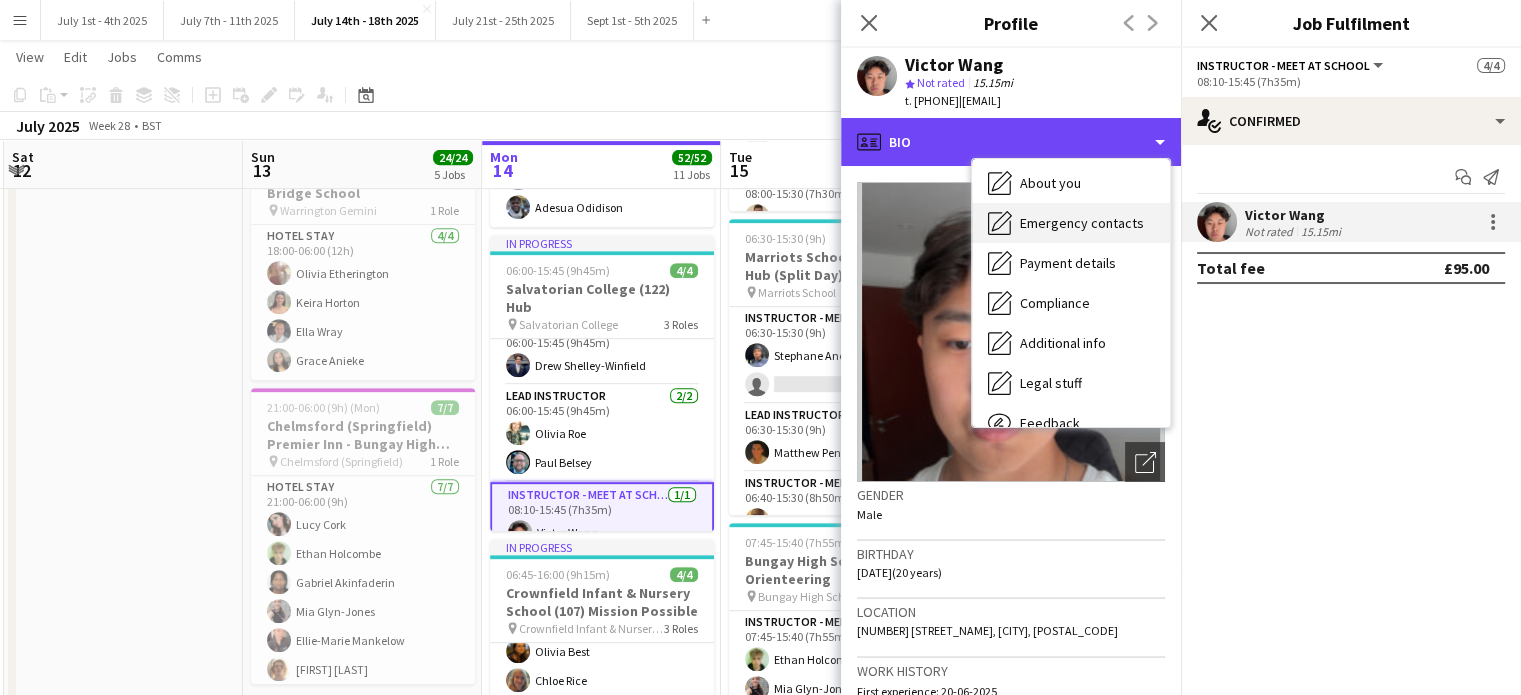 scroll, scrollTop: 188, scrollLeft: 0, axis: vertical 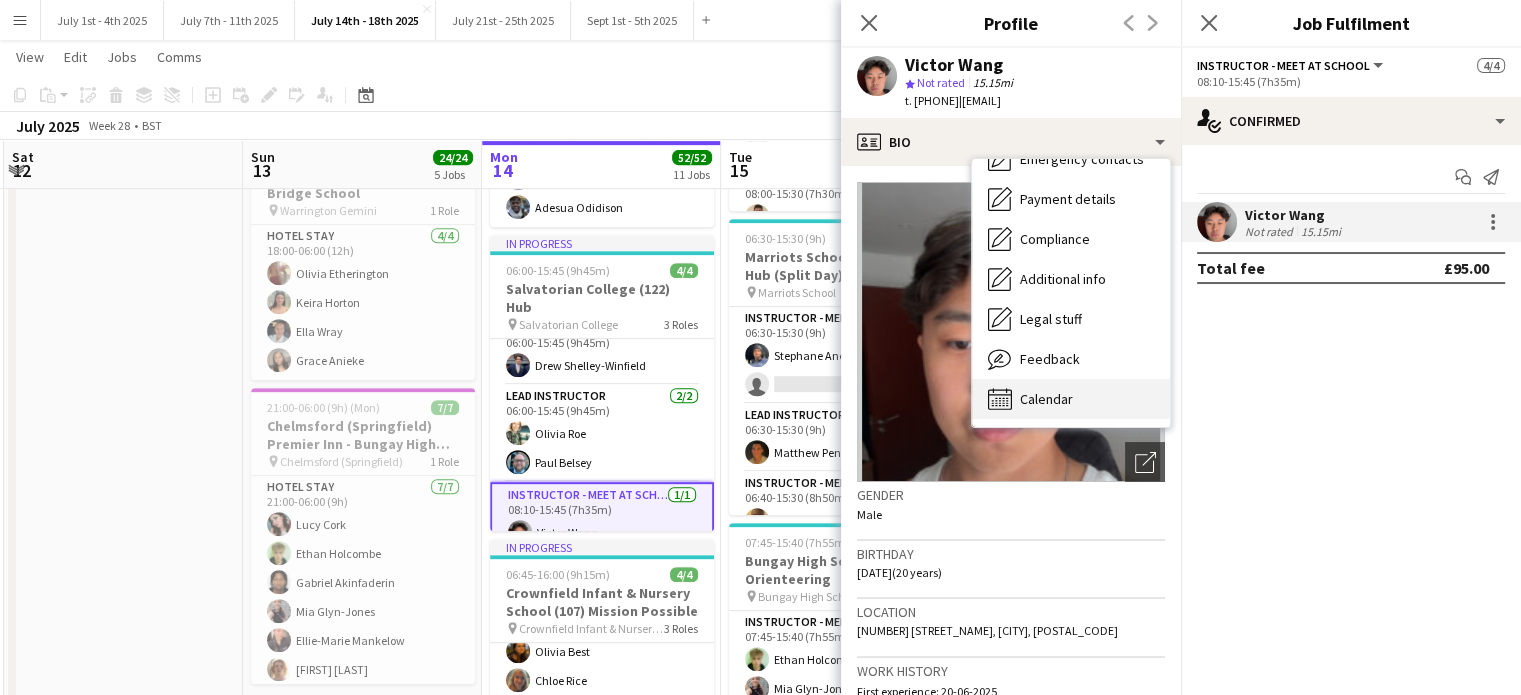 click on "Calendar" at bounding box center (1046, 399) 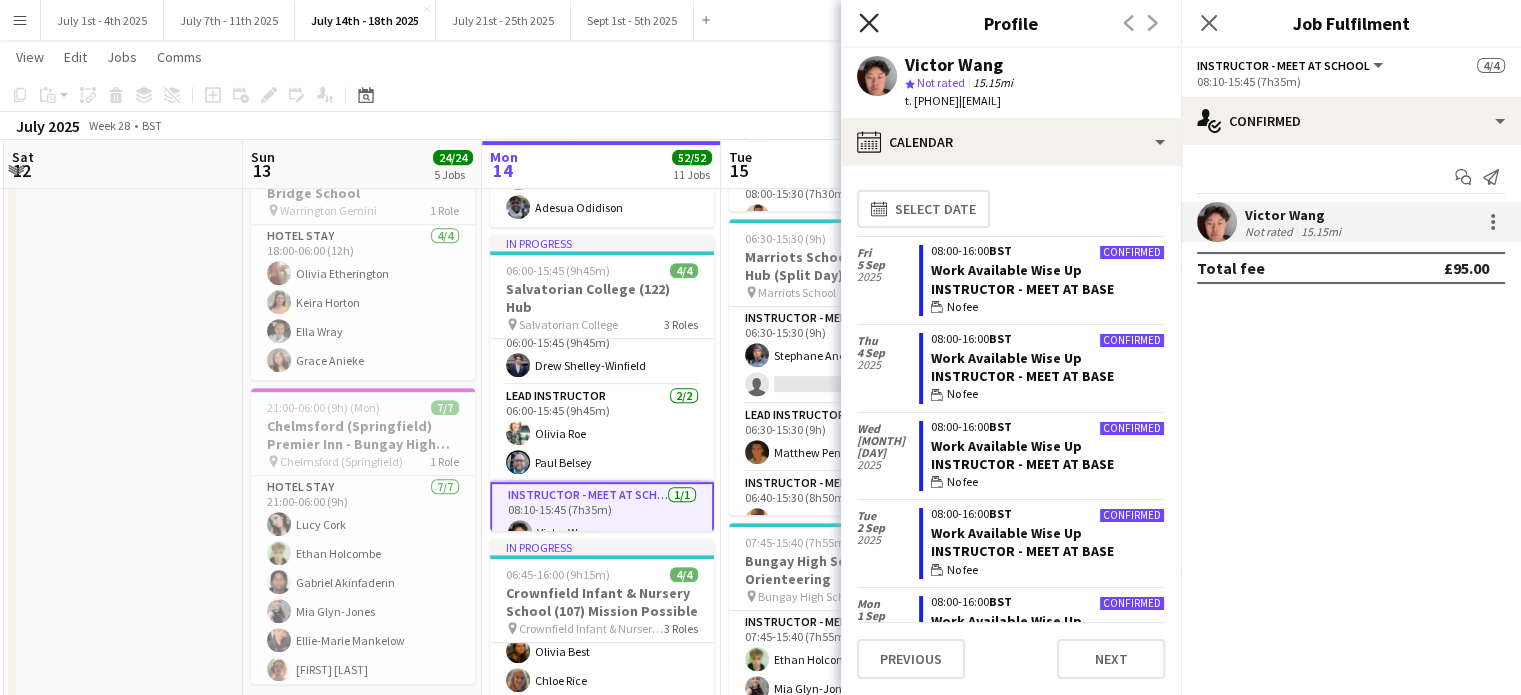 click on "Close pop-in" 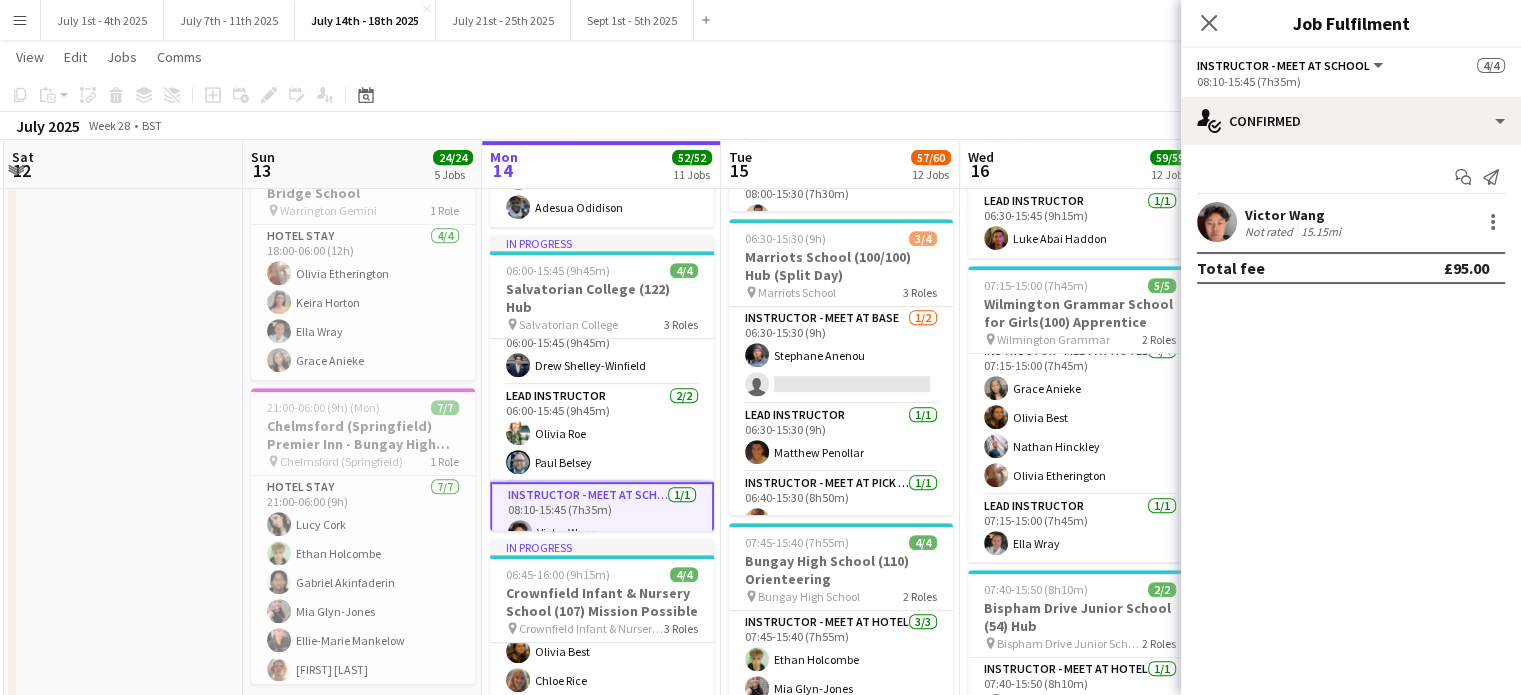 click on "Victor Wang" at bounding box center (1295, 215) 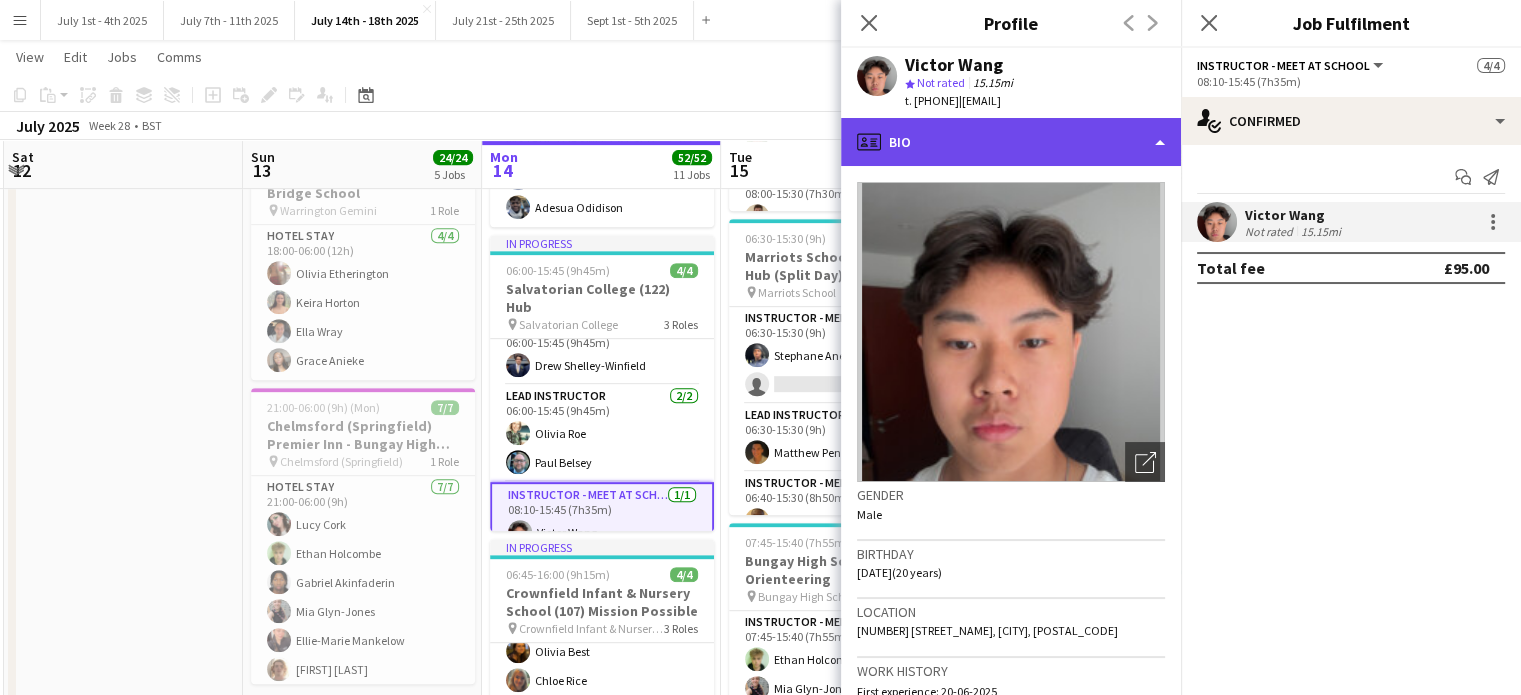 click on "profile
Bio" 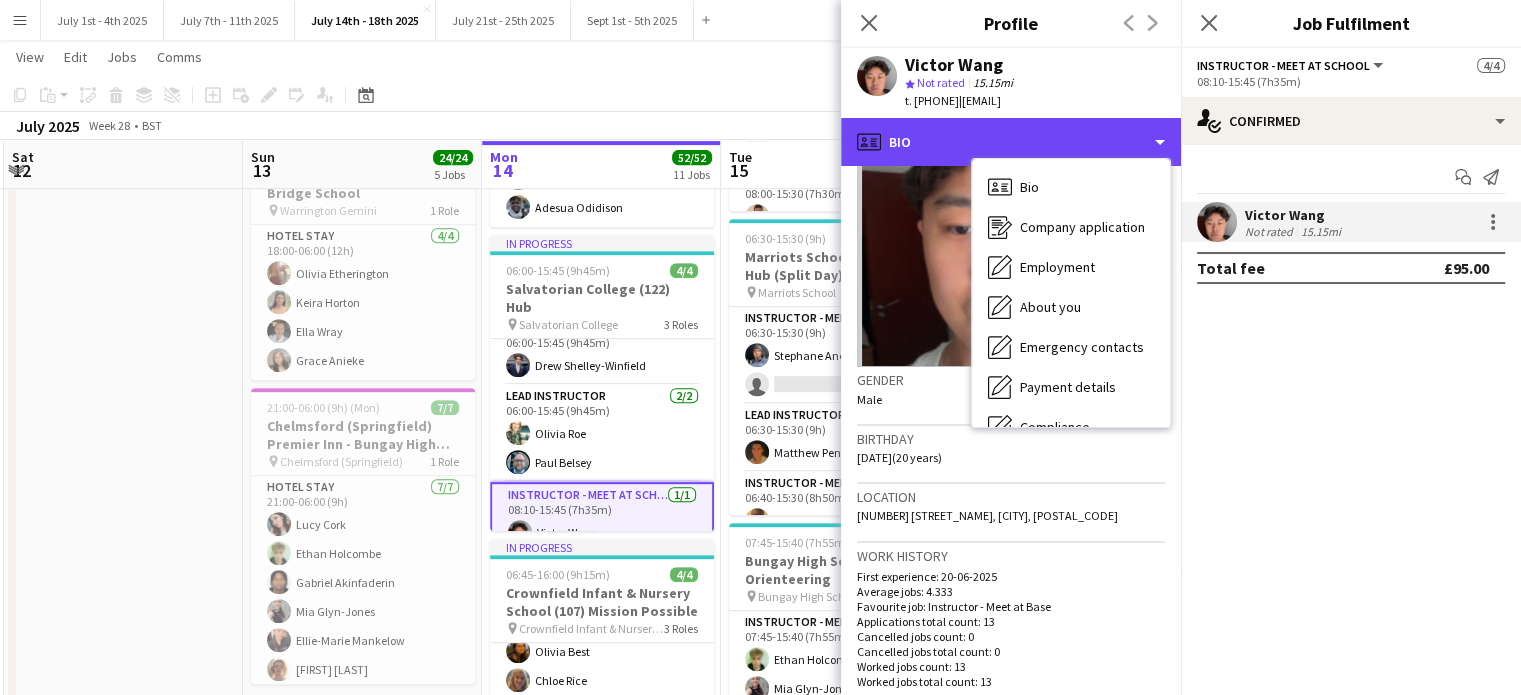 scroll, scrollTop: 200, scrollLeft: 0, axis: vertical 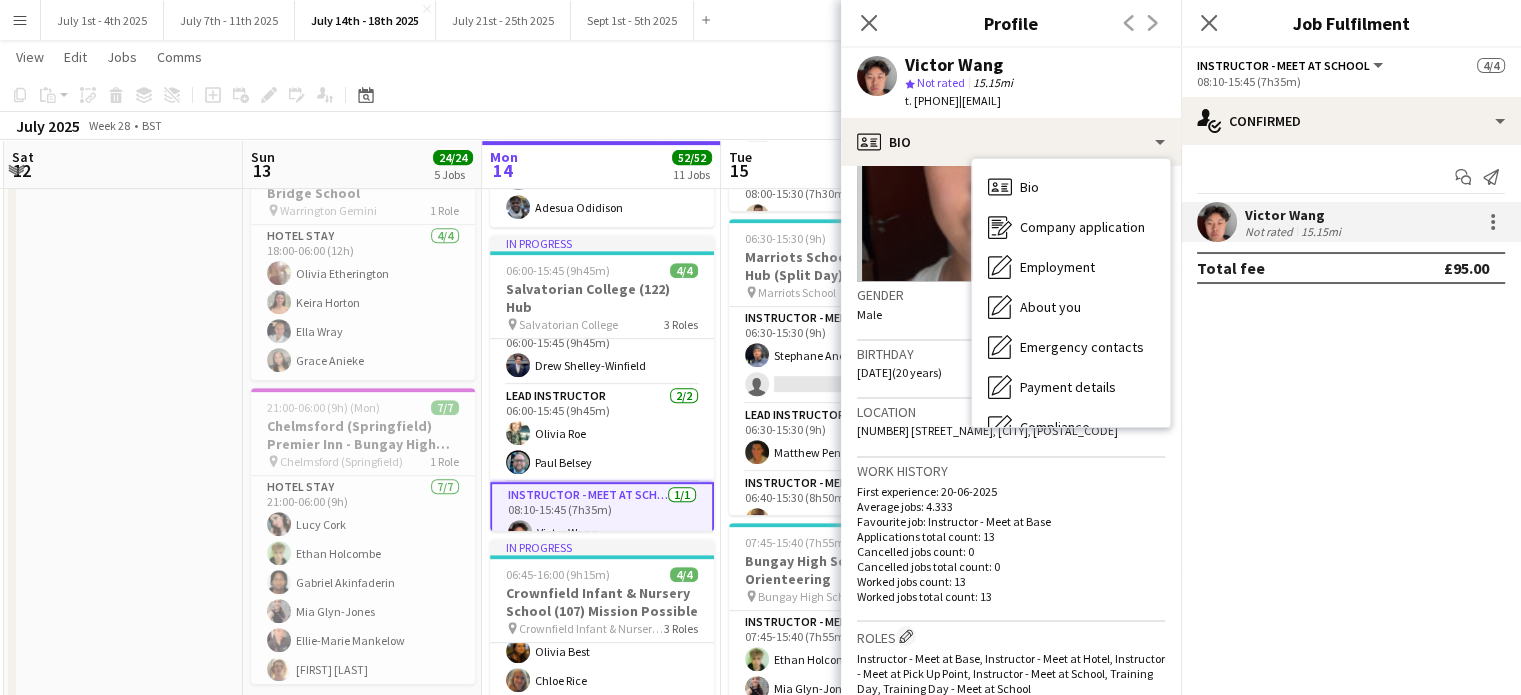 click on "Work history" 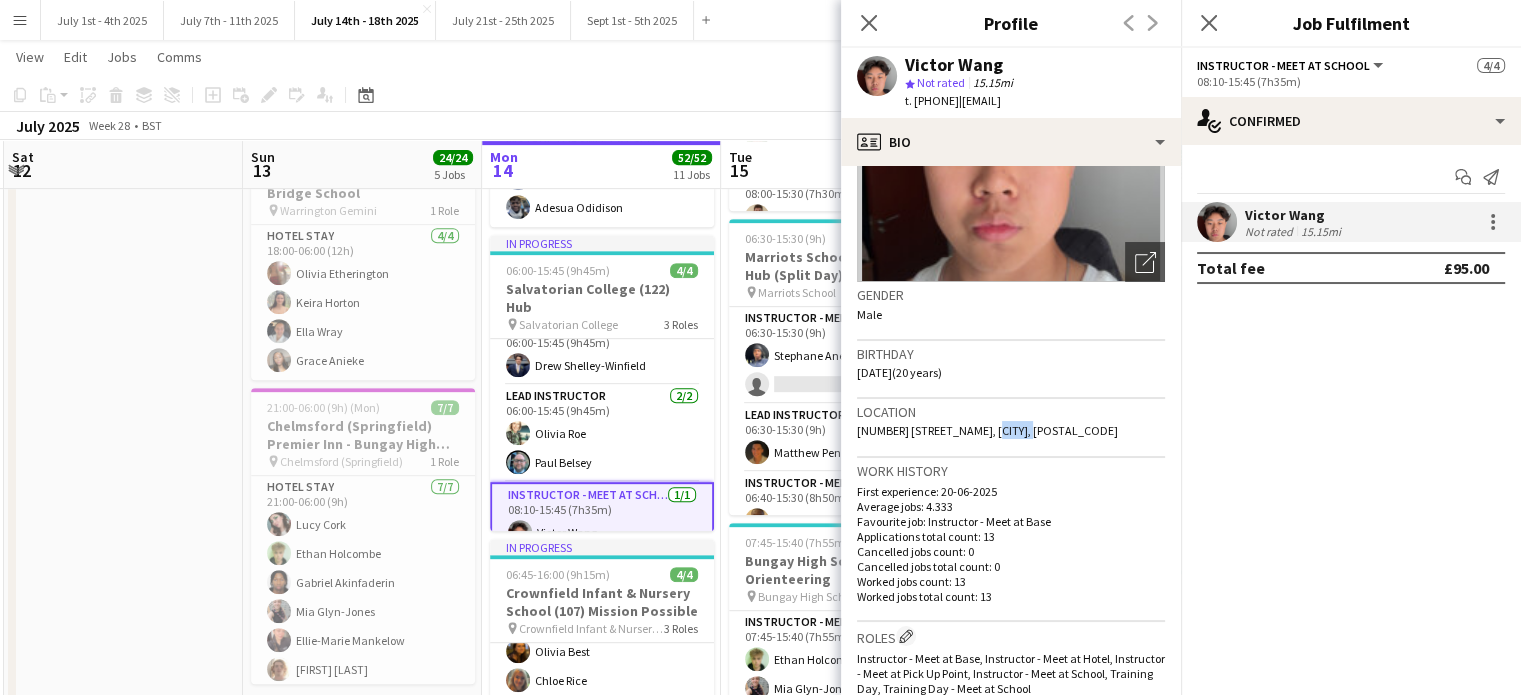 drag, startPoint x: 1025, startPoint y: 431, endPoint x: 981, endPoint y: 436, distance: 44.28318 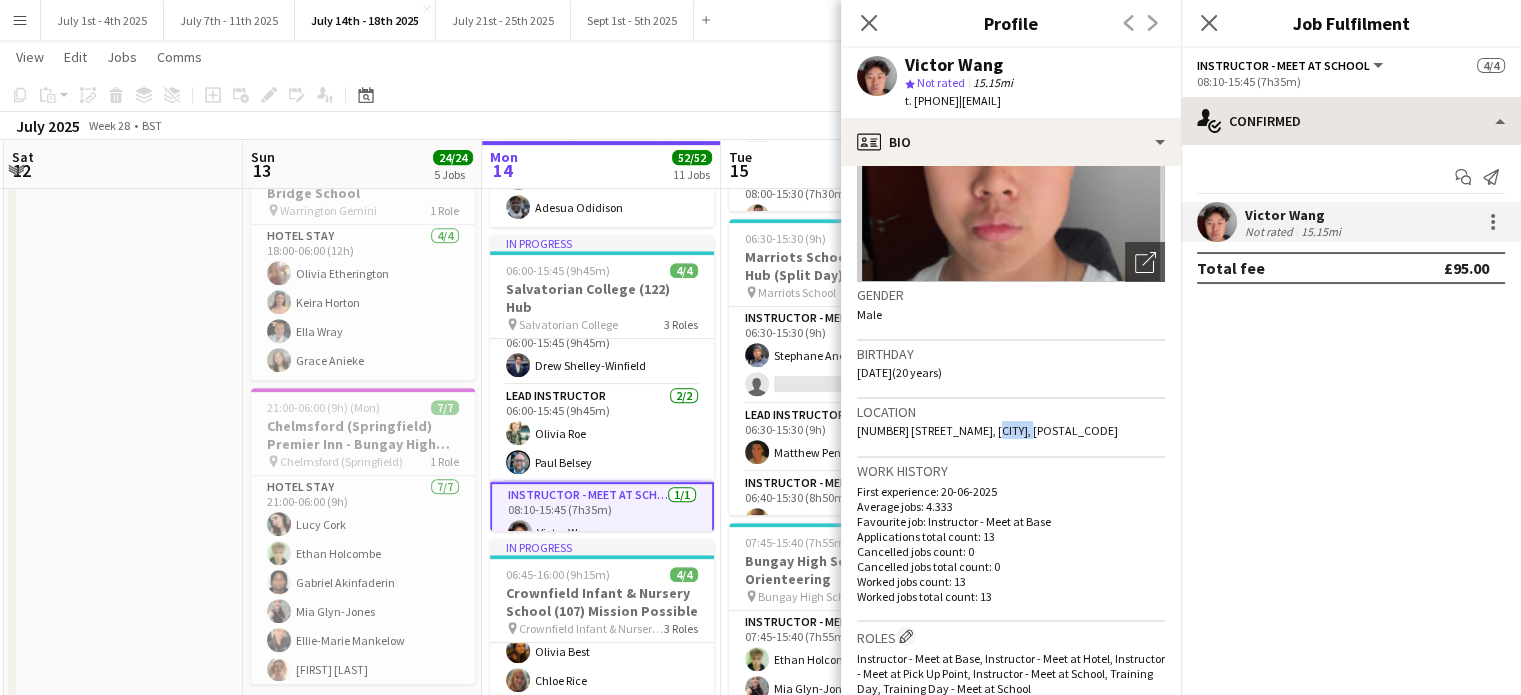 copy on "E11 3JR" 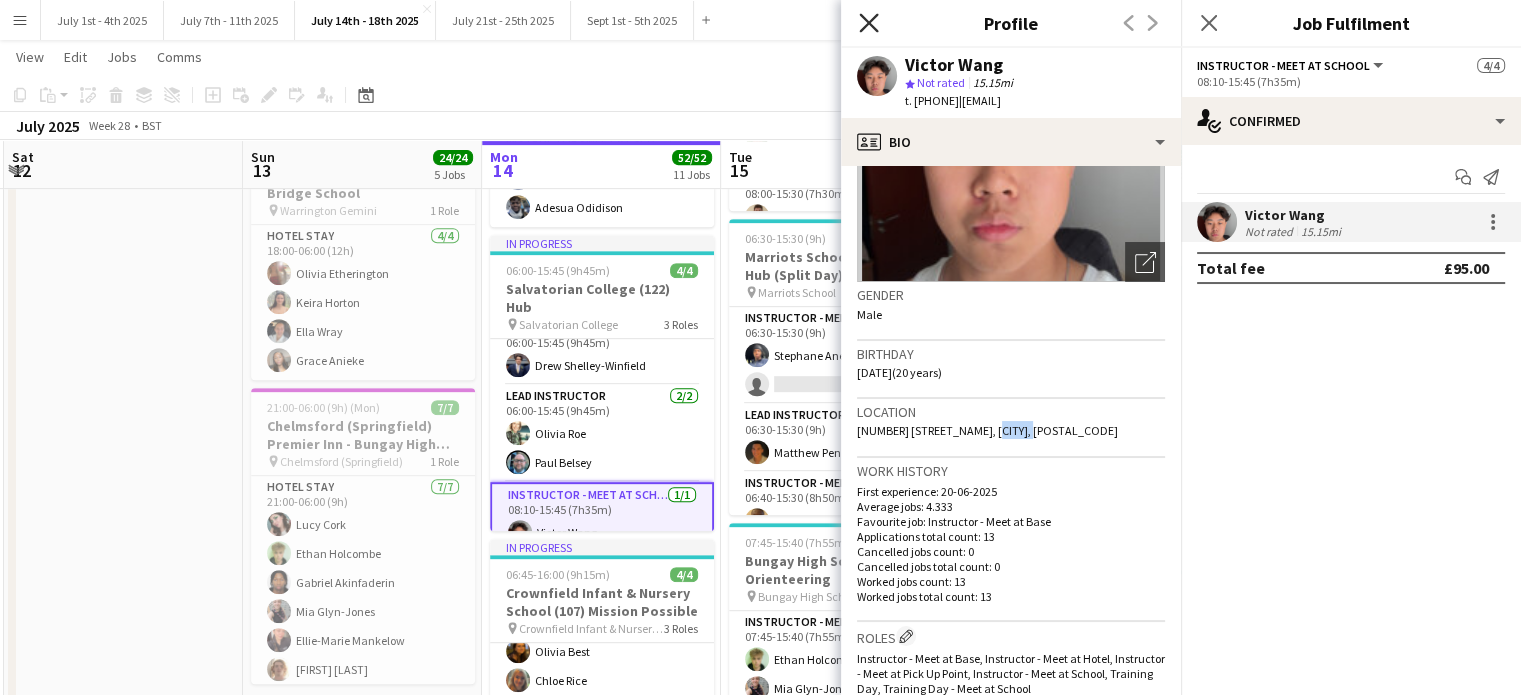 click on "Close pop-in" 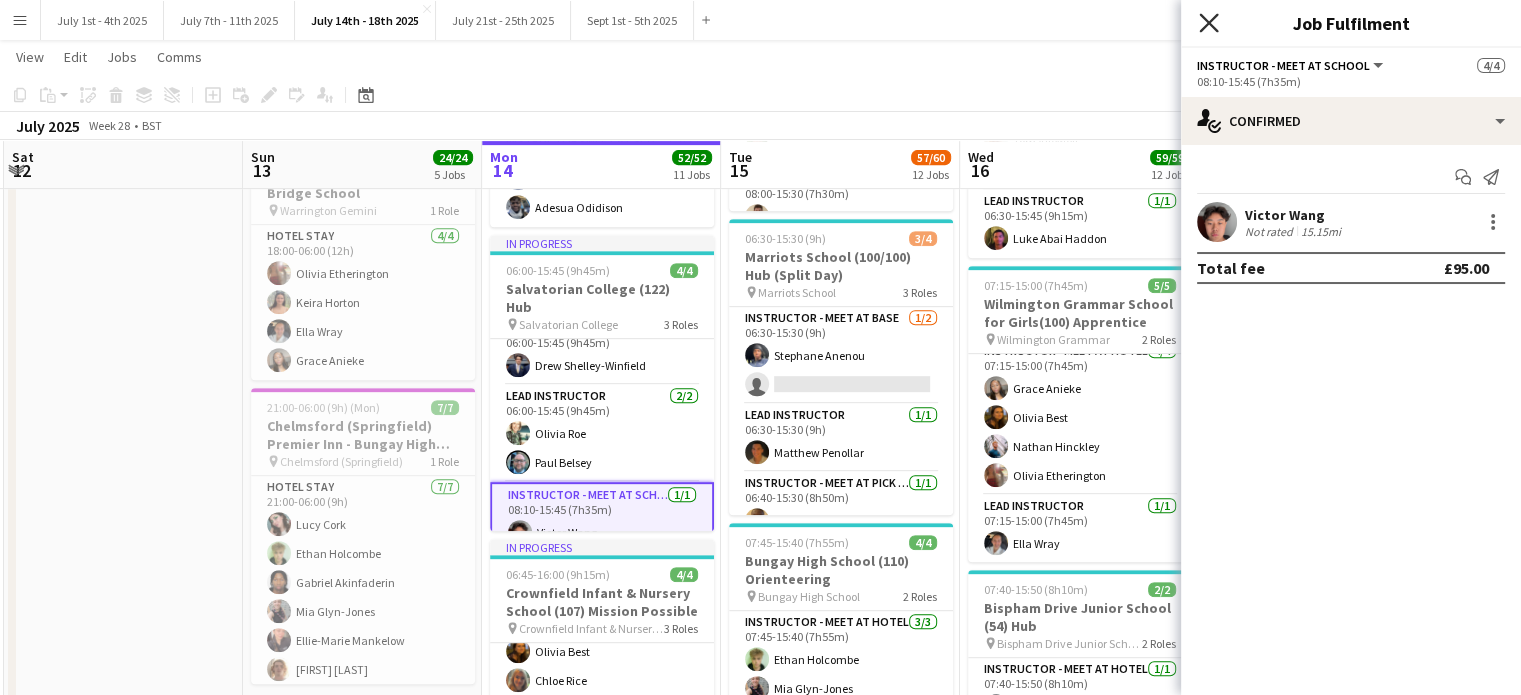 click on "Close pop-in" 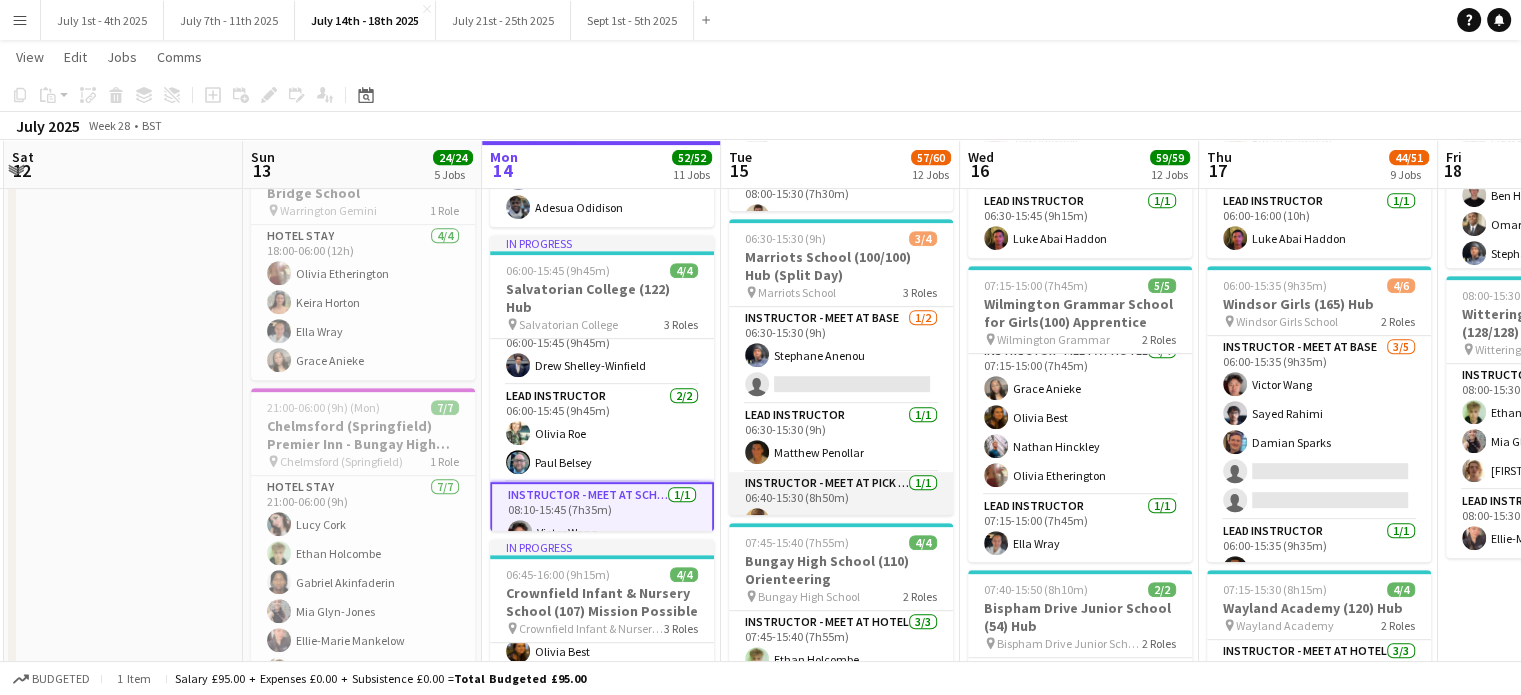 scroll, scrollTop: 24, scrollLeft: 0, axis: vertical 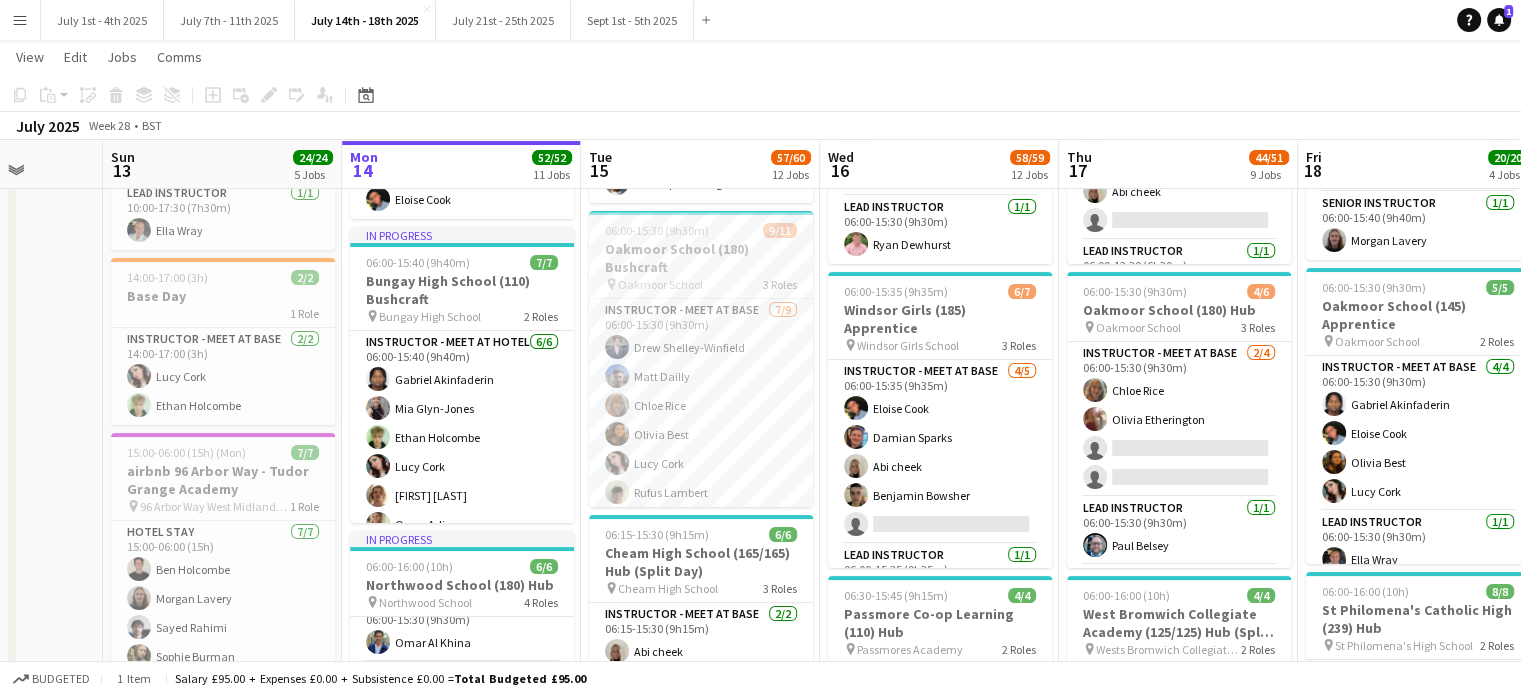 drag, startPoint x: 1059, startPoint y: 155, endPoint x: 919, endPoint y: 164, distance: 140.28899 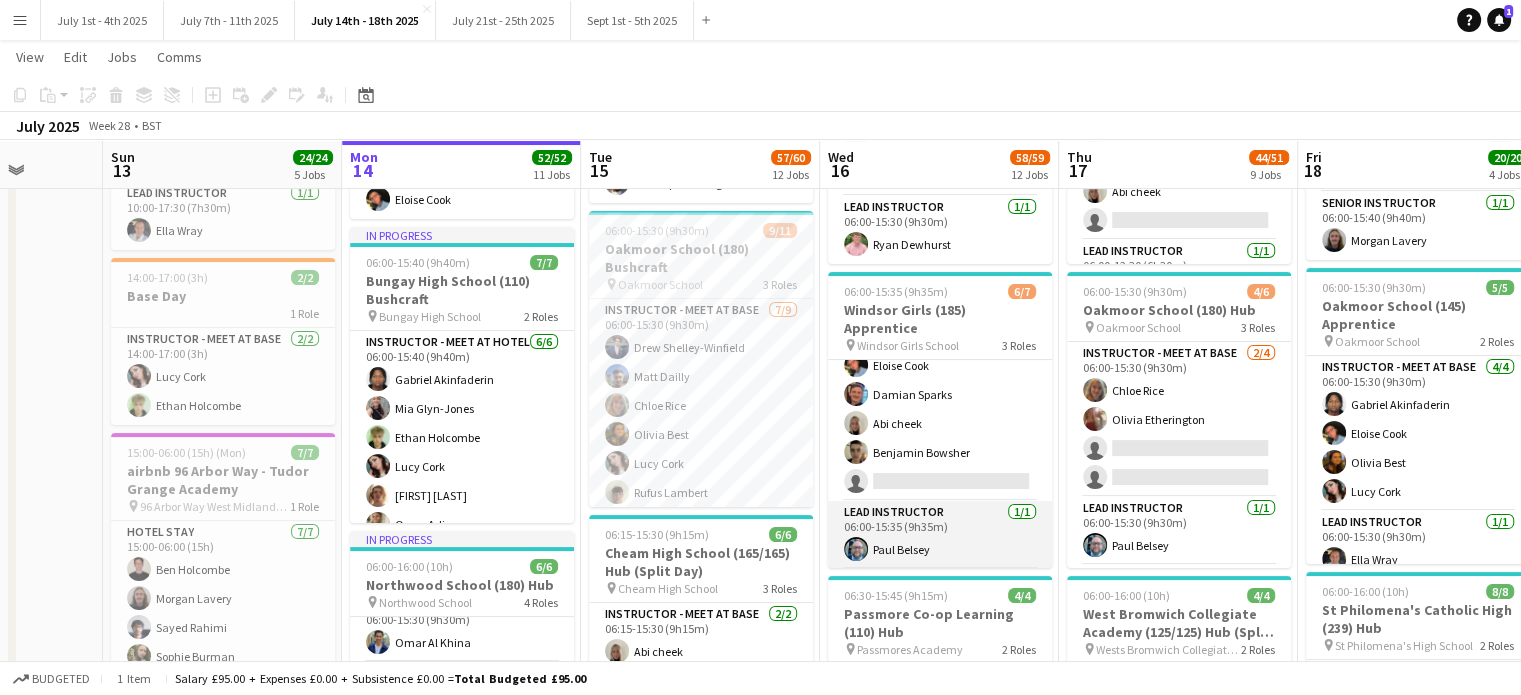 scroll, scrollTop: 0, scrollLeft: 0, axis: both 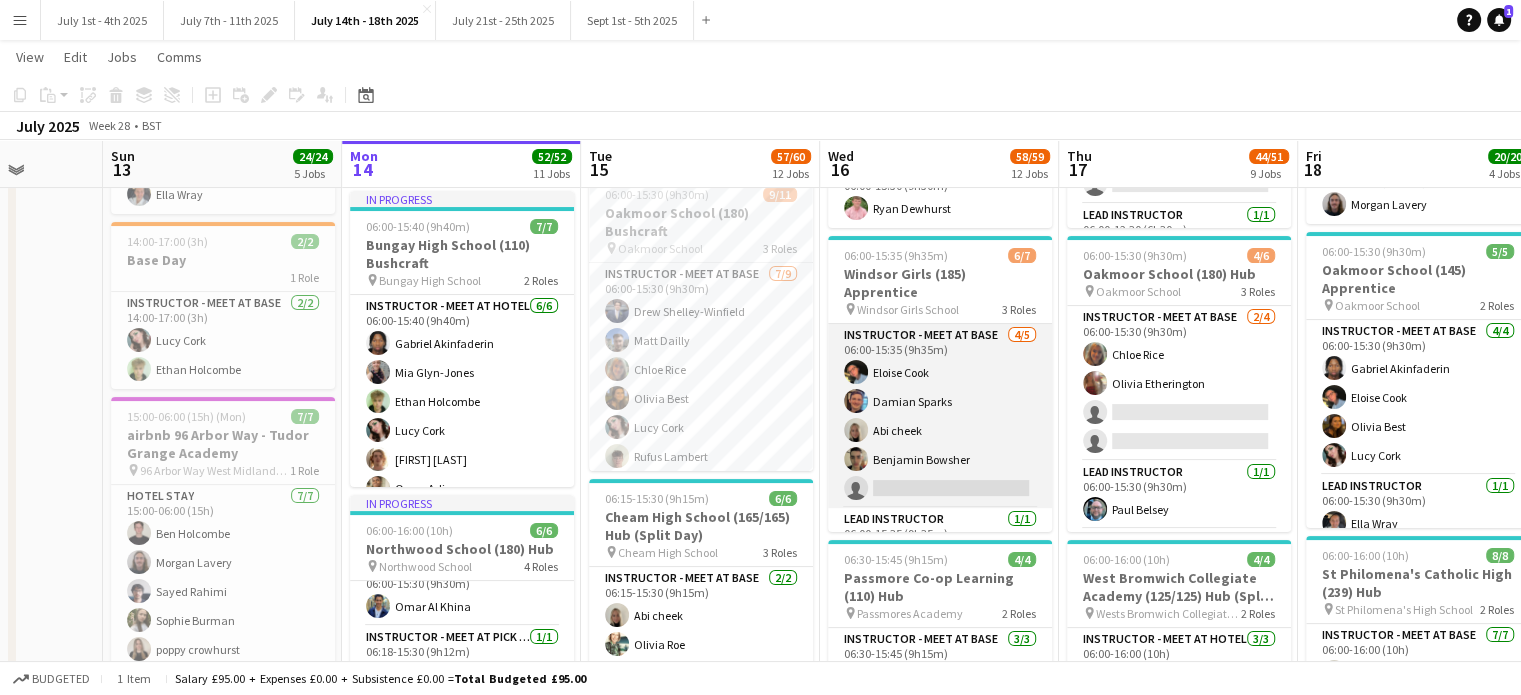 click on "Instructor - Meet at Base   4/5   06:00-15:35 (9h35m)
Eloise Cook Damian Sparks Abi cheek Benjamin Bowsher
single-neutral-actions" at bounding box center (940, 416) 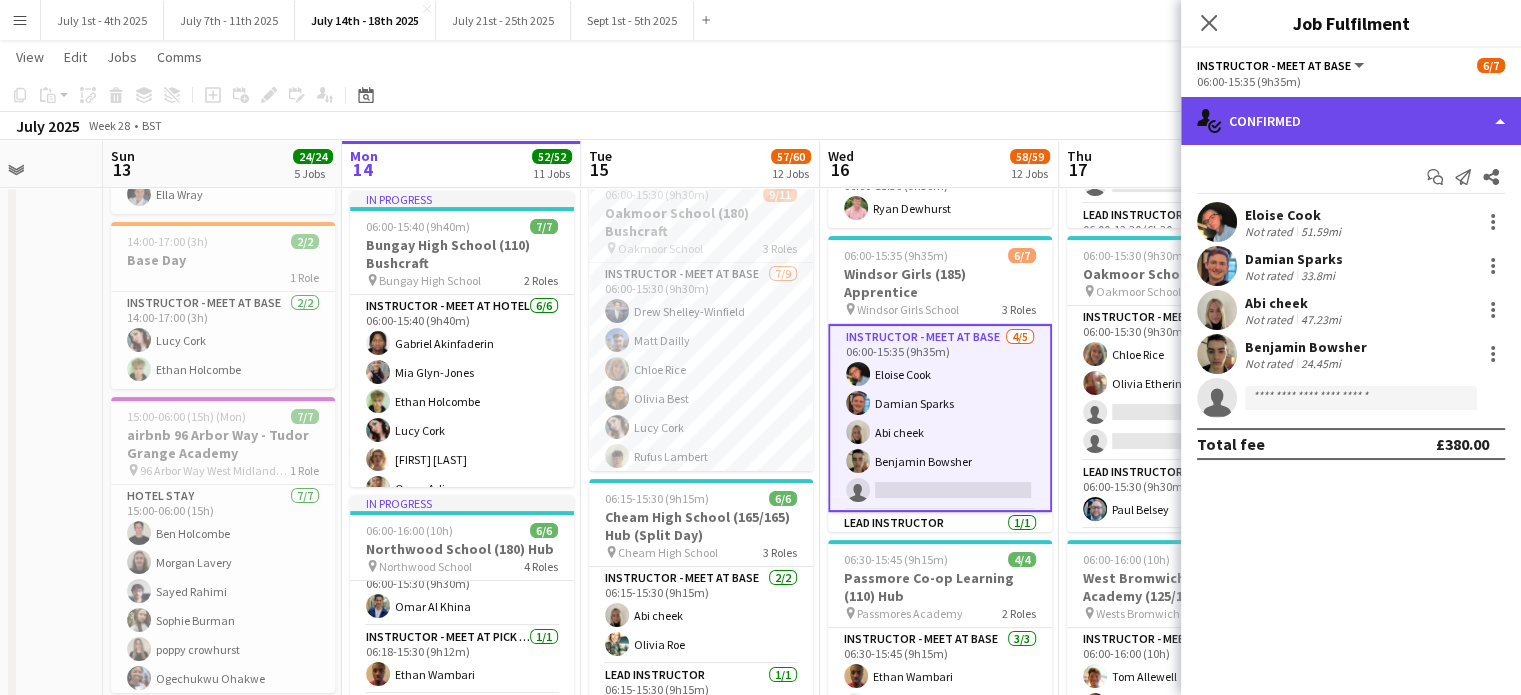 click on "single-neutral-actions-check-2
Confirmed" 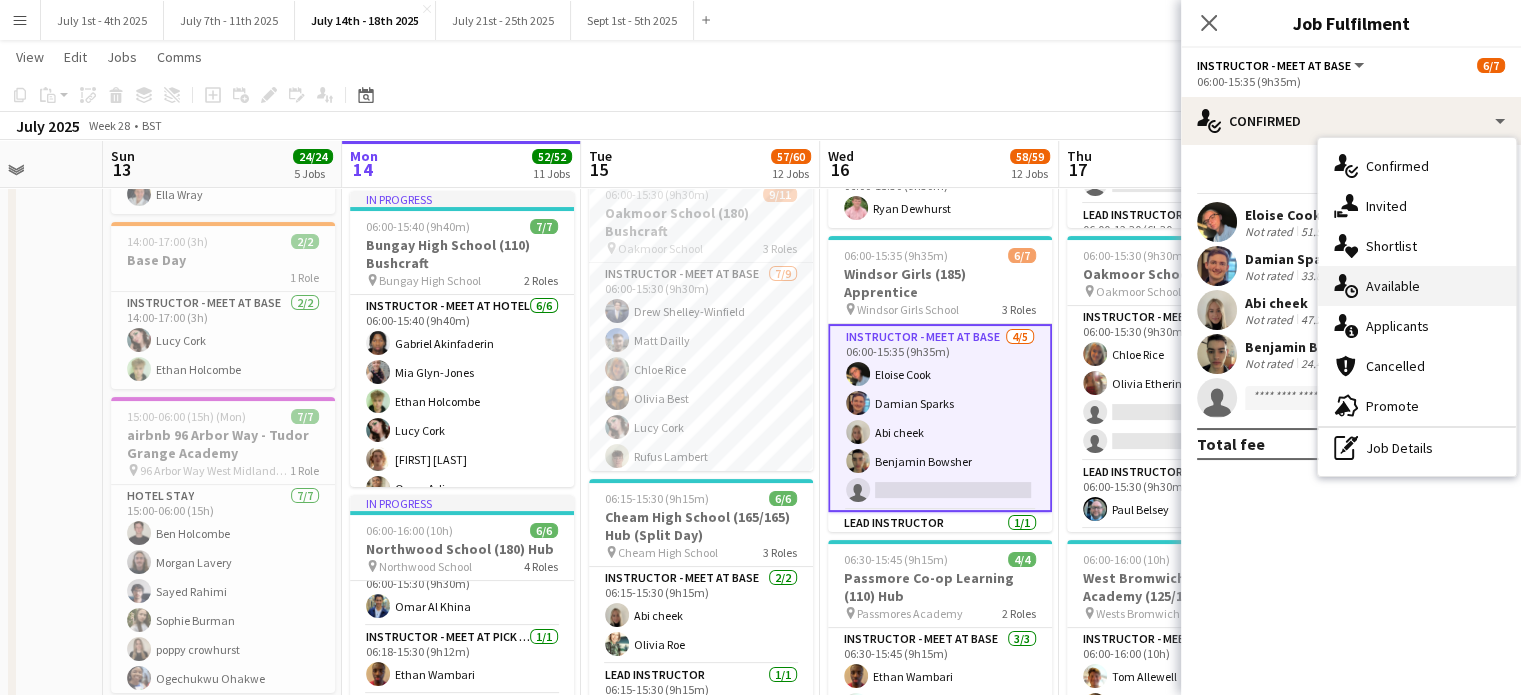 click on "single-neutral-actions-upload
Available" at bounding box center (1417, 286) 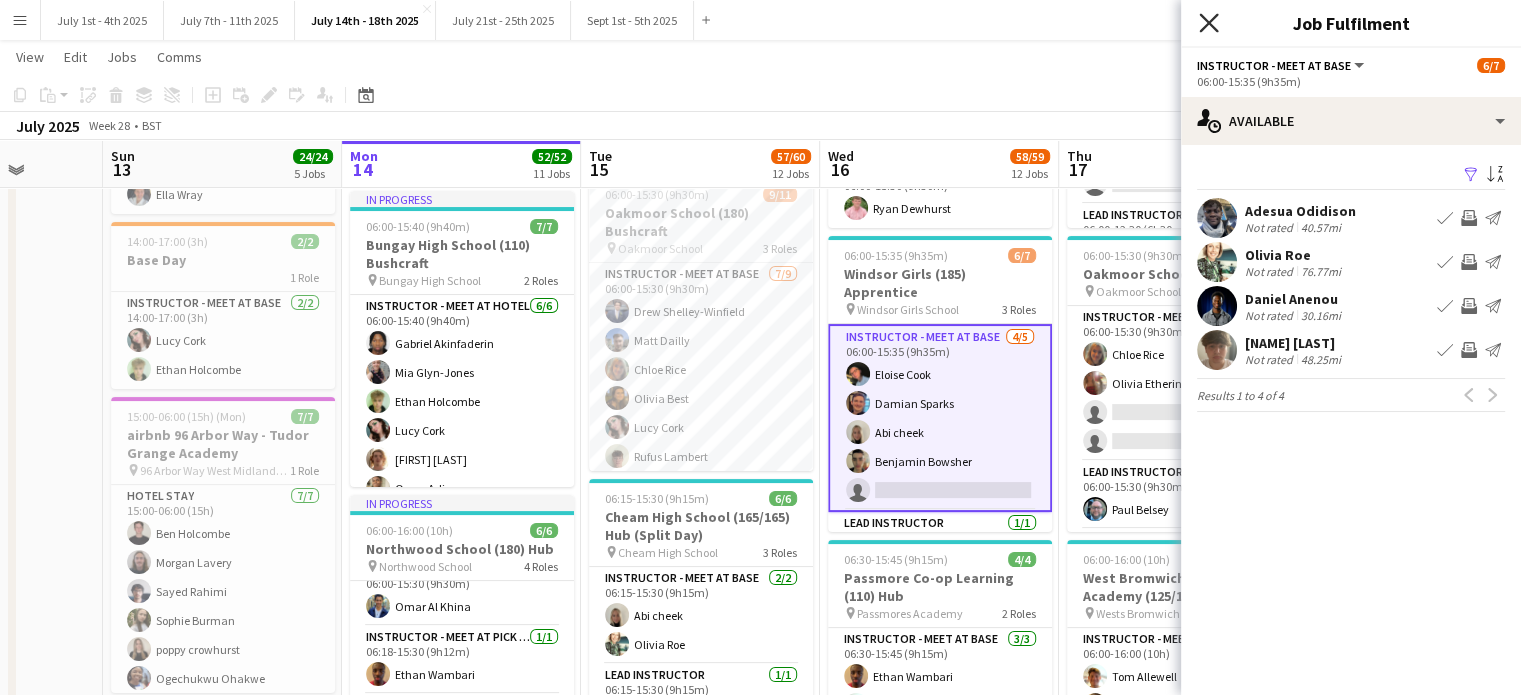 click 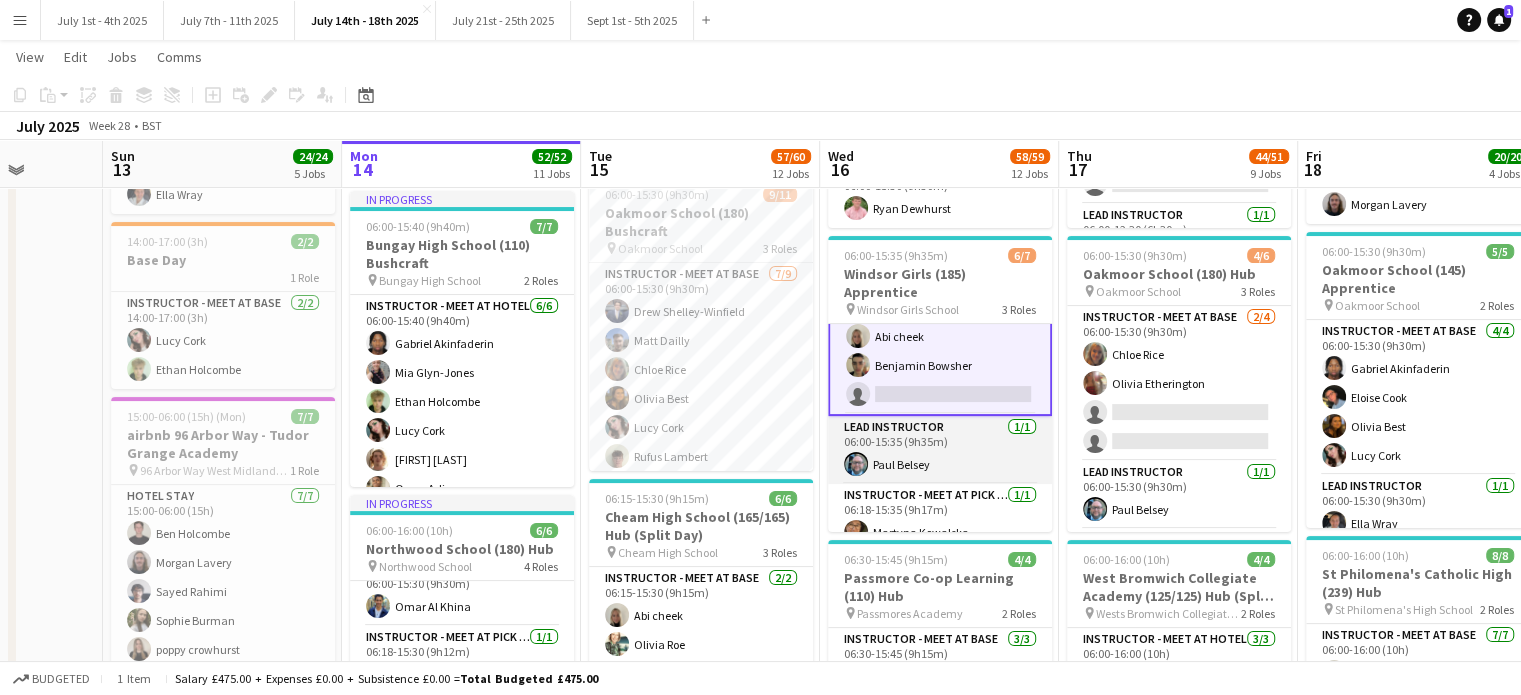 scroll, scrollTop: 0, scrollLeft: 0, axis: both 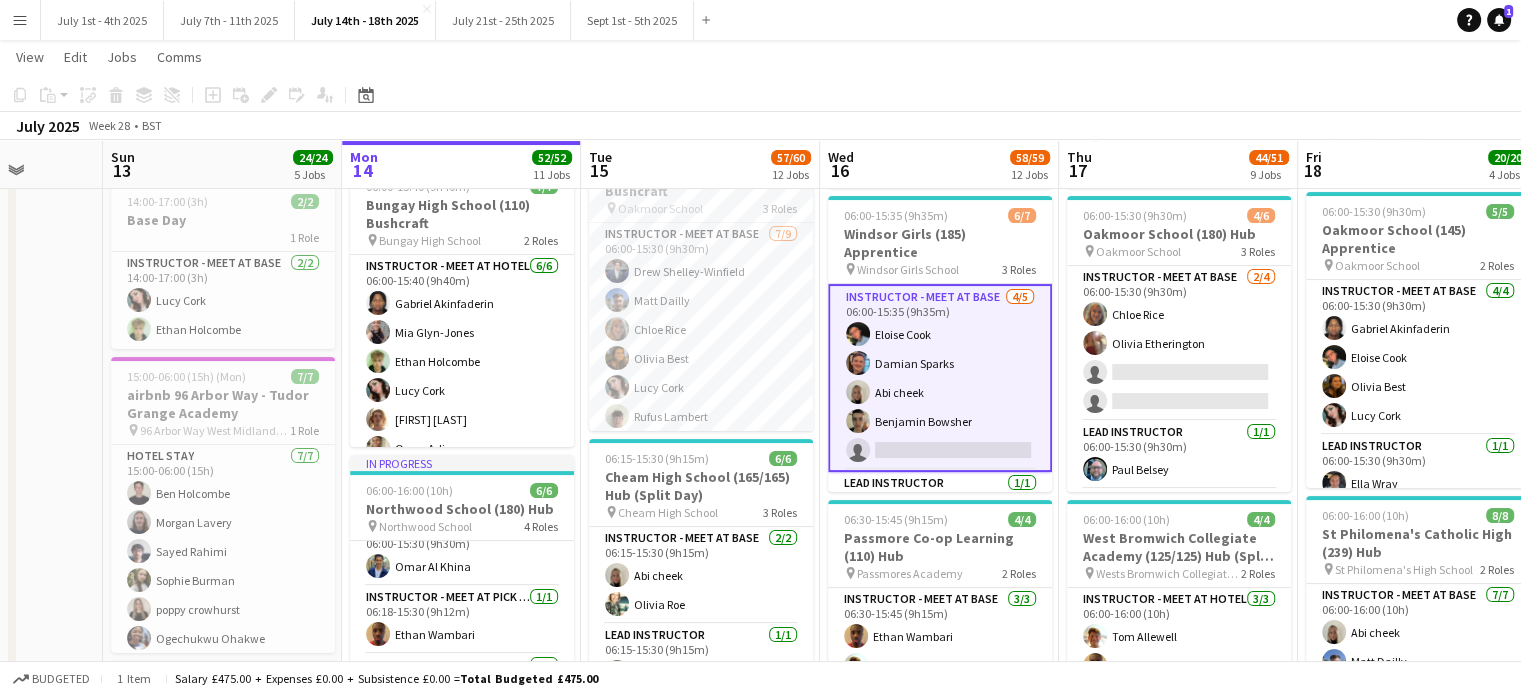 click on "Instructor - Meet at Base   4/5   06:00-15:35 (9h35m)
Eloise Cook Damian Sparks Abi cheek Benjamin Bowsher
single-neutral-actions" at bounding box center [940, 378] 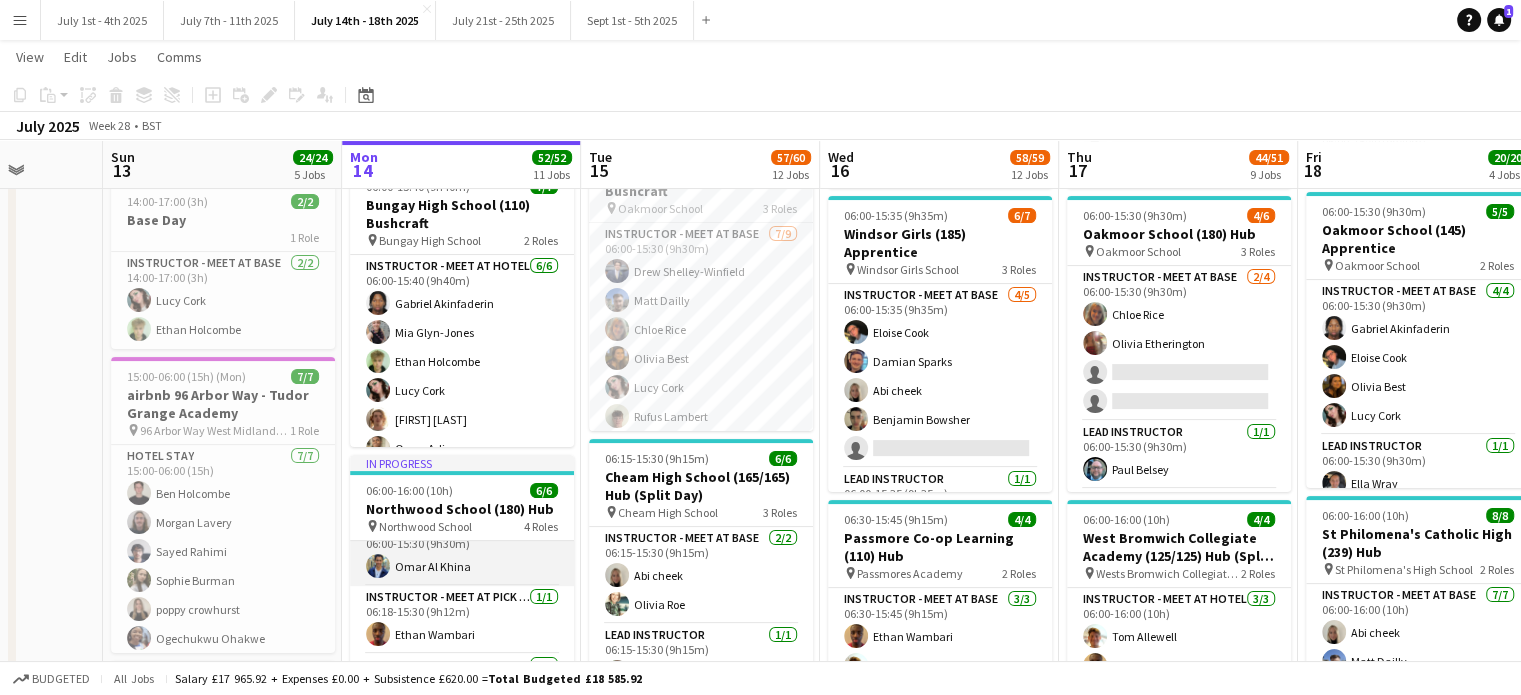 scroll, scrollTop: 0, scrollLeft: 0, axis: both 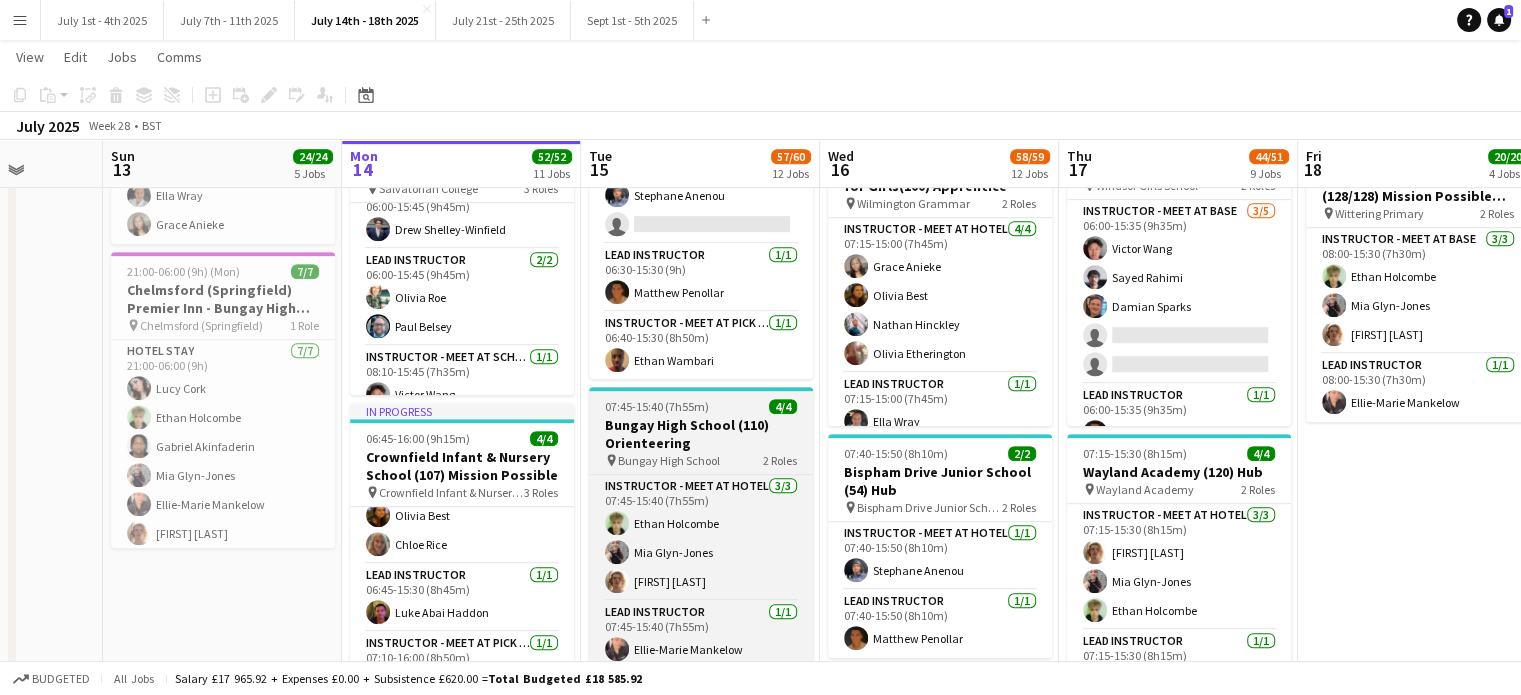 click on "Bungay High School (110) Orienteering" at bounding box center [701, 434] 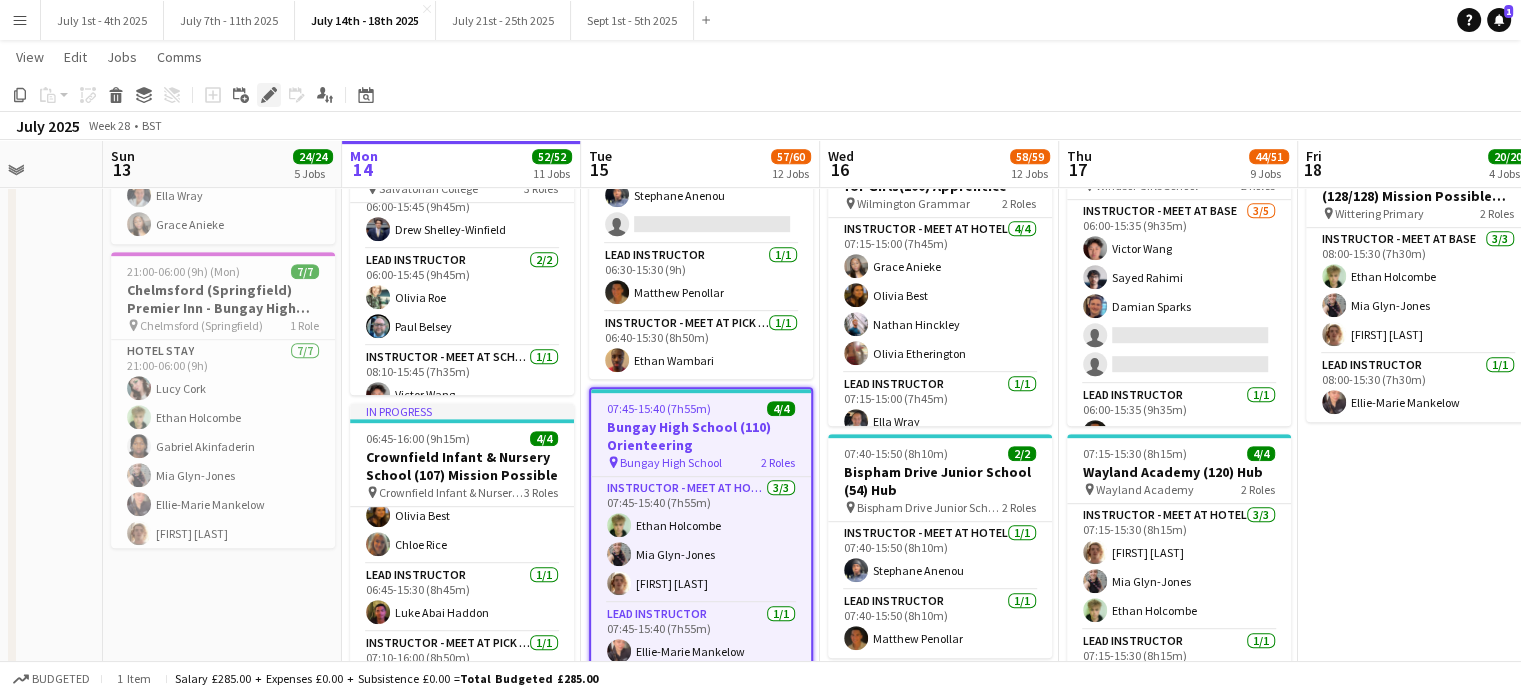 click on "Edit" 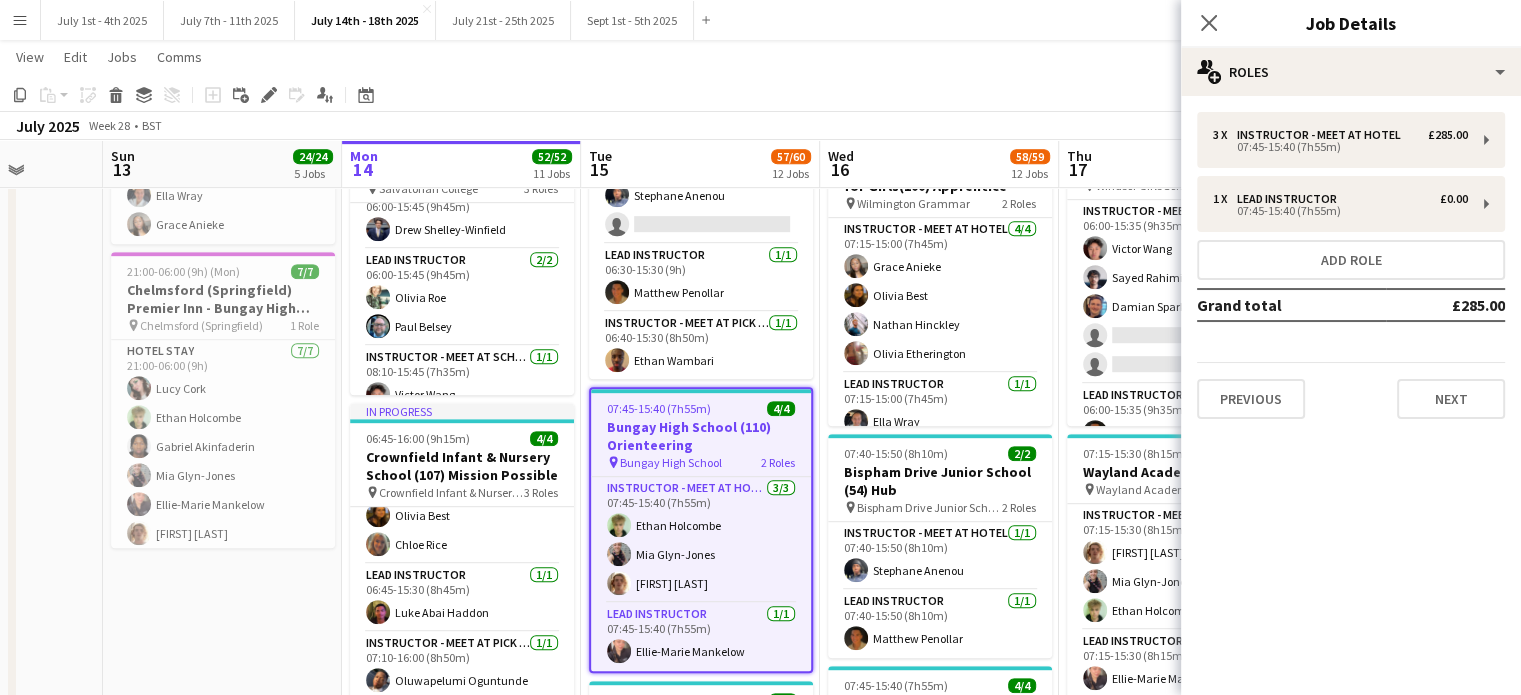type on "**********" 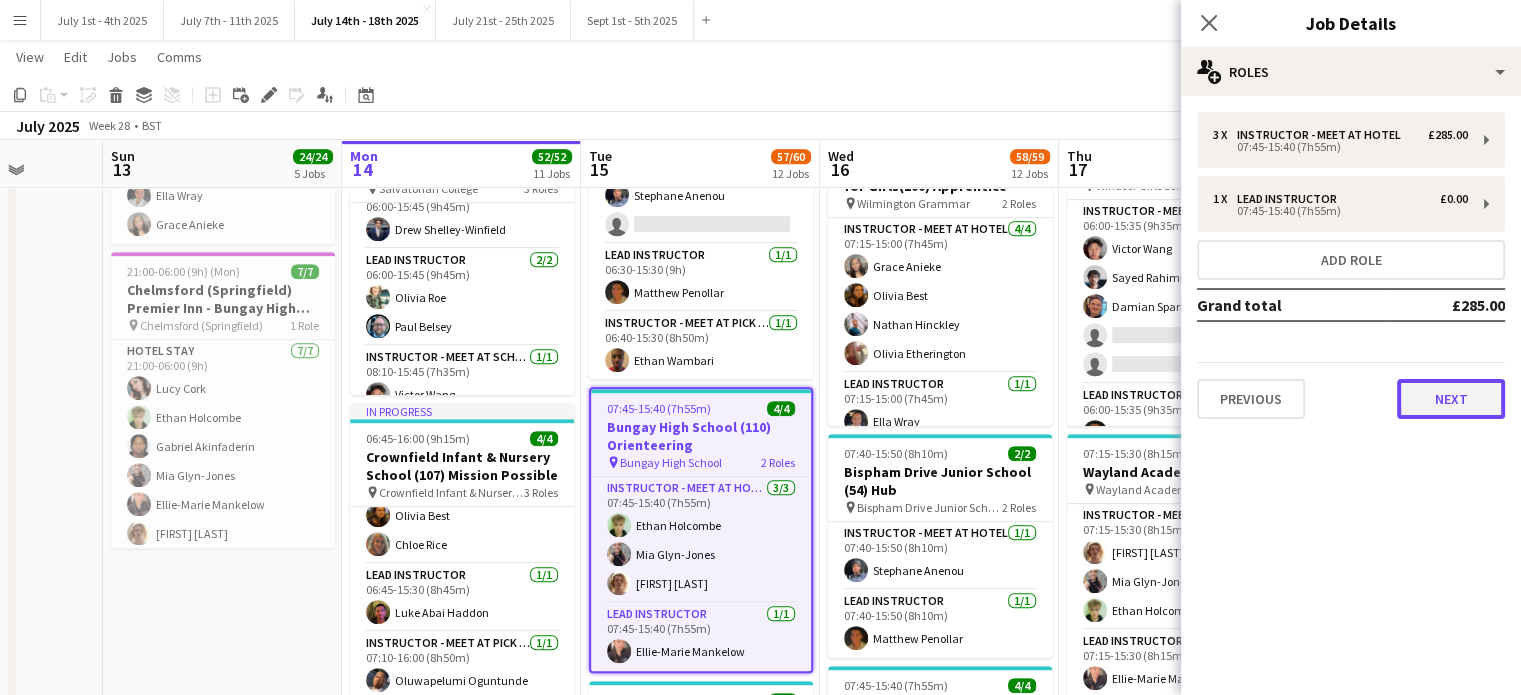 click on "Next" at bounding box center [1451, 399] 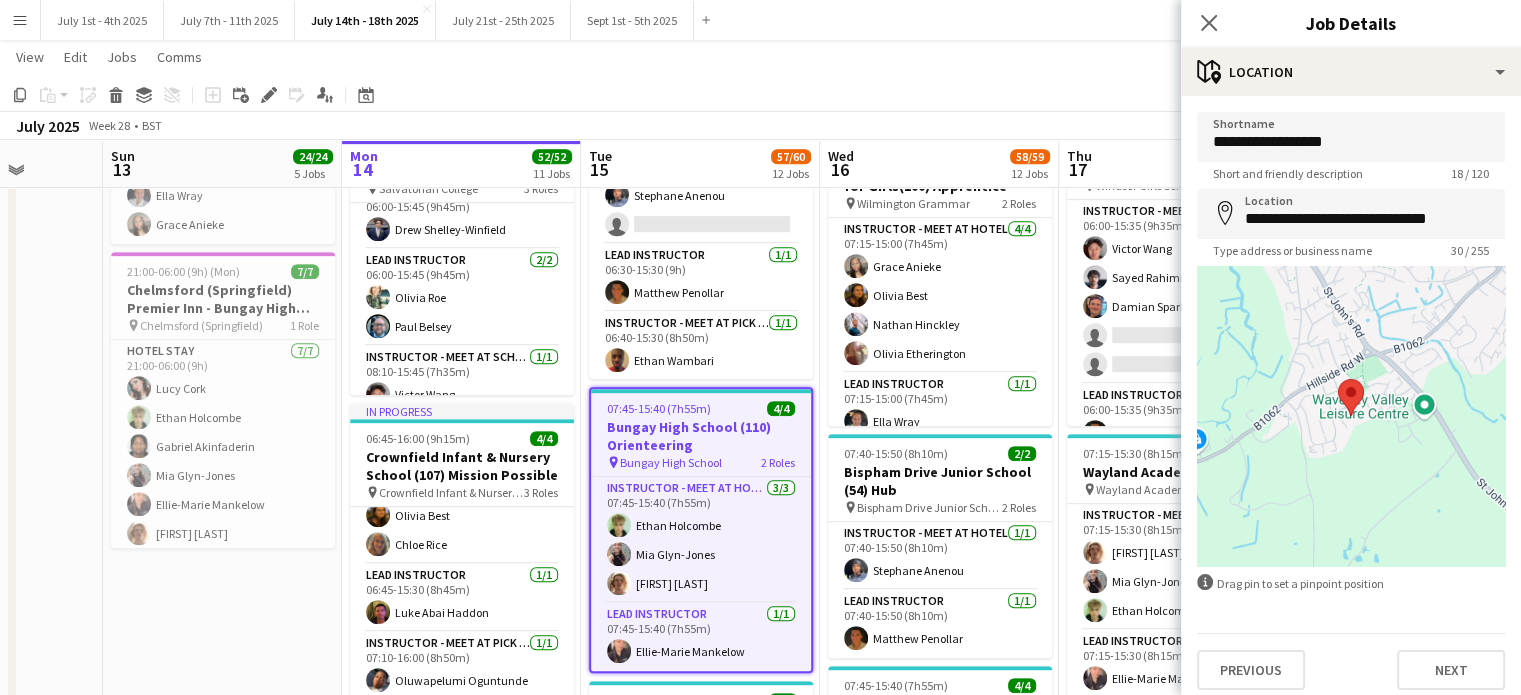 click on "Previous   Next" at bounding box center (1351, 661) 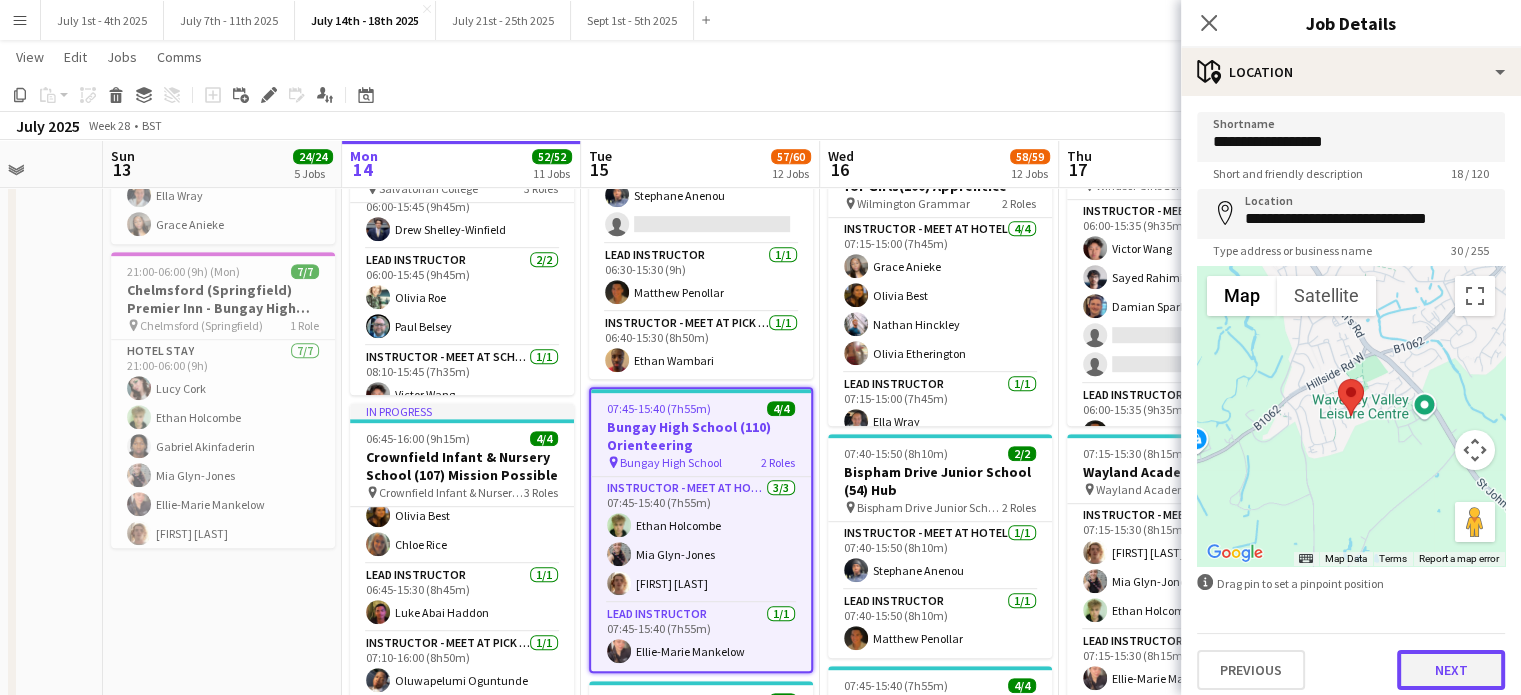 click on "Next" at bounding box center [1451, 670] 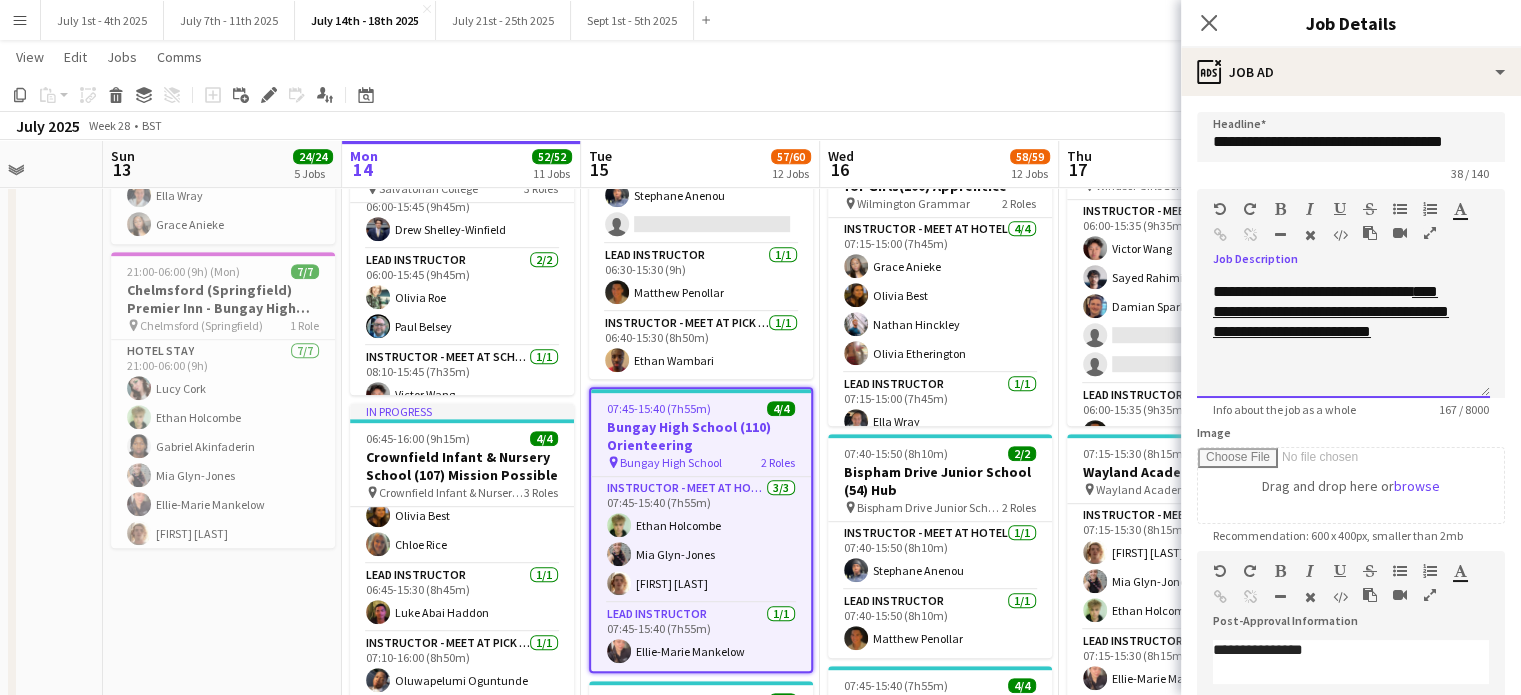 scroll, scrollTop: 0, scrollLeft: 0, axis: both 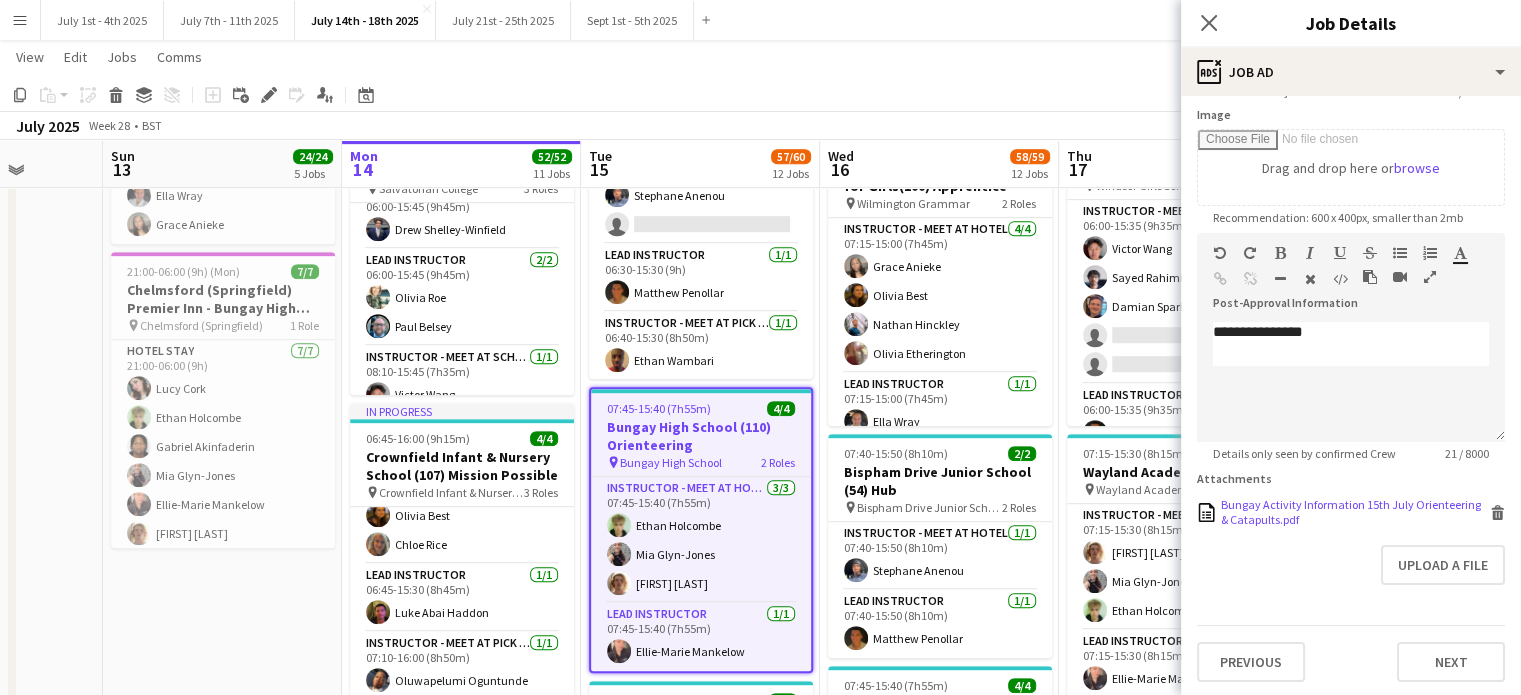 click on "Bungay Activity Information 15th July Orienteering & Catapults.pdf" at bounding box center [1353, 512] 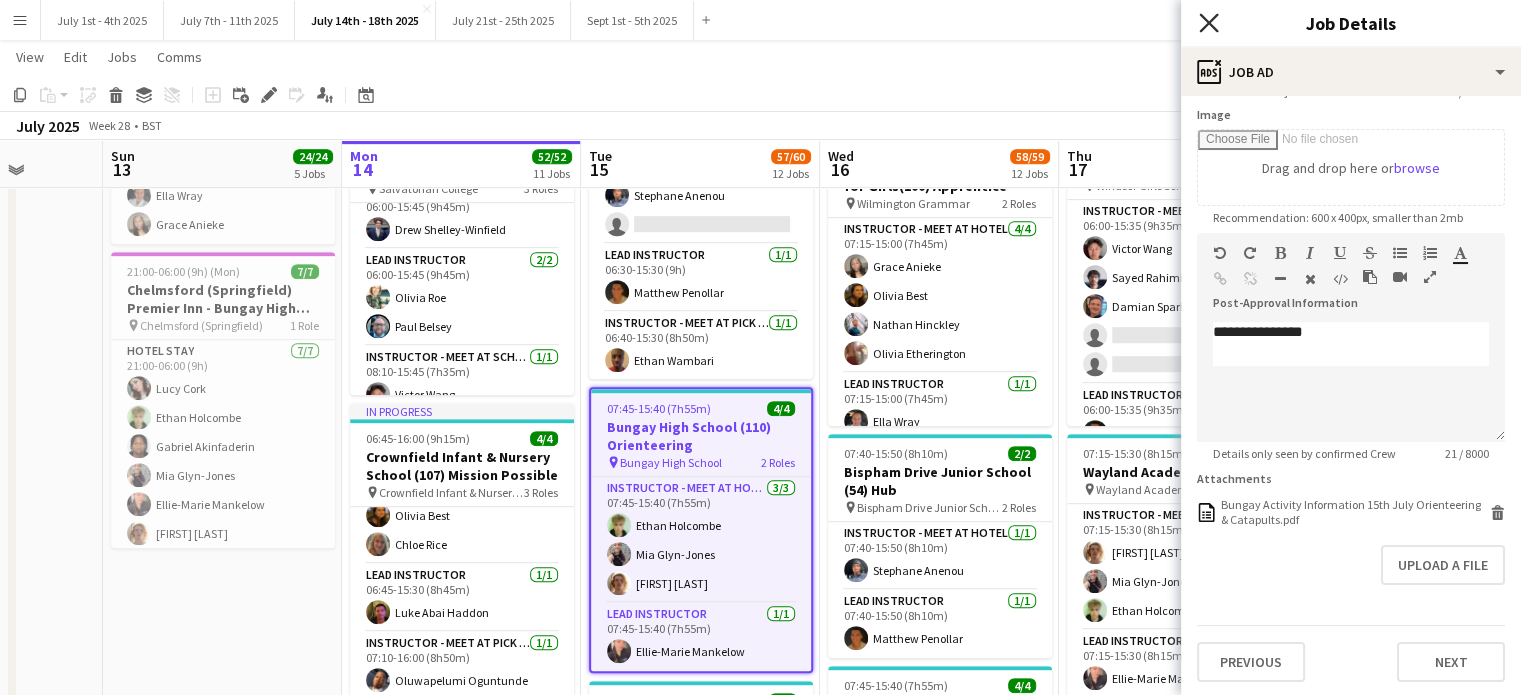 click 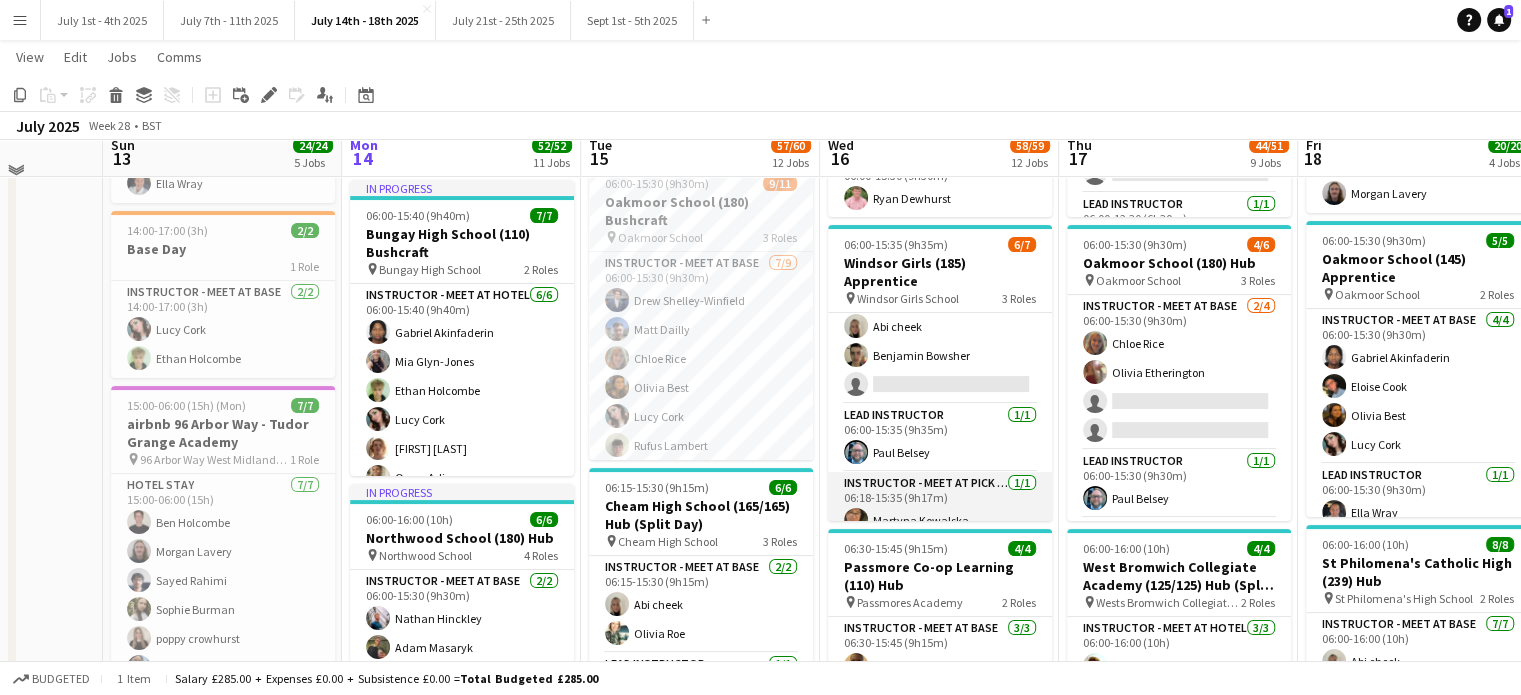 scroll, scrollTop: 300, scrollLeft: 0, axis: vertical 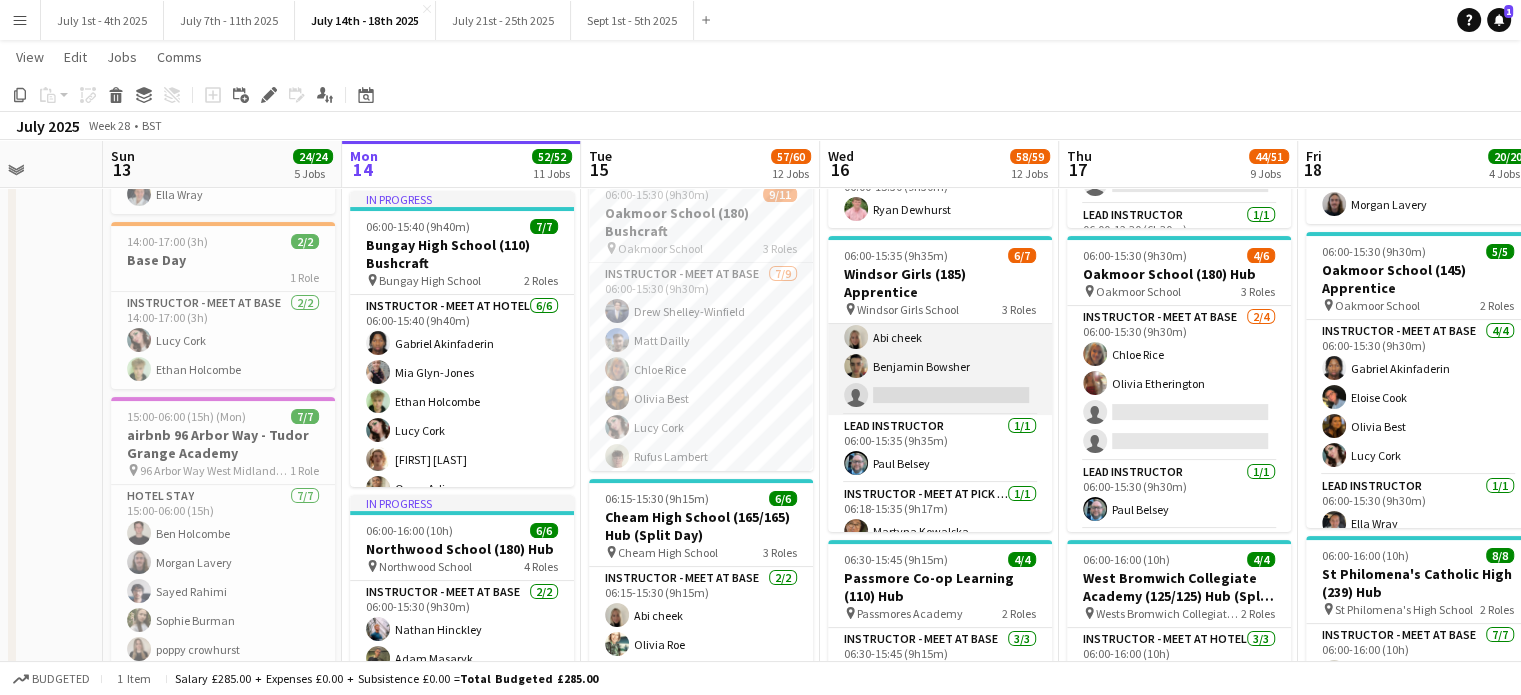 click on "Instructor - Meet at Base   4/5   06:00-15:35 (9h35m)
Eloise Cook Damian Sparks Abi cheek Benjamin Bowsher
single-neutral-actions" at bounding box center [940, 323] 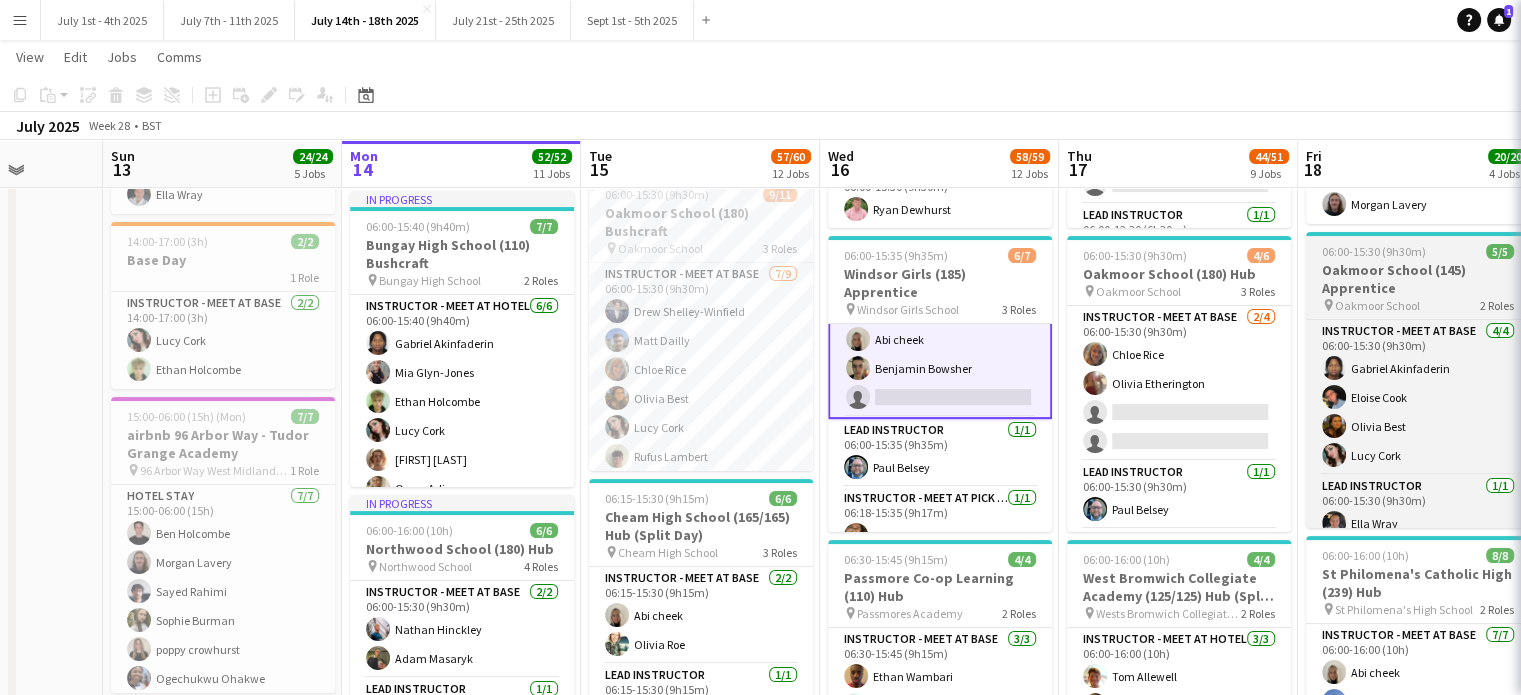 scroll, scrollTop: 95, scrollLeft: 0, axis: vertical 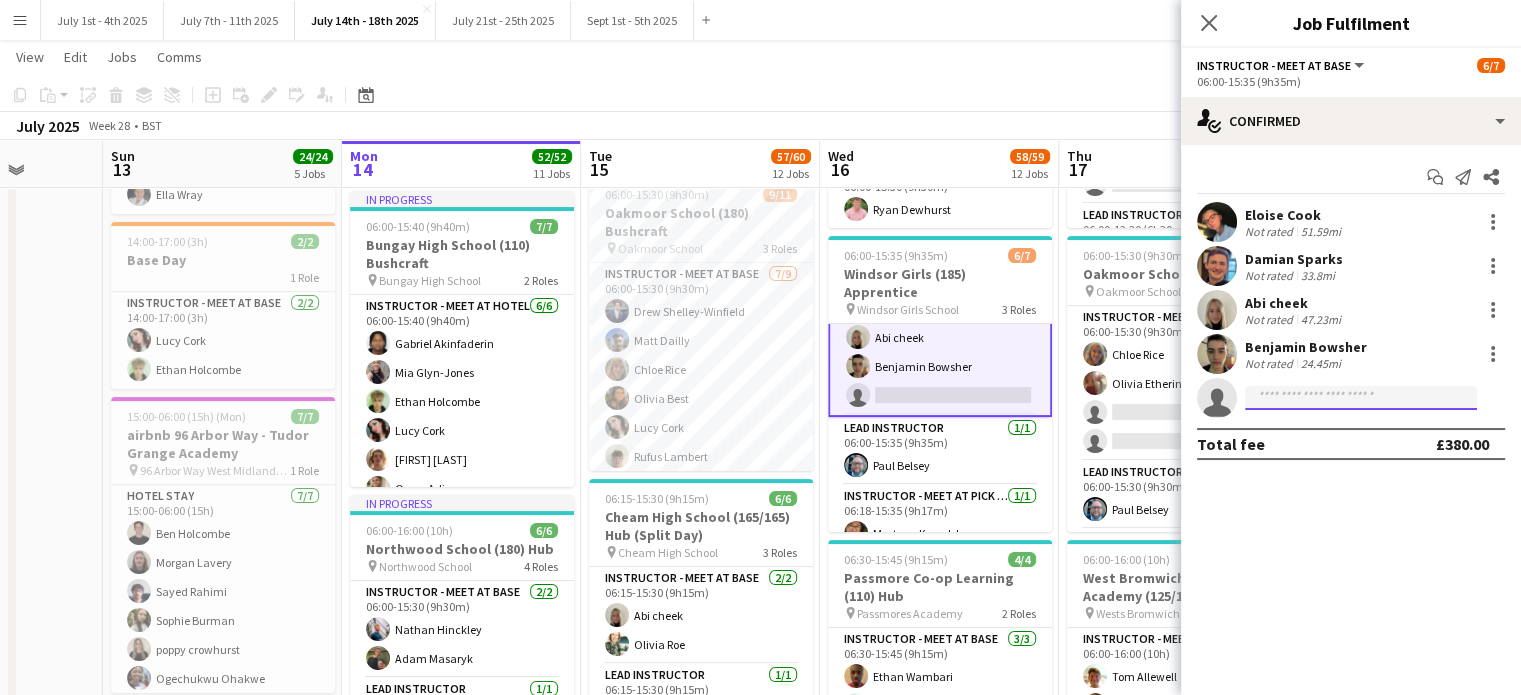 click 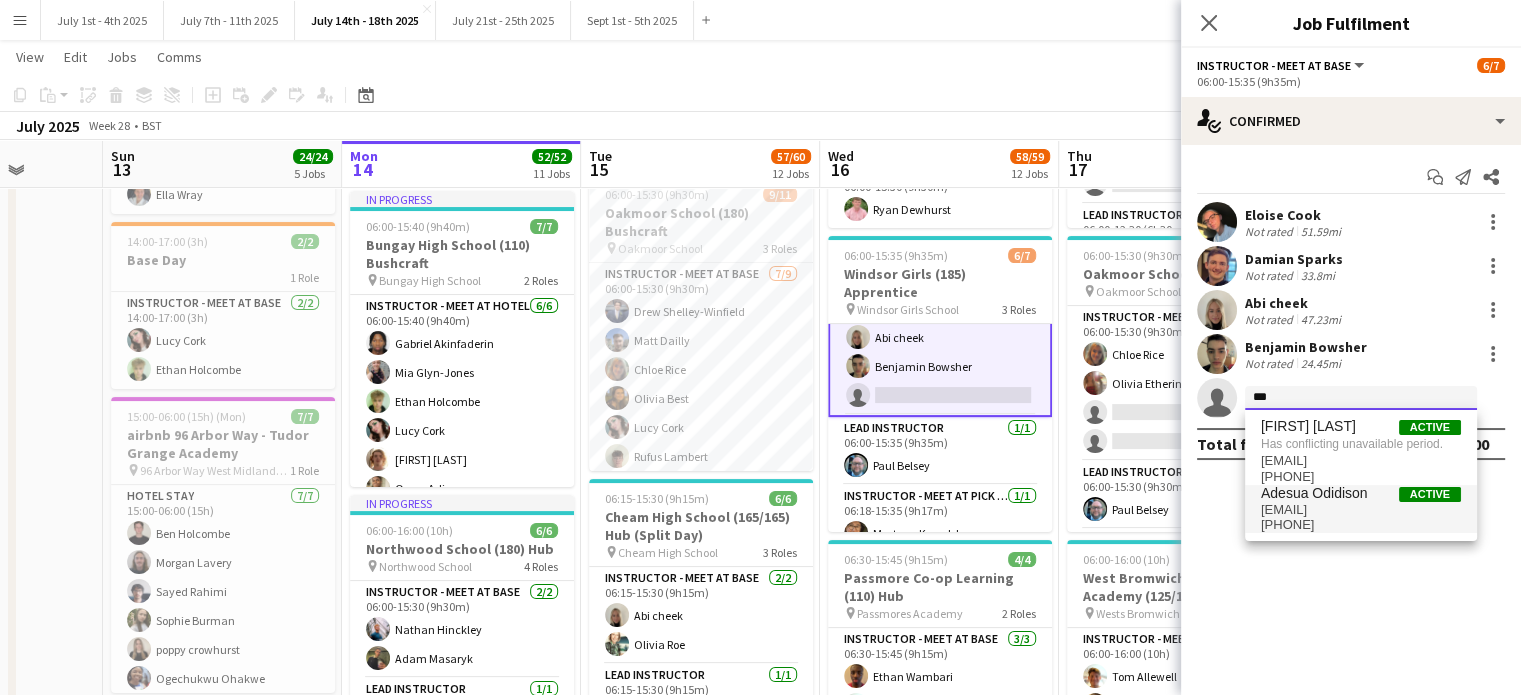 type on "***" 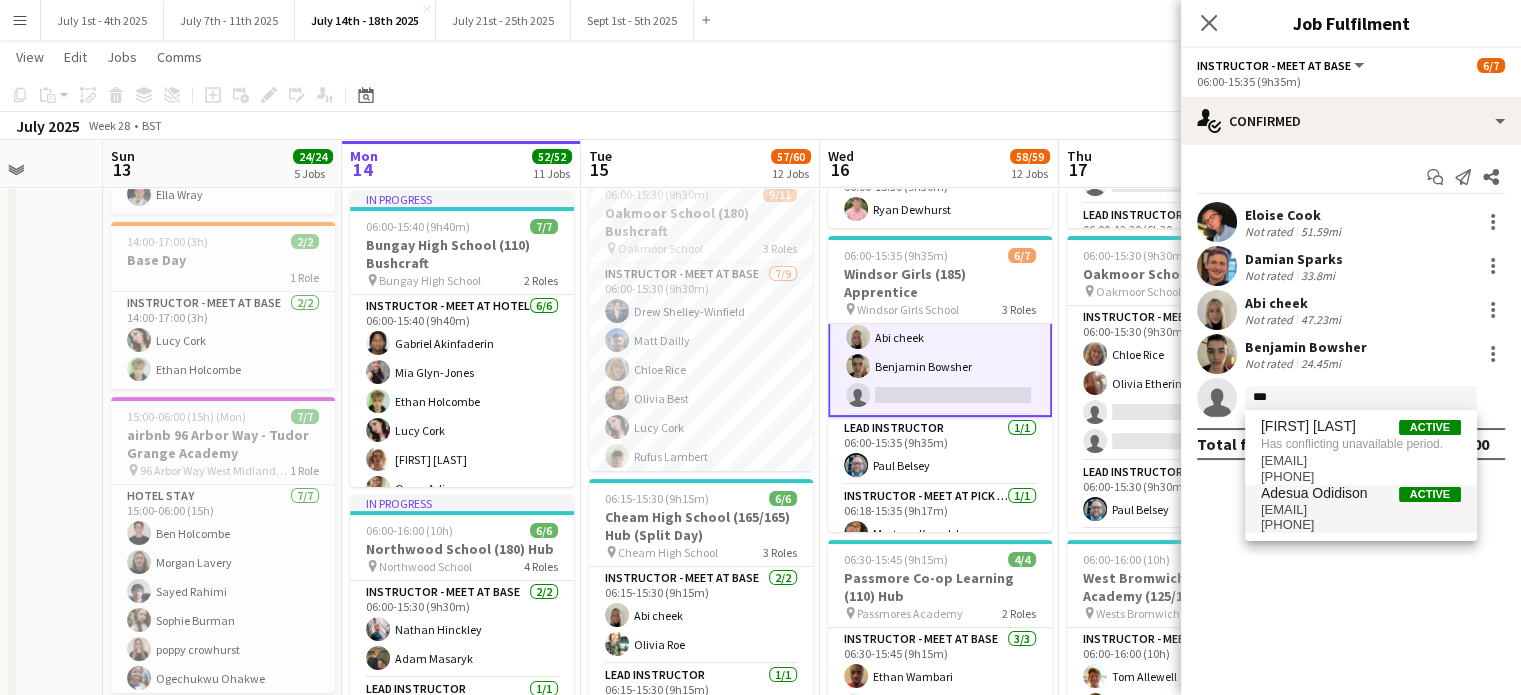 click on "[EMAIL]" at bounding box center [1361, 510] 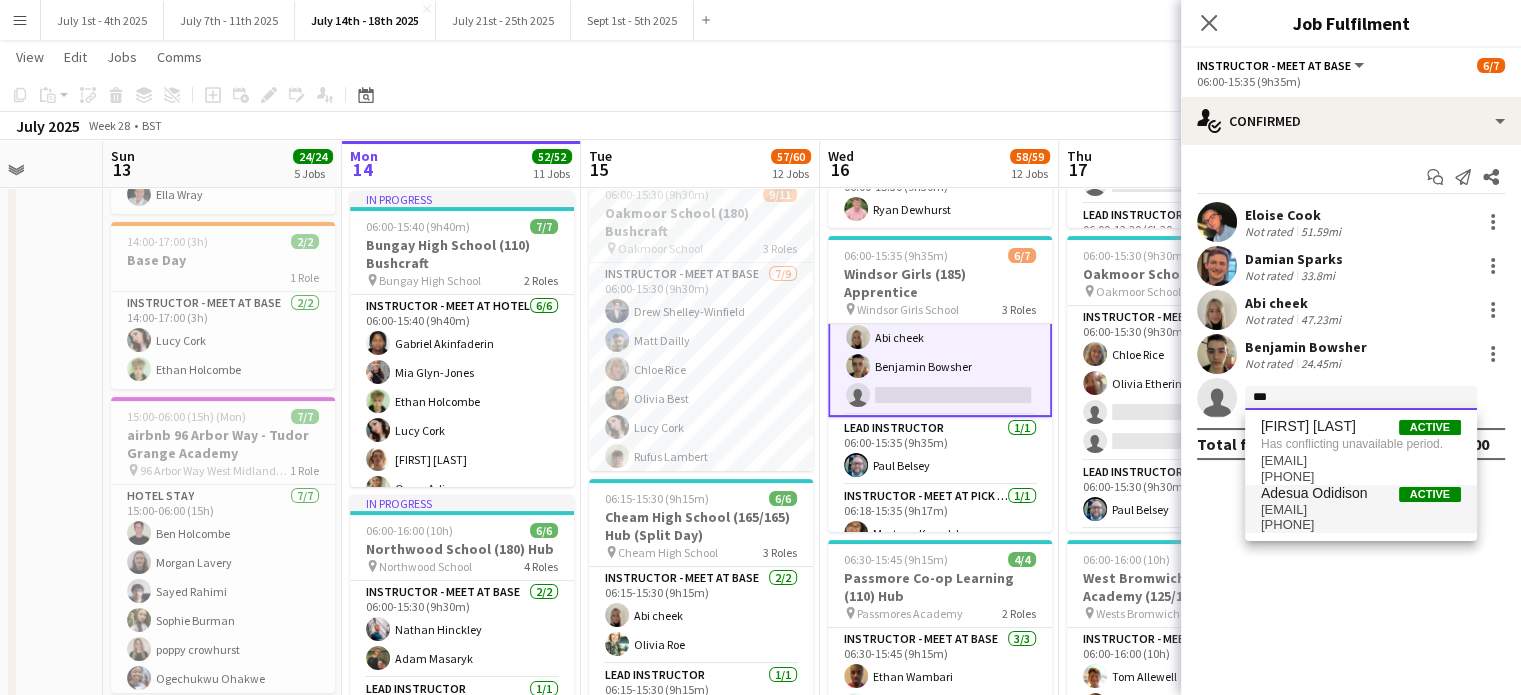 type 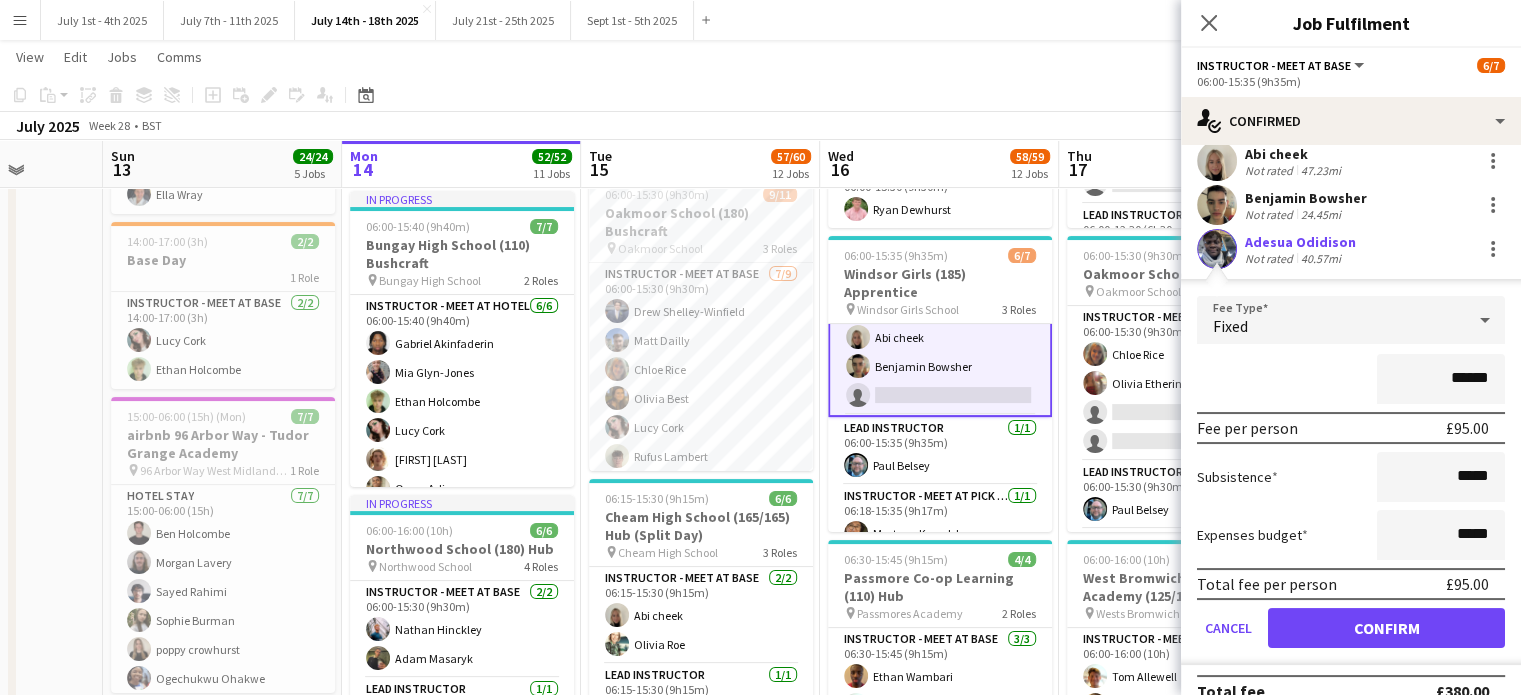 scroll, scrollTop: 174, scrollLeft: 0, axis: vertical 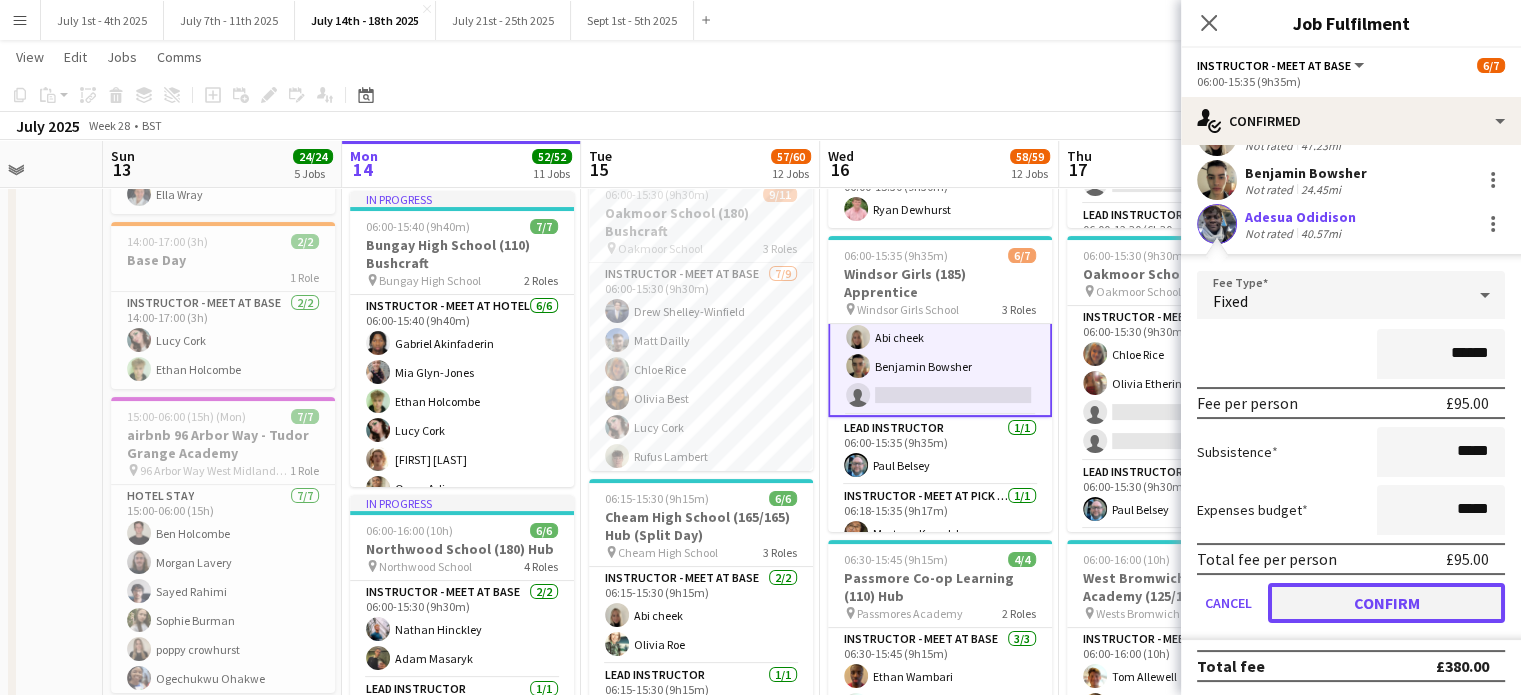 click on "Confirm" at bounding box center (1386, 603) 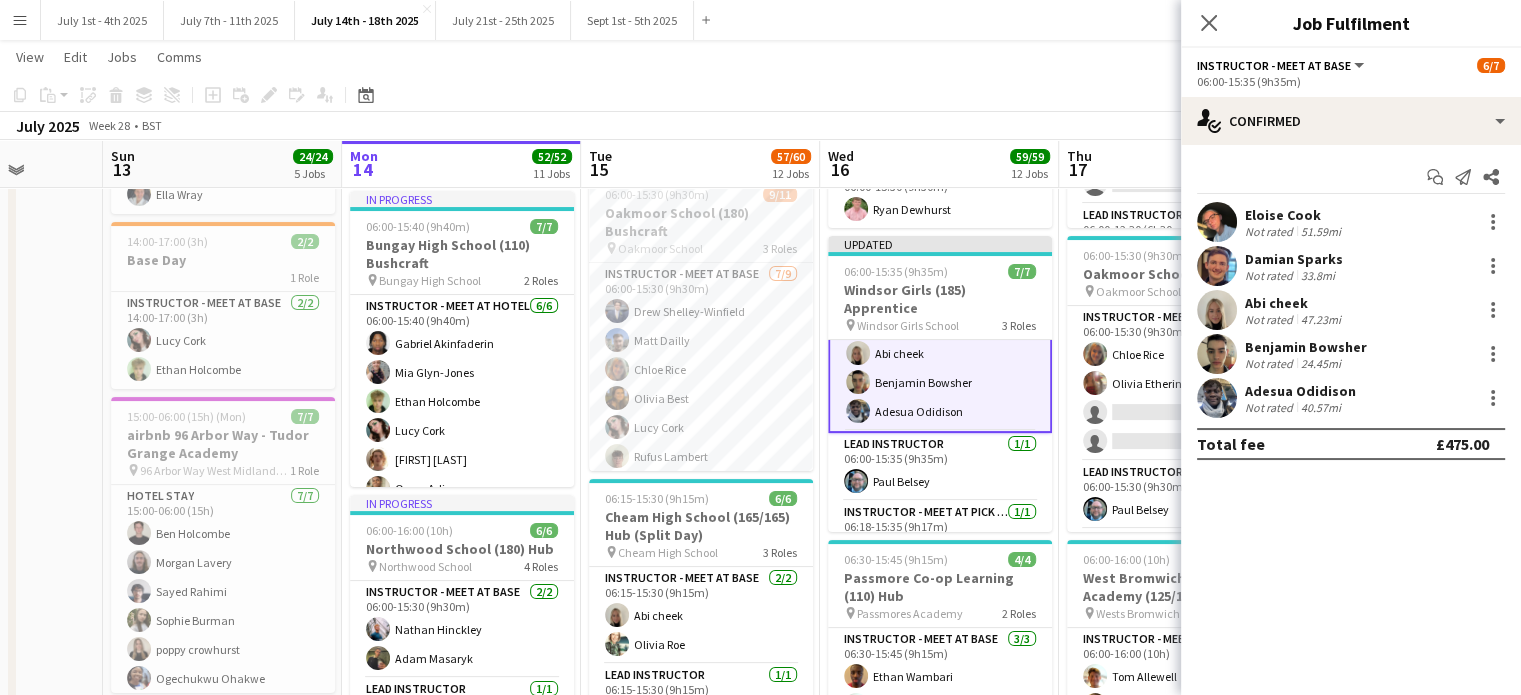 scroll, scrollTop: 0, scrollLeft: 0, axis: both 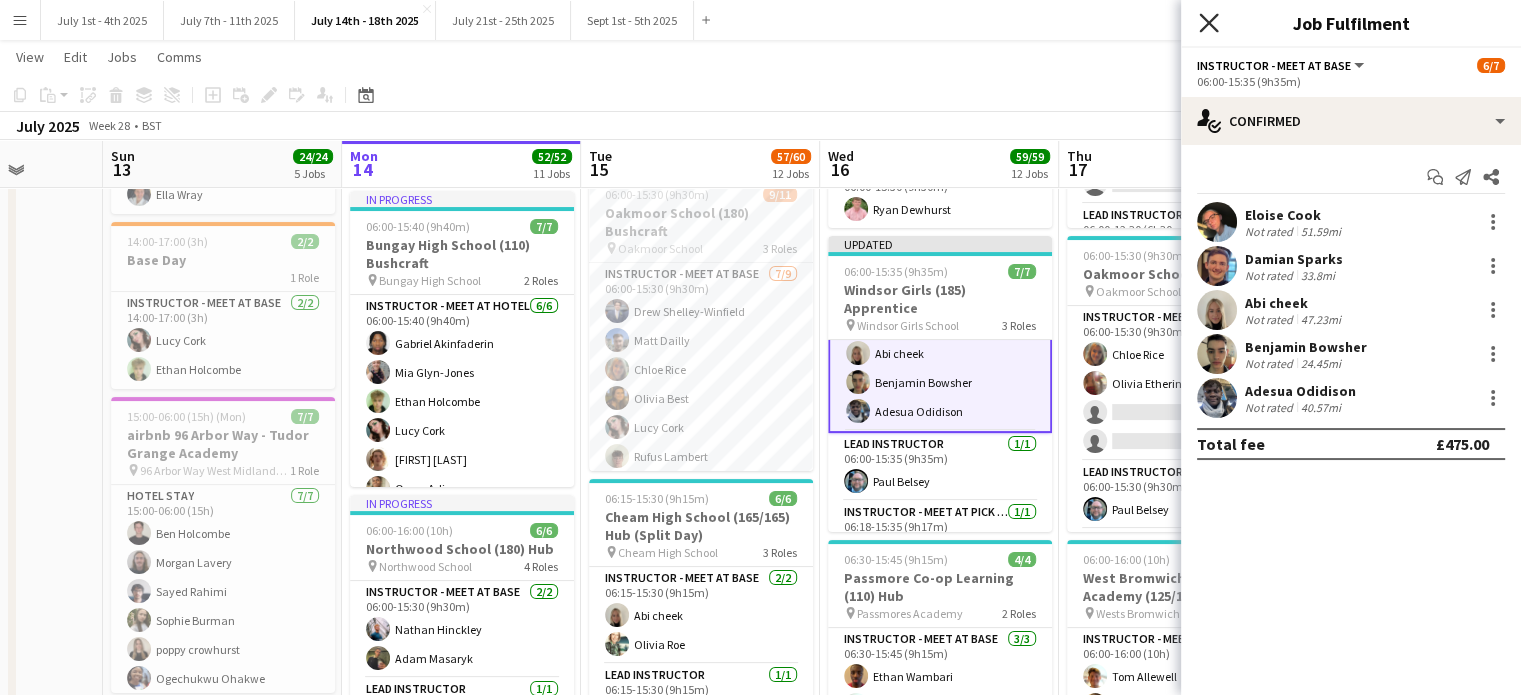 click 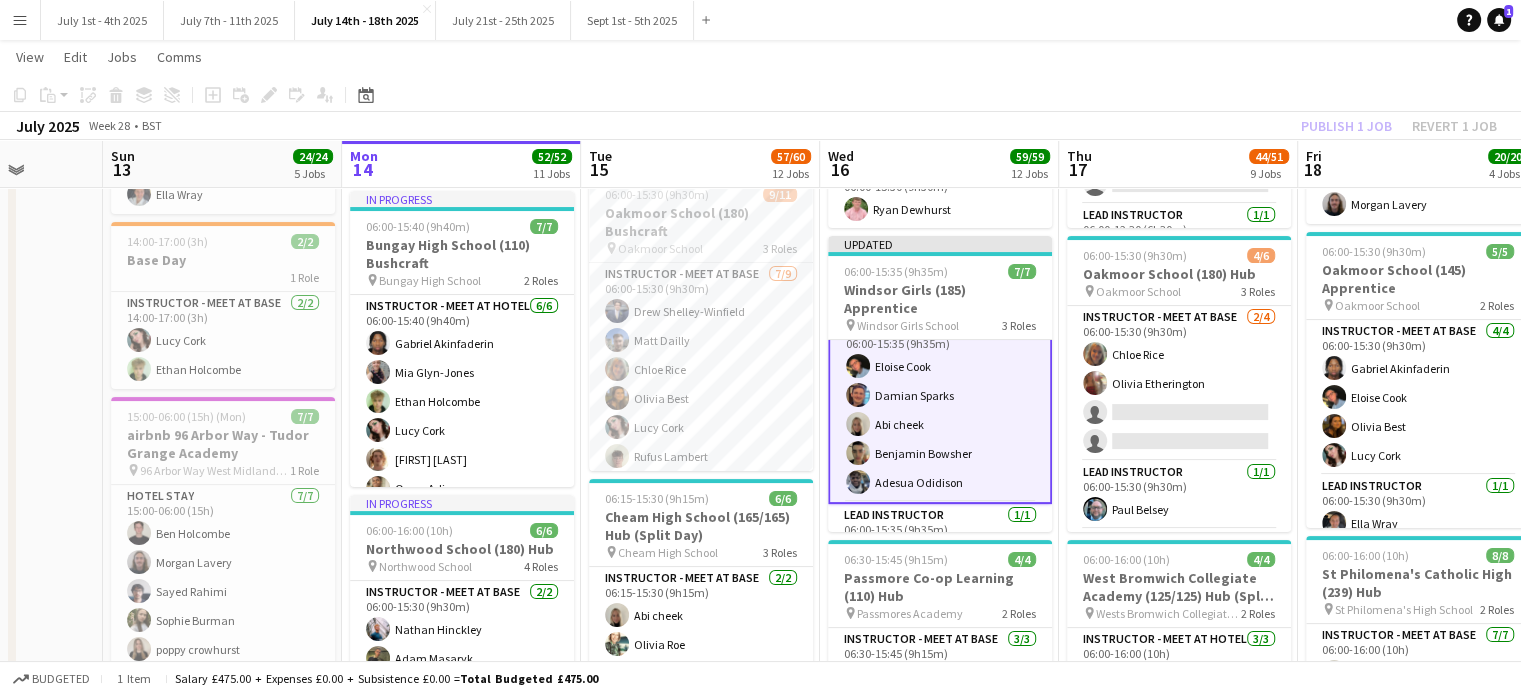 scroll, scrollTop: 0, scrollLeft: 0, axis: both 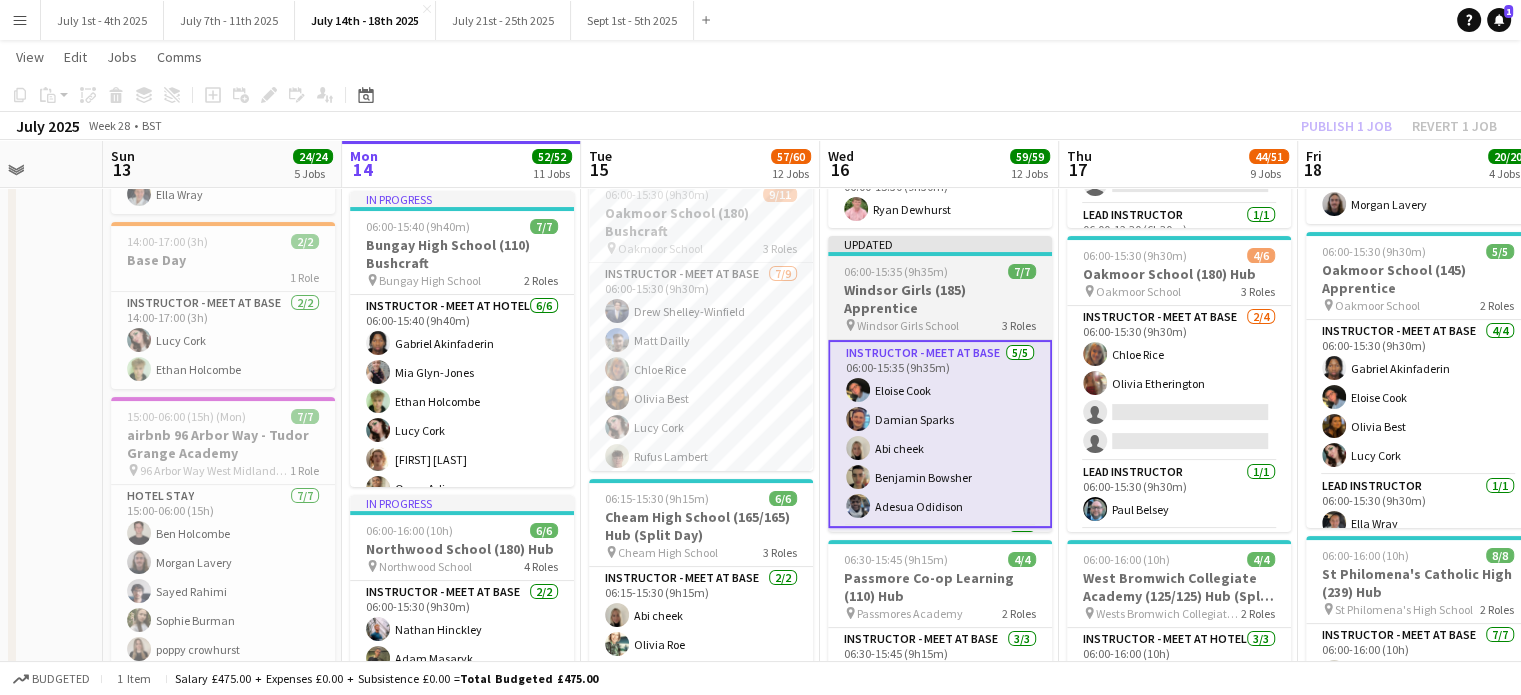 click on "pin
Windsor Girls School    3 Roles" at bounding box center [940, 325] 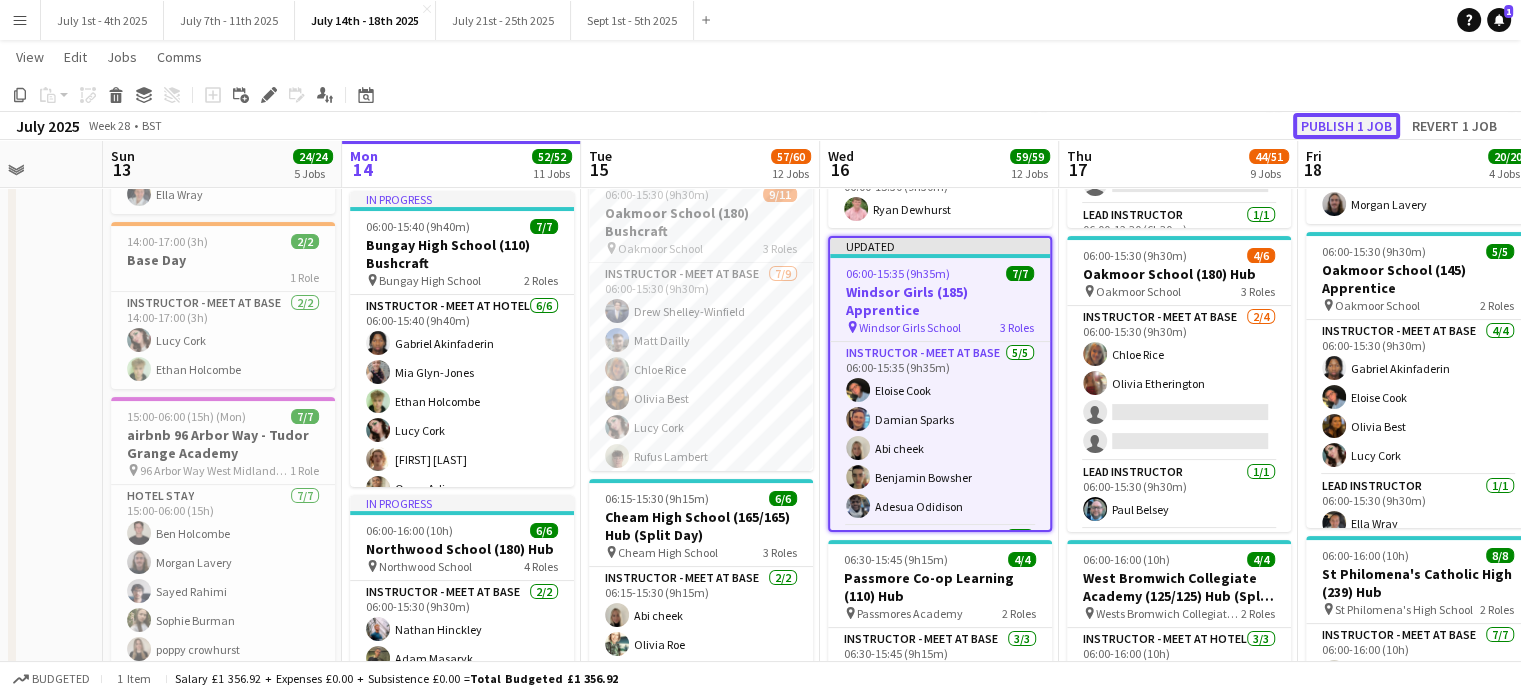 click on "Publish 1 job" 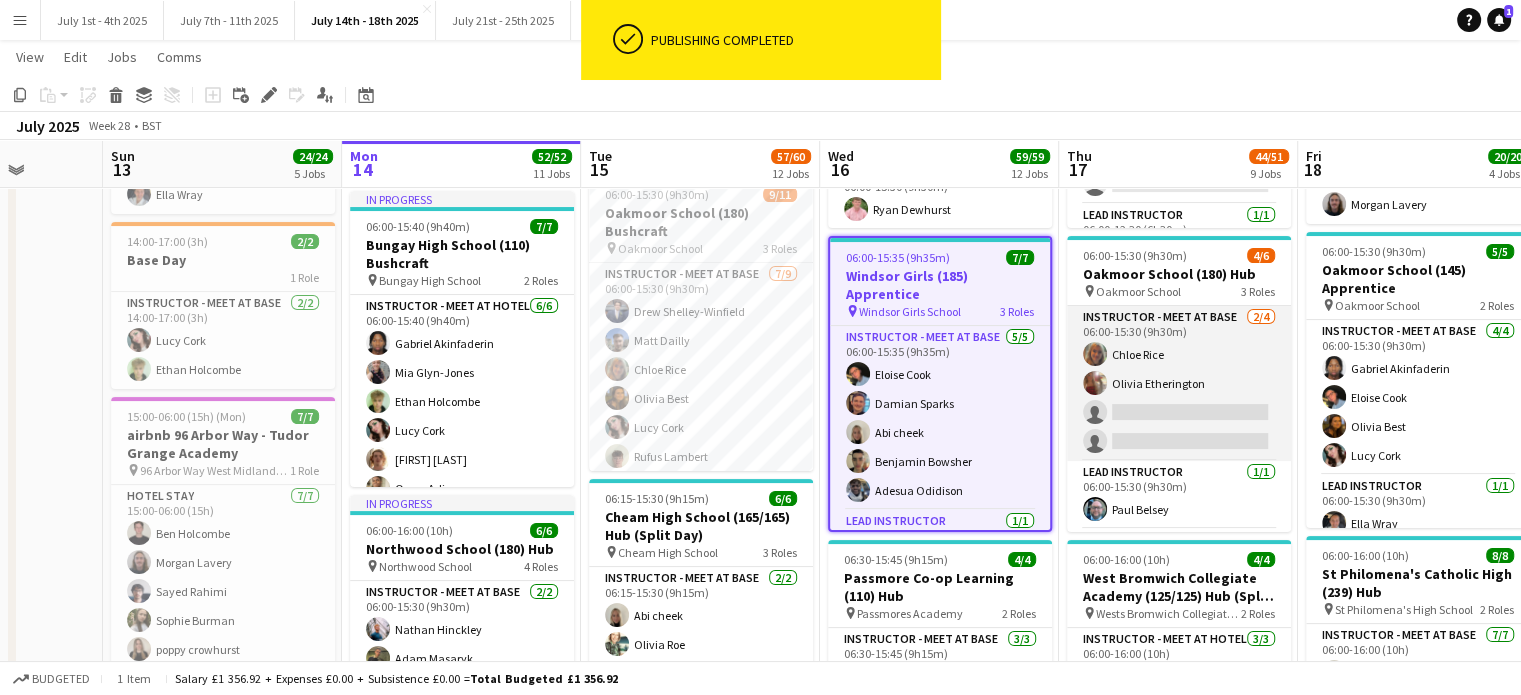 click on "Instructor - Meet at Base   2/4   06:00-15:30 (9h30m)
Chloe Rice Olivia Etherington
single-neutral-actions
single-neutral-actions" at bounding box center (1179, 383) 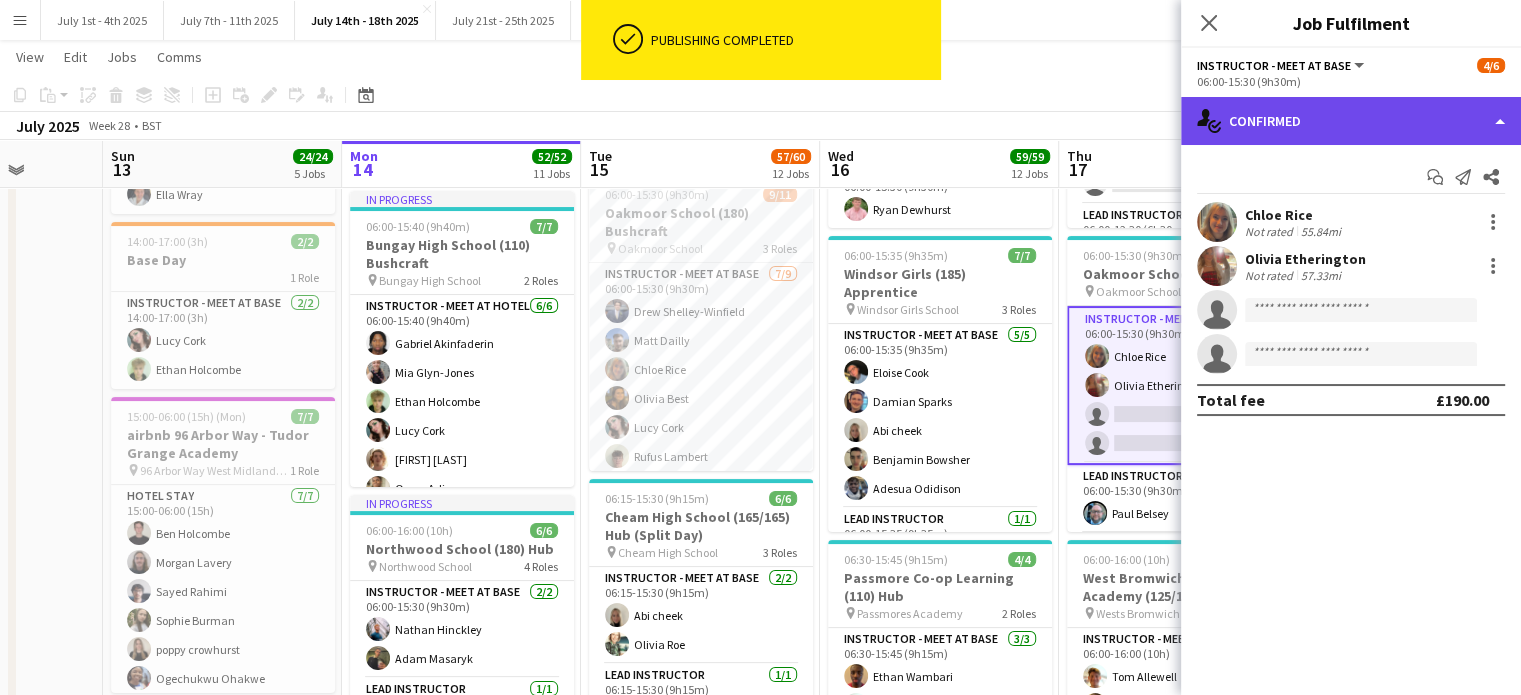 click on "single-neutral-actions-check-2
Confirmed" 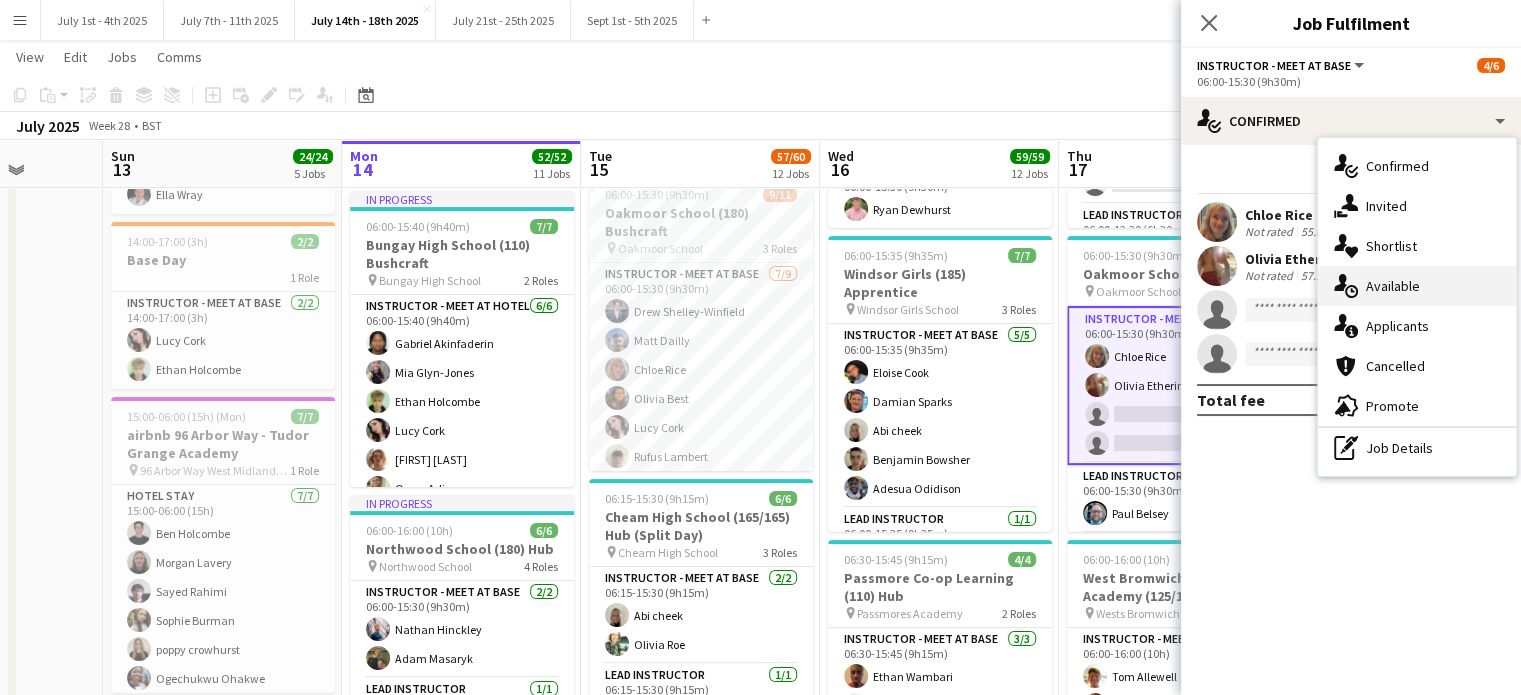 click on "single-neutral-actions-upload
Available" at bounding box center (1417, 286) 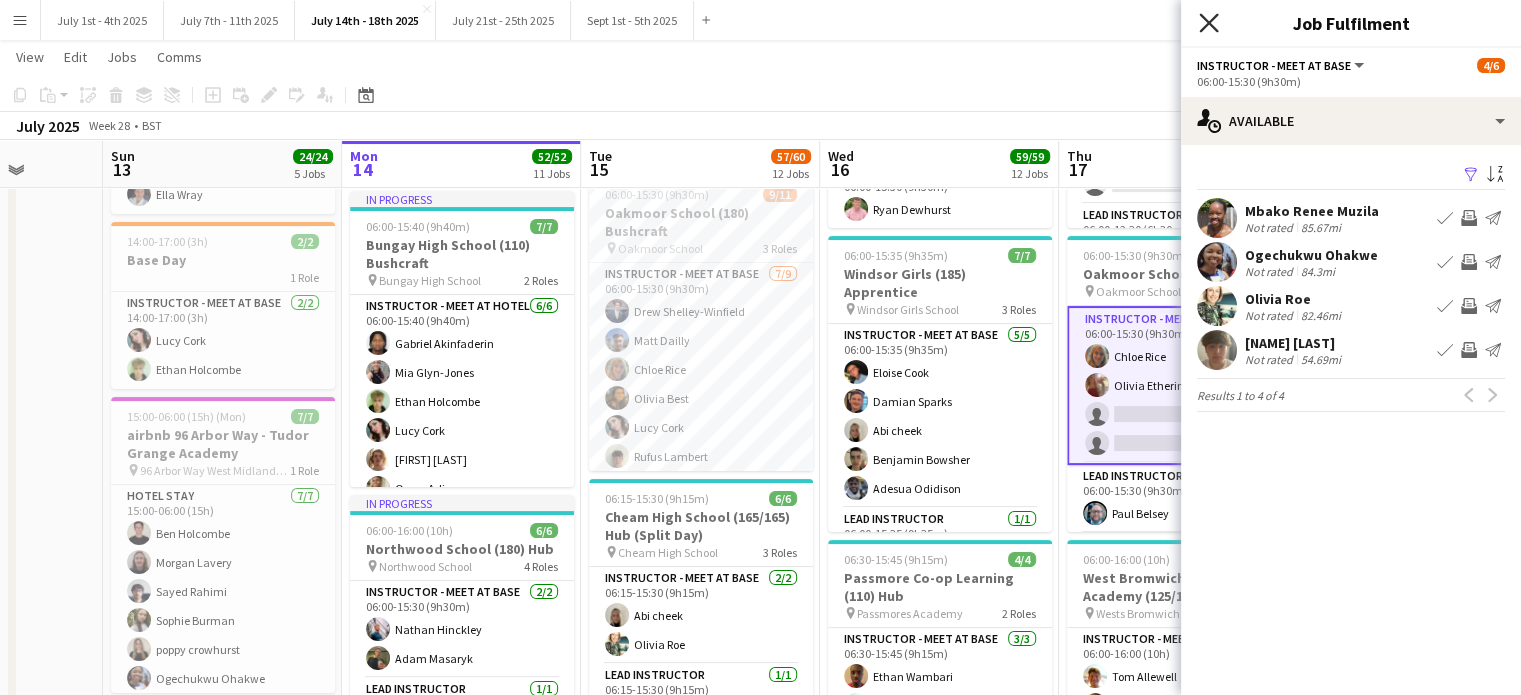 click 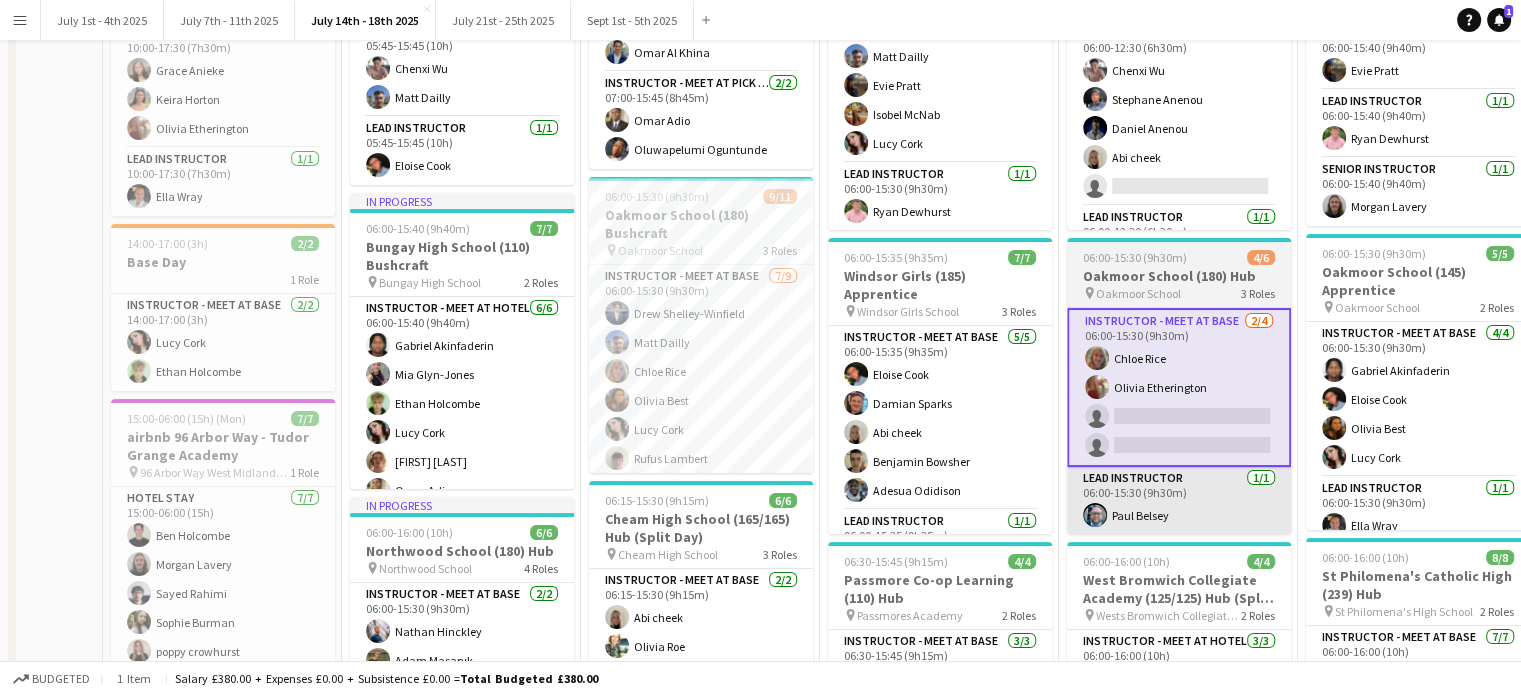 scroll, scrollTop: 0, scrollLeft: 0, axis: both 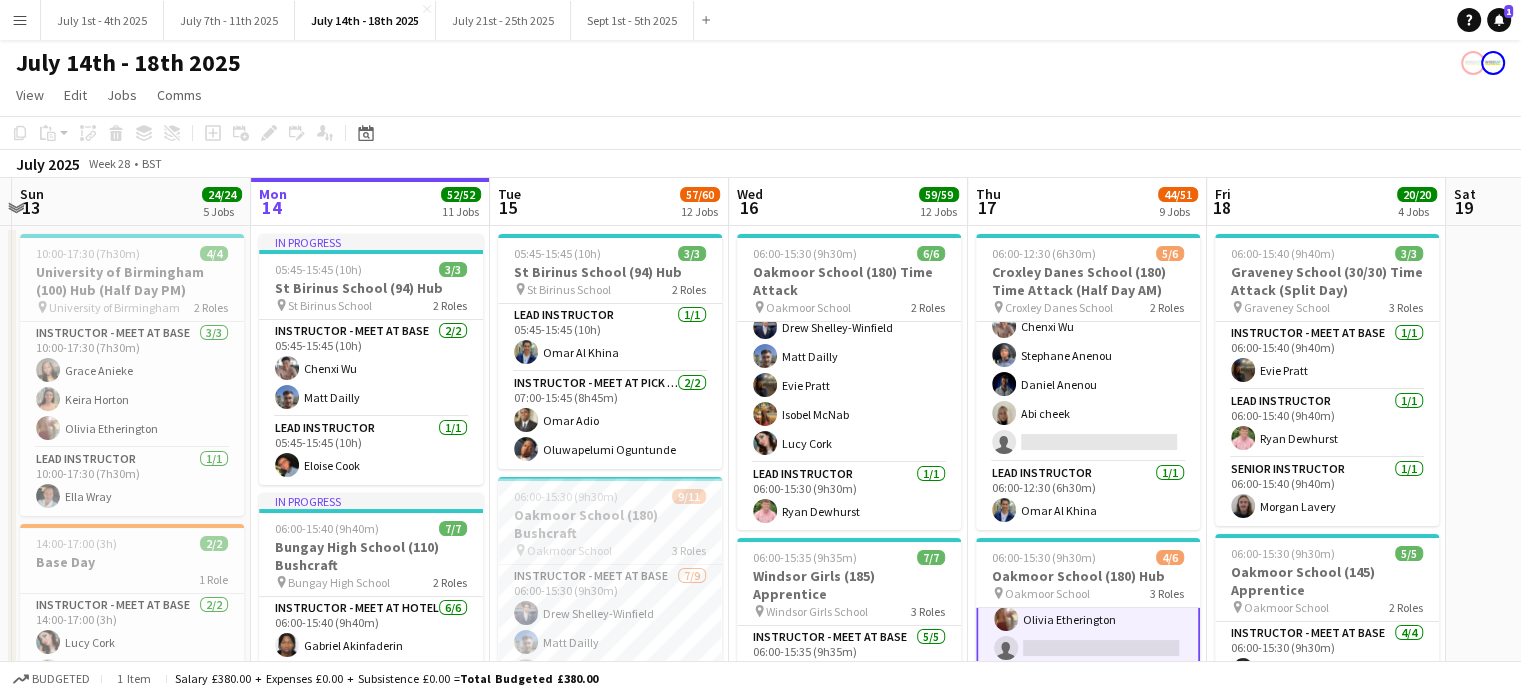 drag, startPoint x: 980, startPoint y: 203, endPoint x: 892, endPoint y: 219, distance: 89.44272 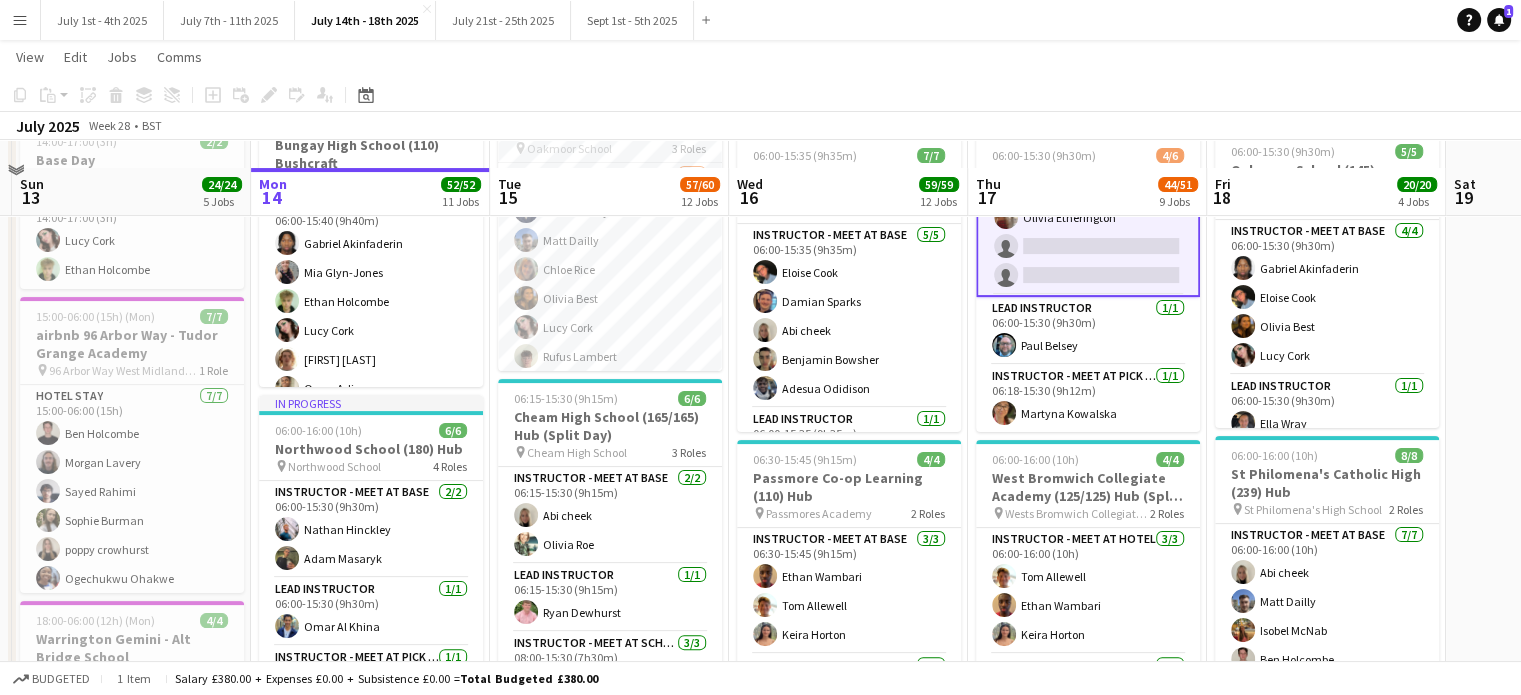 scroll, scrollTop: 600, scrollLeft: 0, axis: vertical 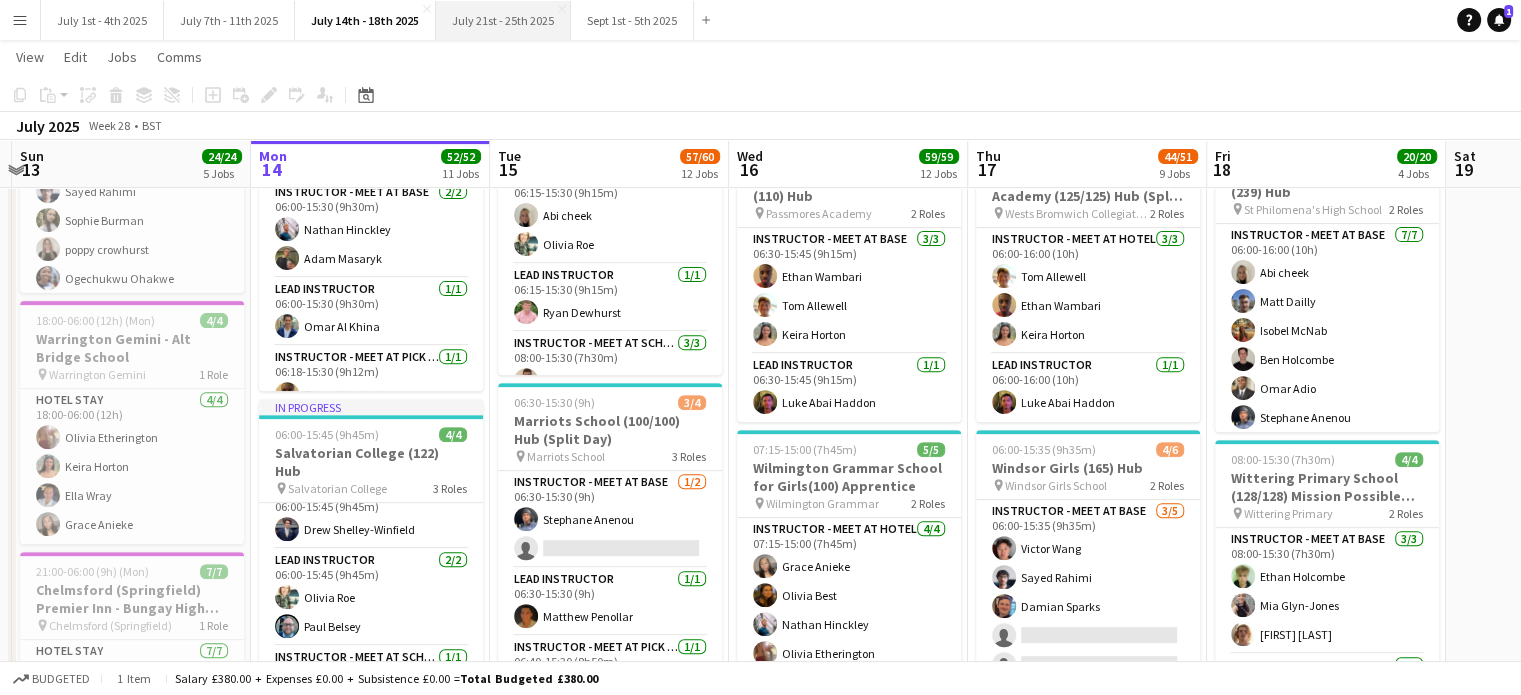 click on "July 21st - 25th 2025
Close" at bounding box center [503, 20] 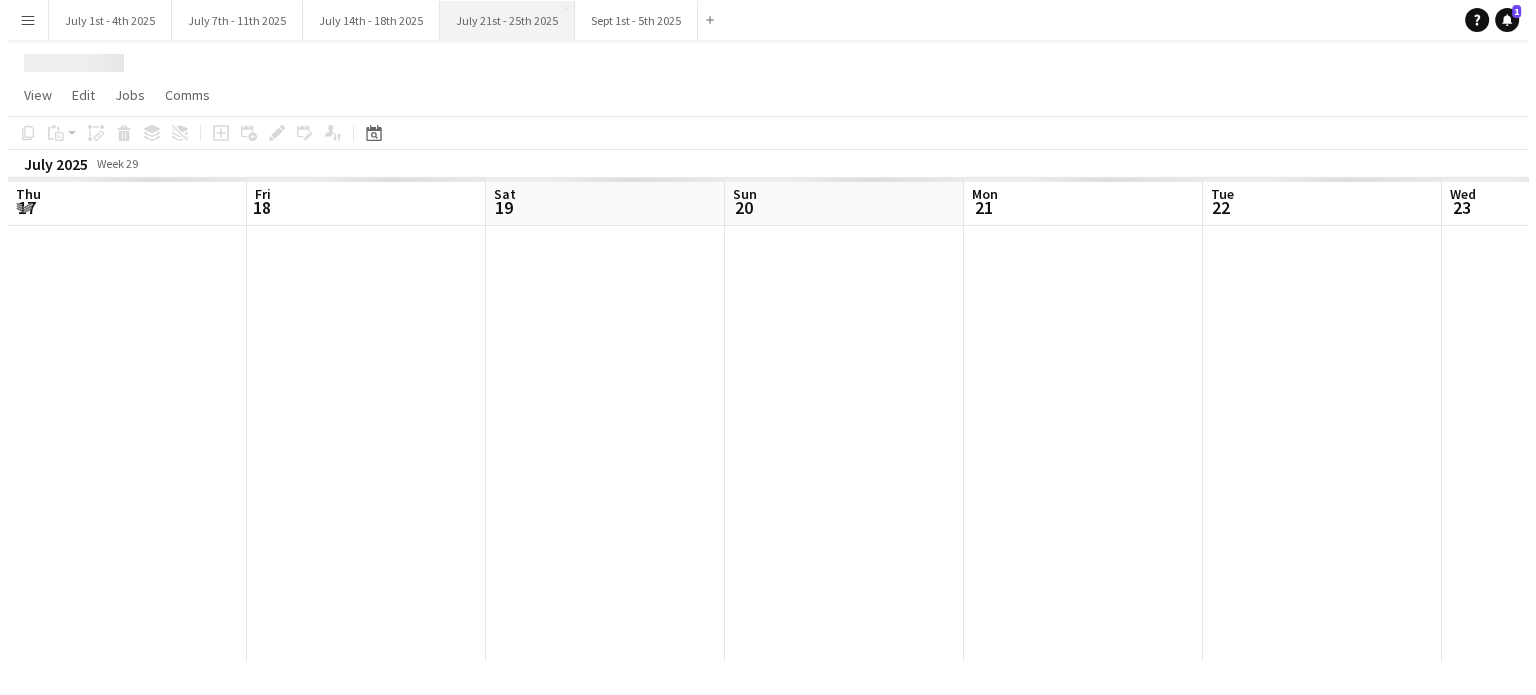 scroll, scrollTop: 0, scrollLeft: 0, axis: both 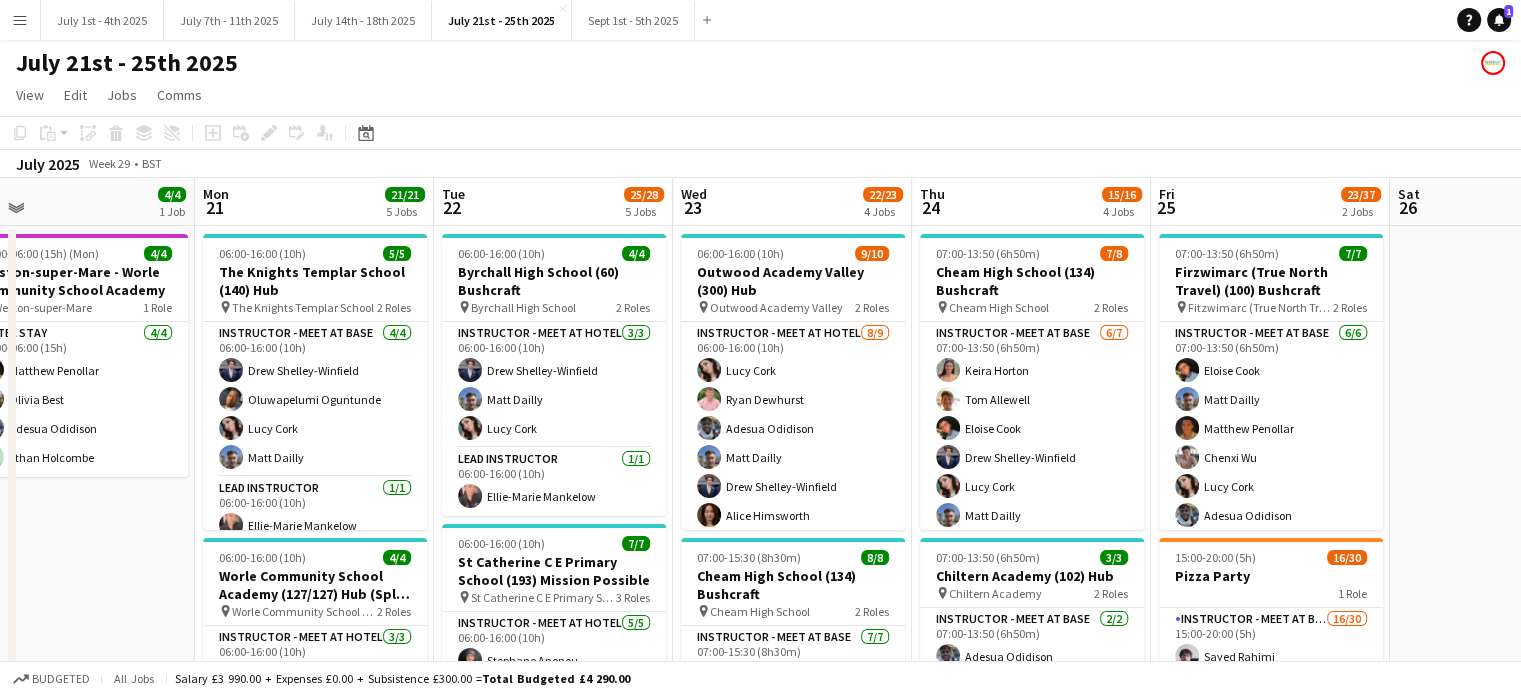 drag, startPoint x: 544, startPoint y: 199, endPoint x: 520, endPoint y: 200, distance: 24.020824 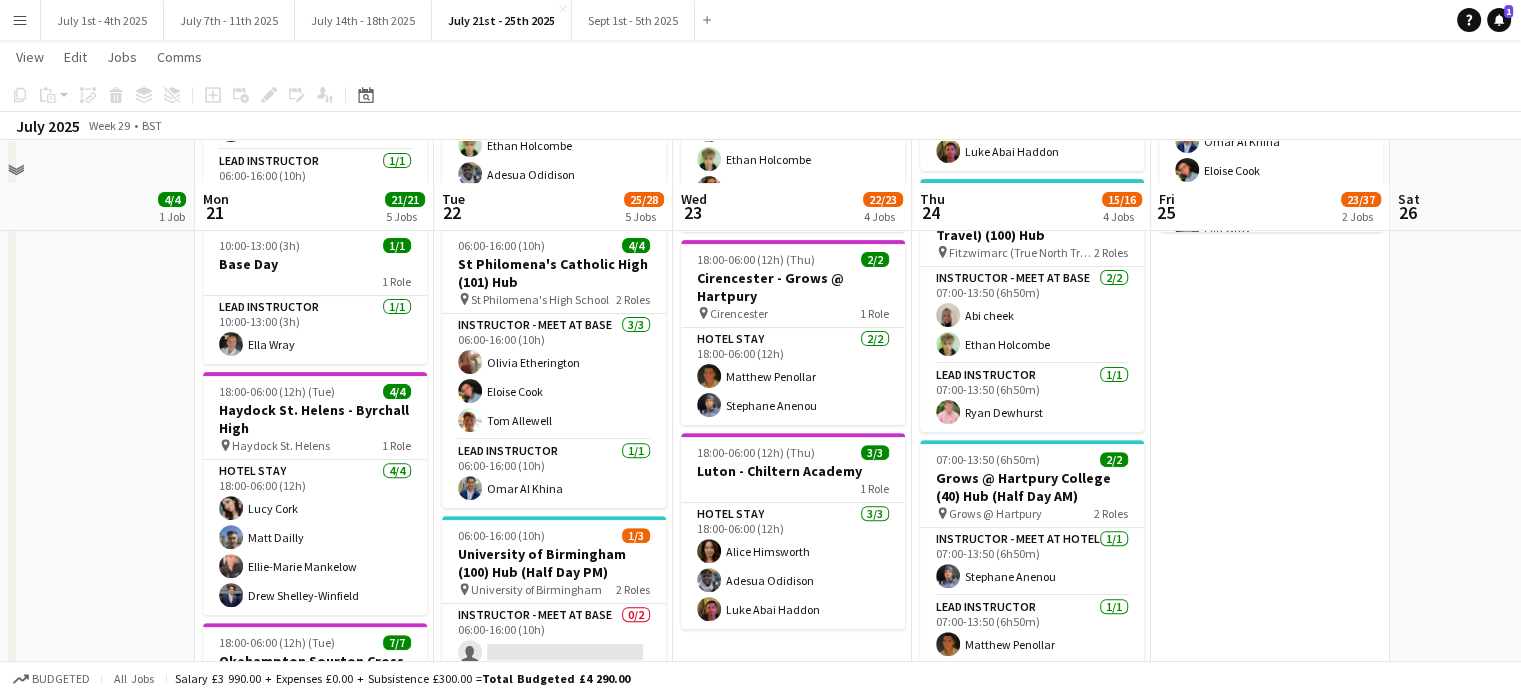 scroll, scrollTop: 900, scrollLeft: 0, axis: vertical 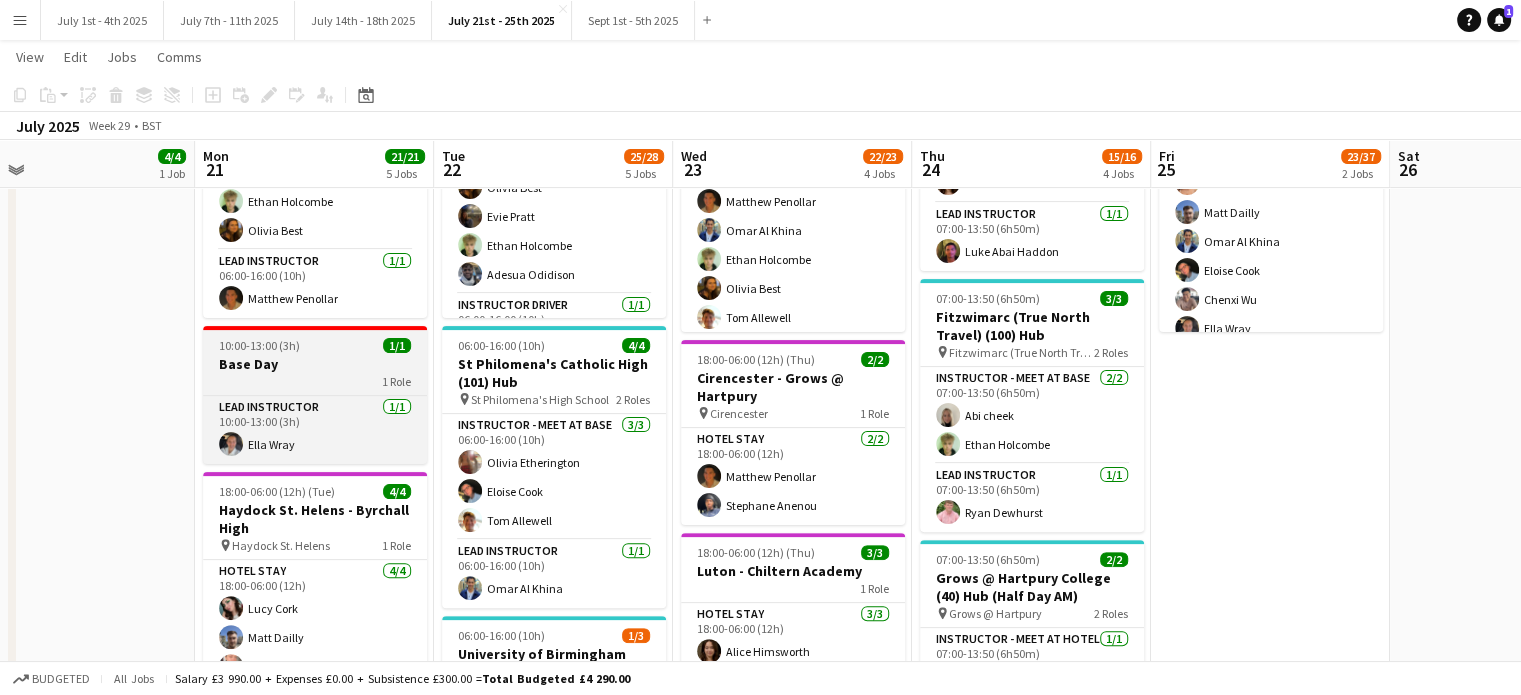 click on "10:00-13:00 (3h)" at bounding box center (259, 345) 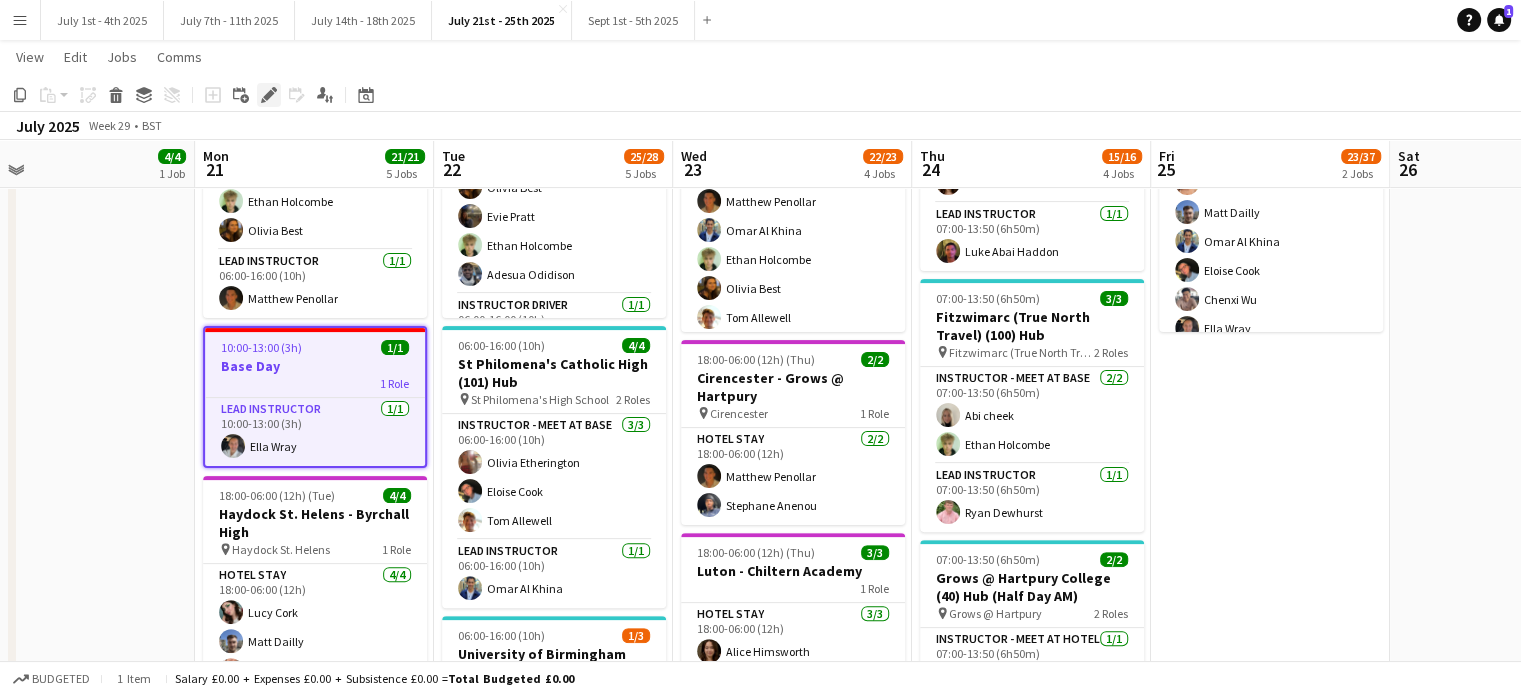 click on "Edit" at bounding box center (269, 95) 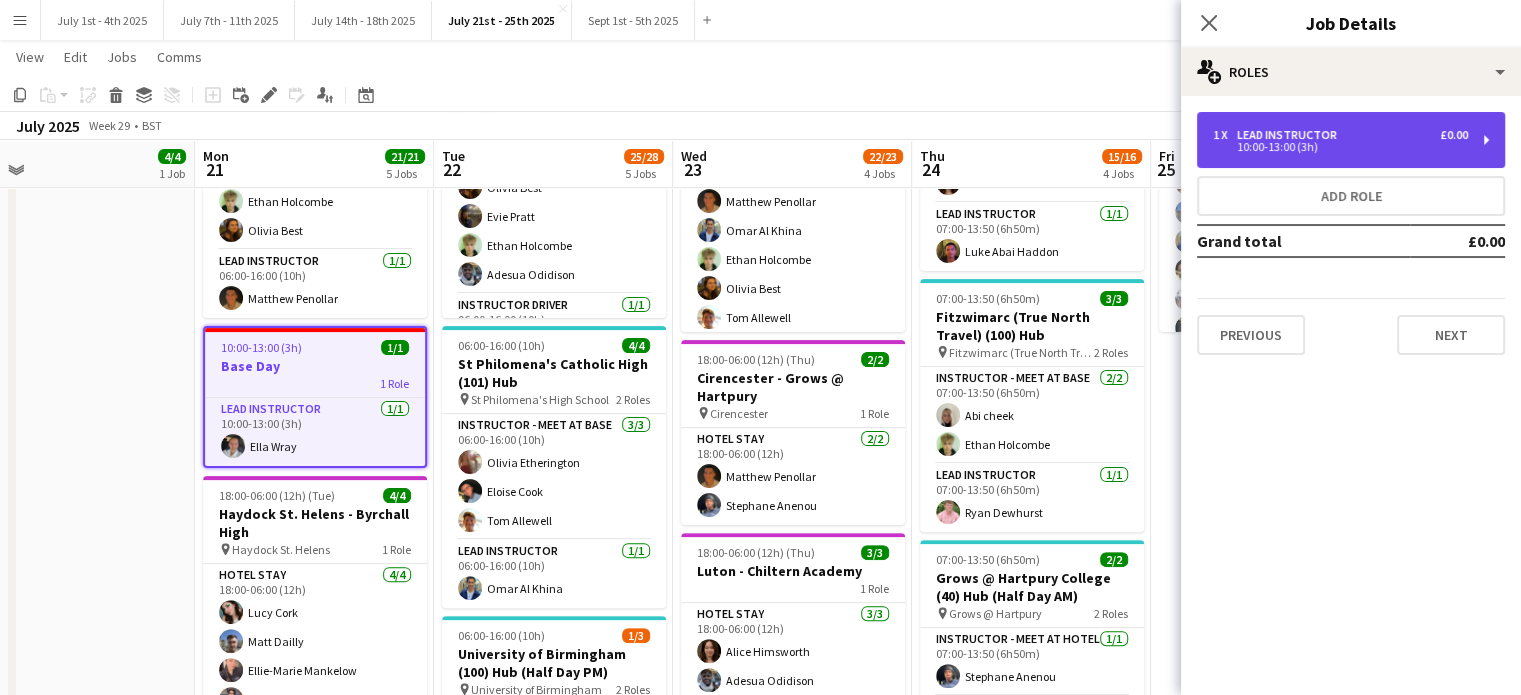 click on "Lead Instructor" at bounding box center (1291, 135) 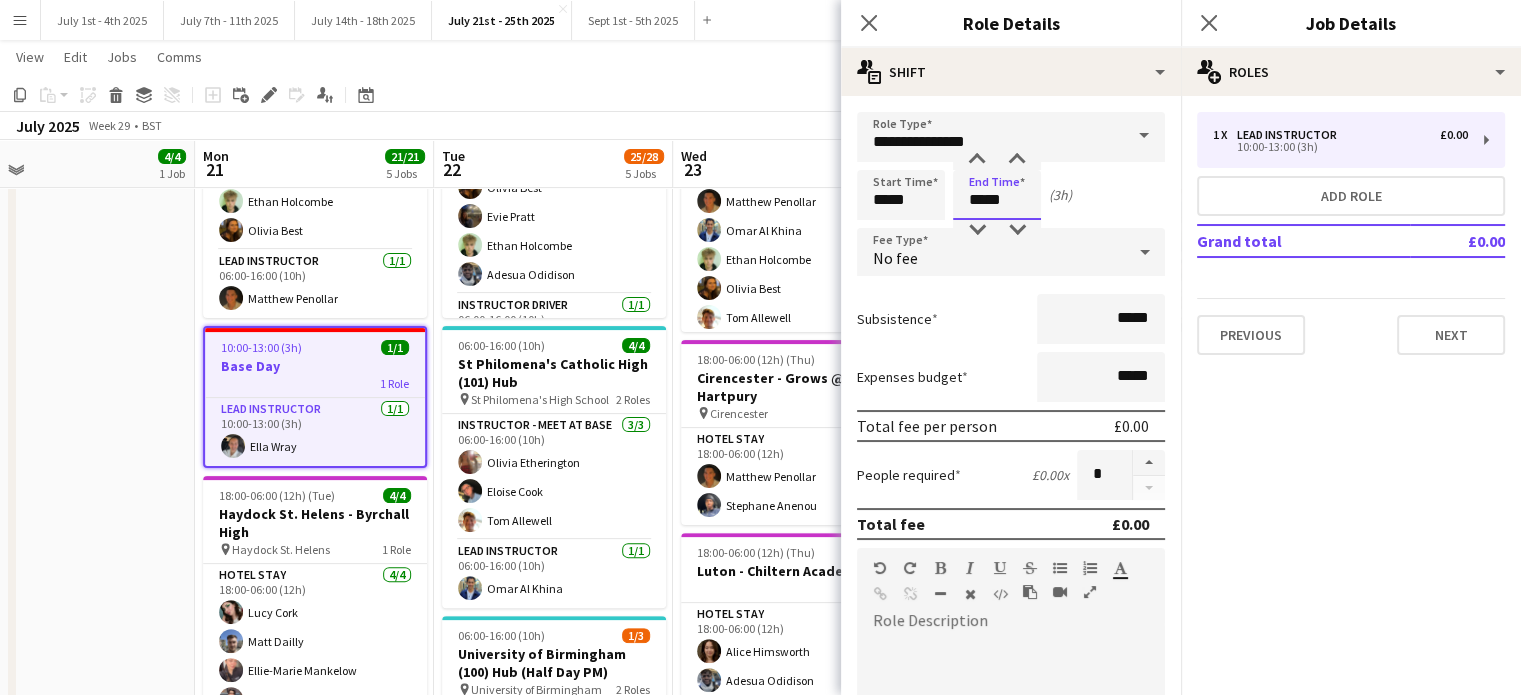 drag, startPoint x: 1021, startPoint y: 201, endPoint x: 926, endPoint y: 189, distance: 95.7549 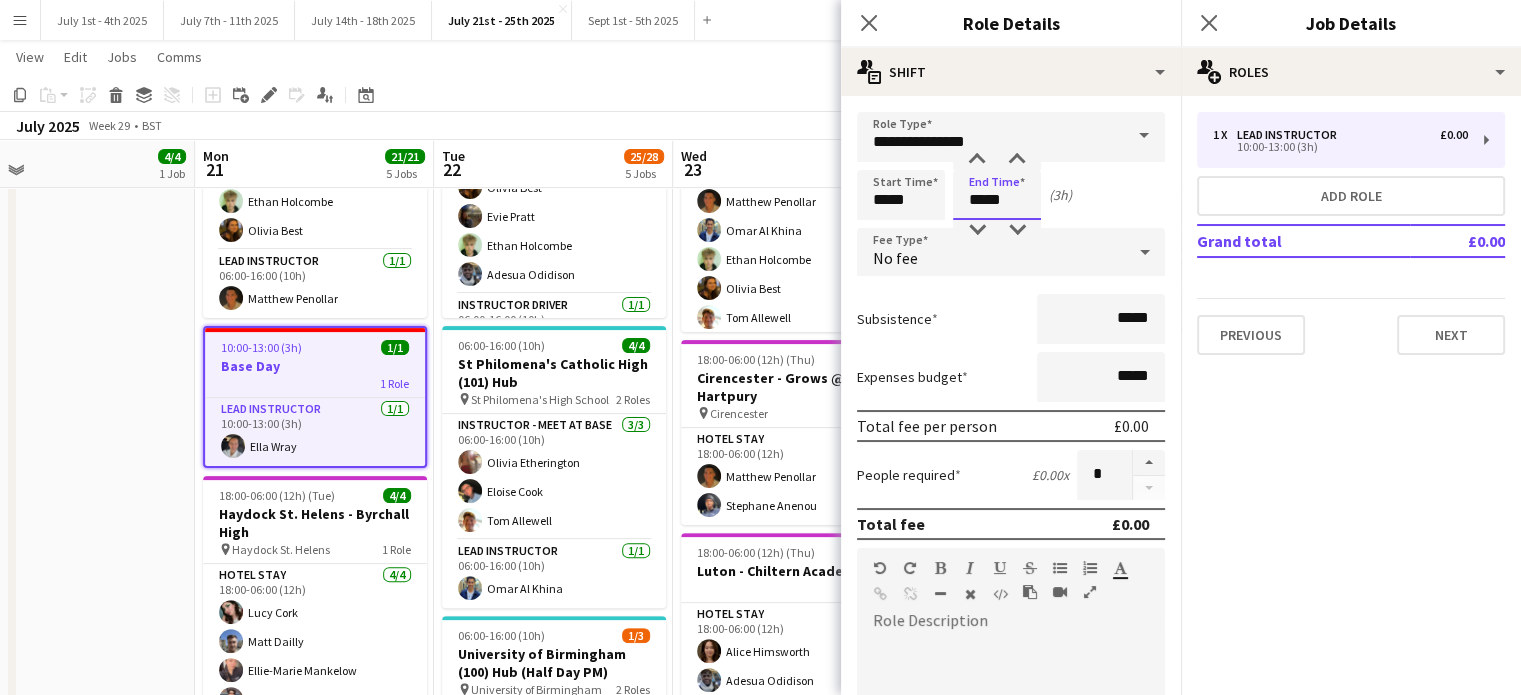 click on "Start Time  *****  End Time  *****  (3h)" at bounding box center [1011, 195] 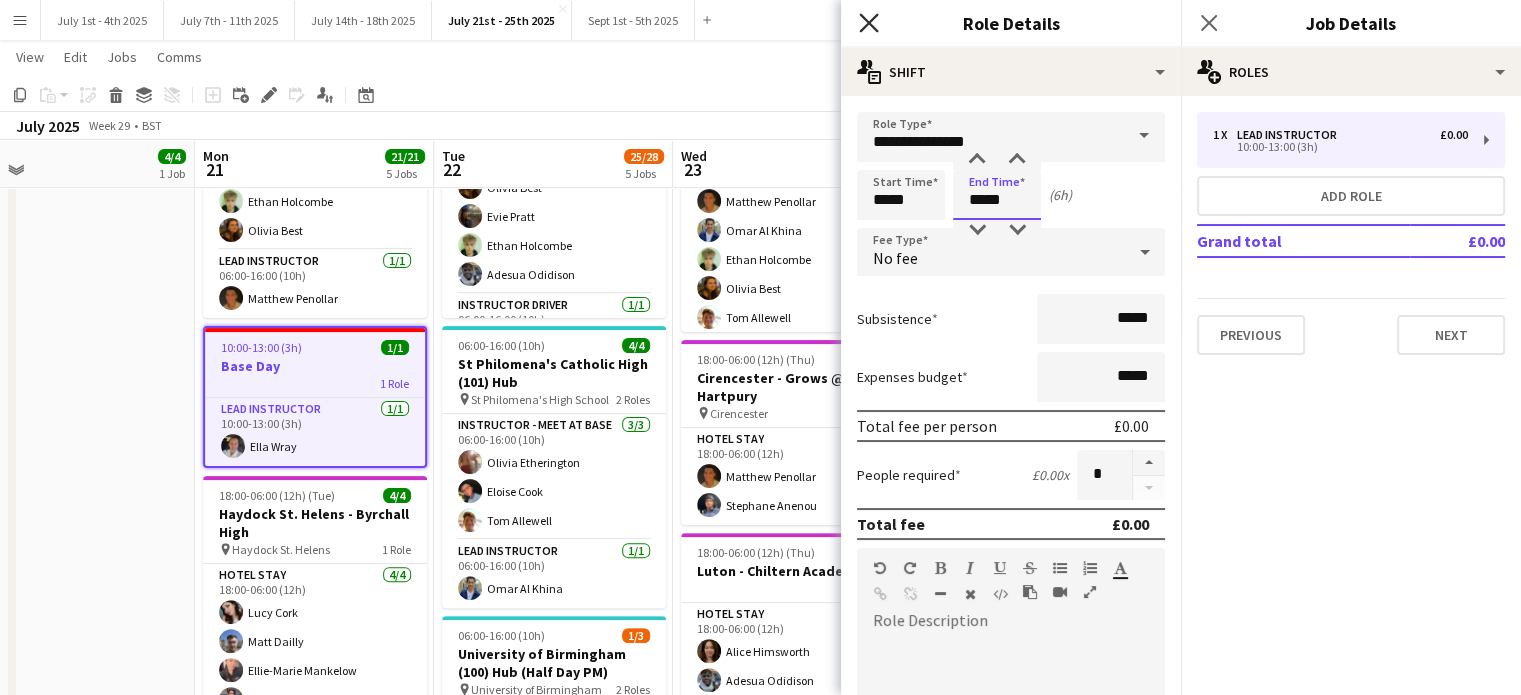 type on "*****" 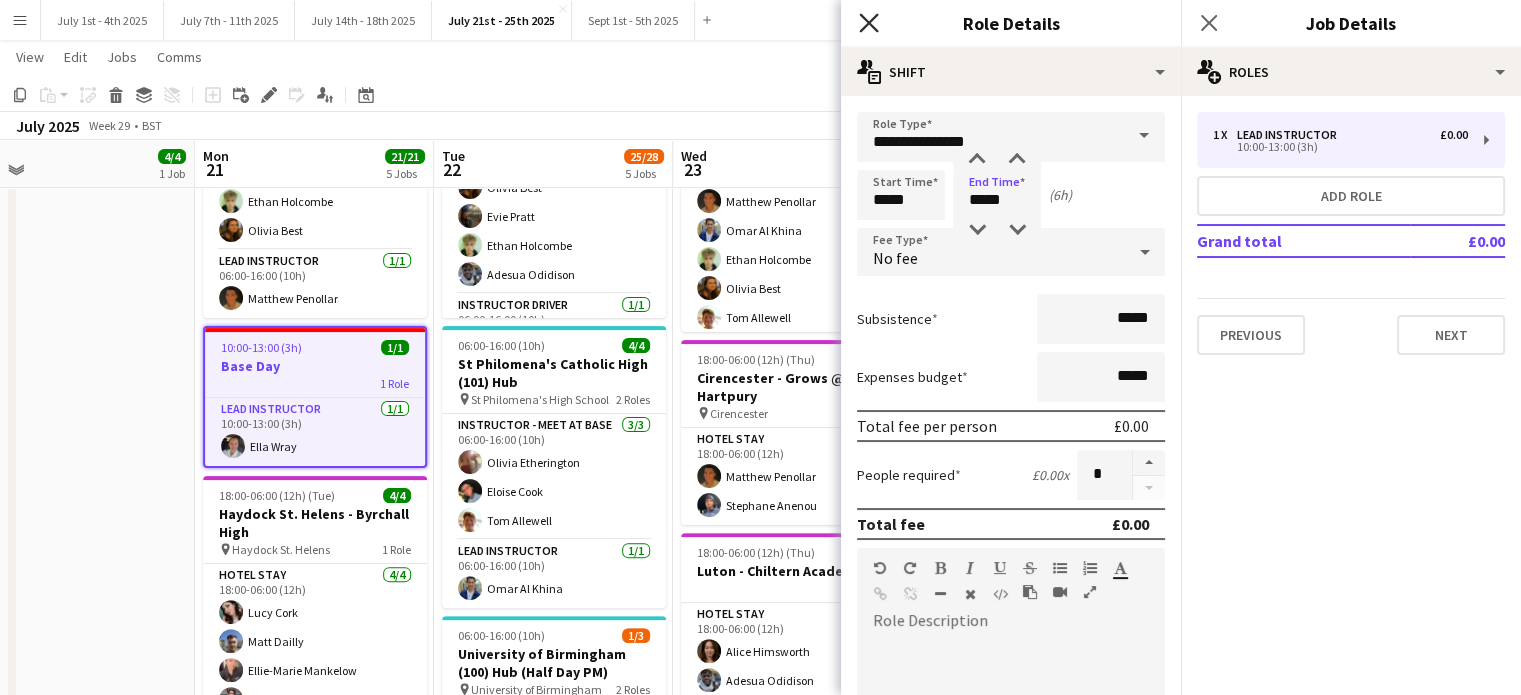 click 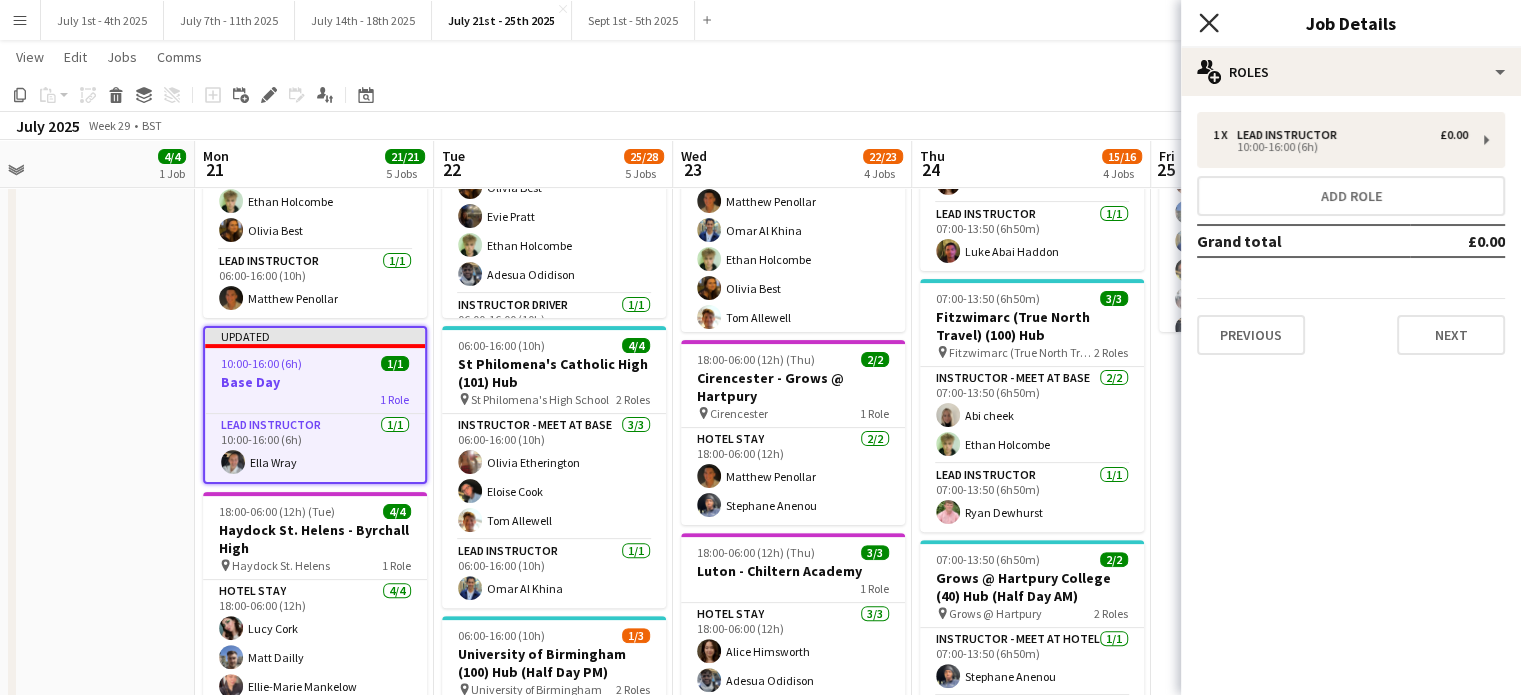 click 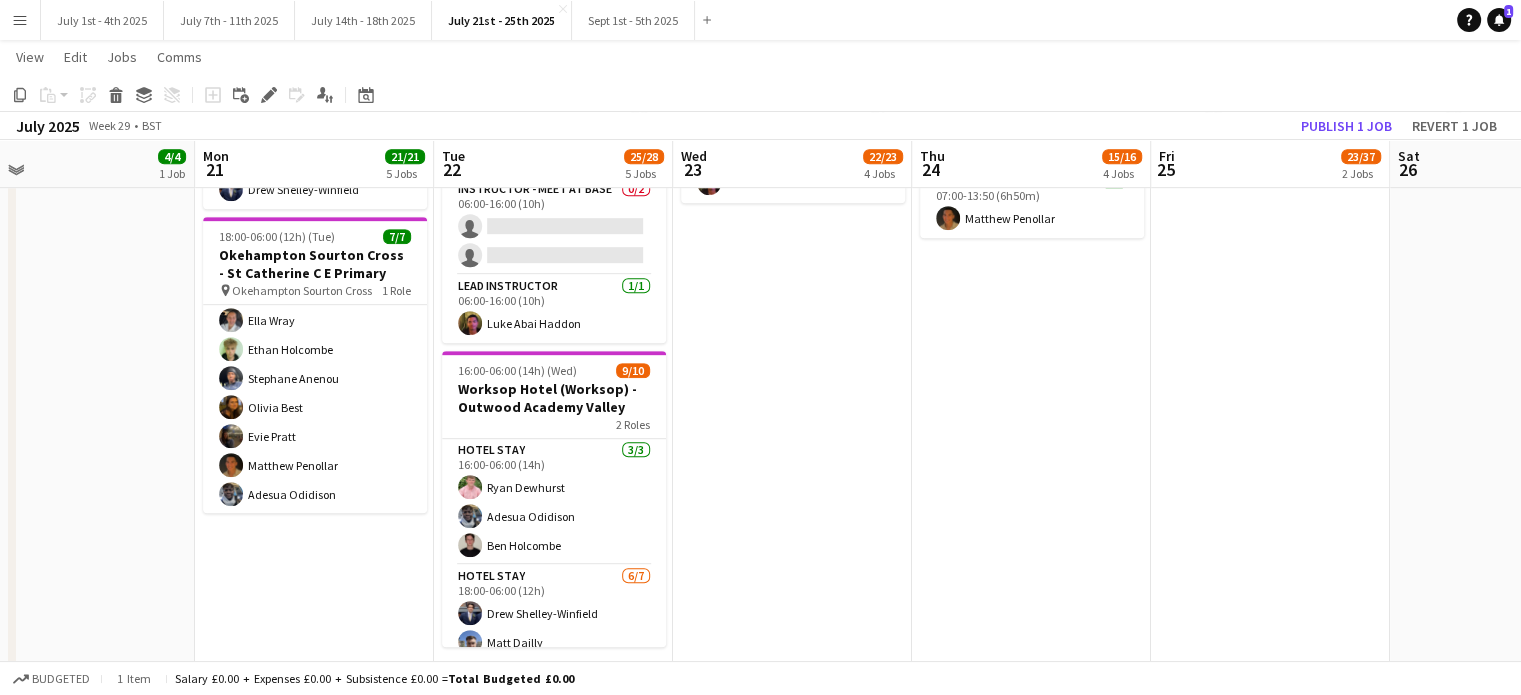 scroll, scrollTop: 1056, scrollLeft: 0, axis: vertical 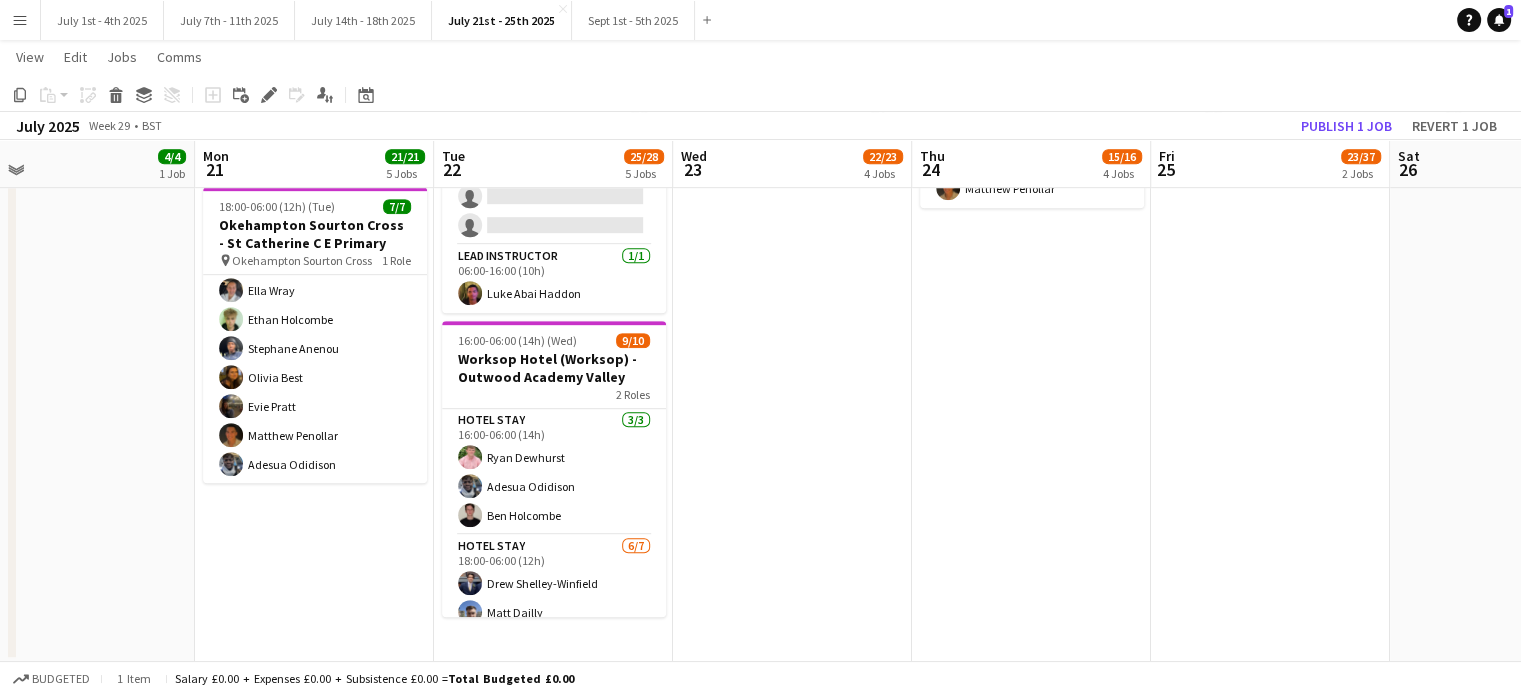 click on "06:00-16:00 (10h)    5/5   The Knights Templar School (140) Hub
pin
The Knights Templar School   2 Roles   Instructor - Meet at Base   4/4   06:00-16:00 (10h)
Drew Shelley-Winfield Oluwapelumi Oguntunde Lucy Cork Matt Dailly  Lead Instructor   1/1   06:00-16:00 (10h)
Ellie-Marie Mankelow     06:00-16:00 (10h)    4/4   Worle Community School Academy (127/127) Hub (Split Day)
pin
Worle Community School Academy   2 Roles   Instructor - Meet at Hotel   3/3   06:00-16:00 (10h)
Adesua Odidison Ethan Holcombe Olivia Best  Lead Instructor   1/1   06:00-16:00 (10h)
Matthew Penollar  Updated   10:00-16:00 (6h)    1/1   Base Day   1 Role   Lead Instructor   1/1   10:00-16:00 (6h)
Ella Wray     18:00-06:00 (12h) (Tue)   4/4   Haydock St. Helens - Byrchall High
pin
Haydock St. Helens   1 Role   Hotel Stay   4/4   18:00-06:00 (12h)
Lucy Cork Matt Dailly Ellie-Marie Mankelow Drew Shelley-Winfield" at bounding box center [314, -85] 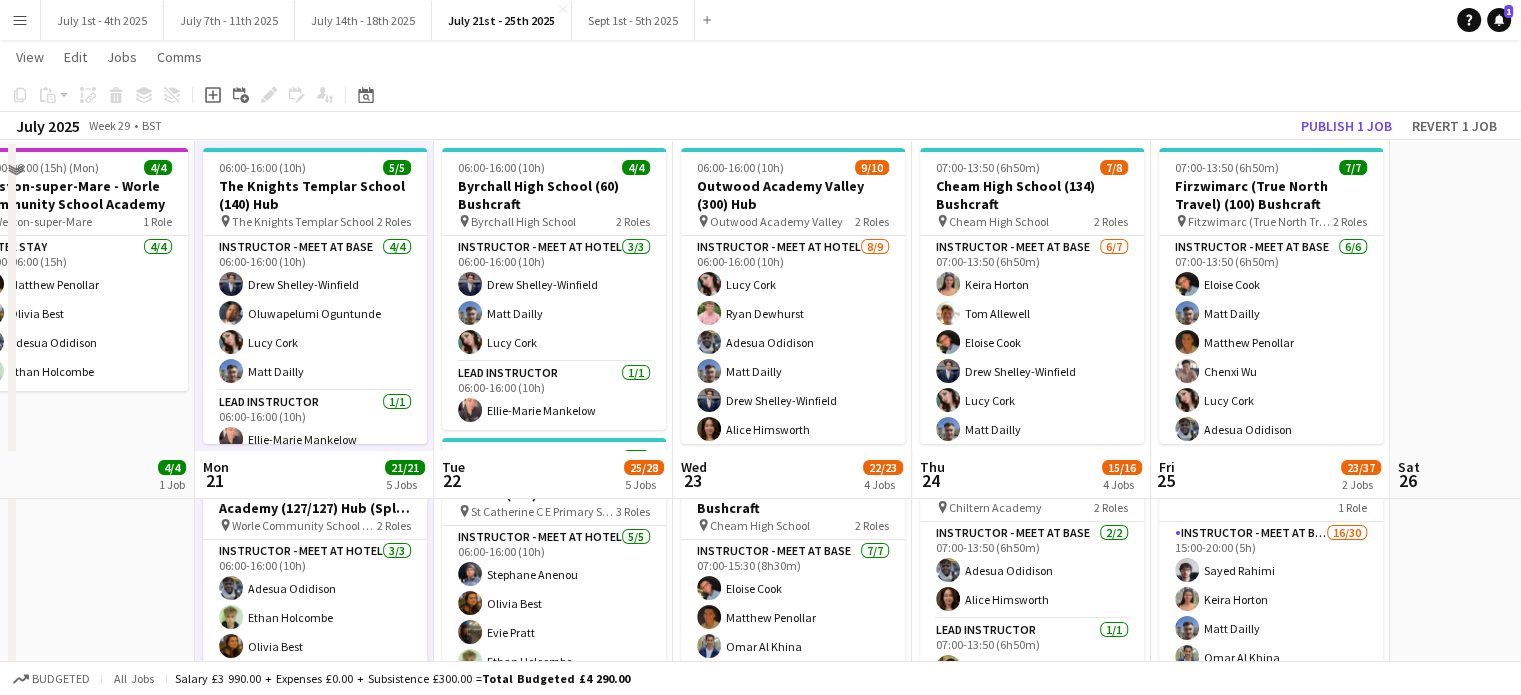 scroll, scrollTop: 56, scrollLeft: 0, axis: vertical 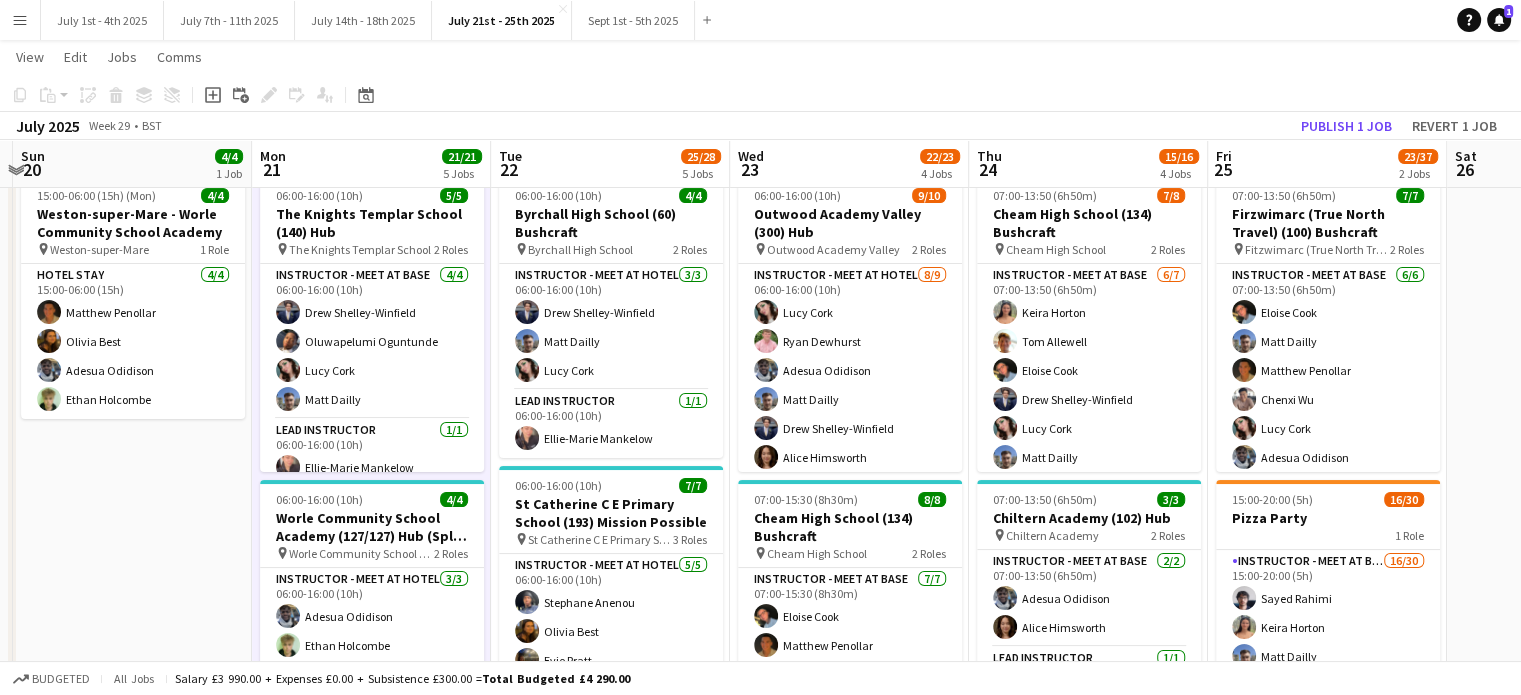 drag, startPoint x: 131, startPoint y: 493, endPoint x: 188, endPoint y: 513, distance: 60.40695 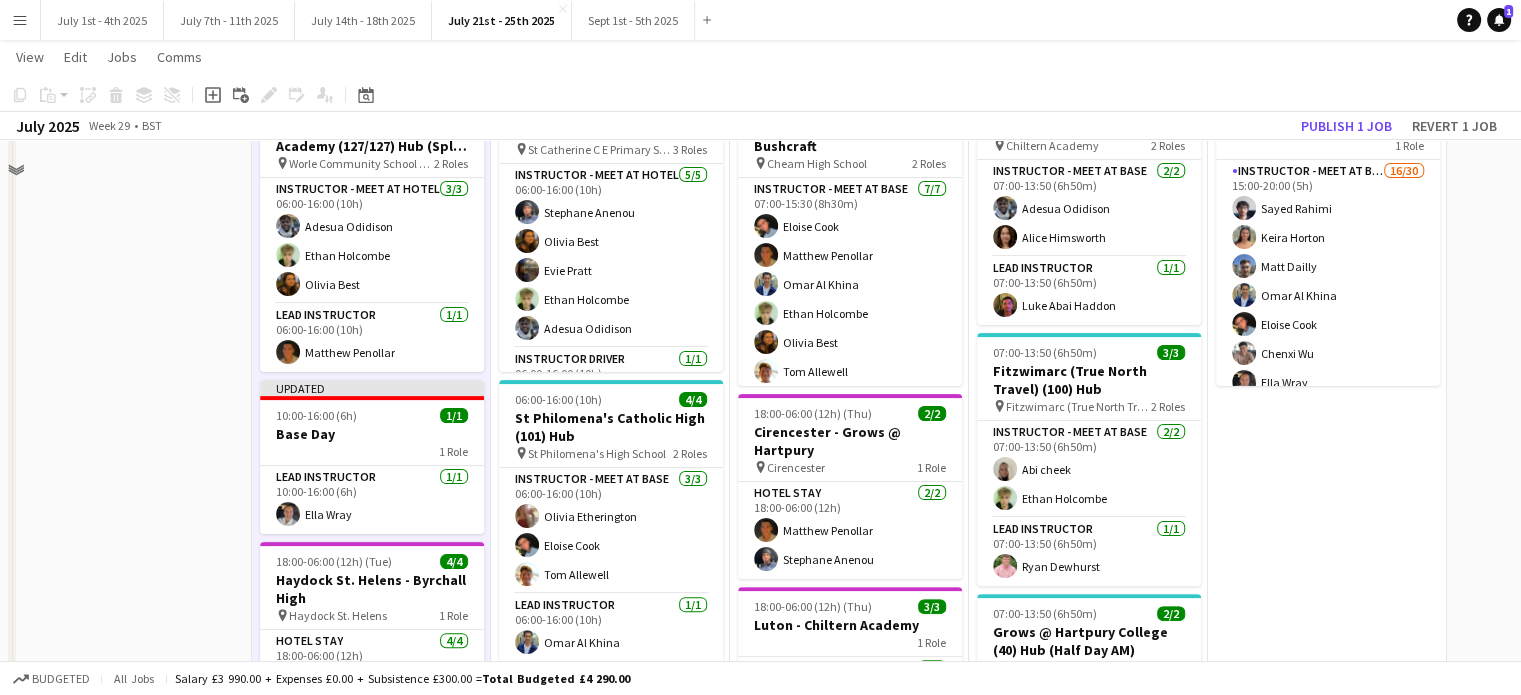 scroll, scrollTop: 556, scrollLeft: 0, axis: vertical 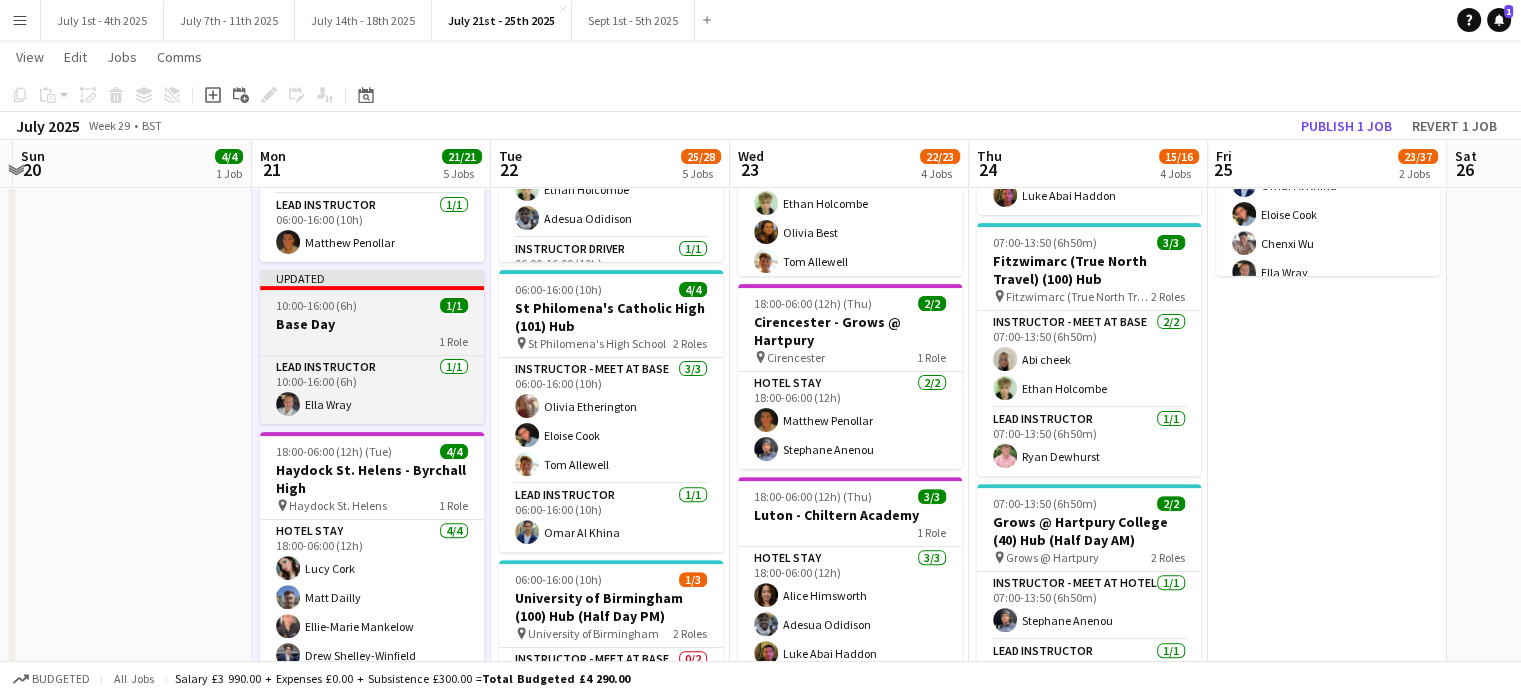 click on "Base Day" at bounding box center (372, 324) 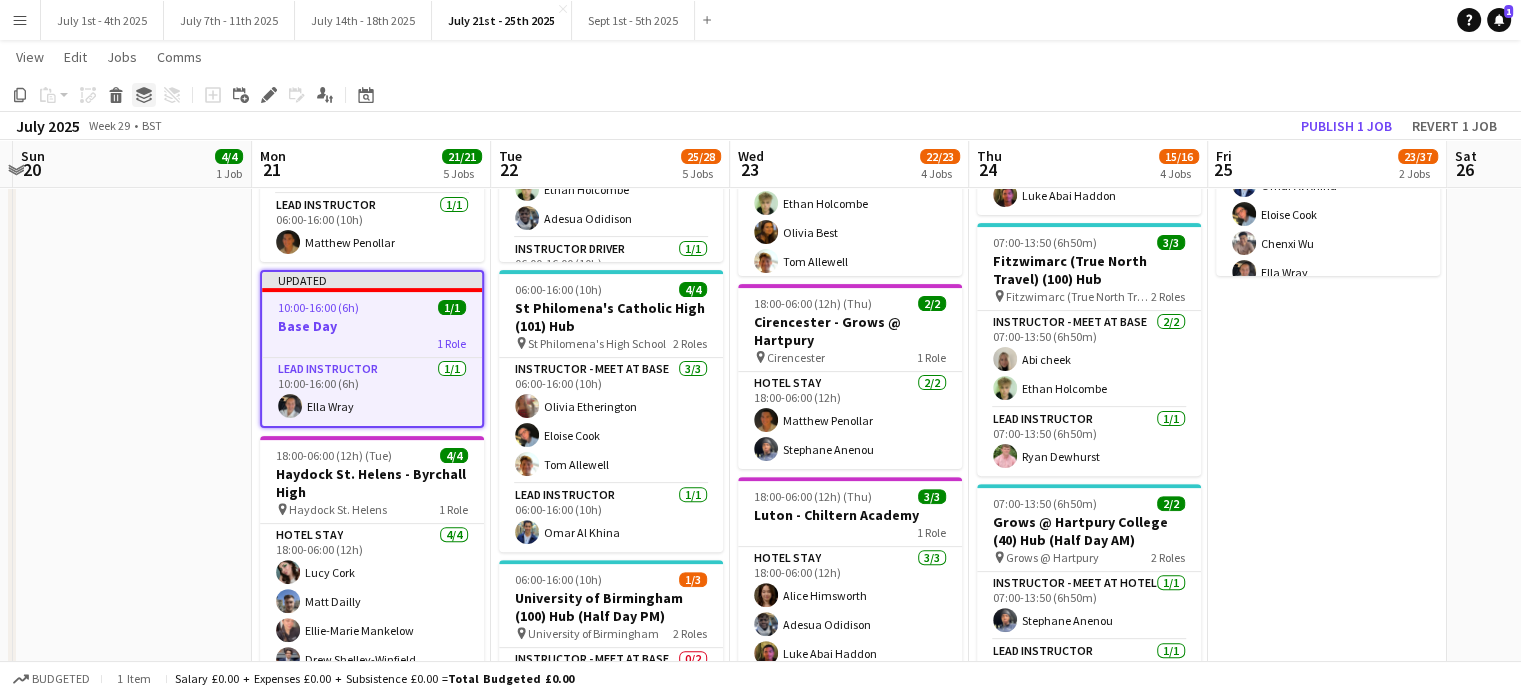 click 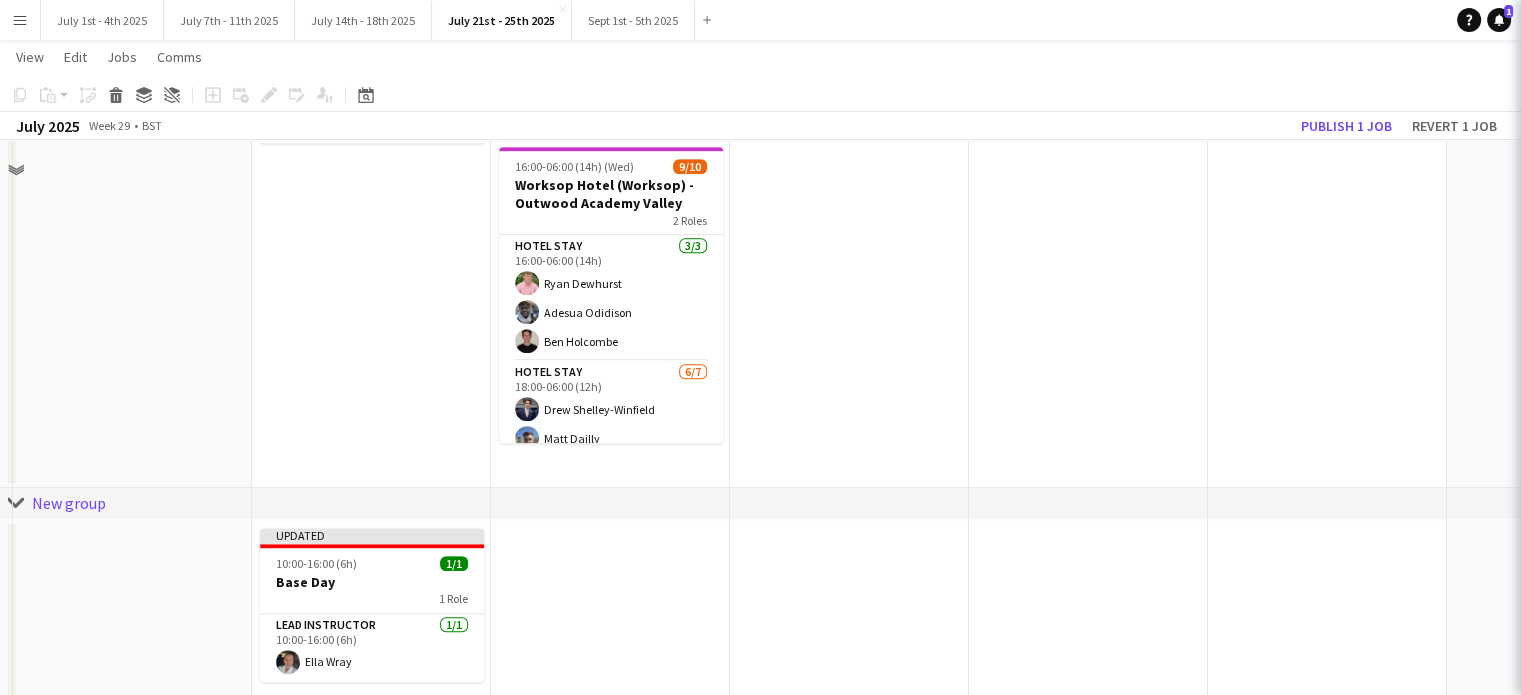 scroll, scrollTop: 1256, scrollLeft: 0, axis: vertical 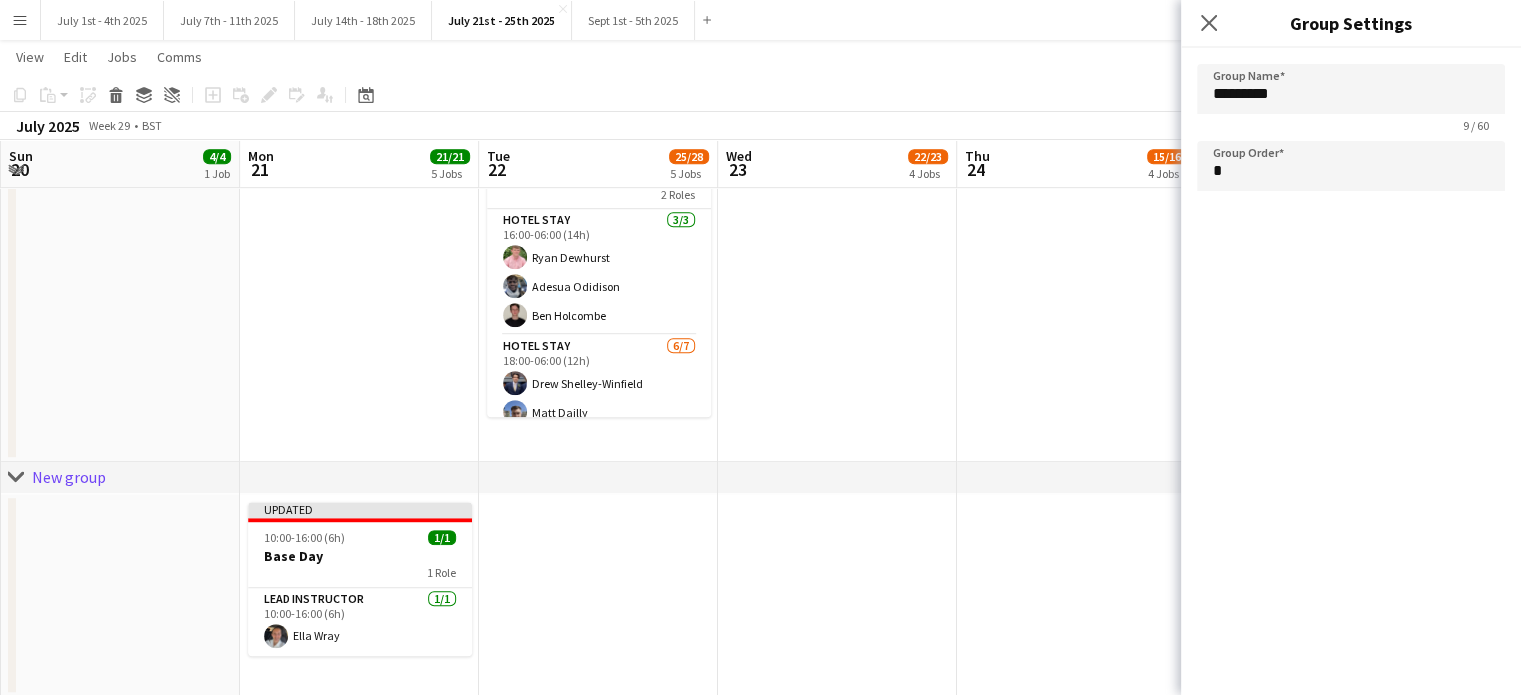 drag, startPoint x: 372, startPoint y: 555, endPoint x: 360, endPoint y: 362, distance: 193.3727 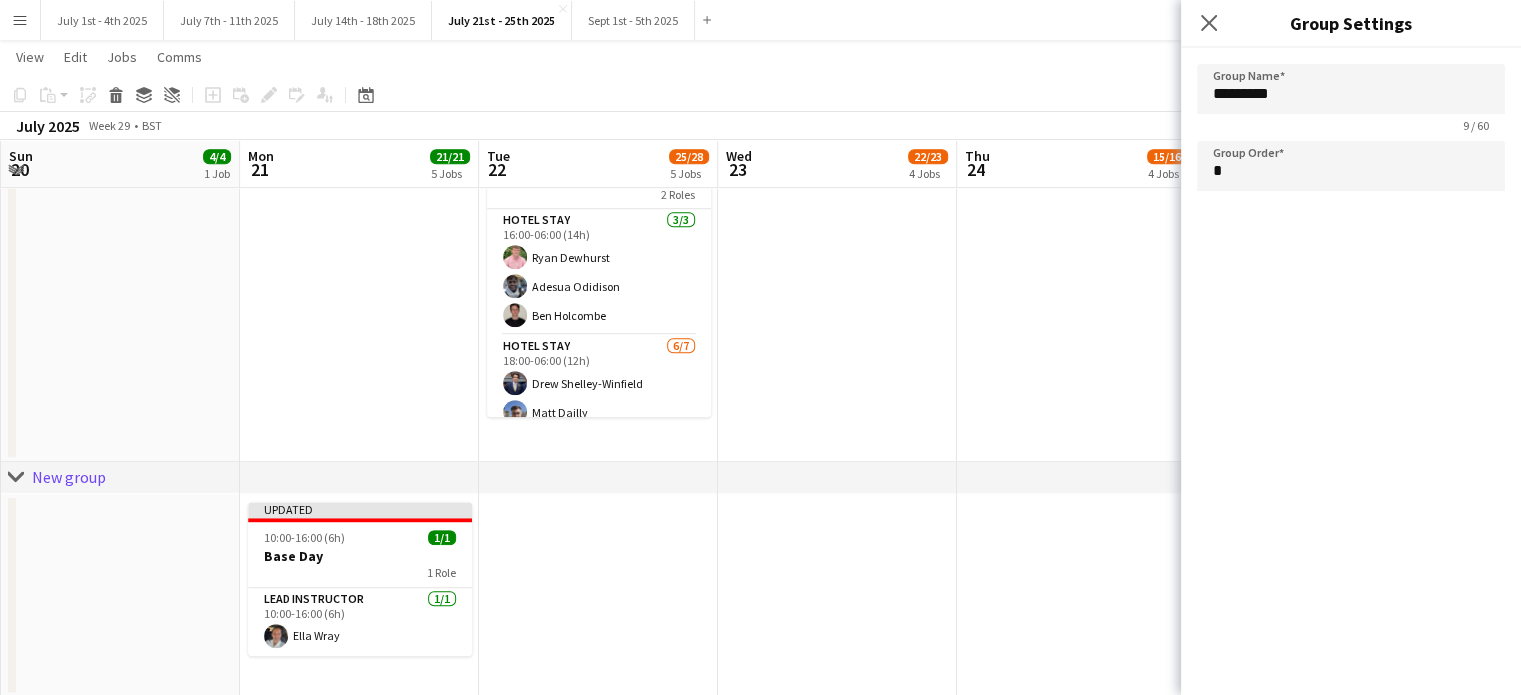 drag, startPoint x: 1216, startPoint y: 23, endPoint x: 1103, endPoint y: 90, distance: 131.3697 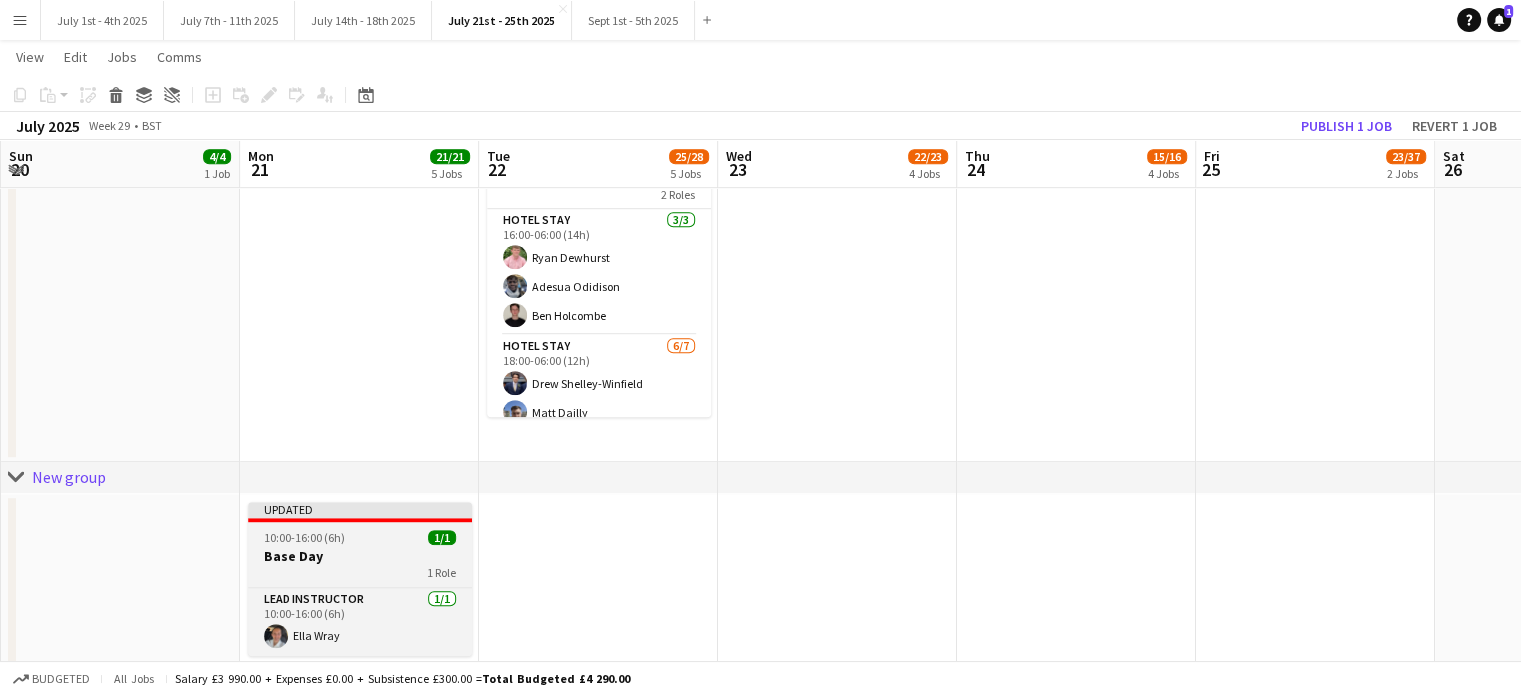 click on "Updated" at bounding box center (360, 510) 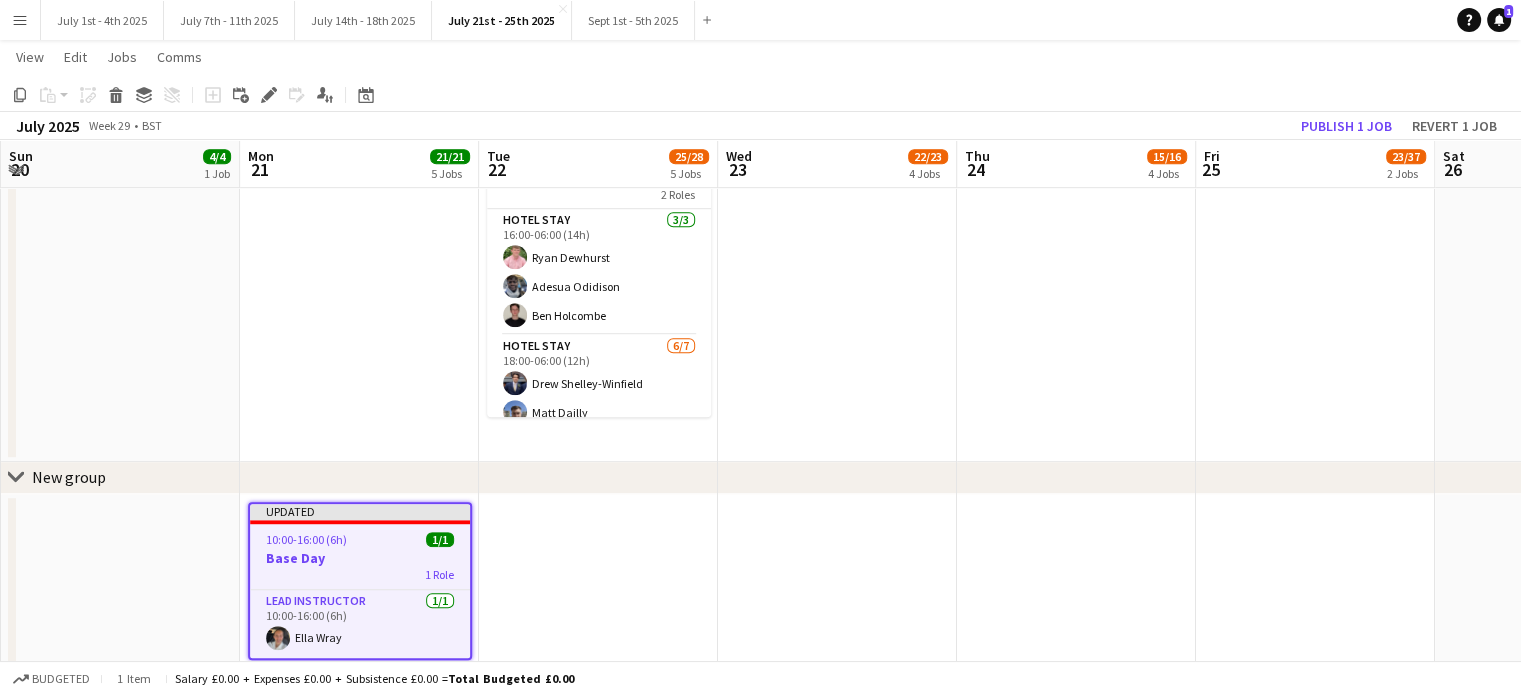 click on "Edit" 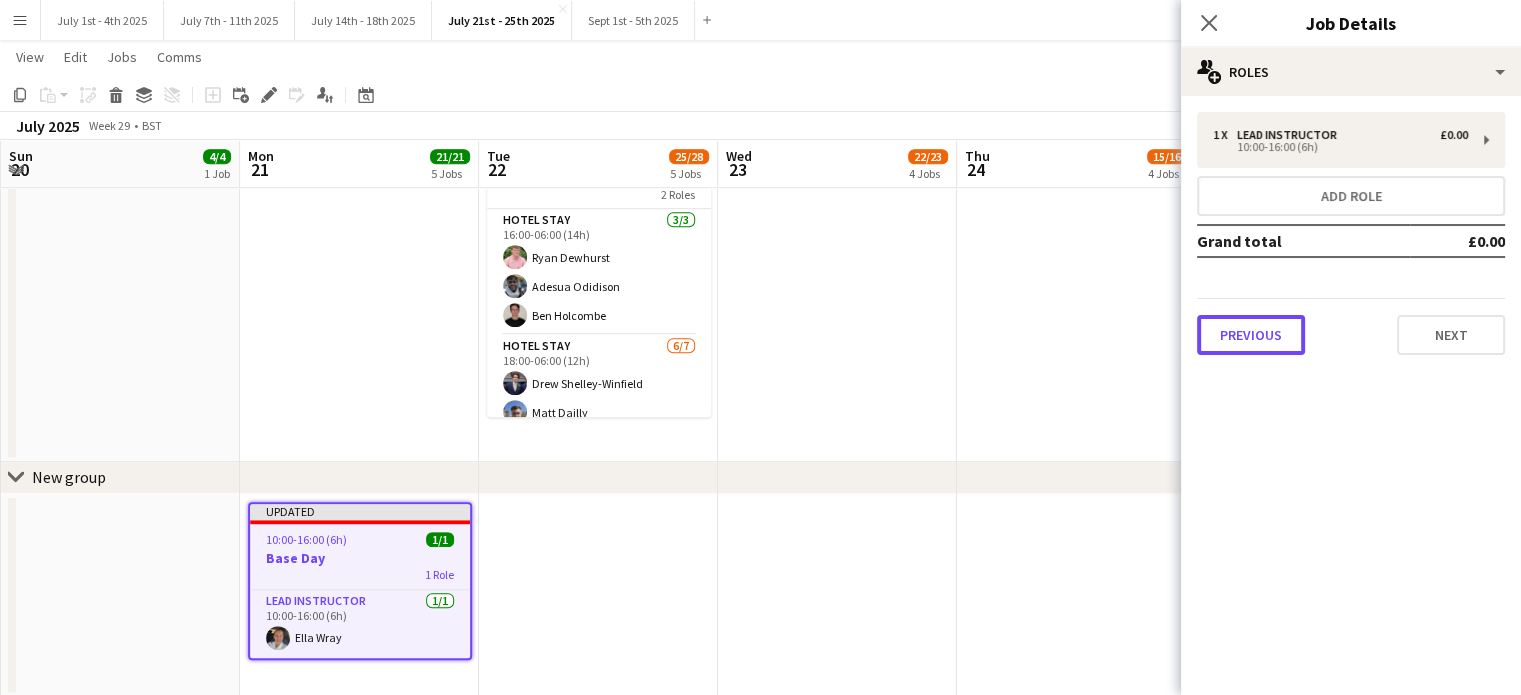 click on "Previous" at bounding box center [1251, 335] 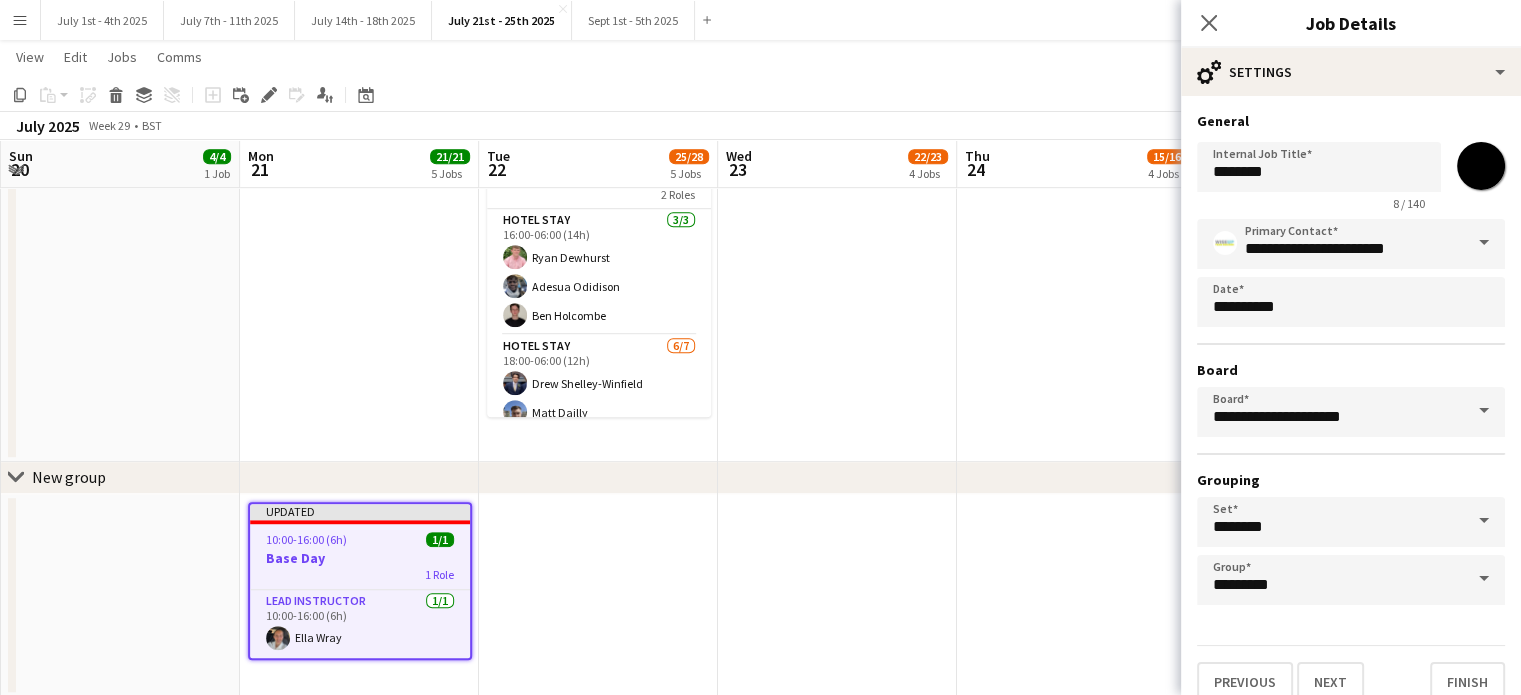 scroll, scrollTop: 18, scrollLeft: 0, axis: vertical 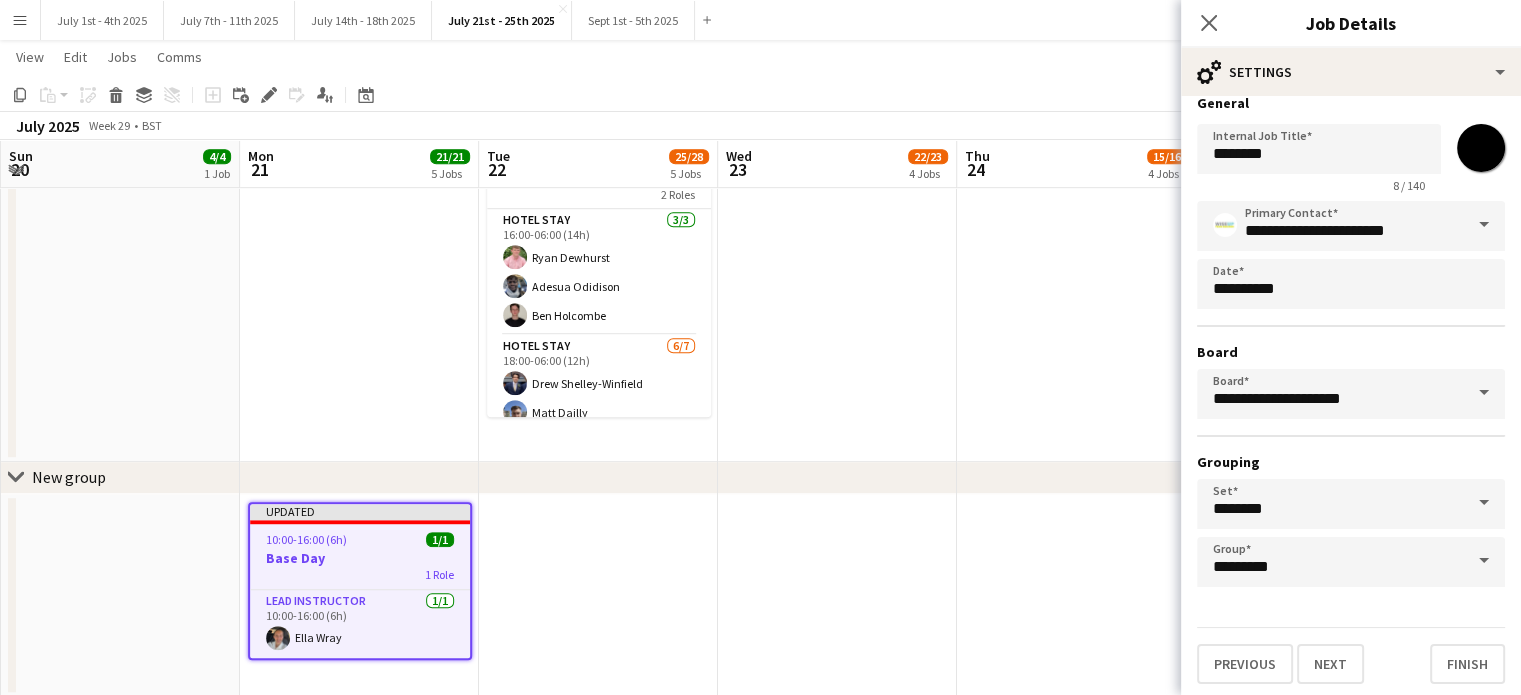 click at bounding box center (1484, 561) 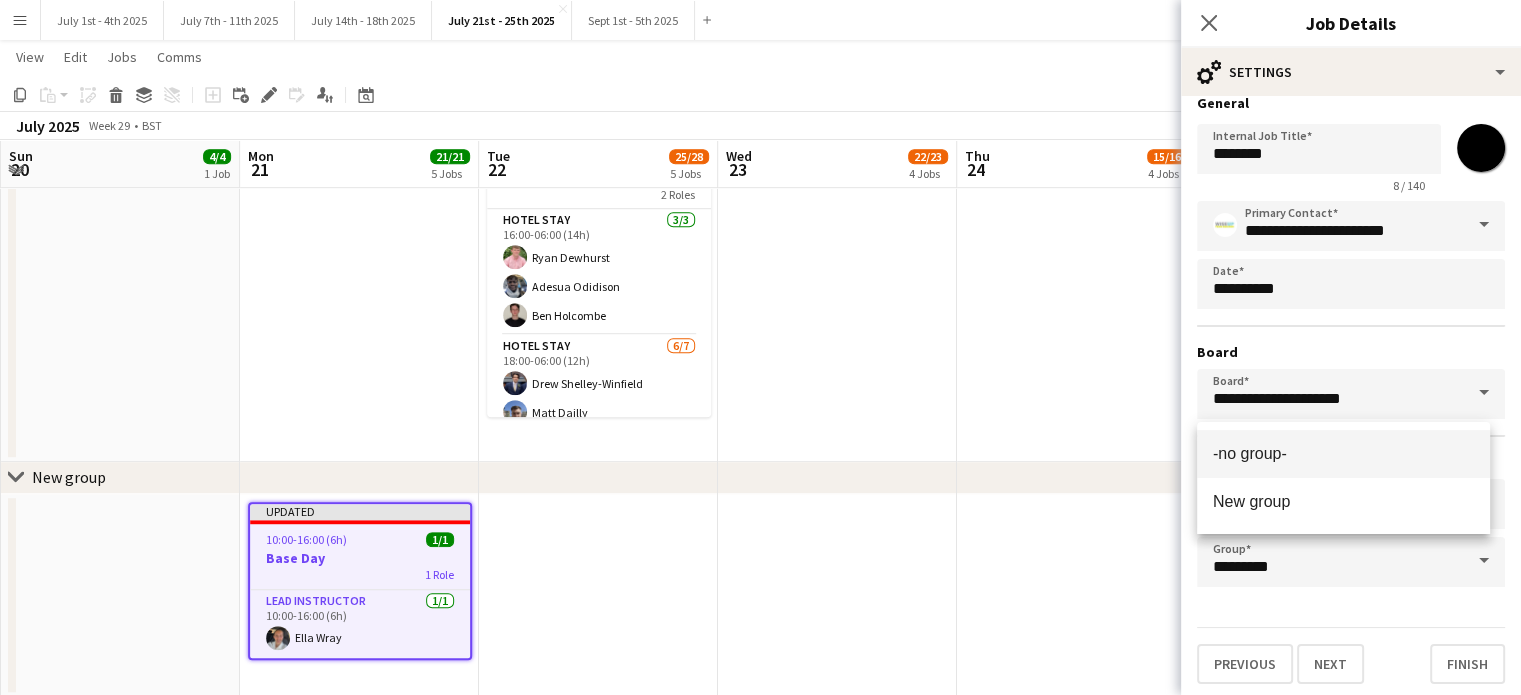 click on "-no group-" at bounding box center [1343, 453] 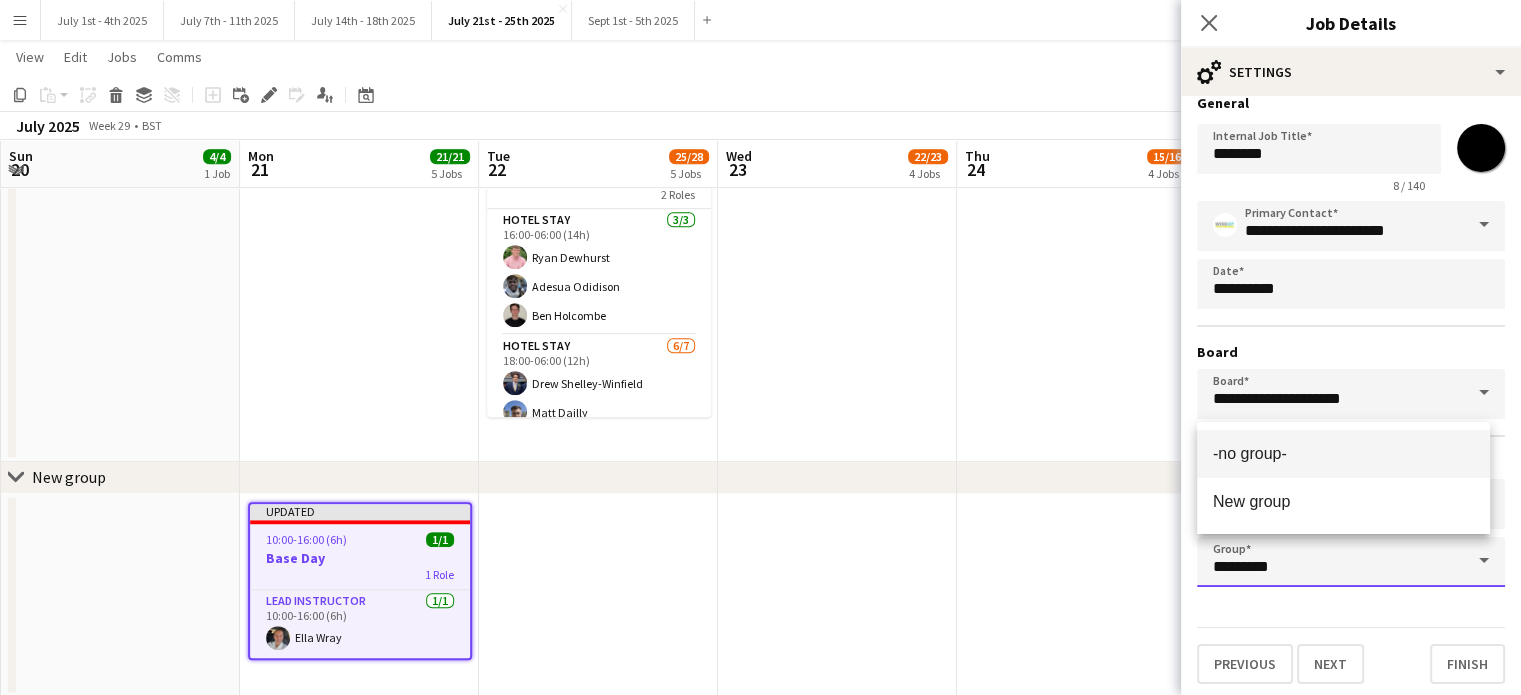 type on "**********" 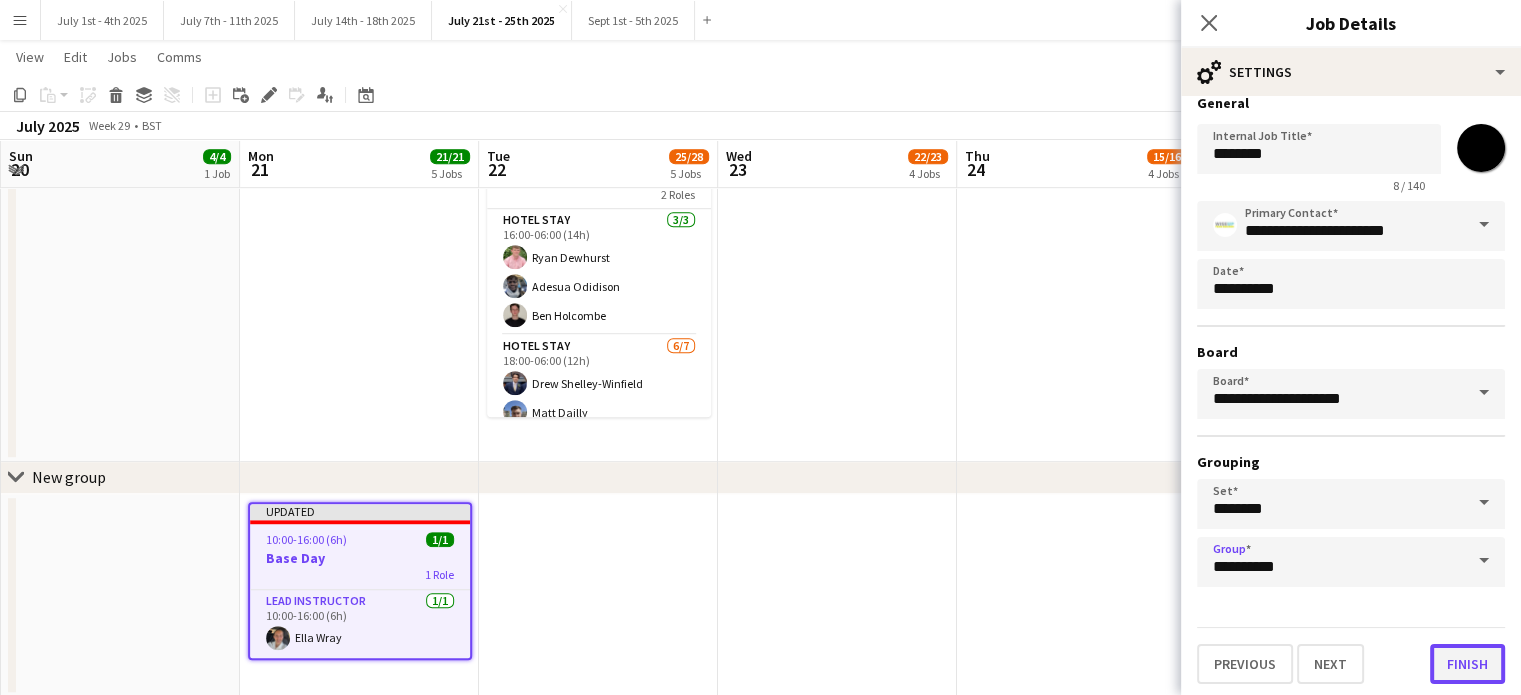 click on "Finish" at bounding box center (1467, 664) 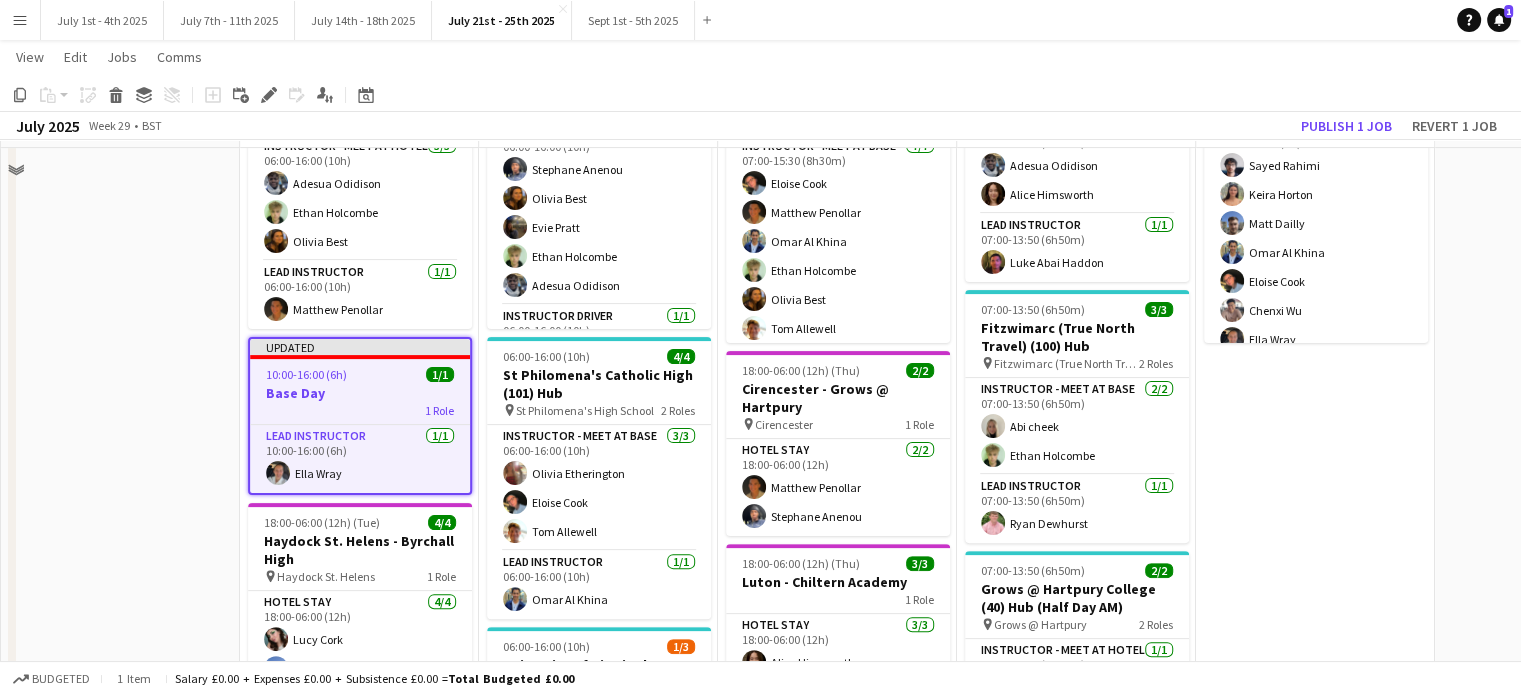 scroll, scrollTop: 448, scrollLeft: 0, axis: vertical 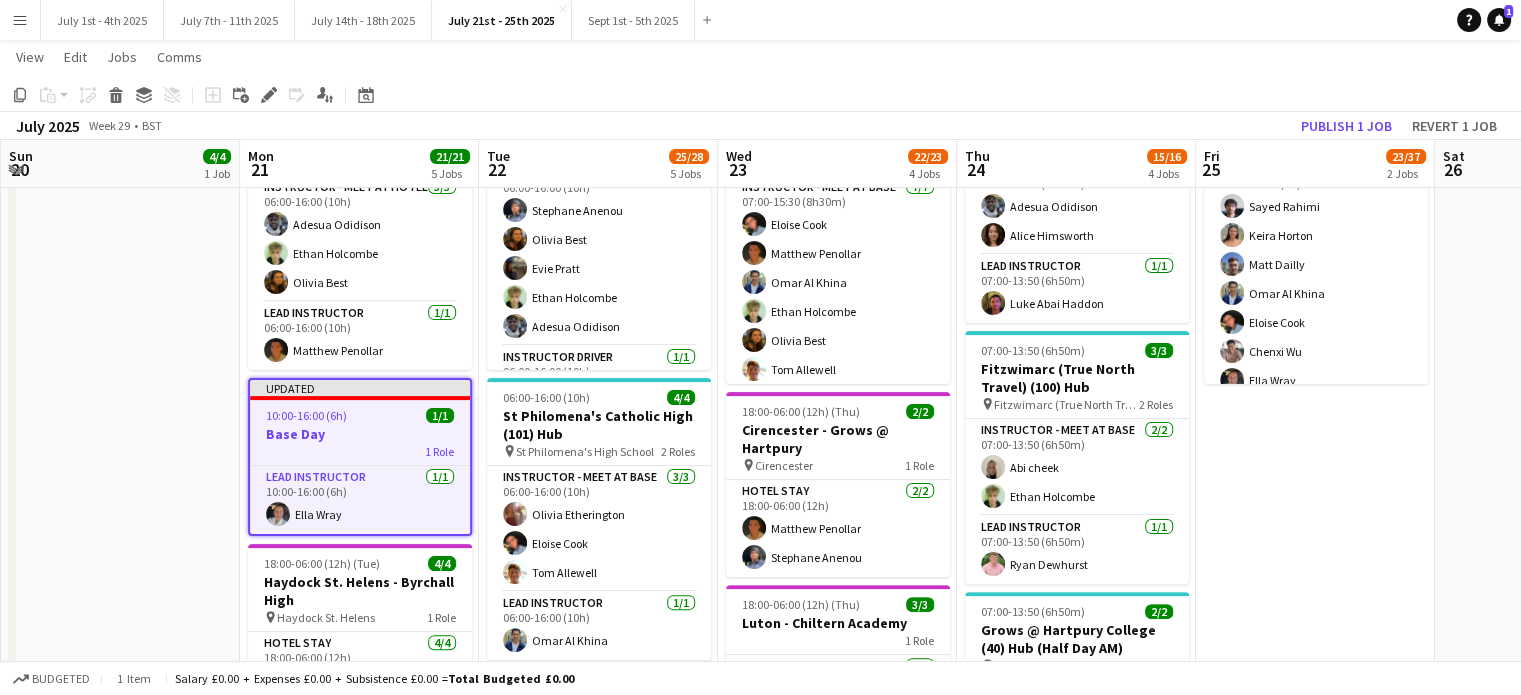 click on "15:00-06:00 (15h) (Mon)   4/4   Weston-super-Mare - Worle Community School Academy
pin
Weston-super-Mare   1 Role   Hotel Stay   4/4   15:00-06:00 (15h)
Matthew Penollar Olivia Best Adesua Odidison Ethan Holcombe" at bounding box center [120, 523] 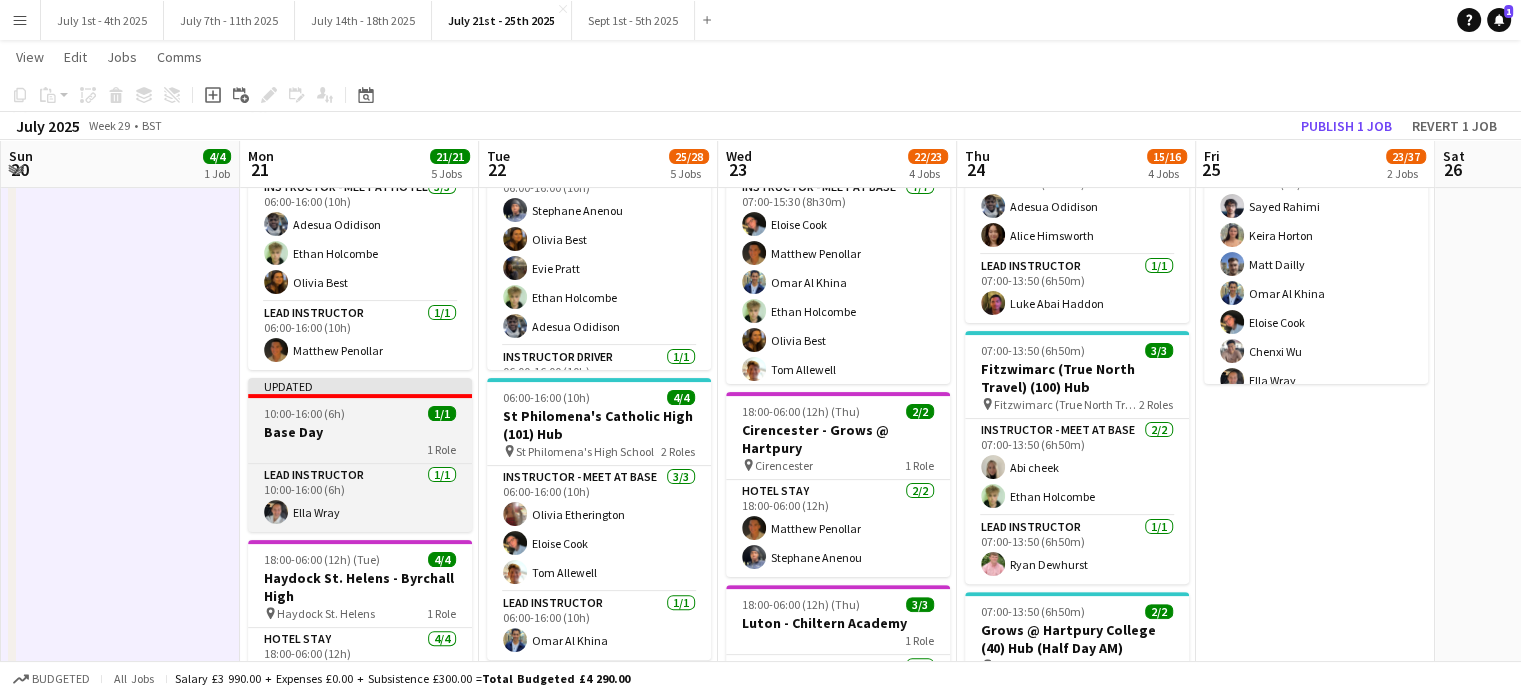 click on "Base Day" at bounding box center [360, 432] 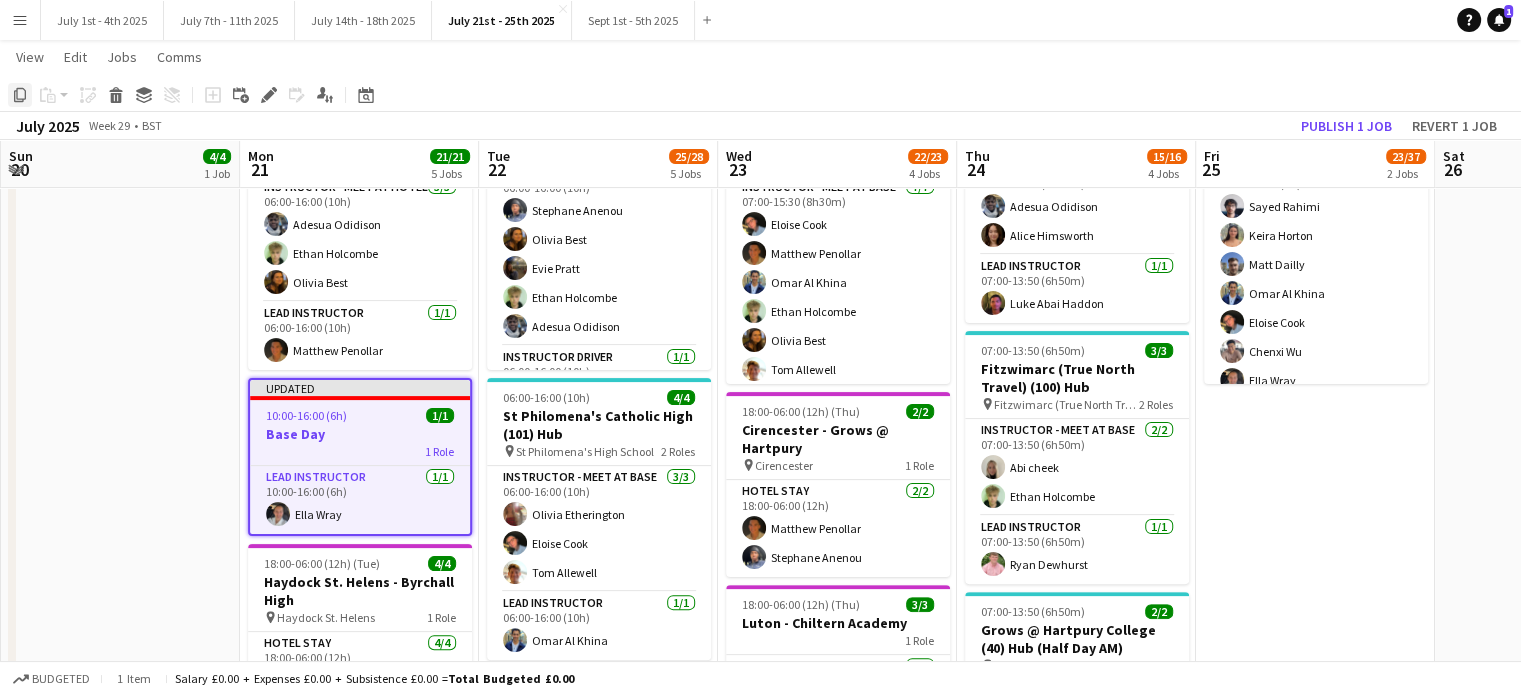 click on "Copy" 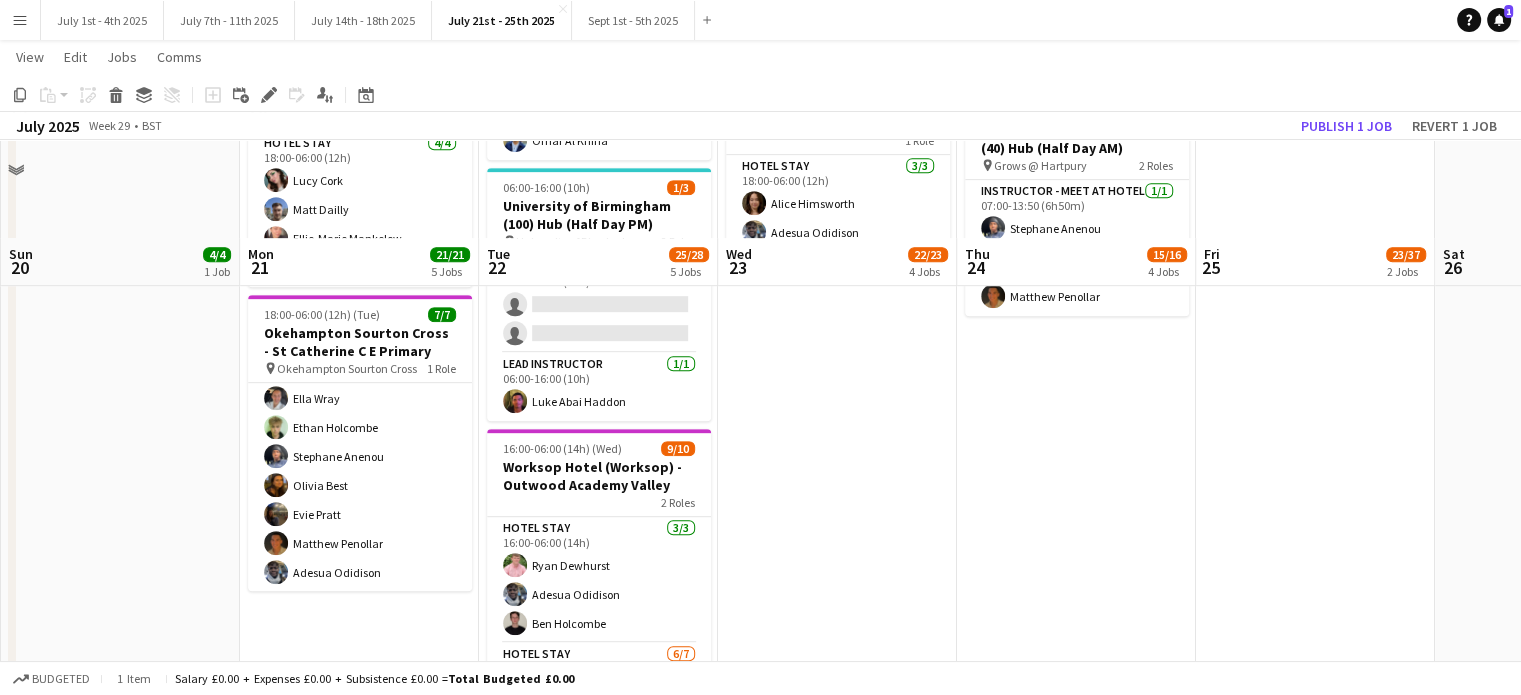 scroll, scrollTop: 1148, scrollLeft: 0, axis: vertical 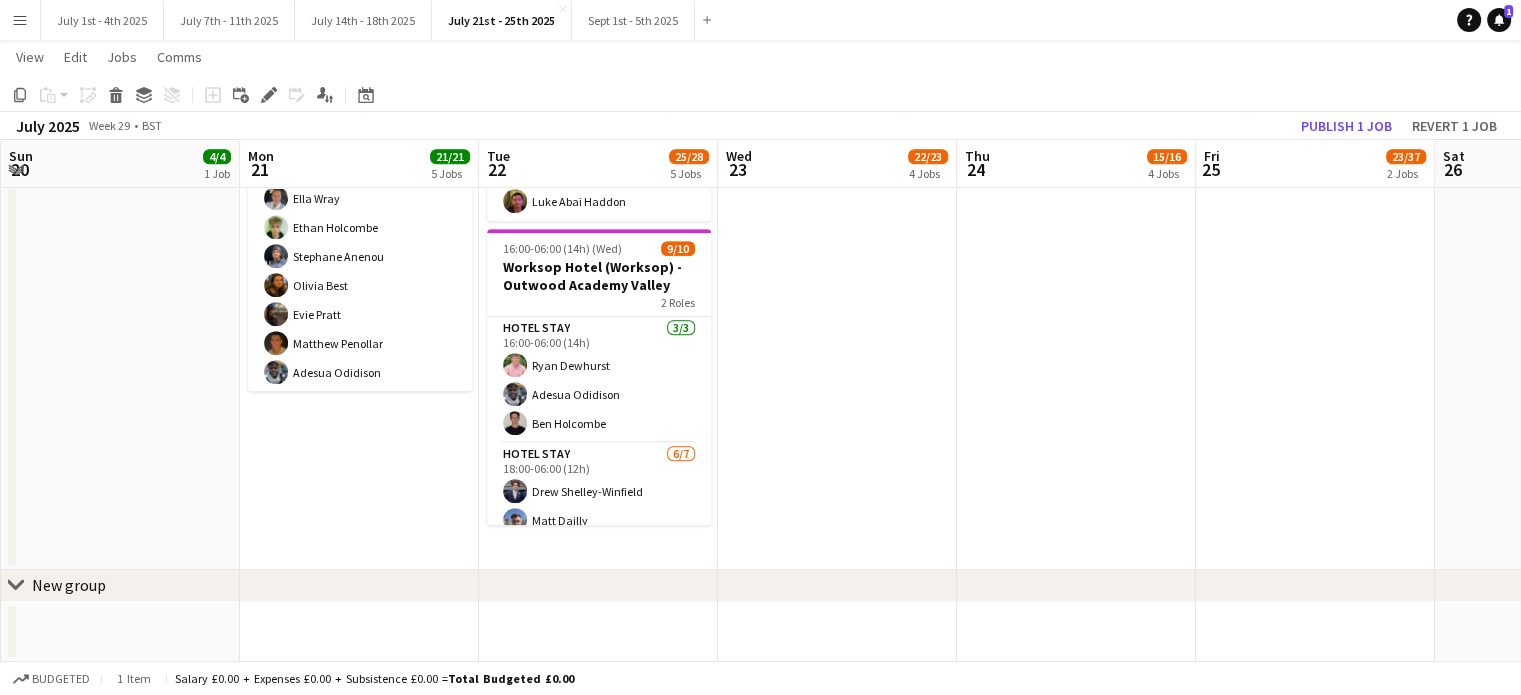 click on "06:00-16:00 (10h)    4/4   Byrchall High School (60) Bushcraft
pin
Byrchall High School   2 Roles   Instructor - Meet at Hotel   3/3   06:00-16:00 (10h)
Drew Shelley-Winfield Matt Dailly Lucy Cork  Lead Instructor   1/1   06:00-16:00 (10h)
Ellie-Marie Mankelow     06:00-16:00 (10h)    7/7   St Catherine C E Primary School (193) Mission Possible
pin
St Catherine C E Primary School   3 Roles   Instructor - Meet at Hotel   5/5   06:00-16:00 (10h)
Stephane Anenou Olivia Best Evie Pratt Ethan Holcombe Adesua Odidison  Instructor Driver   1/1   06:00-16:00 (10h)
Matthew Penollar  Lead Instructor   1/1   06:00-16:00 (10h)
Ella Wray     06:00-16:00 (10h)    4/4   St Philomena's Catholic High (101) Hub
pin
St Philomena's High School   2 Roles   Instructor - Meet at Base   3/3   06:00-16:00 (10h)
Olivia Etherington Eloise Cook Tom Allewell  Lead Instructor   1/1   06:00-16:00 (10h)
Omar Al Khina" at bounding box center (598, -177) 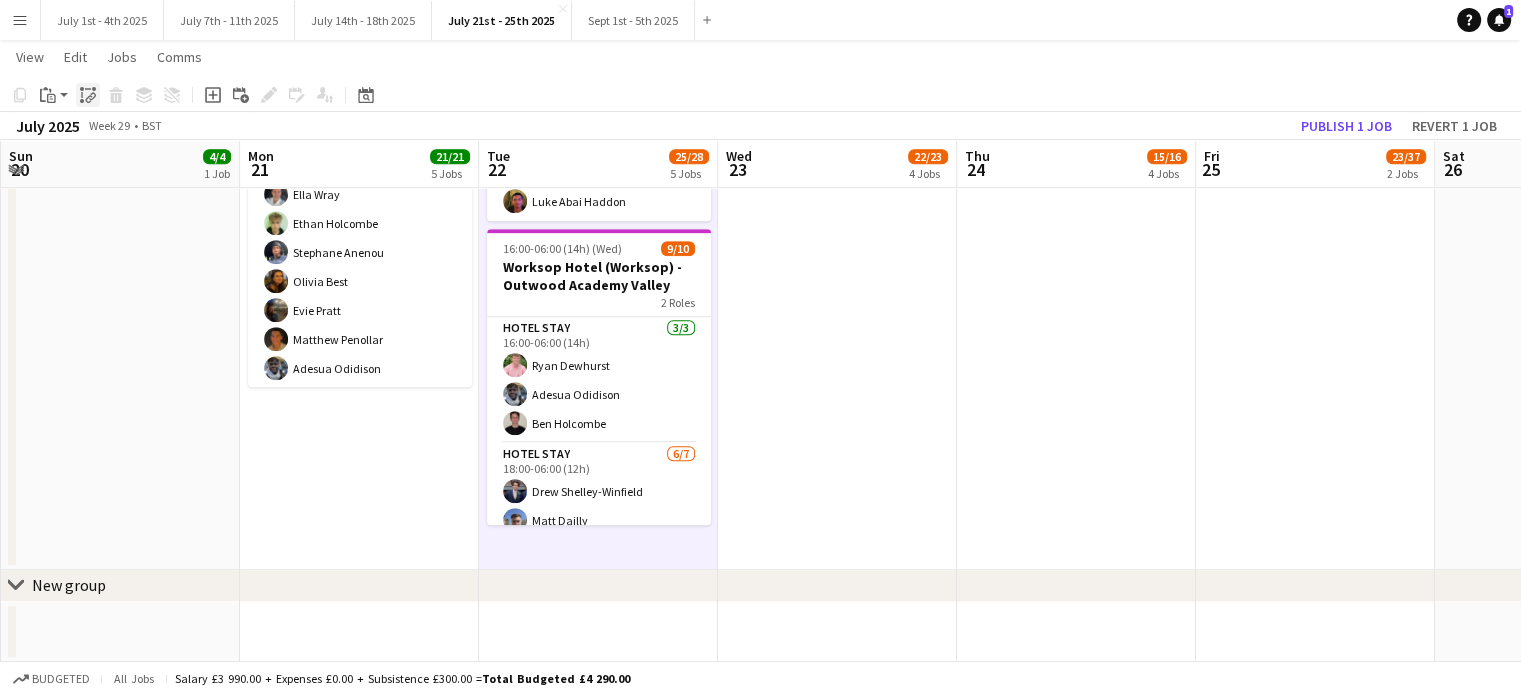 click on "Paste linked Job" 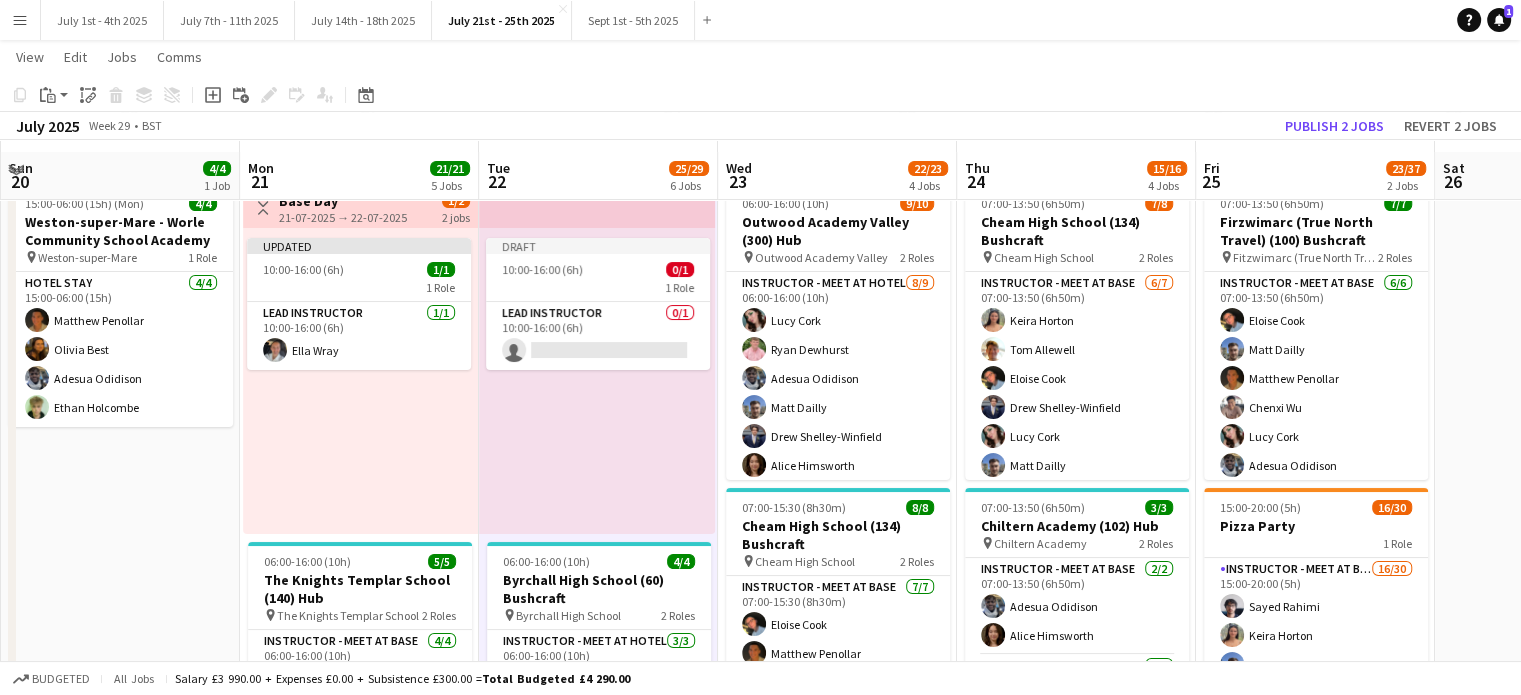 scroll, scrollTop: 0, scrollLeft: 0, axis: both 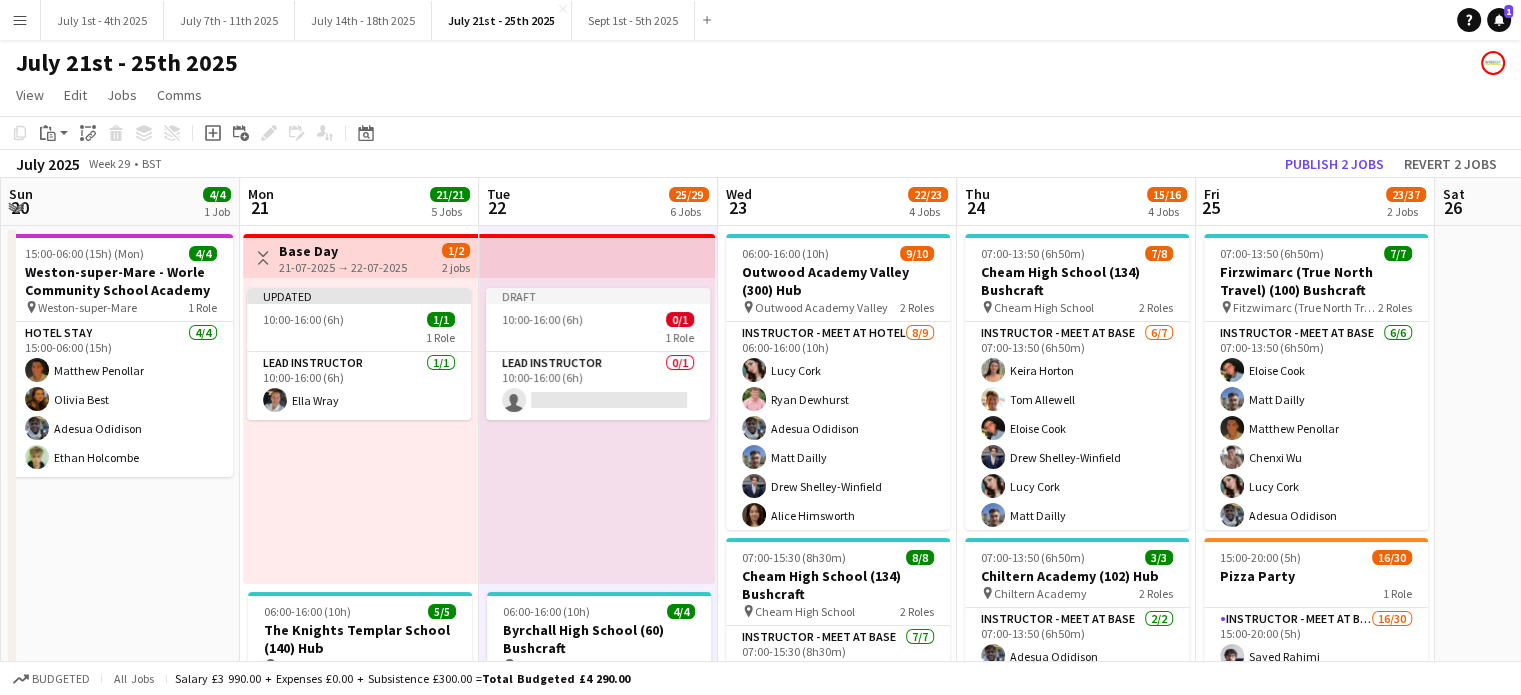 click on "Tue   22   25/29   6 Jobs" at bounding box center [598, 202] 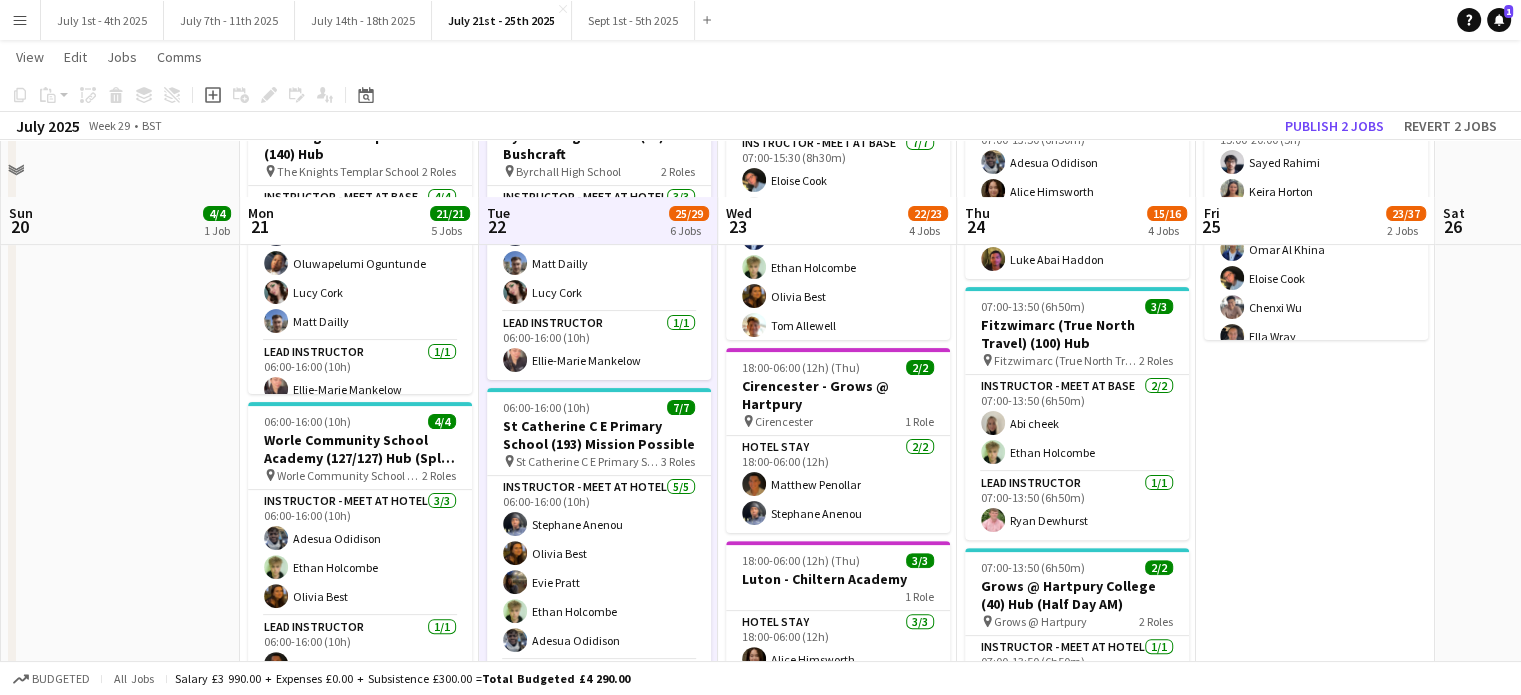 scroll, scrollTop: 600, scrollLeft: 0, axis: vertical 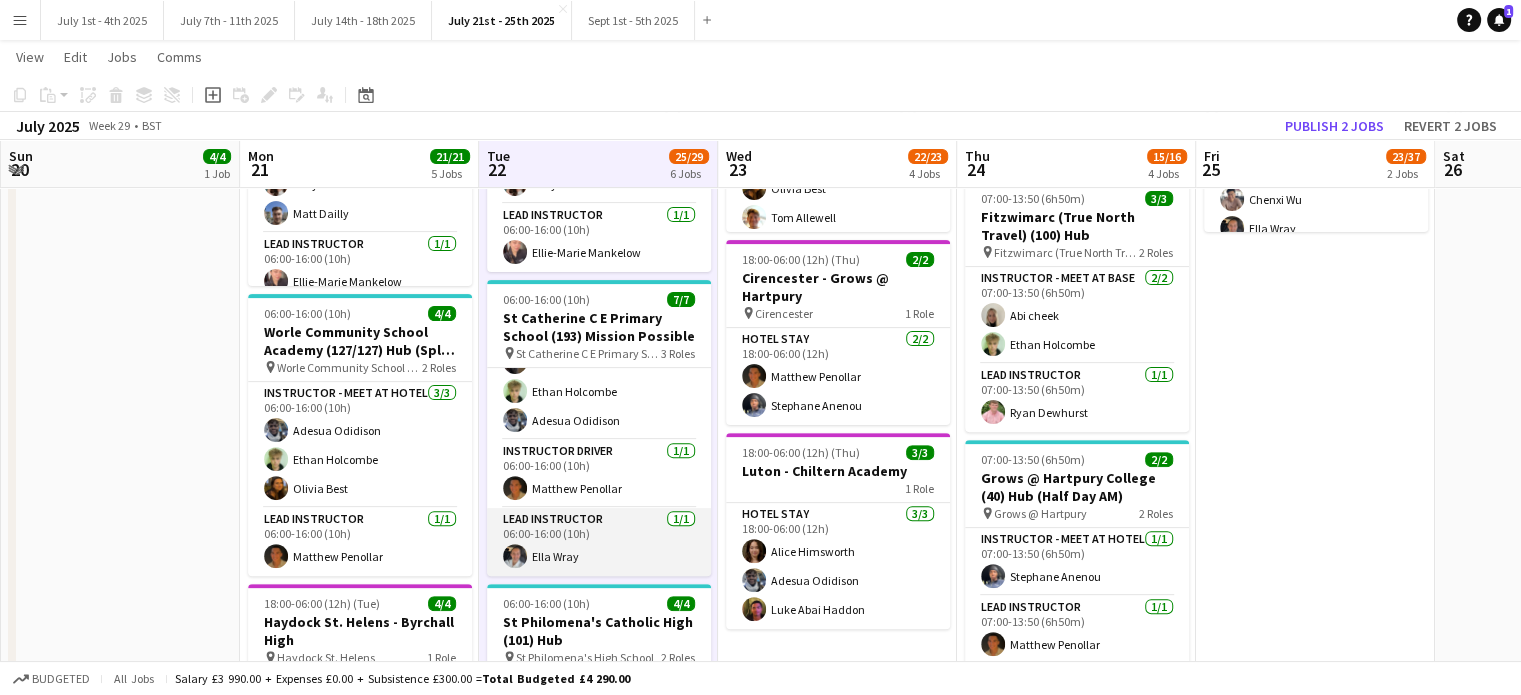 drag, startPoint x: 566, startPoint y: 539, endPoint x: 534, endPoint y: 526, distance: 34.539833 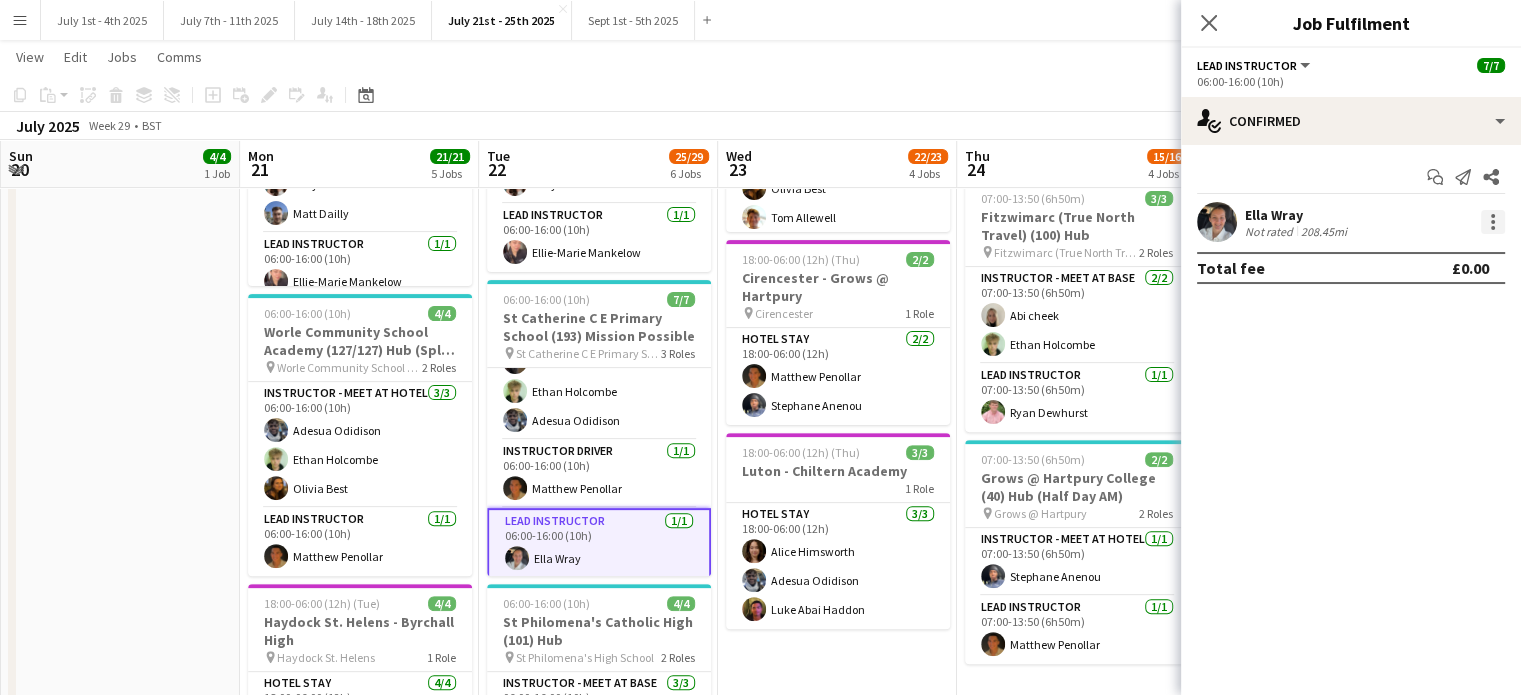 click at bounding box center [1493, 222] 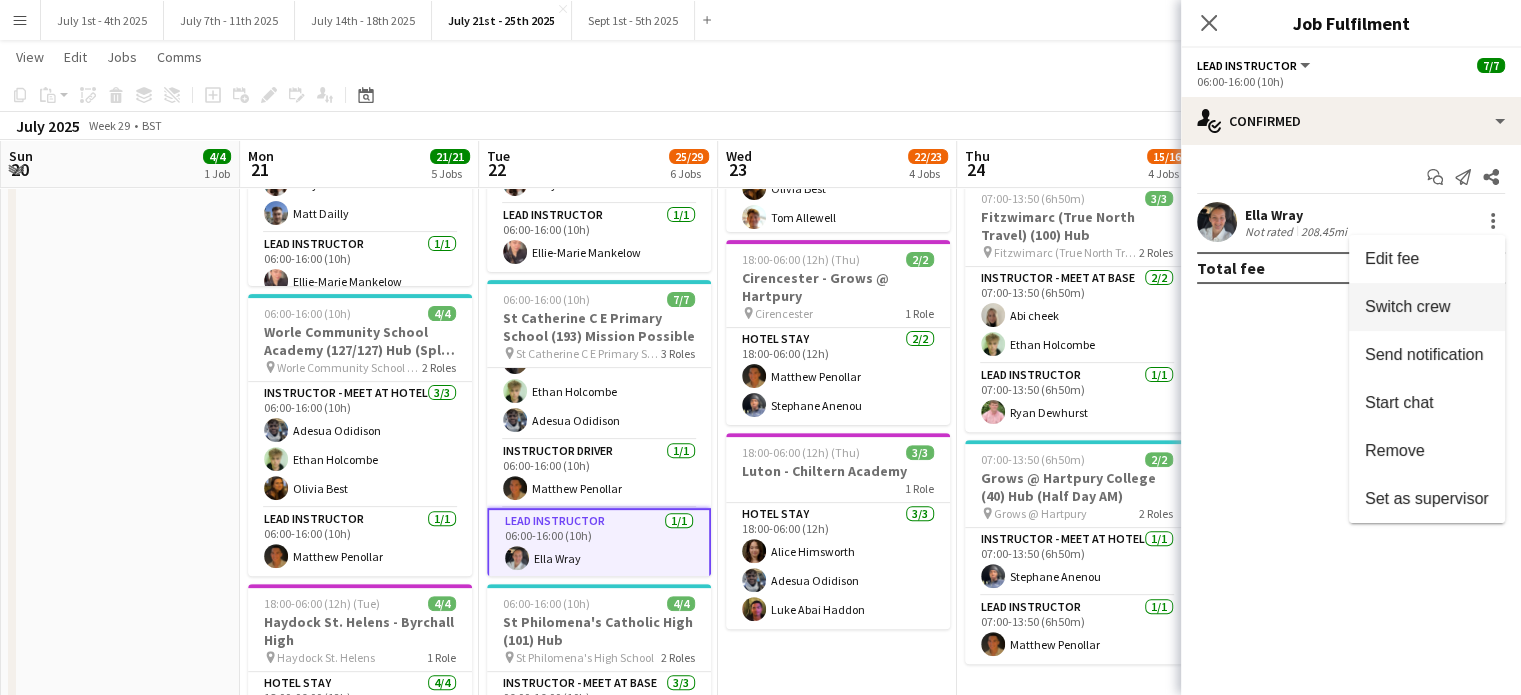 click on "Switch crew" at bounding box center [1427, 307] 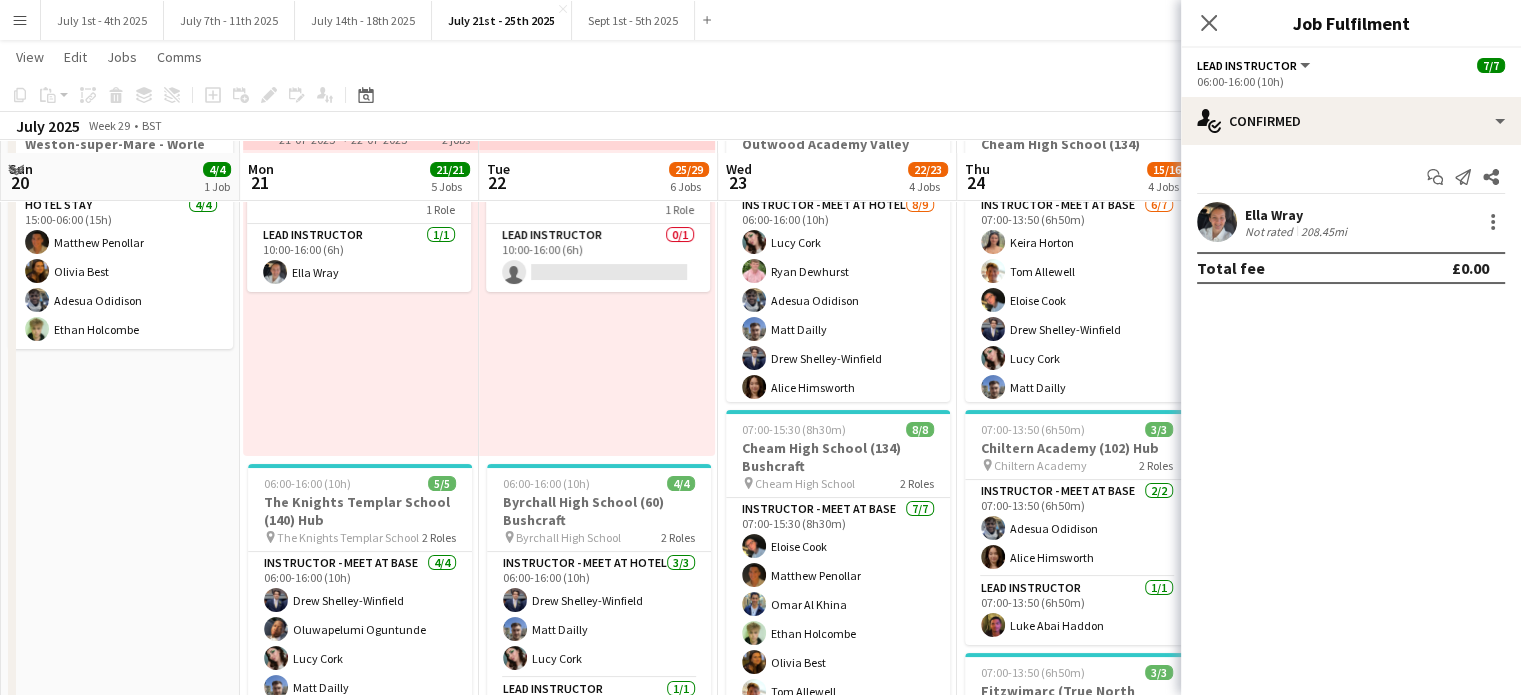 scroll, scrollTop: 0, scrollLeft: 0, axis: both 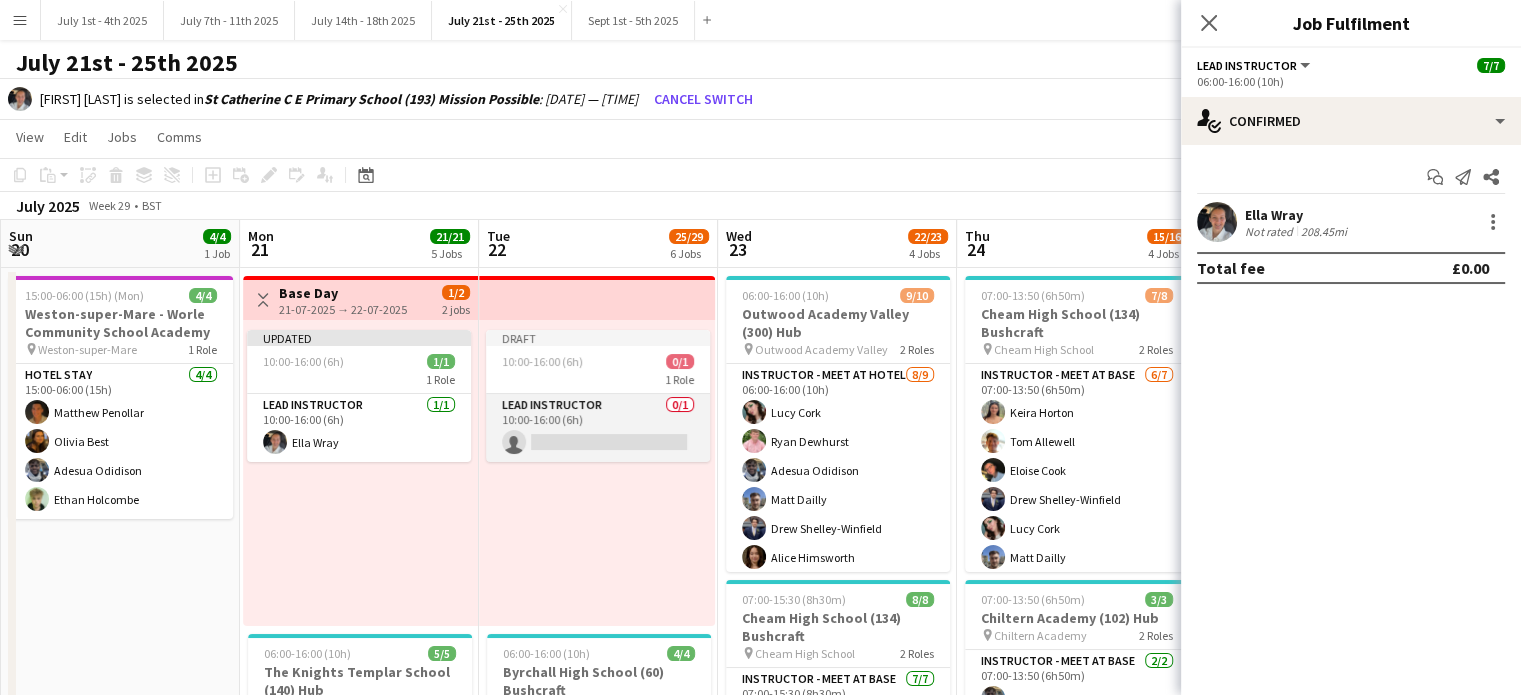 click on "Lead Instructor   0/1   10:00-16:00 (6h)
single-neutral-actions" at bounding box center [598, 428] 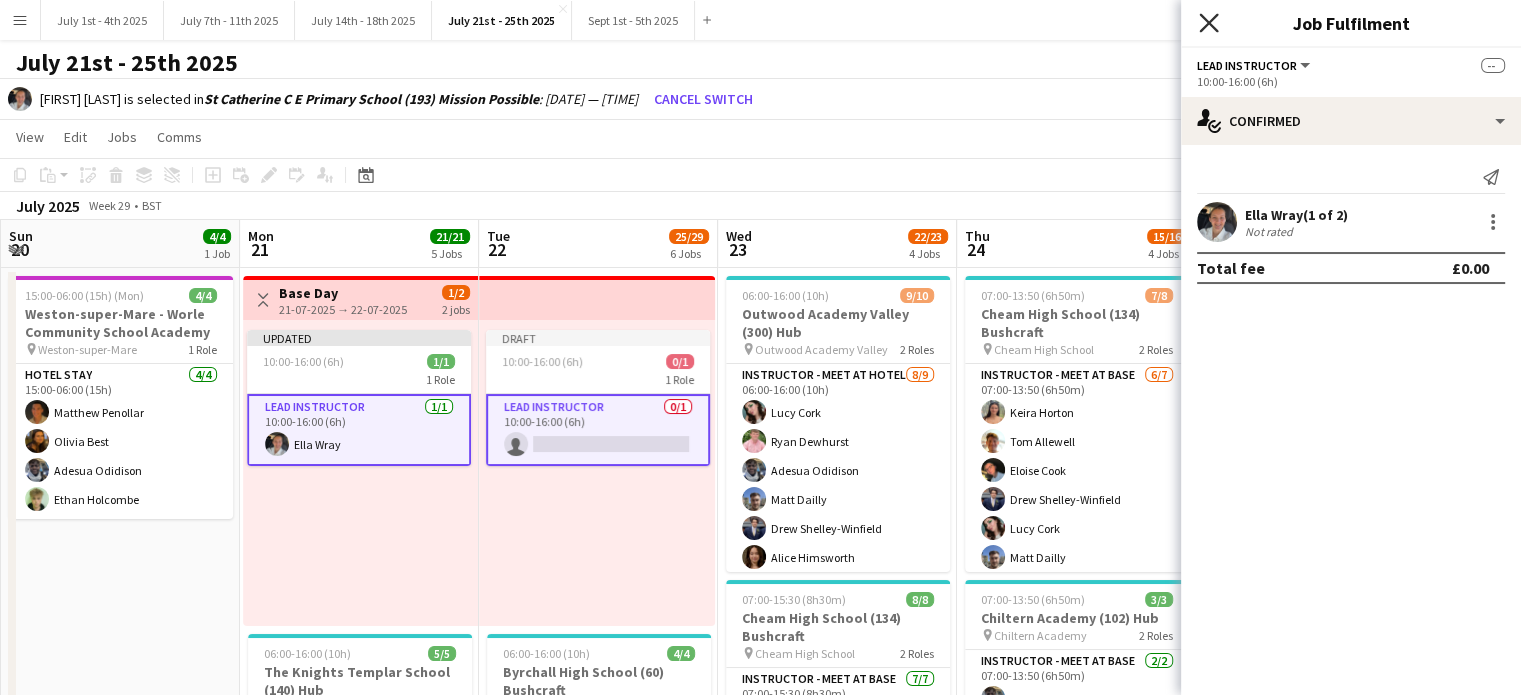 click on "Close pop-in" 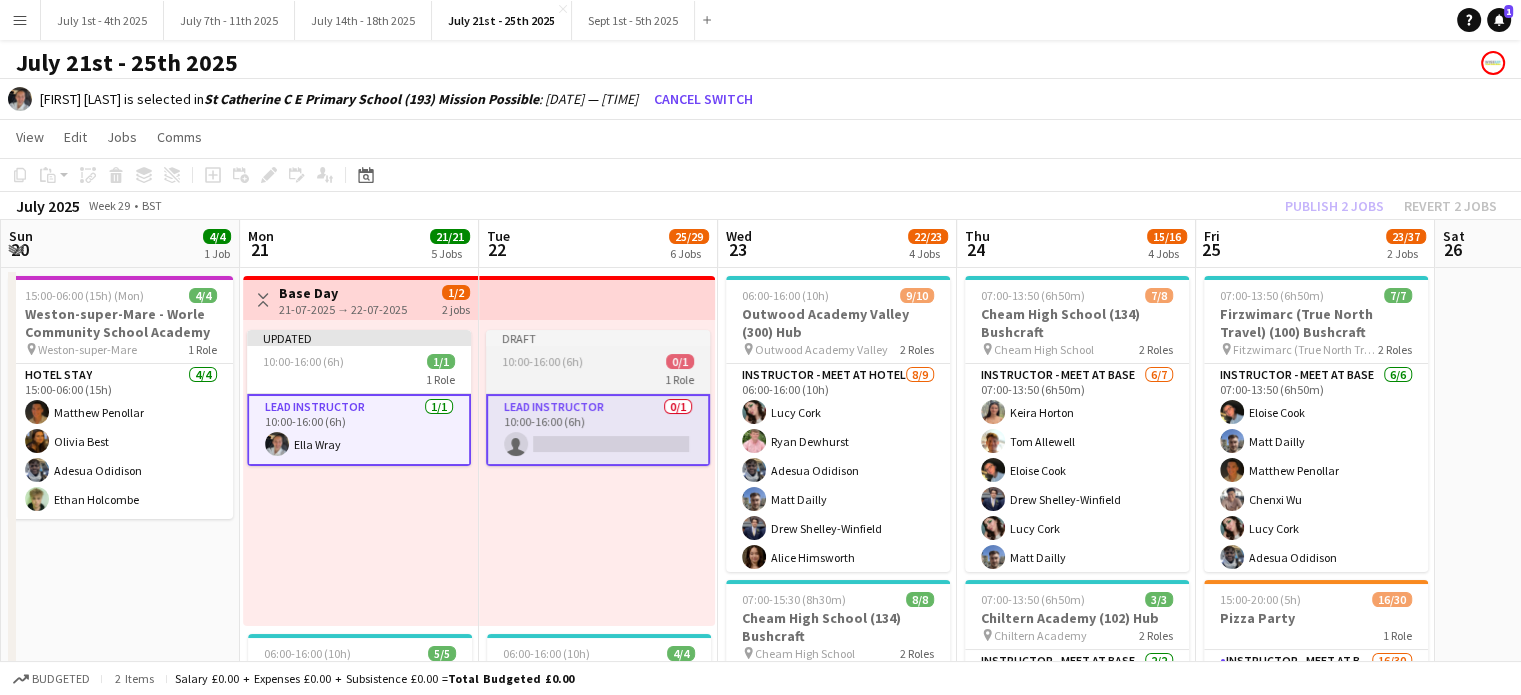click on "10:00-16:00 (6h)" at bounding box center [542, 361] 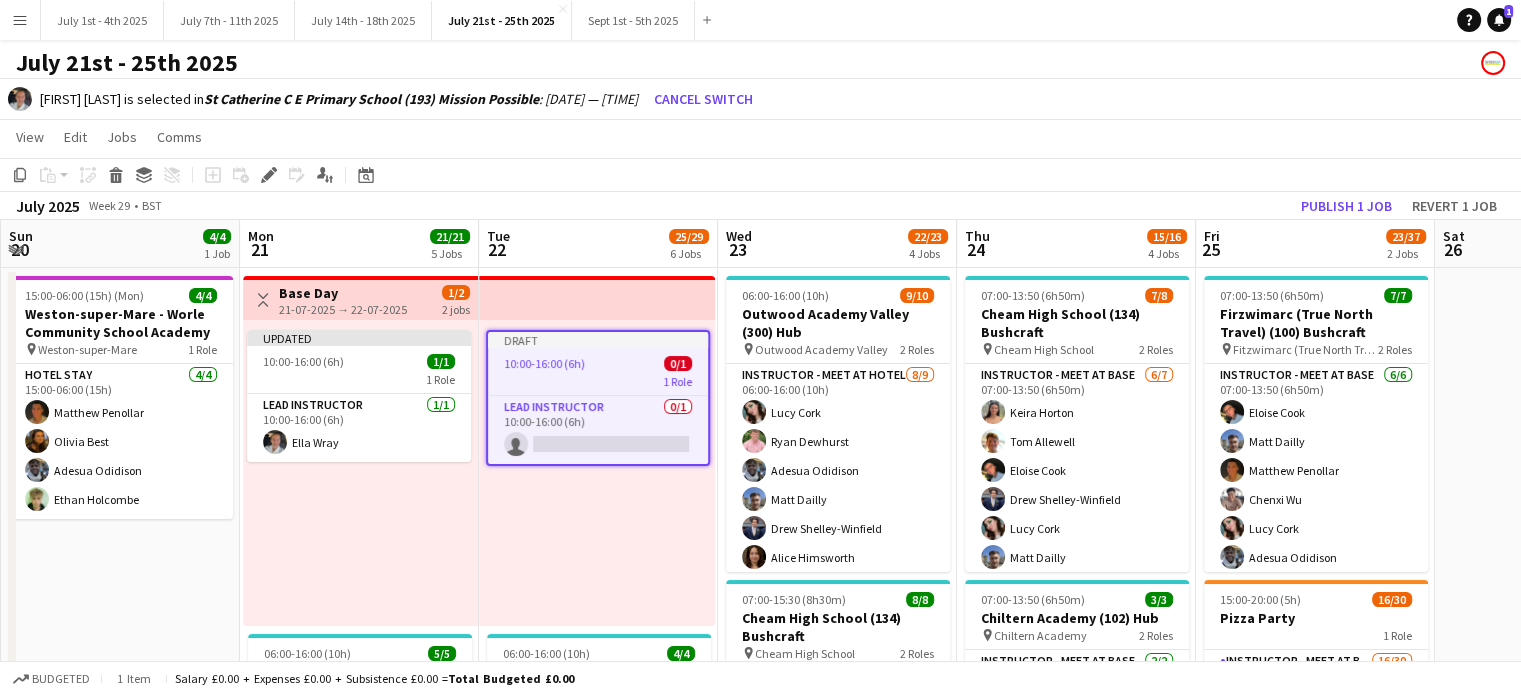 click on "10:00-16:00 (6h)    0/1" at bounding box center [598, 363] 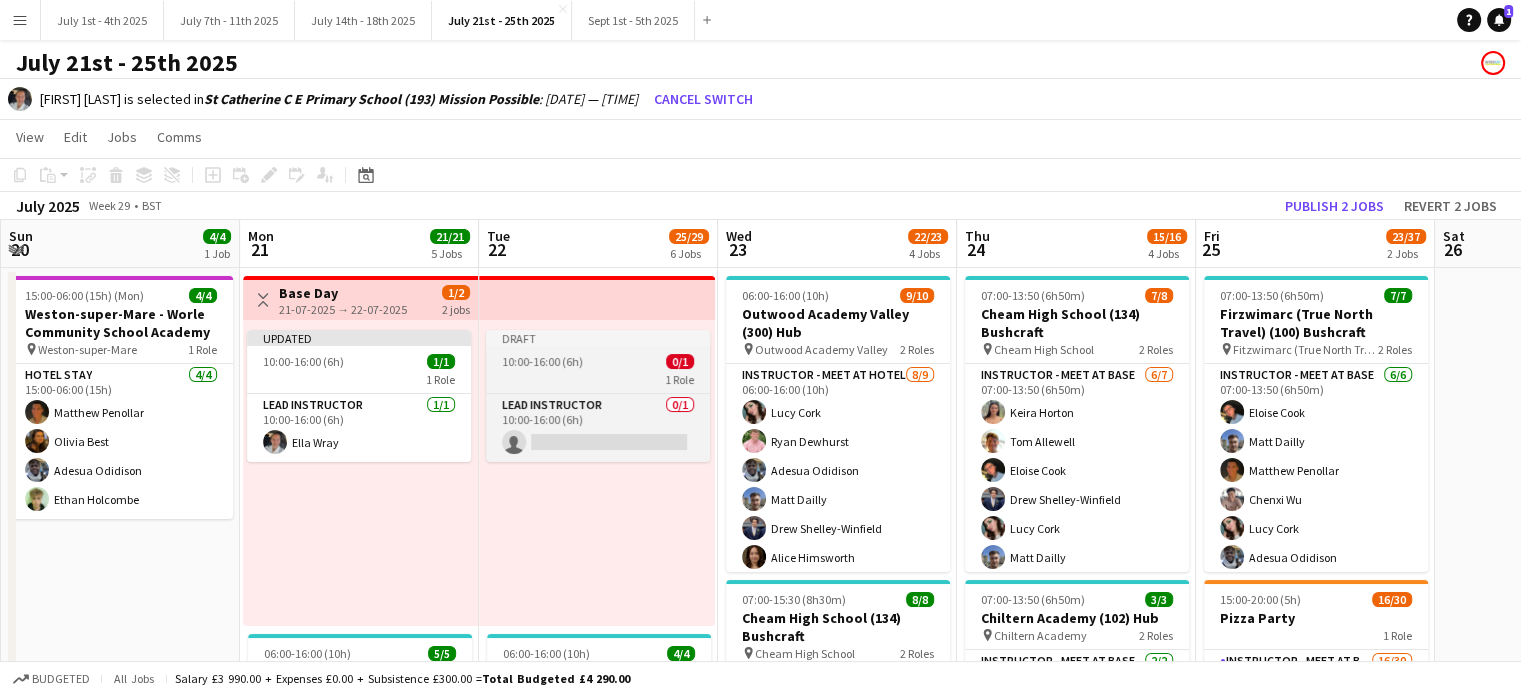 click on "Draft" at bounding box center (598, 338) 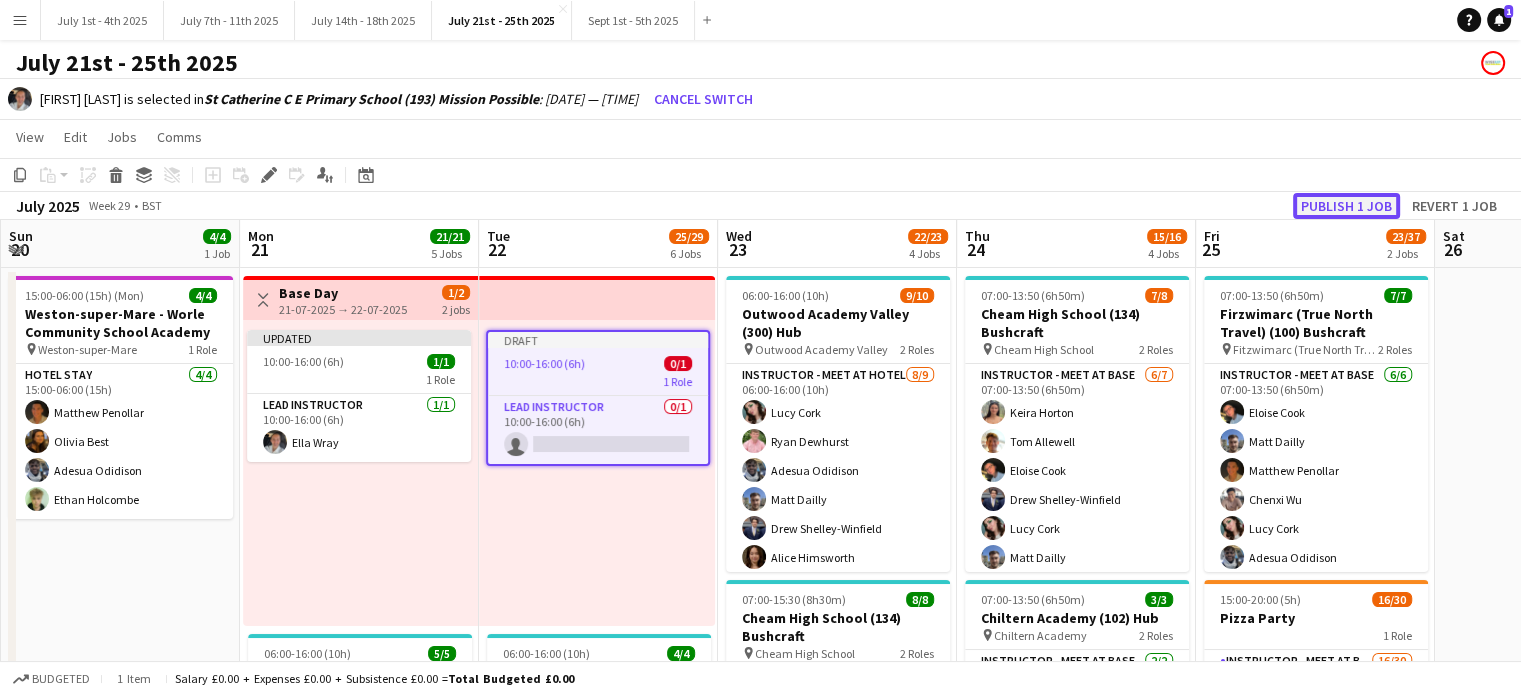 click on "Publish 1 job" 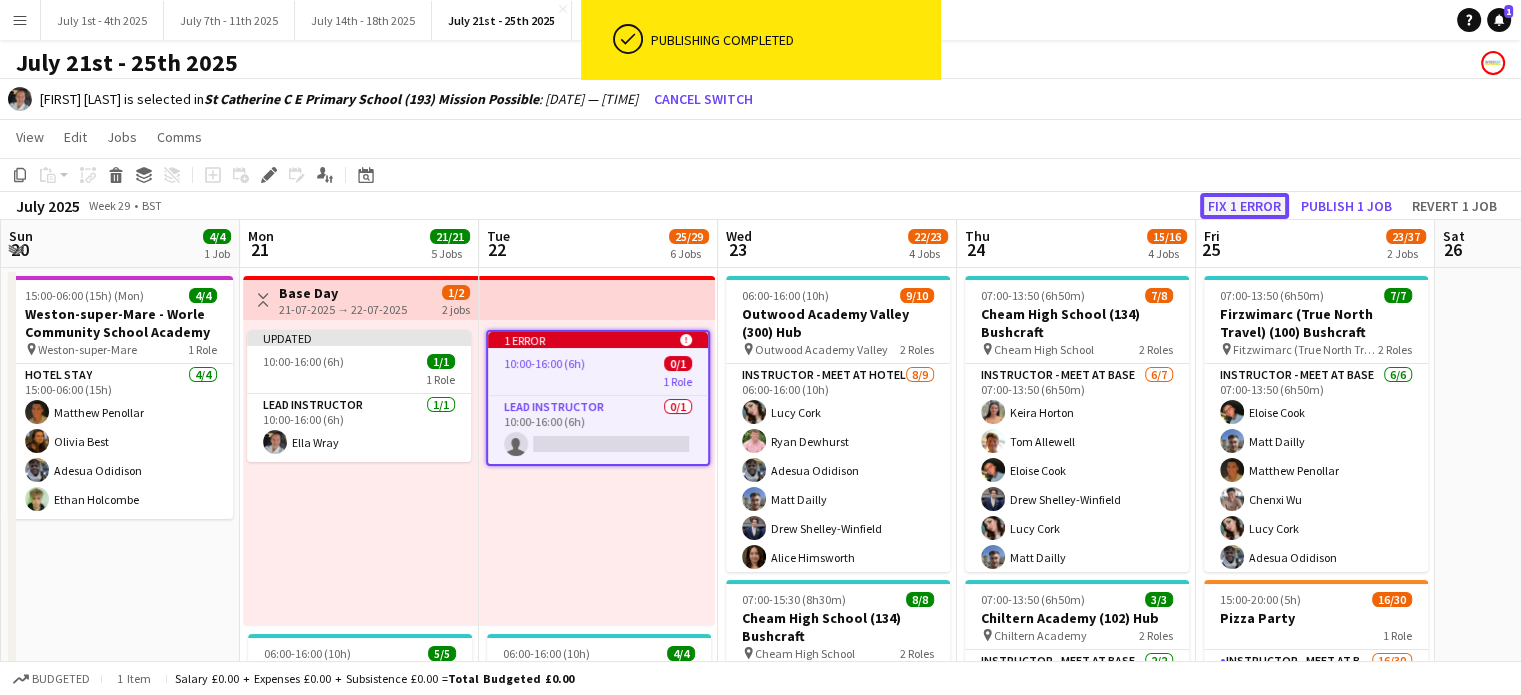 click on "Fix 1 error" 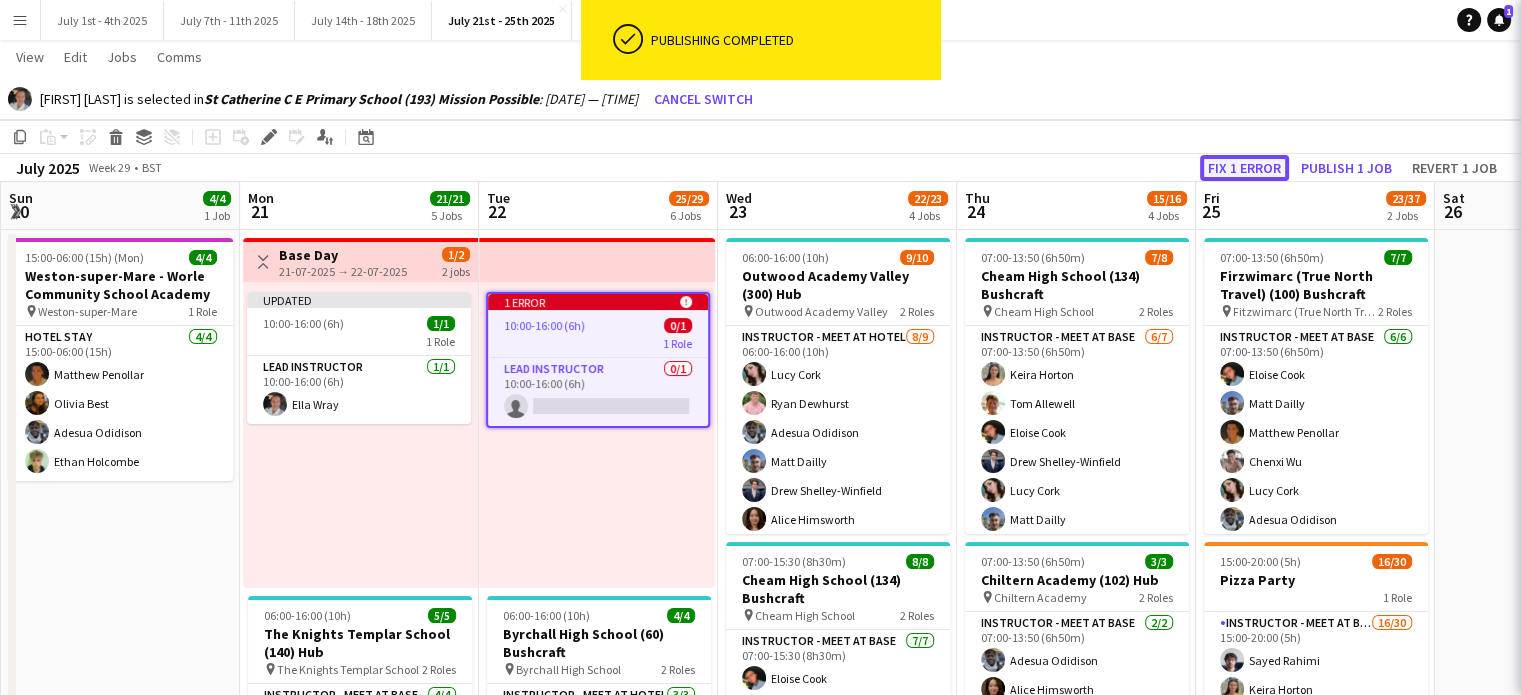 scroll, scrollTop: 1452, scrollLeft: 0, axis: vertical 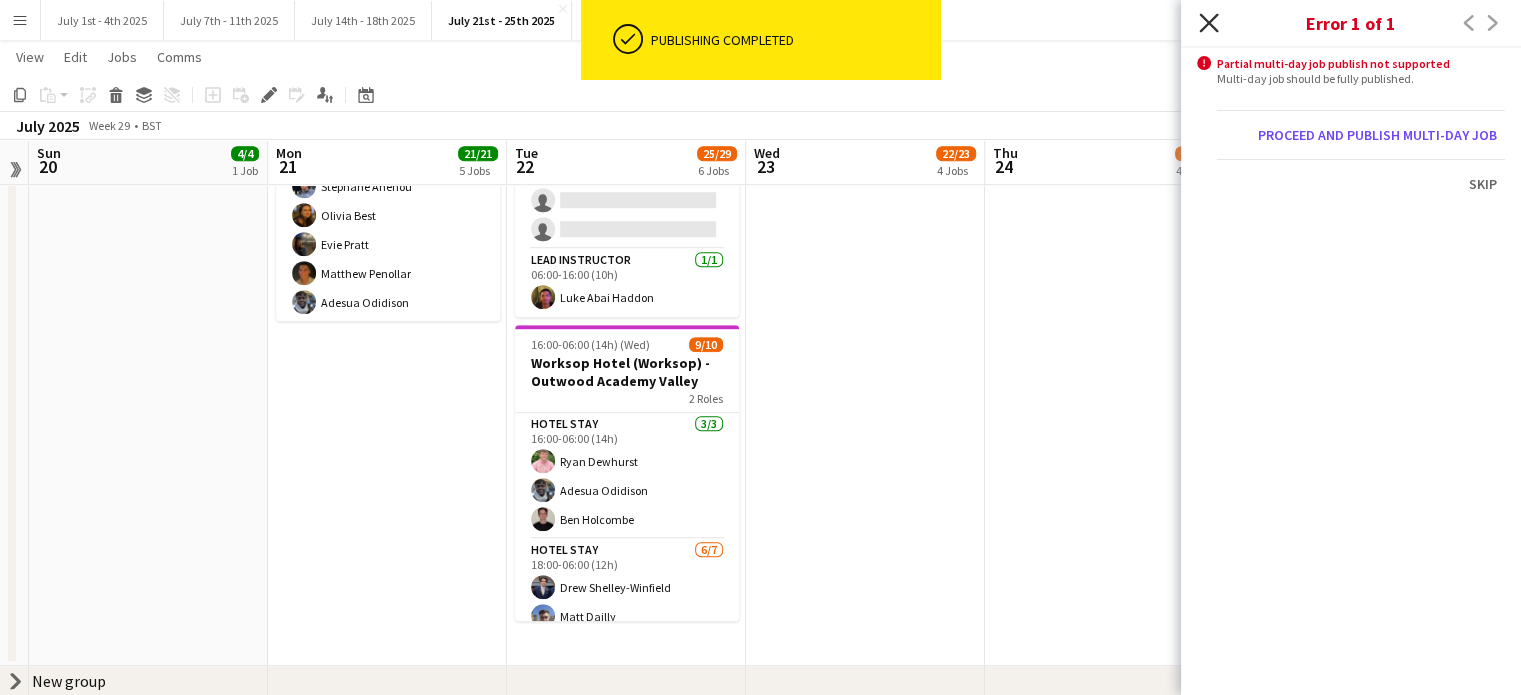 click on "Close pop-in" 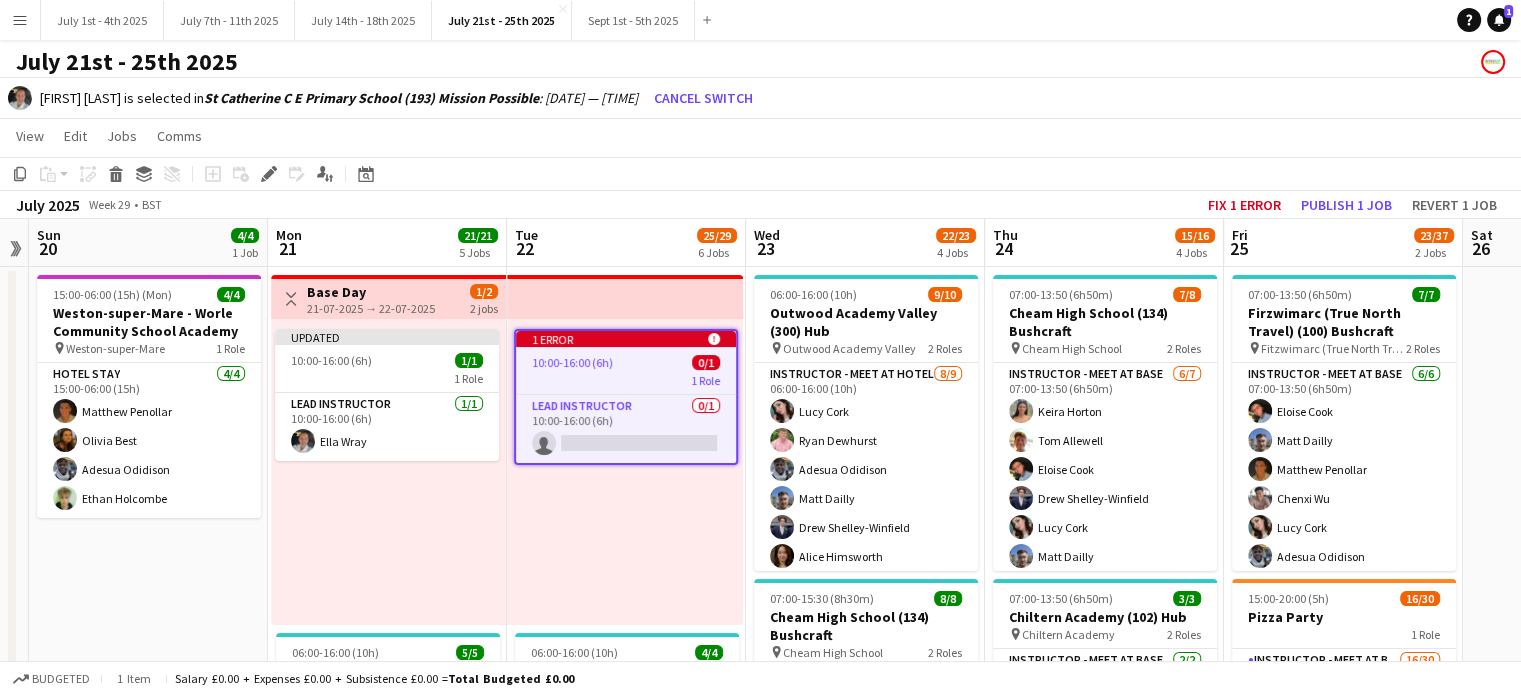 scroll, scrollTop: 0, scrollLeft: 0, axis: both 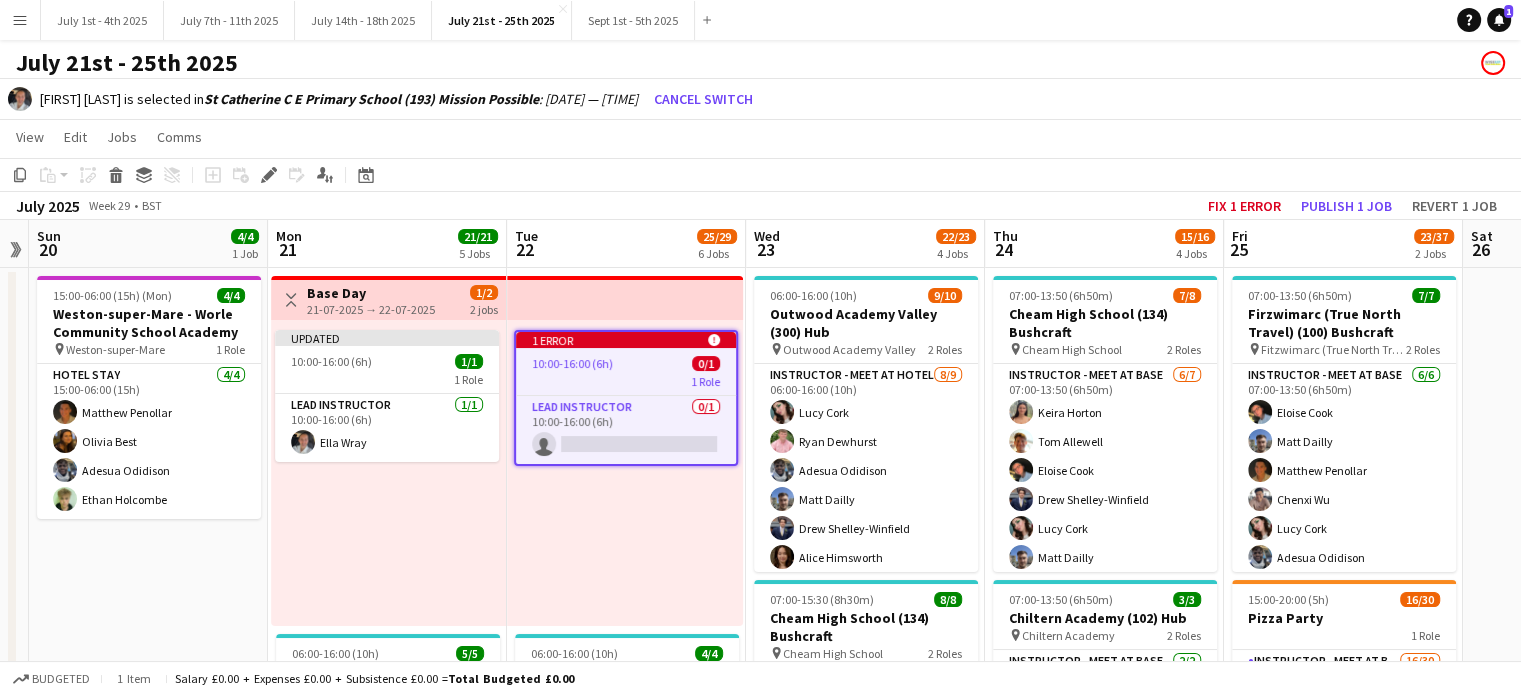 click on "Updated   10:00-16:00 (6h)    1/1   1 Role   Lead Instructor   1/1   10:00-16:00 (6h)
Ella Wray" at bounding box center [388, 473] 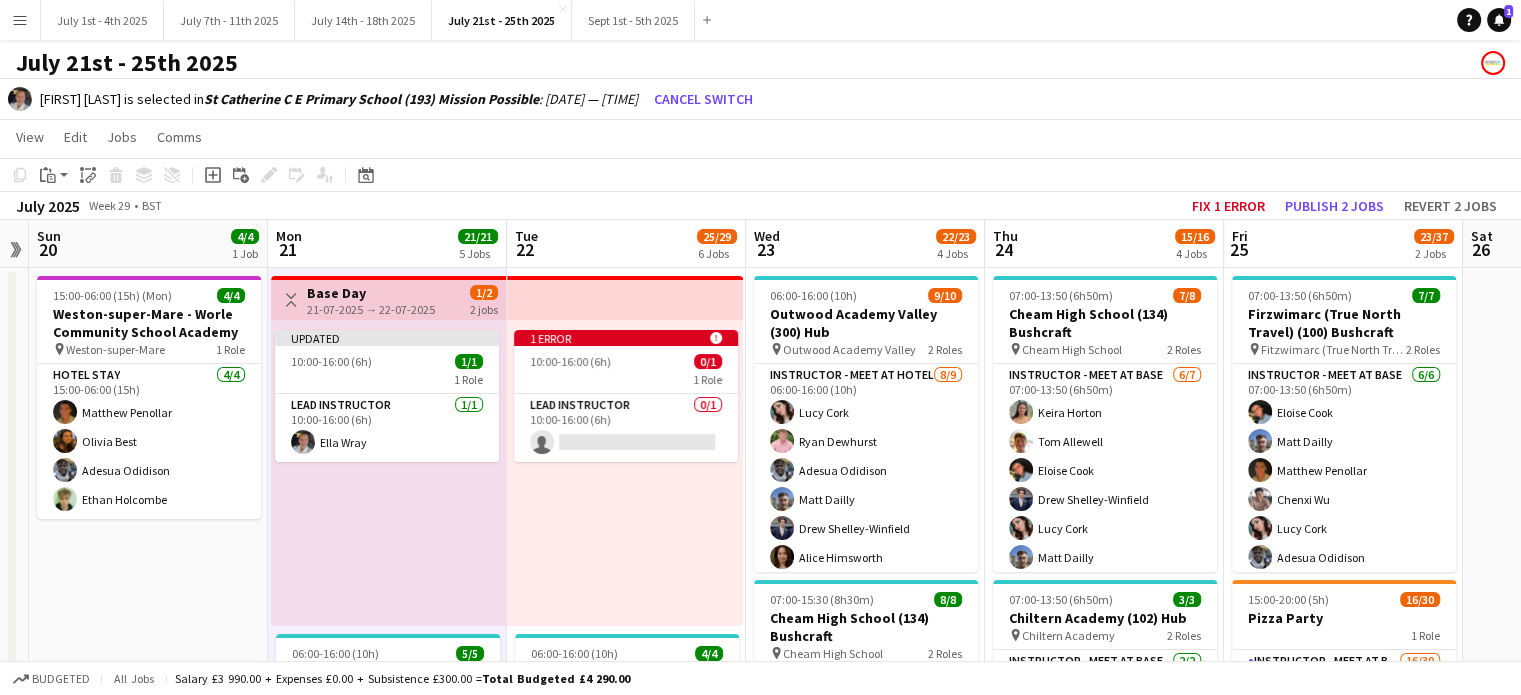 click at bounding box center (625, 298) 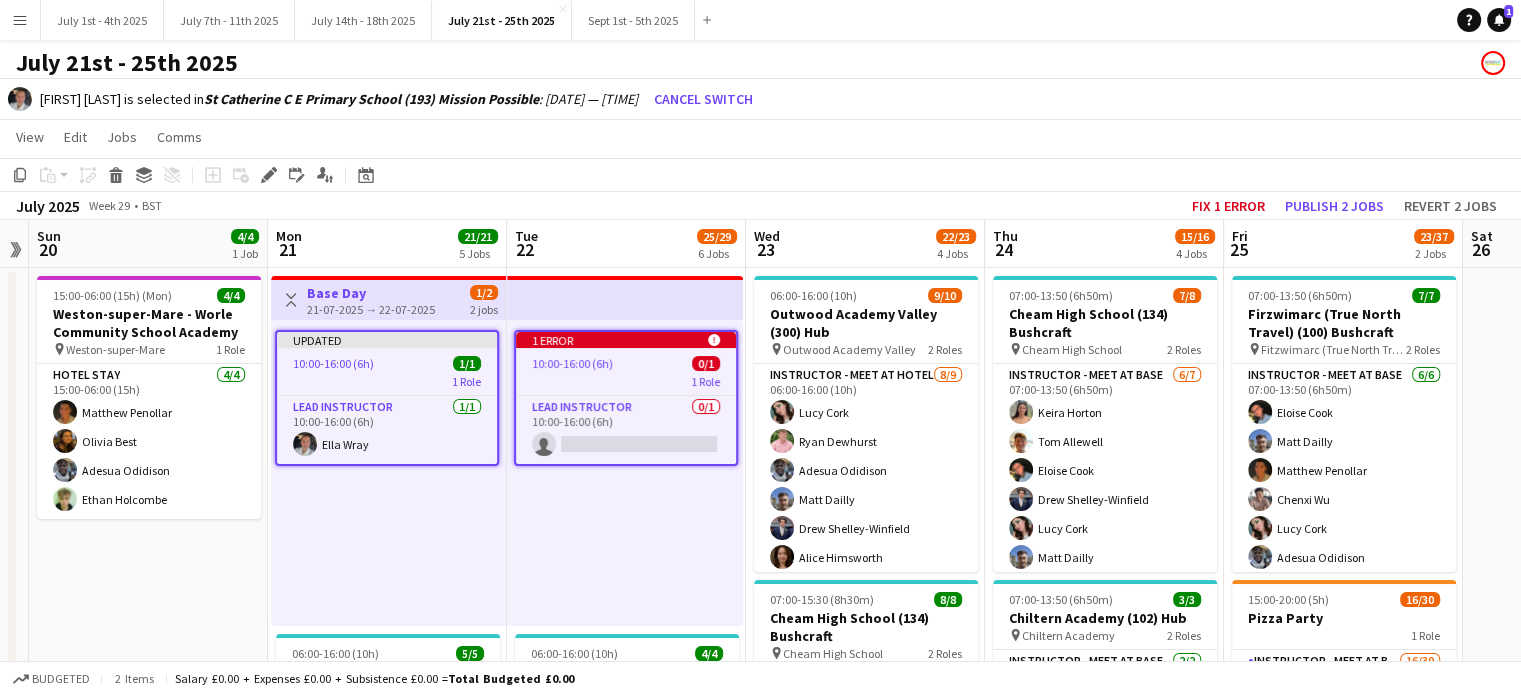 click on "1 error
alert-circle
10:00-16:00 (6h)    0/1   1 Role   Lead Instructor   0/1   10:00-16:00 (6h)
single-neutral-actions" at bounding box center [625, 473] 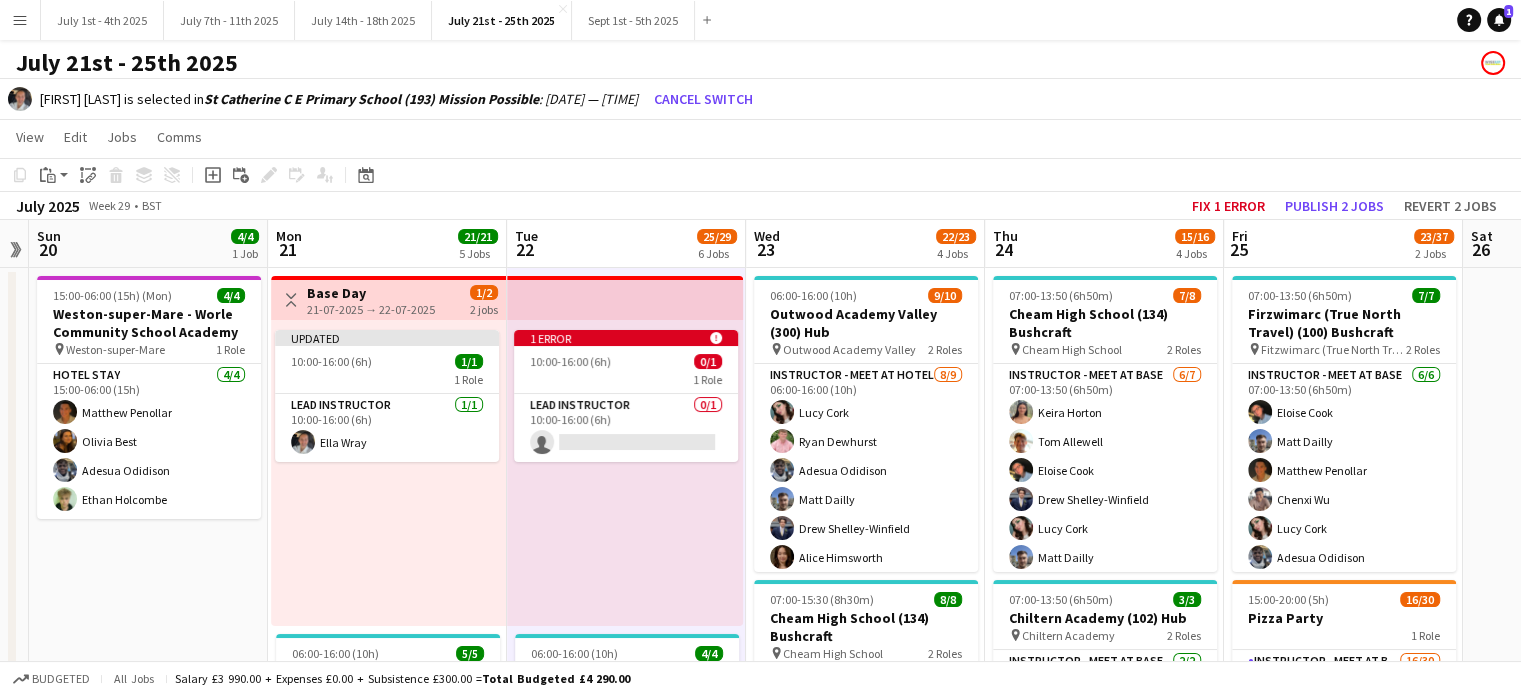 click on "Updated   10:00-16:00 (6h)    1/1   1 Role   Lead Instructor   1/1   10:00-16:00 (6h)
Ella Wray" at bounding box center [388, 473] 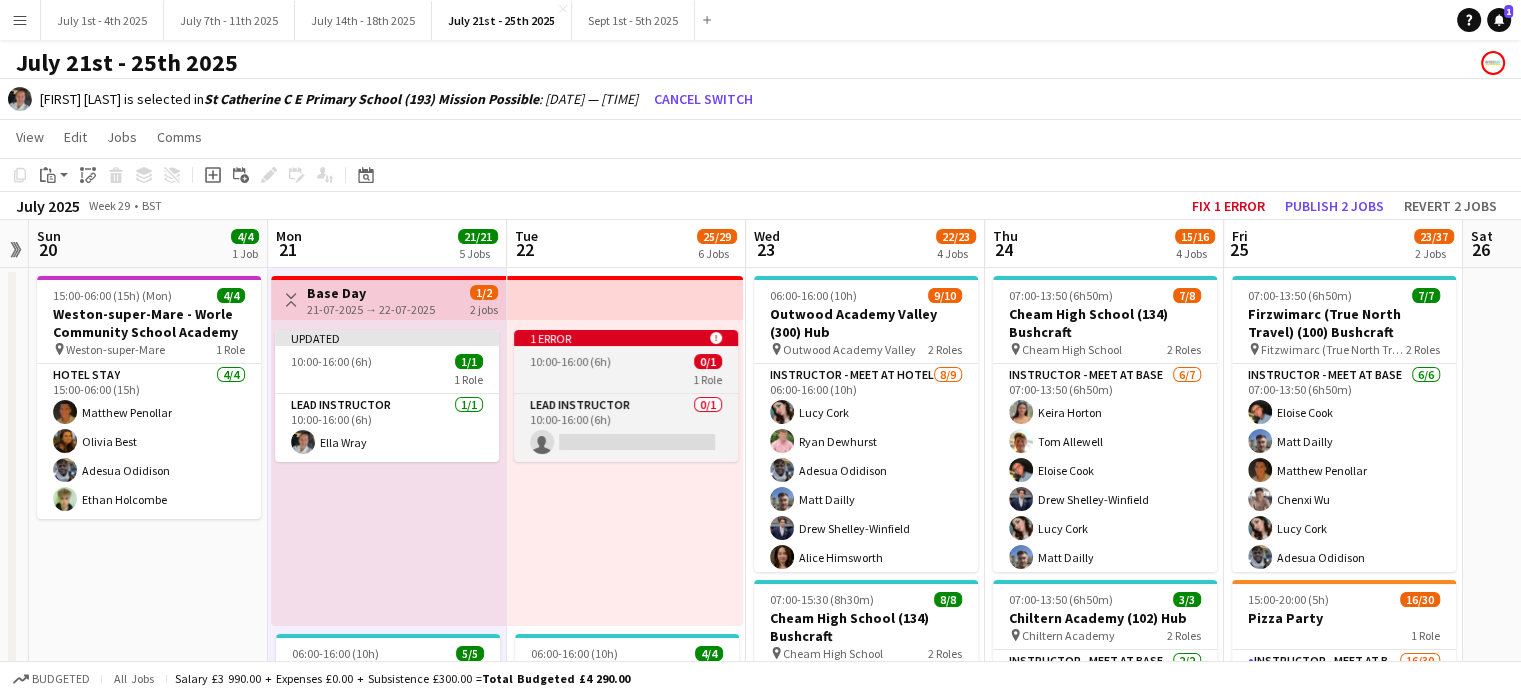 drag, startPoint x: 660, startPoint y: 498, endPoint x: 636, endPoint y: 361, distance: 139.0863 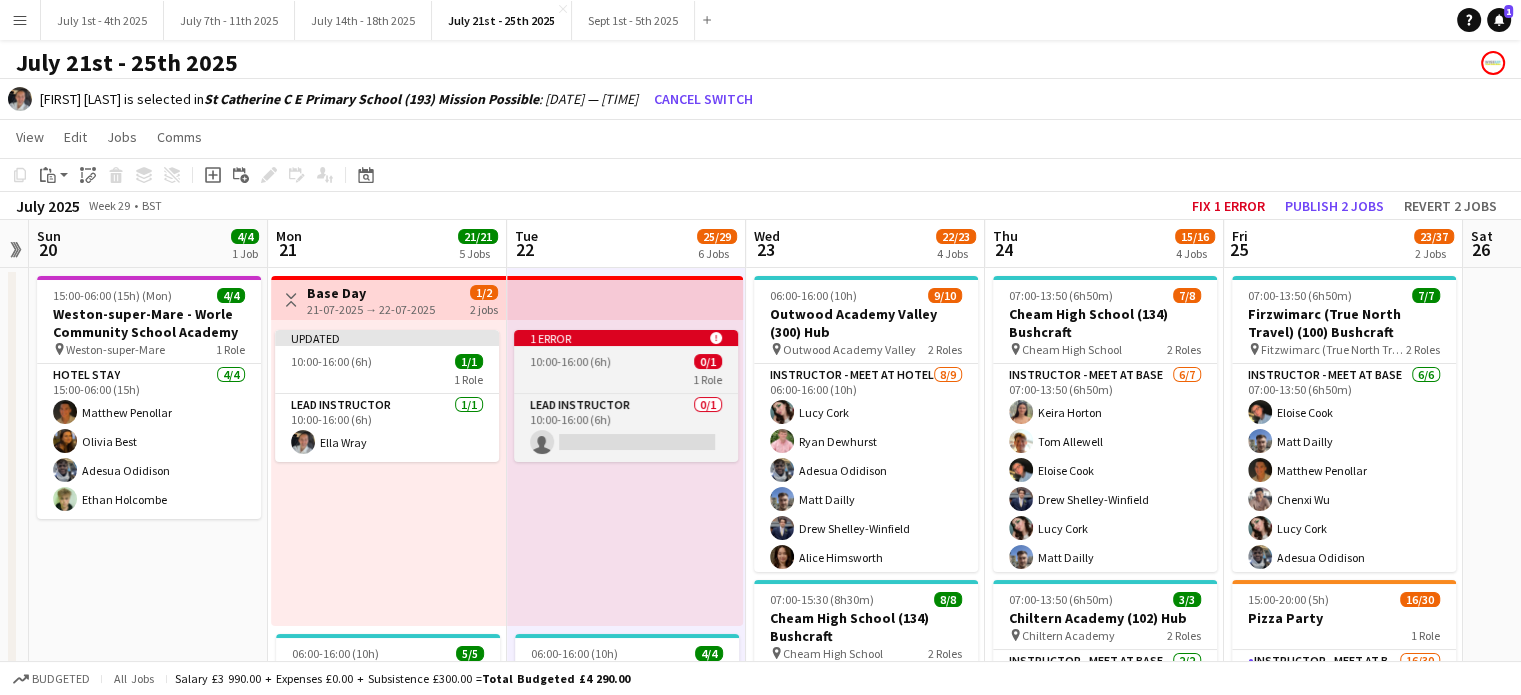 click on "alert-circle" 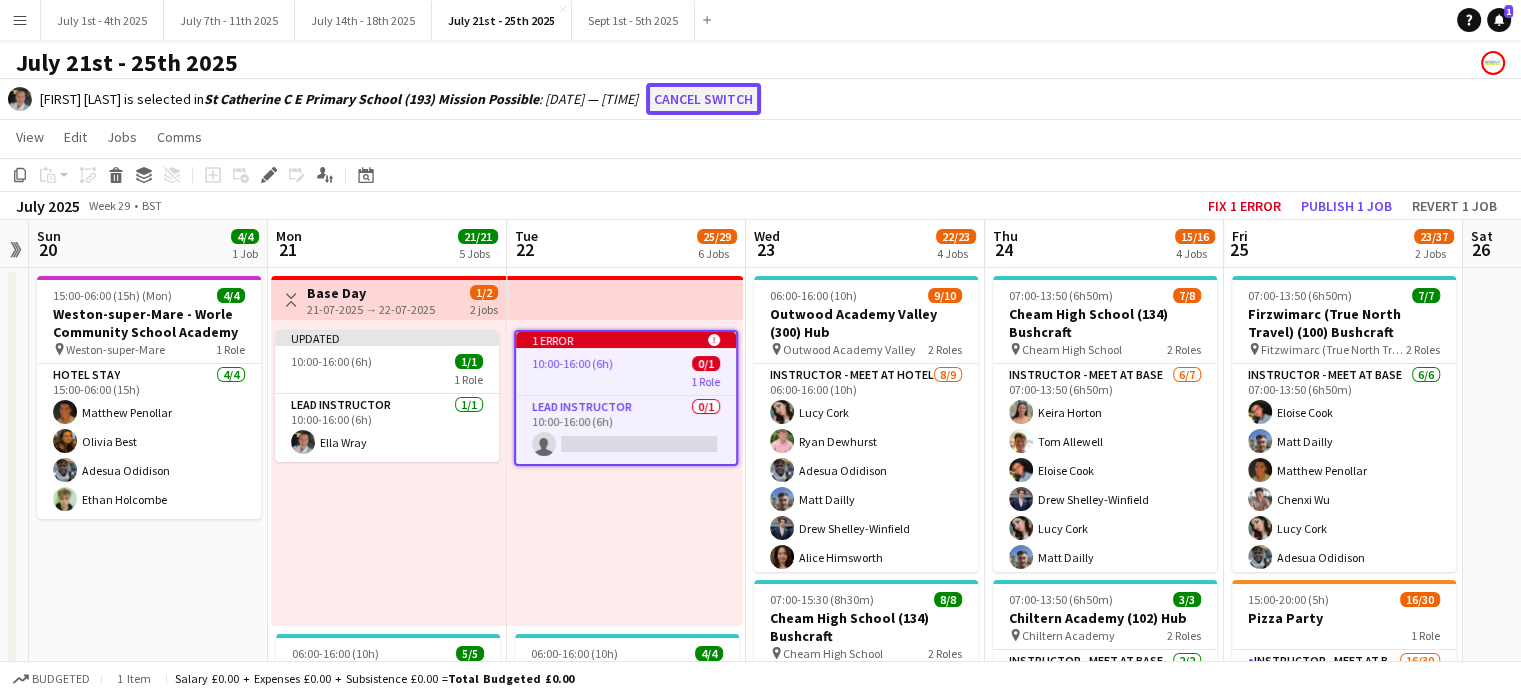 click on "Cancel switch" 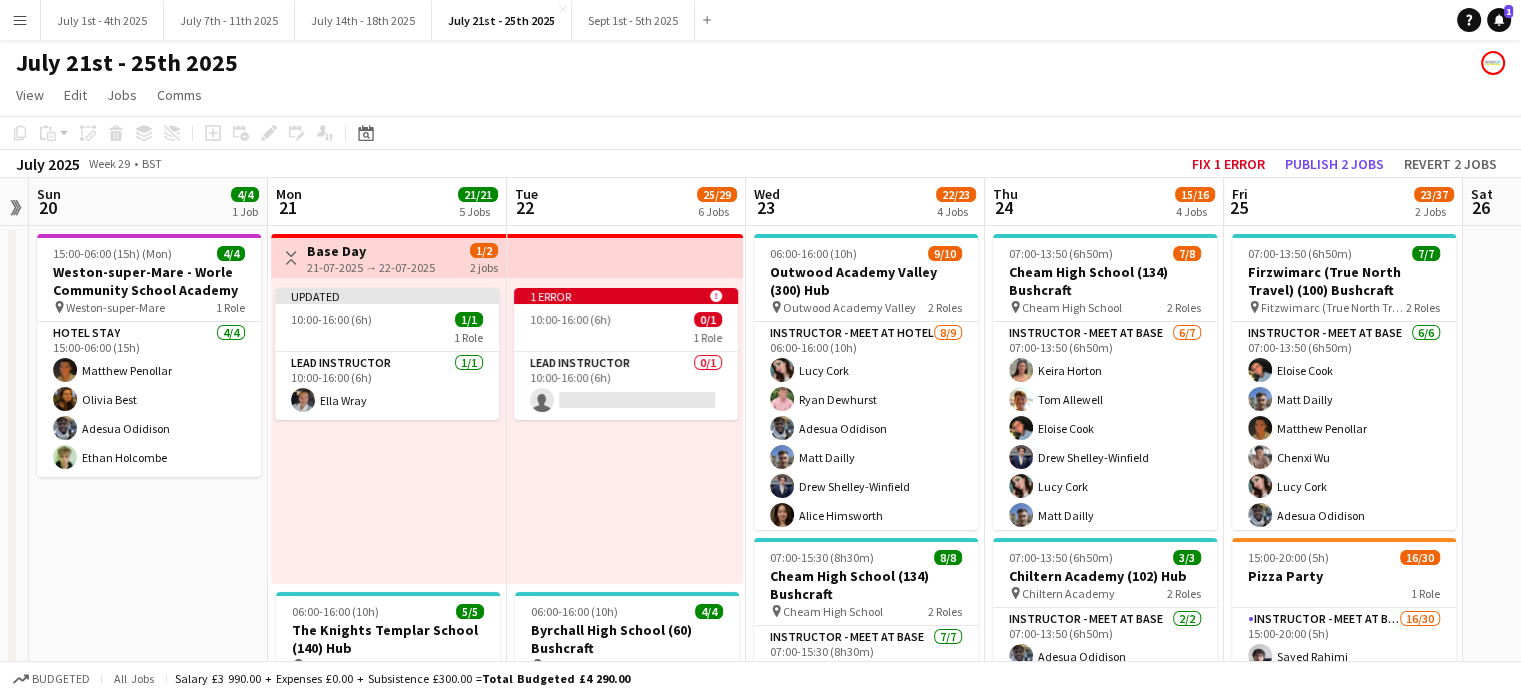 click on "1 error
alert-circle
10:00-16:00 (6h)    0/1   1 Role   Lead Instructor   0/1   10:00-16:00 (6h)
single-neutral-actions" at bounding box center (625, 431) 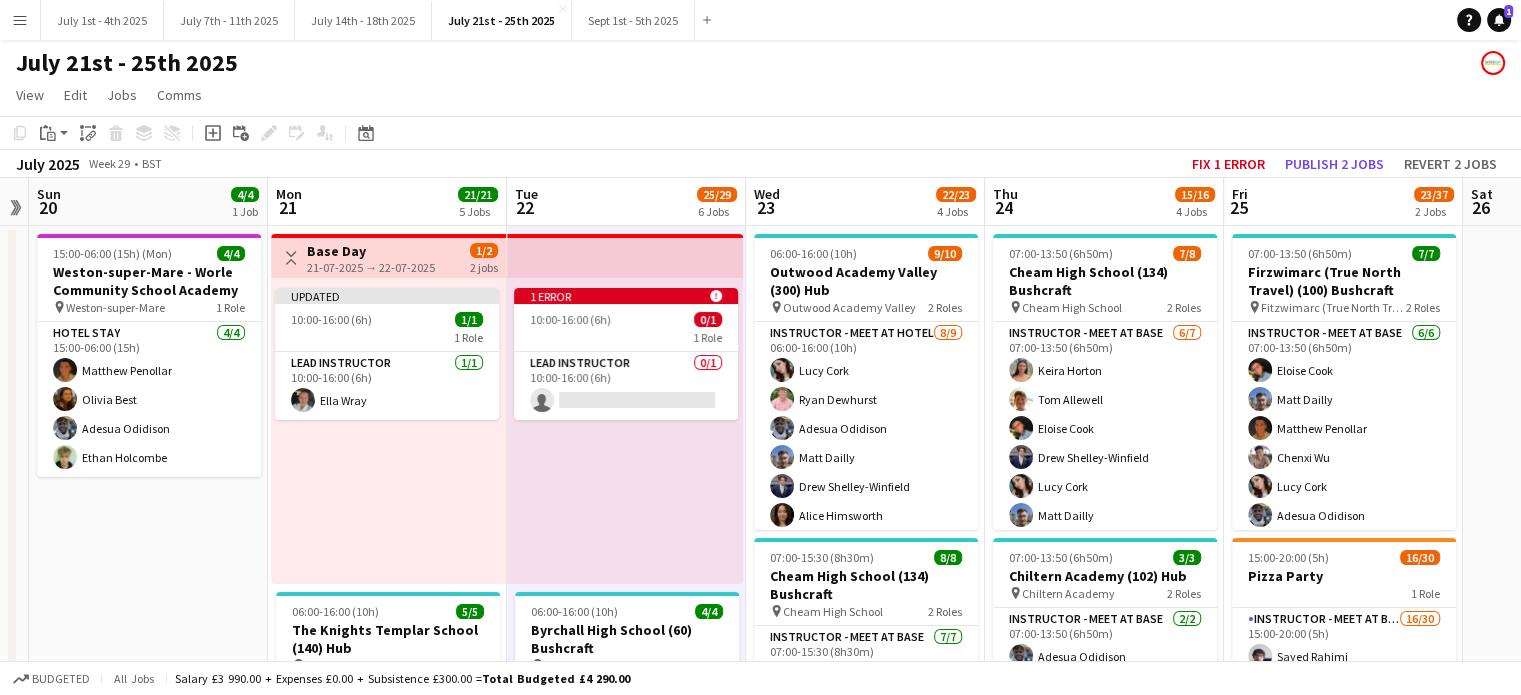 click on "1 error
alert-circle
10:00-16:00 (6h)    0/1   1 Role   Lead Instructor   0/1   10:00-16:00 (6h)
single-neutral-actions" at bounding box center (625, 431) 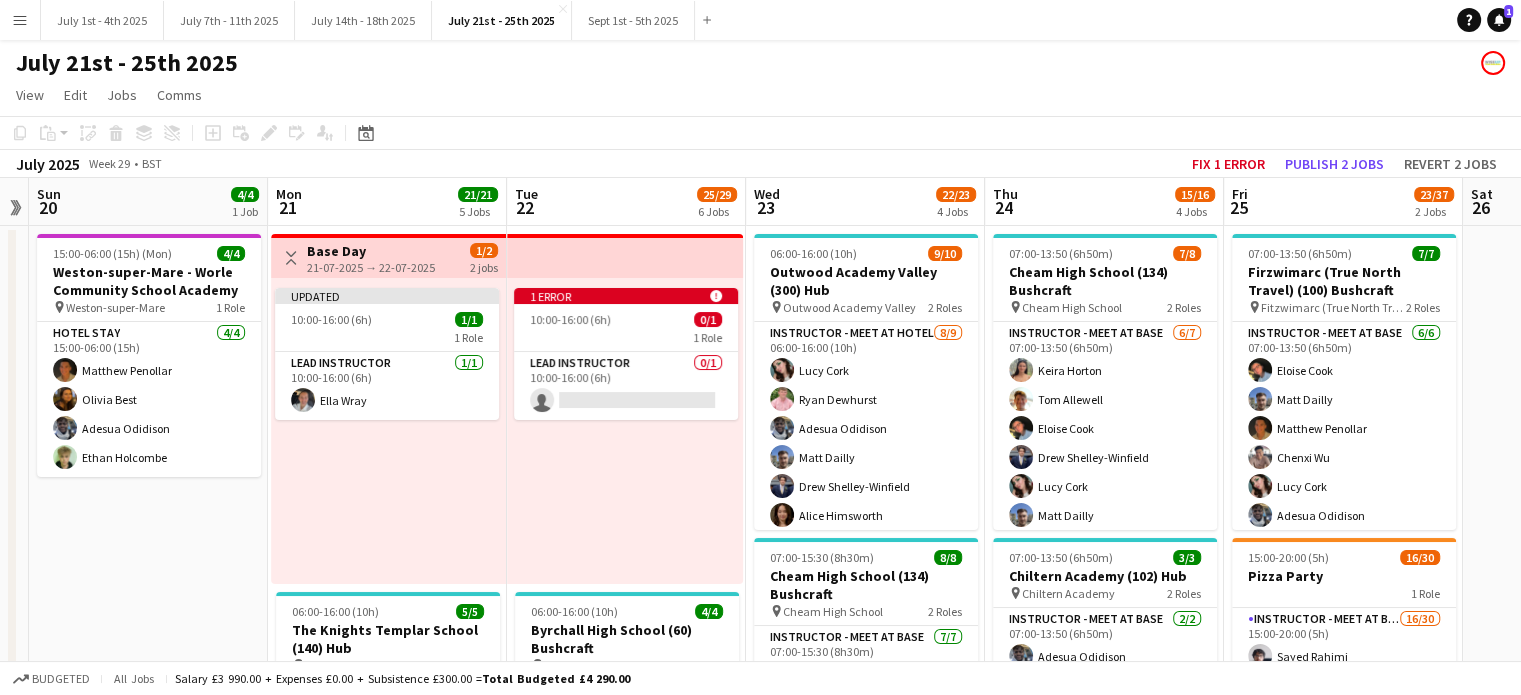 click on "1 error
alert-circle
10:00-16:00 (6h)    0/1   1 Role   Lead Instructor   0/1   10:00-16:00 (6h)
single-neutral-actions" at bounding box center (625, 431) 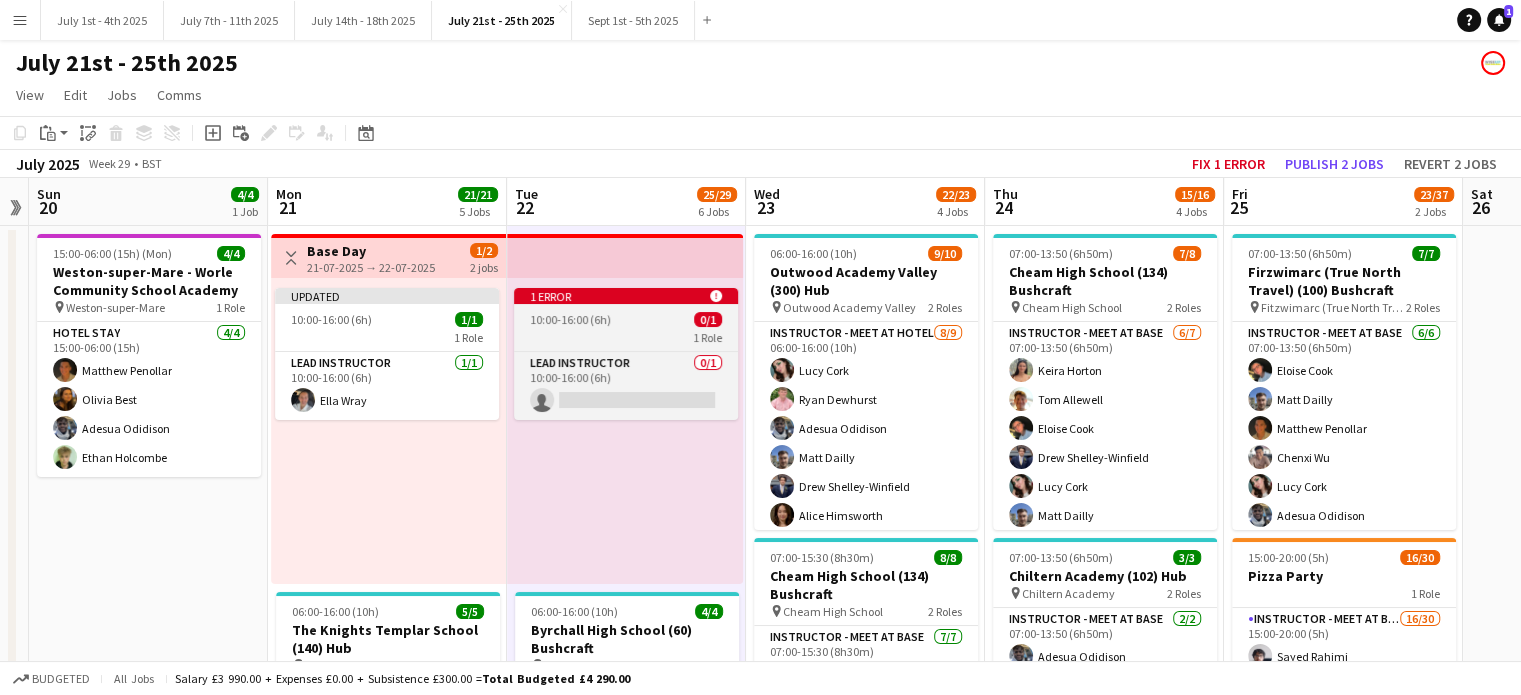 click on "10:00-16:00 (6h)" at bounding box center [570, 319] 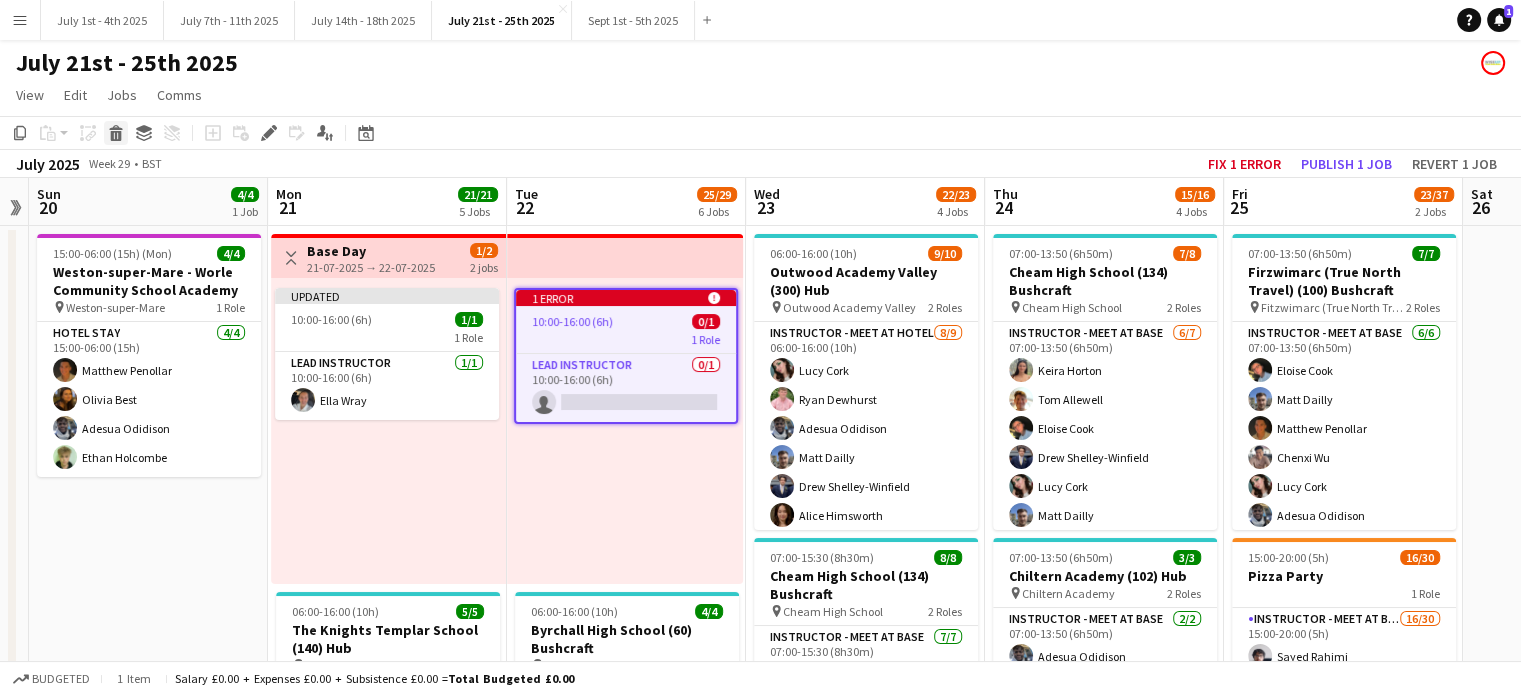 click 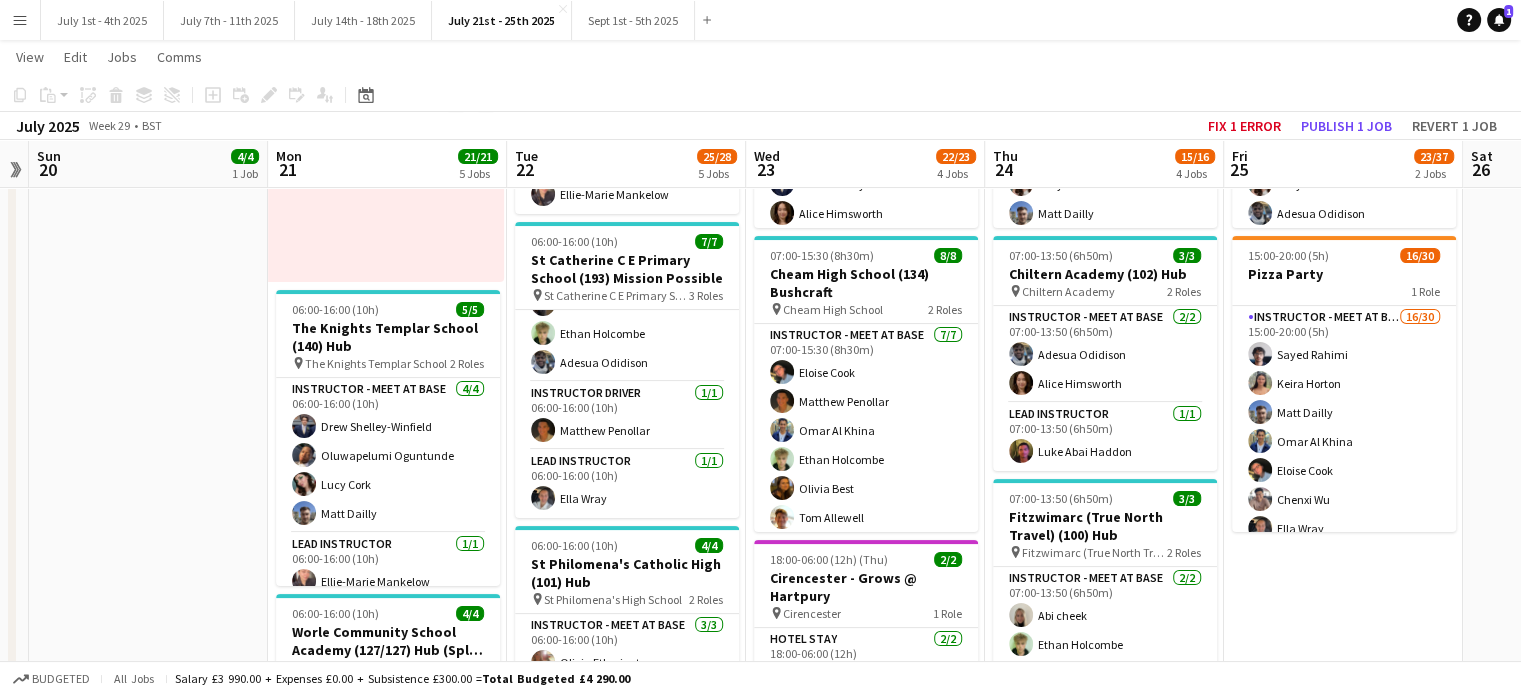 click on "15:00-06:00 (15h) (Mon)   4/4   Weston-super-Mare - Worle Community School Academy
pin
Weston-super-Mare   1 Role   Hotel Stay   4/4   15:00-06:00 (15h)
Matthew Penollar Olivia Best Adesua Odidison Ethan Holcombe" at bounding box center (148, 699) 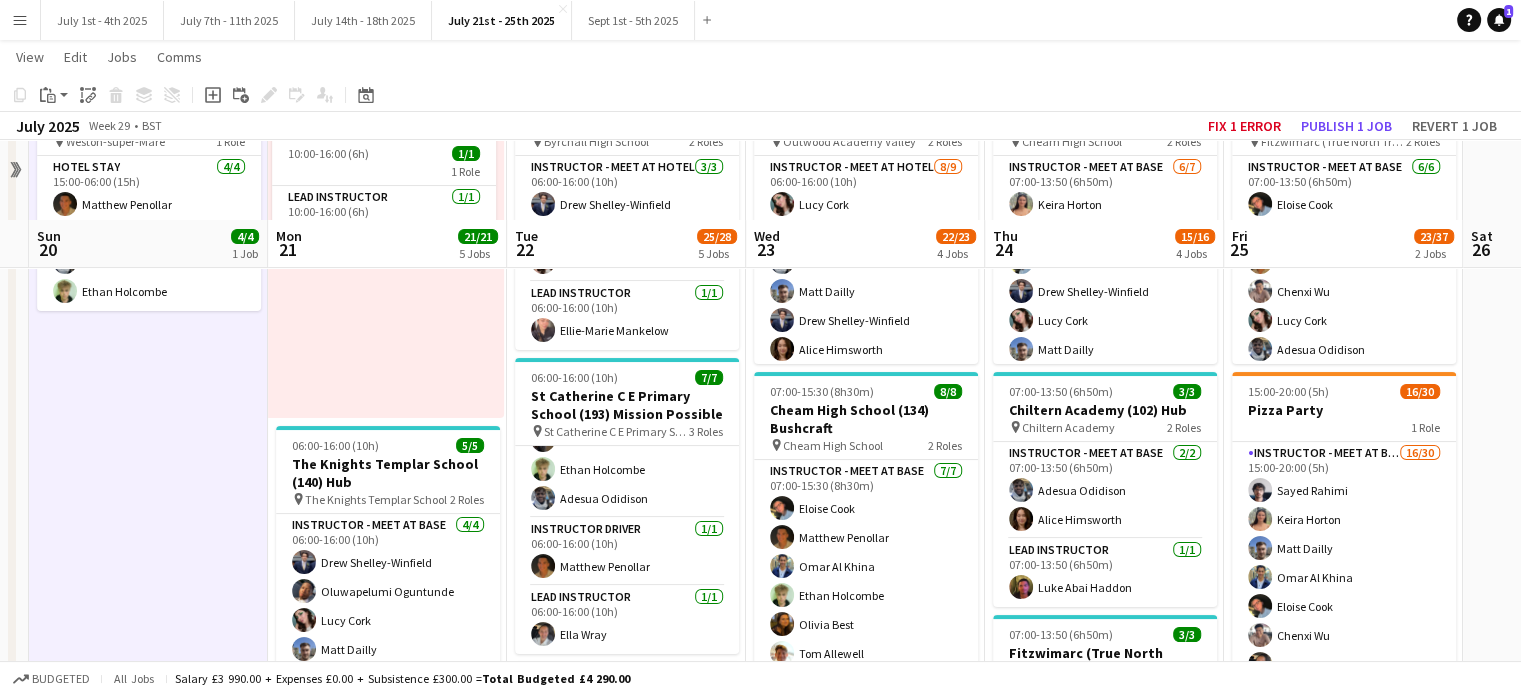 scroll, scrollTop: 0, scrollLeft: 0, axis: both 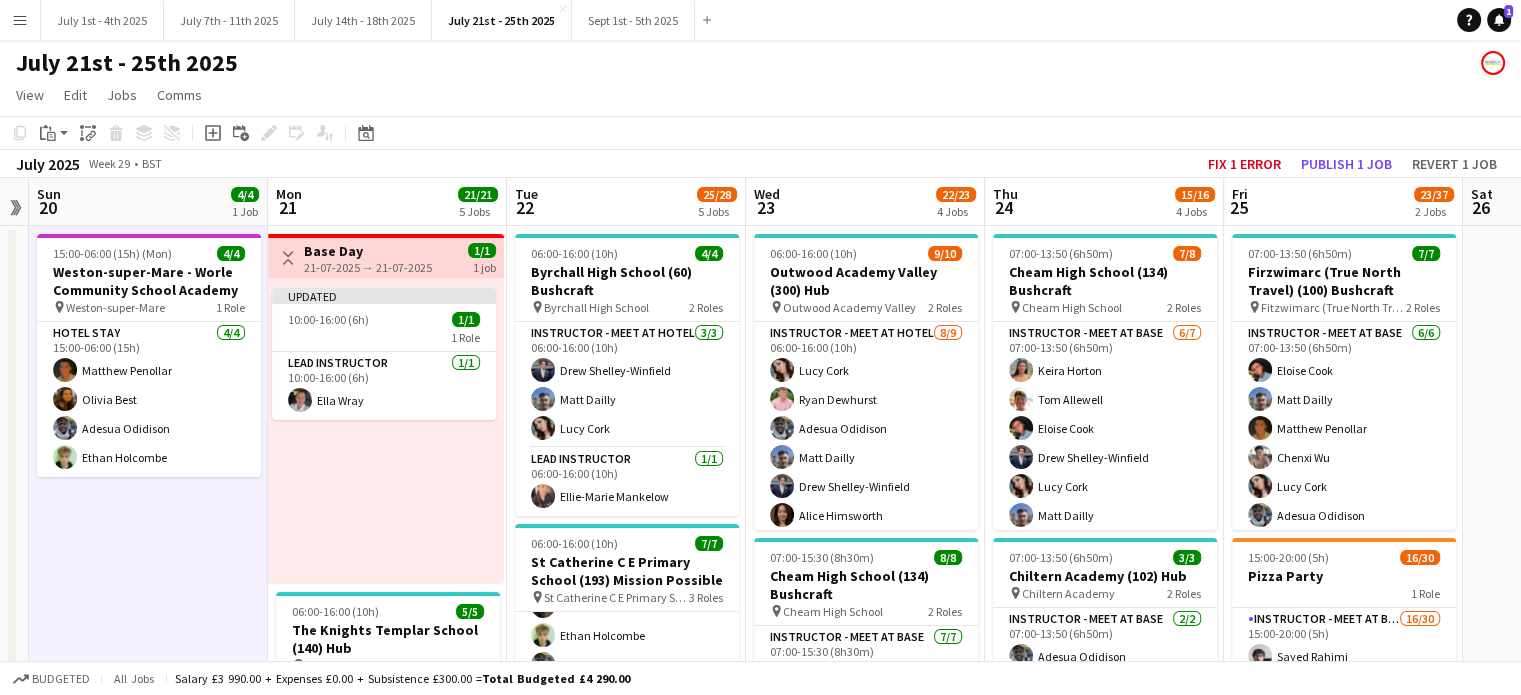 click on "Mon   21   21/21   5 Jobs" at bounding box center (387, 202) 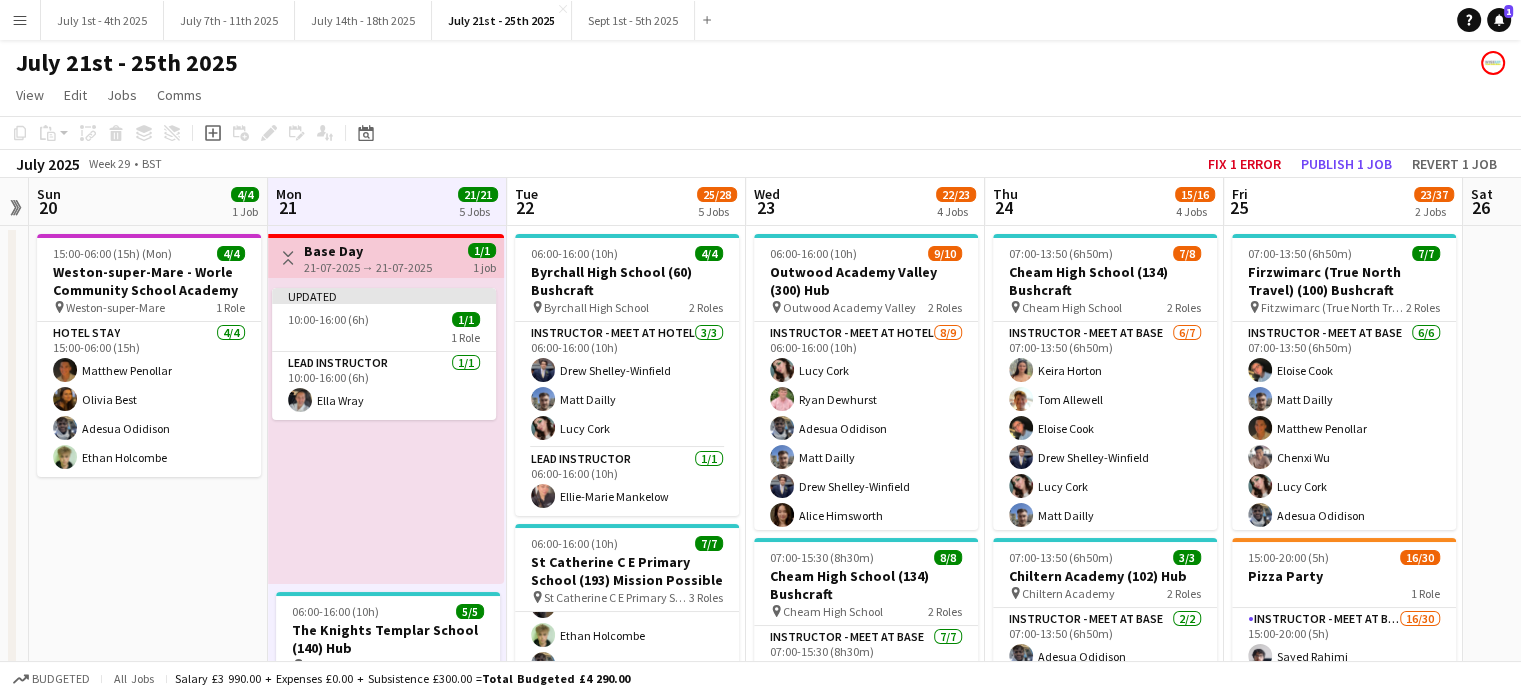 click on "Toggle View" at bounding box center [288, 258] 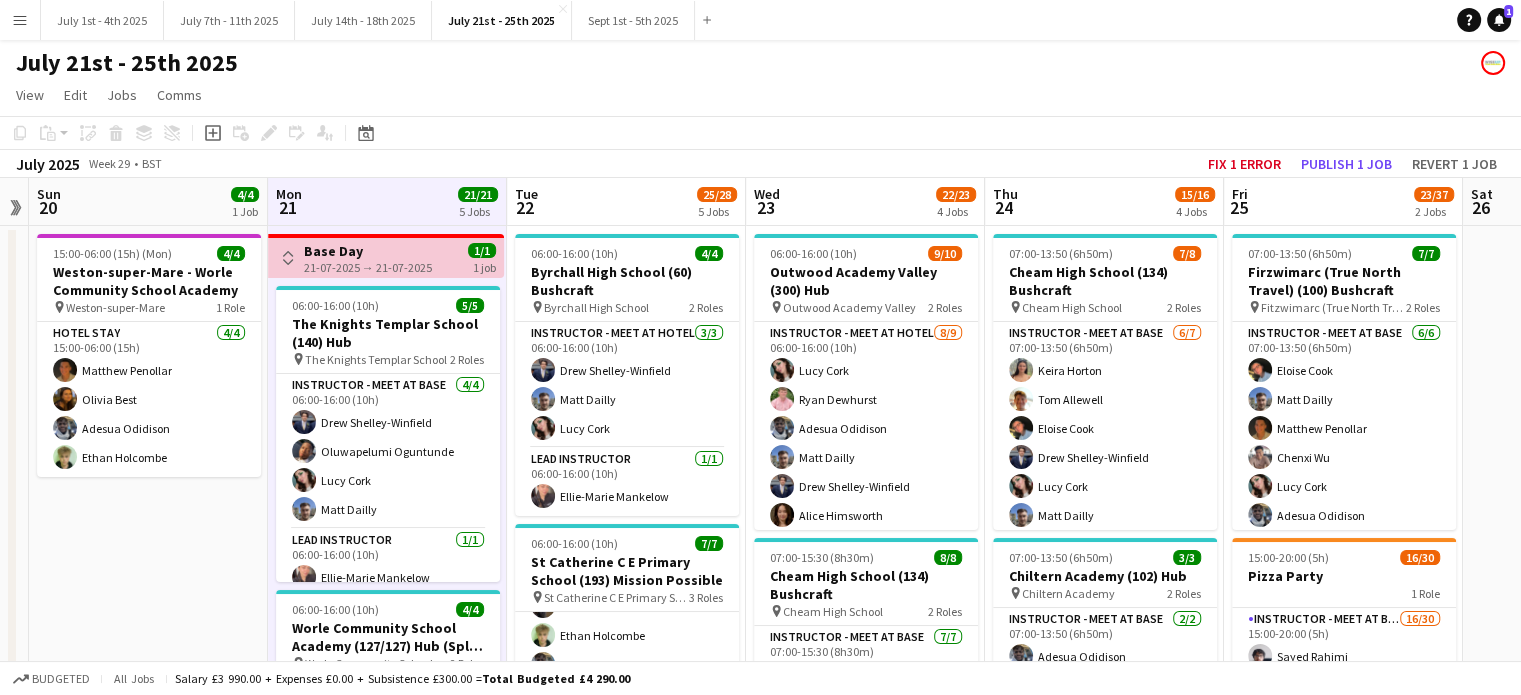 click on "Toggle View" at bounding box center [288, 258] 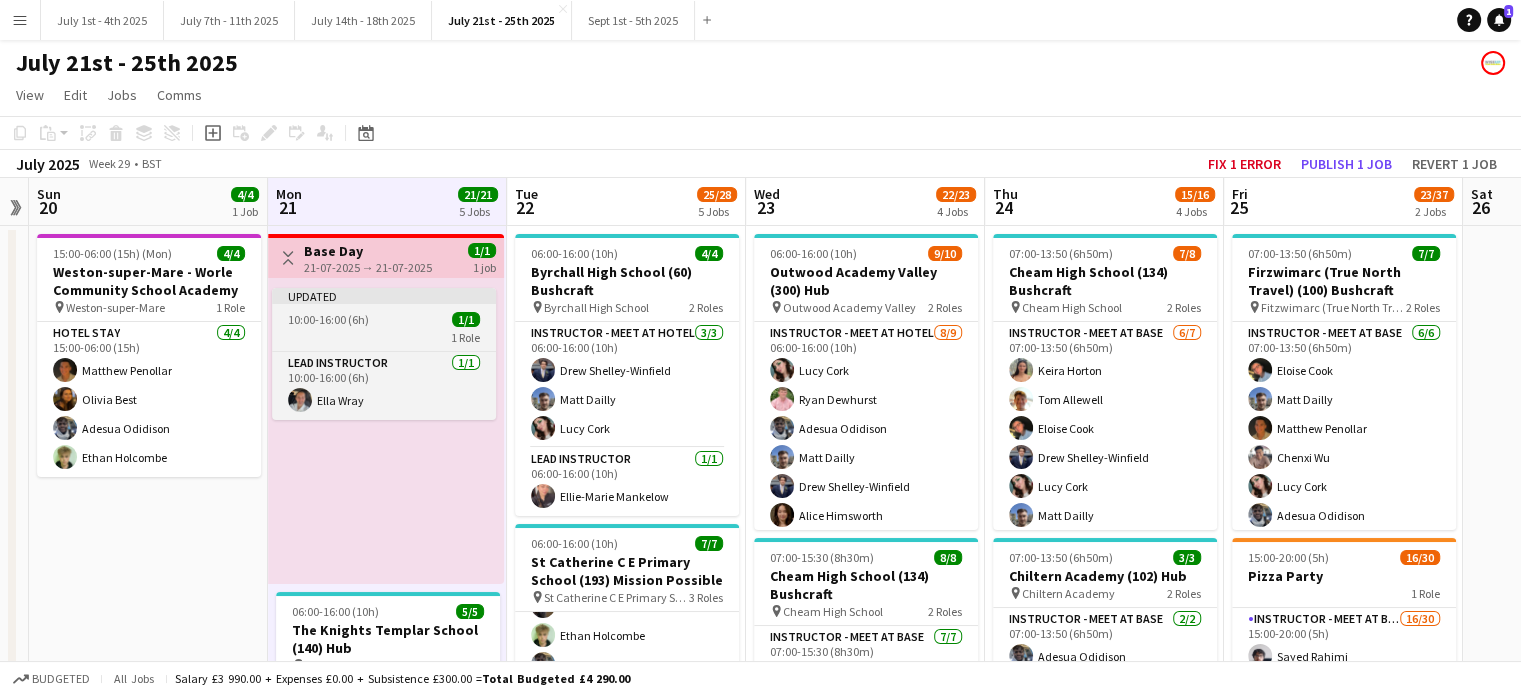 click on "Updated" at bounding box center (384, 296) 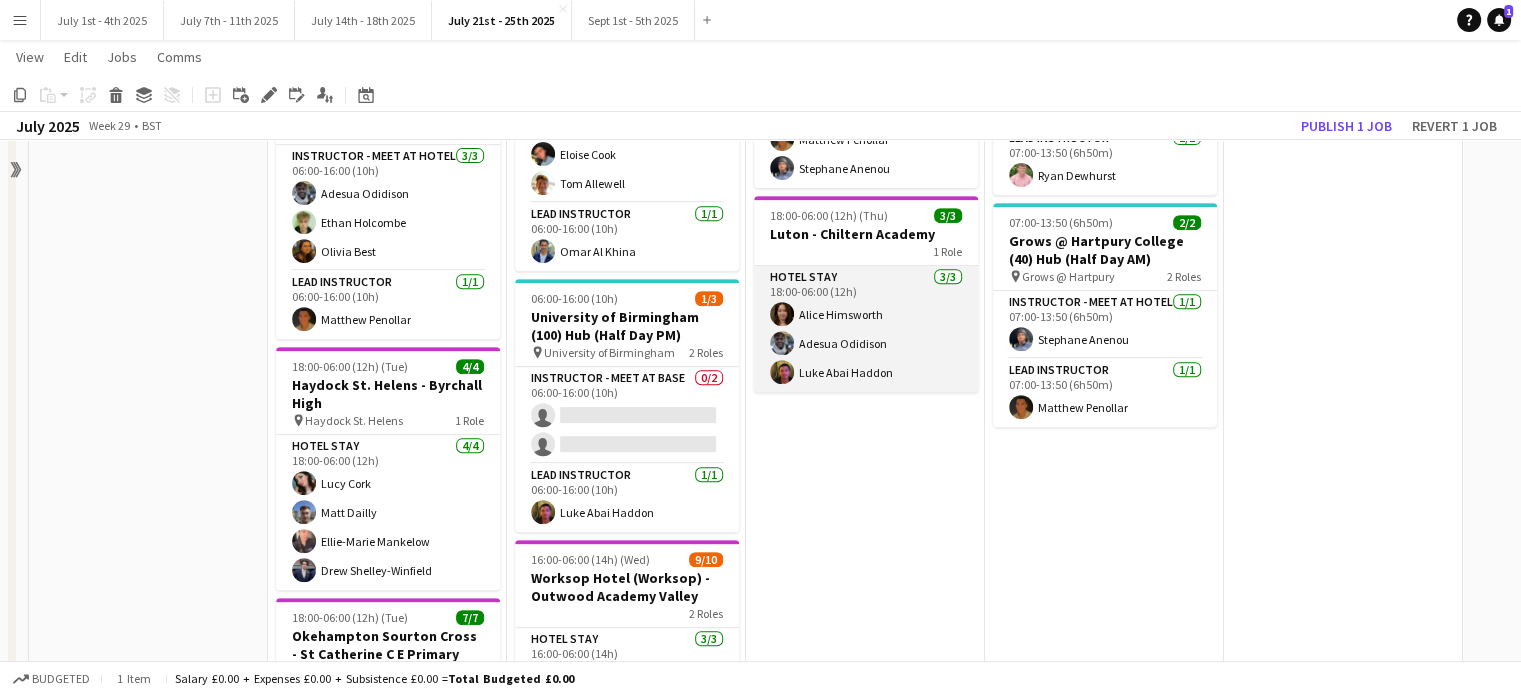 scroll, scrollTop: 644, scrollLeft: 0, axis: vertical 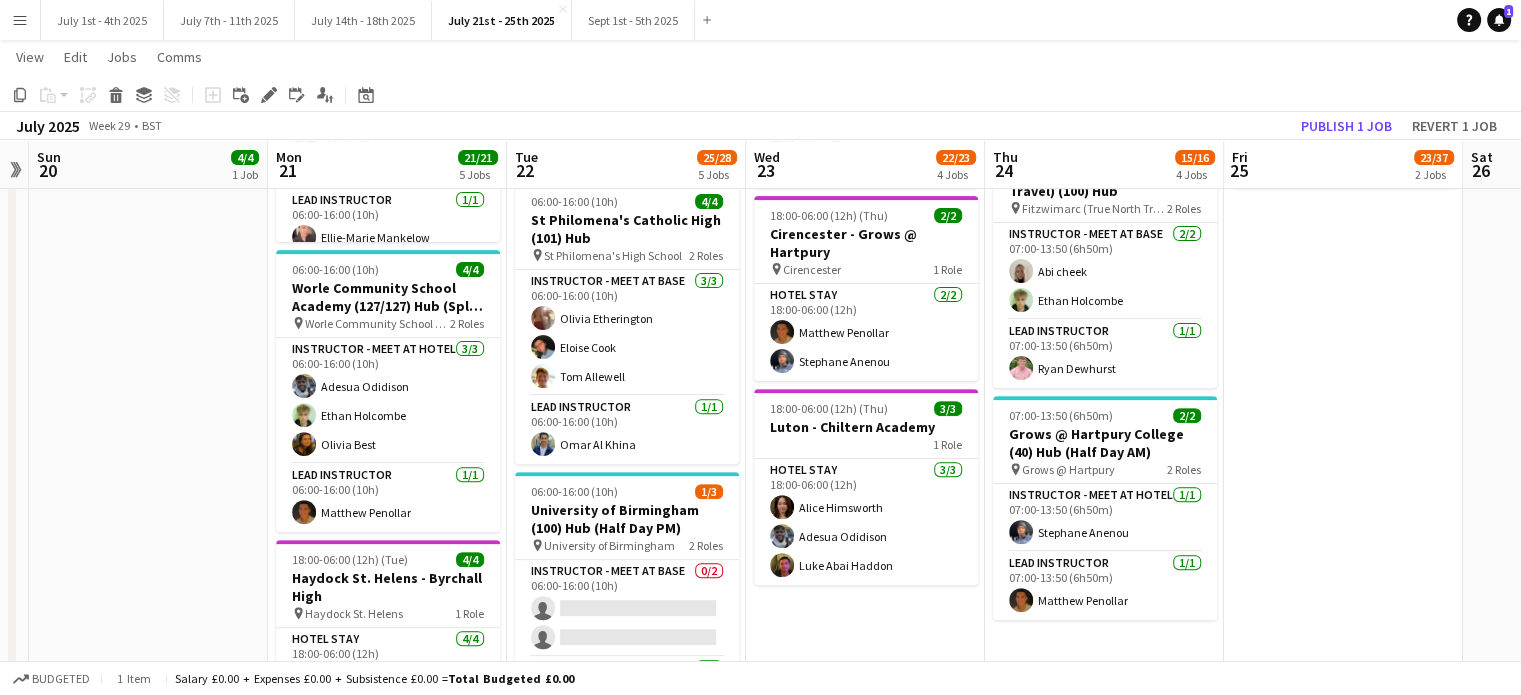 click on "15:00-06:00 (15h) (Mon)   4/4   Weston-super-Mare - Worle Community School Academy
pin
Weston-super-Mare   1 Role   Hotel Stay   4/4   15:00-06:00 (15h)
Matthew Penollar Olivia Best Adesua Odidison Ethan Holcombe" at bounding box center (148, 355) 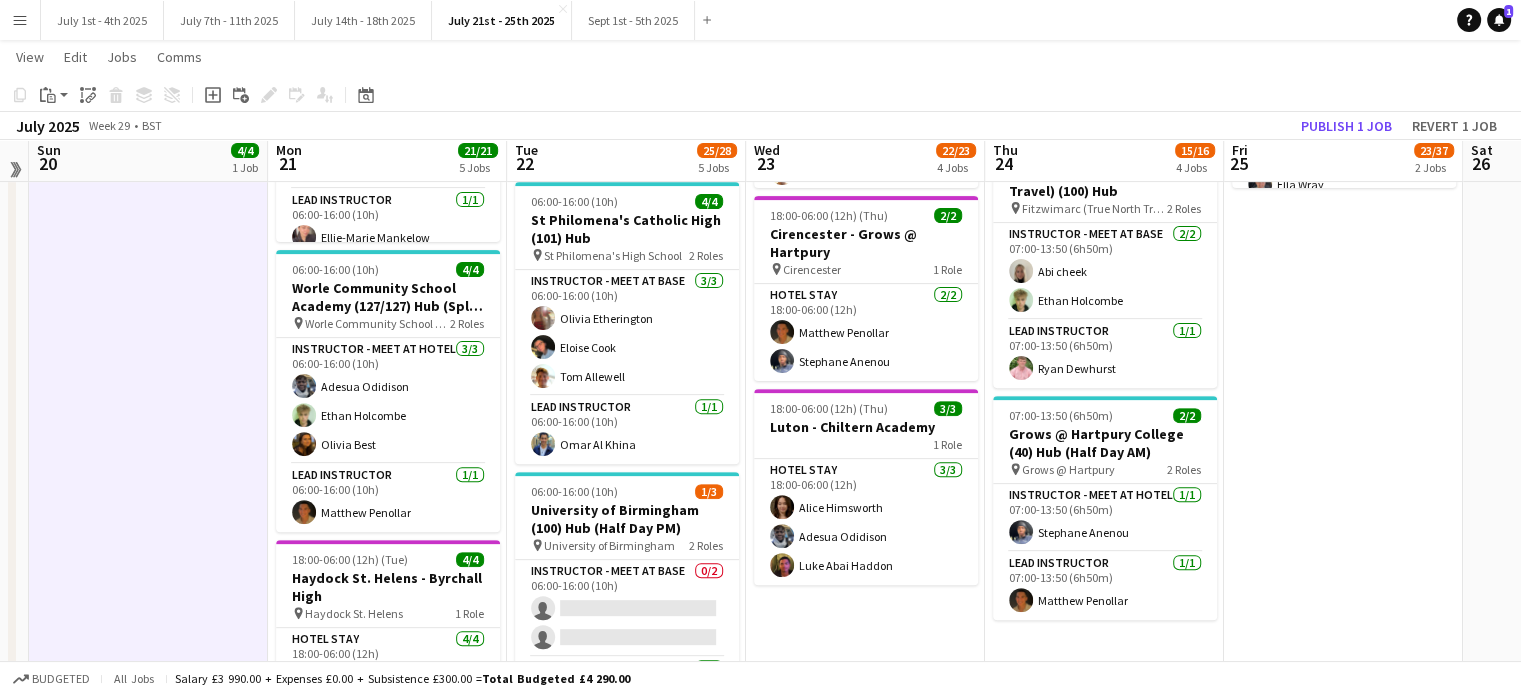 scroll, scrollTop: 0, scrollLeft: 688, axis: horizontal 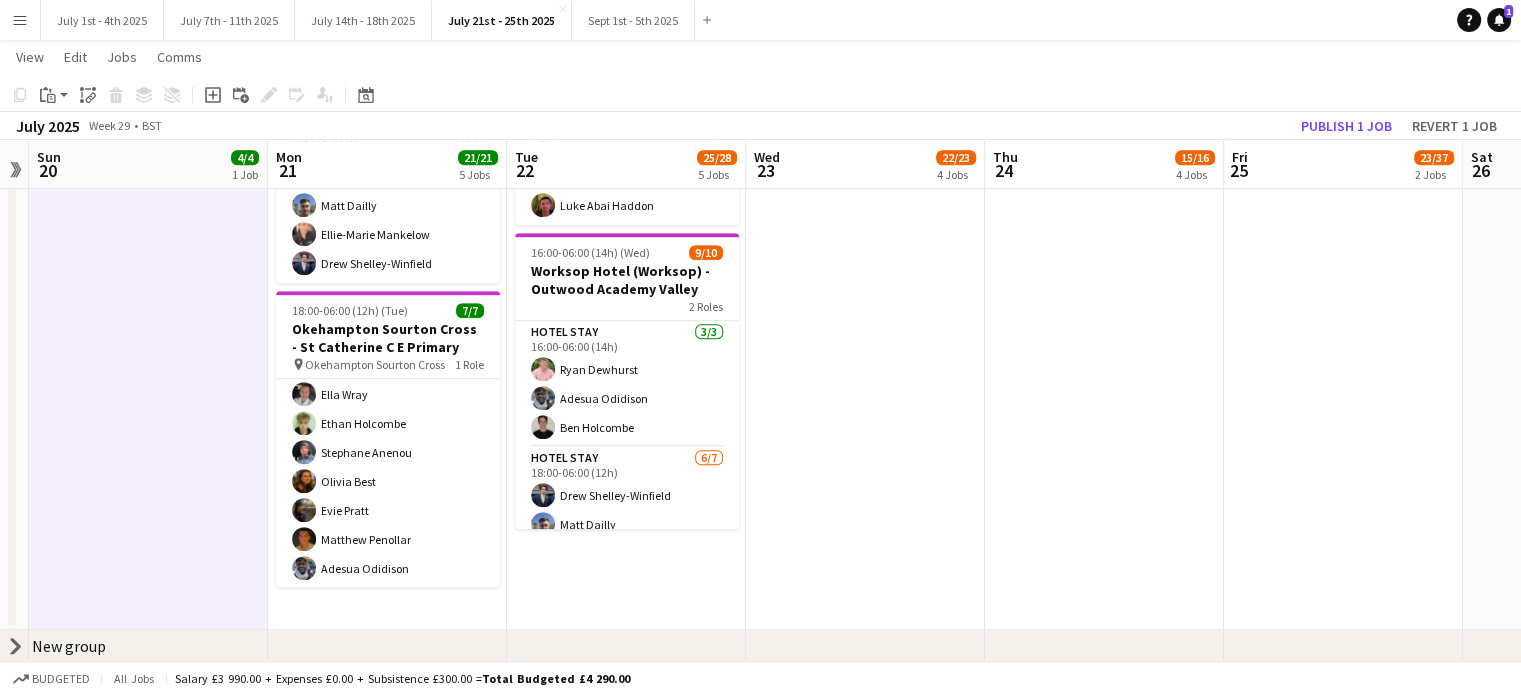 click on "06:00-16:00 (10h)    4/4   Byrchall High School (60) Bushcraft
pin
Byrchall High School   2 Roles   Instructor - Meet at Hotel   3/3   06:00-16:00 (10h)
Drew Shelley-Winfield Matt Dailly Lucy Cork  Lead Instructor   1/1   06:00-16:00 (10h)
Ellie-Marie Mankelow     06:00-16:00 (10h)    7/7   St Catherine C E Primary School (193) Mission Possible
pin
St Catherine C E Primary School   3 Roles   Instructor - Meet at Hotel   5/5   06:00-16:00 (10h)
Stephane Anenou Olivia Best Evie Pratt Ethan Holcombe Adesua Odidison  Instructor Driver   1/1   06:00-16:00 (10h)
Matthew Penollar  Lead Instructor   1/1   06:00-16:00 (10h)
Ella Wray     06:00-16:00 (10h)    4/4   St Philomena's Catholic High (101) Hub
pin
St Philomena's High School   2 Roles   Instructor - Meet at Base   3/3   06:00-16:00 (10h)
Olivia Etherington Eloise Cook Tom Allewell  Lead Instructor   1/1   06:00-16:00 (10h)
Omar Al Khina" at bounding box center (626, -145) 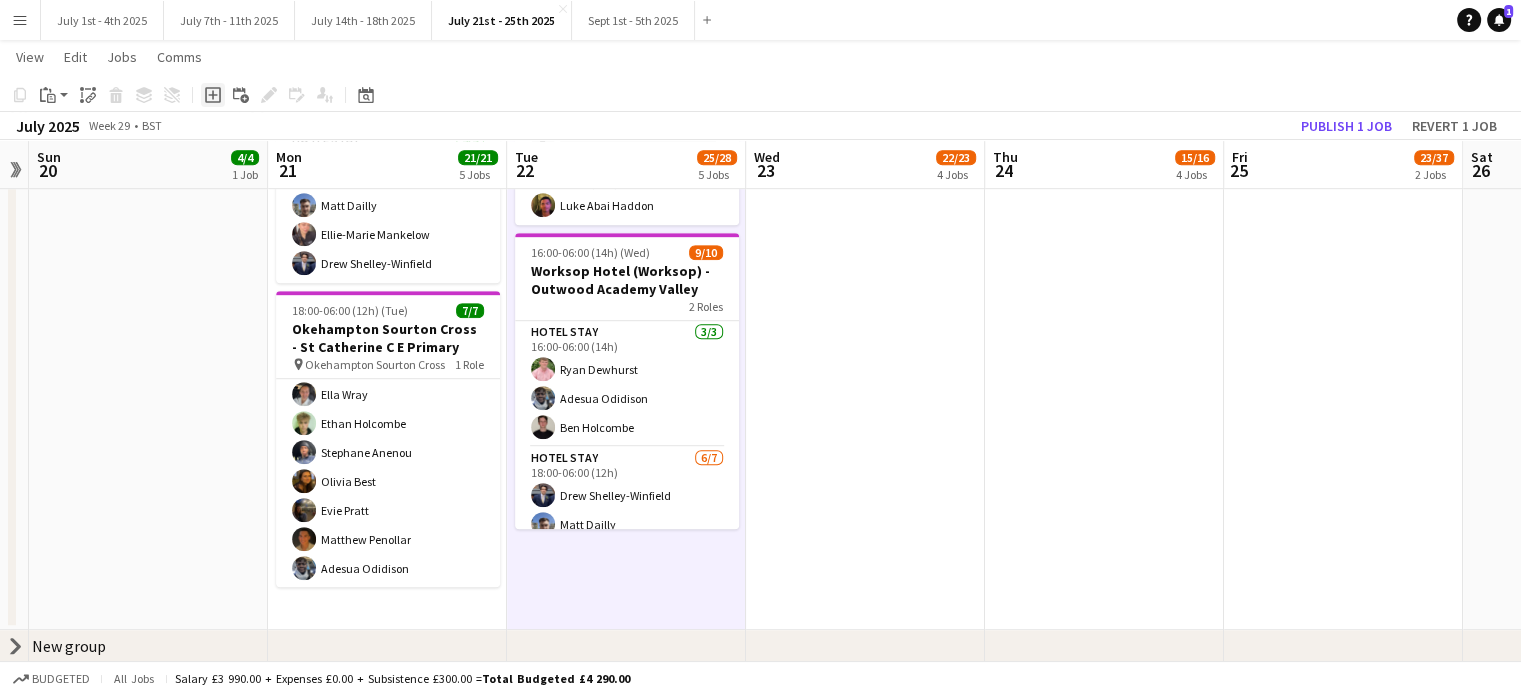 click on "Add job" at bounding box center [213, 95] 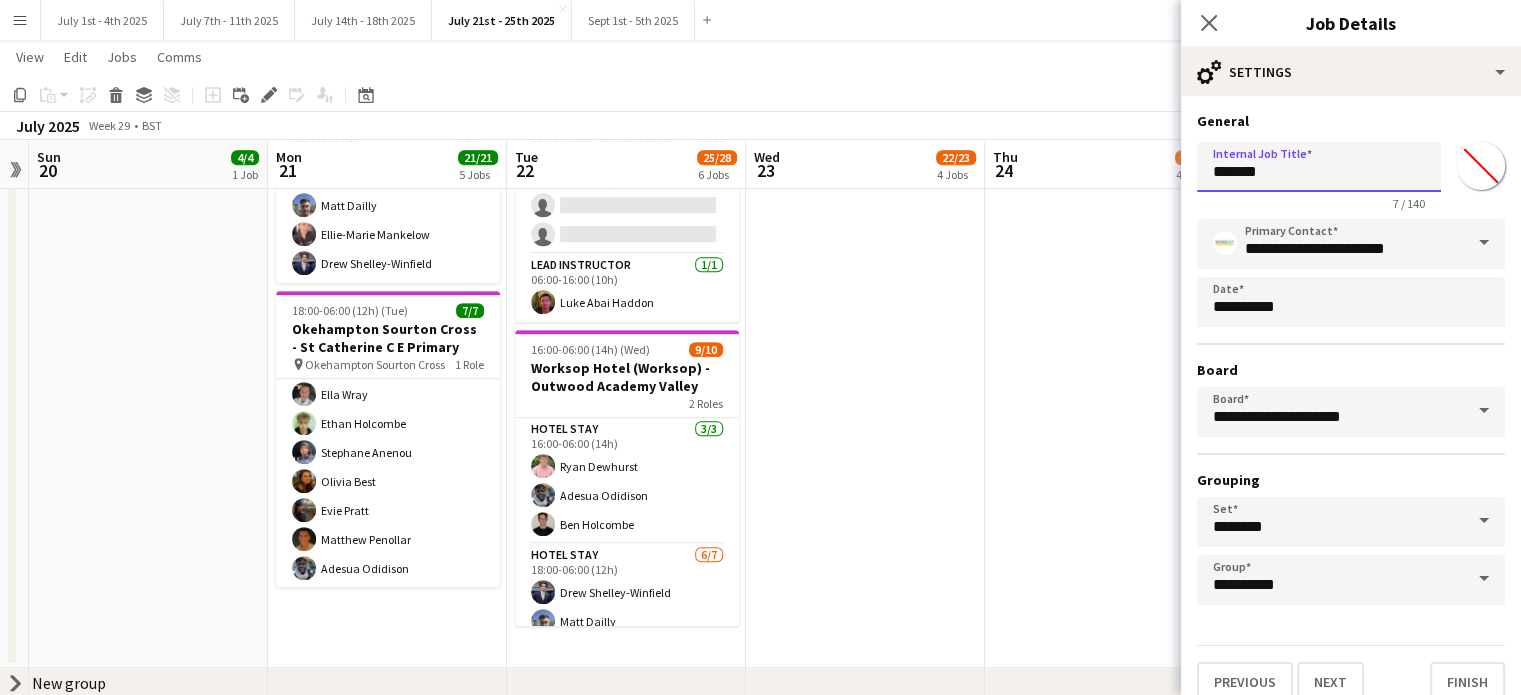 drag, startPoint x: 1300, startPoint y: 170, endPoint x: 1164, endPoint y: 185, distance: 136.8247 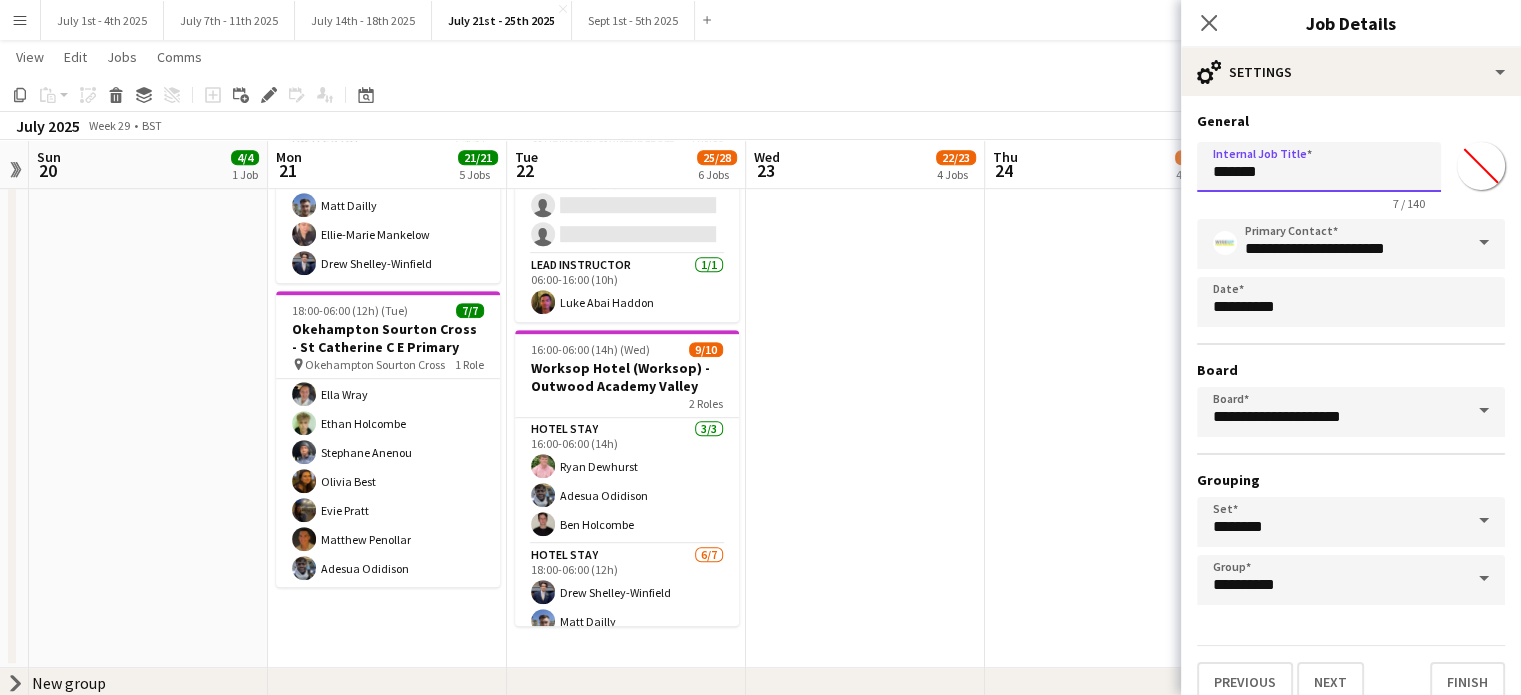 click on "Menu
Boards
Boards   Boards   All jobs   Status
Workforce
Workforce   My Workforce   Recruiting
Comms
Comms
Pay
Pay   Approvals   Payments   Reports
Platform Settings
Platform Settings   App settings   Your settings   Profiles
Training Academy
Training Academy
Knowledge Base
Knowledge Base
Product Updates
Product Updates   Log Out   Privacy   July 1st - 4th 2025
Close
July 7th - 11th 2025
Close
July 14th - 18th 2025
Close
July 21st - 25th 2025
Close
Sept 1st - 5th 2025
Close
Add
Help
Notifications" at bounding box center (760, -205) 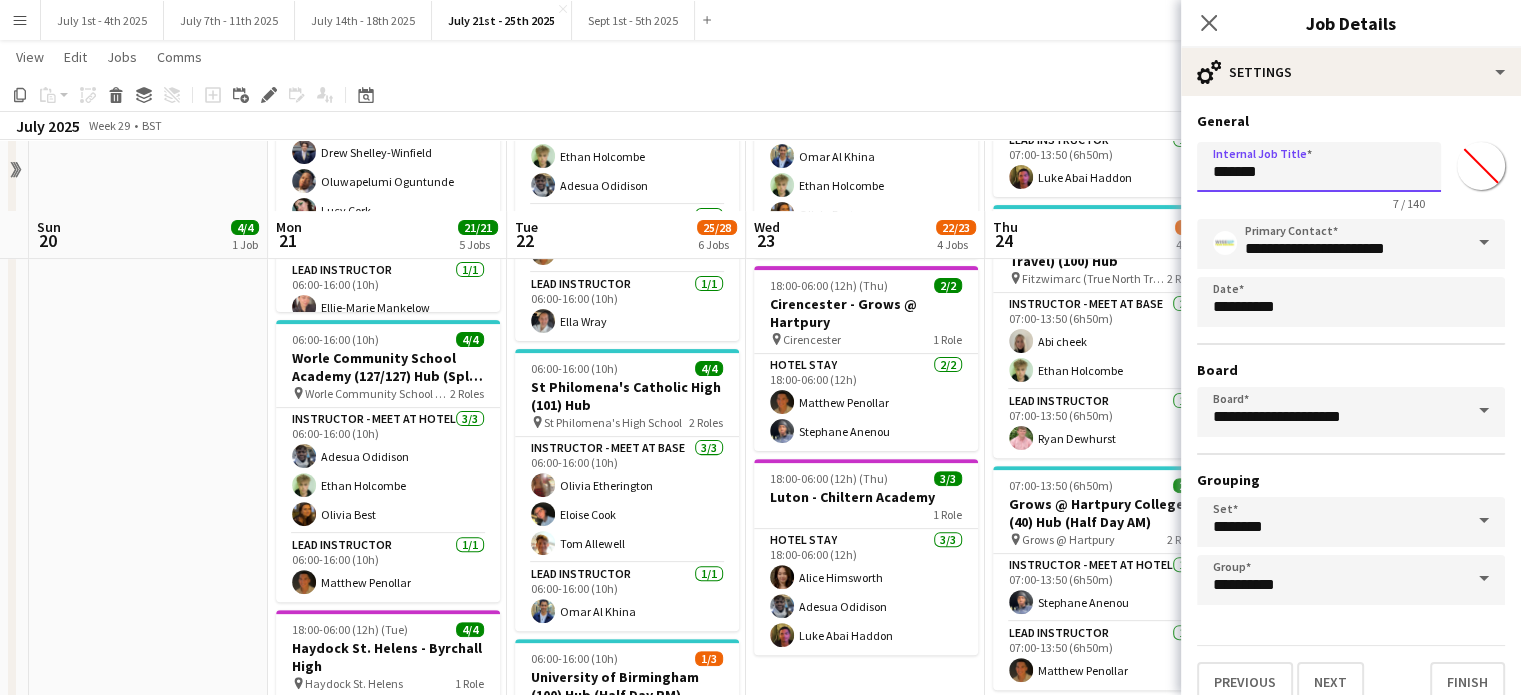 scroll, scrollTop: 544, scrollLeft: 0, axis: vertical 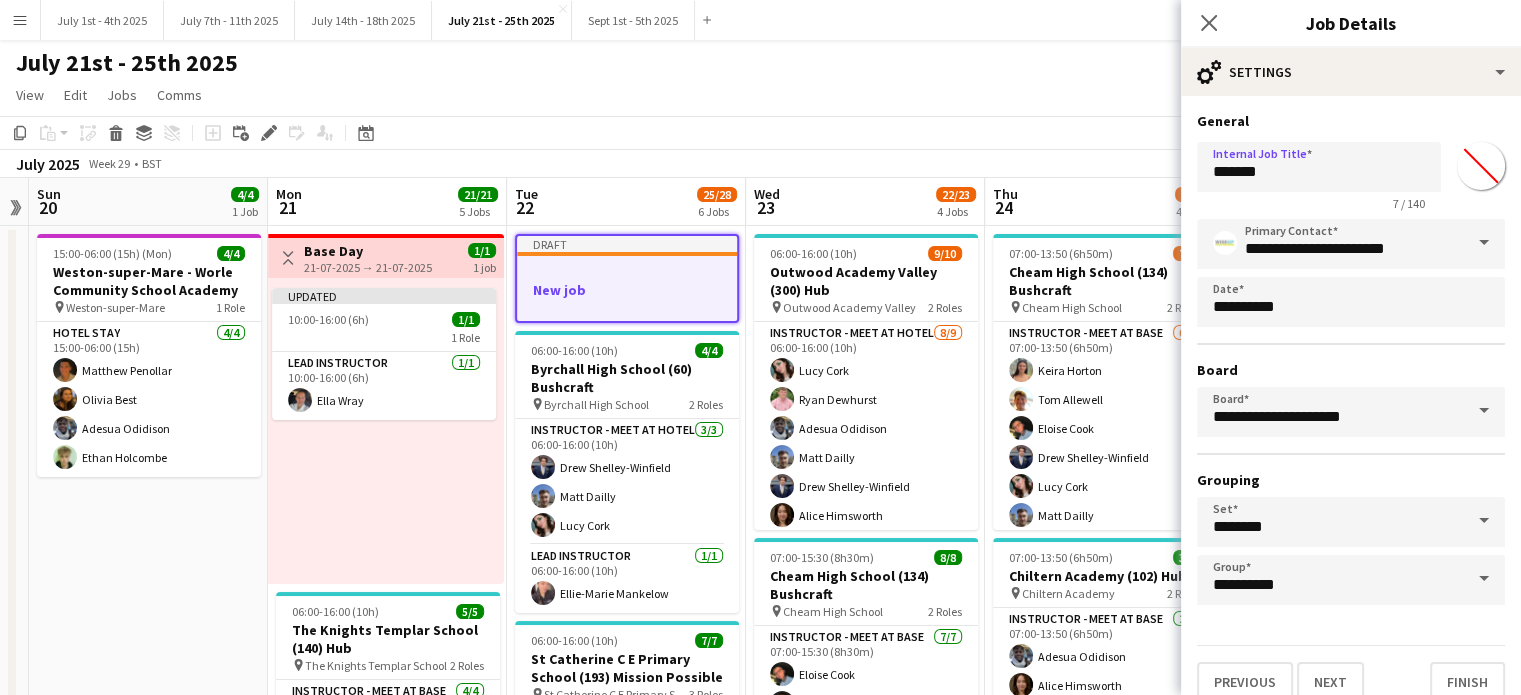 click on "Updated   10:00-16:00 (6h)    1/1   1 Role   Lead Instructor   1/1   10:00-16:00 (6h)
Ella Wray" at bounding box center (386, 431) 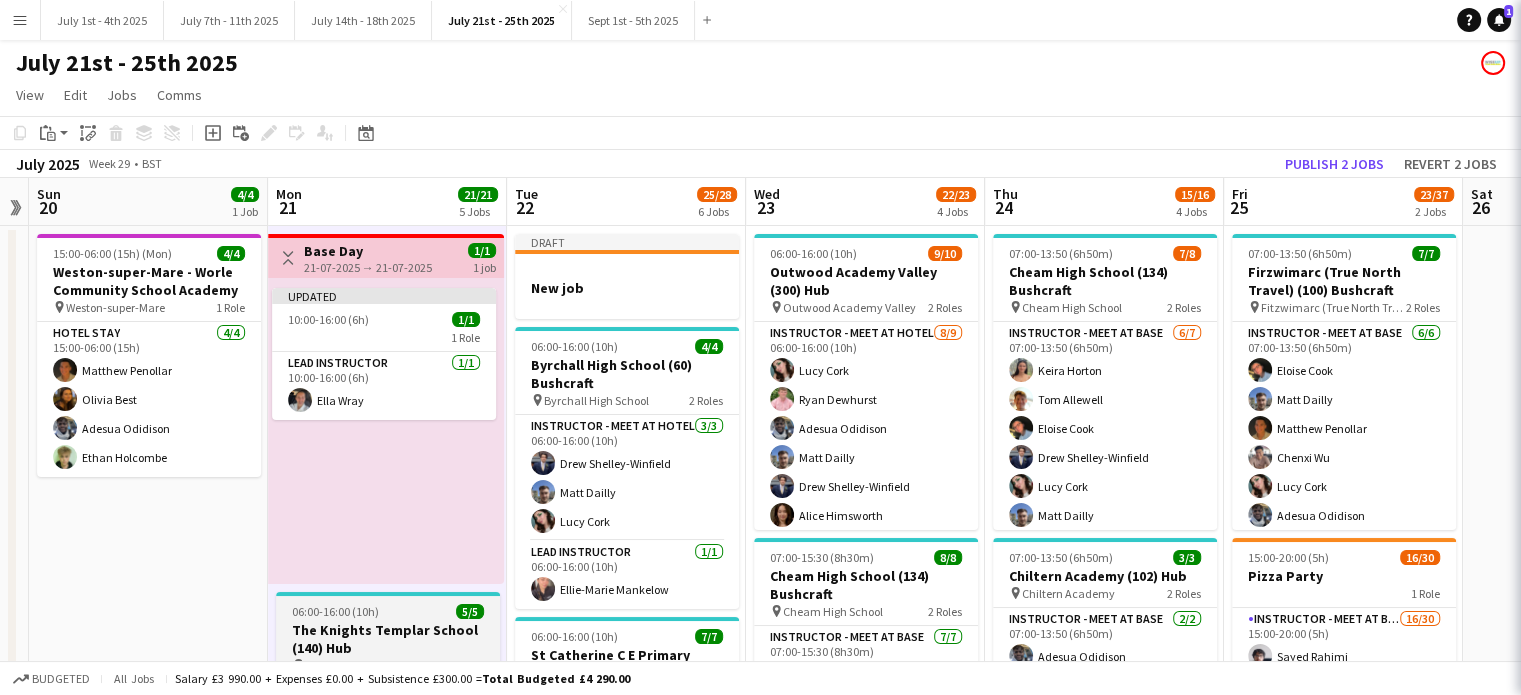click on "Toggle View" at bounding box center [288, 258] 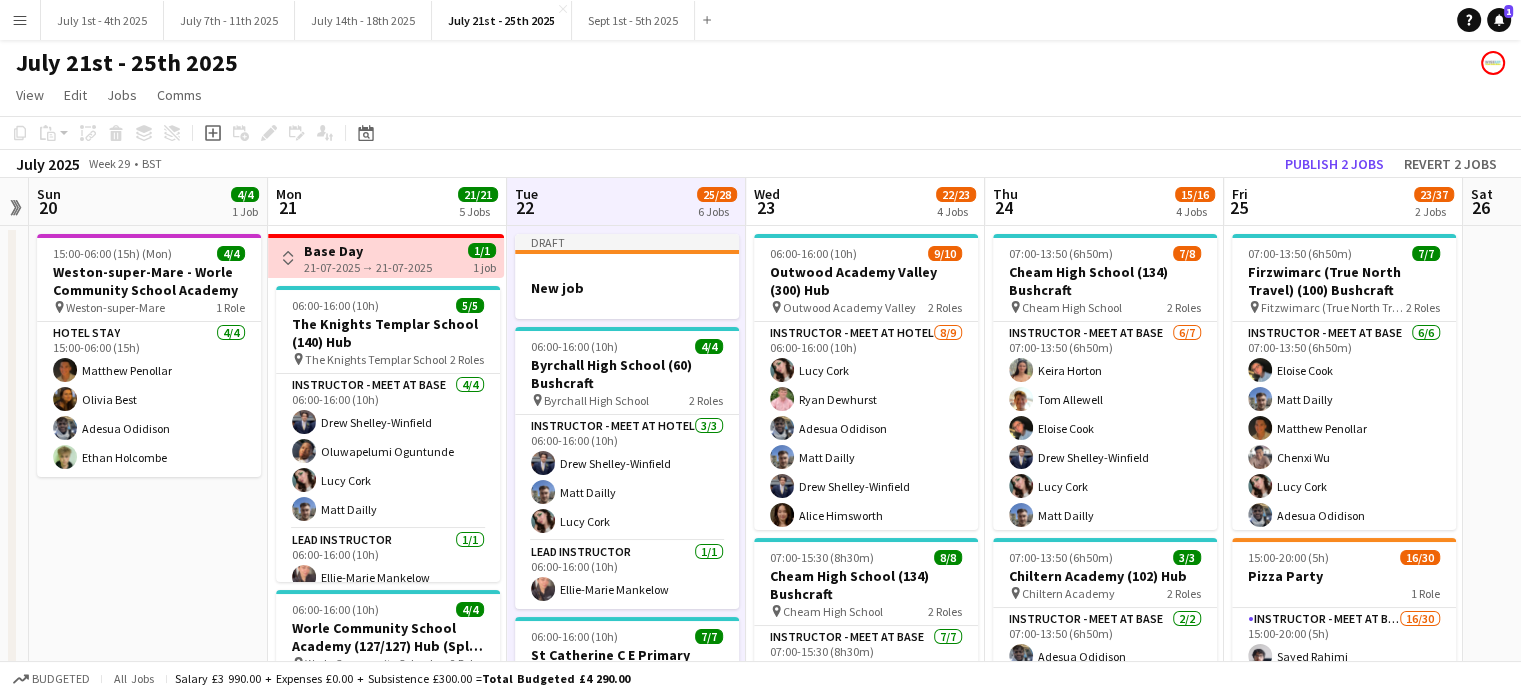 click on "21-07-2025 → 21-07-2025" at bounding box center [368, 267] 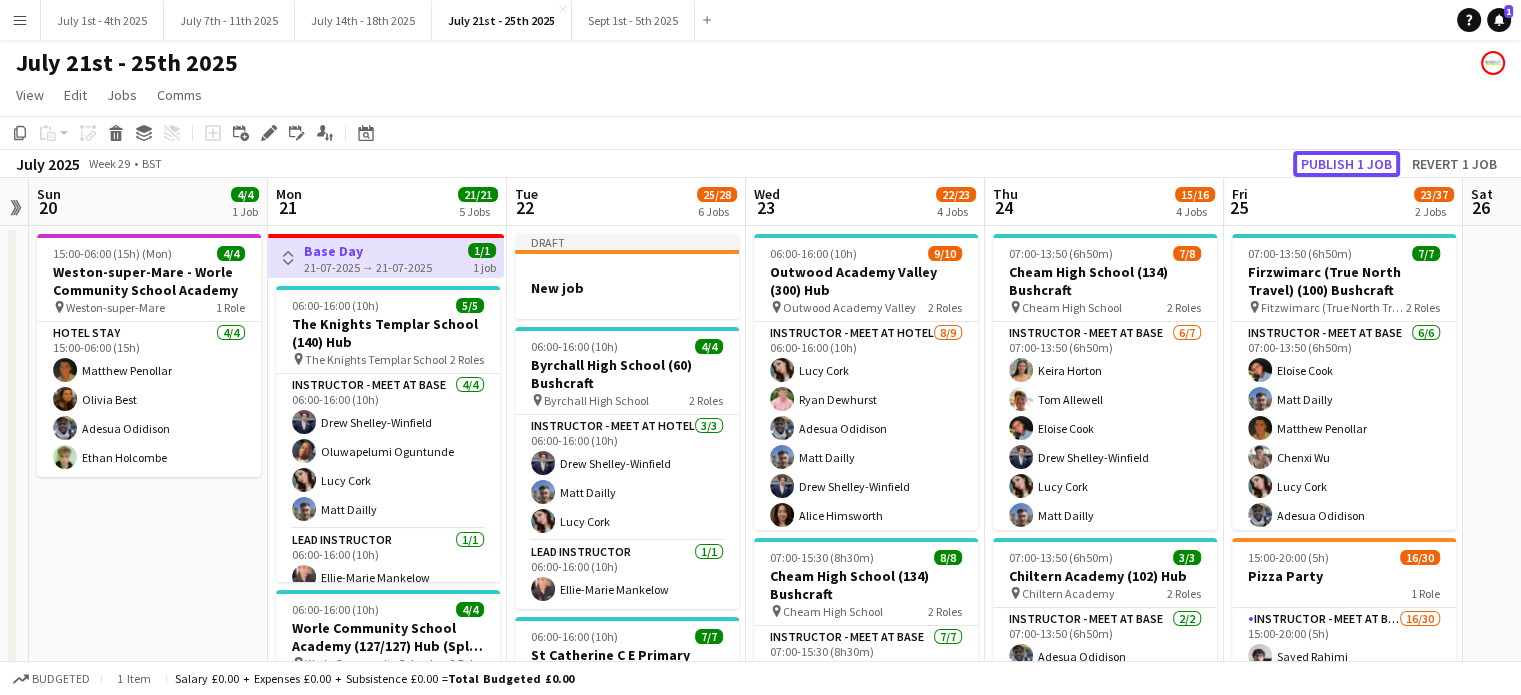 click on "Publish 1 job" 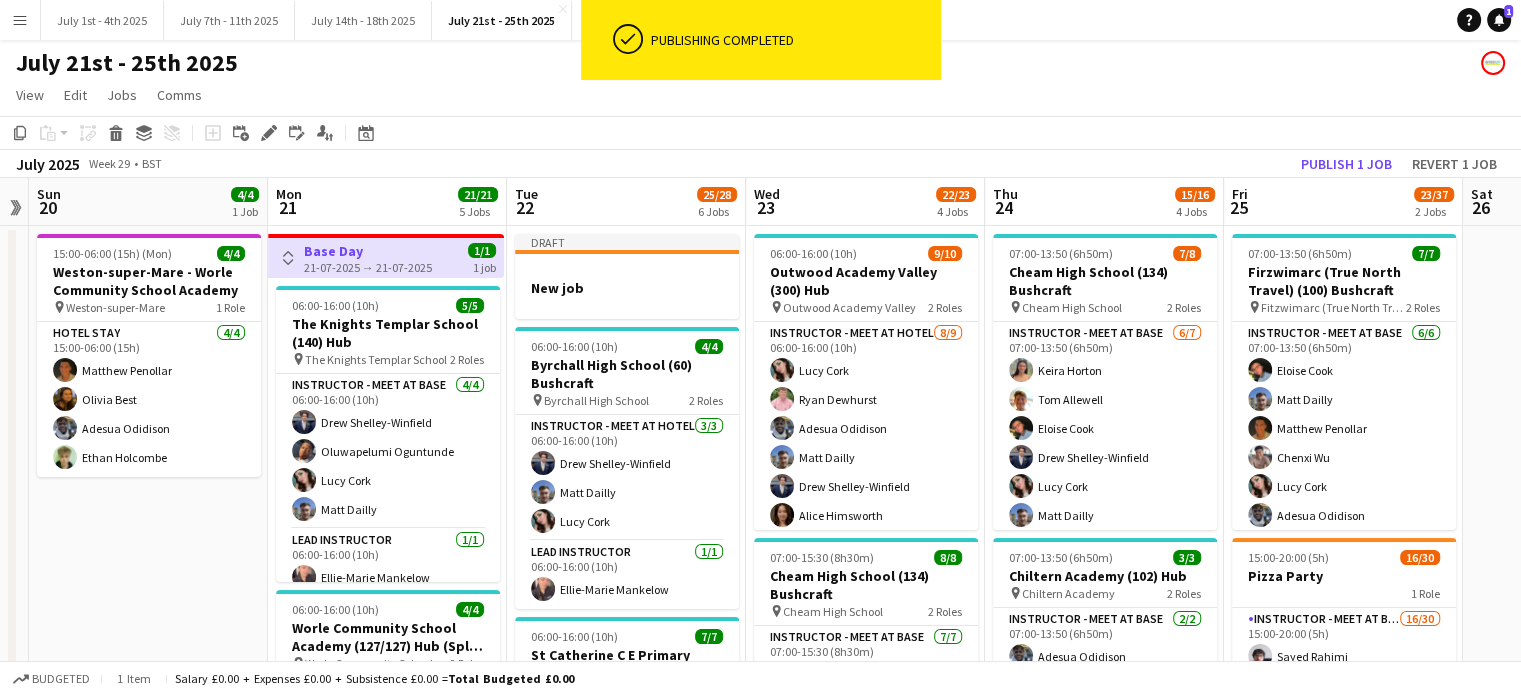 click on "Toggle View
Base Day  21-07-2025 → 21-07-2025   1/1   1 job" at bounding box center [386, 258] 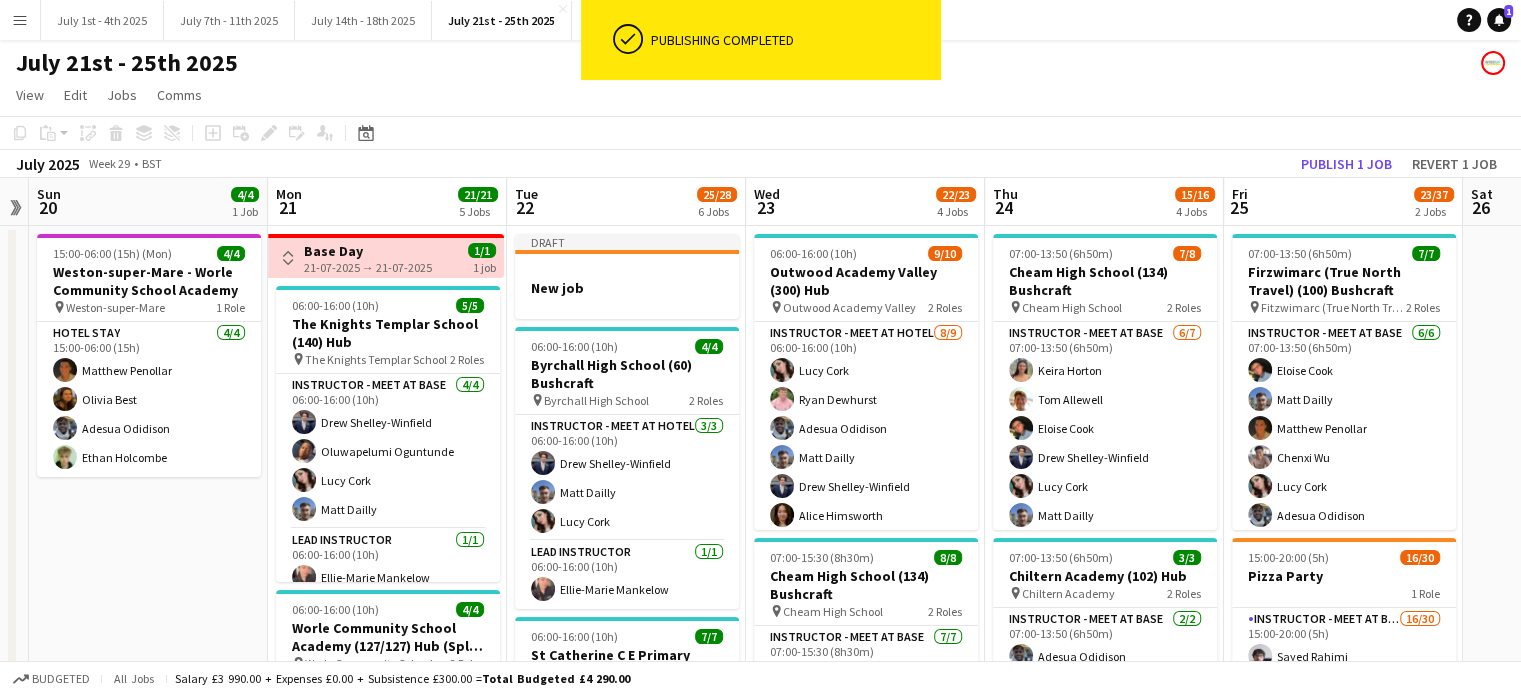 click on "Toggle View" at bounding box center (288, 258) 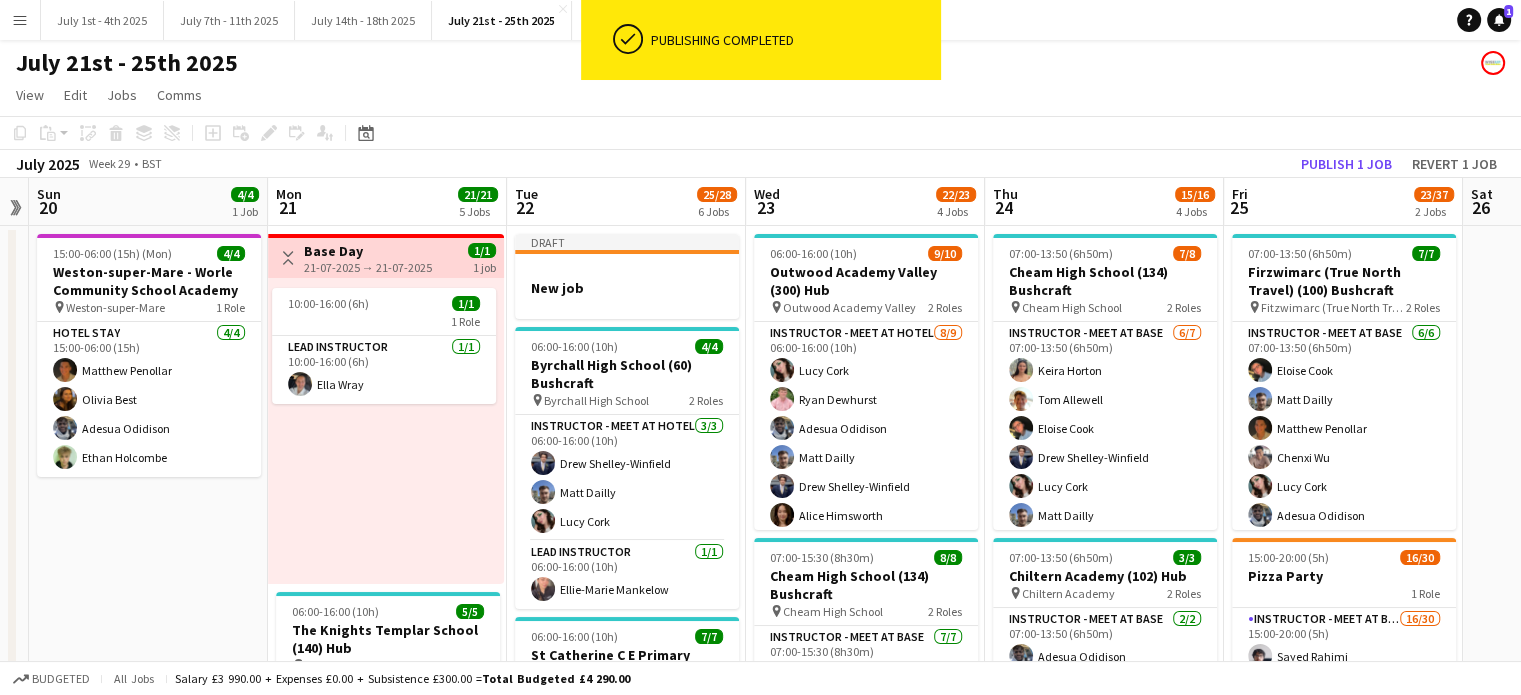scroll, scrollTop: 0, scrollLeft: 687, axis: horizontal 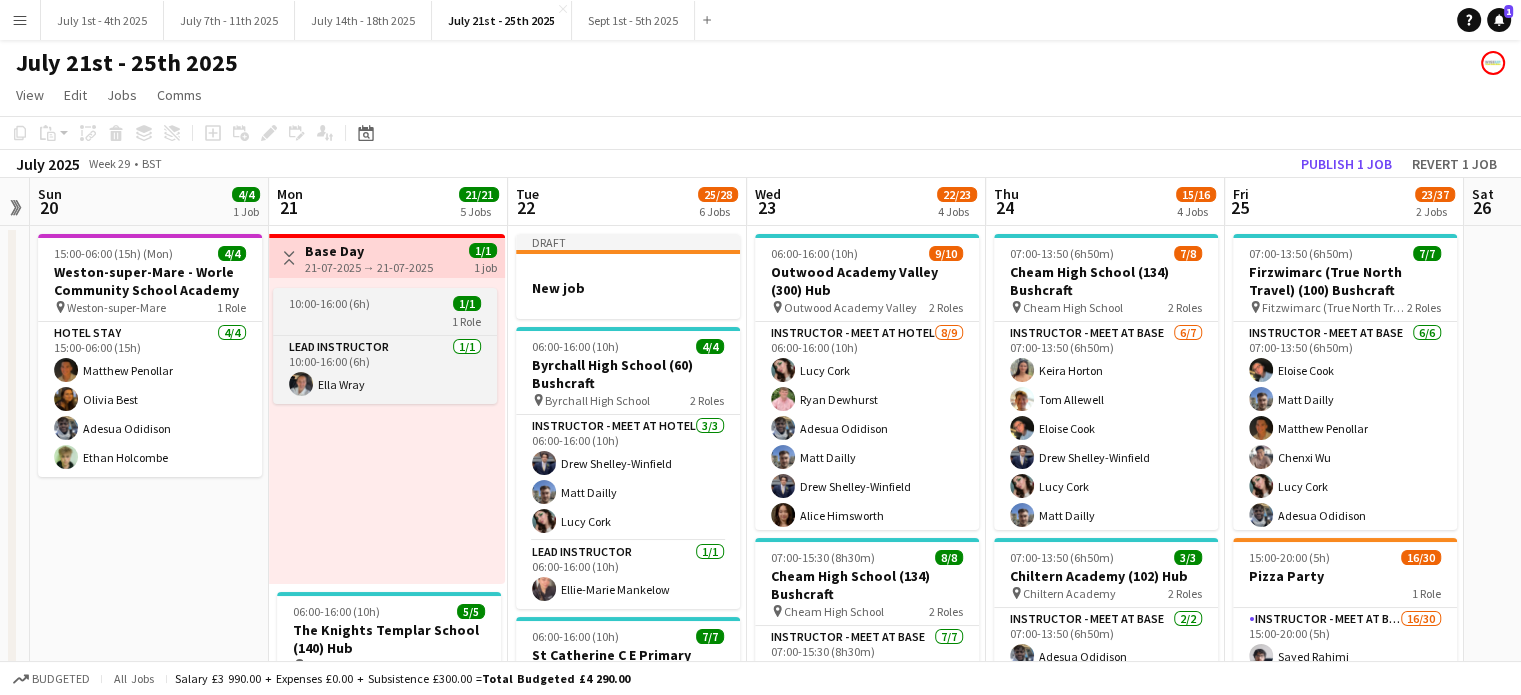 click on "1 Role" at bounding box center (385, 321) 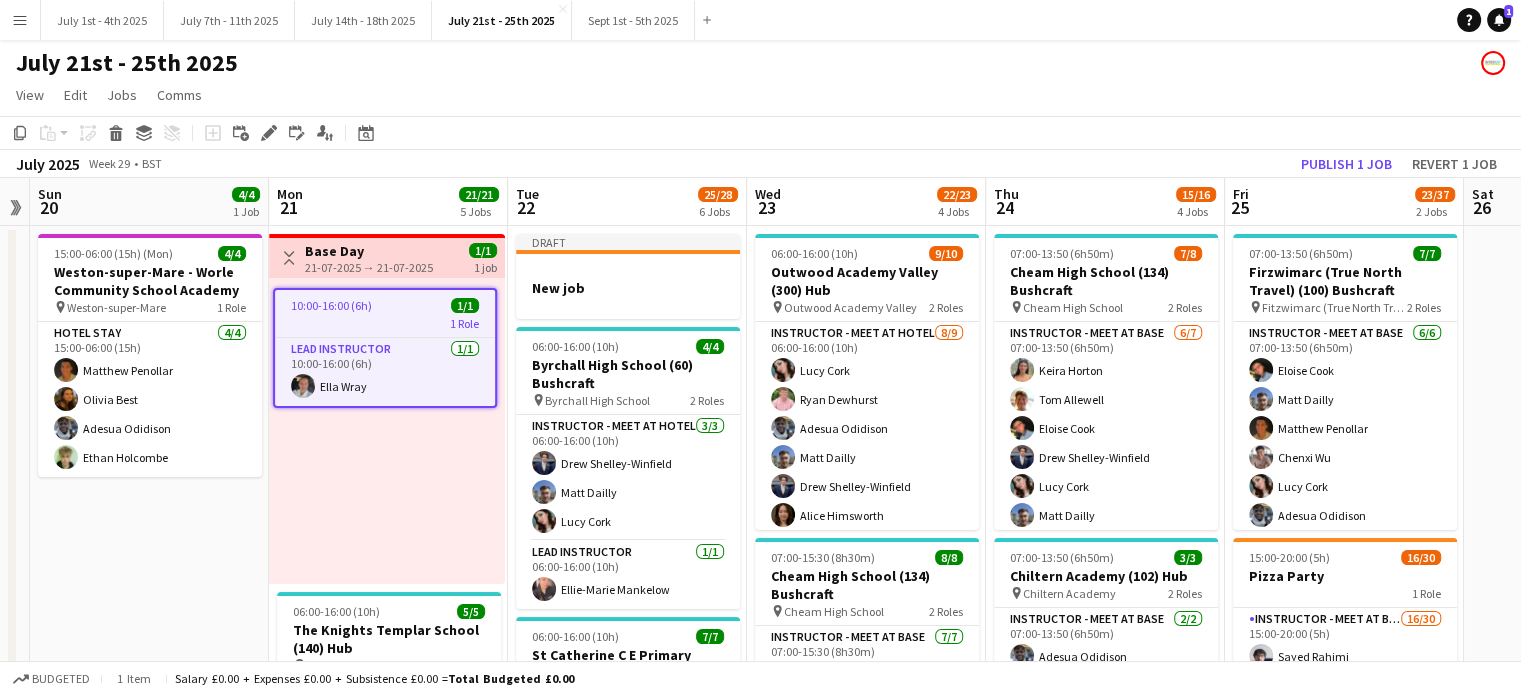 click on "Base Day" at bounding box center [369, 251] 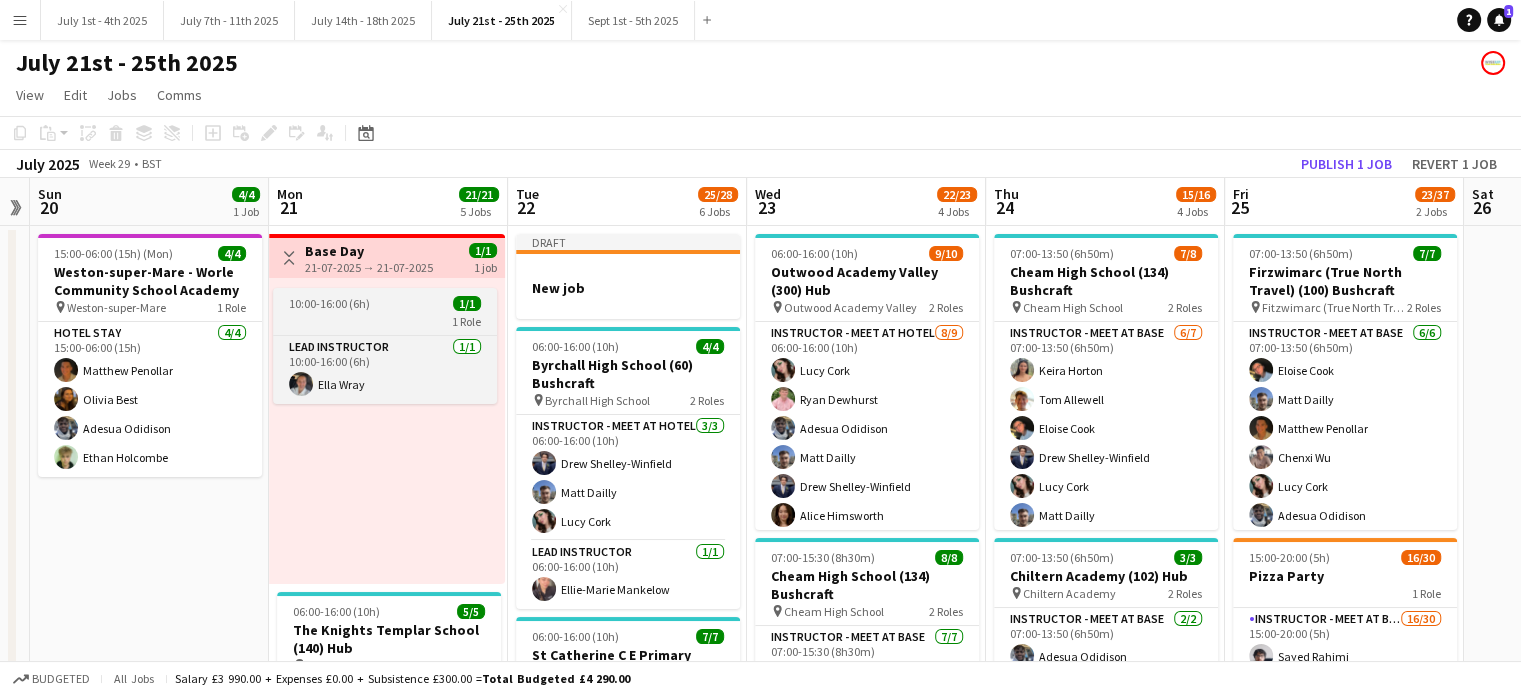 click on "10:00-16:00 (6h)" at bounding box center (329, 303) 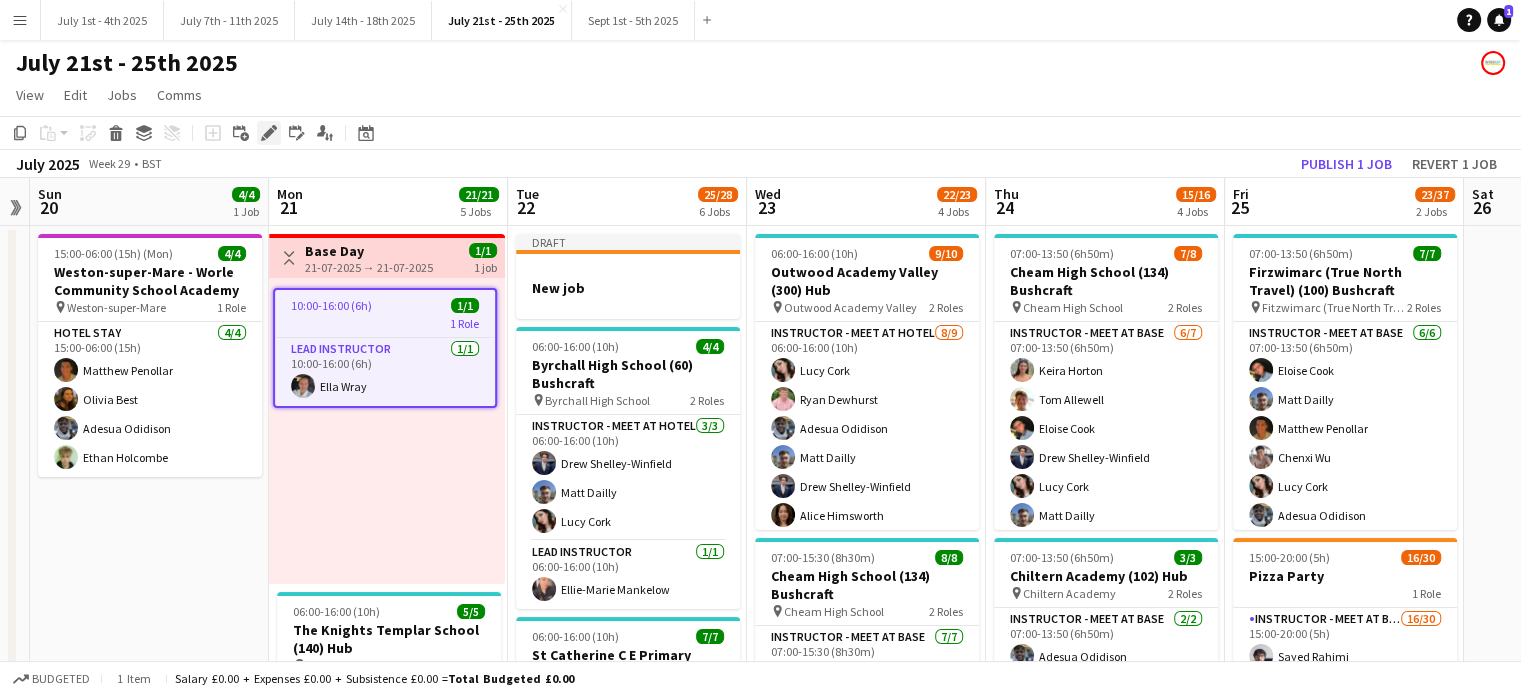 click on "Edit" 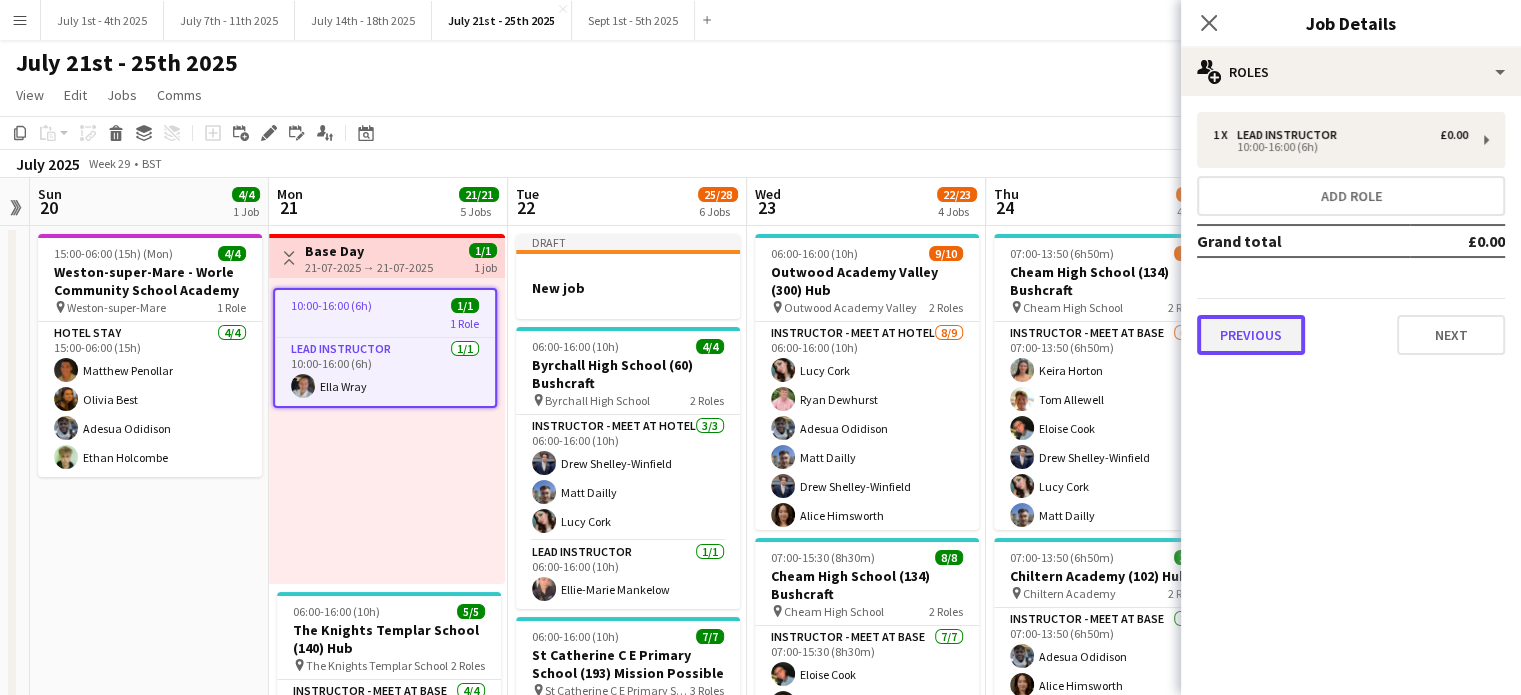 click on "Previous" at bounding box center [1251, 335] 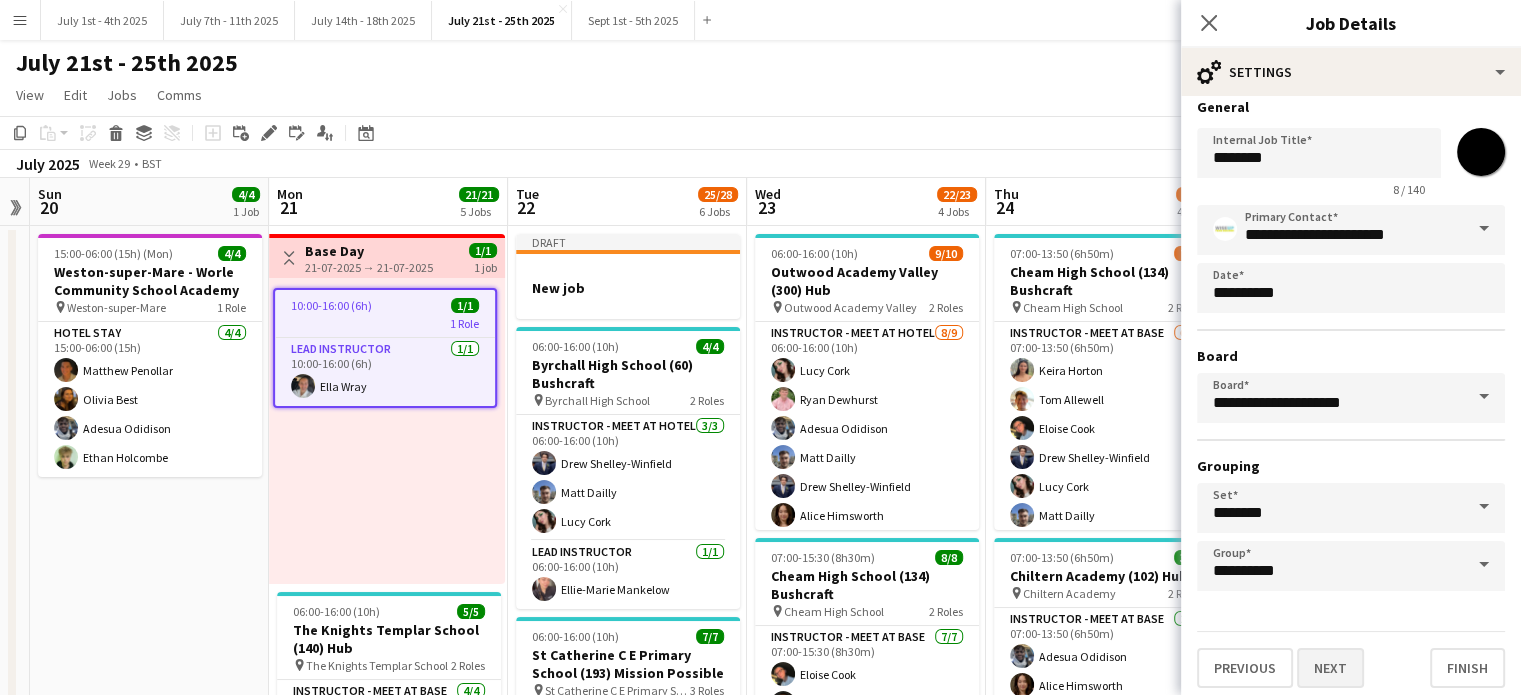 scroll, scrollTop: 18, scrollLeft: 0, axis: vertical 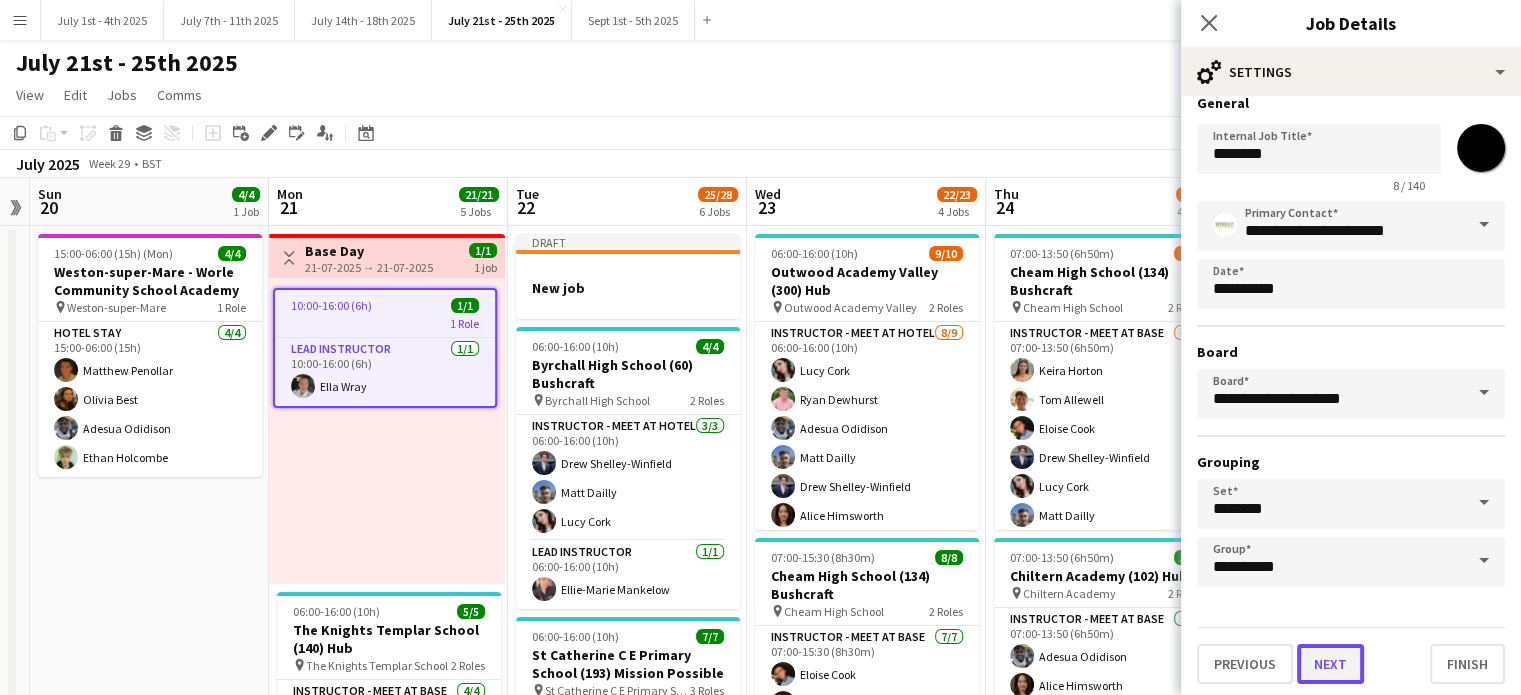 click on "Next" at bounding box center [1330, 664] 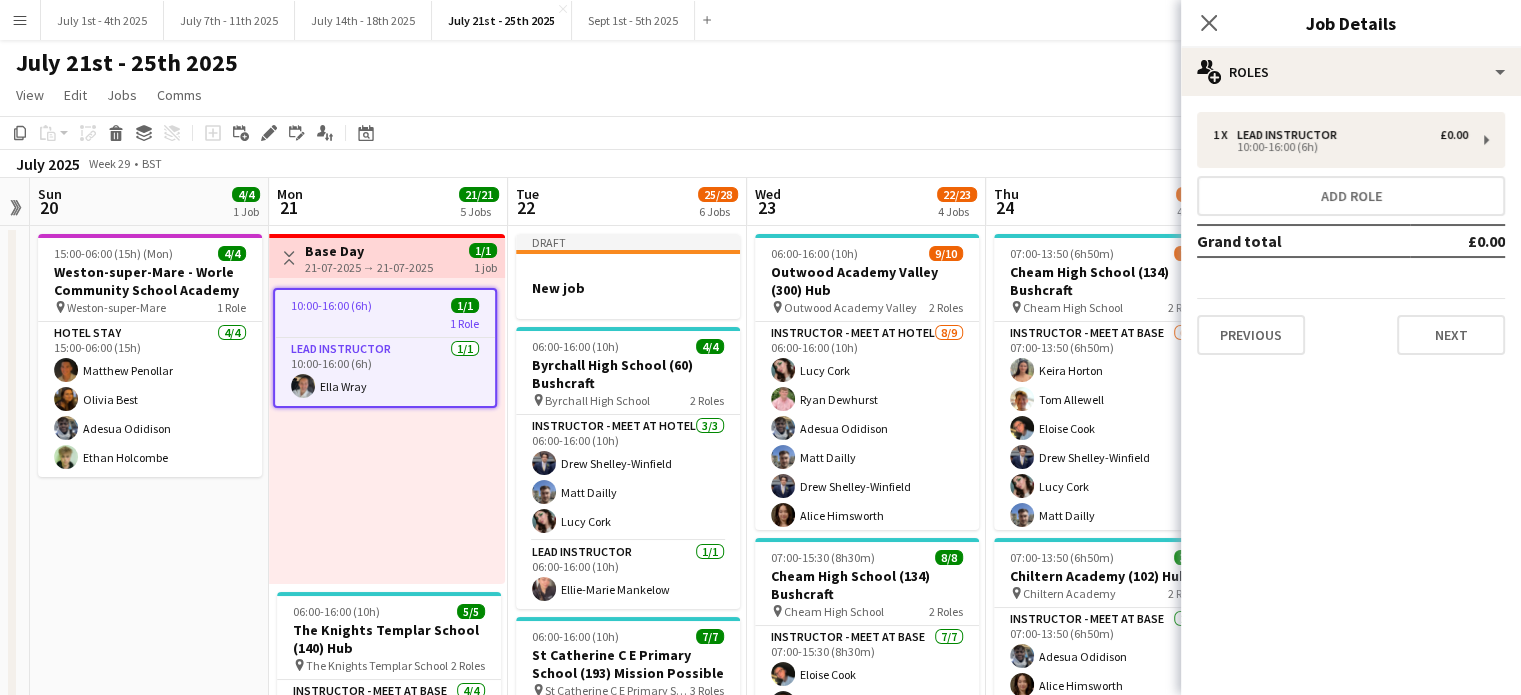 scroll, scrollTop: 0, scrollLeft: 0, axis: both 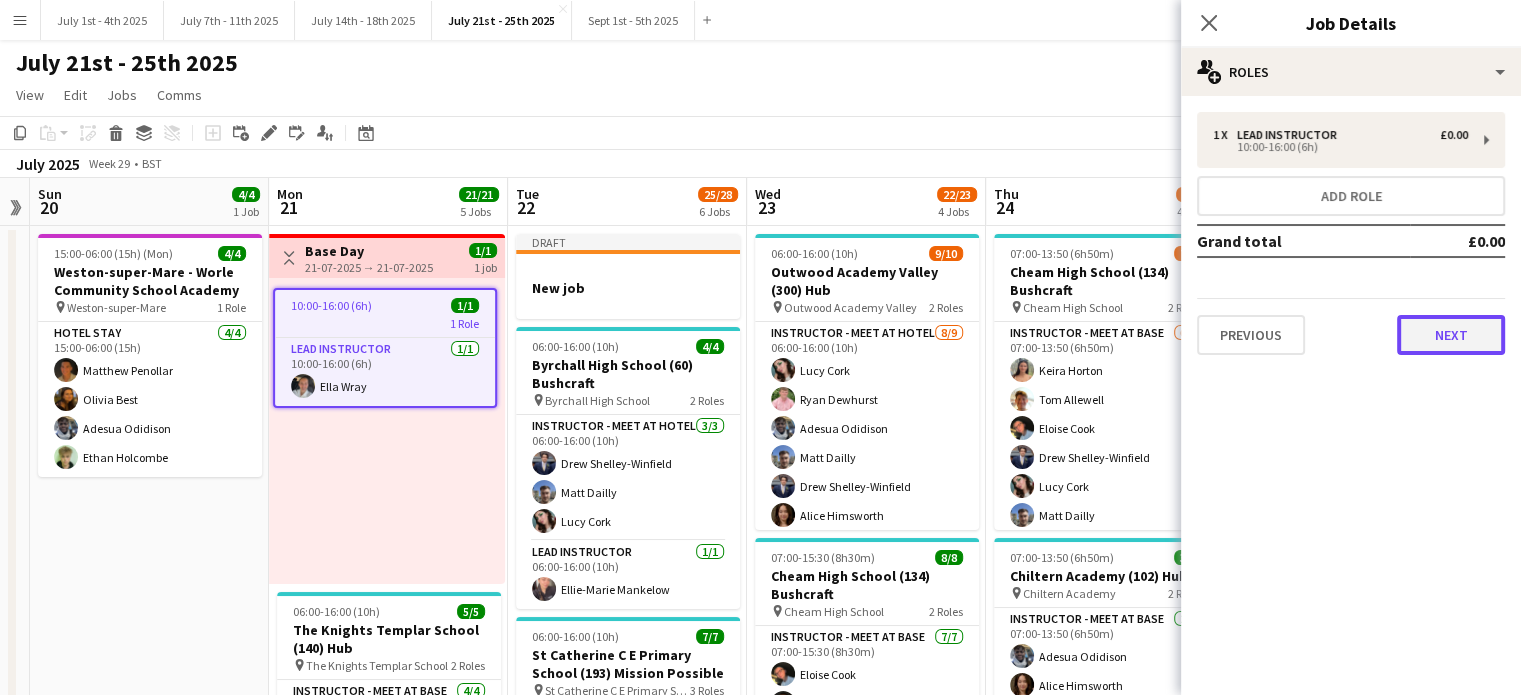 click on "Next" at bounding box center (1451, 335) 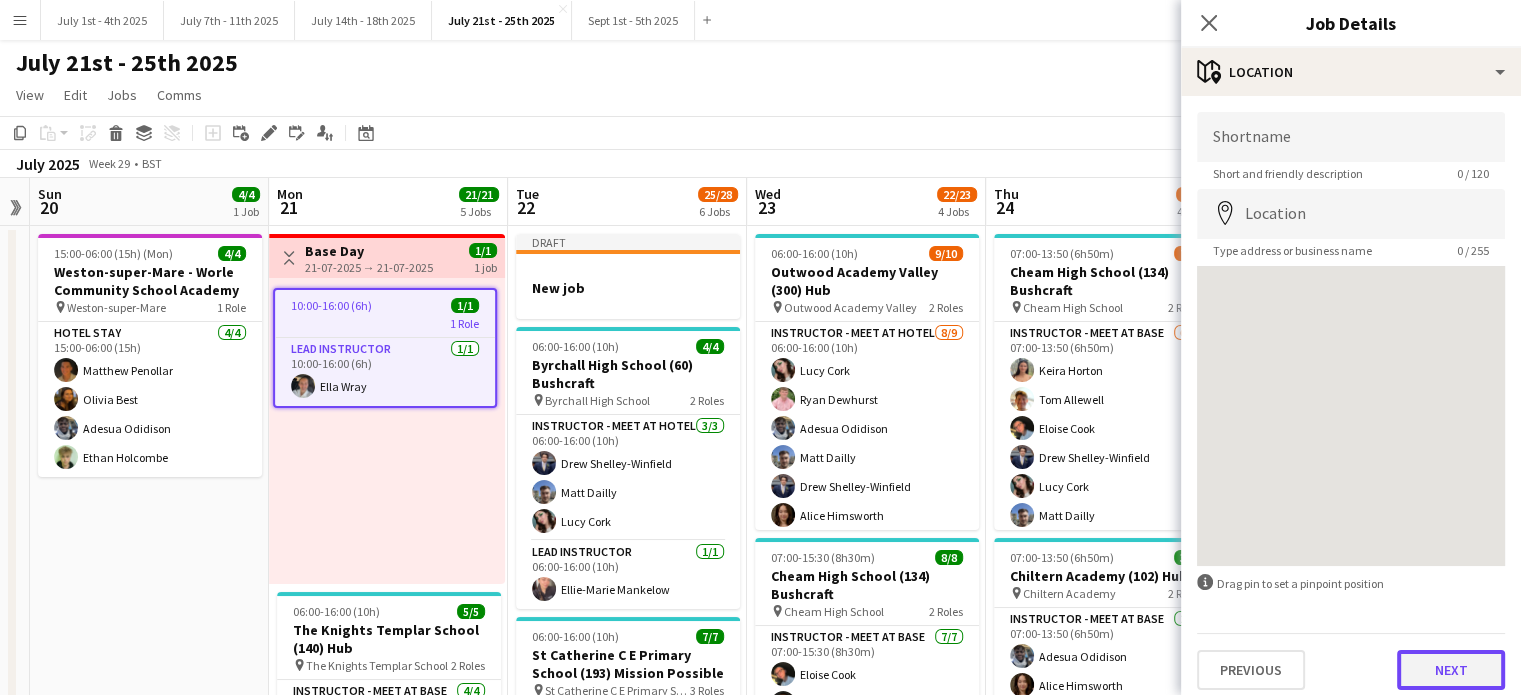 click on "Next" at bounding box center [1451, 670] 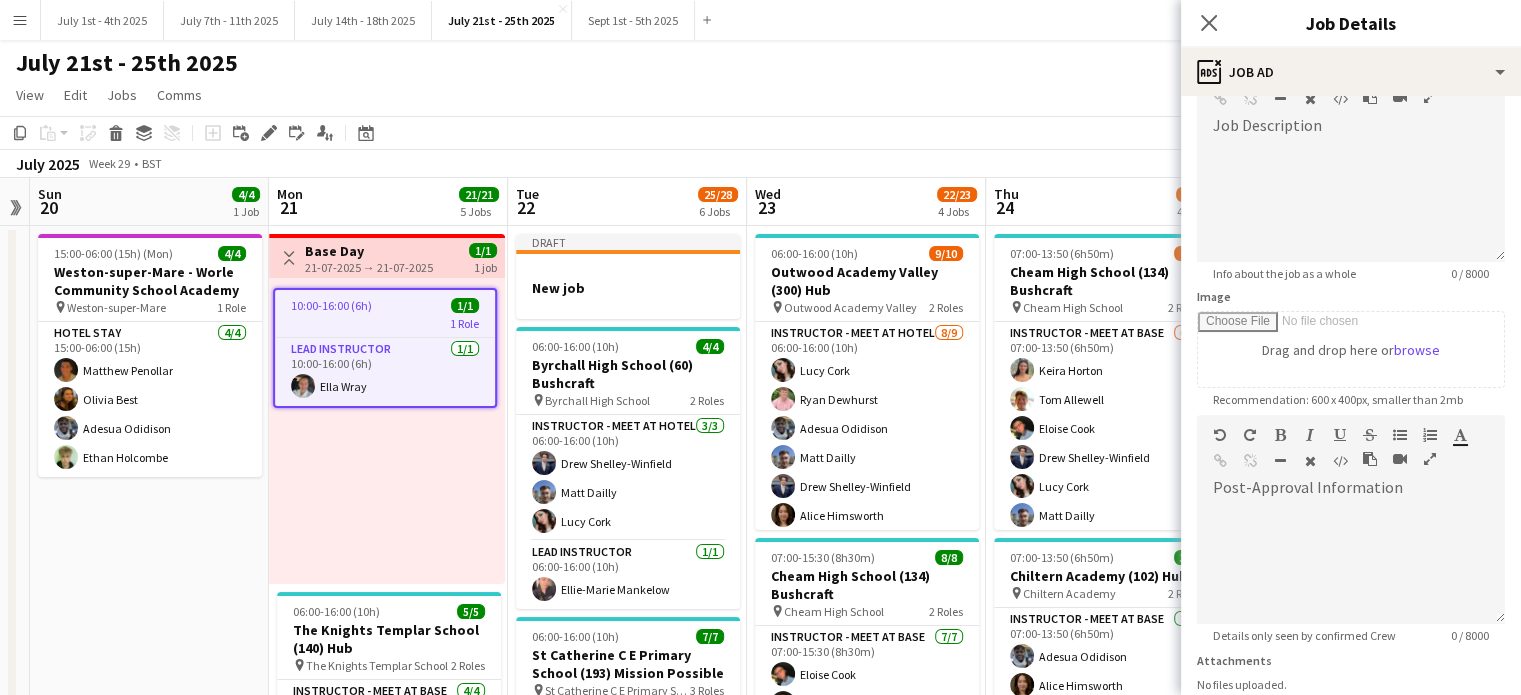 scroll, scrollTop: 300, scrollLeft: 0, axis: vertical 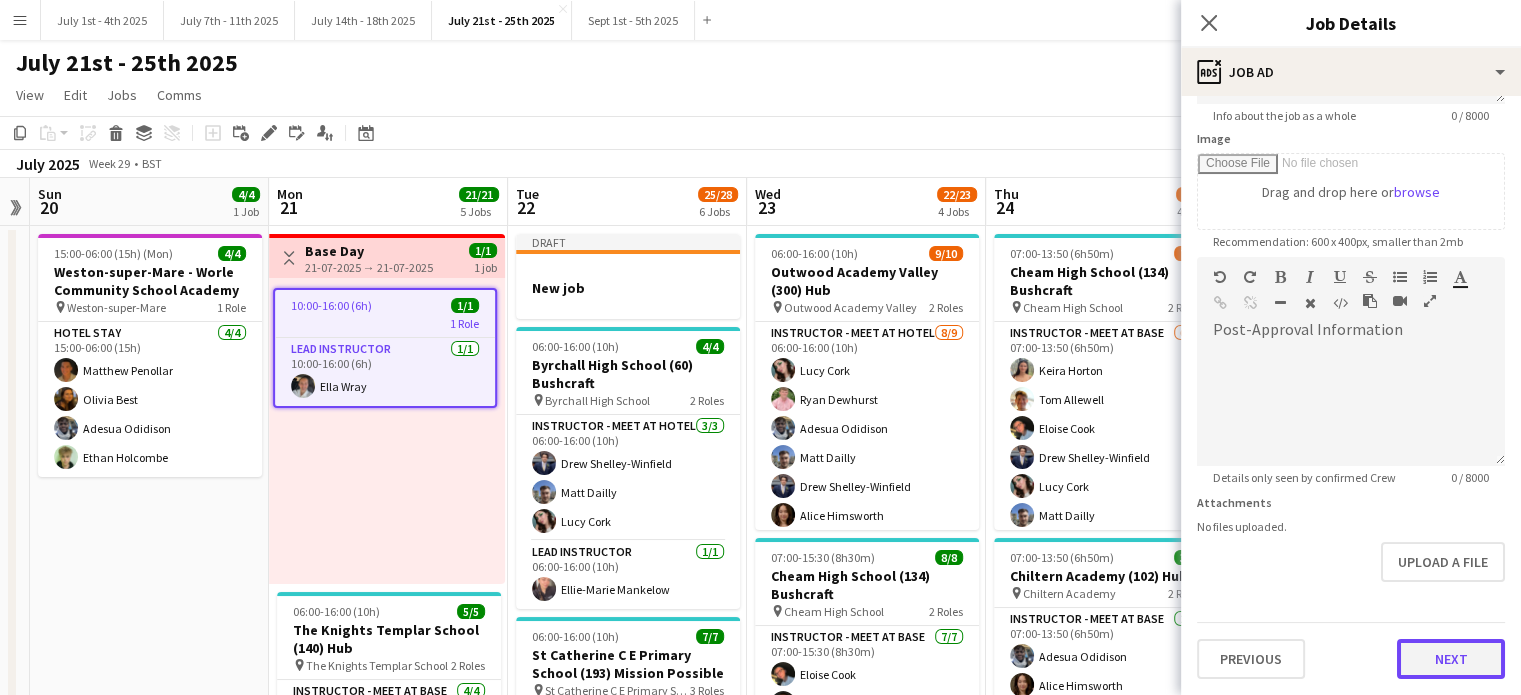 click on "Next" at bounding box center (1451, 659) 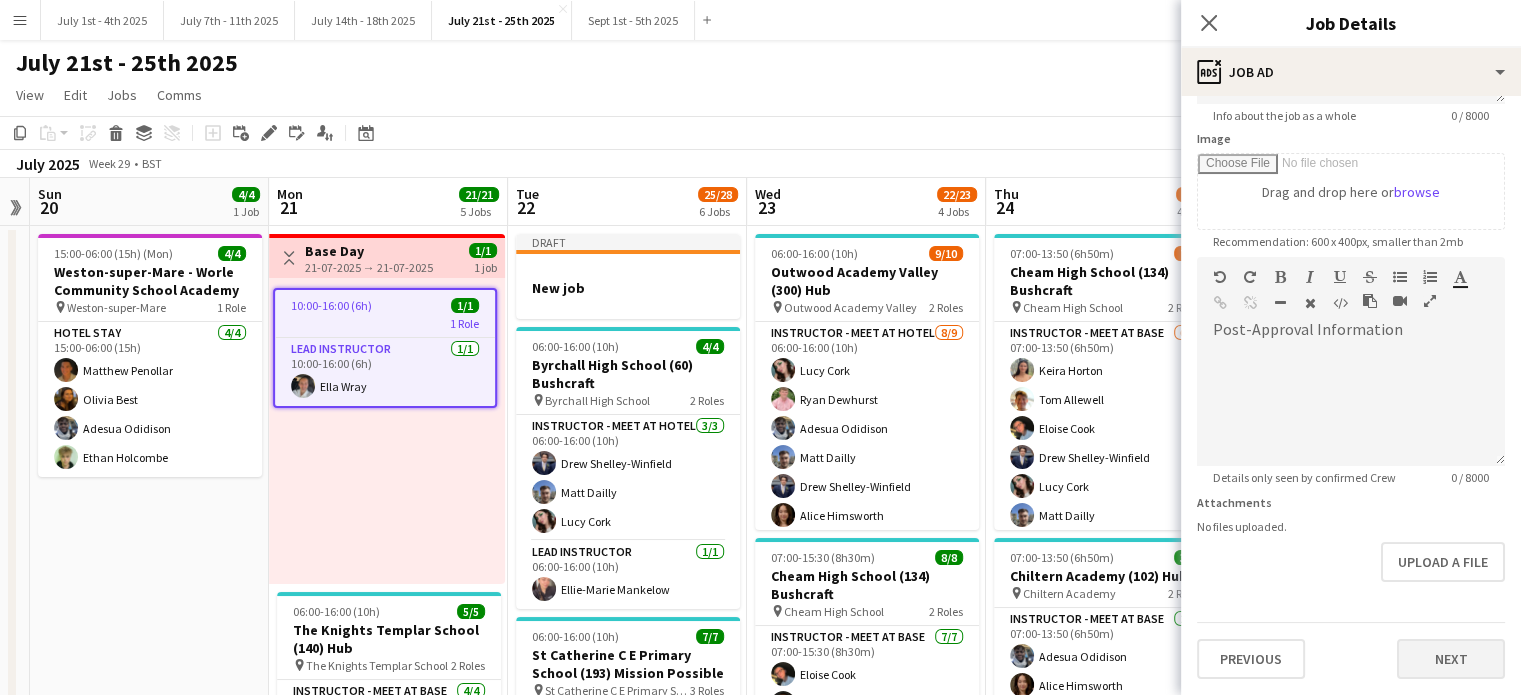 scroll, scrollTop: 0, scrollLeft: 0, axis: both 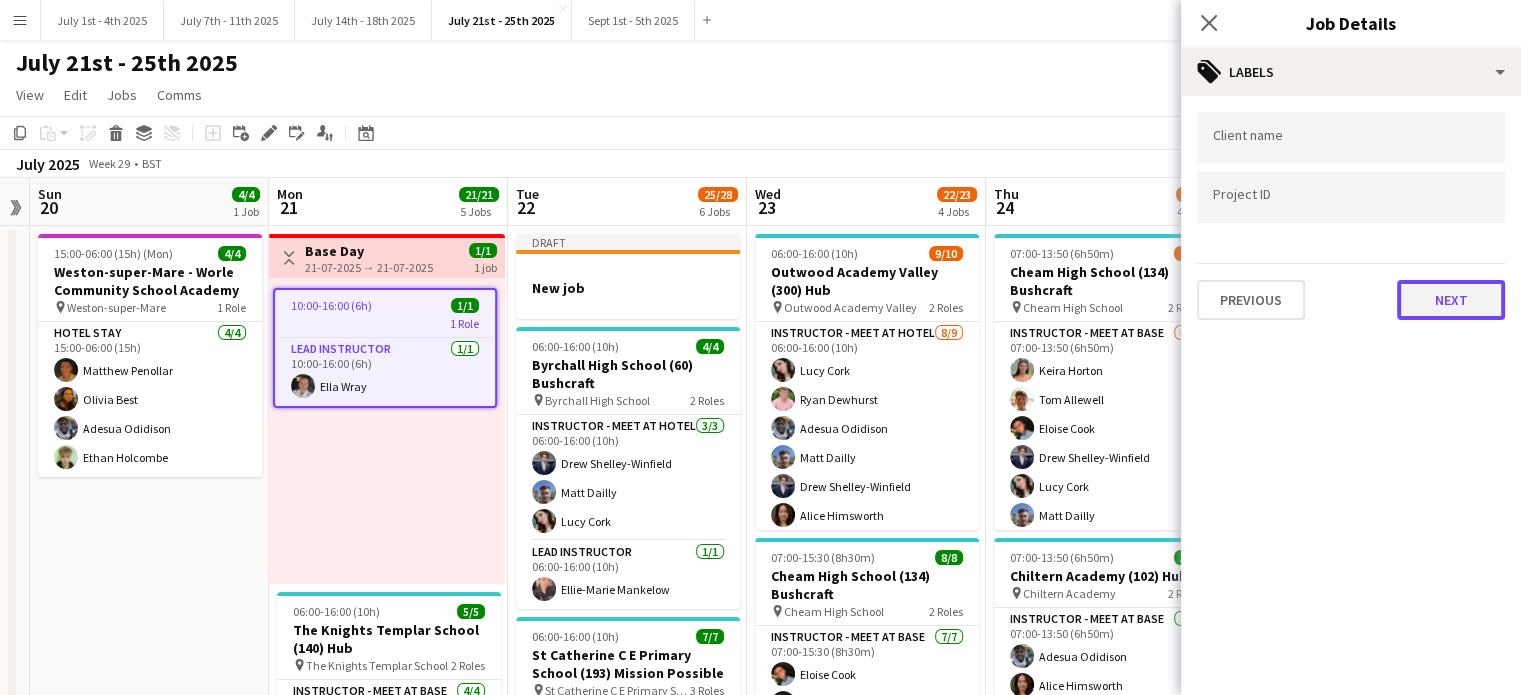 click on "Next" at bounding box center (1451, 300) 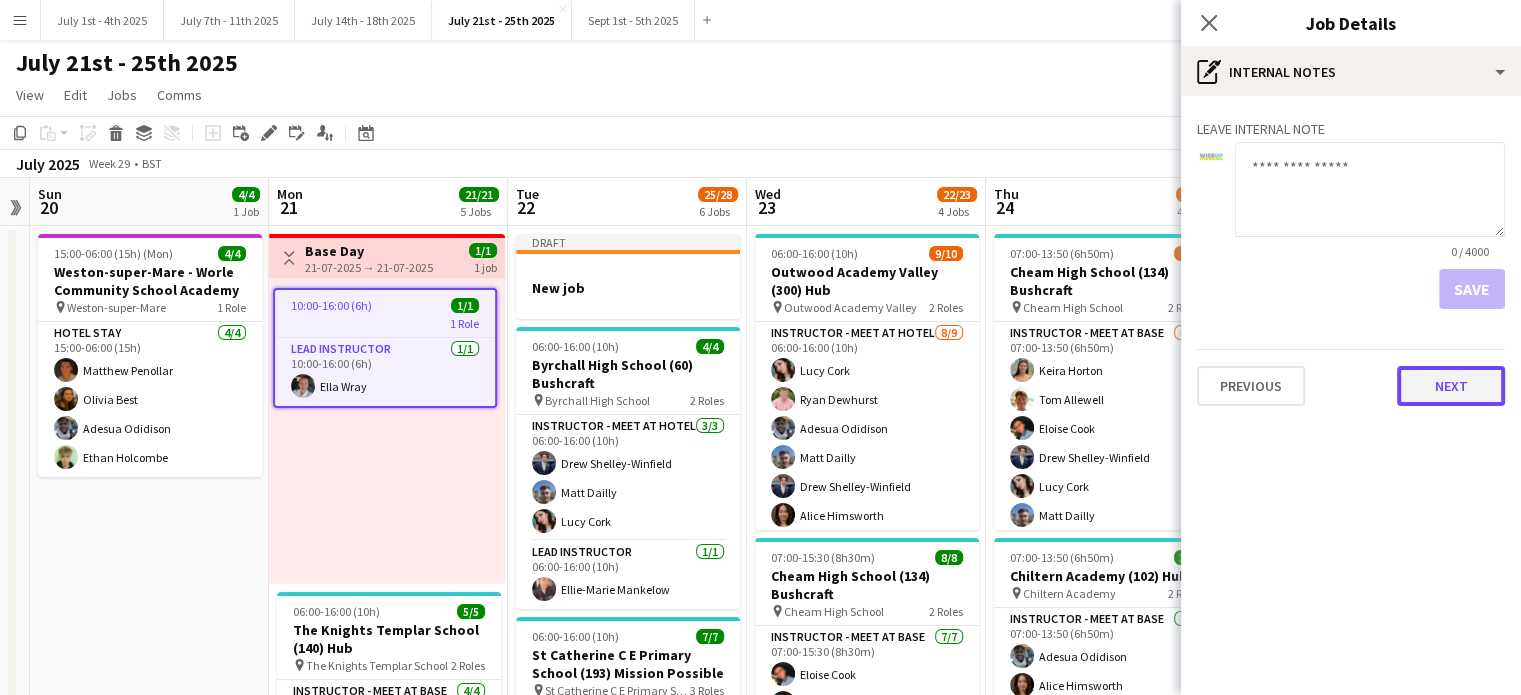 click on "Next" at bounding box center (1451, 386) 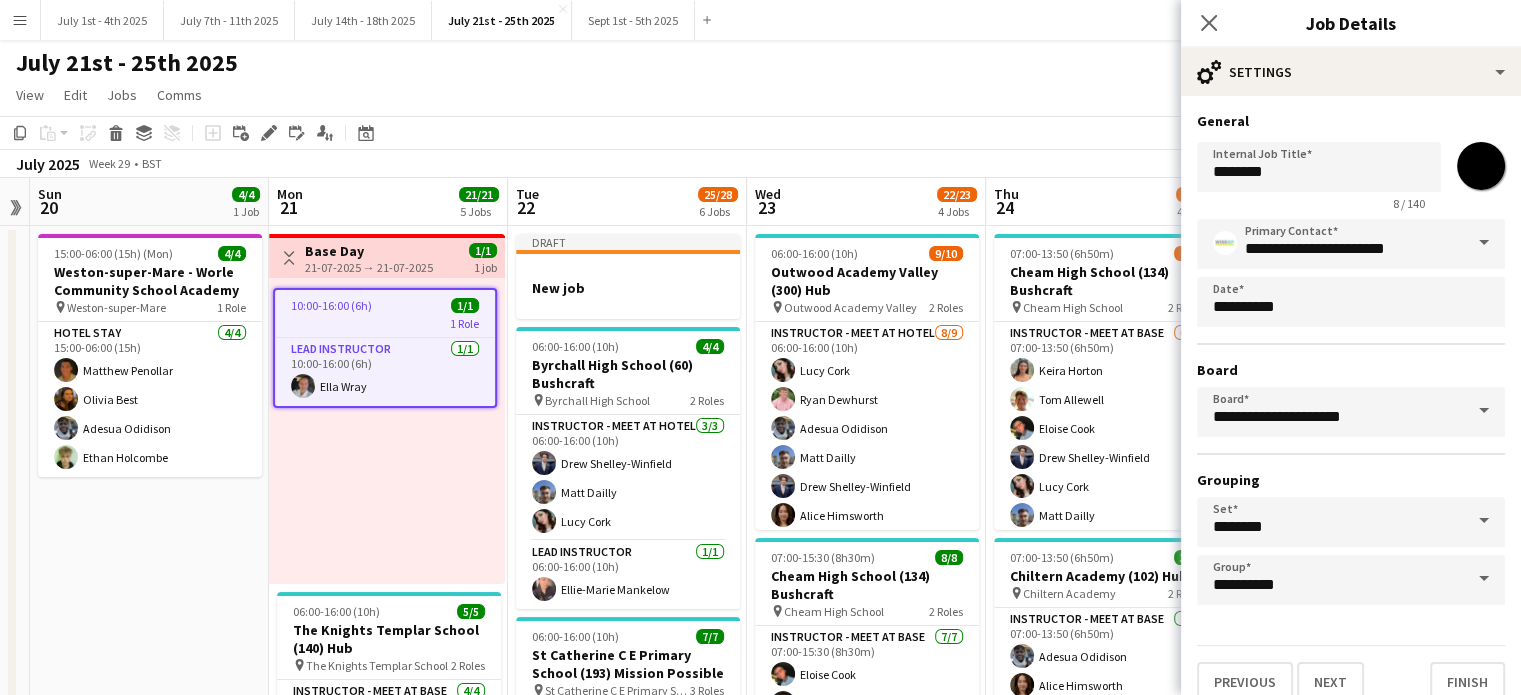 scroll, scrollTop: 18, scrollLeft: 0, axis: vertical 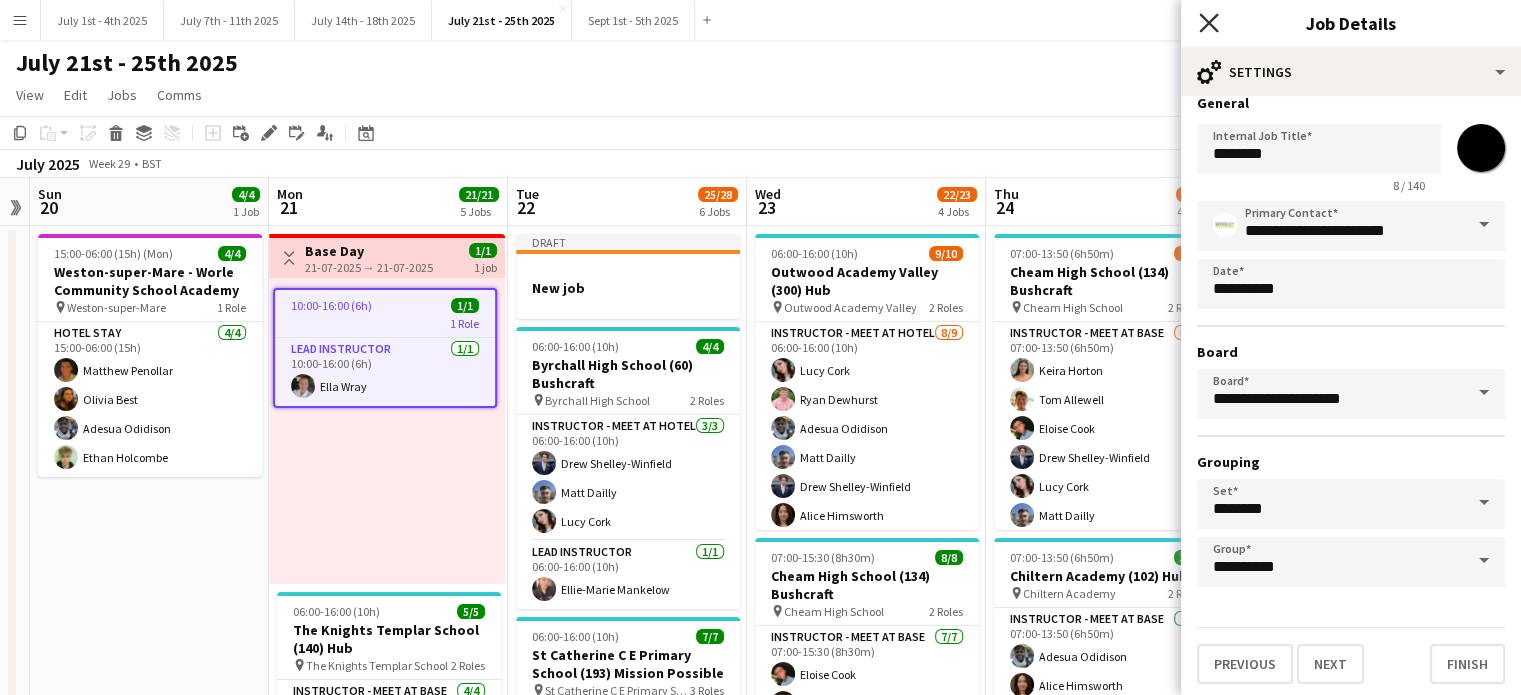 click on "Close pop-in" 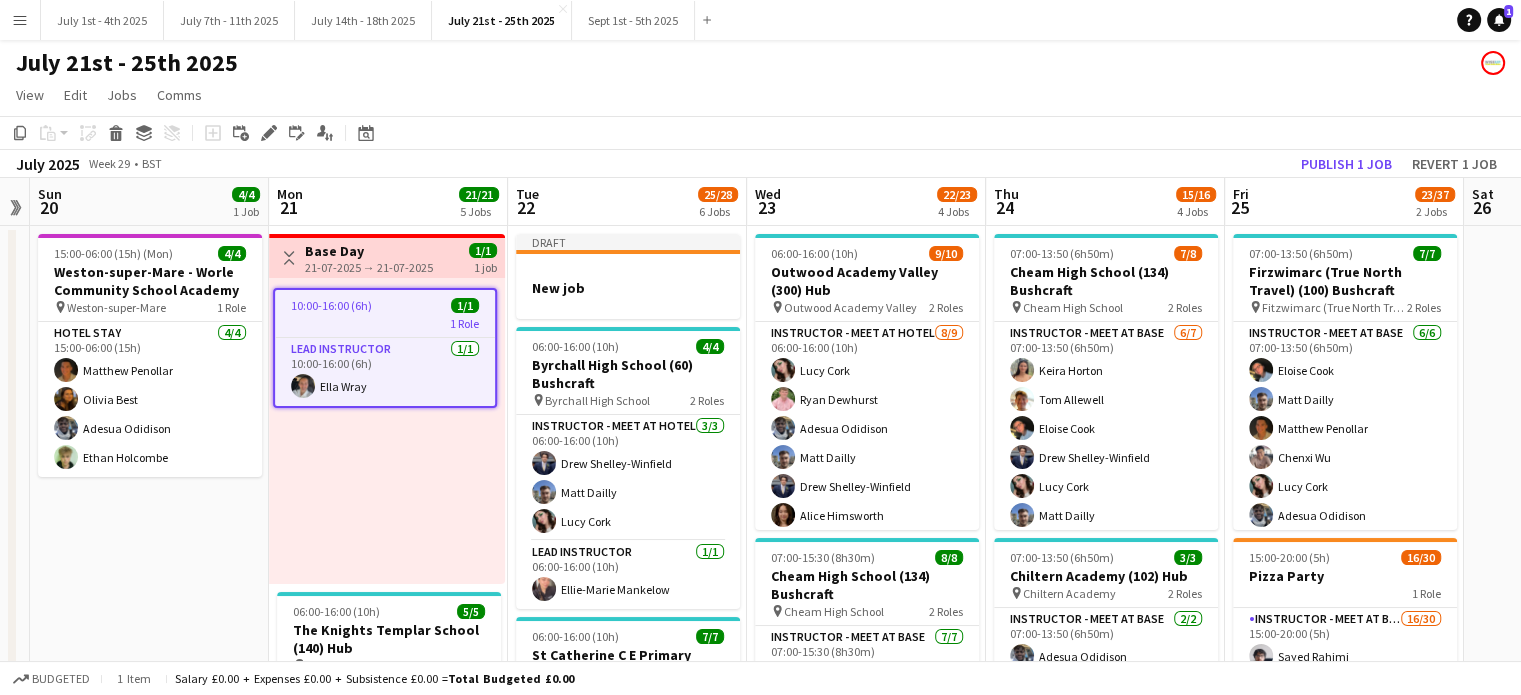 click on "10:00-16:00 (6h)    1/1   1 Role   Lead Instructor   1/1   10:00-16:00 (6h)
Ella Wray" at bounding box center [387, 431] 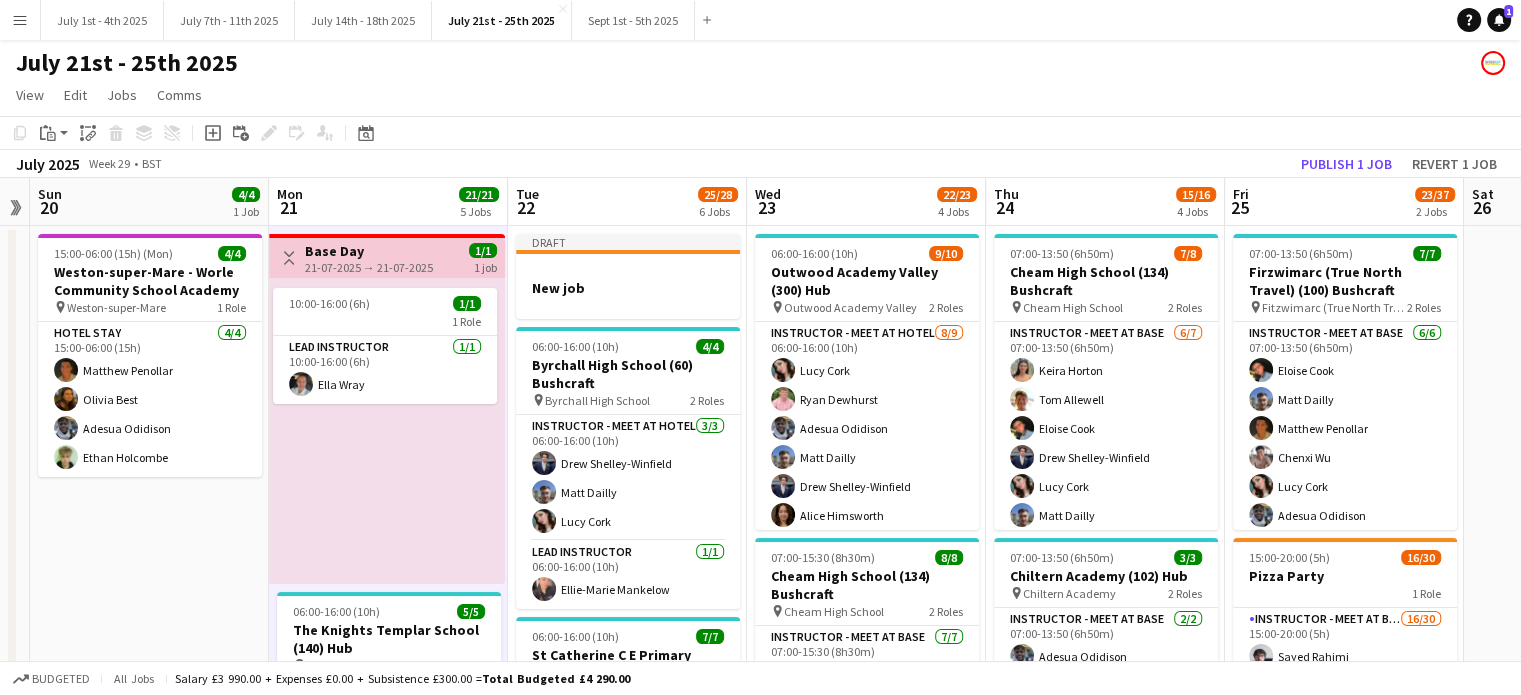 click on "10:00-16:00 (6h)    1/1   1 Role   Lead Instructor   1/1   10:00-16:00 (6h)
Ella Wray" at bounding box center (387, 431) 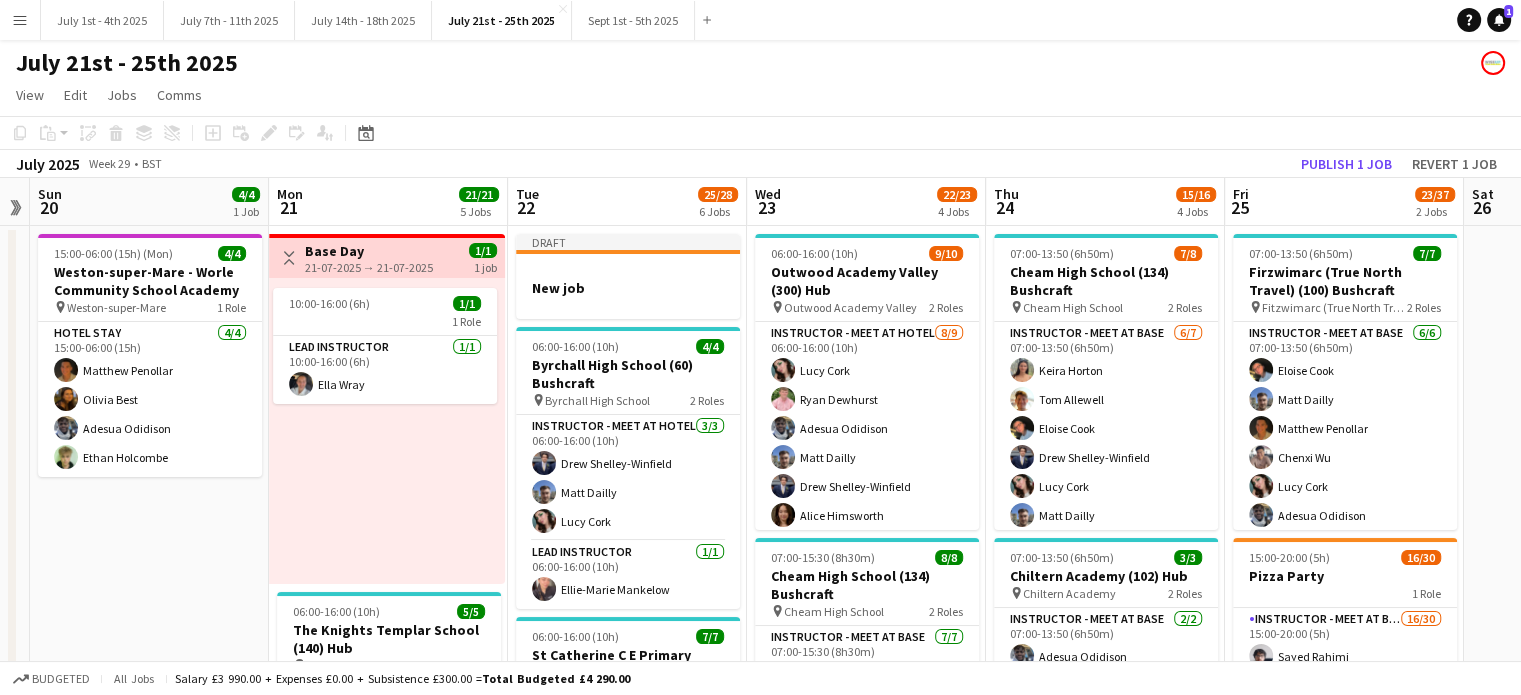 click on "10:00-16:00 (6h)    1/1   1 Role   Lead Instructor   1/1   10:00-16:00 (6h)
Ella Wray" at bounding box center (387, 431) 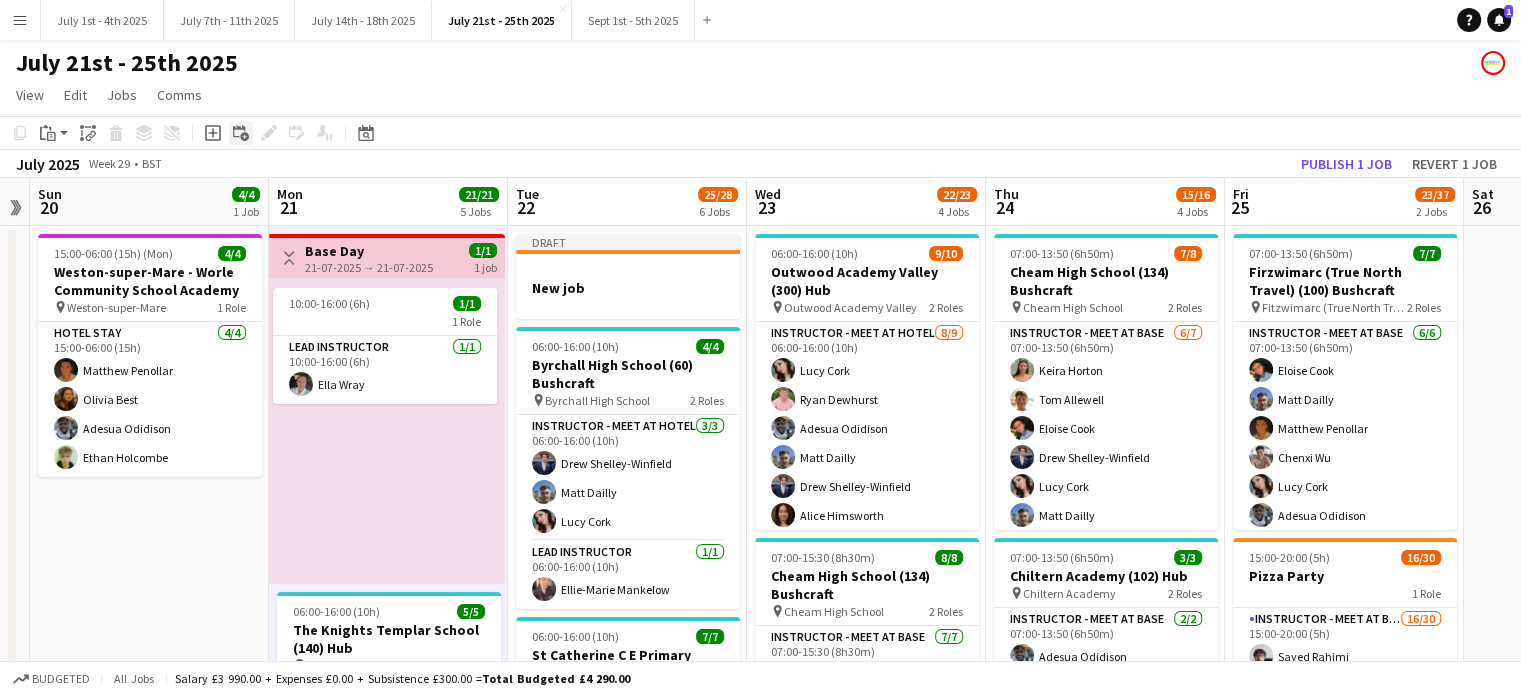 click on "Add linked Job" 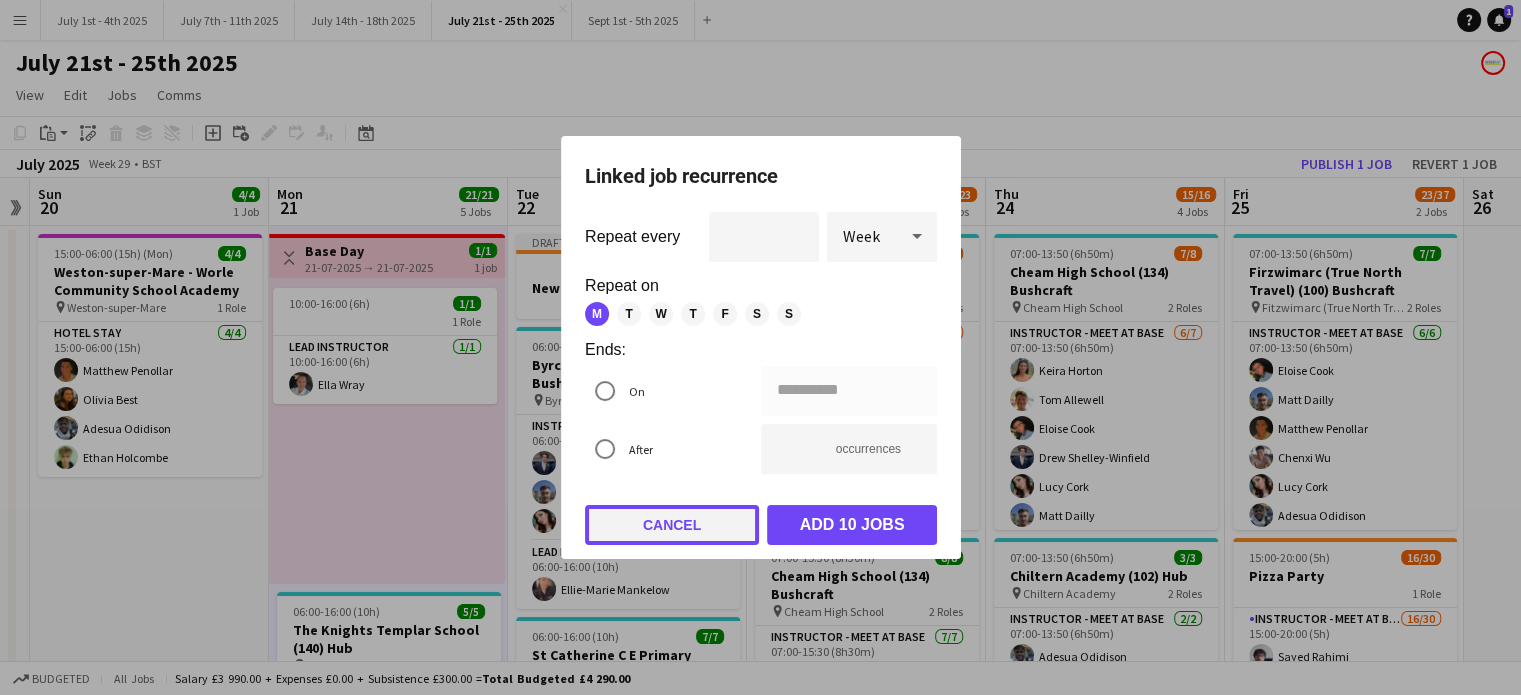 click on "Cancel" 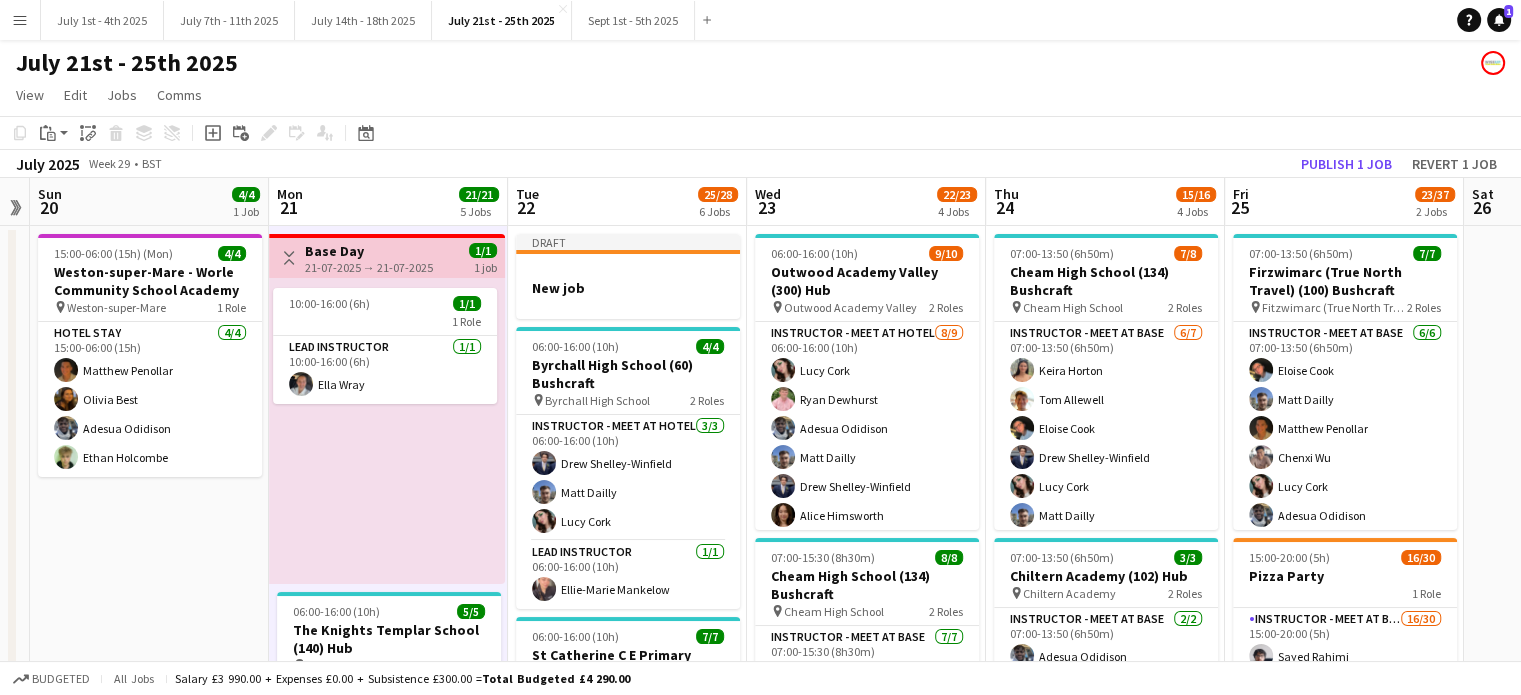 click on "10:00-16:00 (6h)    1/1   1 Role   Lead Instructor   1/1   10:00-16:00 (6h)
Ella Wray" at bounding box center (387, 431) 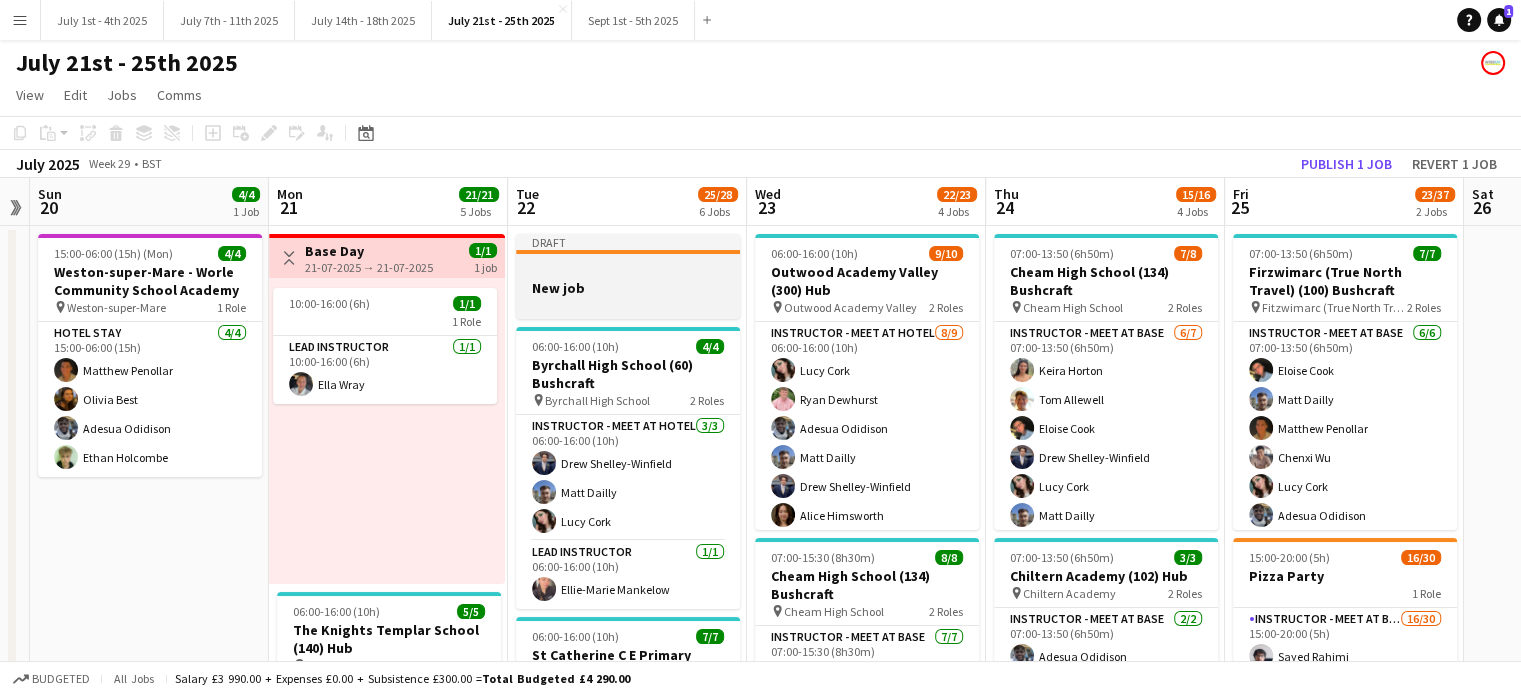 click on "New job" at bounding box center [628, 288] 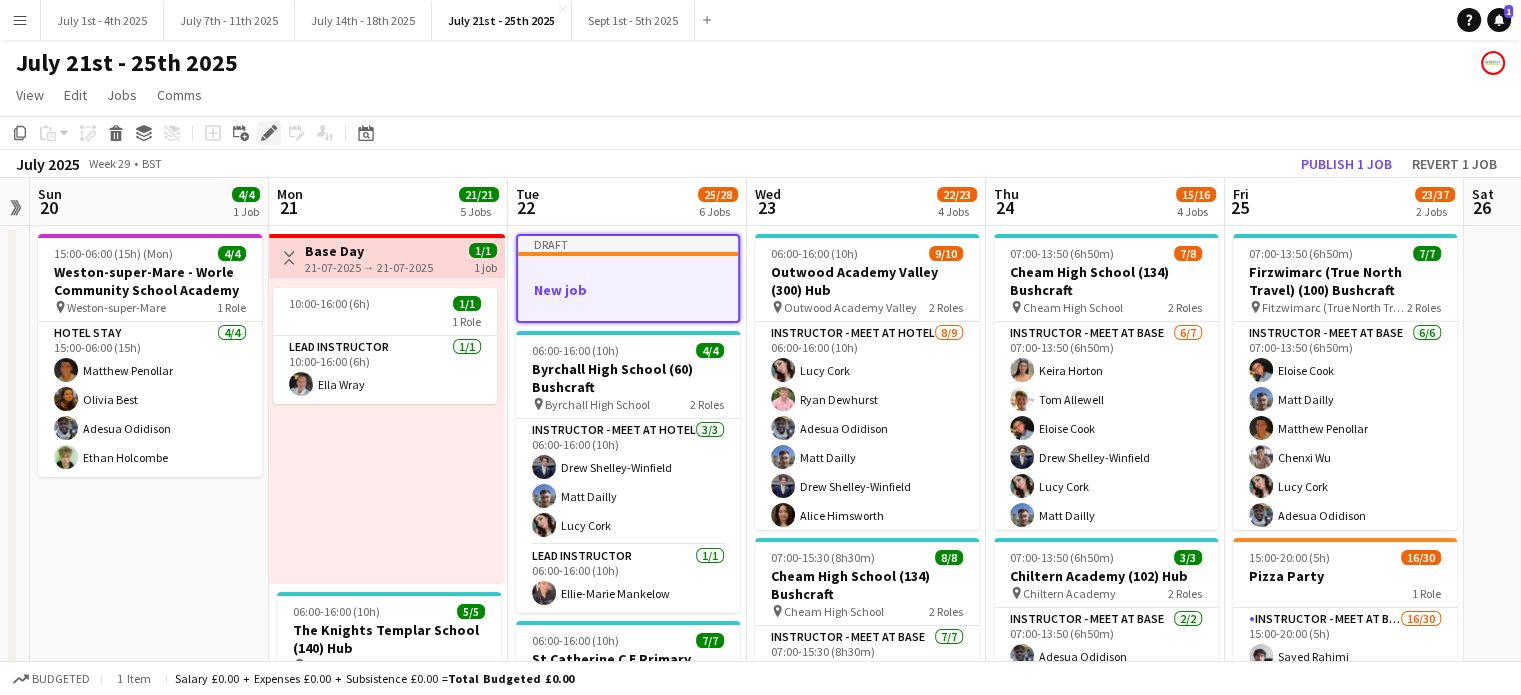 click on "Edit" 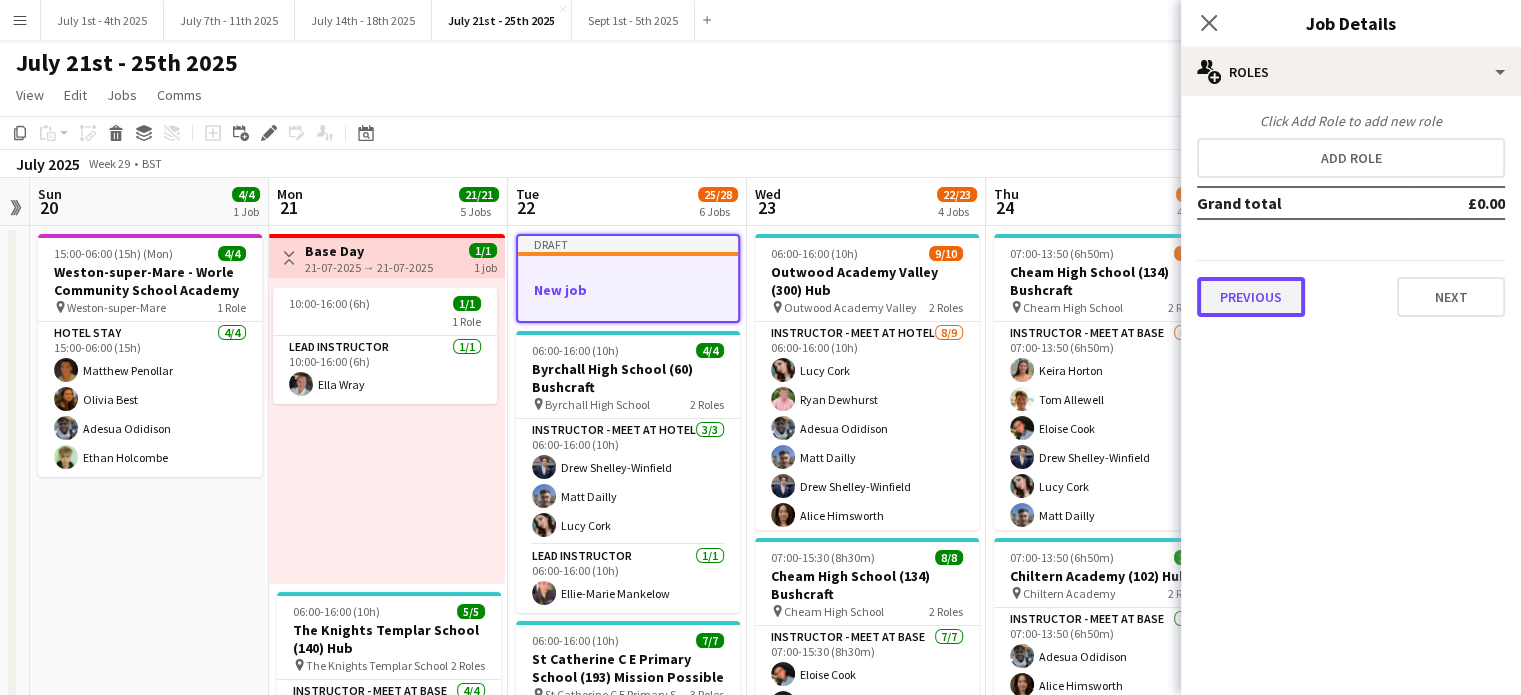 click on "Previous" at bounding box center (1251, 297) 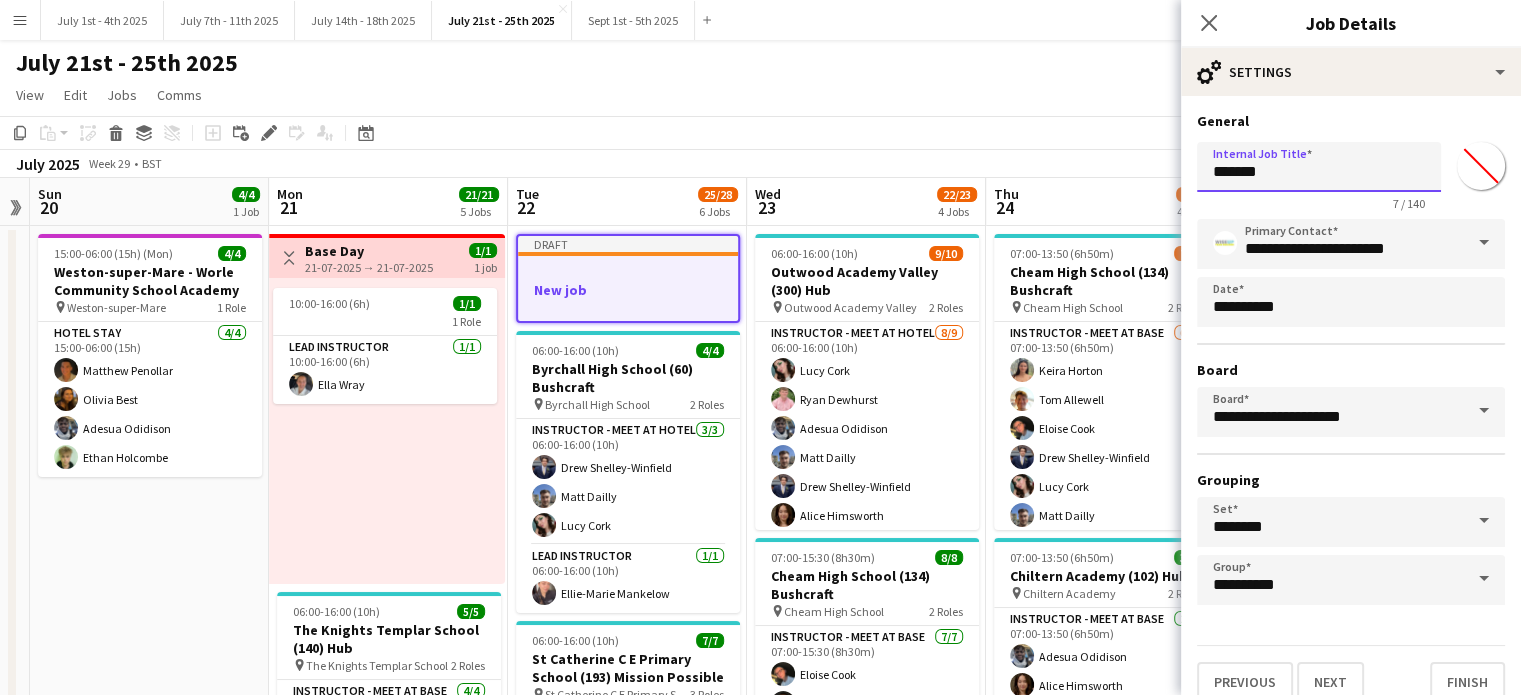 drag, startPoint x: 1286, startPoint y: 172, endPoint x: 1157, endPoint y: 174, distance: 129.0155 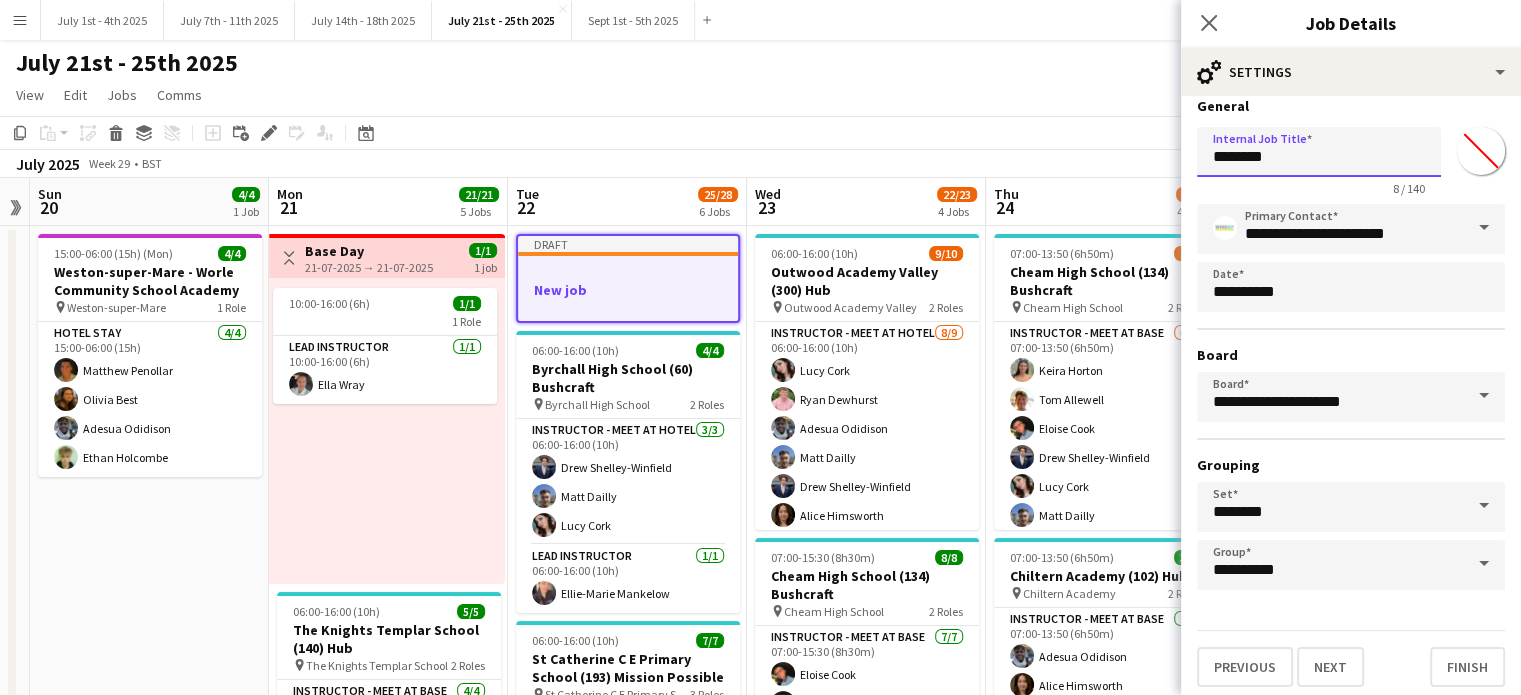 scroll, scrollTop: 18, scrollLeft: 0, axis: vertical 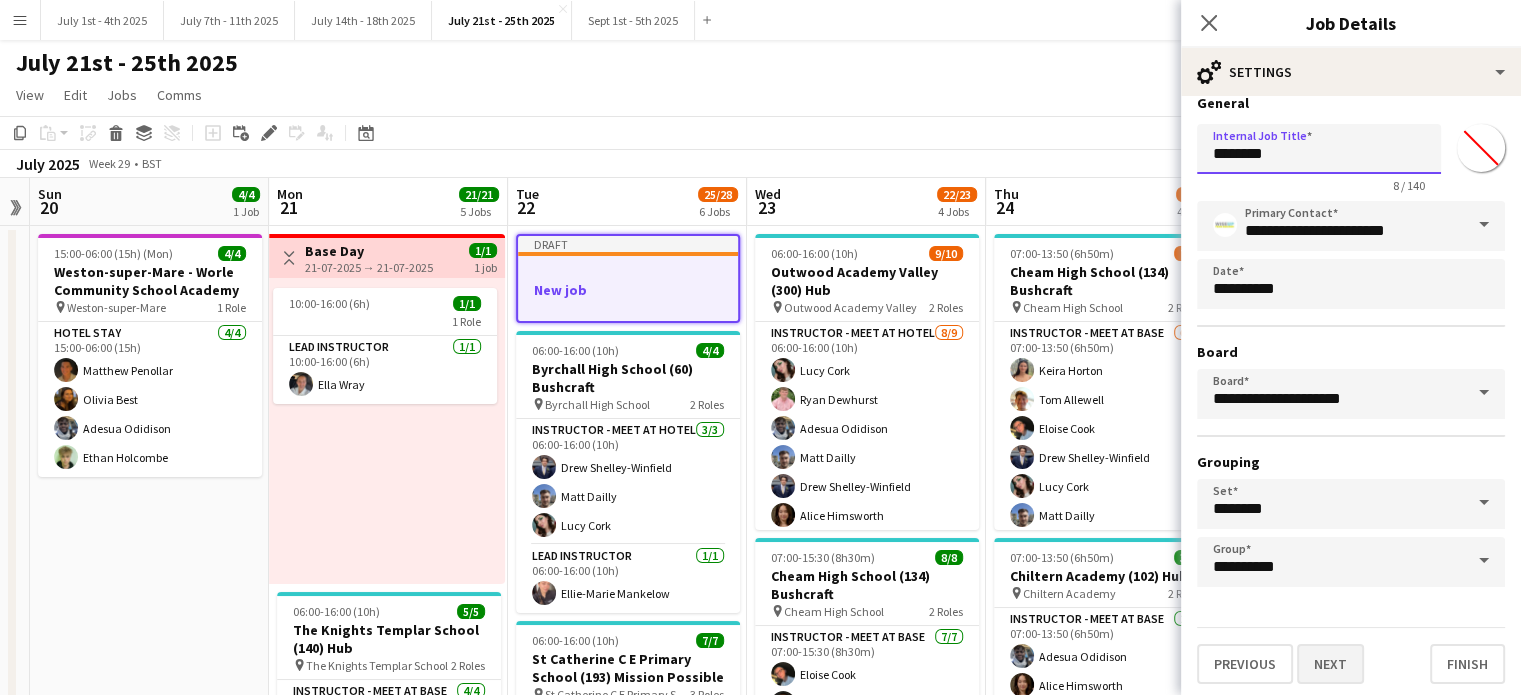 type on "********" 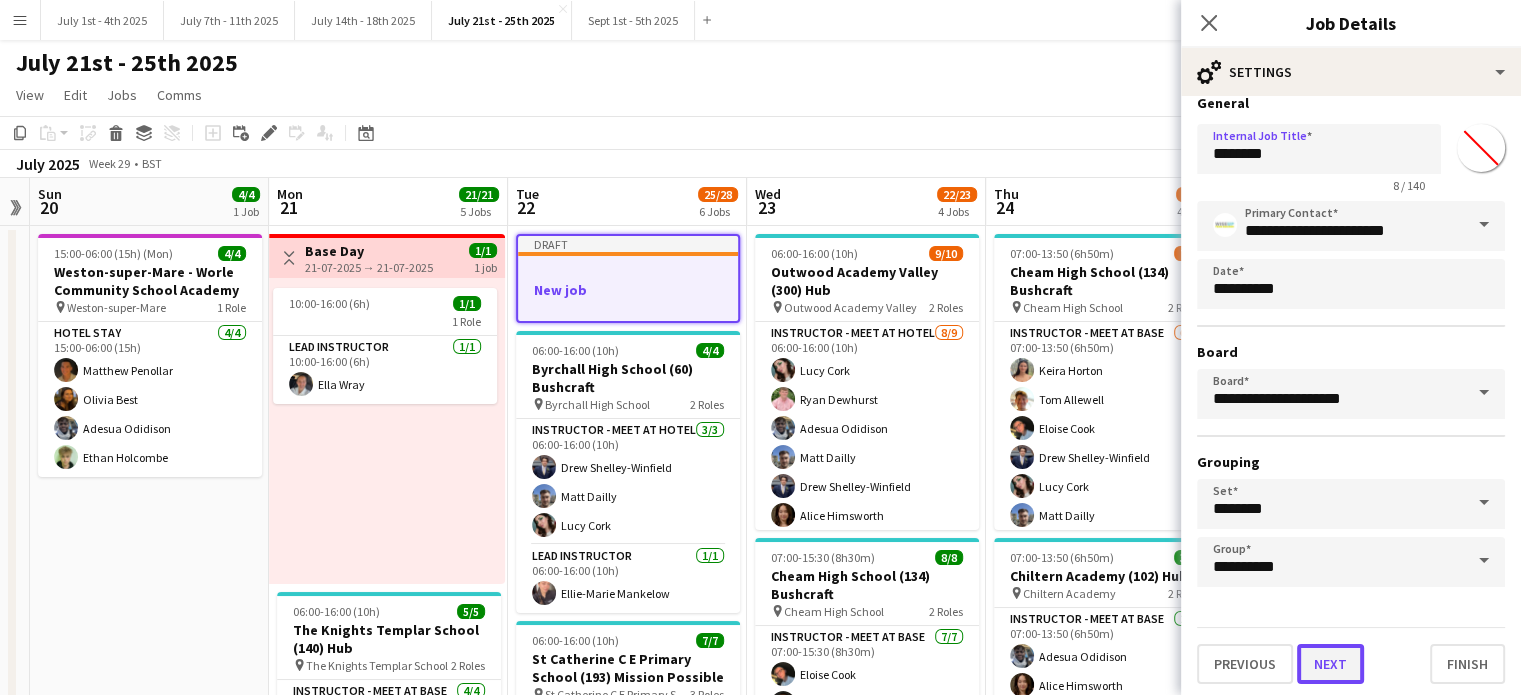 click on "Next" at bounding box center (1330, 664) 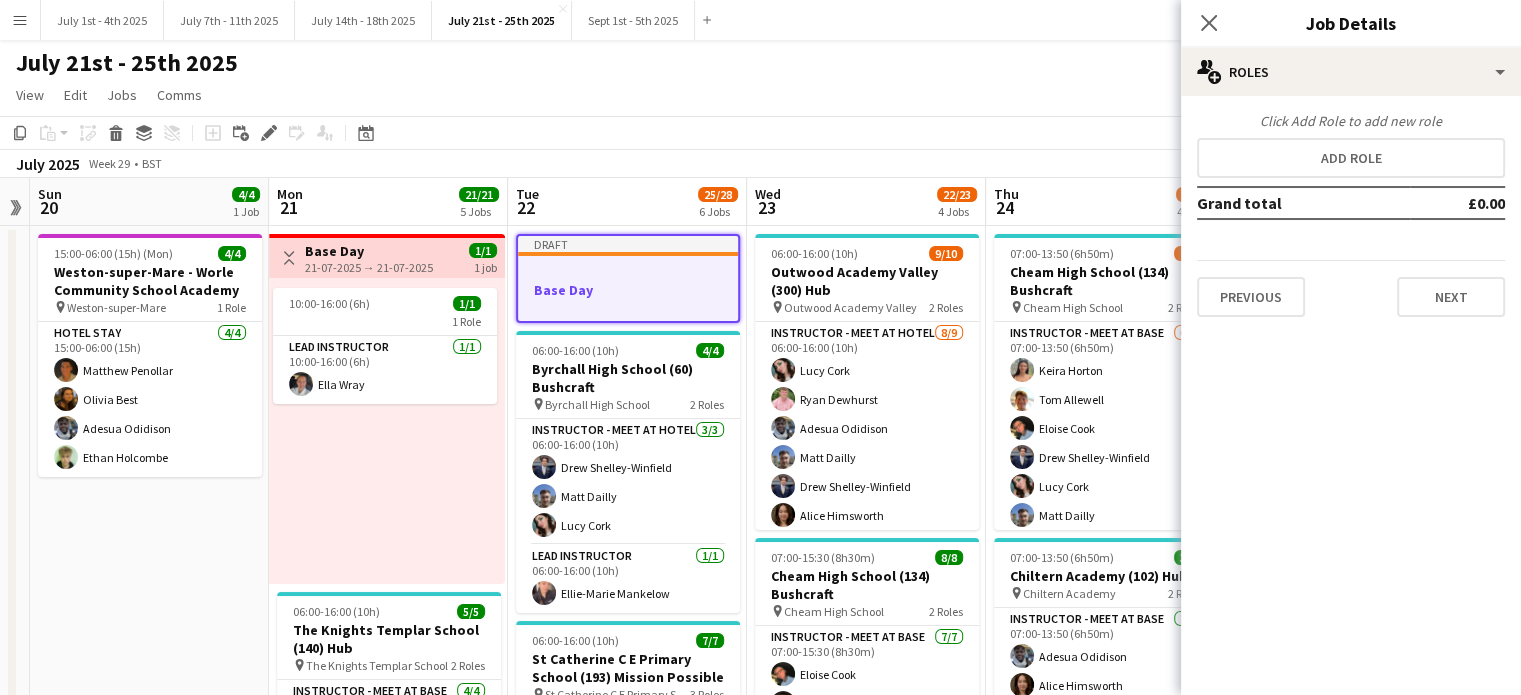 scroll, scrollTop: 0, scrollLeft: 0, axis: both 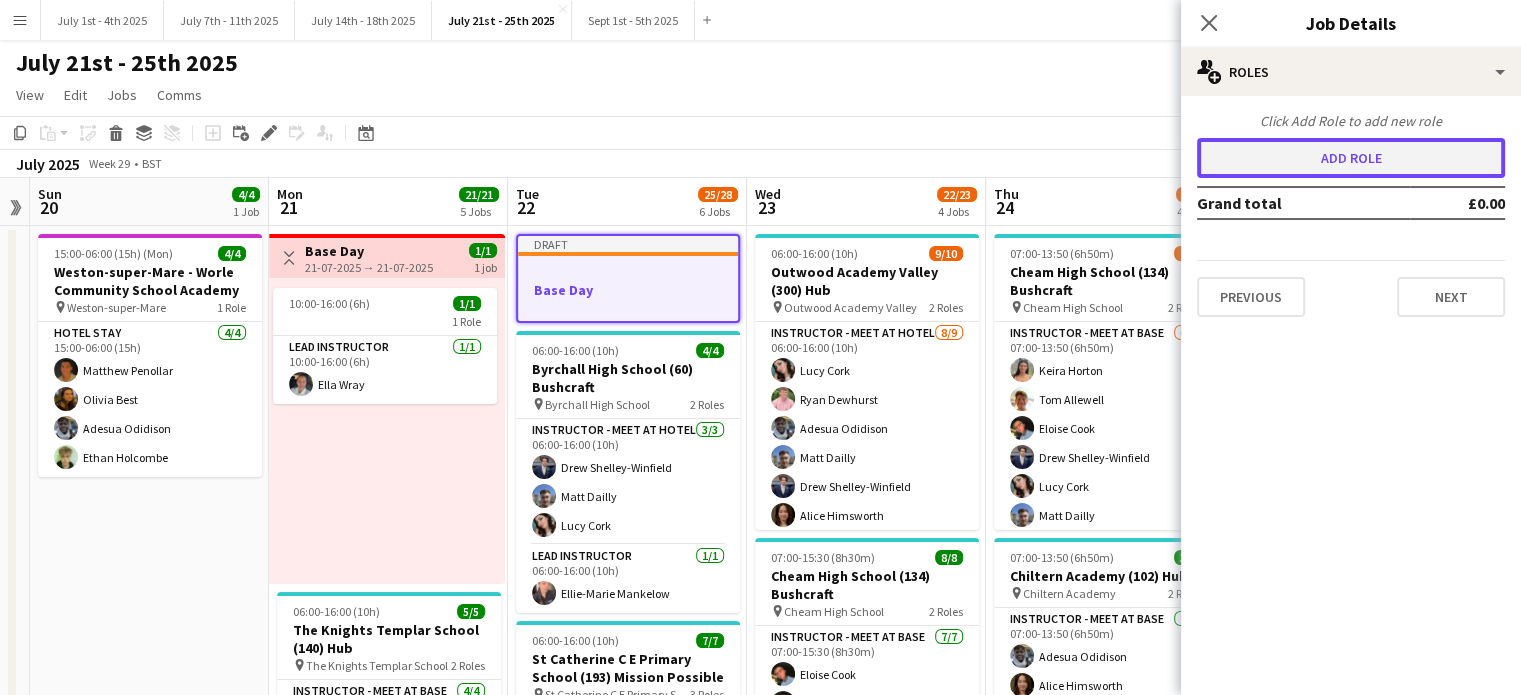 click on "Add role" at bounding box center [1351, 158] 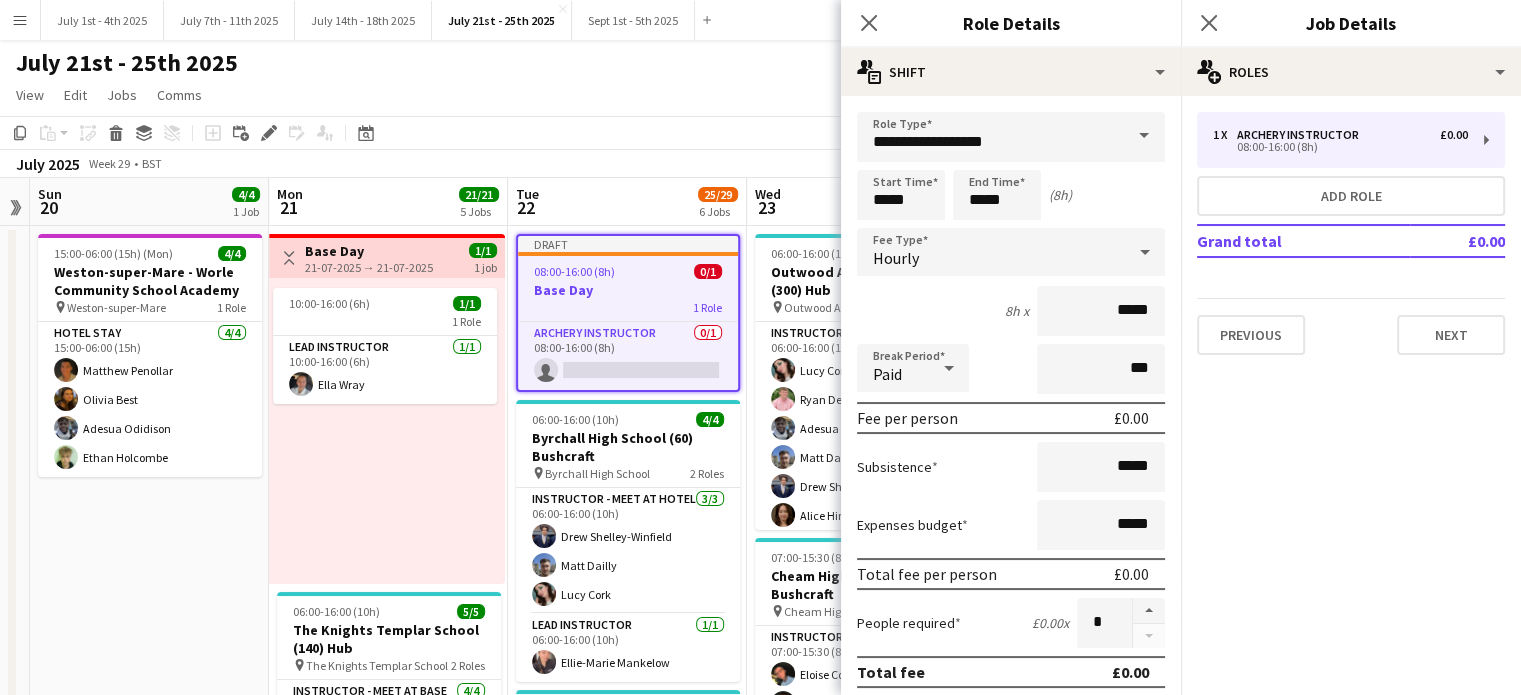 click at bounding box center [1144, 136] 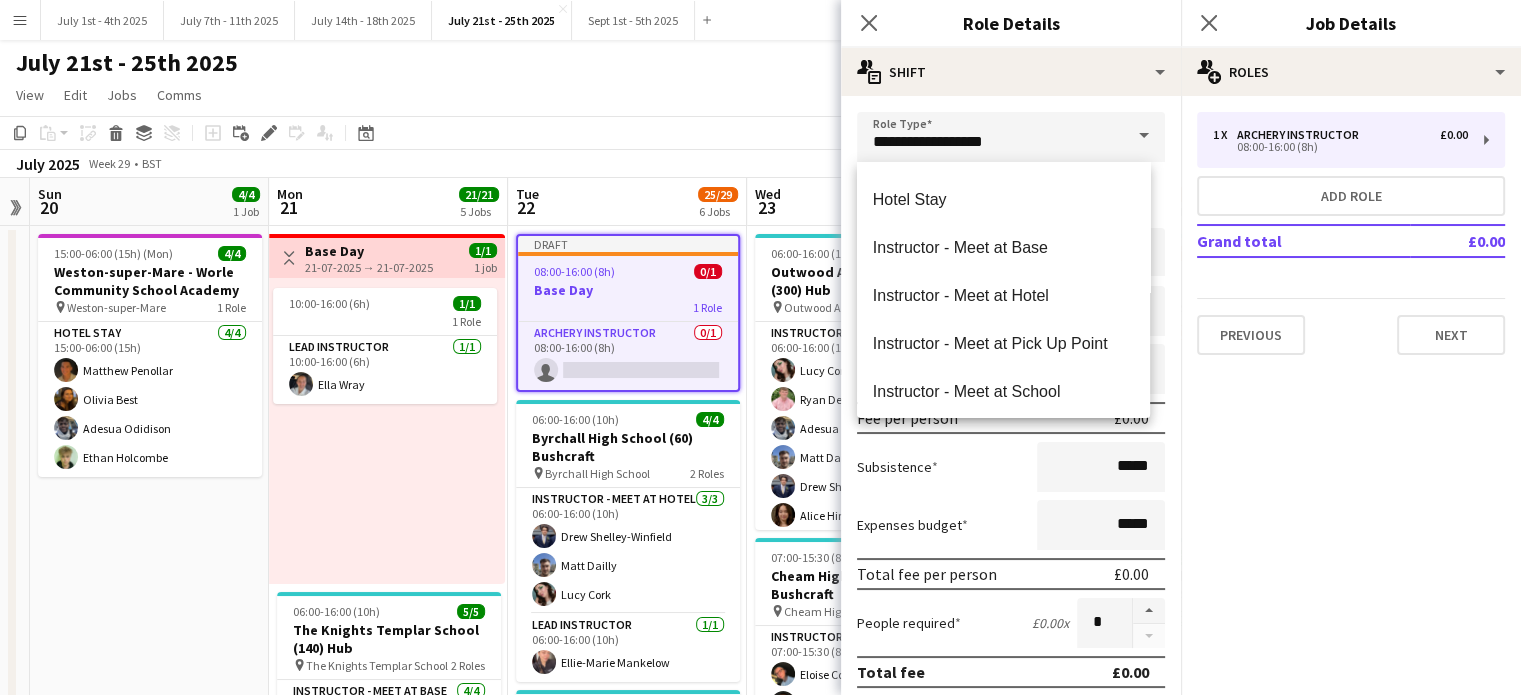 scroll, scrollTop: 500, scrollLeft: 0, axis: vertical 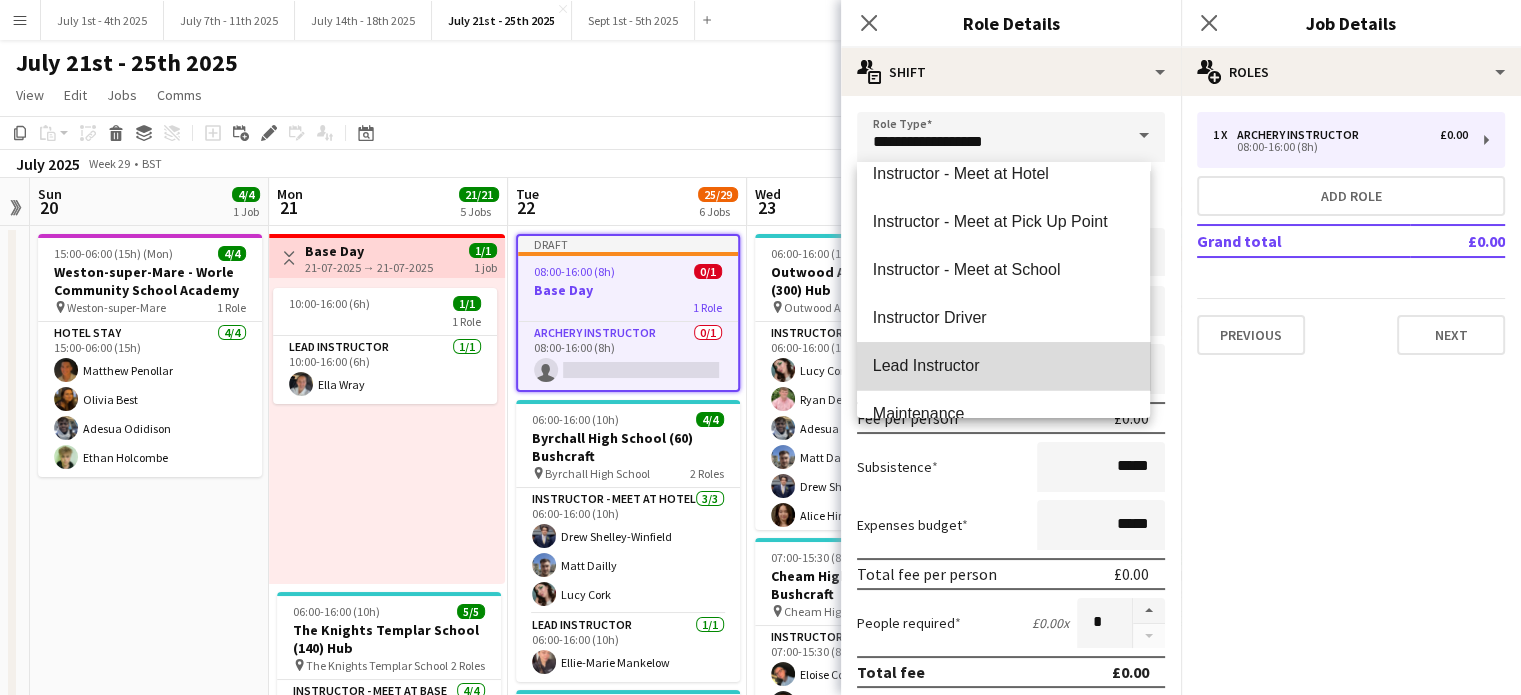 click on "Lead Instructor" at bounding box center (1003, 365) 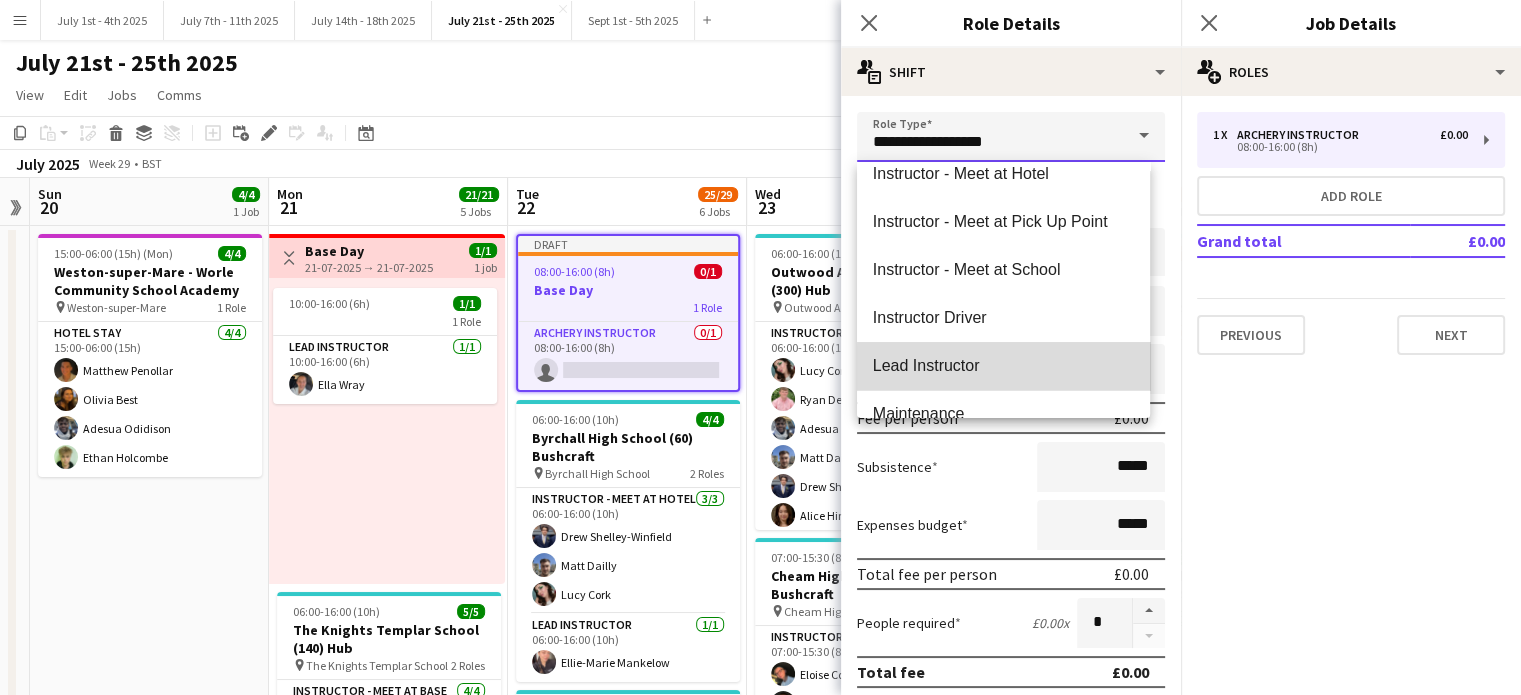 type on "**********" 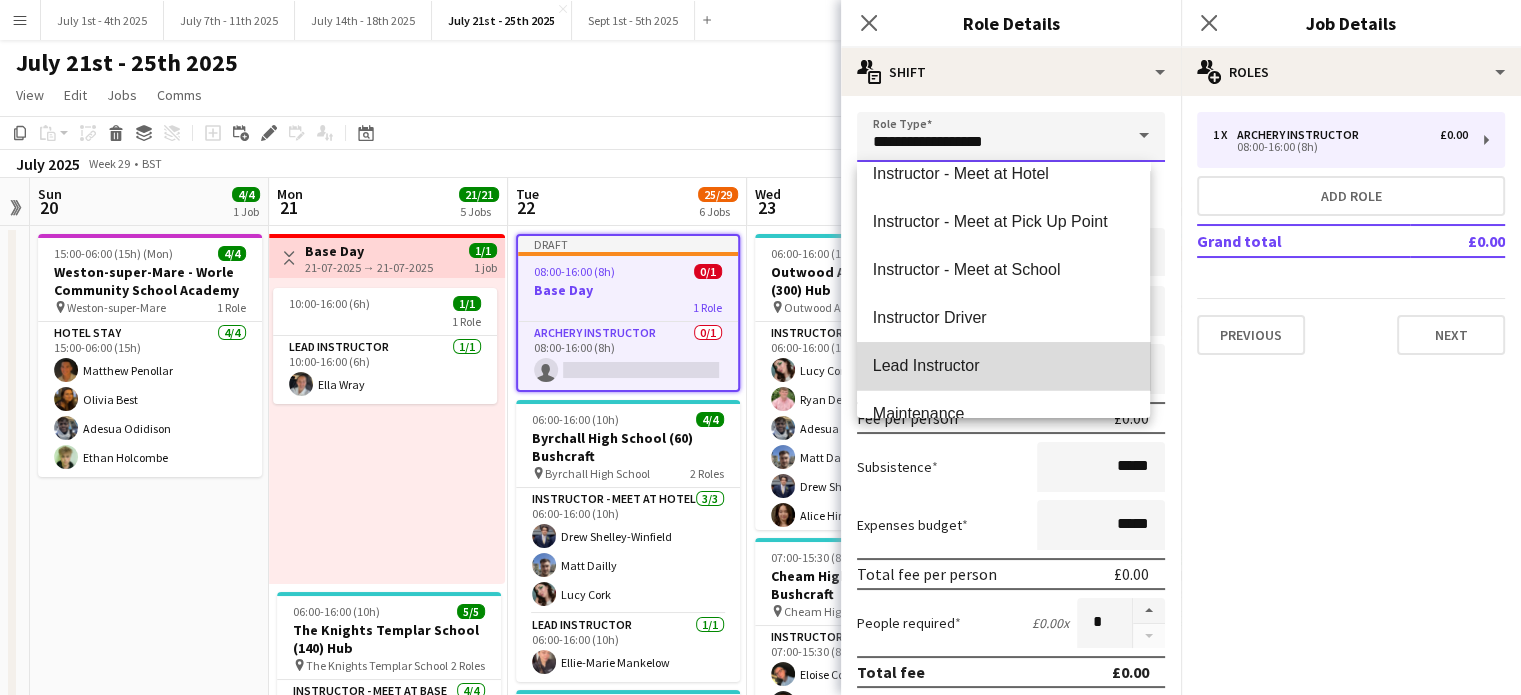 type on "*******" 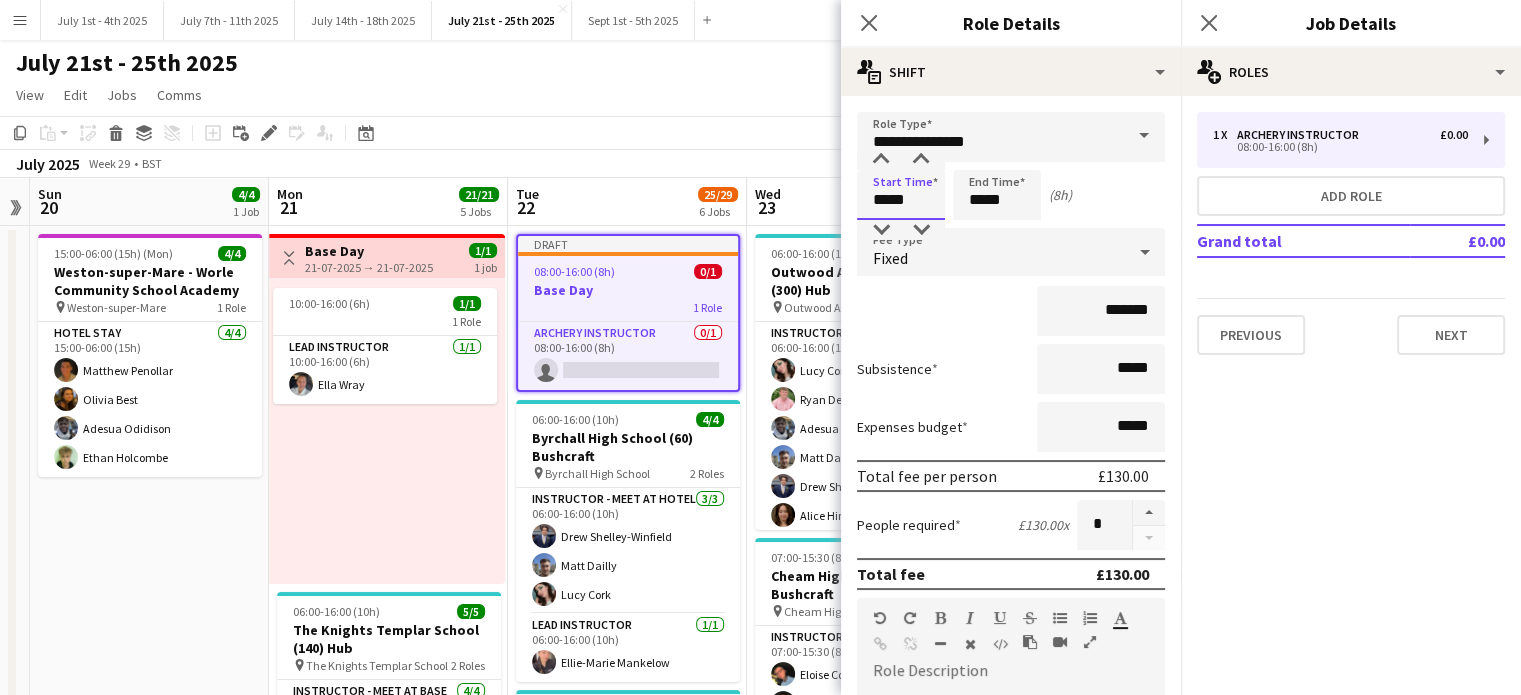 drag, startPoint x: 916, startPoint y: 198, endPoint x: 872, endPoint y: 204, distance: 44.407207 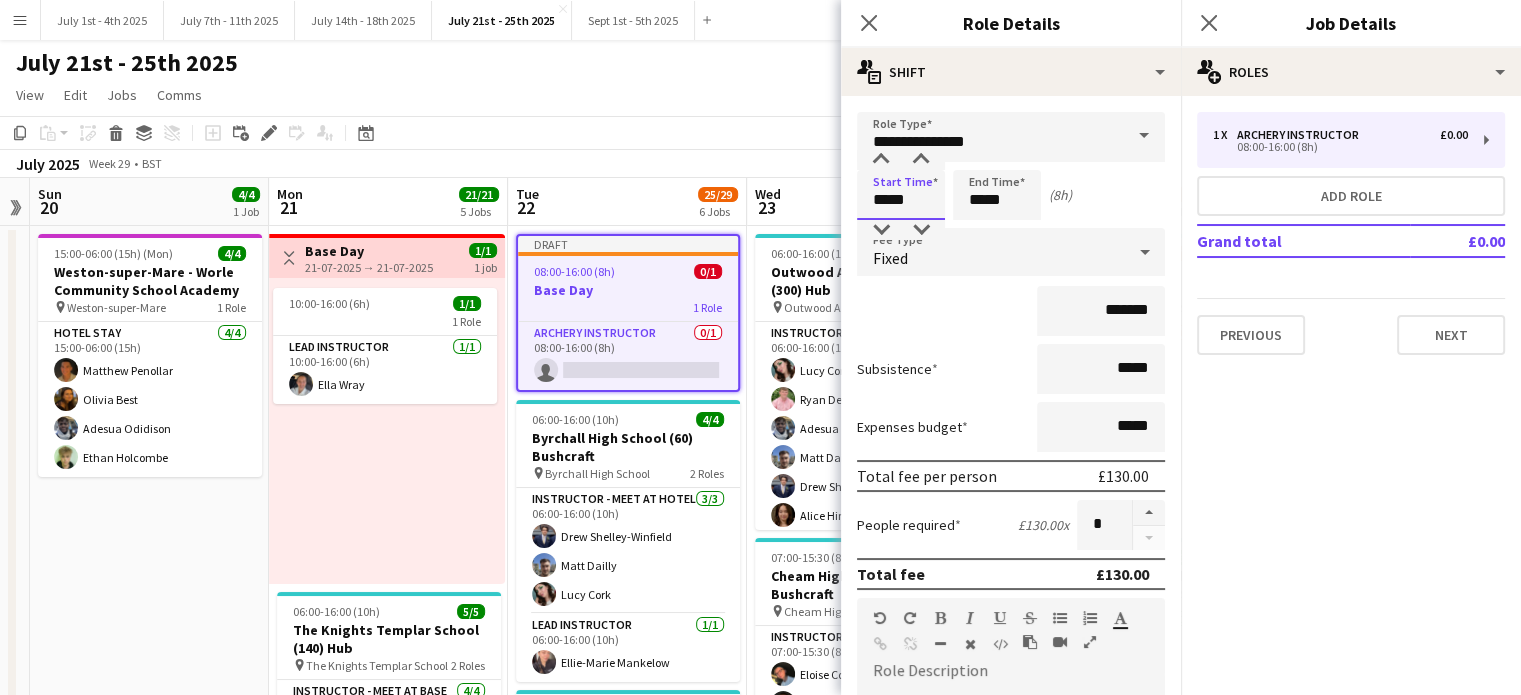 click on "*****" at bounding box center [901, 195] 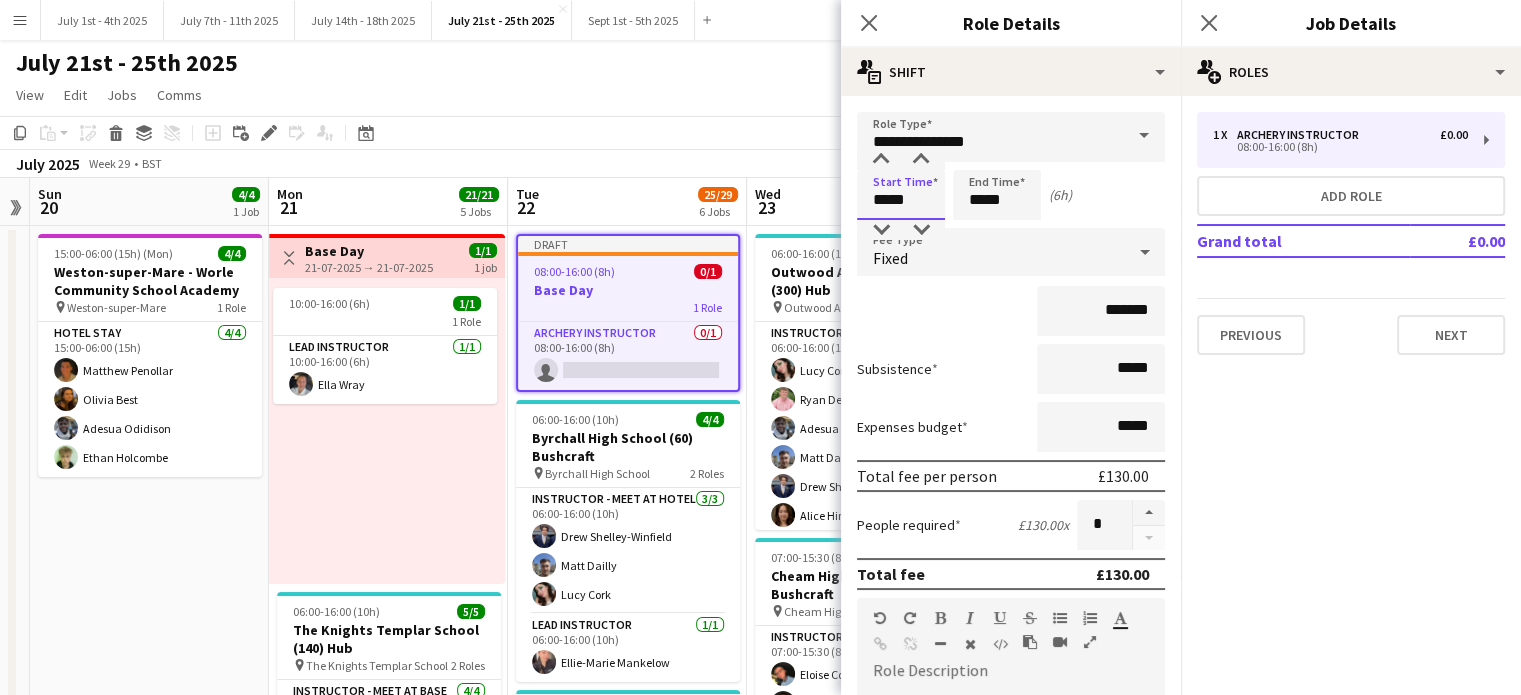 type on "*****" 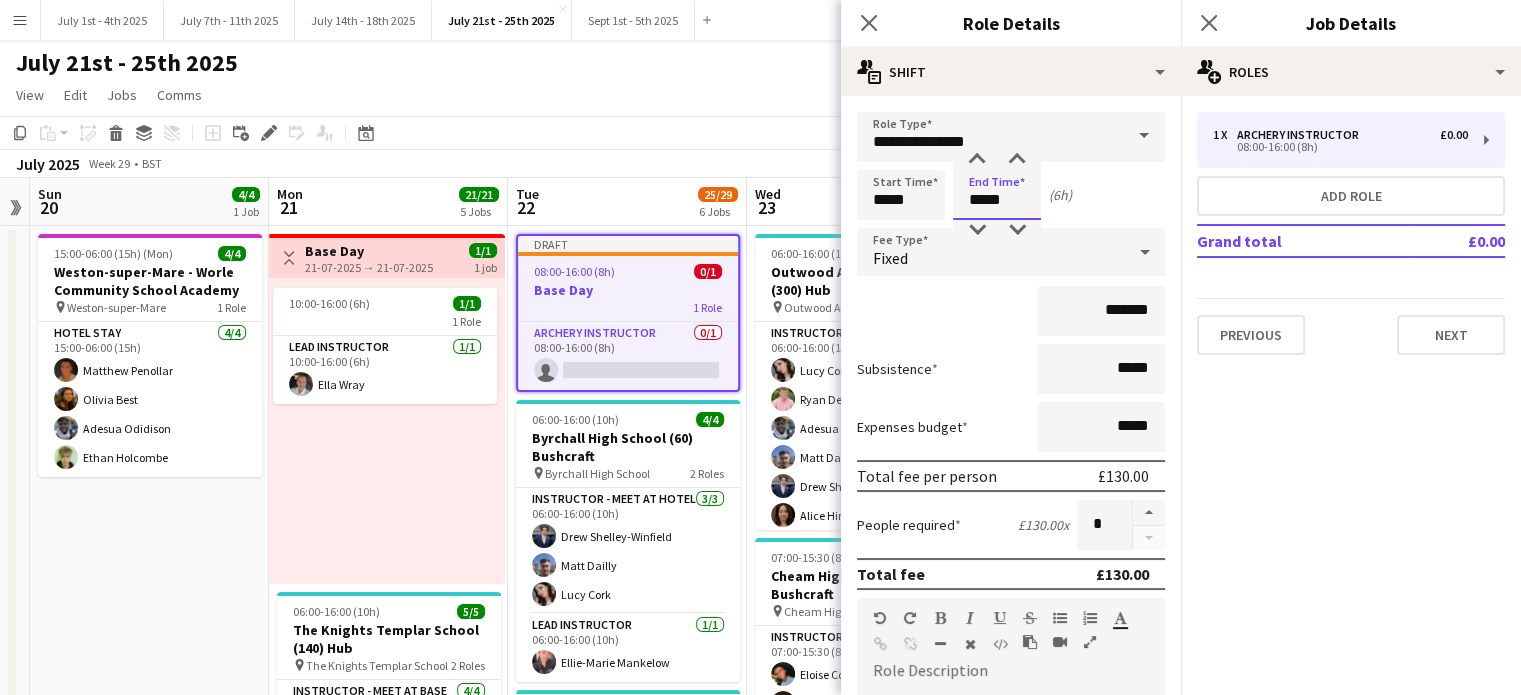 type on "*****" 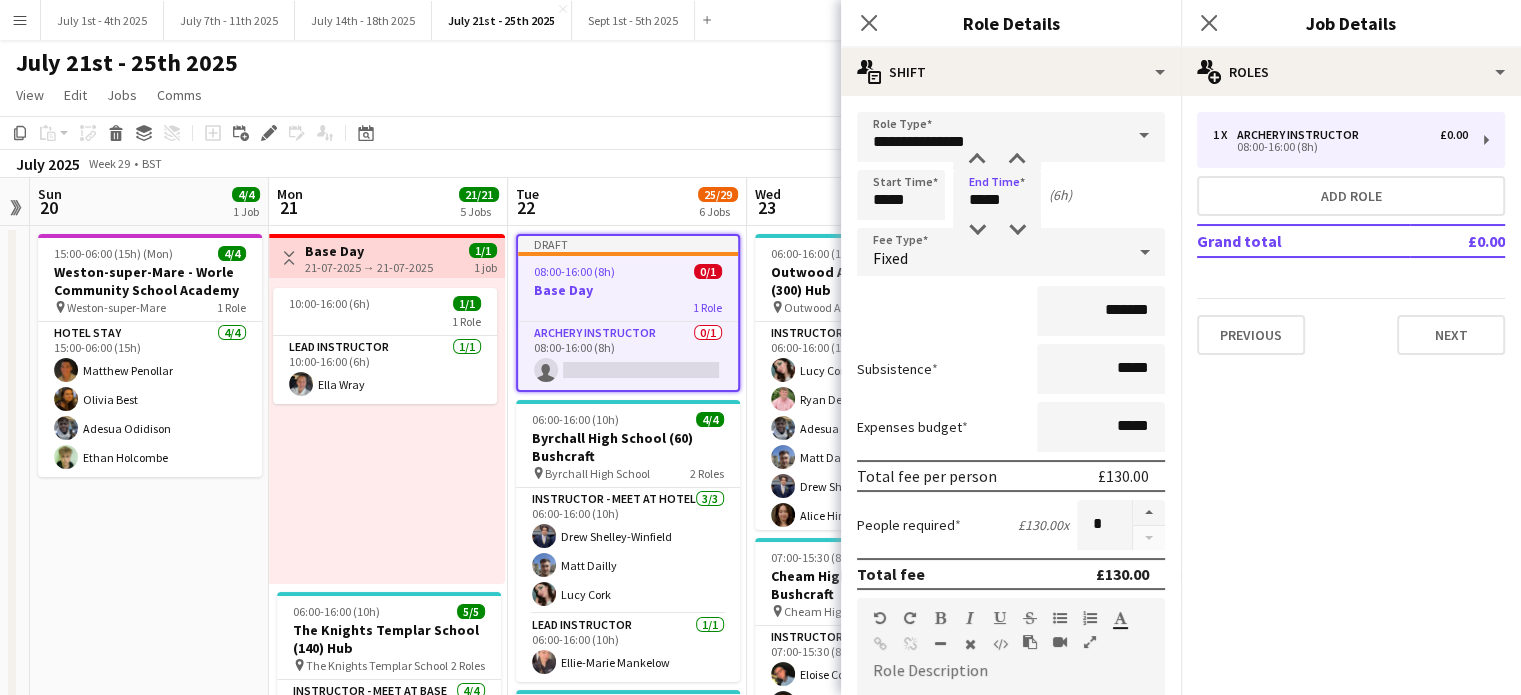 click on "Fixed" at bounding box center (991, 252) 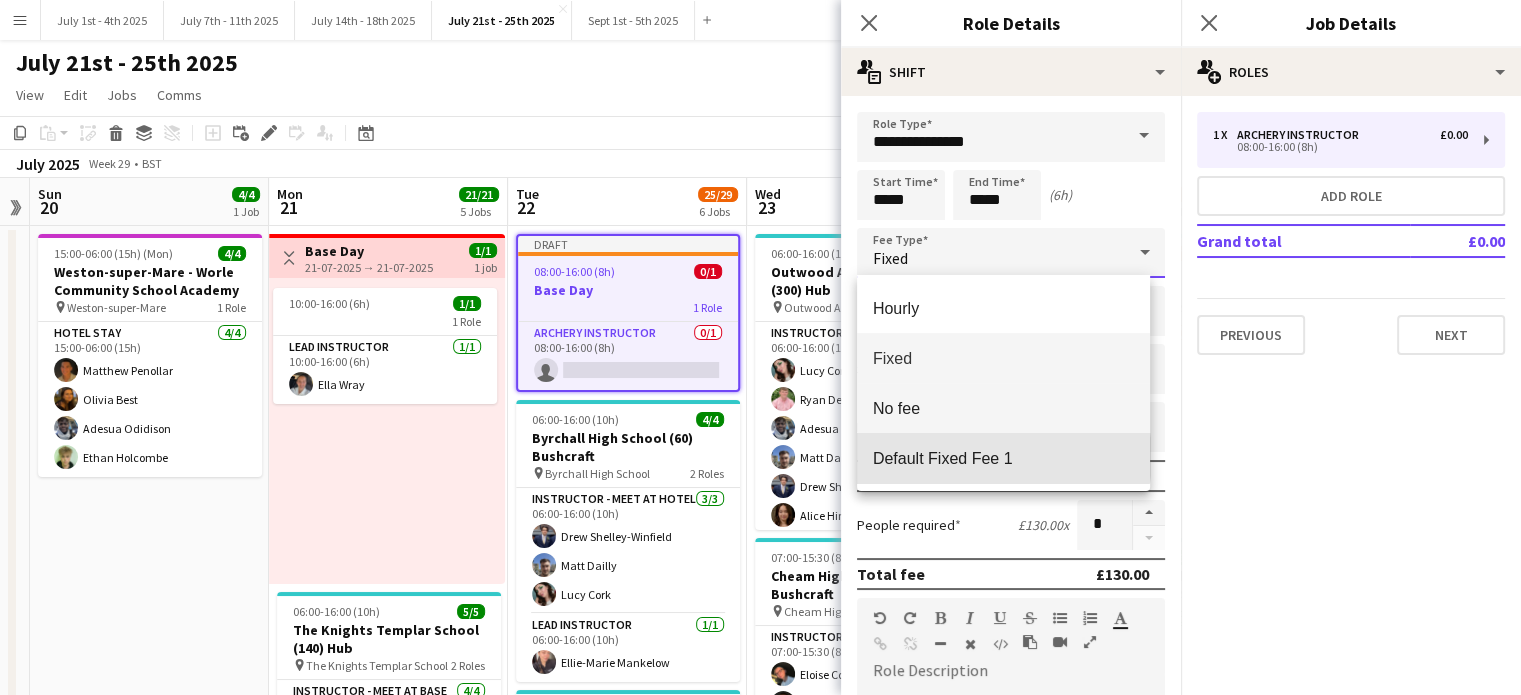 drag, startPoint x: 976, startPoint y: 457, endPoint x: 972, endPoint y: 427, distance: 30.265491 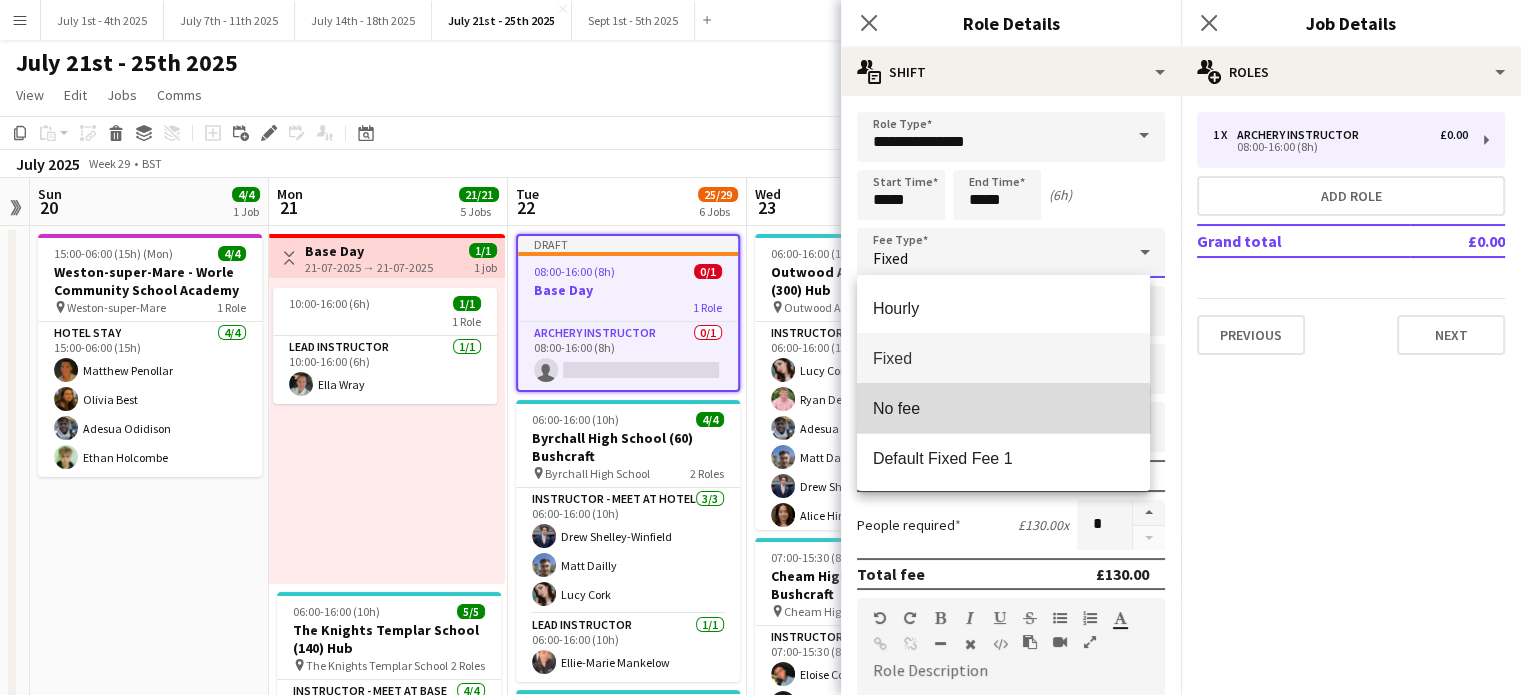 click on "No fee" at bounding box center [1003, 408] 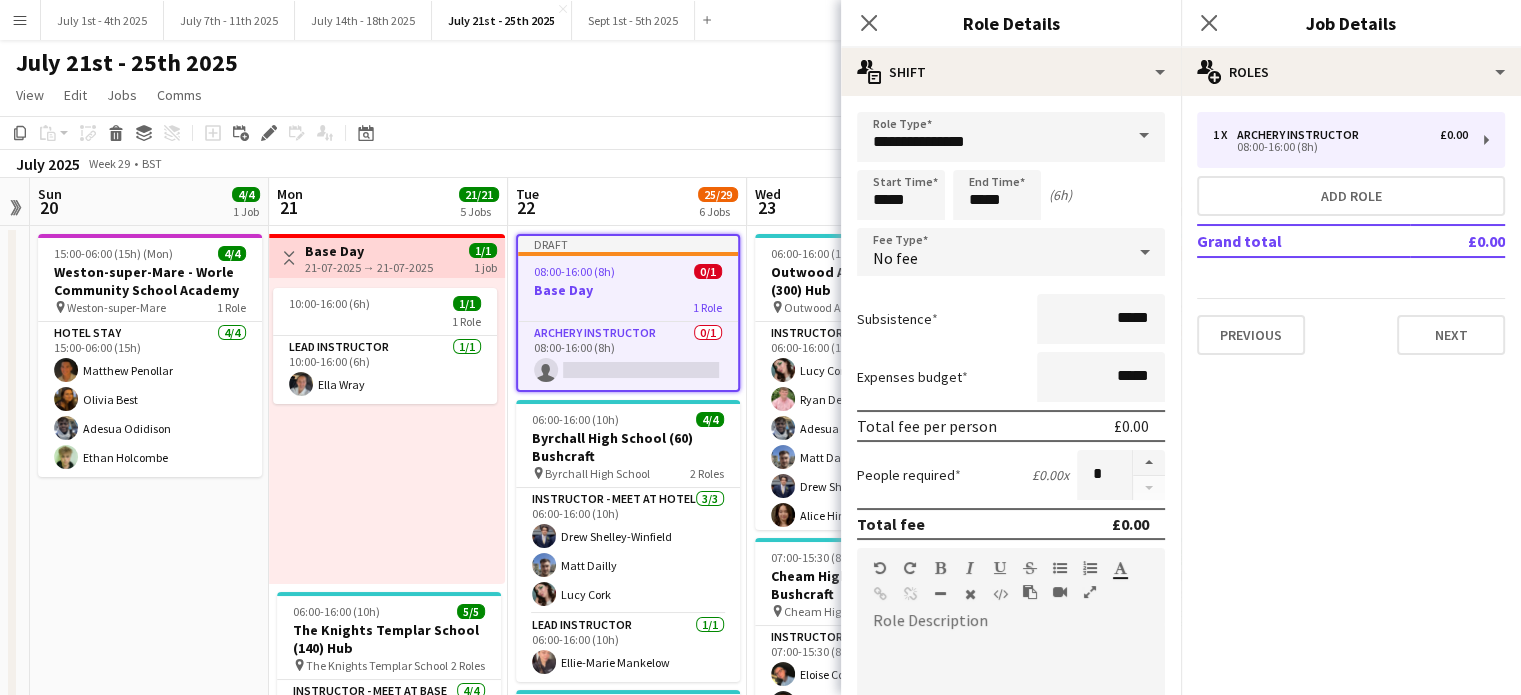 click on "Total fee per person" at bounding box center [927, 426] 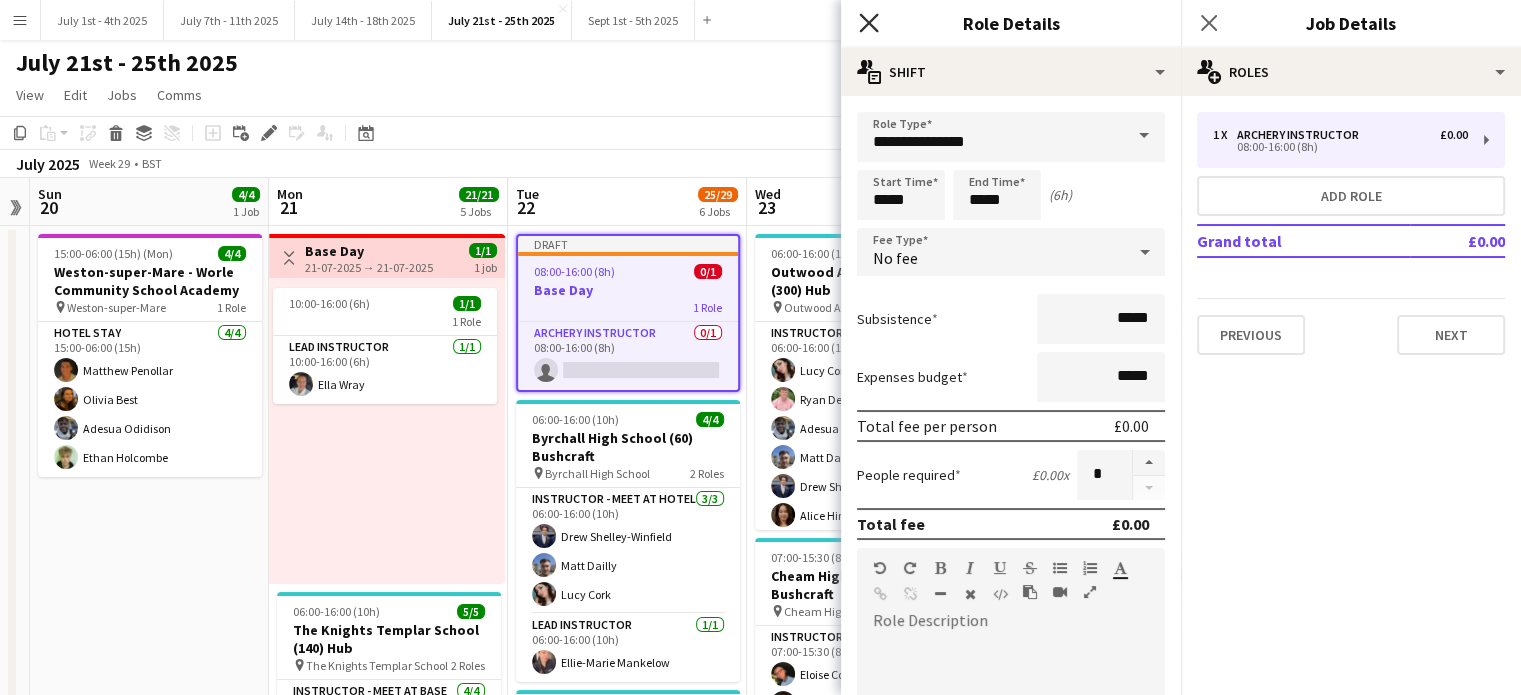 click on "Close pop-in" 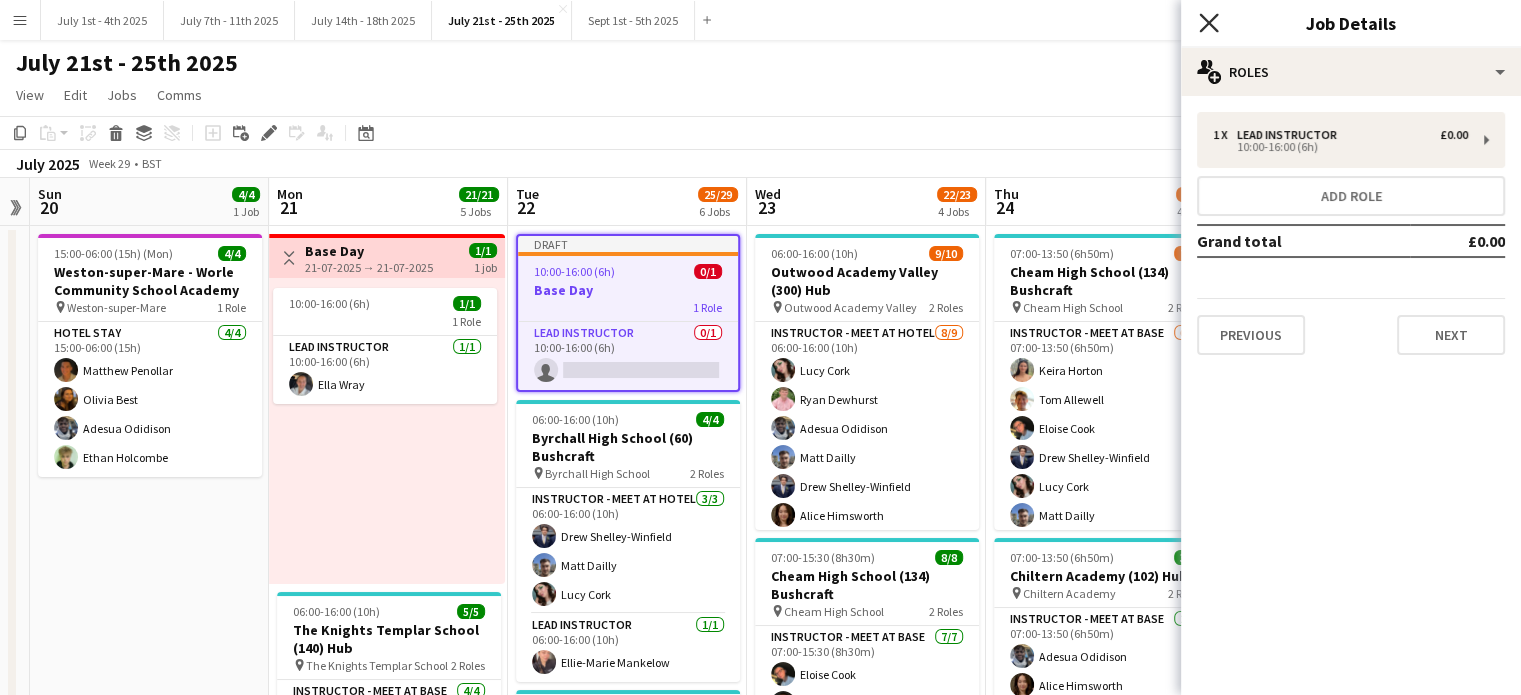click on "Close pop-in" 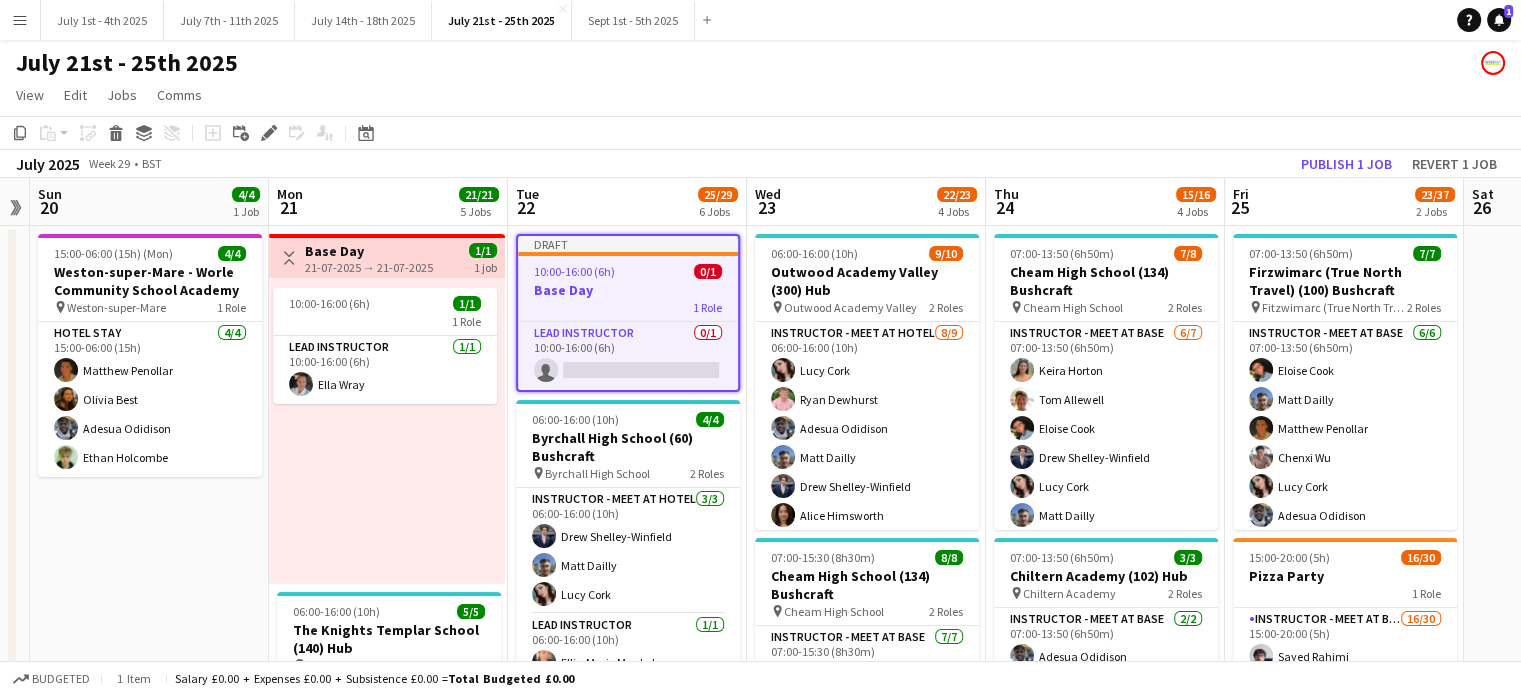 click on "Base Day" at bounding box center [628, 290] 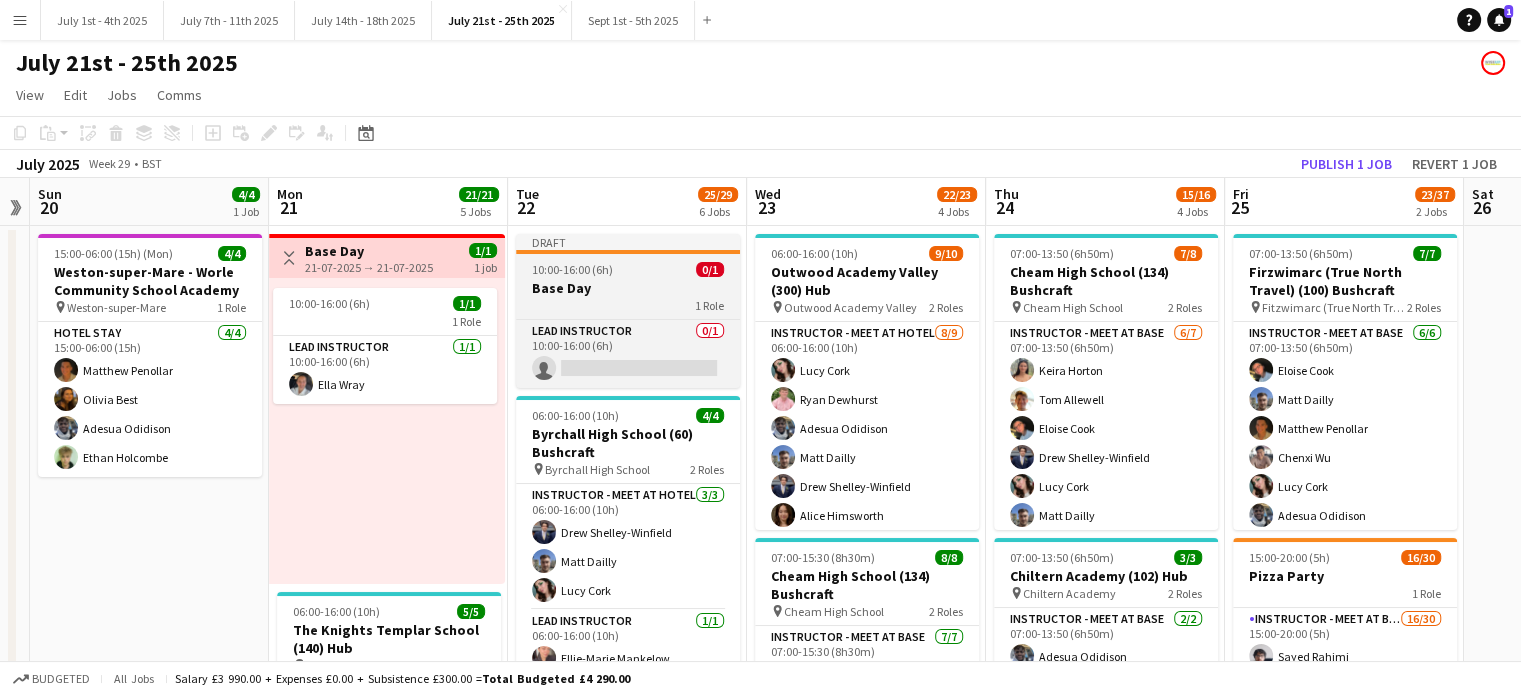 click on "Base Day" at bounding box center [628, 288] 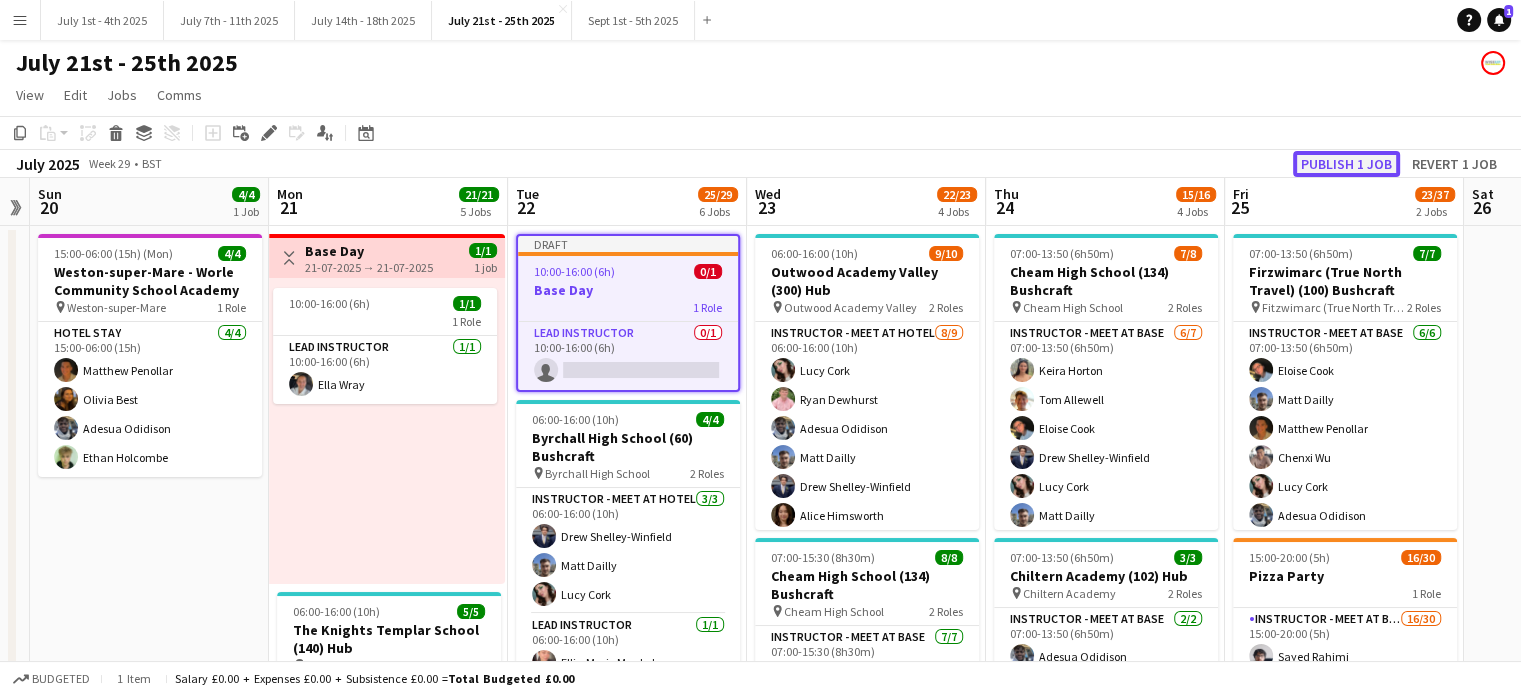 click on "Publish 1 job" 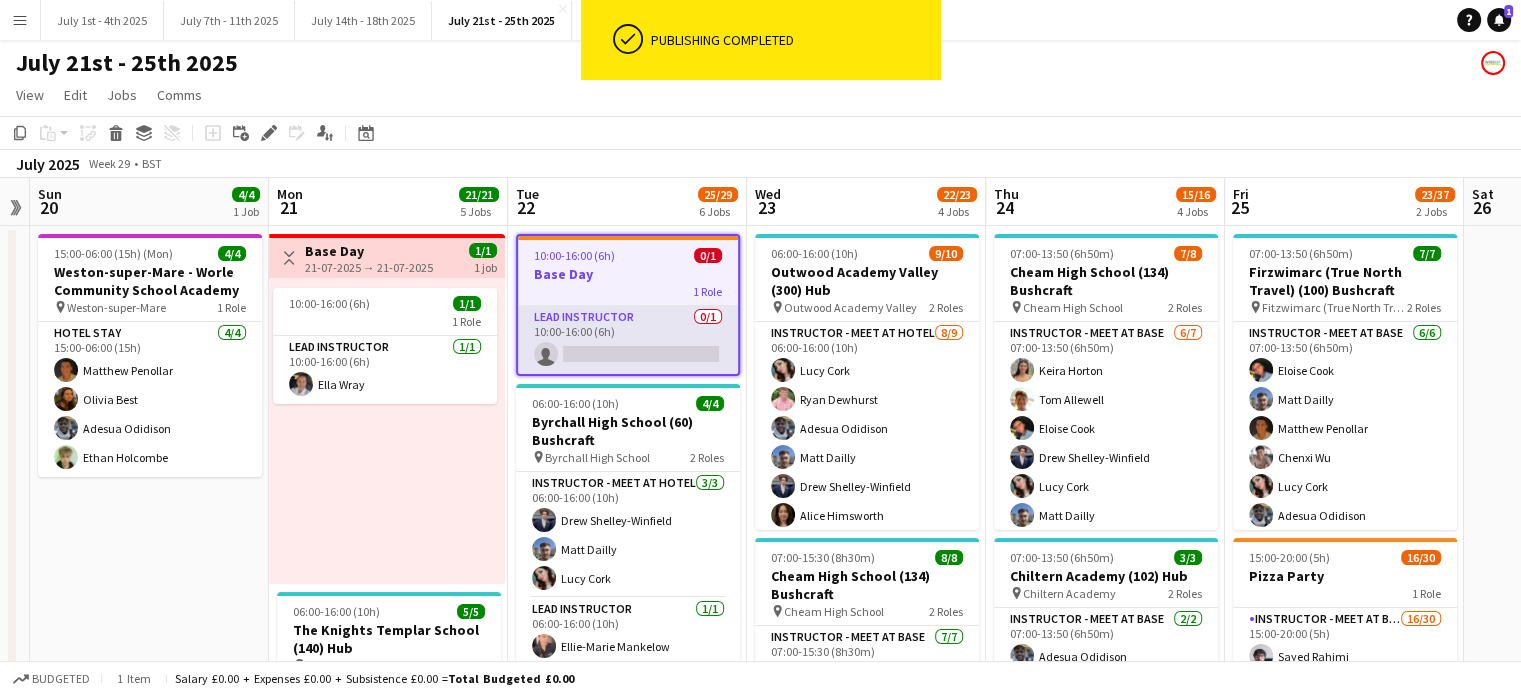 click on "Lead Instructor   0/1   10:00-16:00 (6h)
single-neutral-actions" at bounding box center [628, 340] 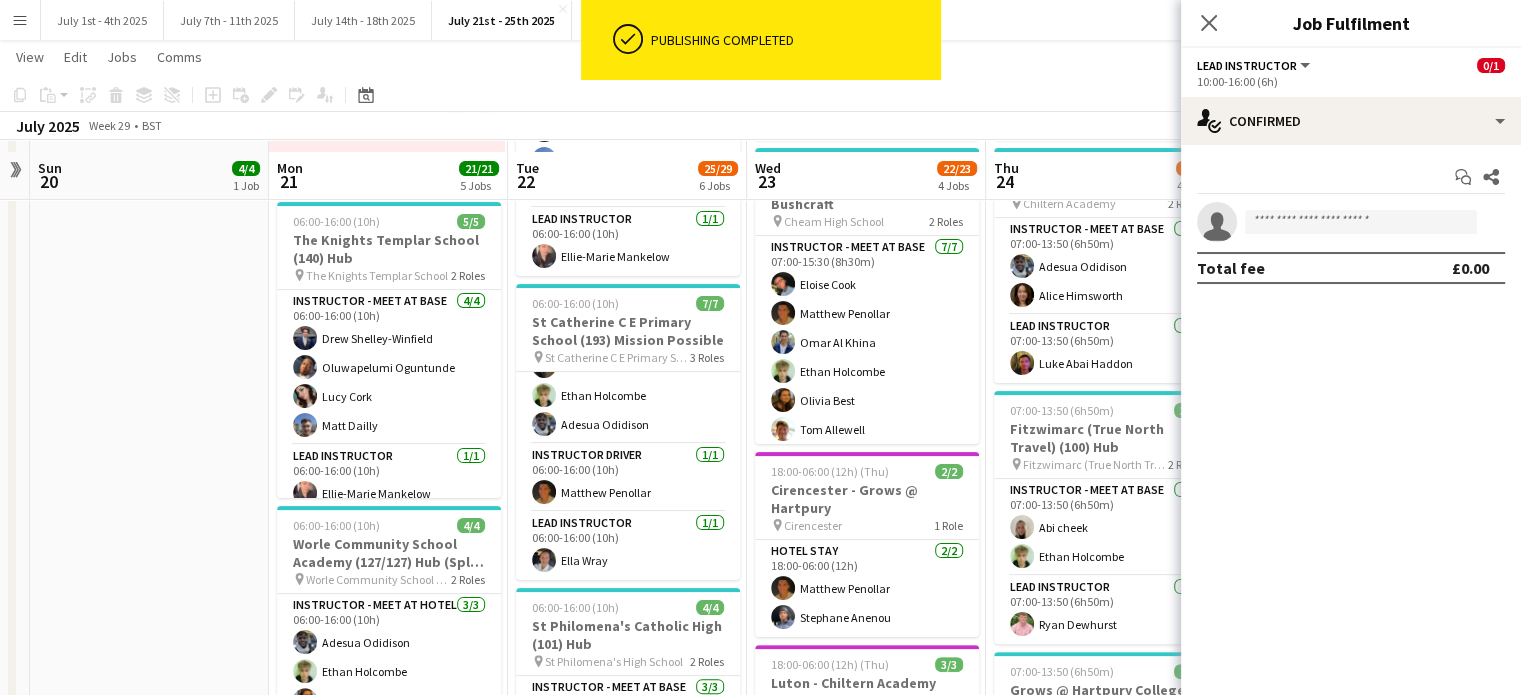 scroll, scrollTop: 400, scrollLeft: 0, axis: vertical 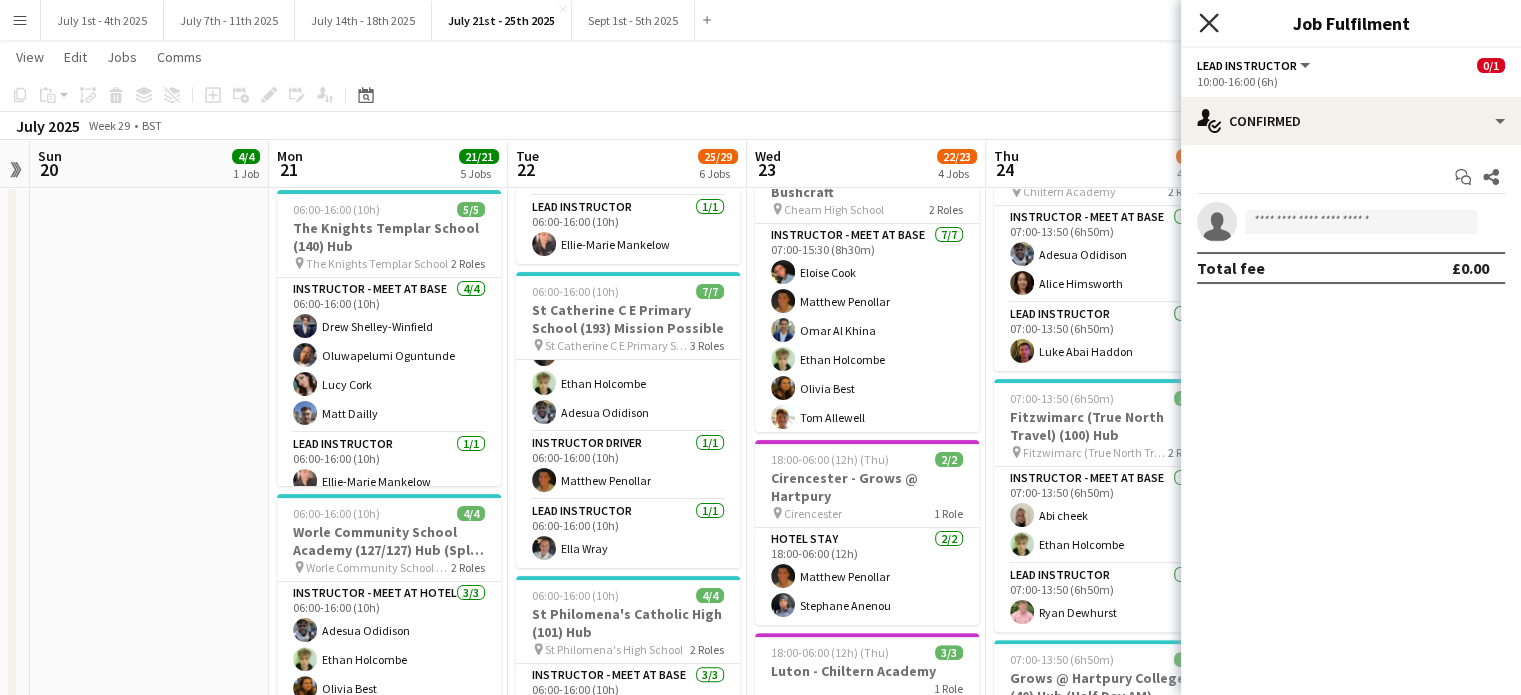 click on "Close pop-in" 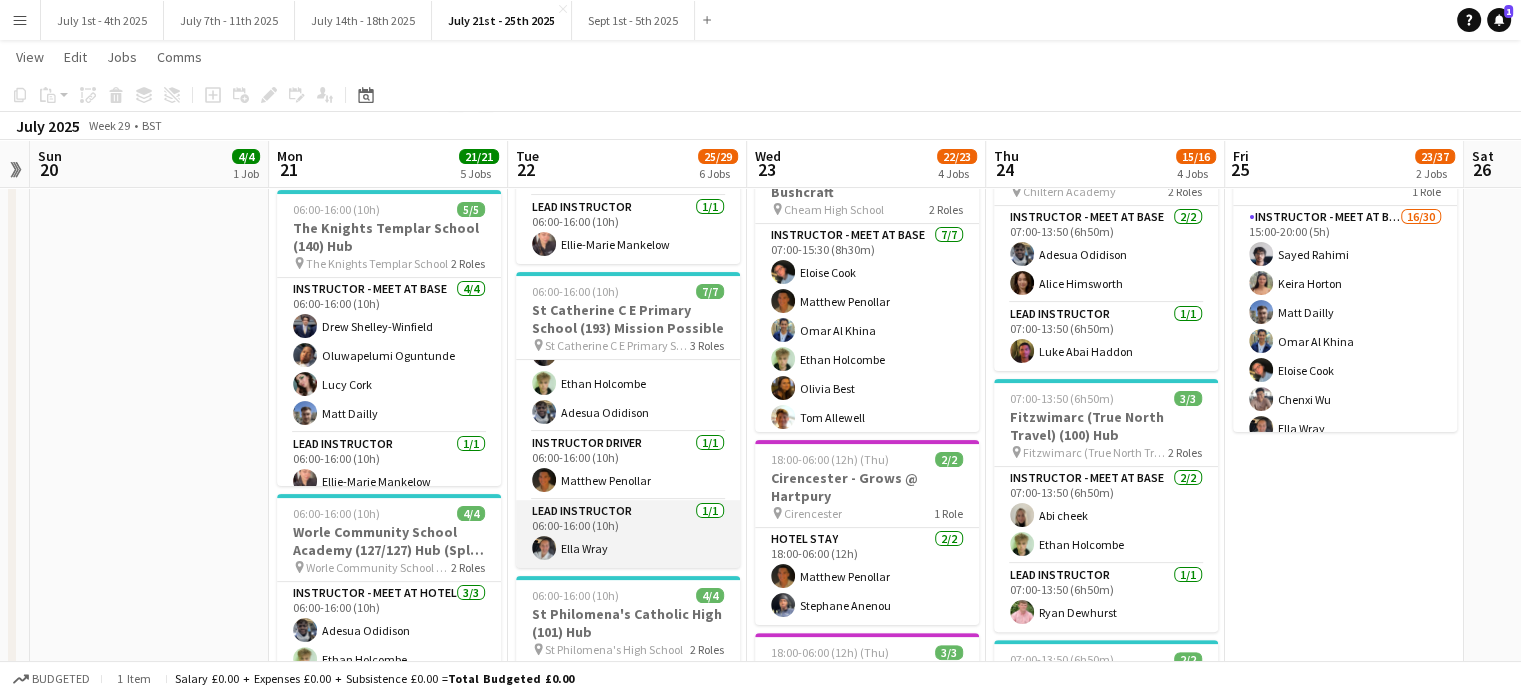 click on "Lead Instructor   1/1   06:00-16:00 (10h)
Ella Wray" at bounding box center (628, 534) 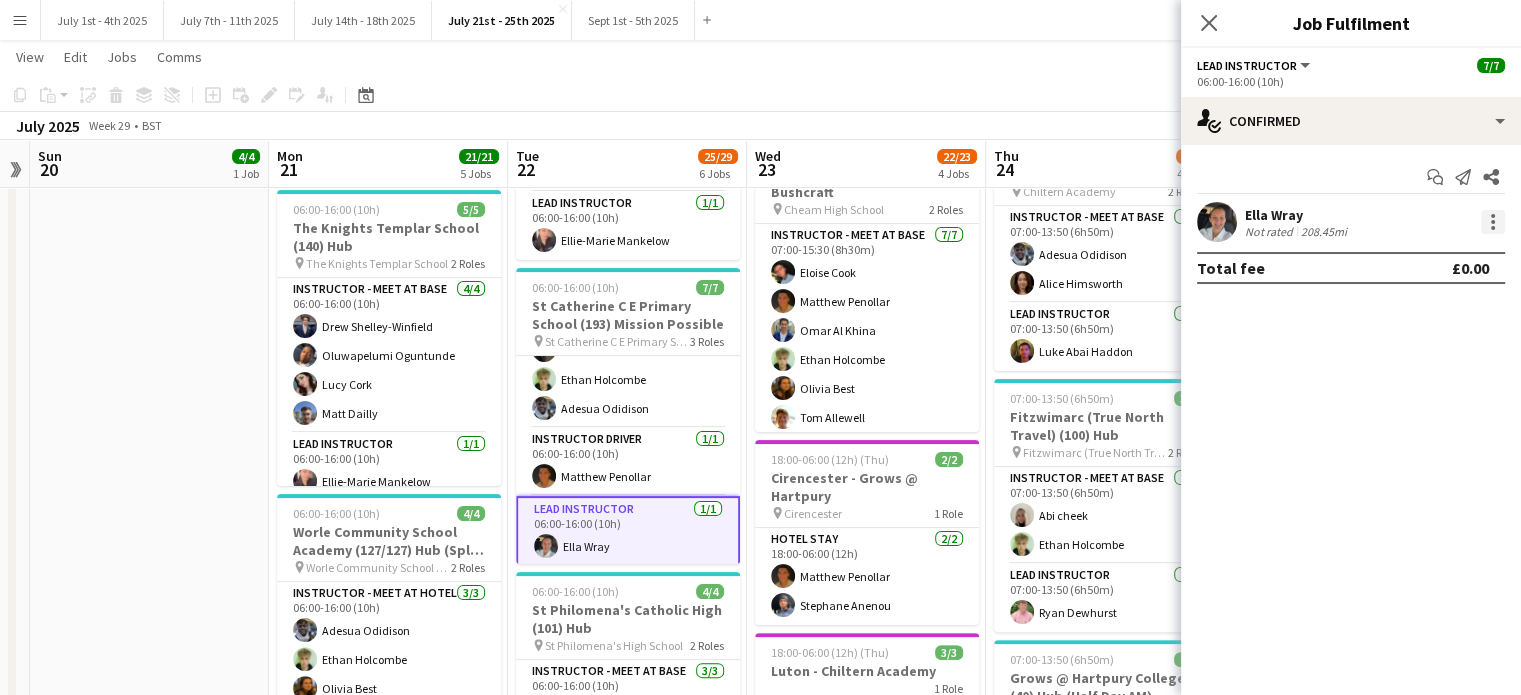 click at bounding box center (1493, 222) 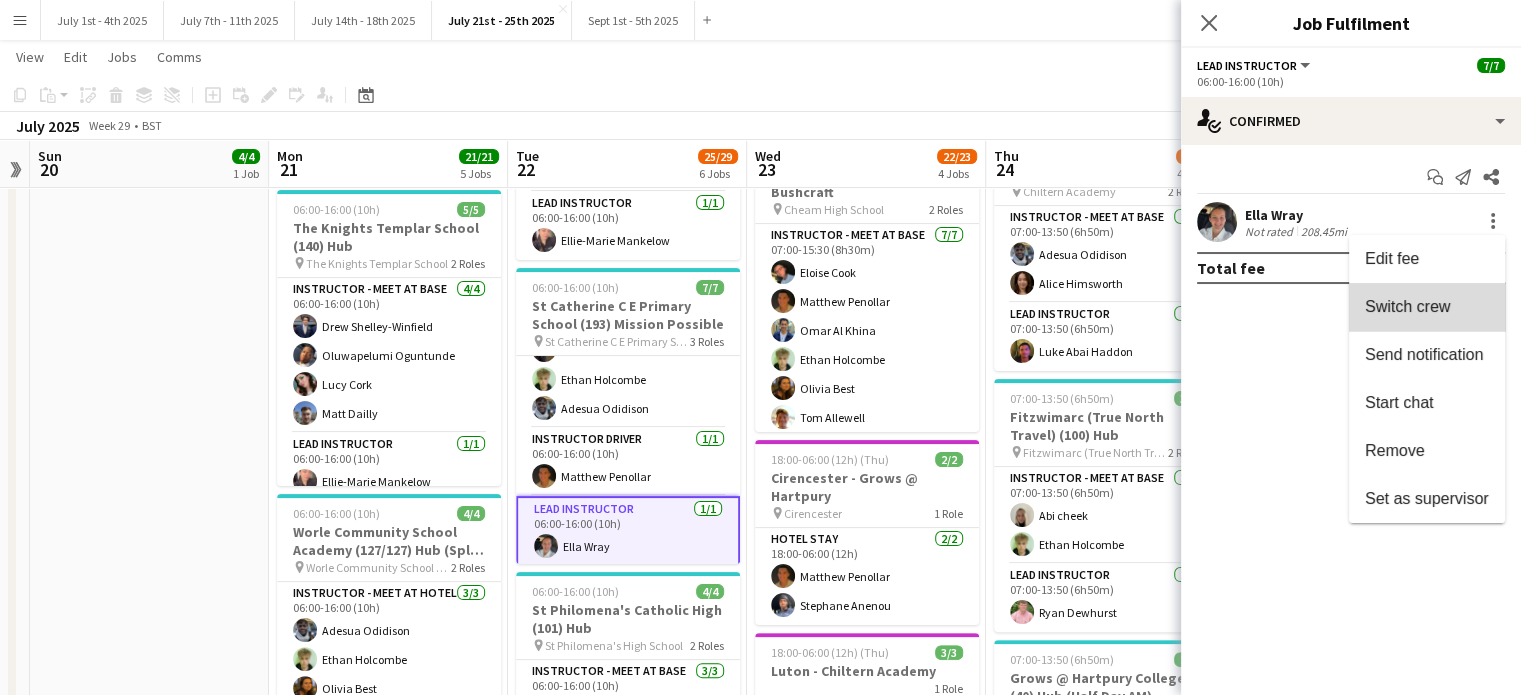 click on "Switch crew" at bounding box center [1427, 307] 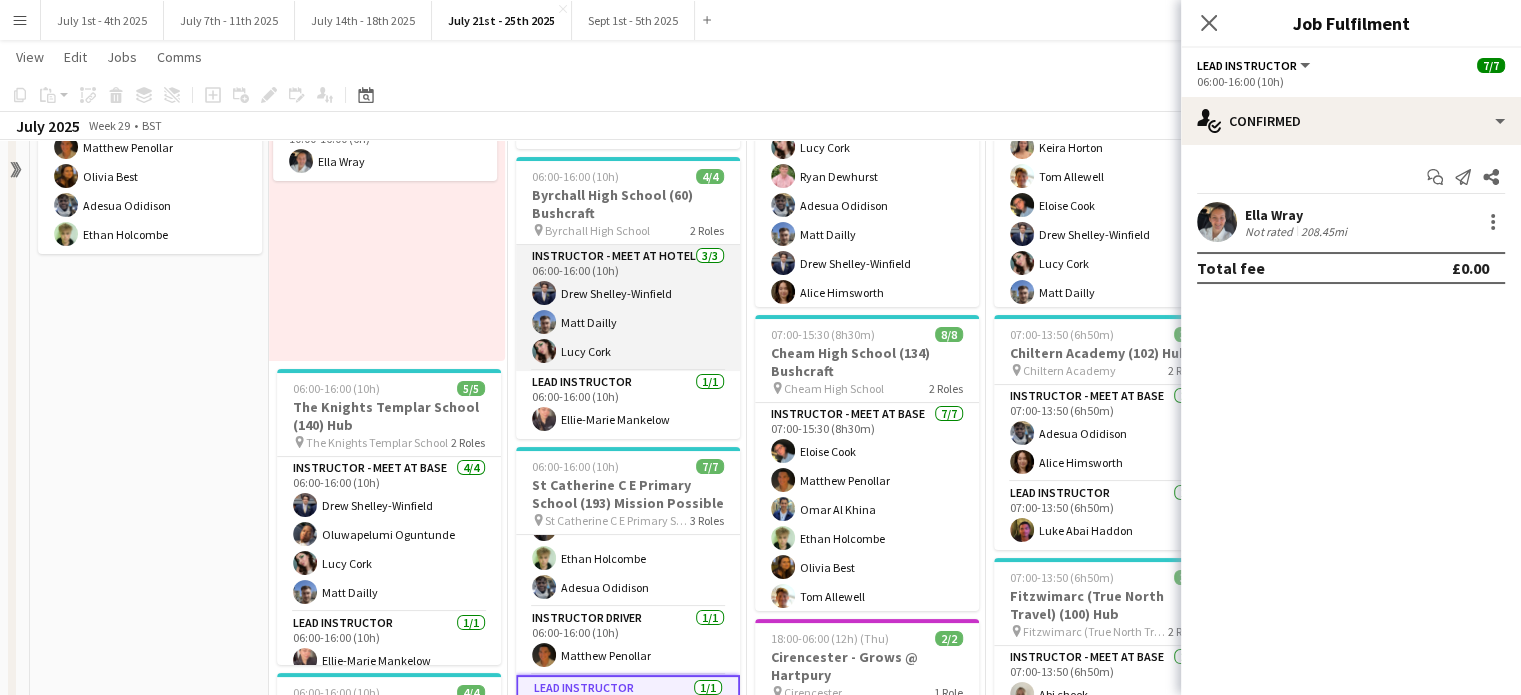 scroll, scrollTop: 100, scrollLeft: 0, axis: vertical 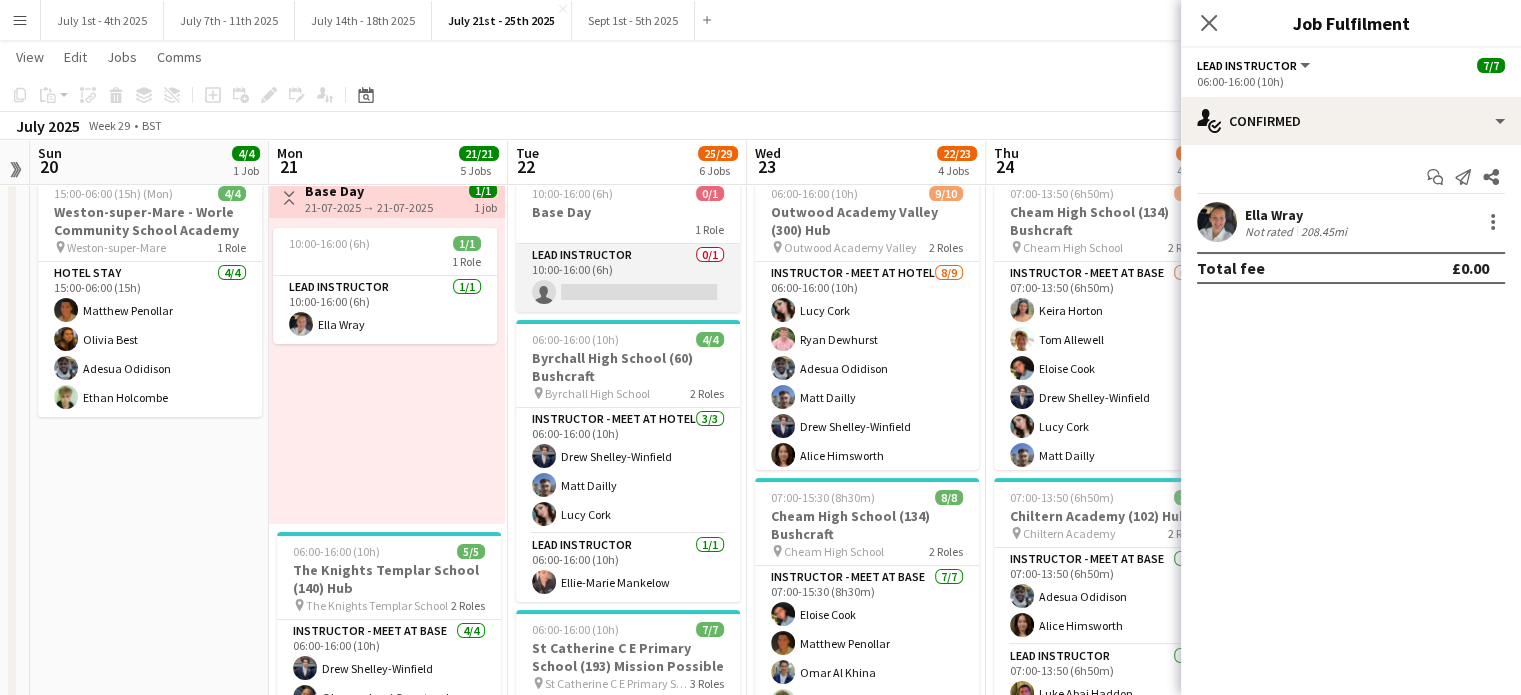 click on "Lead Instructor   0/1   10:00-16:00 (6h)
single-neutral-actions" at bounding box center [628, 278] 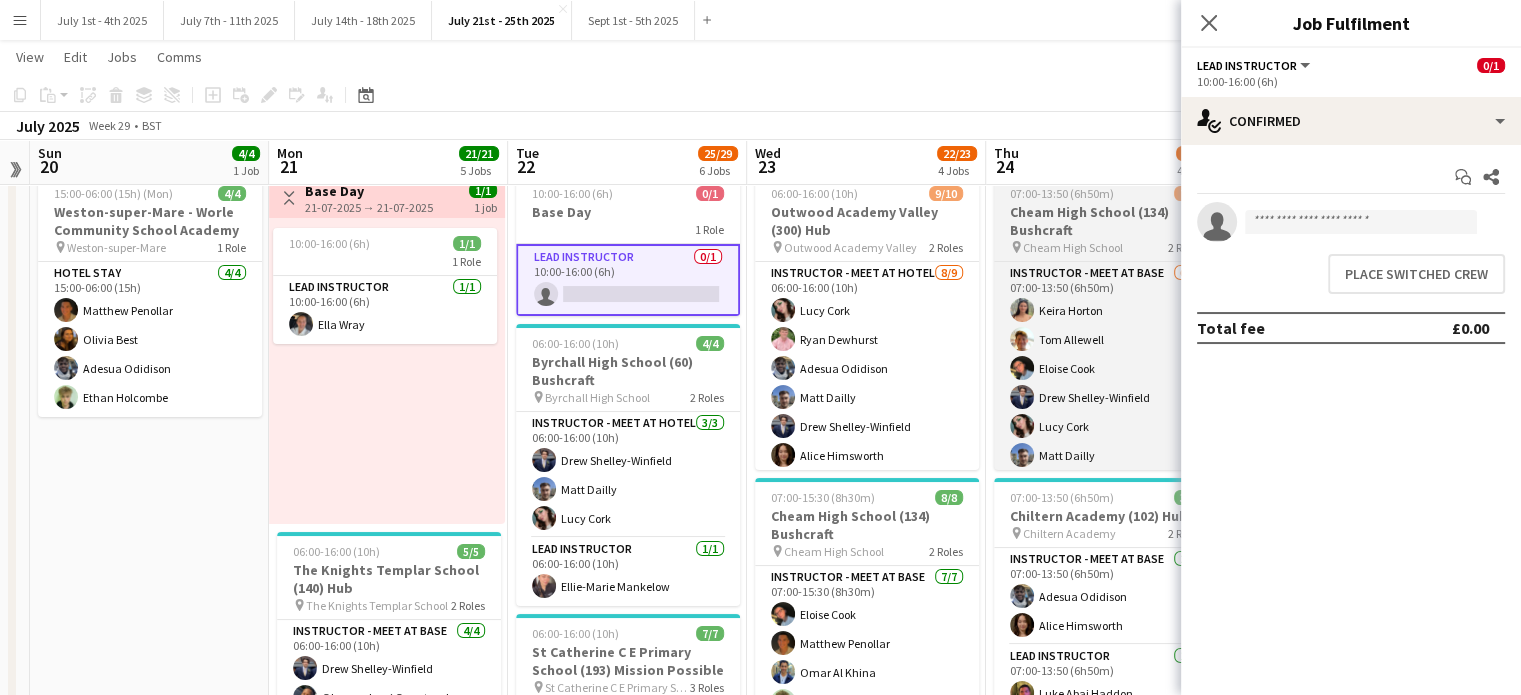 scroll, scrollTop: 0, scrollLeft: 685, axis: horizontal 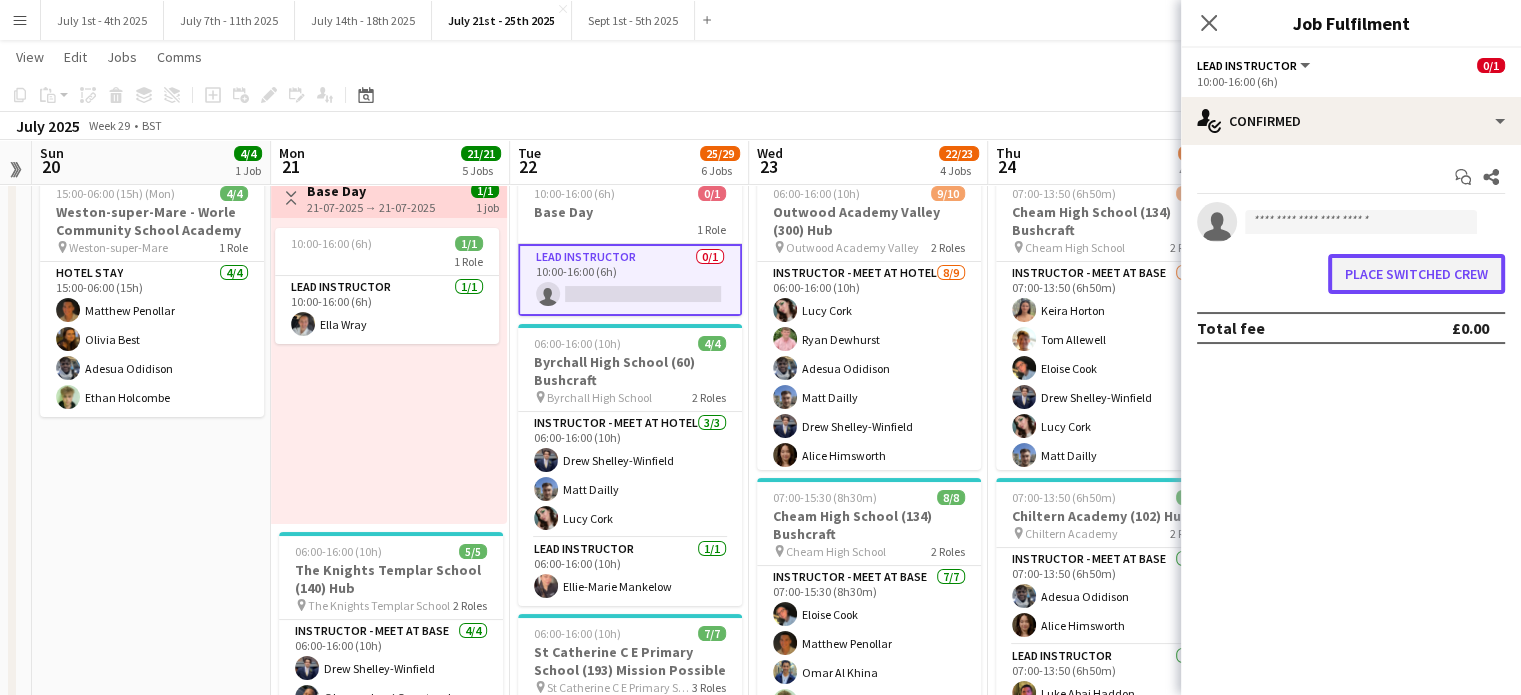 click on "Place switched crew" at bounding box center [1416, 274] 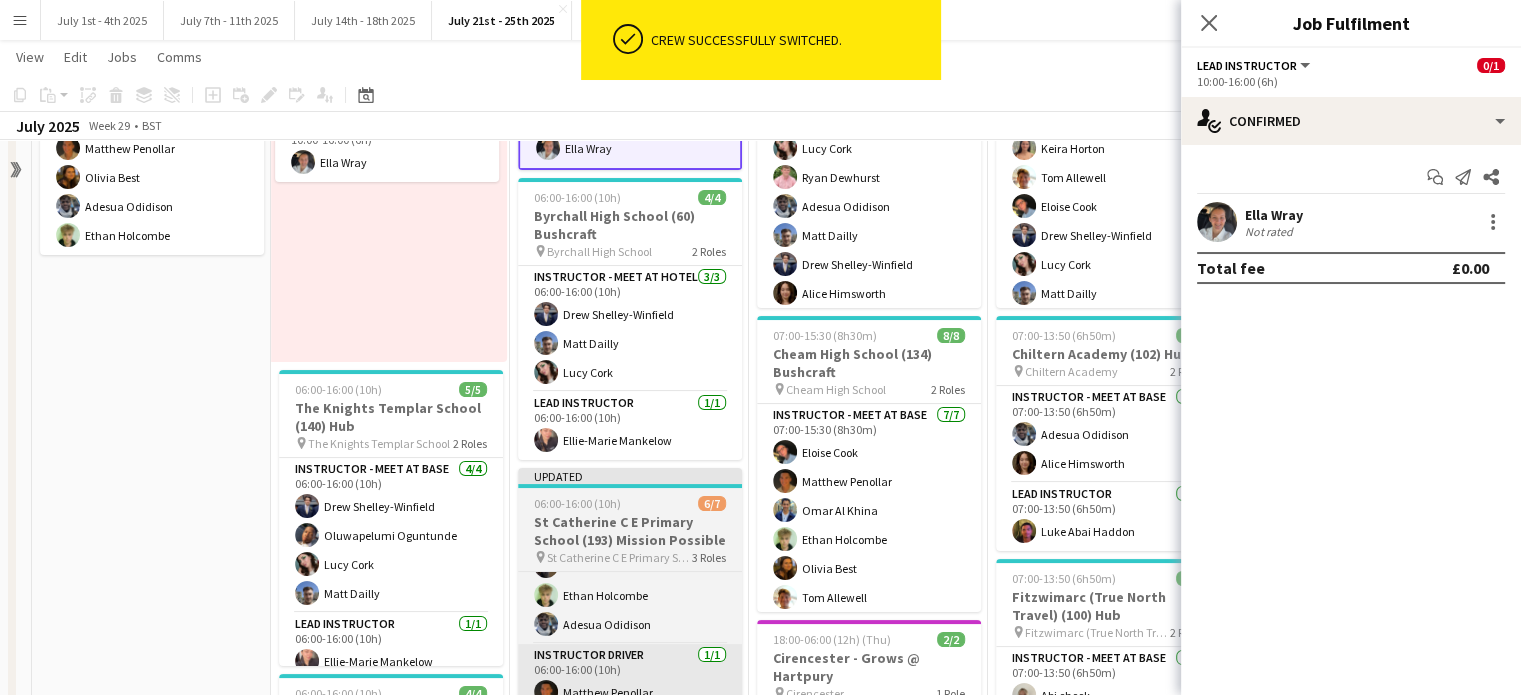 scroll, scrollTop: 300, scrollLeft: 0, axis: vertical 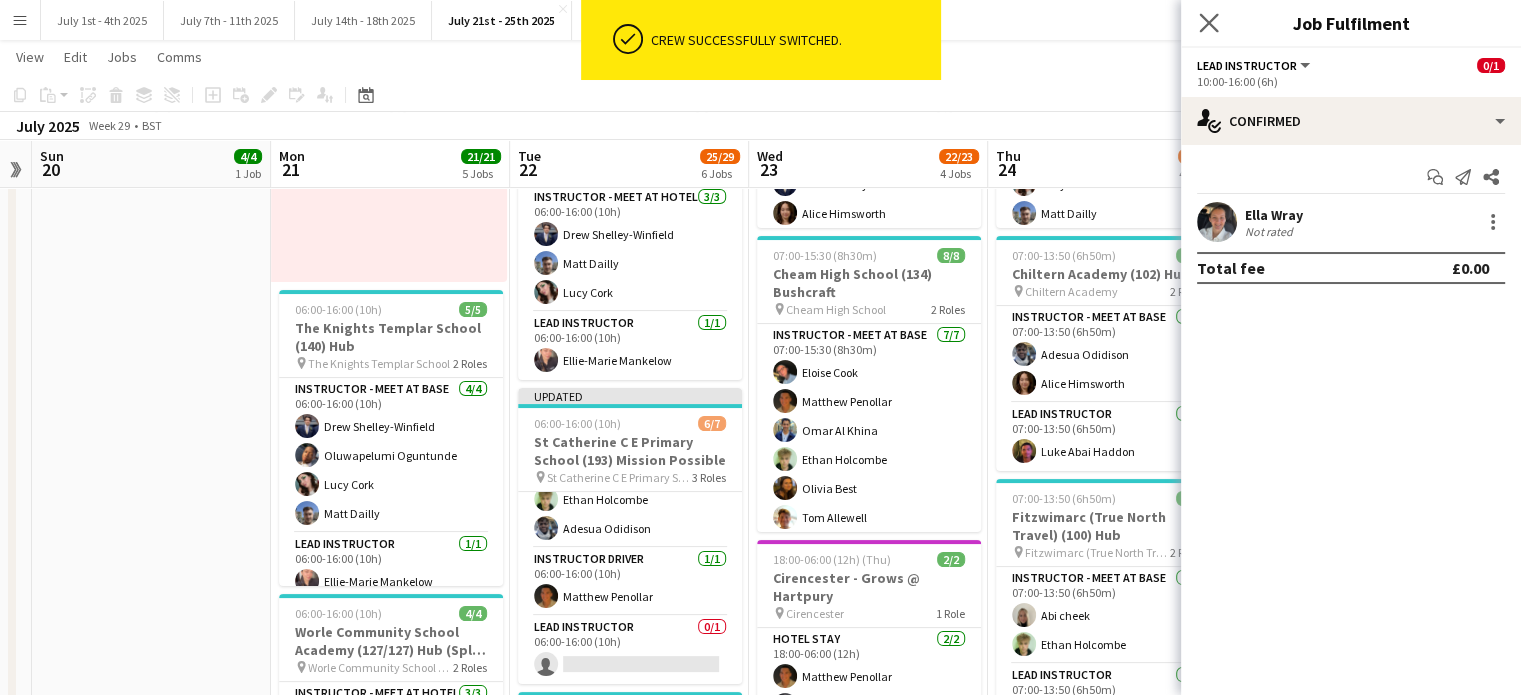 click on "Close pop-in" 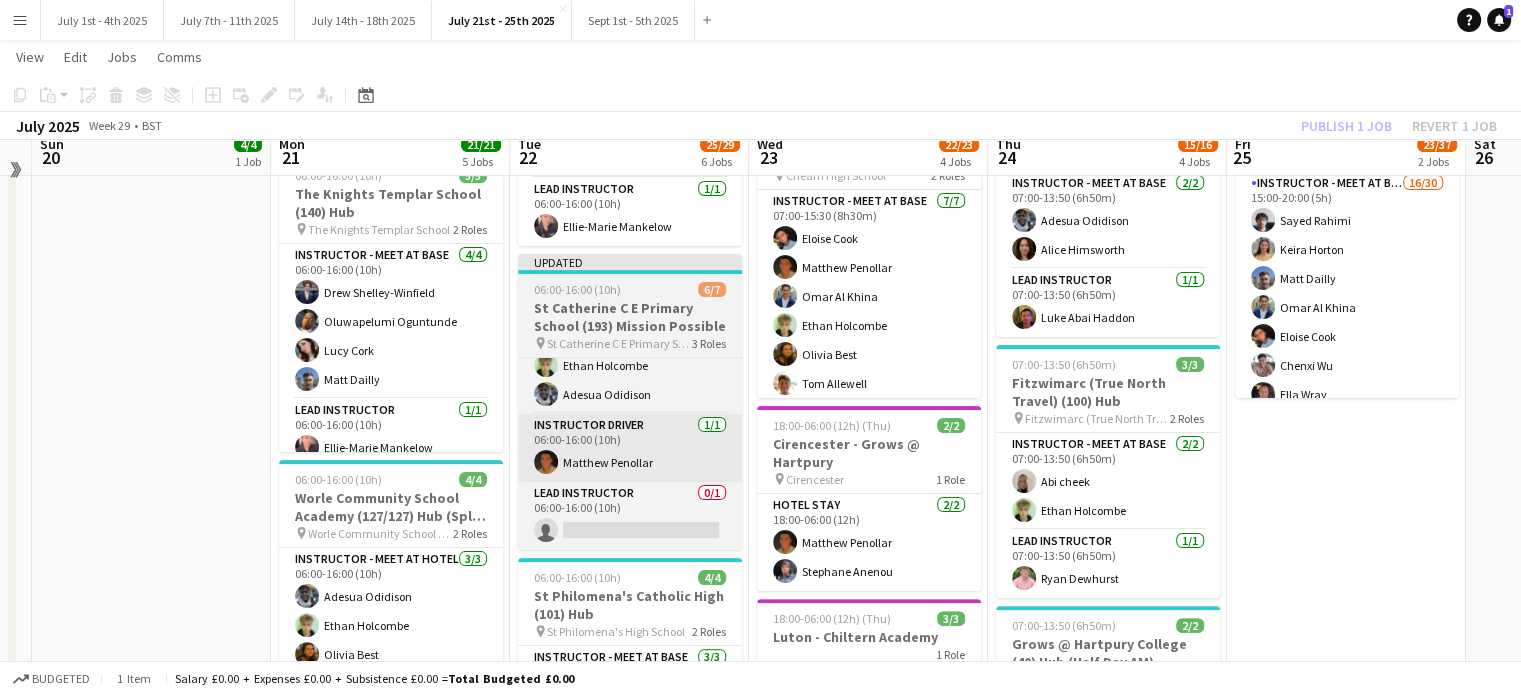 scroll, scrollTop: 400, scrollLeft: 0, axis: vertical 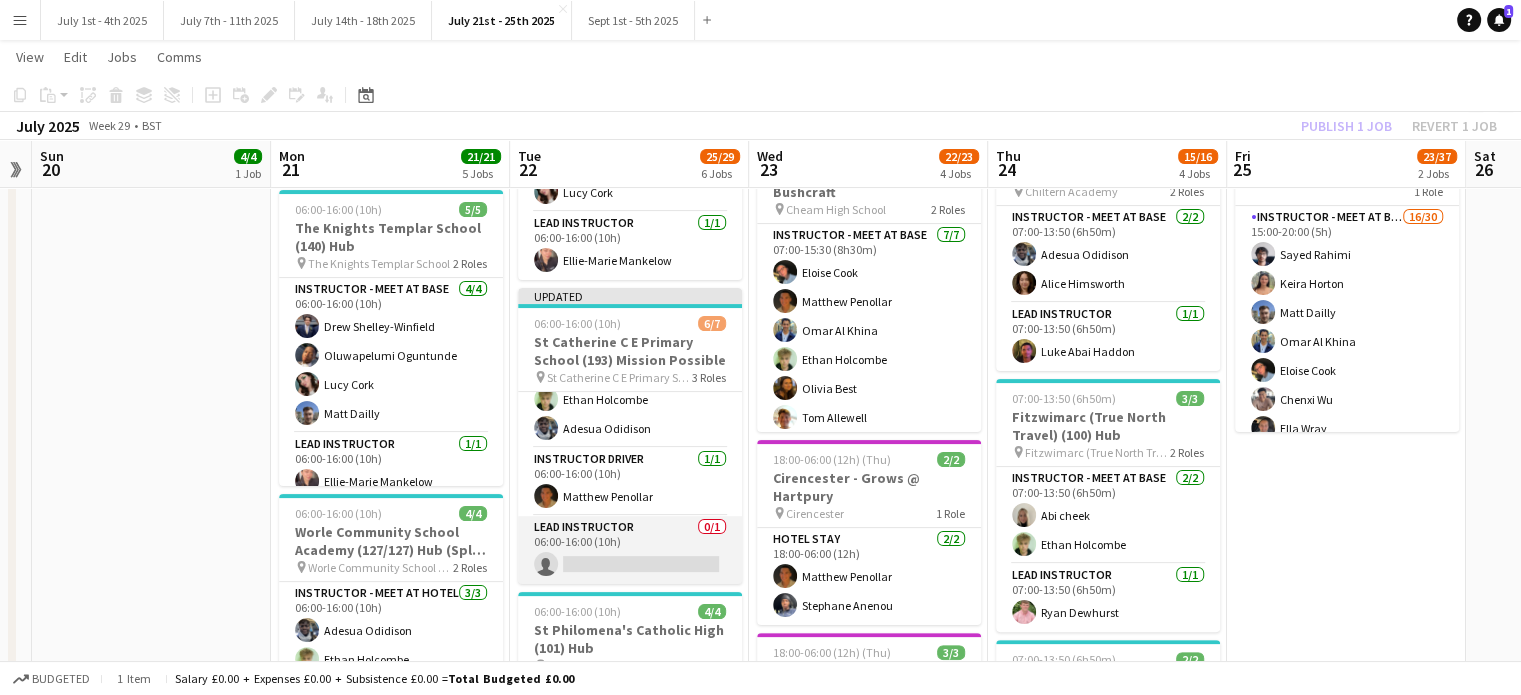 click on "Lead Instructor   0/1   06:00-16:00 (10h)
single-neutral-actions" at bounding box center (630, 550) 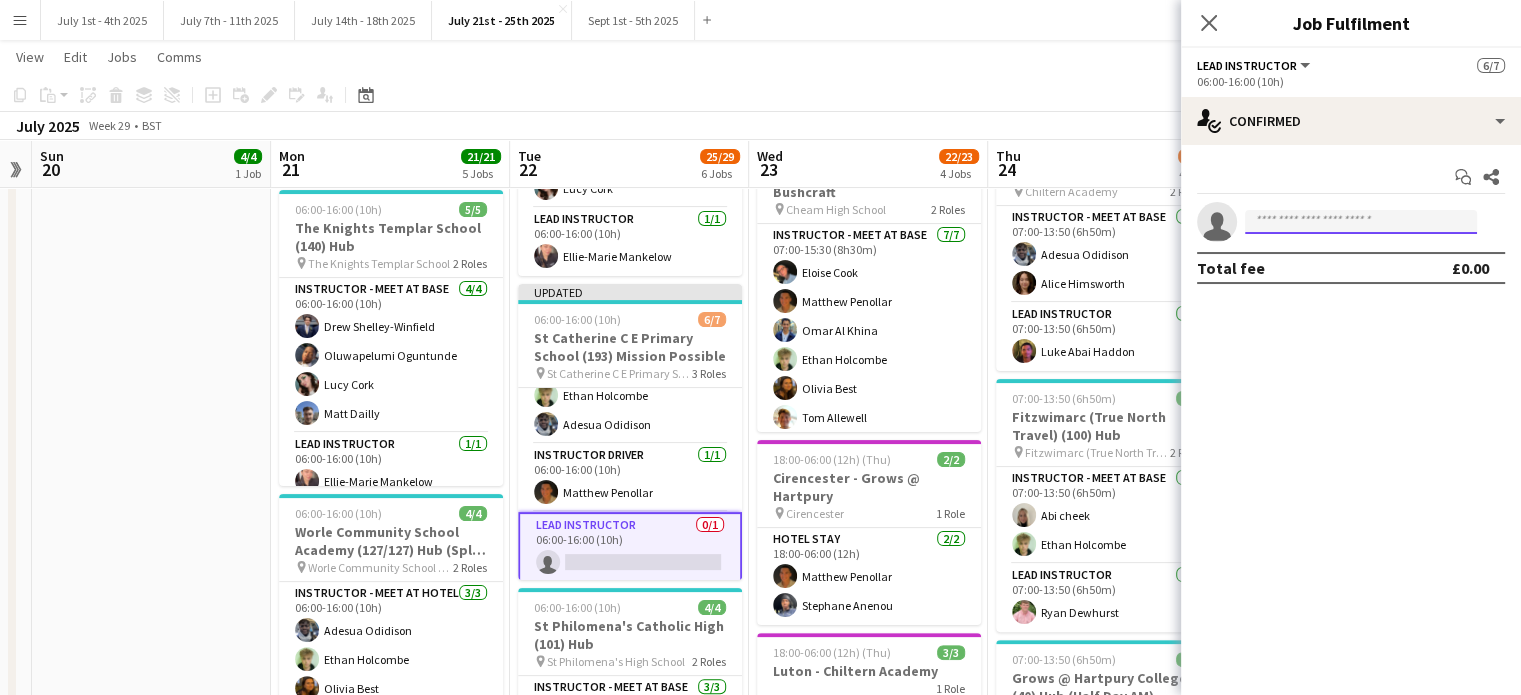 click at bounding box center [1361, 222] 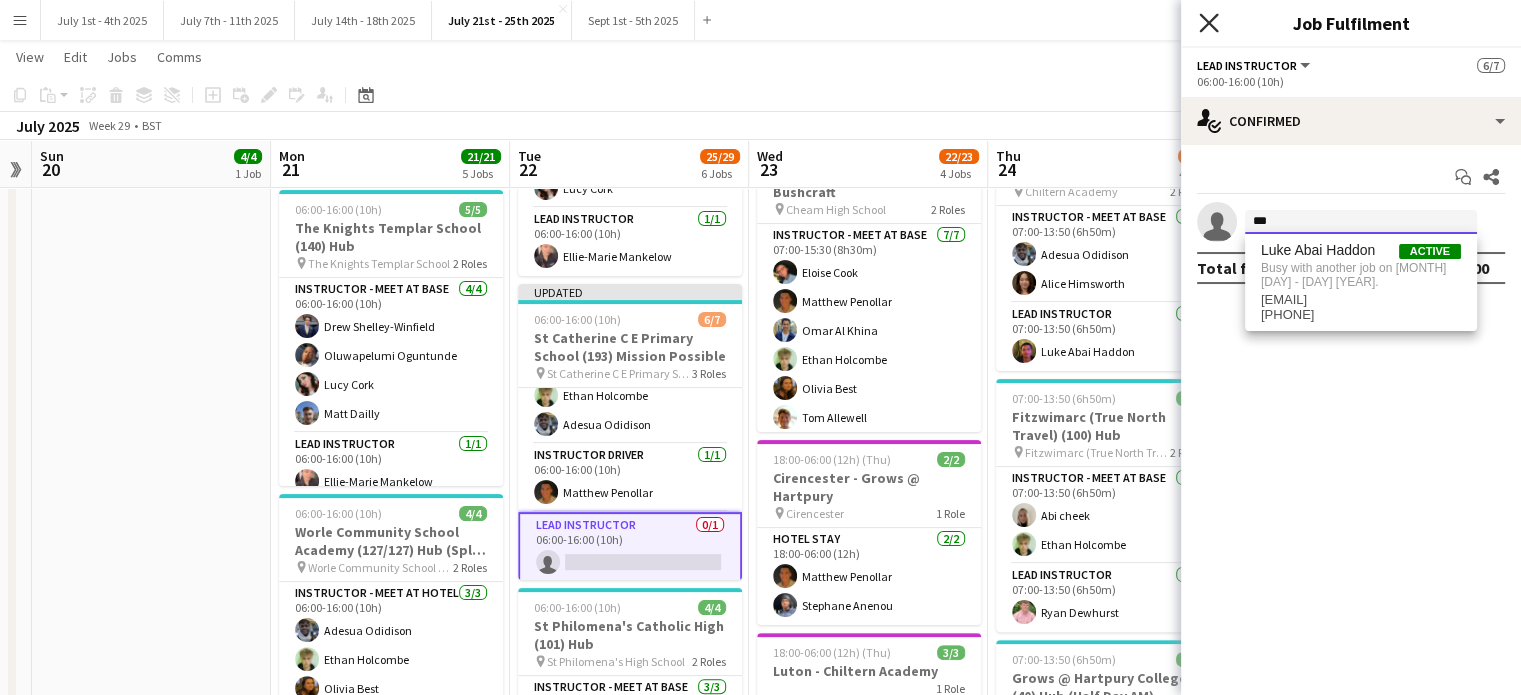 type on "***" 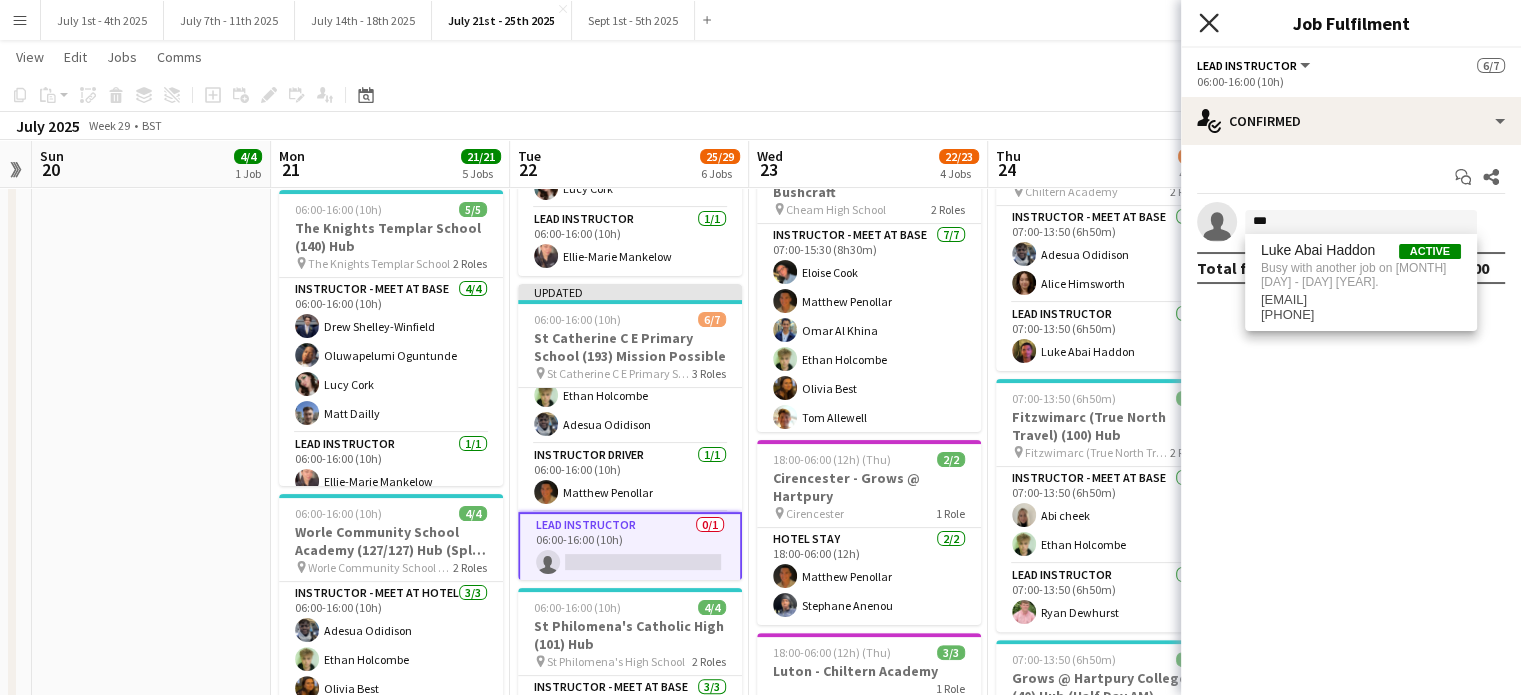 click on "Close pop-in" 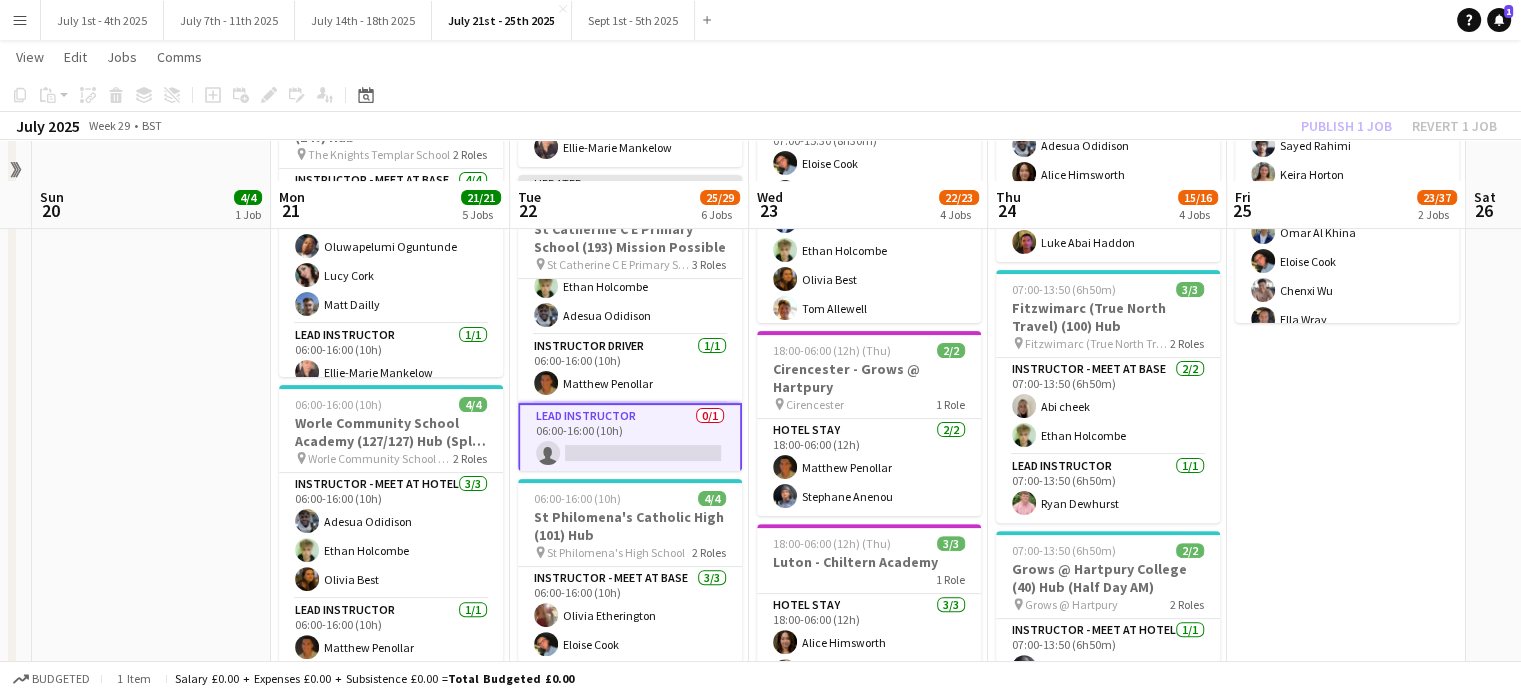 scroll, scrollTop: 500, scrollLeft: 0, axis: vertical 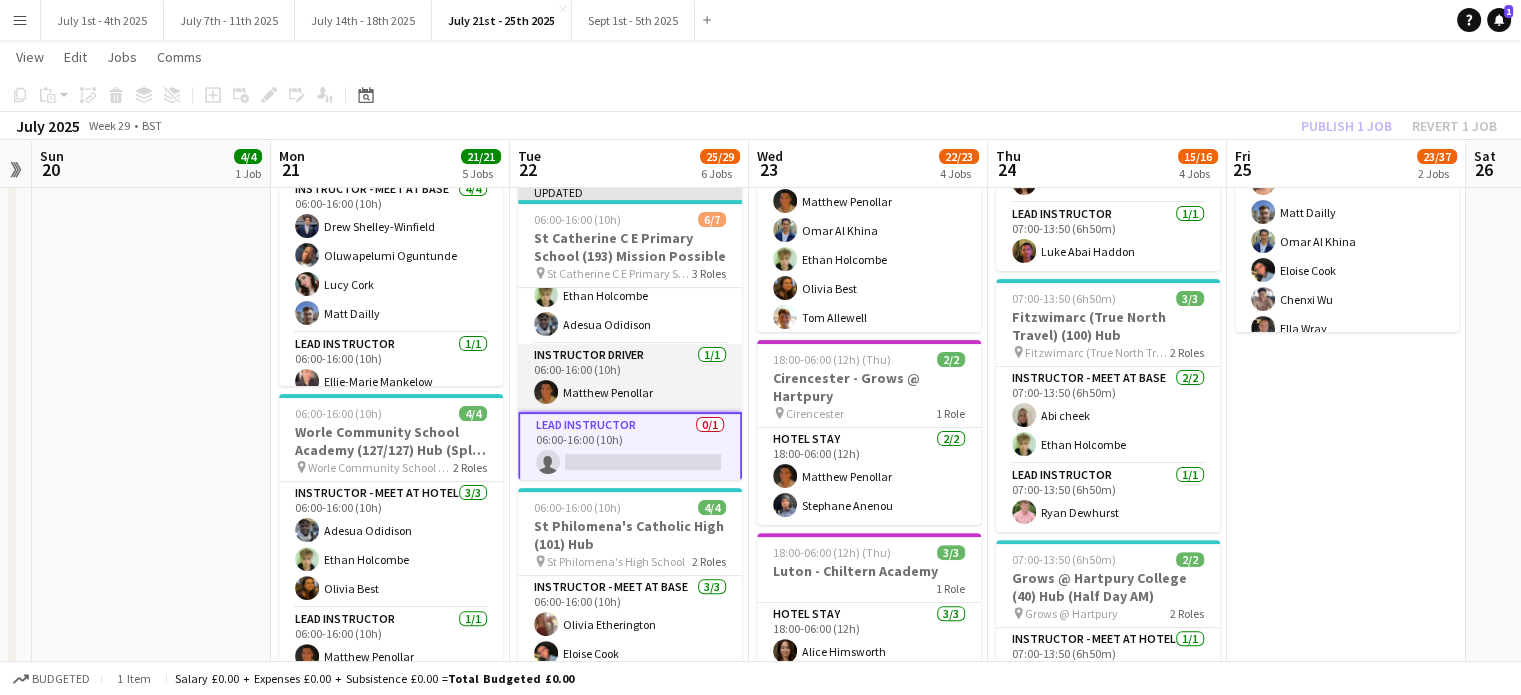 click on "Instructor Driver   1/1   06:00-16:00 (10h)
Matthew Penollar" at bounding box center [630, 378] 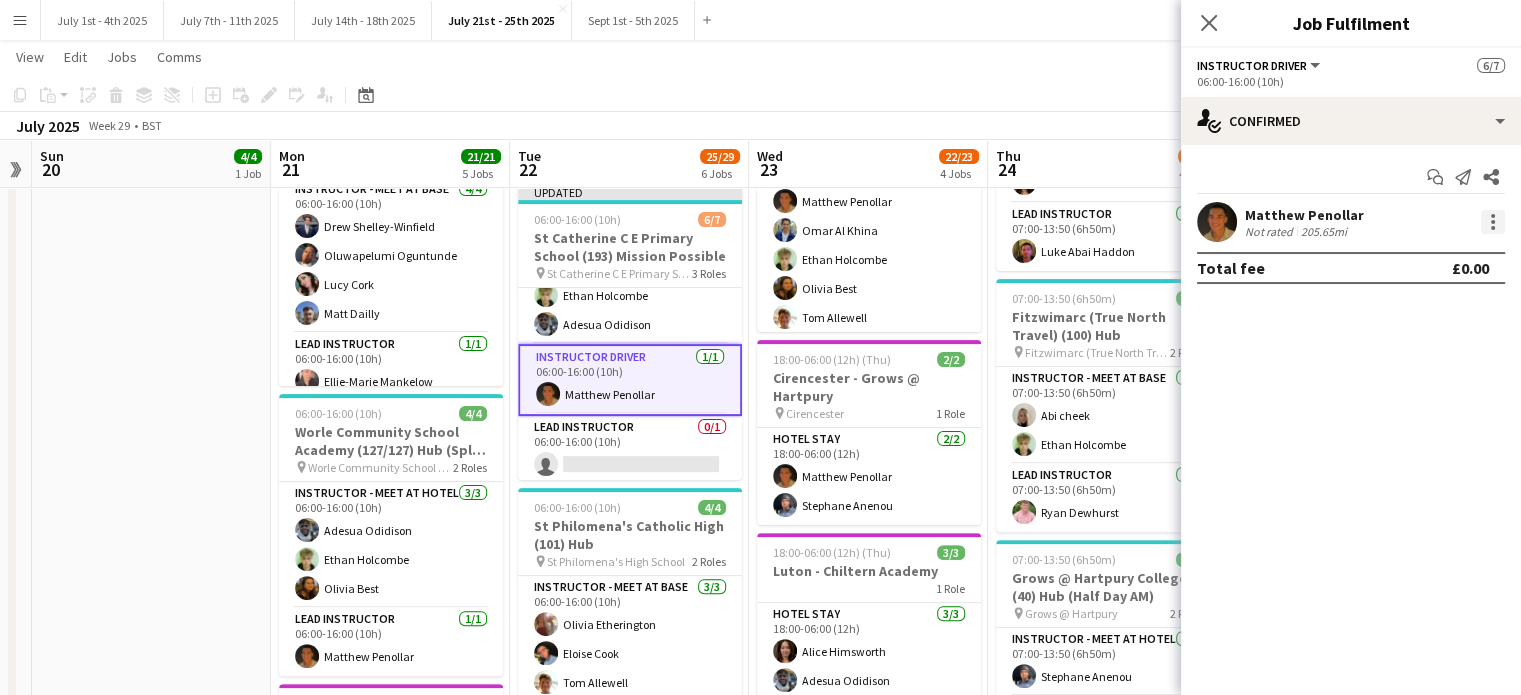 click at bounding box center (1493, 222) 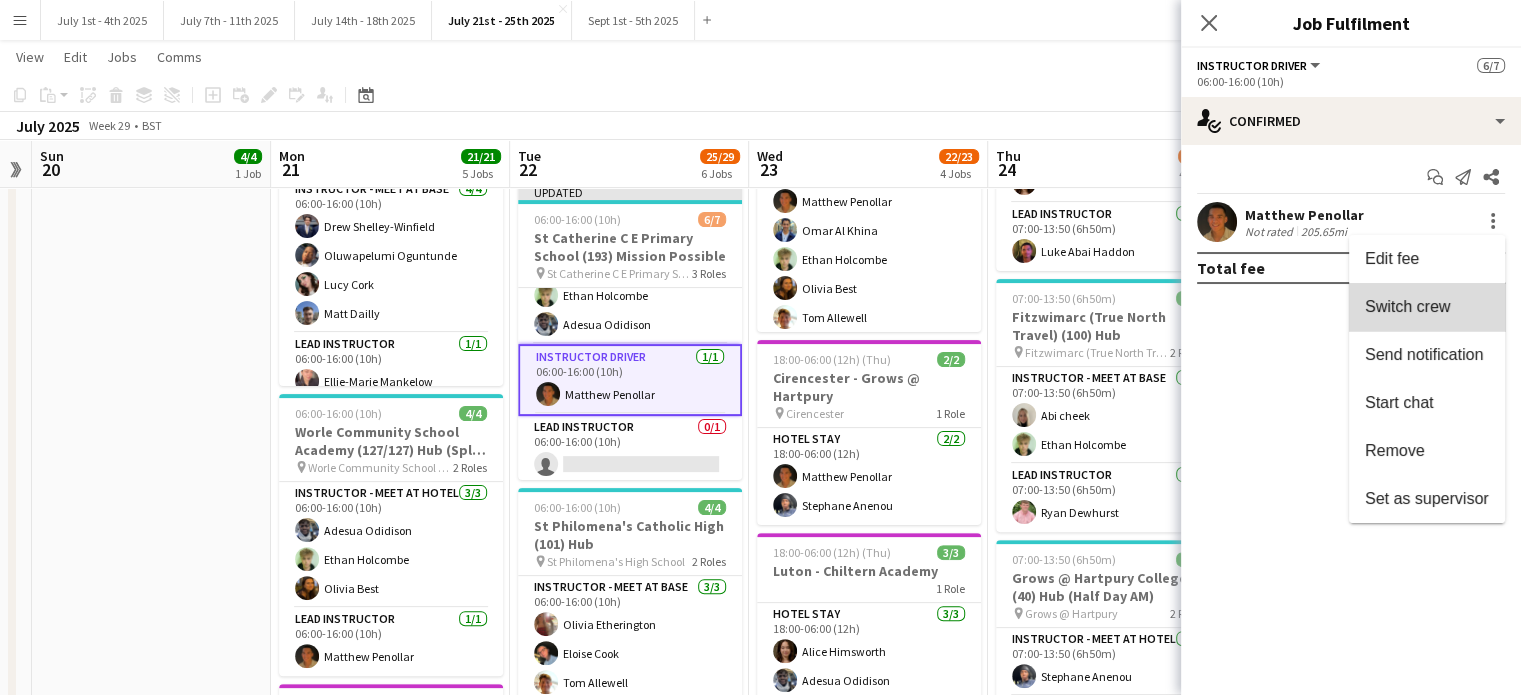 click on "Switch crew" at bounding box center (1407, 306) 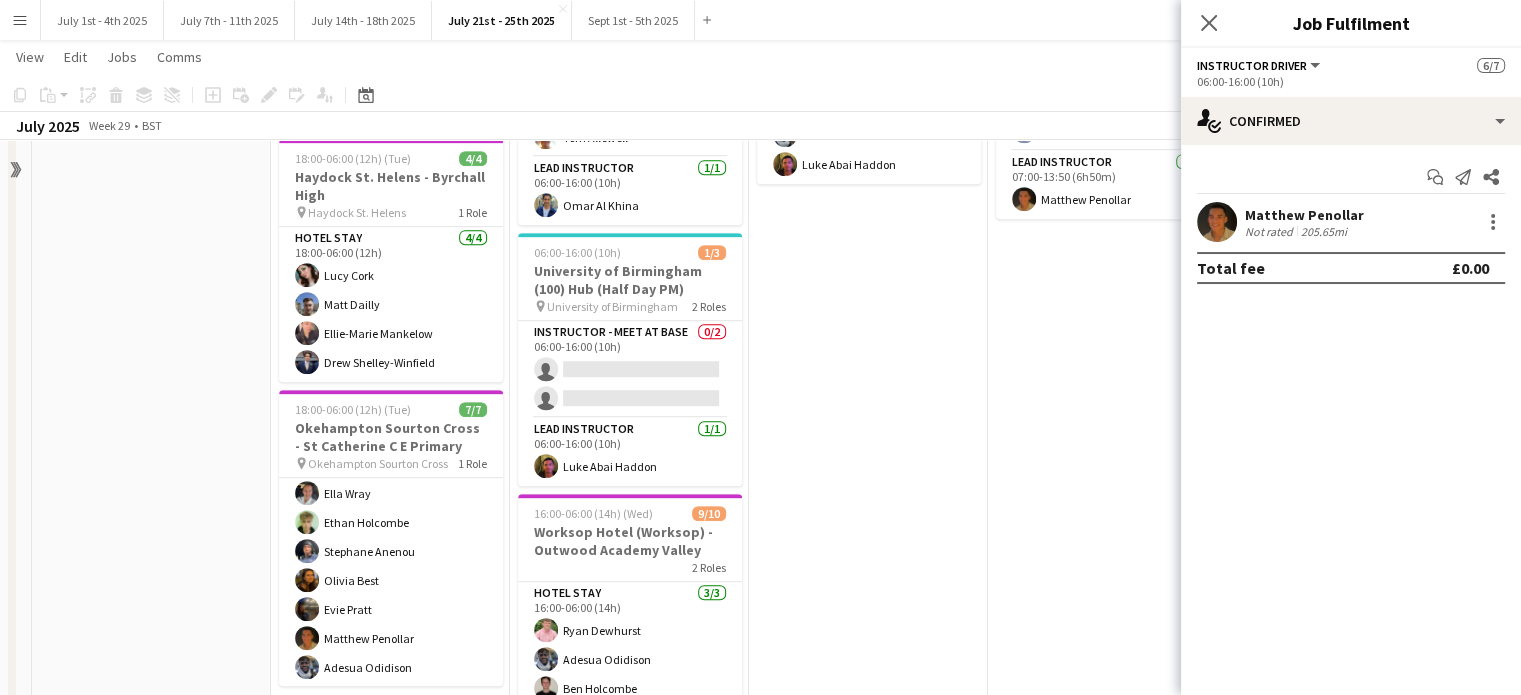 scroll, scrollTop: 1100, scrollLeft: 0, axis: vertical 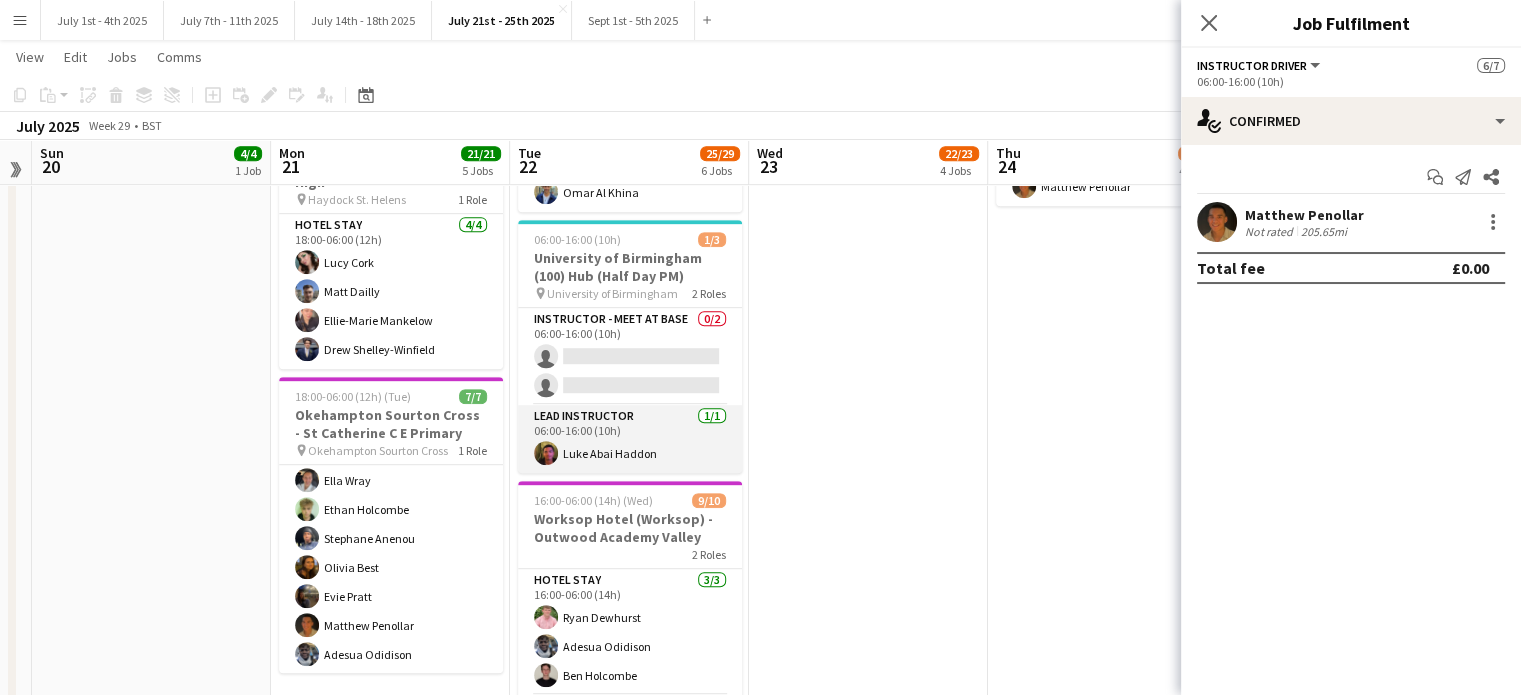 click on "Lead Instructor   1/1   06:00-16:00 (10h)
Luke Abai Haddon" at bounding box center [630, 439] 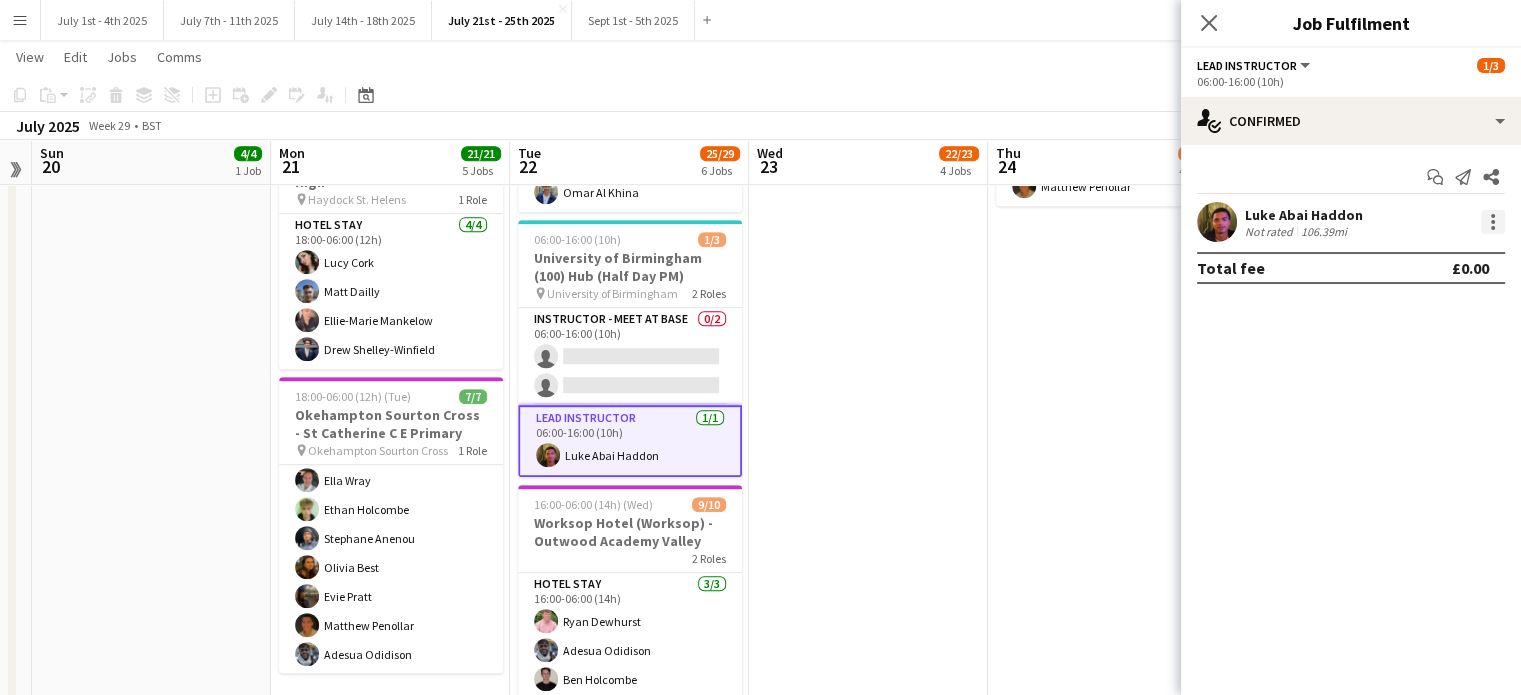 click at bounding box center (1493, 222) 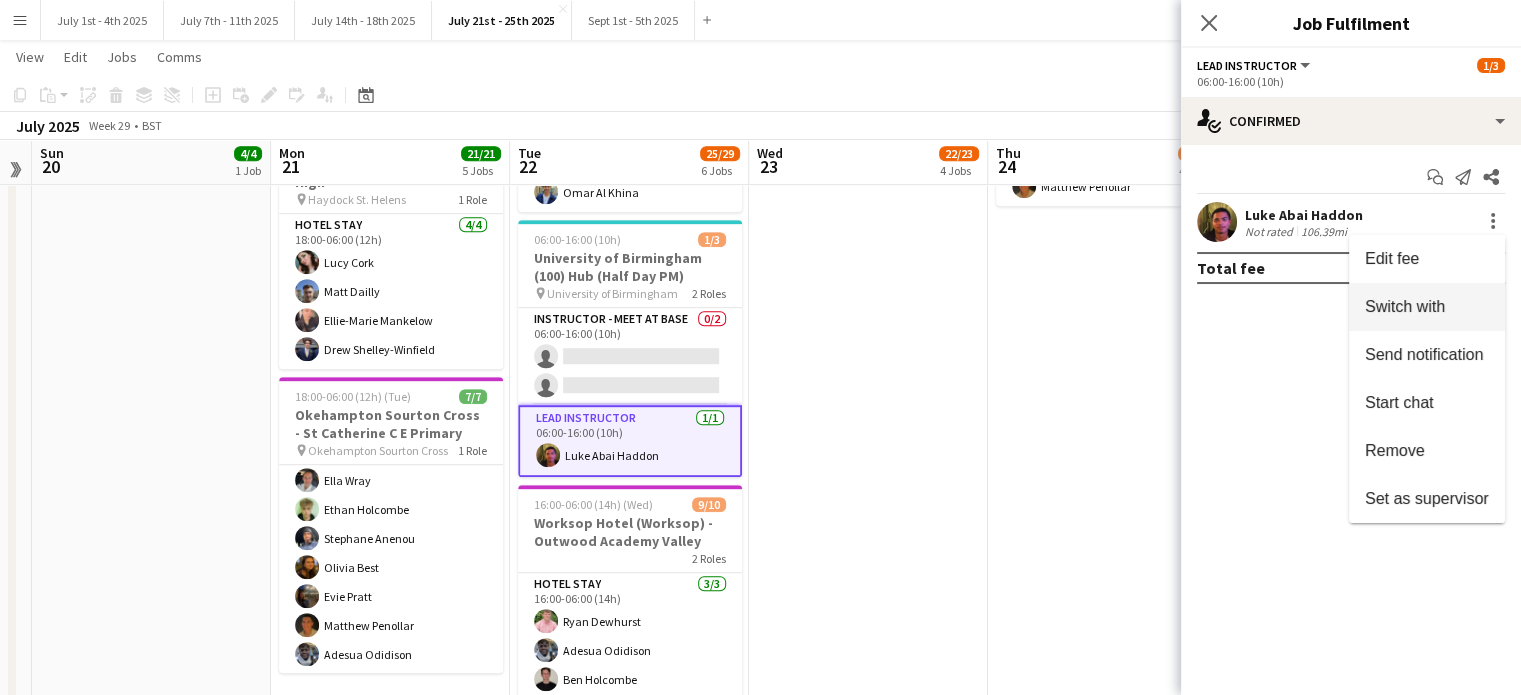 click on "Switch with" at bounding box center (1427, 307) 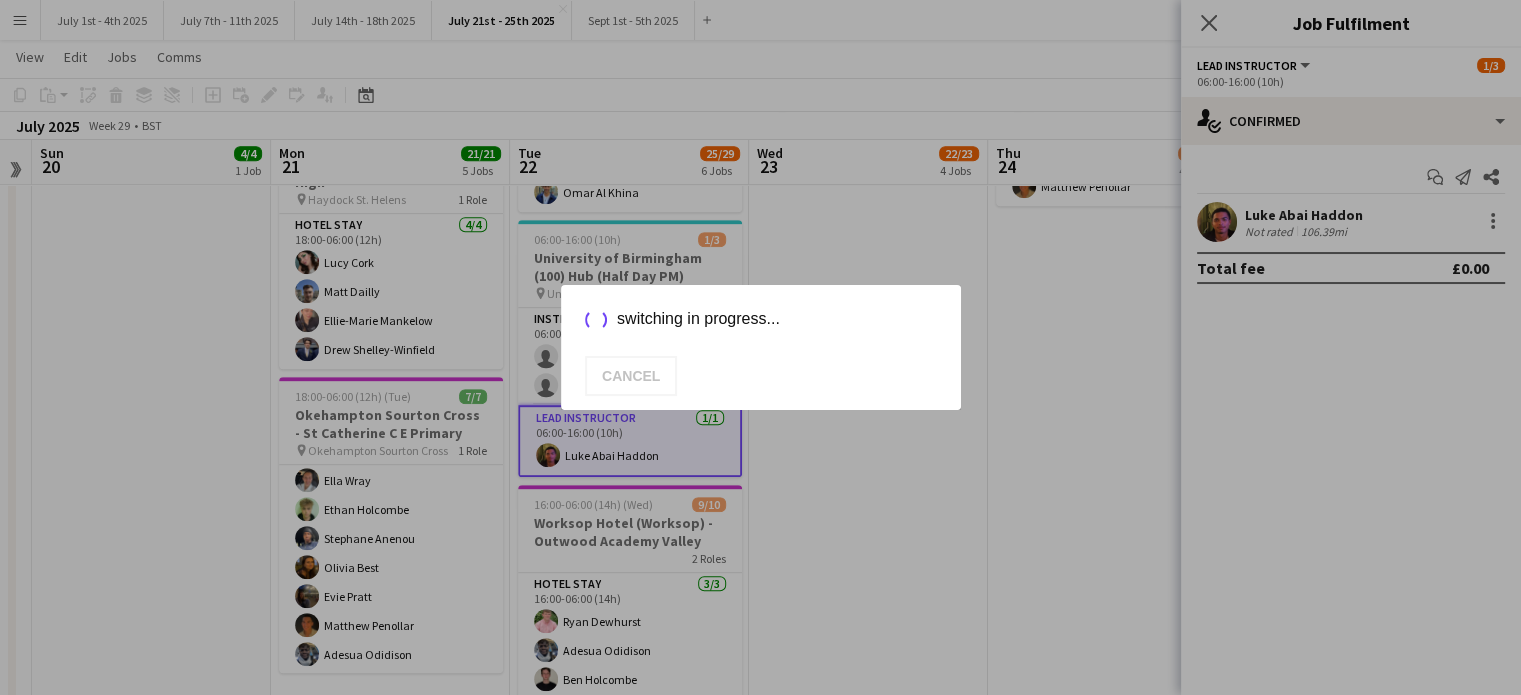 scroll, scrollTop: 0, scrollLeft: 0, axis: both 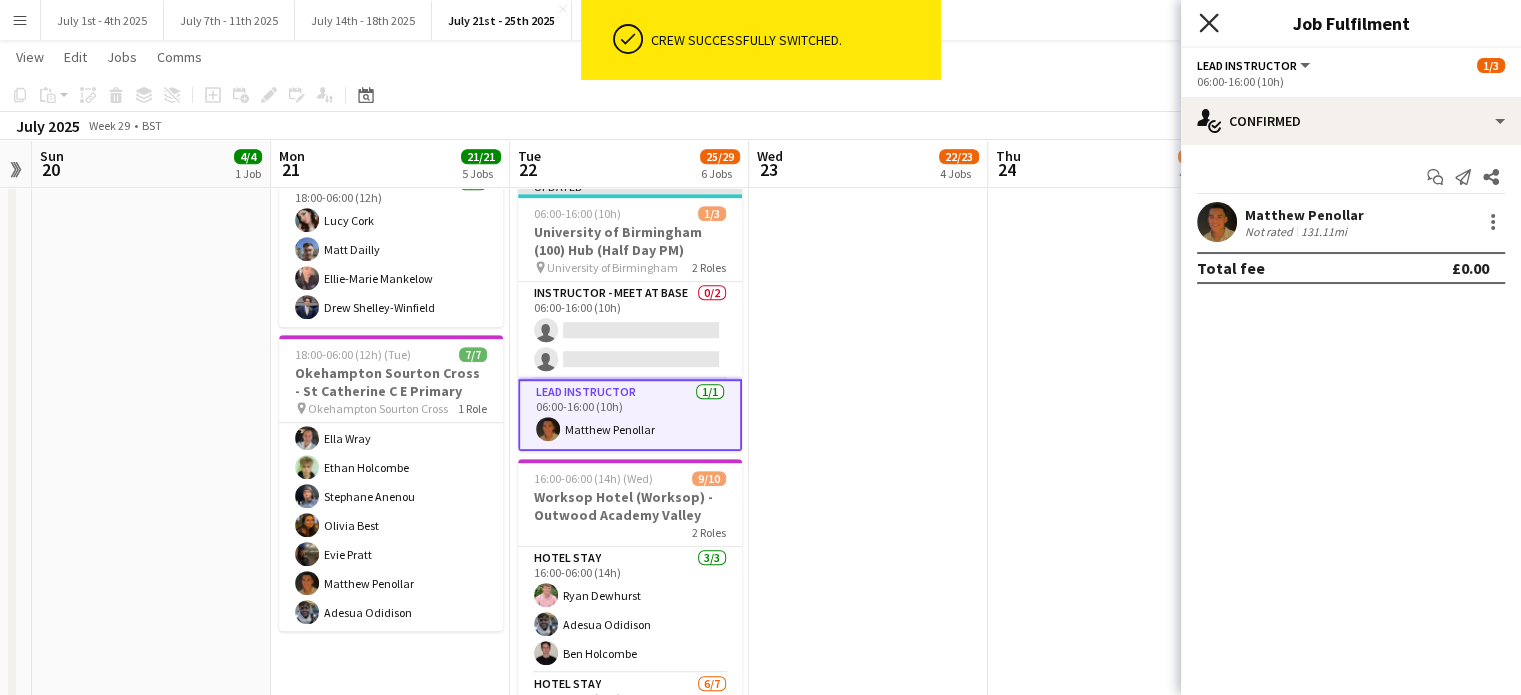 click on "Close pop-in" 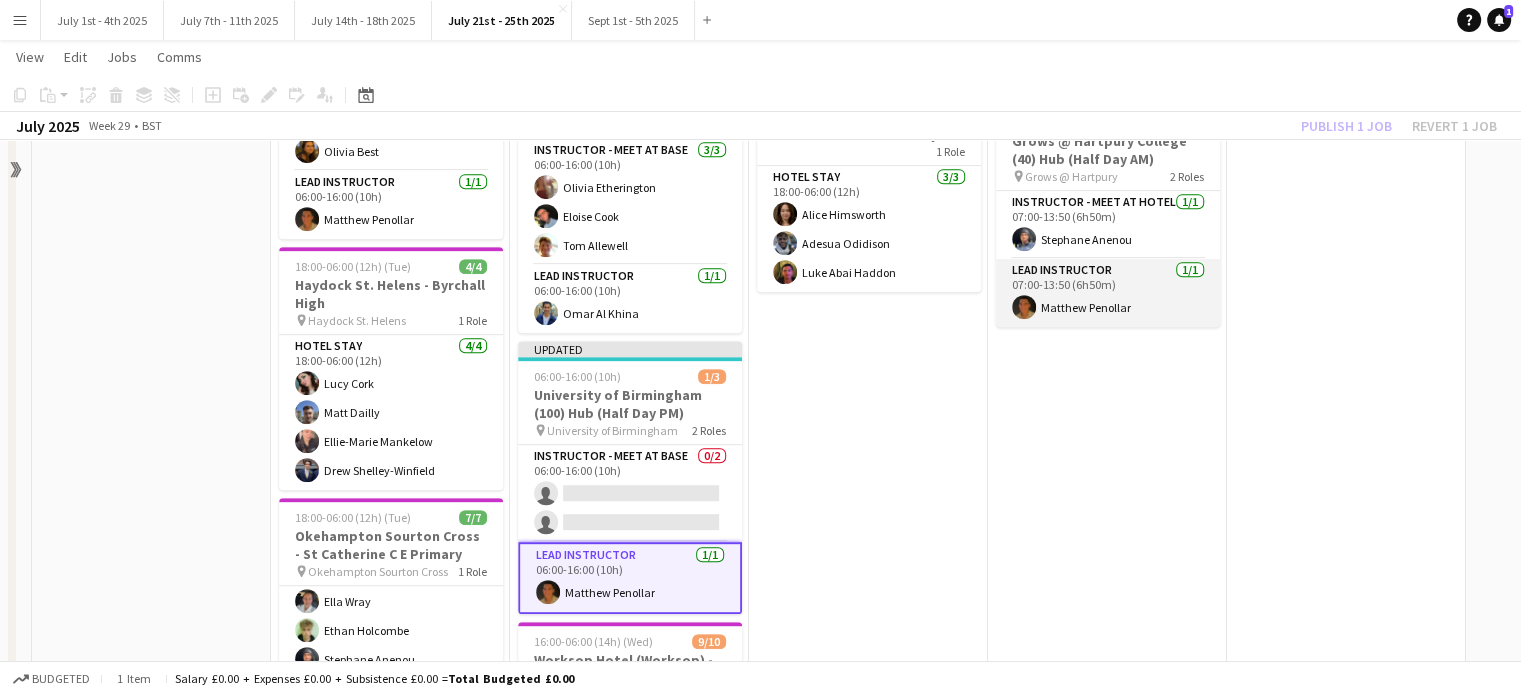 scroll, scrollTop: 600, scrollLeft: 0, axis: vertical 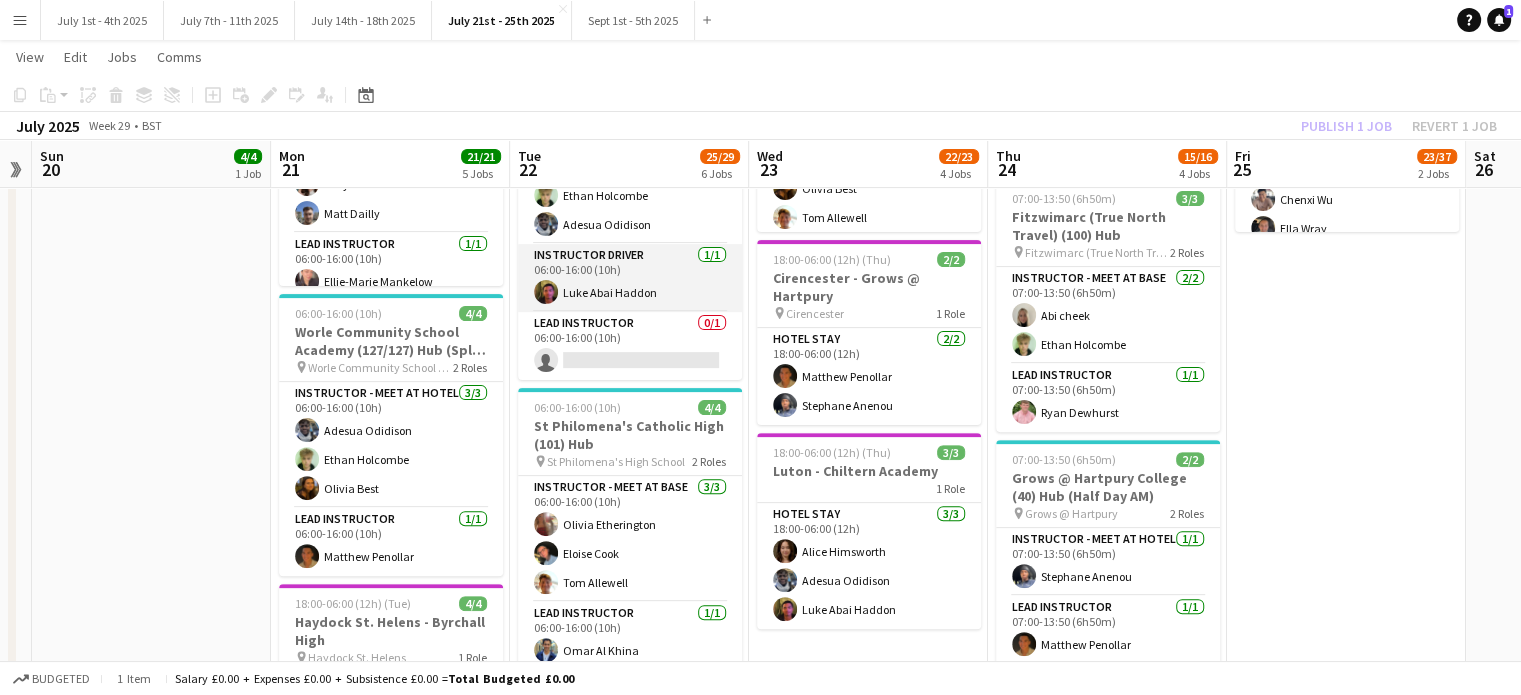 click on "Instructor Driver   1/1   06:00-16:00 (10h)
Luke Abai Haddon" at bounding box center [630, 278] 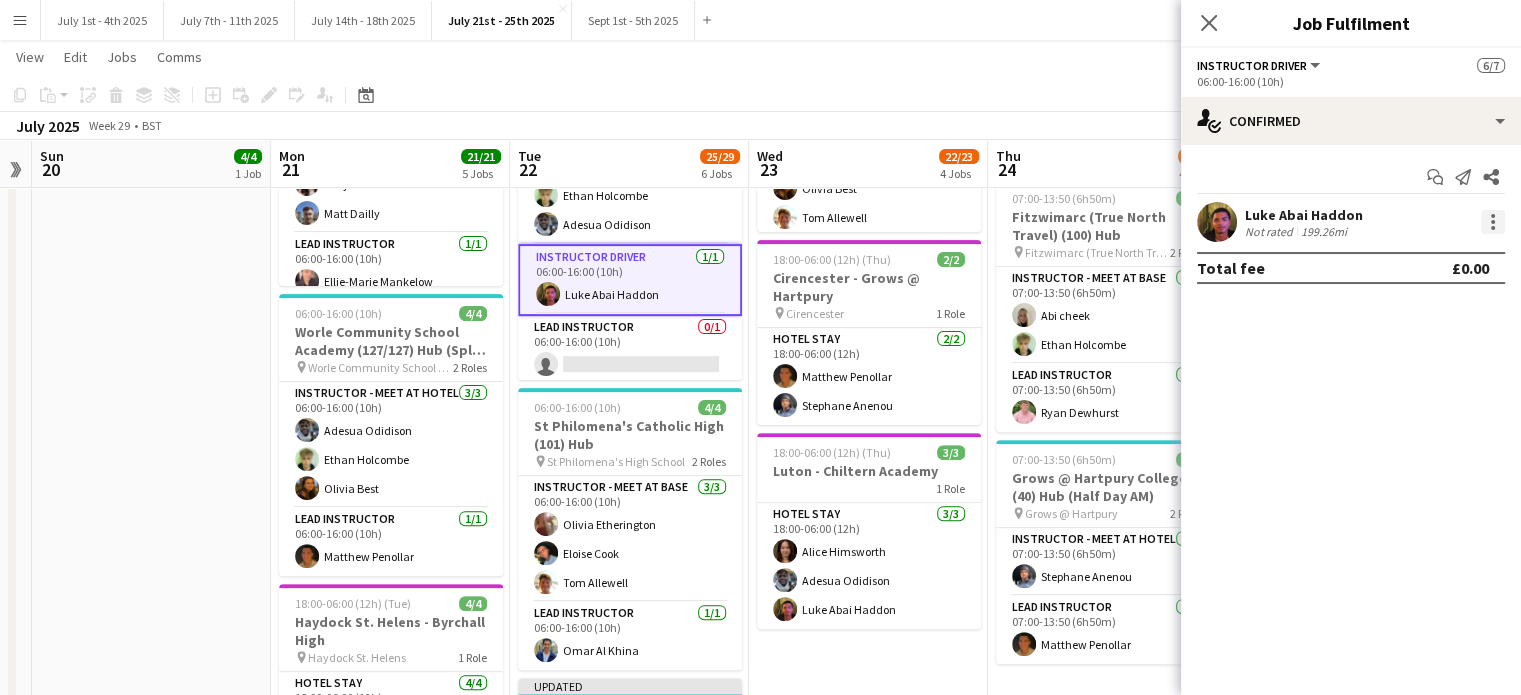 click at bounding box center (1493, 222) 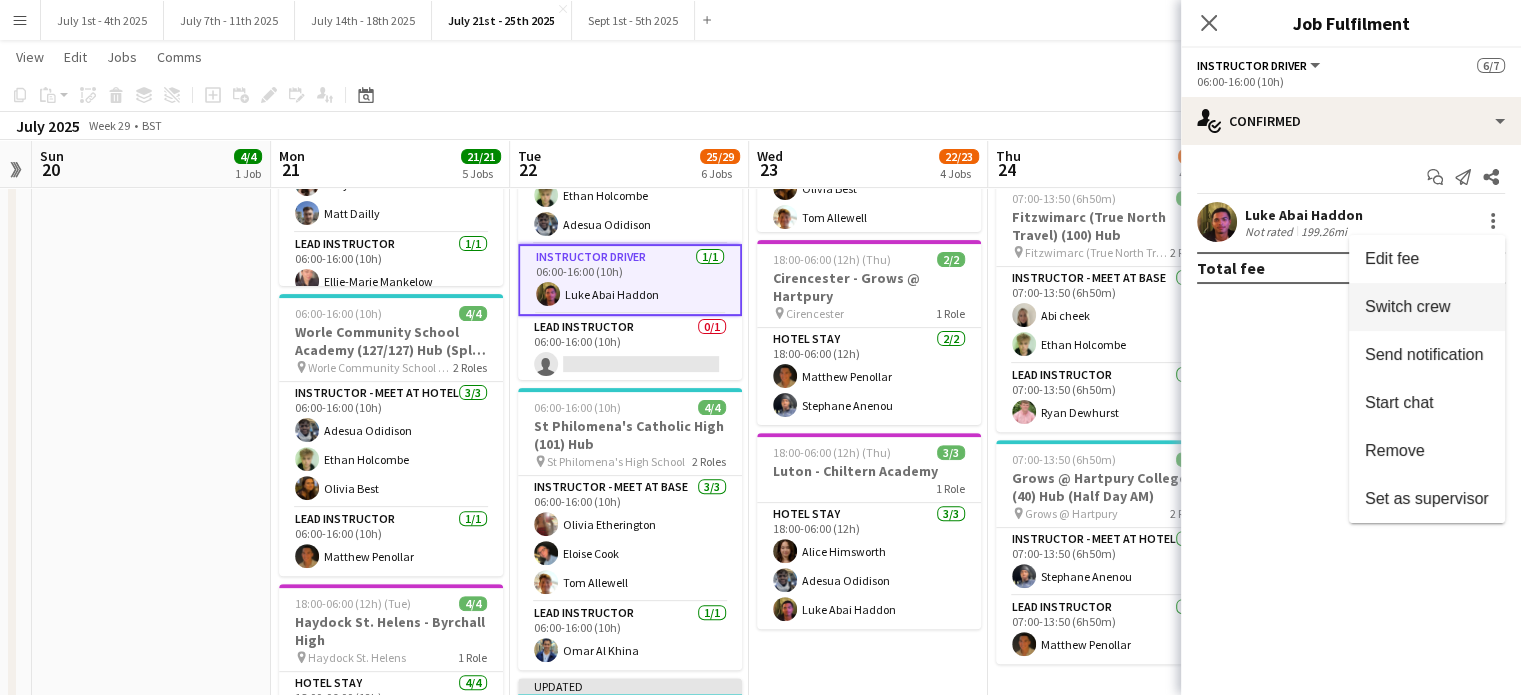 click on "Switch crew" at bounding box center (1407, 306) 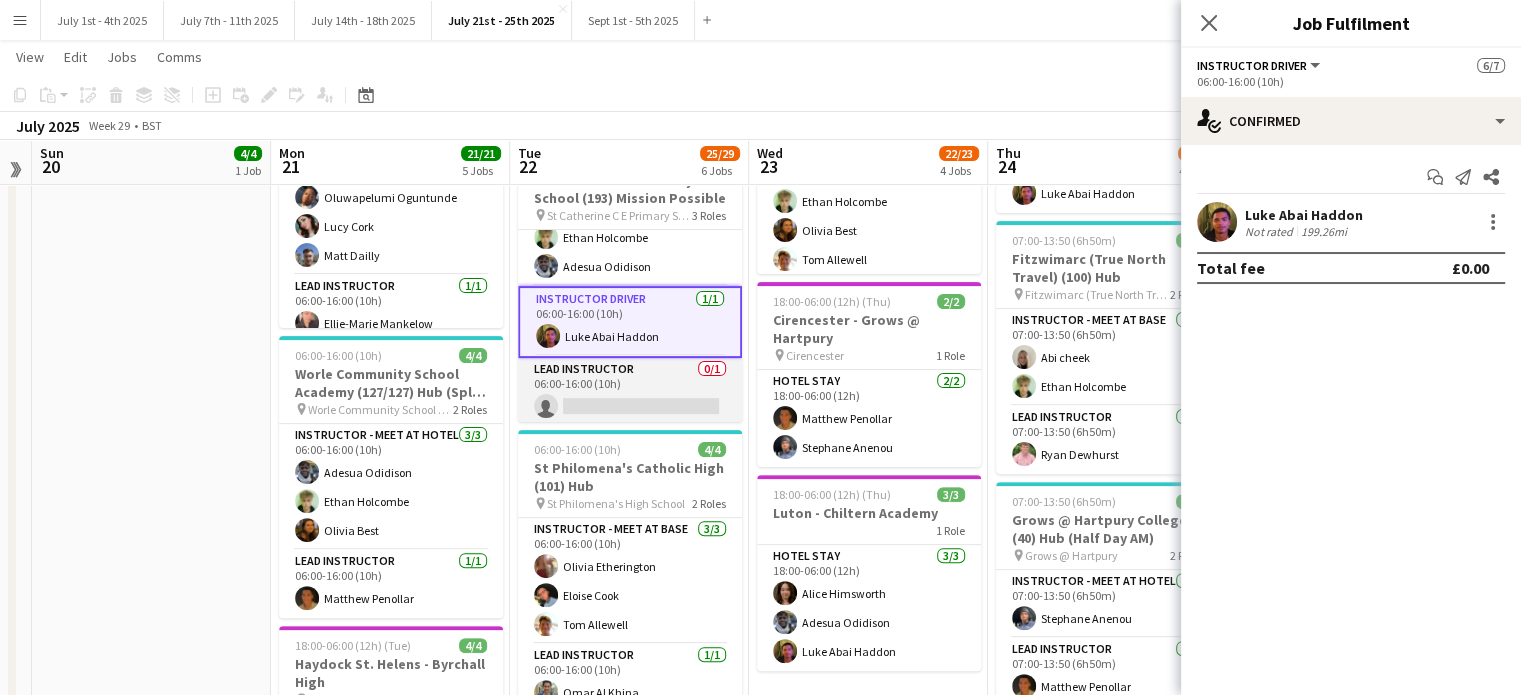 click on "Lead Instructor   0/1   06:00-16:00 (10h)
single-neutral-actions" at bounding box center [630, 392] 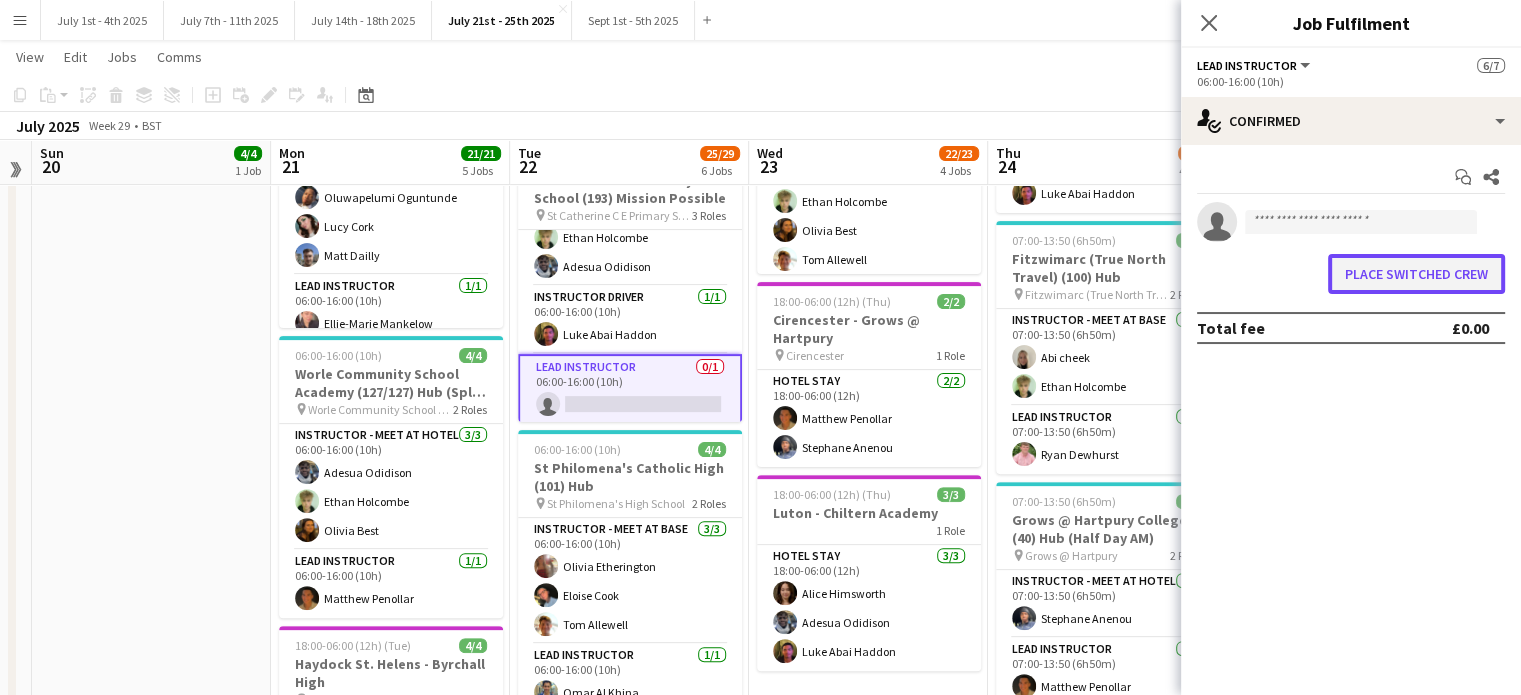 click on "Place switched crew" at bounding box center (1416, 274) 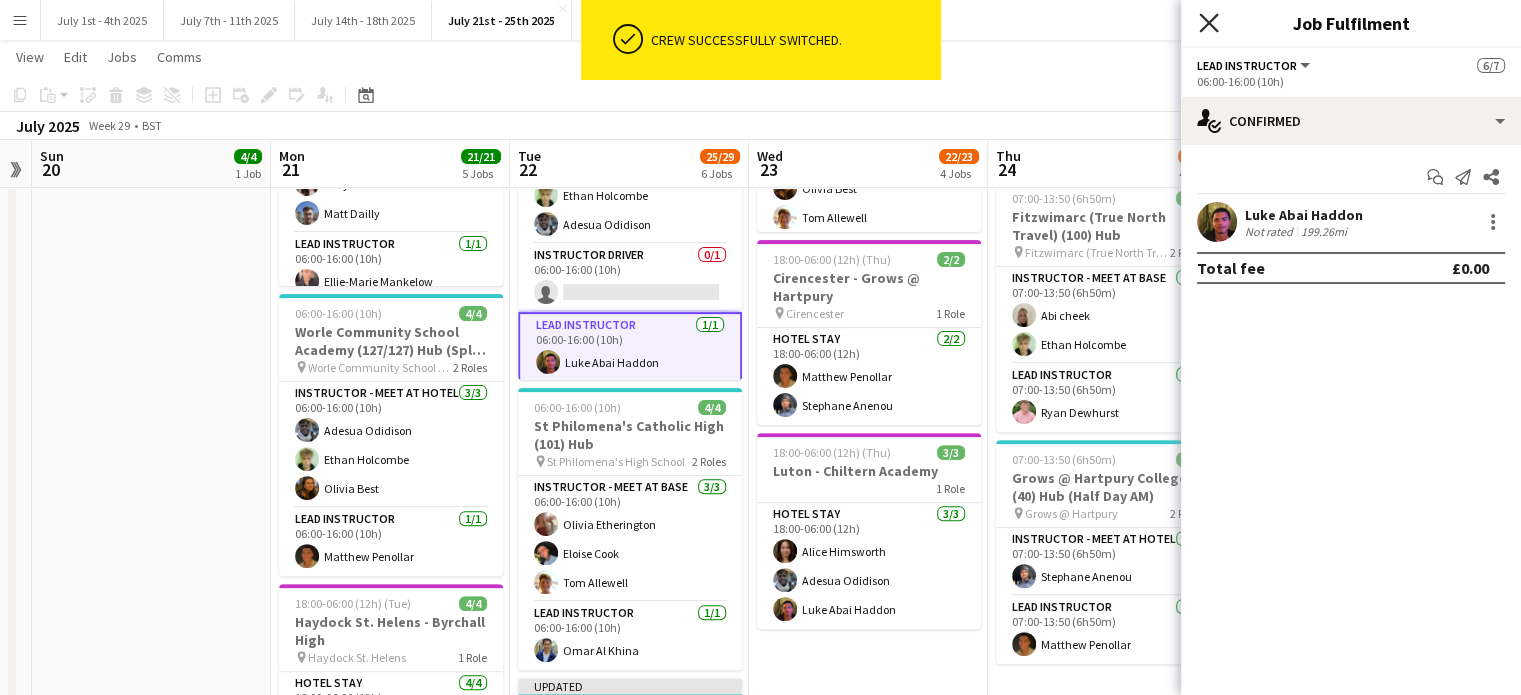 click on "Close pop-in" 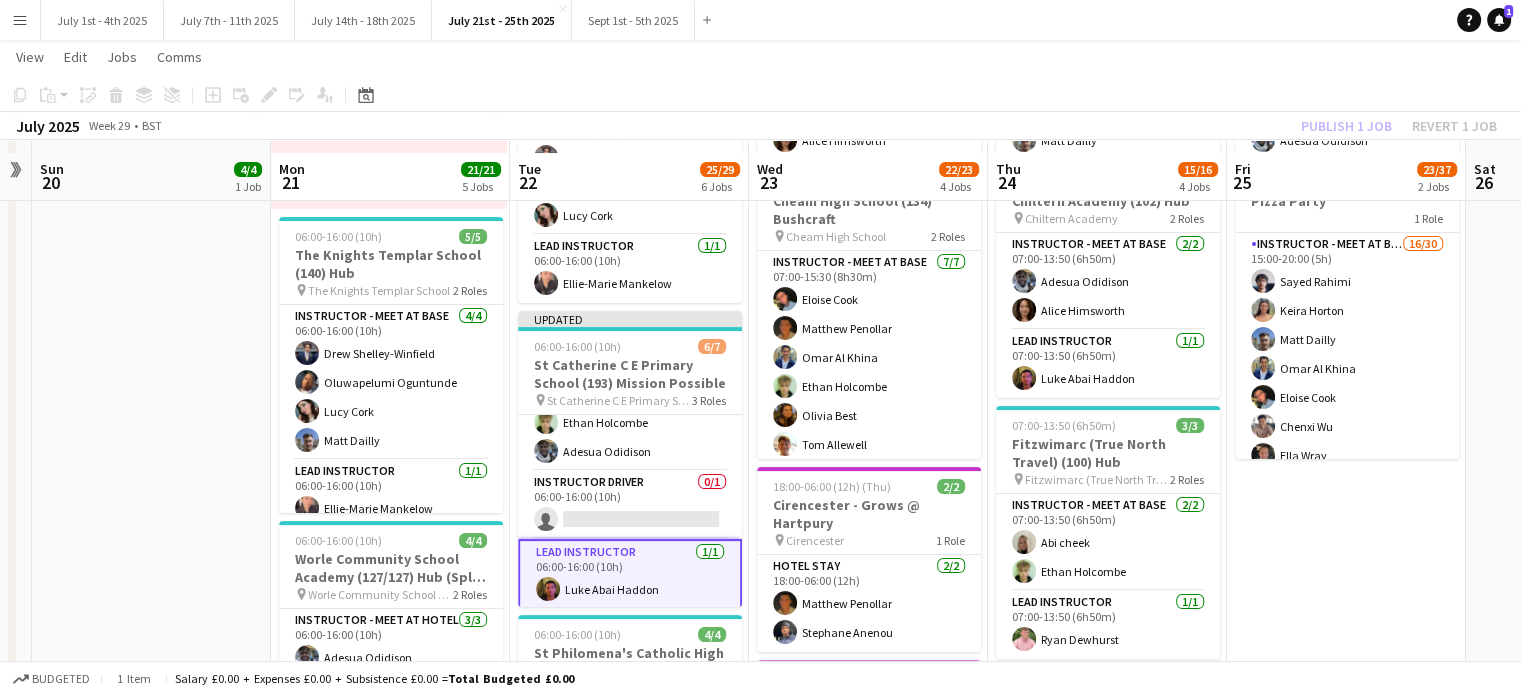 scroll, scrollTop: 400, scrollLeft: 0, axis: vertical 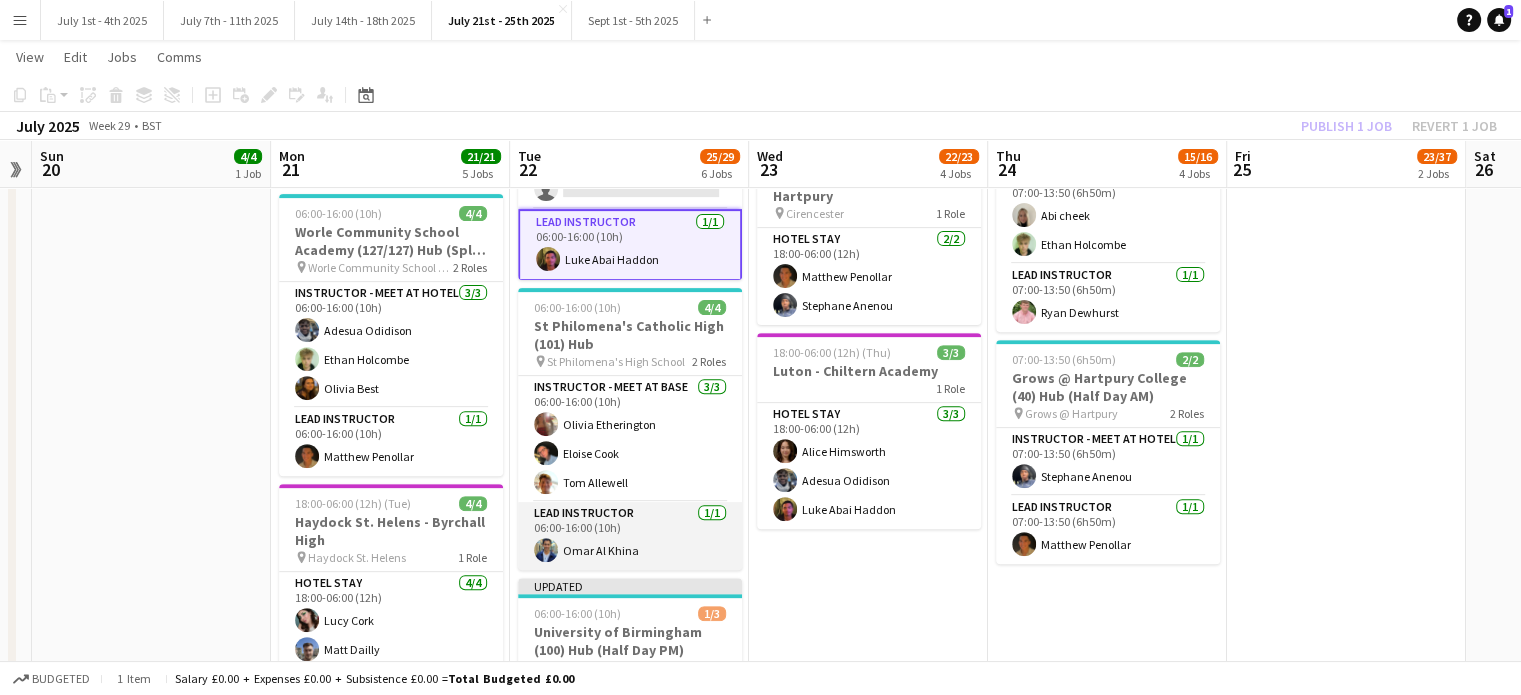 click on "Lead Instructor   1/1   06:00-16:00 (10h)
Omar Al Khina" at bounding box center [630, 536] 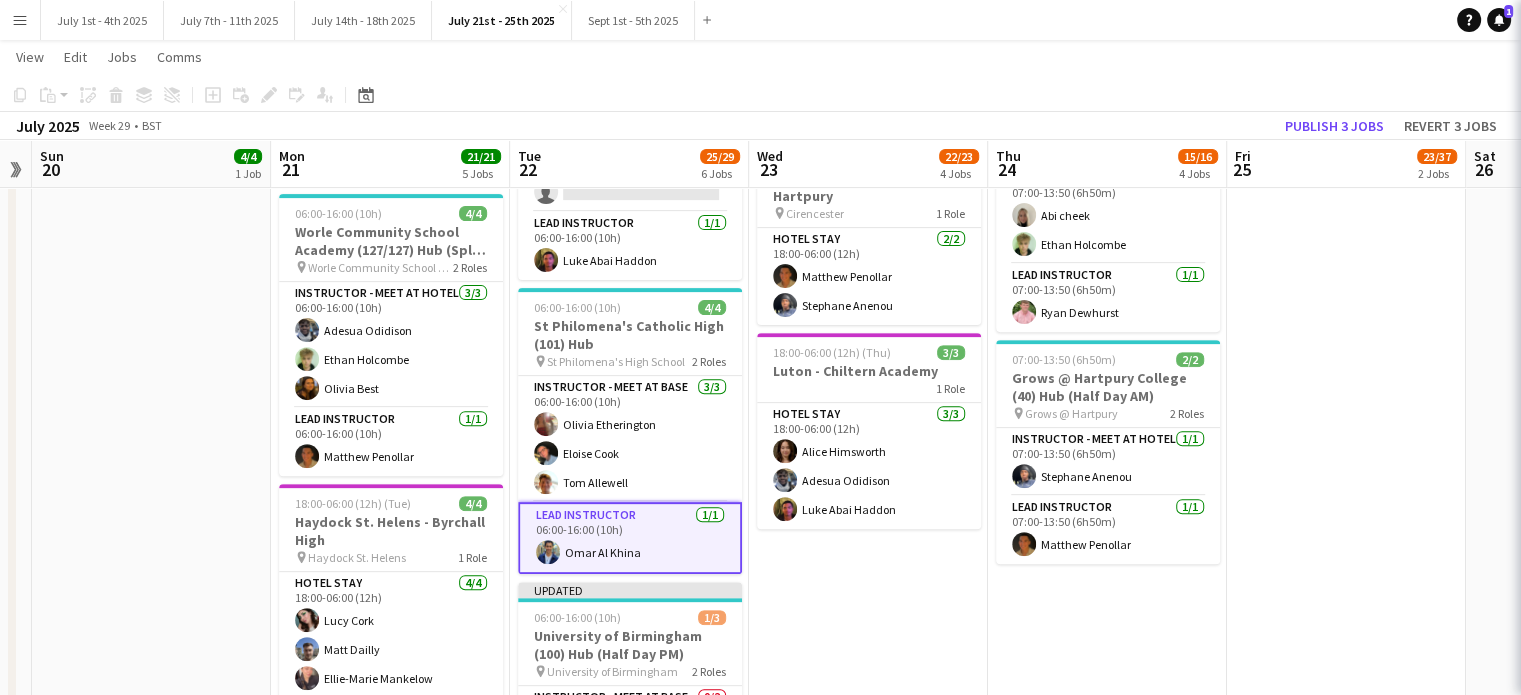 scroll, scrollTop: 128, scrollLeft: 0, axis: vertical 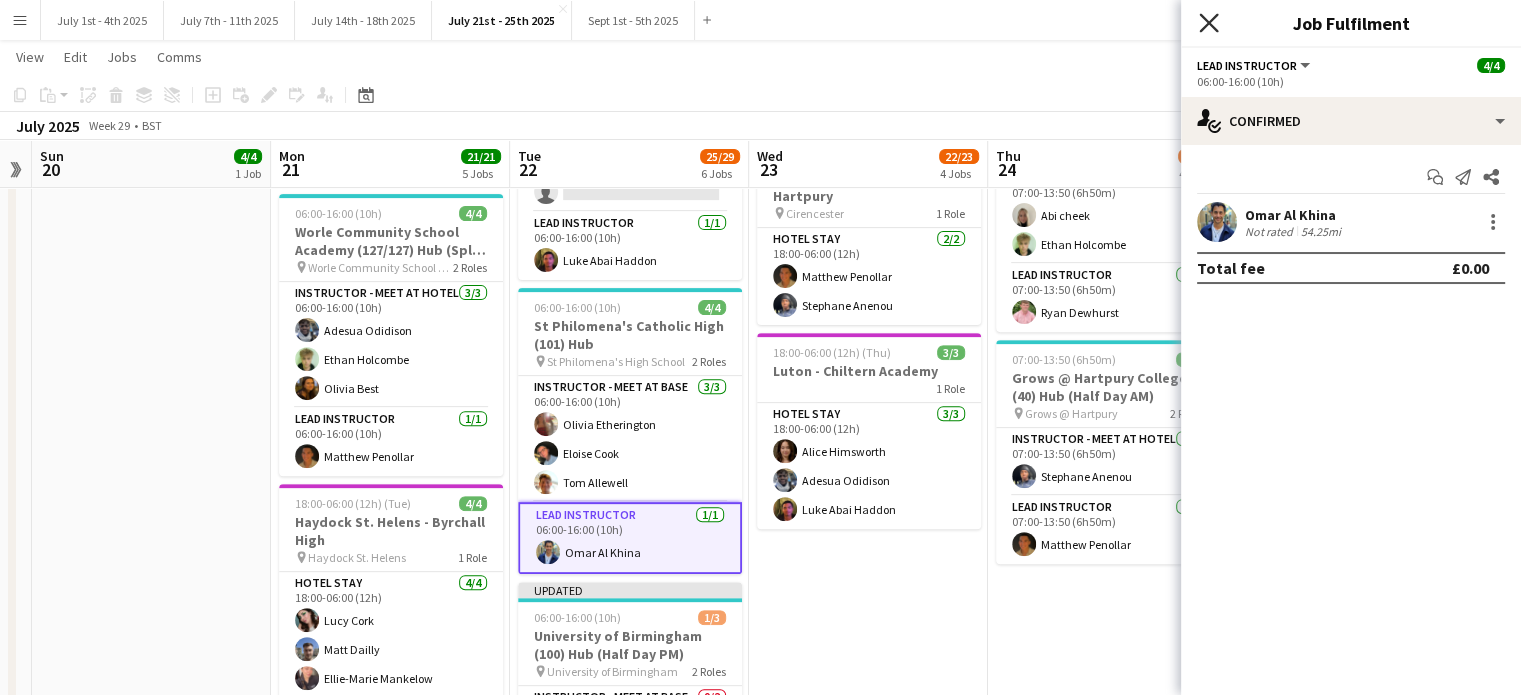 click 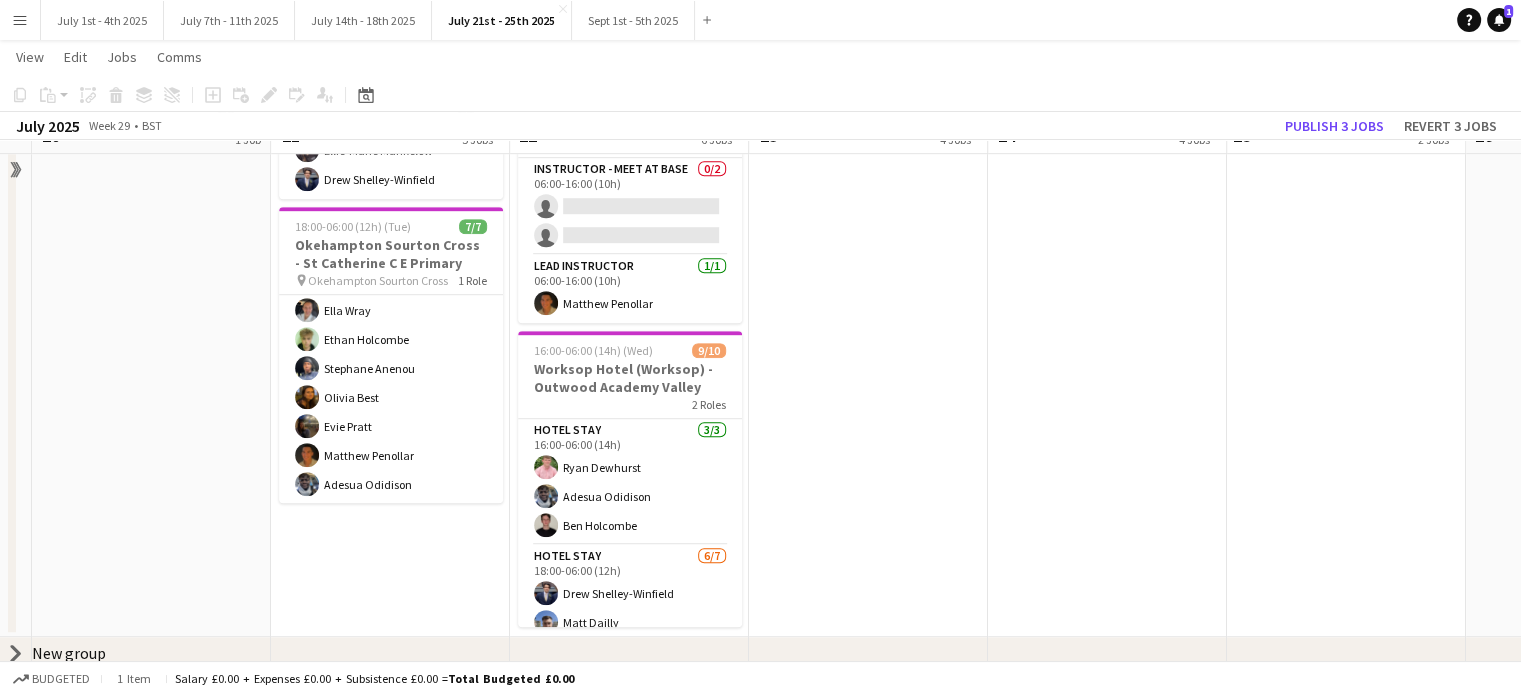 scroll, scrollTop: 1236, scrollLeft: 0, axis: vertical 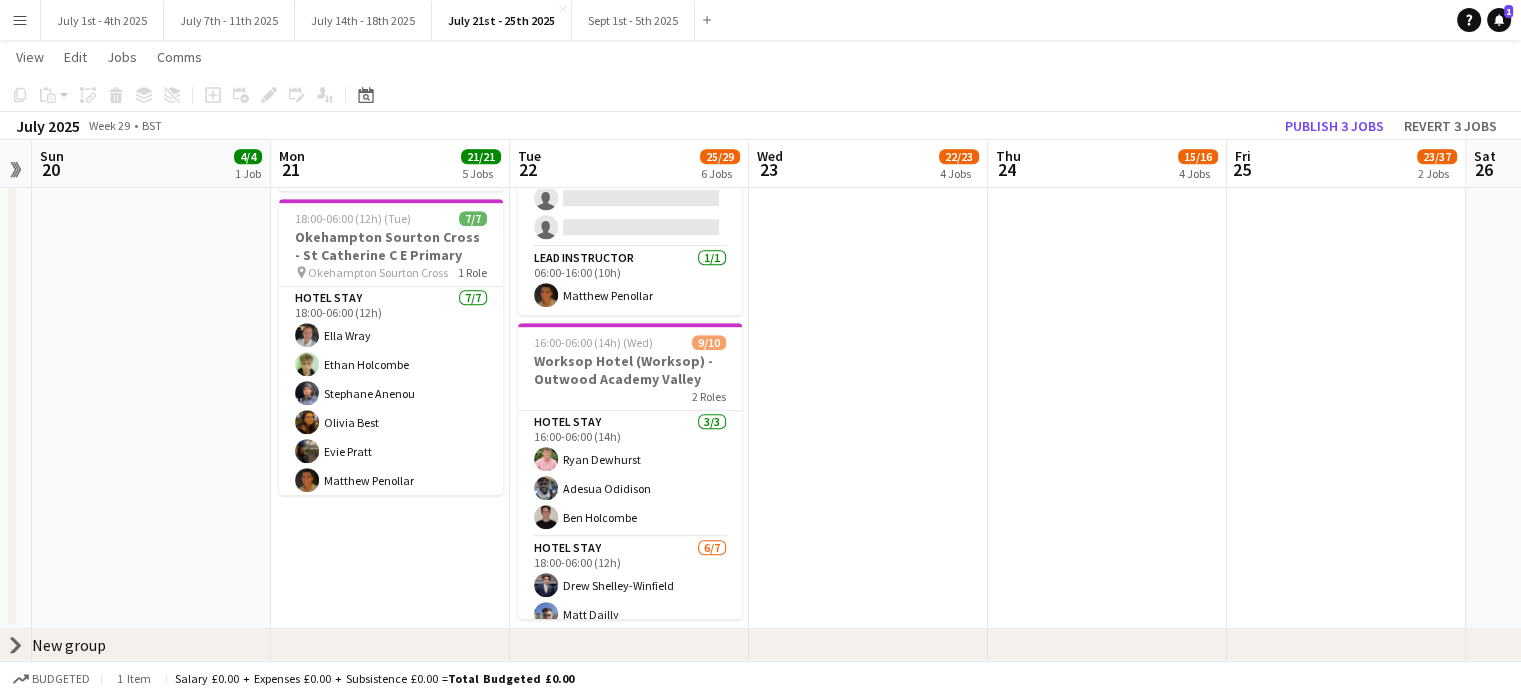 click on "Toggle View
Base Day  21-07-2025 → 21-07-2025   1/1   1 job      10:00-16:00 (6h)    1/1   1 Role   Lead Instructor   1/1   10:00-16:00 (6h)
Ella Wray     06:00-16:00 (10h)    5/5   The Knights Templar School (140) Hub
pin
The Knights Templar School   2 Roles   Instructor - Meet at Base   4/4   06:00-16:00 (10h)
Drew Shelley-Winfield Oluwapelumi Oguntunde Lucy Cork Matt Dailly  Lead Instructor   1/1   06:00-16:00 (10h)
Ellie-Marie Mankelow     06:00-16:00 (10h)    4/4   Worle Community School Academy (127/127) Hub (Split Day)
pin
Worle Community School Academy   2 Roles   Instructor - Meet at Hotel   3/3   06:00-16:00 (10h)
Adesua Odidison Ethan Holcombe Olivia Best  Lead Instructor   1/1   06:00-16:00 (10h)
Matthew Penollar     18:00-06:00 (12h) (Tue)   4/4   Haydock St. Helens - Byrchall High
pin
Haydock St. Helens   1 Role   Hotel Stay   4/4   18:00-06:00 (12h)
Lucy Cork" at bounding box center (390, -192) 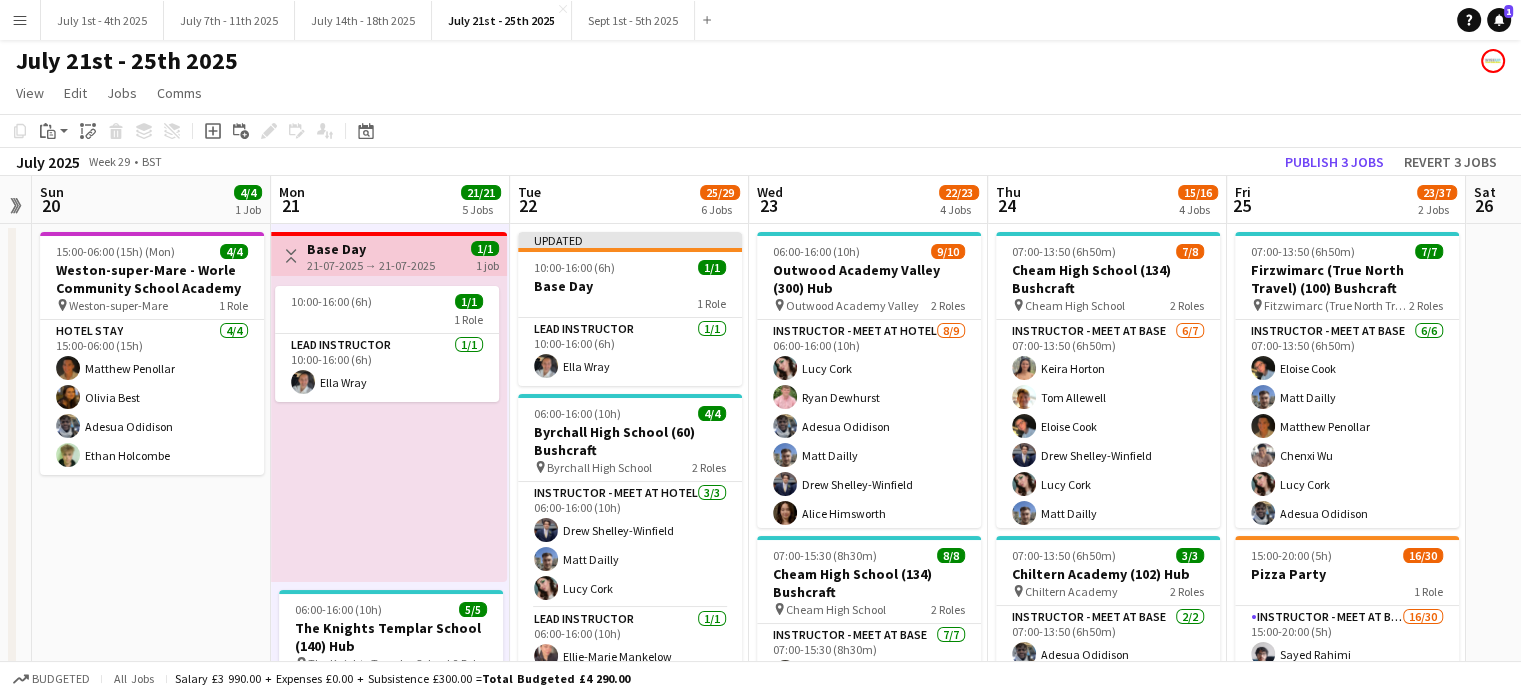 scroll, scrollTop: 0, scrollLeft: 0, axis: both 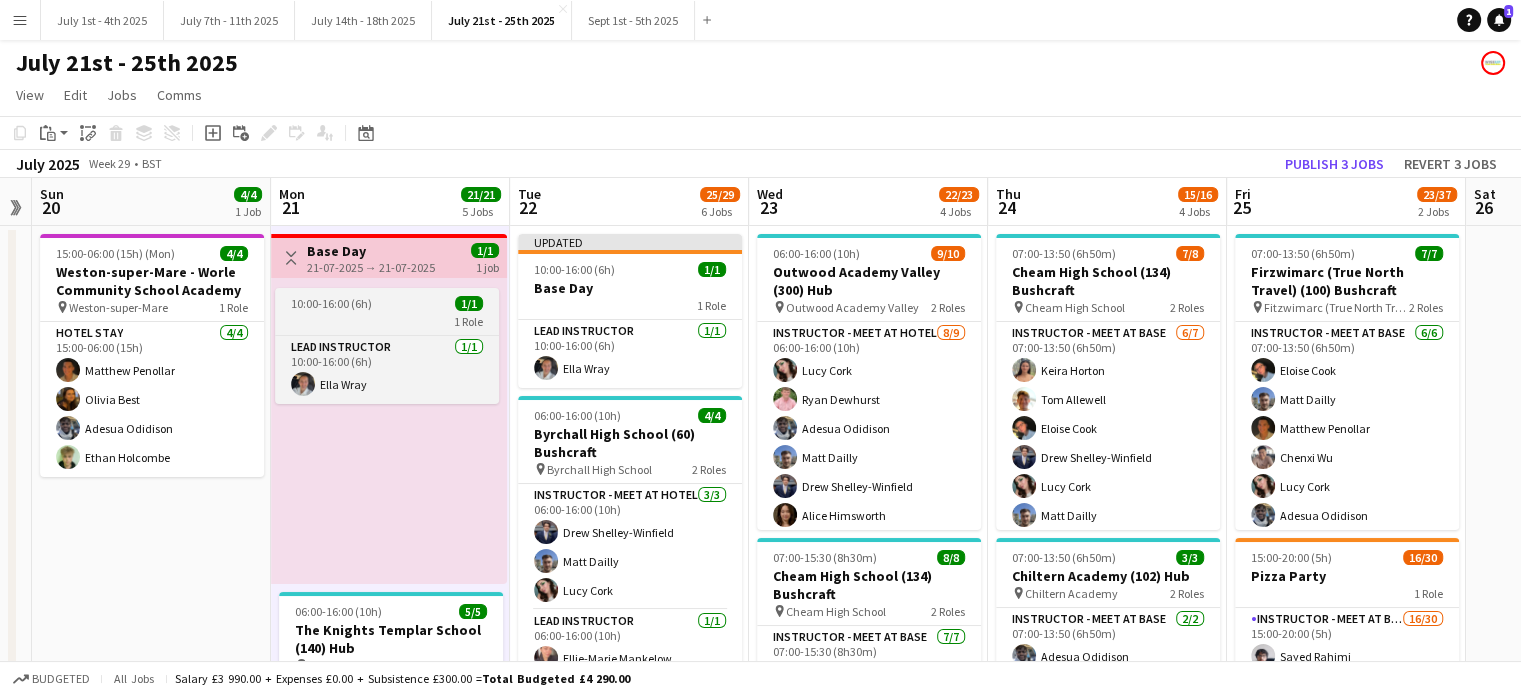 click on "1 Role" at bounding box center [387, 321] 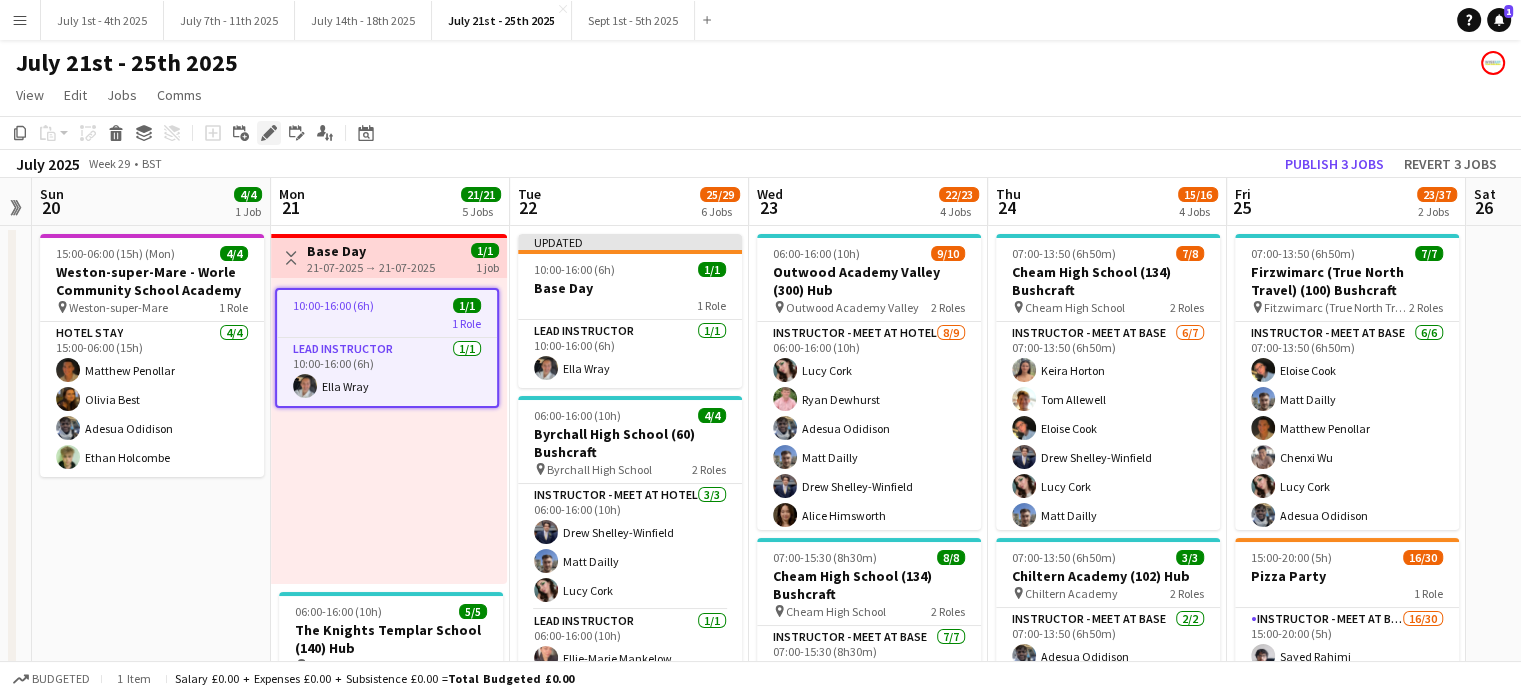 click on "Edit" 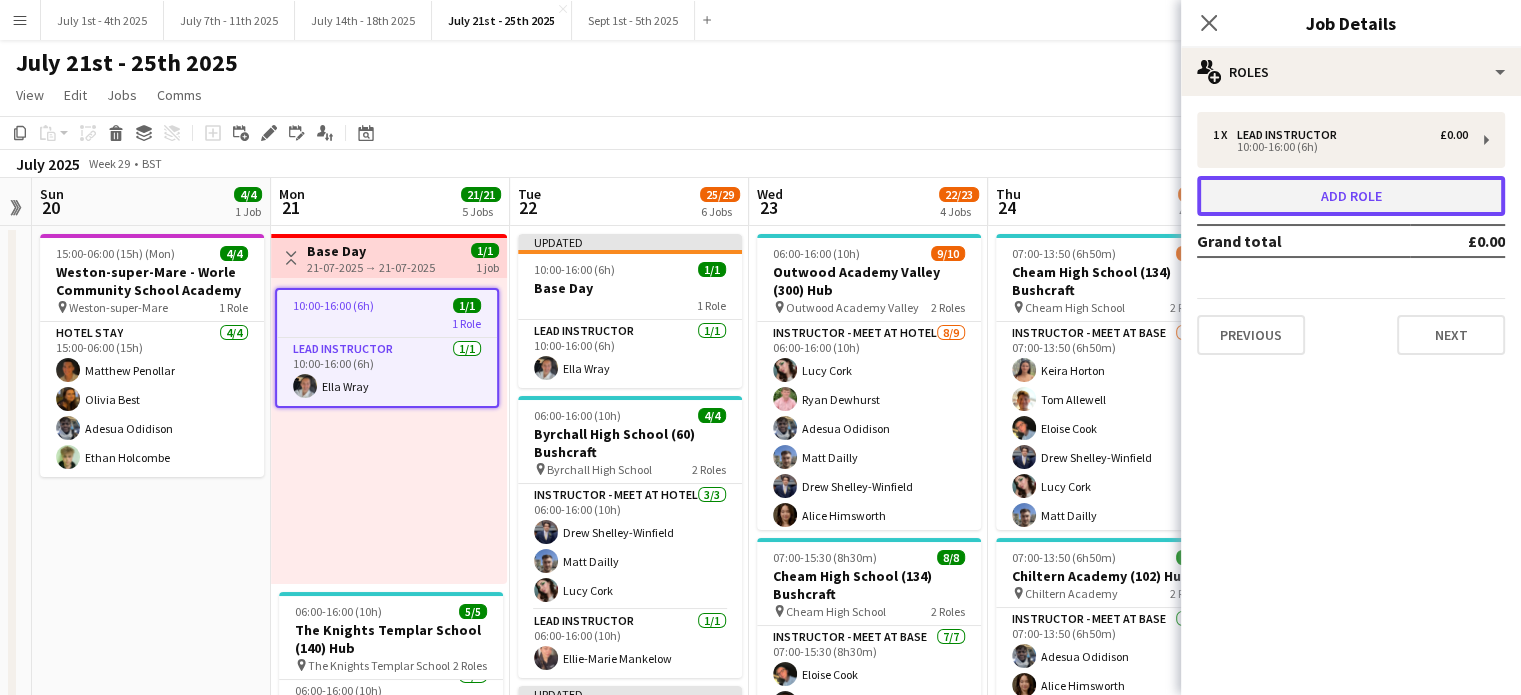 click on "Add role" at bounding box center [1351, 196] 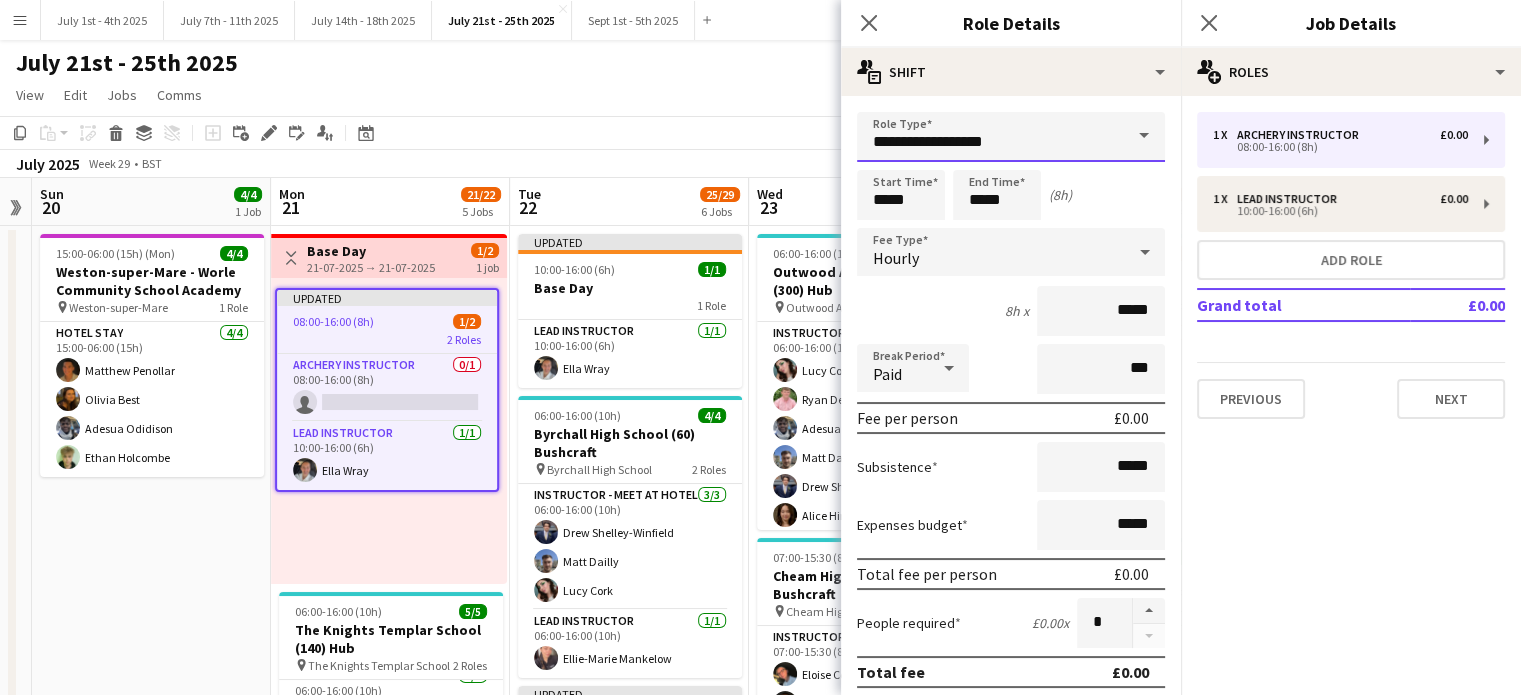click on "**********" at bounding box center [1011, 137] 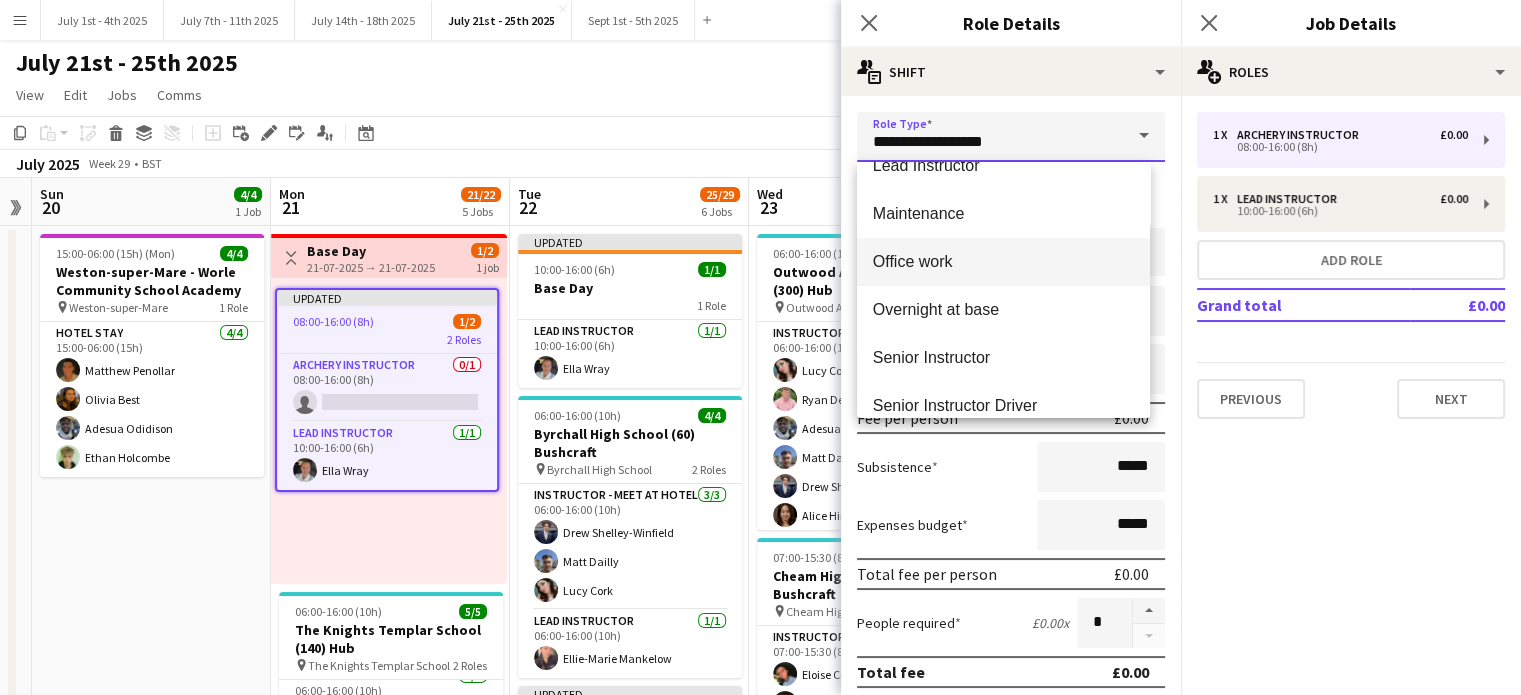 scroll, scrollTop: 600, scrollLeft: 0, axis: vertical 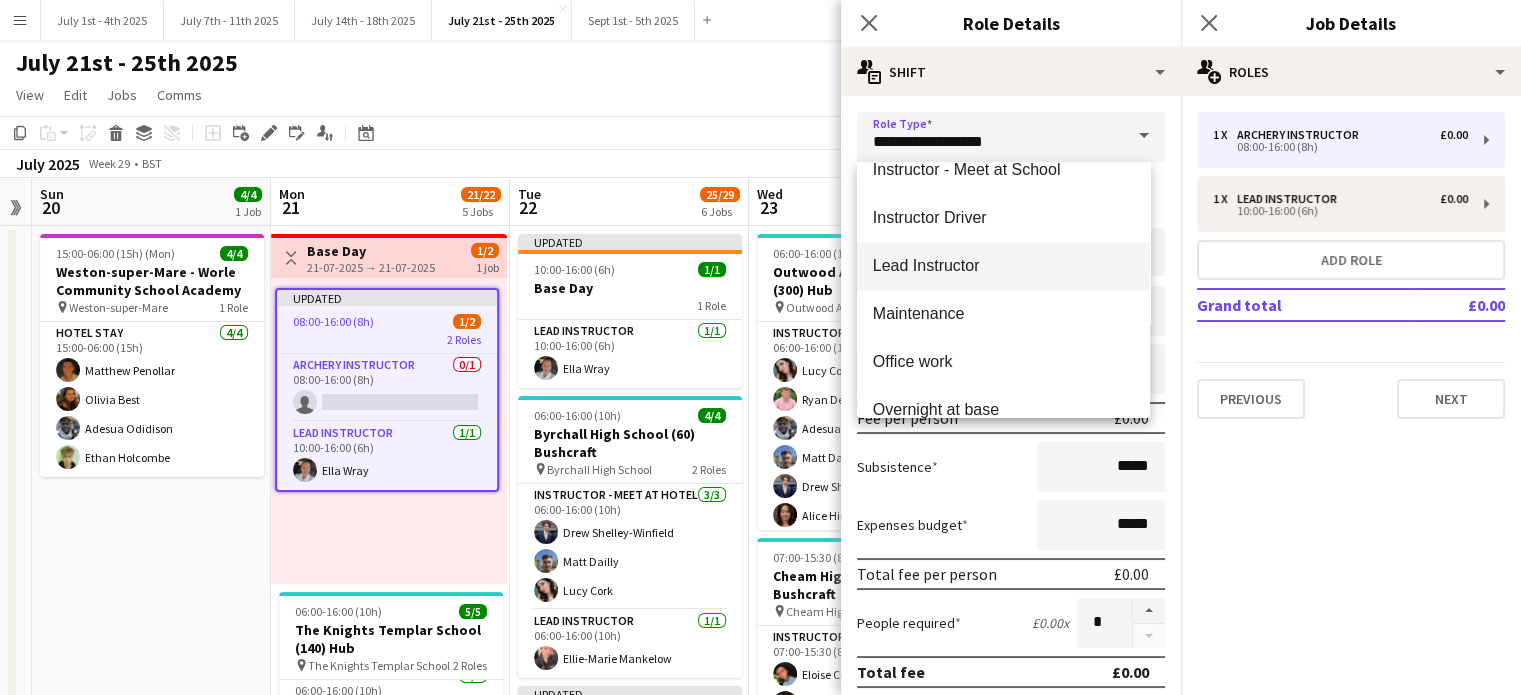 click on "Lead Instructor" at bounding box center [1003, 265] 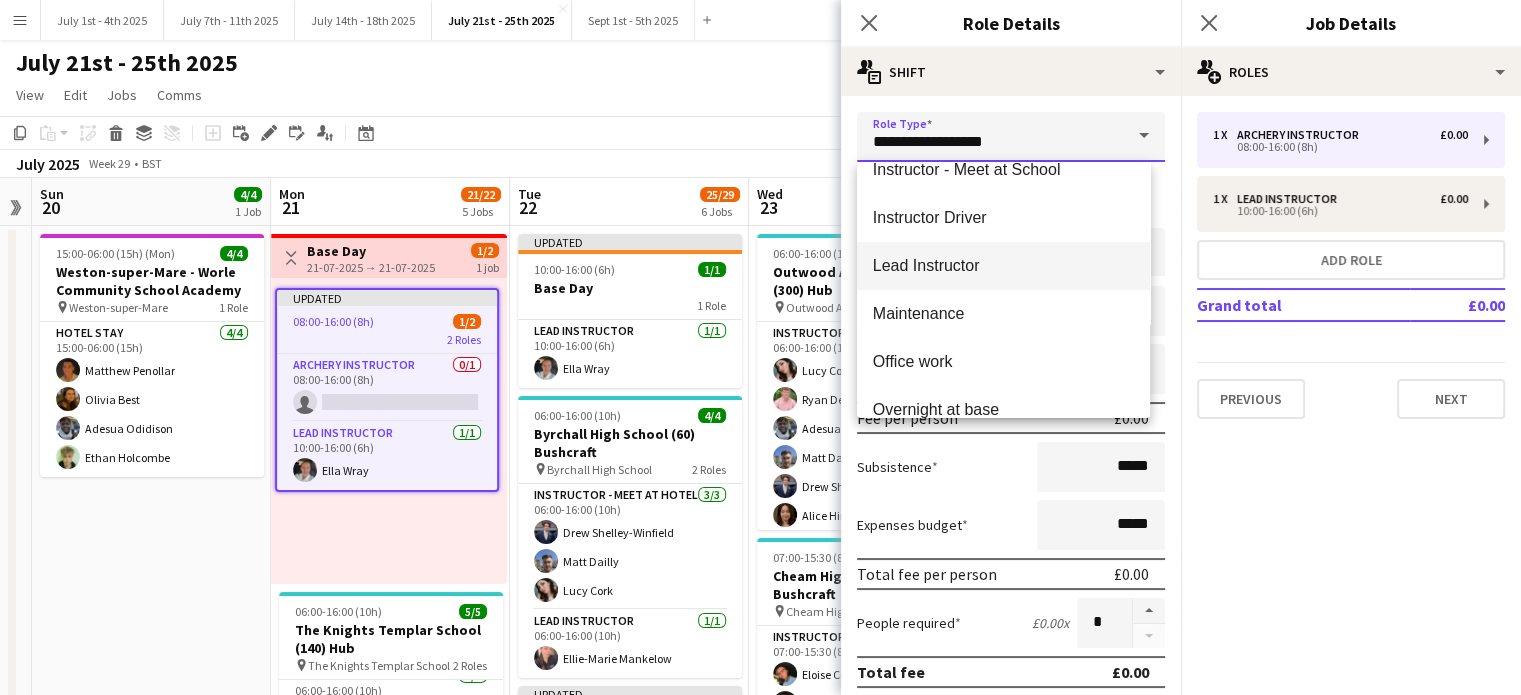 type on "**********" 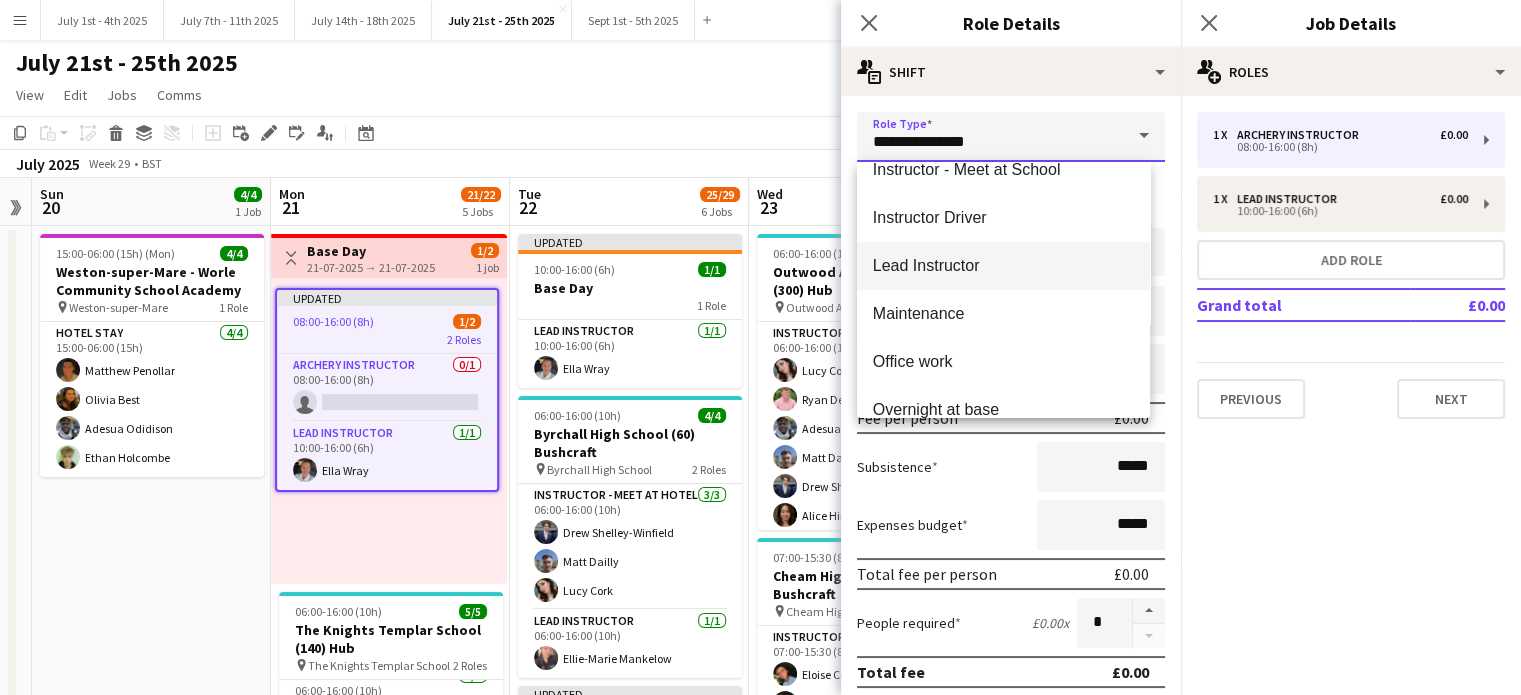 type on "*******" 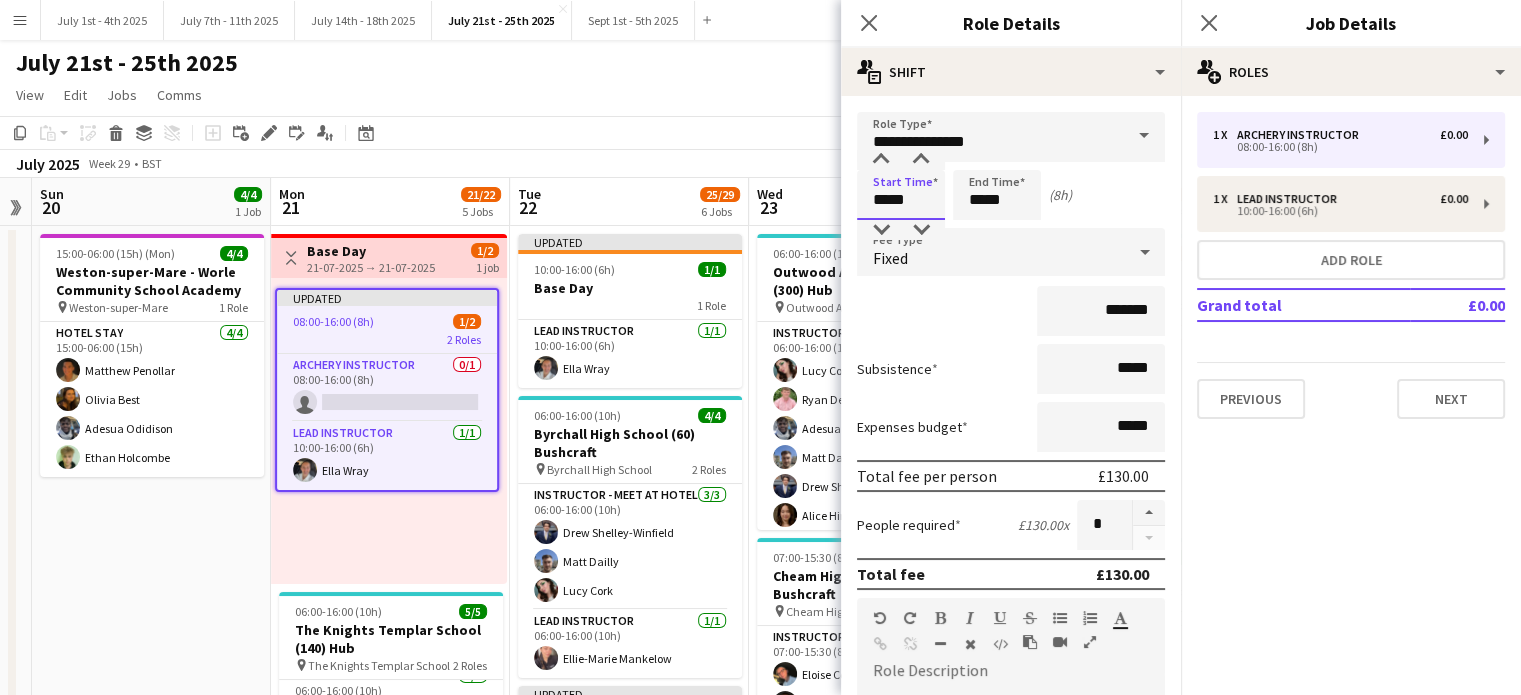 drag, startPoint x: 919, startPoint y: 203, endPoint x: 910, endPoint y: 209, distance: 10.816654 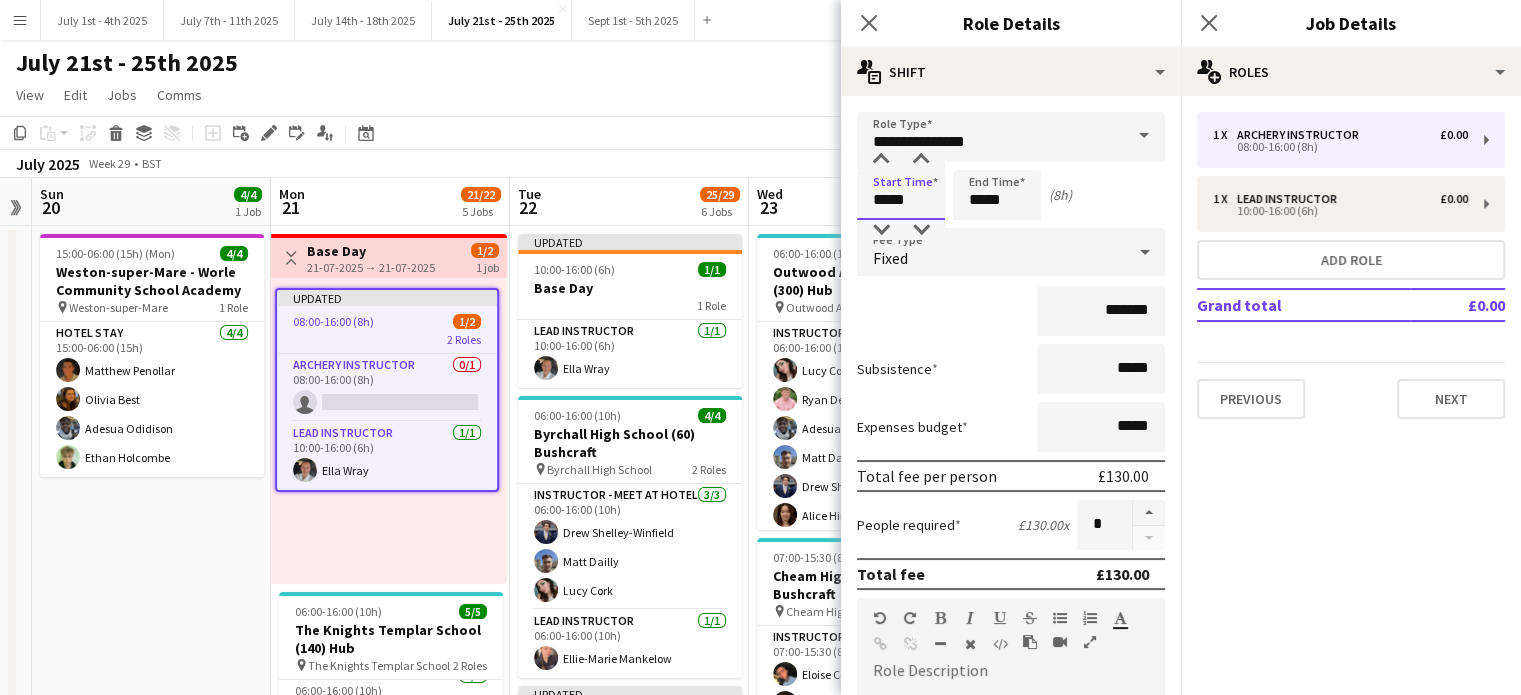 click on "*****" at bounding box center (901, 195) 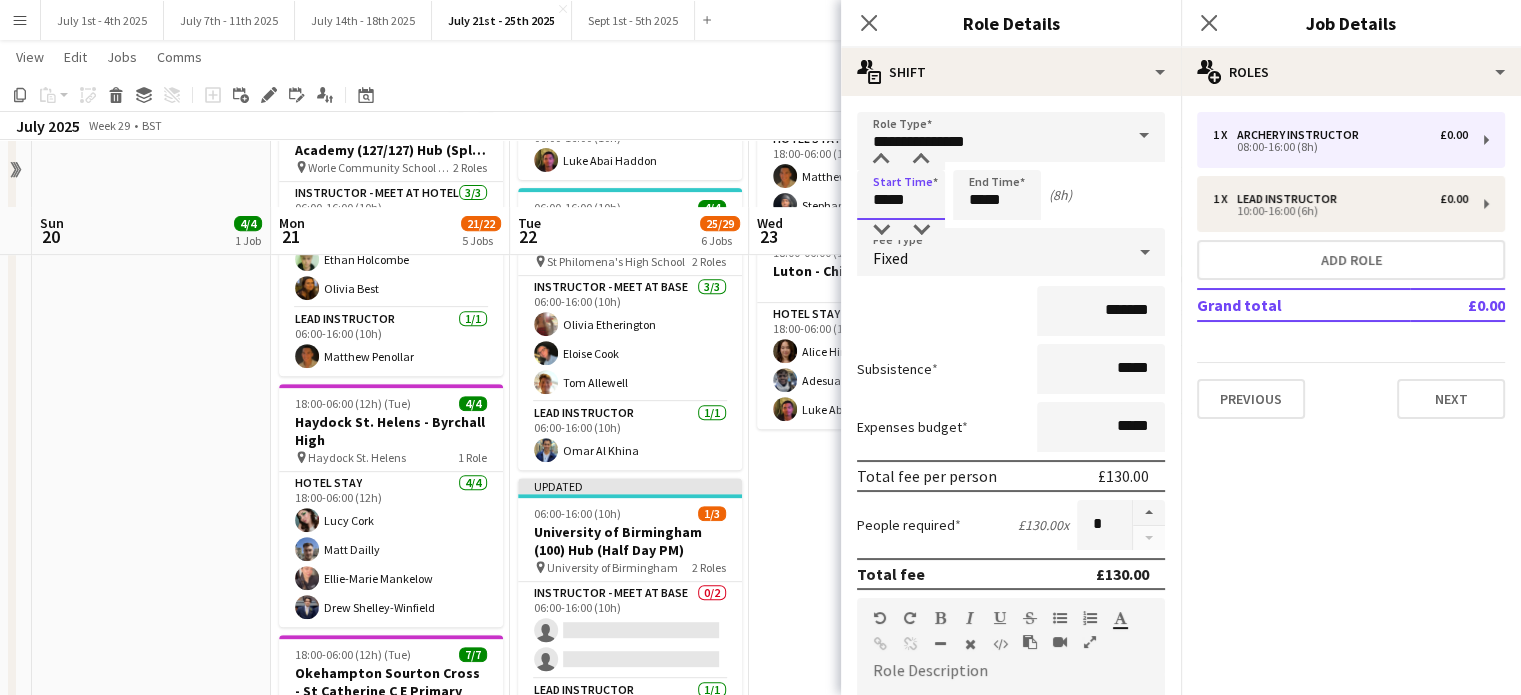 scroll, scrollTop: 1100, scrollLeft: 0, axis: vertical 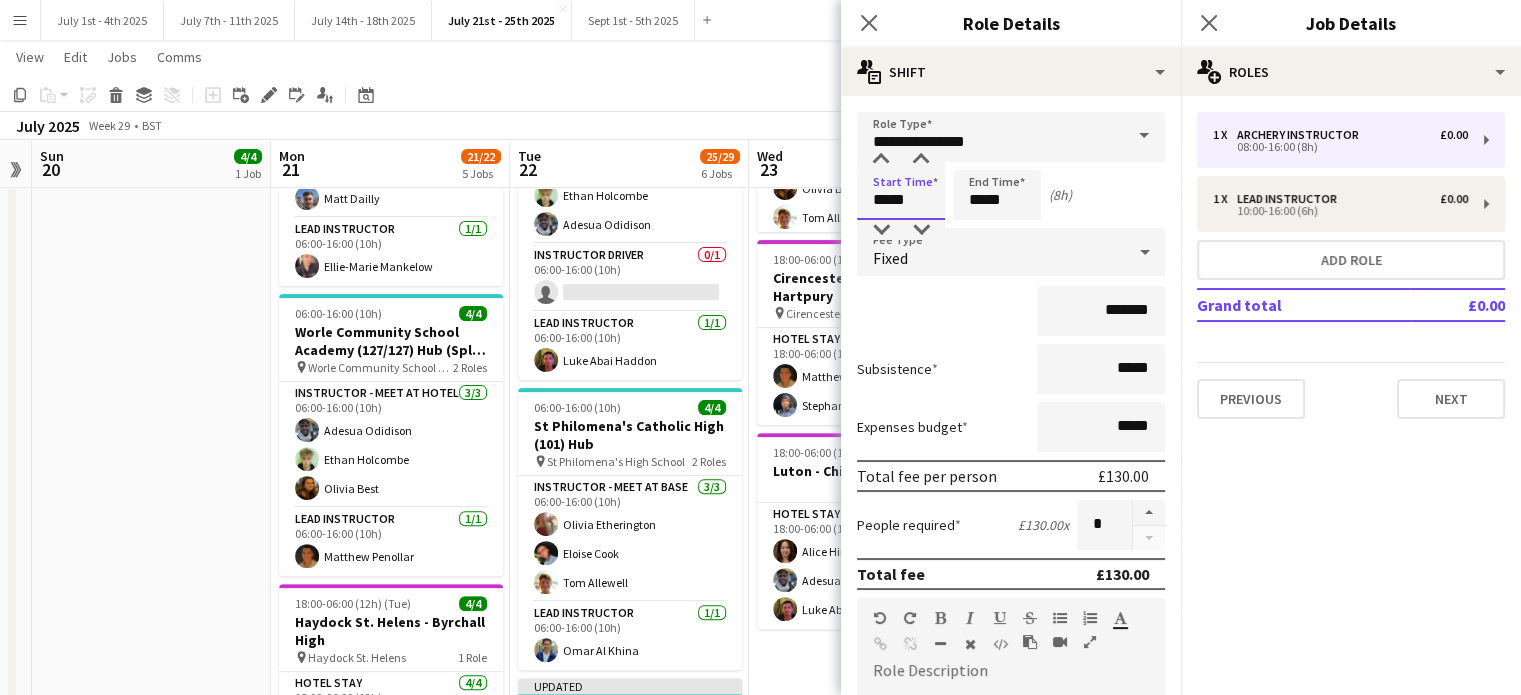 drag, startPoint x: 928, startPoint y: 201, endPoint x: 870, endPoint y: 208, distance: 58.420887 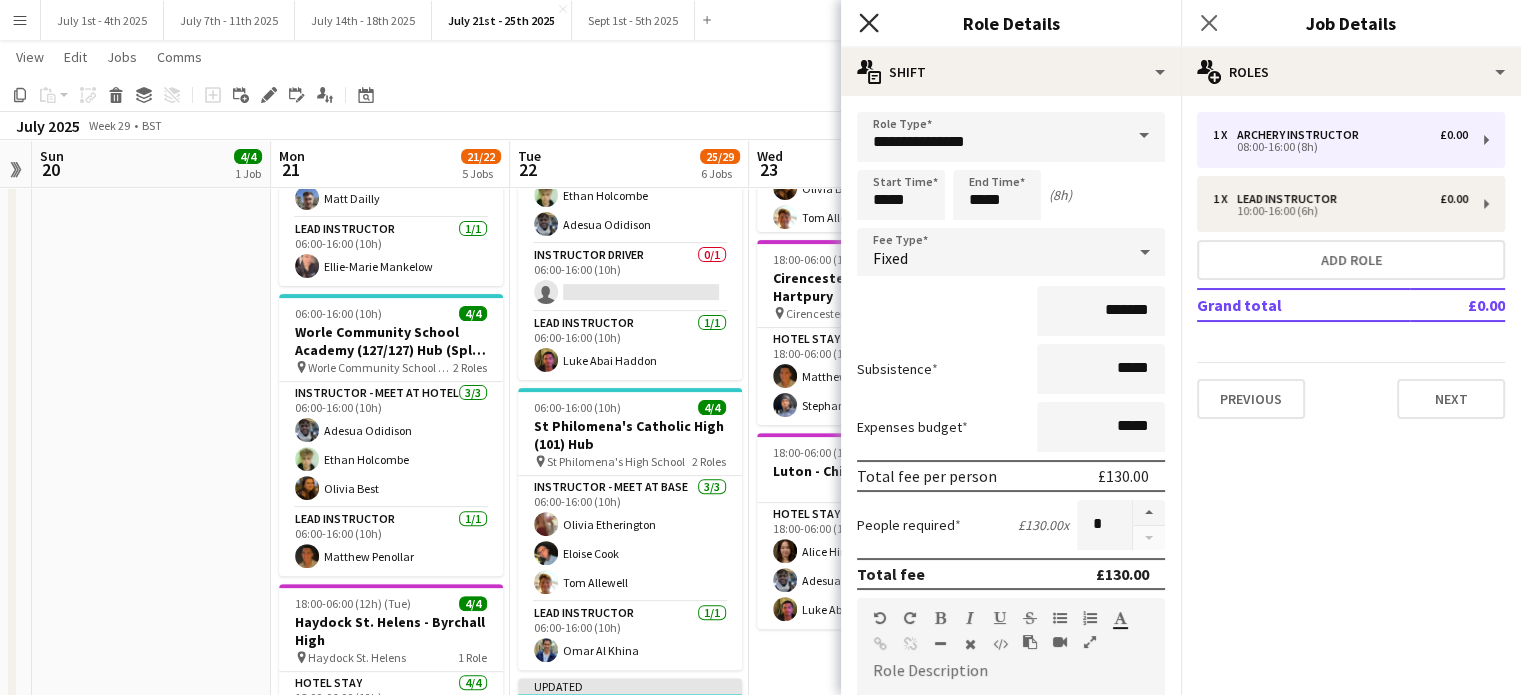 click on "Close pop-in" 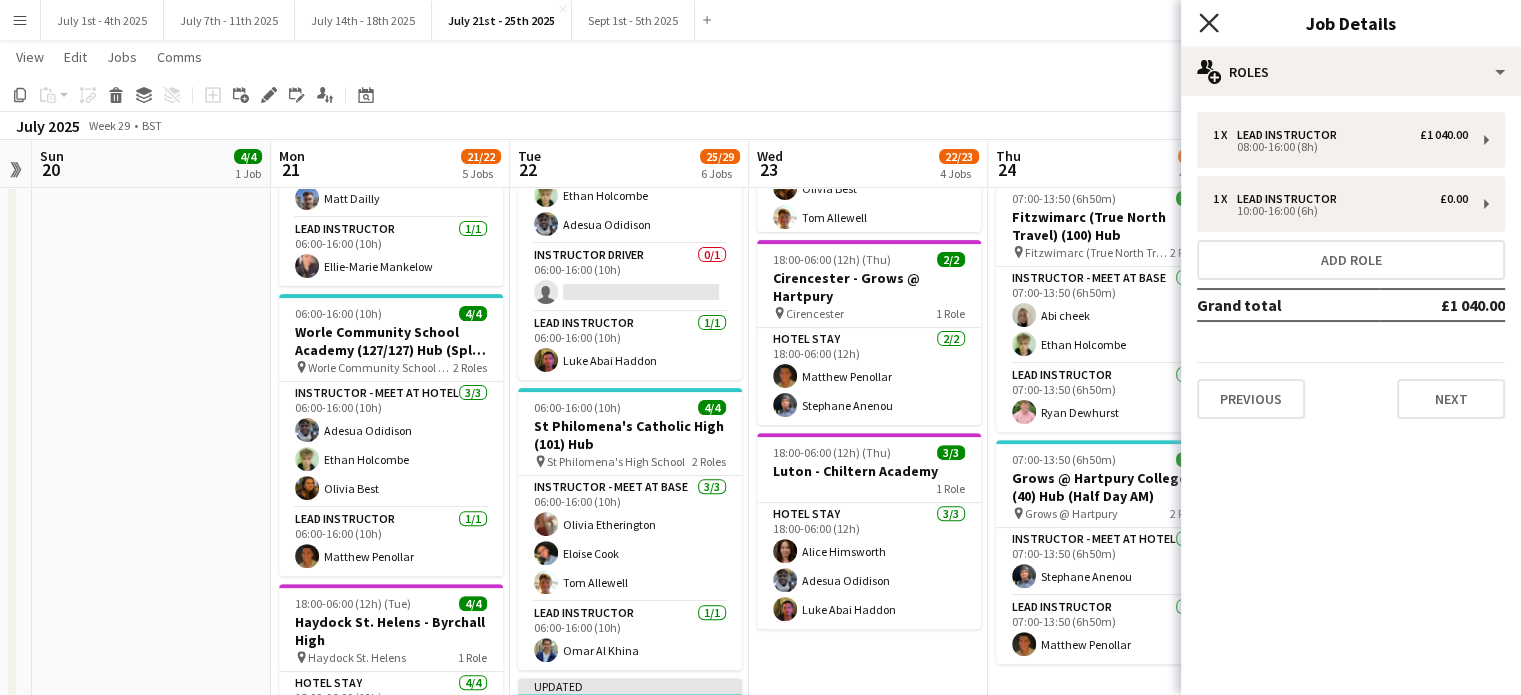 click on "Close pop-in" 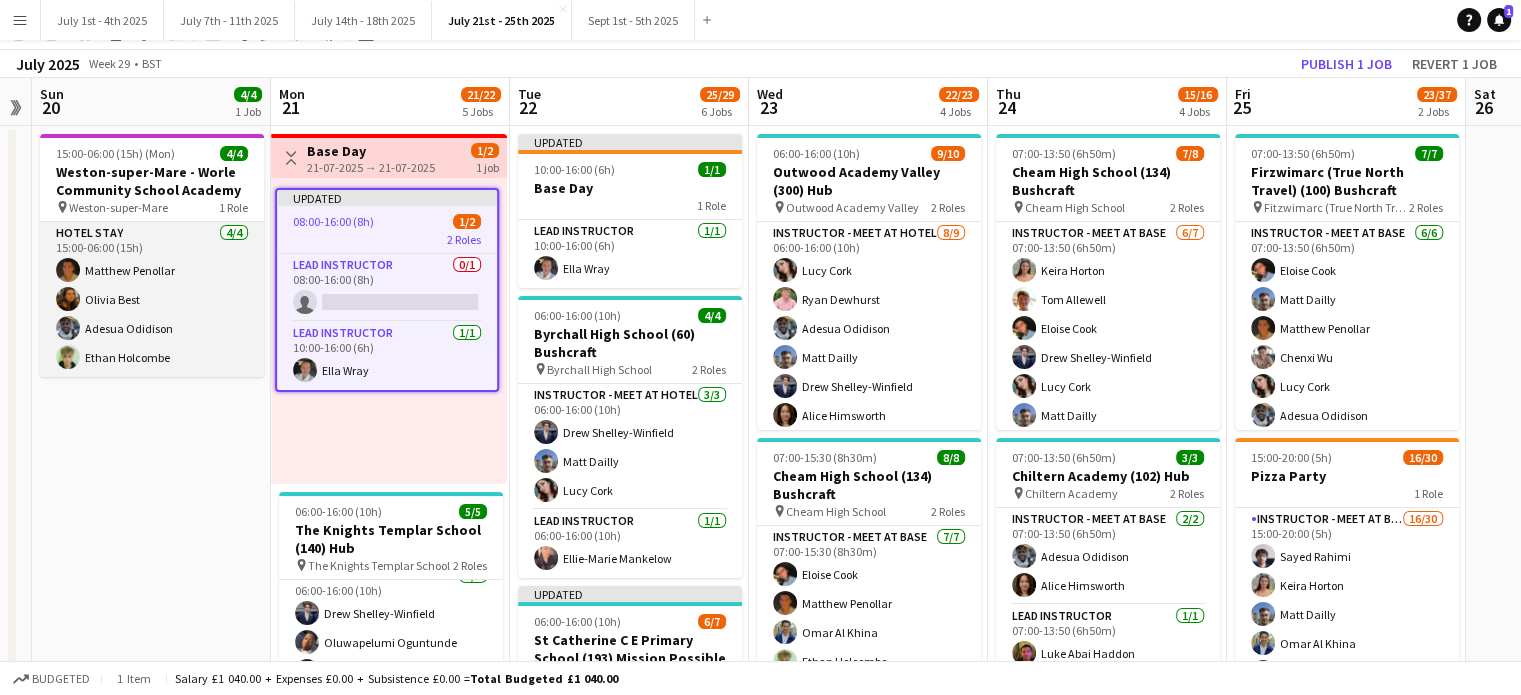 scroll, scrollTop: 0, scrollLeft: 0, axis: both 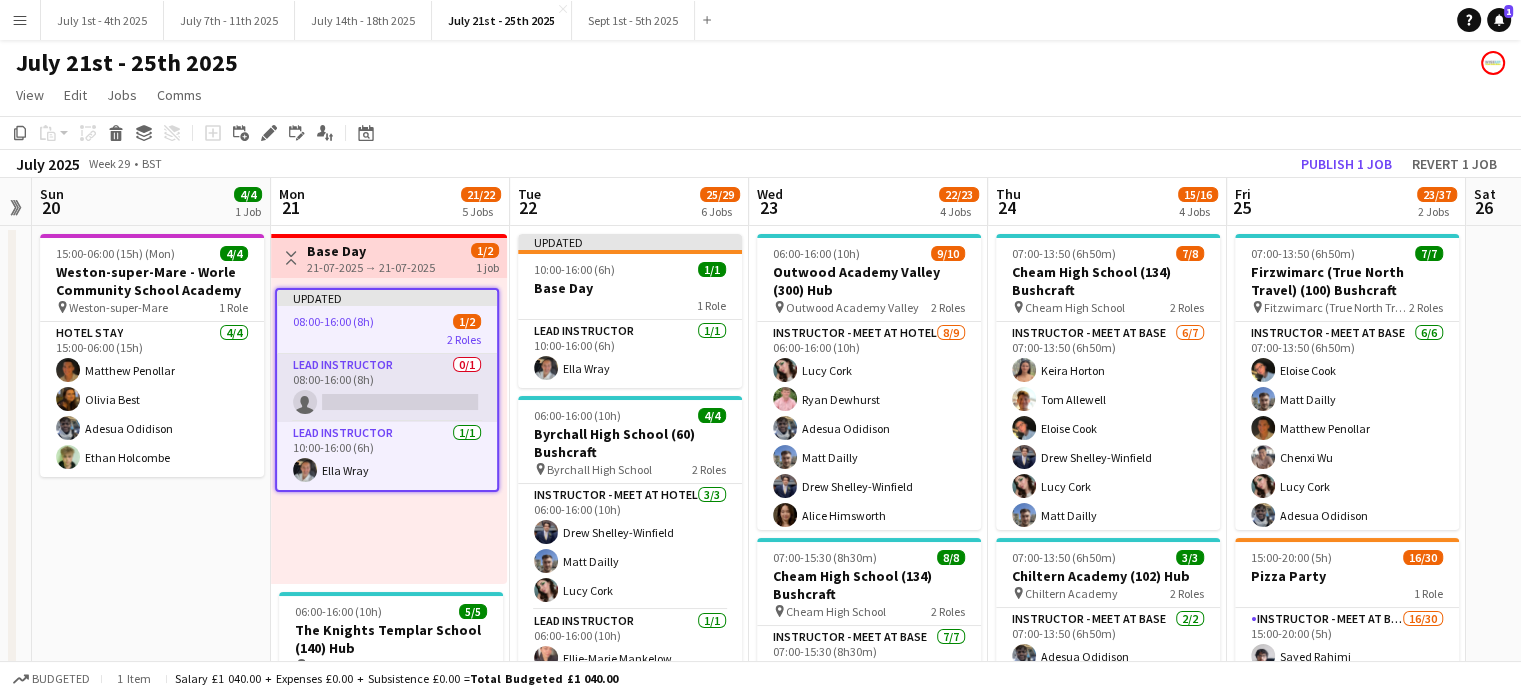 click on "Lead Instructor   0/1   08:00-16:00 (8h)
single-neutral-actions" at bounding box center (387, 388) 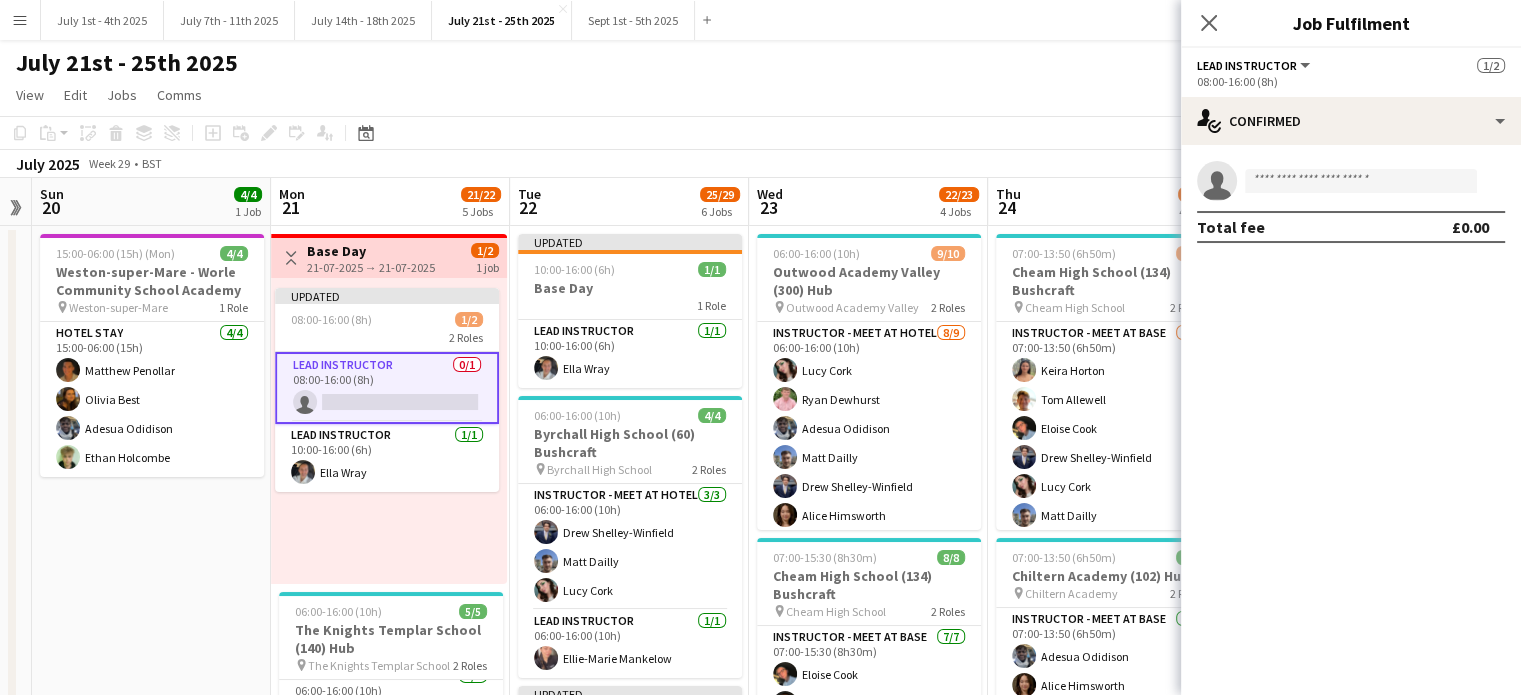 click on "Lead Instructor   0/1   08:00-16:00 (8h)
single-neutral-actions" at bounding box center [387, 388] 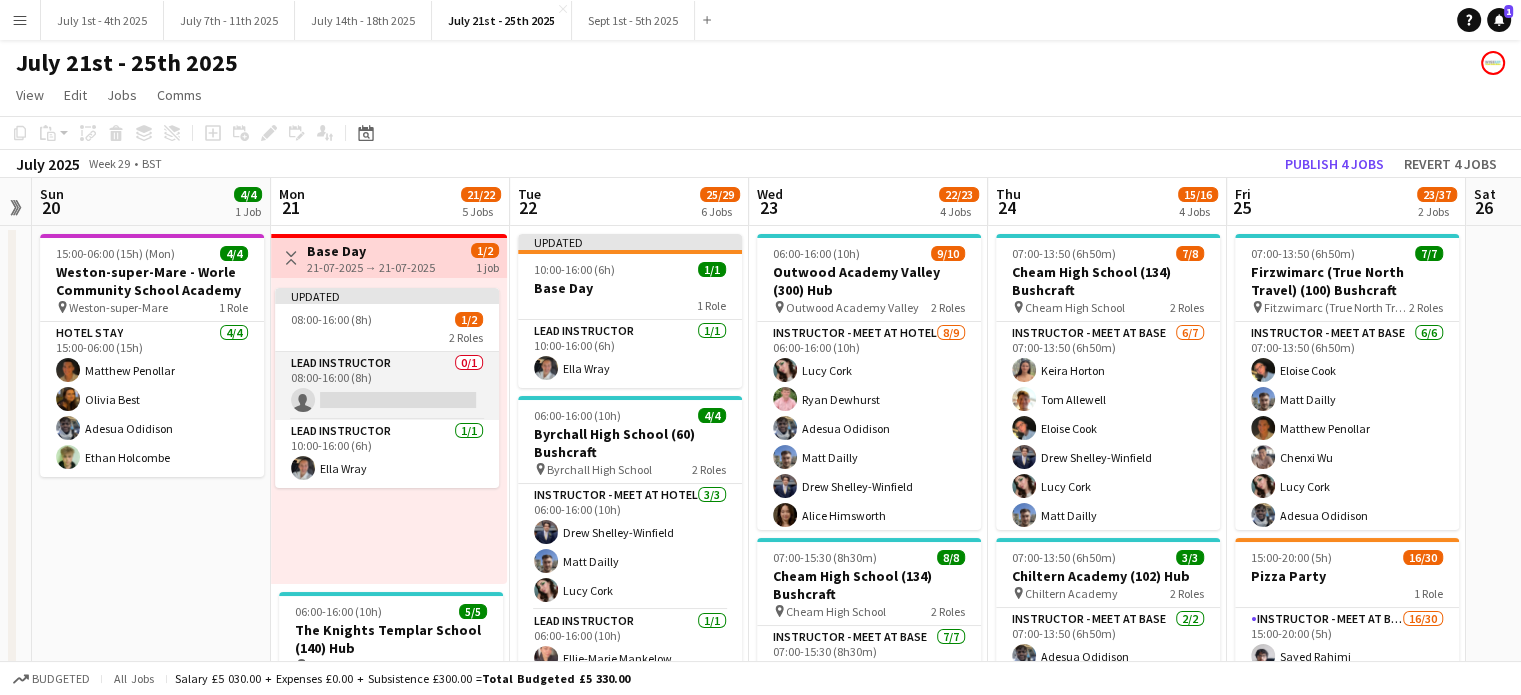 click on "Lead Instructor   0/1   08:00-16:00 (8h)
single-neutral-actions" at bounding box center [387, 386] 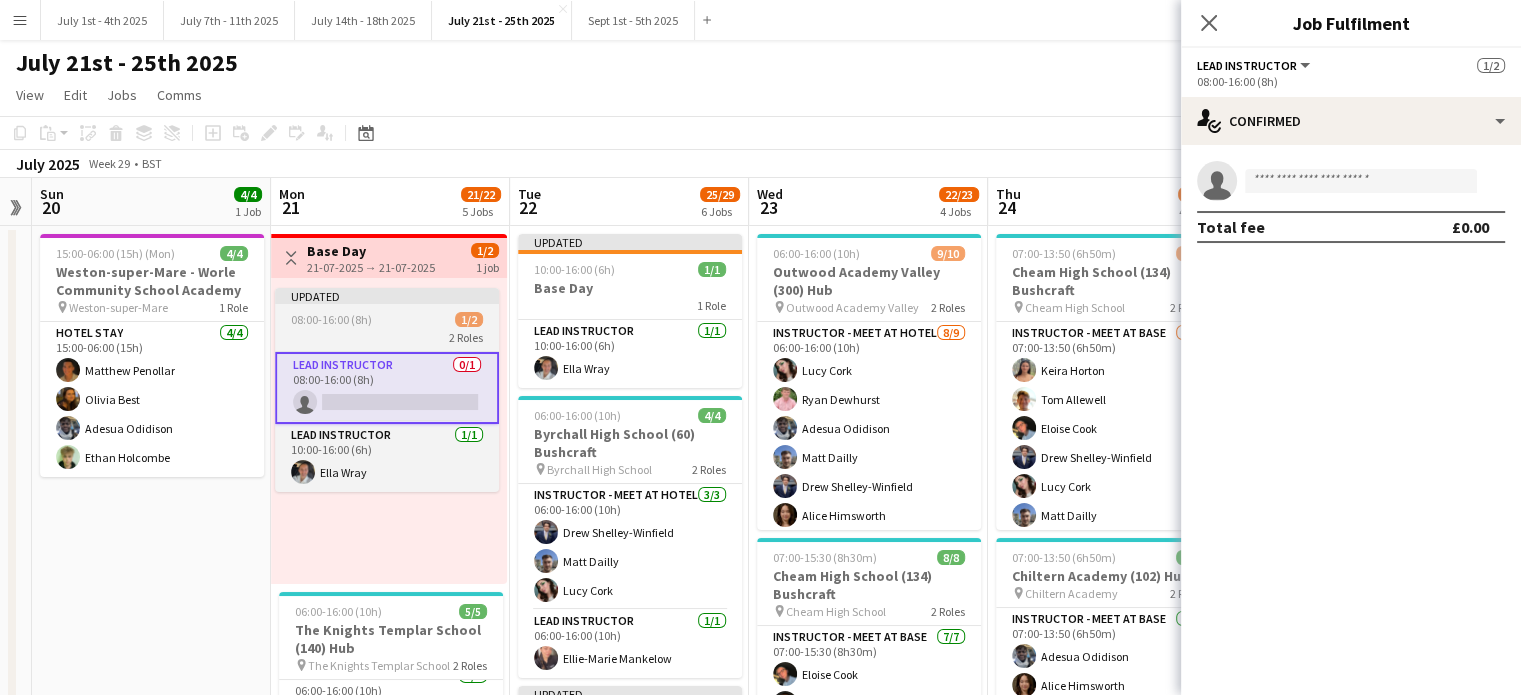 click on "08:00-16:00 (8h)" at bounding box center (331, 319) 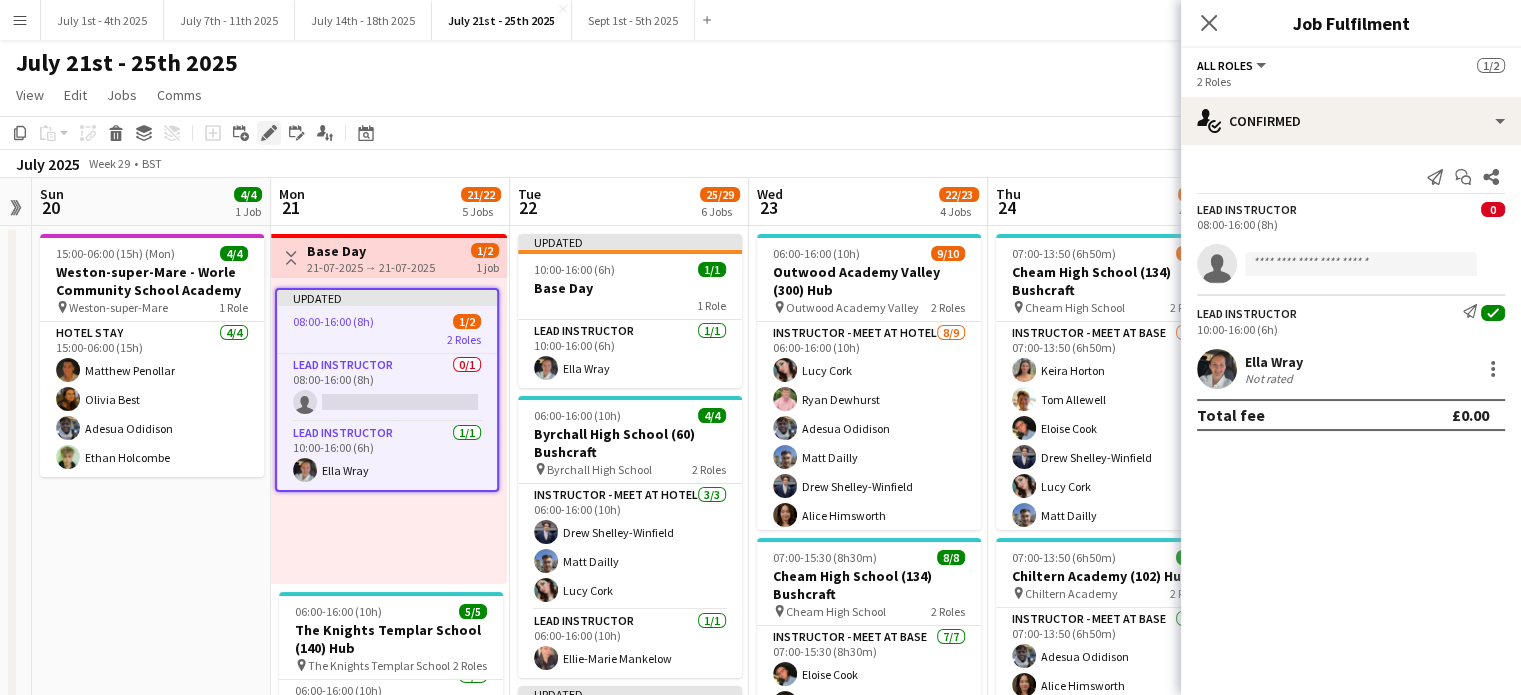 click on "Edit" 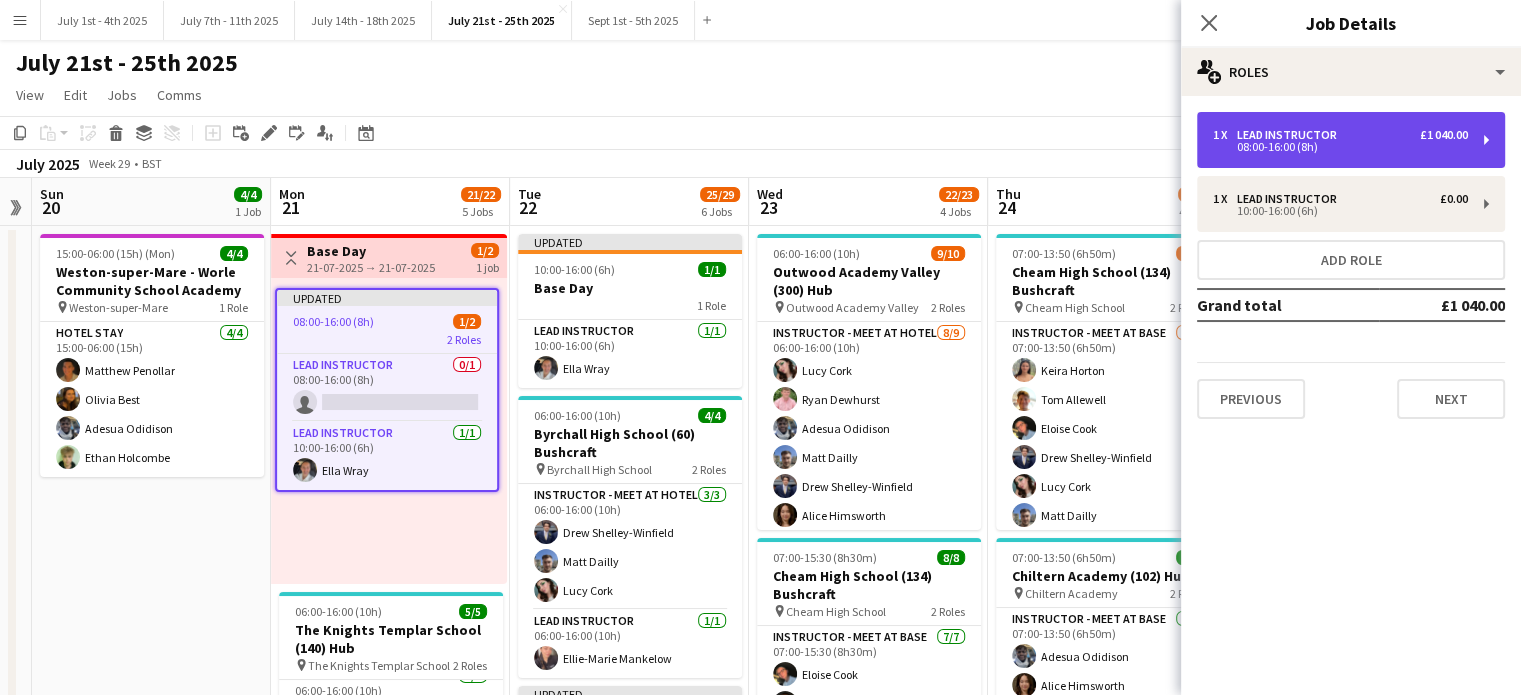 click on "Lead Instructor" at bounding box center (1291, 135) 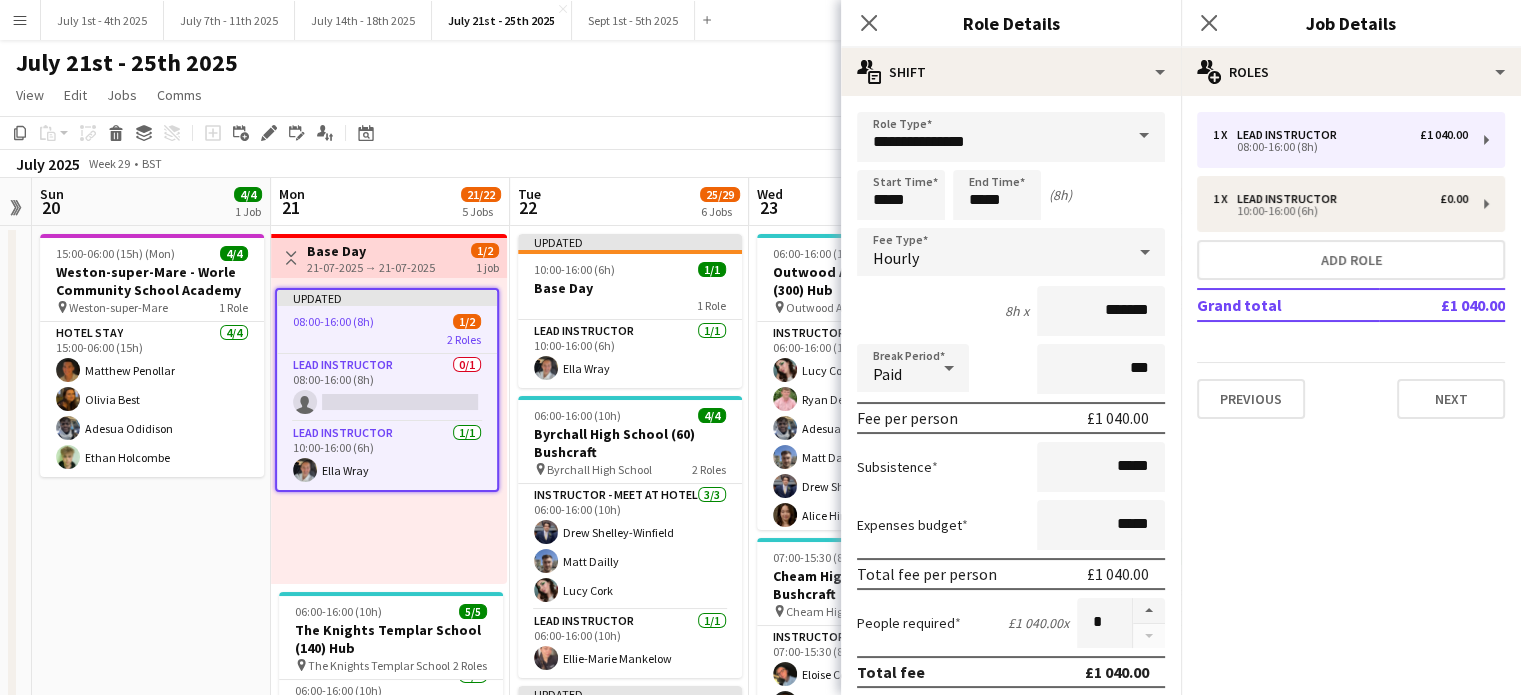 click on "Thu   17   Fri   18   Sat   19   Sun   20   4/4   1 Job   Mon   21   21/22   5 Jobs   Tue   22   25/29   6 Jobs   Wed   23   22/23   4 Jobs   Thu   24   15/16   4 Jobs   Fri   25   23/37   2 Jobs   Sat   26   Sun   27   Mon   28      15:00-06:00 (15h) (Mon)   4/4   Weston-super-Mare - Worle Community School Academy
pin
Weston-super-Mare   1 Role   Hotel Stay   4/4   15:00-06:00 (15h)
Matthew Penollar Olivia Best Adesua Odidison Ethan Holcombe
Toggle View
Base Day  21-07-2025 → 21-07-2025   1/2   1 job   Updated   08:00-16:00 (8h)    1/2   2 Roles   Lead Instructor   0/1   08:00-16:00 (8h)
single-neutral-actions
Lead Instructor   1/1   10:00-16:00 (6h)
Ella Wray     06:00-16:00 (10h)    5/5   The Knights Templar School (140) Hub
pin
The Knights Templar School   2 Roles   Instructor - Meet at Base   4/4   06:00-16:00 (10h)
Drew Shelley-Winfield Oluwapelumi Oguntunde Lucy Cork" at bounding box center [760, 1038] 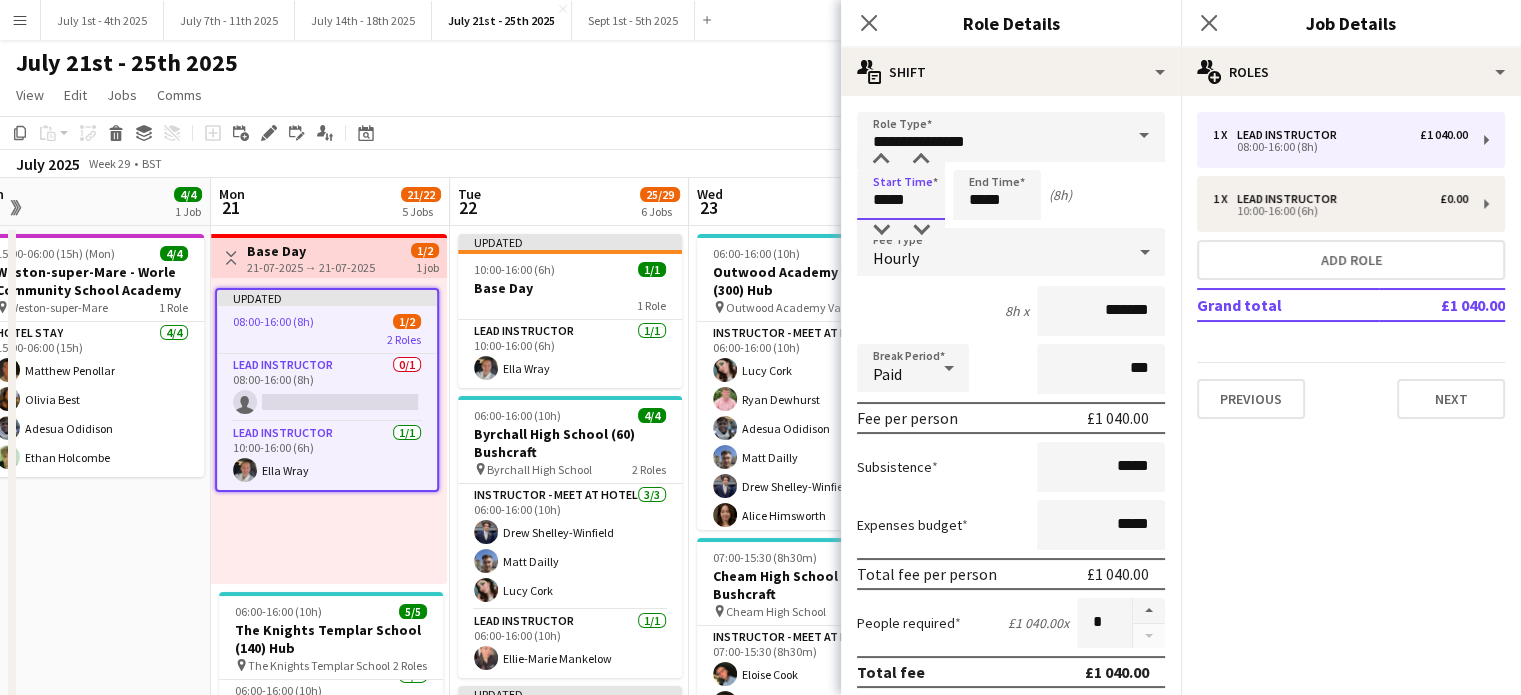 drag, startPoint x: 907, startPoint y: 195, endPoint x: 853, endPoint y: 228, distance: 63.28507 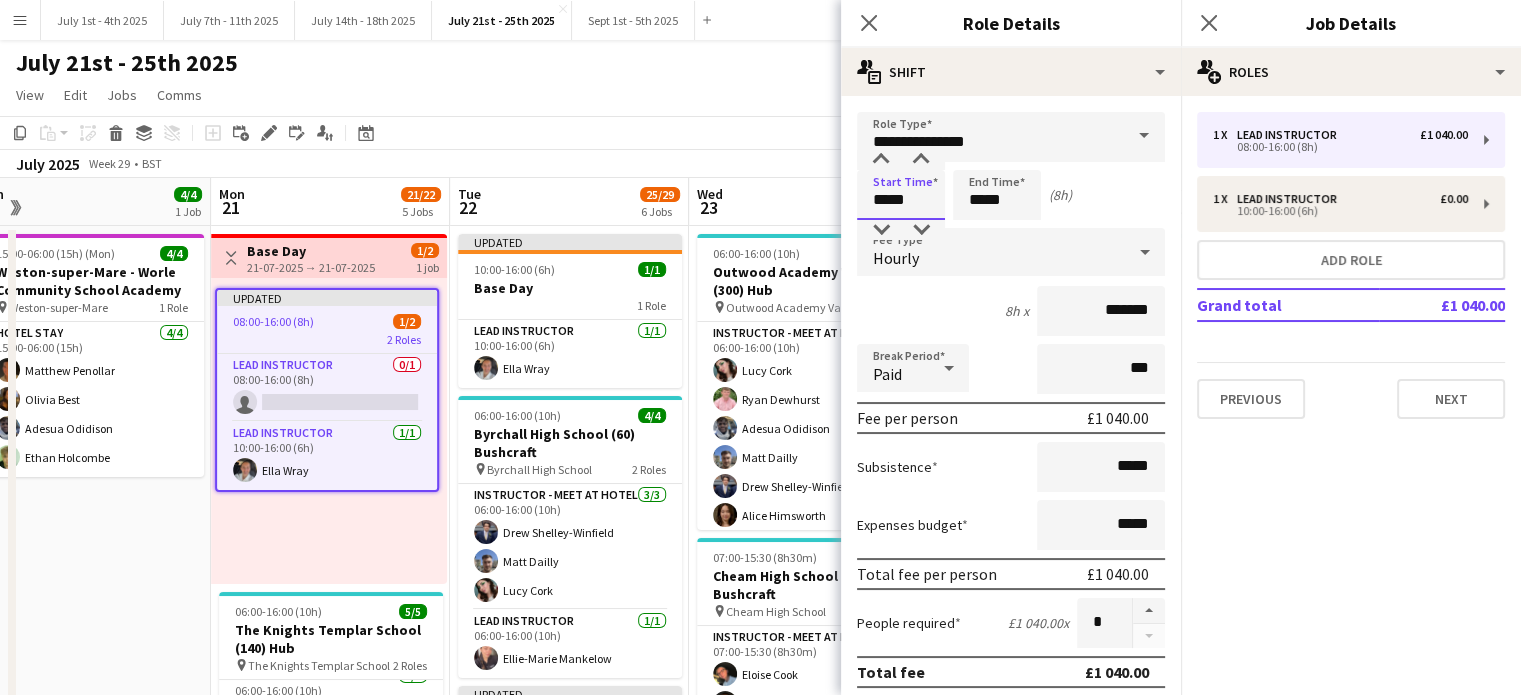click on "**********" at bounding box center (1011, 682) 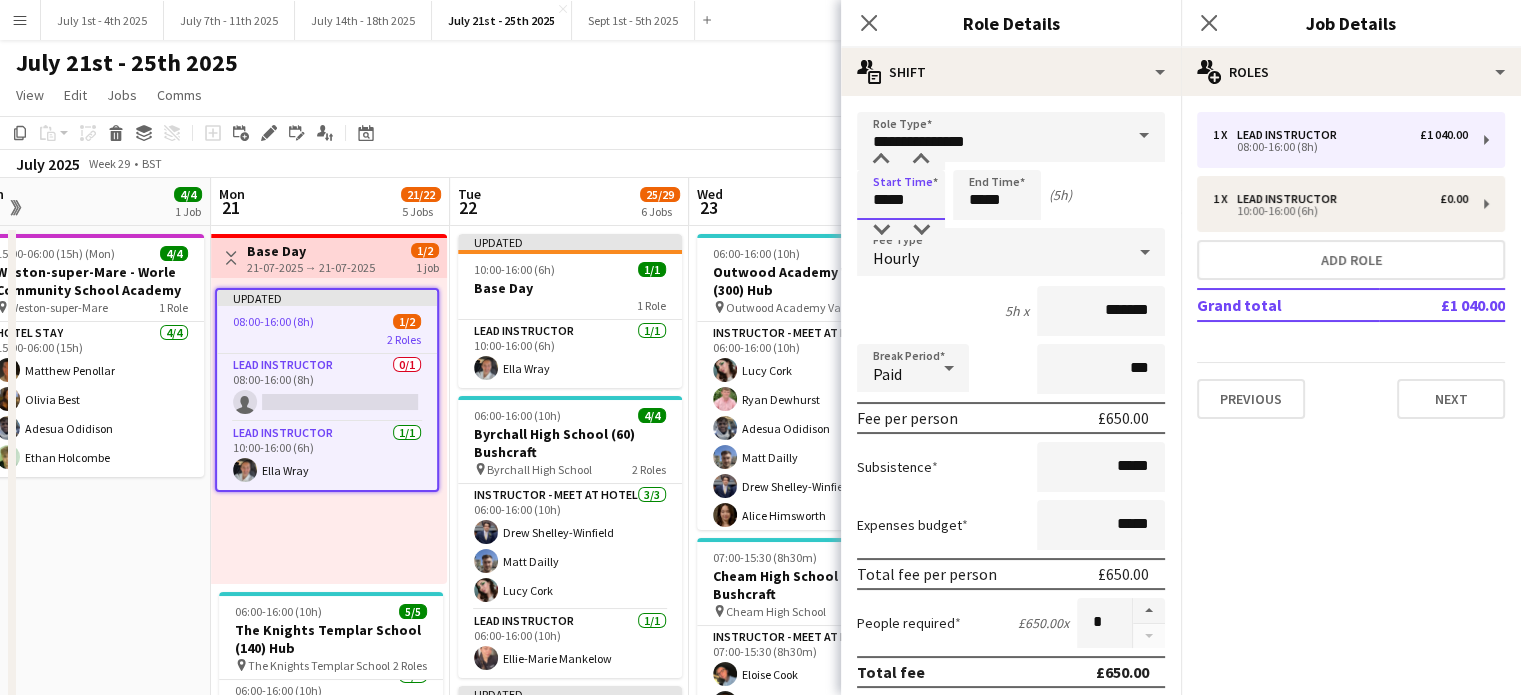 type on "*****" 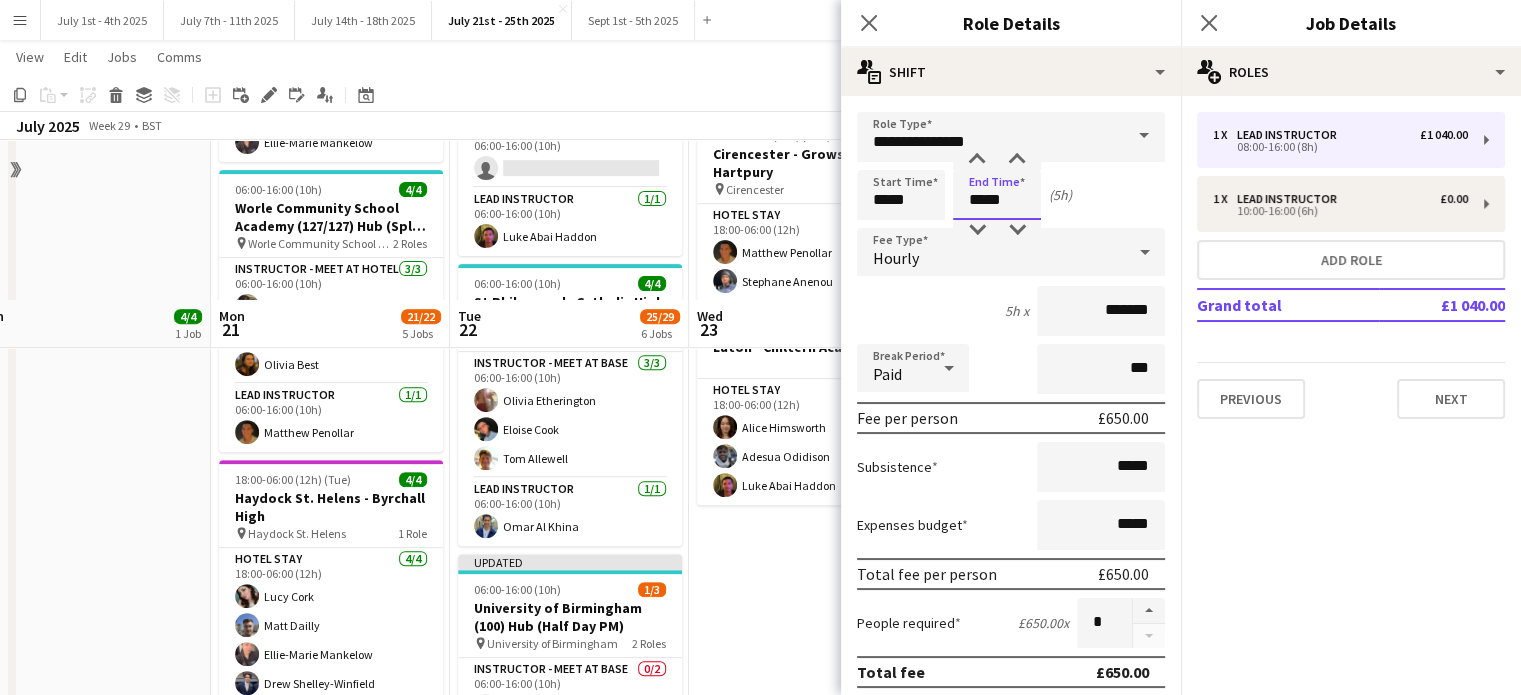 scroll, scrollTop: 900, scrollLeft: 0, axis: vertical 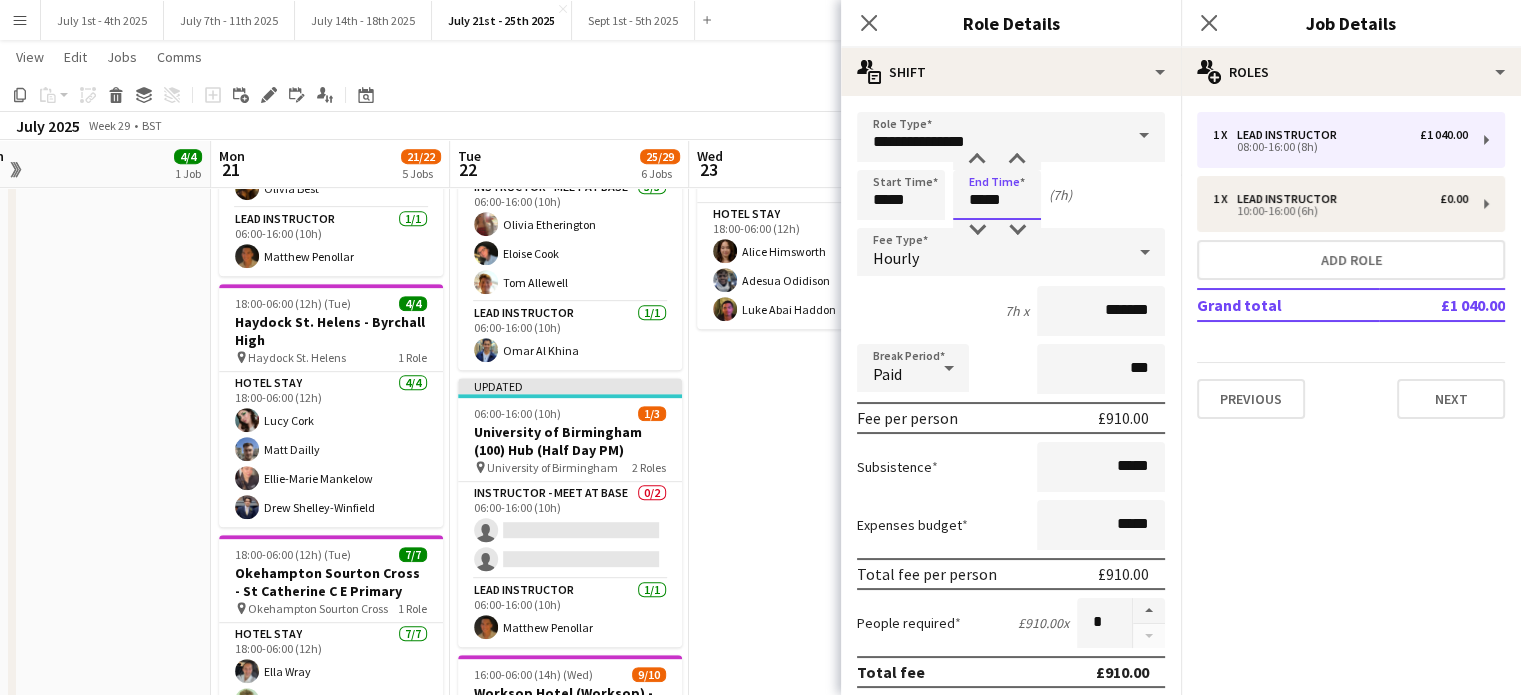 type on "*****" 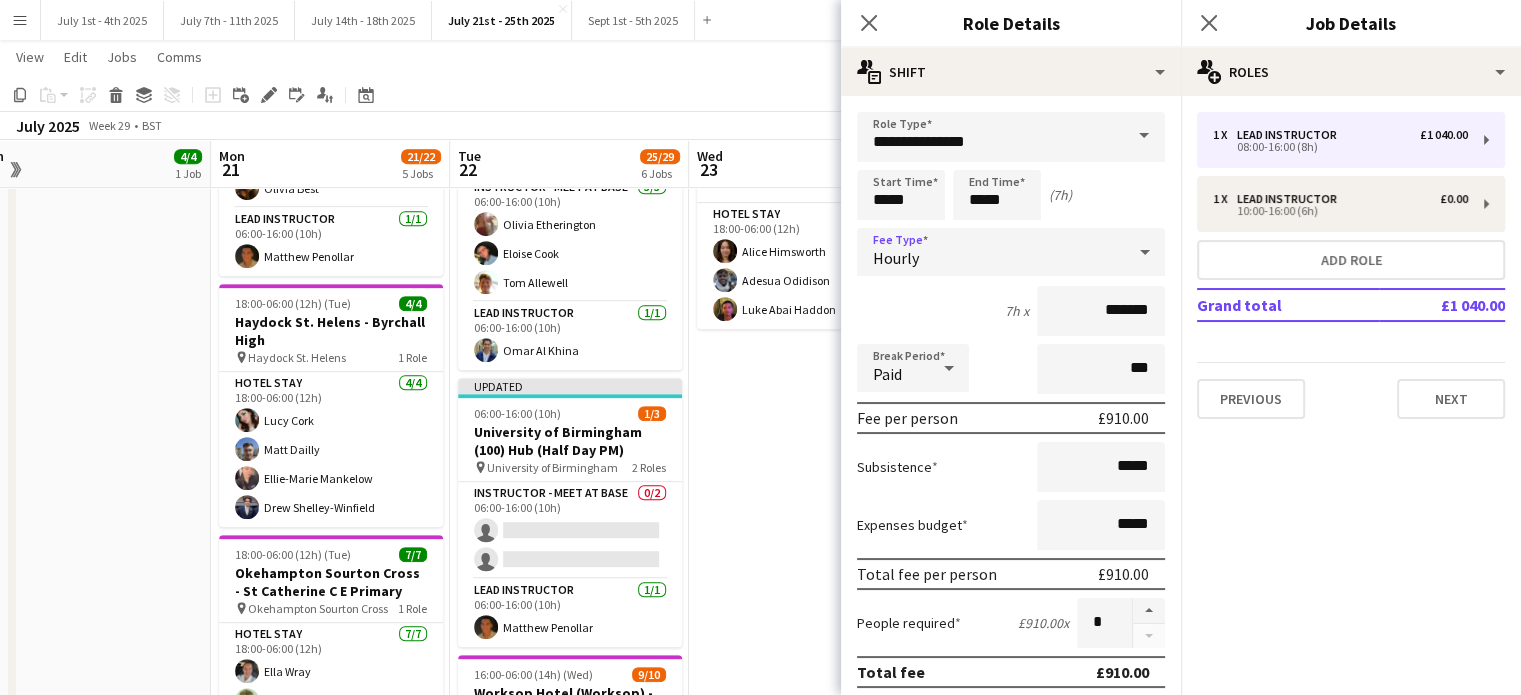 click on "Hourly" at bounding box center [991, 252] 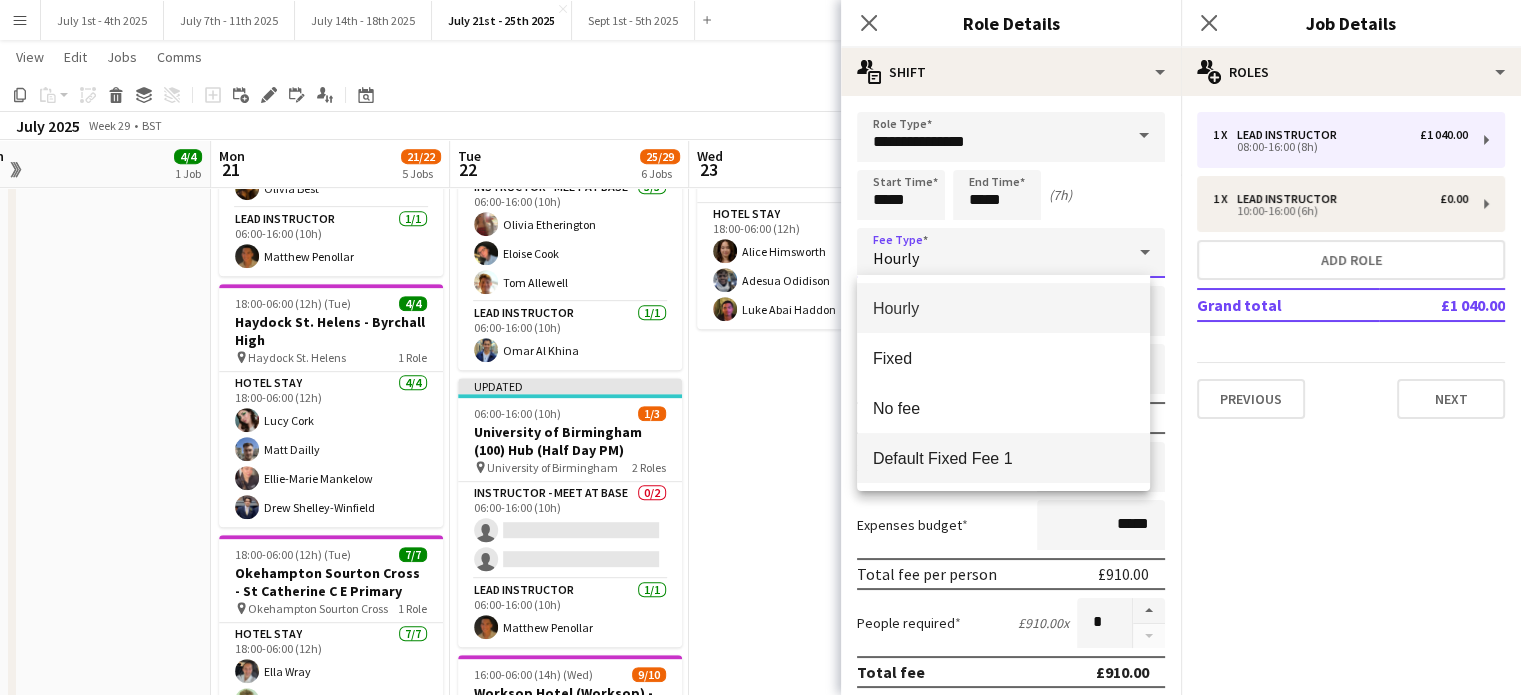 click on "Default Fixed Fee 1" at bounding box center (1003, 458) 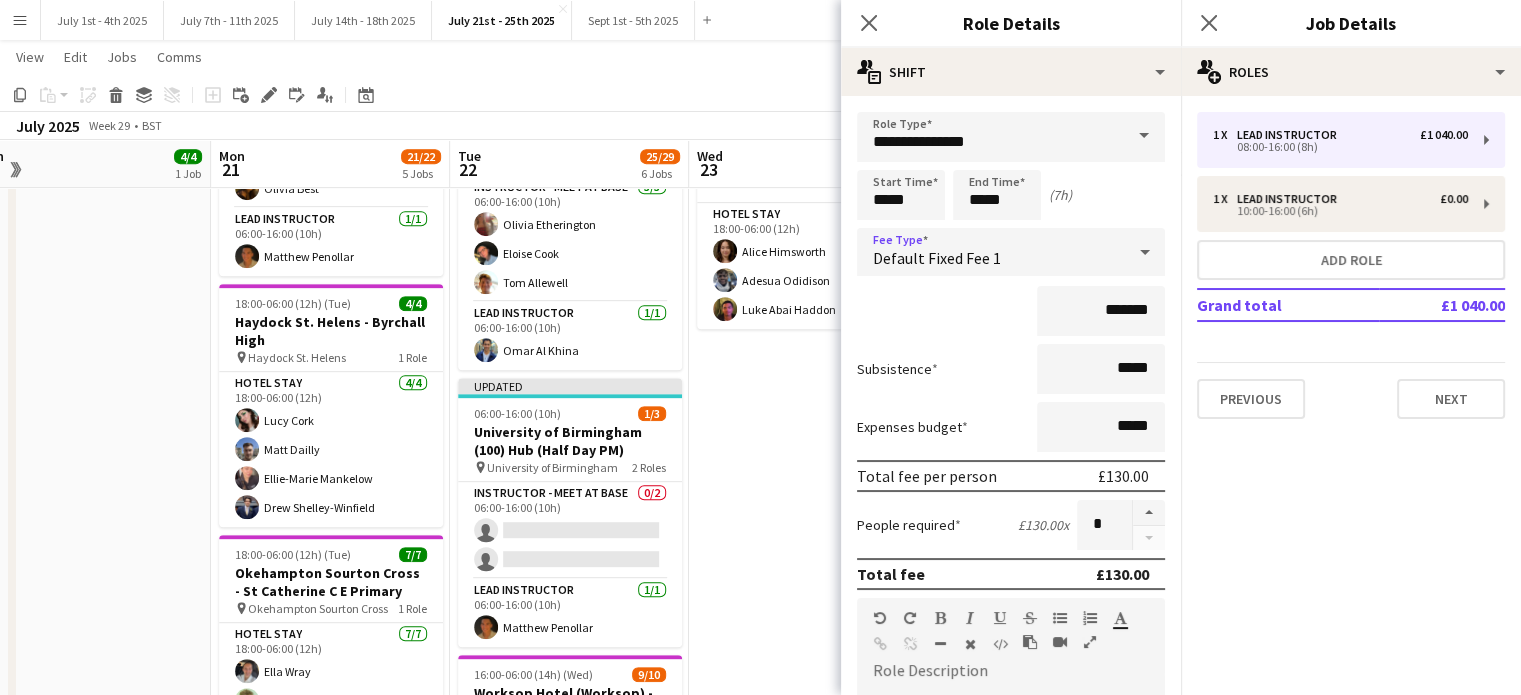 click on "Default Fixed Fee 1" at bounding box center (991, 252) 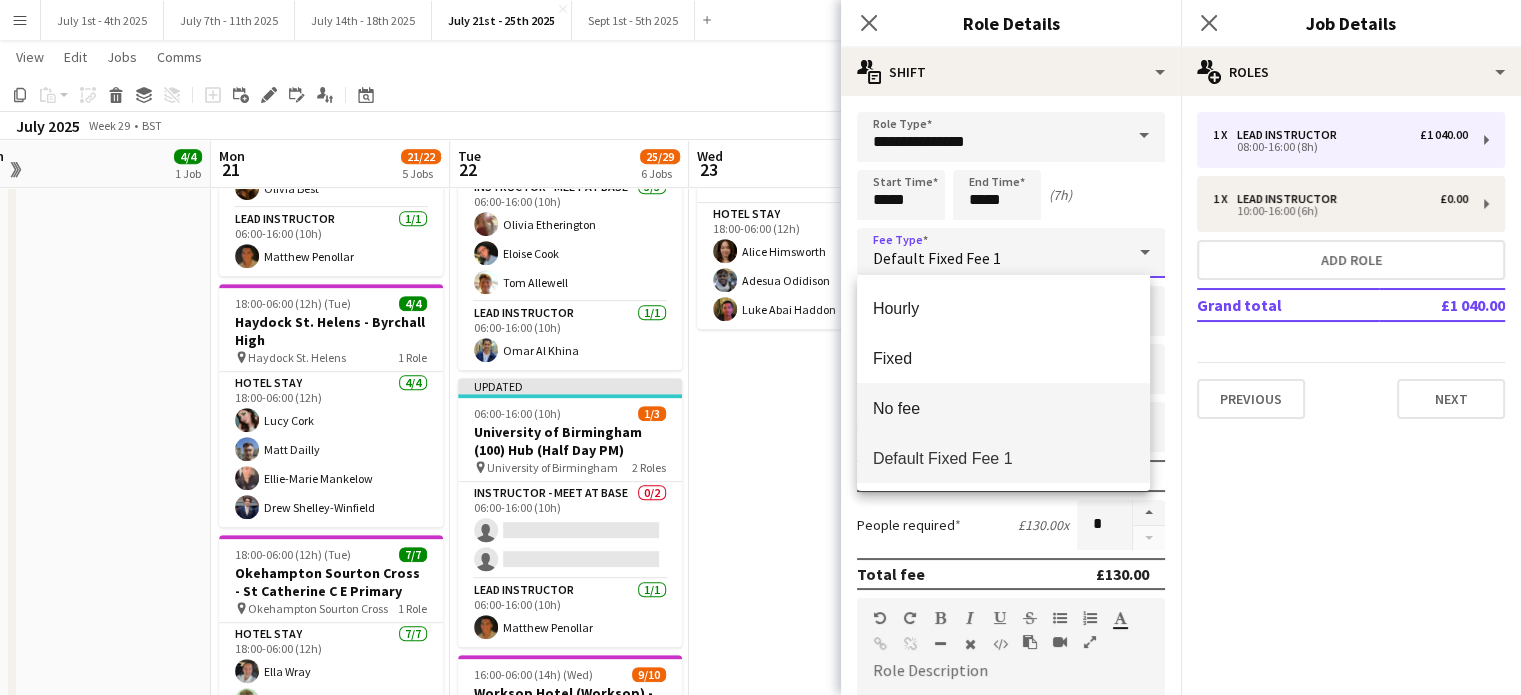 click on "No fee" at bounding box center (1003, 408) 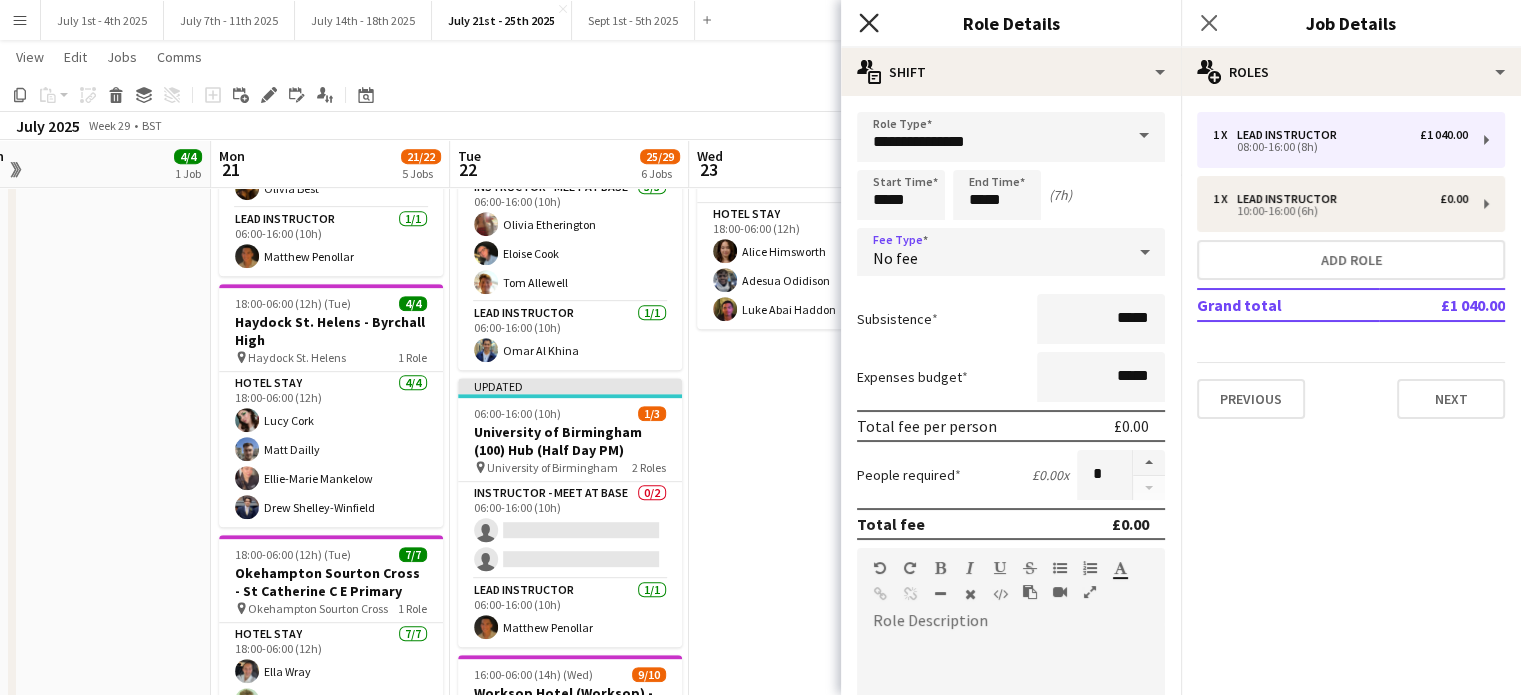 click on "Close pop-in" 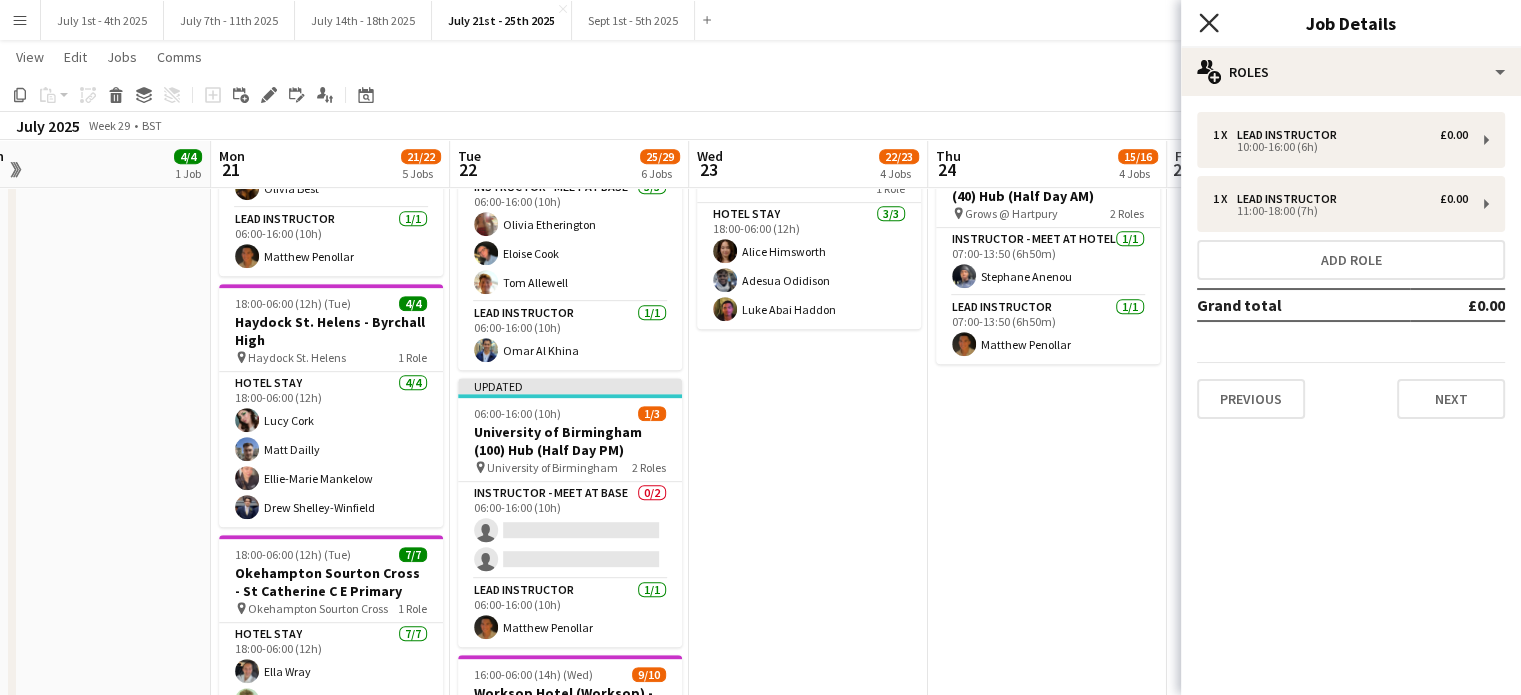 click on "Close pop-in" 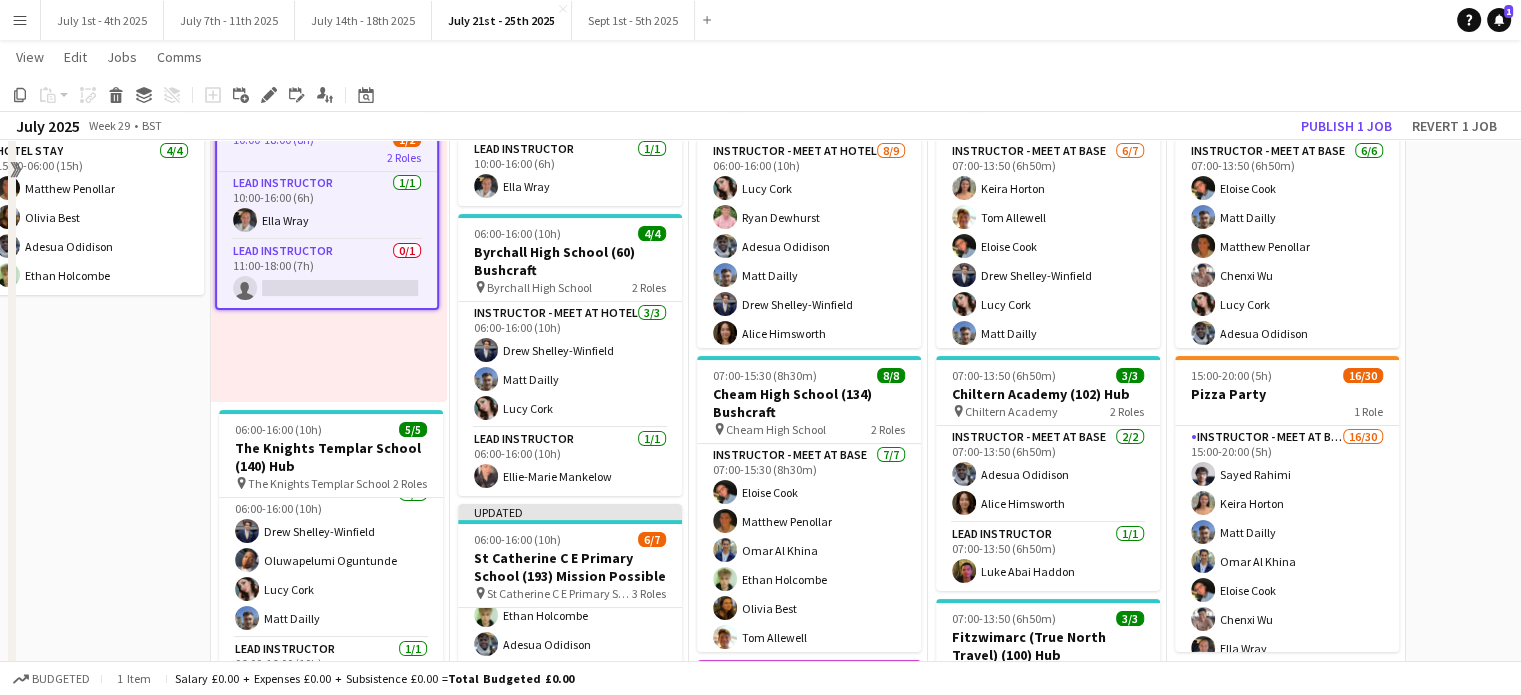 scroll, scrollTop: 0, scrollLeft: 0, axis: both 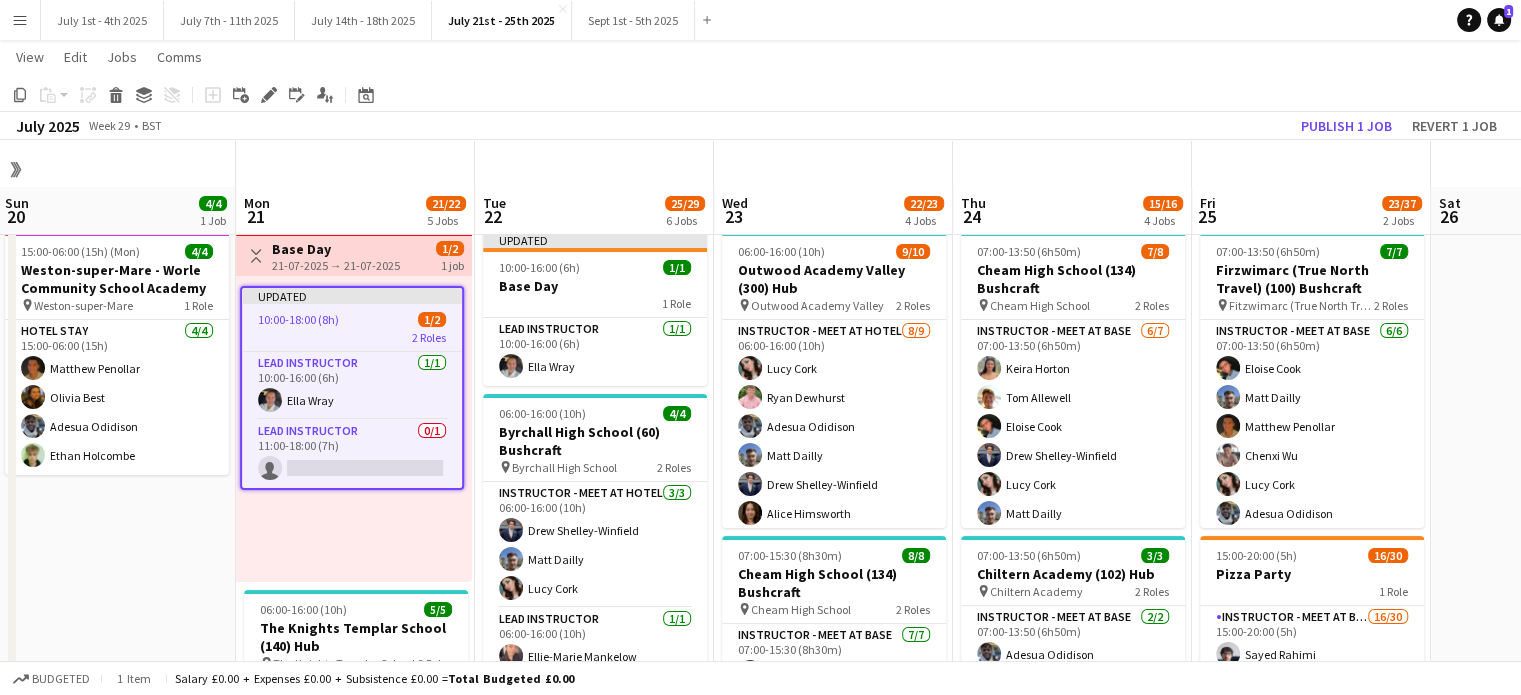 drag, startPoint x: 103, startPoint y: 587, endPoint x: 140, endPoint y: 595, distance: 37.85499 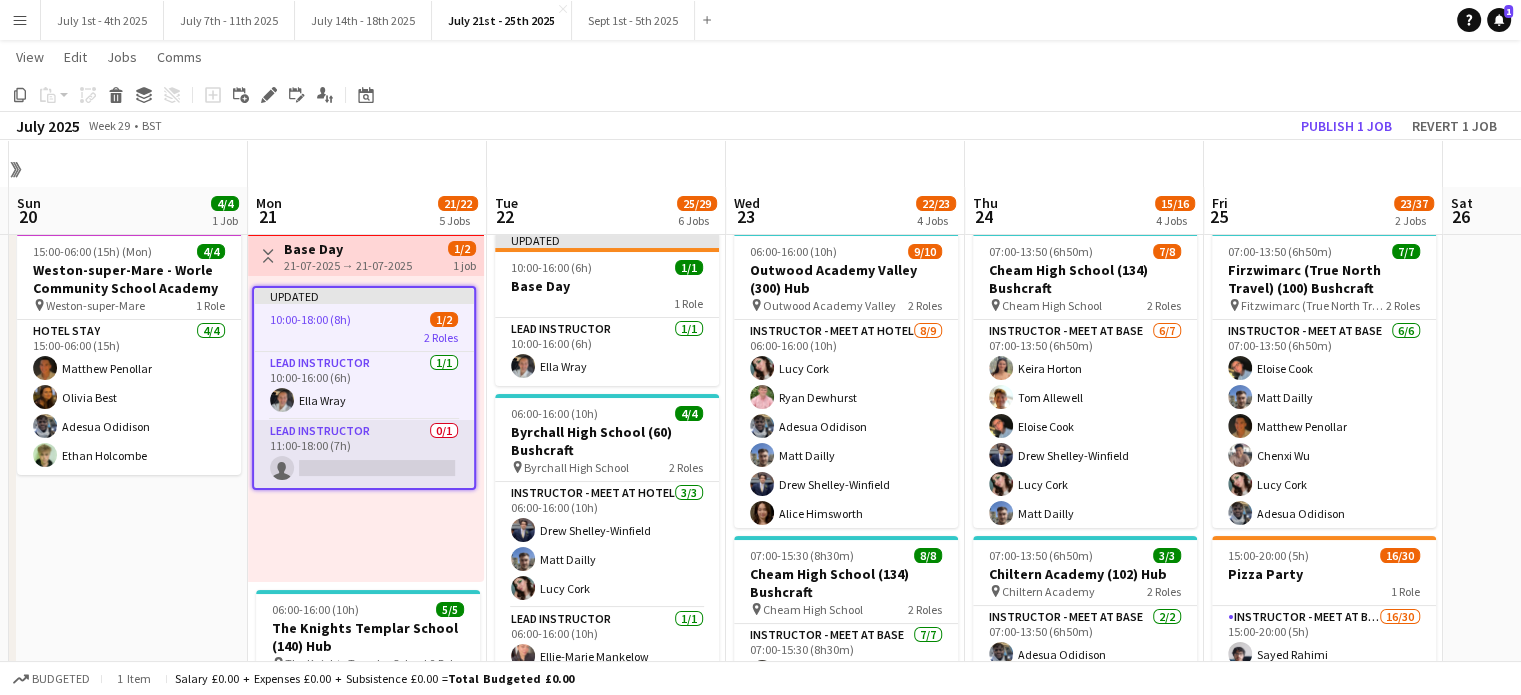 click on "Lead Instructor   0/1   11:00-18:00 (7h)
single-neutral-actions" at bounding box center [364, 454] 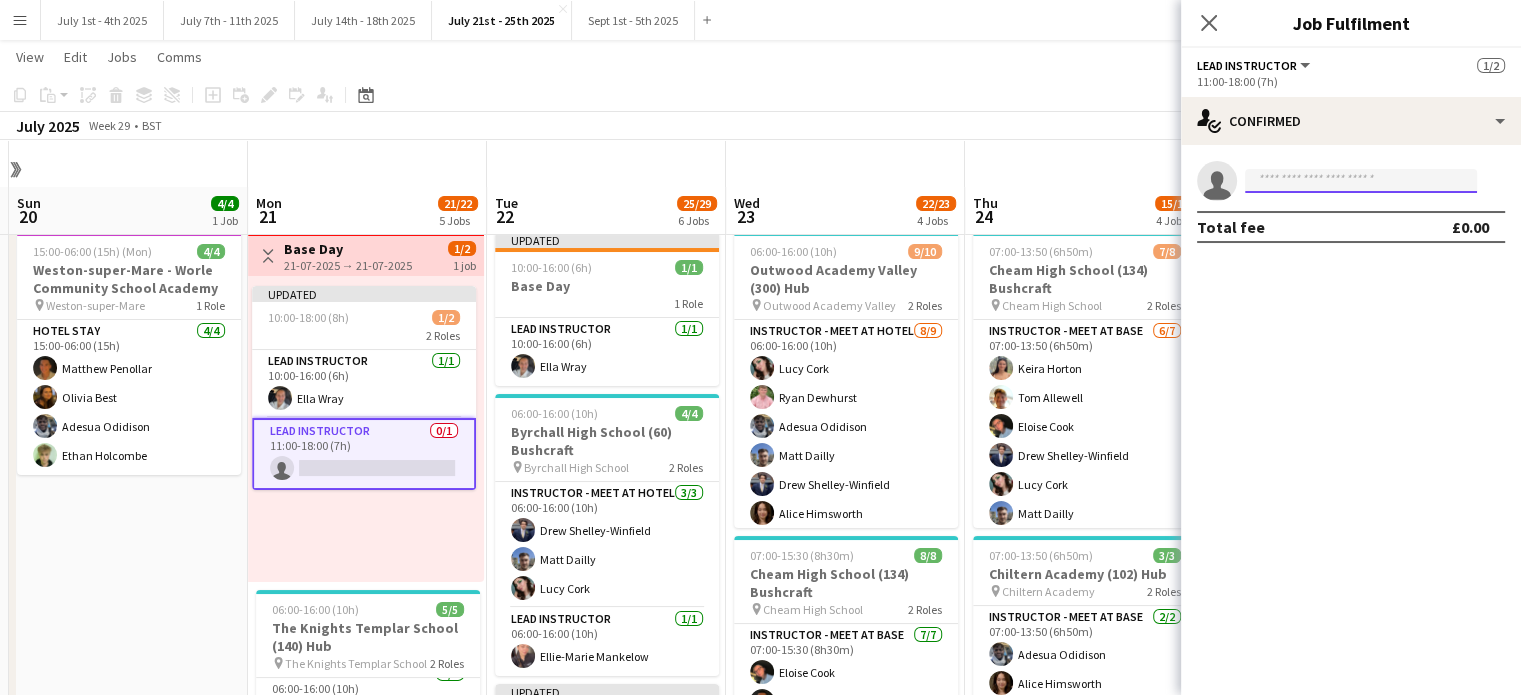 click at bounding box center [1361, 181] 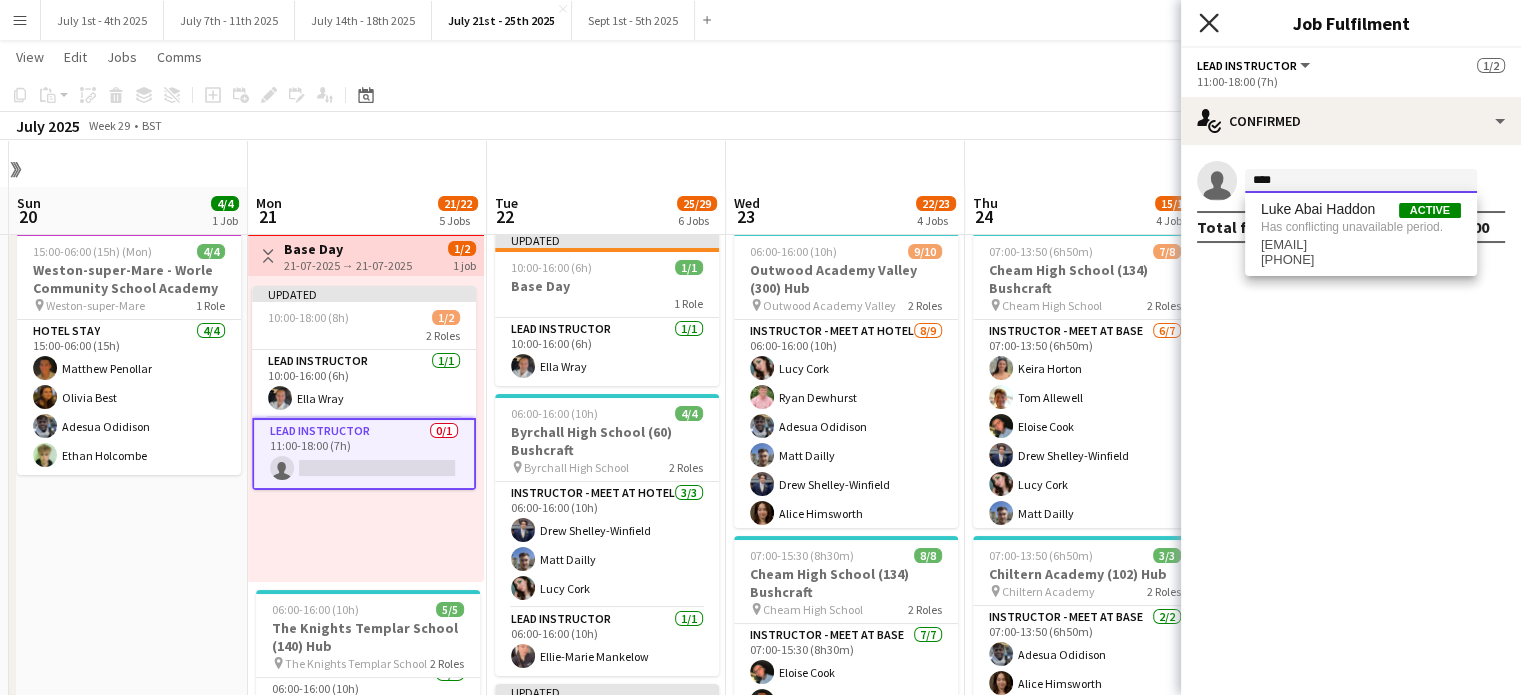 type on "****" 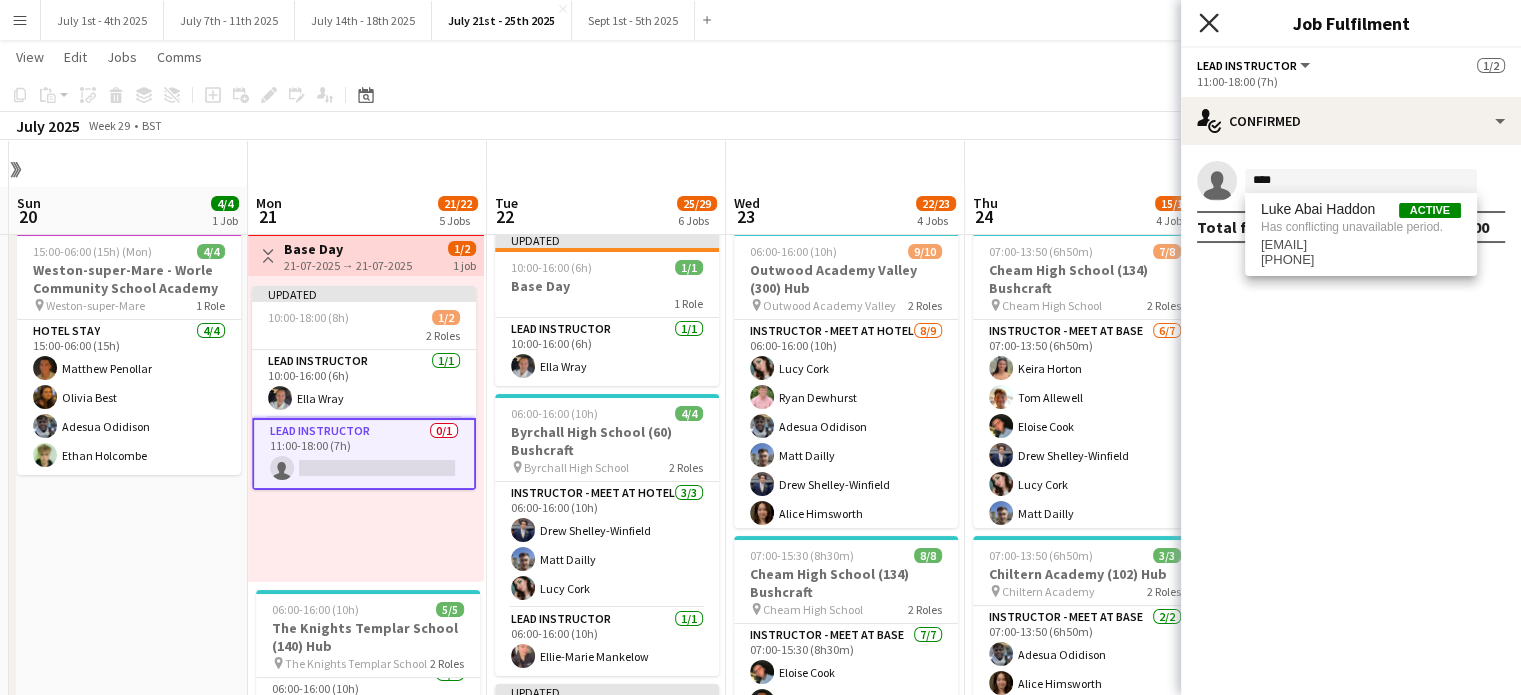 click 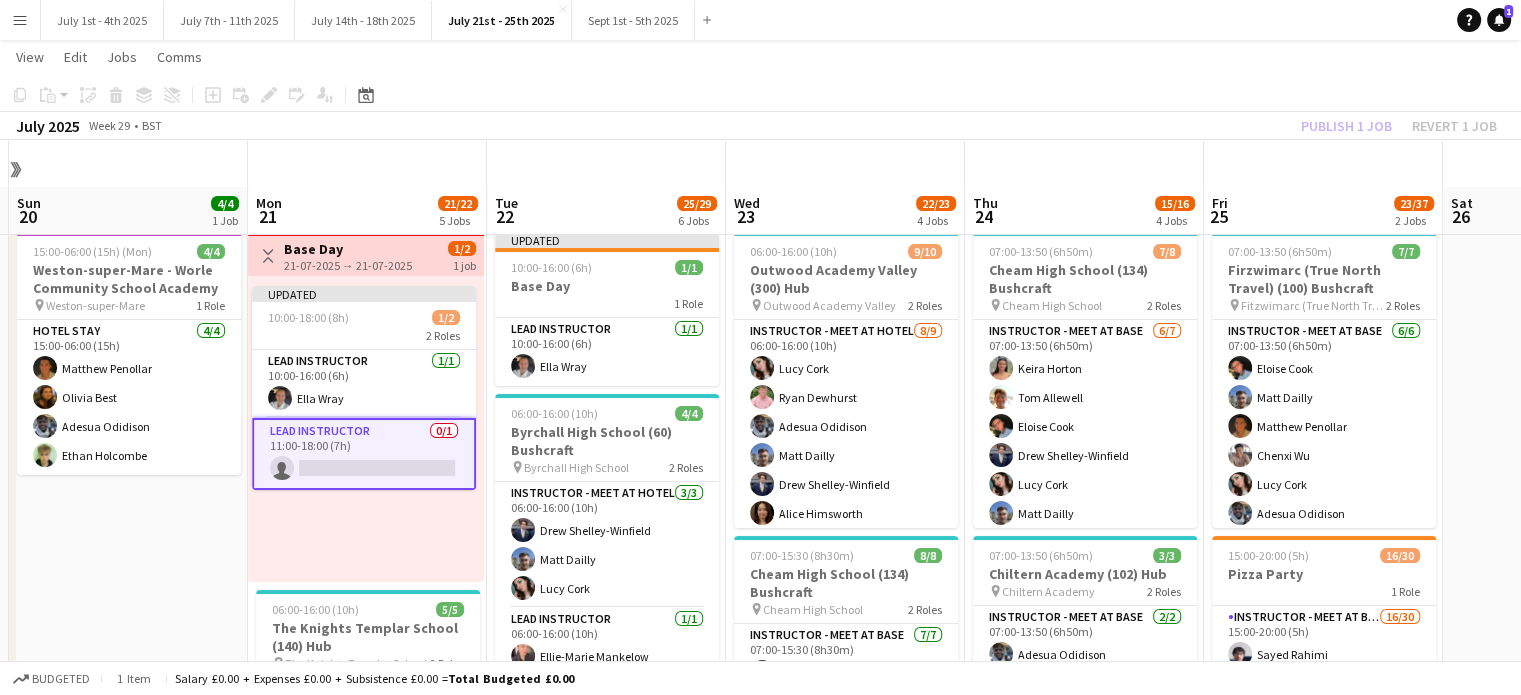 click on "Lead Instructor   0/1   11:00-18:00 (7h)
single-neutral-actions" at bounding box center (364, 454) 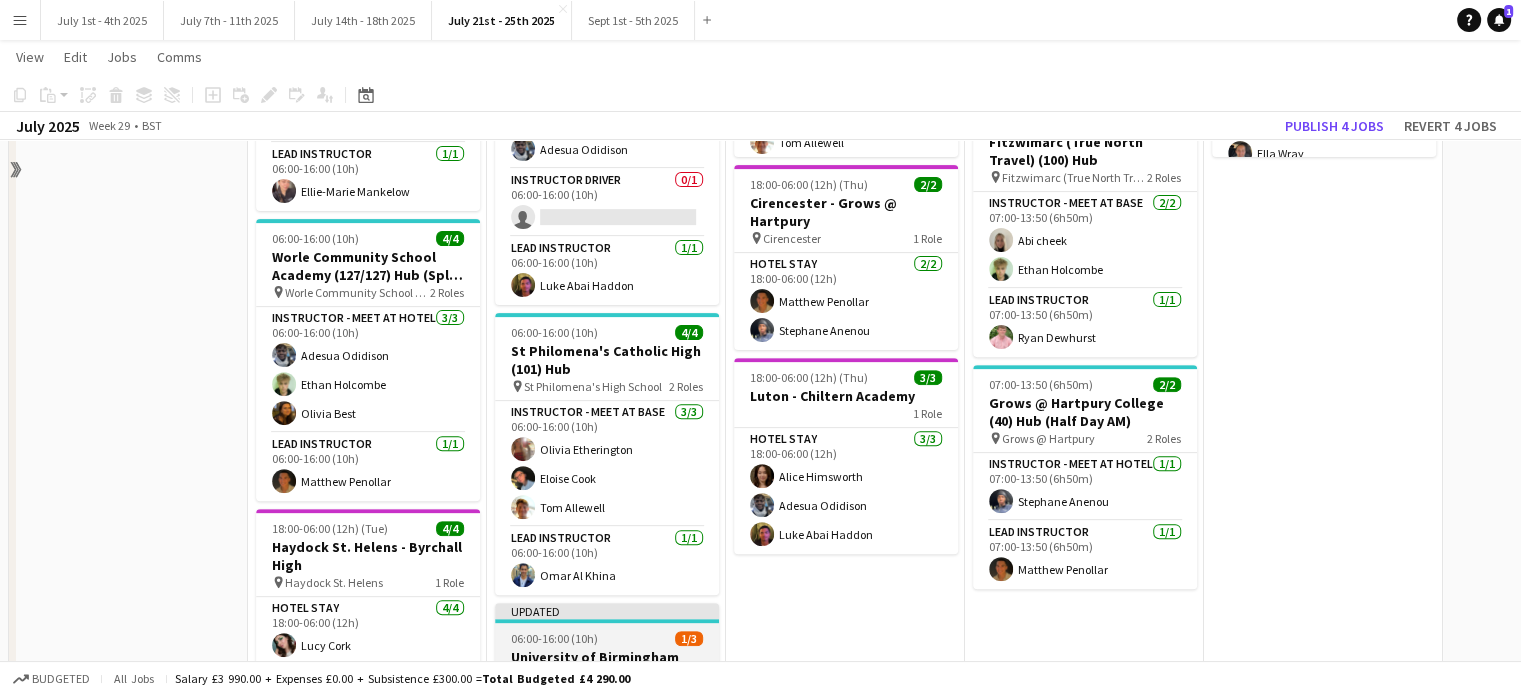scroll, scrollTop: 700, scrollLeft: 0, axis: vertical 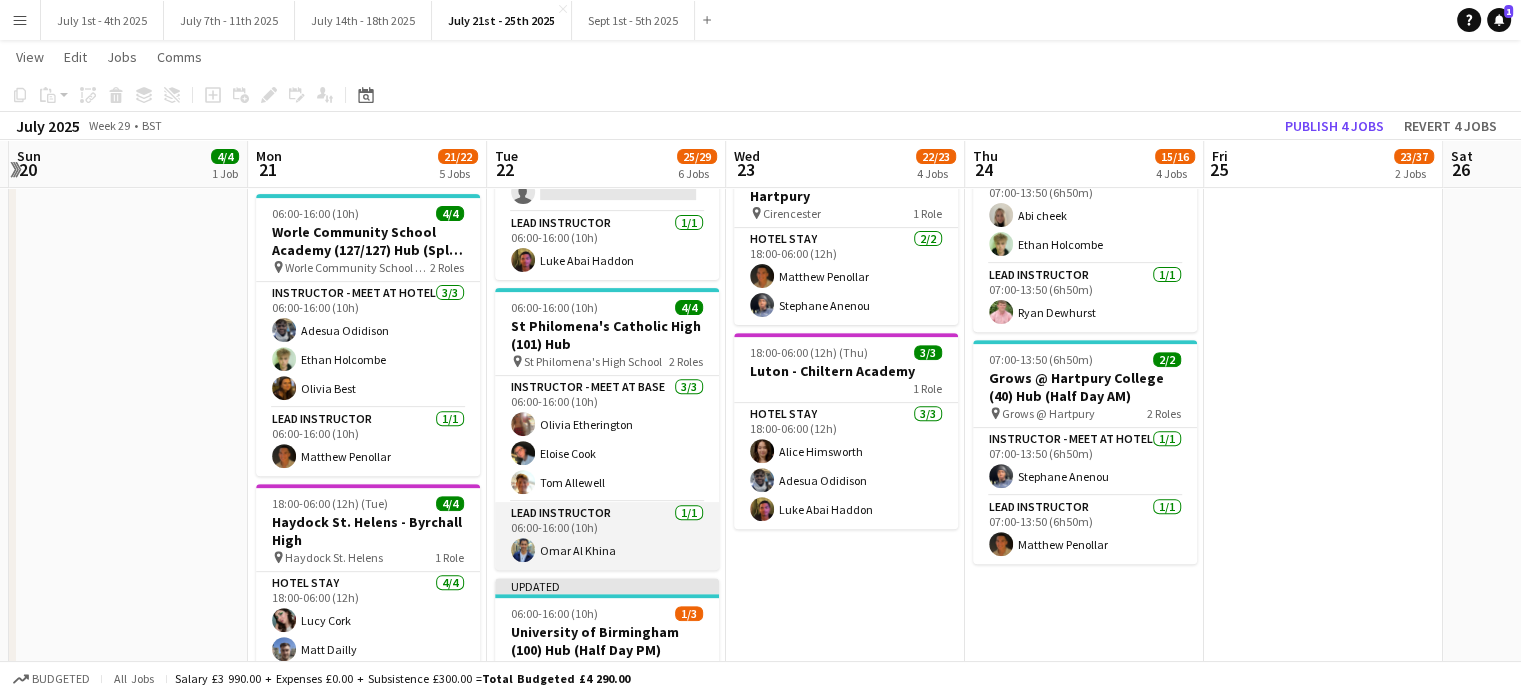 click on "Lead Instructor   1/1   06:00-16:00 (10h)
Omar Al Khina" at bounding box center [607, 536] 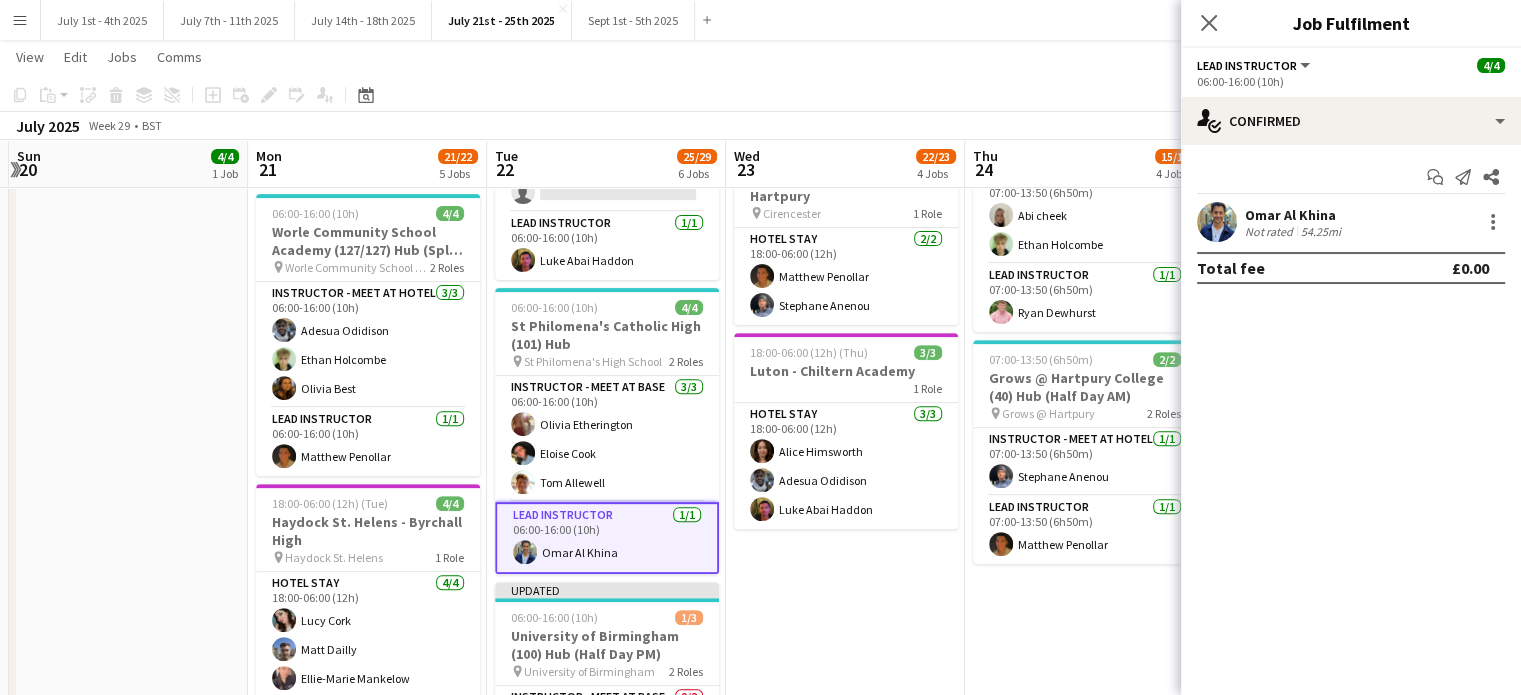 click on "Lead Instructor   All roles   Lead Instructor   4/4" 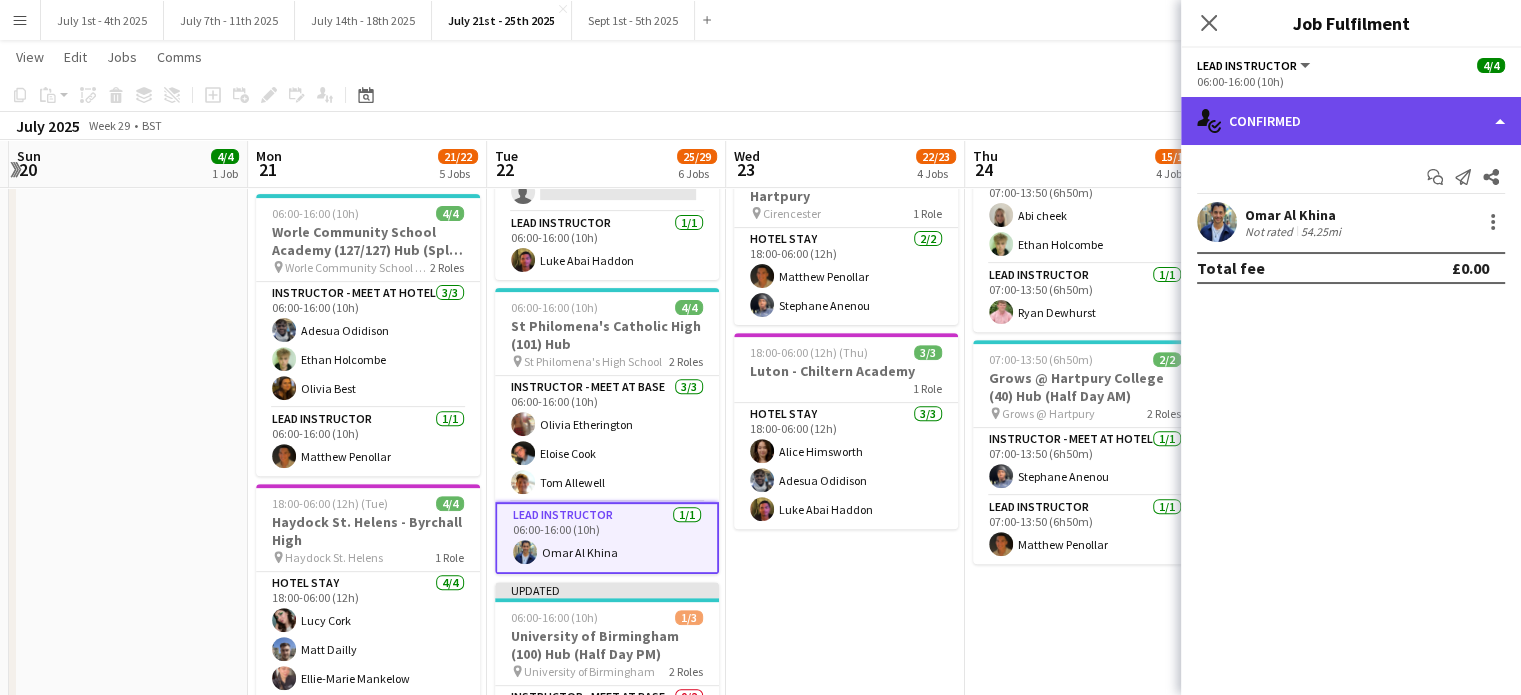 click on "single-neutral-actions-check-2
Confirmed" 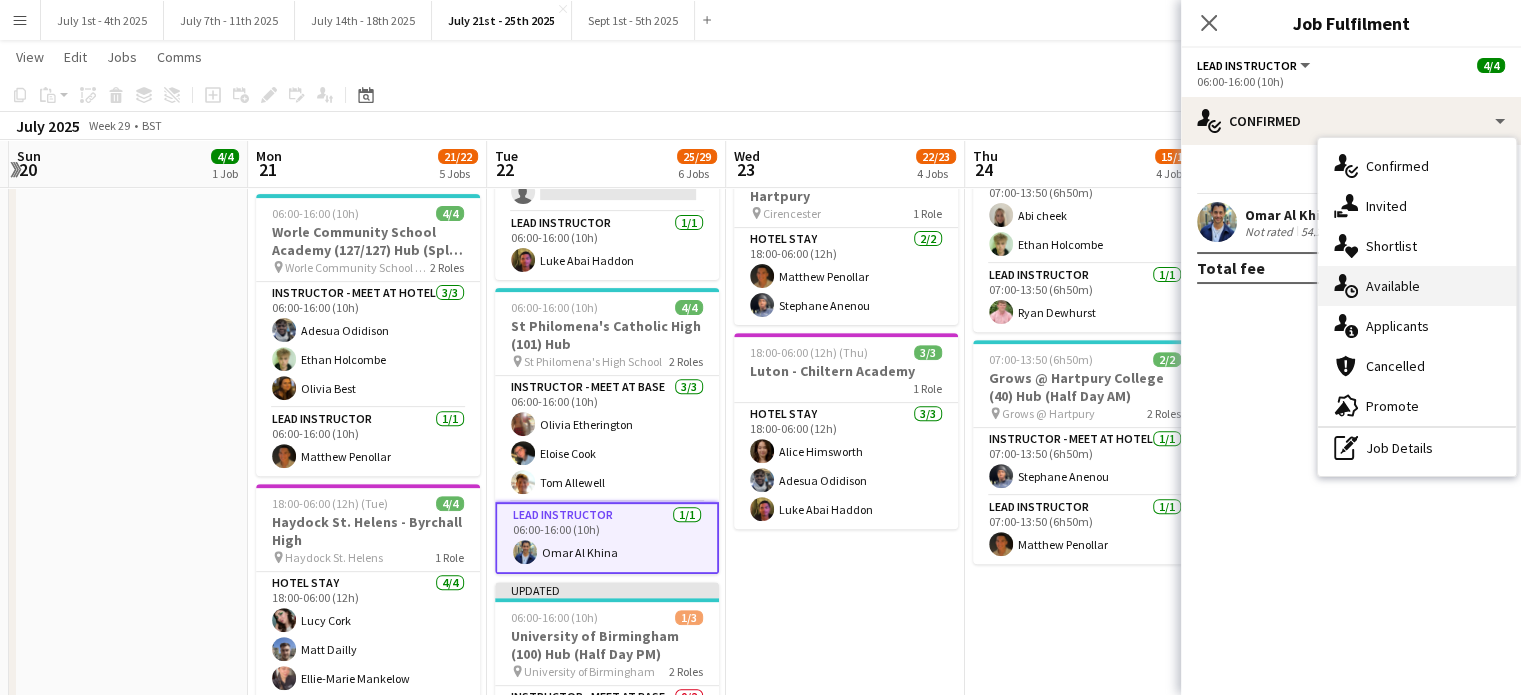 click on "single-neutral-actions-upload
Available" at bounding box center [1417, 286] 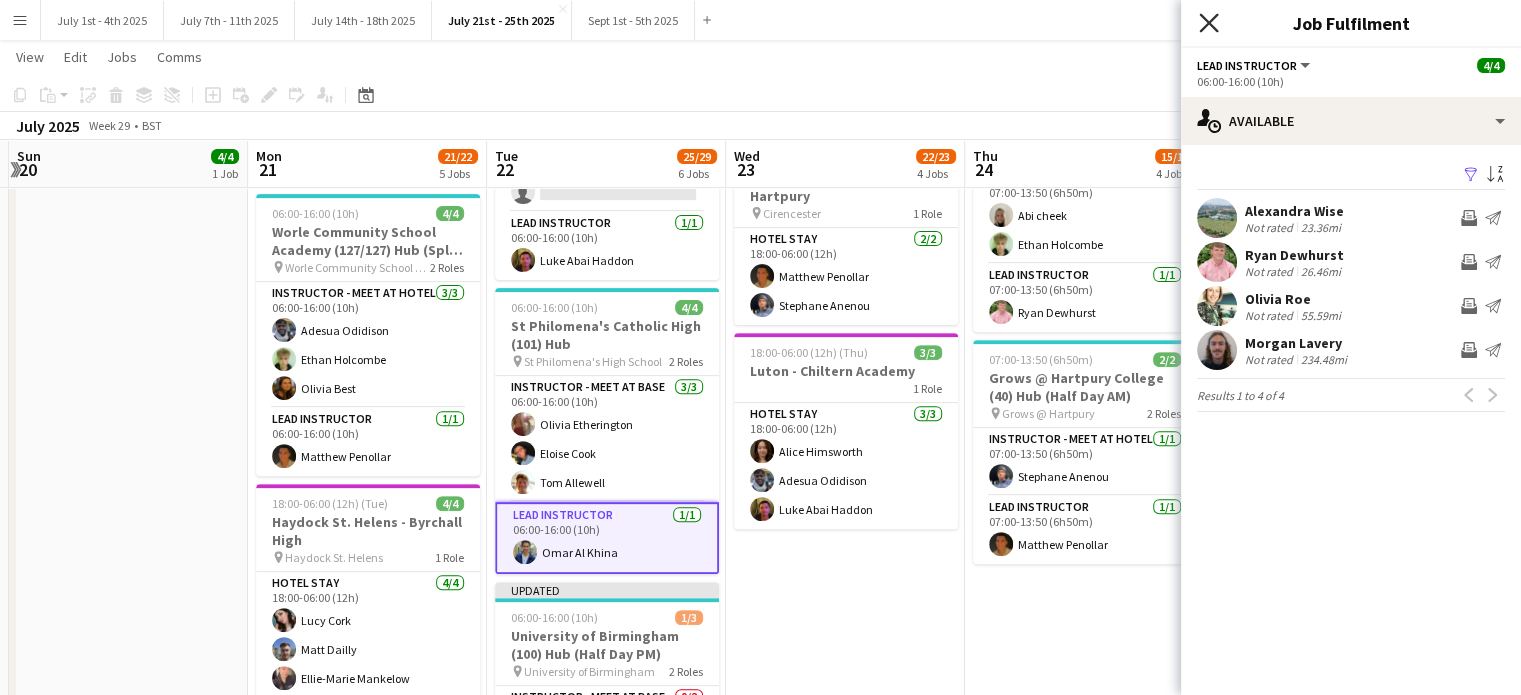 click on "Close pop-in" 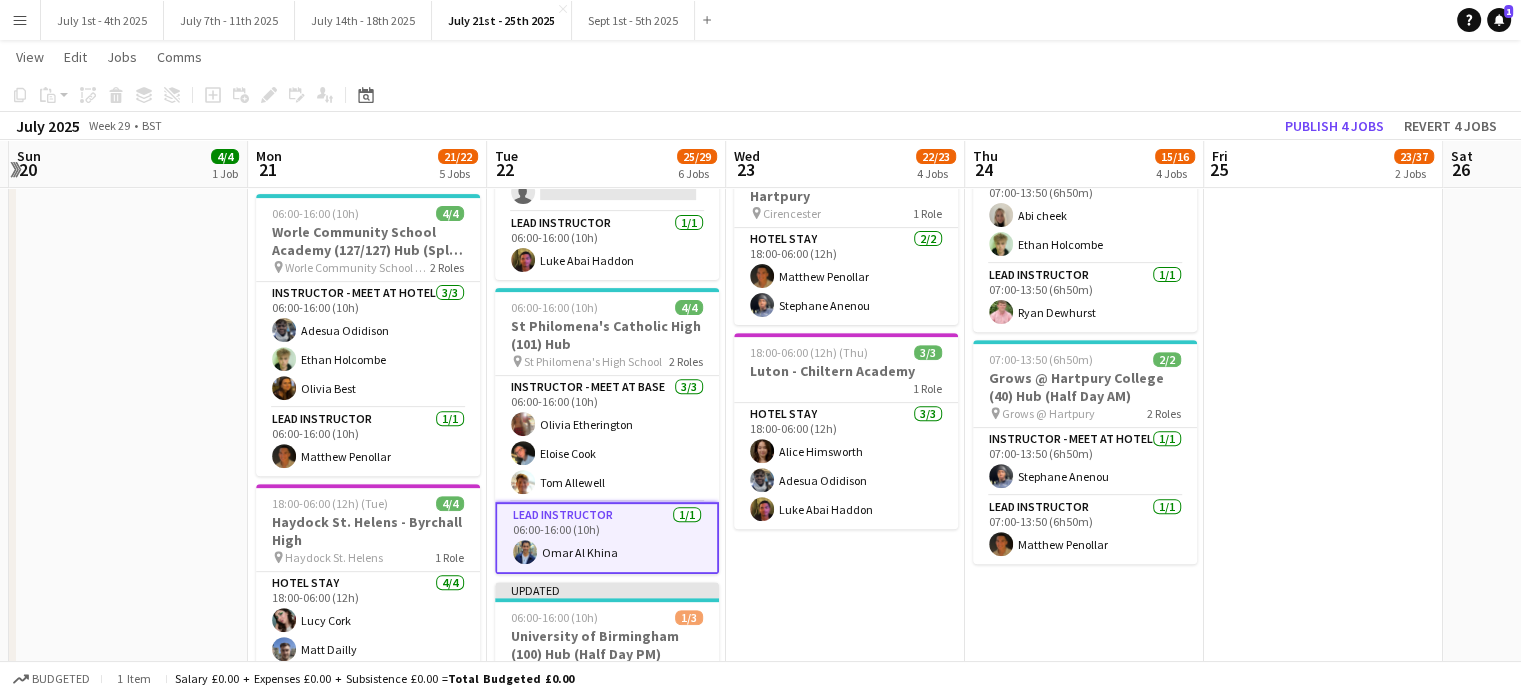 click on "Lead Instructor   1/1   06:00-16:00 (10h)
Omar Al Khina" at bounding box center (607, 538) 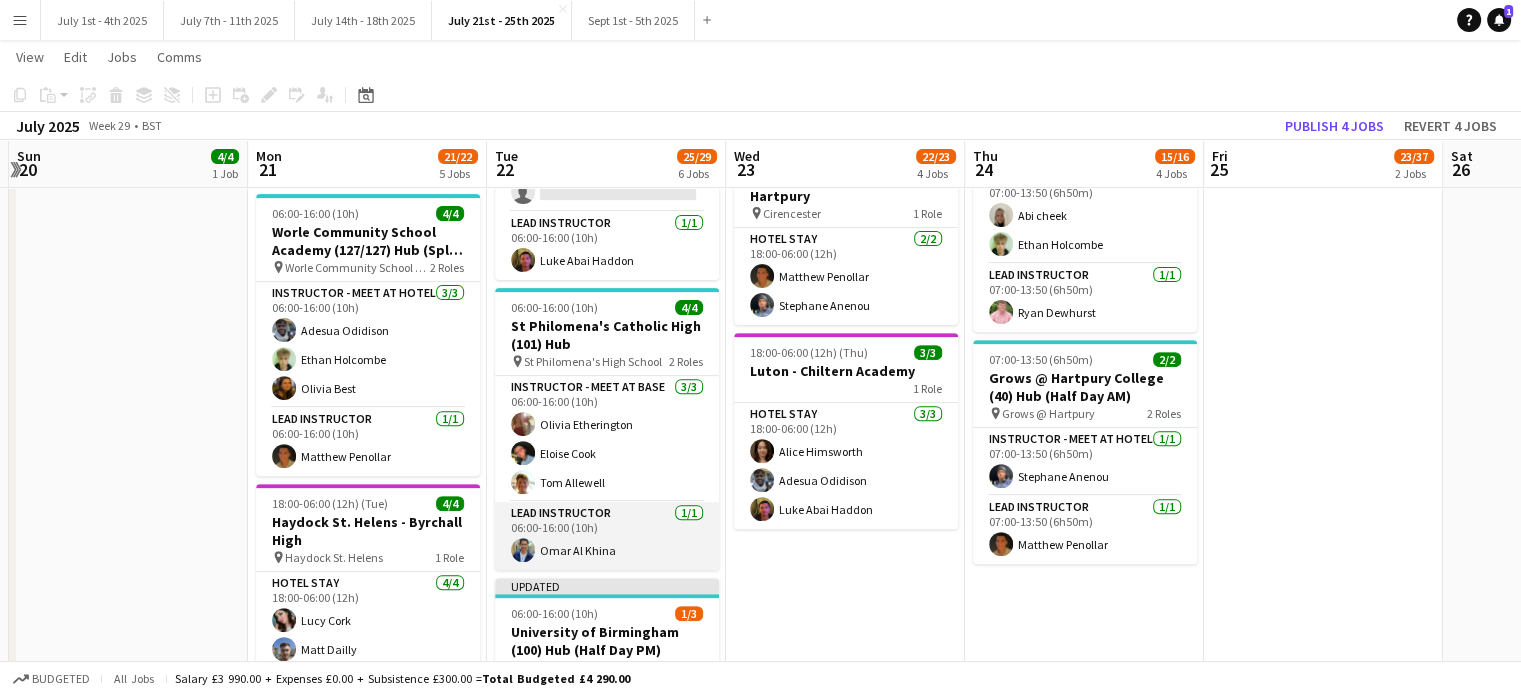 click on "Lead Instructor   1/1   06:00-16:00 (10h)
Omar Al Khina" at bounding box center (607, 536) 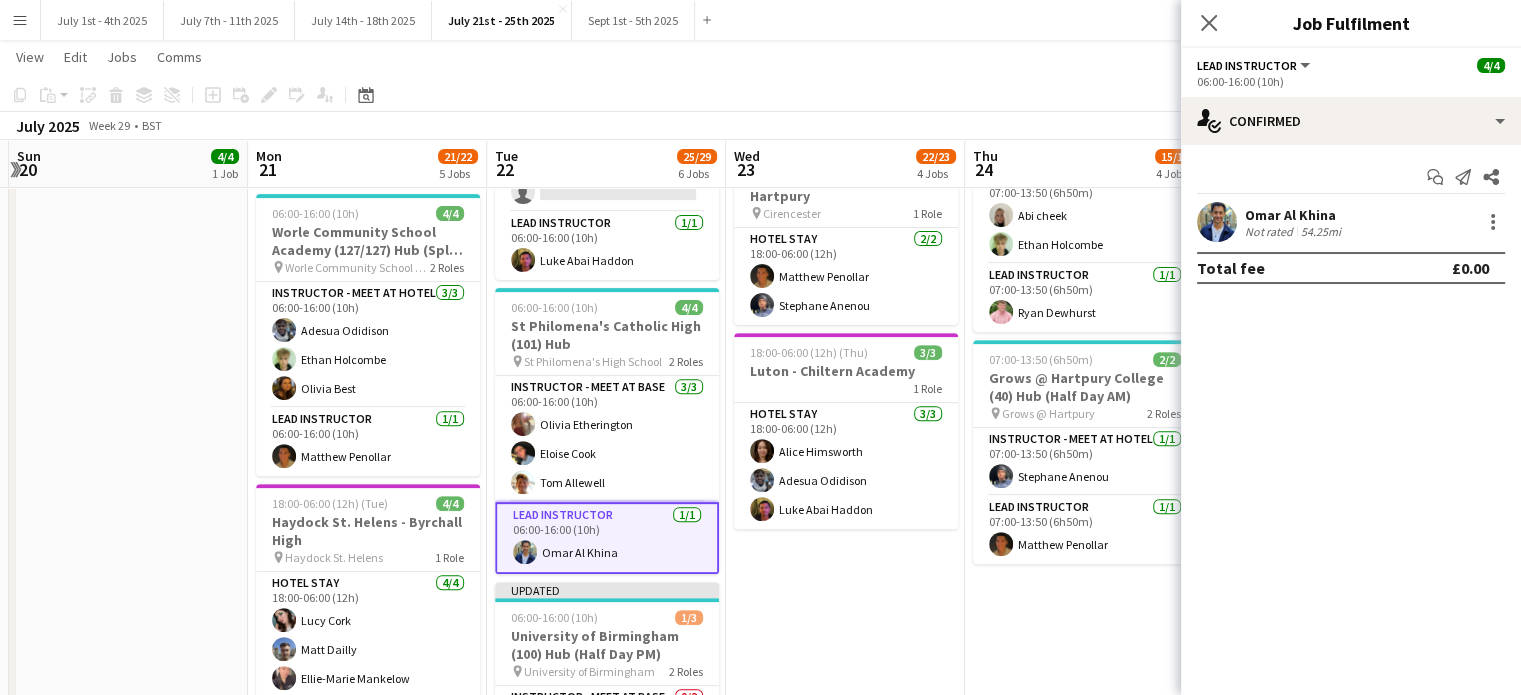click on "54.25mi" at bounding box center (1321, 231) 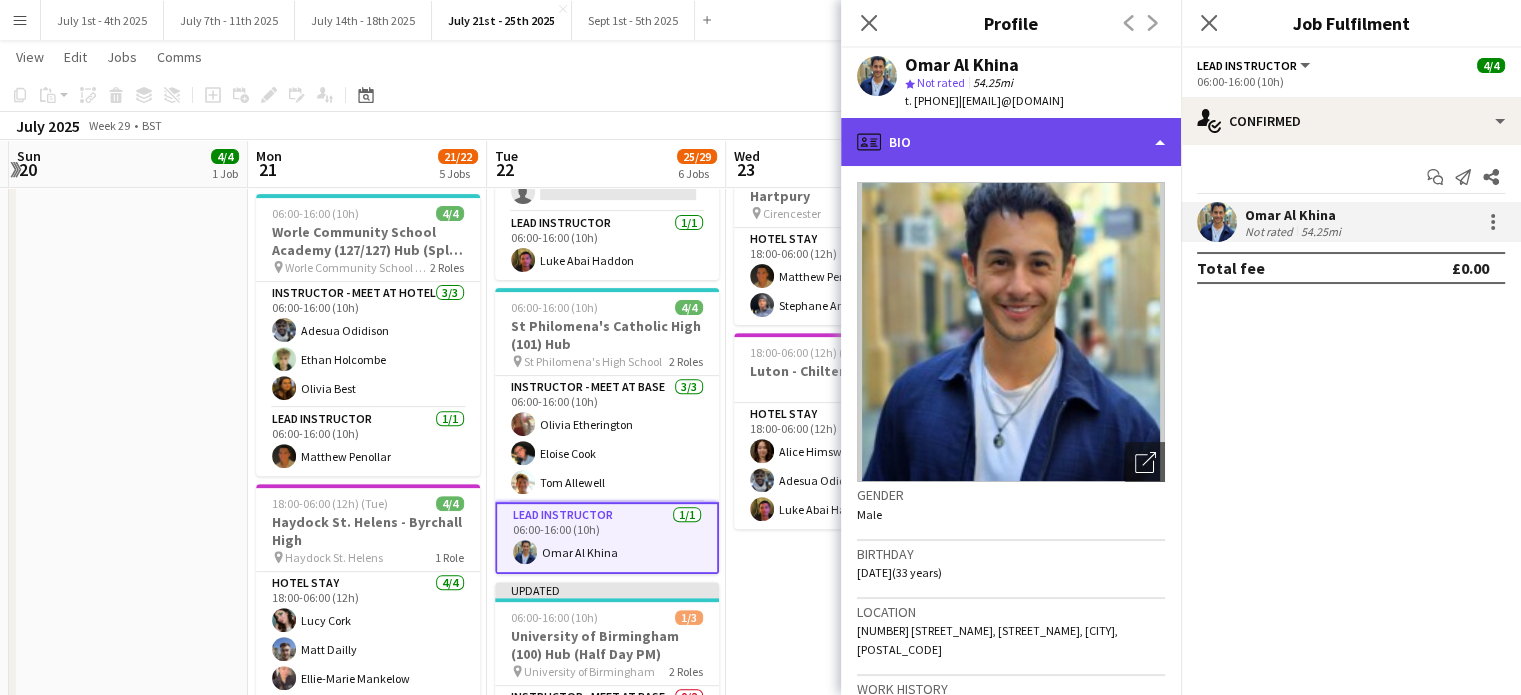 click on "profile
Bio" 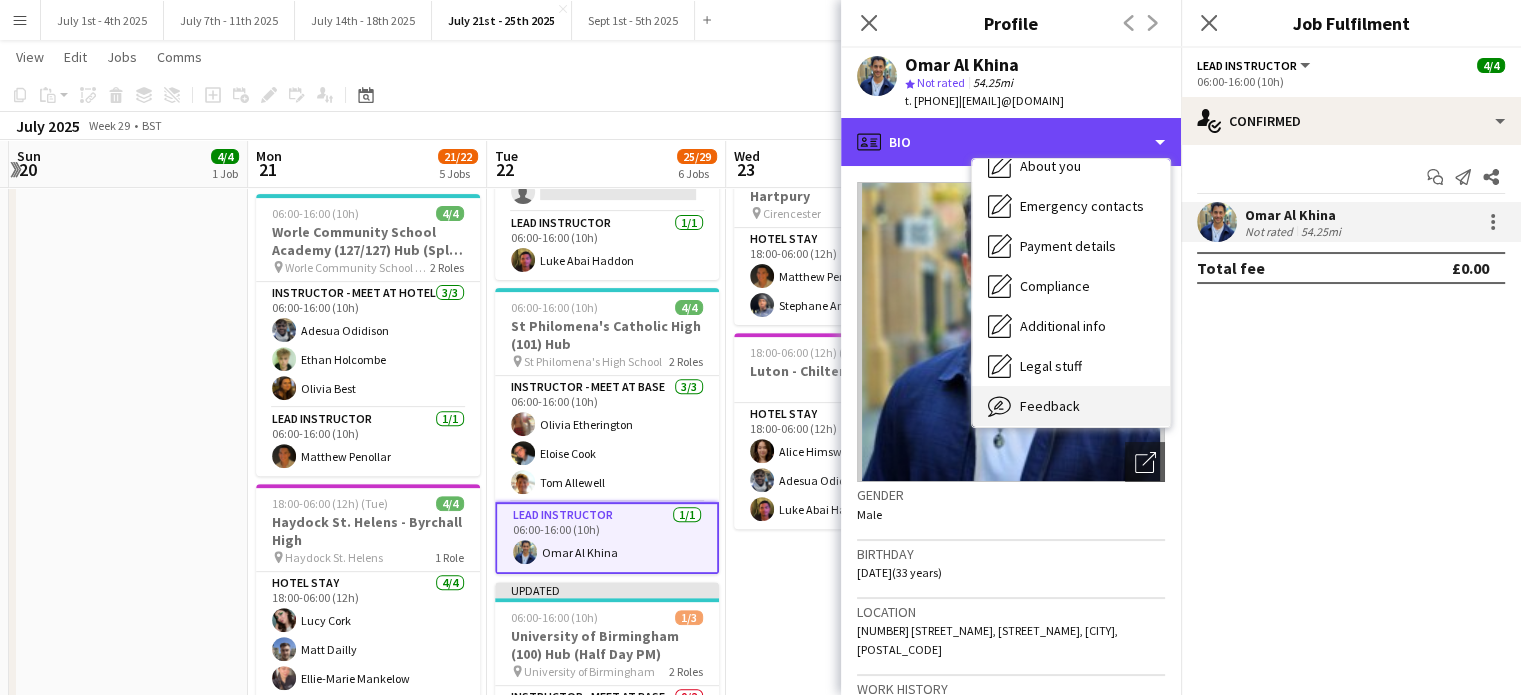 scroll, scrollTop: 188, scrollLeft: 0, axis: vertical 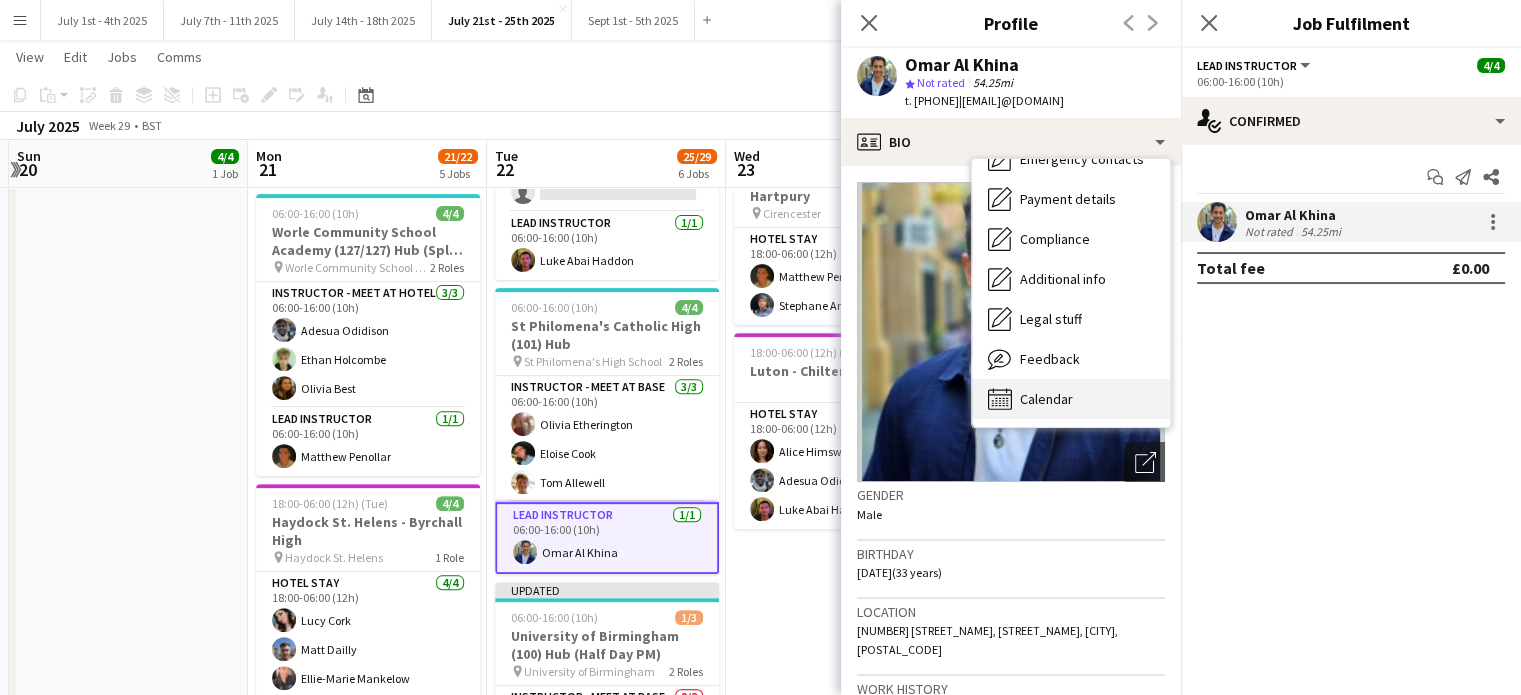 click on "Calendar" at bounding box center [1046, 399] 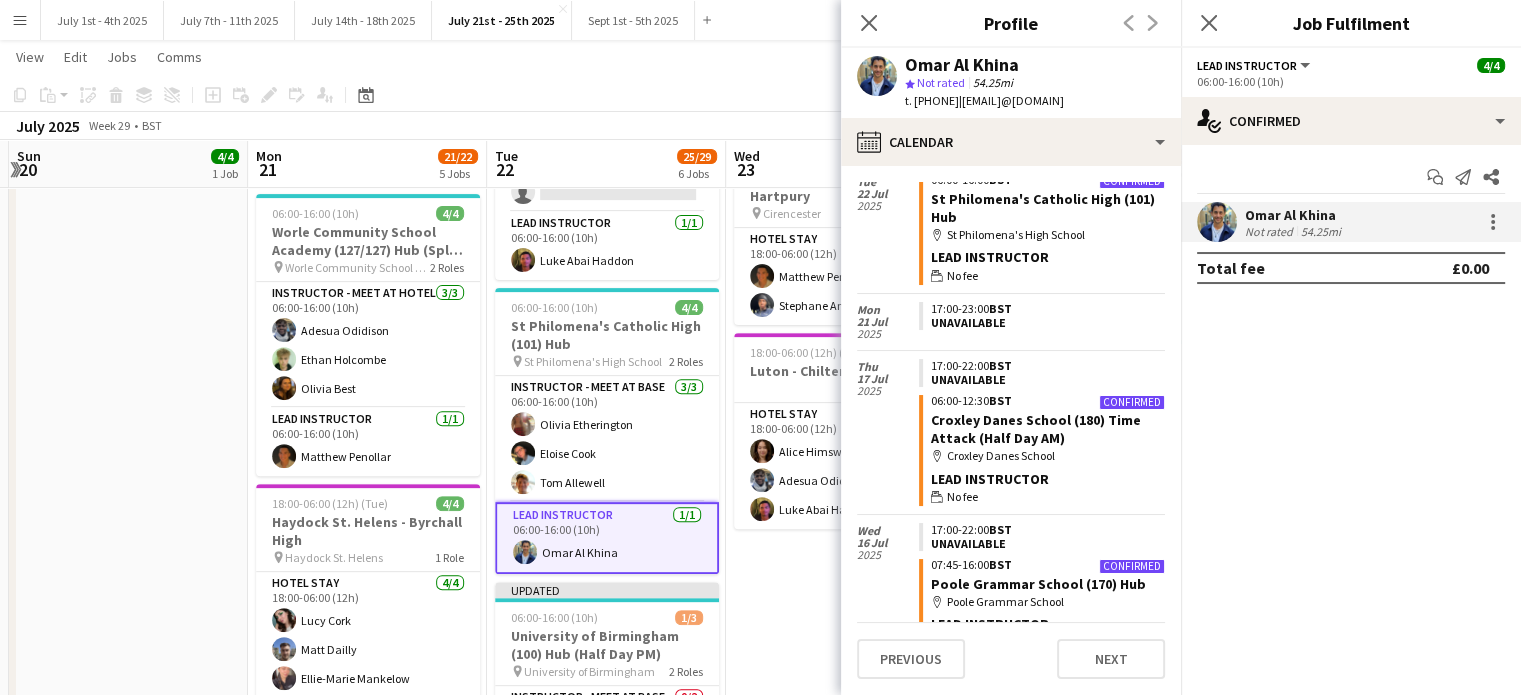 scroll, scrollTop: 700, scrollLeft: 0, axis: vertical 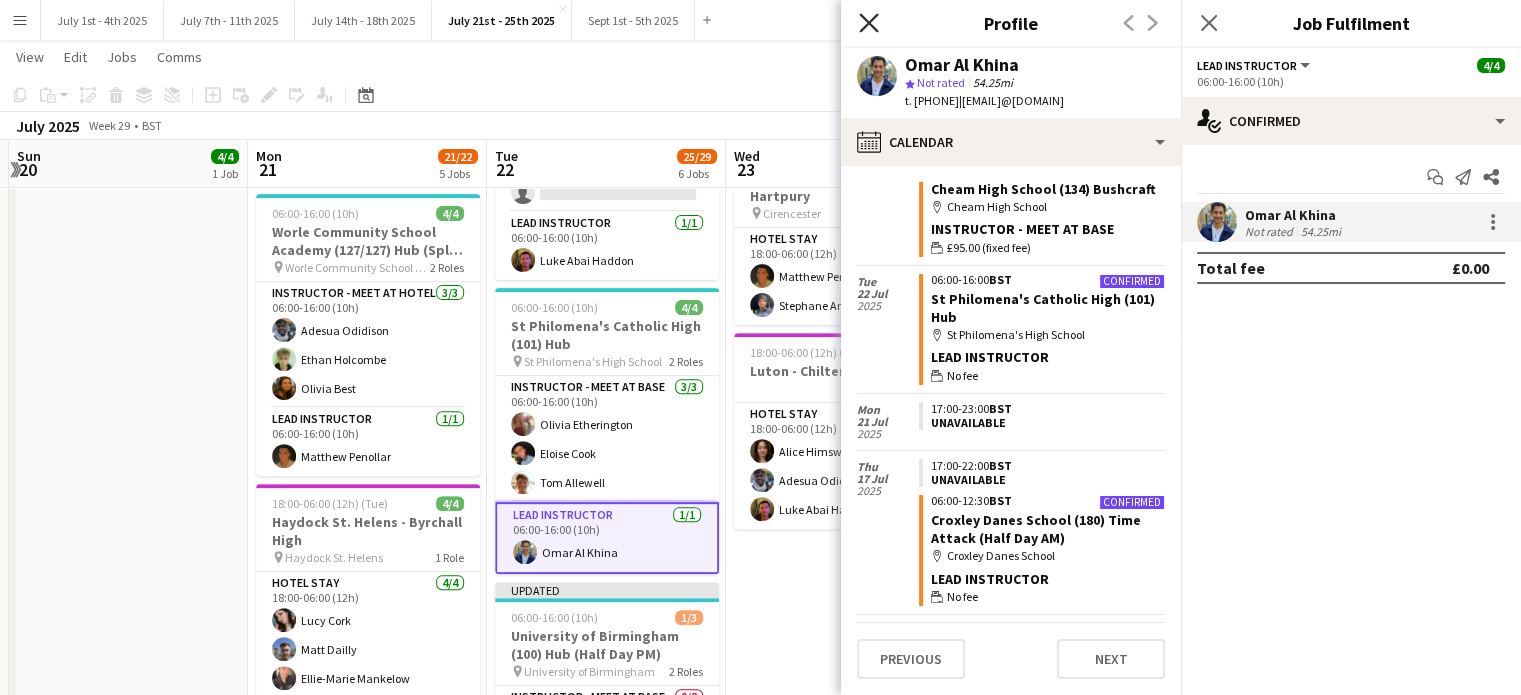 click 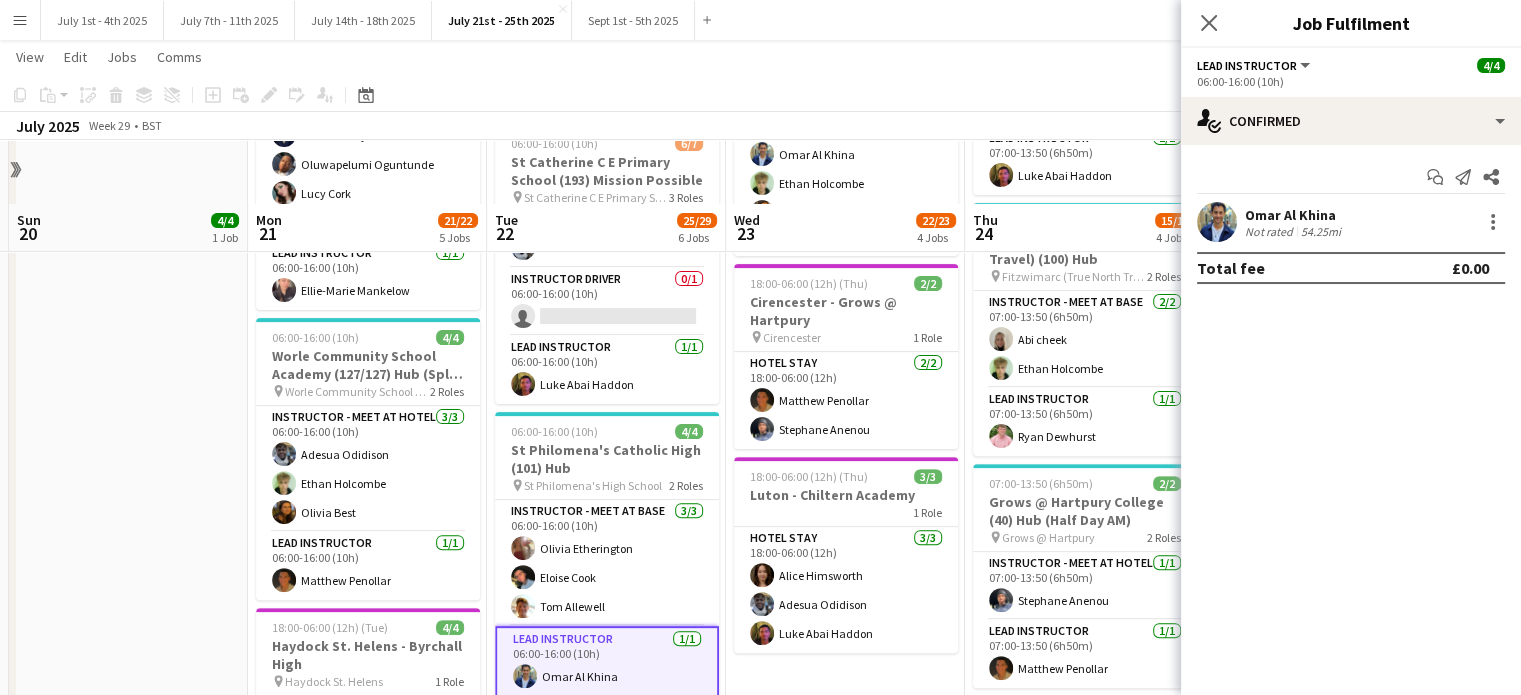 scroll, scrollTop: 400, scrollLeft: 0, axis: vertical 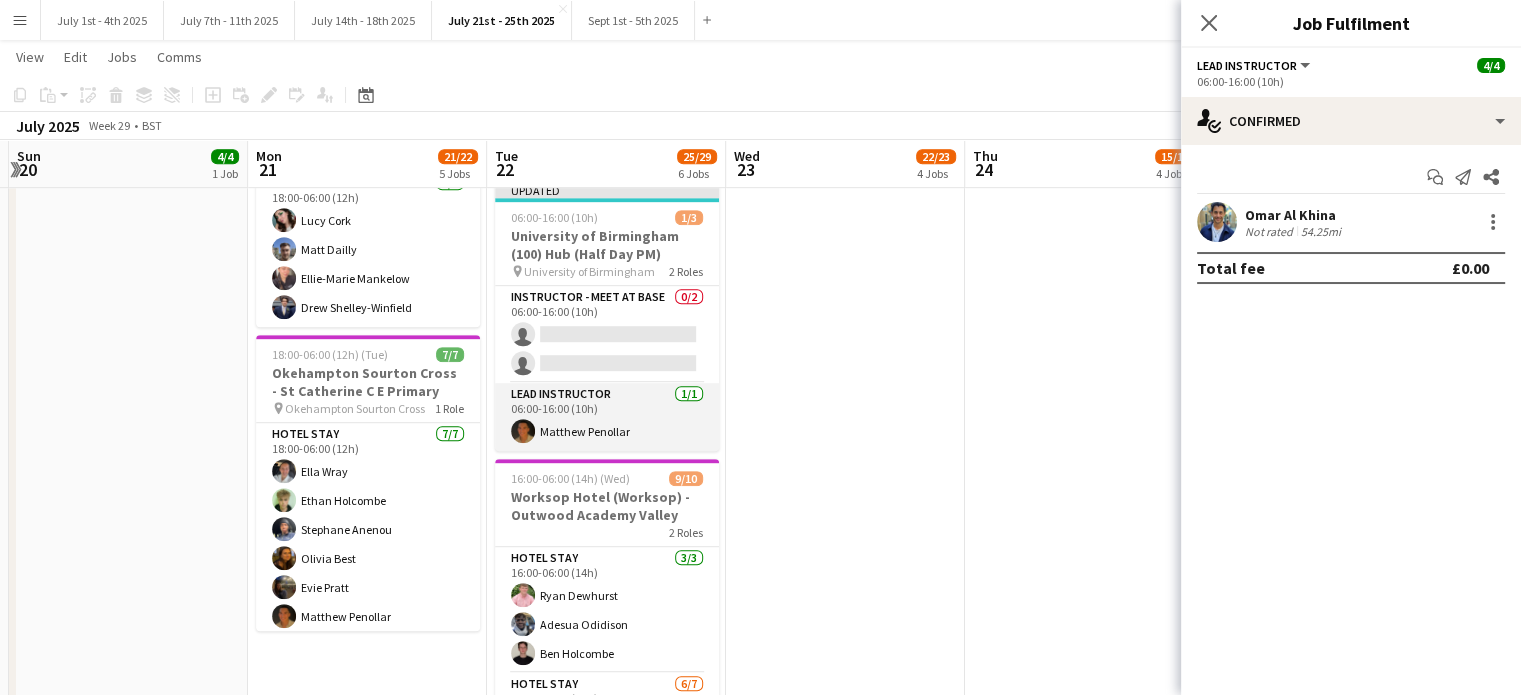click on "Lead Instructor   1/1   06:00-16:00 (10h)
Matthew Penollar" at bounding box center (607, 417) 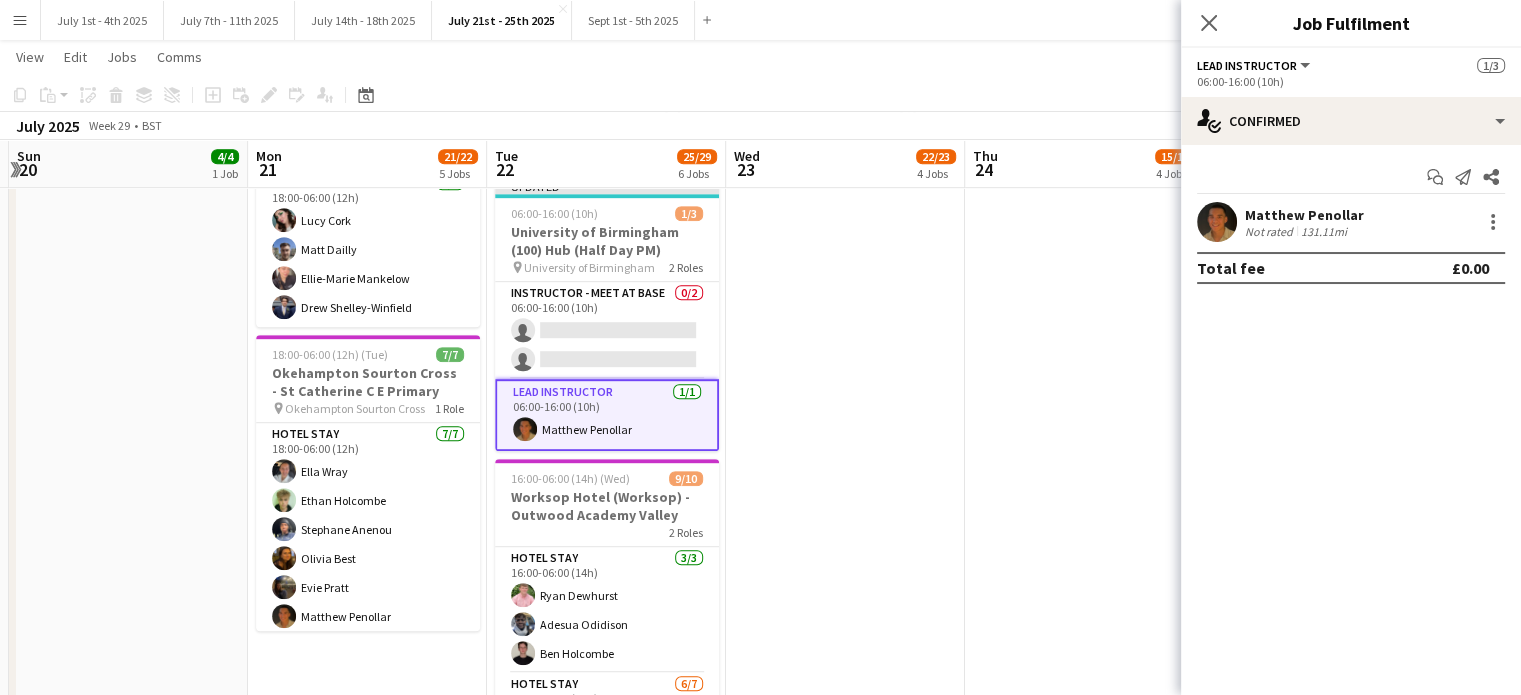 click on "Matthew Penollar" at bounding box center (1304, 215) 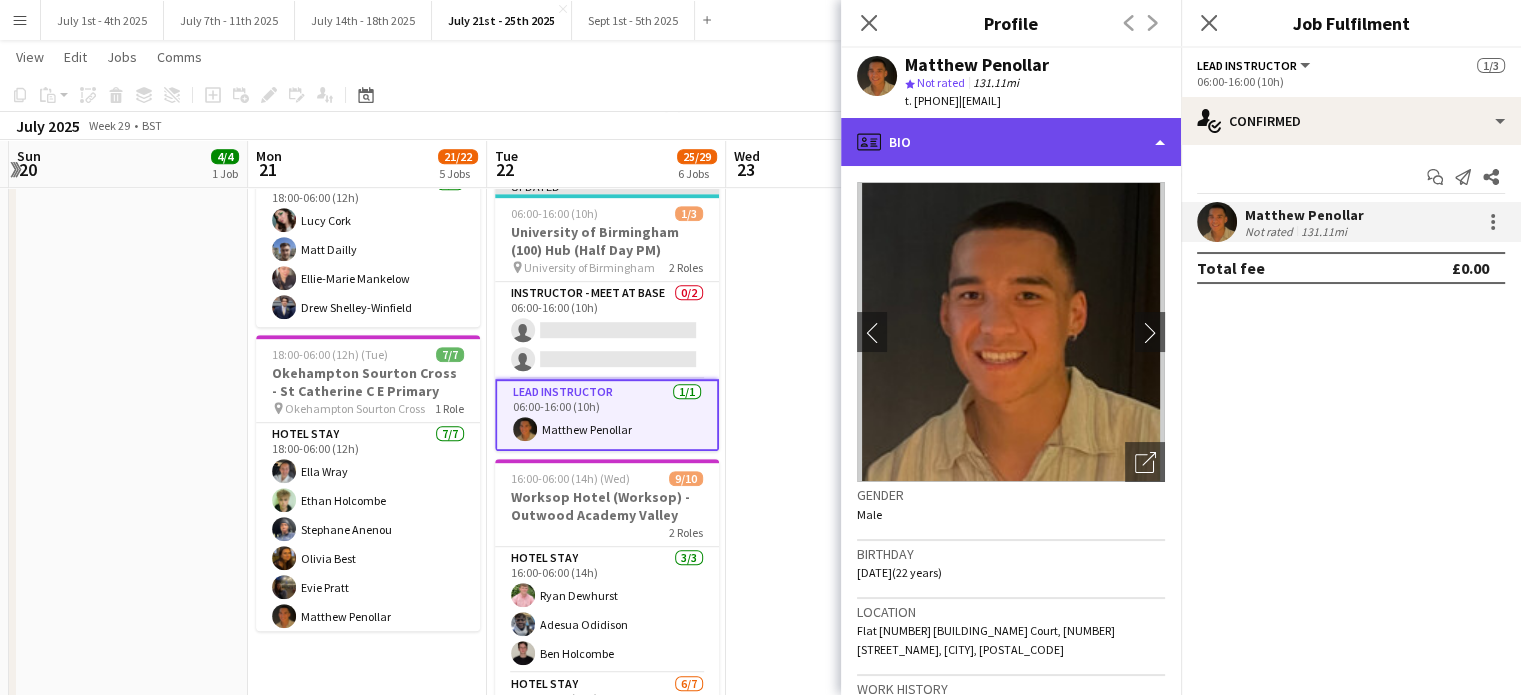 click on "profile
Bio" 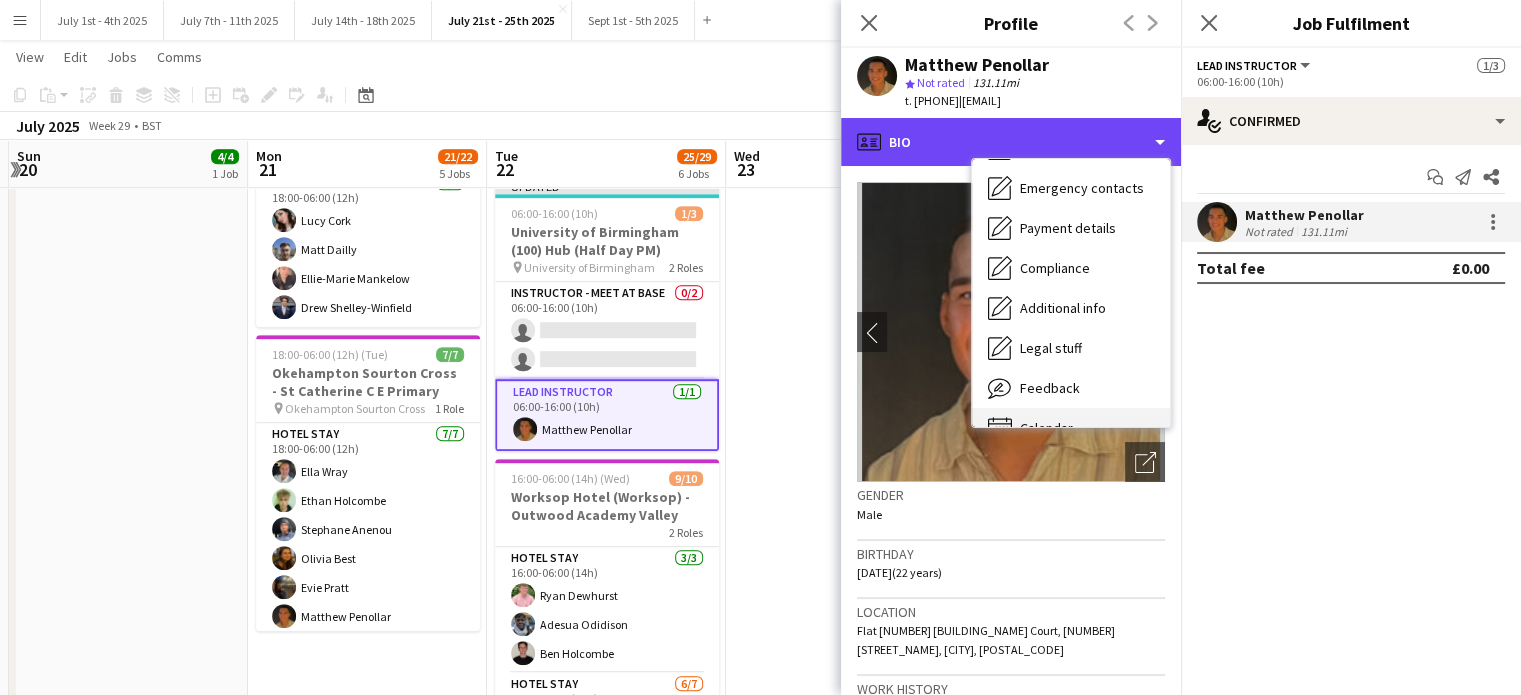 scroll, scrollTop: 188, scrollLeft: 0, axis: vertical 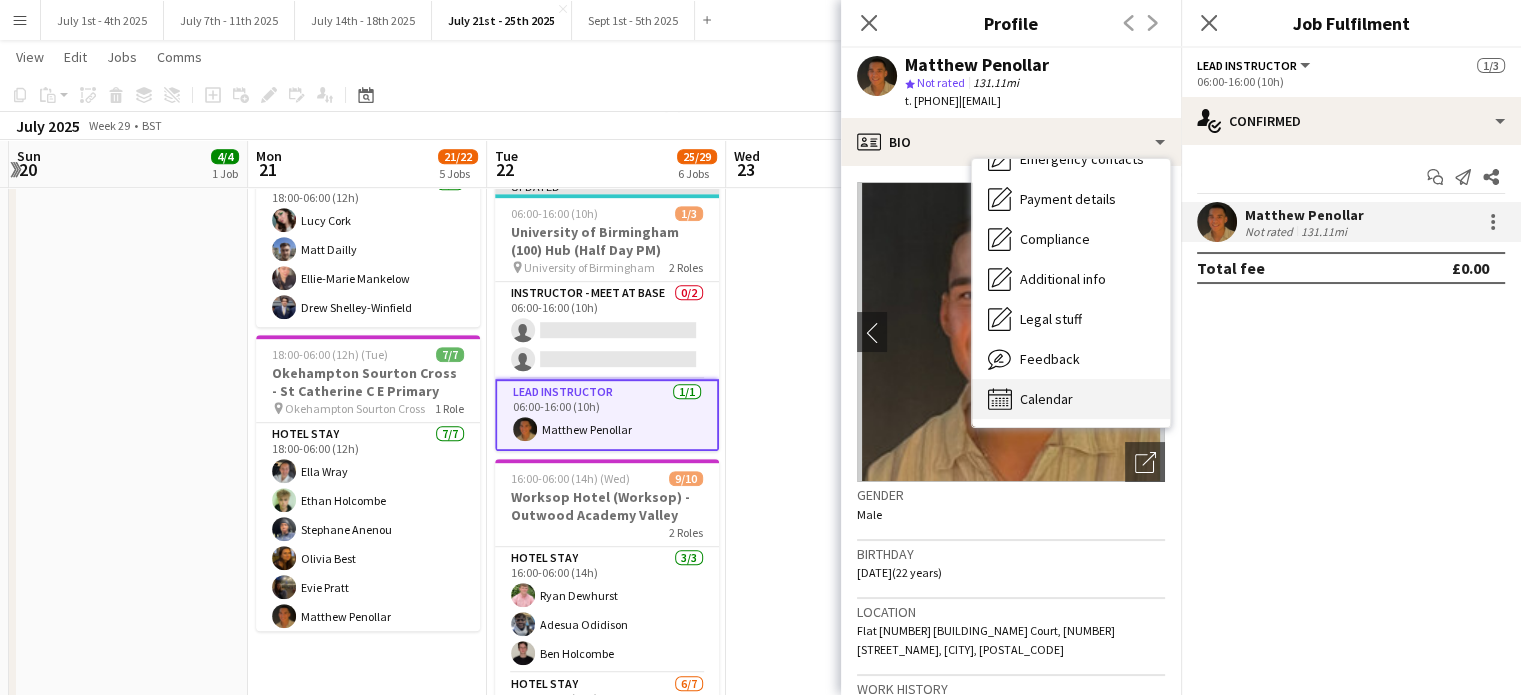 click on "Calendar
Calendar" at bounding box center [1071, 399] 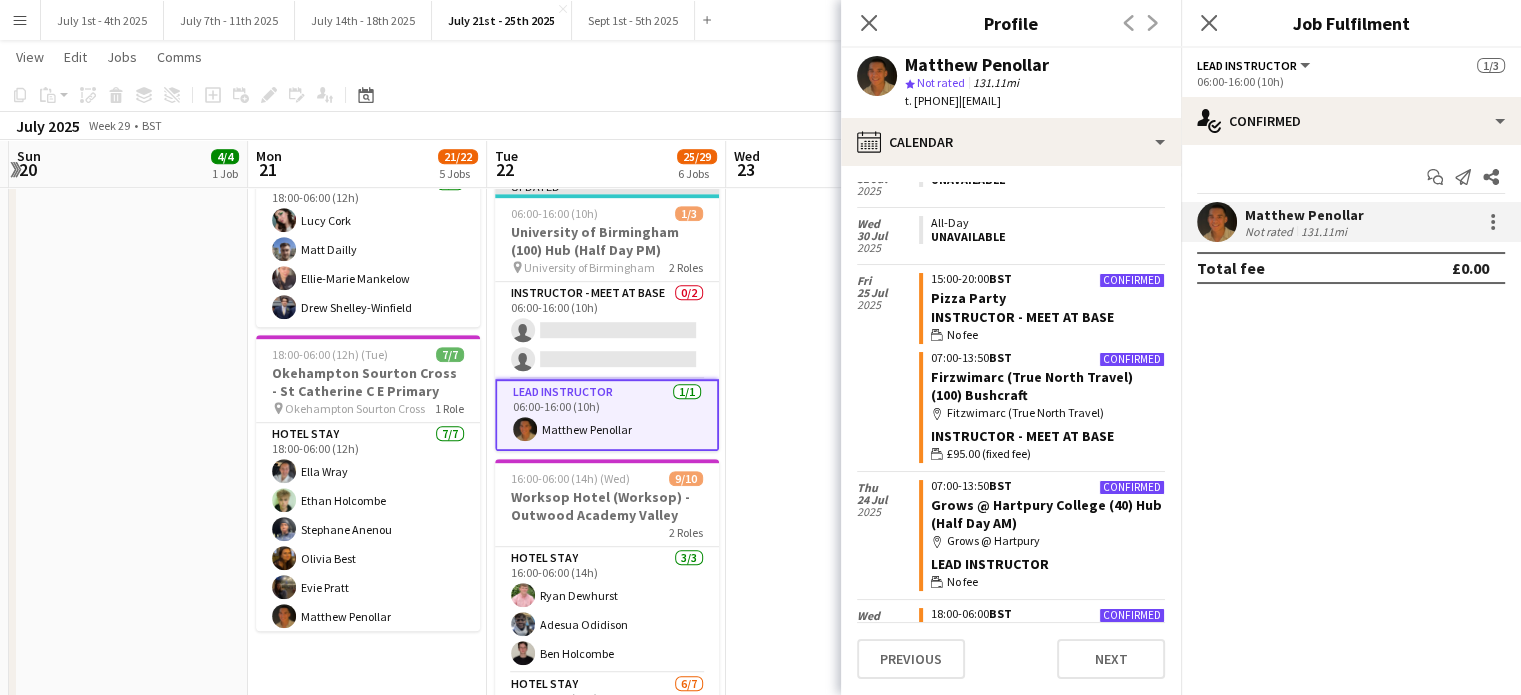 scroll, scrollTop: 871, scrollLeft: 0, axis: vertical 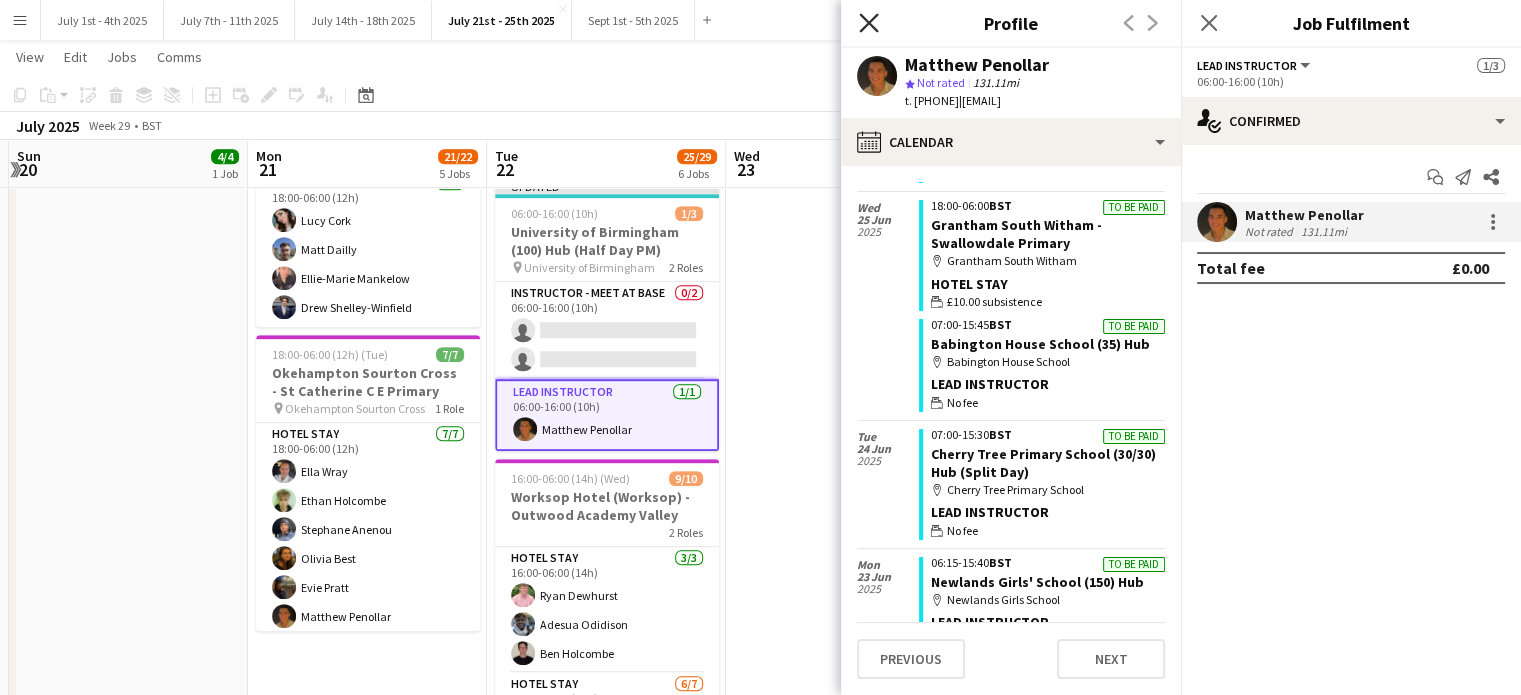 click on "Close pop-in" 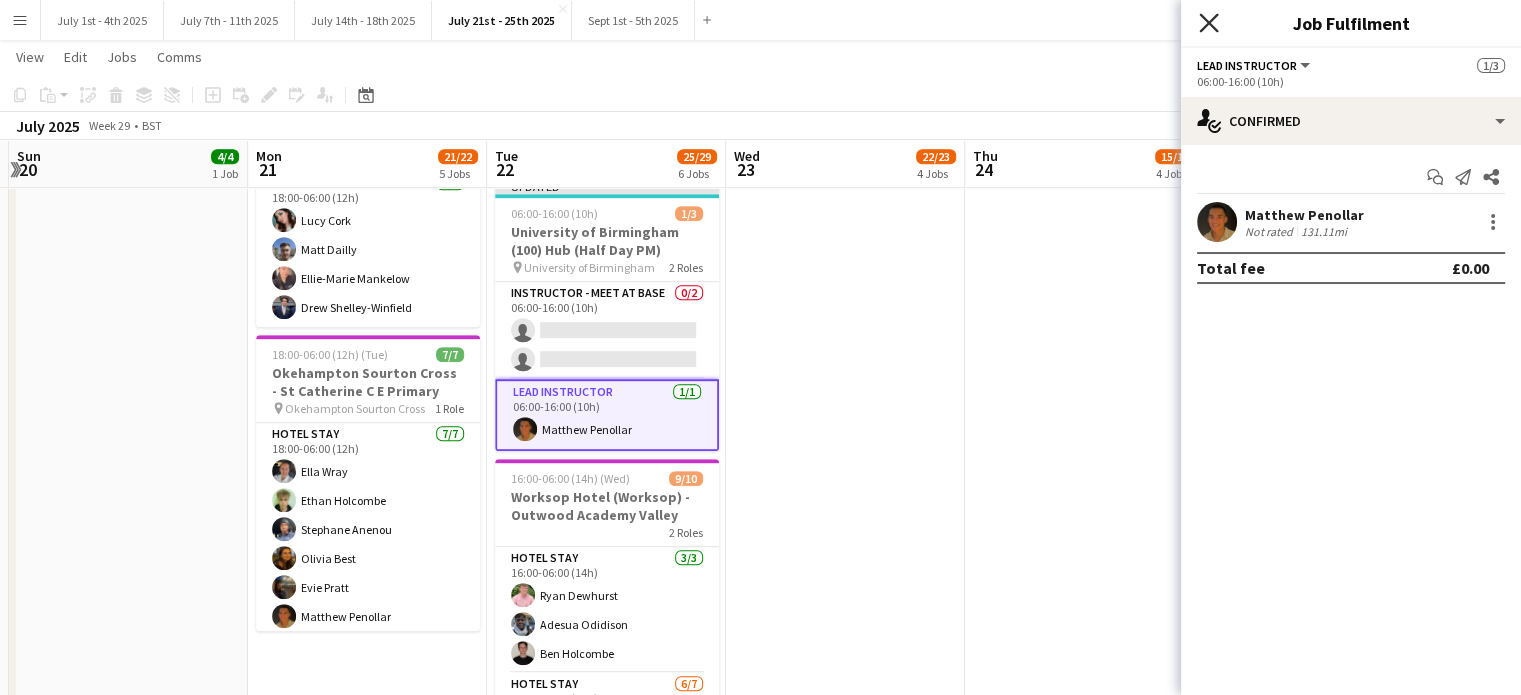 click on "Close pop-in" 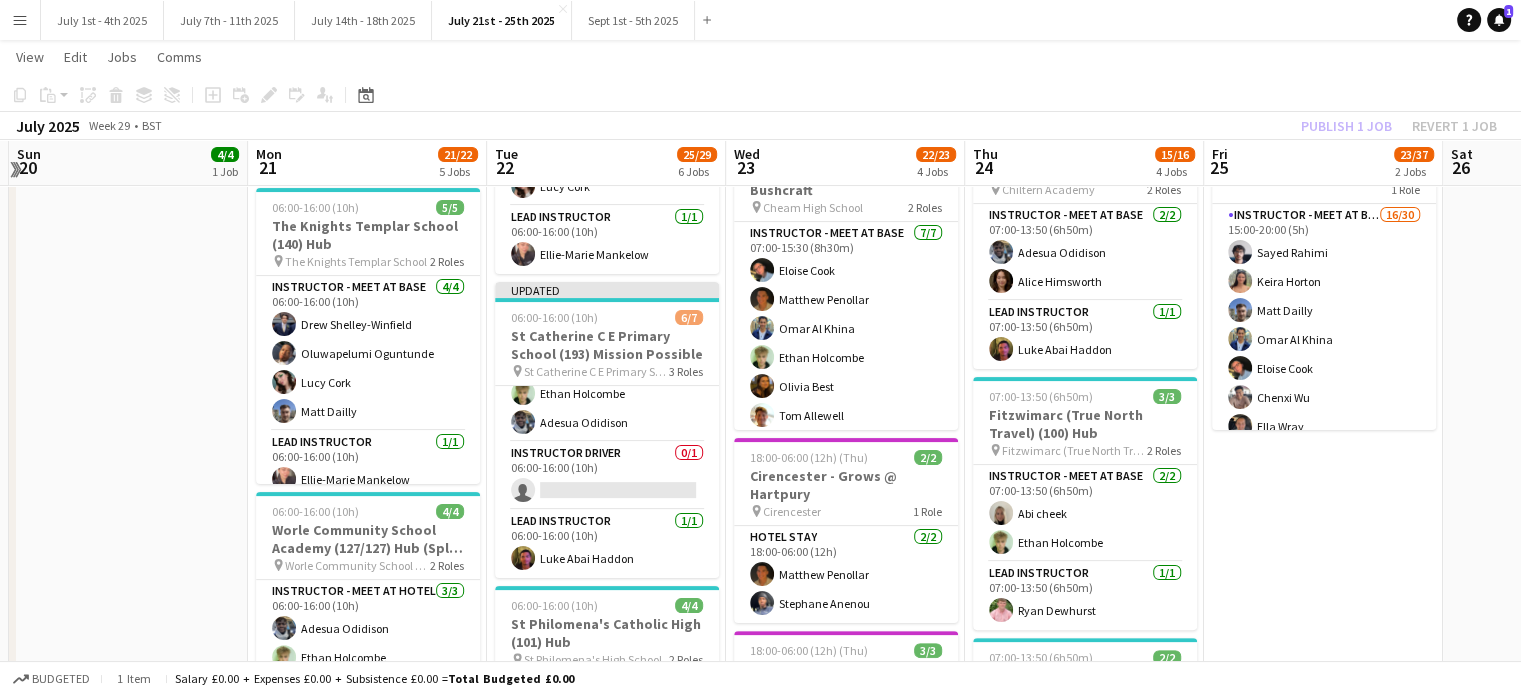 scroll, scrollTop: 400, scrollLeft: 0, axis: vertical 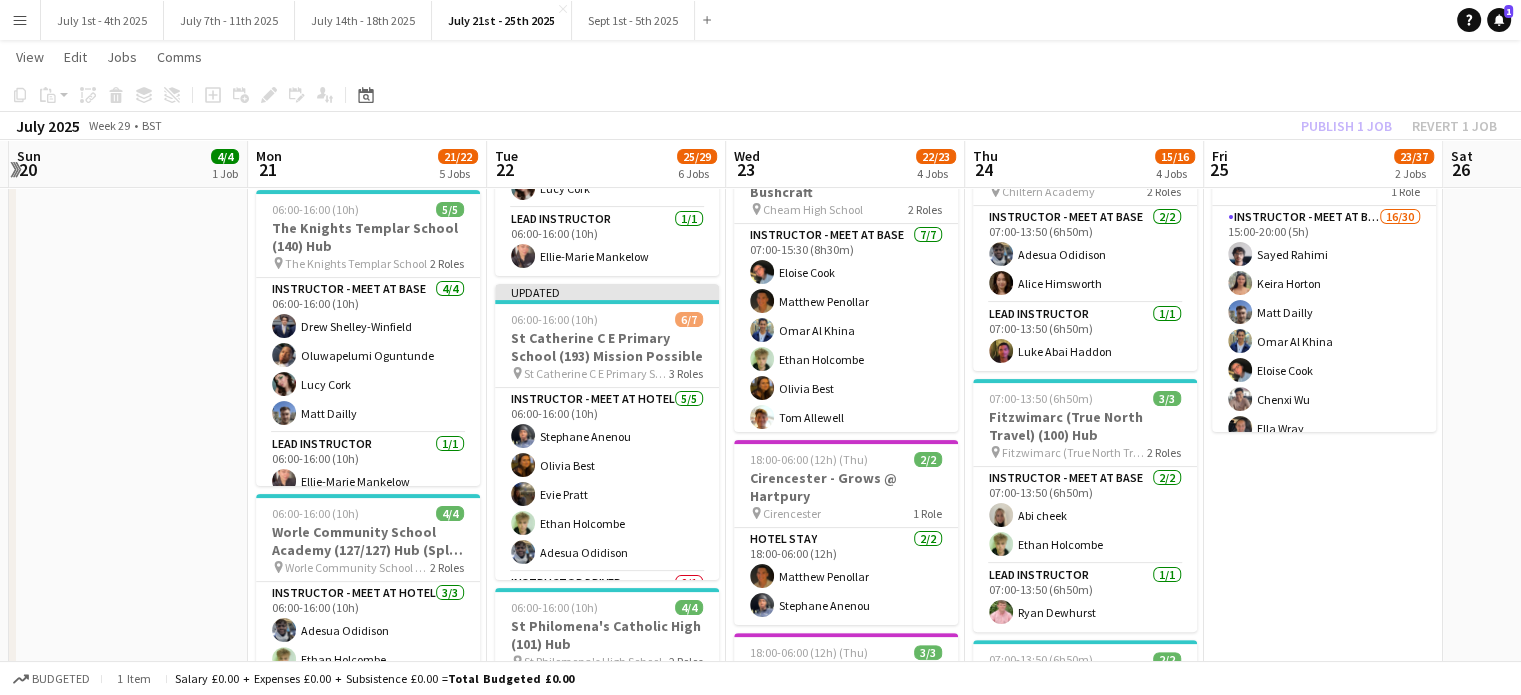 click on "15:00-06:00 (15h) (Mon)   4/4   Weston-super-Mare - Worle Community School Academy
pin
Weston-super-Mare   1 Role   Hotel Stay   4/4   15:00-06:00 (15h)
Matthew Penollar Olivia Best Adesua Odidison Ethan Holcombe" at bounding box center (128, 644) 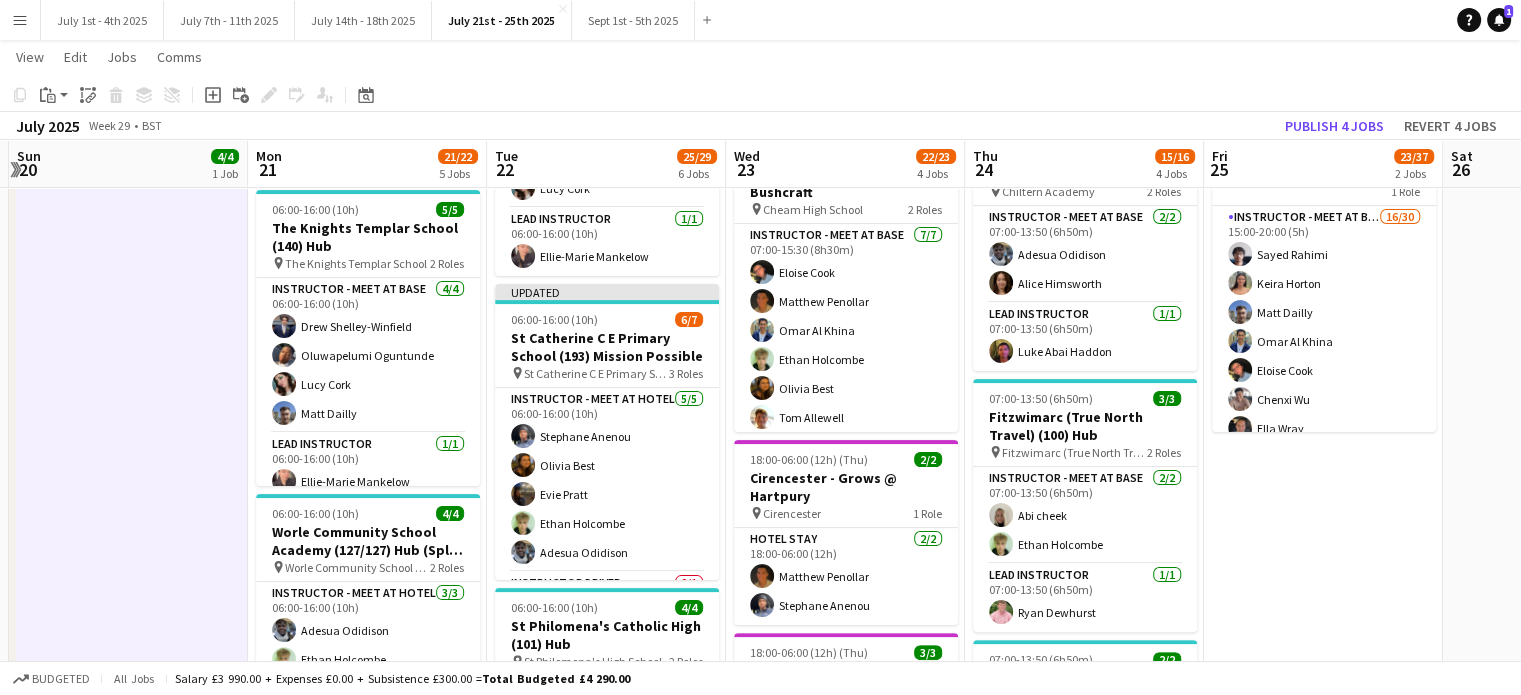 scroll, scrollTop: 0, scrollLeft: 705, axis: horizontal 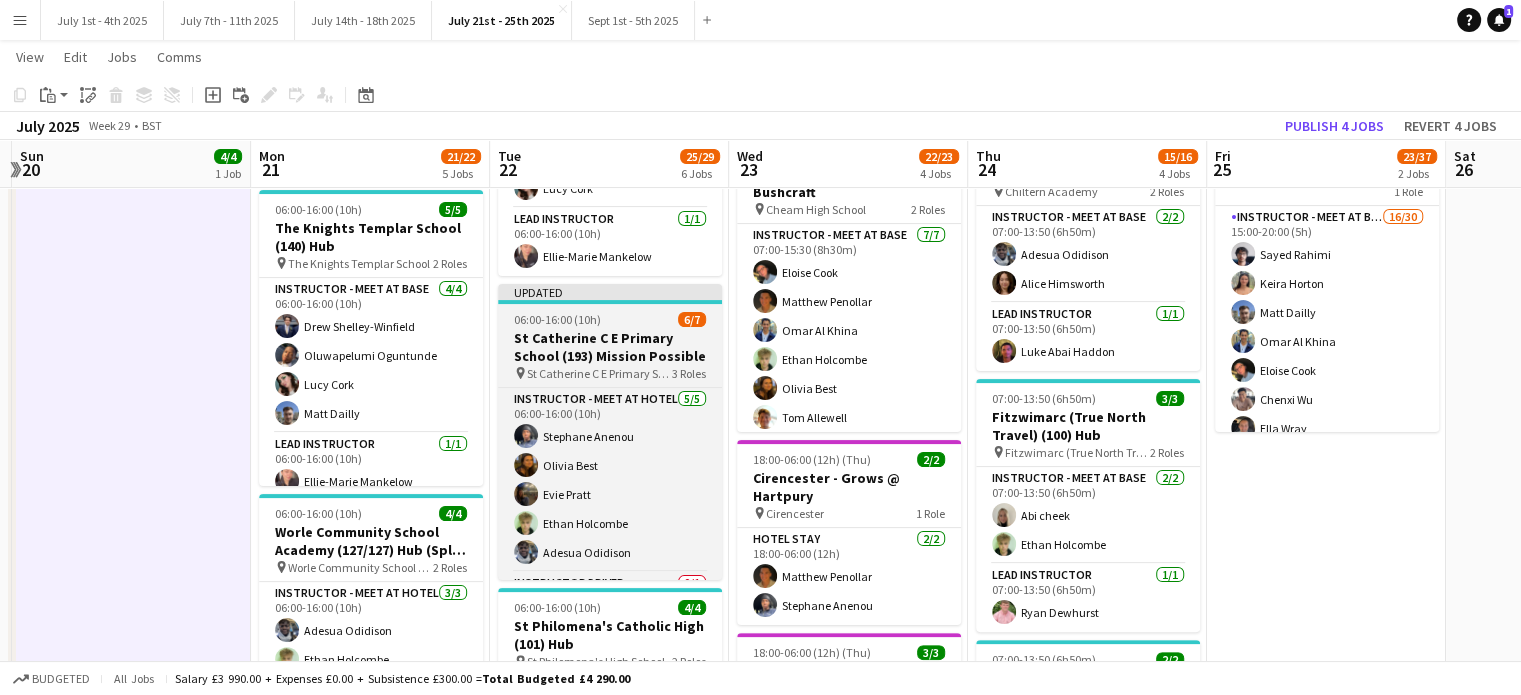 click on "06:00-16:00 (10h)    6/7" at bounding box center (610, 319) 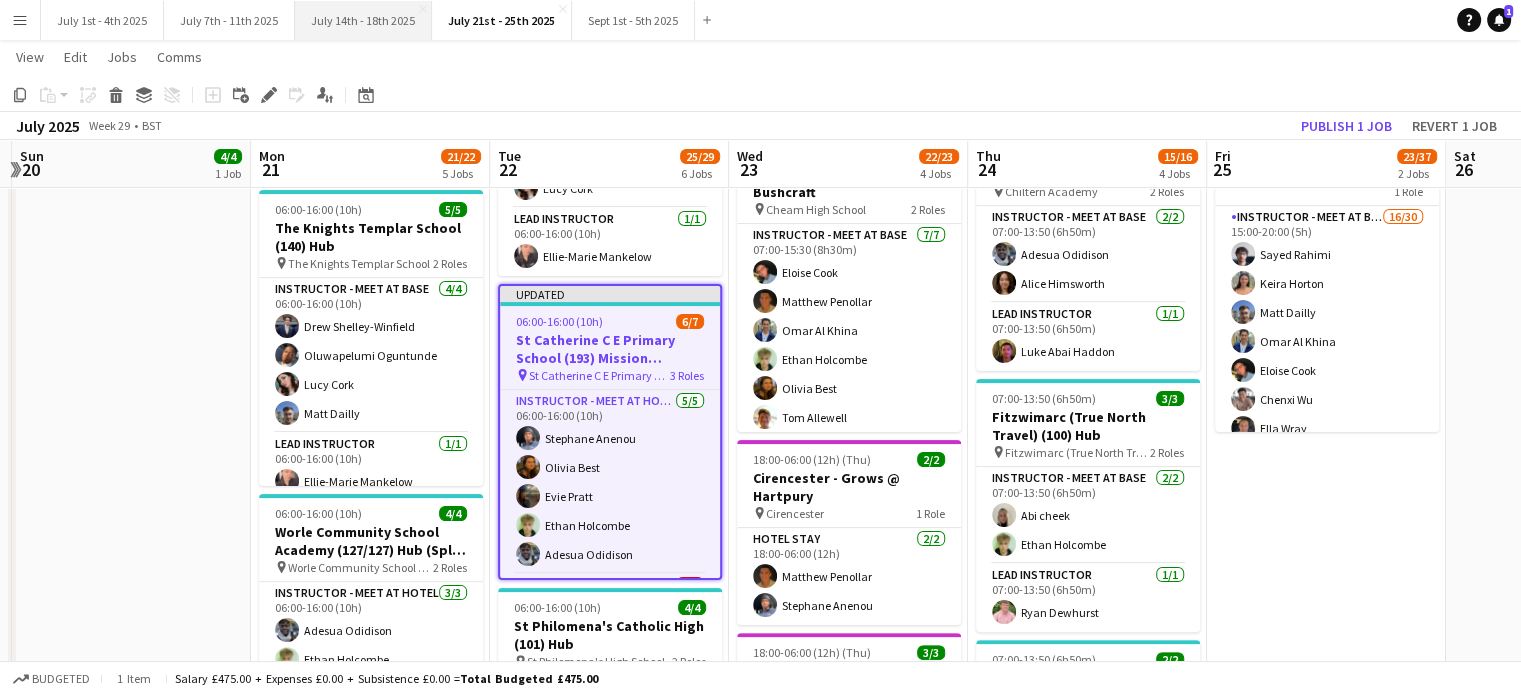 click on "July 14th - 18th 2025
Close" at bounding box center (363, 20) 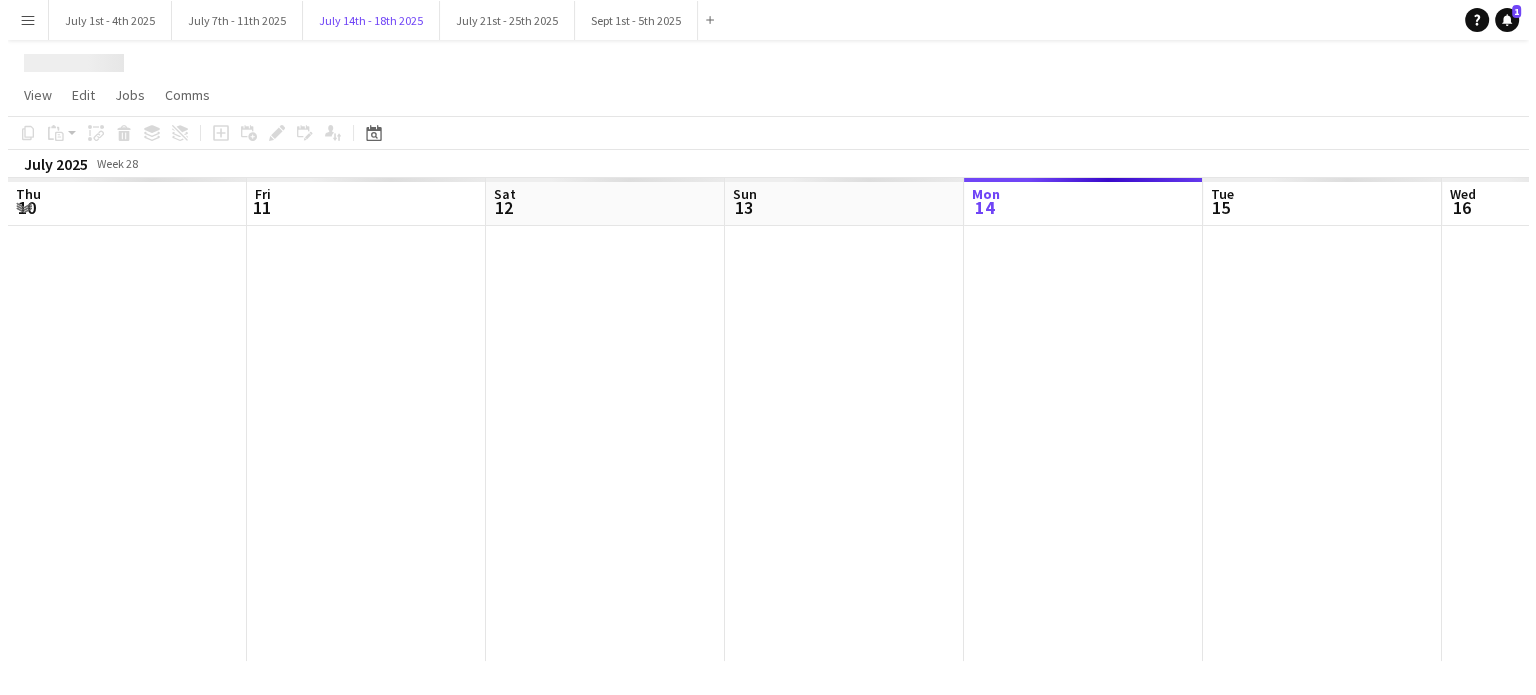 scroll, scrollTop: 0, scrollLeft: 0, axis: both 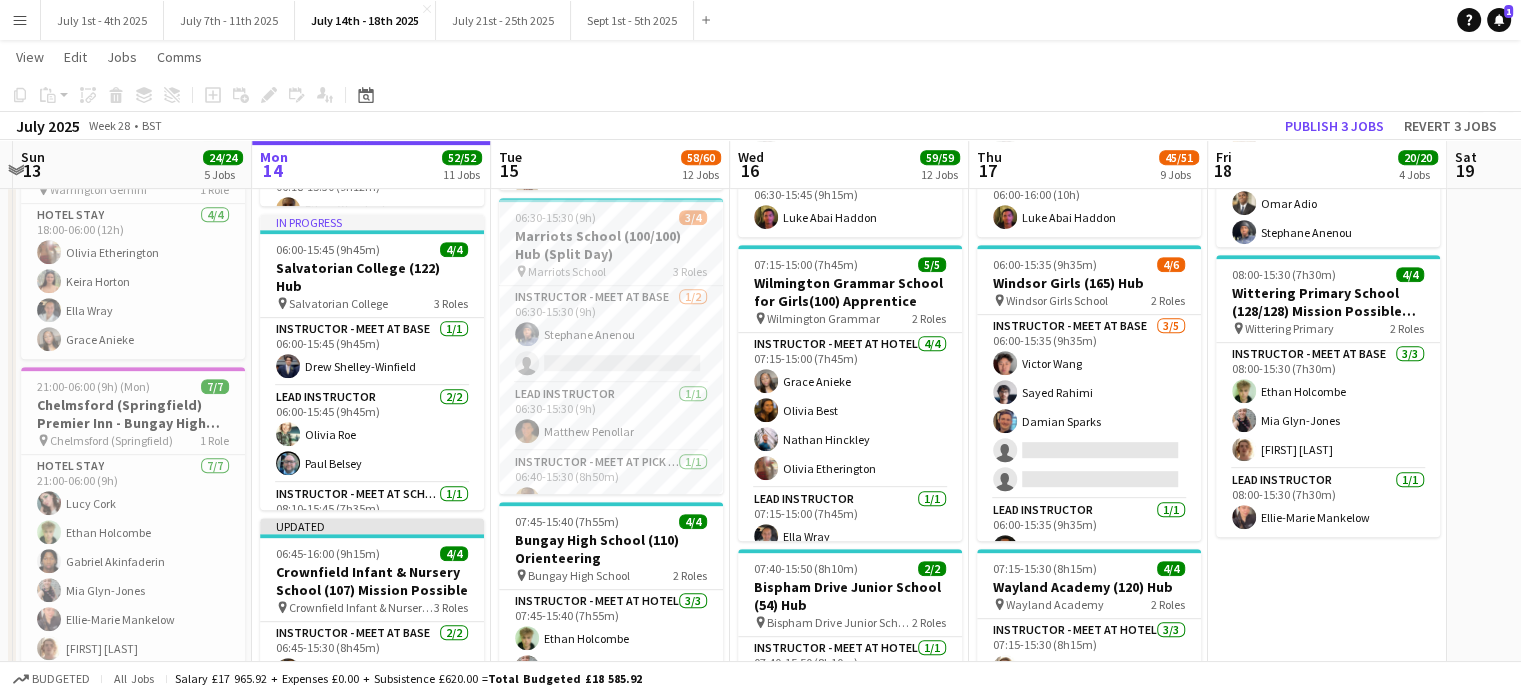 drag, startPoint x: 1490, startPoint y: 199, endPoint x: 1492, endPoint y: 187, distance: 12.165525 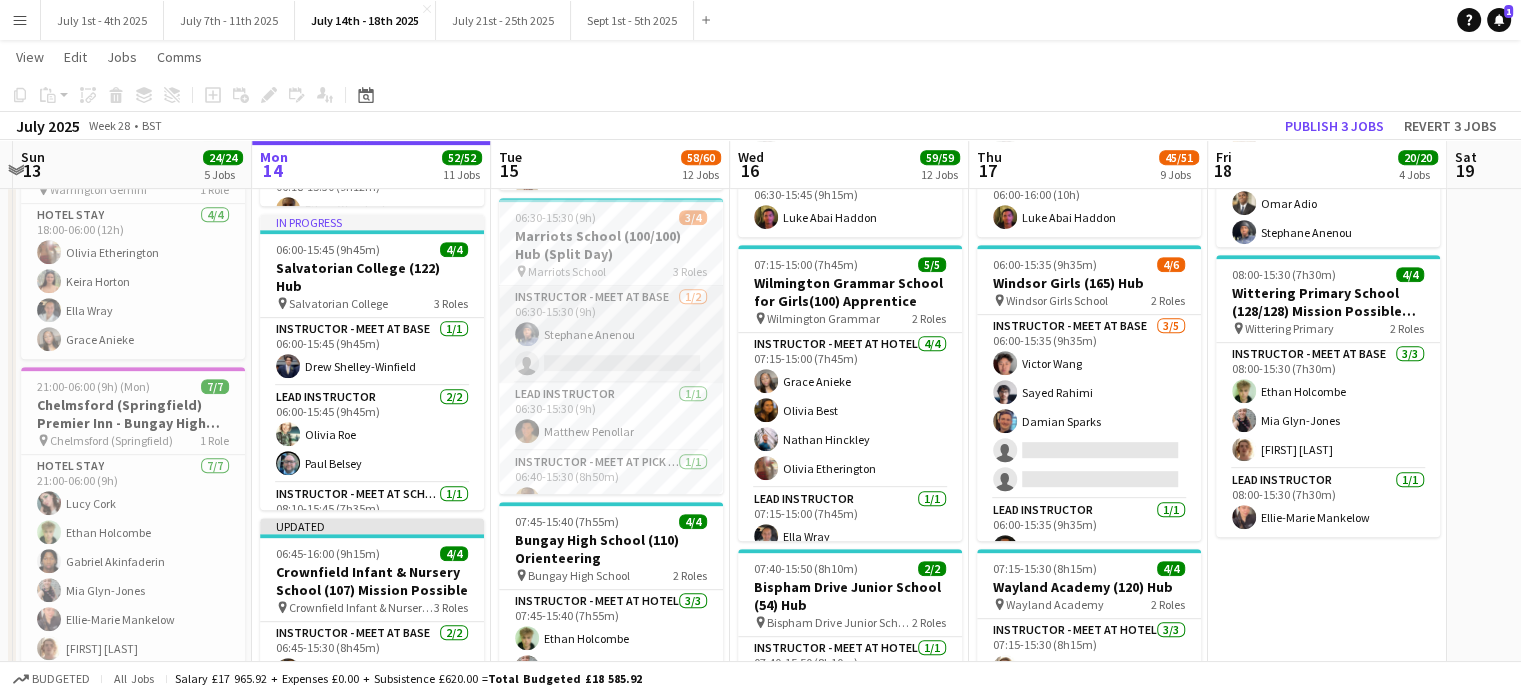 scroll, scrollTop: 24, scrollLeft: 0, axis: vertical 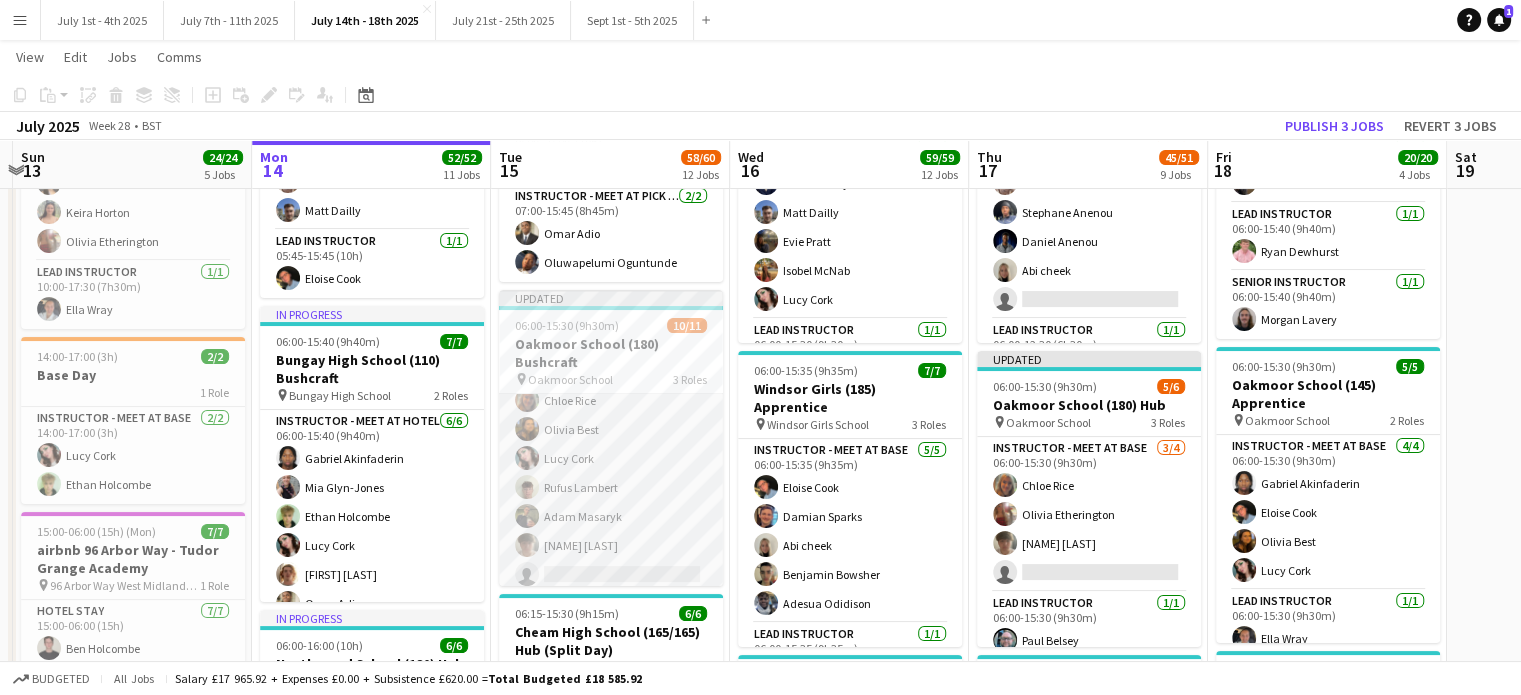 click on "Instructor - Meet at Base   8/9   06:00-15:30 (9h30m)
Drew Shelley-Winfield Matt Dailly Chloe Rice Olivia Best Lucy Cork Rufus Lambert Adam Masaryk Isaac Kent
single-neutral-actions" at bounding box center [611, 444] 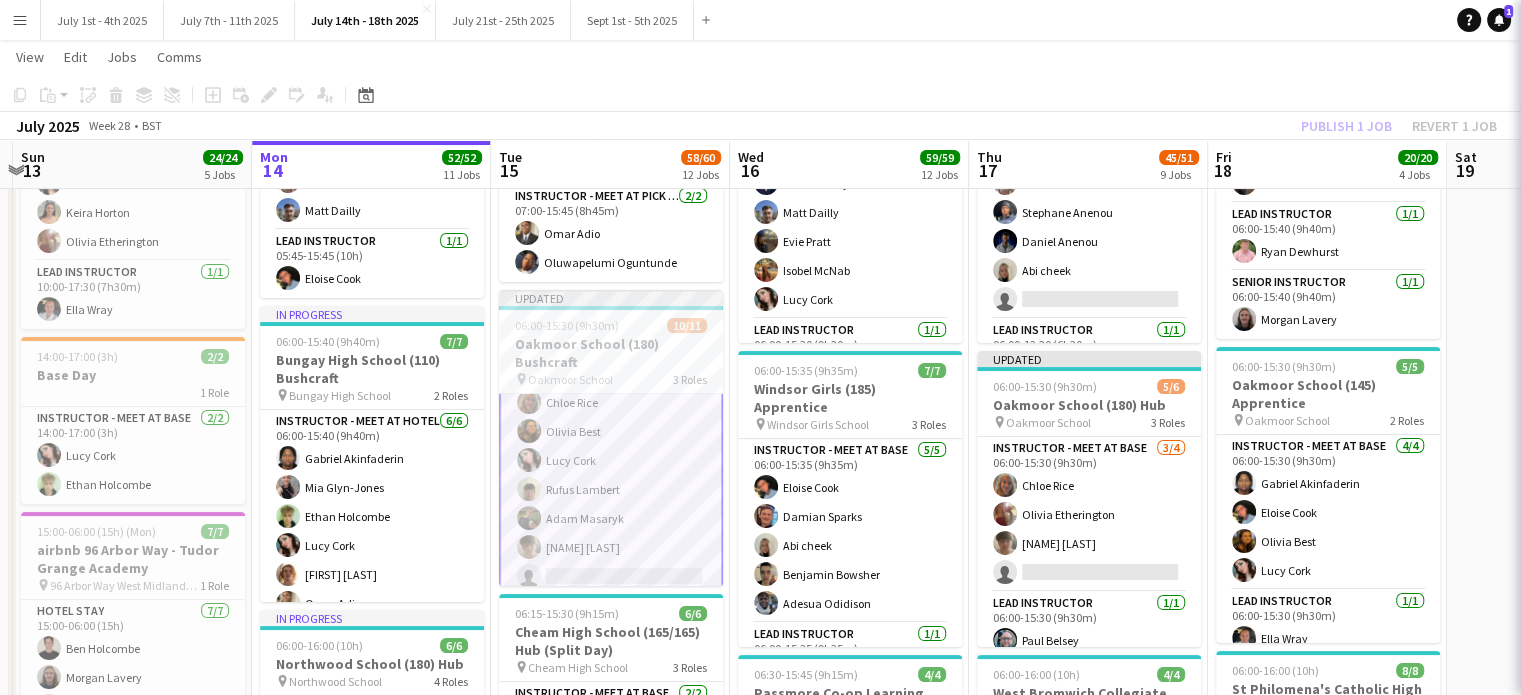 scroll, scrollTop: 101, scrollLeft: 0, axis: vertical 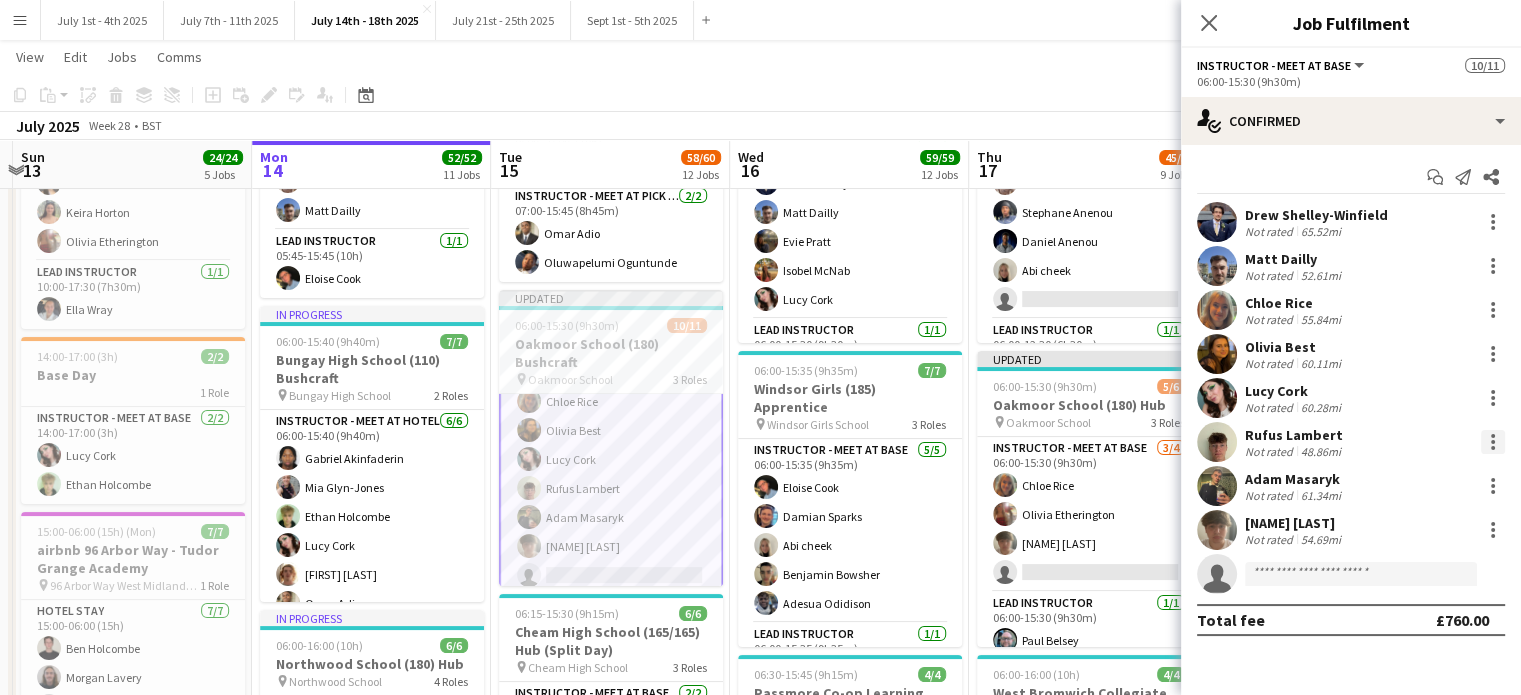 click at bounding box center (1493, 442) 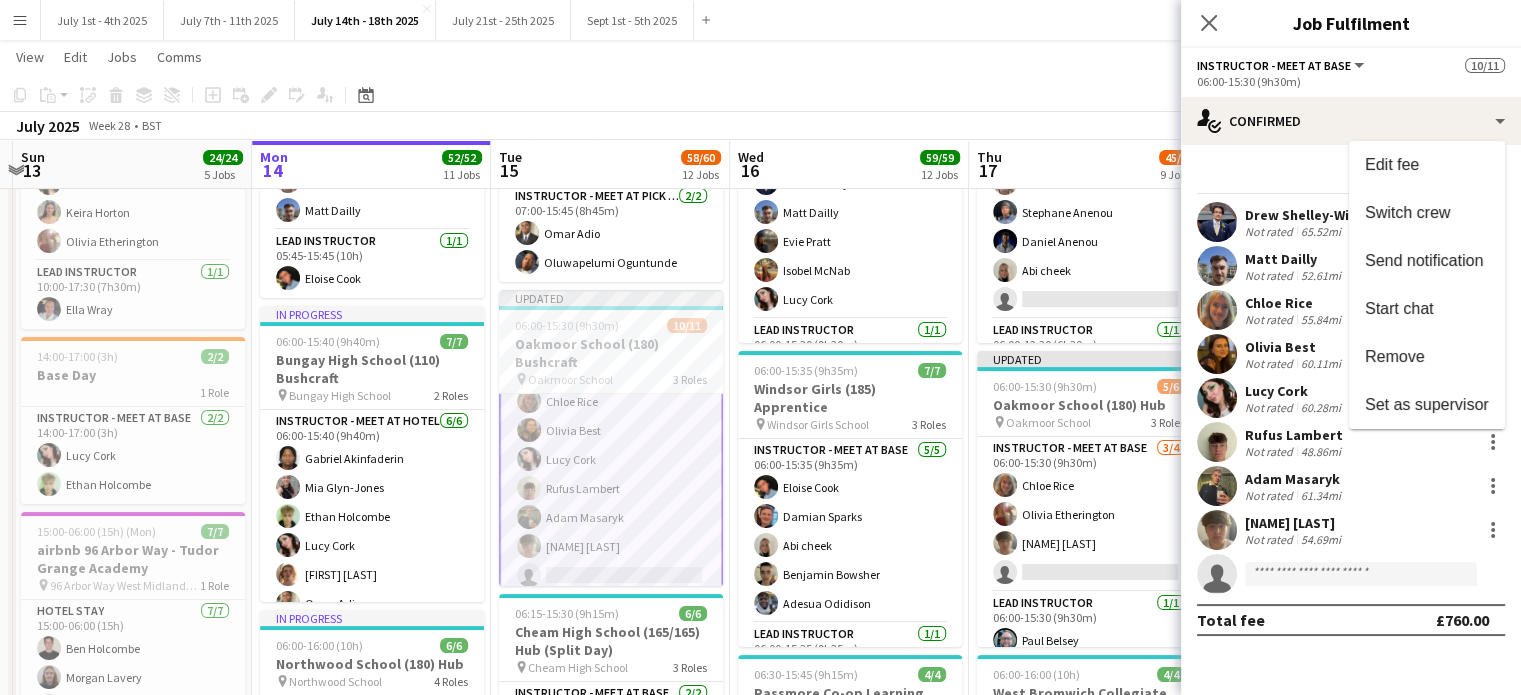 click on "Remove" at bounding box center (1395, 356) 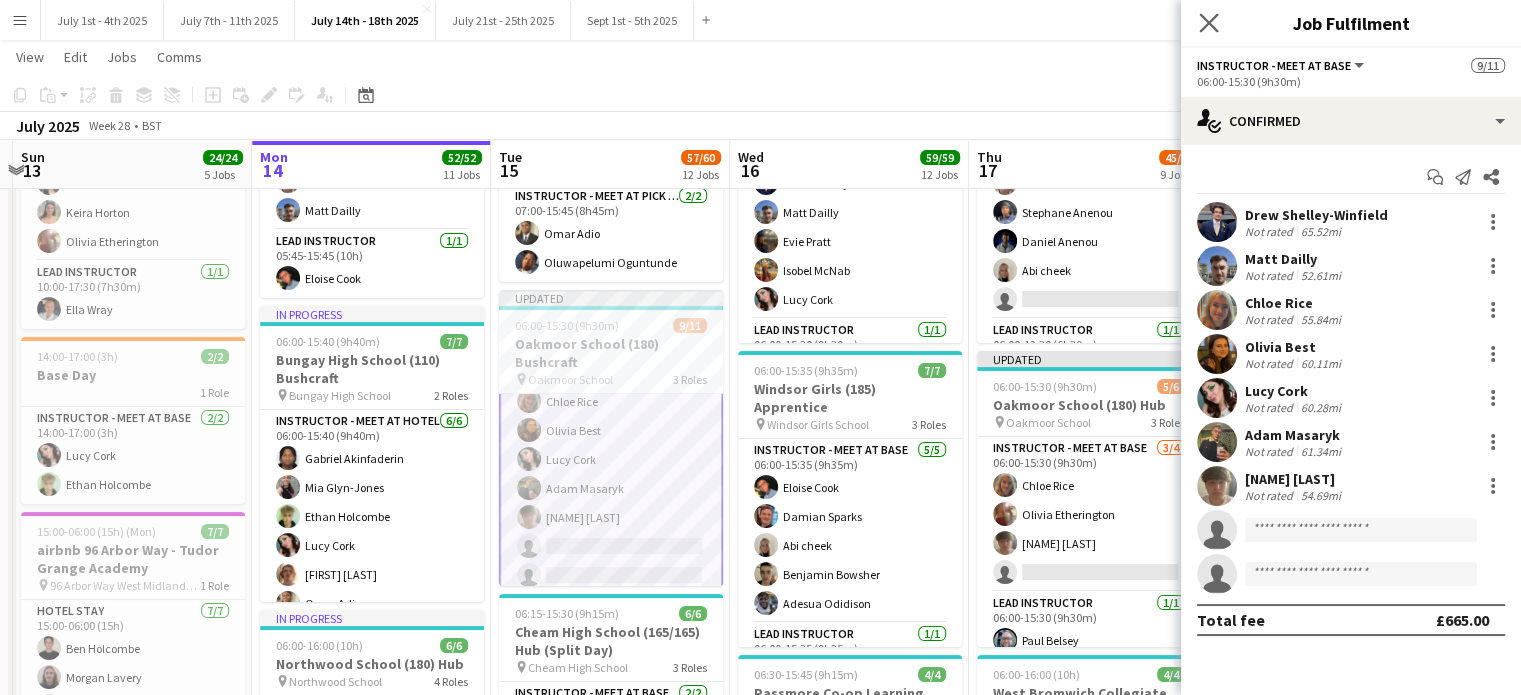 click on "Close pop-in" 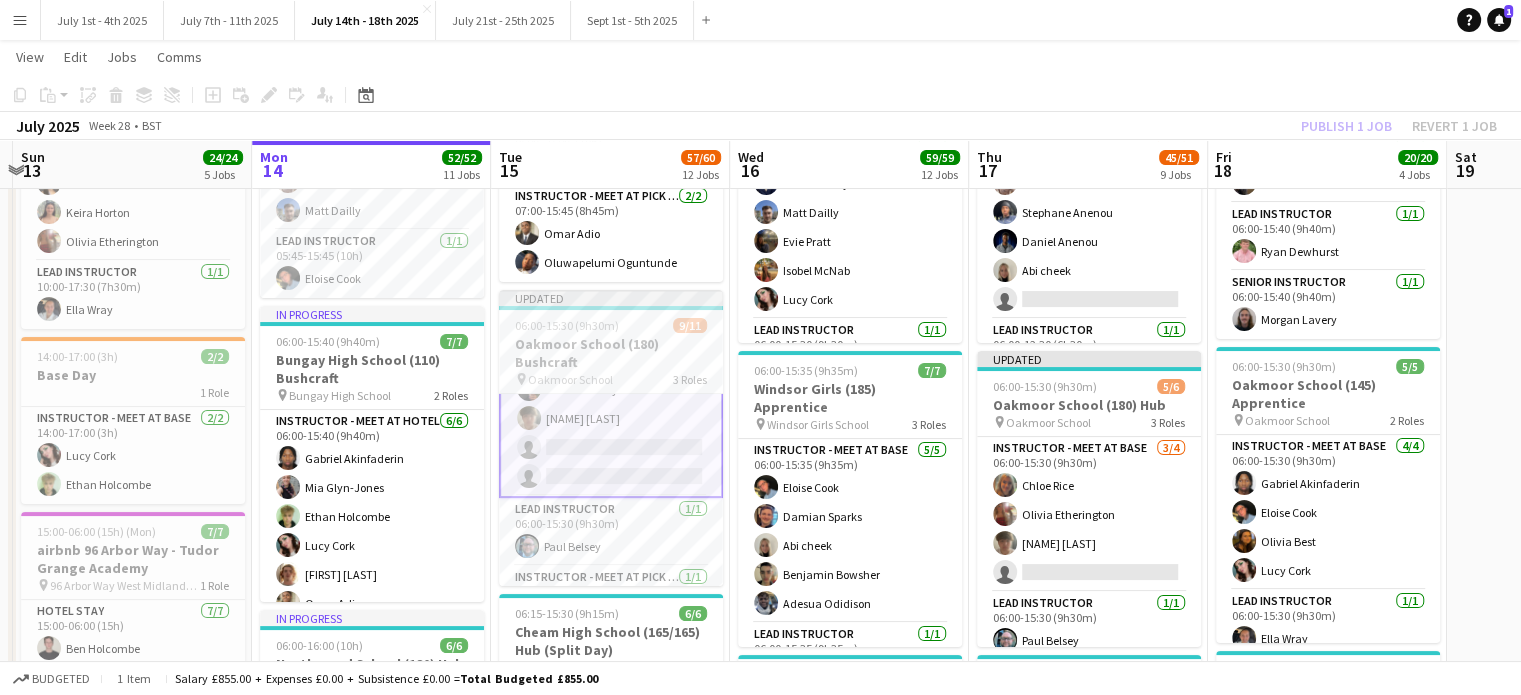 scroll, scrollTop: 247, scrollLeft: 0, axis: vertical 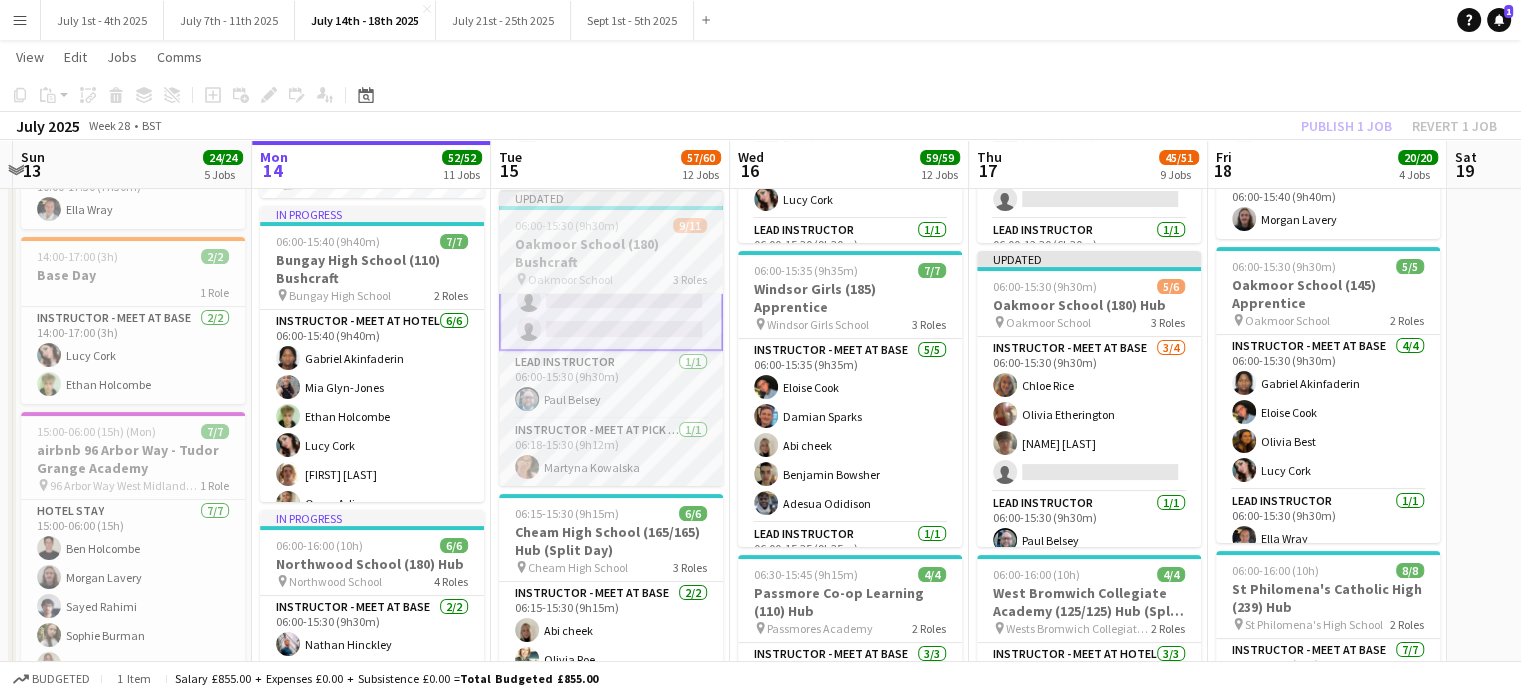 click on "Oakmoor School (180) Bushcraft" at bounding box center [611, 253] 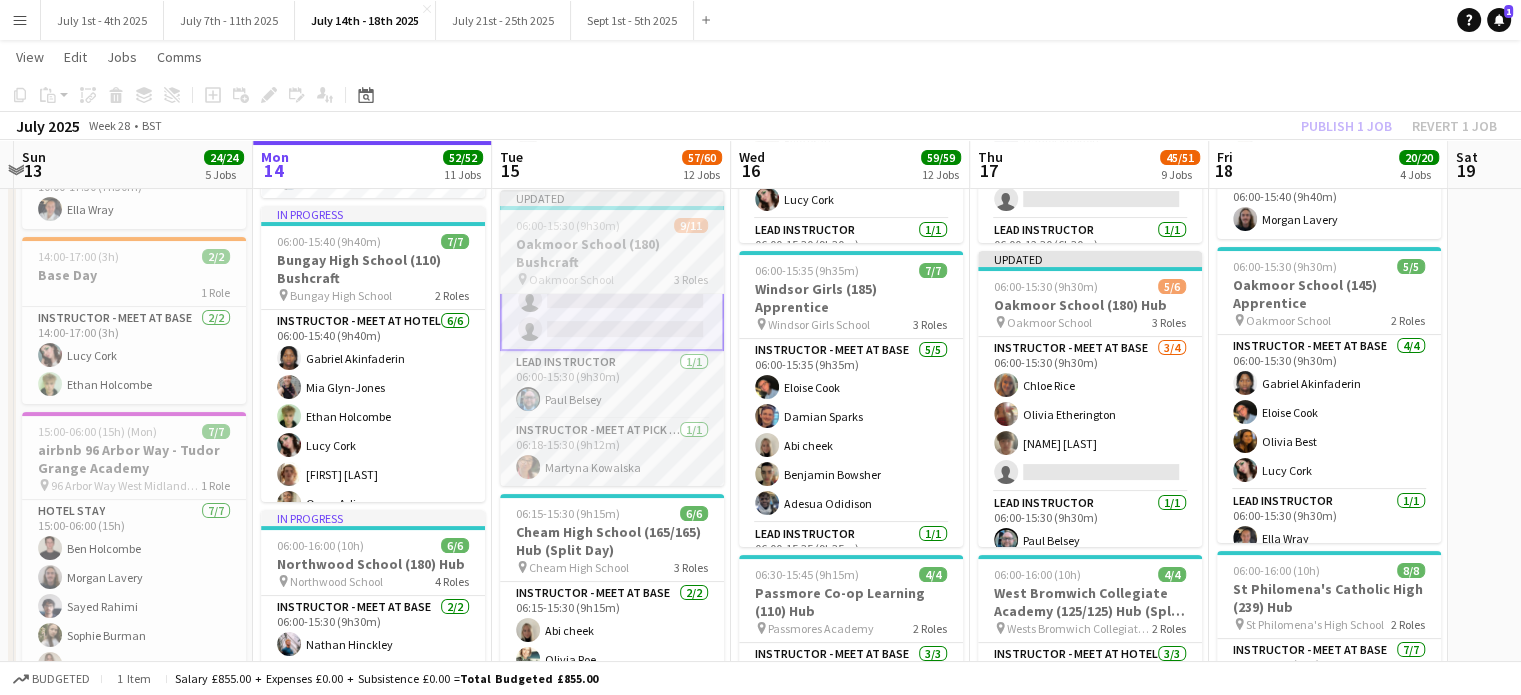 scroll, scrollTop: 245, scrollLeft: 0, axis: vertical 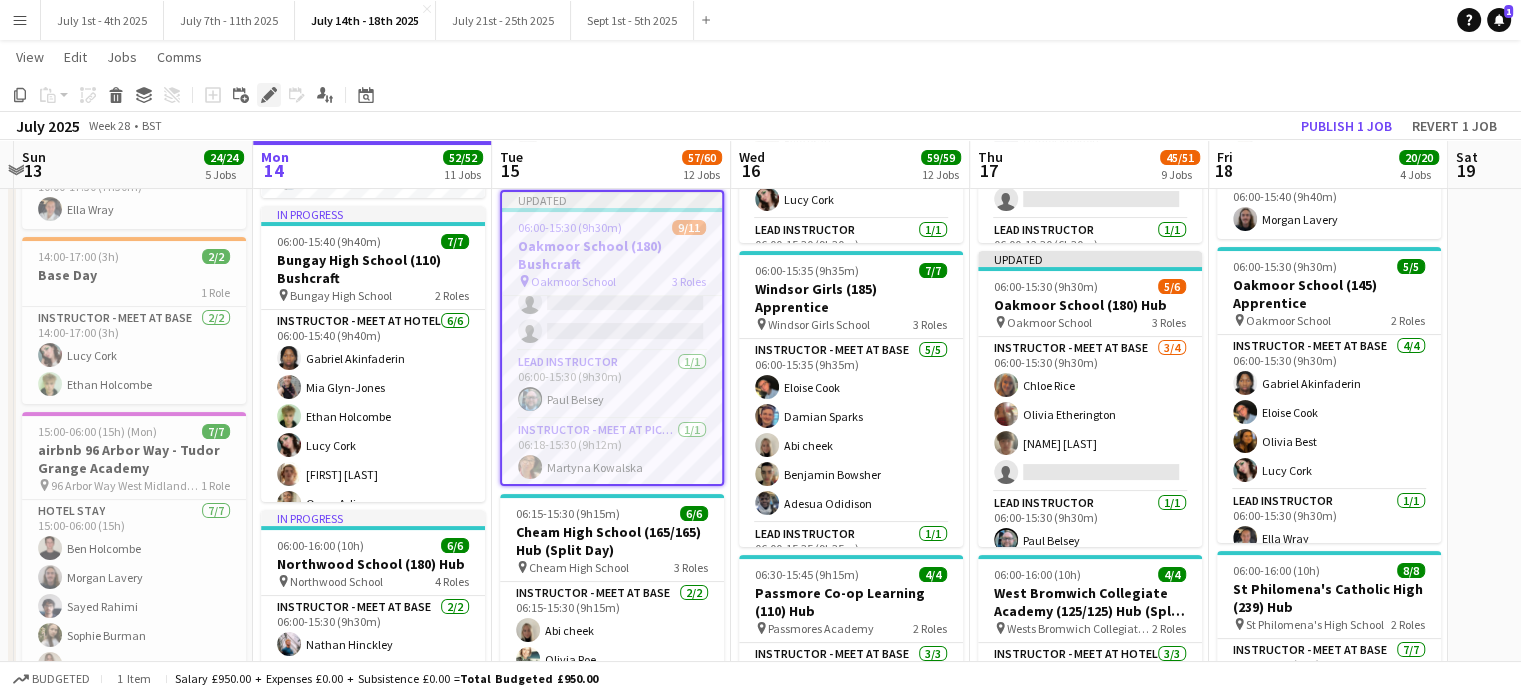 click on "Edit" 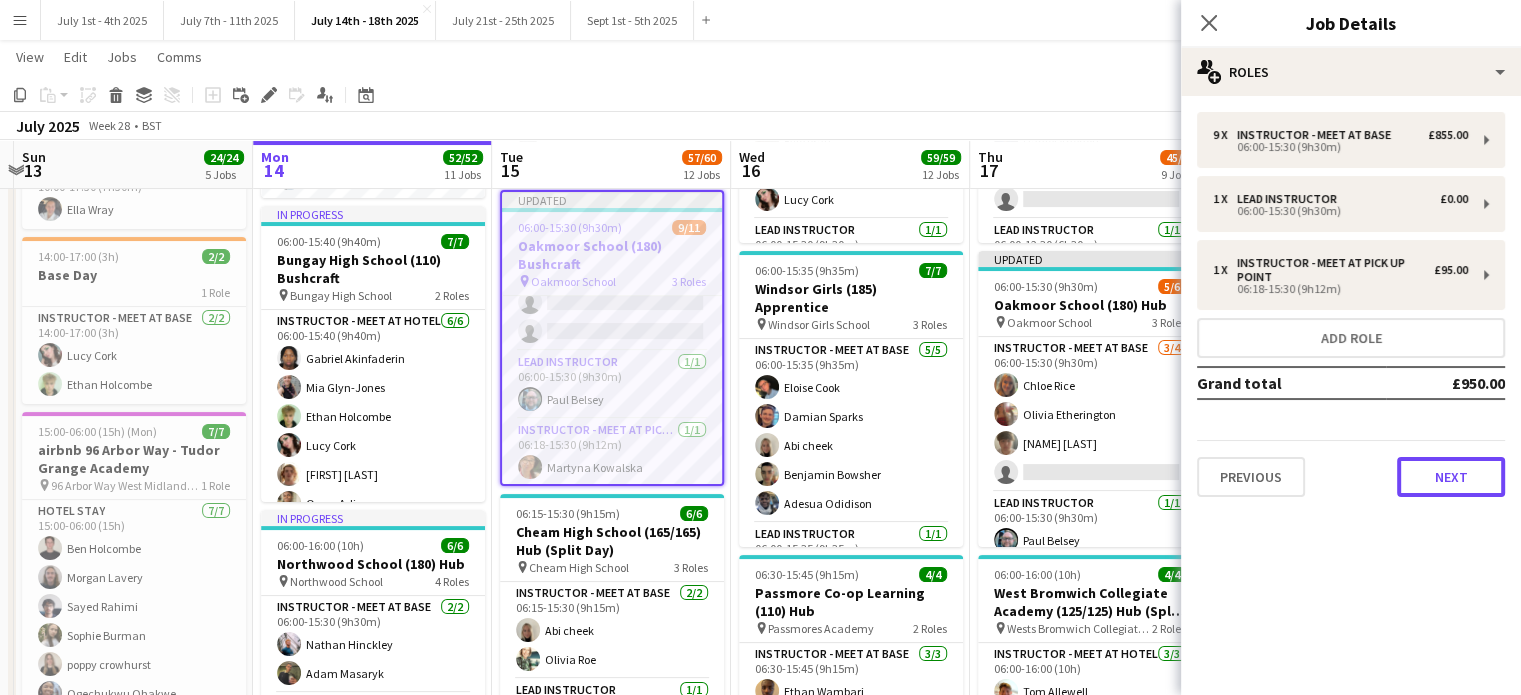 drag, startPoint x: 1432, startPoint y: 471, endPoint x: 1423, endPoint y: 464, distance: 11.401754 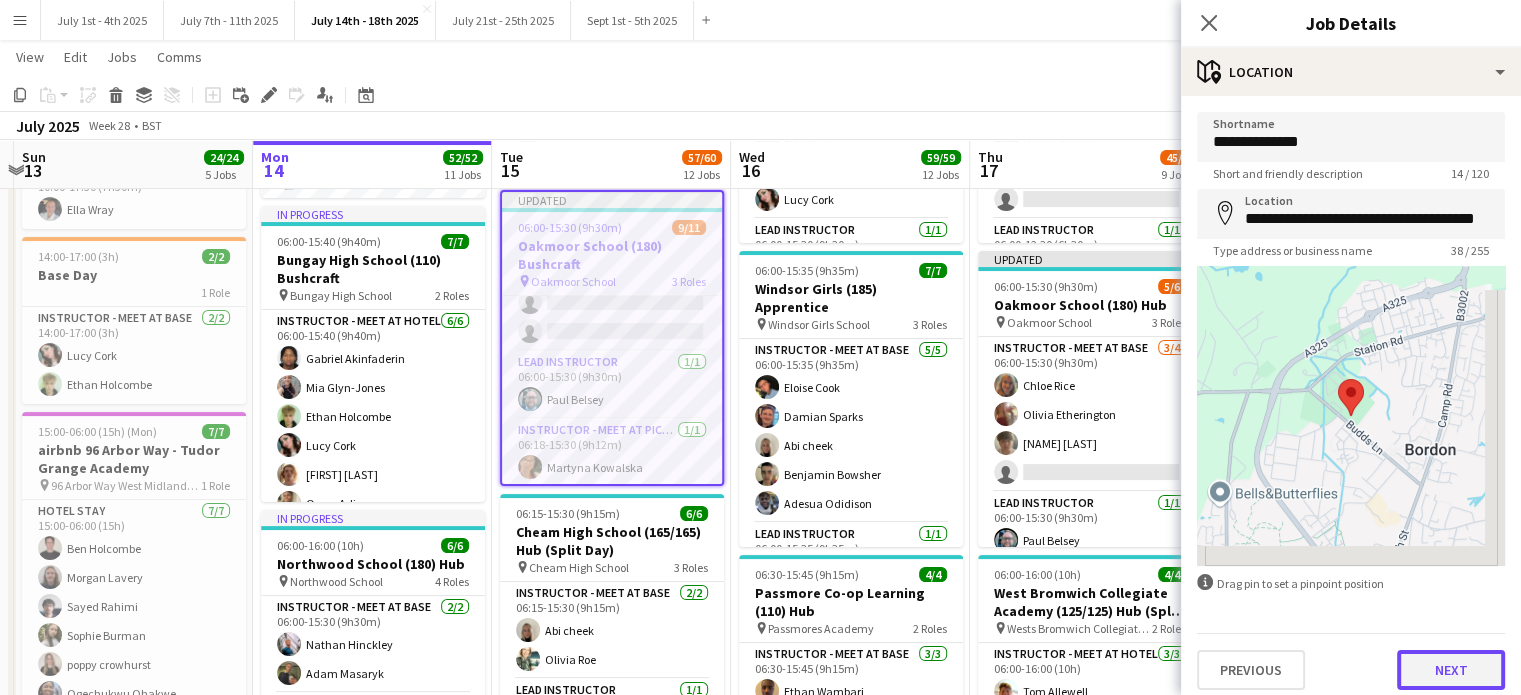 click on "Next" at bounding box center (1451, 670) 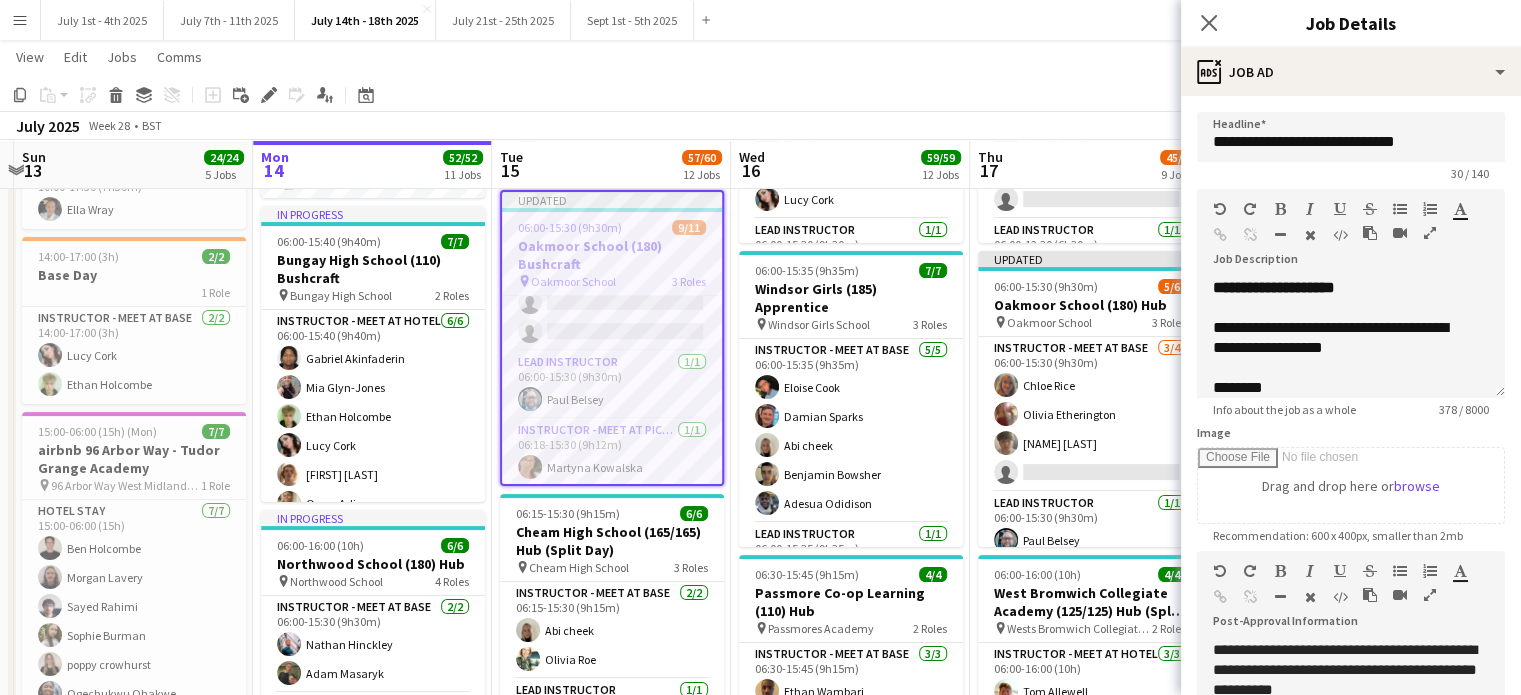 scroll, scrollTop: 302, scrollLeft: 0, axis: vertical 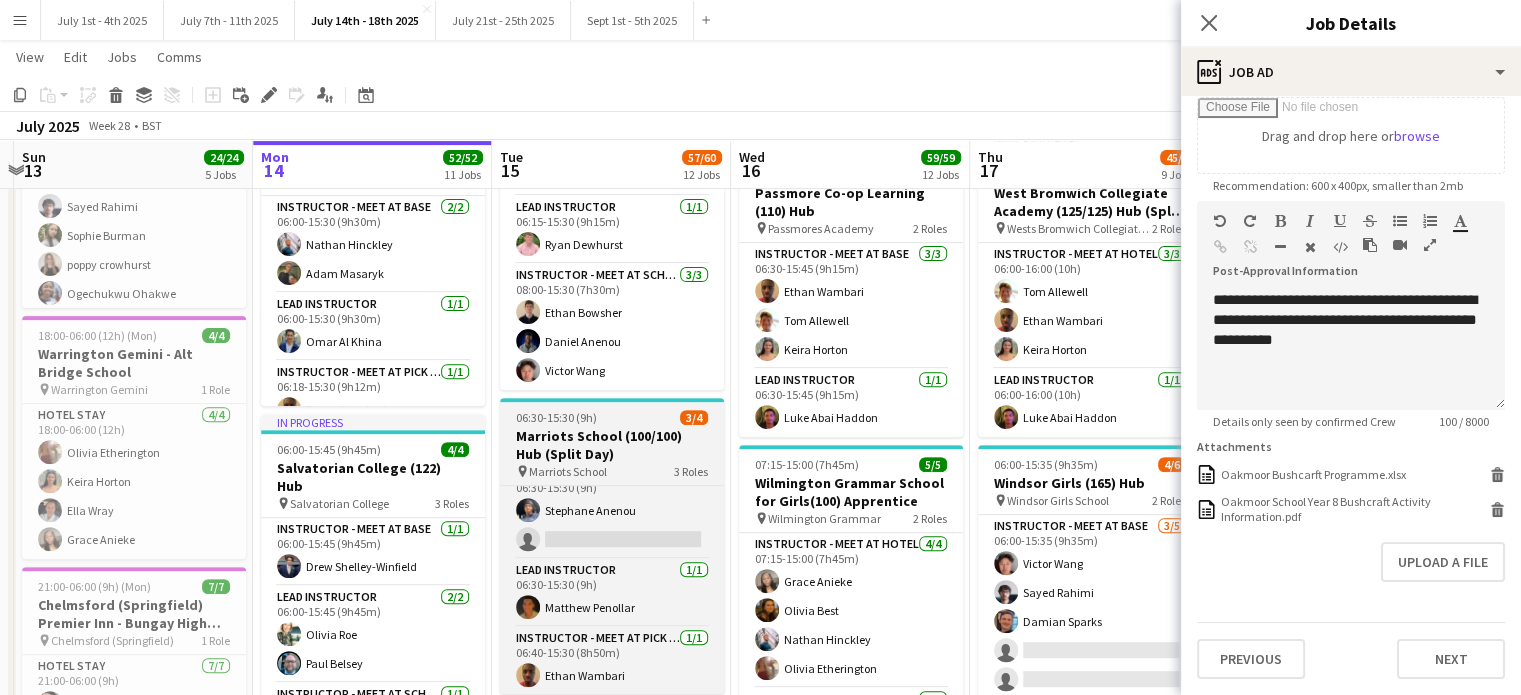 click on "Marriots School (100/100) Hub (Split Day)" at bounding box center [612, 445] 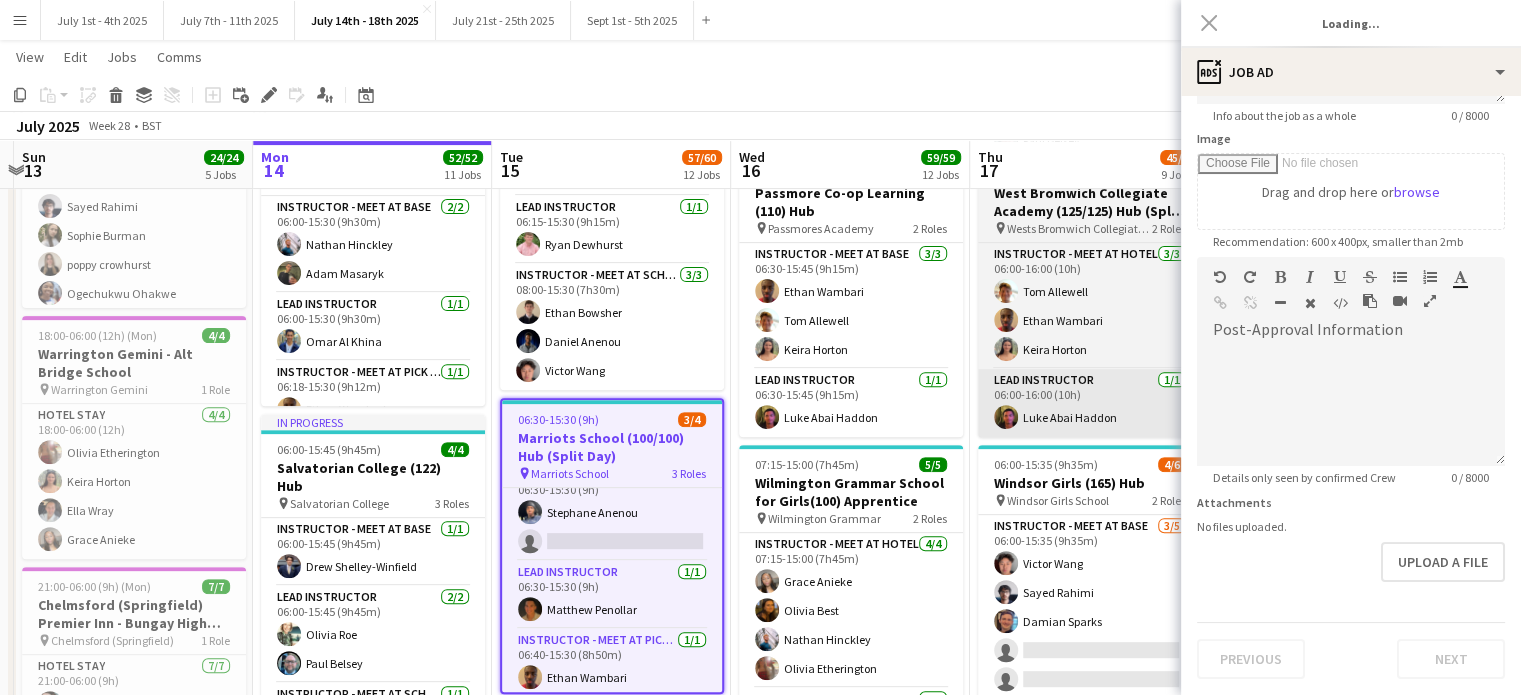type on "**********" 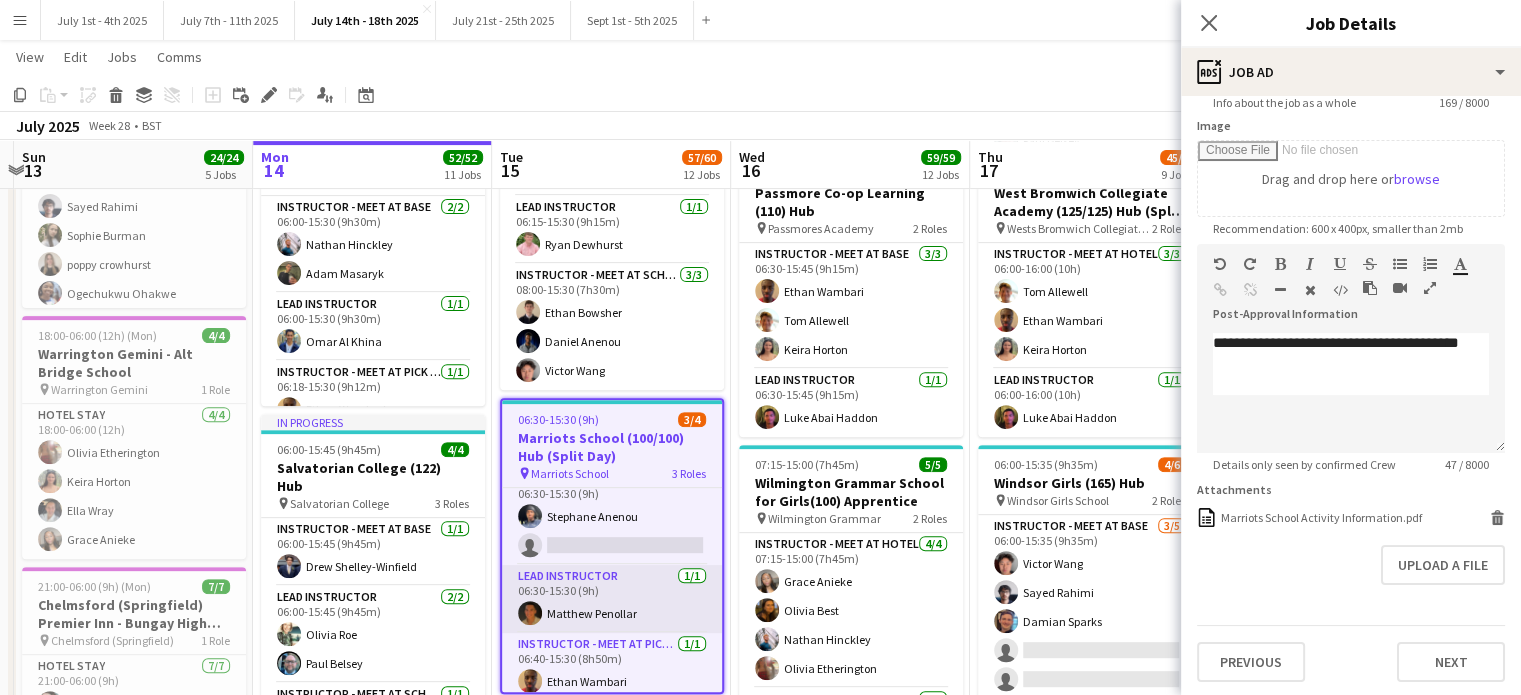scroll, scrollTop: 28, scrollLeft: 0, axis: vertical 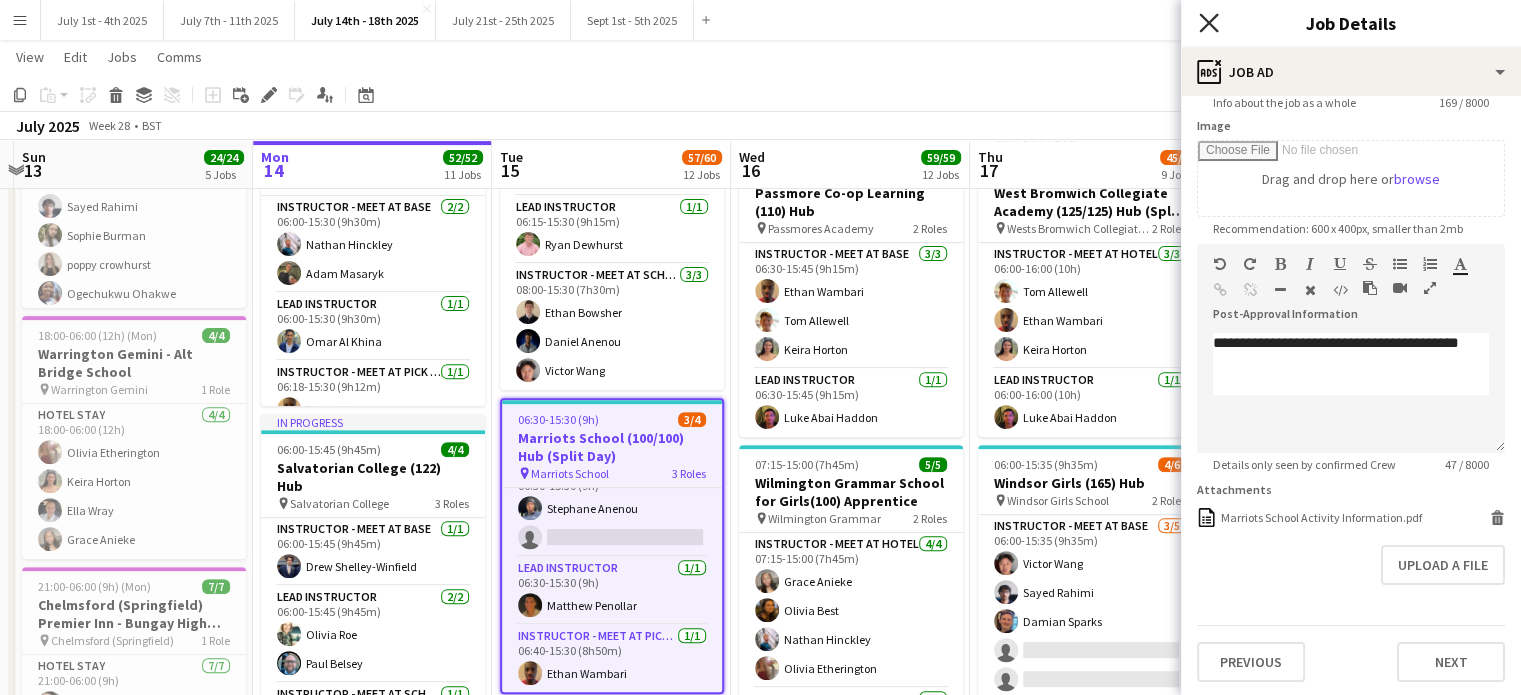 click on "Close pop-in" 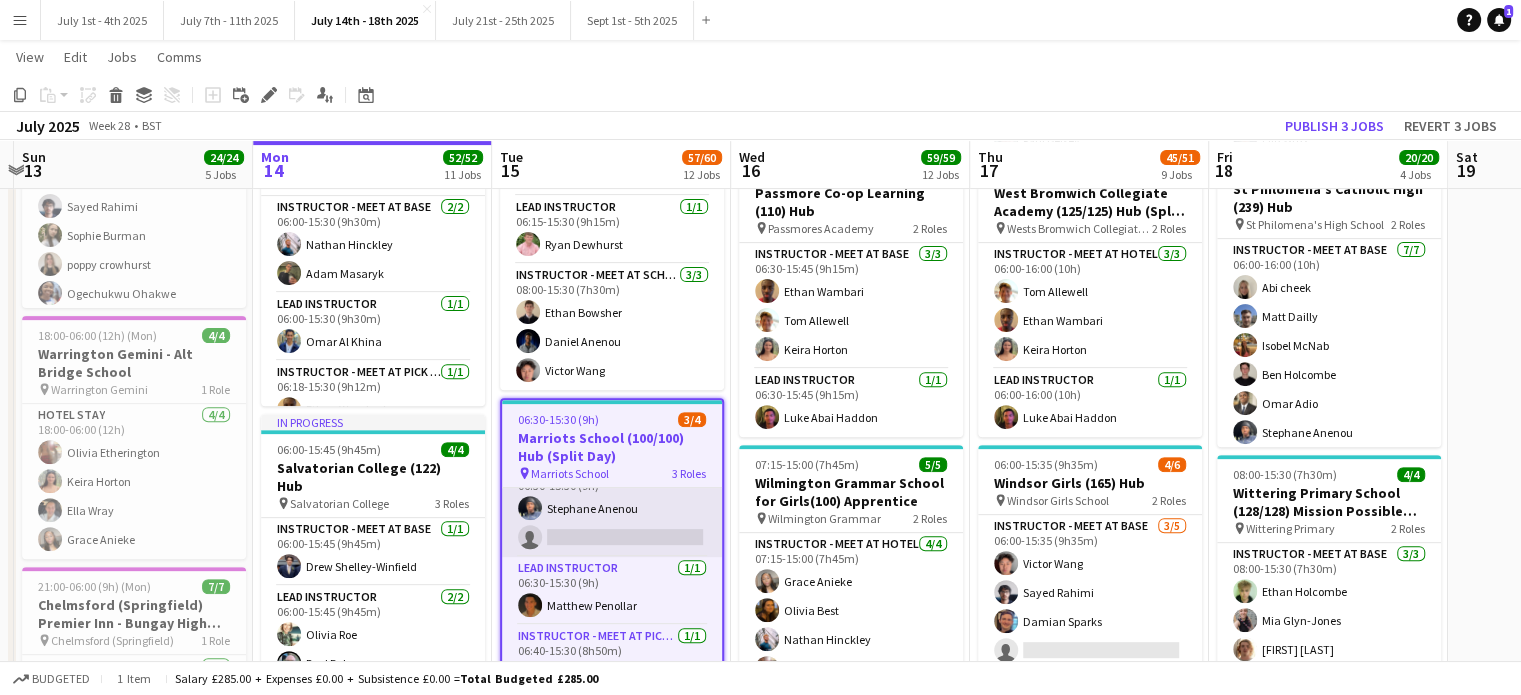 click on "Instructor - Meet at Base   1/2   06:30-15:30 (9h)
Stephane Anenou
single-neutral-actions" at bounding box center [612, 508] 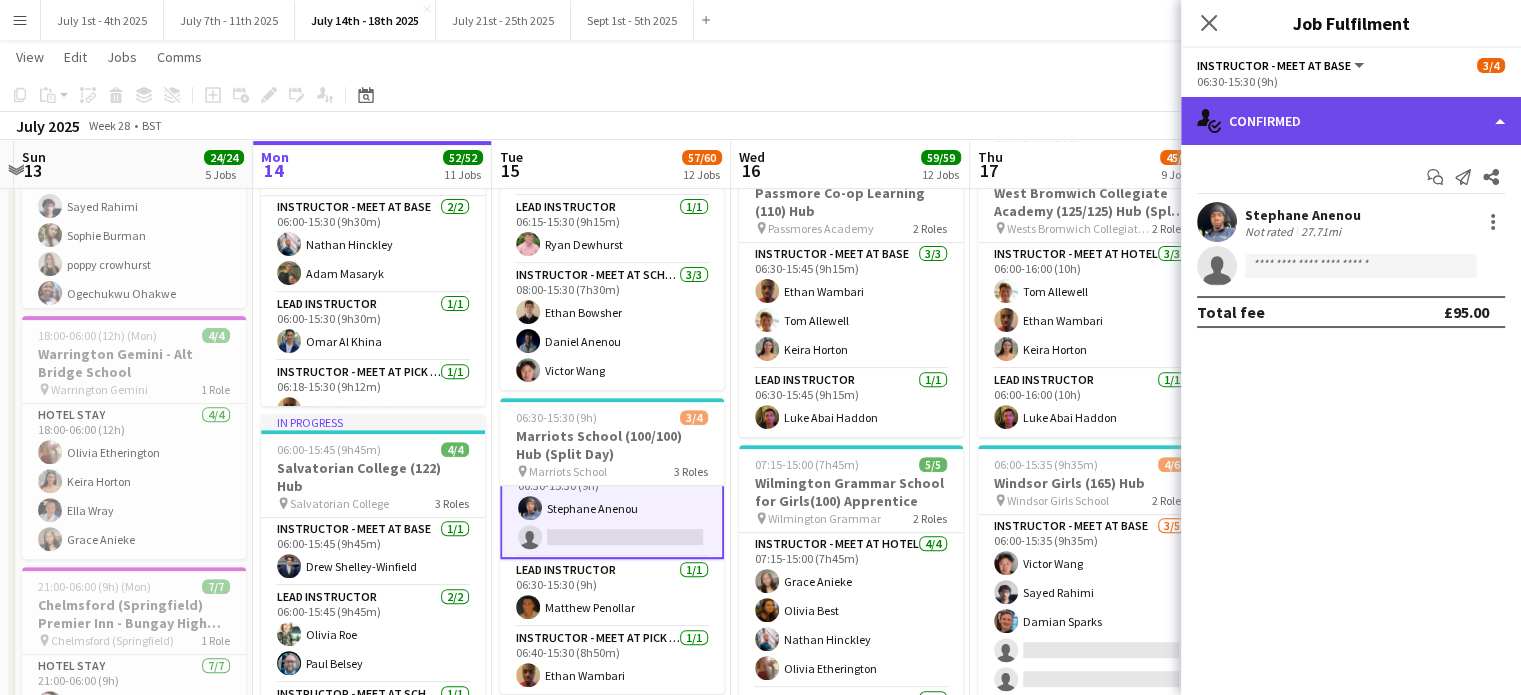 click on "single-neutral-actions-check-2
Confirmed" 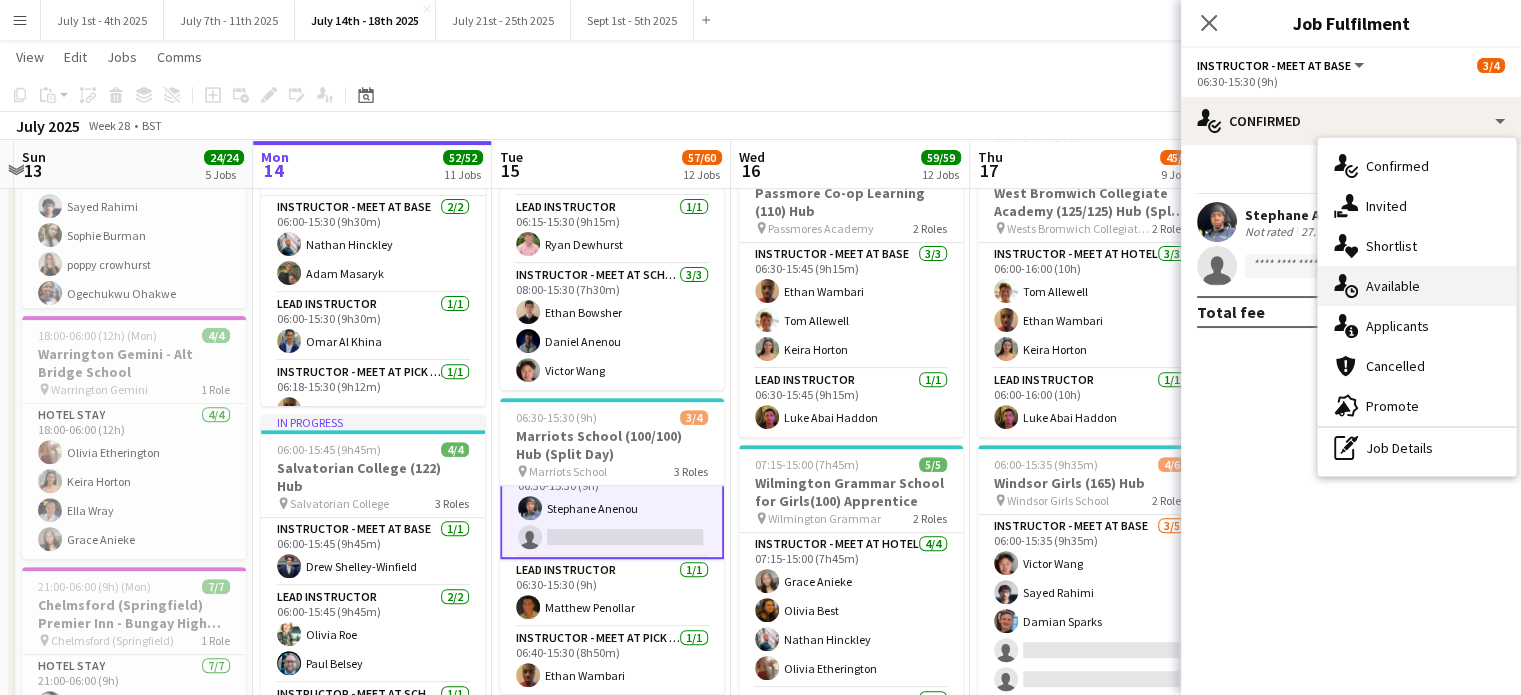 click on "single-neutral-actions-upload
Available" at bounding box center (1417, 286) 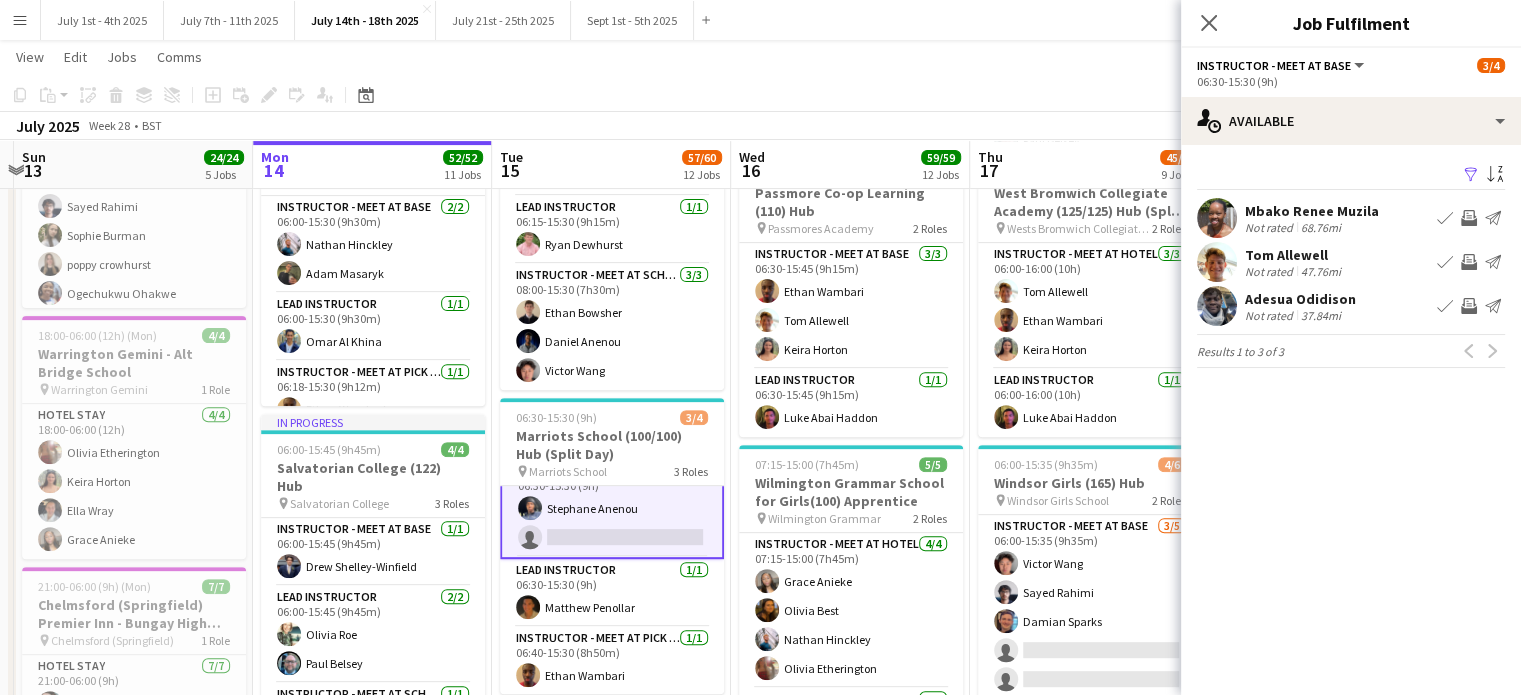 drag, startPoint x: 1210, startPoint y: 27, endPoint x: 1031, endPoint y: 123, distance: 203.1182 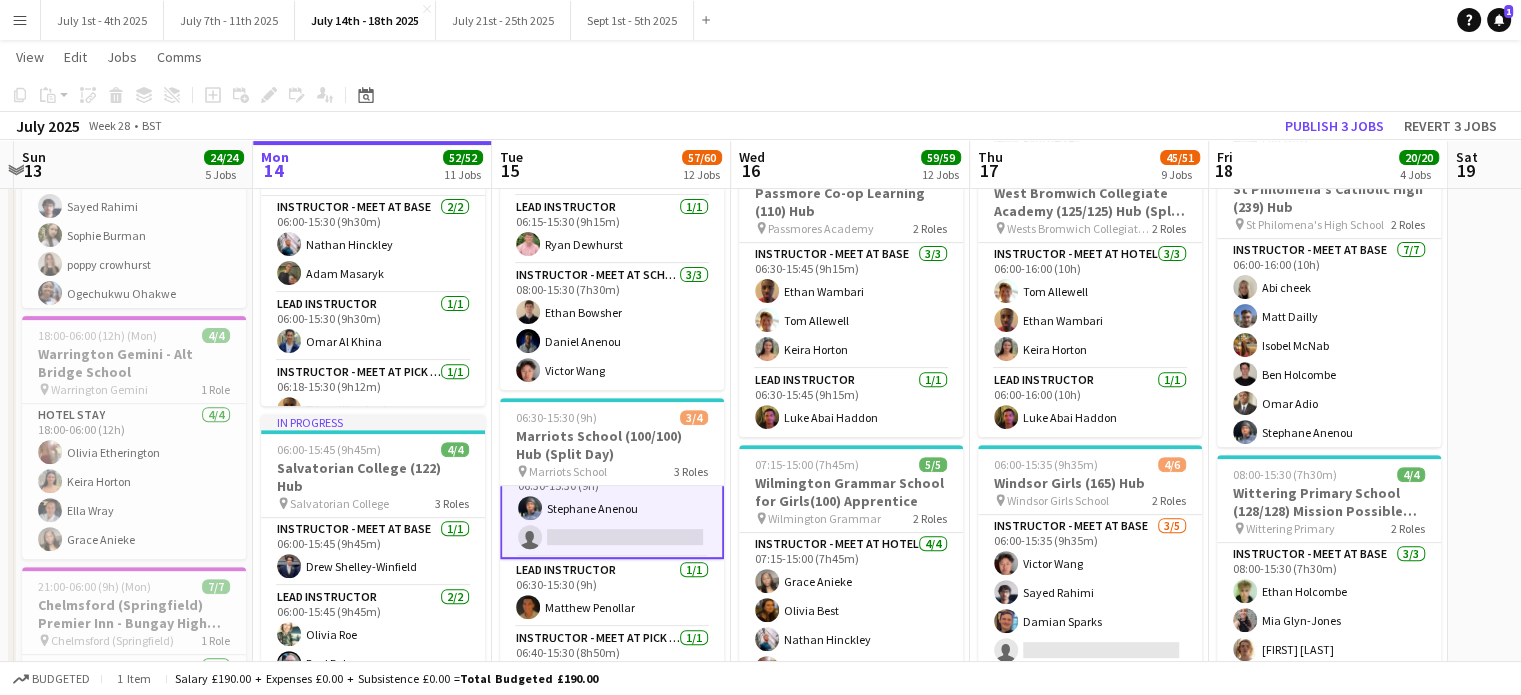 click on "Instructor - Meet at Base   1/2   06:30-15:30 (9h)
Stephane Anenou
single-neutral-actions" at bounding box center (612, 508) 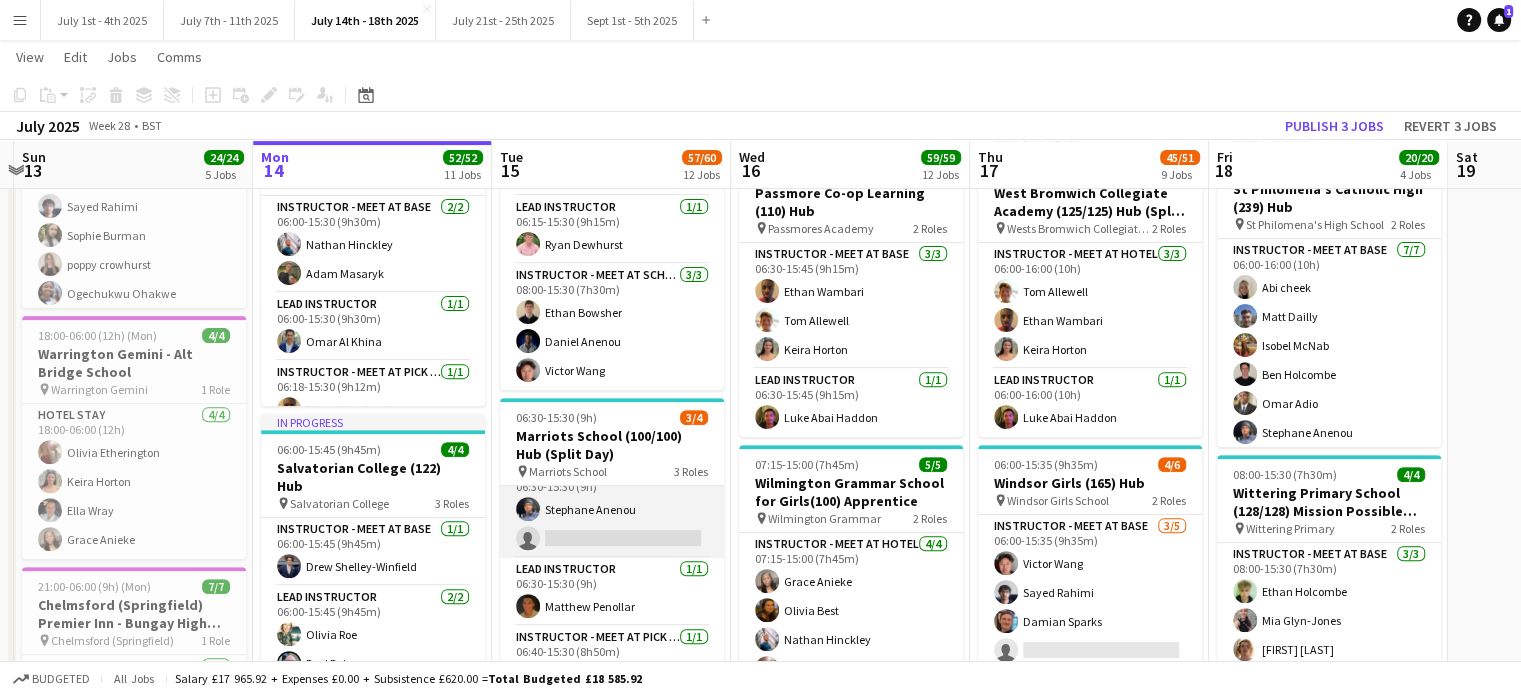 scroll, scrollTop: 24, scrollLeft: 0, axis: vertical 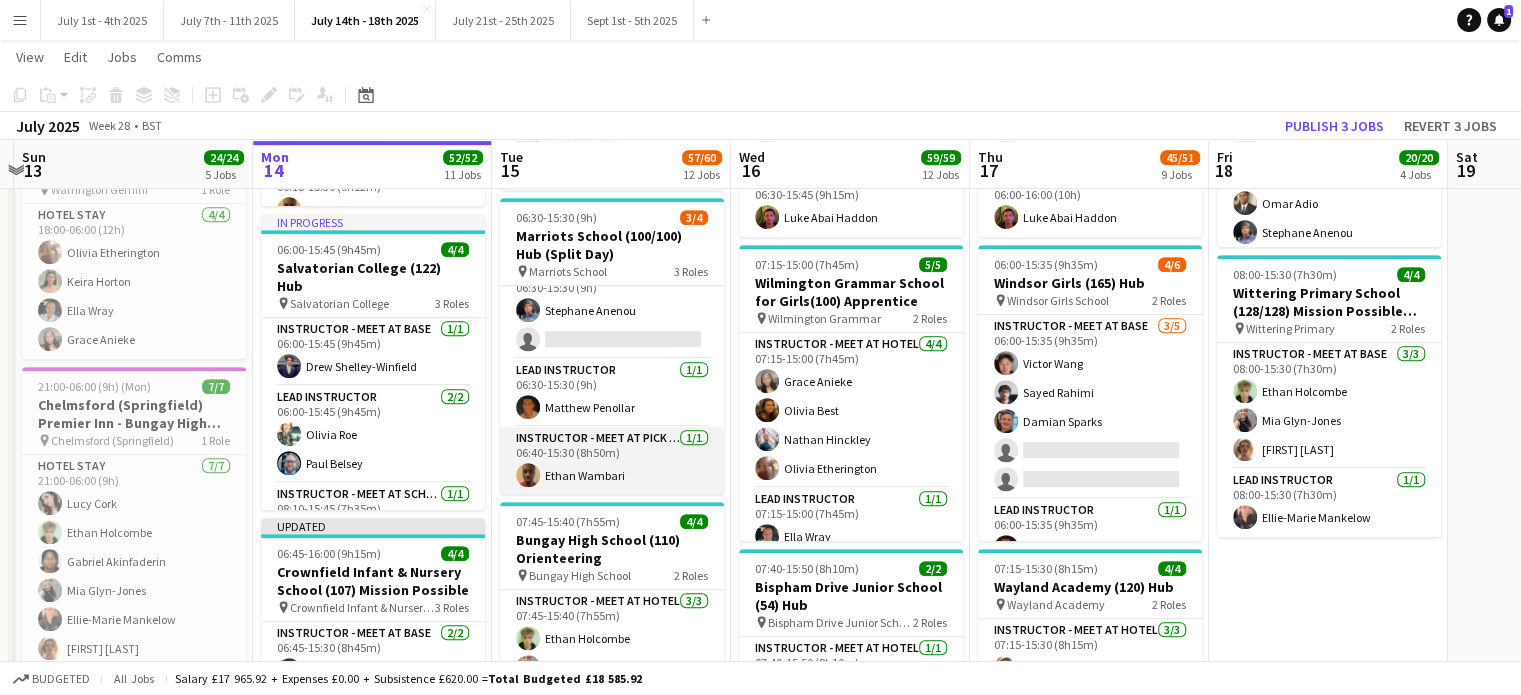 click on "Instructor - Meet at Pick Up Point   1/1   06:40-15:30 (8h50m)
Ethan Wambari" at bounding box center [612, 461] 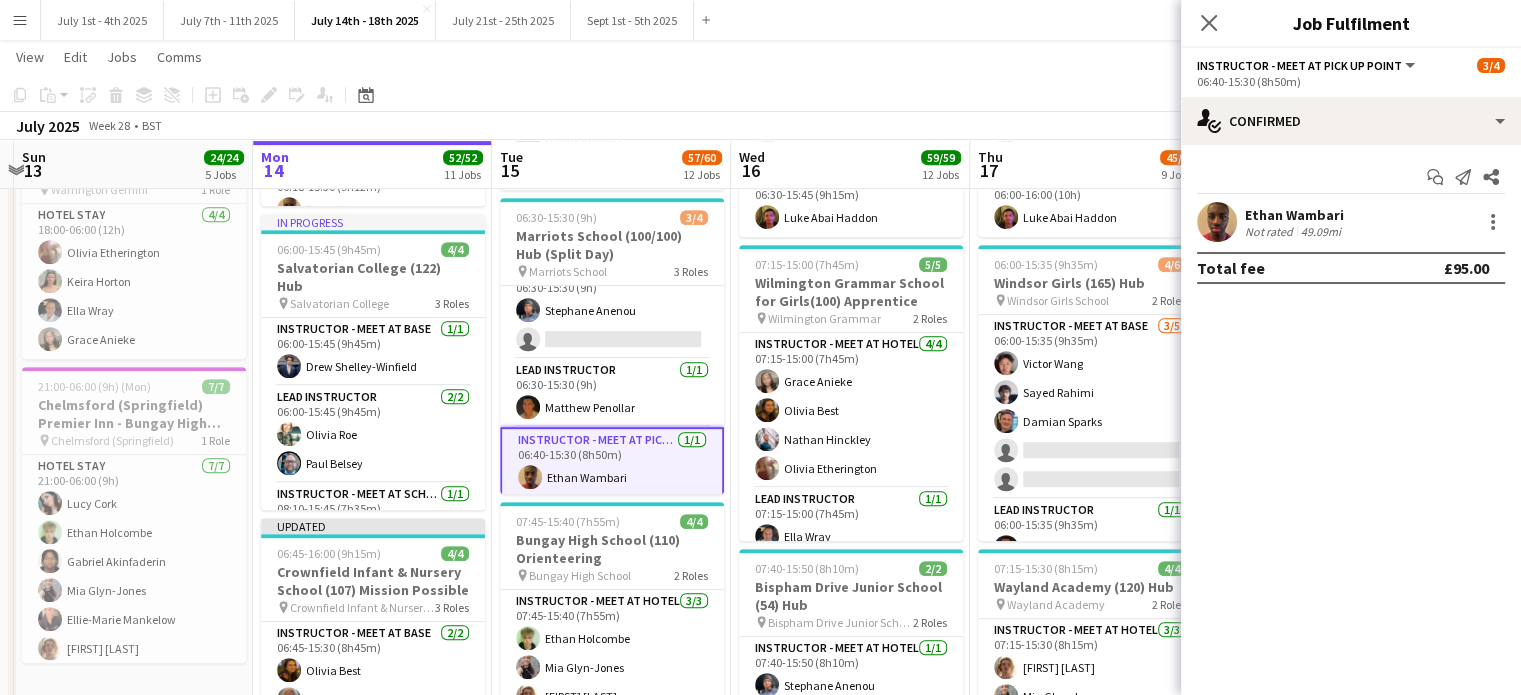 click on "Ethan Wambari" at bounding box center [1295, 215] 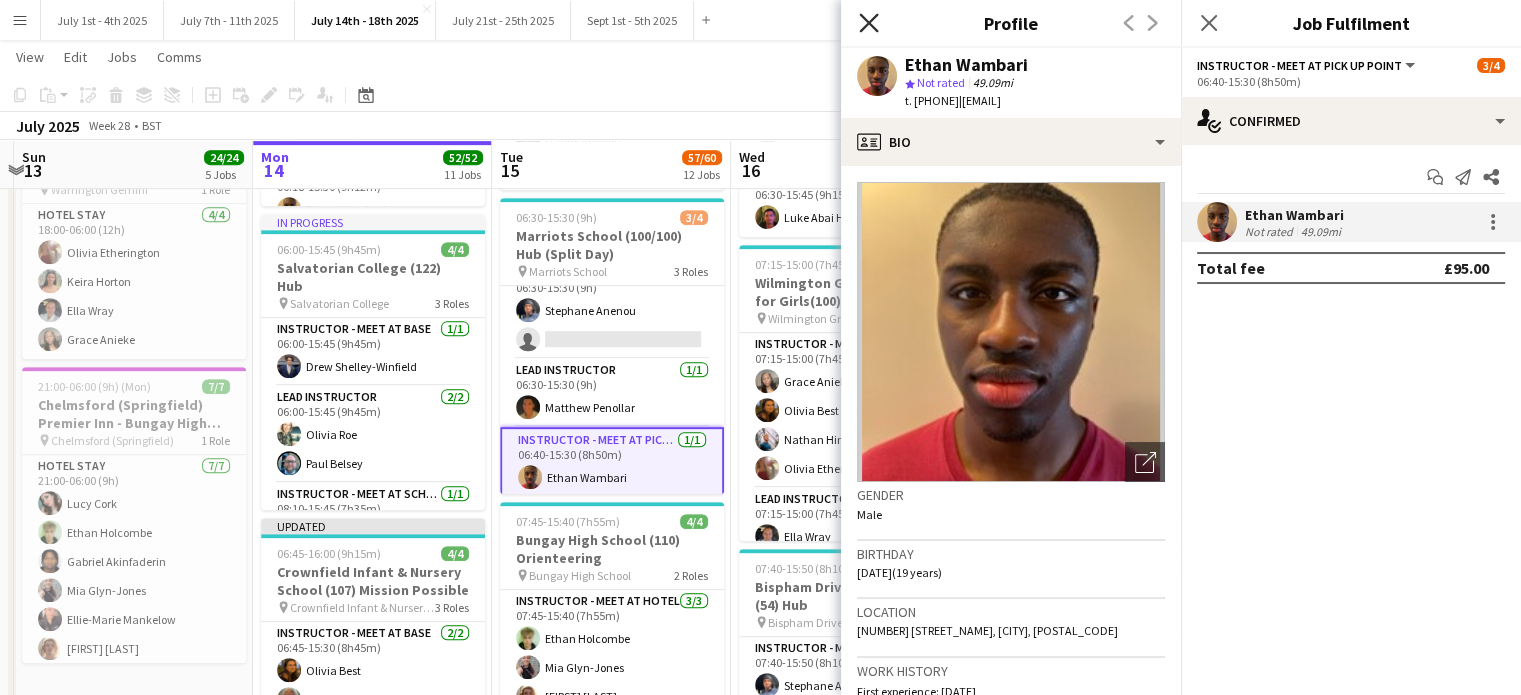 click on "Close pop-in" 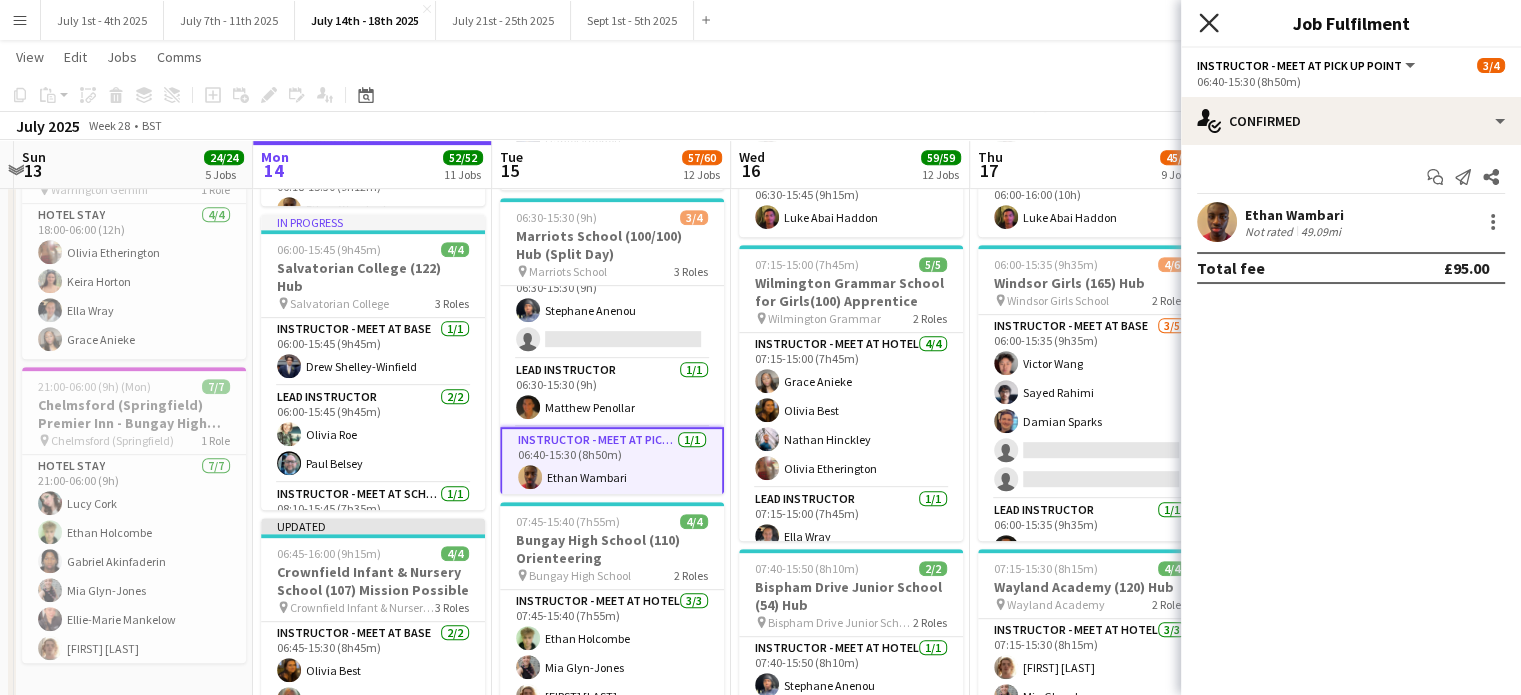 click on "Close pop-in" 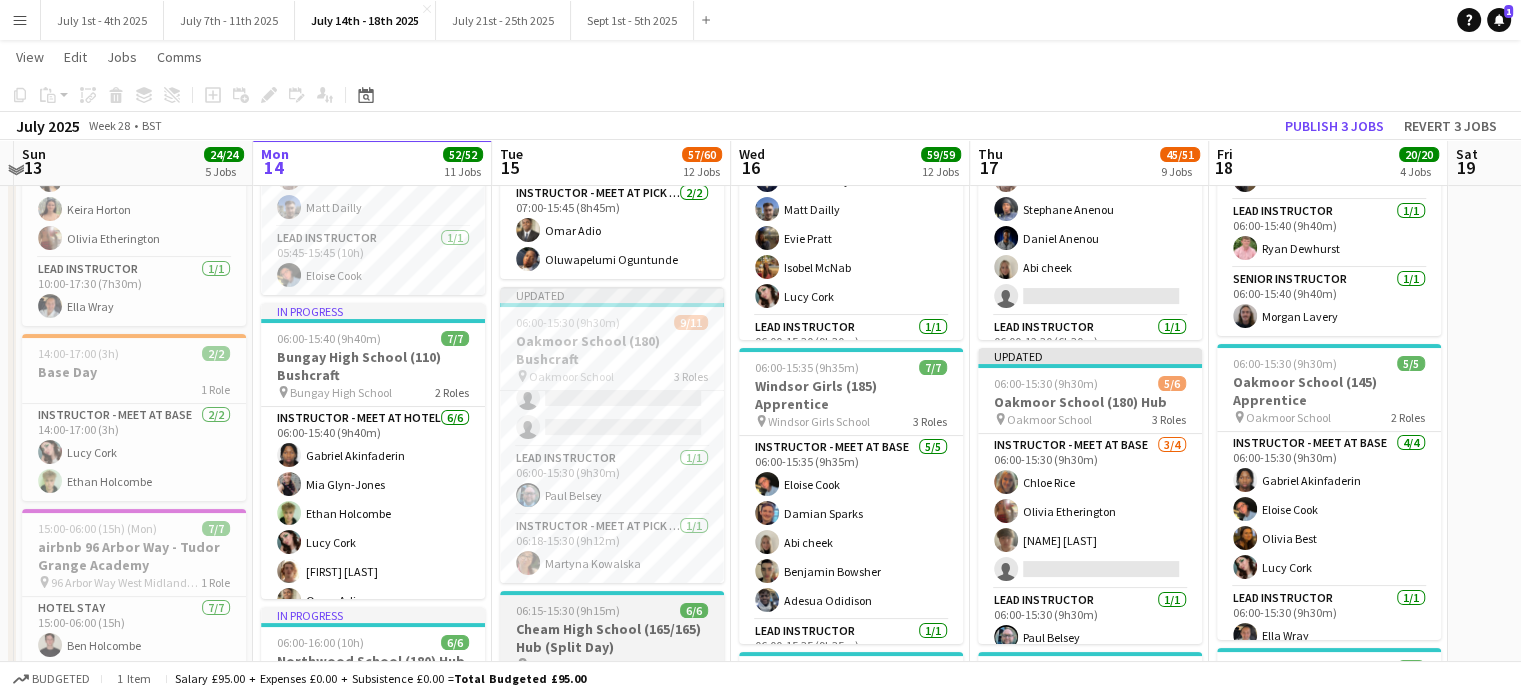 scroll, scrollTop: 185, scrollLeft: 0, axis: vertical 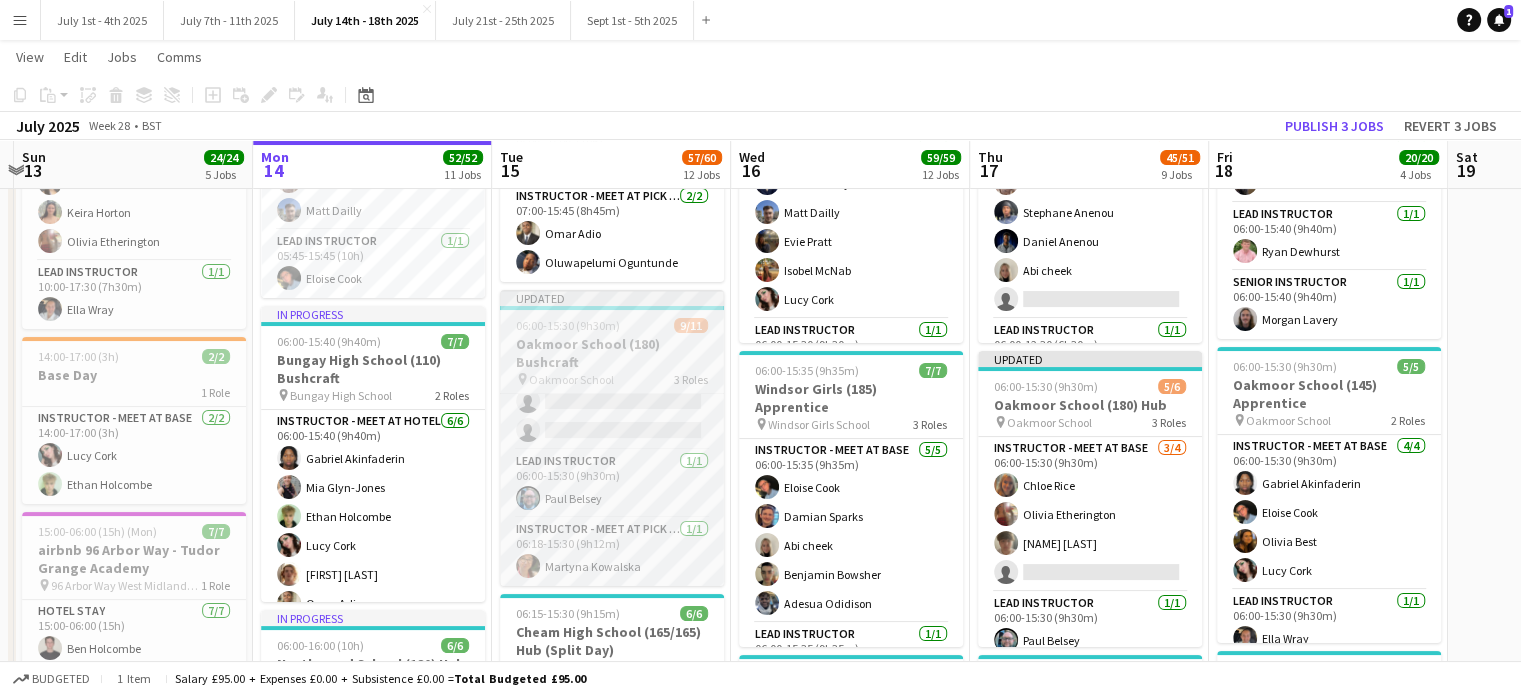 click on "Oakmoor School (180) Bushcraft" at bounding box center [612, 353] 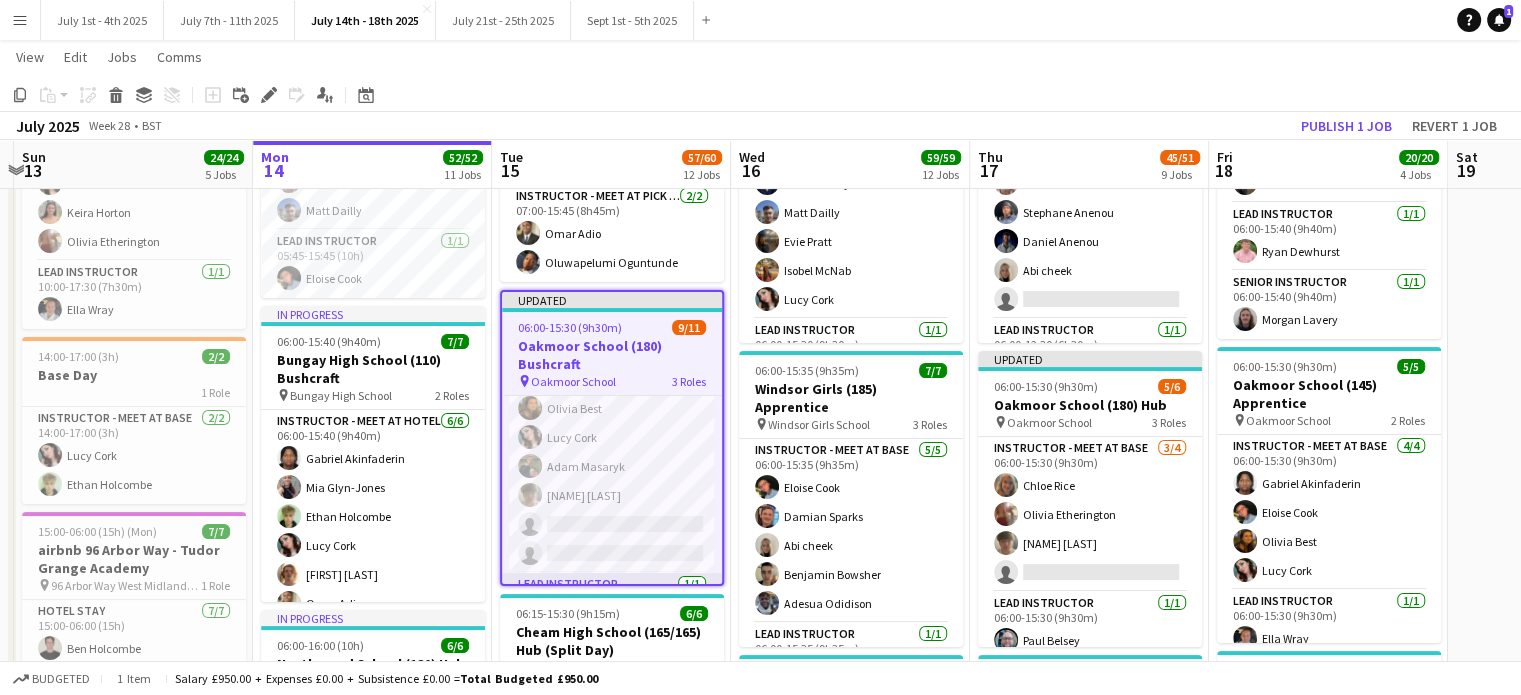scroll, scrollTop: 0, scrollLeft: 0, axis: both 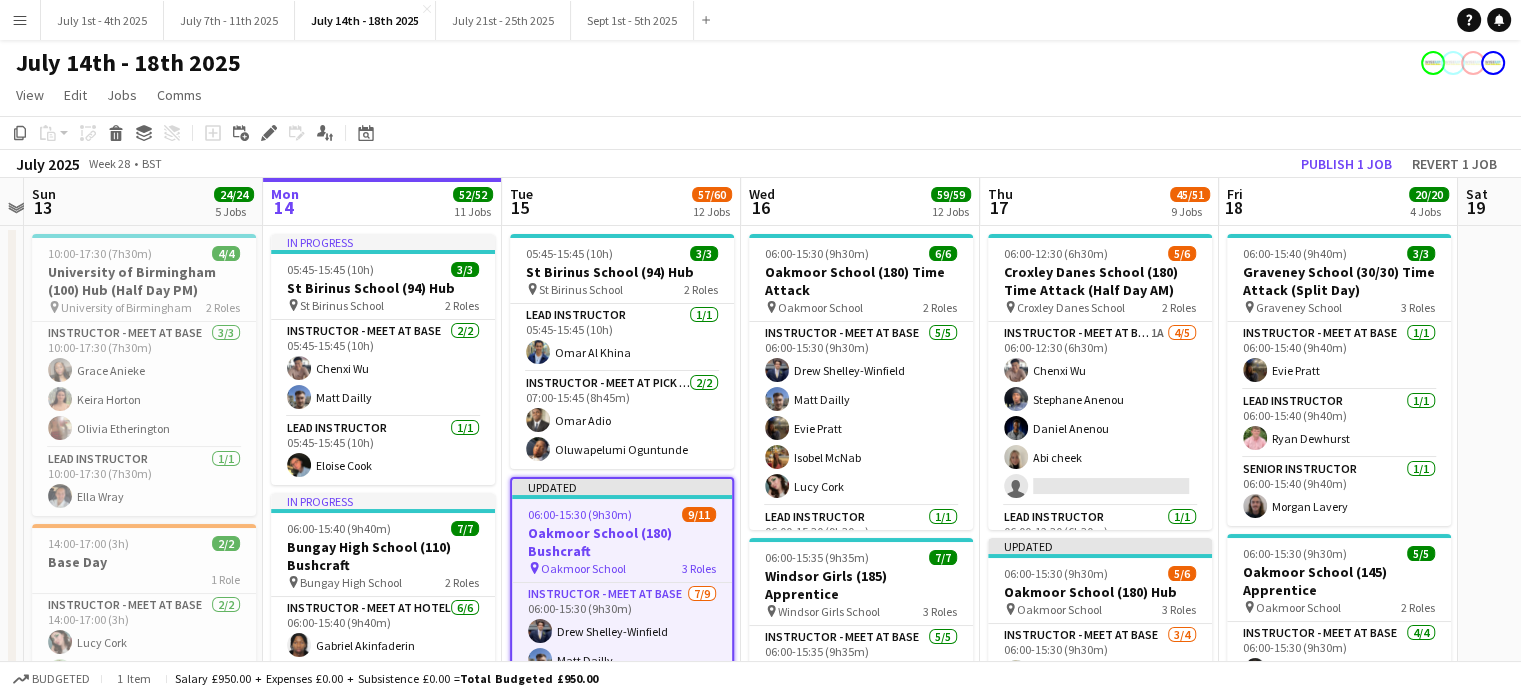 drag, startPoint x: 812, startPoint y: 209, endPoint x: 822, endPoint y: 243, distance: 35.44009 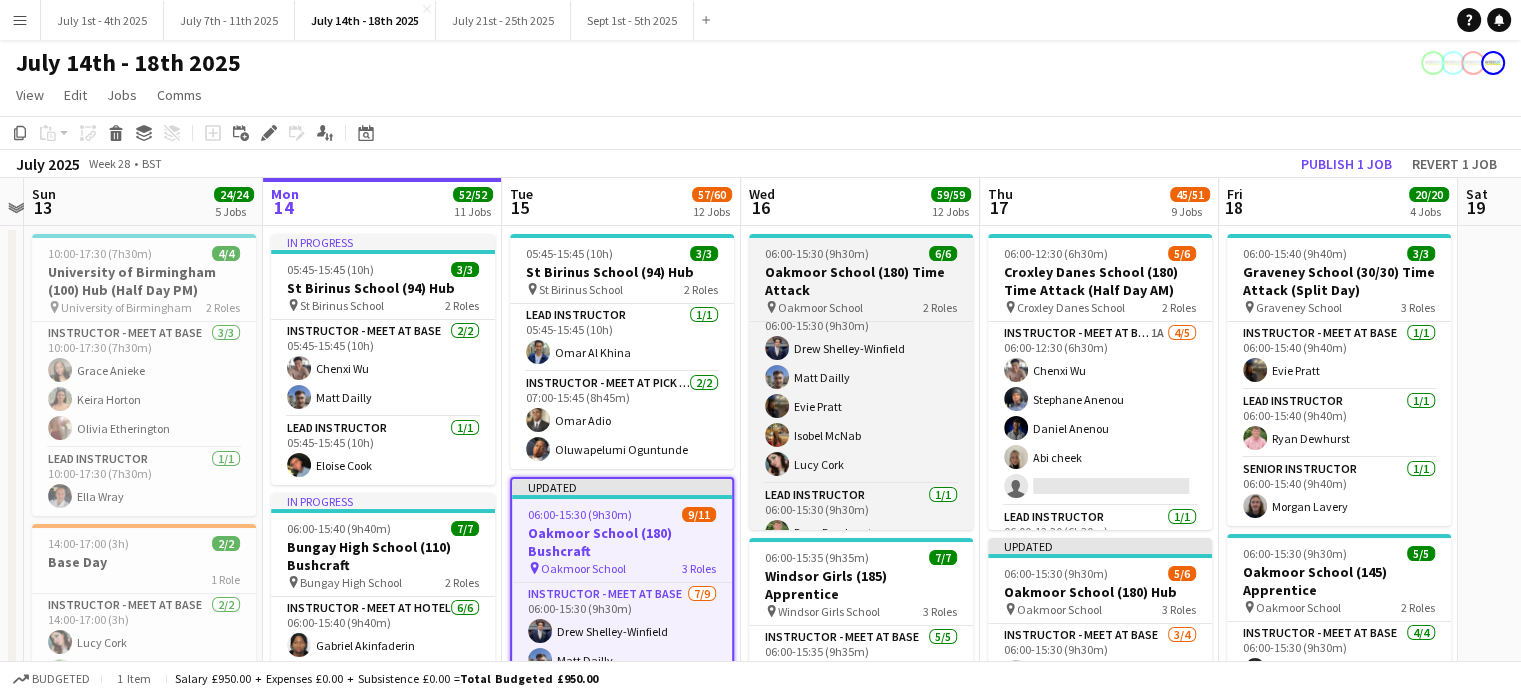 scroll, scrollTop: 24, scrollLeft: 0, axis: vertical 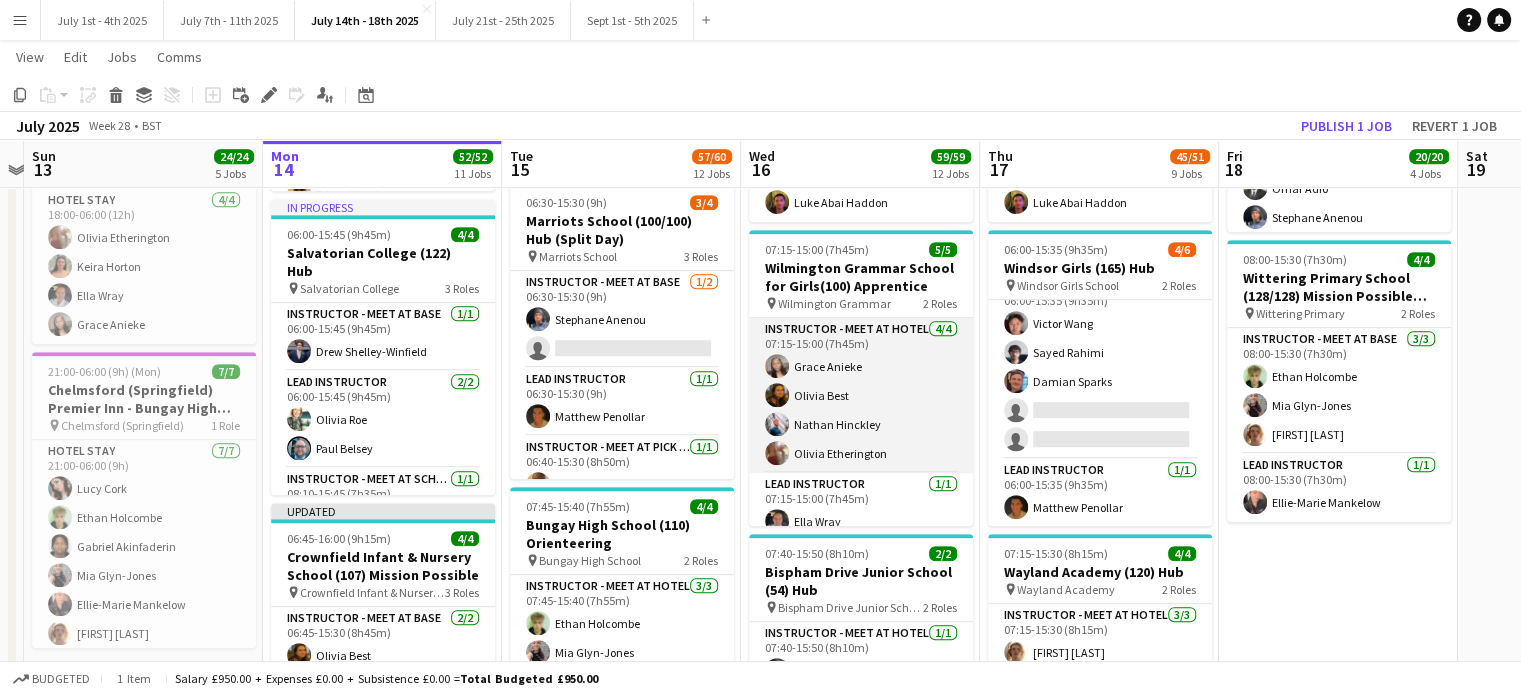 click on "Instructor - Meet at Hotel   4/4   07:15-15:00 (7h45m)
Grace Anieke Olivia Best Nathan Hinckley Olivia Etherington" at bounding box center [861, 395] 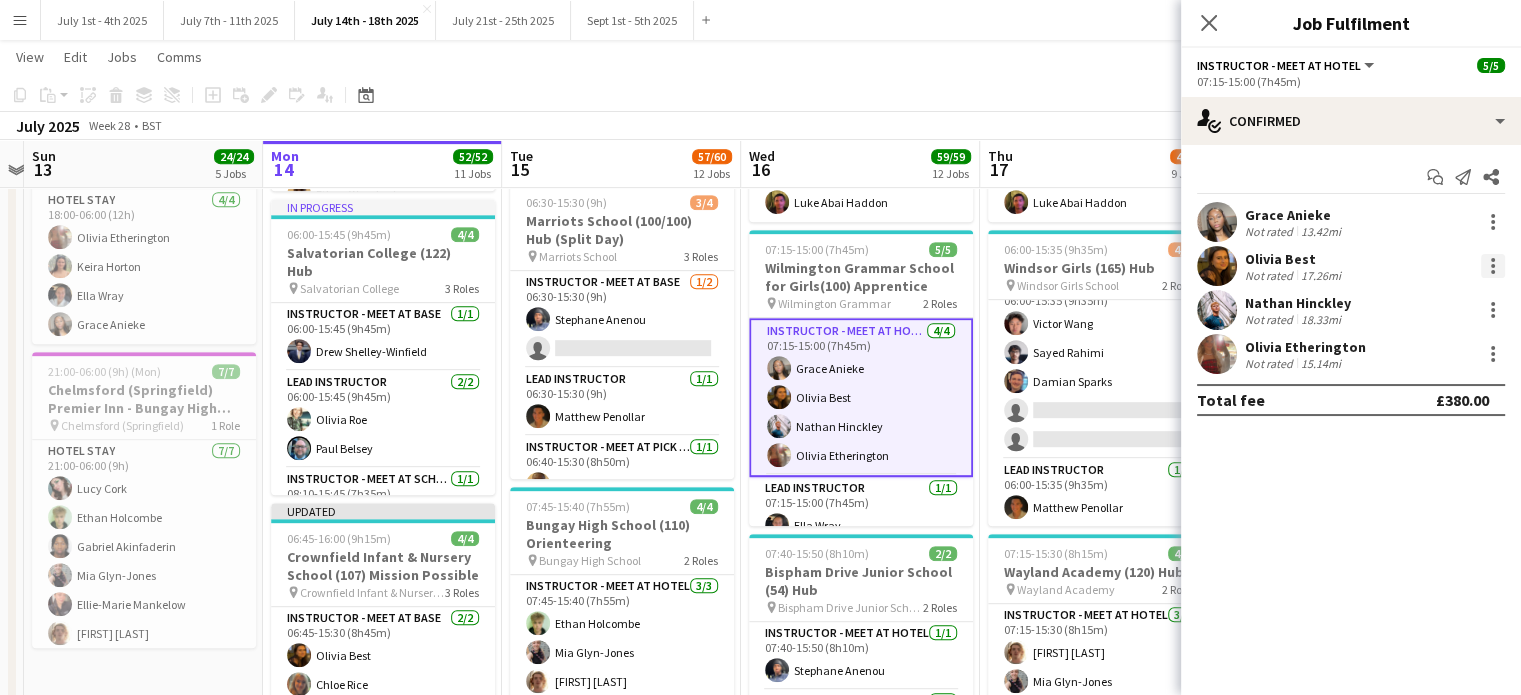 click at bounding box center [1493, 266] 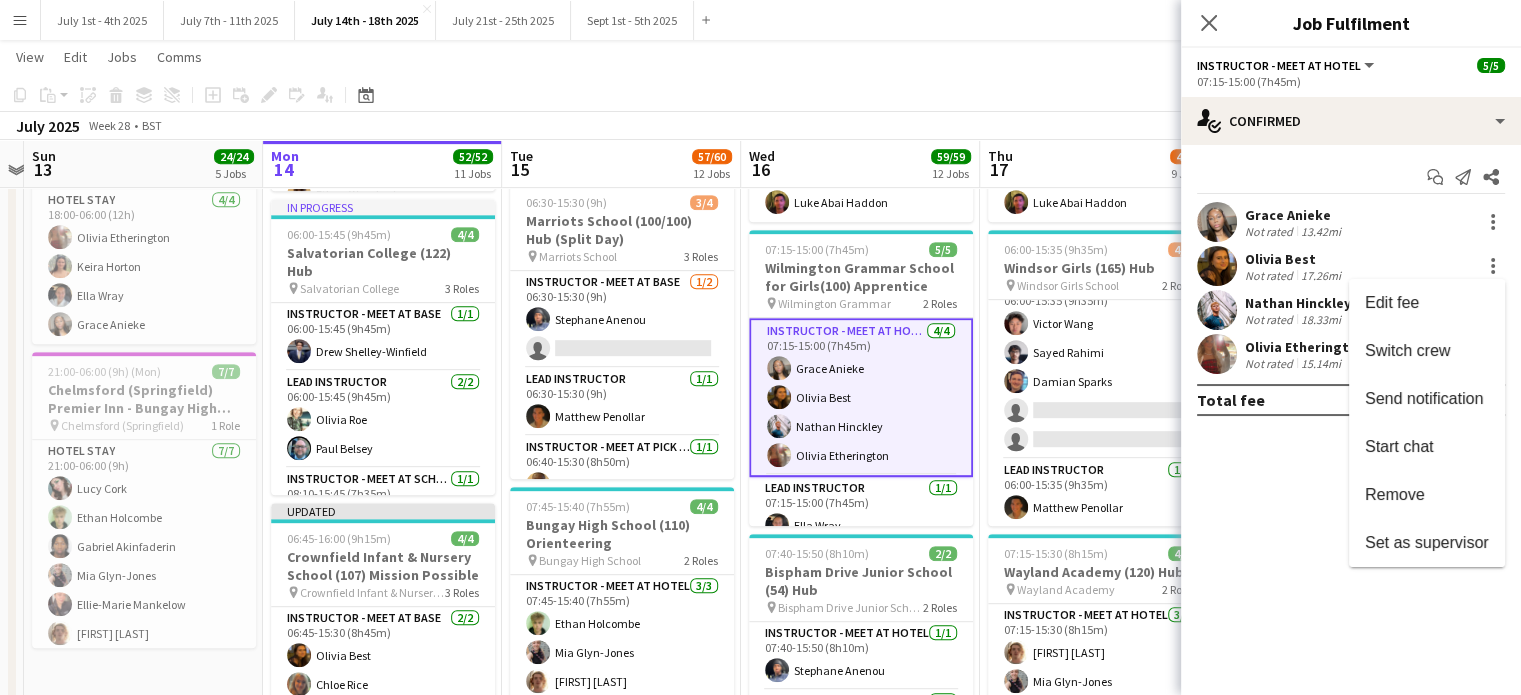 click at bounding box center (760, 347) 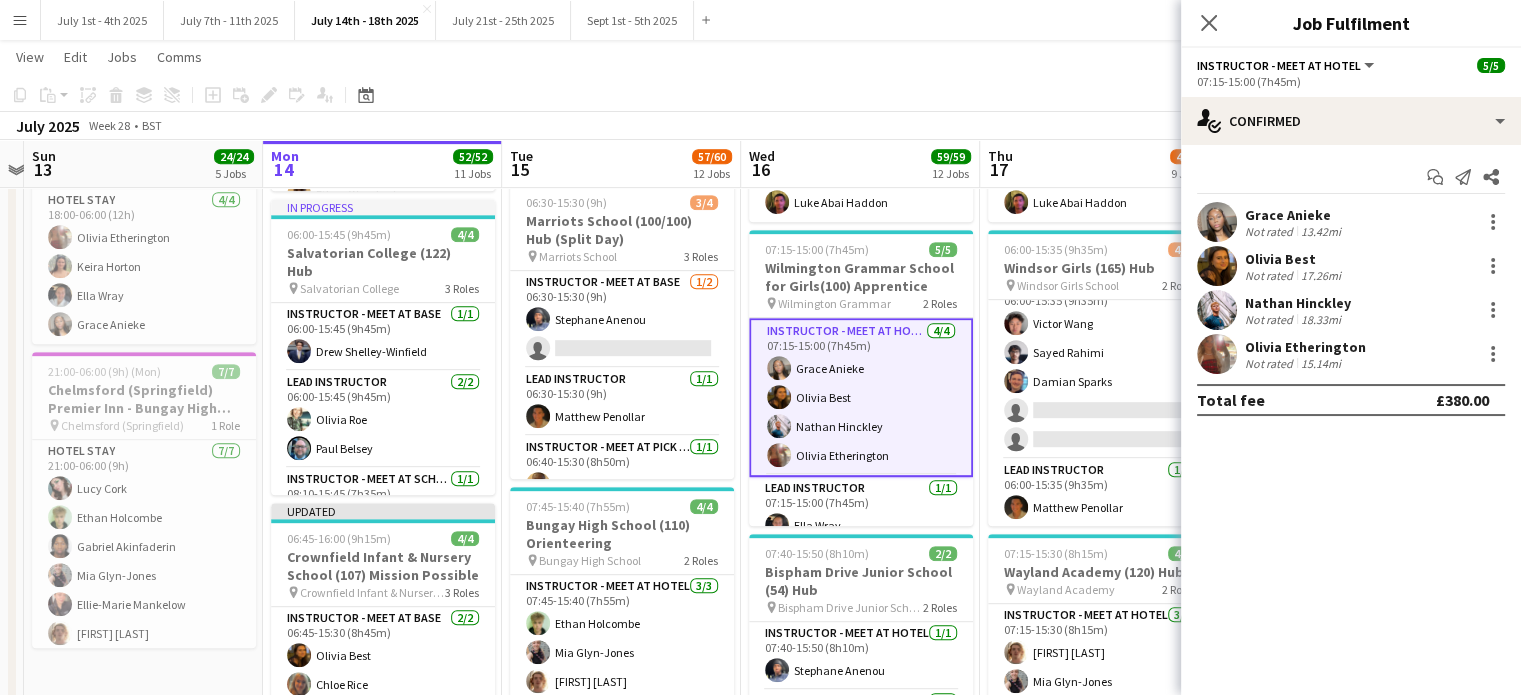 click on "Olivia Best" at bounding box center (1295, 259) 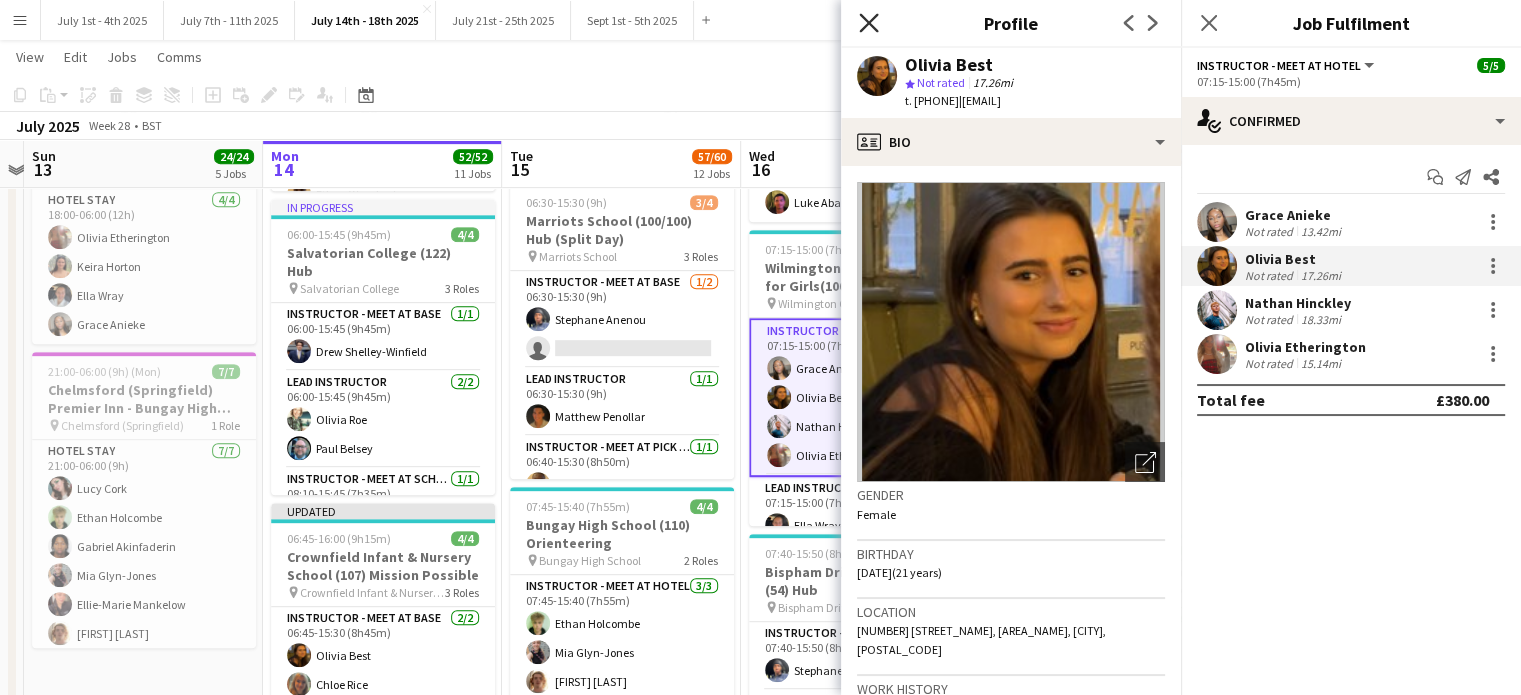 click on "Close pop-in" 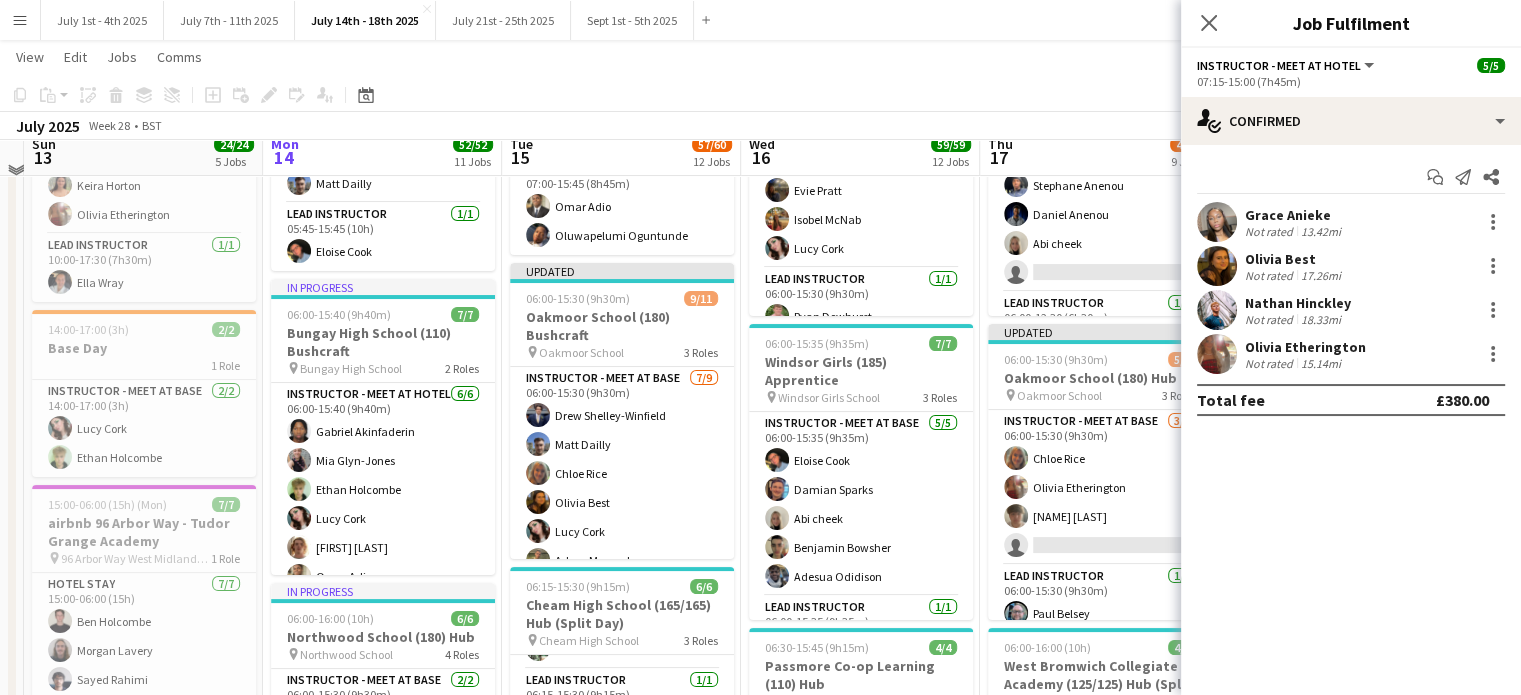 scroll, scrollTop: 200, scrollLeft: 0, axis: vertical 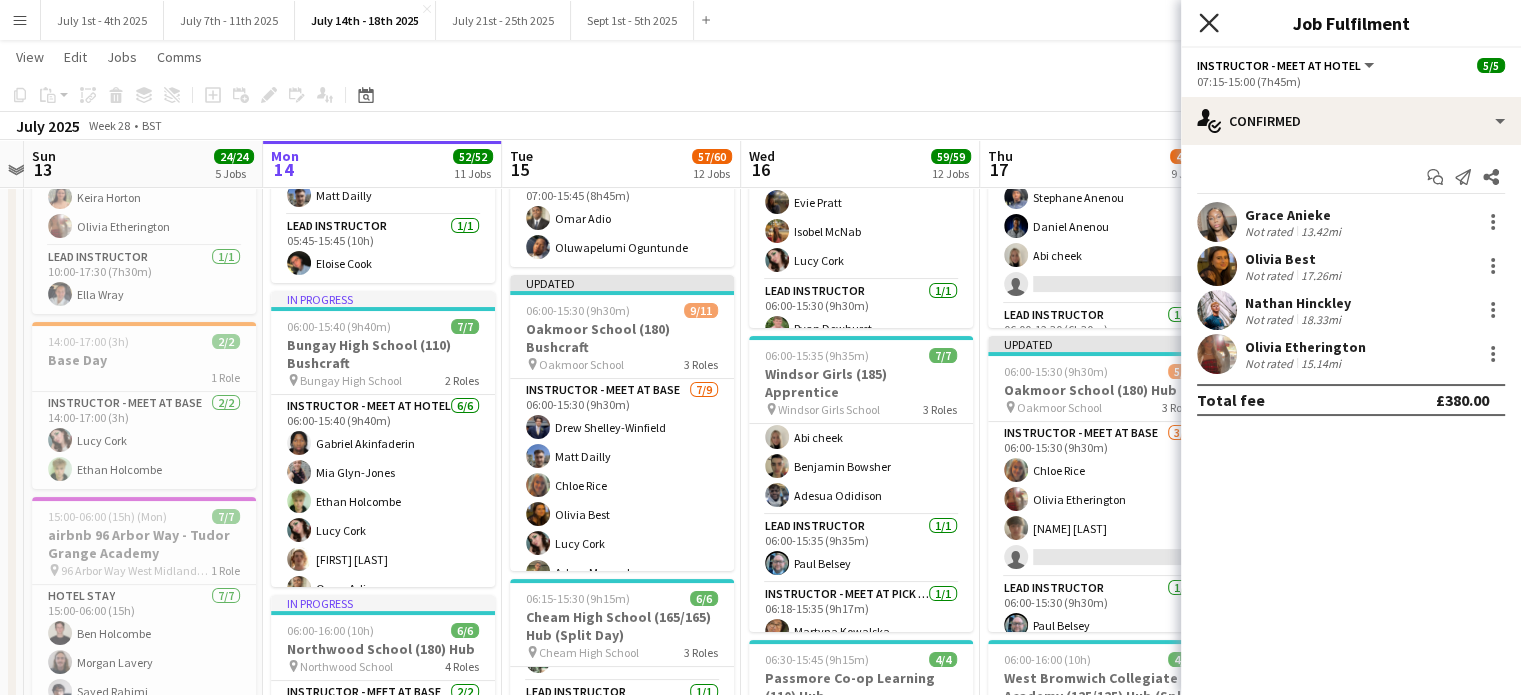 click on "Close pop-in" 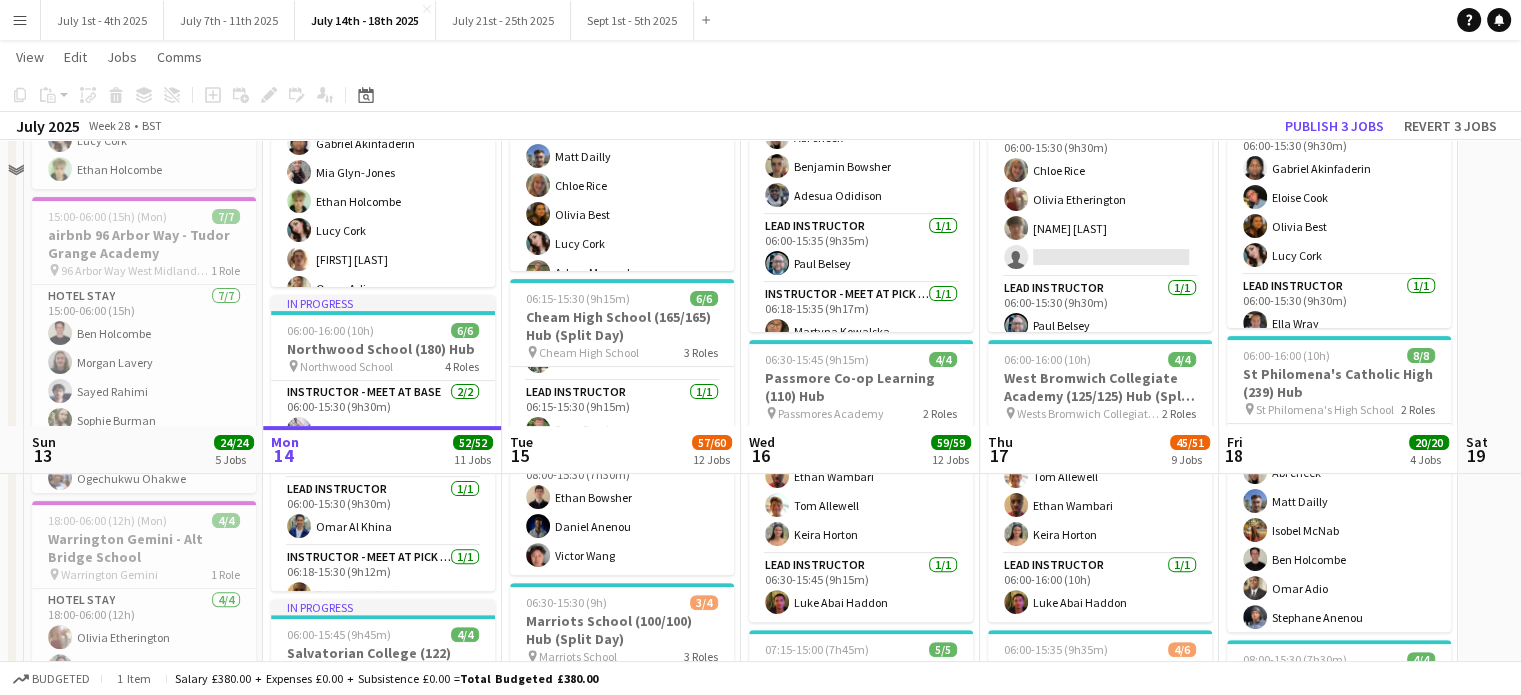 scroll, scrollTop: 800, scrollLeft: 0, axis: vertical 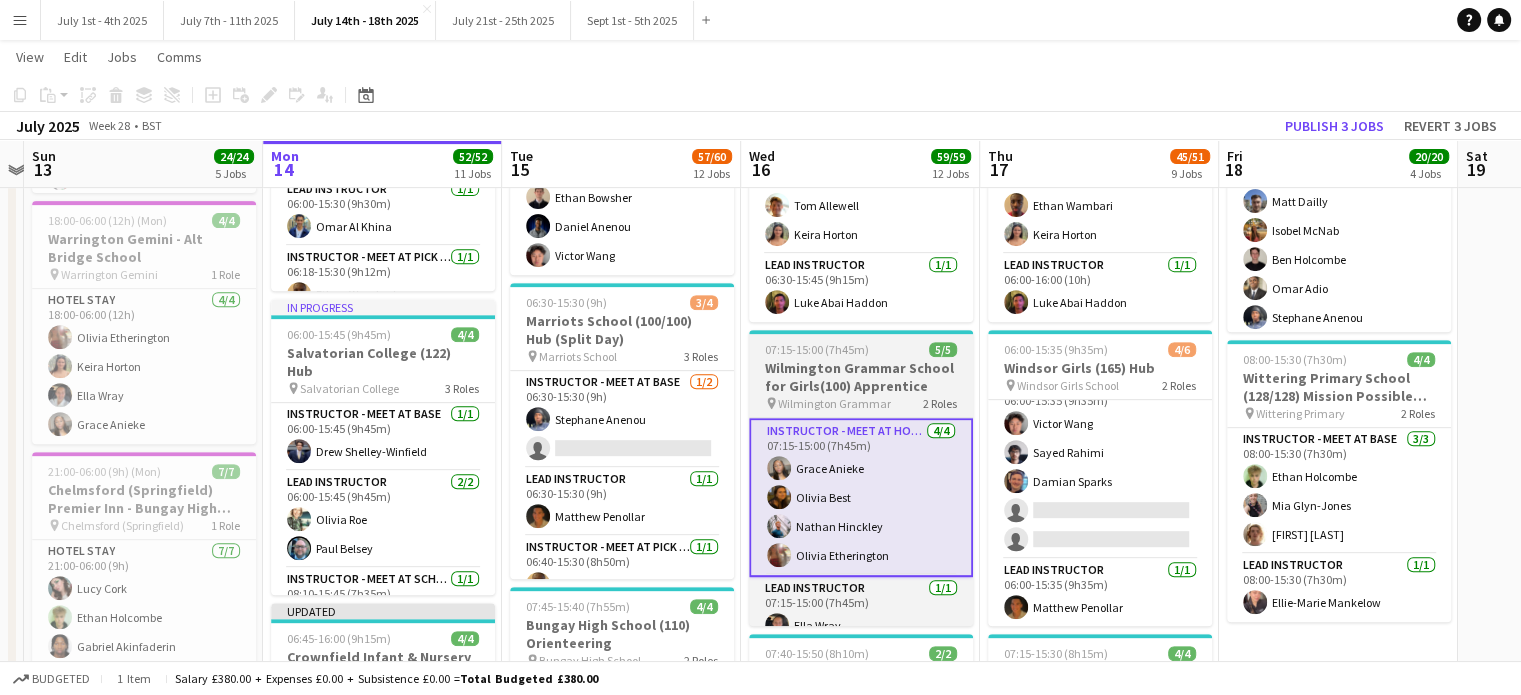 click on "Wilmington Grammar School for Girls(100) Apprentice" at bounding box center (861, 377) 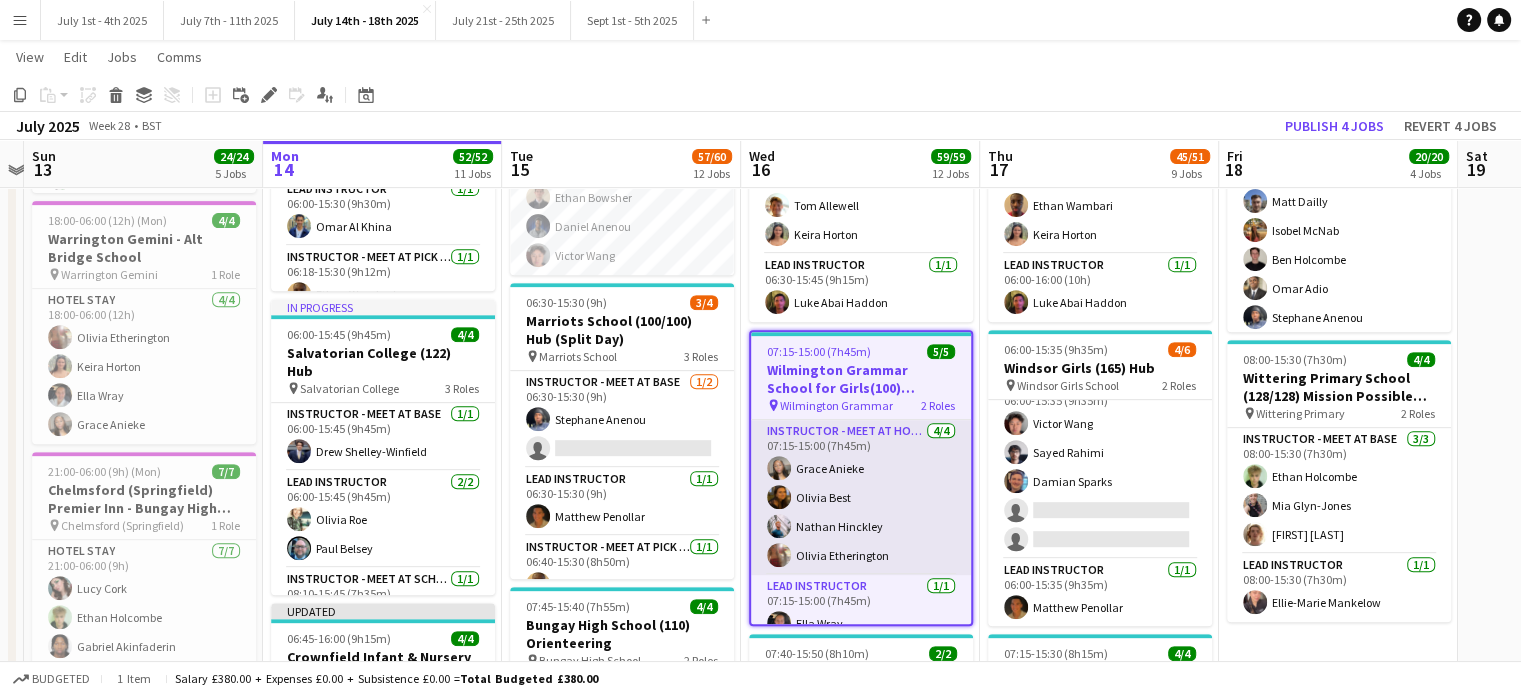 click on "Instructor - Meet at Hotel   4/4   07:15-15:00 (7h45m)
Grace Anieke Olivia Best Nathan Hinckley Olivia Etherington" at bounding box center [861, 497] 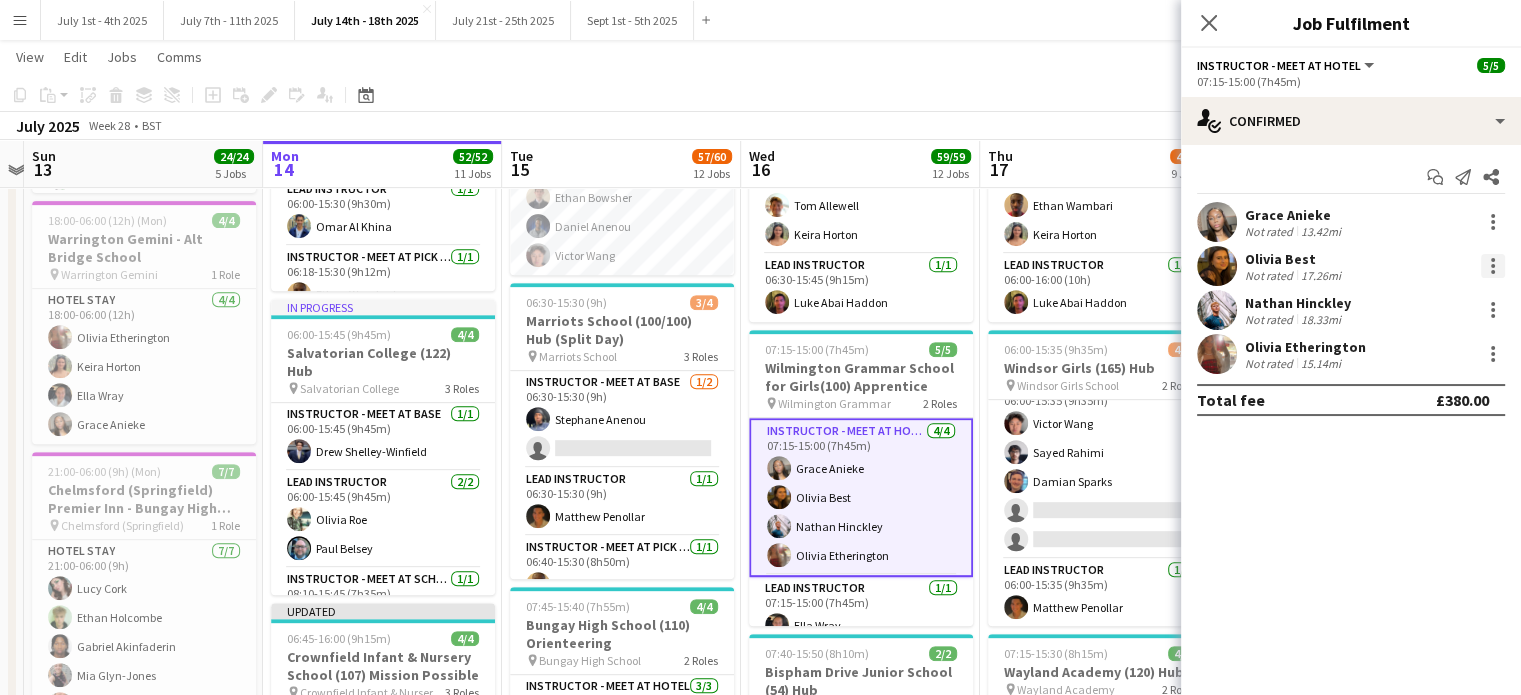 click at bounding box center [1493, 266] 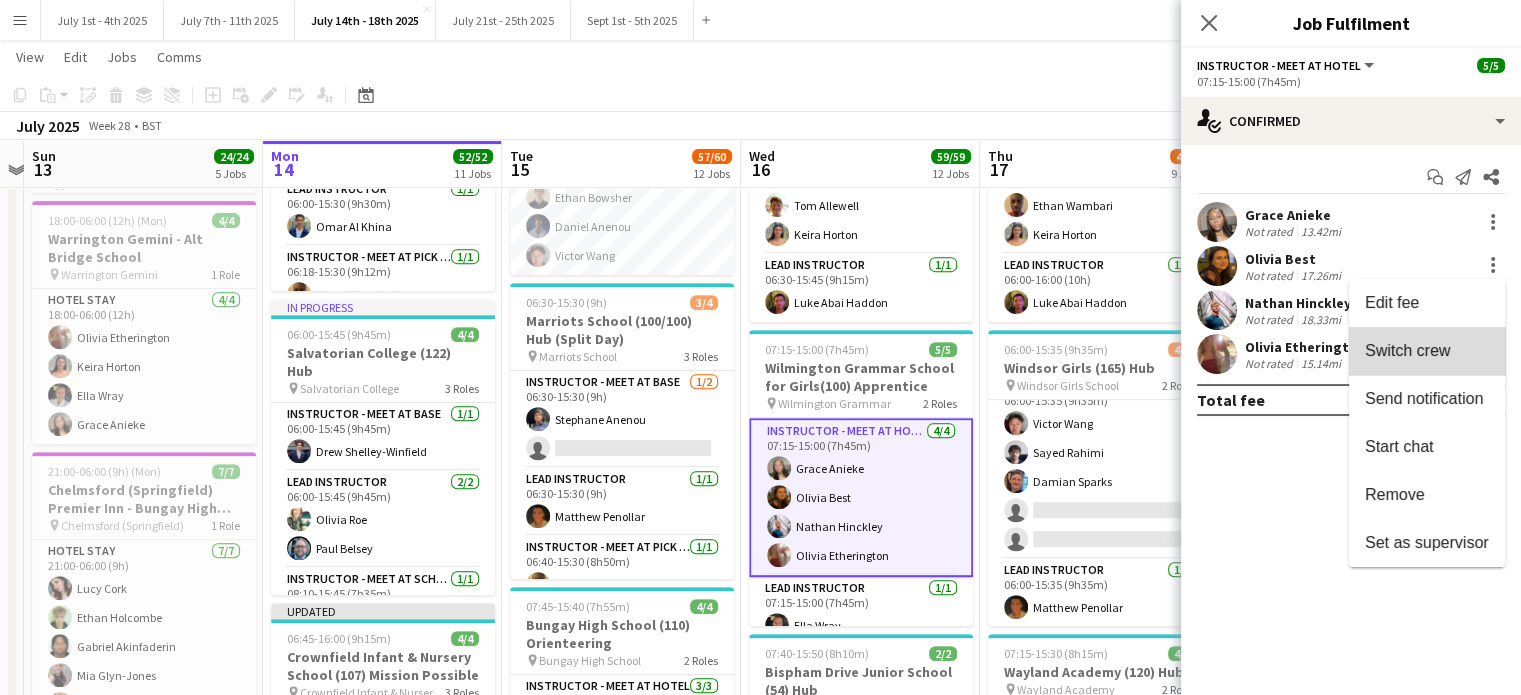 click on "Switch crew" at bounding box center [1407, 350] 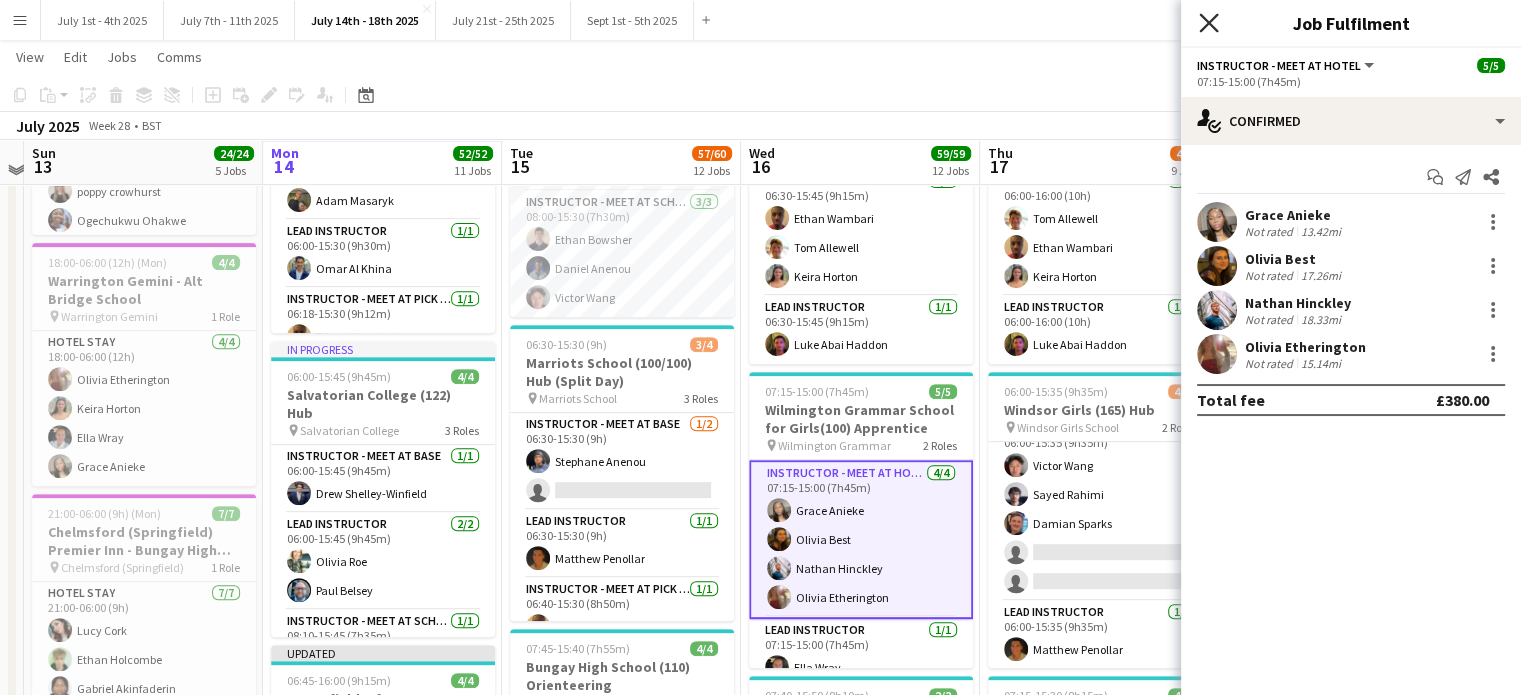 click on "Close pop-in" 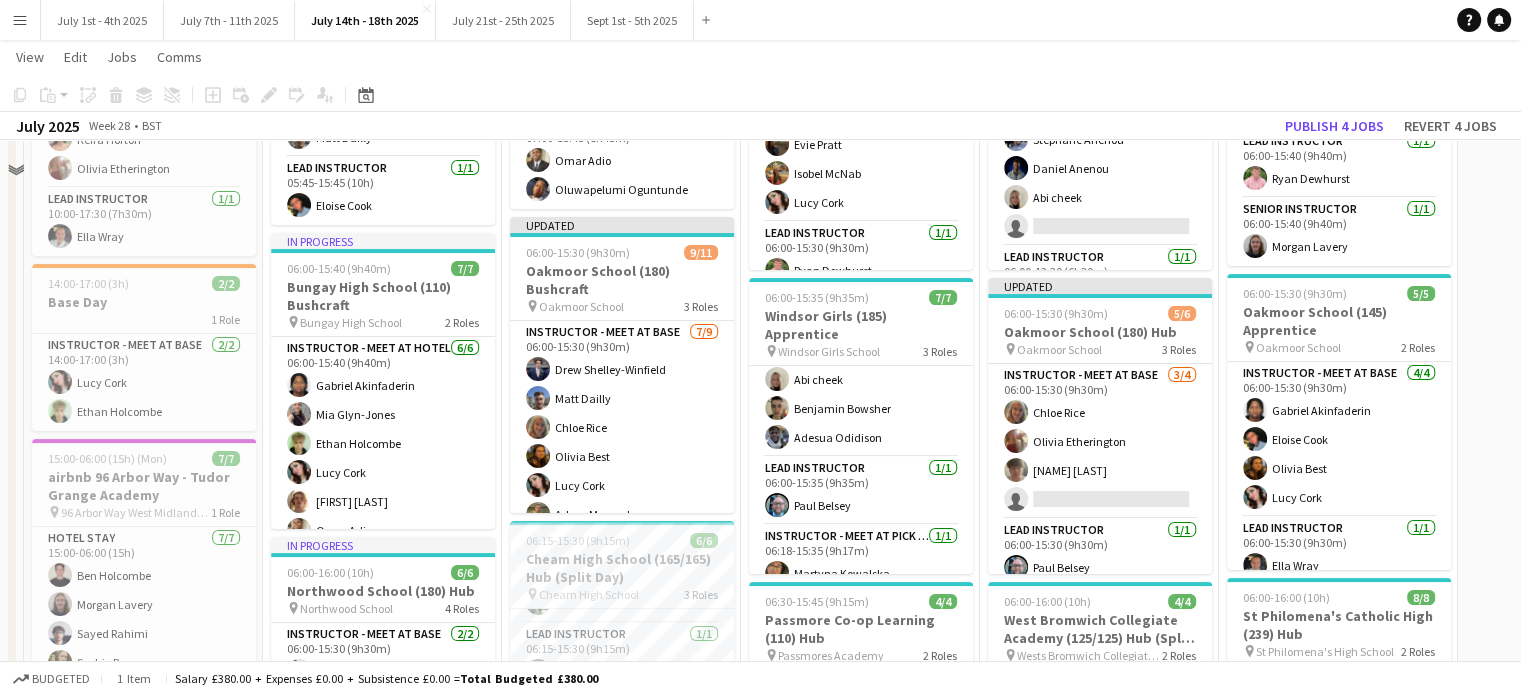 scroll, scrollTop: 200, scrollLeft: 0, axis: vertical 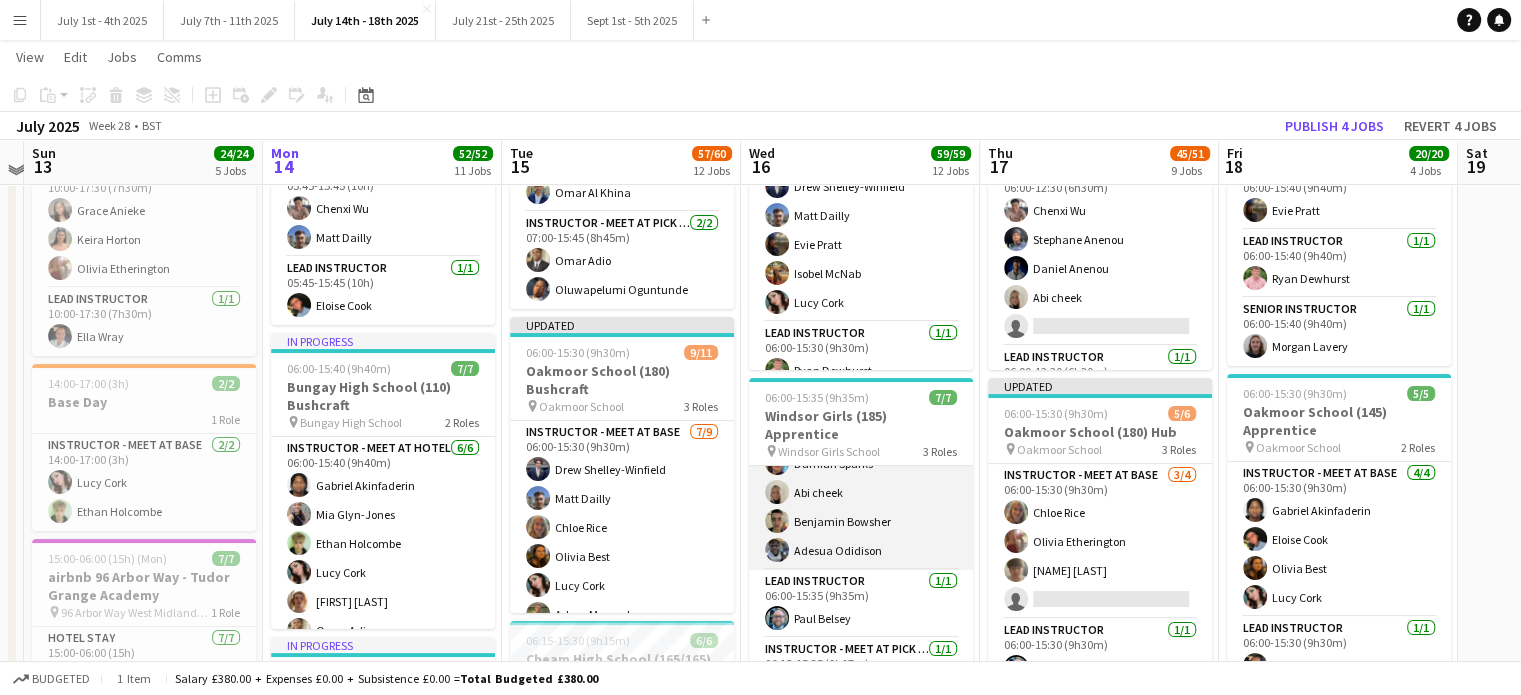 click on "Instructor - Meet at Base   5/5   06:00-15:35 (9h35m)
Eloise Cook Damian Sparks Abi cheek Benjamin Bowsher Adesua Odidison" at bounding box center (861, 478) 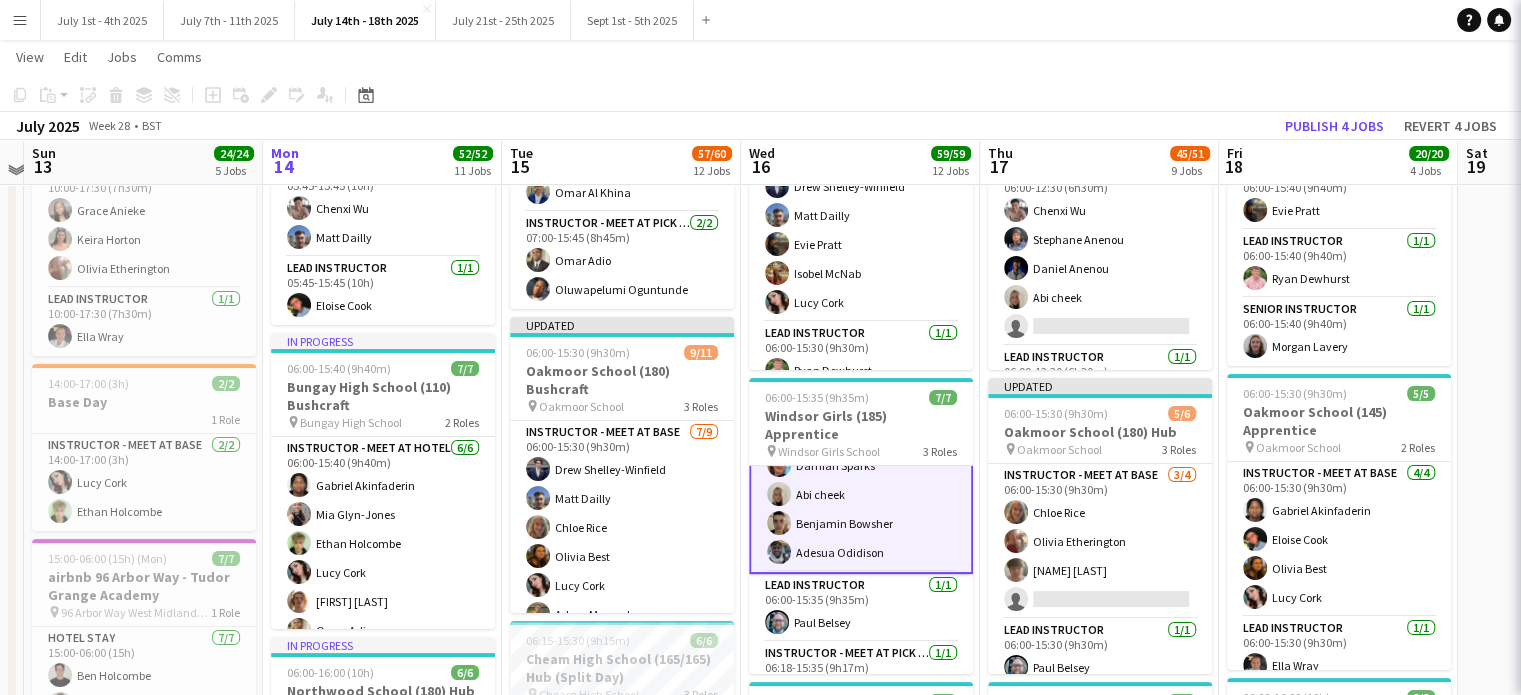 scroll, scrollTop: 81, scrollLeft: 0, axis: vertical 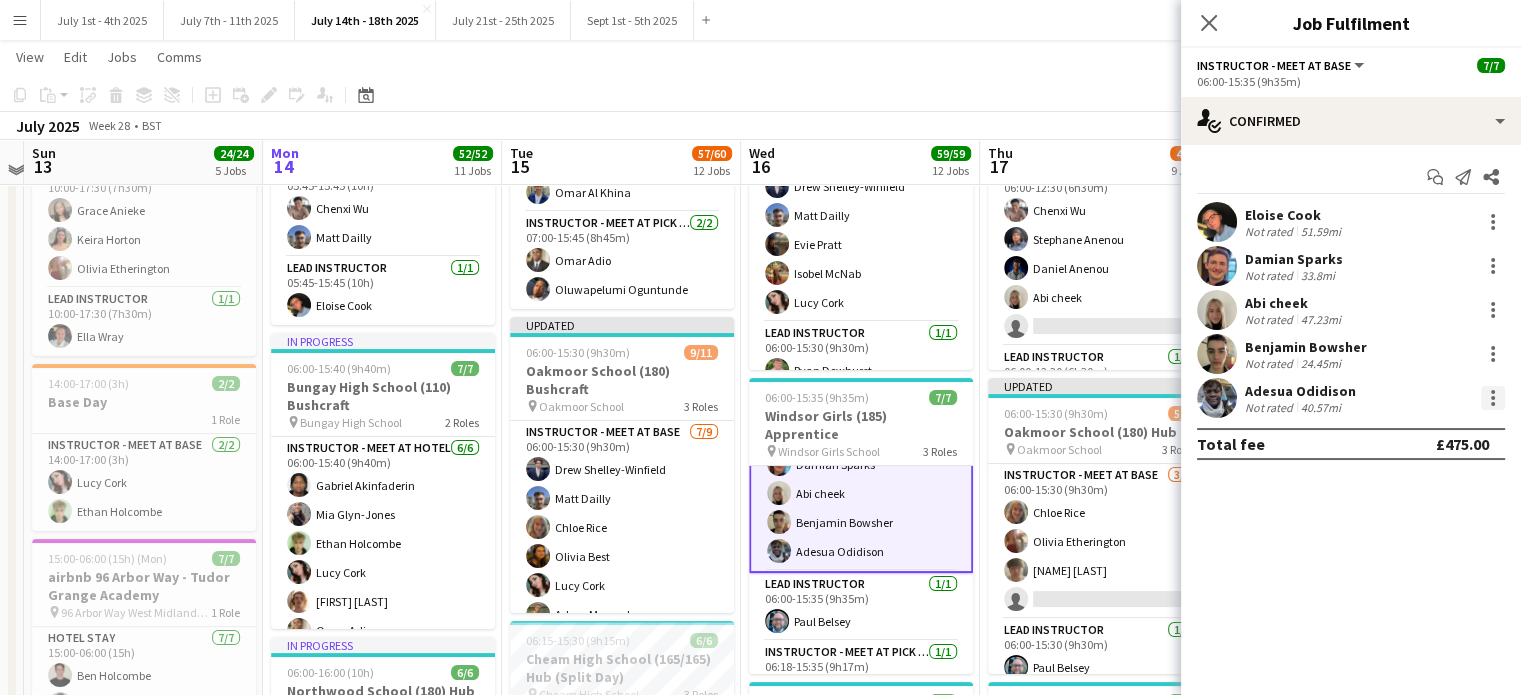 click at bounding box center (1493, 398) 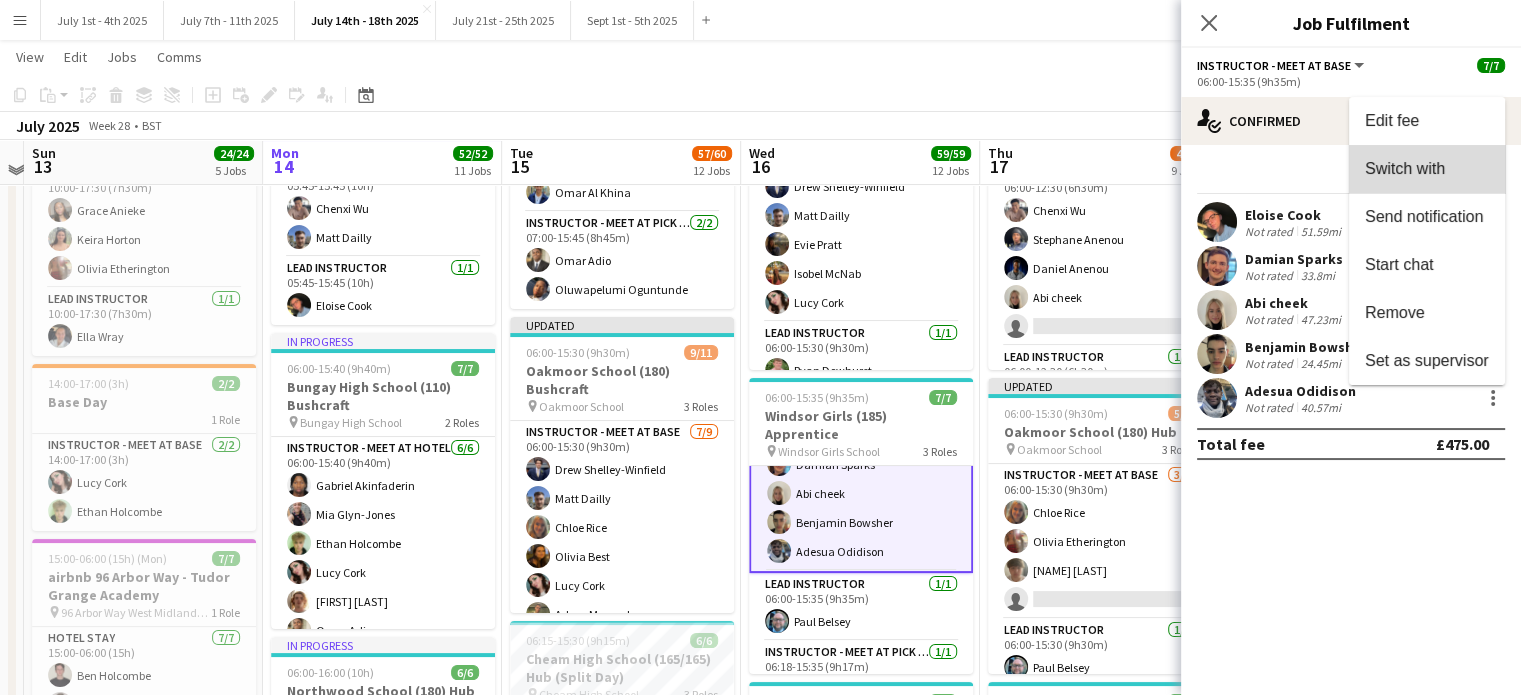 click on "Switch with" at bounding box center (1405, 168) 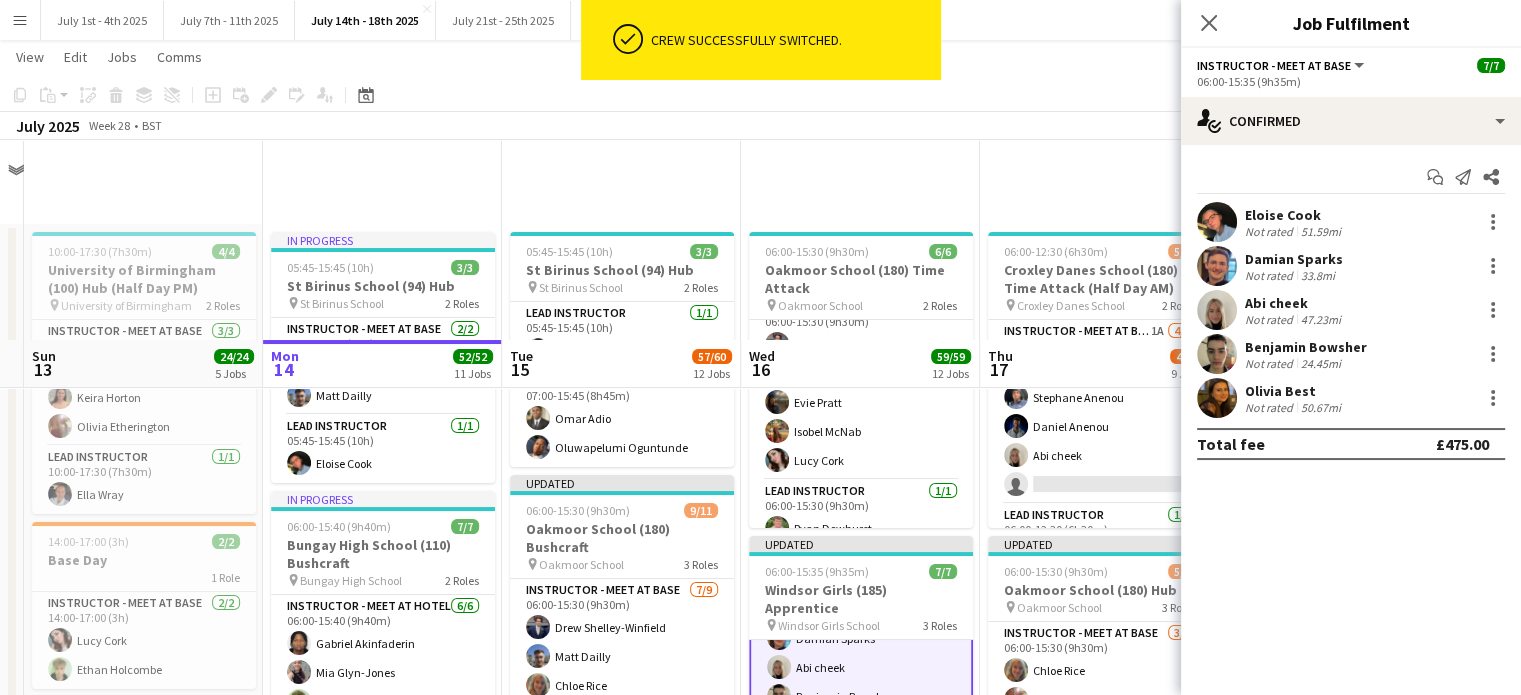 scroll, scrollTop: 200, scrollLeft: 0, axis: vertical 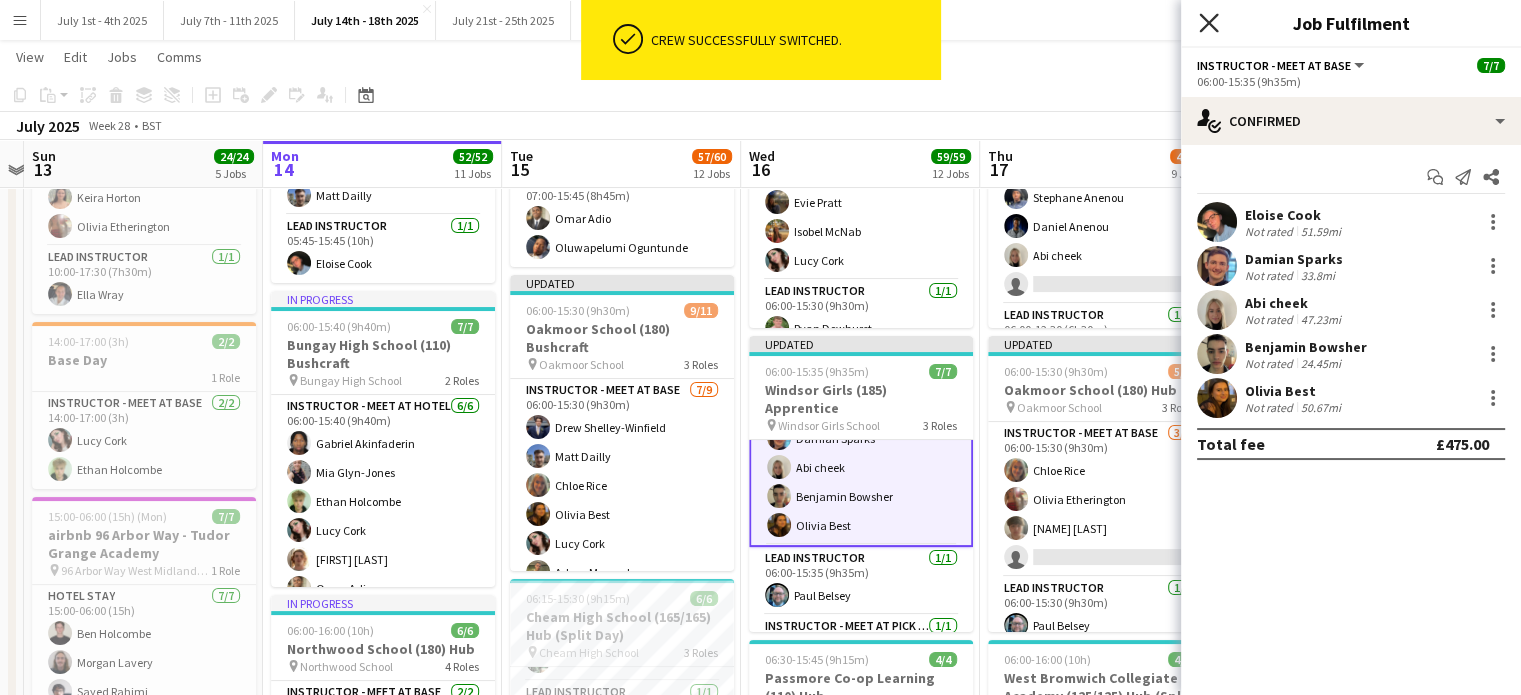 click on "Close pop-in" 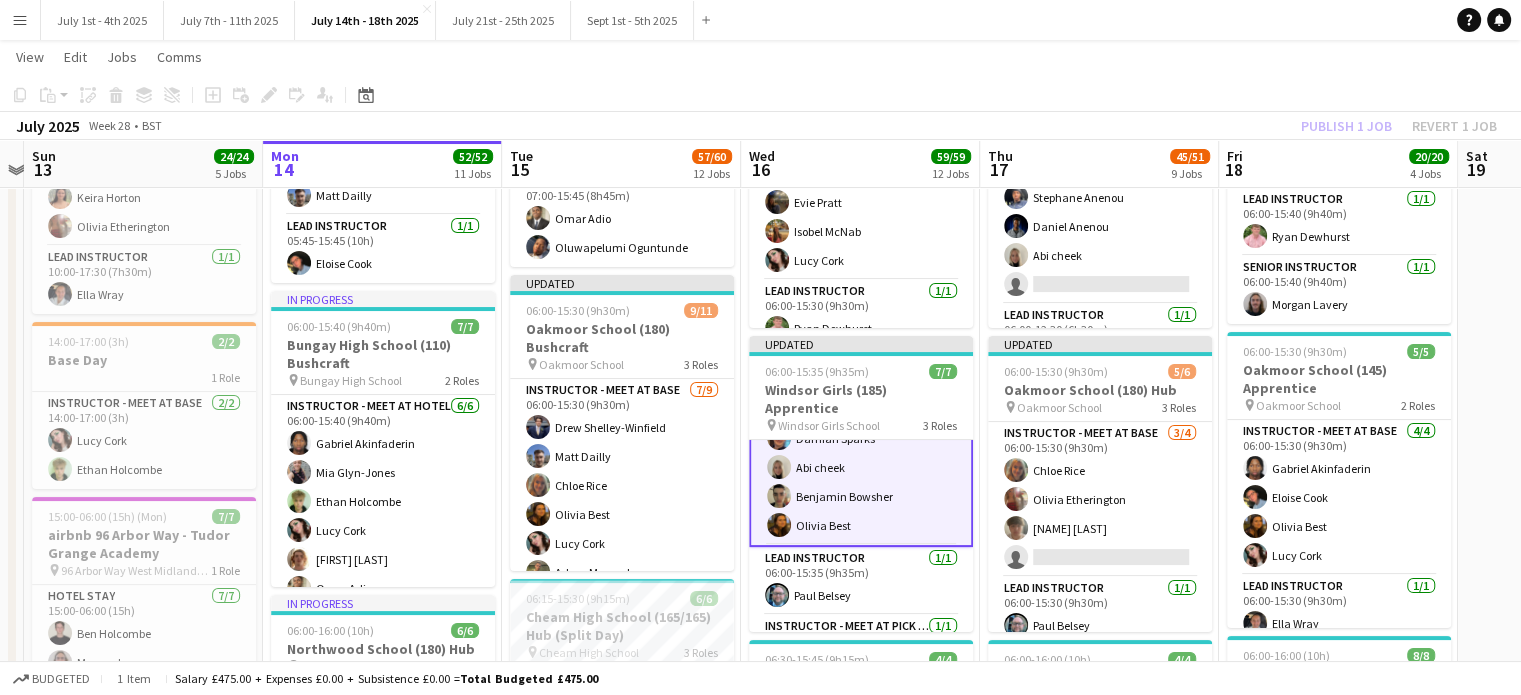 scroll, scrollTop: 0, scrollLeft: 0, axis: both 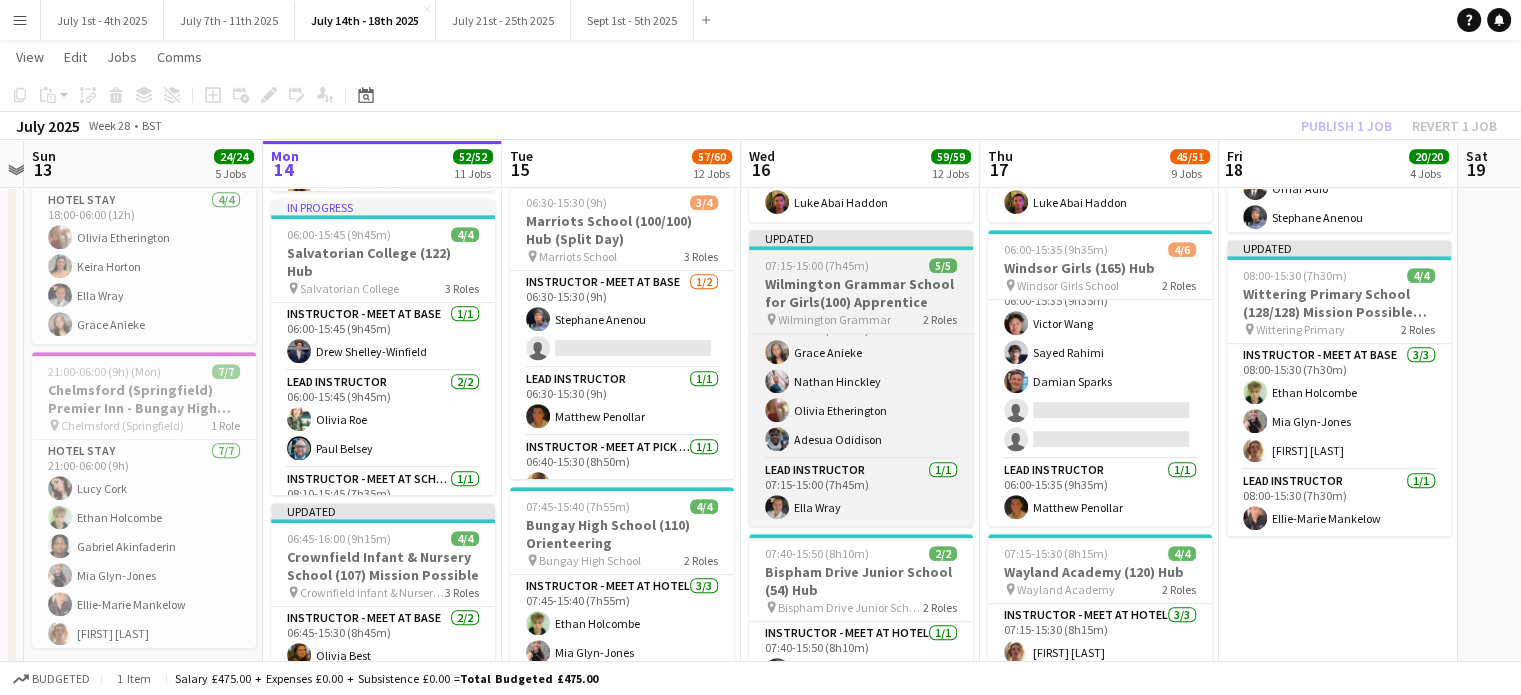 click on "Wilmington Grammar School for Girls(100) Apprentice" at bounding box center (861, 293) 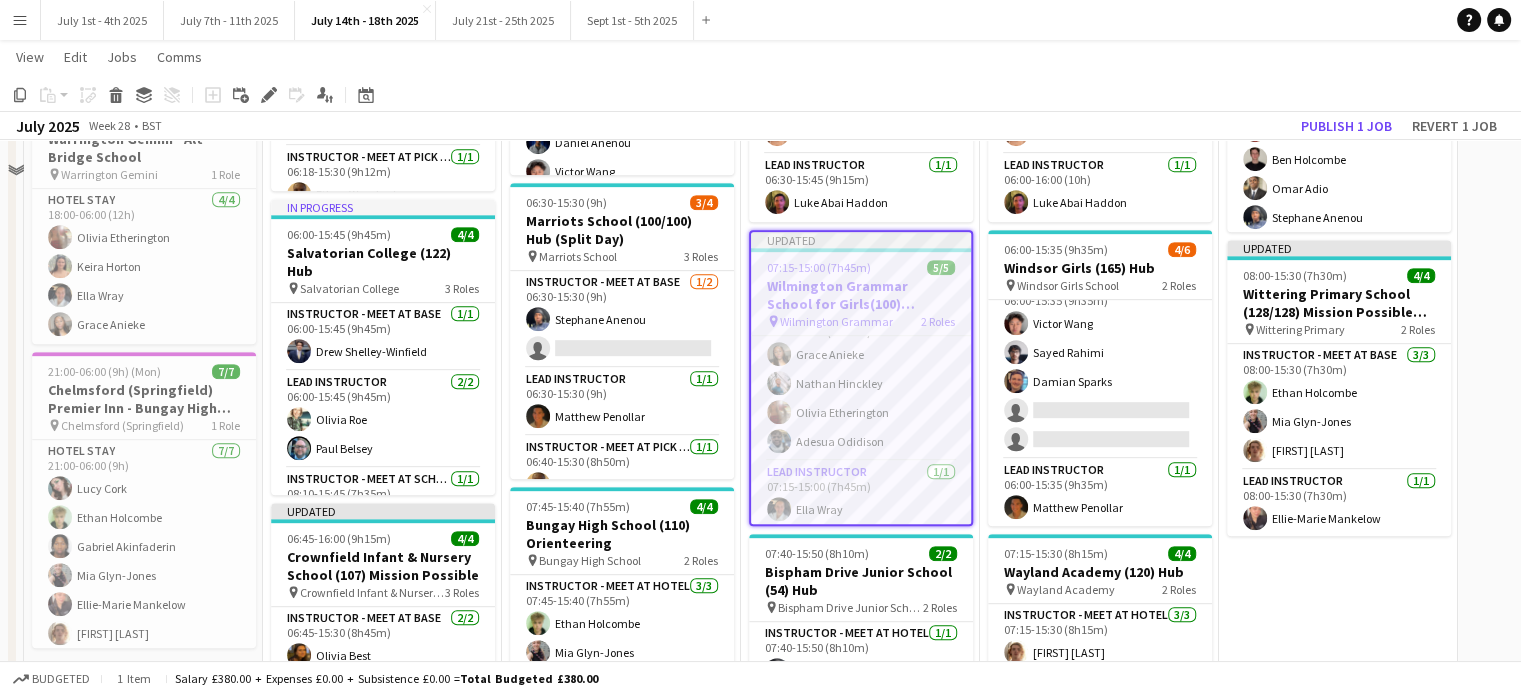scroll, scrollTop: 500, scrollLeft: 0, axis: vertical 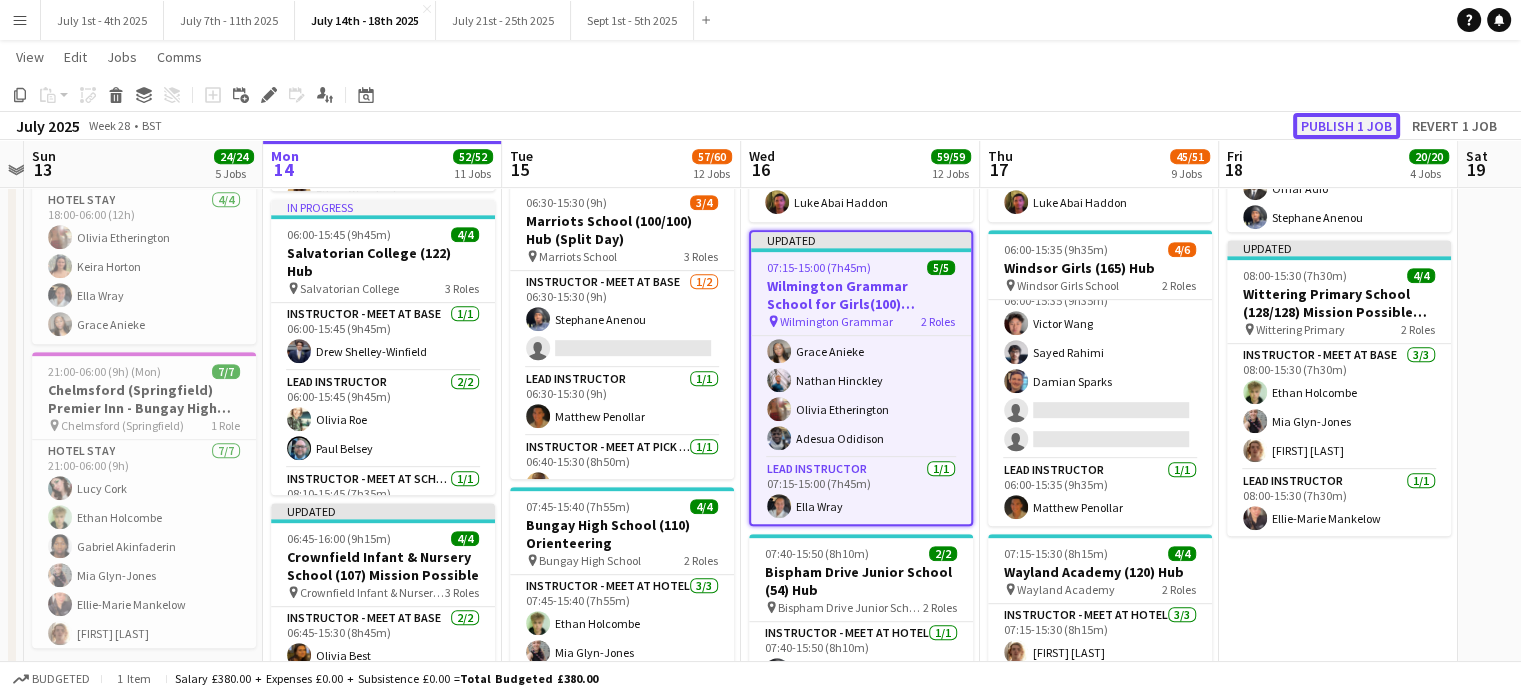 click on "Publish 1 job" 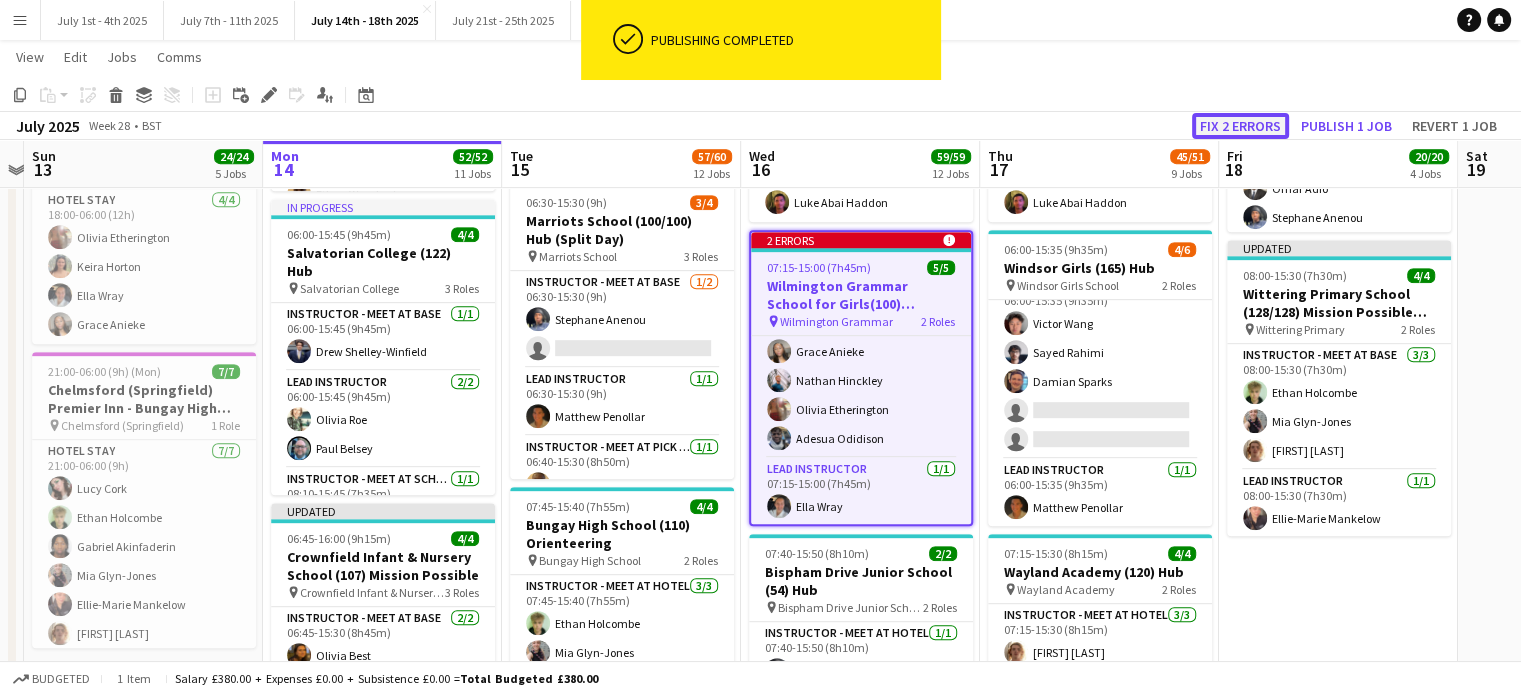 click on "Fix 2 errors" 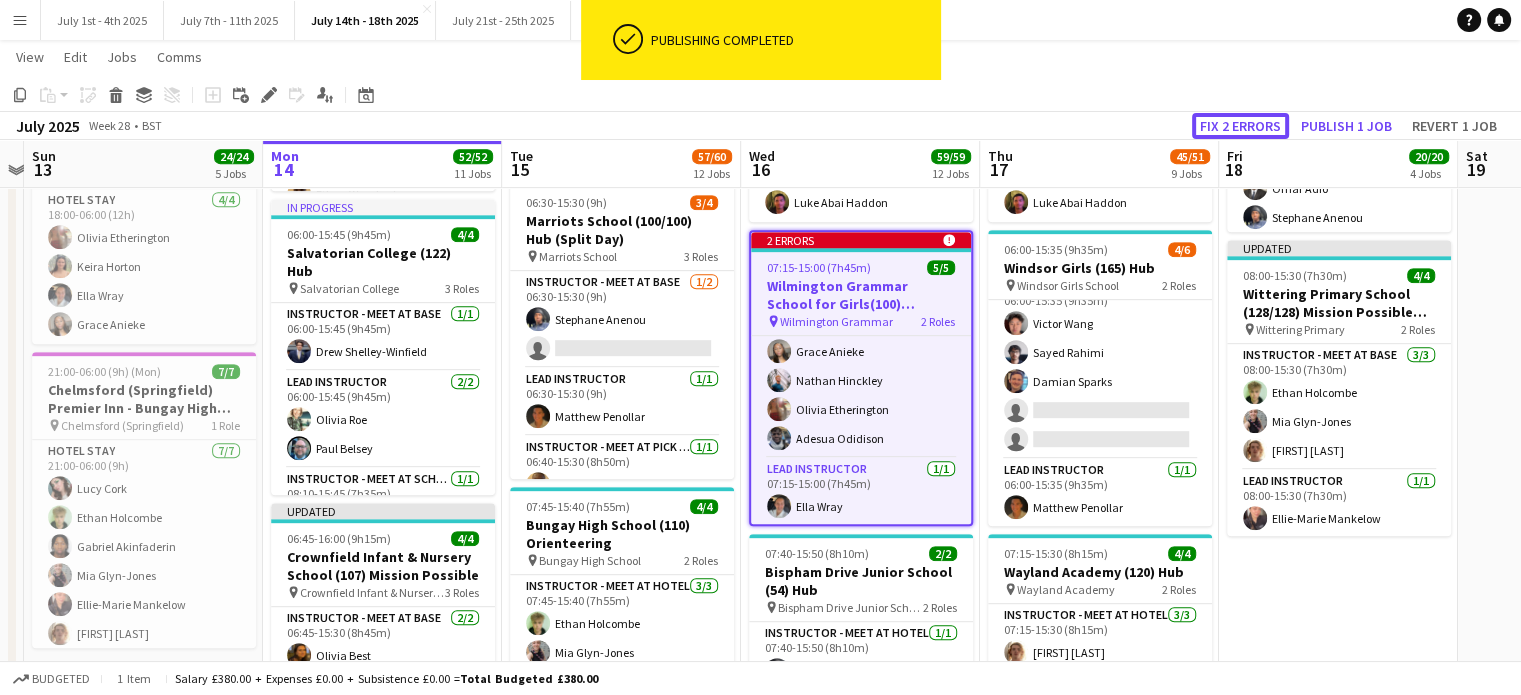 scroll, scrollTop: 3039, scrollLeft: 0, axis: vertical 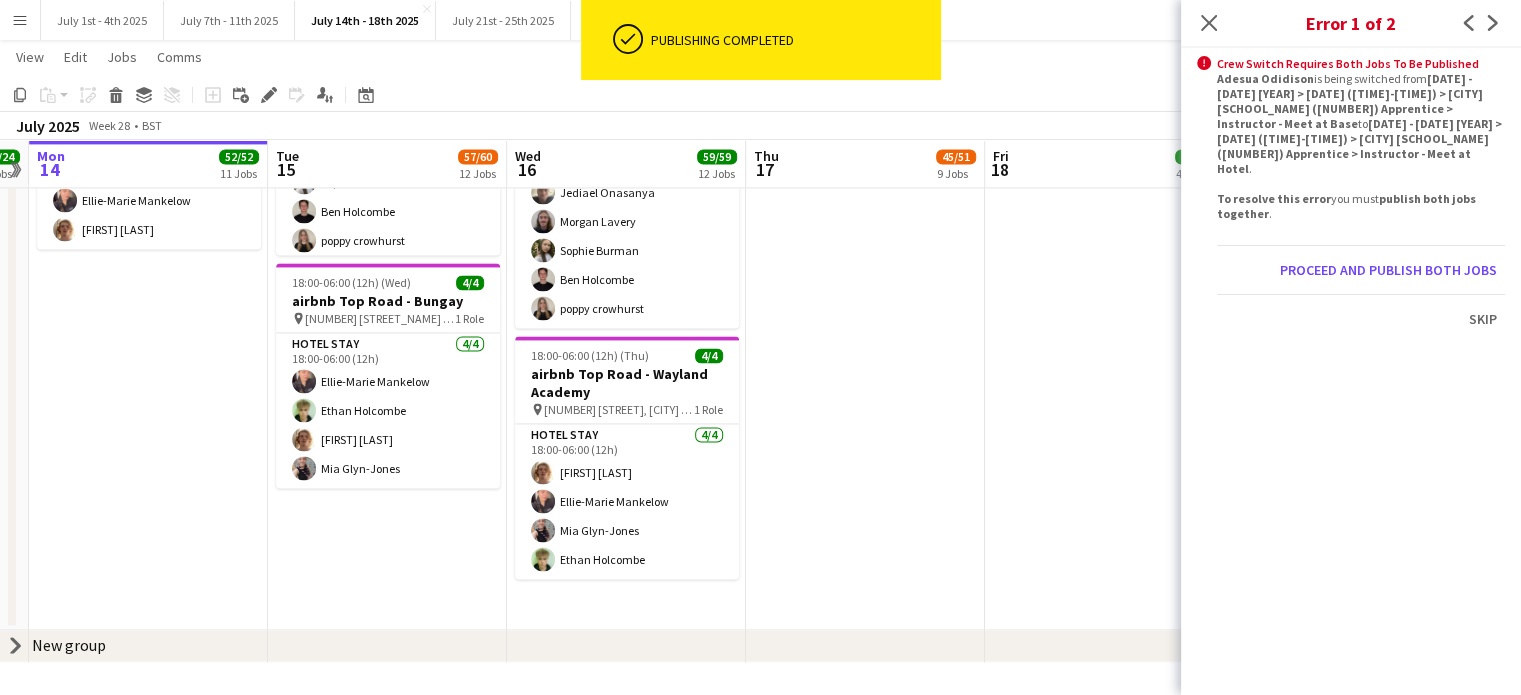 click on "Proceed and publish both jobs   Skip" 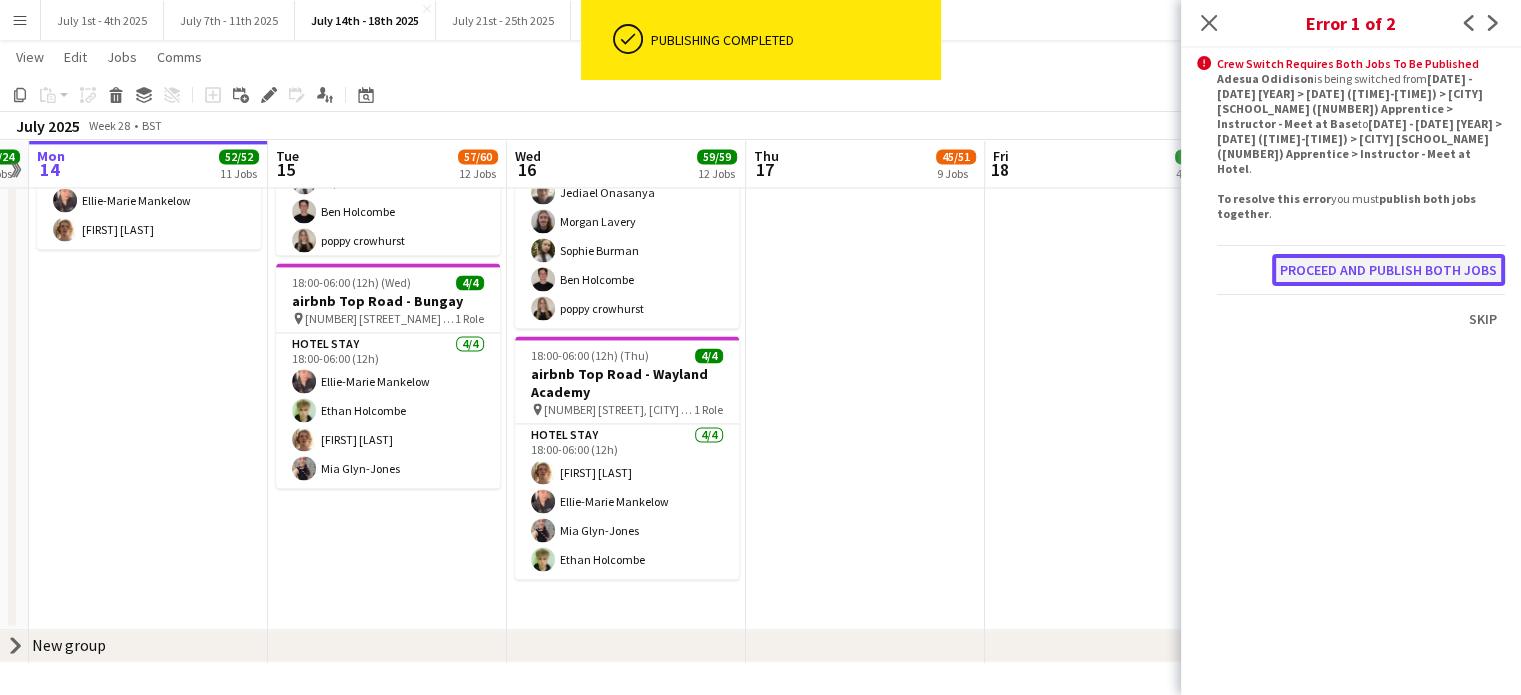 click on "Proceed and publish both jobs" 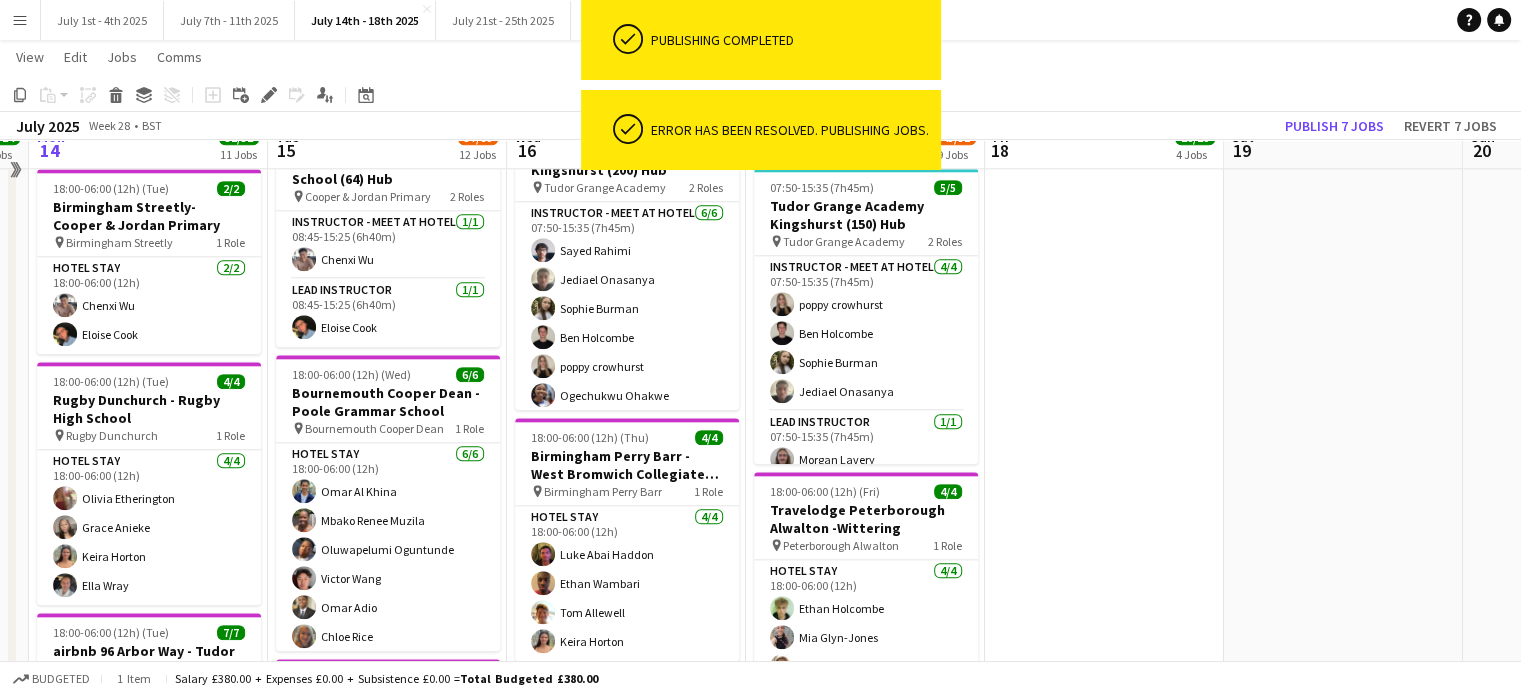 scroll, scrollTop: 1739, scrollLeft: 0, axis: vertical 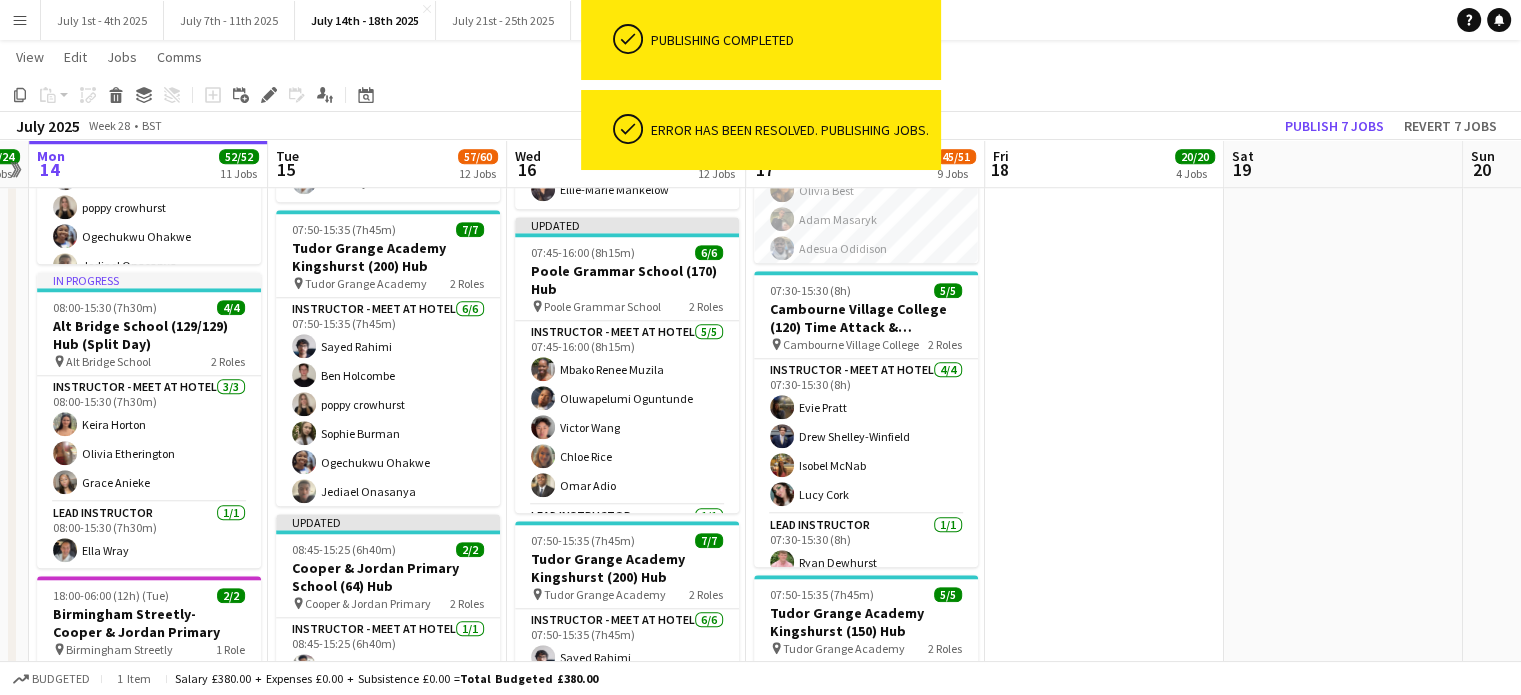 drag, startPoint x: 1092, startPoint y: 360, endPoint x: 308, endPoint y: 497, distance: 795.88 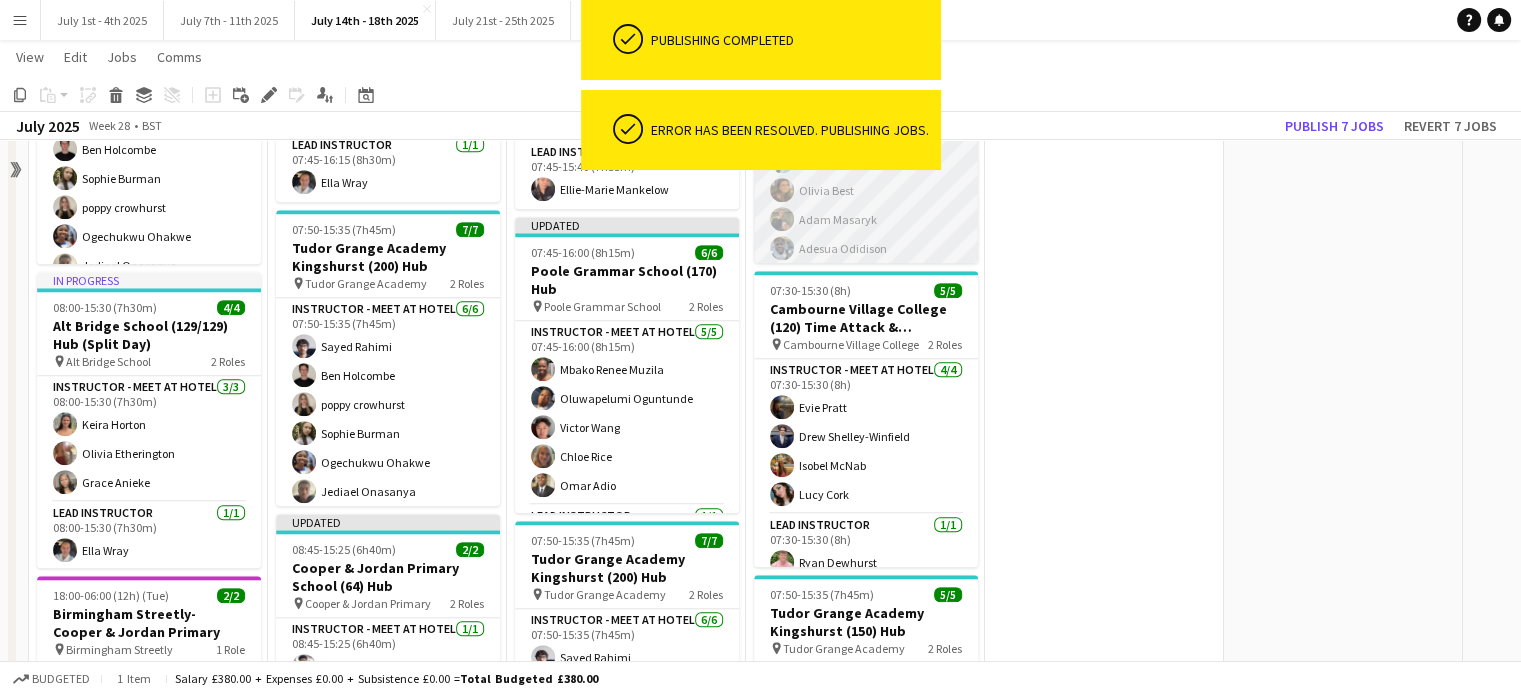 scroll, scrollTop: 1339, scrollLeft: 0, axis: vertical 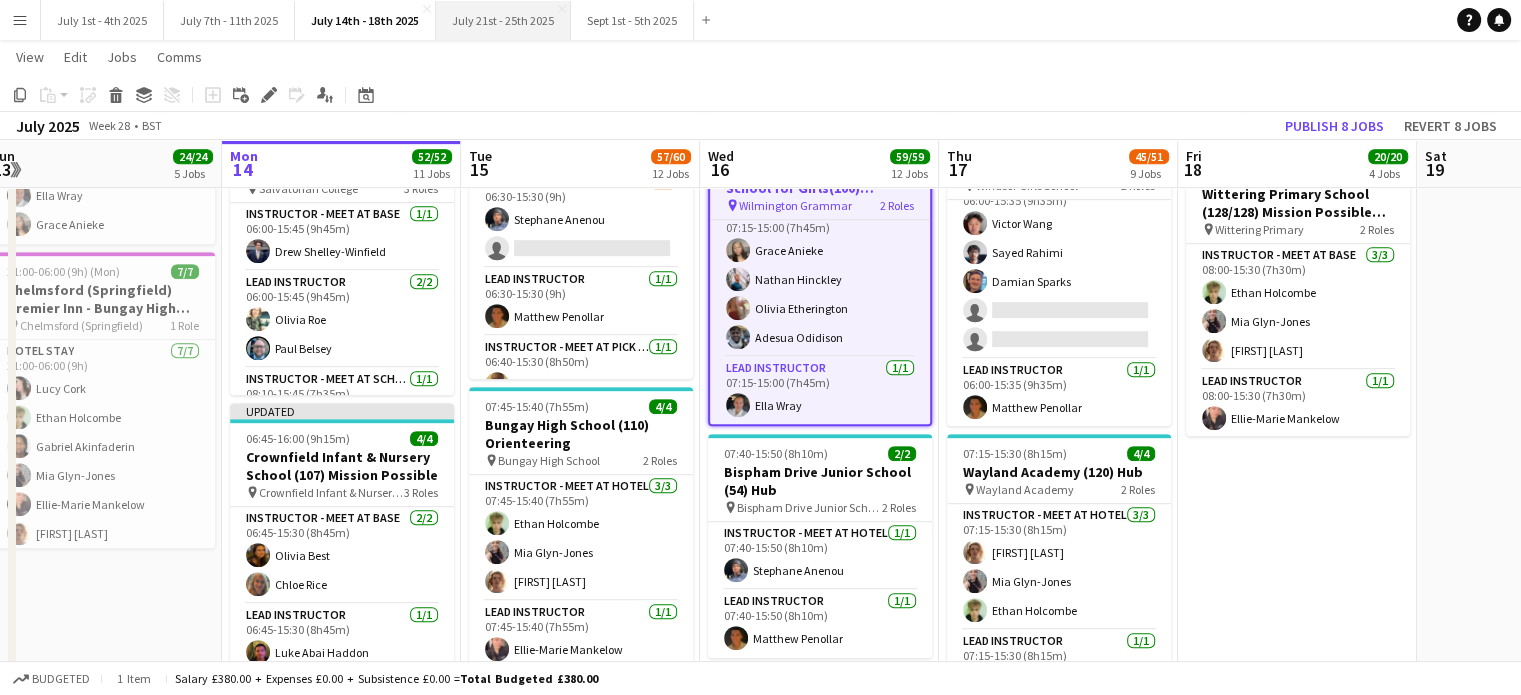 click on "July 21st - 25th 2025
Close" at bounding box center (503, 20) 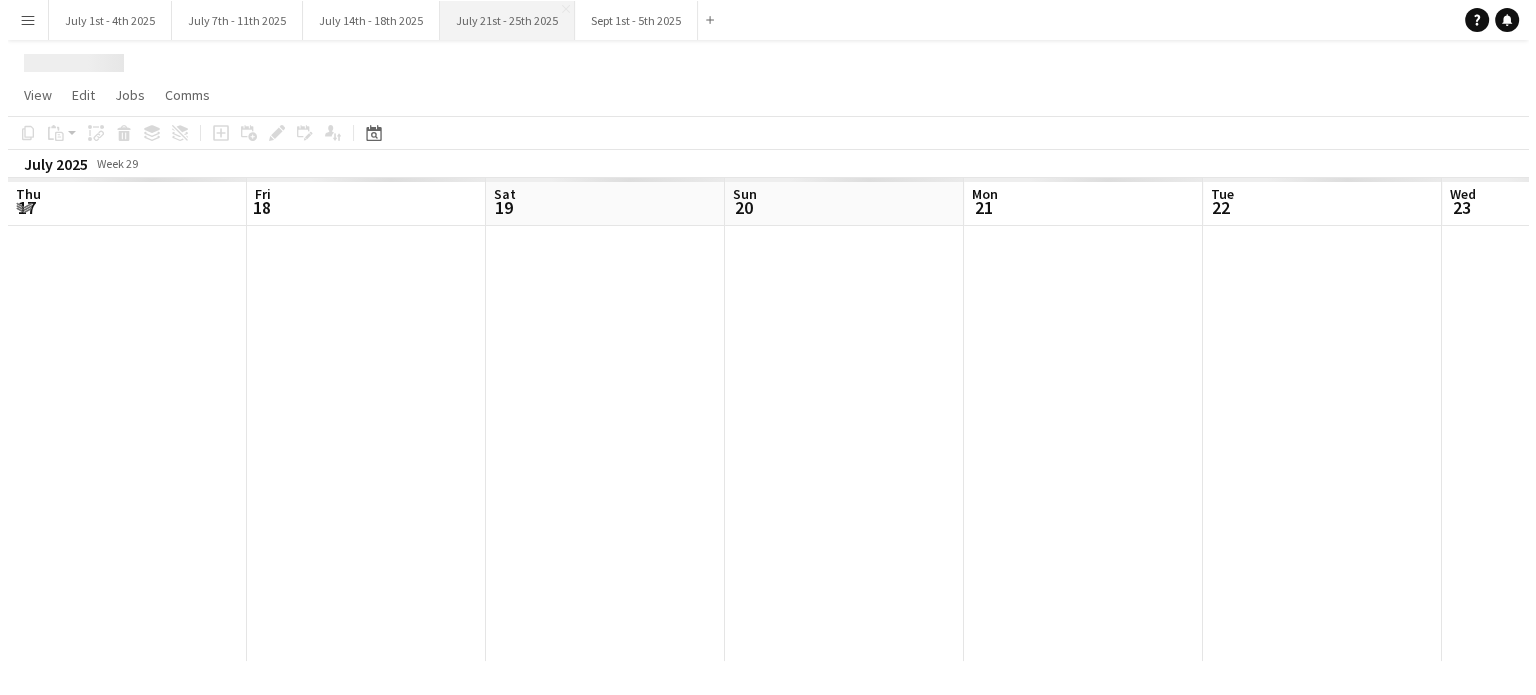scroll, scrollTop: 0, scrollLeft: 0, axis: both 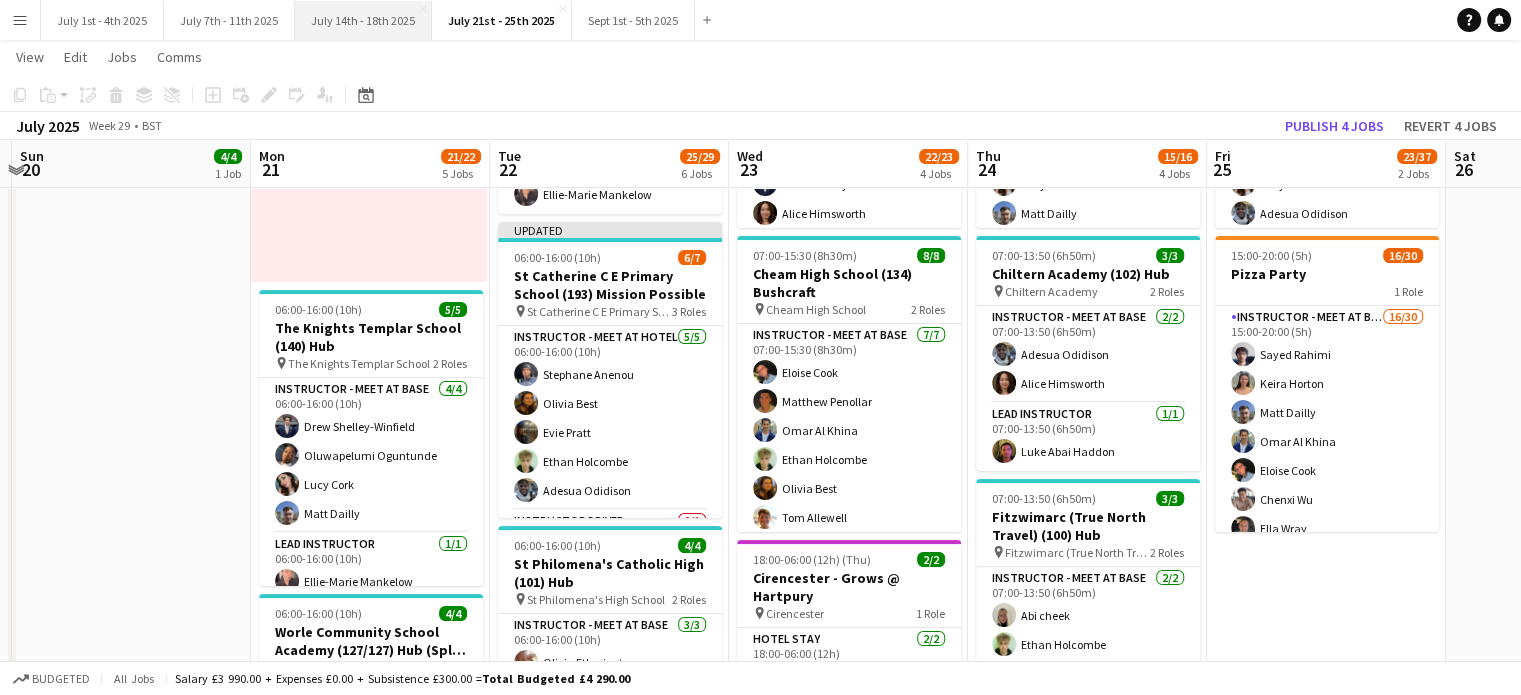 click on "July 14th - 18th 2025
Close" at bounding box center [363, 20] 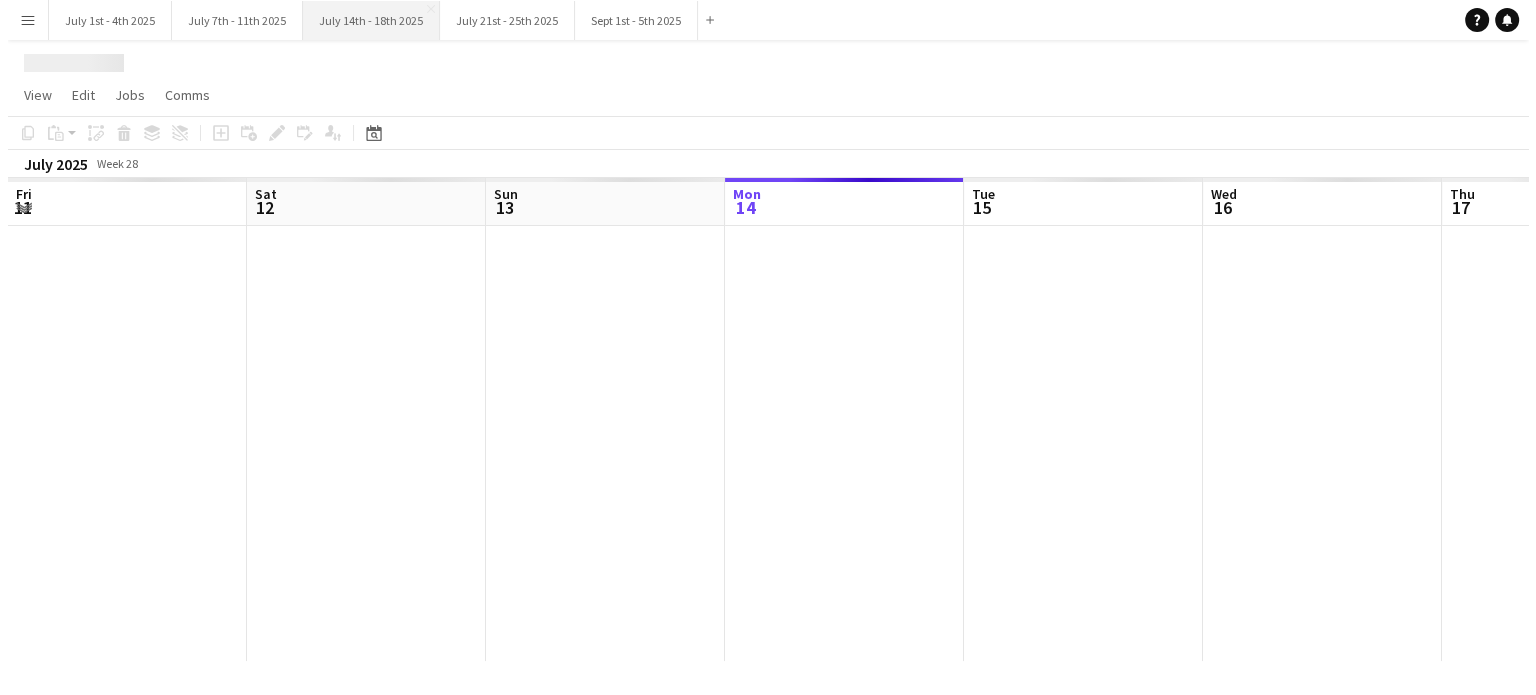 scroll, scrollTop: 0, scrollLeft: 0, axis: both 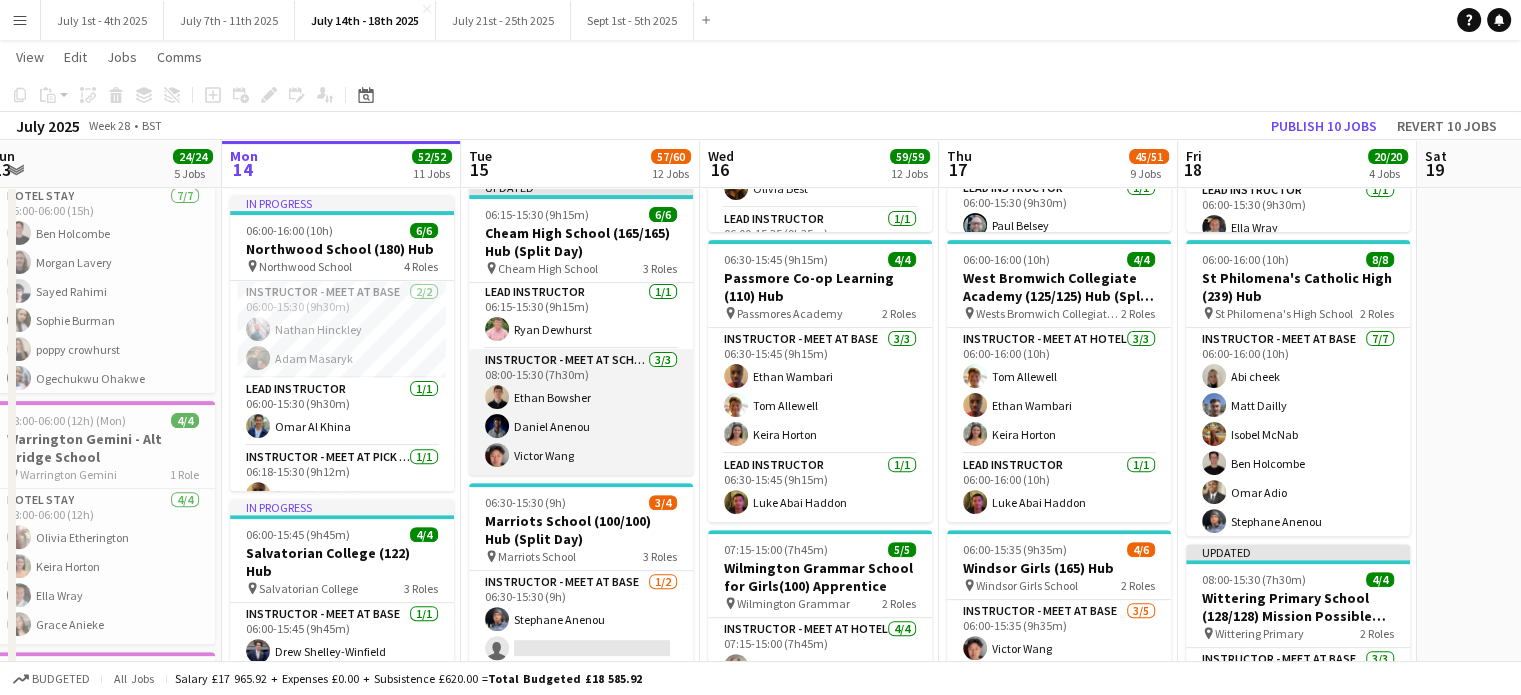 click on "Instructor - Meet at School   3/3   08:00-15:30 (7h30m)
Ethan Bowsher Daniel Anenou Victor Wang" at bounding box center (581, 412) 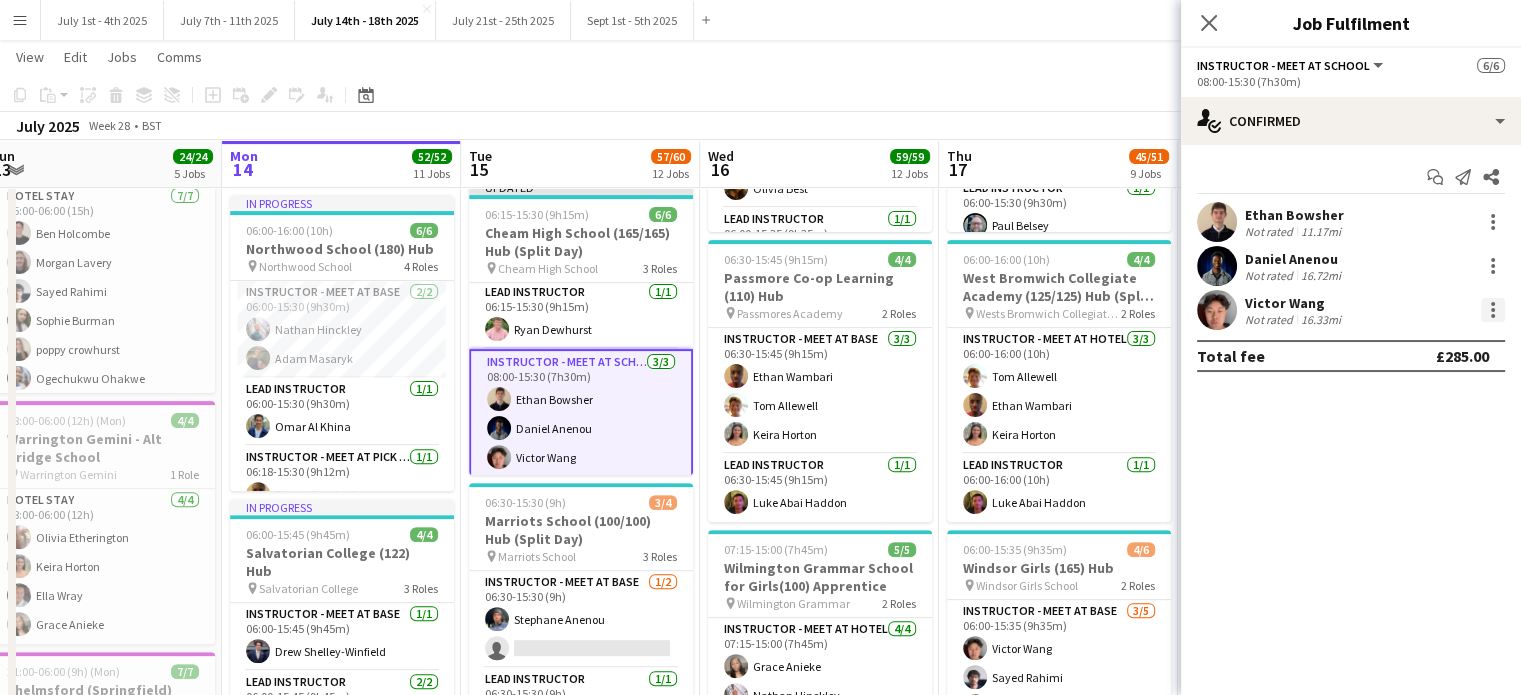 click at bounding box center [1493, 310] 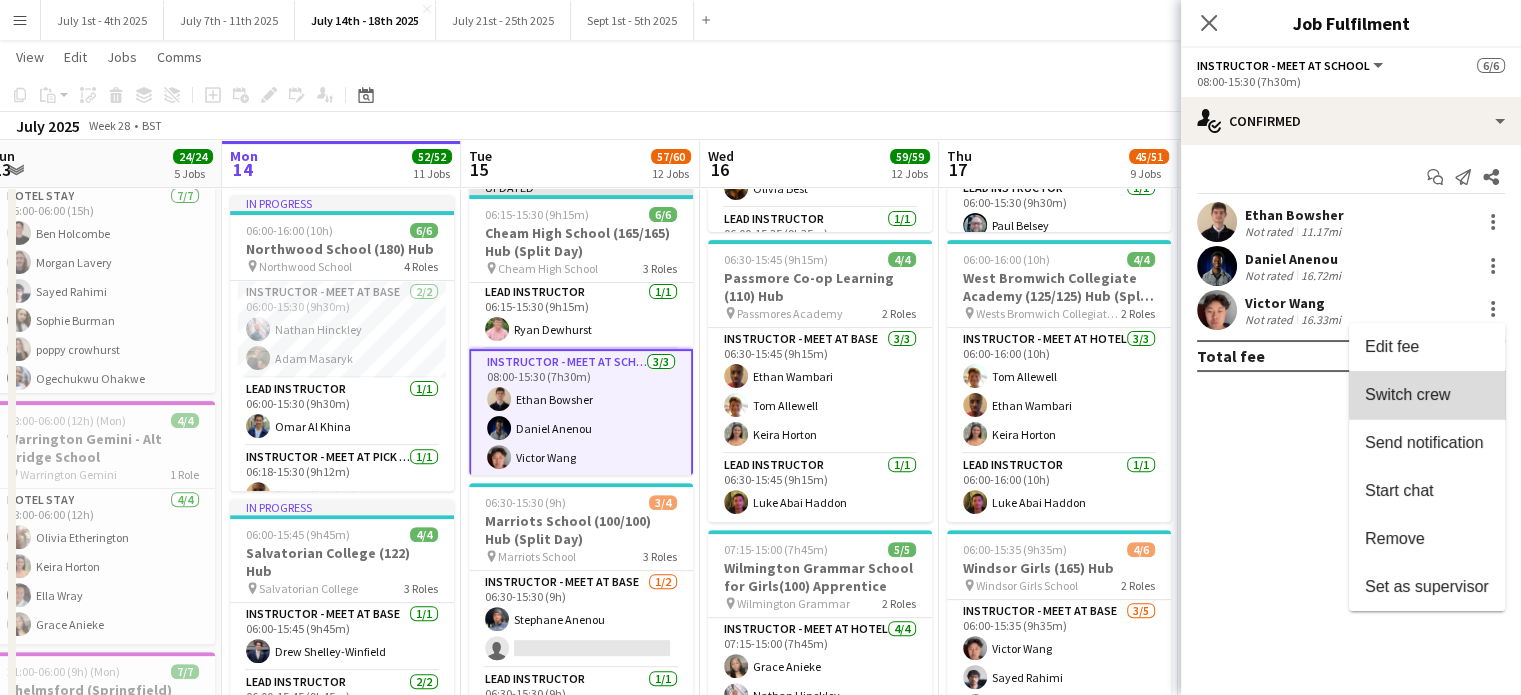 click on "Switch crew" at bounding box center (1427, 395) 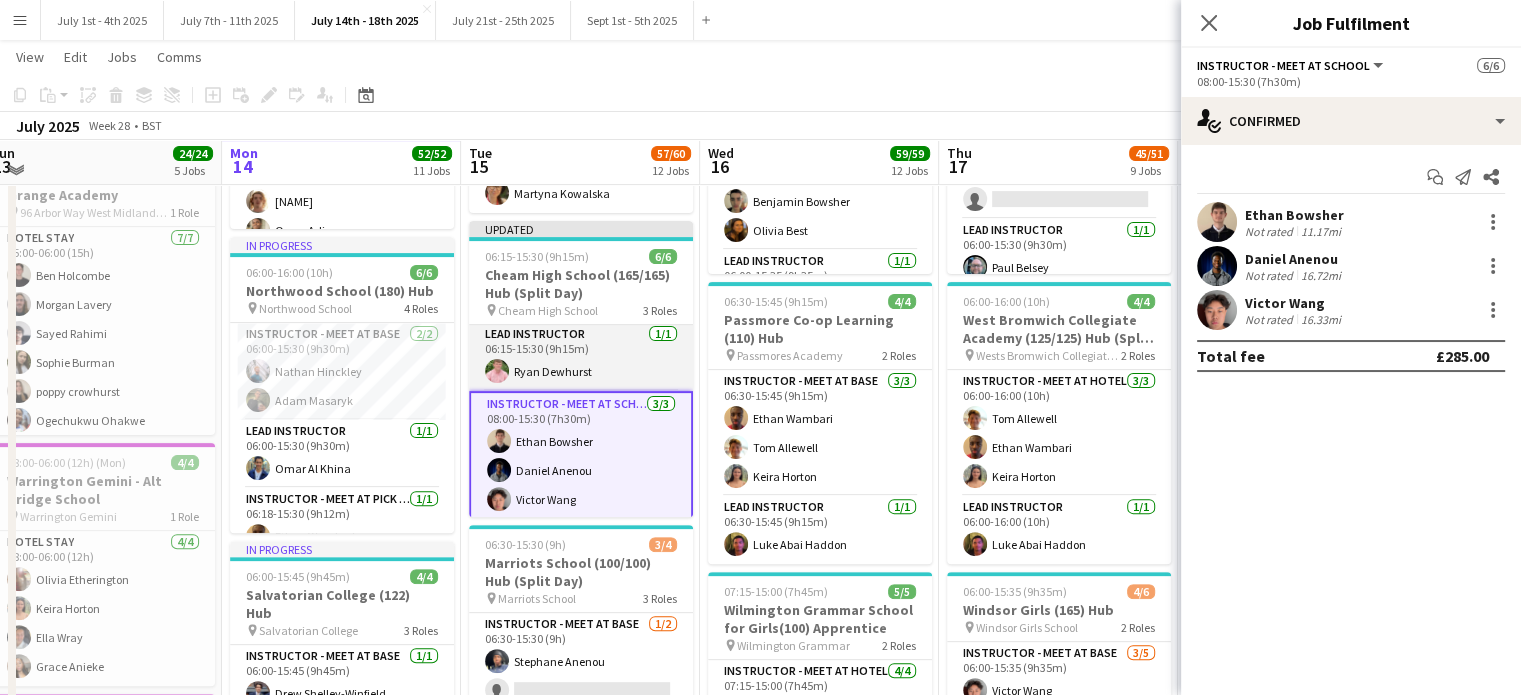 scroll, scrollTop: 0, scrollLeft: 0, axis: both 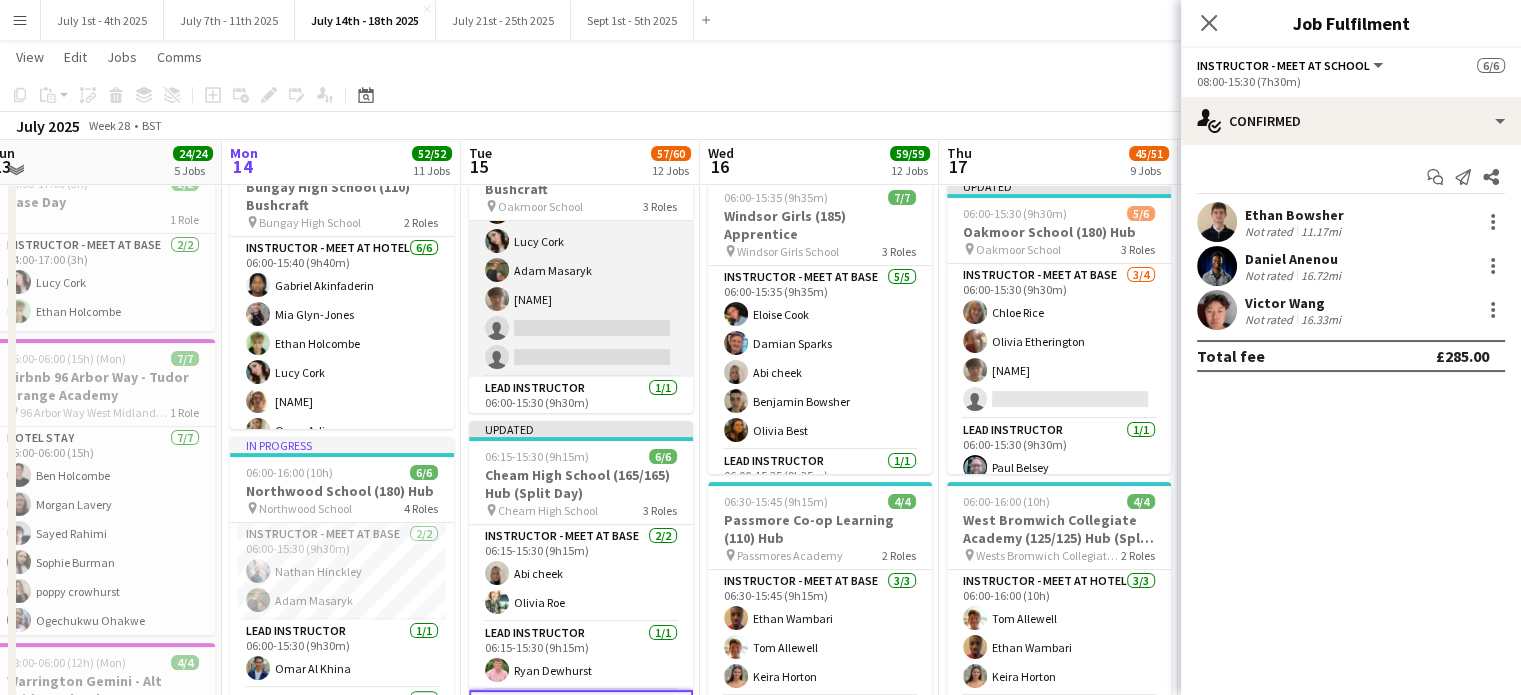 click on "Instructor - Meet at Base   7/9   06:00-15:30 (9h30m)
Drew Shelley-Winfield Matt Dailly Chloe Rice Olivia Best Lucy Cork Adam Masaryk Isaac Kent
single-neutral-actions
single-neutral-actions" at bounding box center [581, 227] 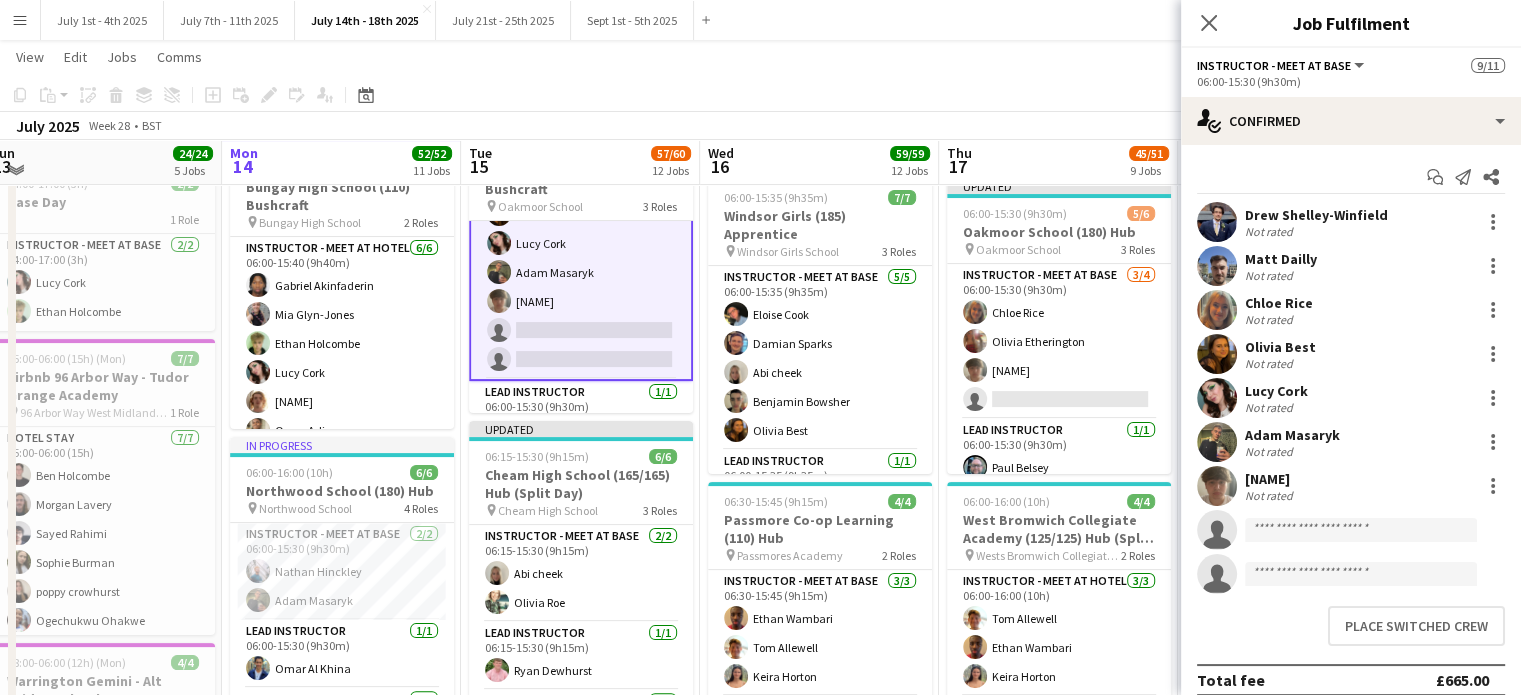 scroll, scrollTop: 145, scrollLeft: 0, axis: vertical 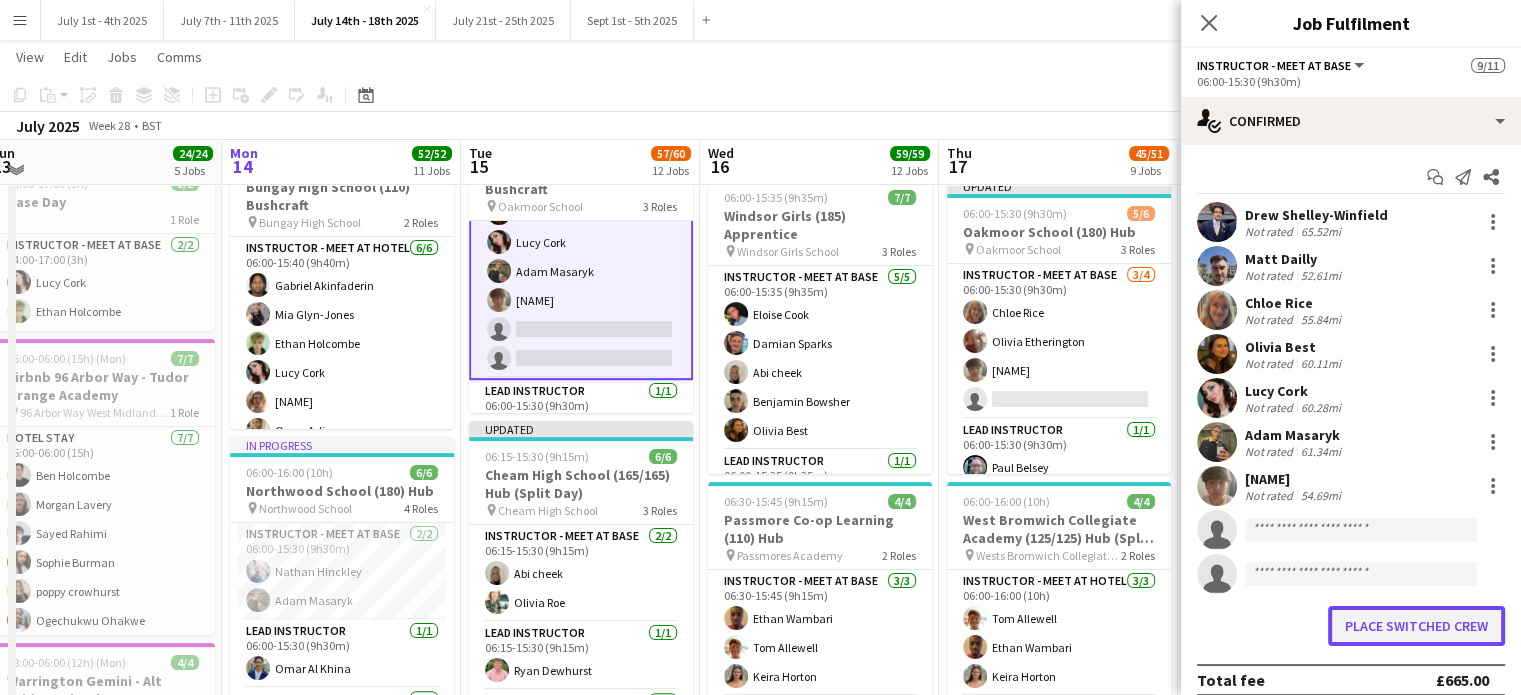 click on "Place switched crew" at bounding box center [1416, 626] 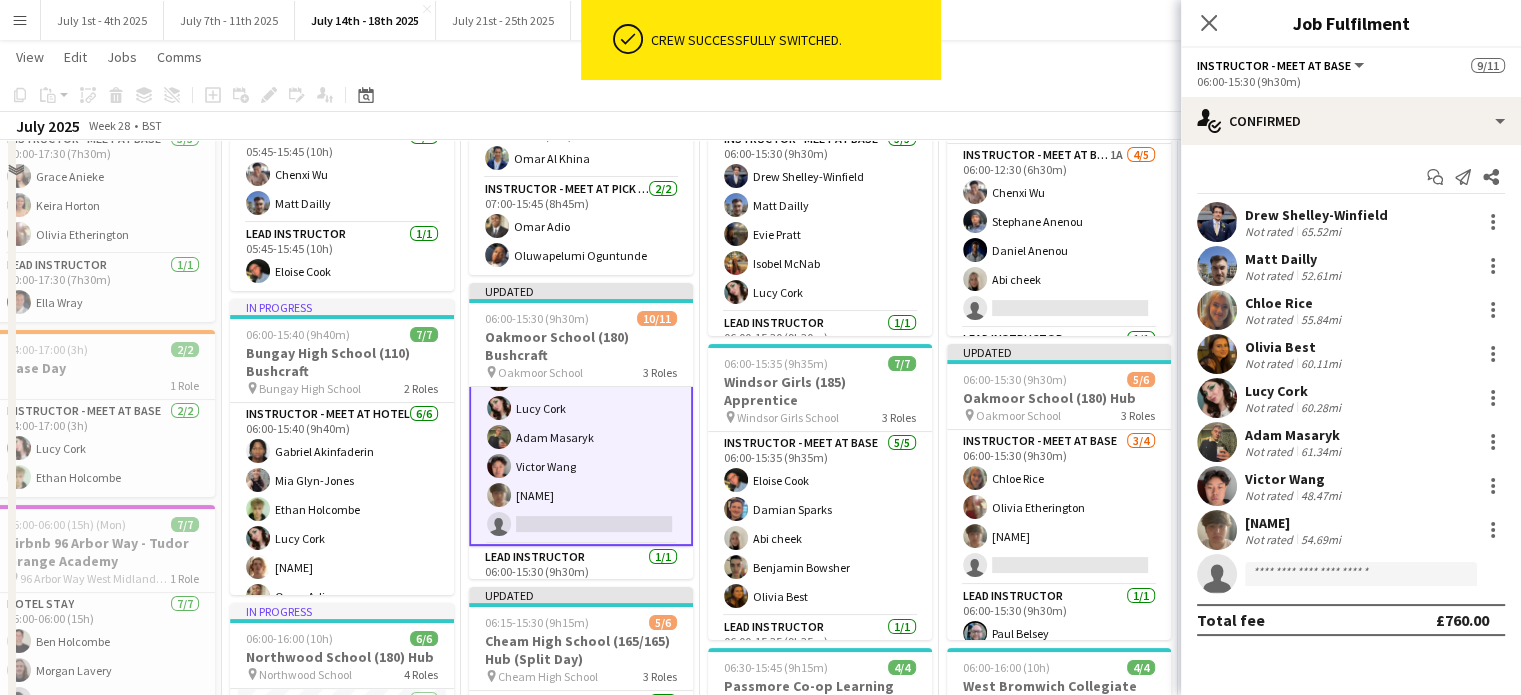 scroll, scrollTop: 100, scrollLeft: 0, axis: vertical 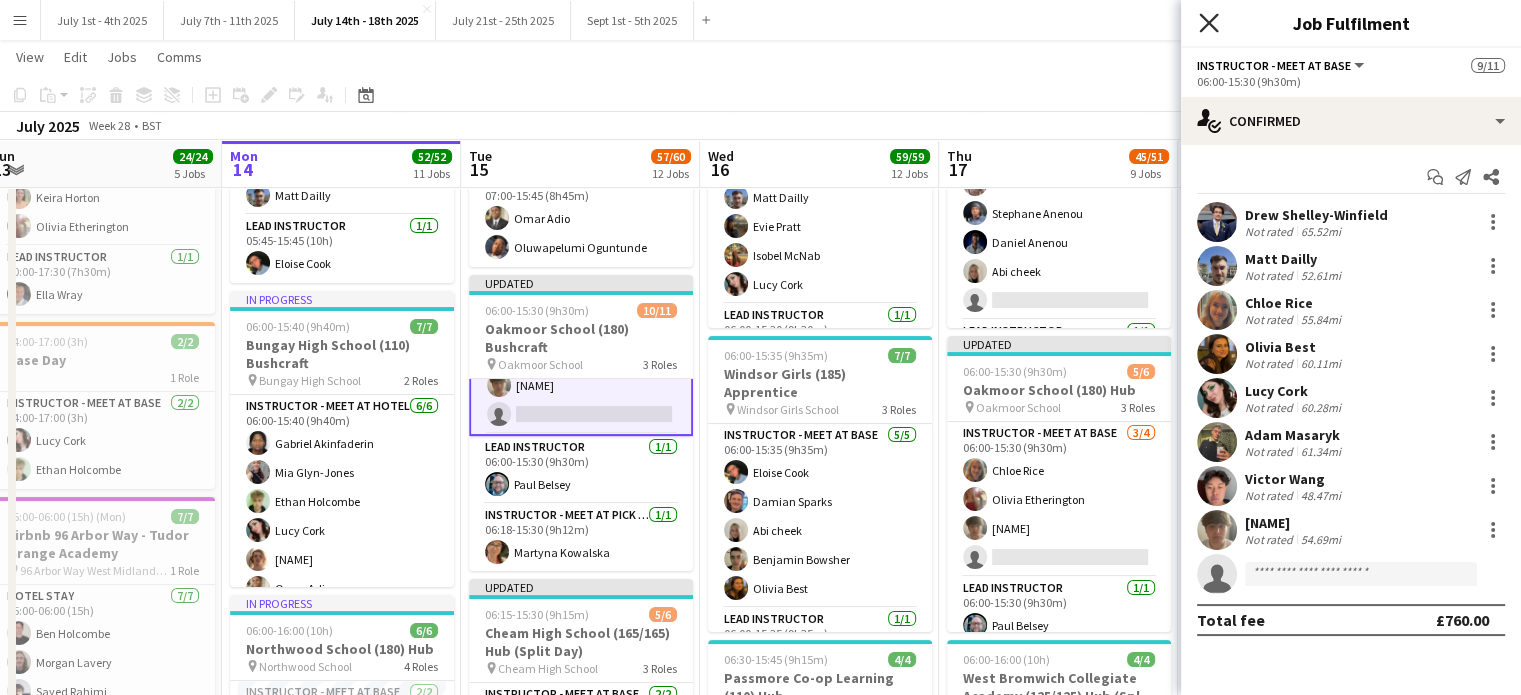 click 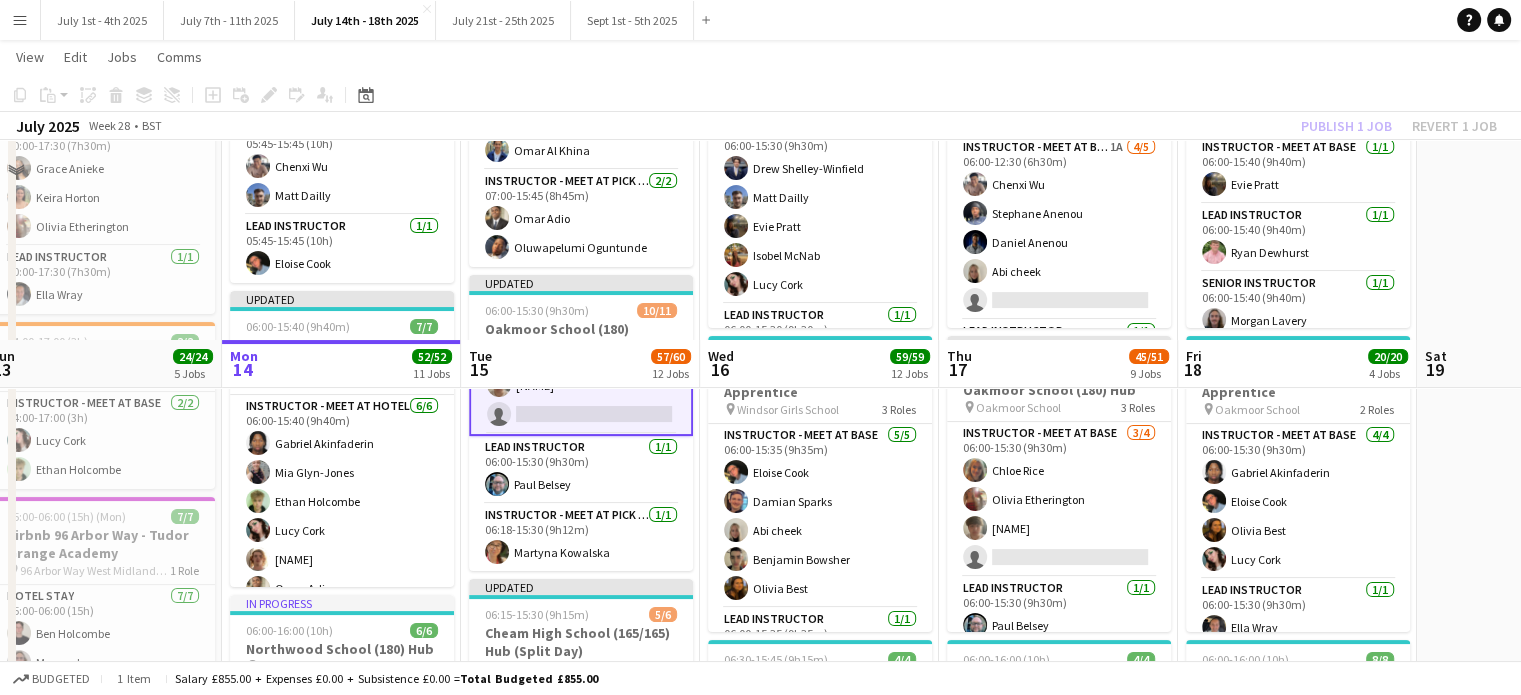 scroll, scrollTop: 400, scrollLeft: 0, axis: vertical 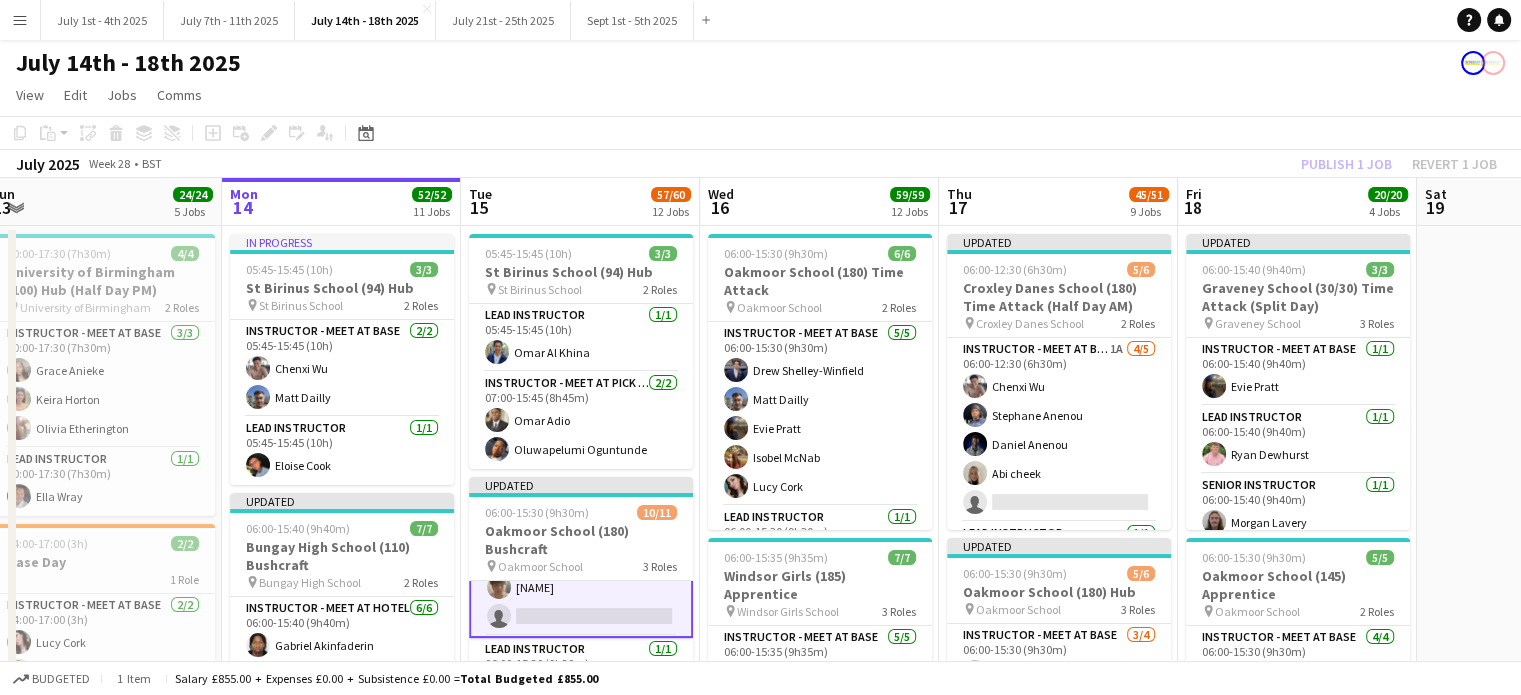 click on "Fri   11   Sat   12   Sun   13   24/24   5 Jobs   Mon   14   52/52   11 Jobs   Tue   15   57/60   12 Jobs   Wed   16   59/59   12 Jobs   Thu   17   45/51   9 Jobs   Fri   18   20/20   4 Jobs   Sat   19   Sun   20   Mon   21   Tue   22      10:00-17:30 (7h30m)    4/4   University of Birmingham (100) Hub (Half Day PM)
pin
University of Birmingham   2 Roles   Instructor - Meet at Base   3/3   10:00-17:30 (7h30m)
Grace Anieke Keira Horton Olivia Etherington  Lead Instructor   1/1   10:00-17:30 (7h30m)
Ella Wray     14:00-17:00 (3h)    2/2   Base Day   1 Role   Instructor - Meet at Base   2/2   14:00-17:00 (3h)
Lucy Cork Ethan Holcombe     15:00-06:00 (15h) (Mon)   7/7   airbnb 96 Arbor Way  - Tudor Grange Academy
pin
96 Arbor Way West Midlands, England B37 7LD   1 Role   Hotel Stay   7/7   15:00-06:00 (15h)
Ben Holcombe Morgan Lavery Sayed Rahimi Sophie Burman poppy crowhurst Ogechukwu Ohakwe Jediael Onasanya     4/4" at bounding box center (760, 1970) 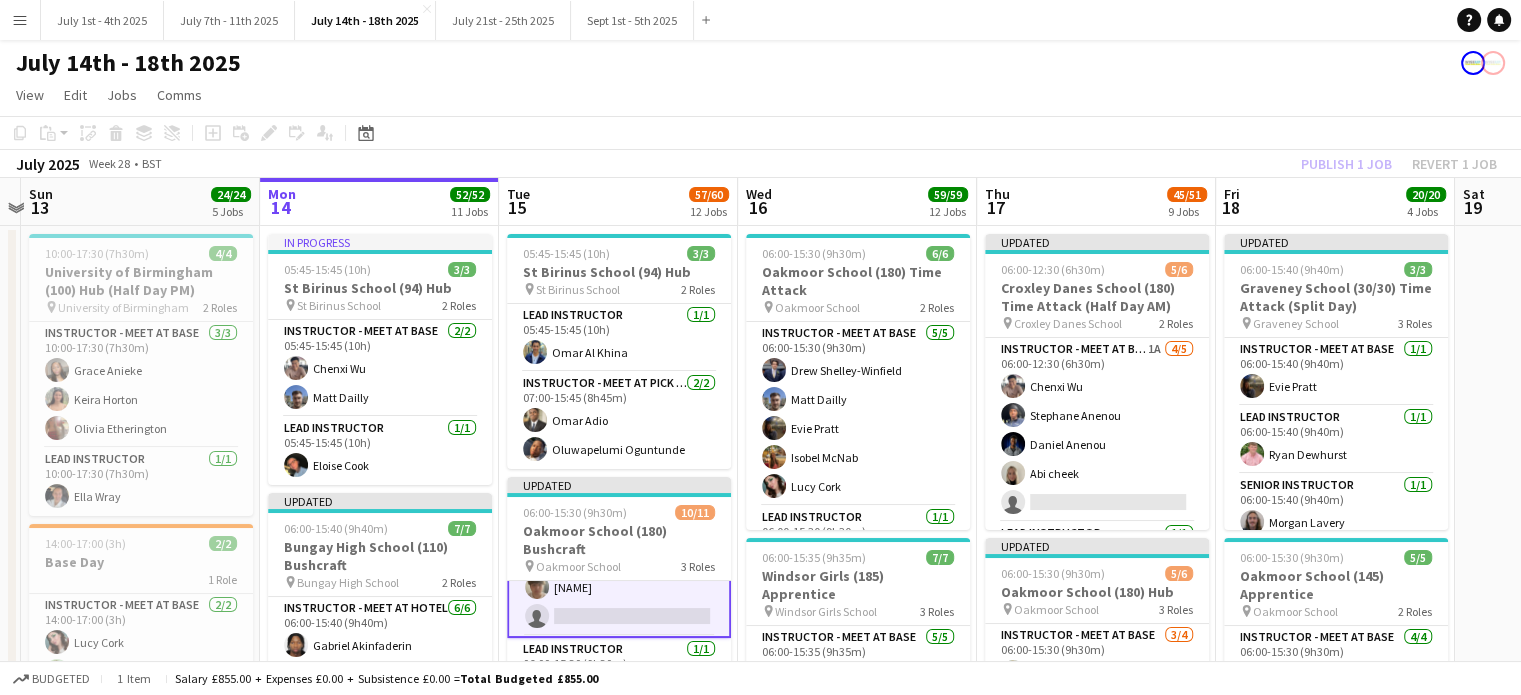 scroll, scrollTop: 0, scrollLeft: 705, axis: horizontal 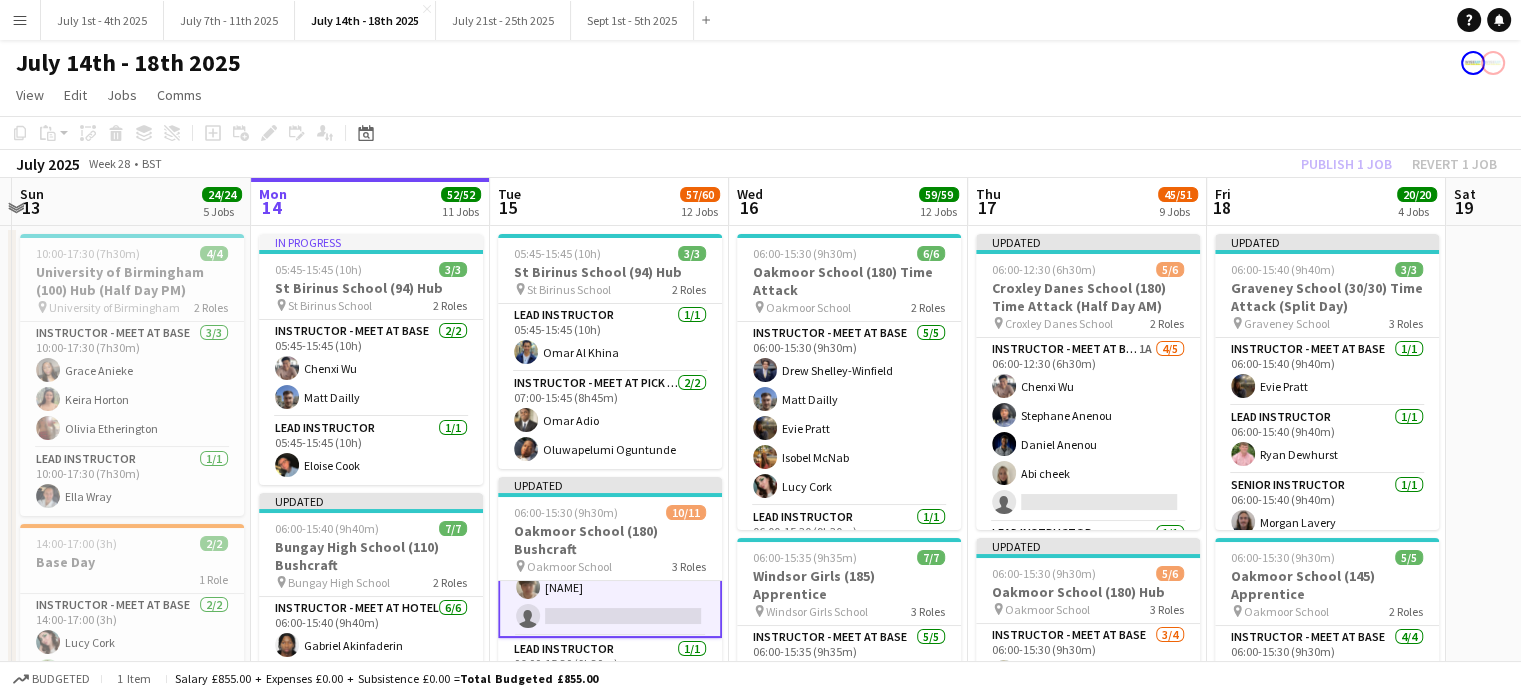 drag, startPoint x: 384, startPoint y: 207, endPoint x: 307, endPoint y: 213, distance: 77.23341 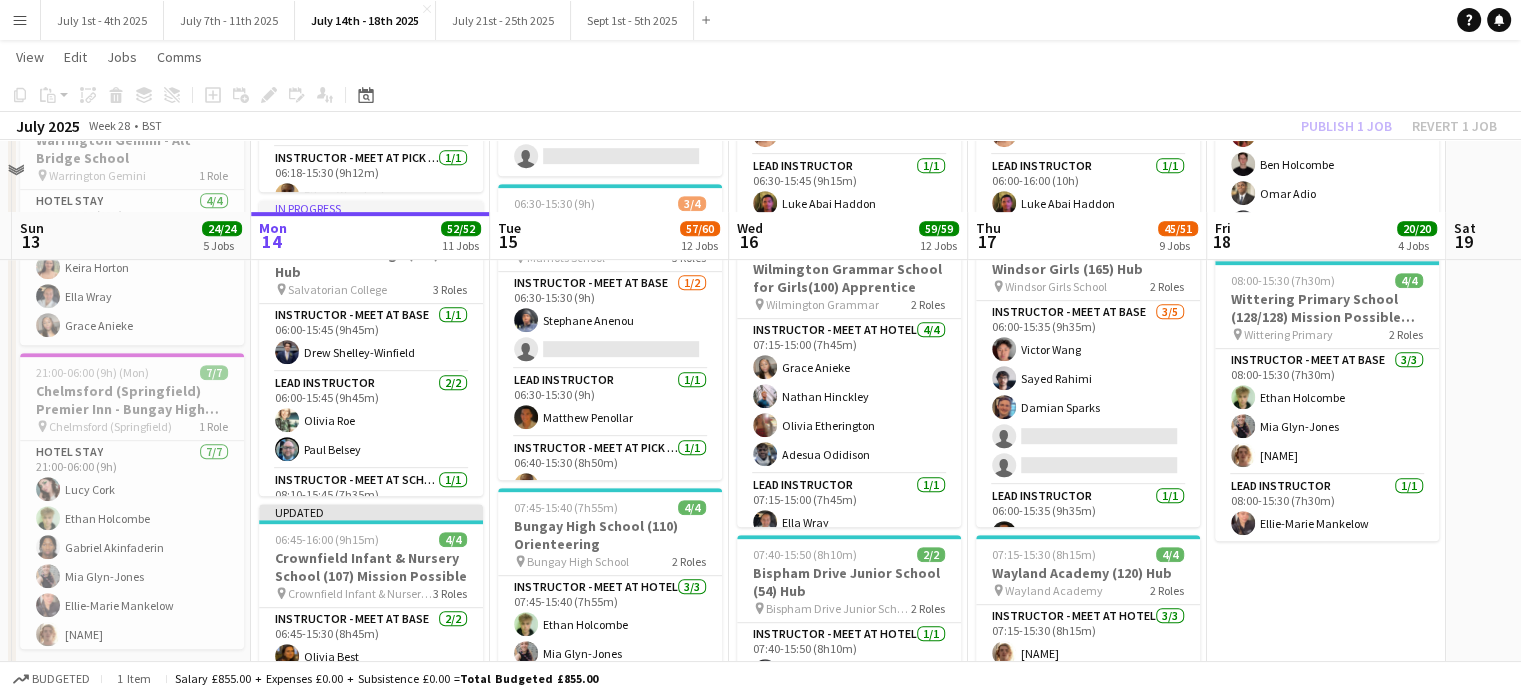 scroll, scrollTop: 800, scrollLeft: 0, axis: vertical 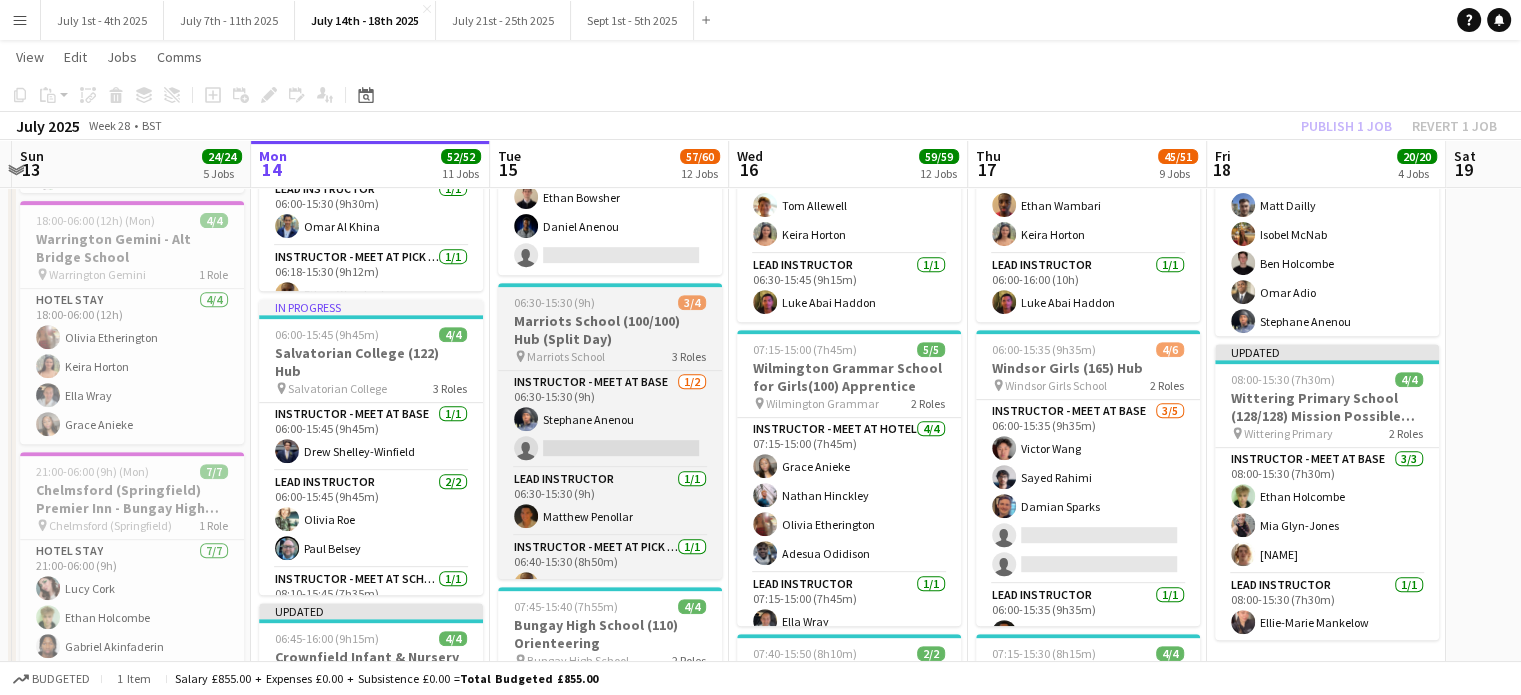 click on "Marriots School (100/100) Hub (Split Day)" at bounding box center [610, 330] 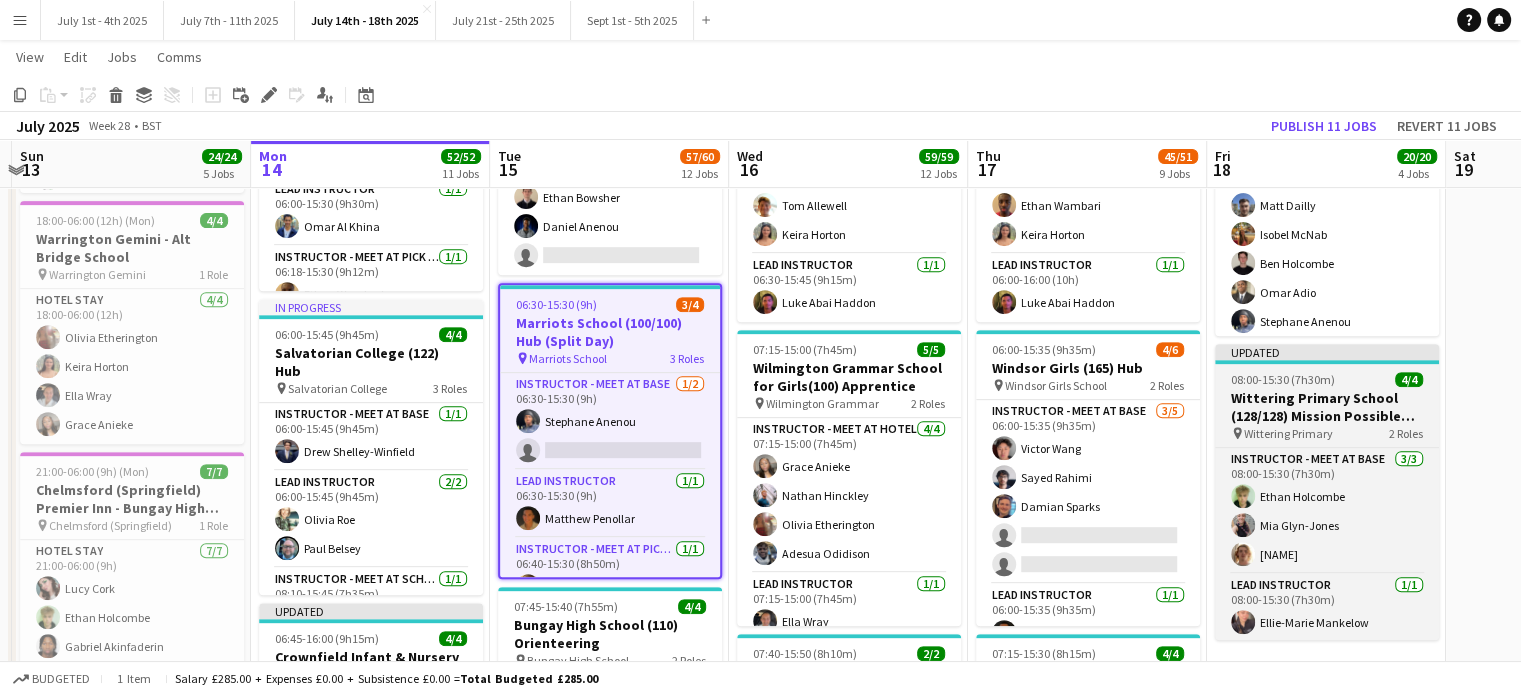 scroll, scrollTop: 244, scrollLeft: 0, axis: vertical 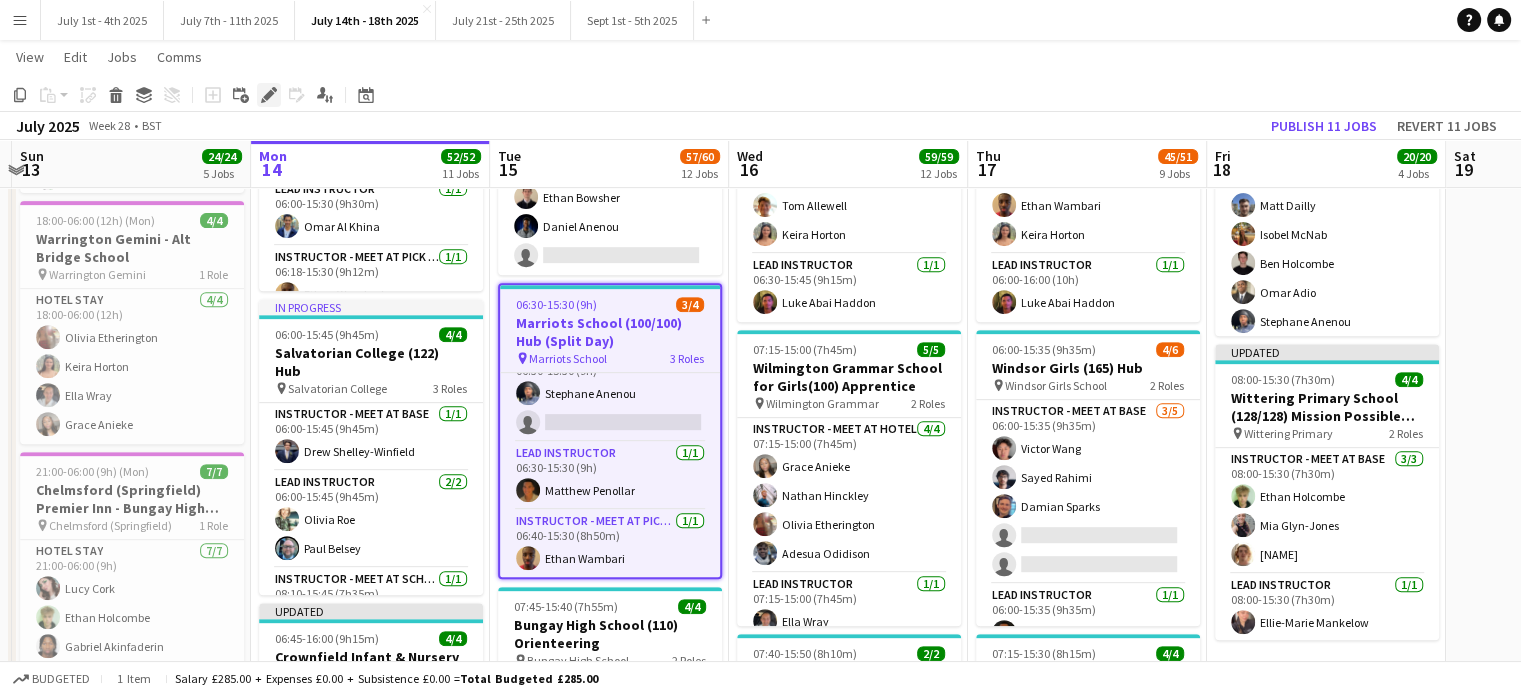 click on "Edit" 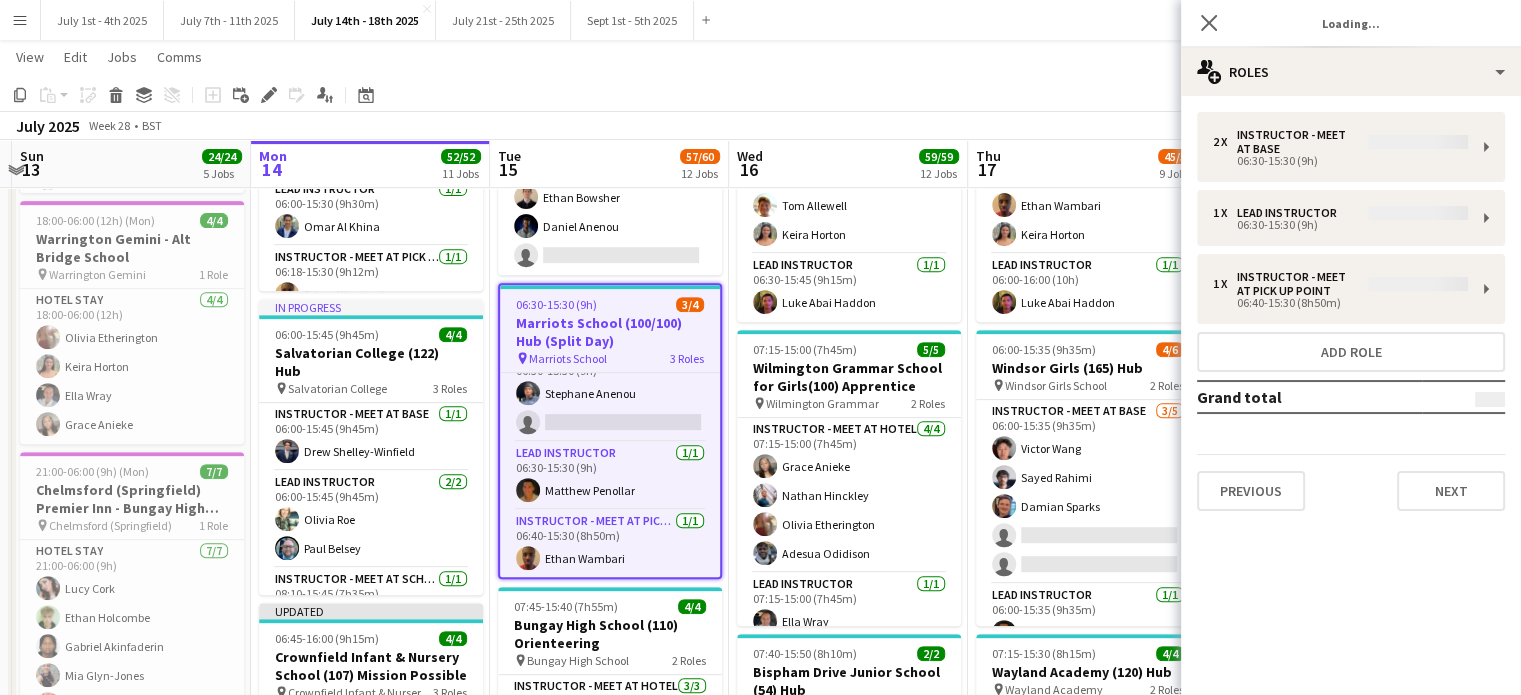 type on "**********" 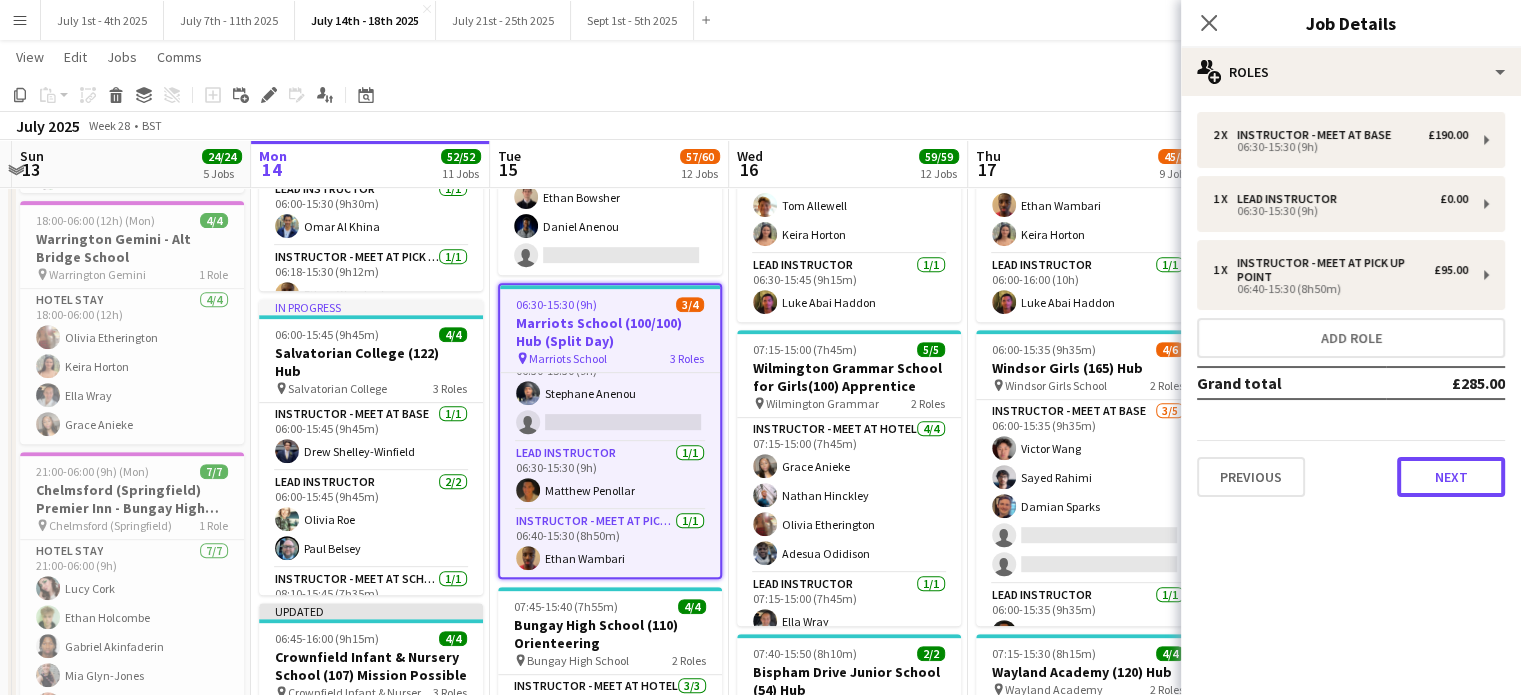 click on "Next" at bounding box center (1451, 477) 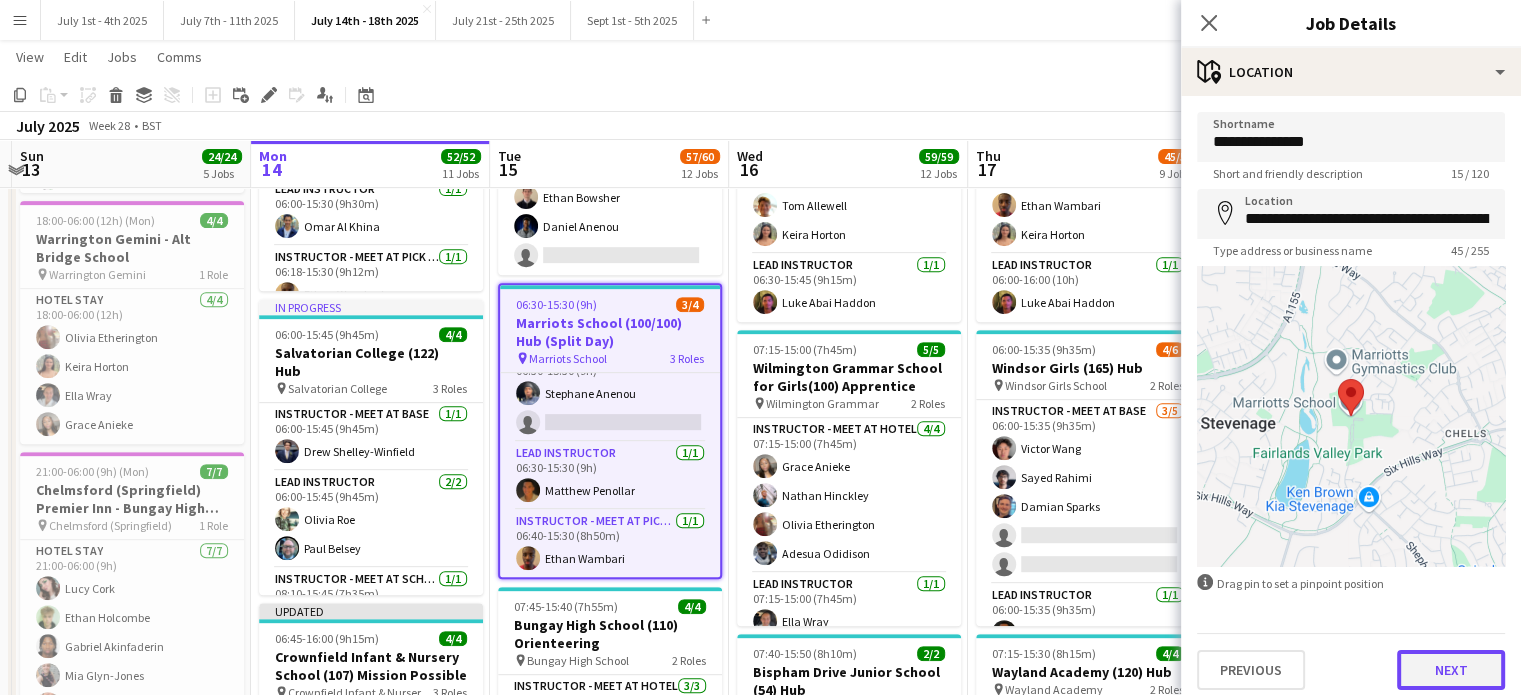 click on "Next" at bounding box center [1451, 670] 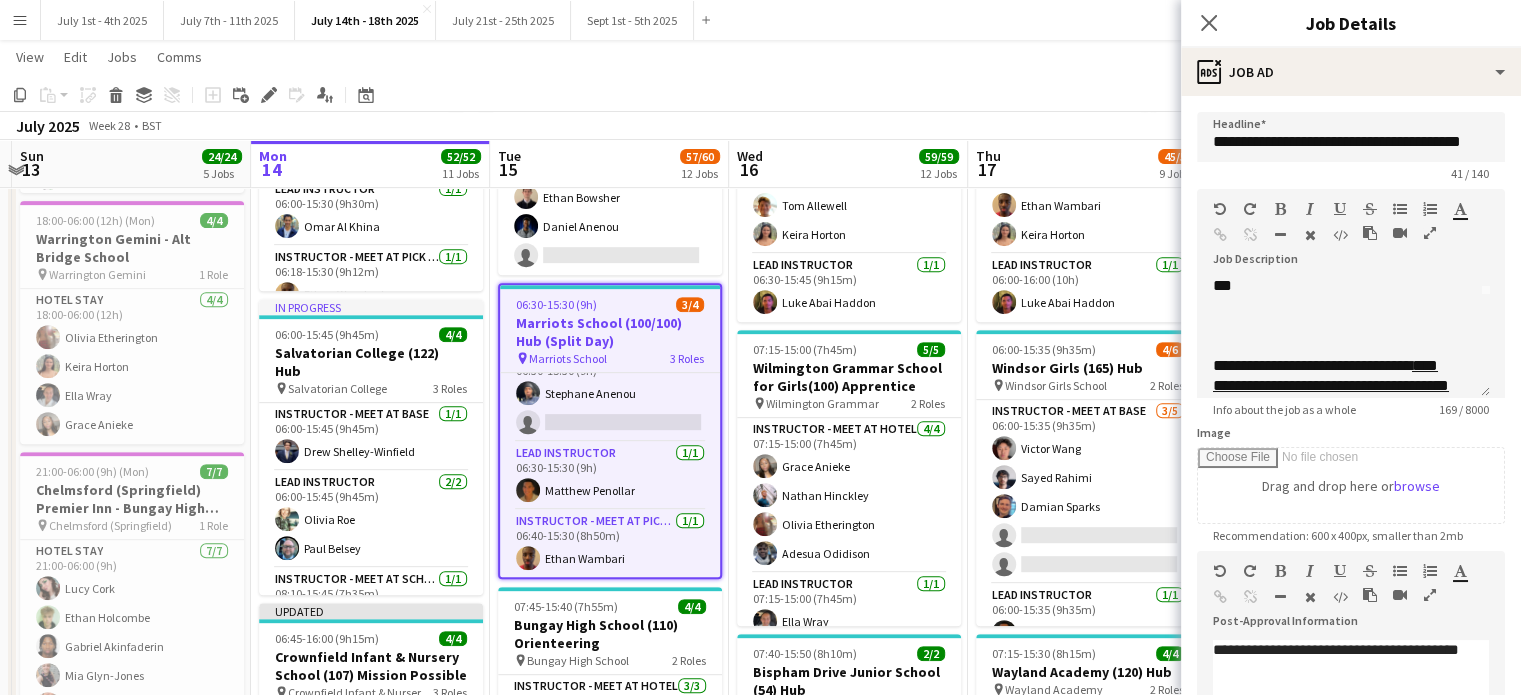 scroll, scrollTop: 176, scrollLeft: 0, axis: vertical 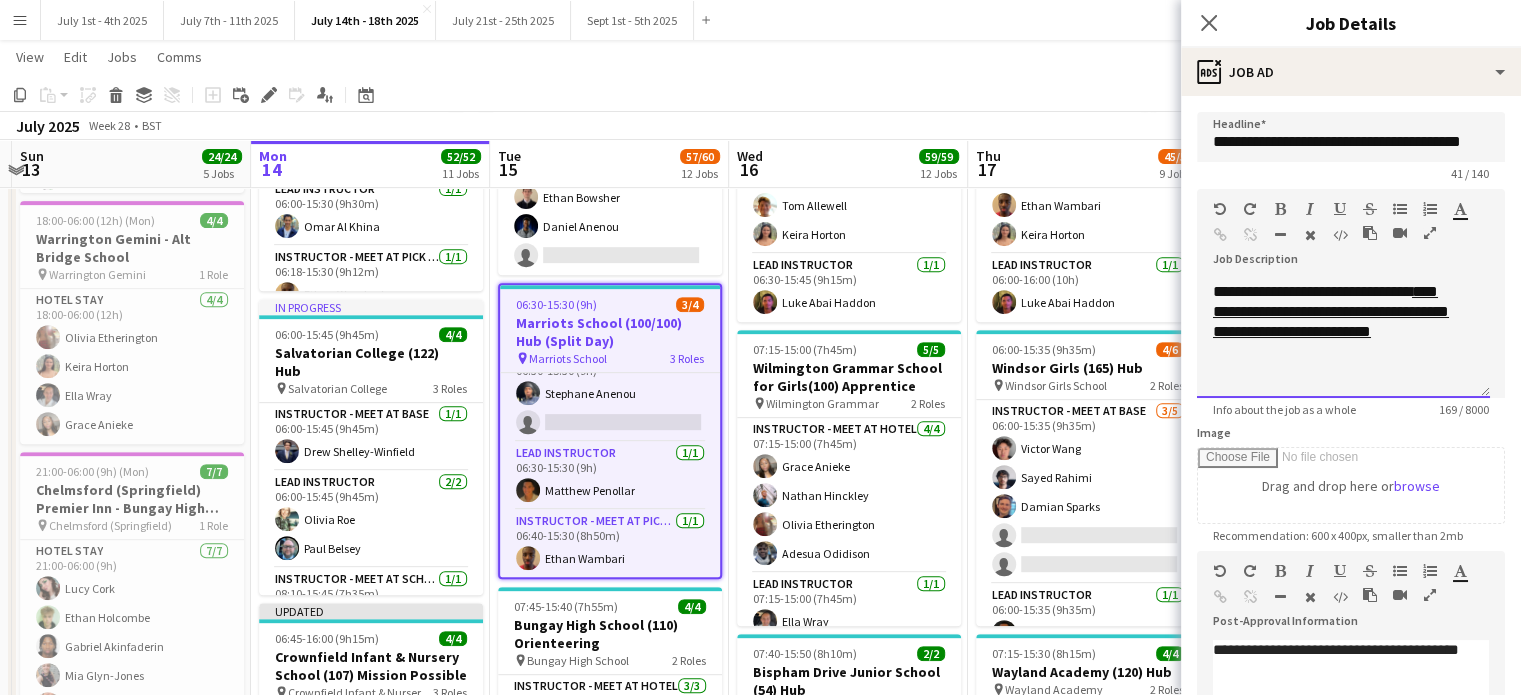 click at bounding box center [1343, 372] 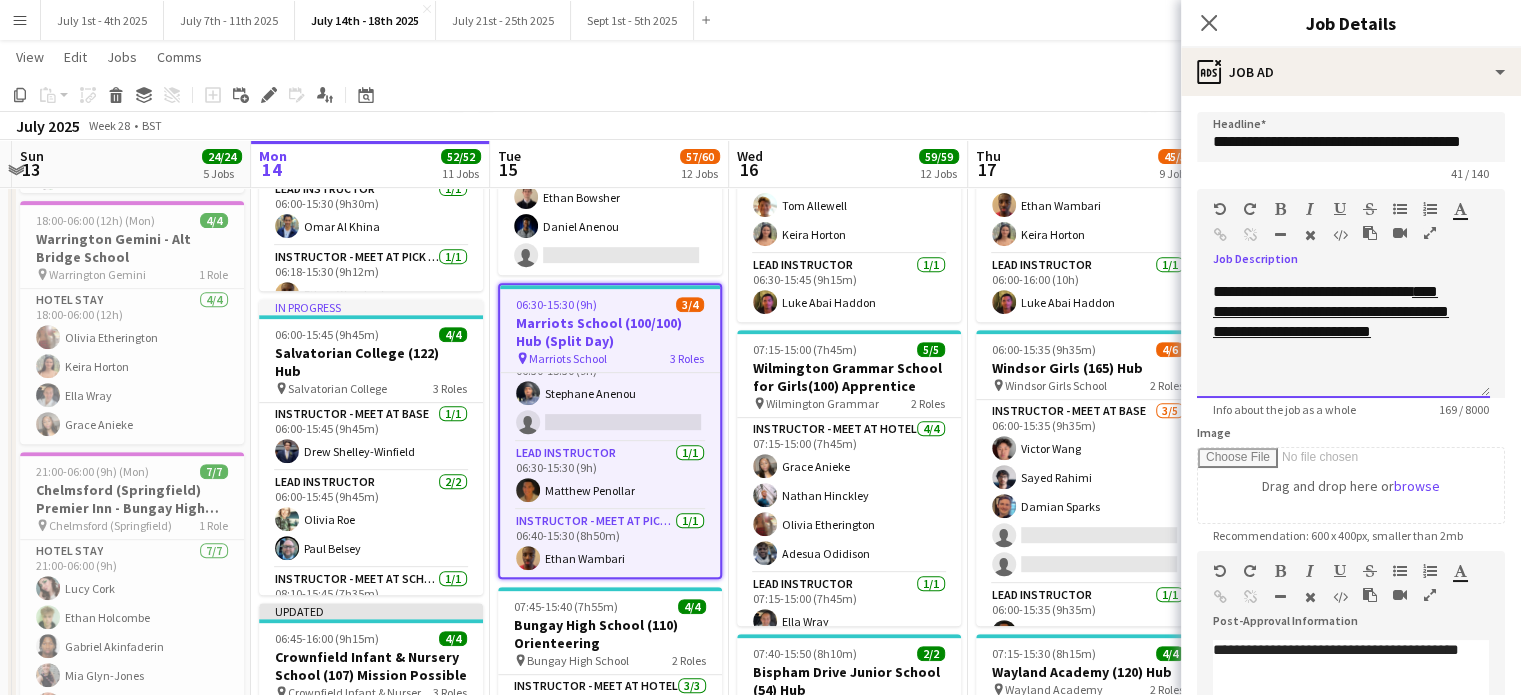 type 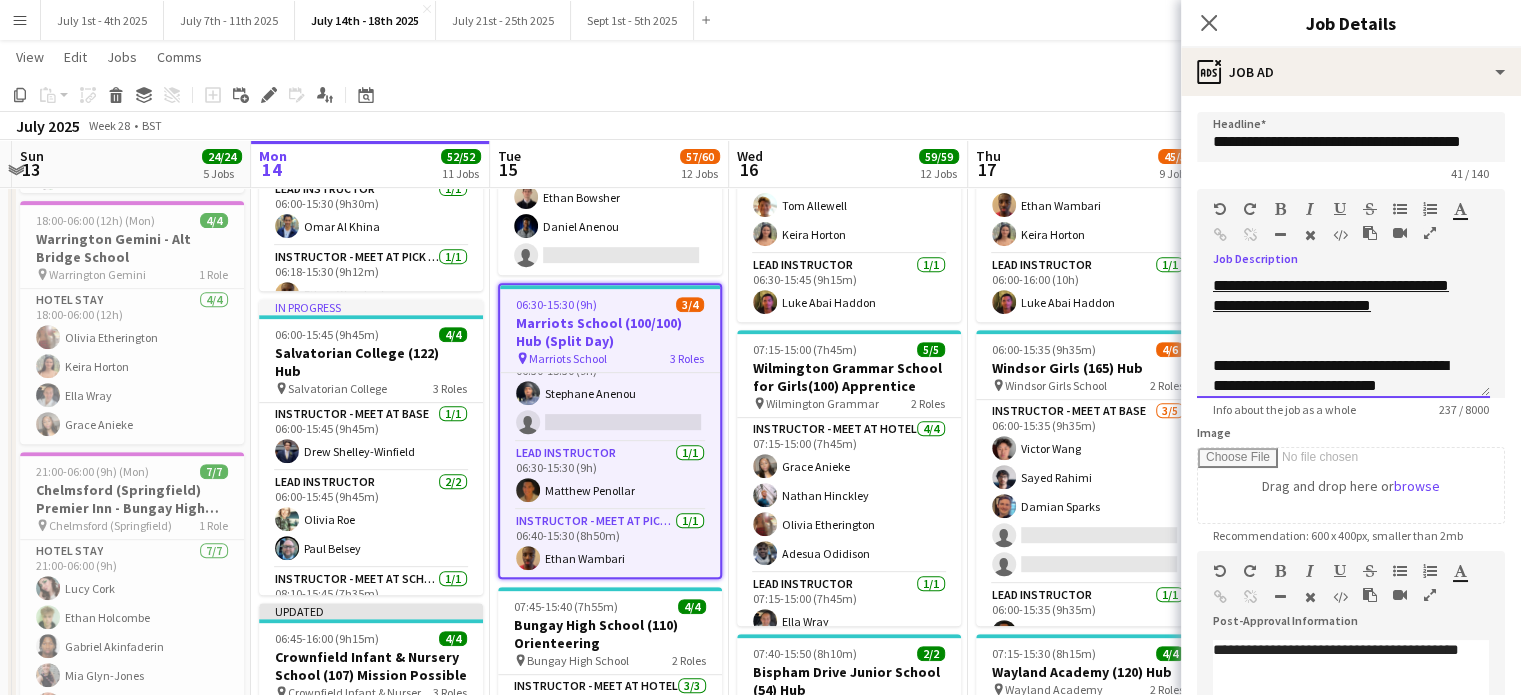 scroll, scrollTop: 222, scrollLeft: 0, axis: vertical 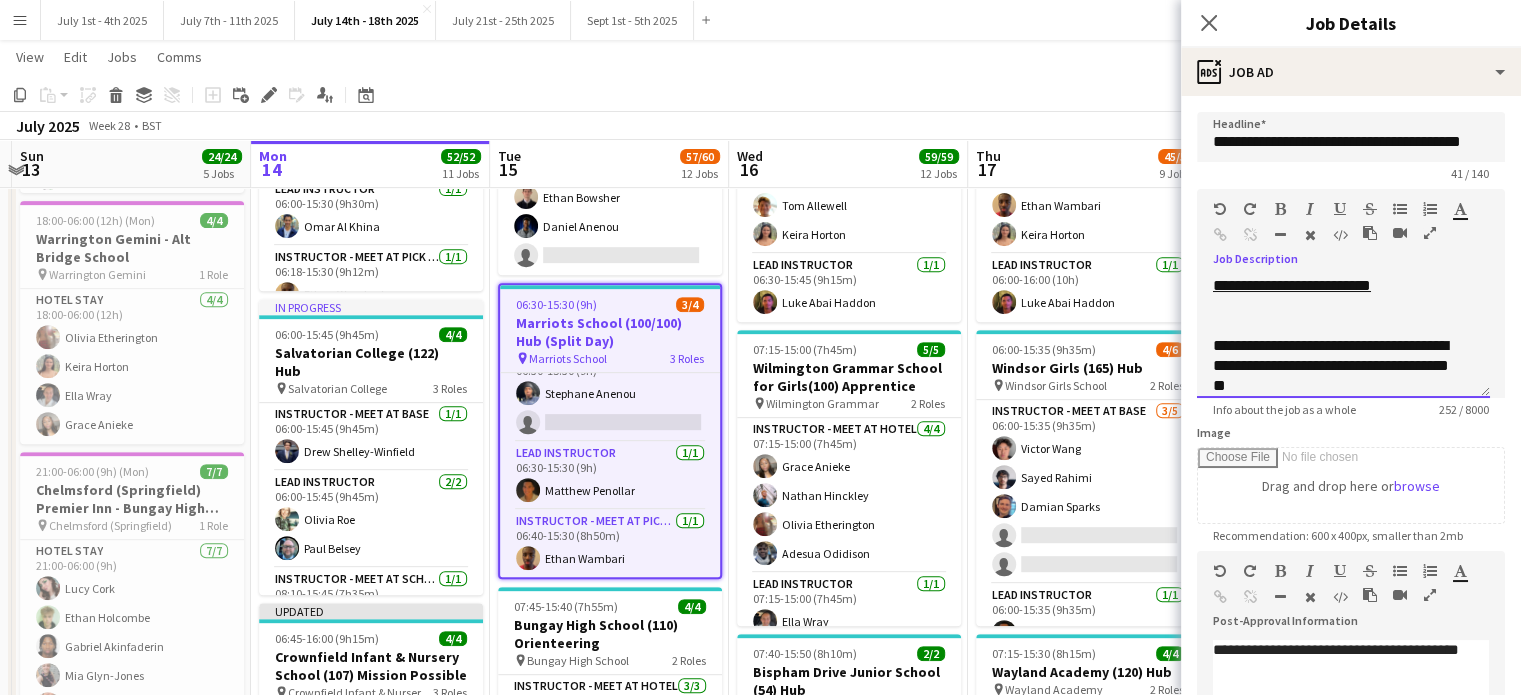 click on "**********" at bounding box center [1336, 366] 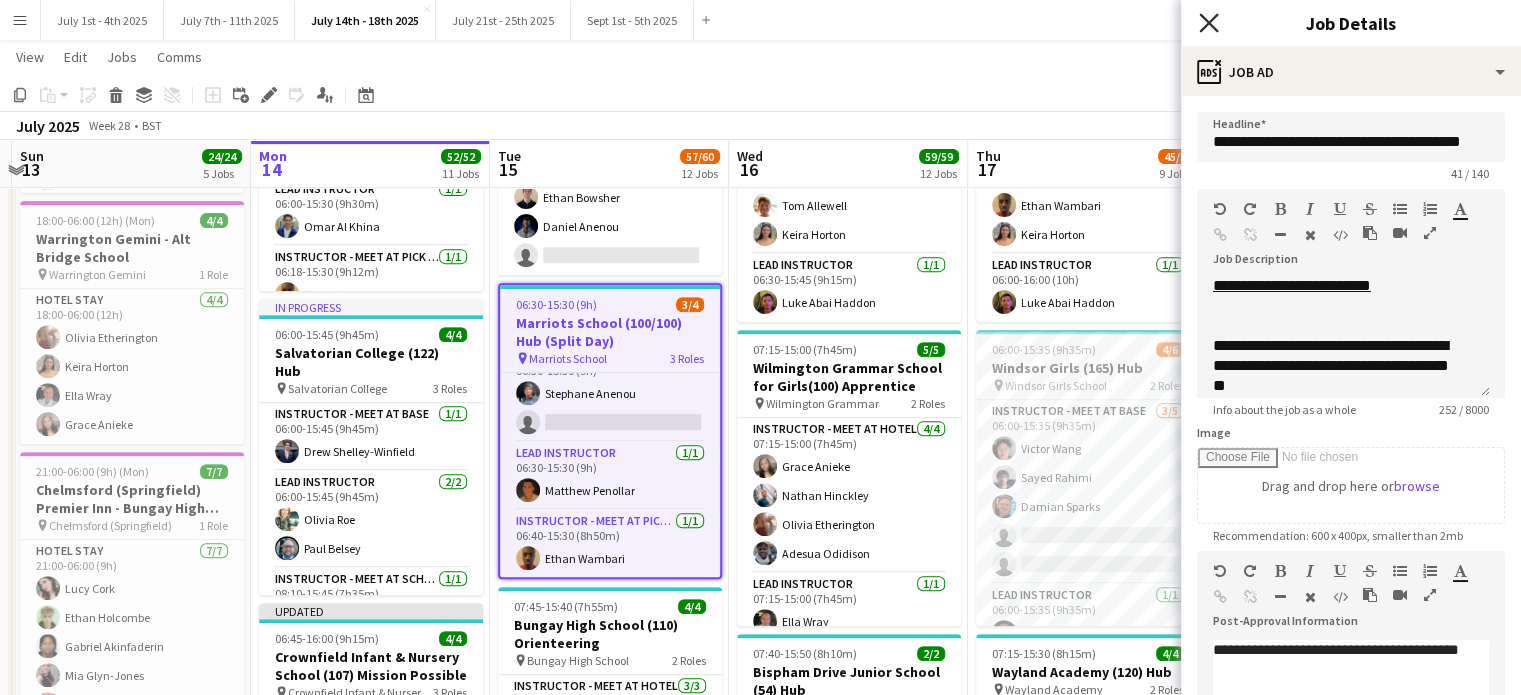 click 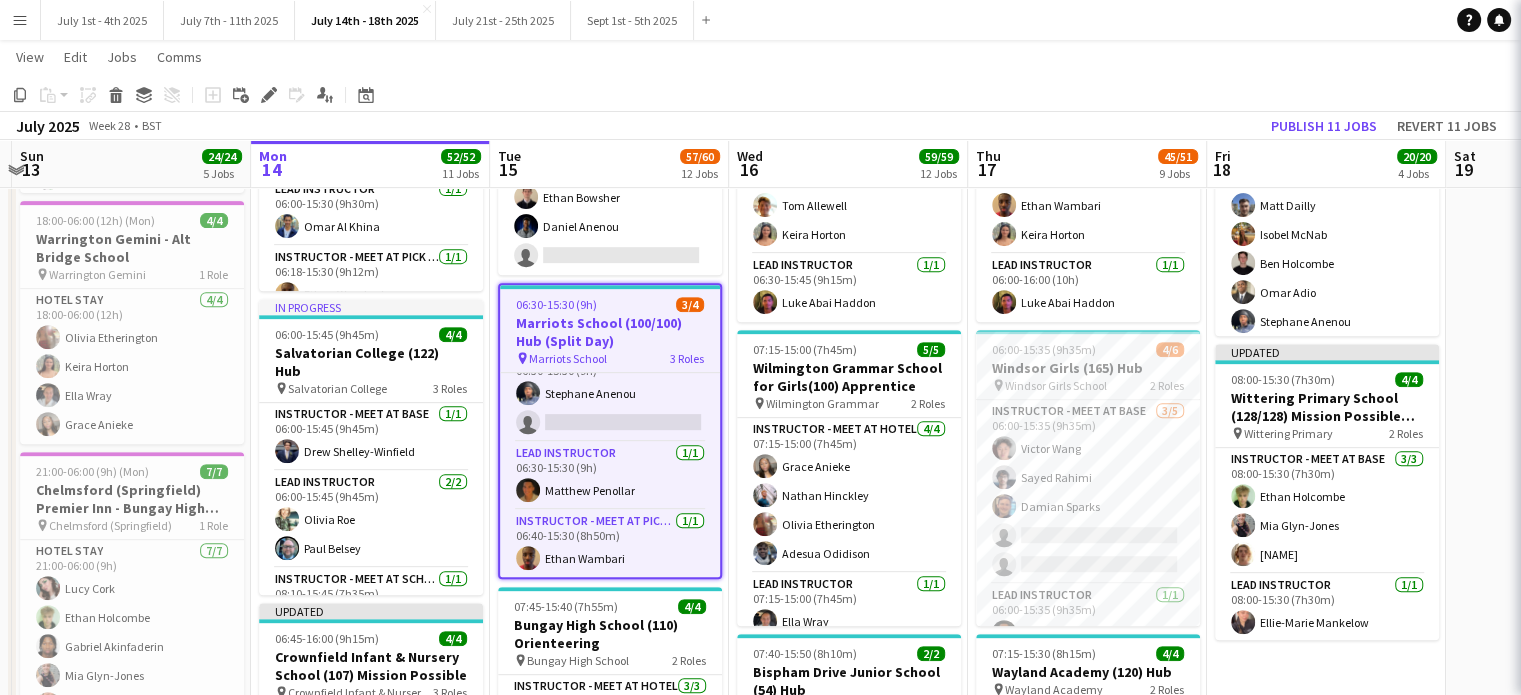 click 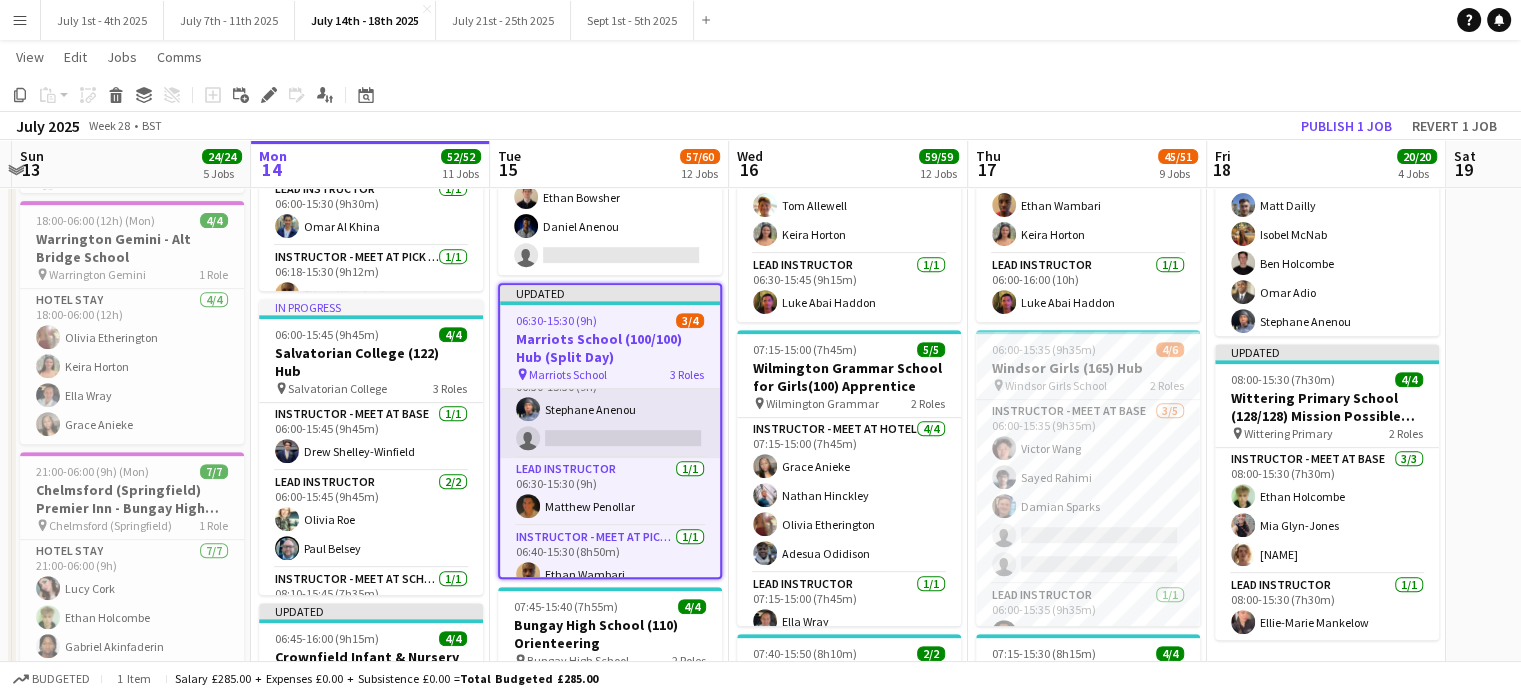 scroll, scrollTop: 0, scrollLeft: 0, axis: both 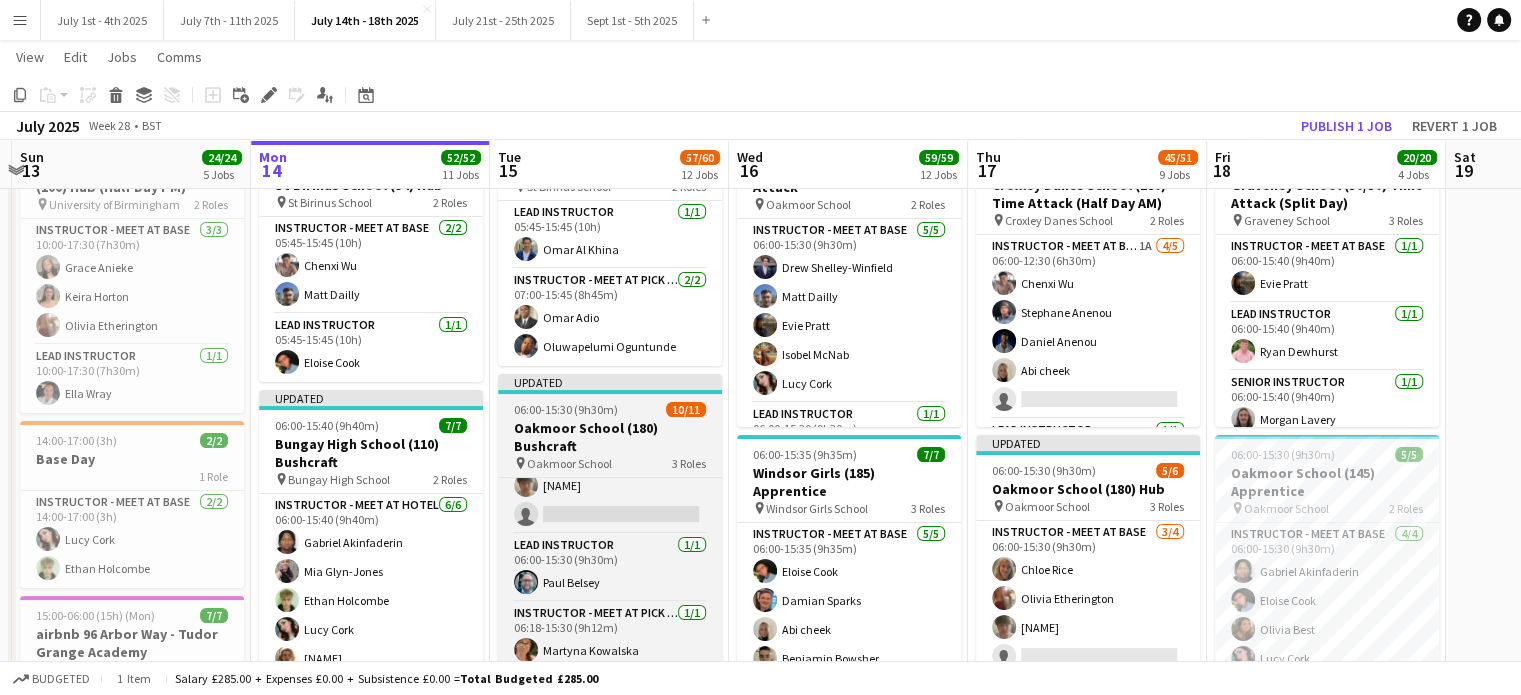 click on "Oakmoor School (180) Bushcraft" at bounding box center (610, 437) 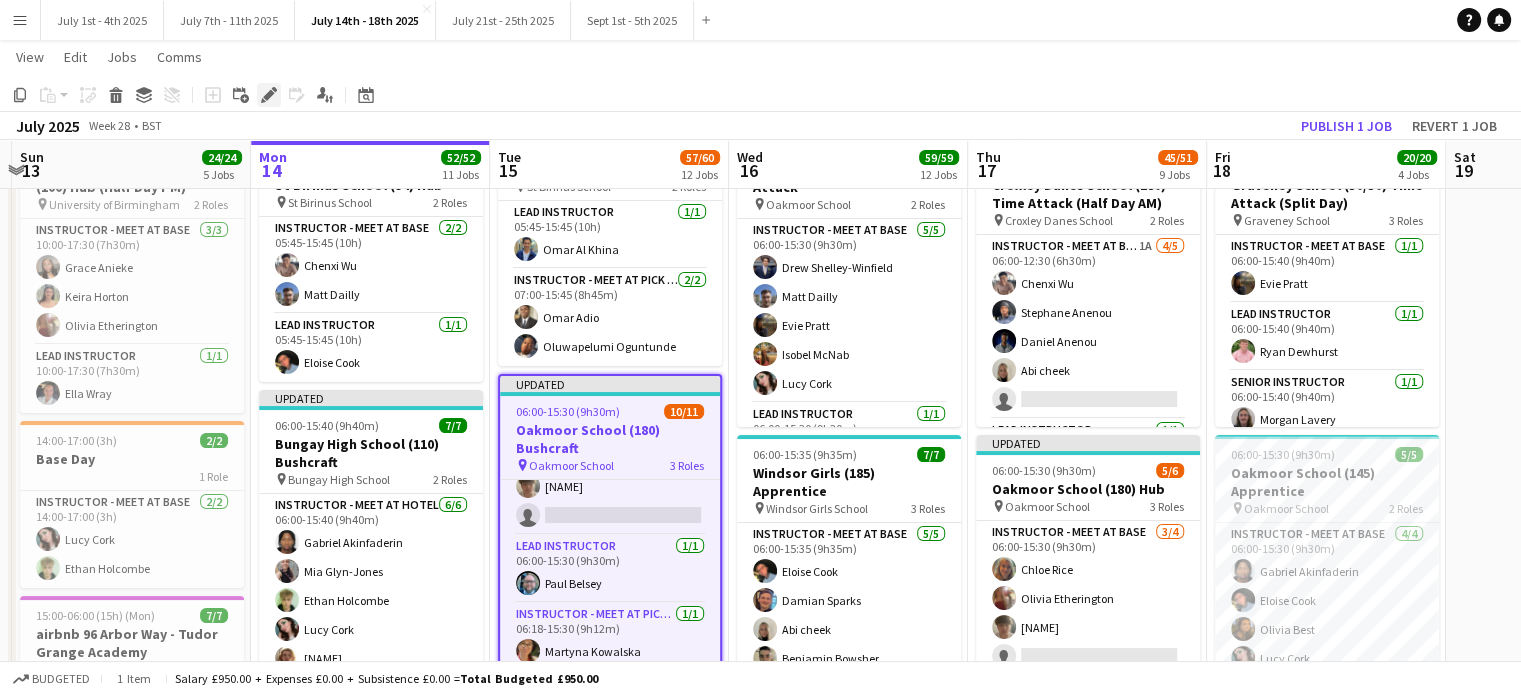 click on "Edit" 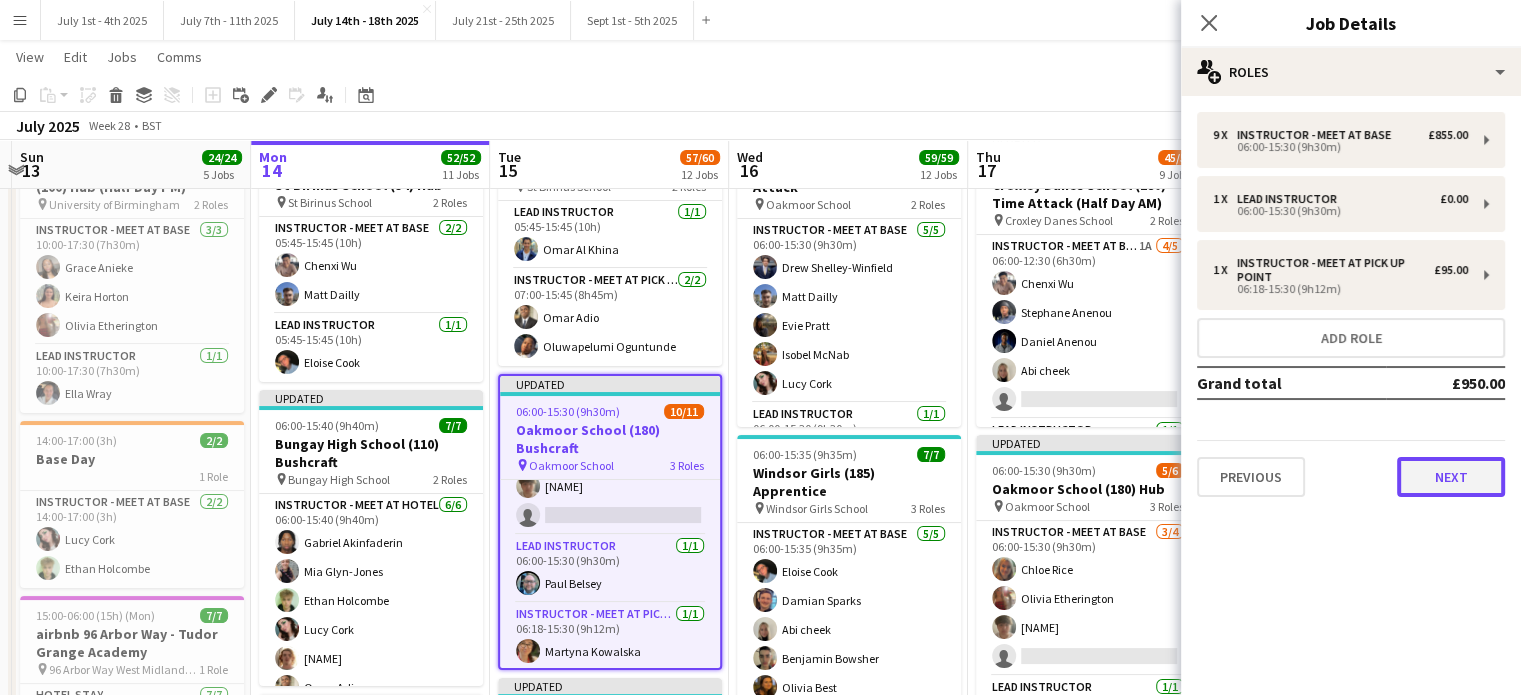 click on "Next" at bounding box center [1451, 477] 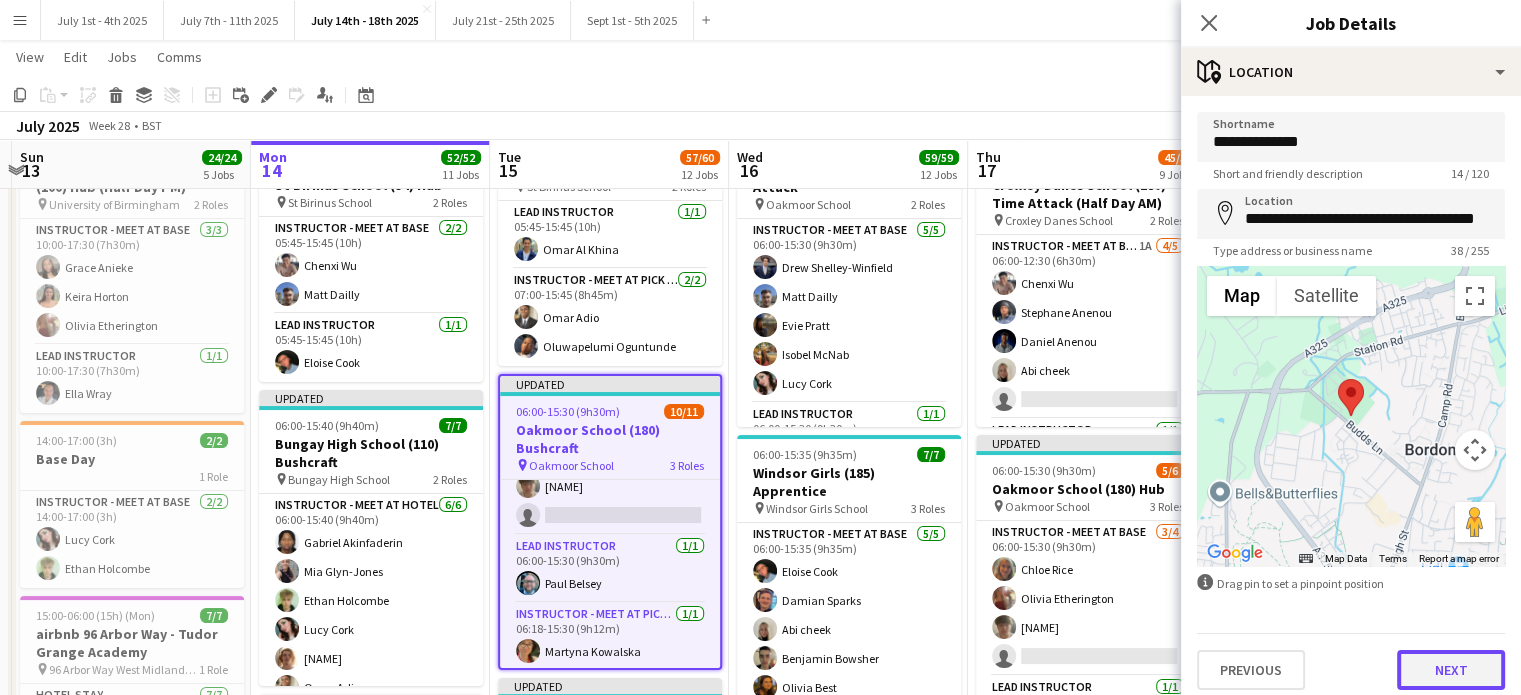 click on "Next" at bounding box center (1451, 670) 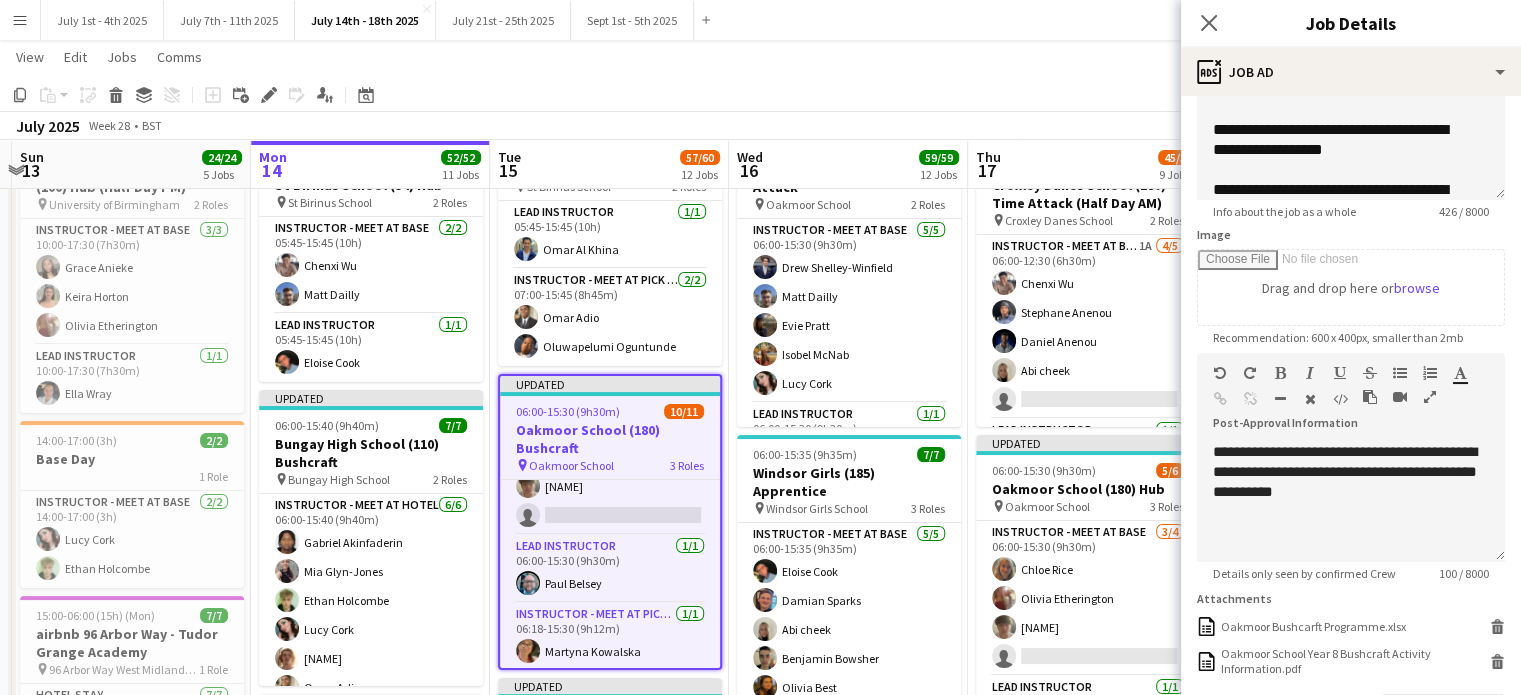 scroll, scrollTop: 362, scrollLeft: 0, axis: vertical 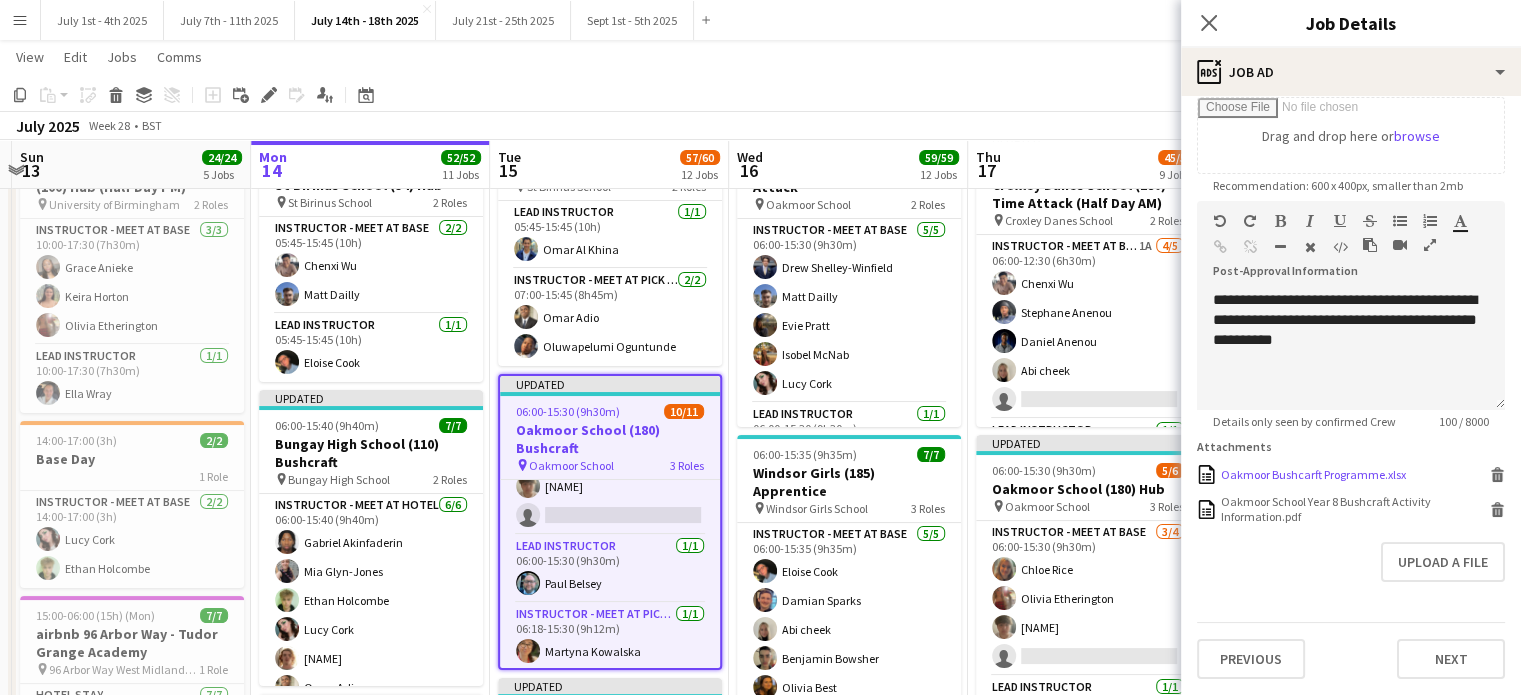 click on "Oakmoor Bushcarft Programme.xlsx" at bounding box center [1313, 474] 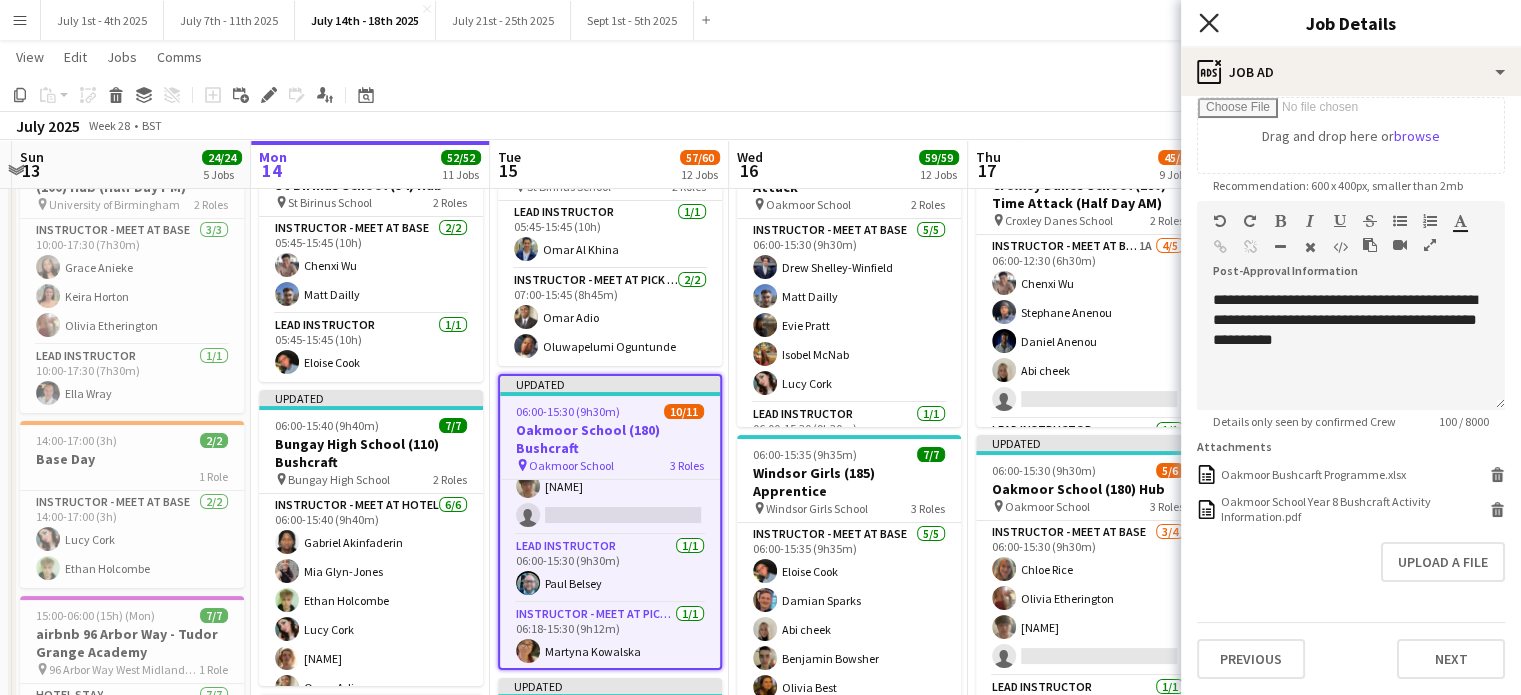 click 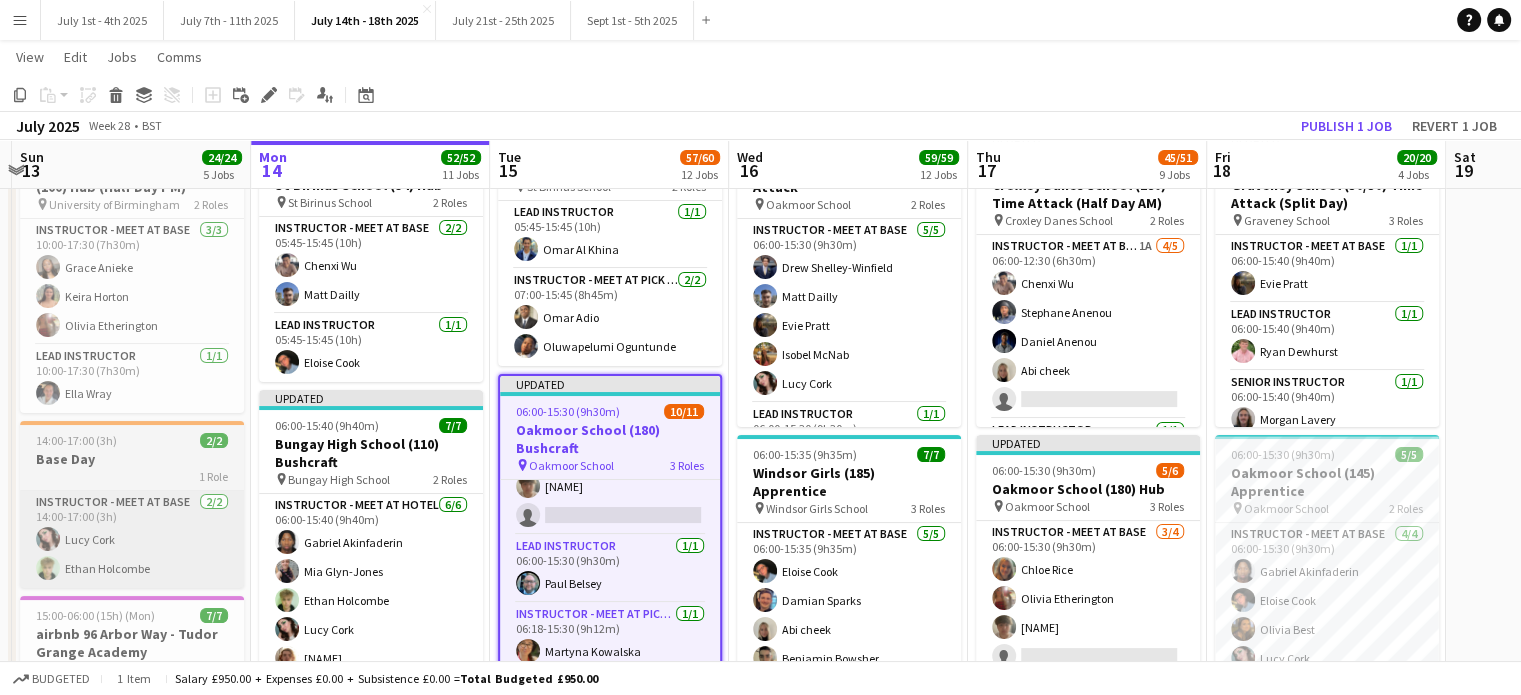 drag, startPoint x: 1184, startPoint y: 26, endPoint x: 78, endPoint y: 580, distance: 1236.9932 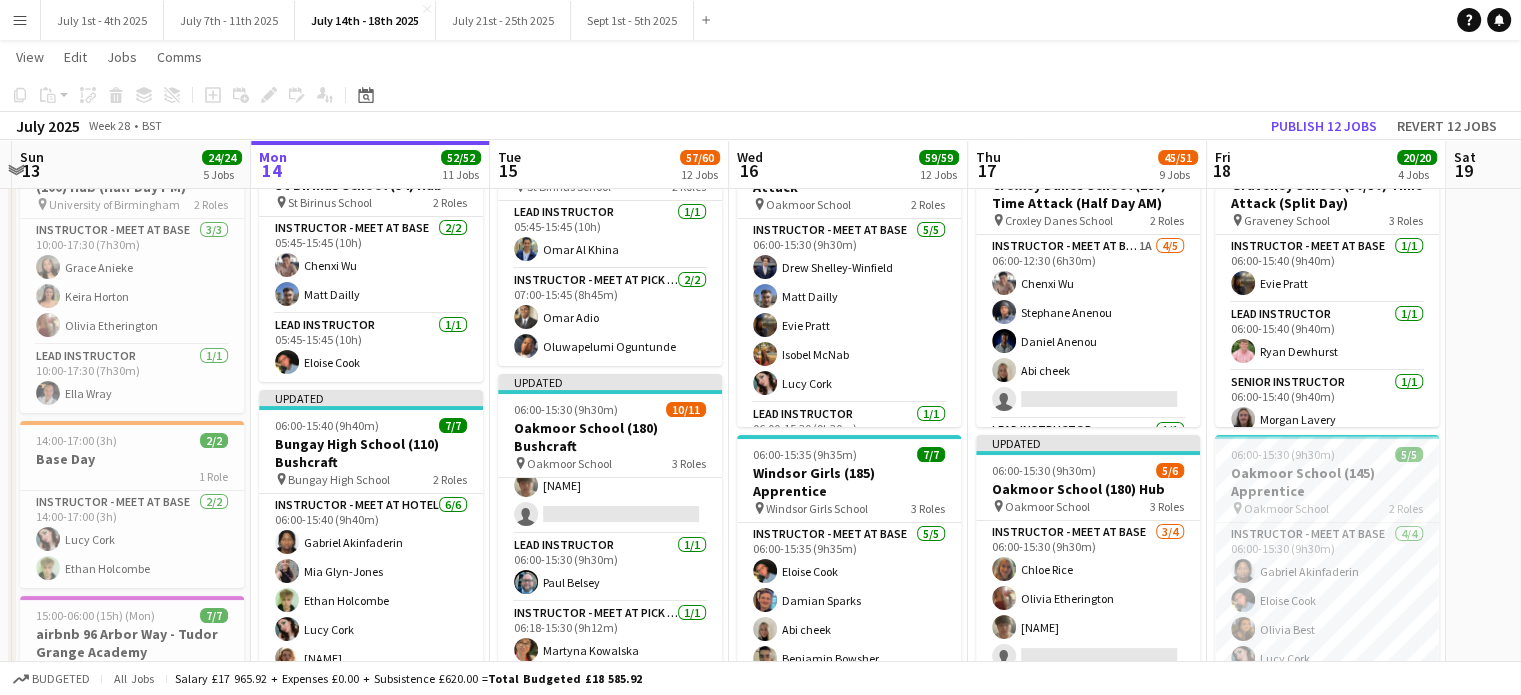 scroll, scrollTop: 244, scrollLeft: 0, axis: vertical 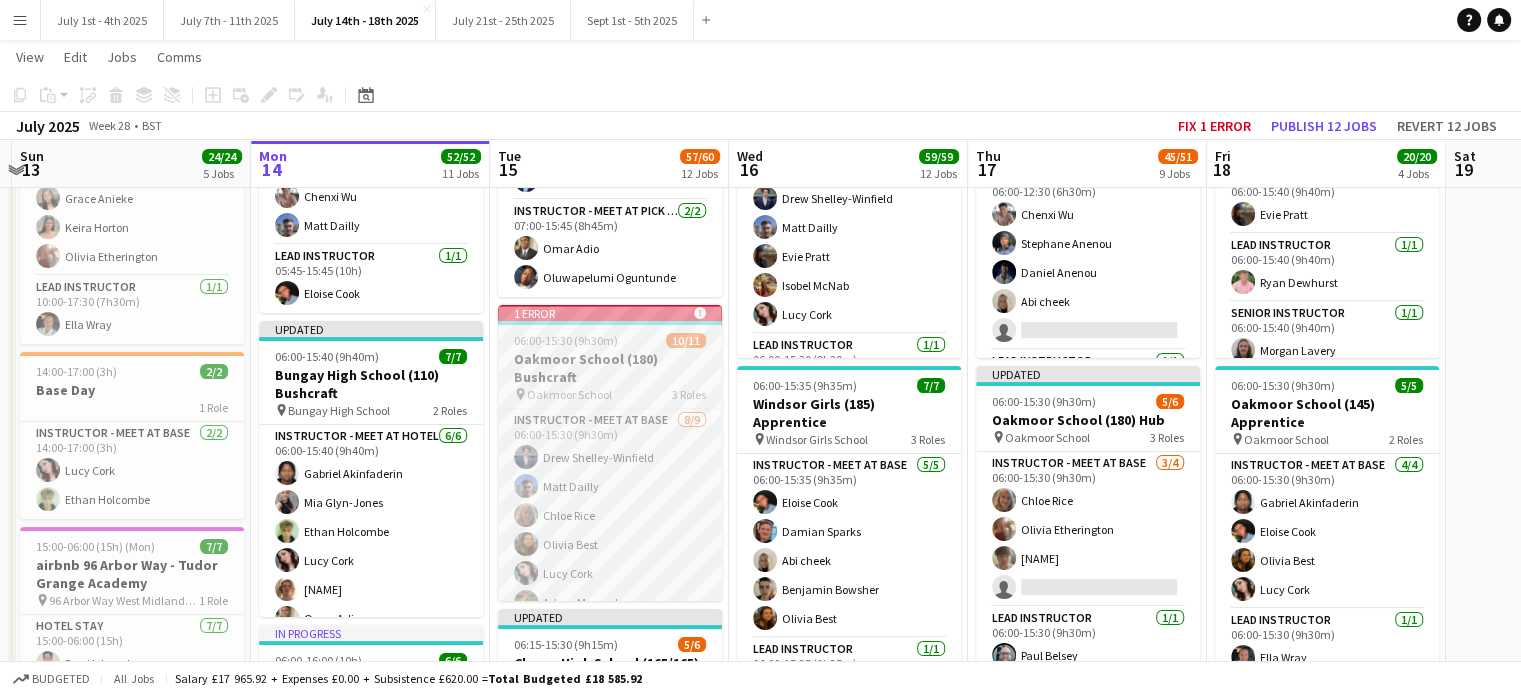 click on "06:00-15:30 (9h30m)" at bounding box center (566, 340) 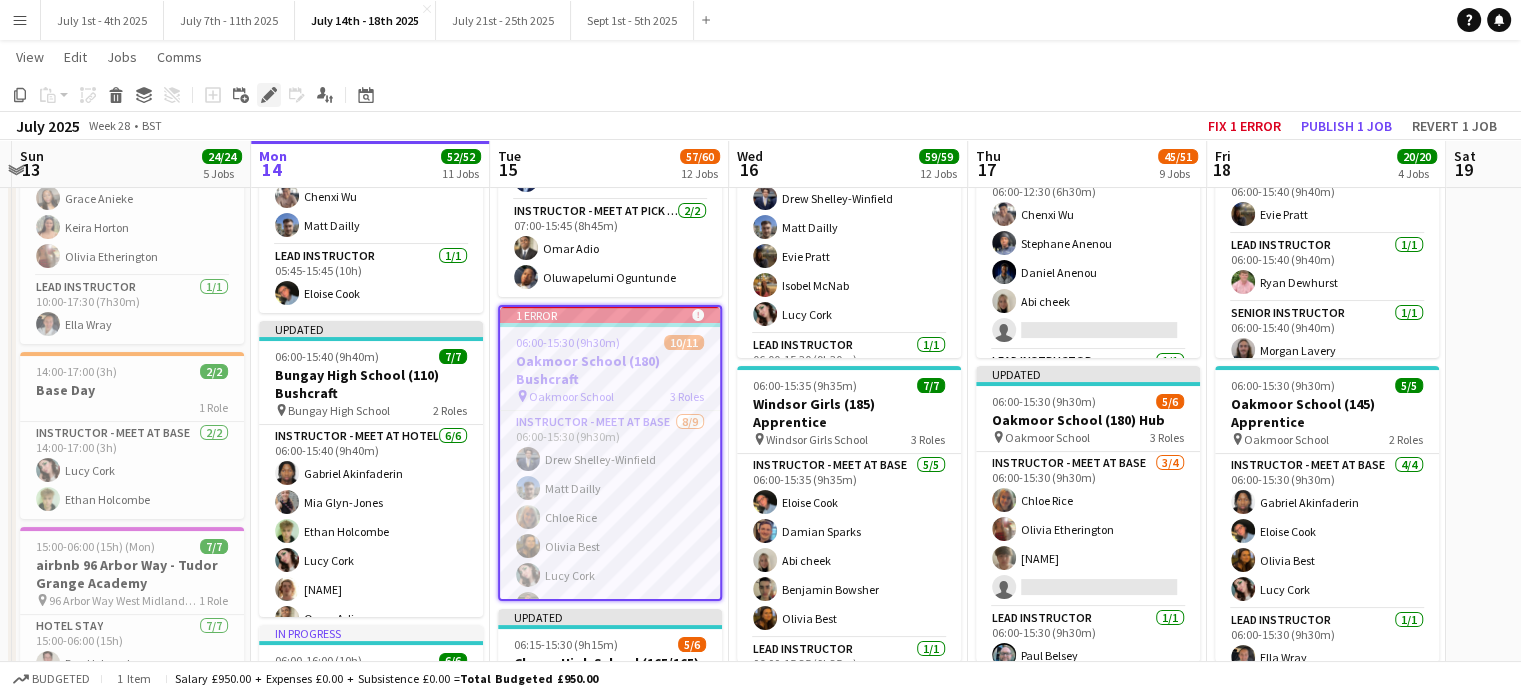 click on "Edit" 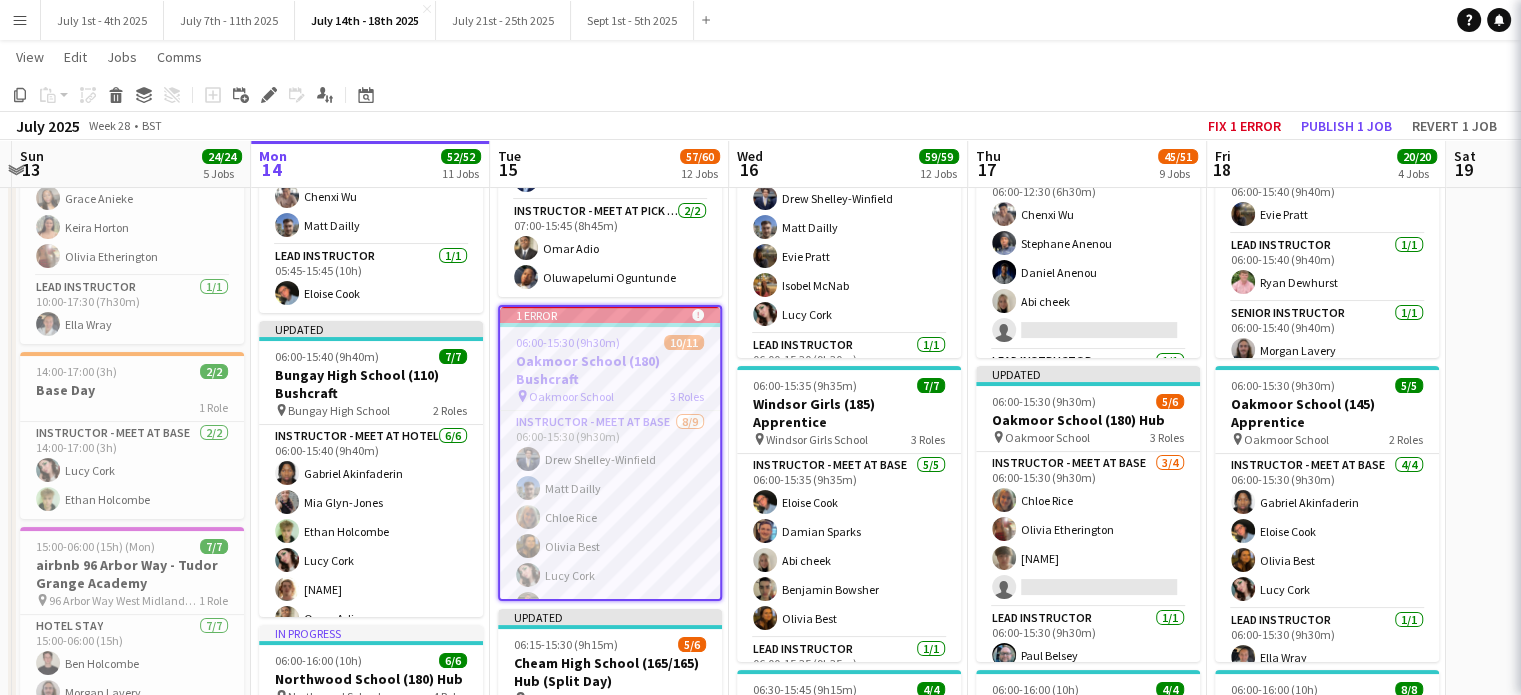 click on "Next" at bounding box center [1791, 477] 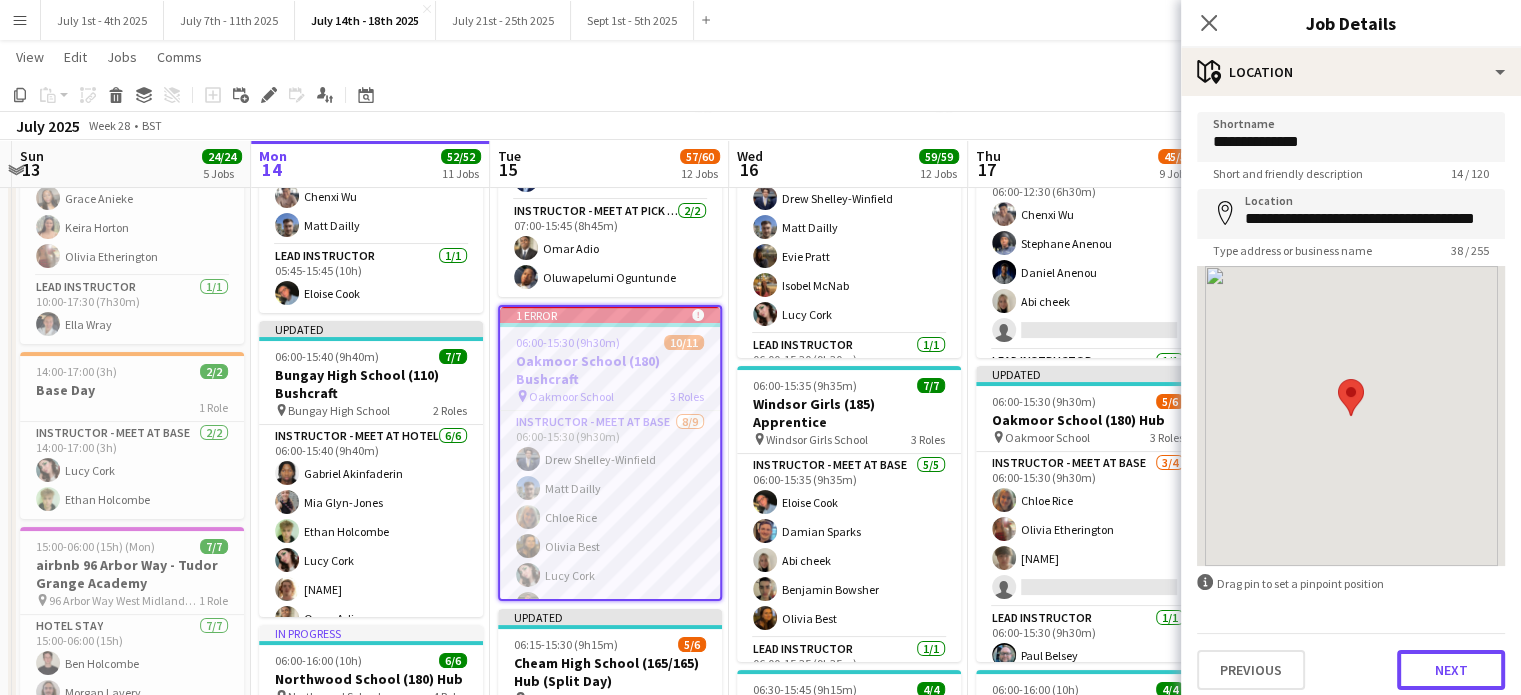 click on "Next" at bounding box center [1451, 670] 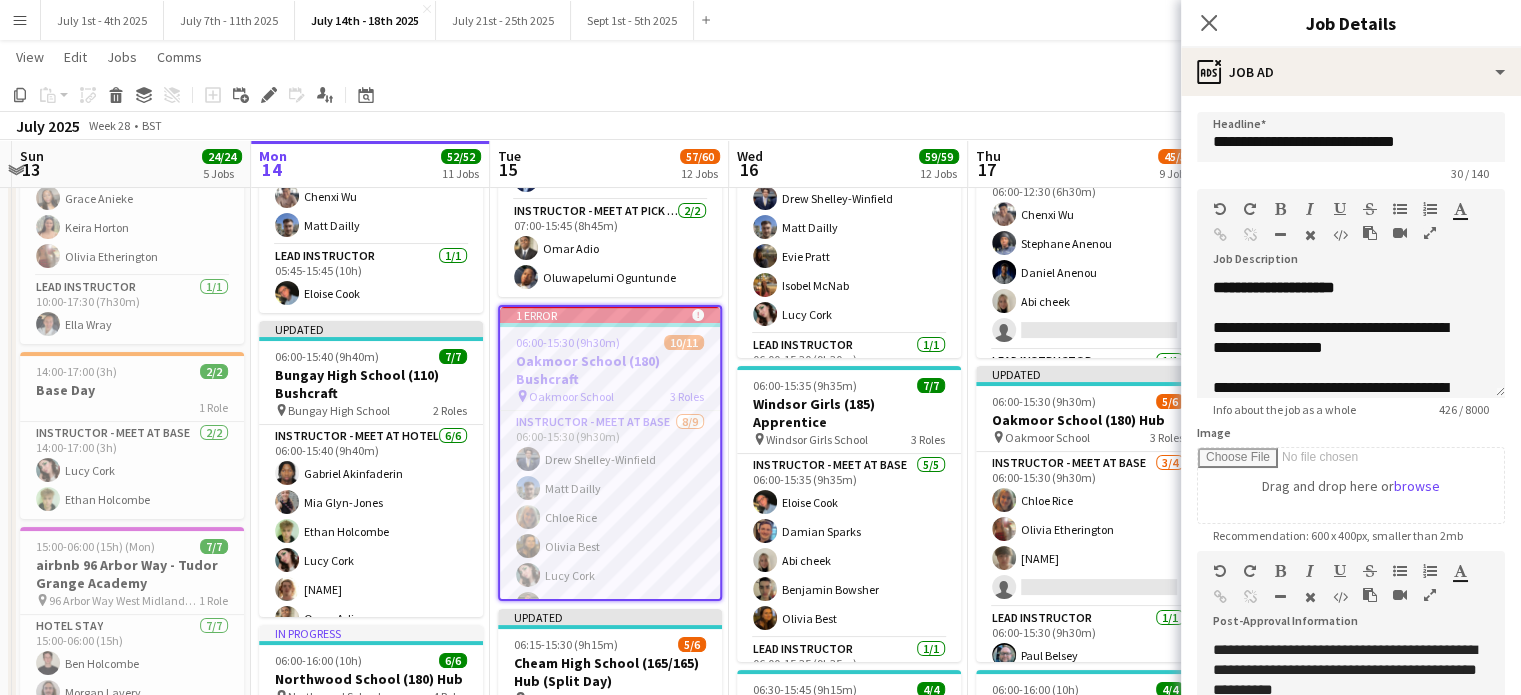 scroll, scrollTop: 100, scrollLeft: 0, axis: vertical 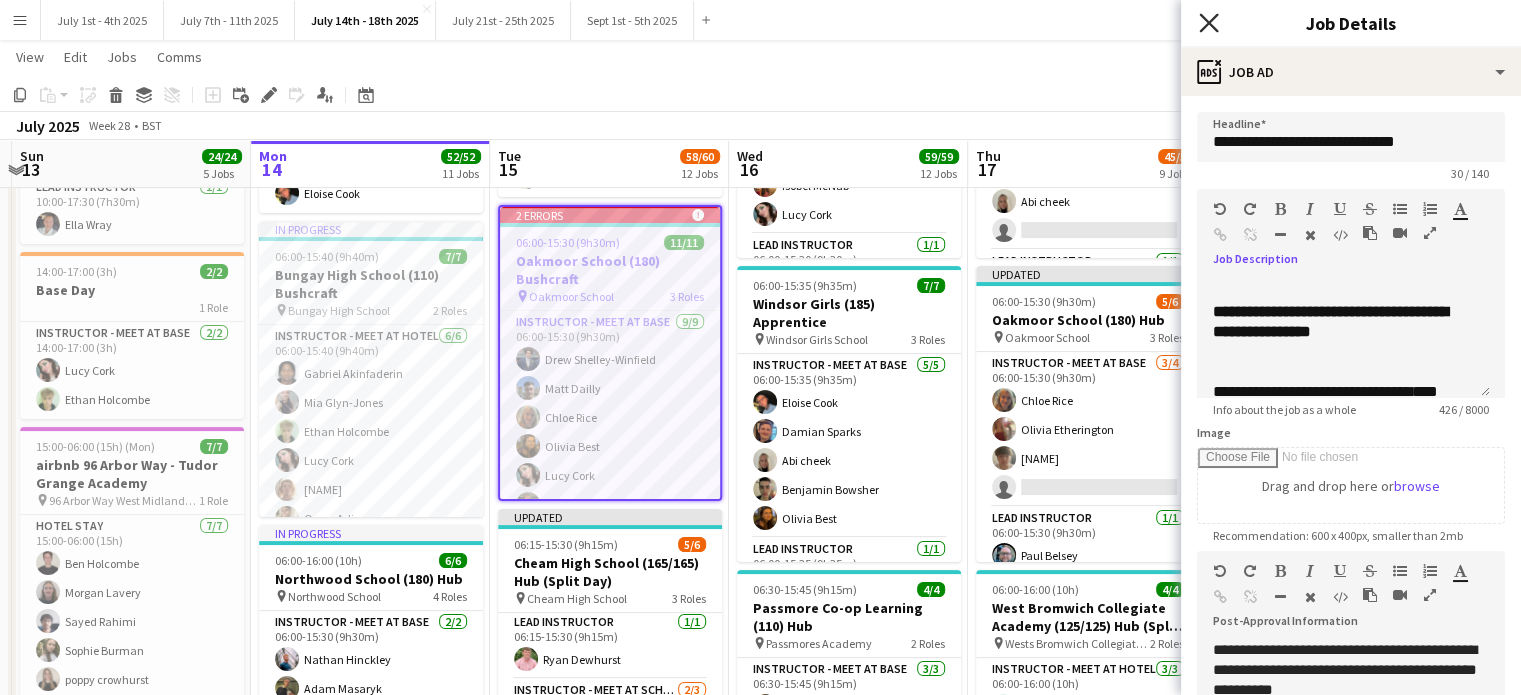click 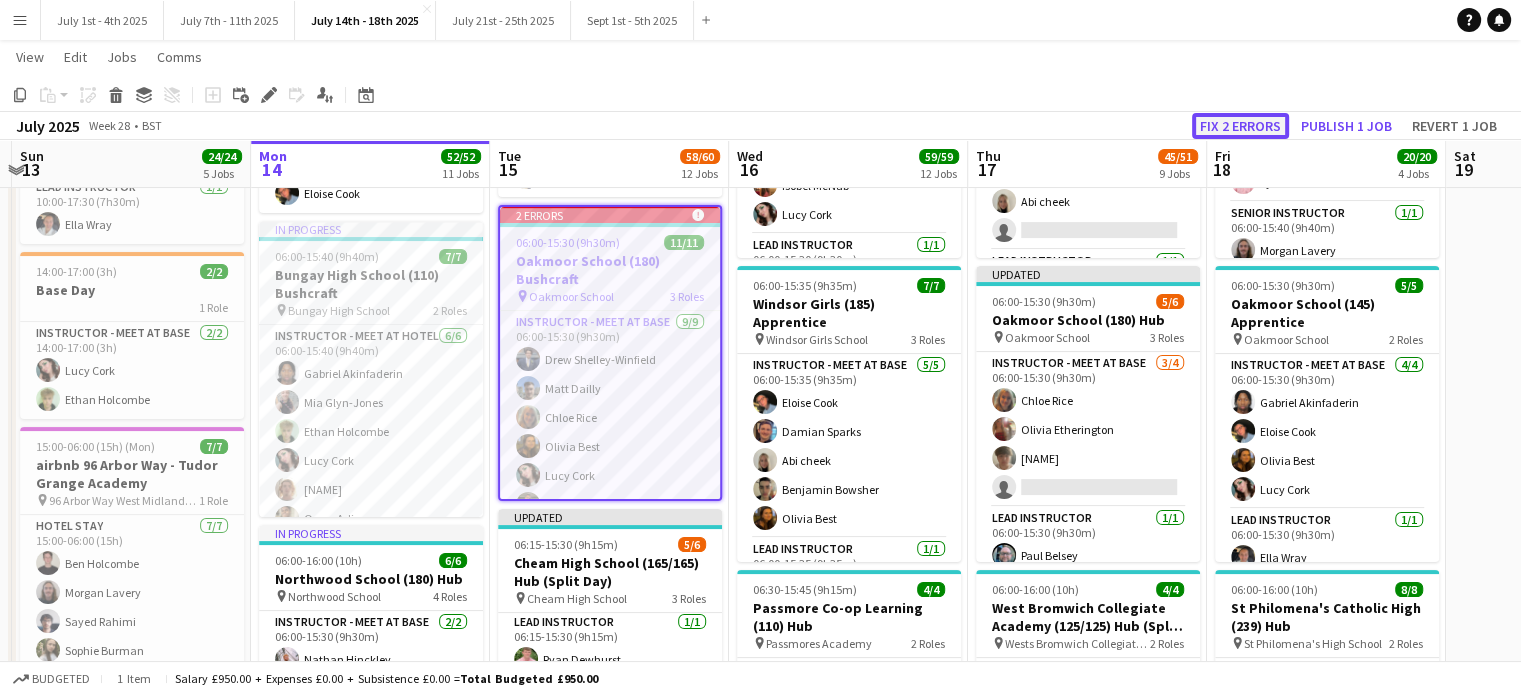 click on "Fix 2 errors" 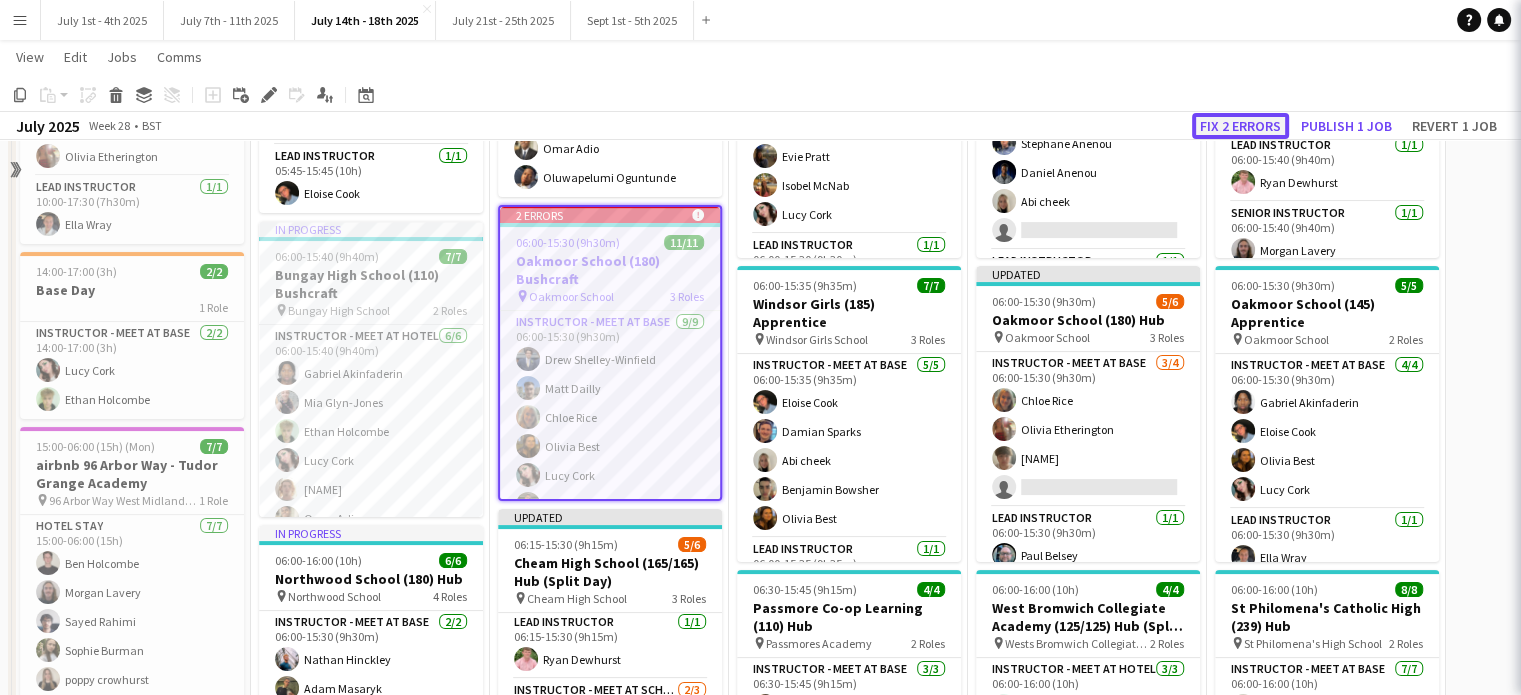 scroll, scrollTop: 2666, scrollLeft: 0, axis: vertical 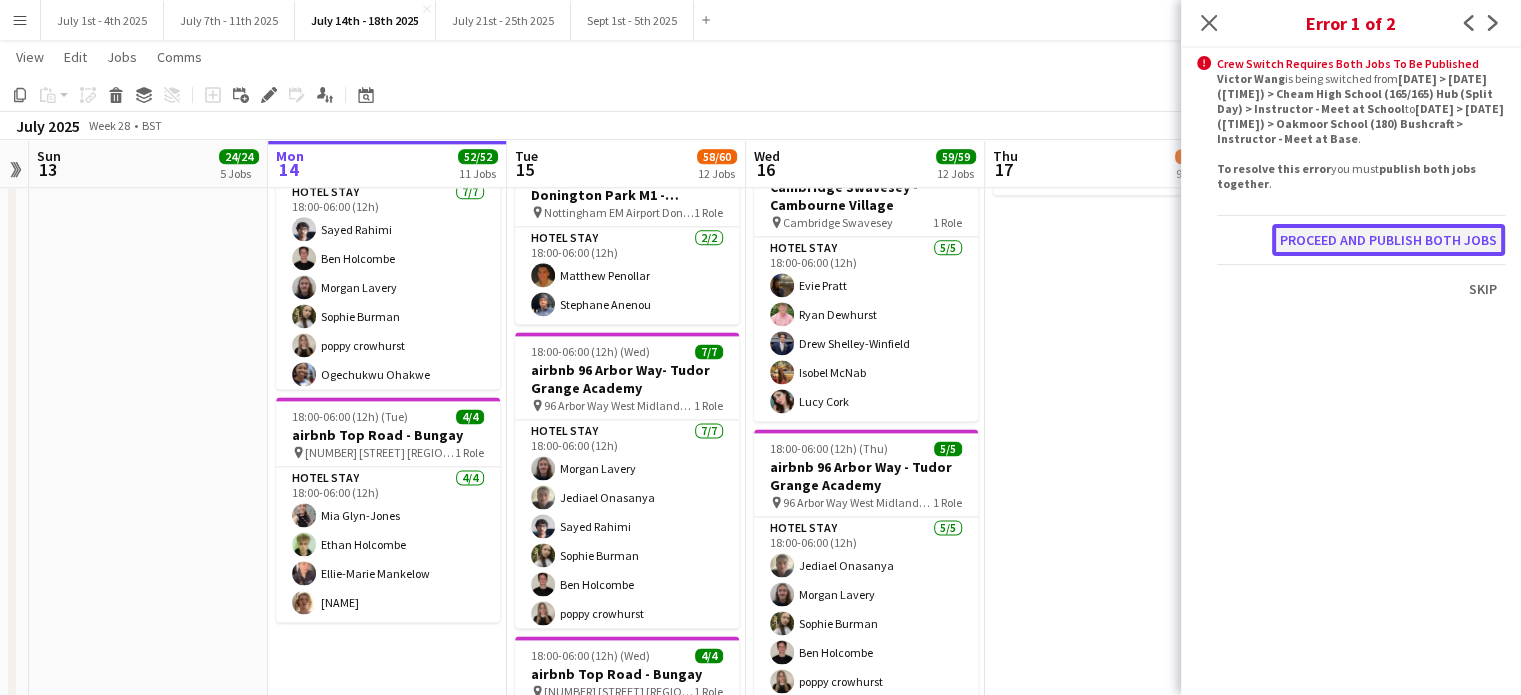 click on "Proceed and publish both jobs" 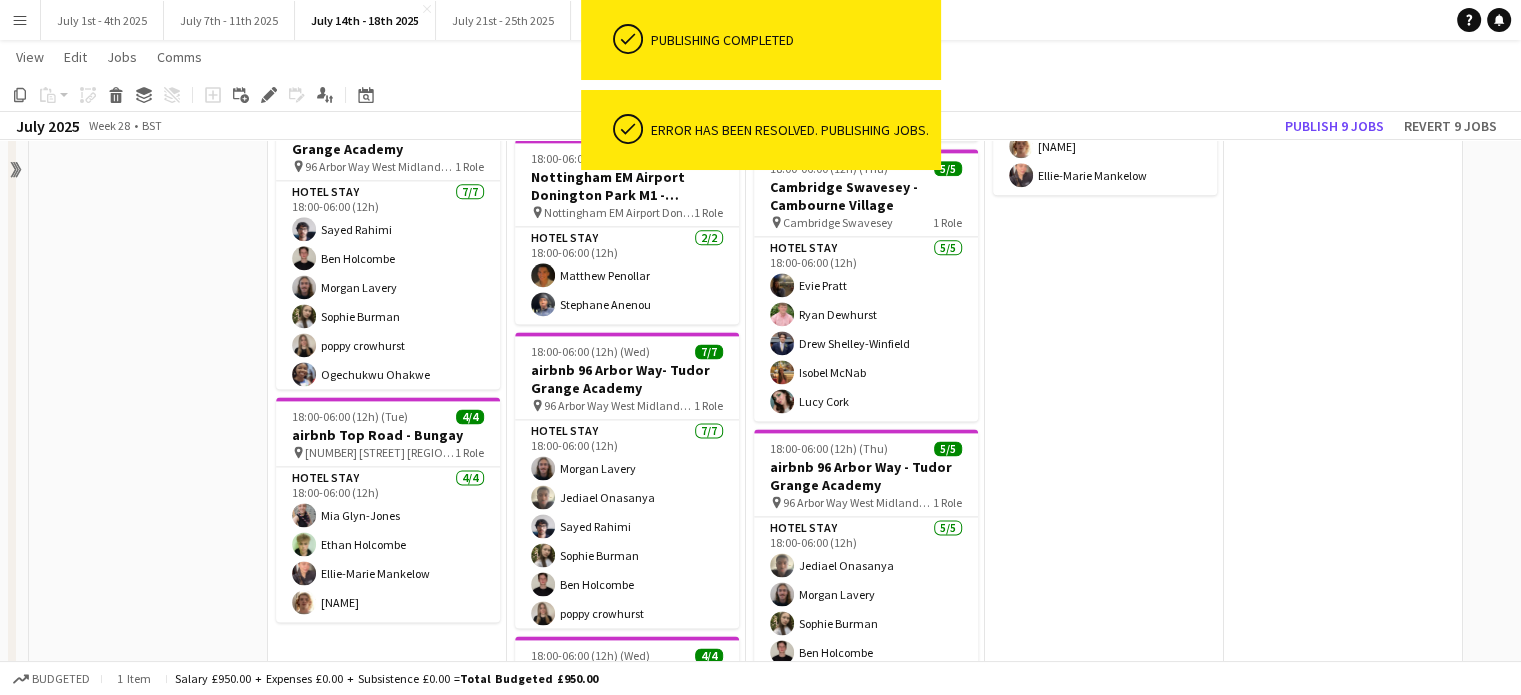 scroll, scrollTop: 2166, scrollLeft: 0, axis: vertical 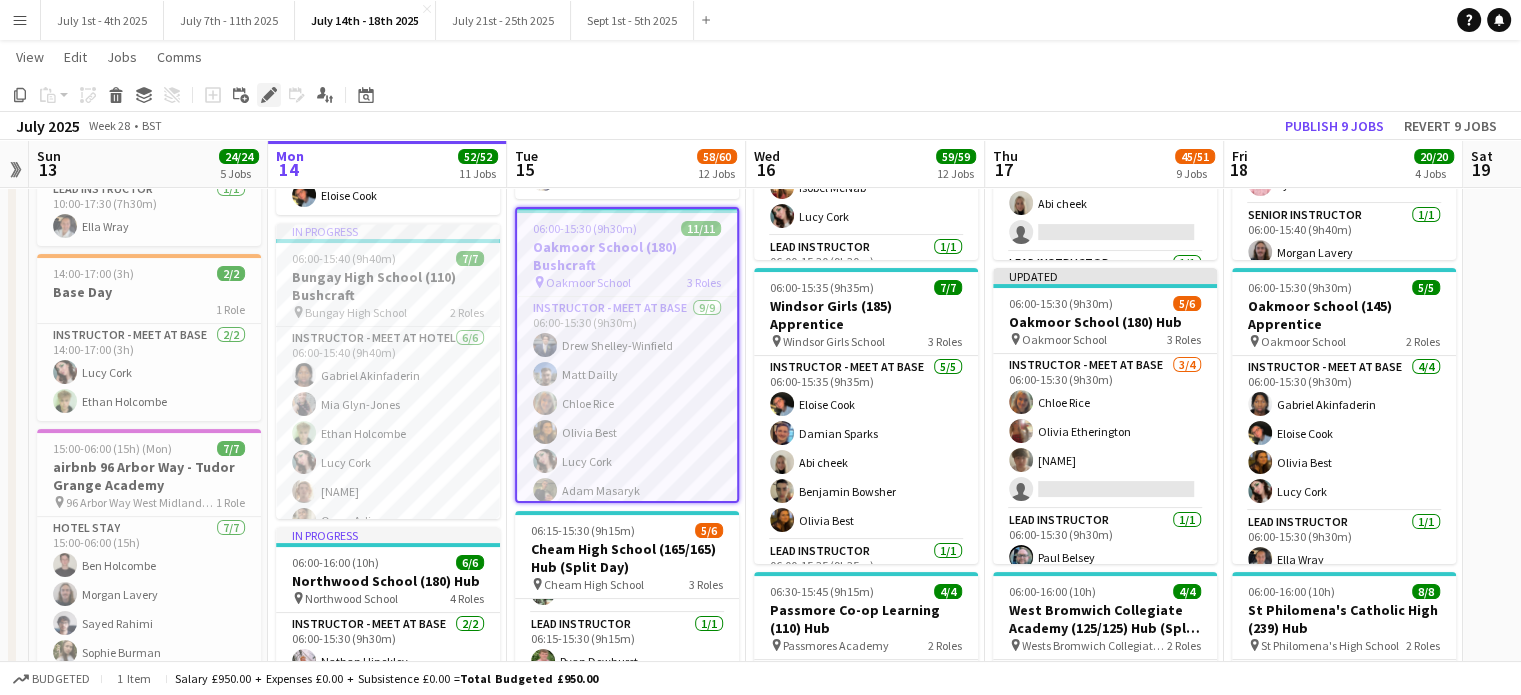 click 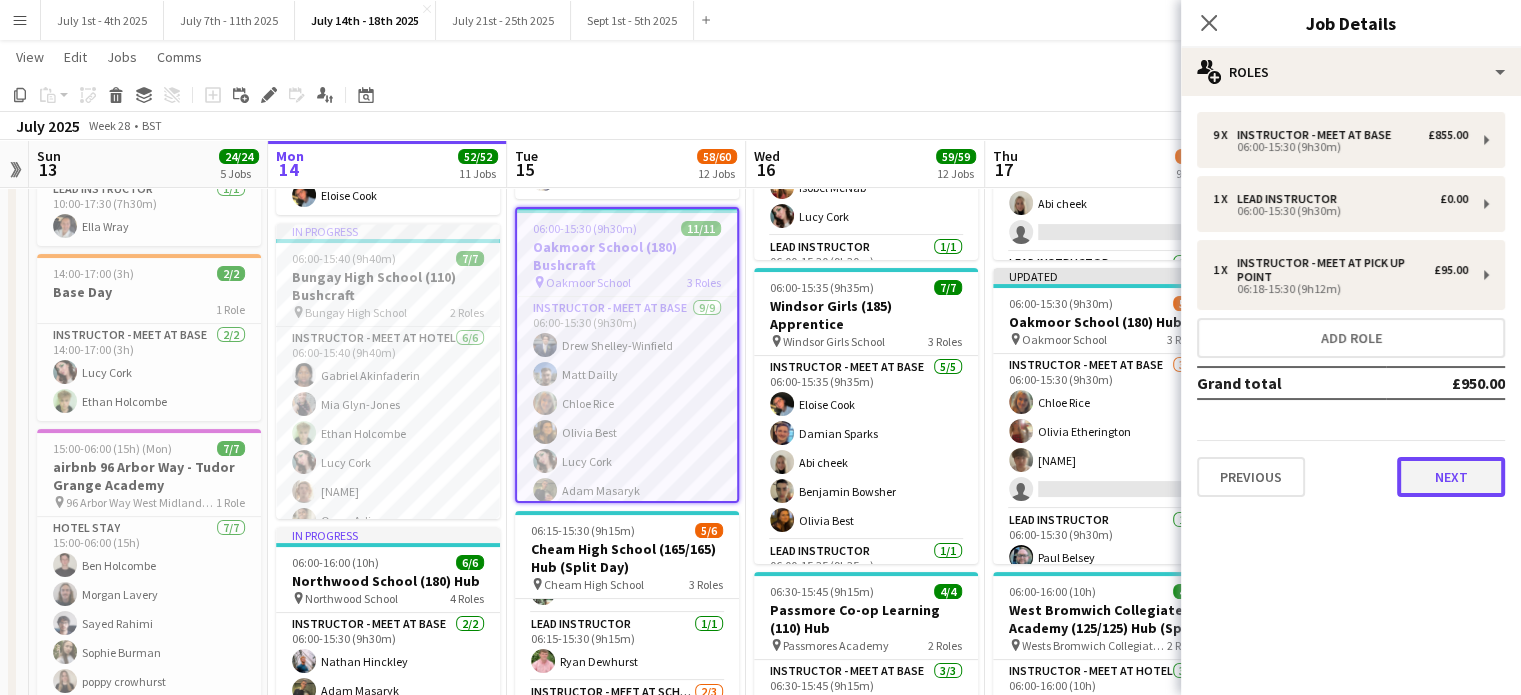 click on "Next" at bounding box center [1451, 477] 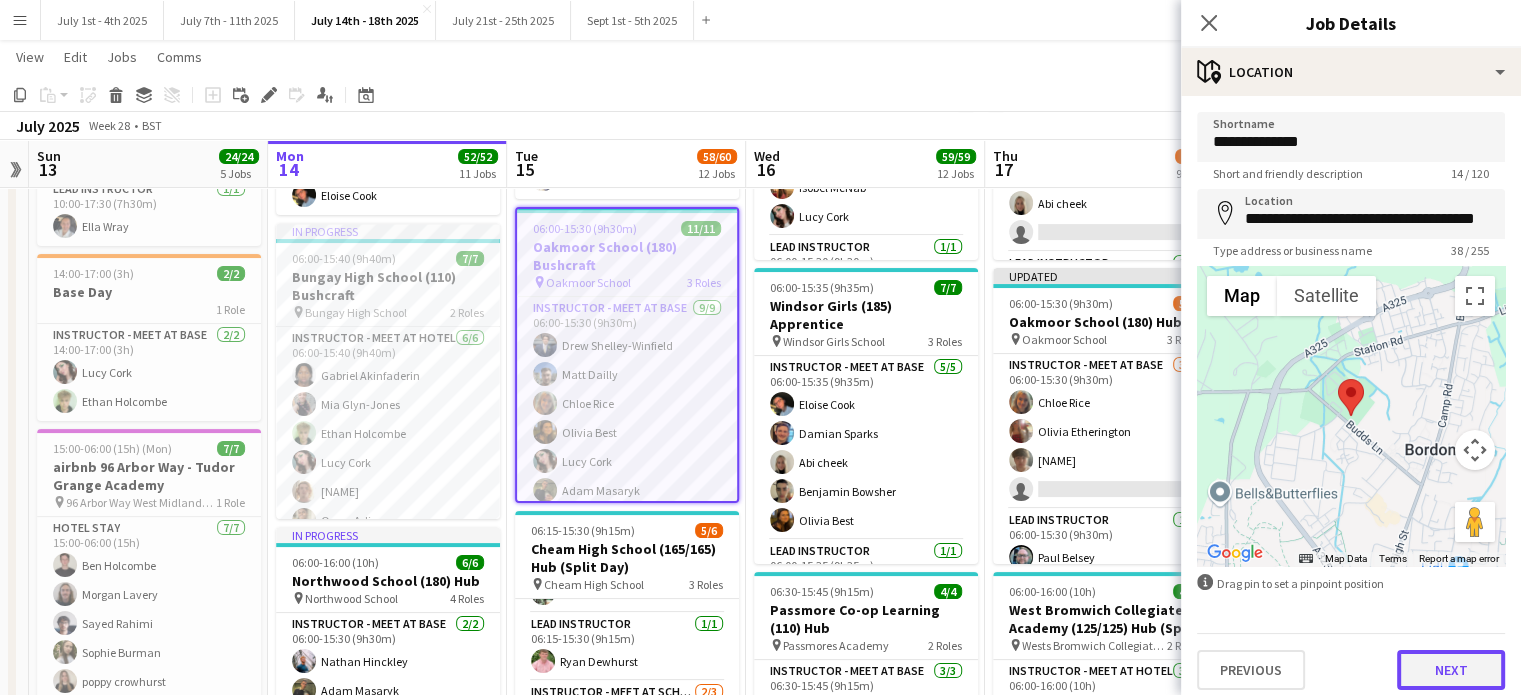 click on "Next" at bounding box center (1451, 670) 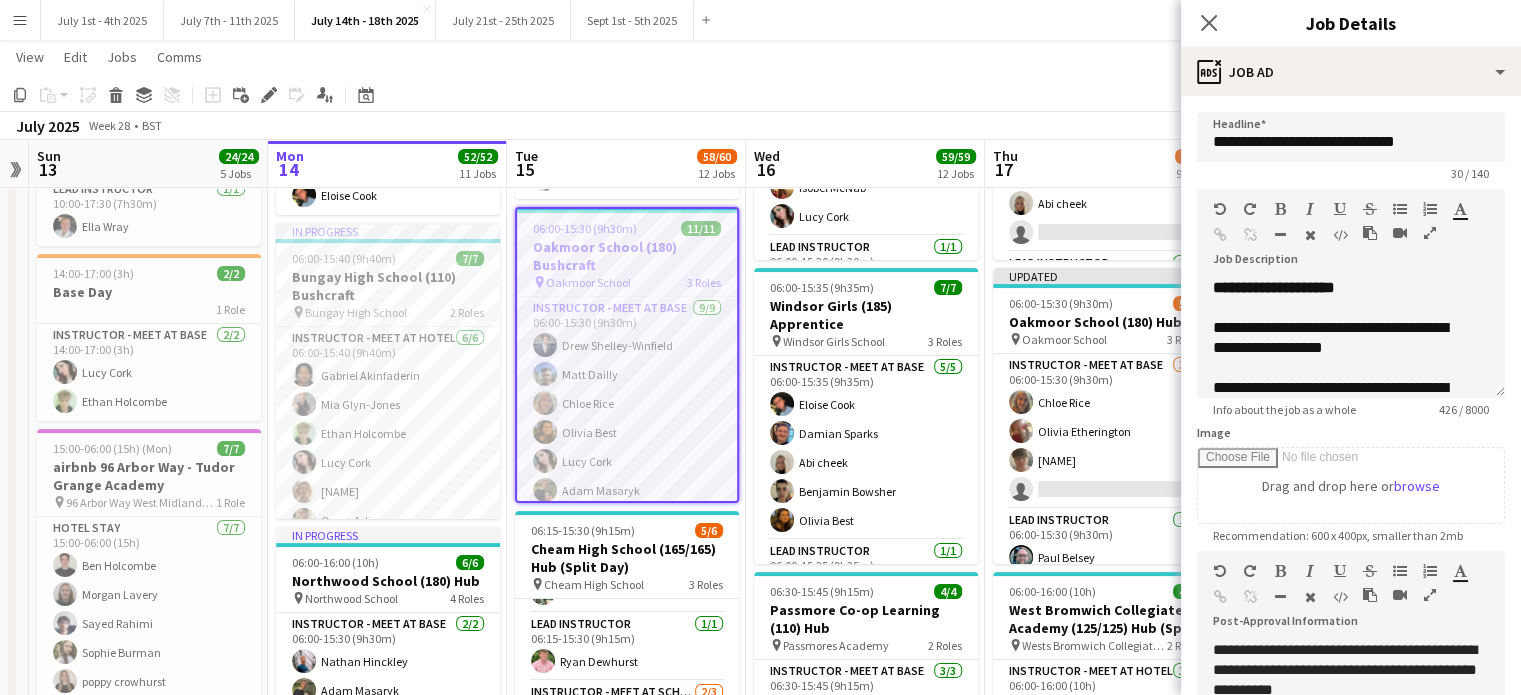 scroll, scrollTop: 362, scrollLeft: 0, axis: vertical 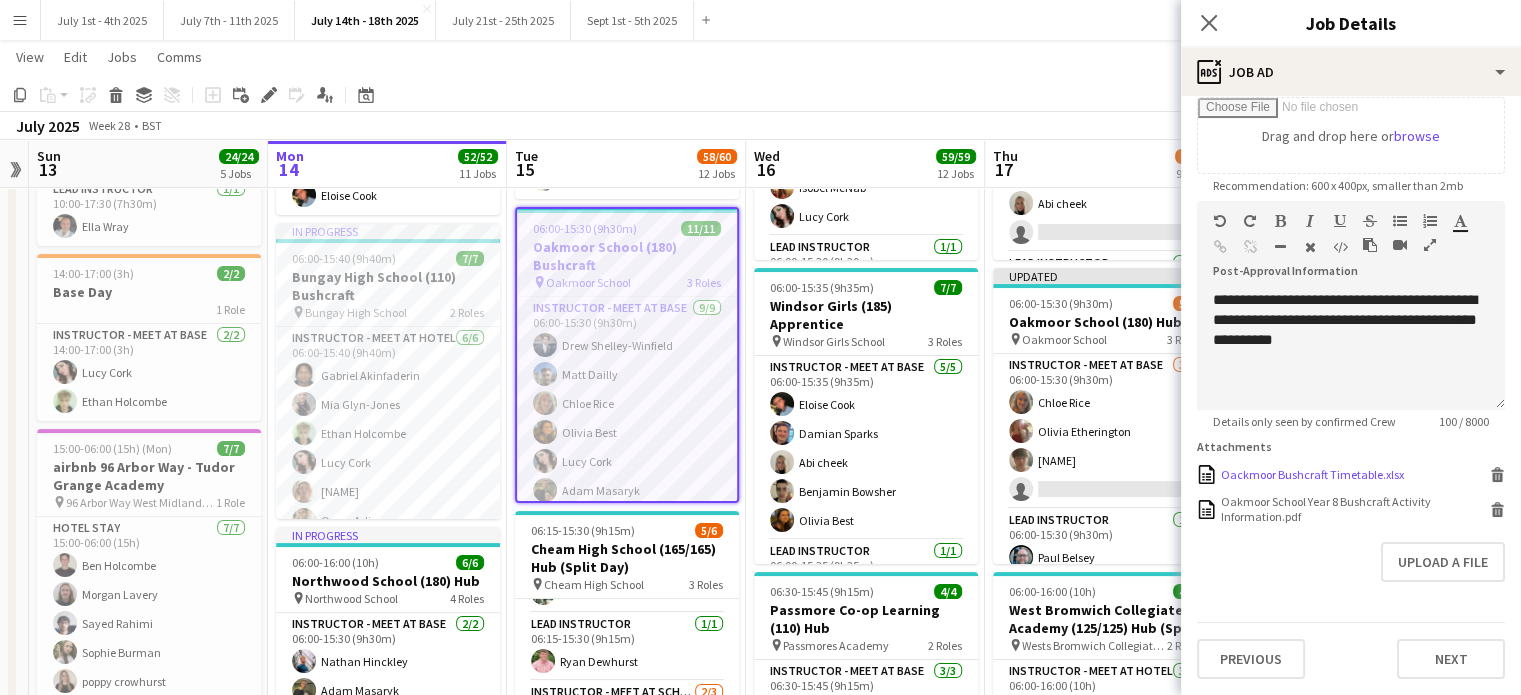 click on "Oackmoor Bushcraft Timetable.xlsx" at bounding box center (1312, 474) 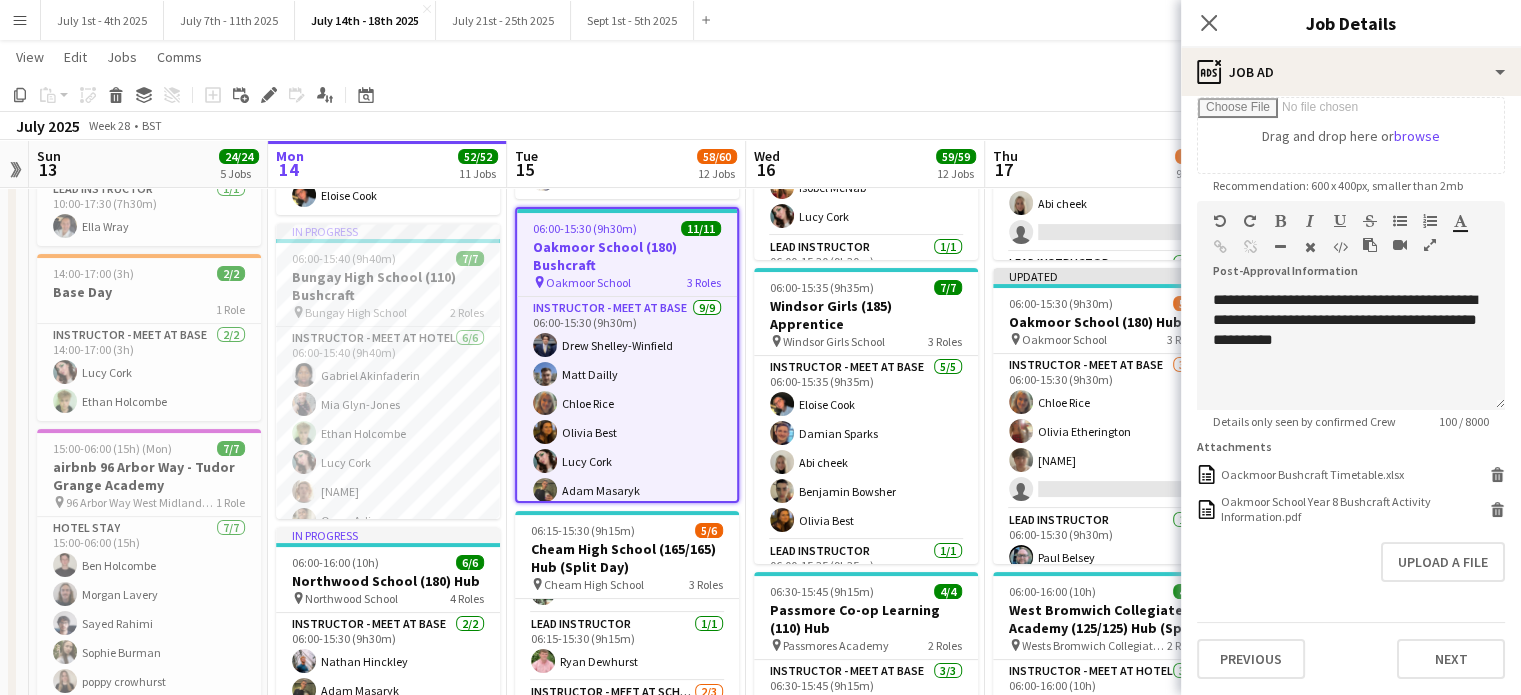scroll, scrollTop: 262, scrollLeft: 0, axis: vertical 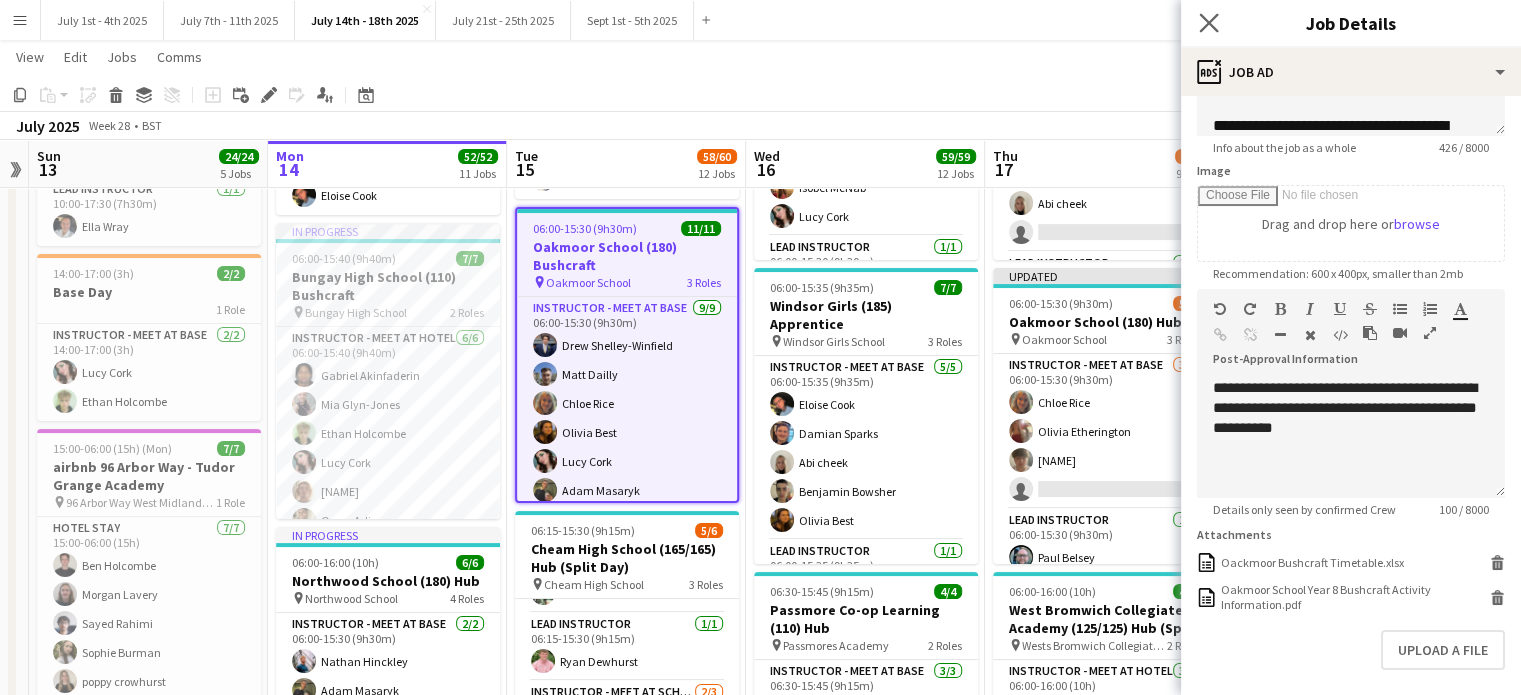 click on "Close pop-in" 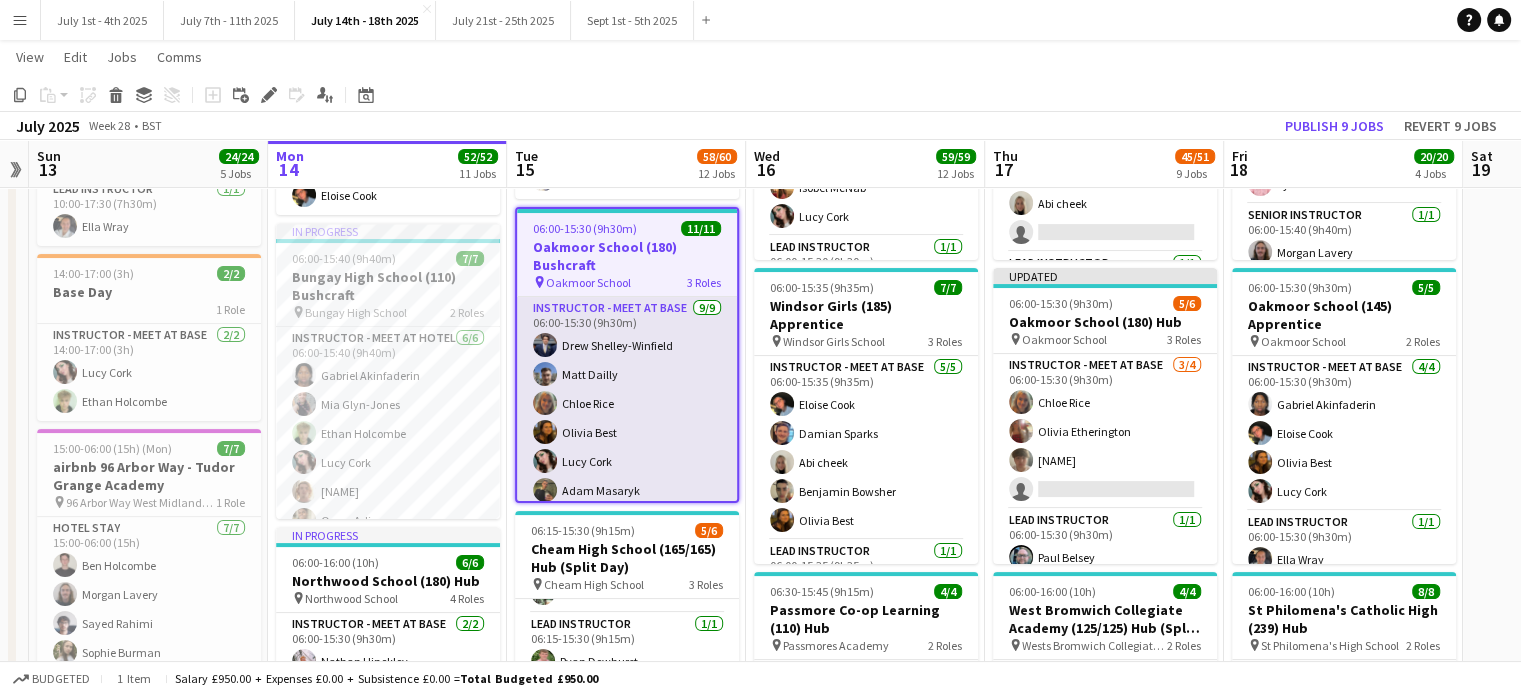 scroll, scrollTop: 100, scrollLeft: 0, axis: vertical 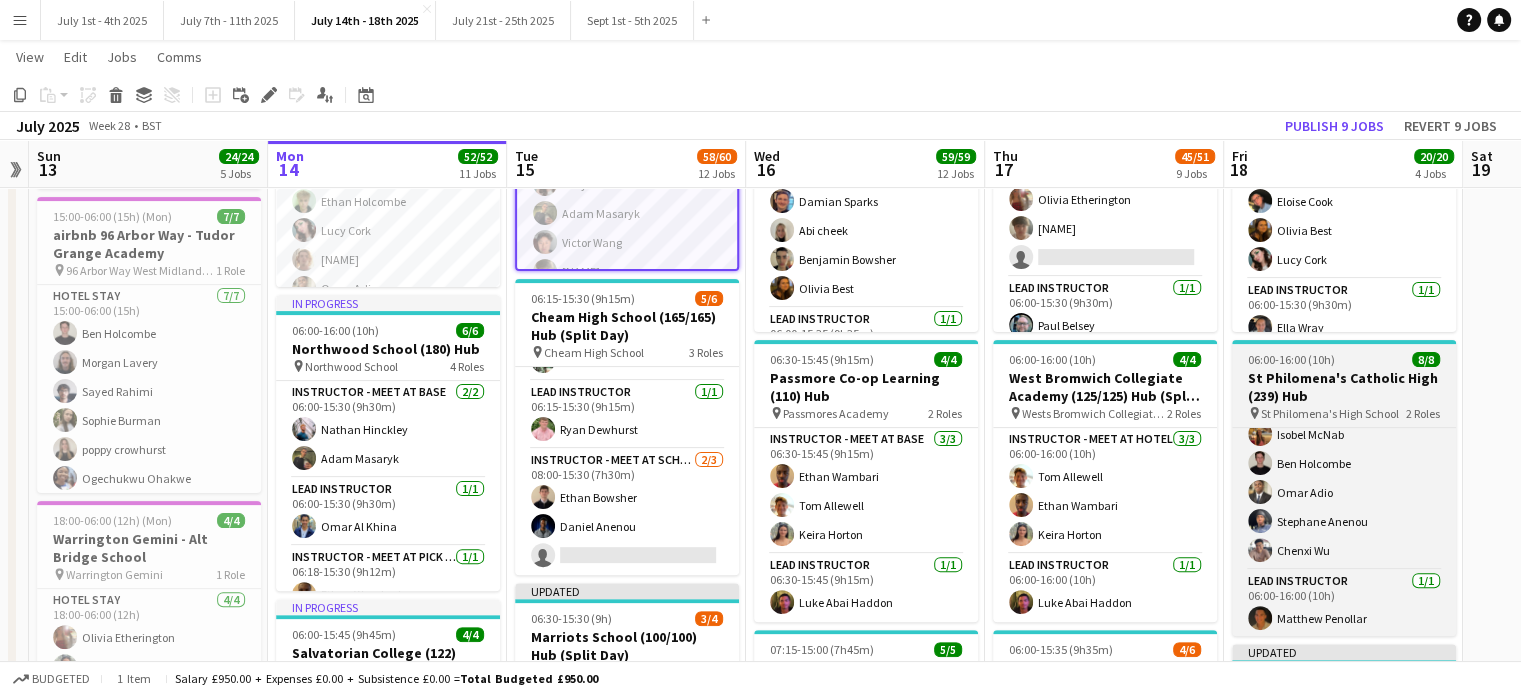 click on "St Philomena's Catholic High (239) Hub" at bounding box center (1344, 387) 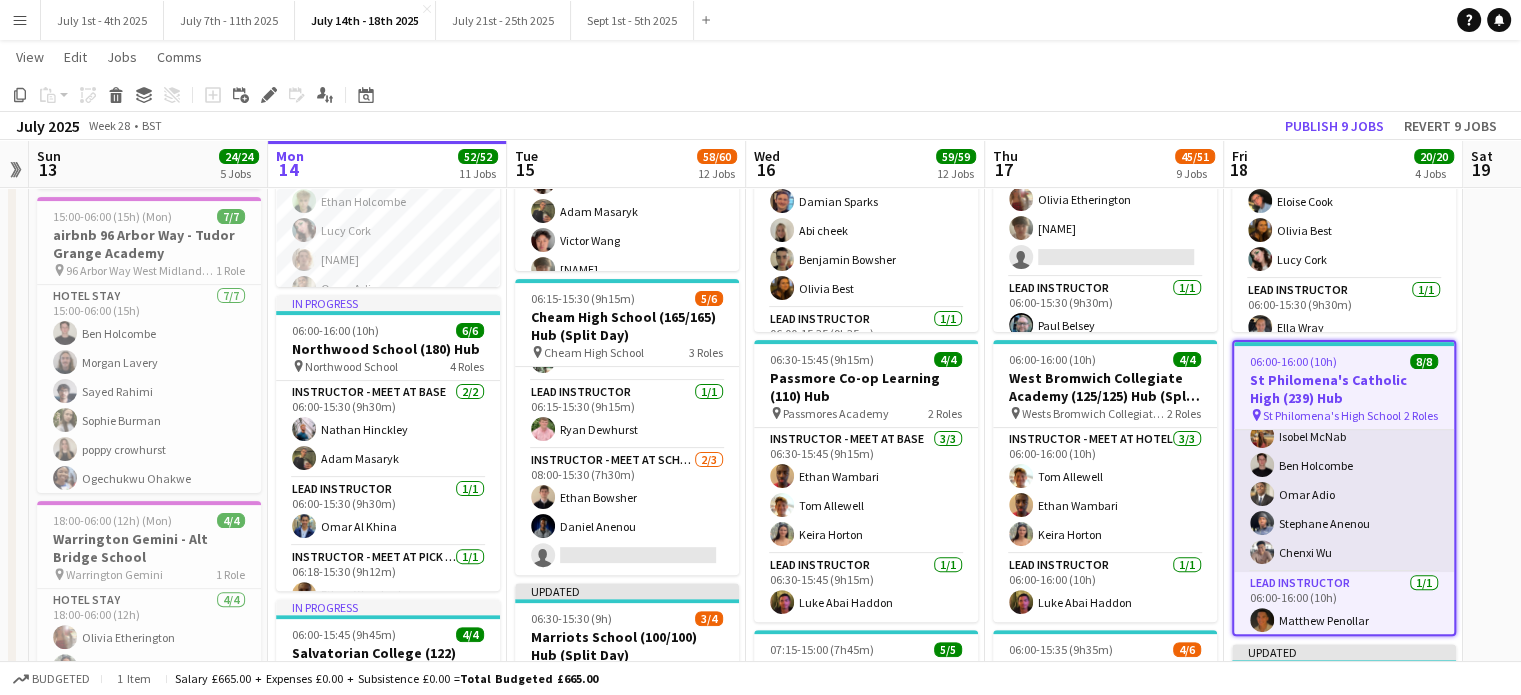 click on "Instructor - Meet at Base   7/7   06:00-16:00 (10h)
Abi cheek Matt Dailly Isobel McNab Ben Holcombe Omar Adio Stephane Anenou Chenxi Wu" at bounding box center (1344, 451) 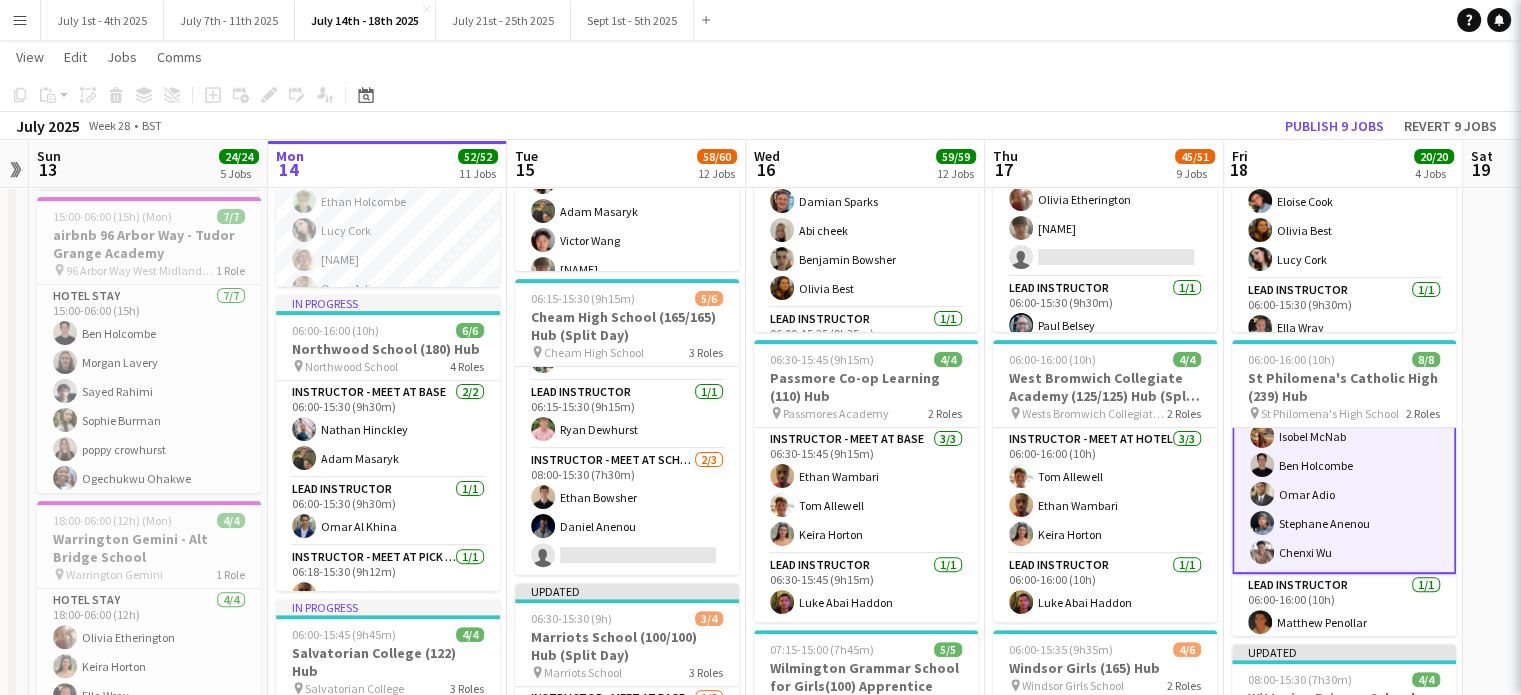 scroll, scrollTop: 101, scrollLeft: 0, axis: vertical 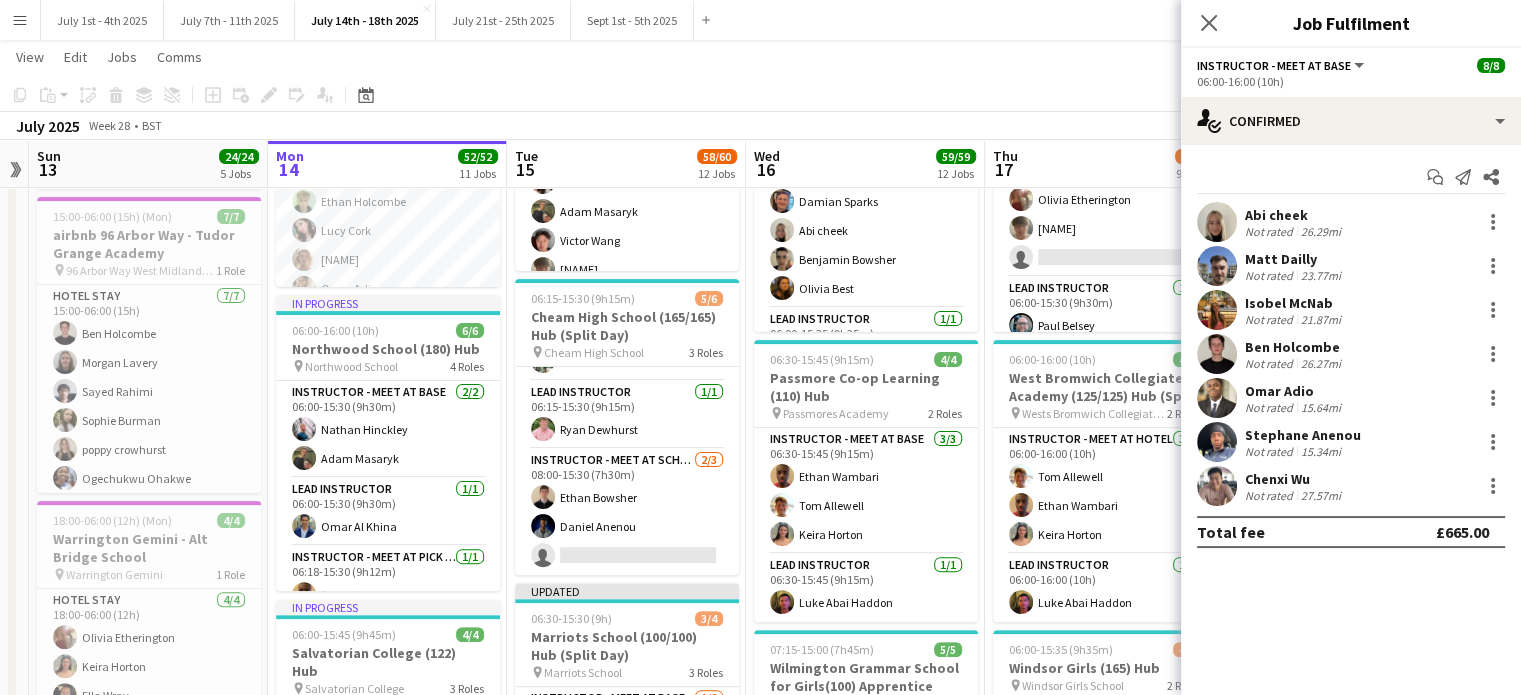 click on "Chenxi Wu" at bounding box center [1295, 479] 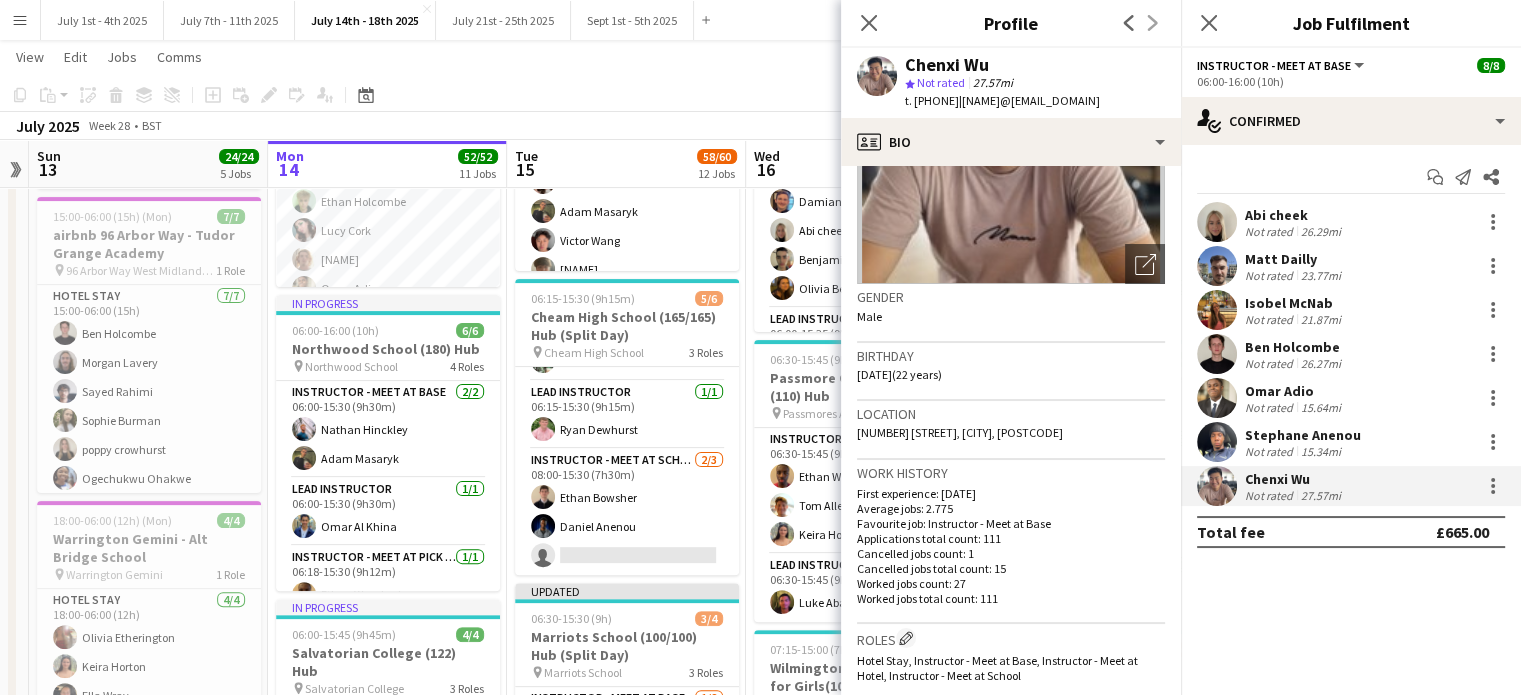 scroll, scrollTop: 200, scrollLeft: 0, axis: vertical 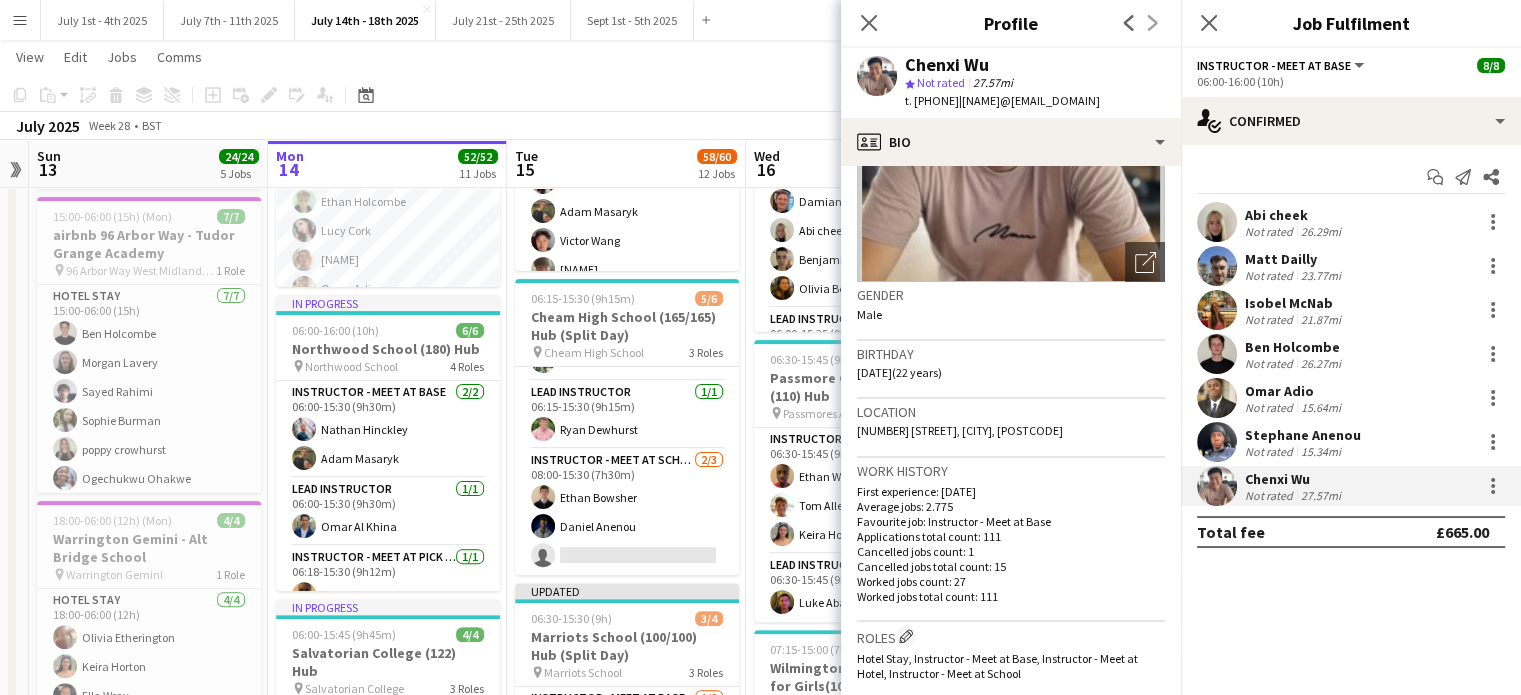 click on "Stephane Anenou" at bounding box center [1303, 435] 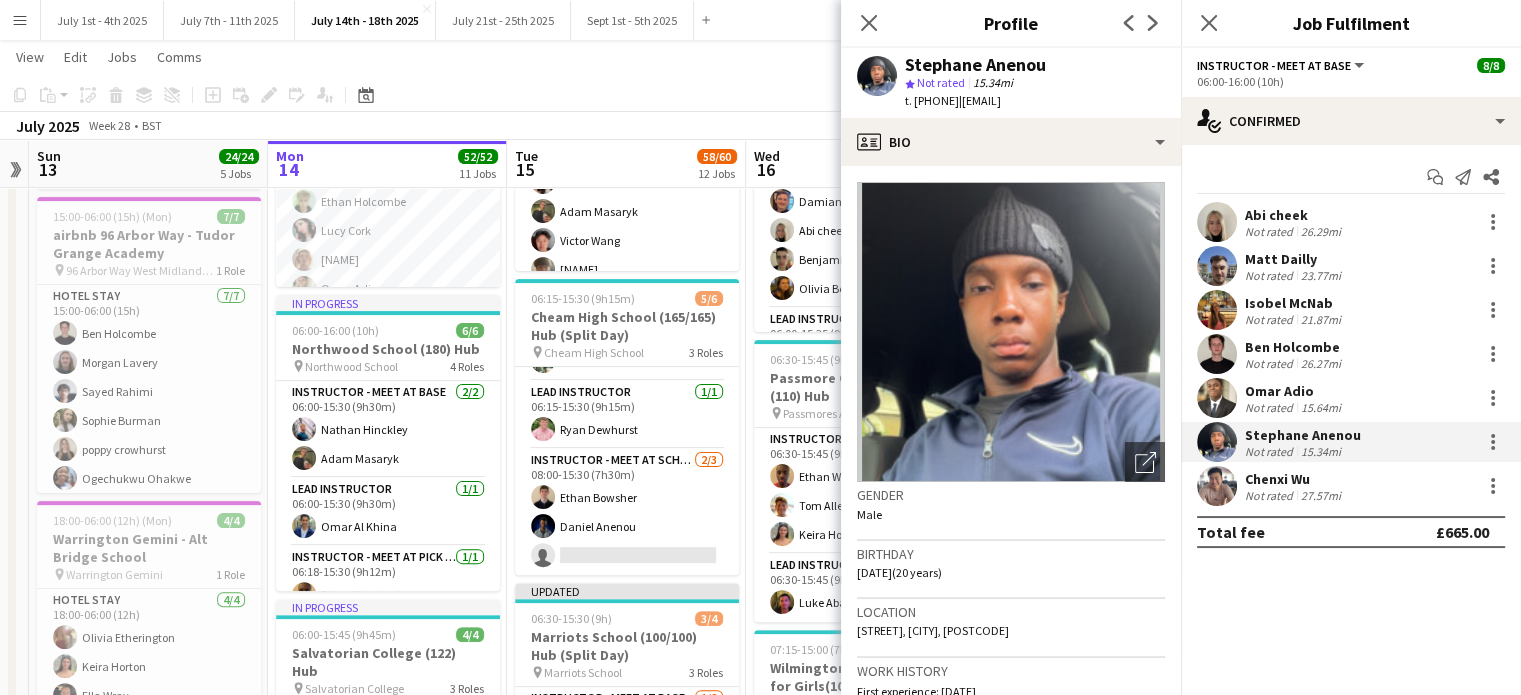 drag, startPoint x: 1013, startPoint y: 627, endPoint x: 975, endPoint y: 635, distance: 38.832977 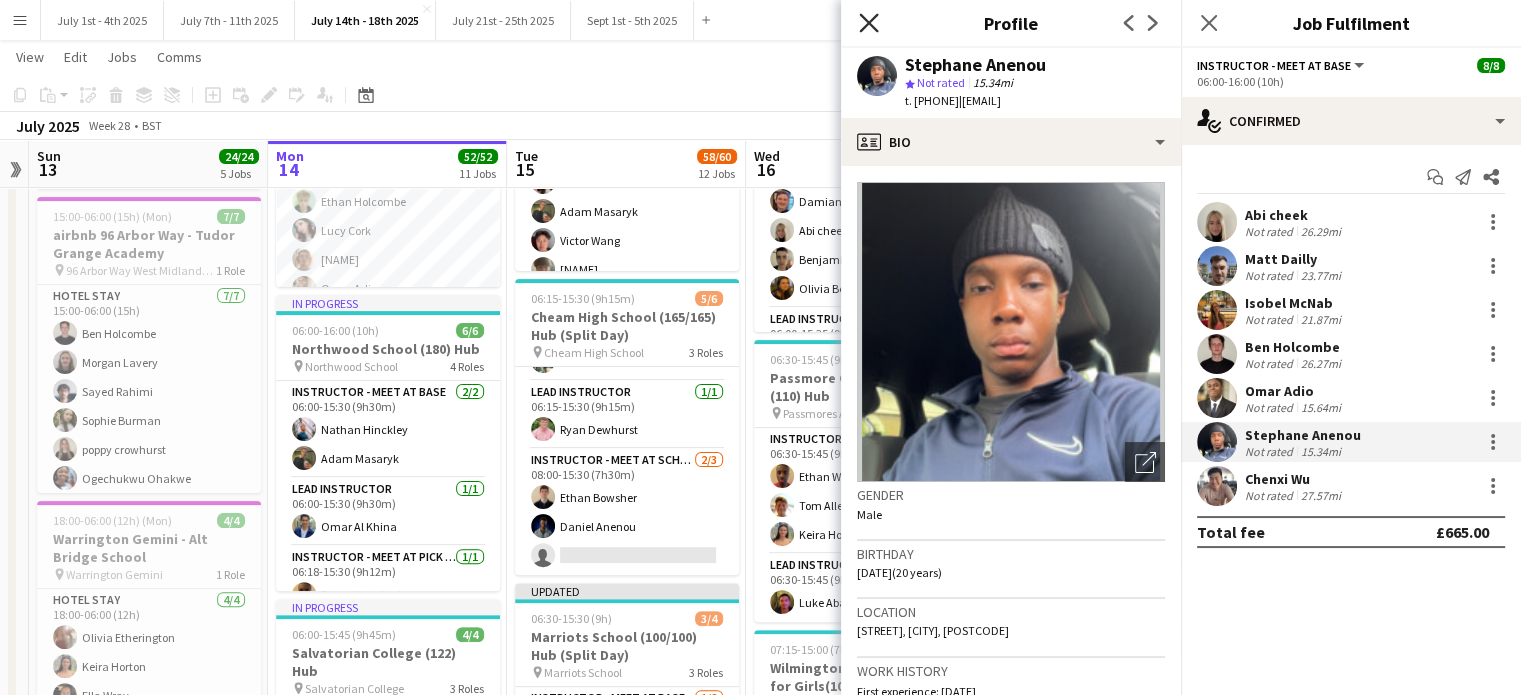 click 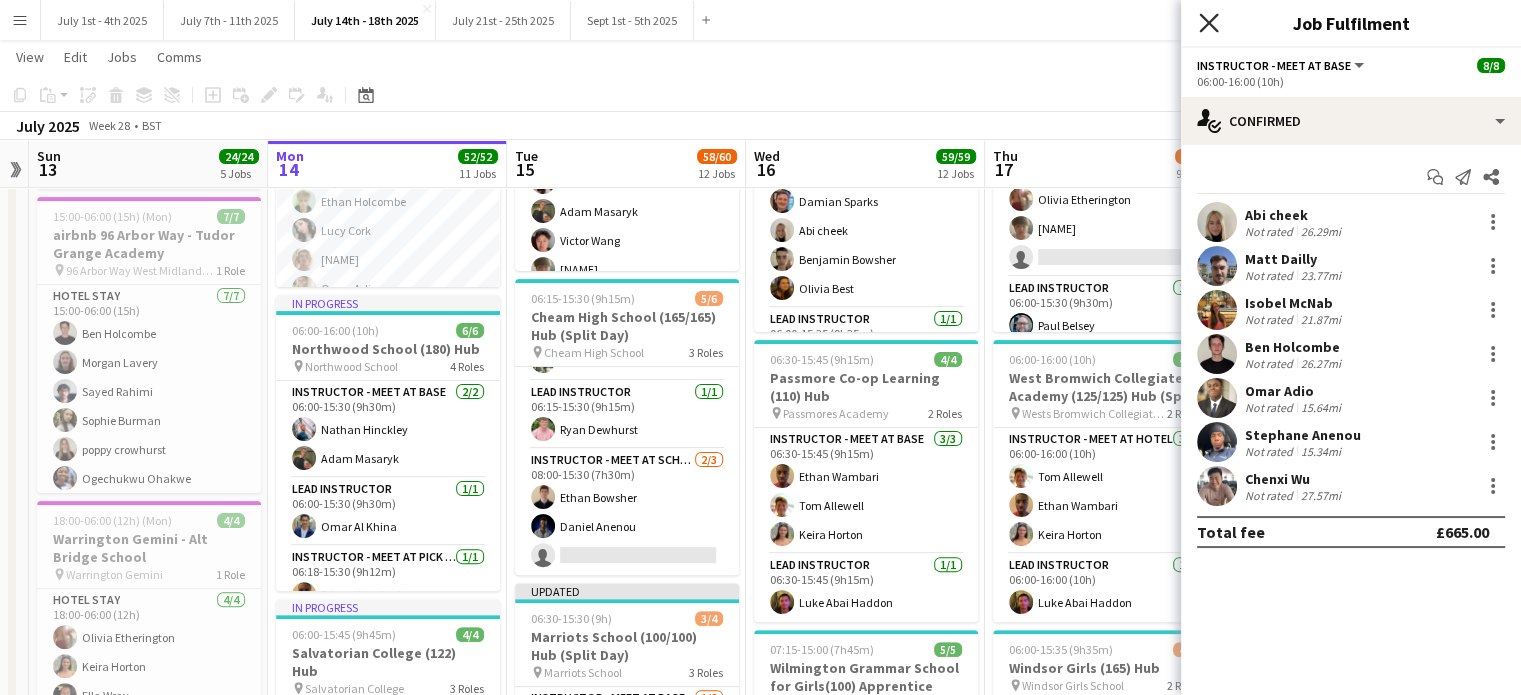 click on "Close pop-in" 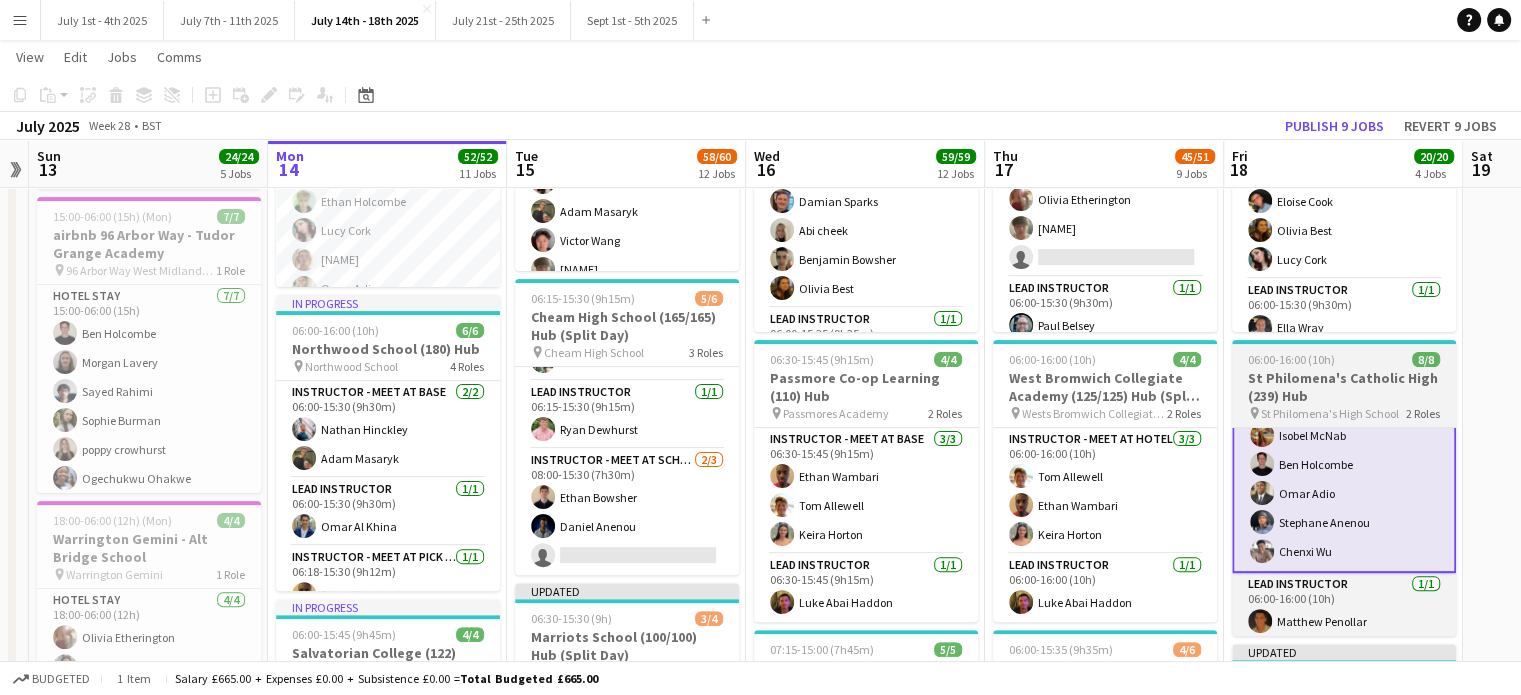 click on "St Philomena's Catholic High (239) Hub" at bounding box center [1344, 387] 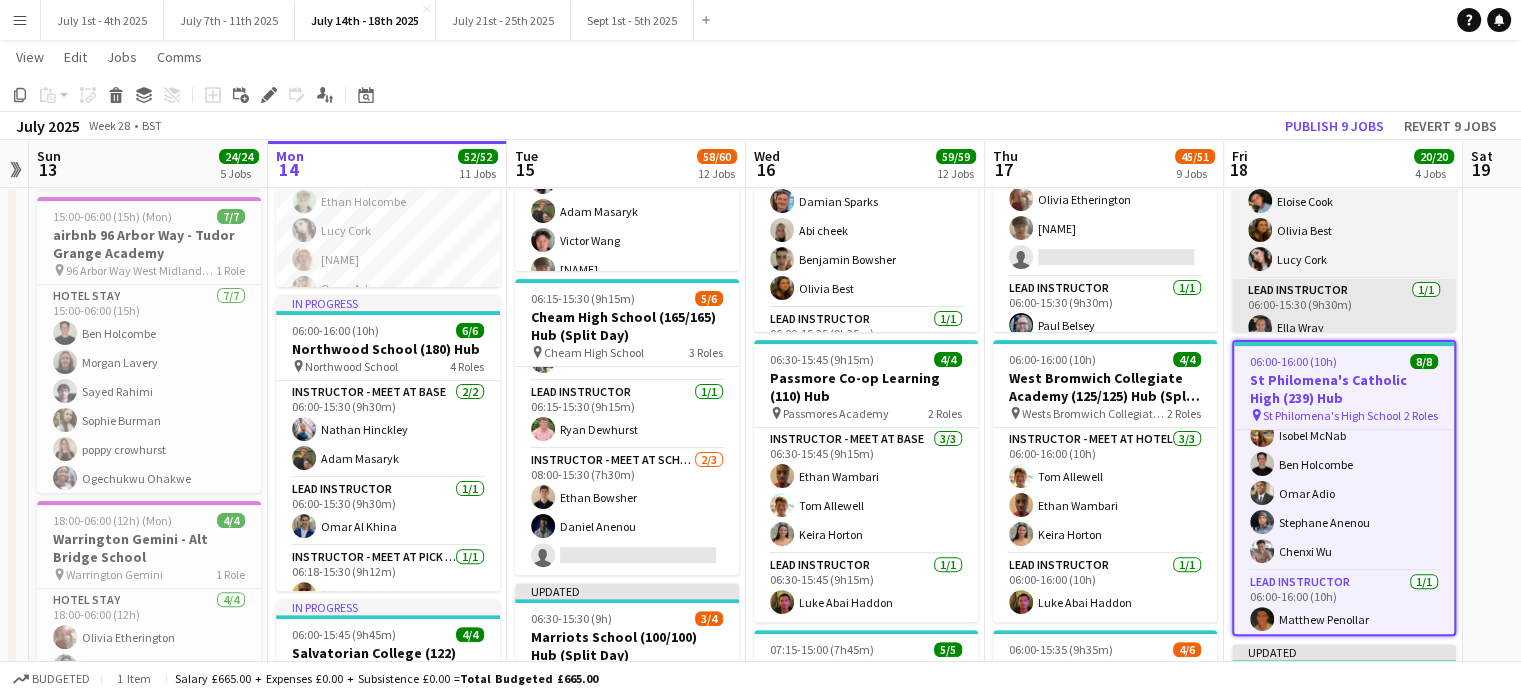 scroll, scrollTop: 100, scrollLeft: 0, axis: vertical 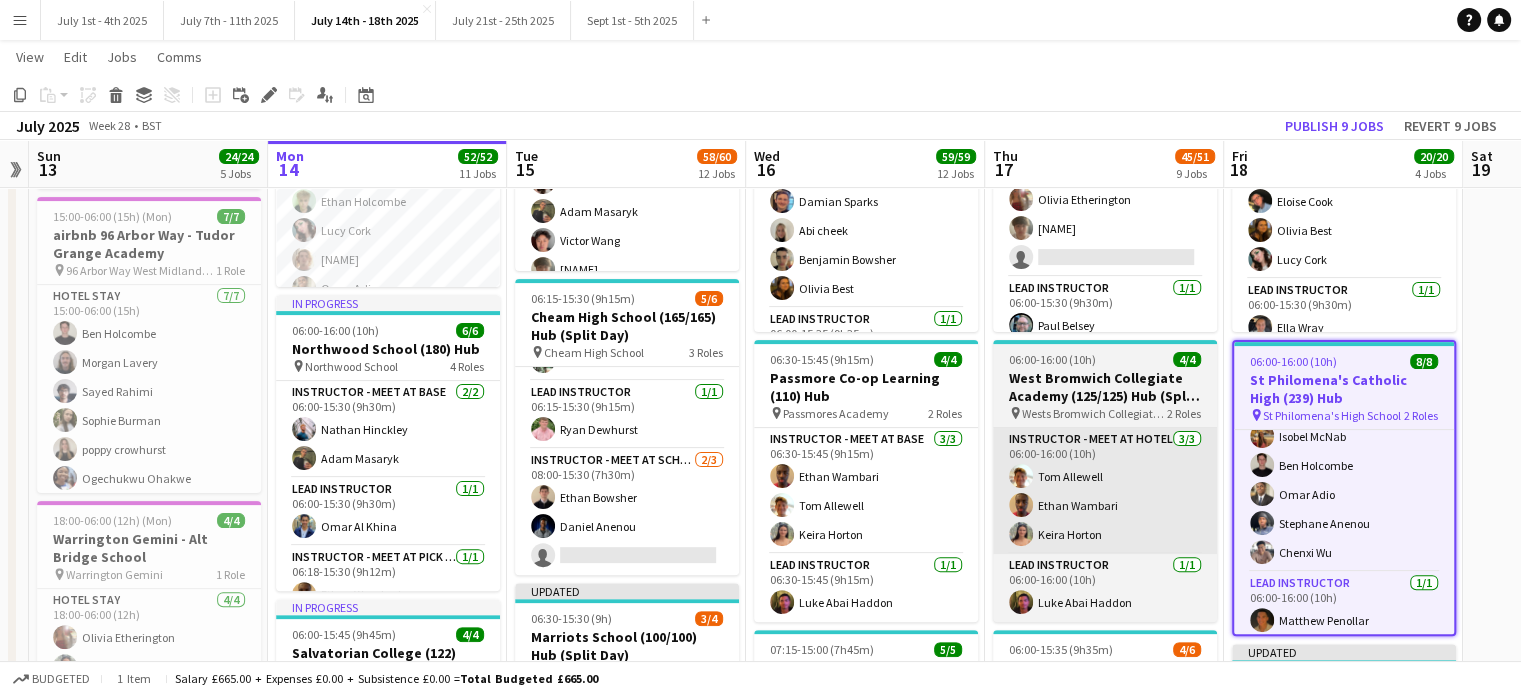 drag, startPoint x: 264, startPoint y: 93, endPoint x: 1200, endPoint y: 457, distance: 1004.2868 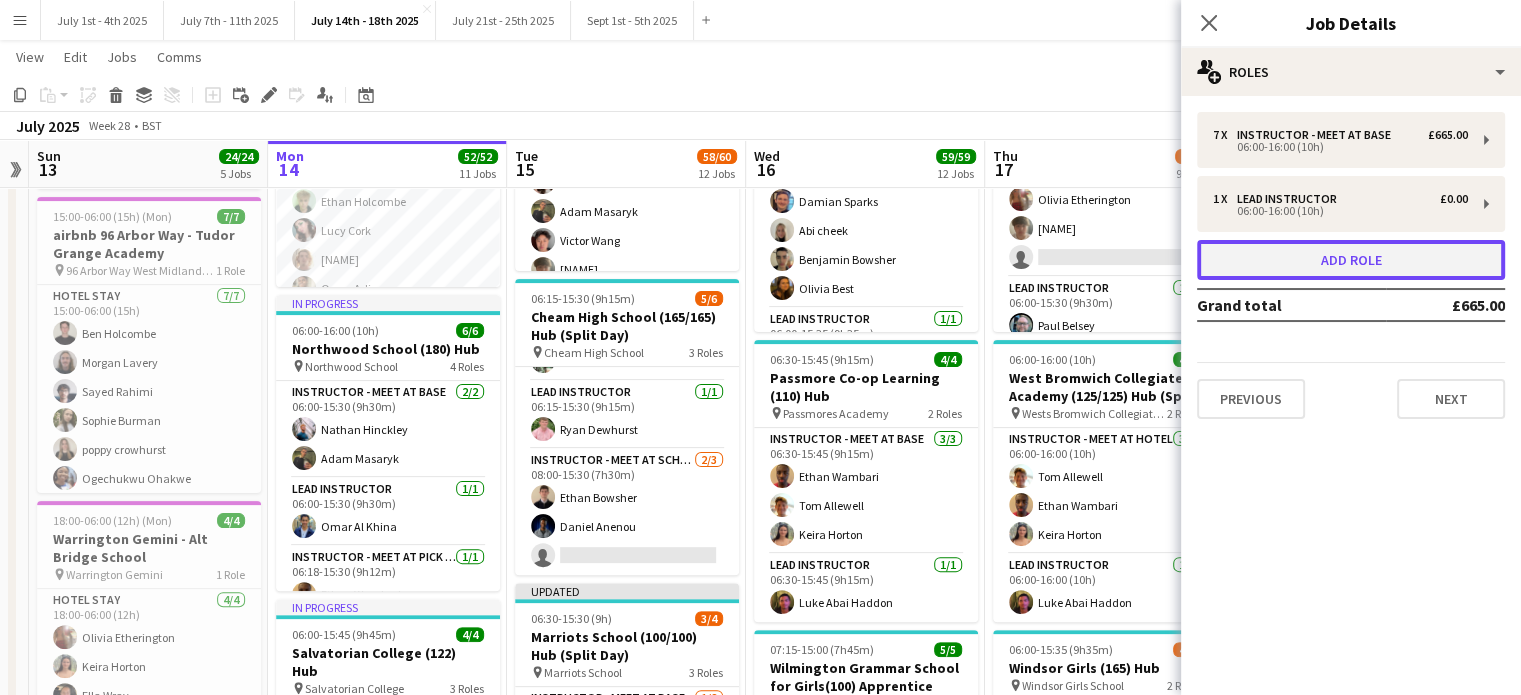 click on "Add role" at bounding box center [1351, 260] 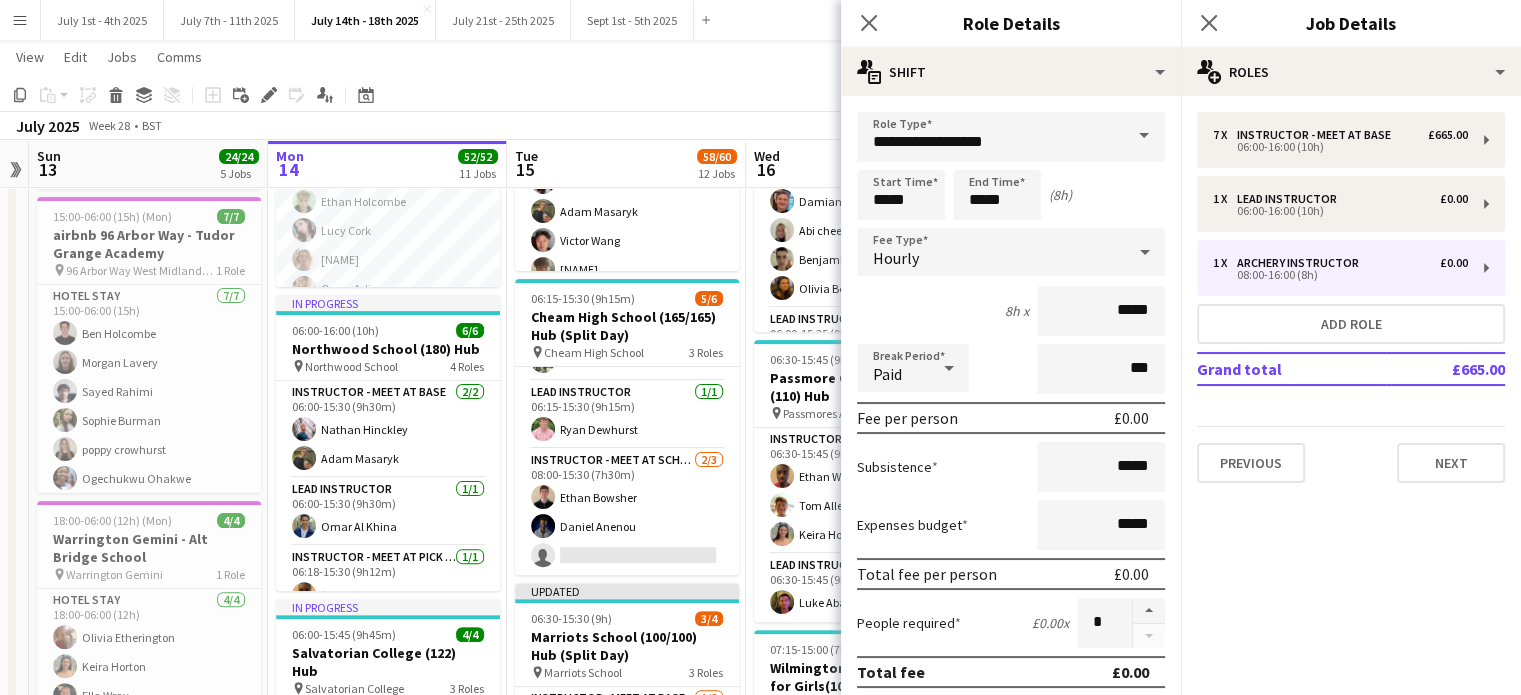 click at bounding box center [1144, 136] 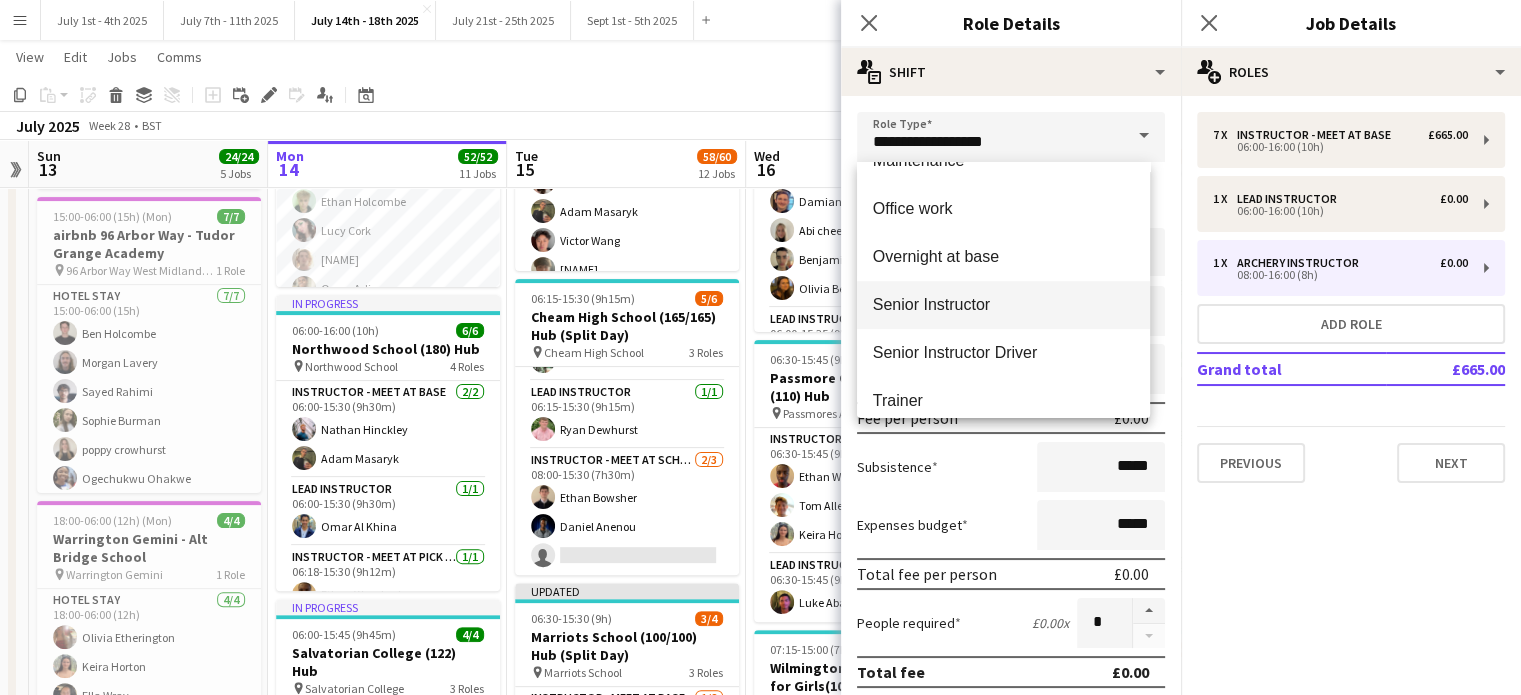 scroll, scrollTop: 800, scrollLeft: 0, axis: vertical 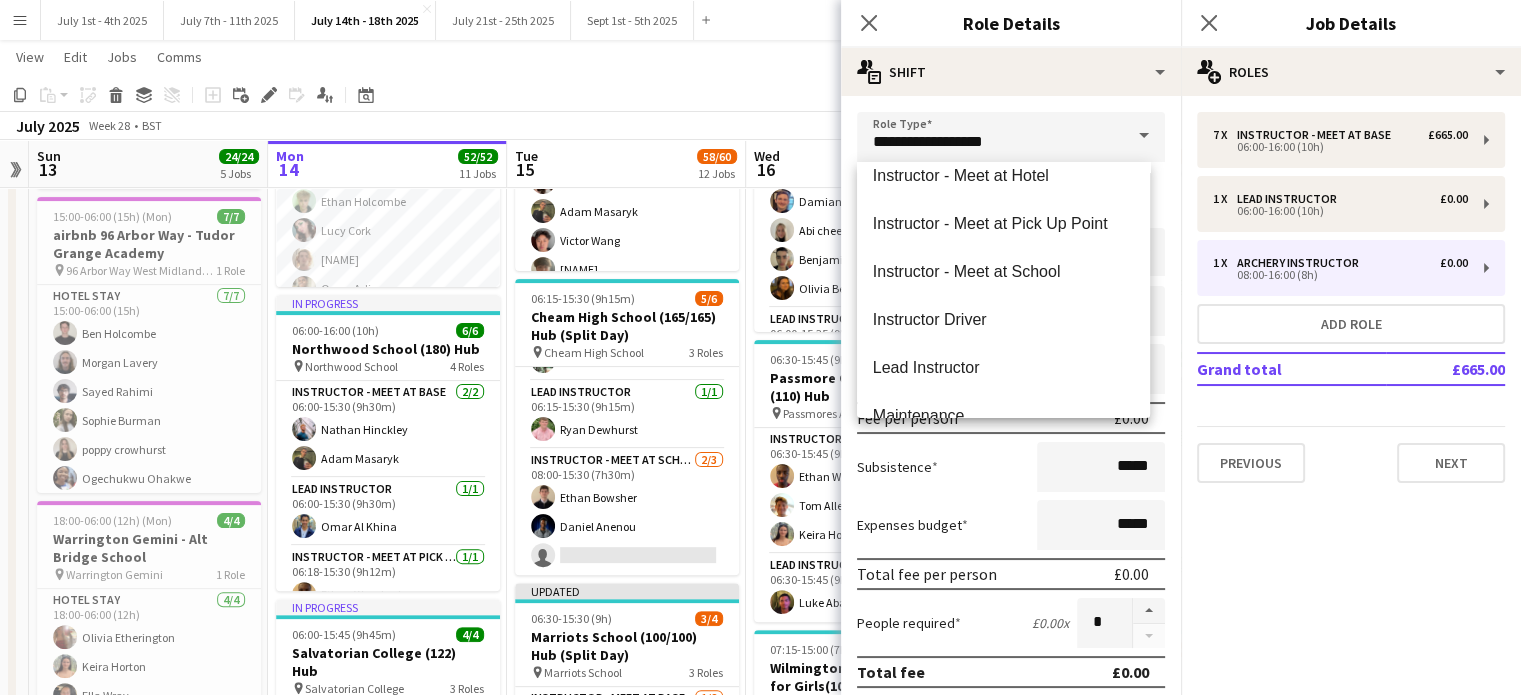 click on "Instructor - Meet at School" at bounding box center [1003, 271] 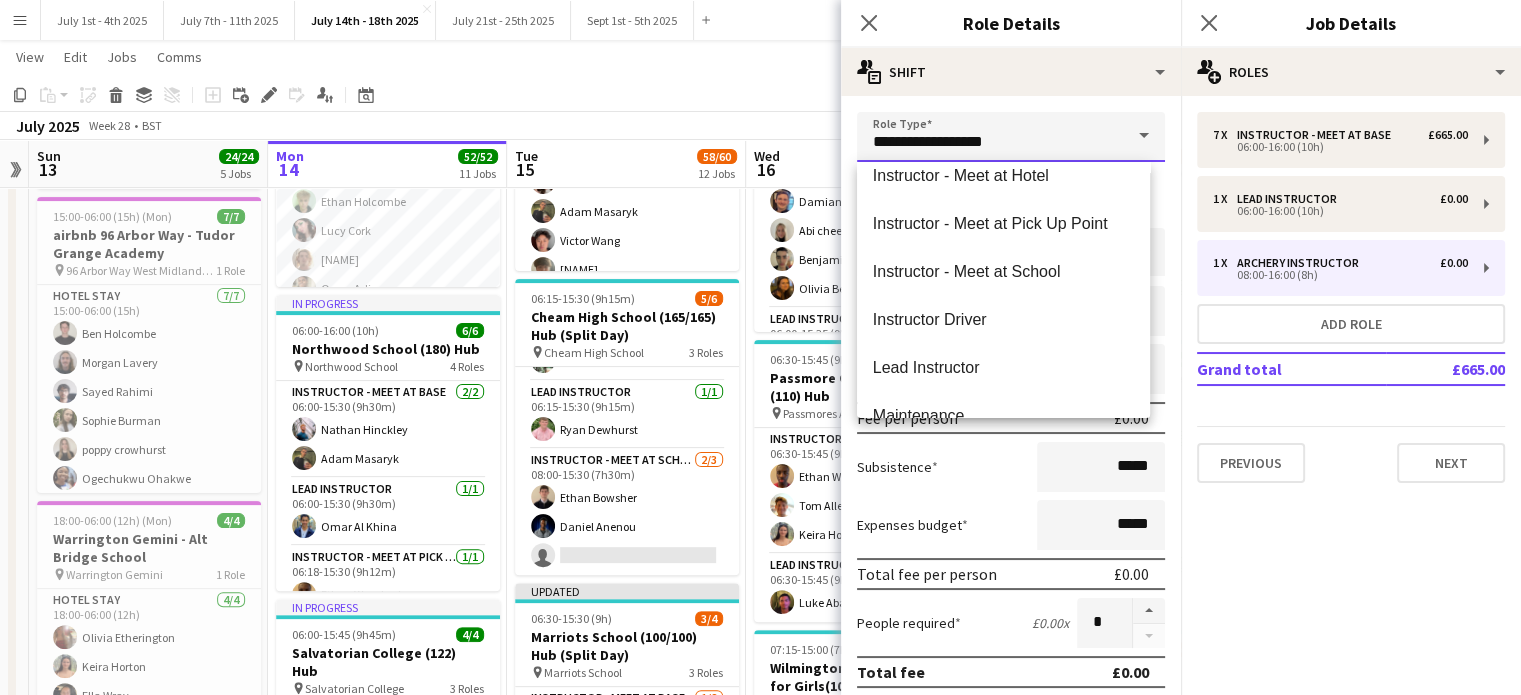 type on "**********" 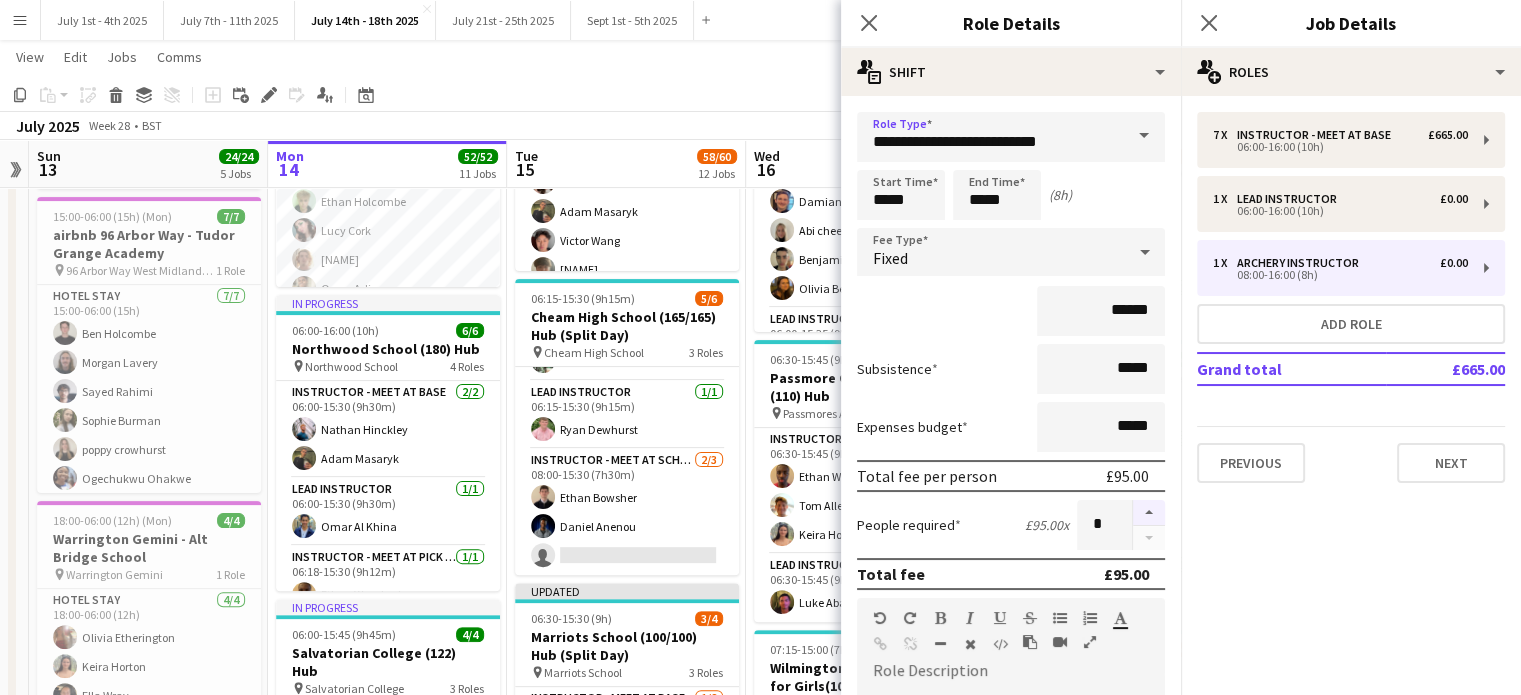 click at bounding box center (1149, 513) 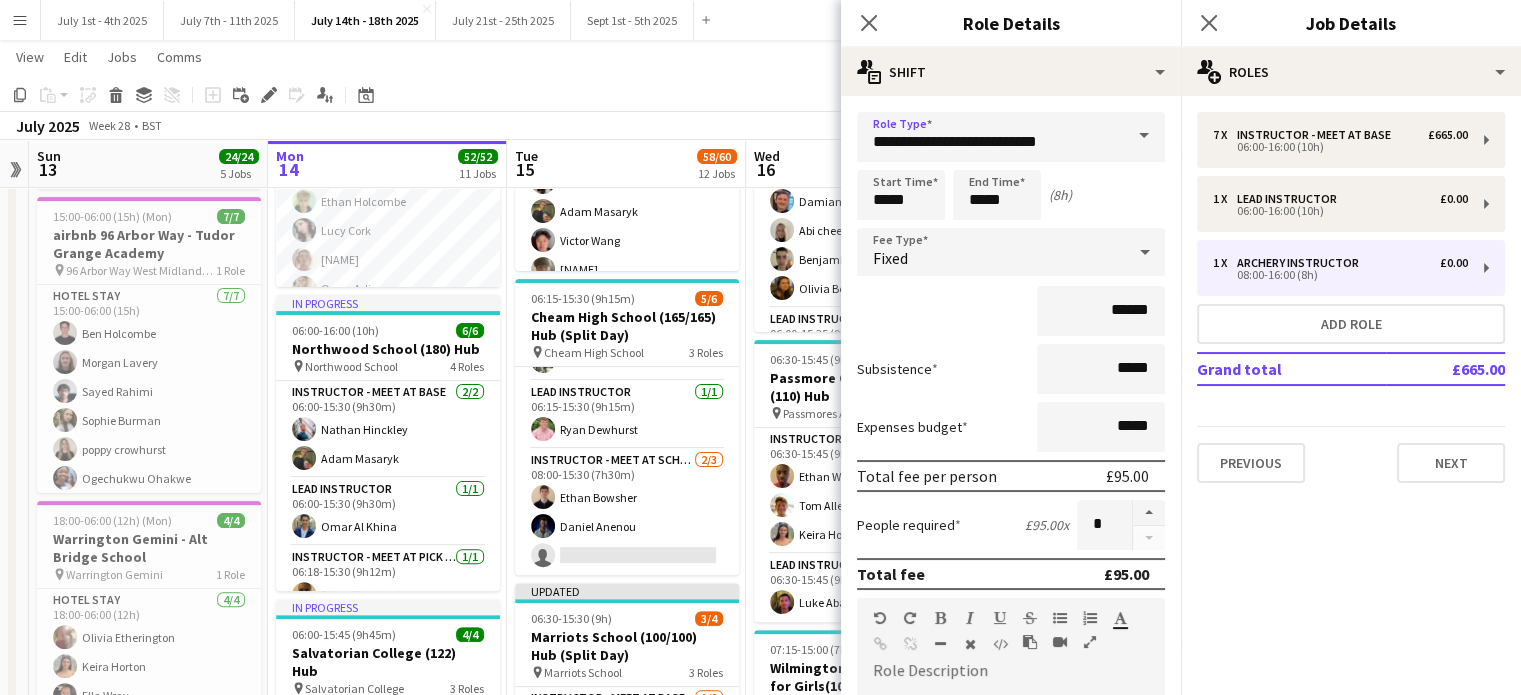 type on "*" 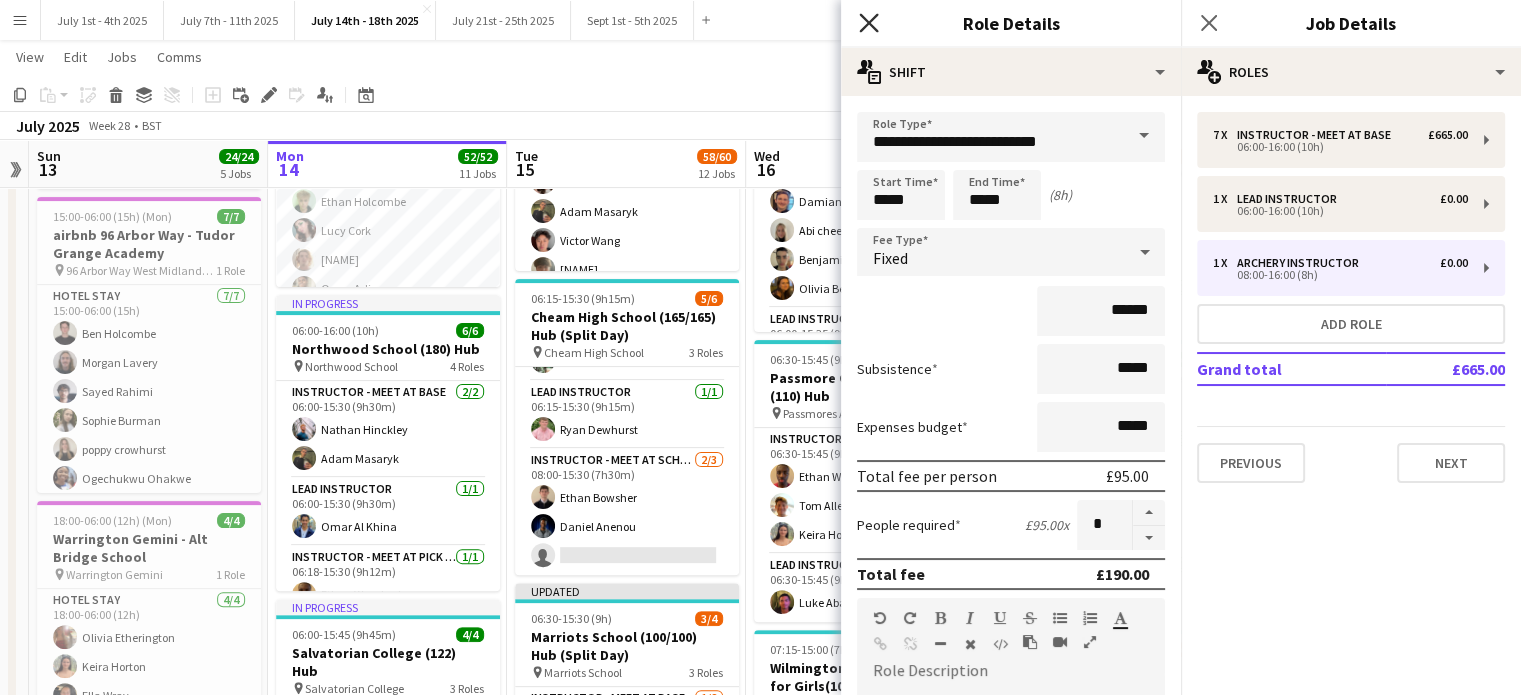 click on "Close pop-in" 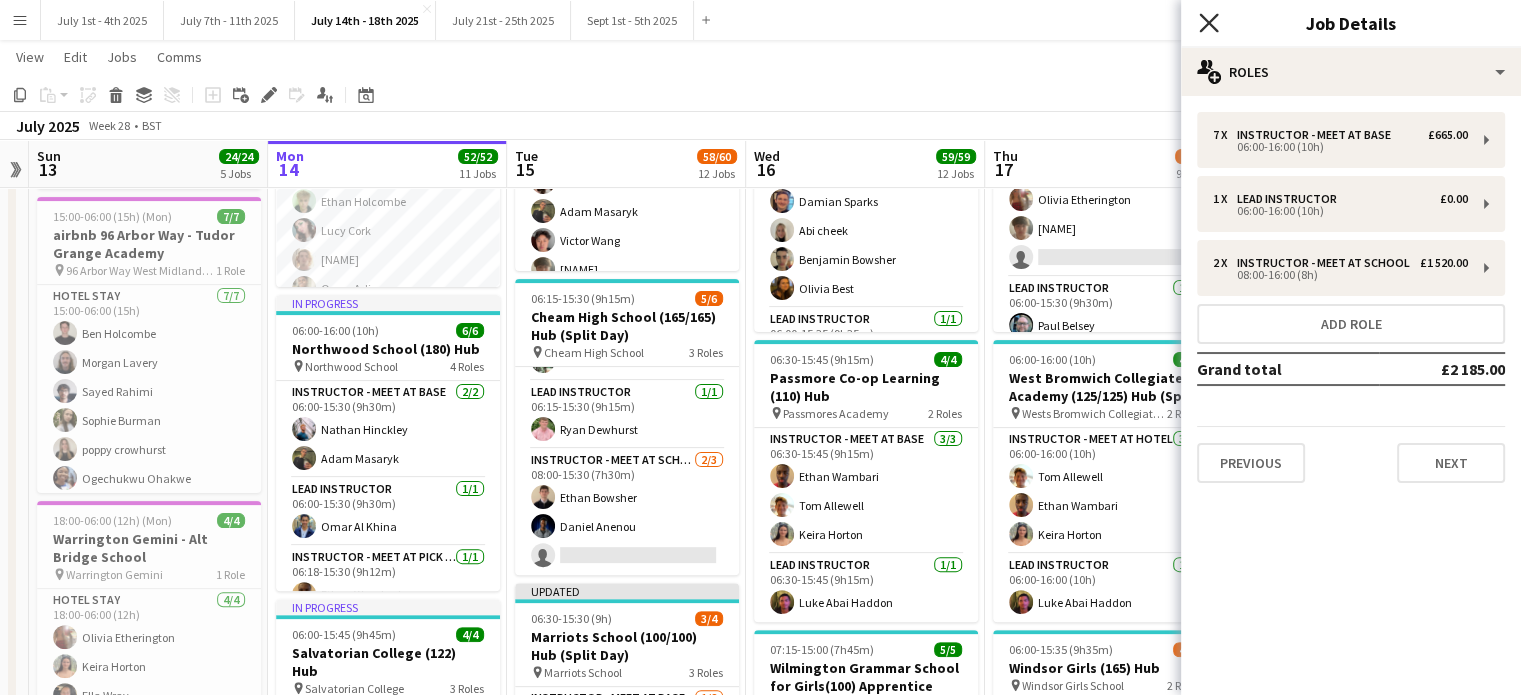 click on "Close pop-in" 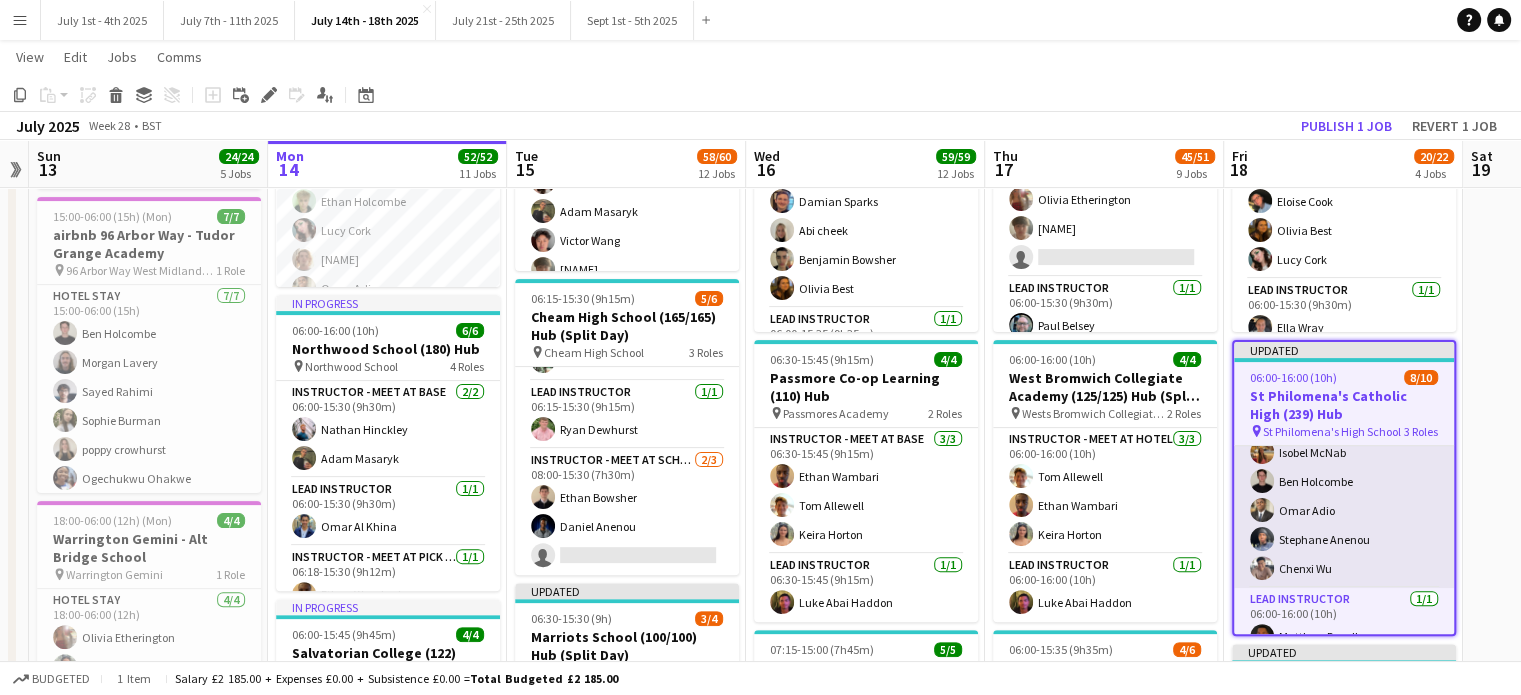 click on "Instructor - Meet at Base   7/7   06:00-16:00 (10h)
Abi cheek Matt Dailly Isobel McNab Ben Holcombe Omar Adio Stephane Anenou Chenxi Wu" at bounding box center [1344, 467] 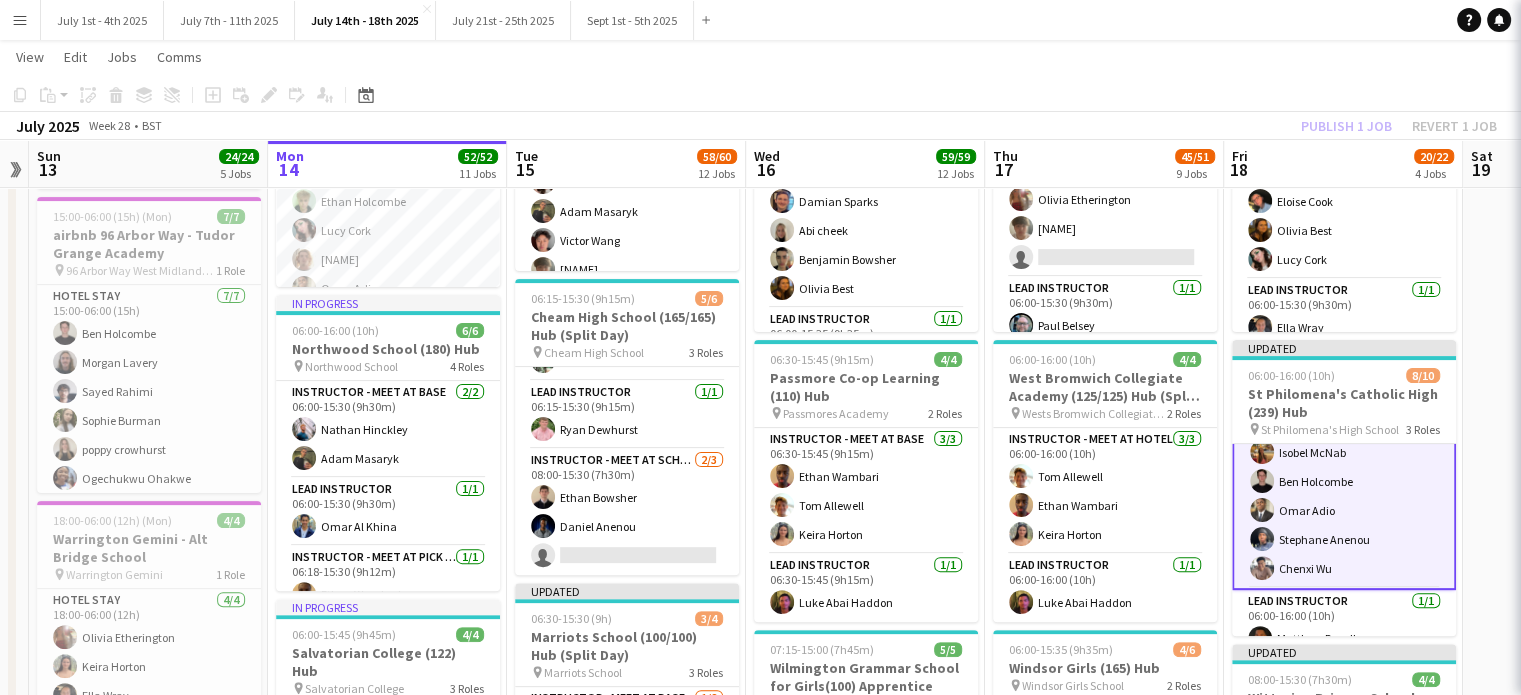 scroll, scrollTop: 101, scrollLeft: 0, axis: vertical 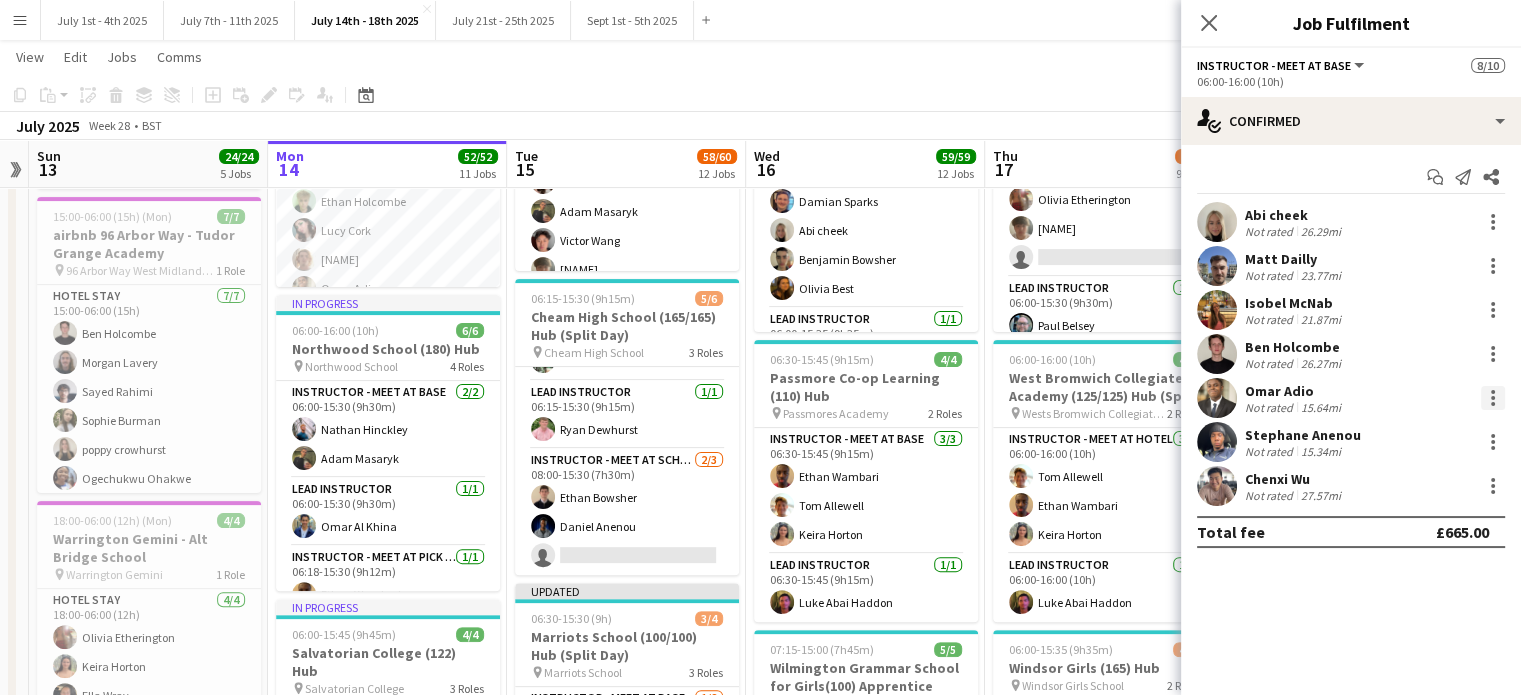 click at bounding box center [1493, 398] 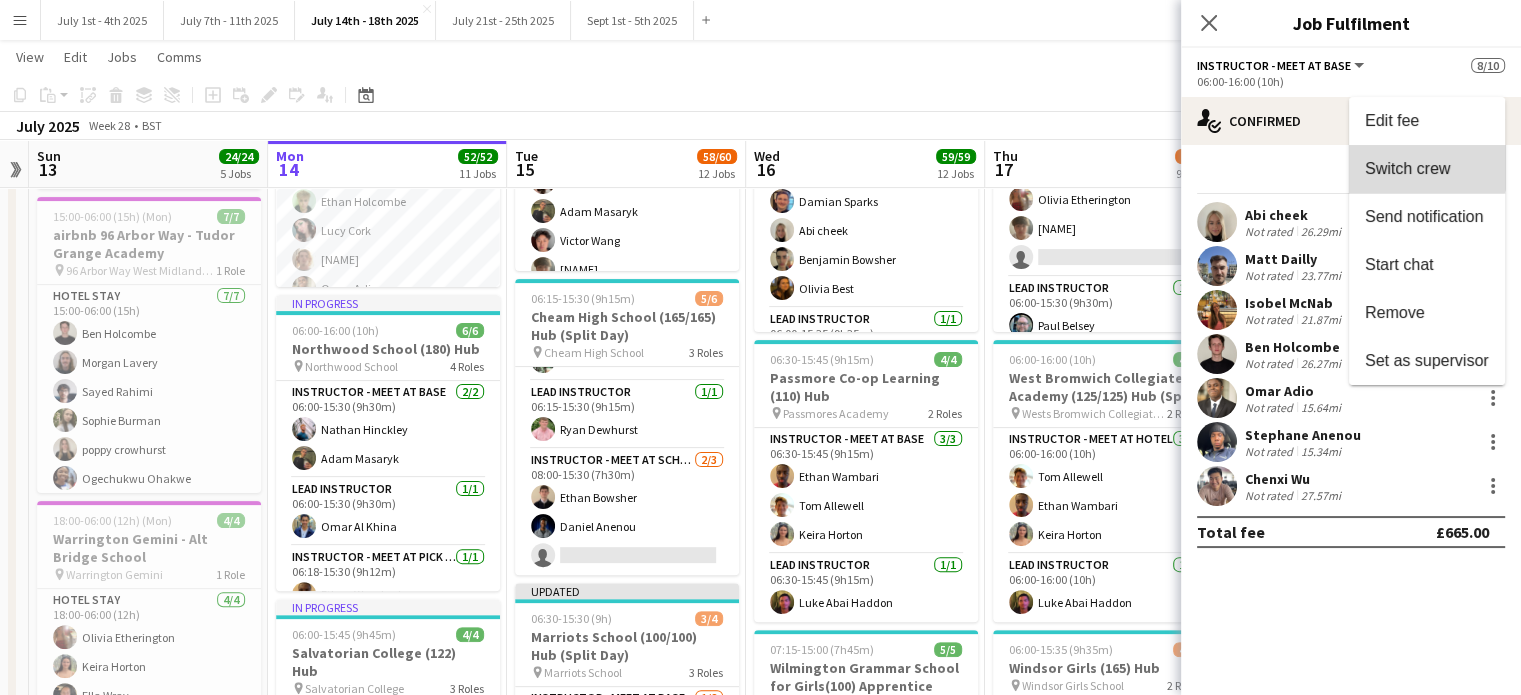 click on "Switch crew" at bounding box center [1407, 168] 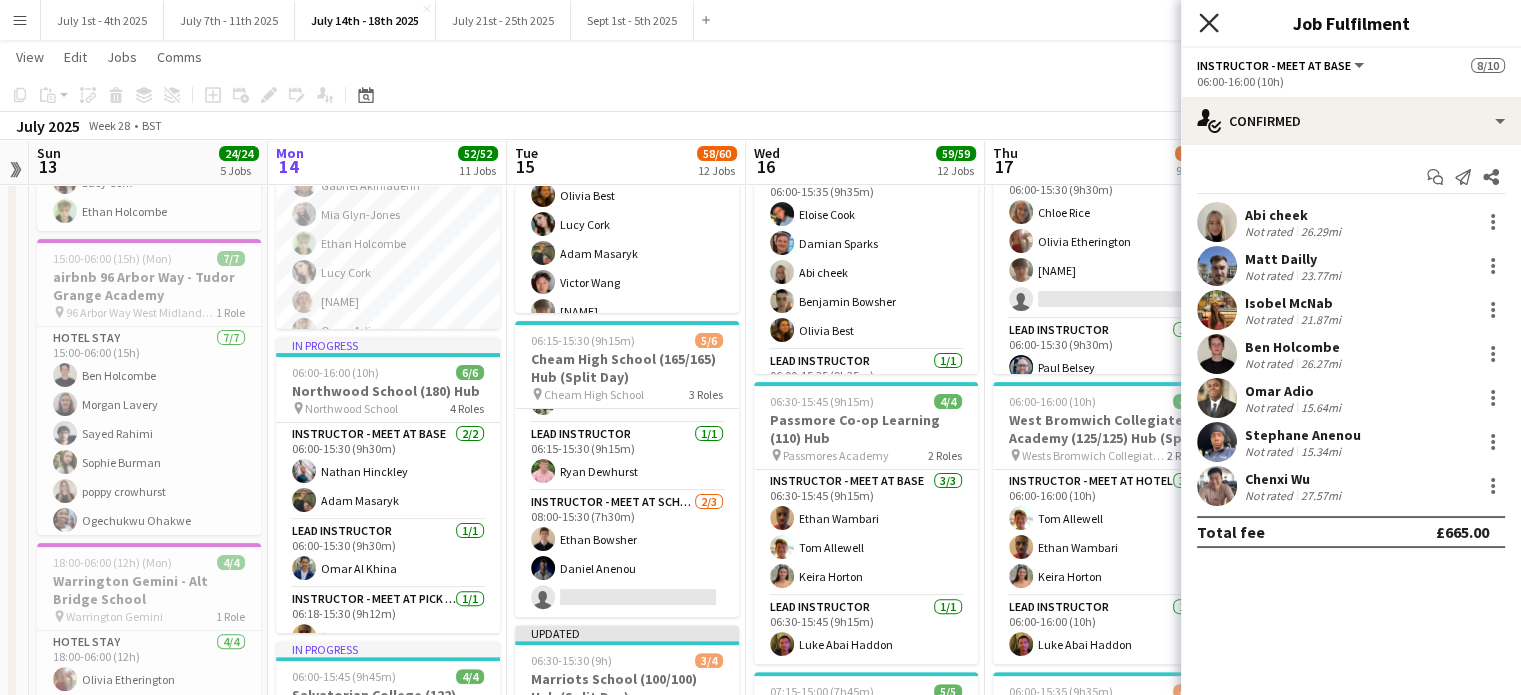 click on "Close pop-in" 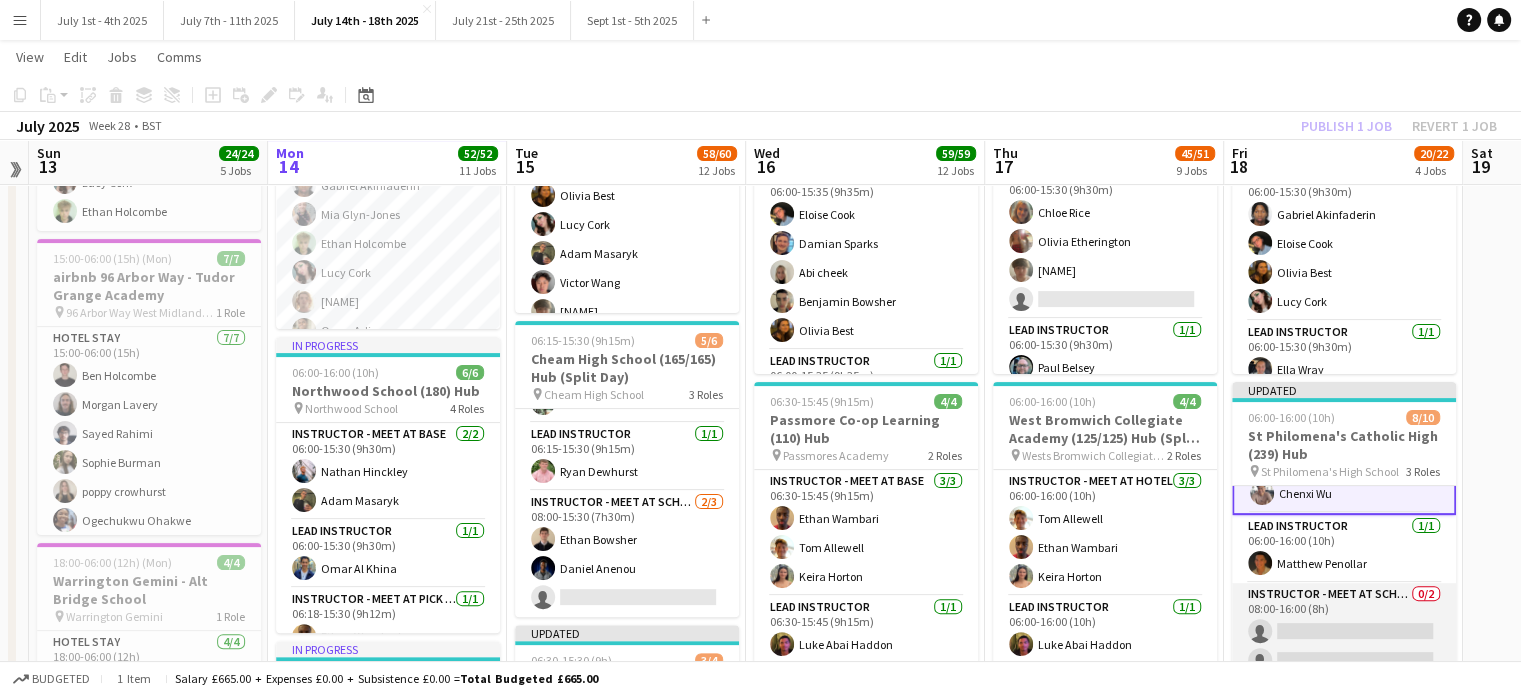 click on "Instructor - Meet at School   0/2   08:00-16:00 (8h)
single-neutral-actions
single-neutral-actions" at bounding box center (1344, 631) 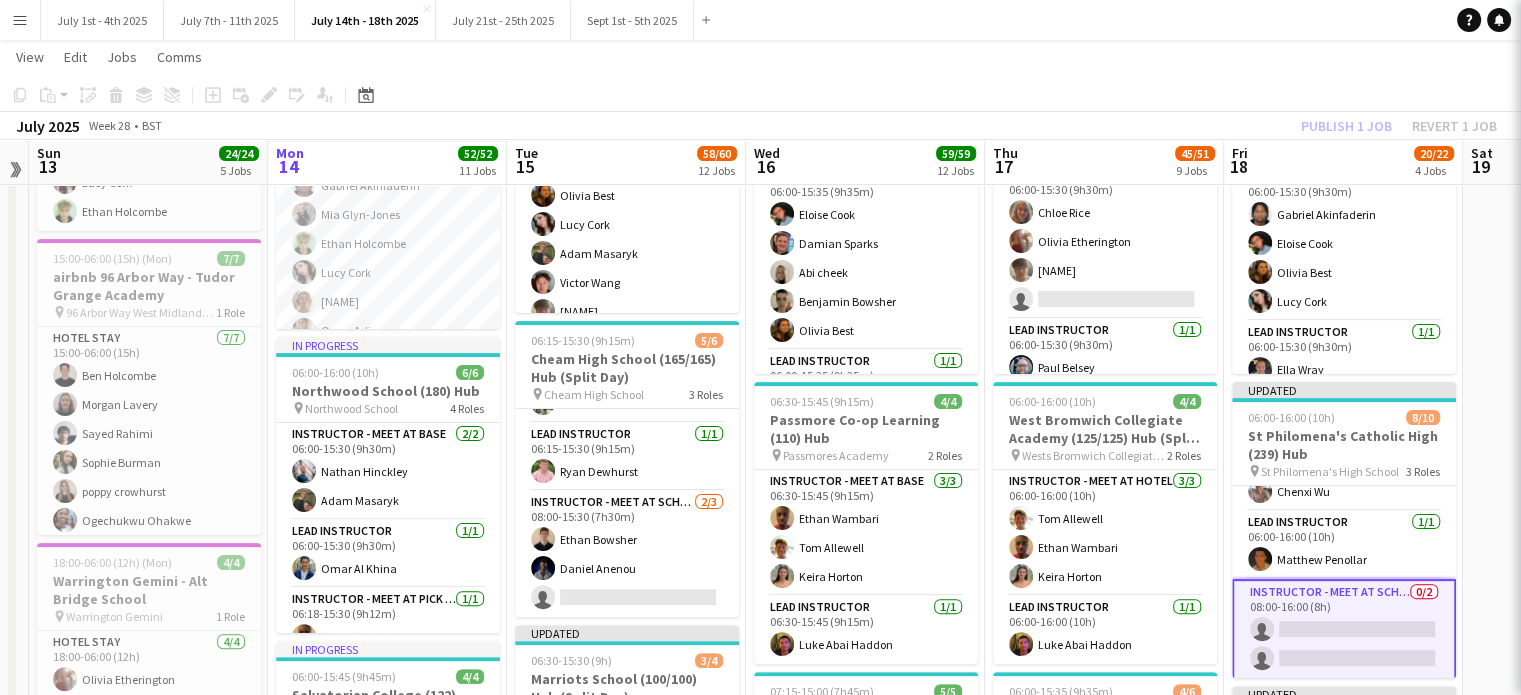 scroll, scrollTop: 216, scrollLeft: 0, axis: vertical 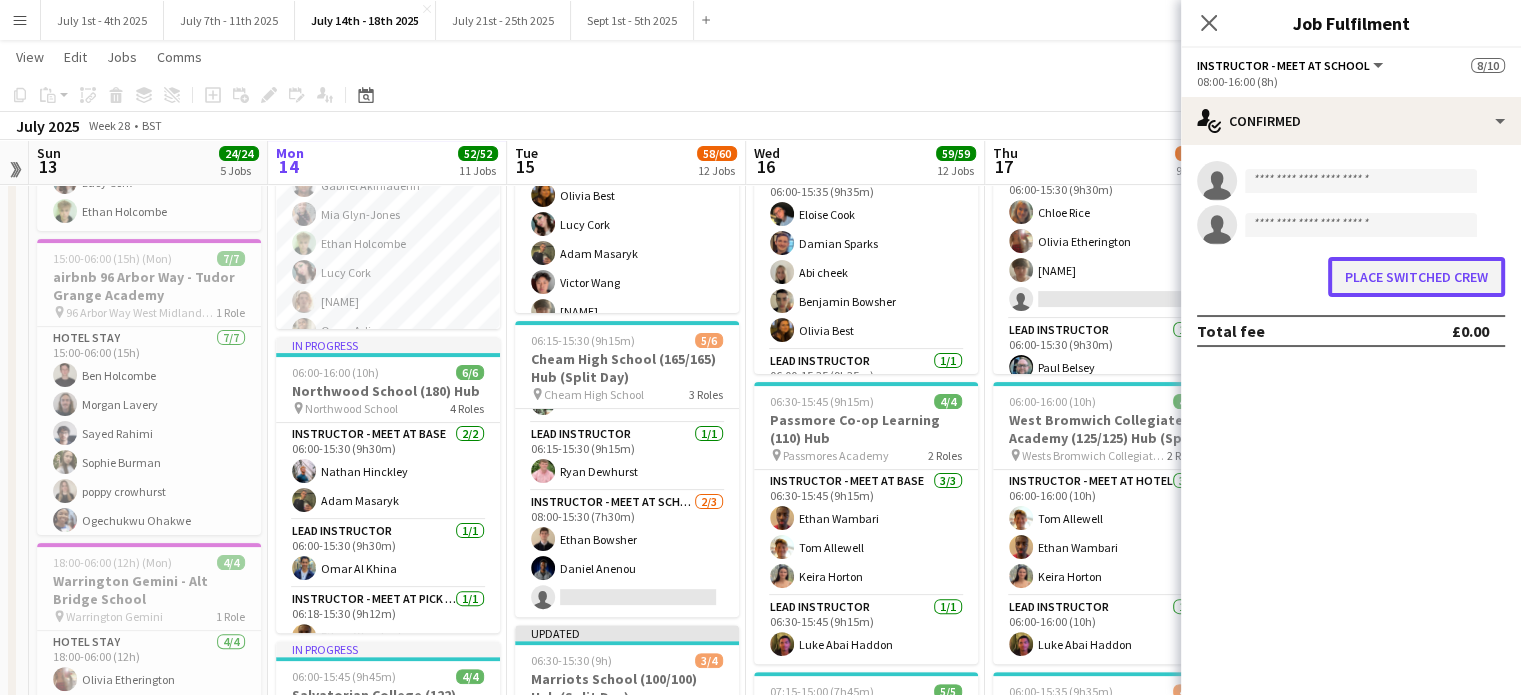 click on "Place switched crew" at bounding box center (1416, 277) 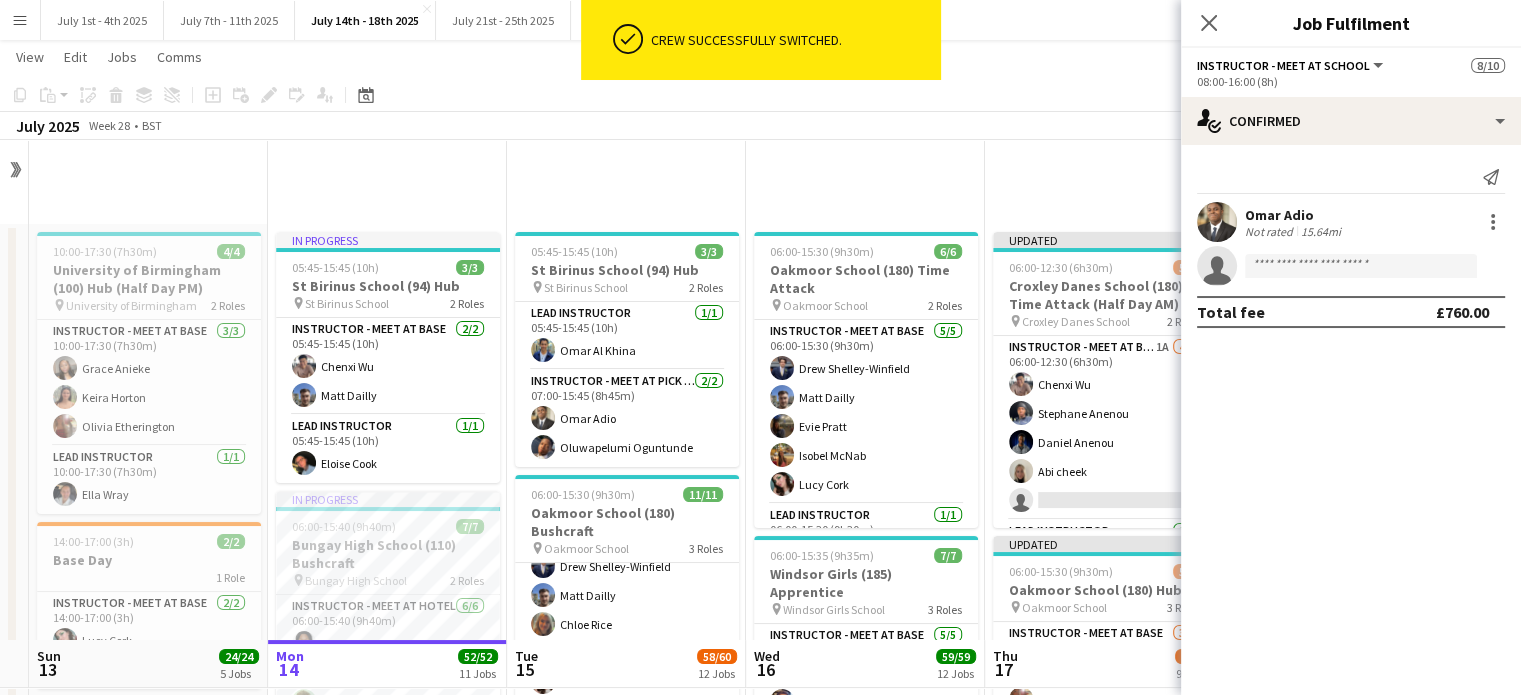 scroll, scrollTop: 500, scrollLeft: 0, axis: vertical 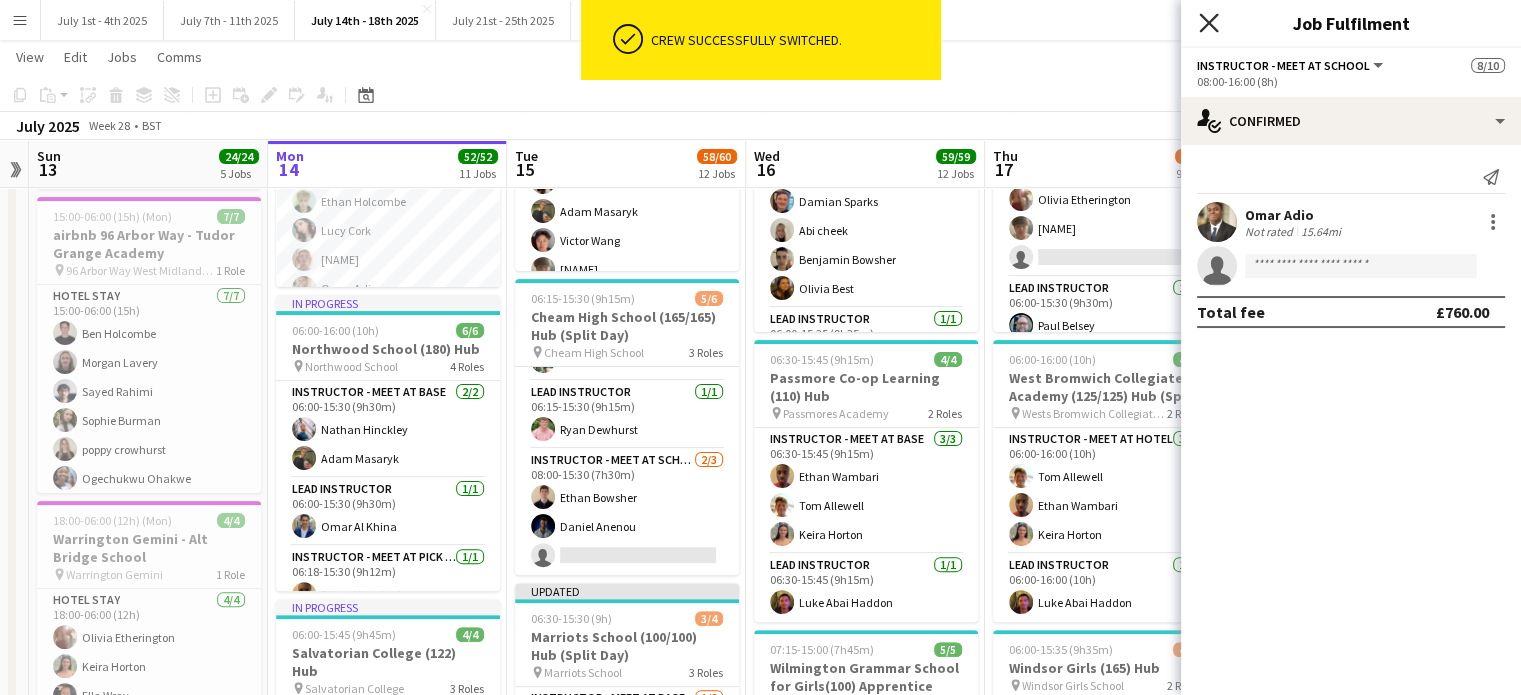 click on "Close pop-in" 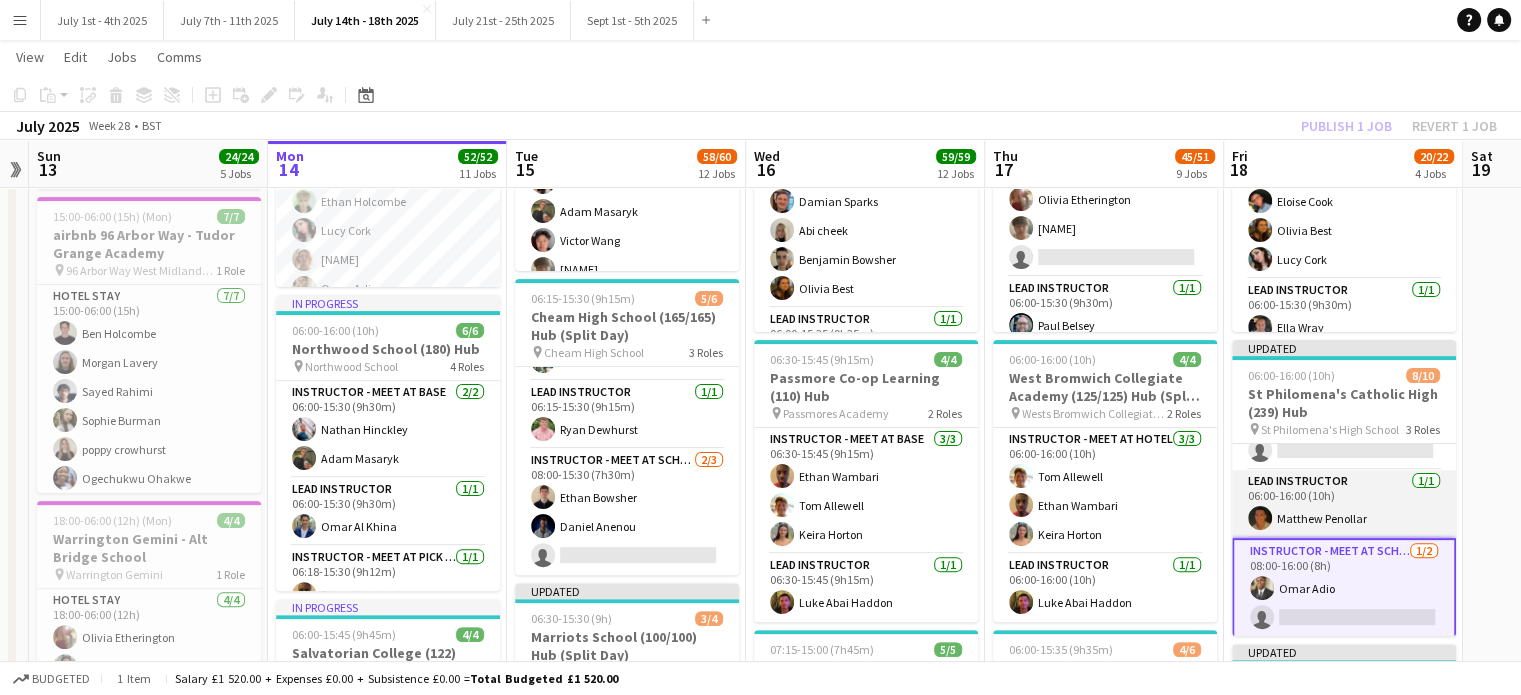 scroll, scrollTop: 116, scrollLeft: 0, axis: vertical 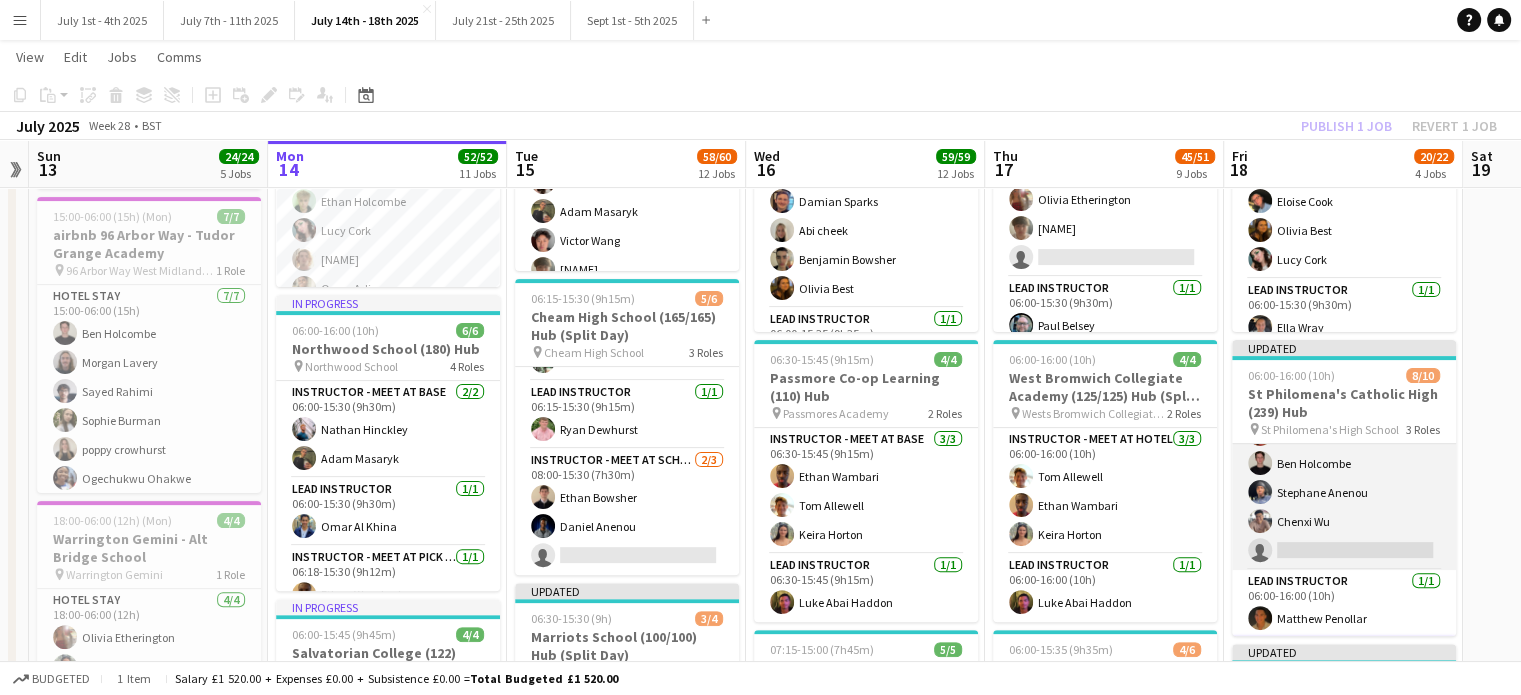click on "Instructor - Meet at Base   6/7   06:00-16:00 (10h)
Abi cheek Matt Dailly Isobel McNab Ben Holcombe Stephane Anenou Chenxi Wu
single-neutral-actions" at bounding box center (1344, 449) 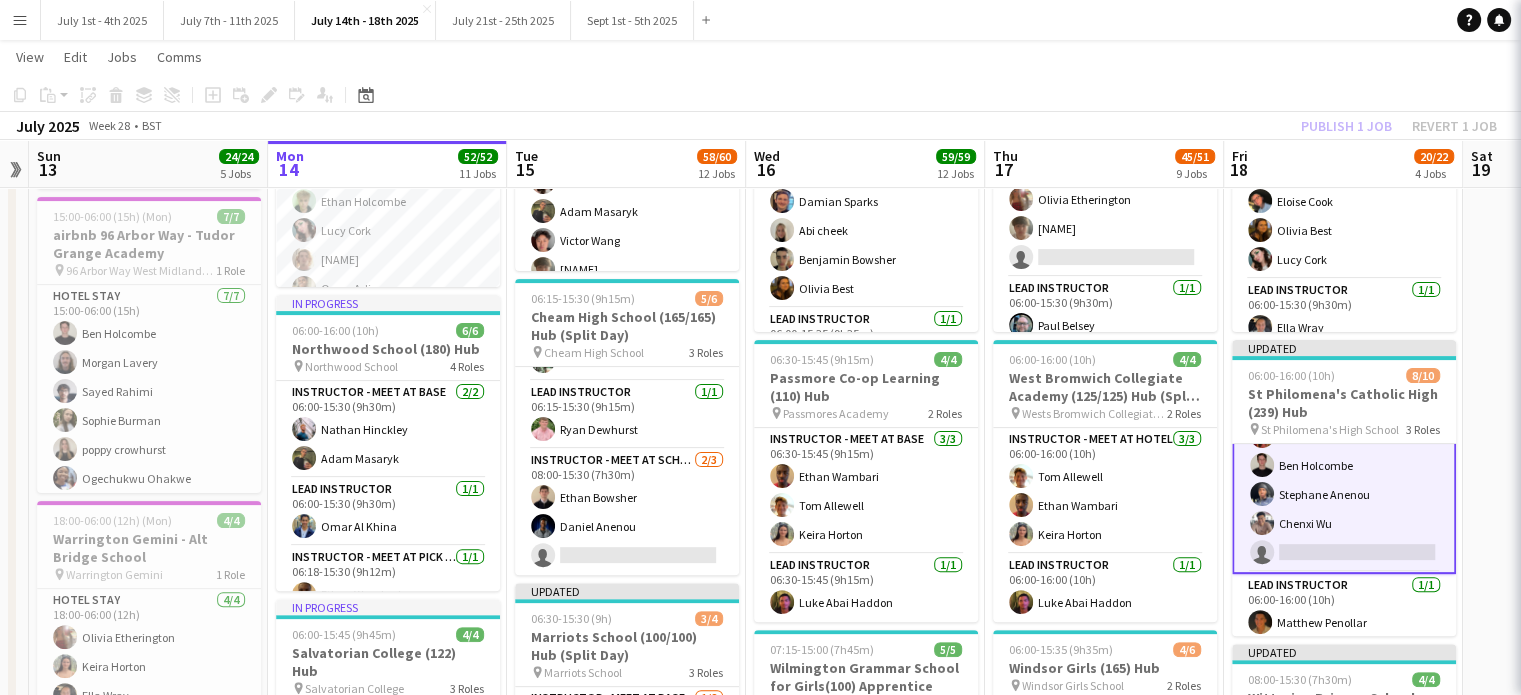 scroll, scrollTop: 117, scrollLeft: 0, axis: vertical 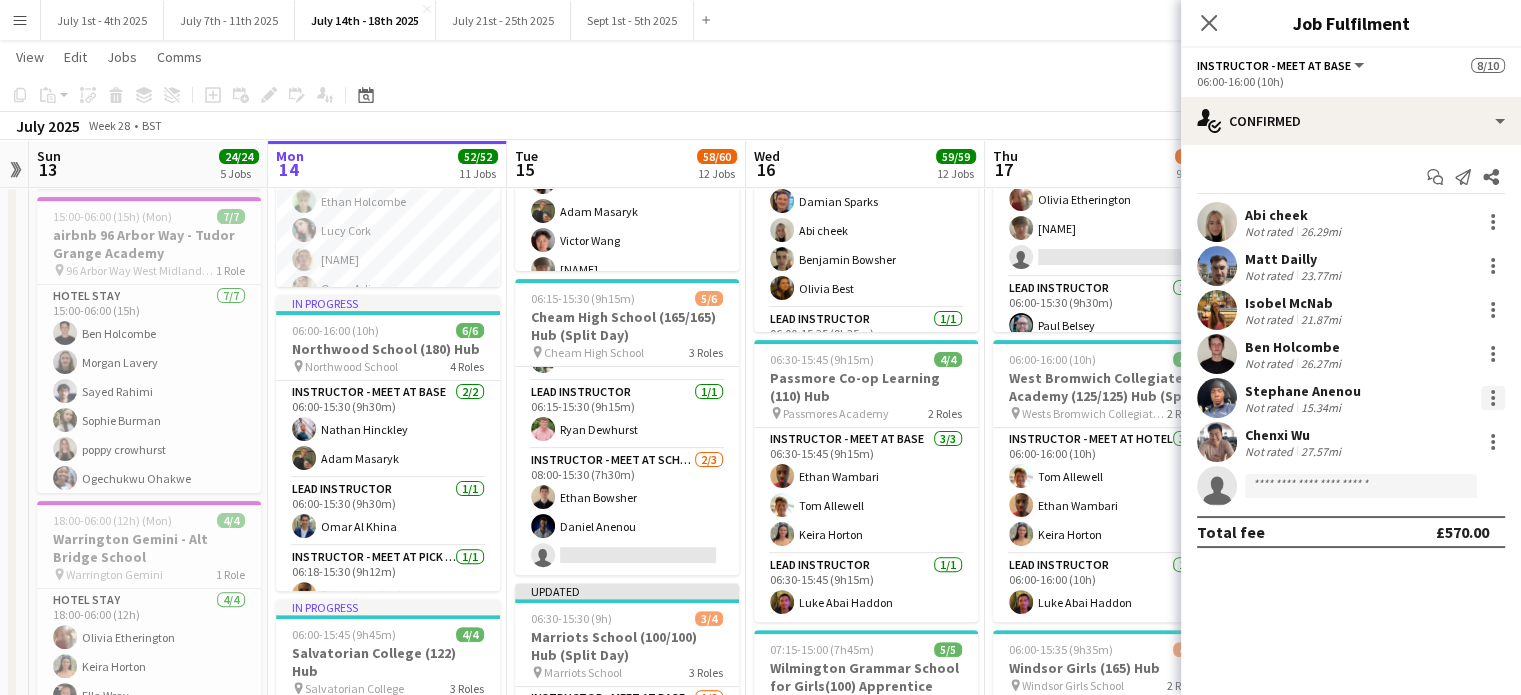 click at bounding box center [1493, 398] 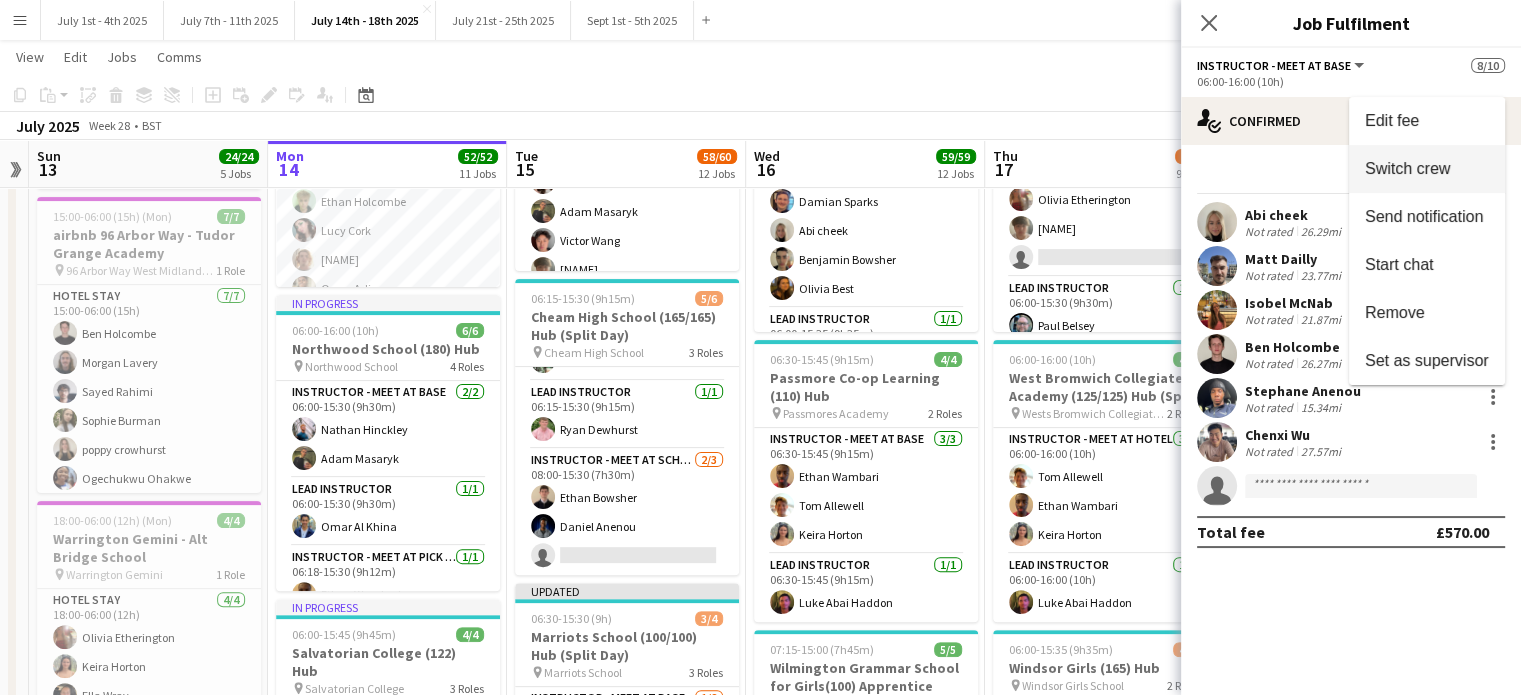 click on "Switch crew" at bounding box center (1407, 168) 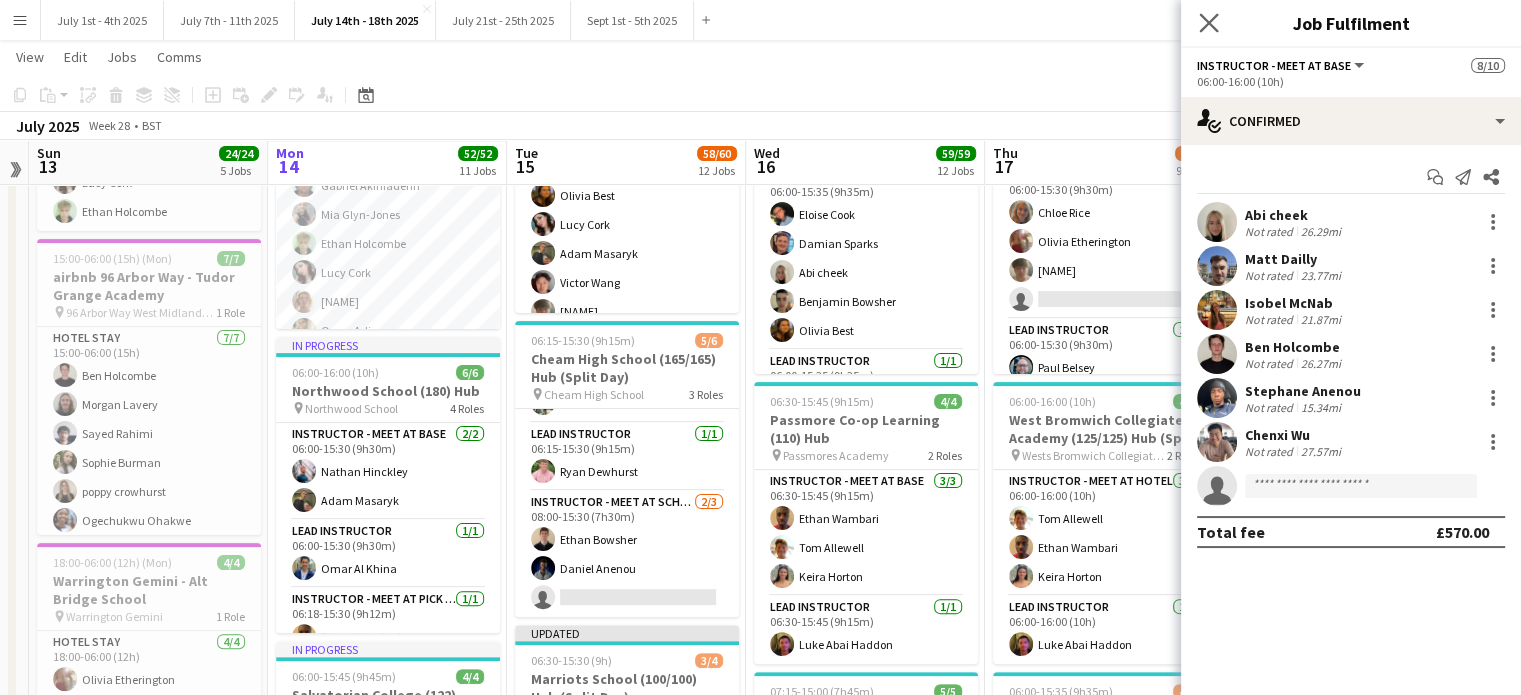 click on "Close pop-in" 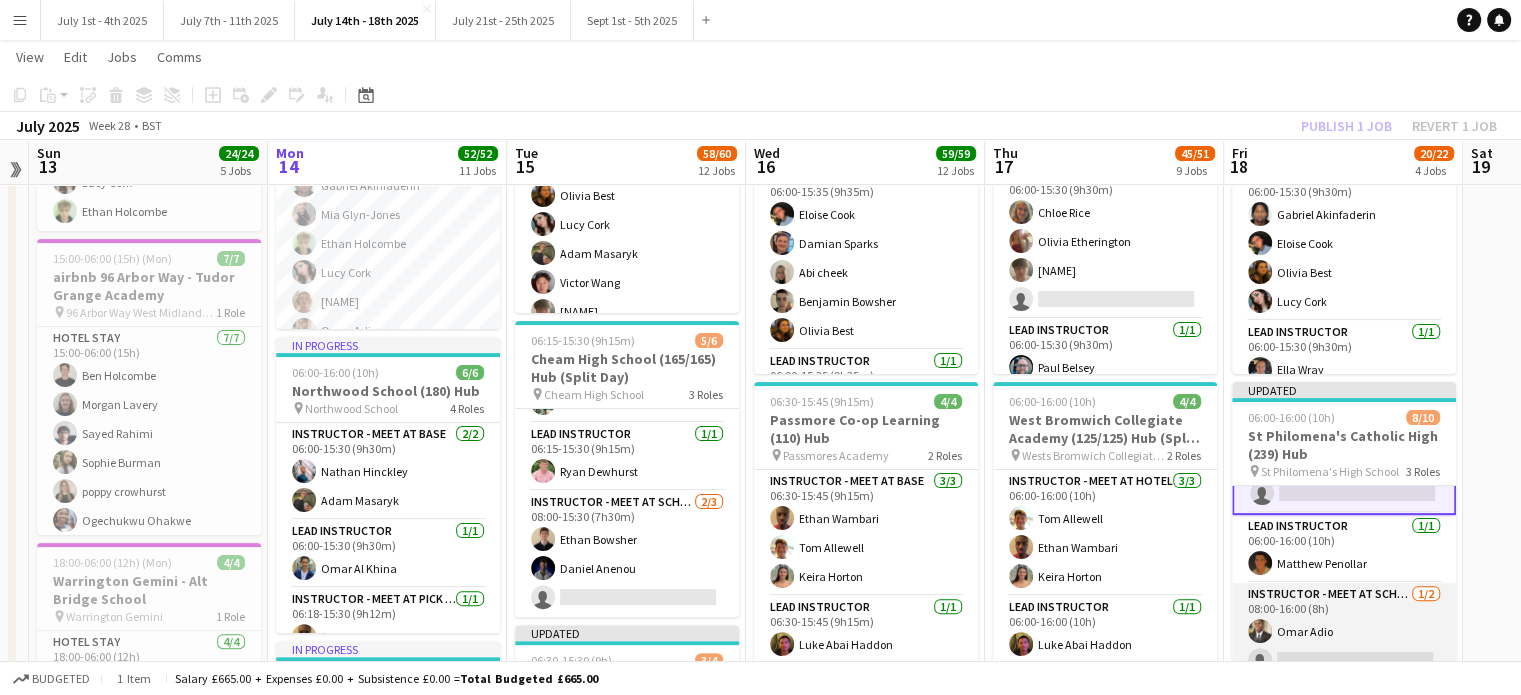 click on "Instructor - Meet at School   1/2   08:00-16:00 (8h)
Omar Adio
single-neutral-actions" at bounding box center (1344, 631) 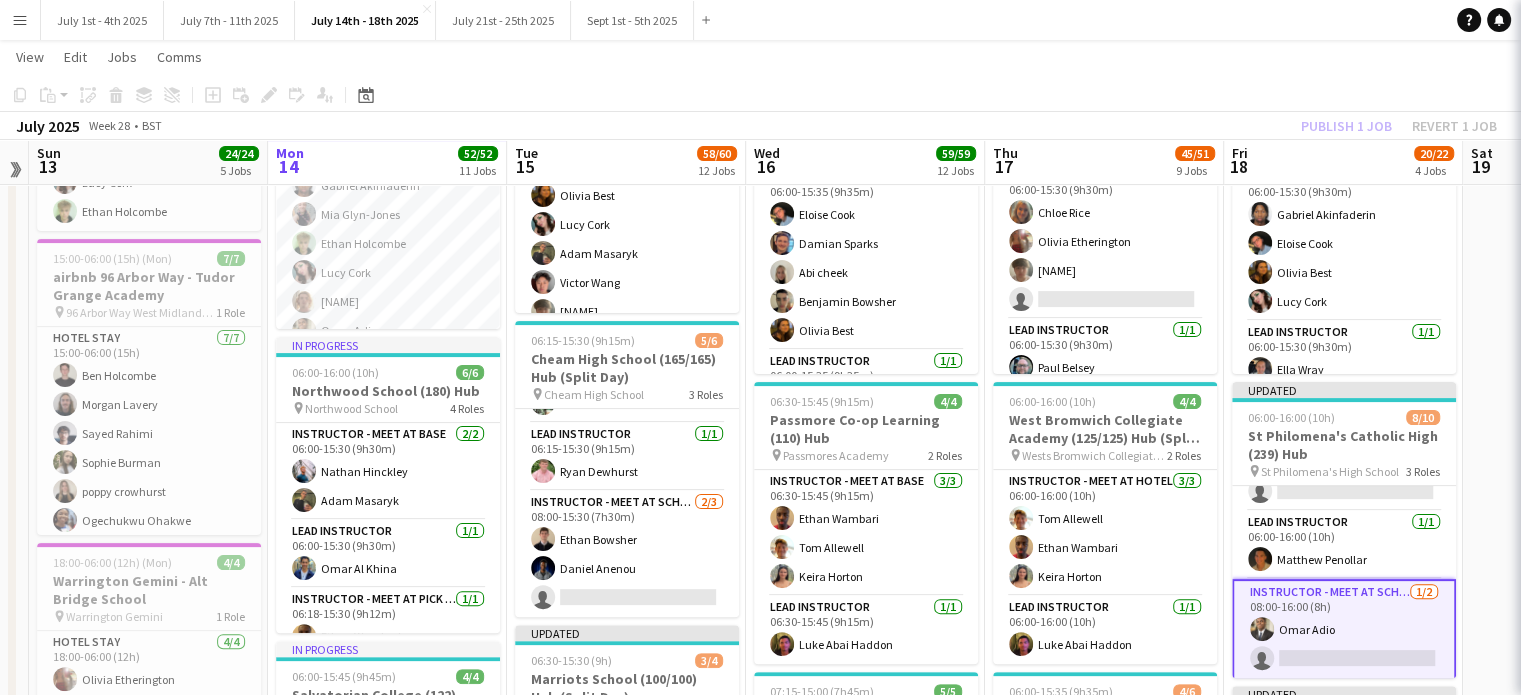 scroll, scrollTop: 216, scrollLeft: 0, axis: vertical 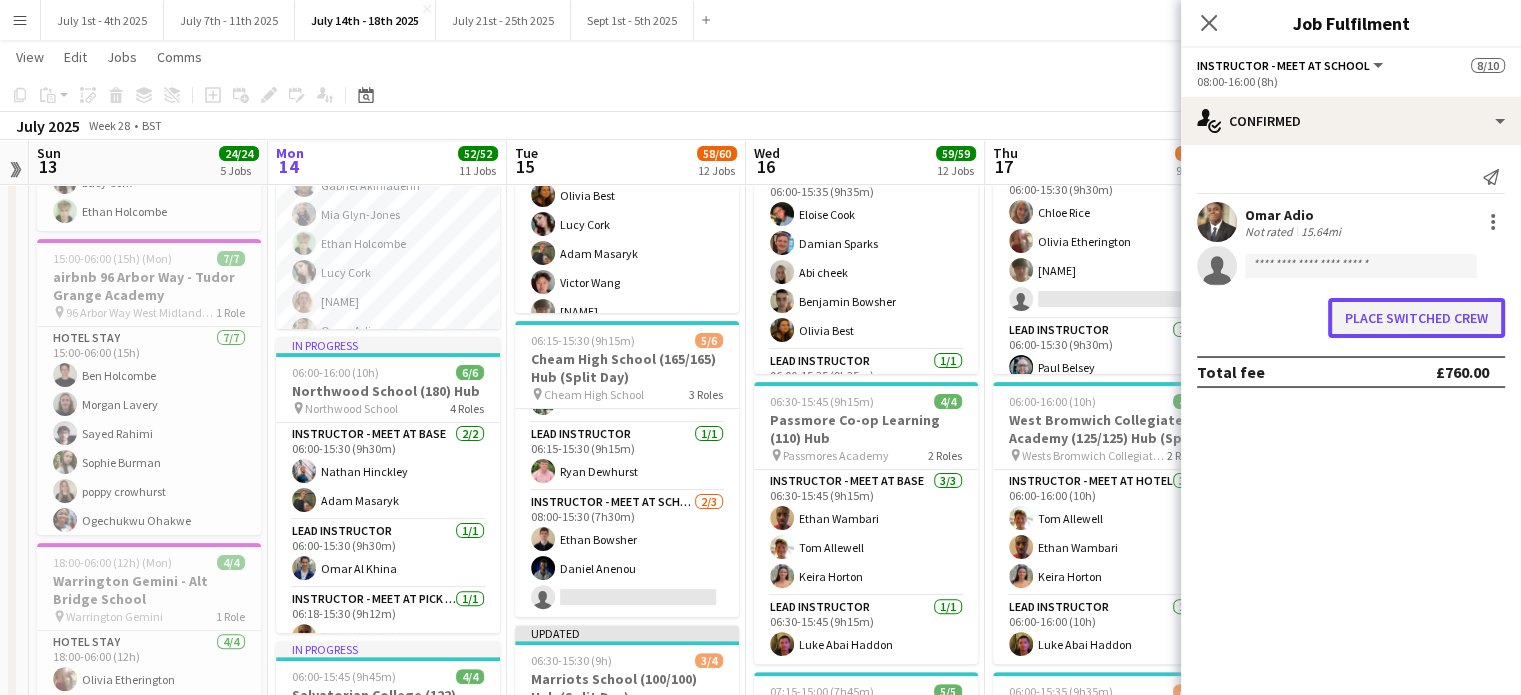 click on "Place switched crew" at bounding box center [1416, 318] 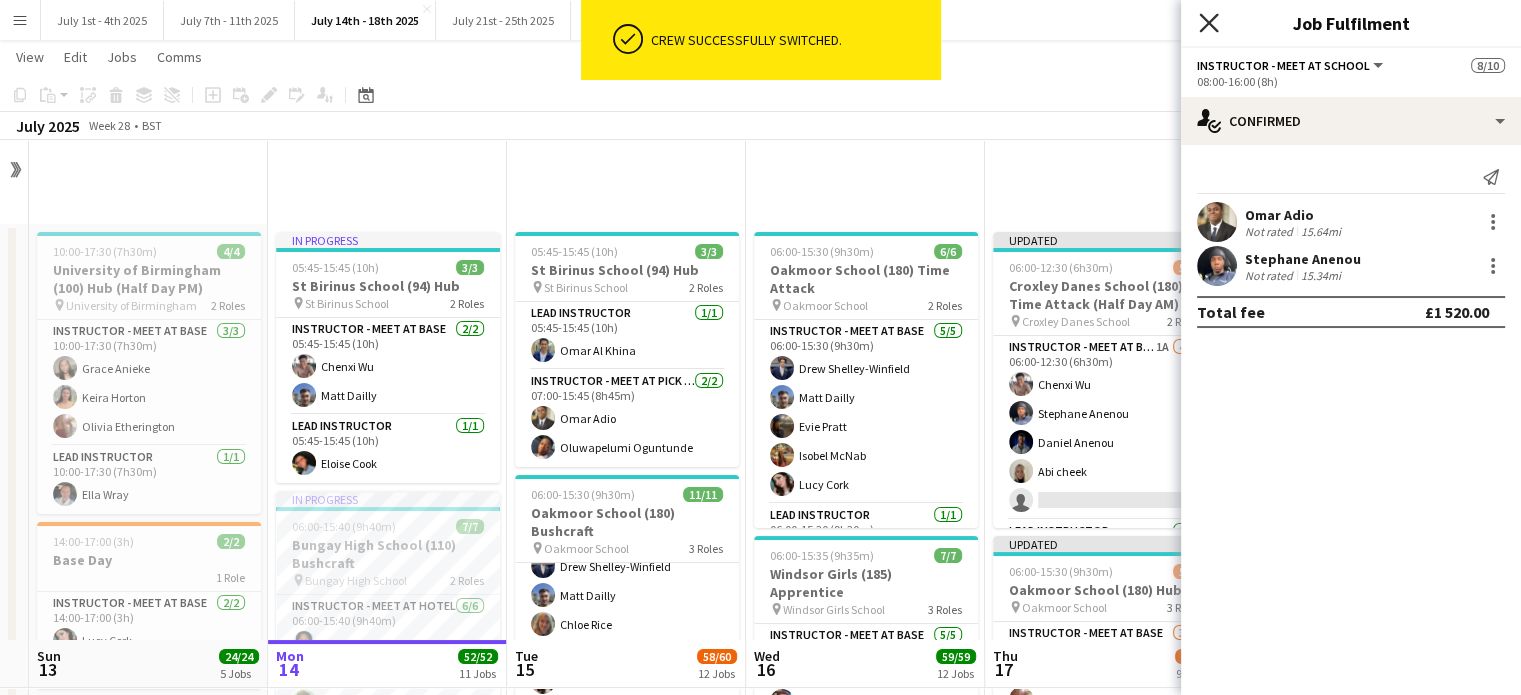 scroll, scrollTop: 500, scrollLeft: 0, axis: vertical 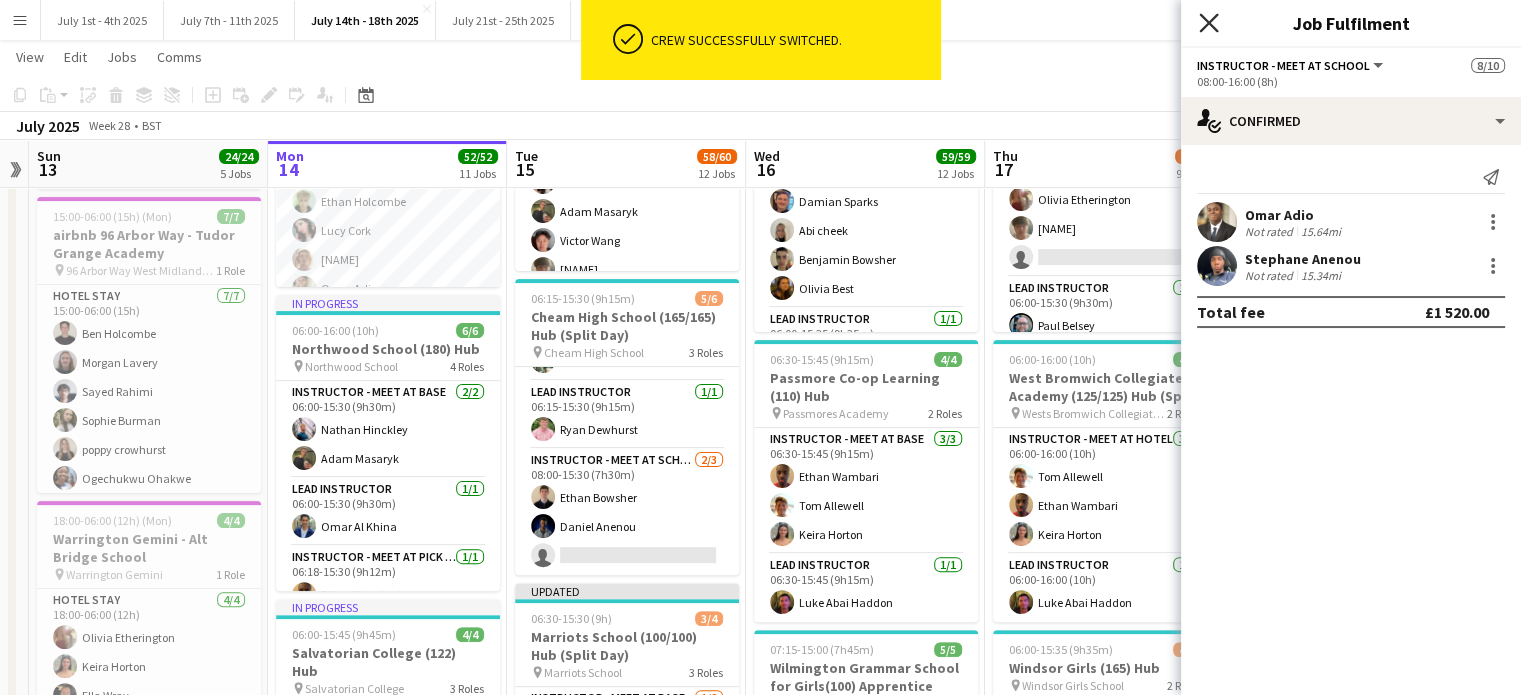 click on "Close pop-in" 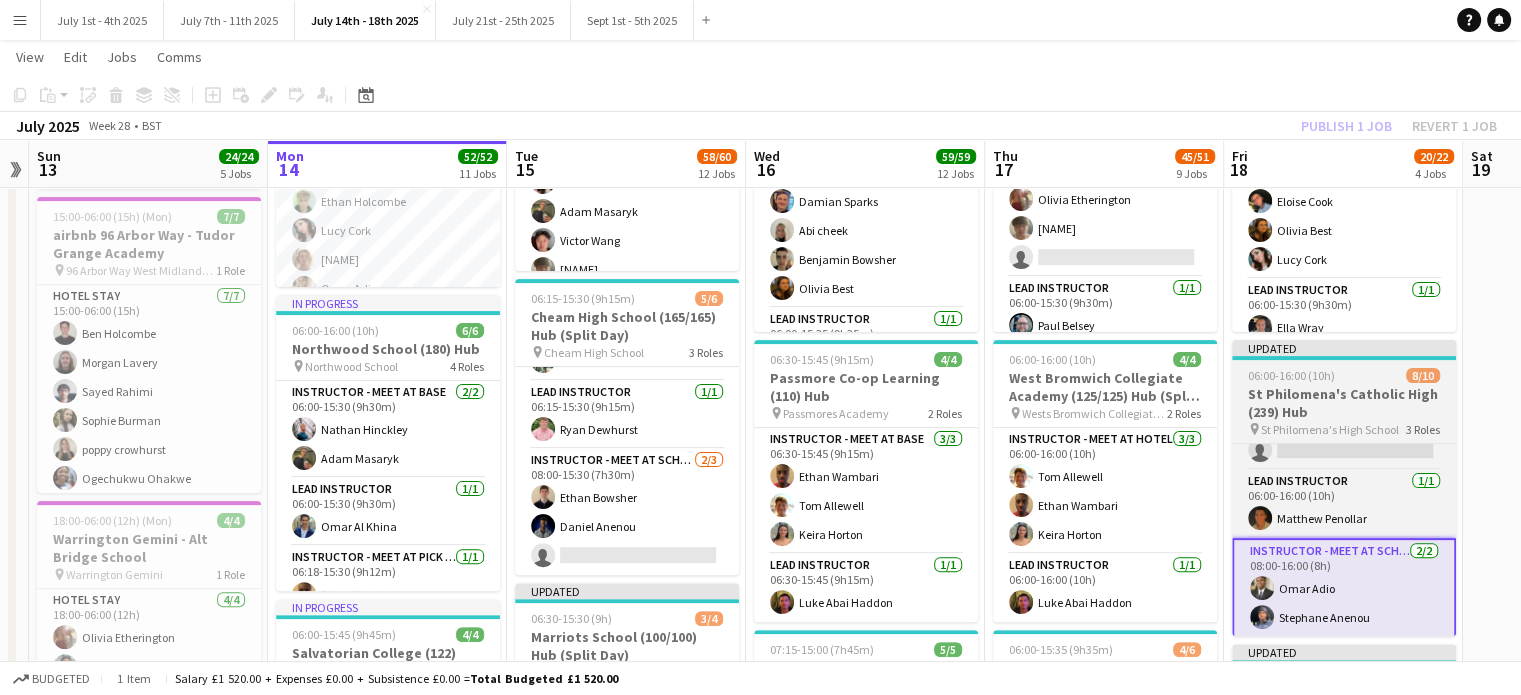 click on "St Philomena's Catholic High (239) Hub" at bounding box center [1344, 403] 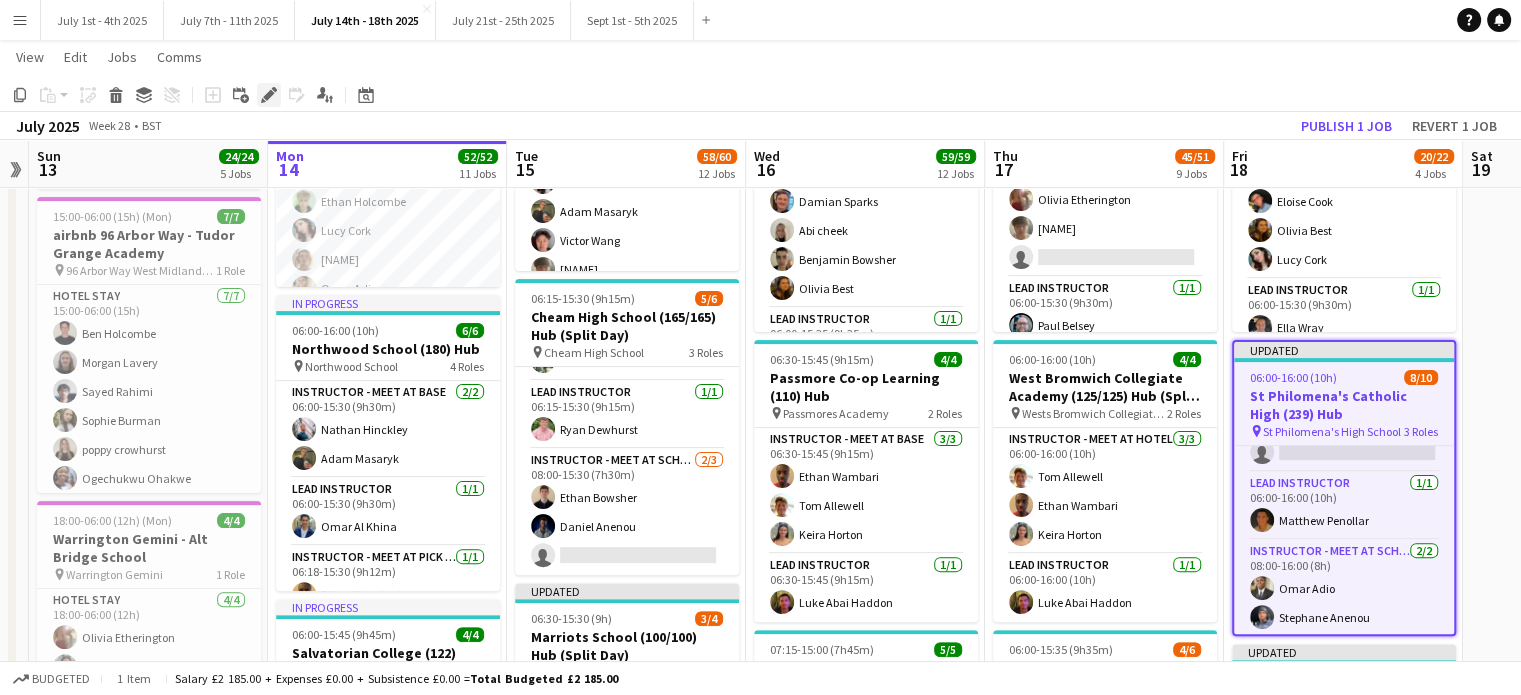 click on "Edit" at bounding box center [269, 95] 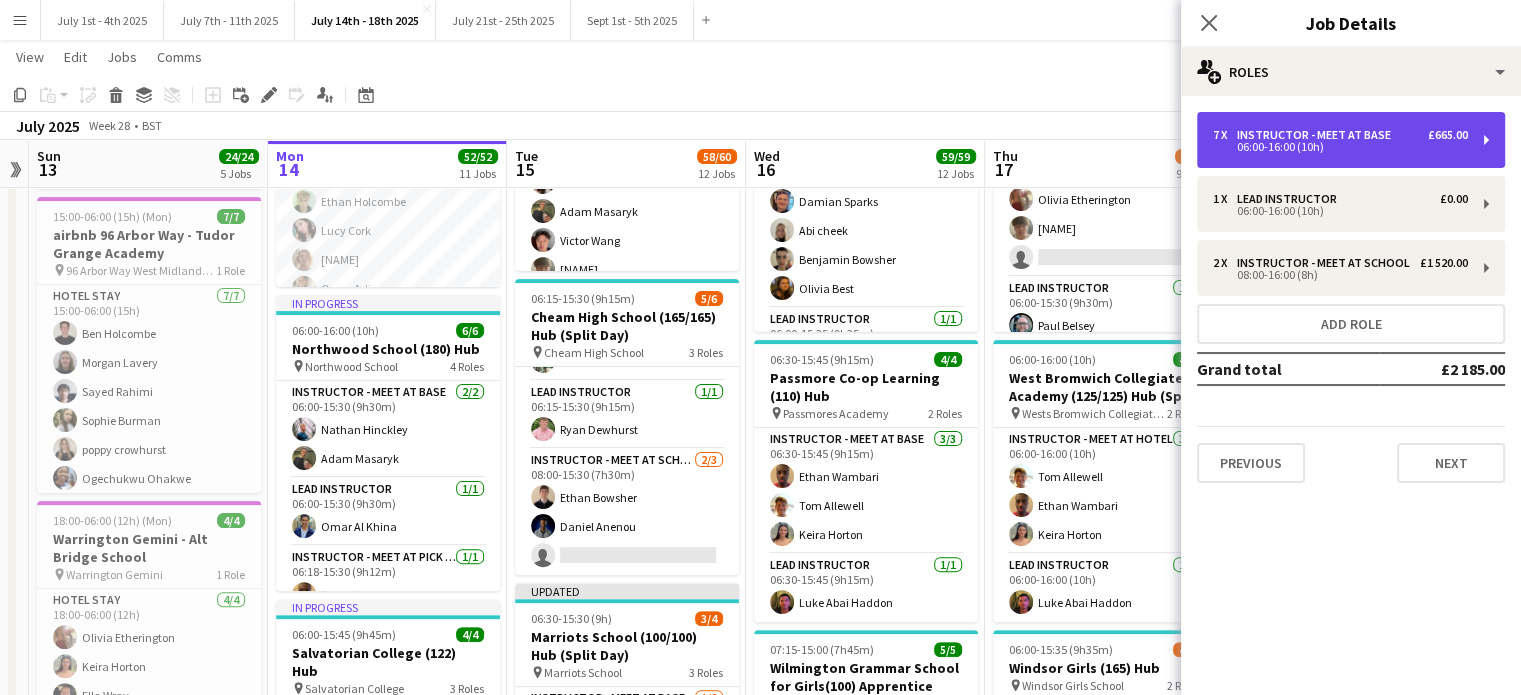 click on "Instructor - Meet at Base" at bounding box center (1318, 135) 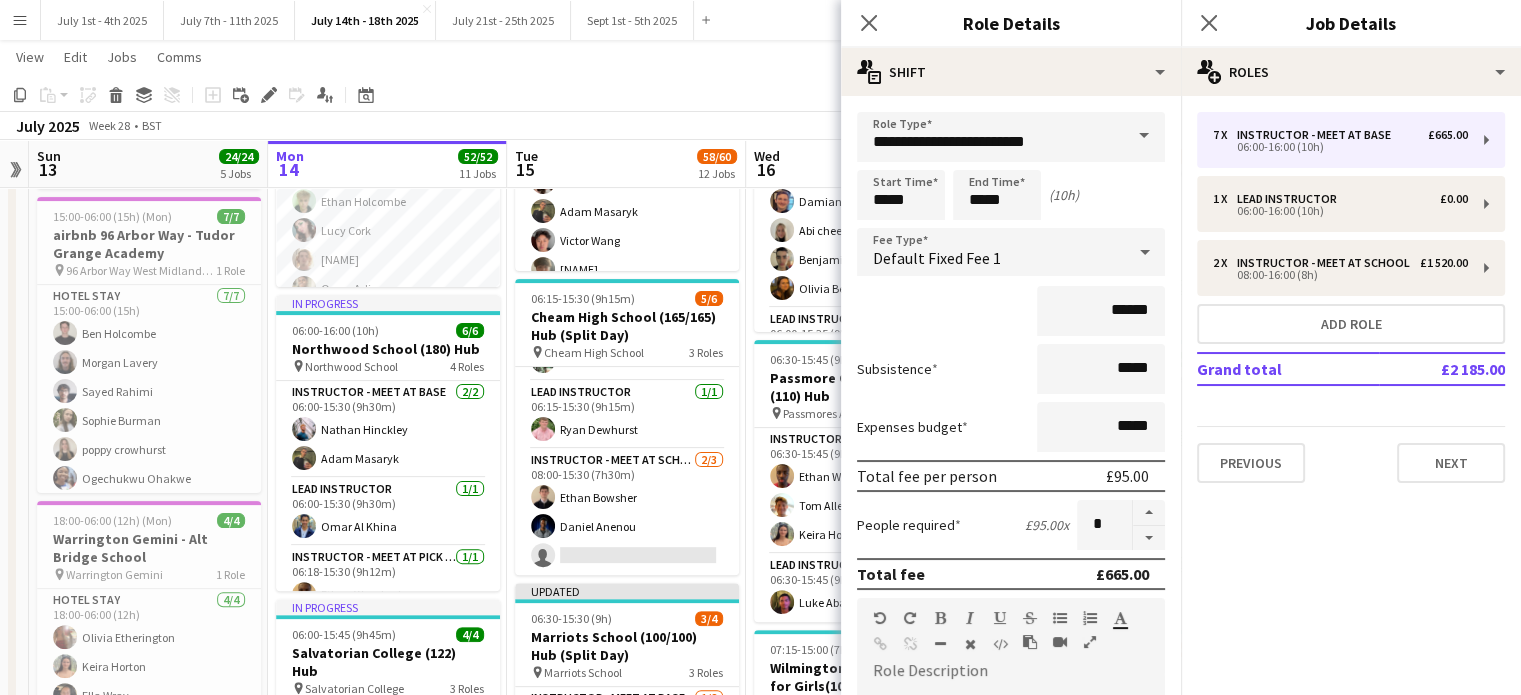 click at bounding box center (1149, 538) 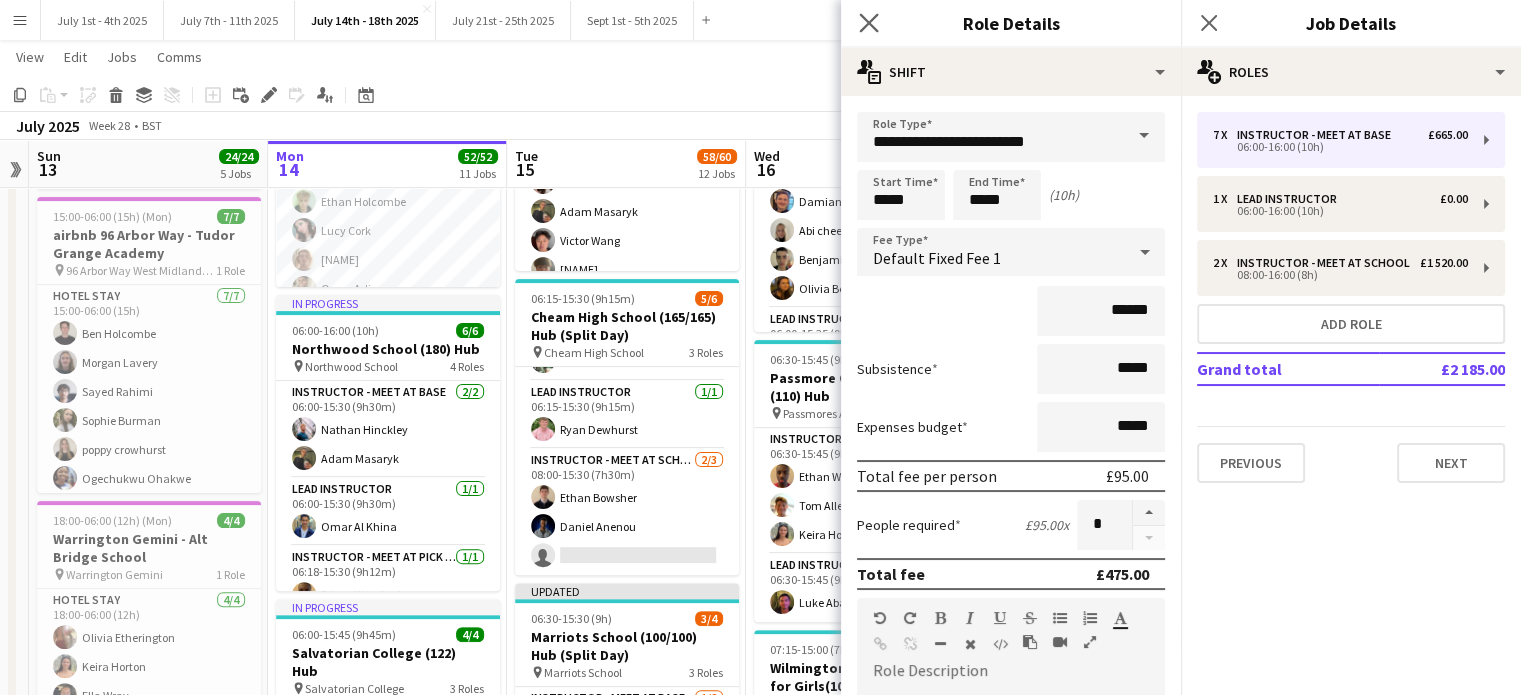 click on "Close pop-in" 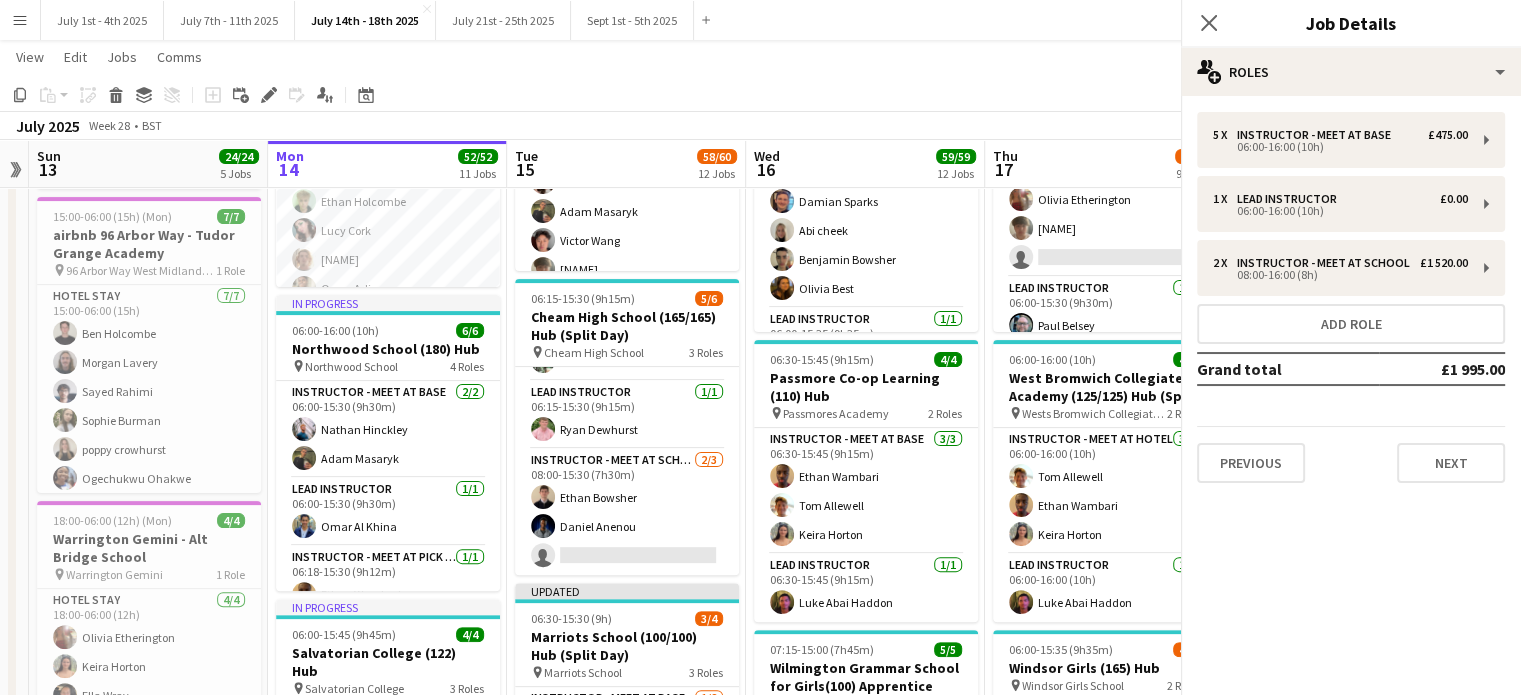 scroll, scrollTop: 160, scrollLeft: 0, axis: vertical 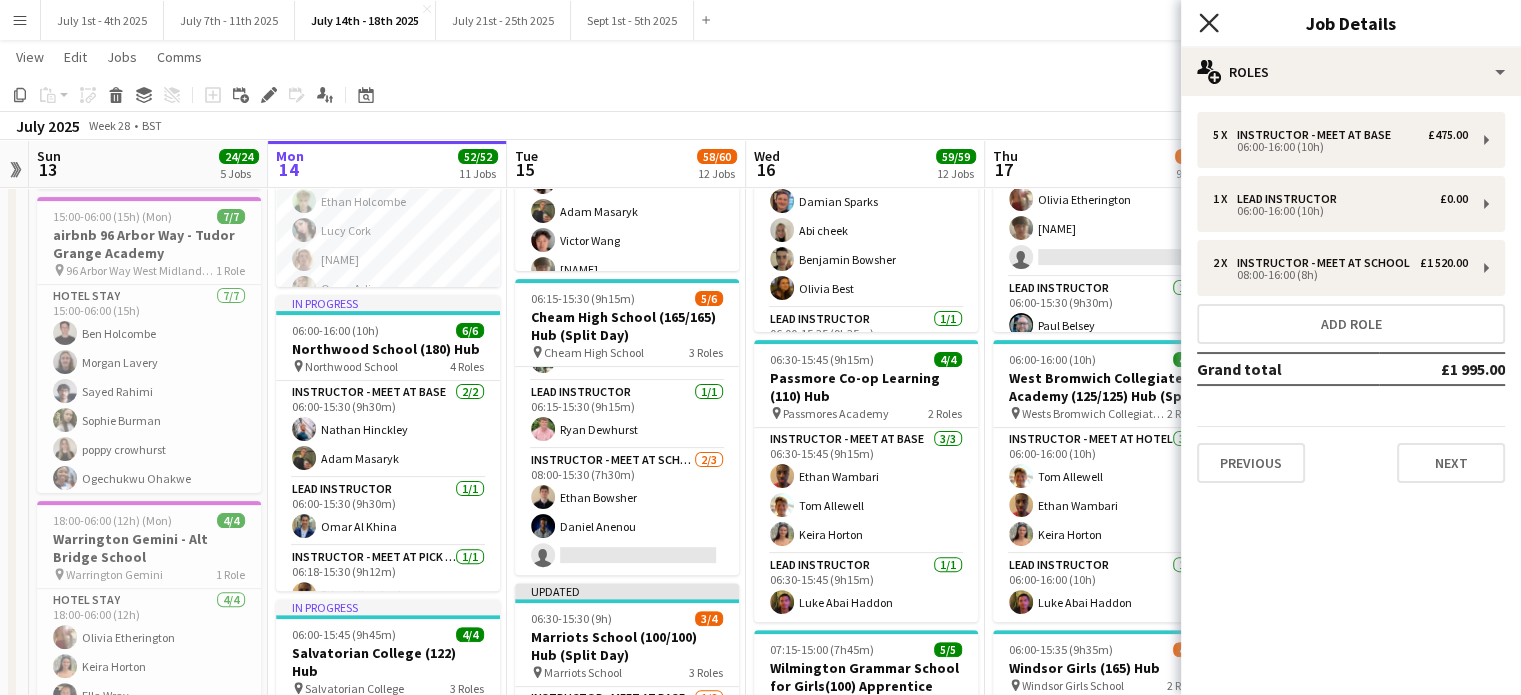 click on "Close pop-in" 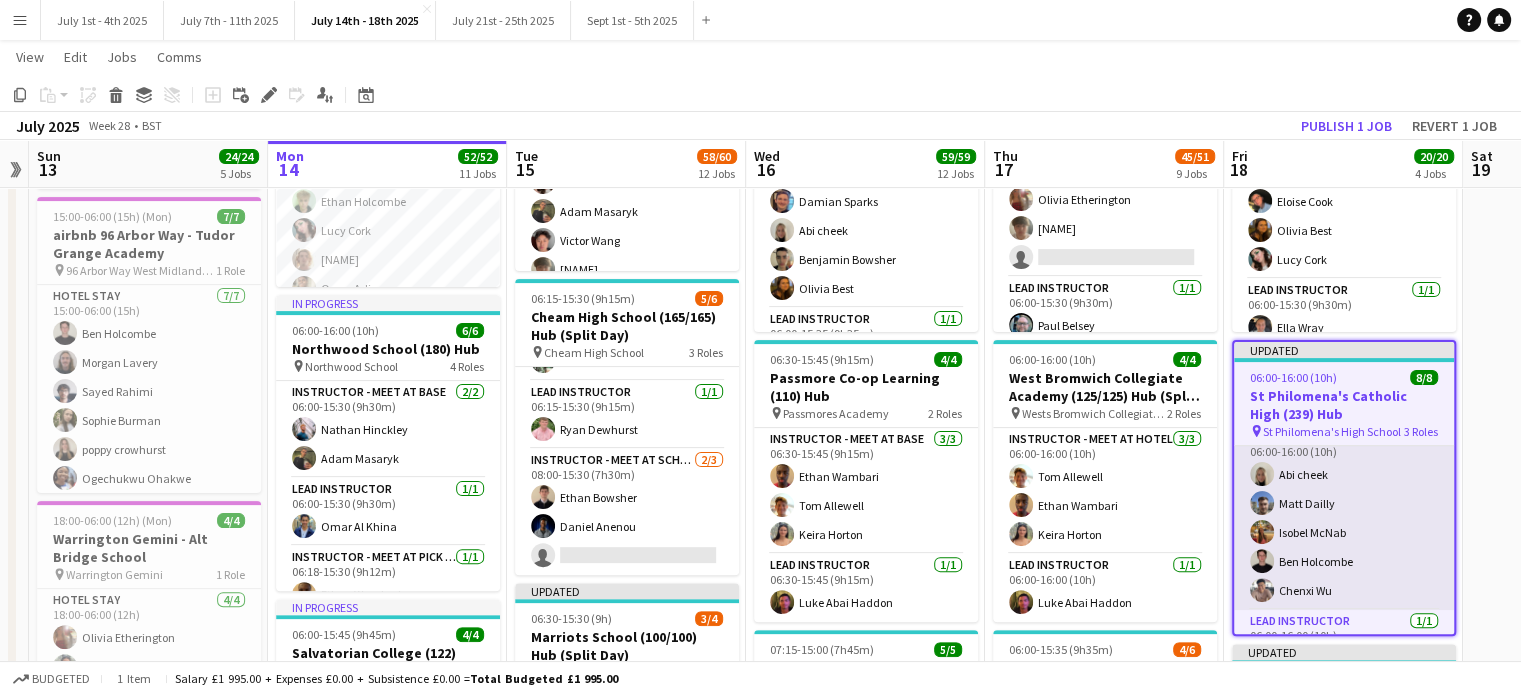scroll, scrollTop: 0, scrollLeft: 0, axis: both 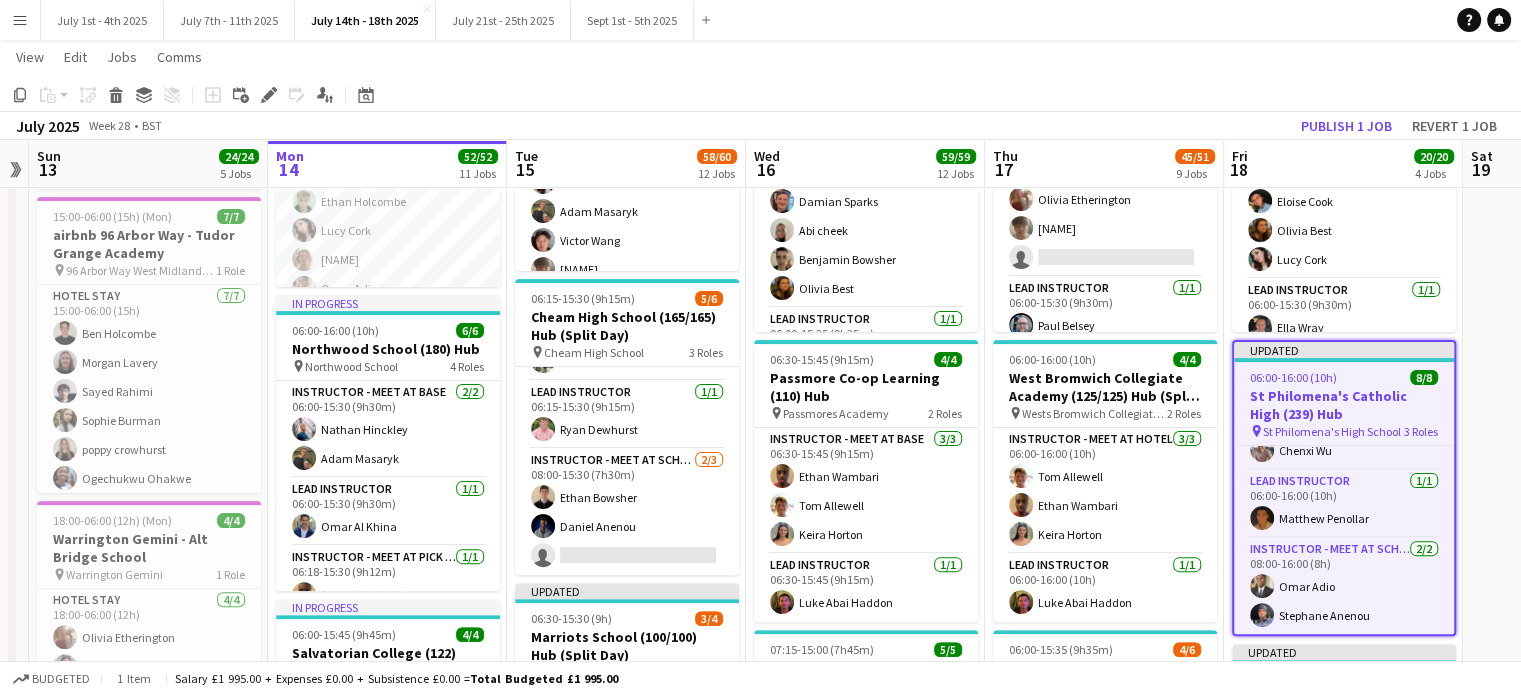 click on "St Philomena's Catholic High (239) Hub" at bounding box center [1344, 405] 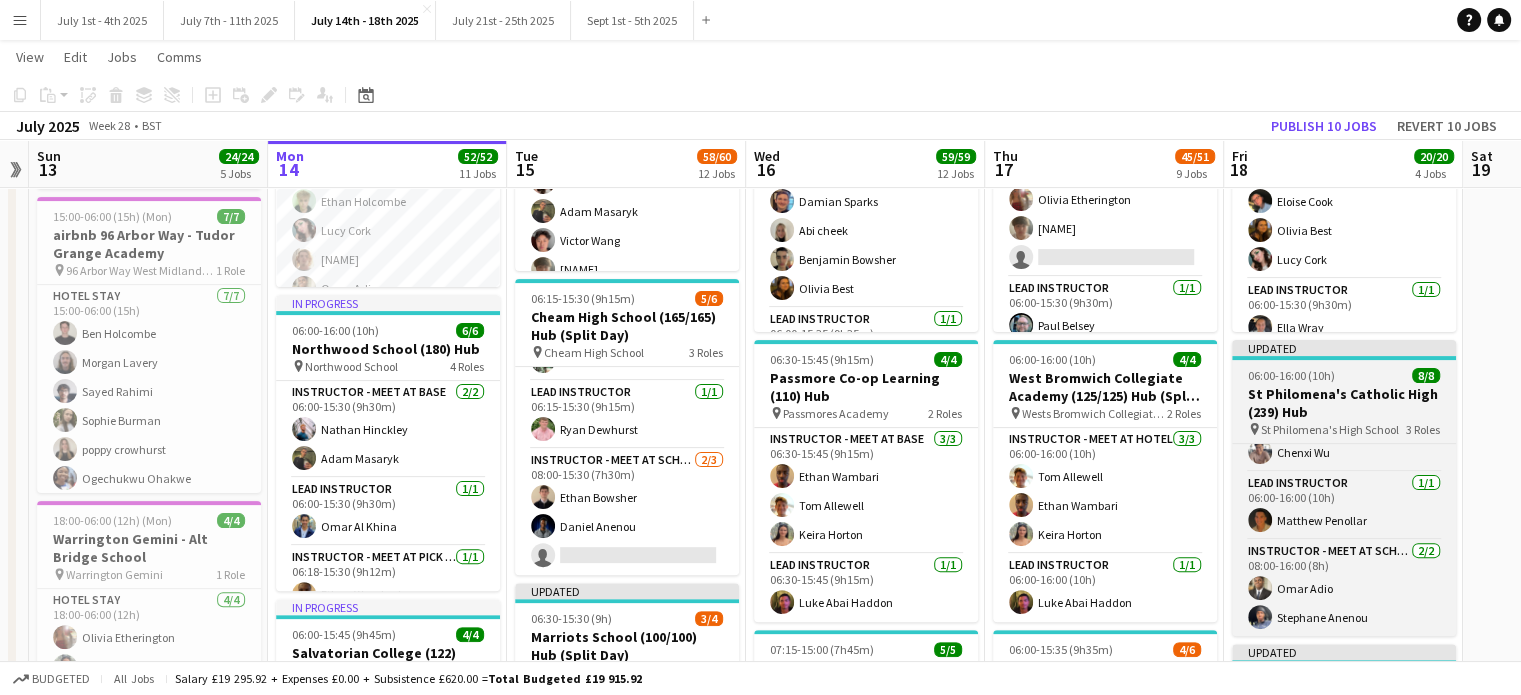 click on "St Philomena's Catholic High (239) Hub" at bounding box center (1344, 403) 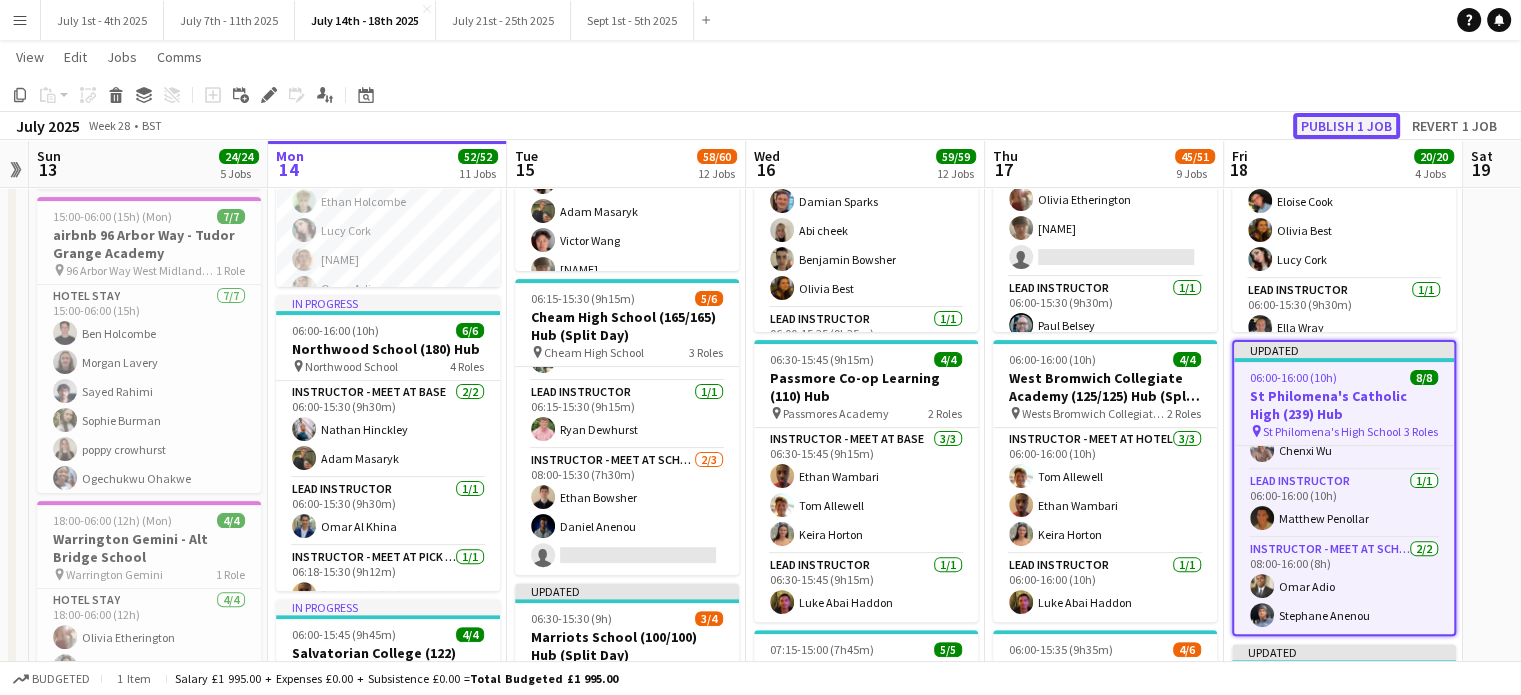 click on "Publish 1 job" 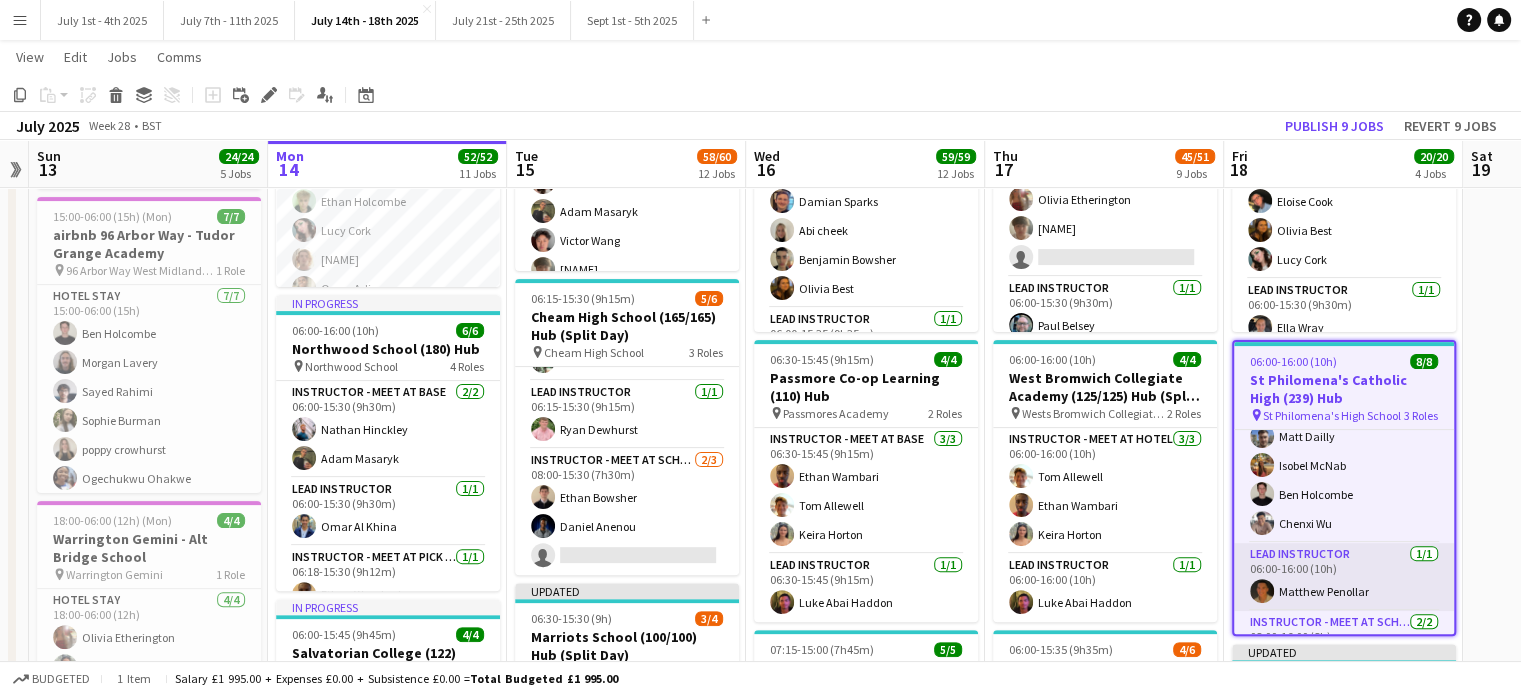 scroll, scrollTop: 0, scrollLeft: 0, axis: both 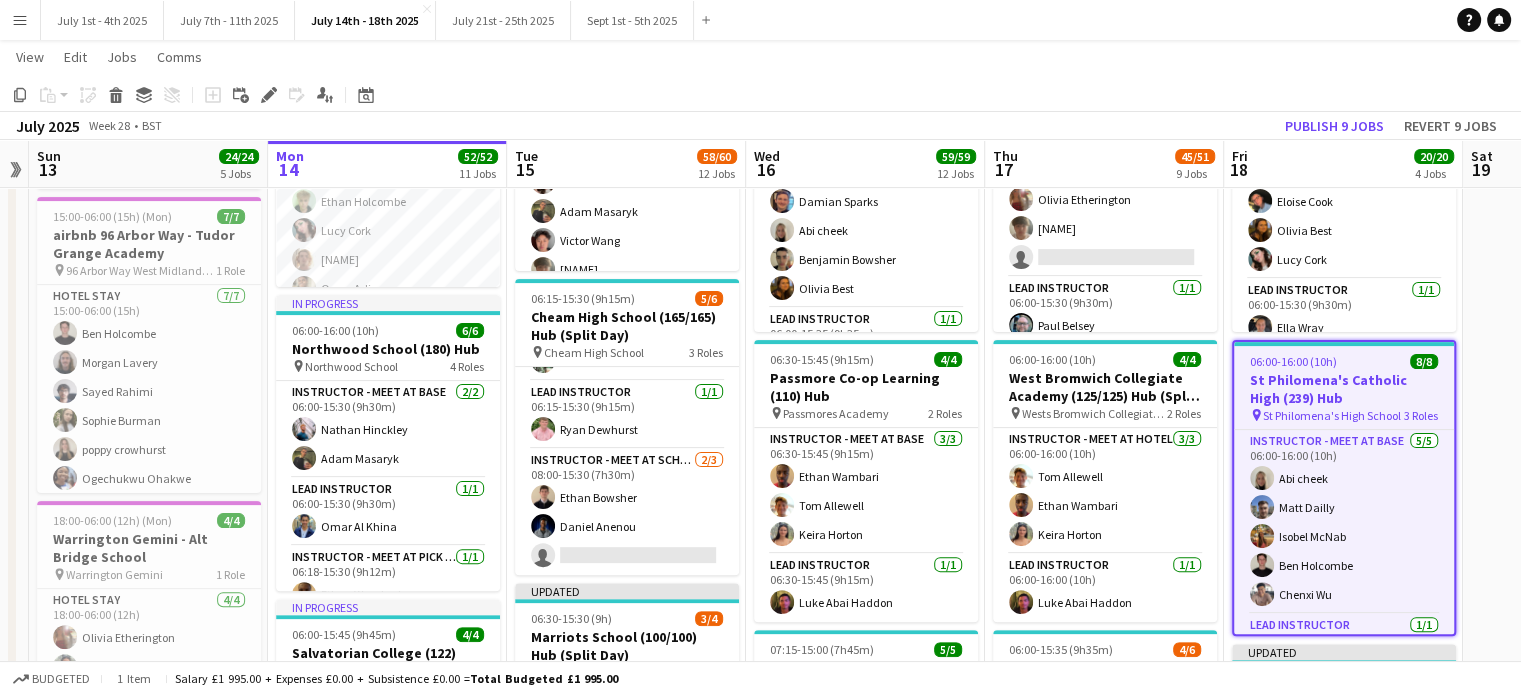 drag, startPoint x: 610, startPoint y: 139, endPoint x: 652, endPoint y: 134, distance: 42.296574 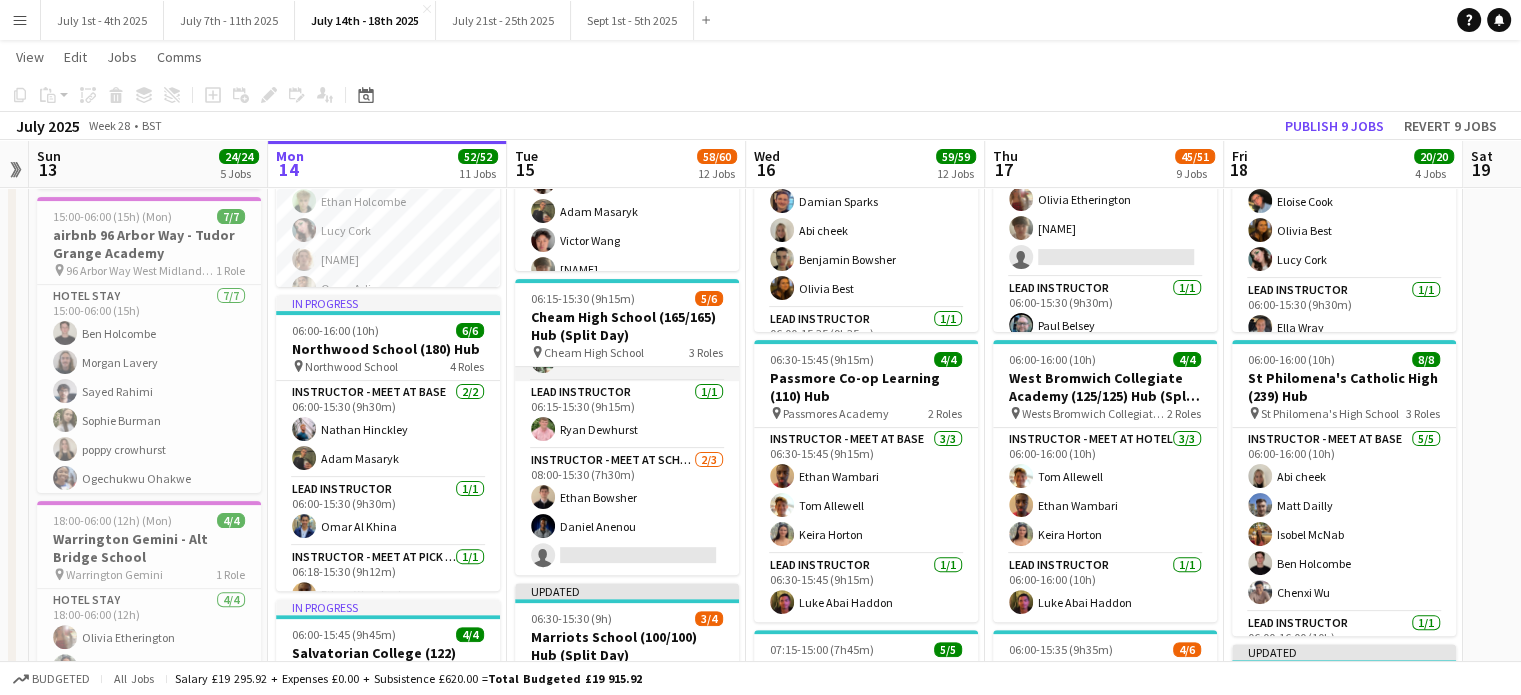 scroll, scrollTop: 0, scrollLeft: 0, axis: both 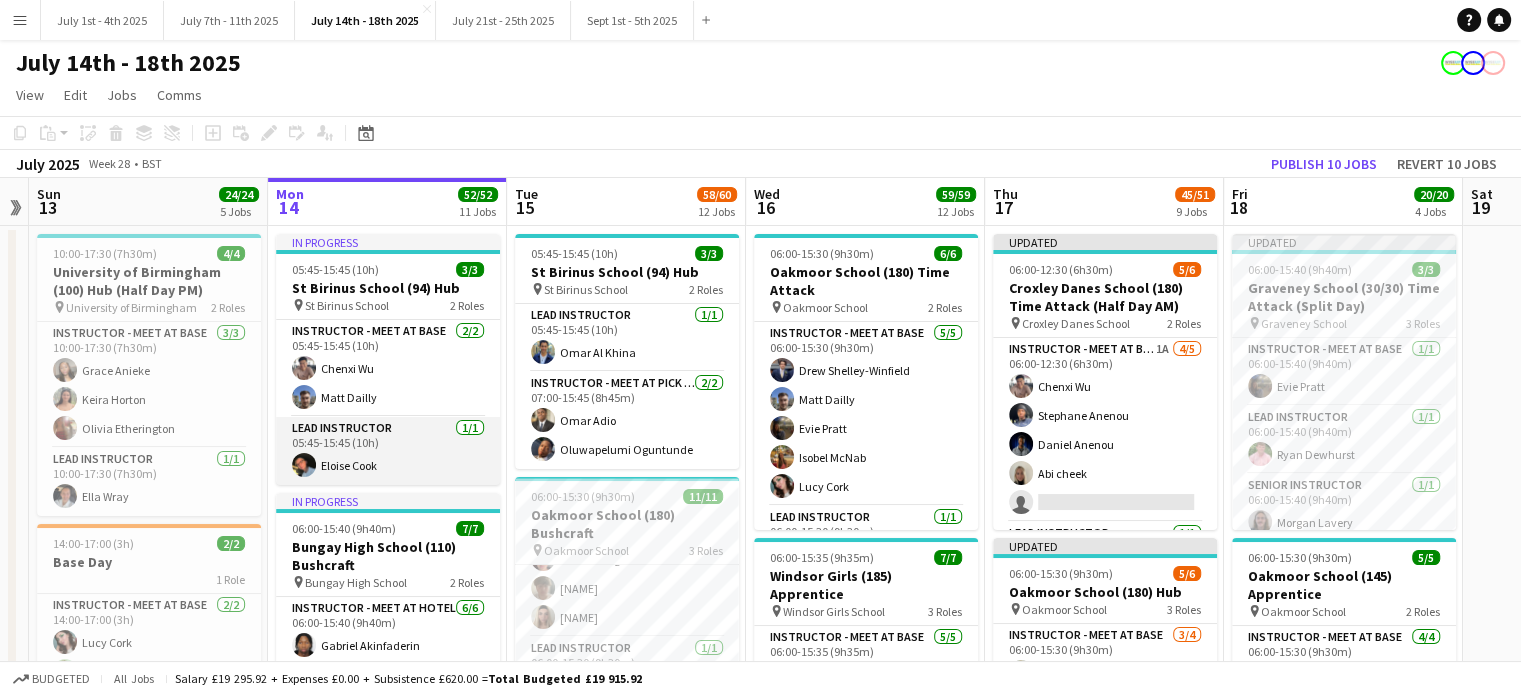 click on "Lead Instructor   1/1   05:45-15:45 (10h)
Eloise Cook" at bounding box center [388, 451] 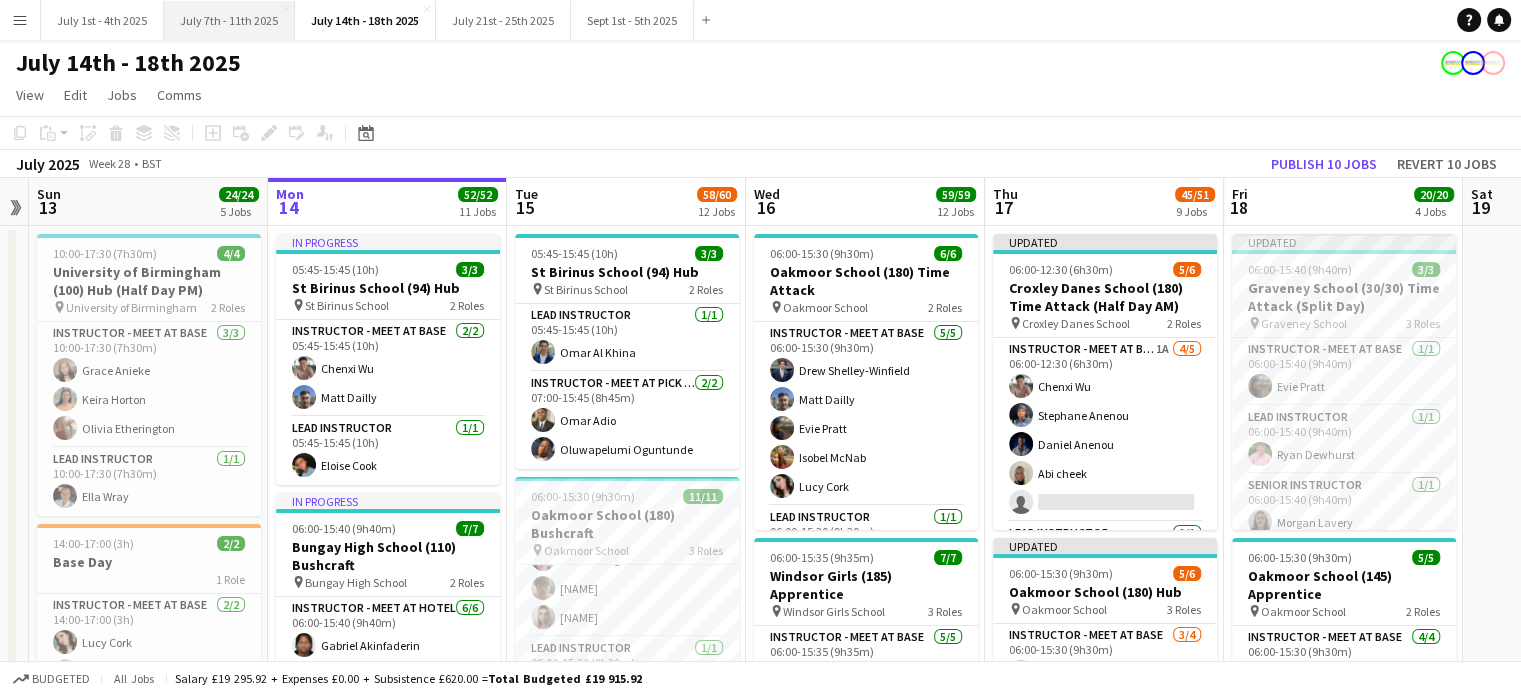 click on "July 7th - 11th 2025
Close" at bounding box center [229, 20] 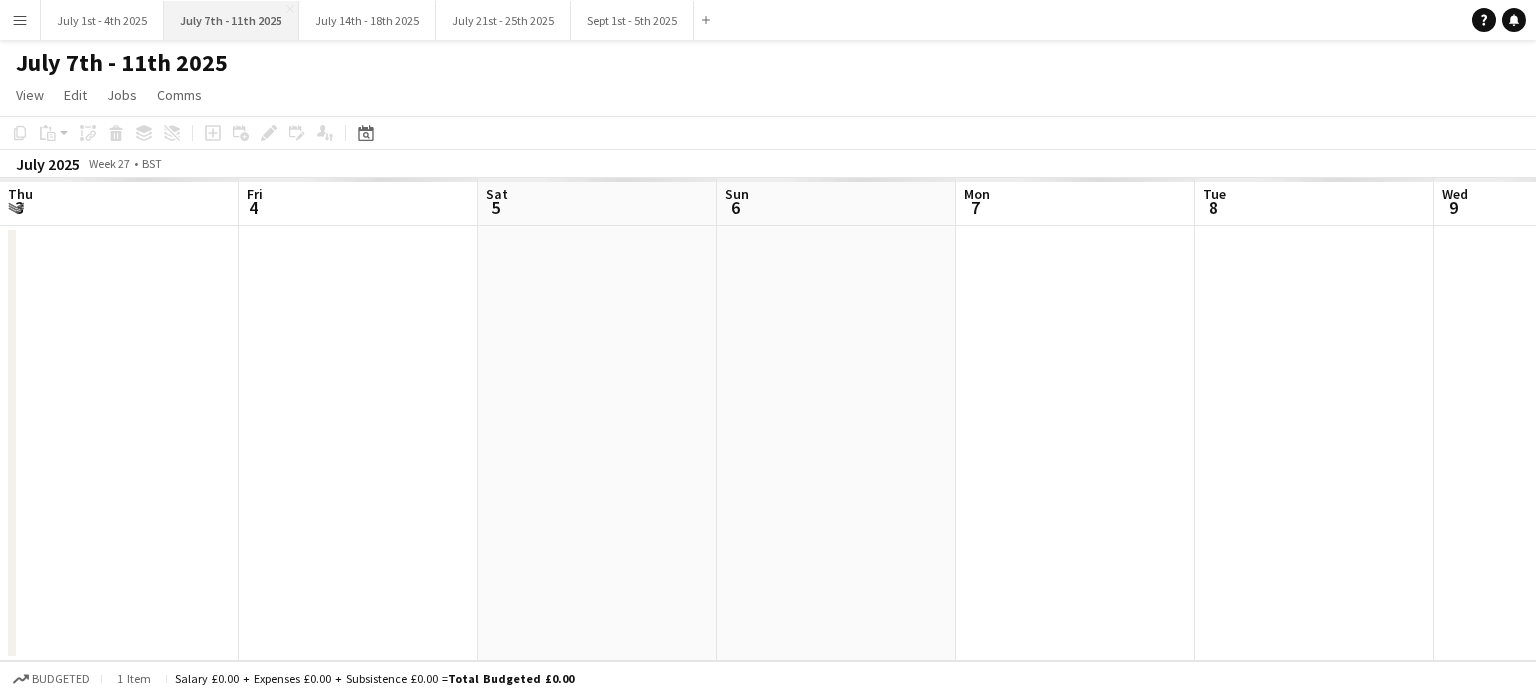 scroll, scrollTop: 0, scrollLeft: 613, axis: horizontal 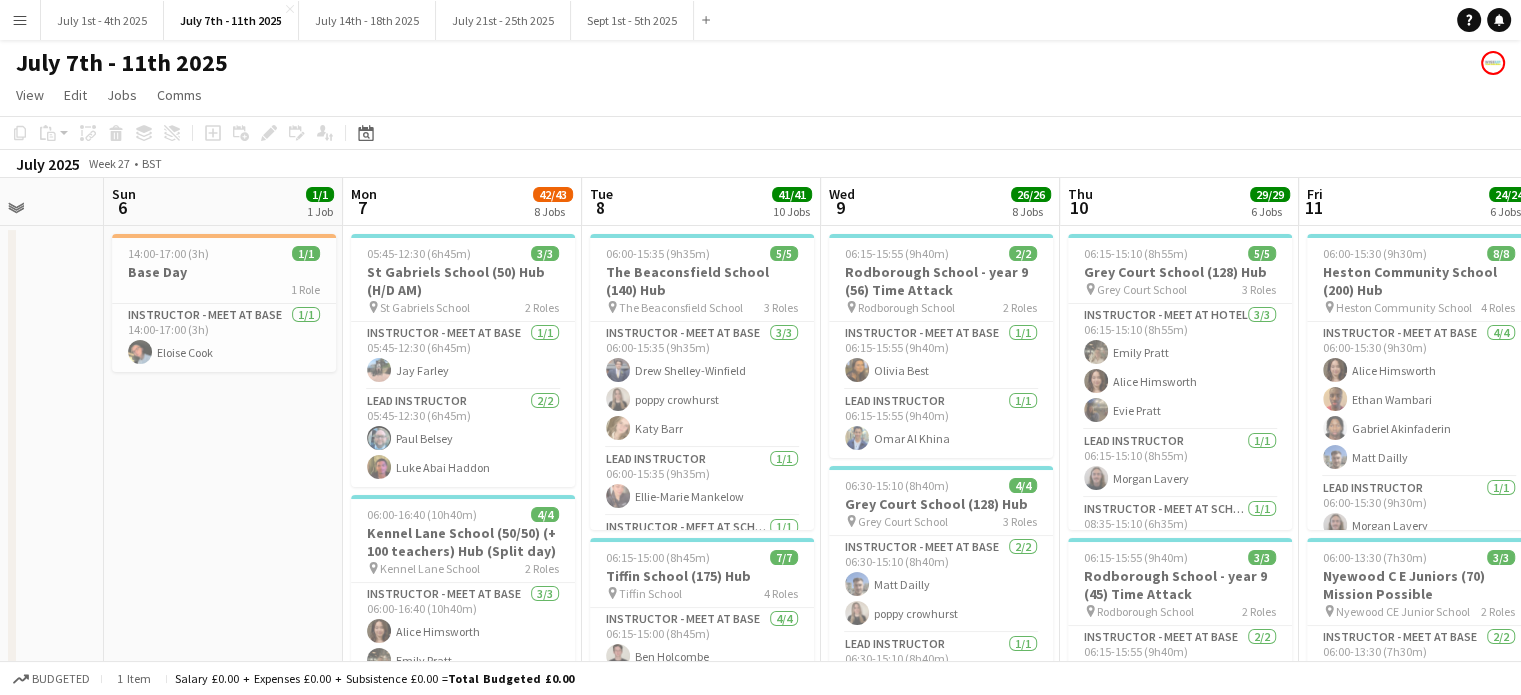 click on "14:00-17:00 (3h)    1/1   Base Day   1 Role   Instructor - Meet at Base   1/1   14:00-17:00 (3h)
Eloise Cook" at bounding box center [223, 1572] 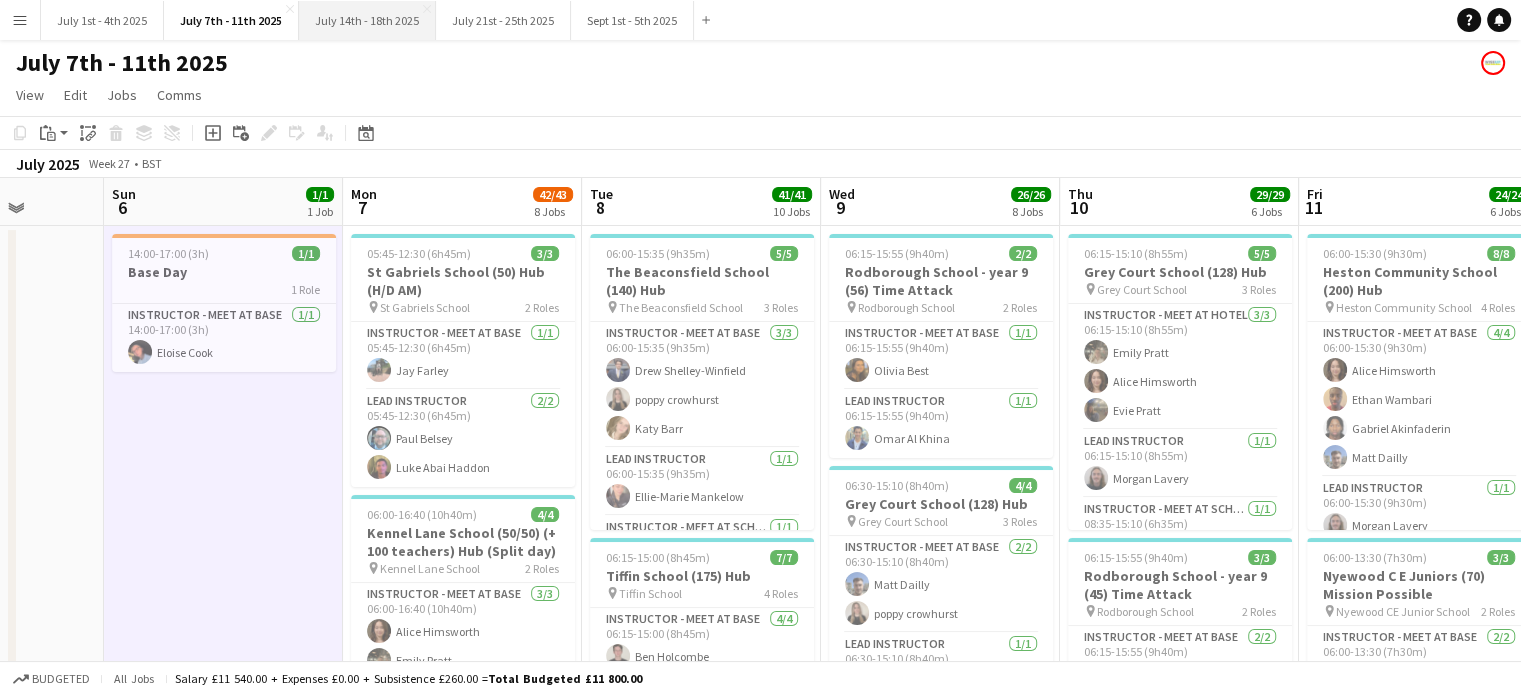 click on "July 14th - 18th 2025
Close" at bounding box center [367, 20] 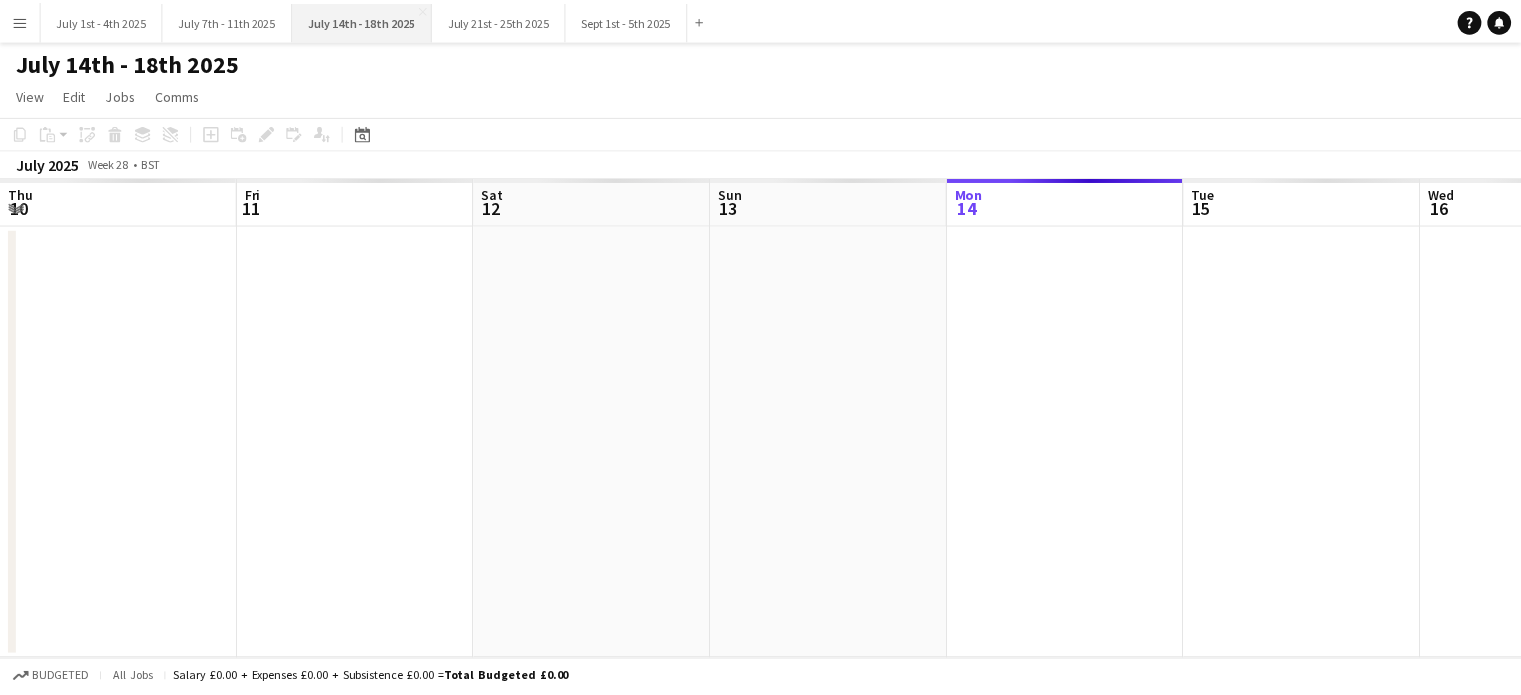 scroll, scrollTop: 0, scrollLeft: 688, axis: horizontal 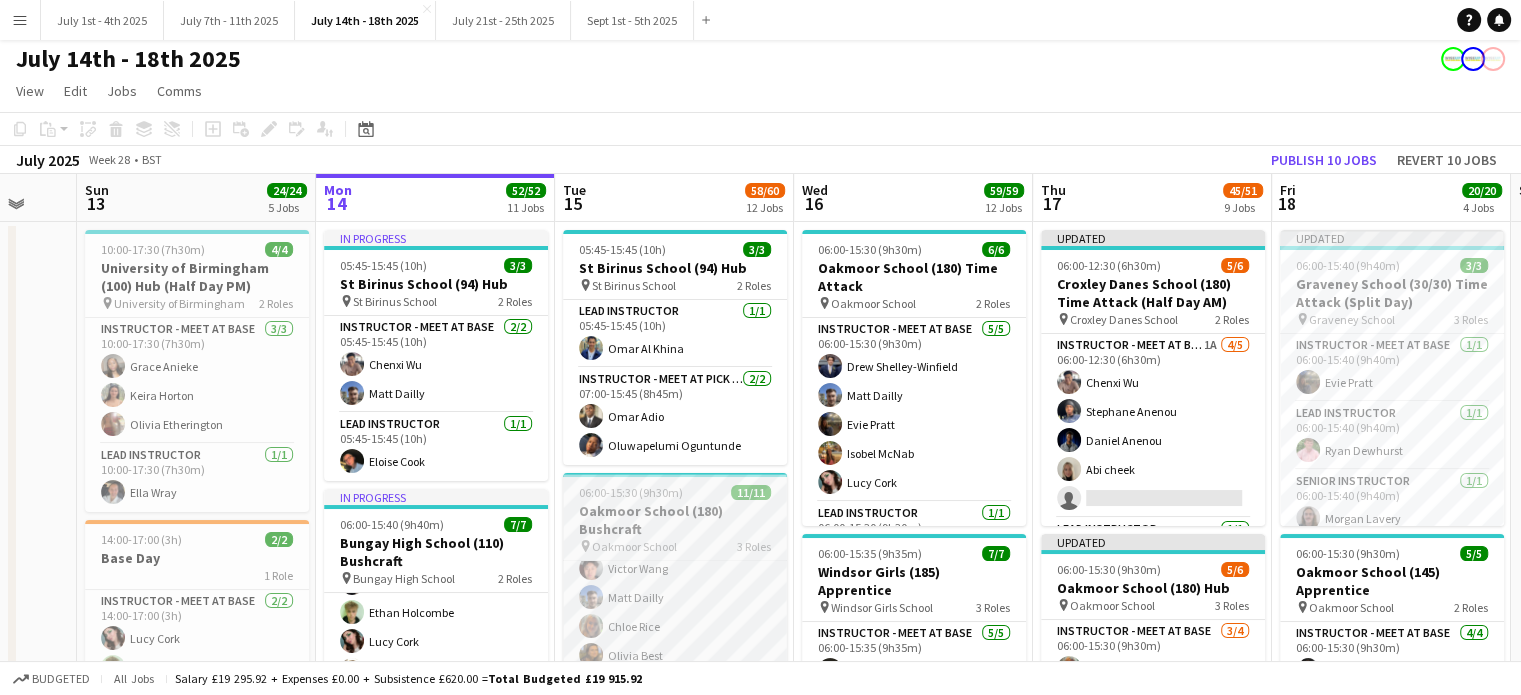 click on "Oakmoor School (180) Bushcraft" at bounding box center [675, 520] 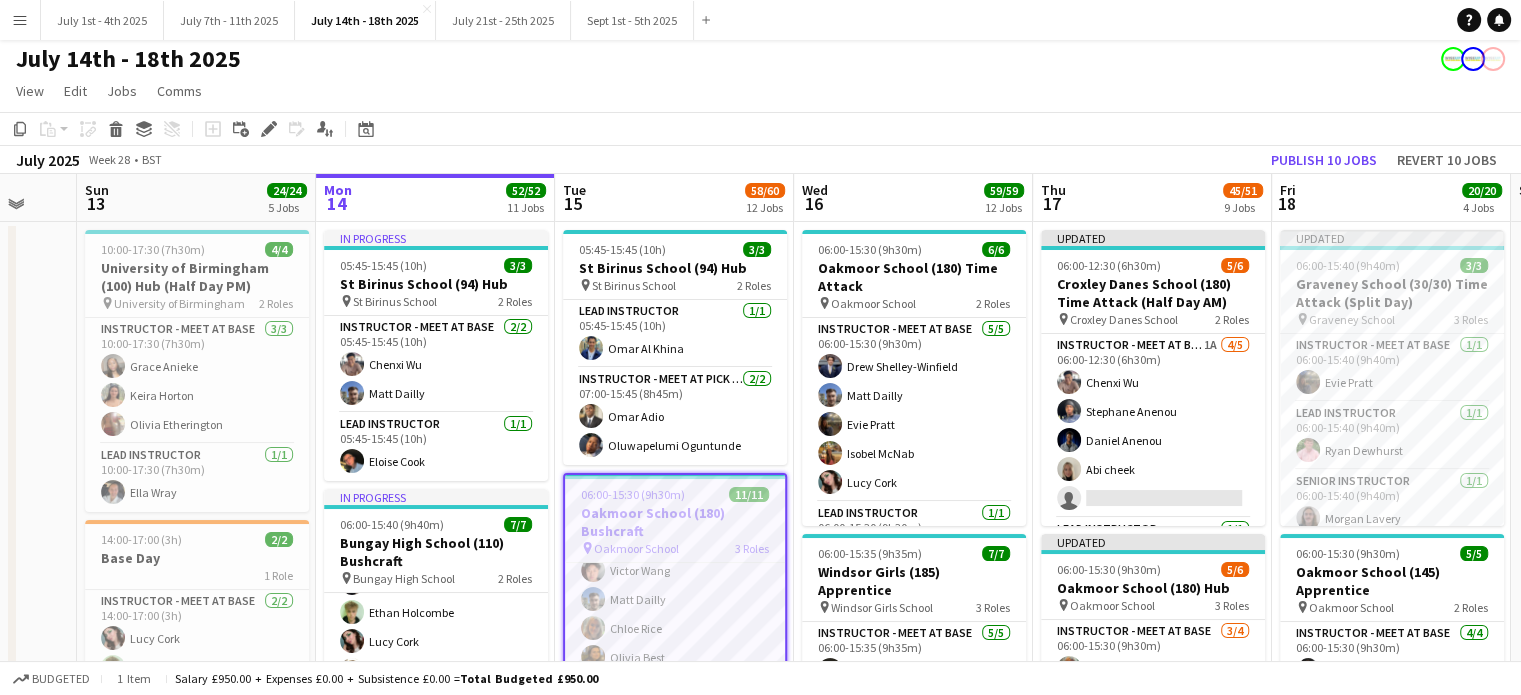 click on "Oakmoor School (180) Bushcraft" at bounding box center [675, 522] 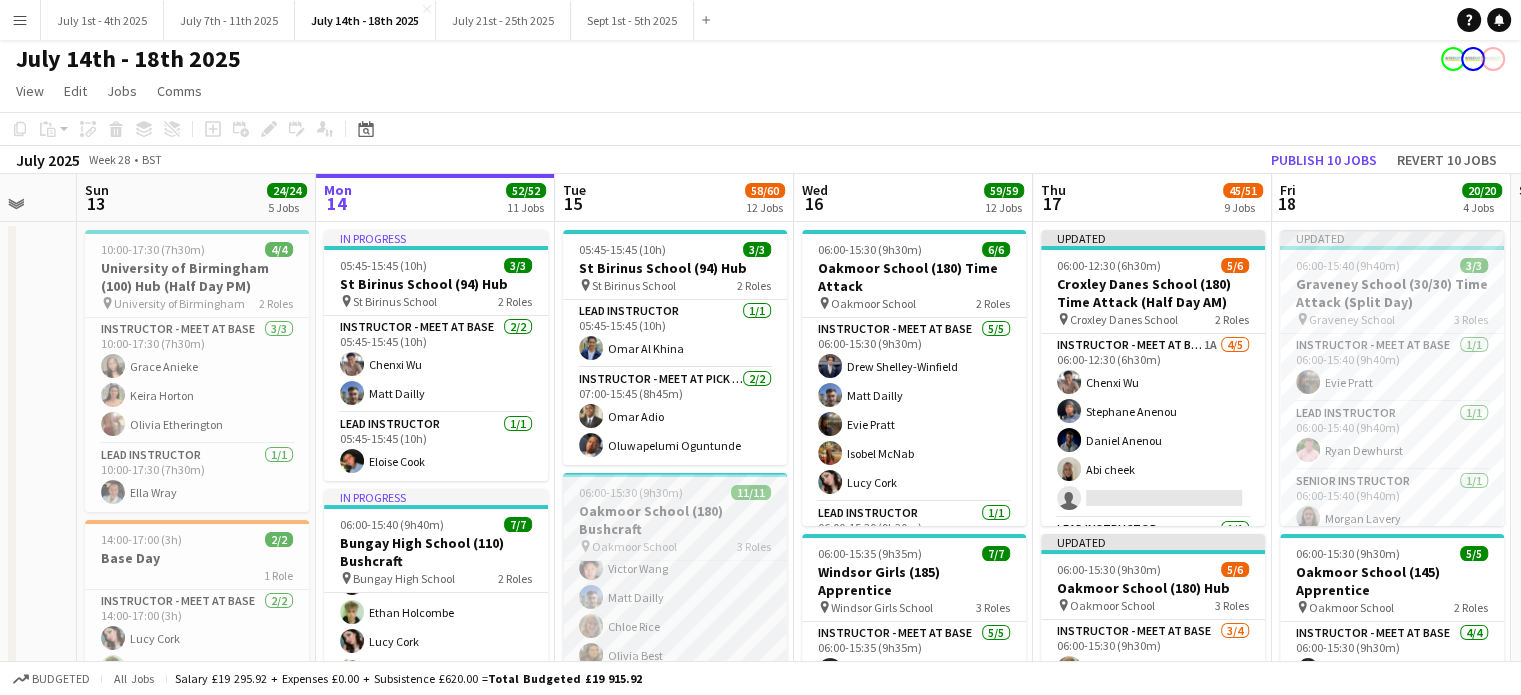 click on "Oakmoor School (180) Bushcraft" at bounding box center (675, 520) 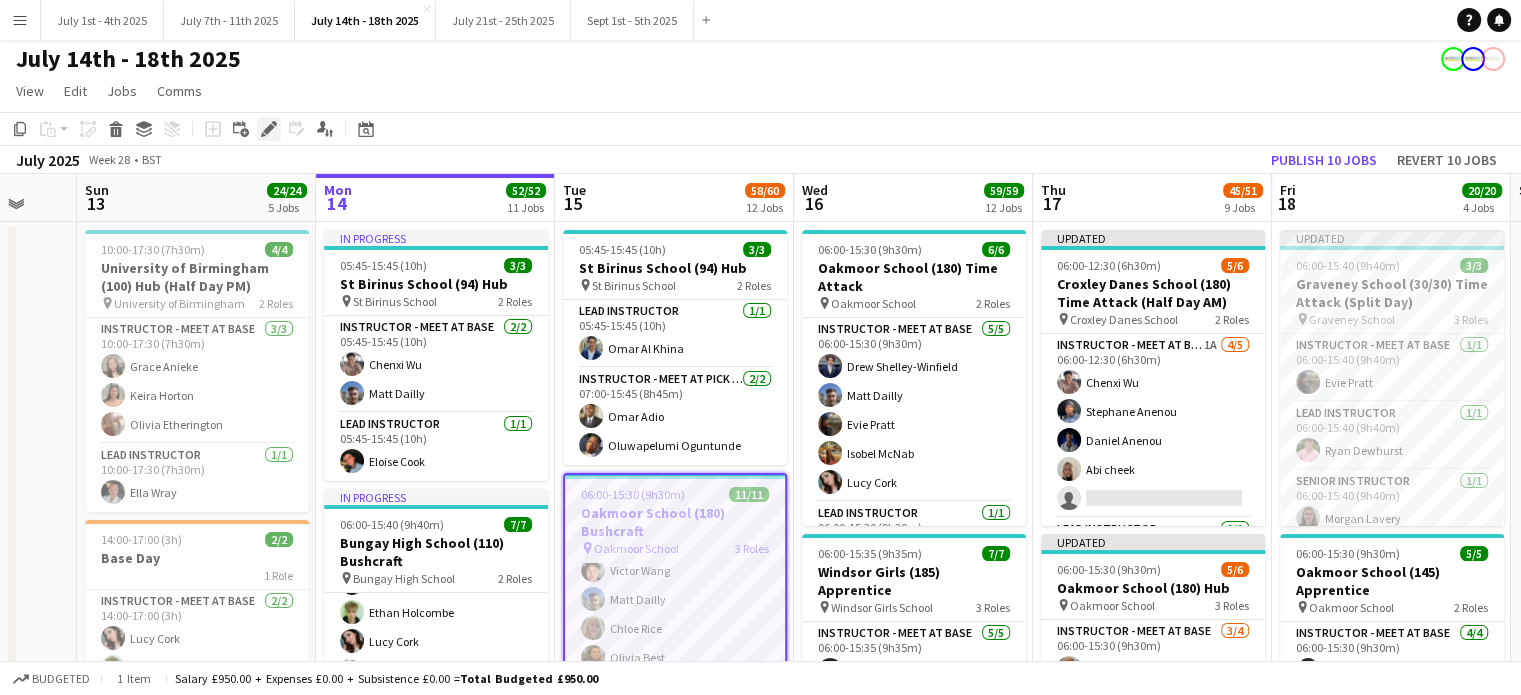 click 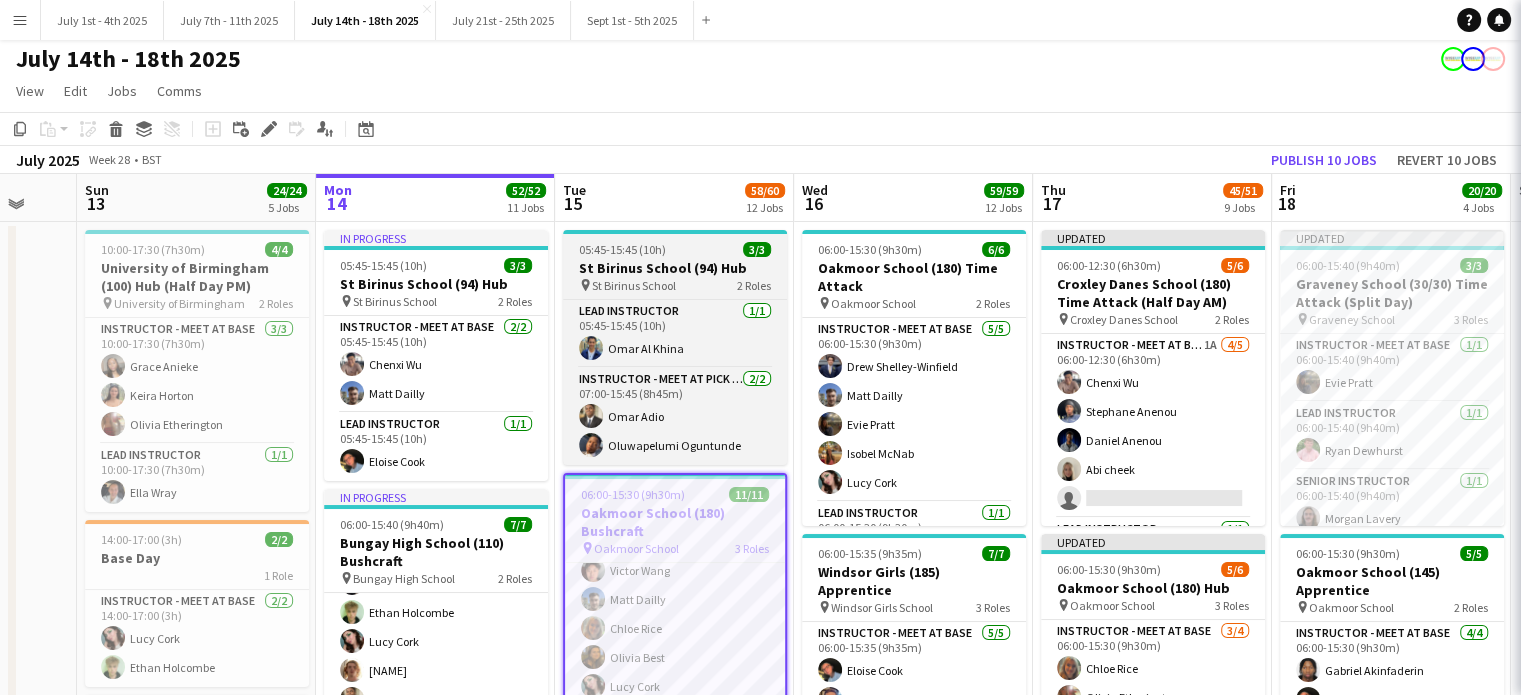 type on "**********" 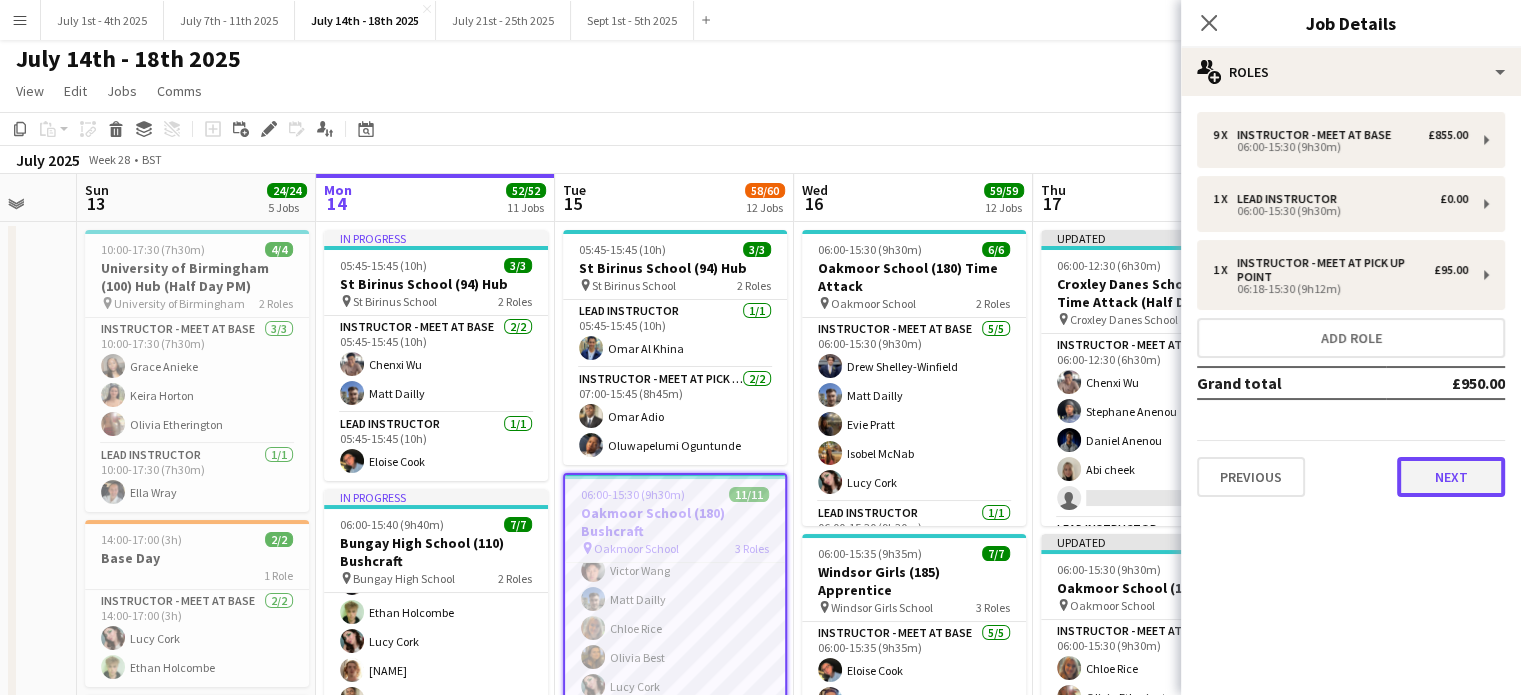 click on "Next" at bounding box center [1451, 477] 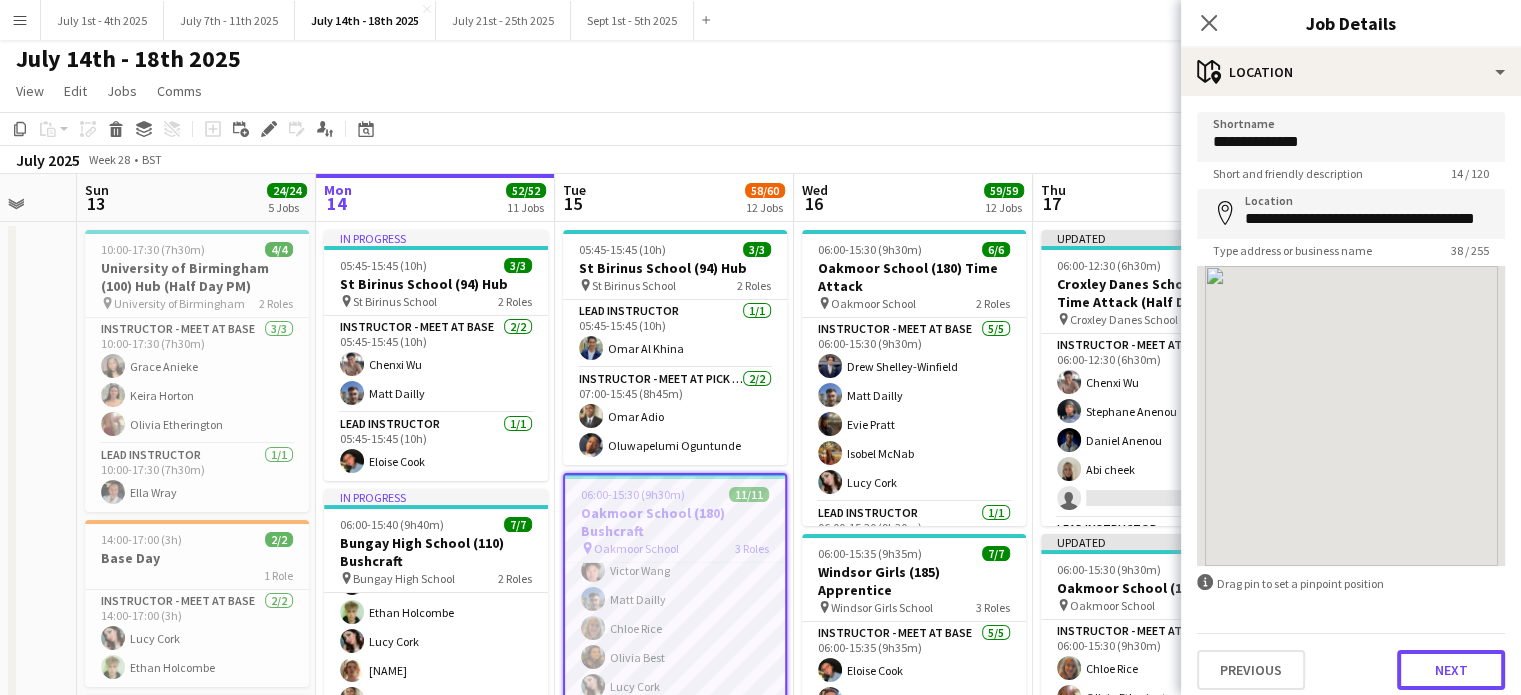 click on "Next" at bounding box center [1451, 670] 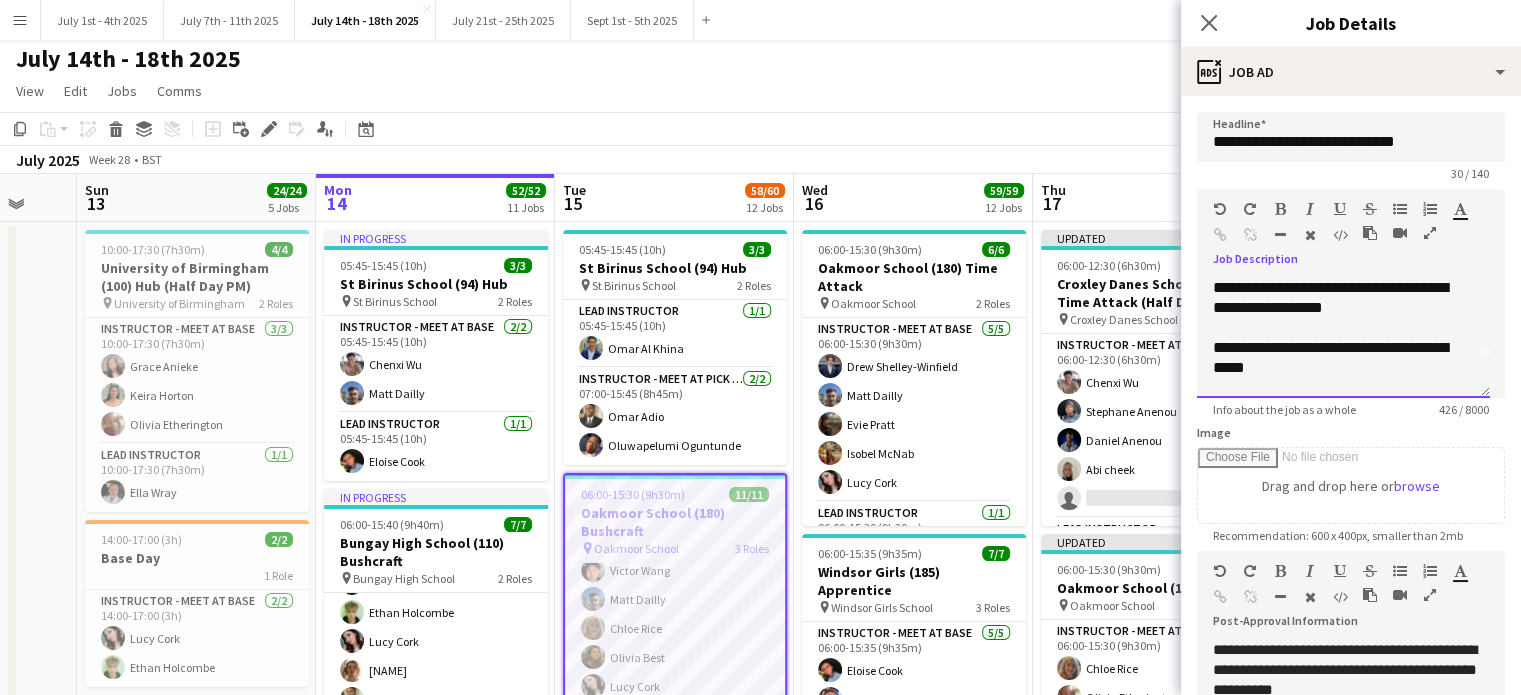 scroll, scrollTop: 80, scrollLeft: 0, axis: vertical 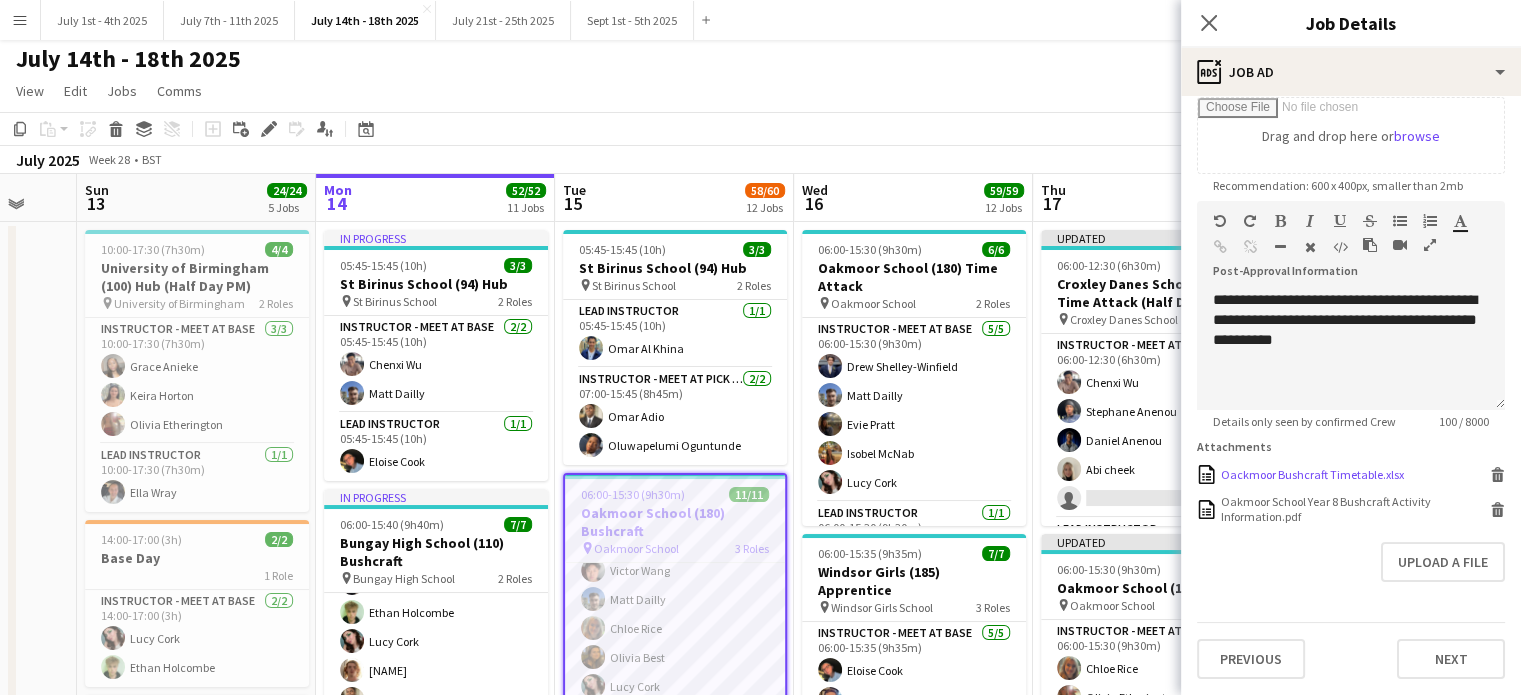 click on "Delete" 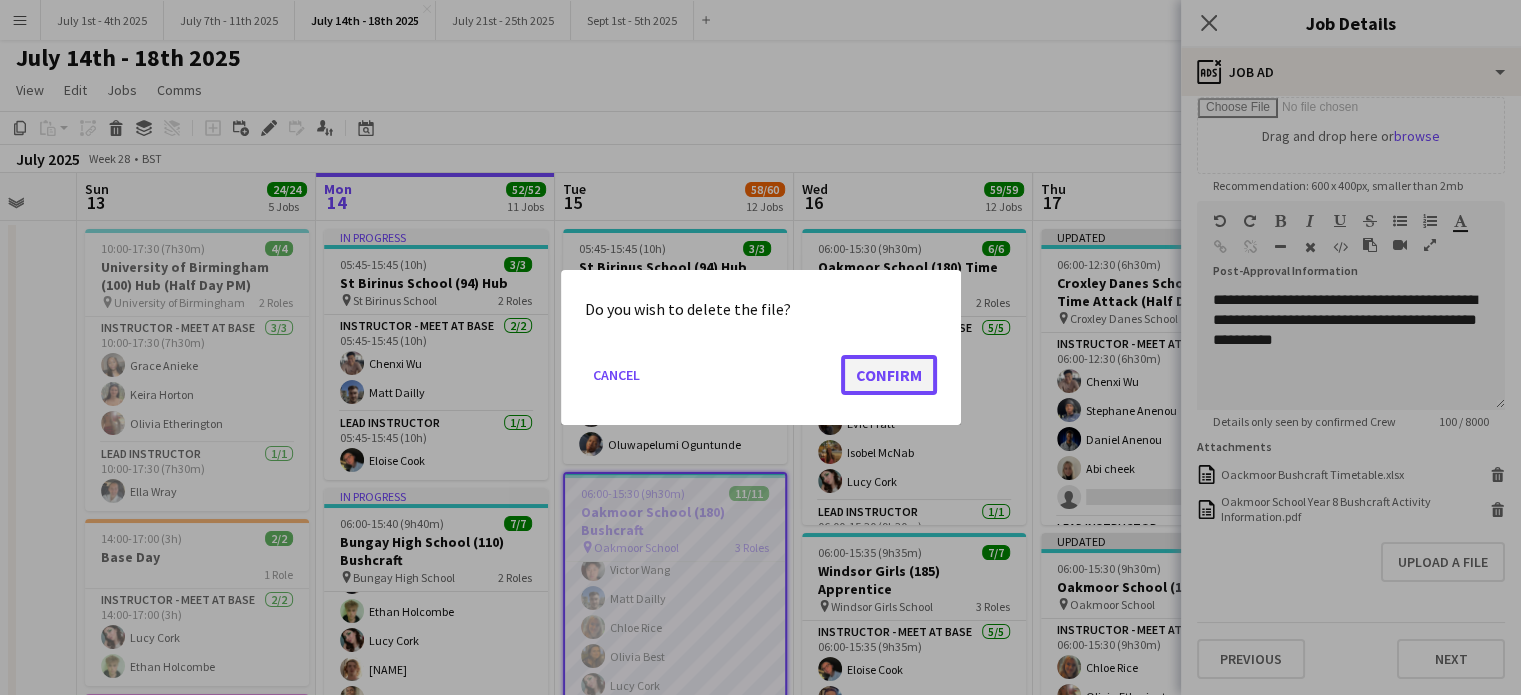 click on "Confirm" 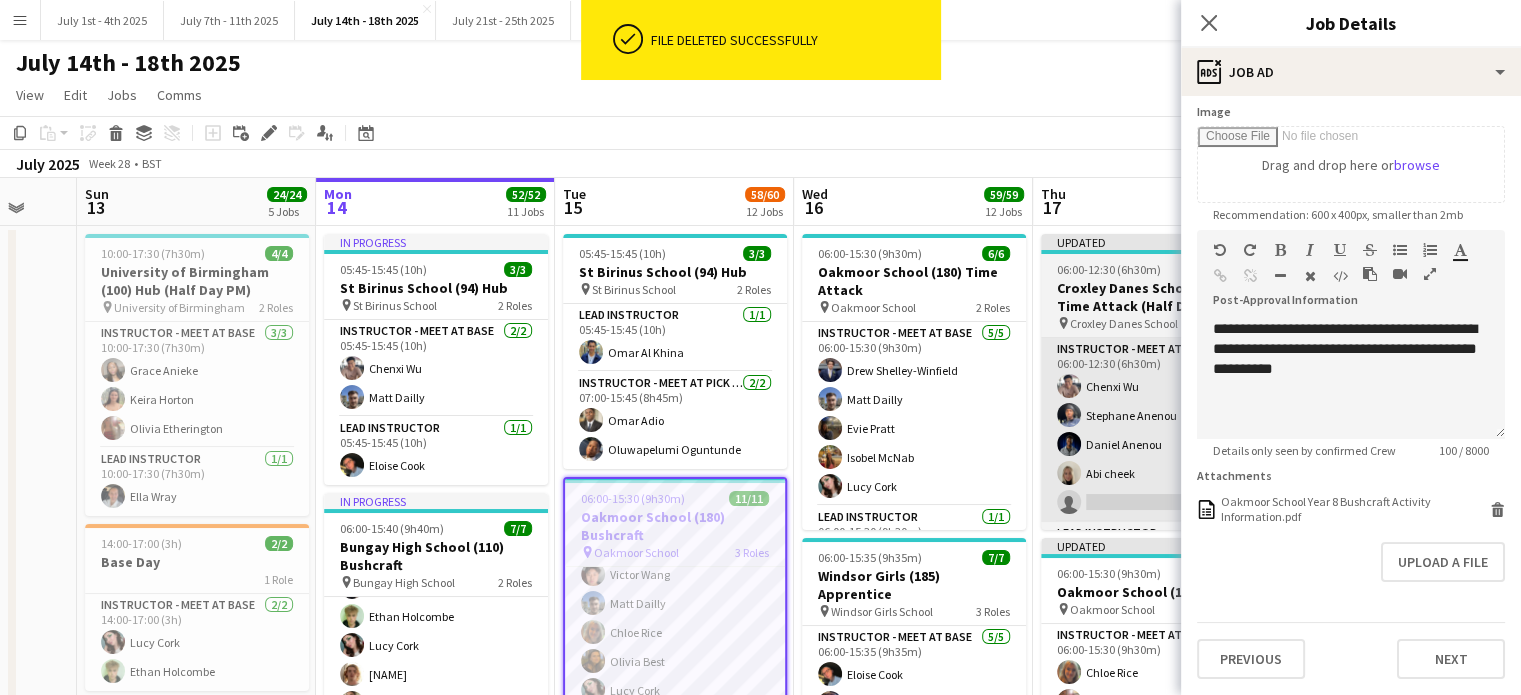 scroll, scrollTop: 4, scrollLeft: 0, axis: vertical 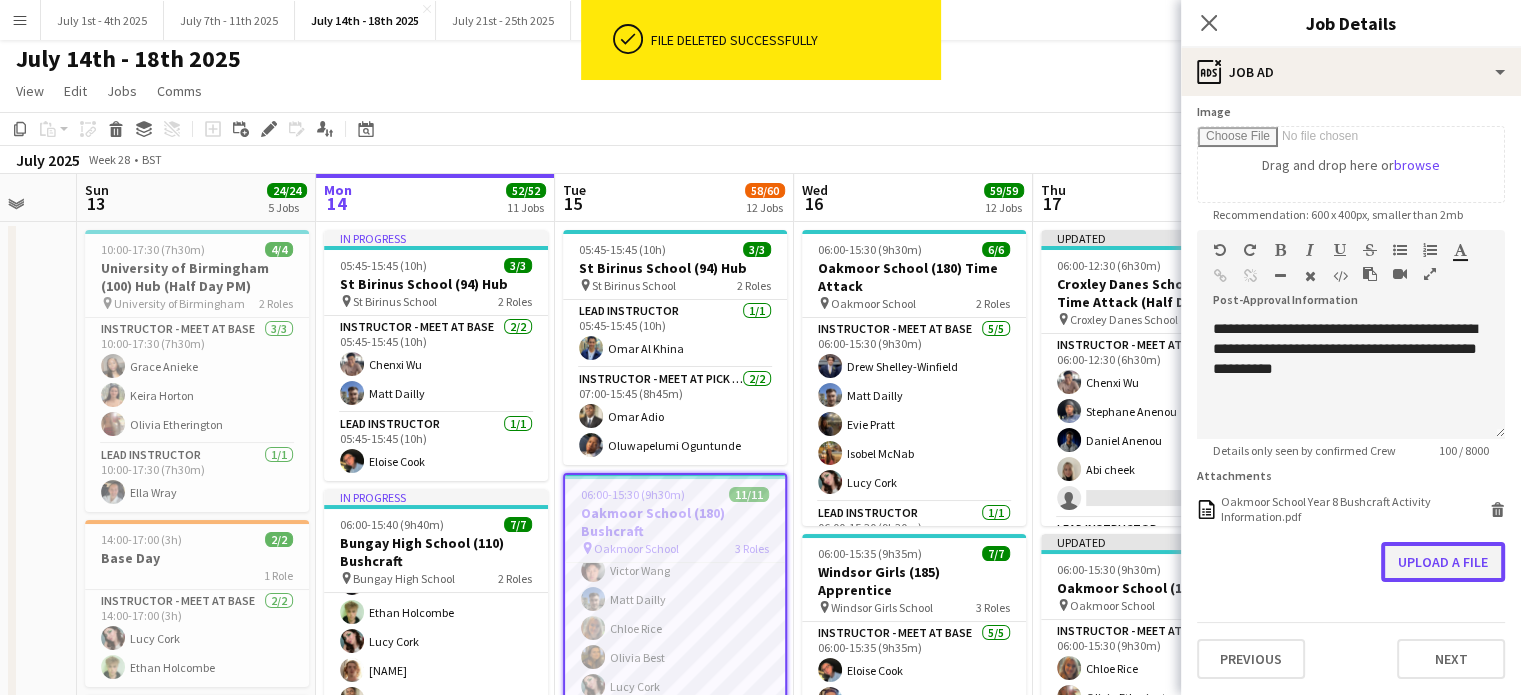 click on "Upload a file" at bounding box center (1443, 562) 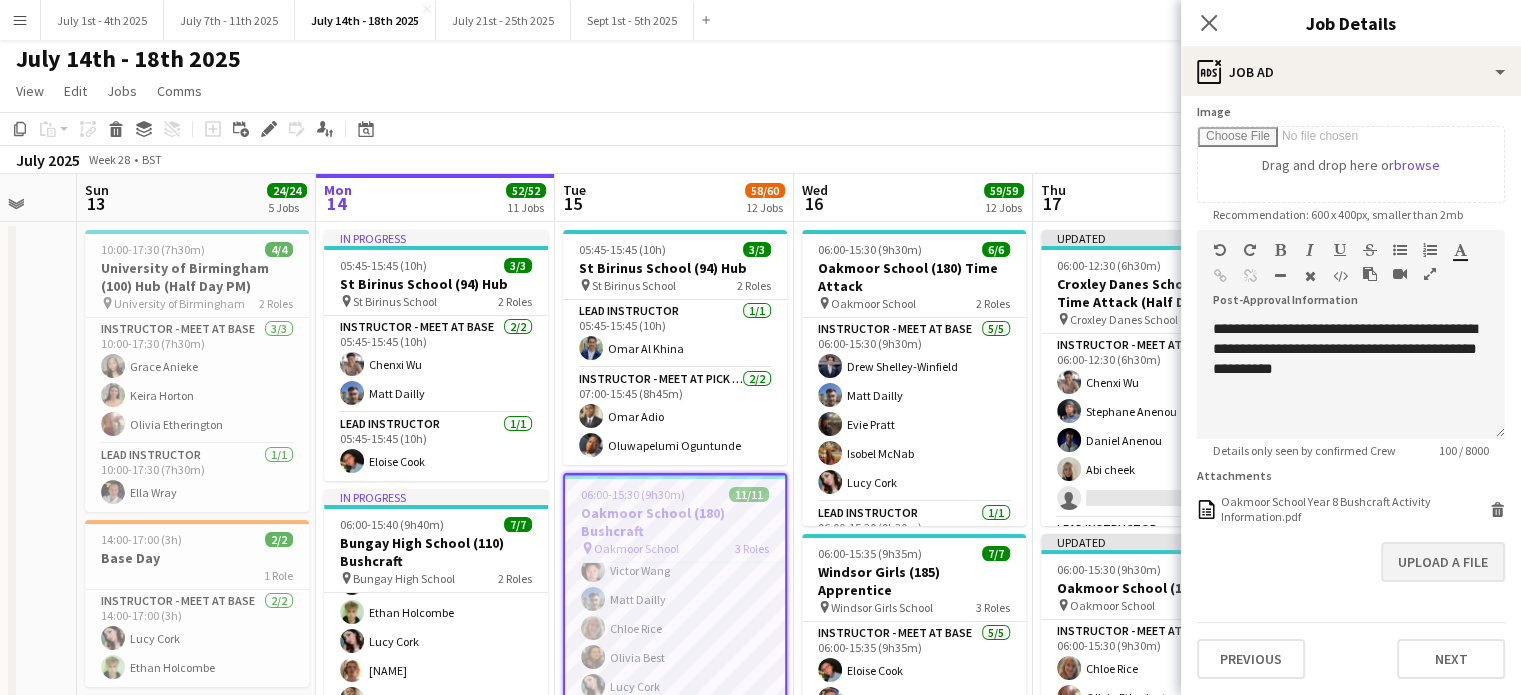 scroll, scrollTop: 333, scrollLeft: 0, axis: vertical 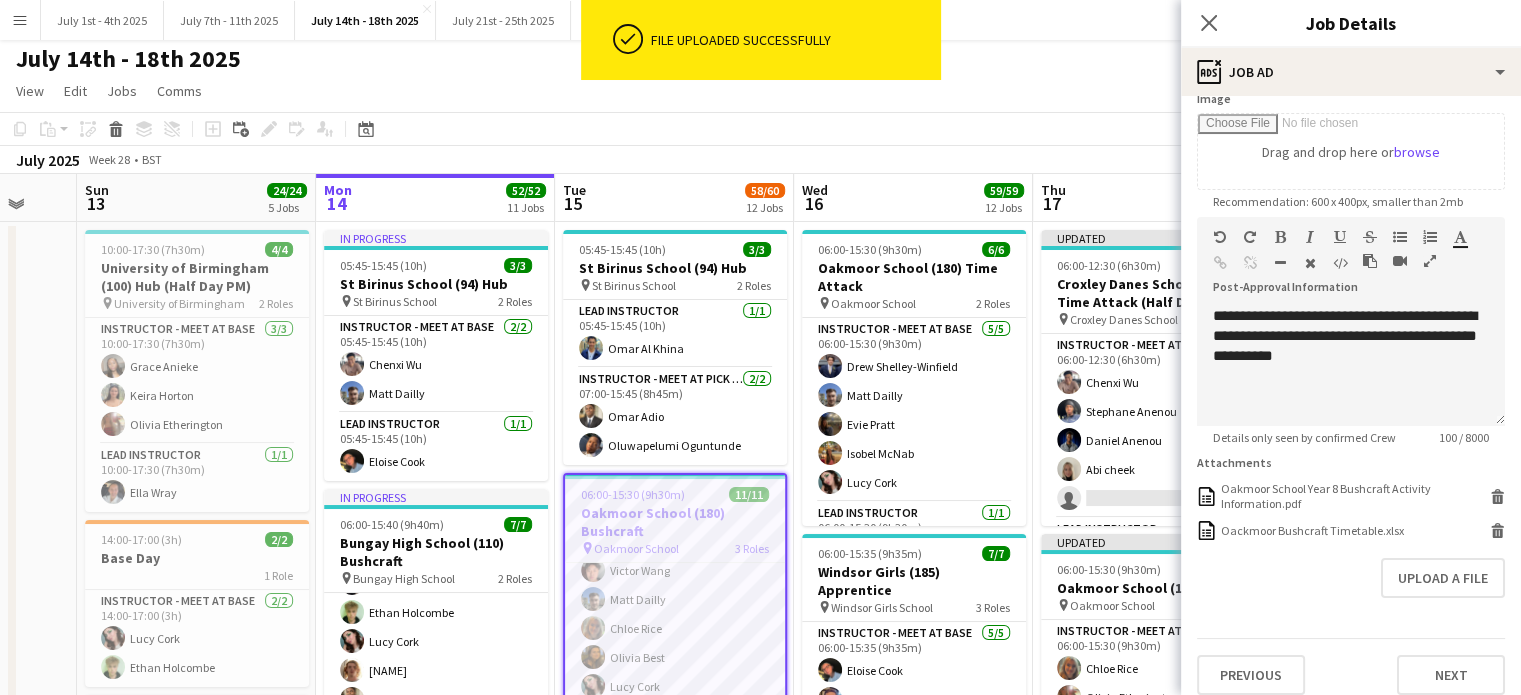 drag, startPoint x: 1211, startPoint y: 27, endPoint x: 698, endPoint y: 490, distance: 691.04126 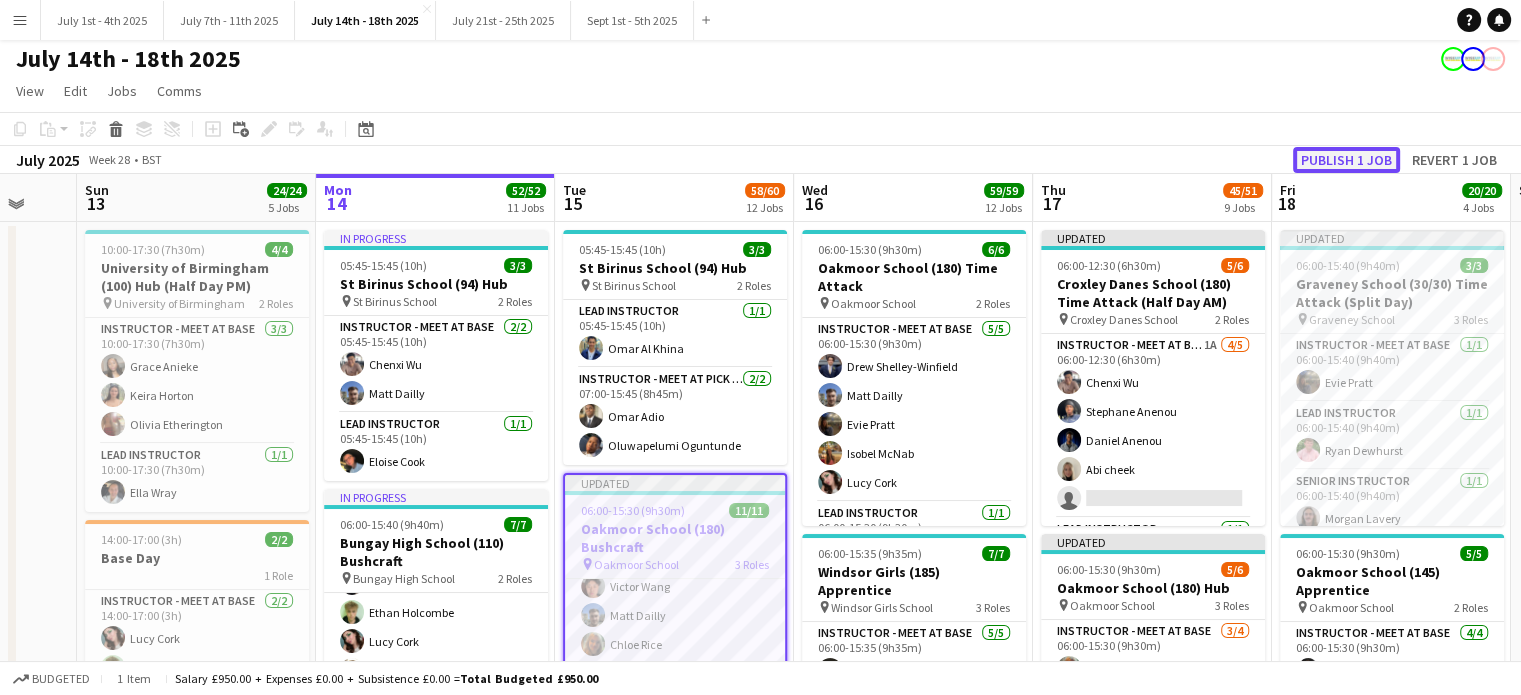 click on "Publish 1 job" 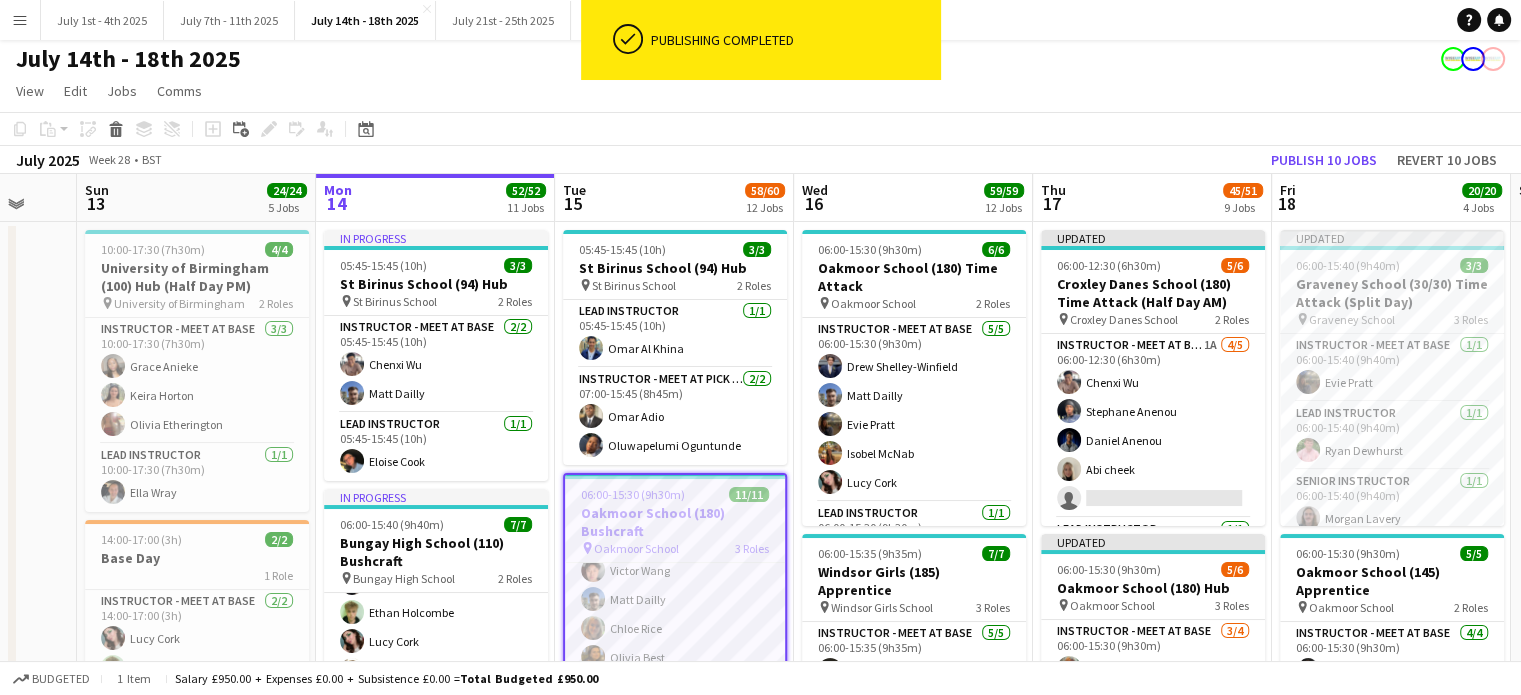 click on "Oakmoor School (180) Bushcraft" at bounding box center (675, 522) 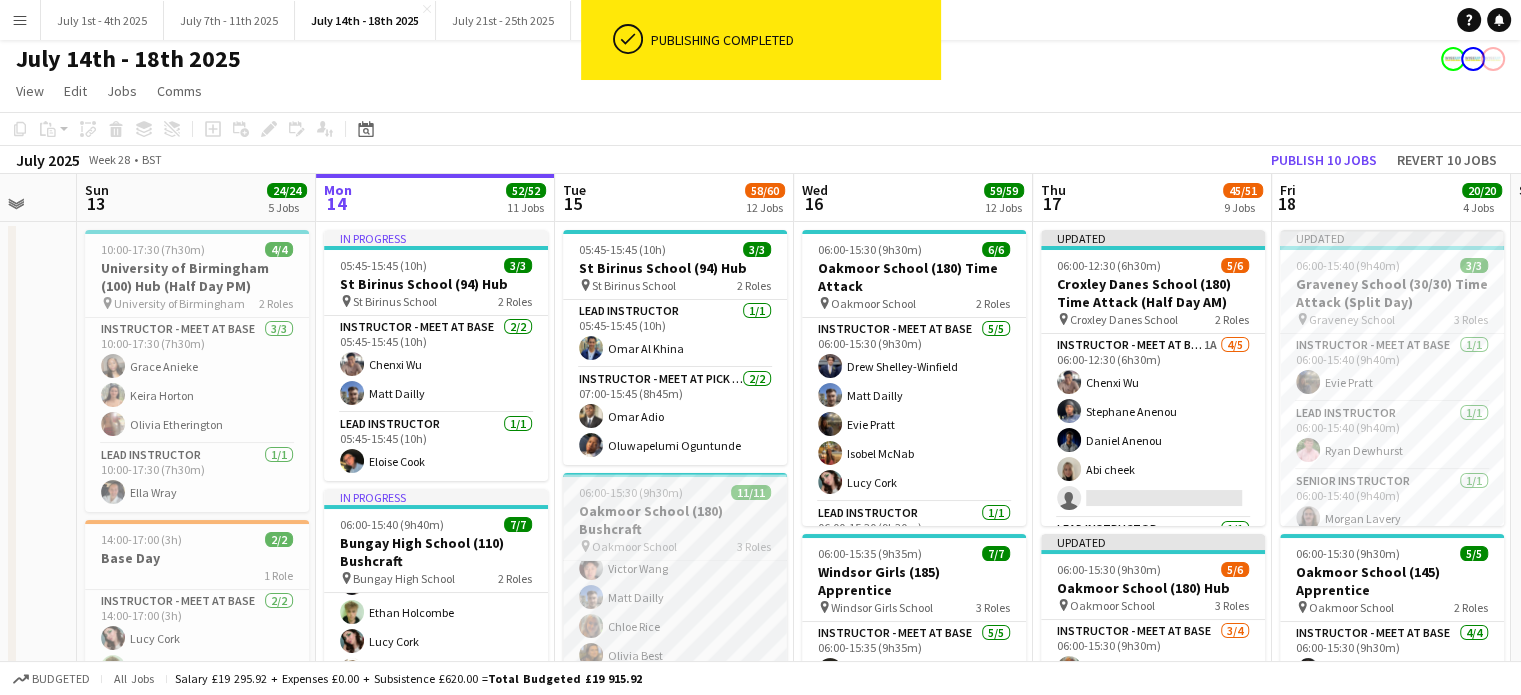 click on "Oakmoor School (180) Bushcraft" at bounding box center (675, 520) 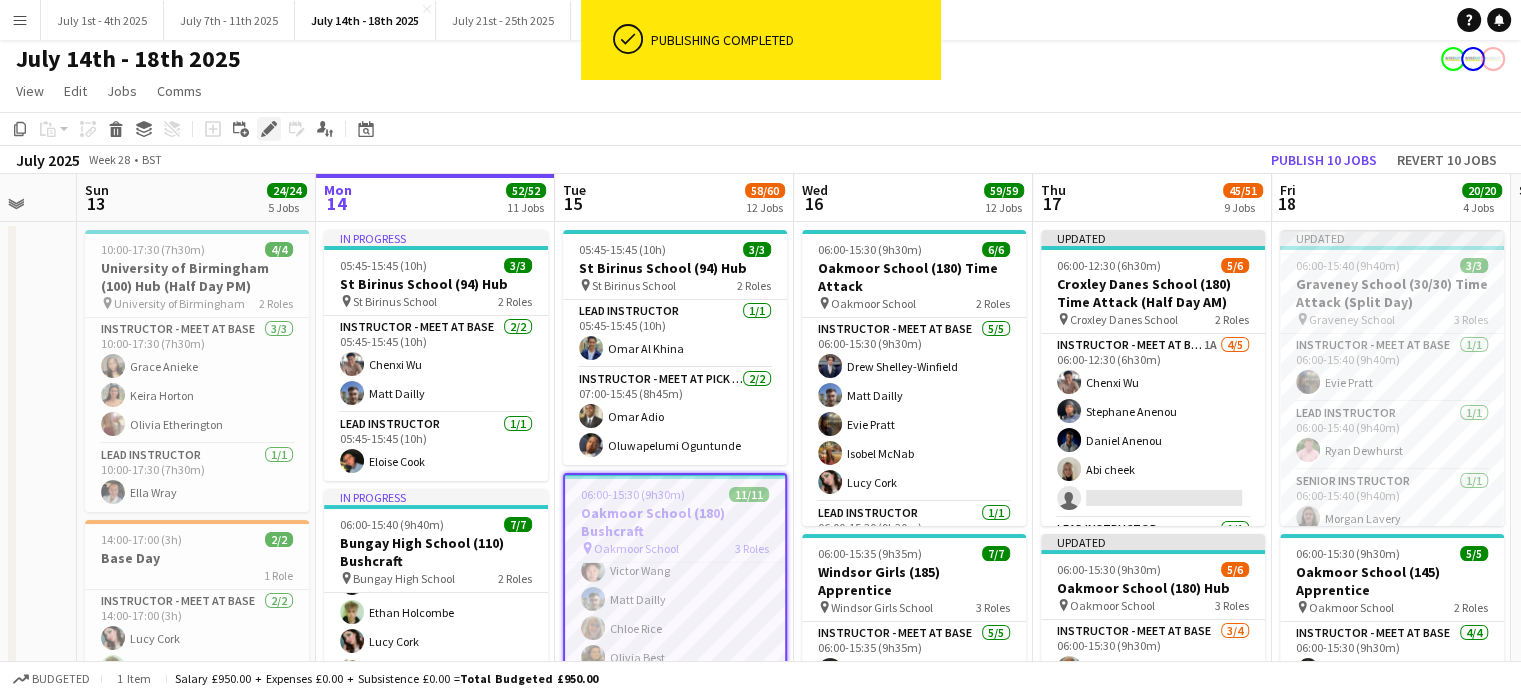 click 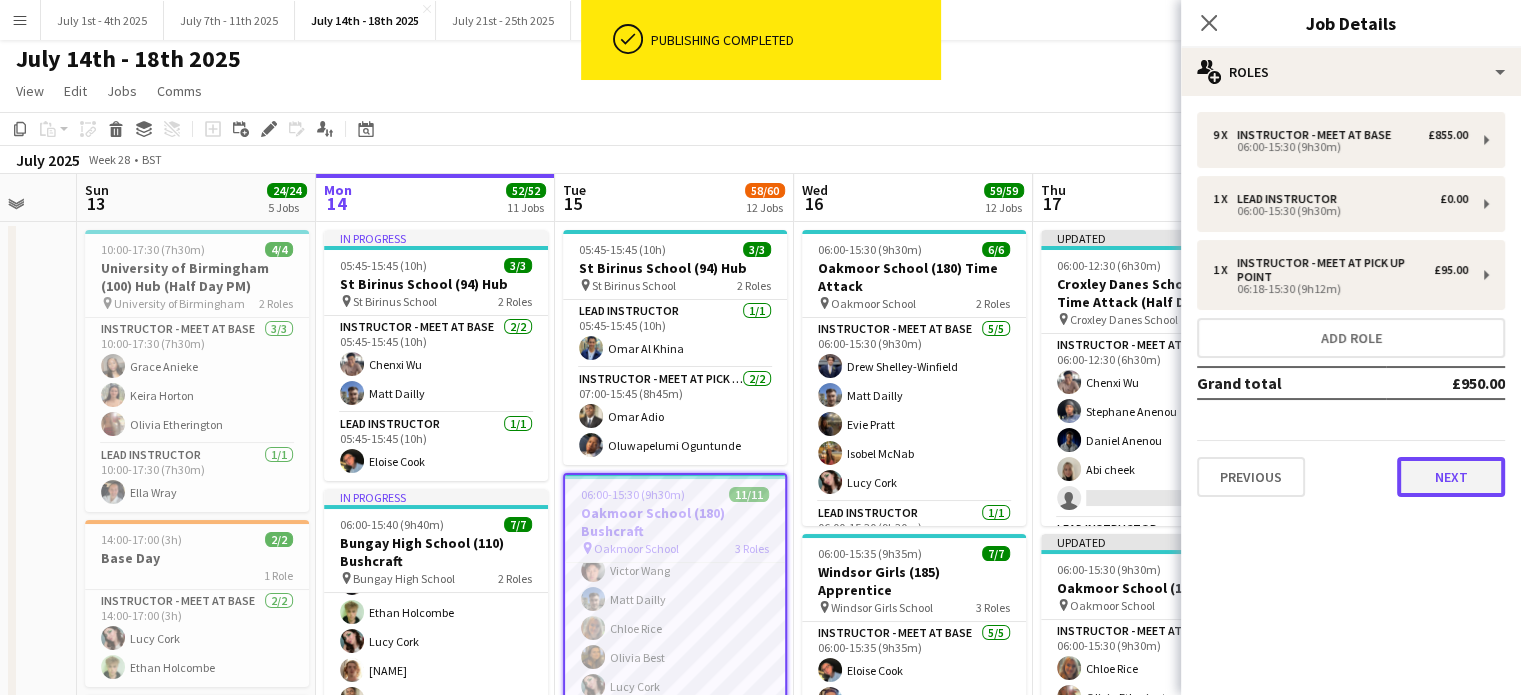 click on "Next" at bounding box center (1451, 477) 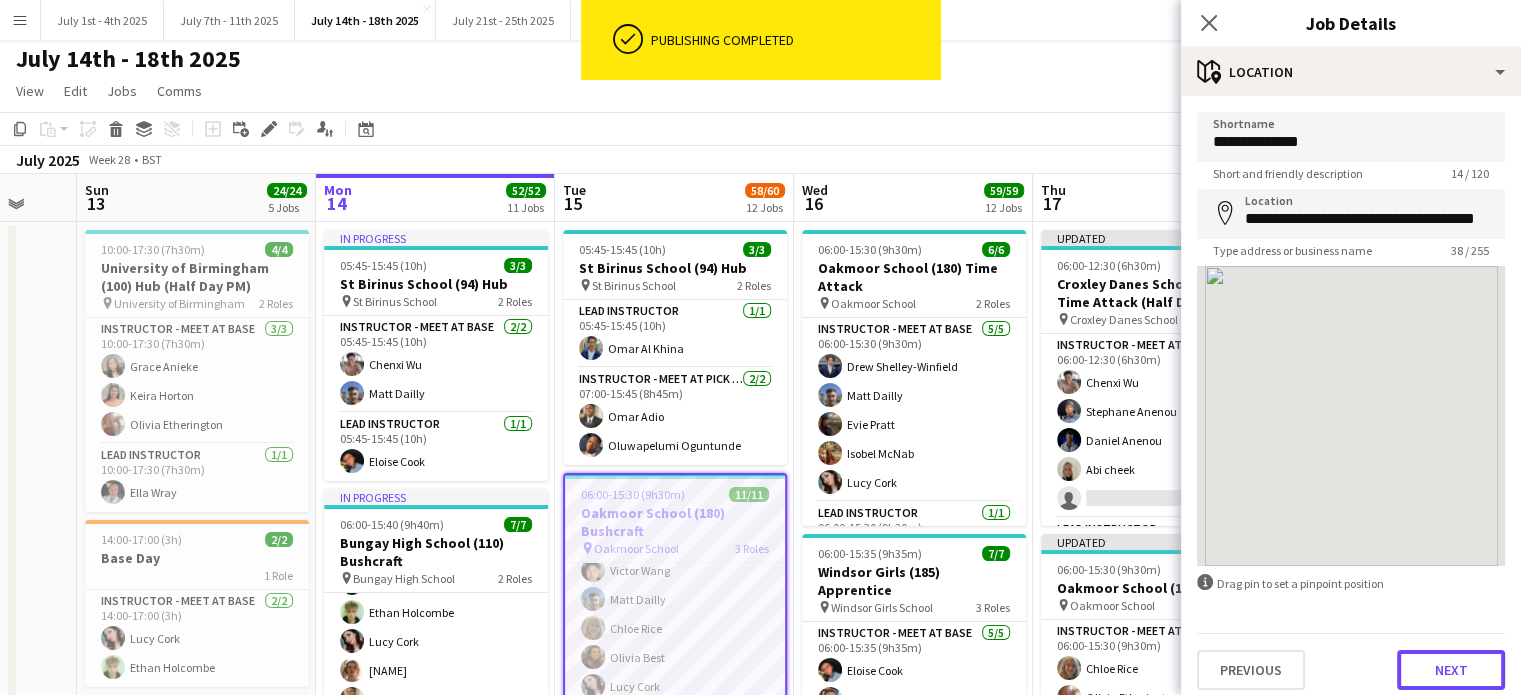click on "Next" at bounding box center (1451, 670) 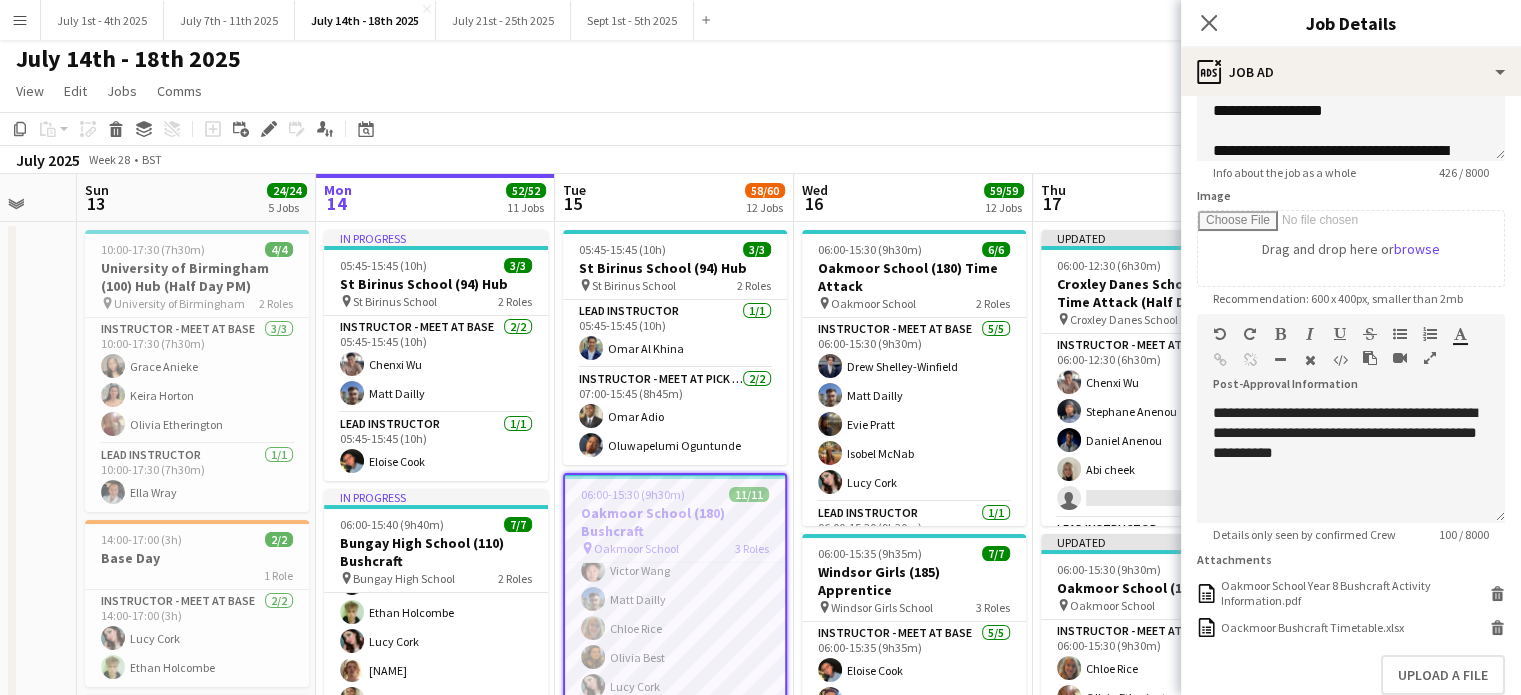 scroll, scrollTop: 362, scrollLeft: 0, axis: vertical 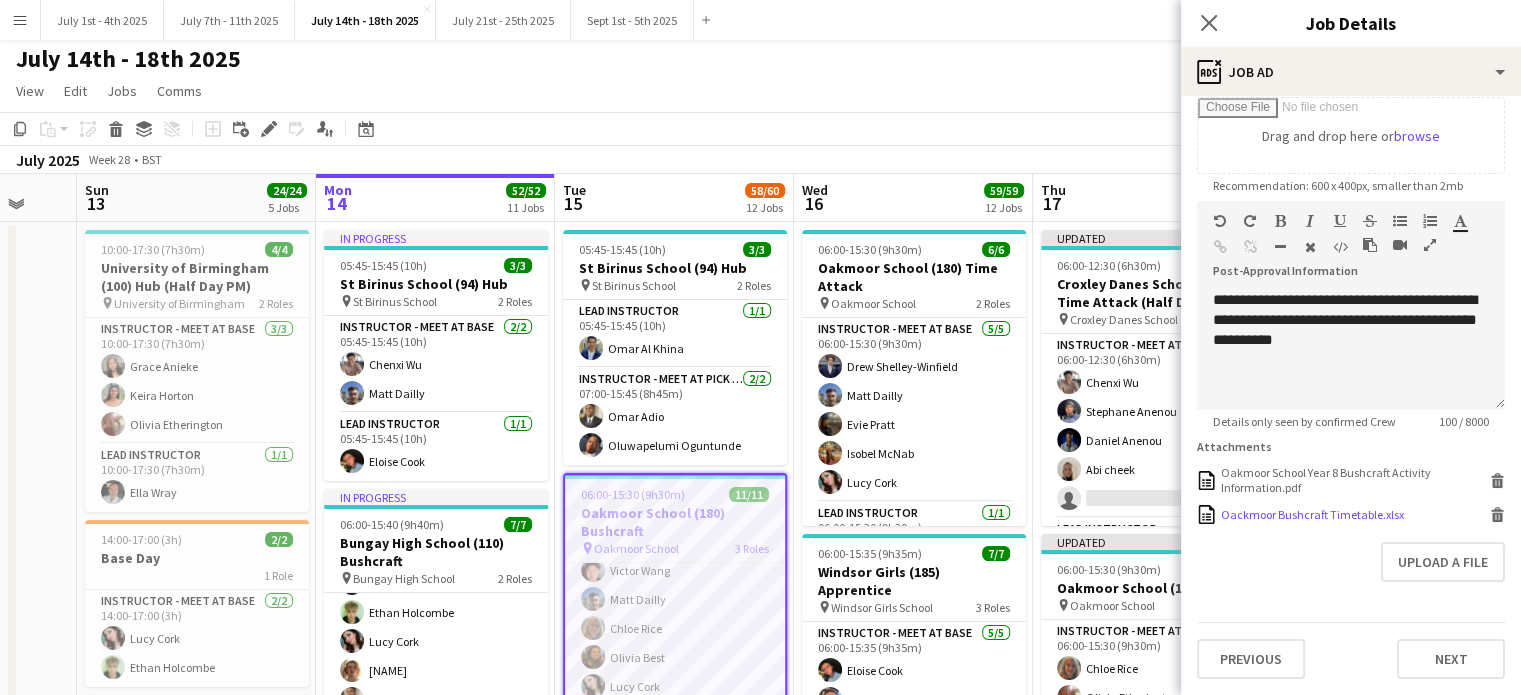 click on "Oackmoor Bushcraft Timetable.xlsx" at bounding box center (1312, 514) 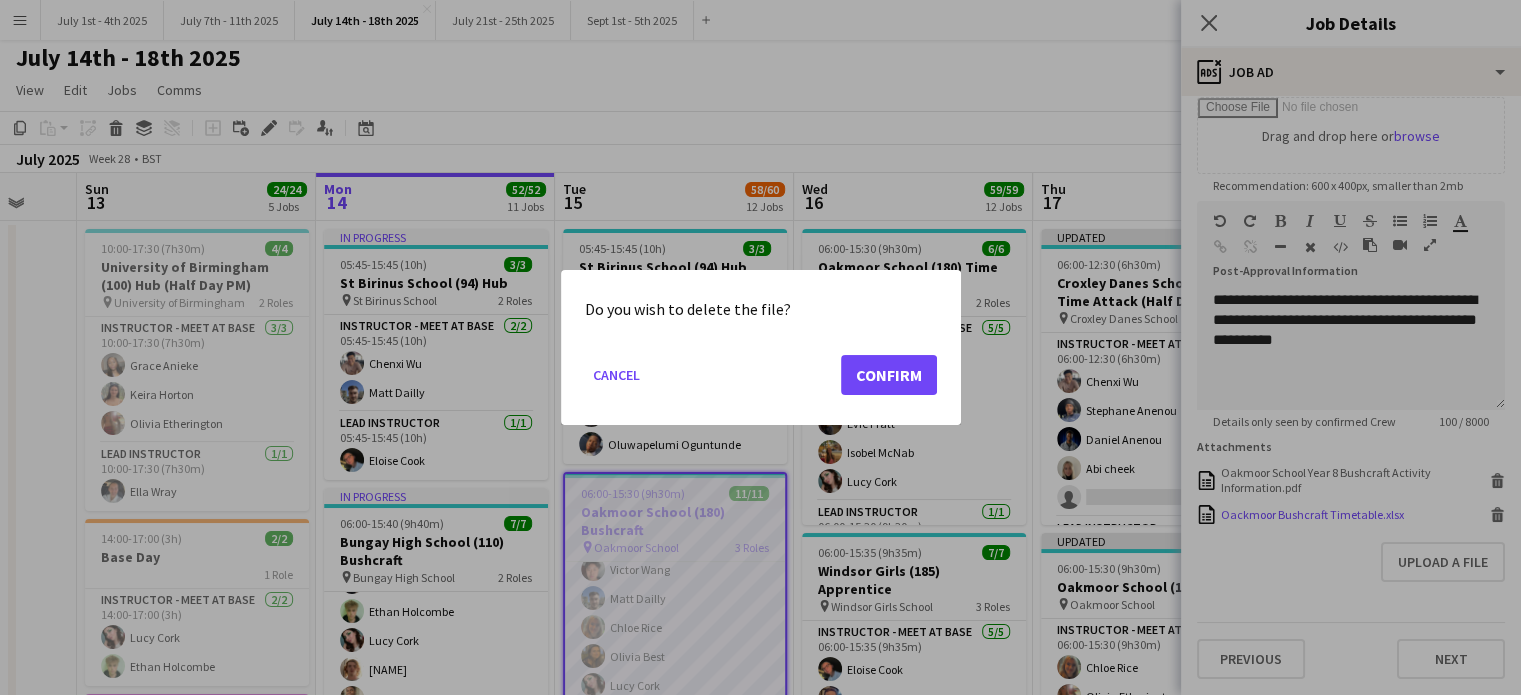 scroll, scrollTop: 0, scrollLeft: 0, axis: both 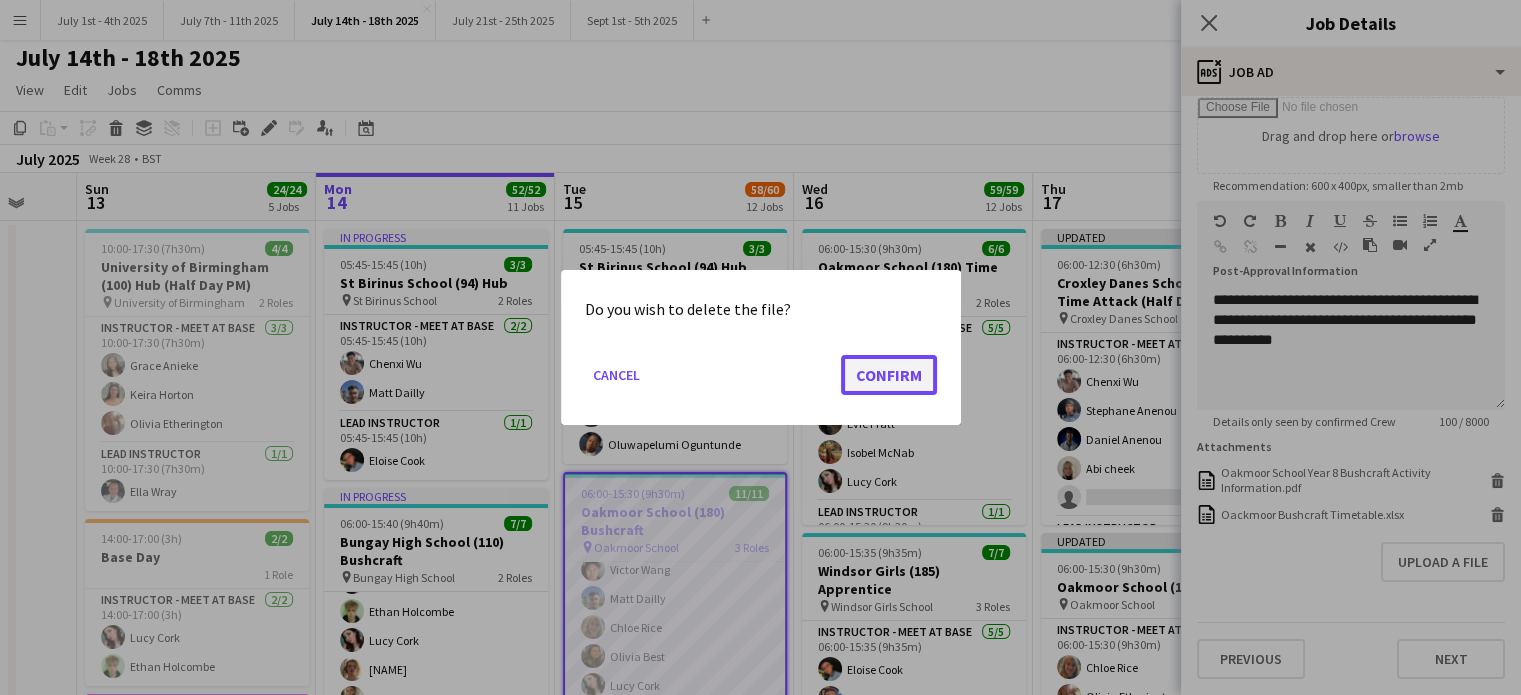 click on "Confirm" 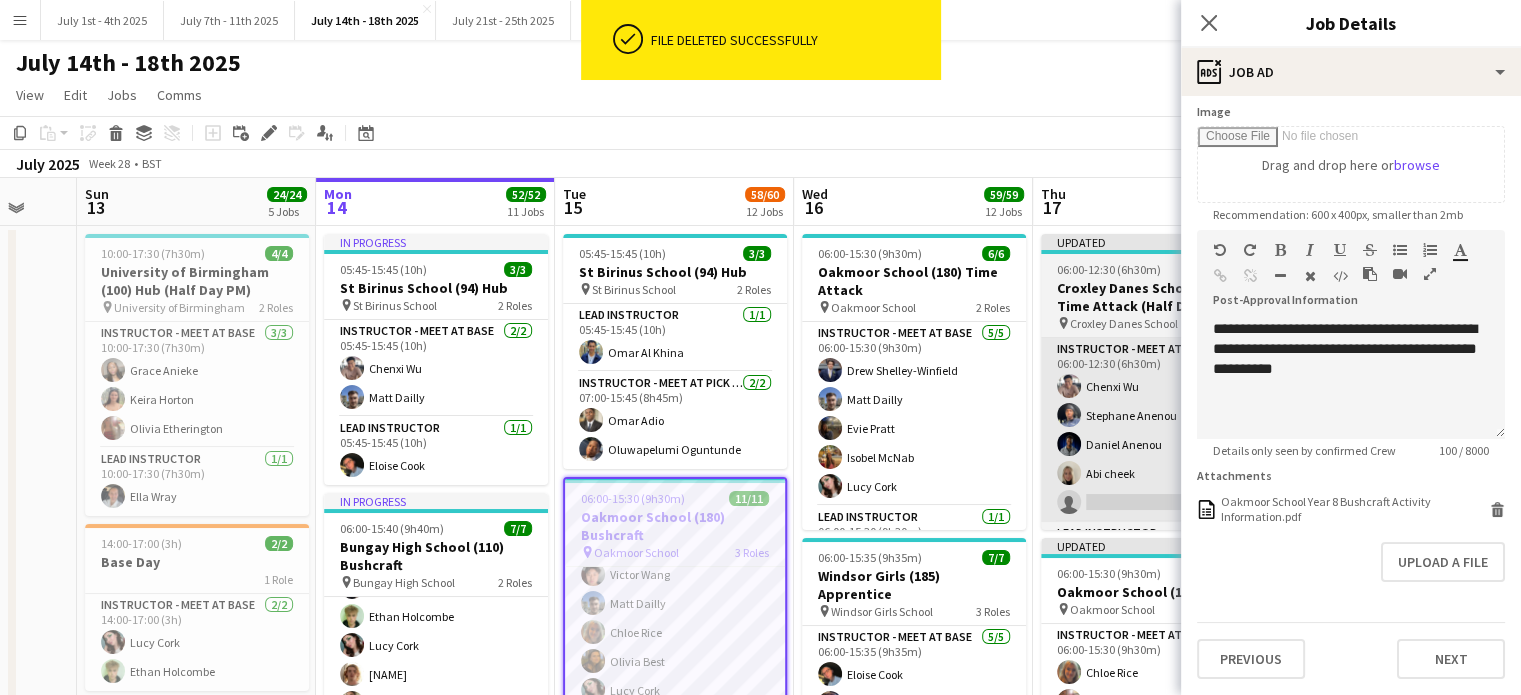 scroll, scrollTop: 4, scrollLeft: 0, axis: vertical 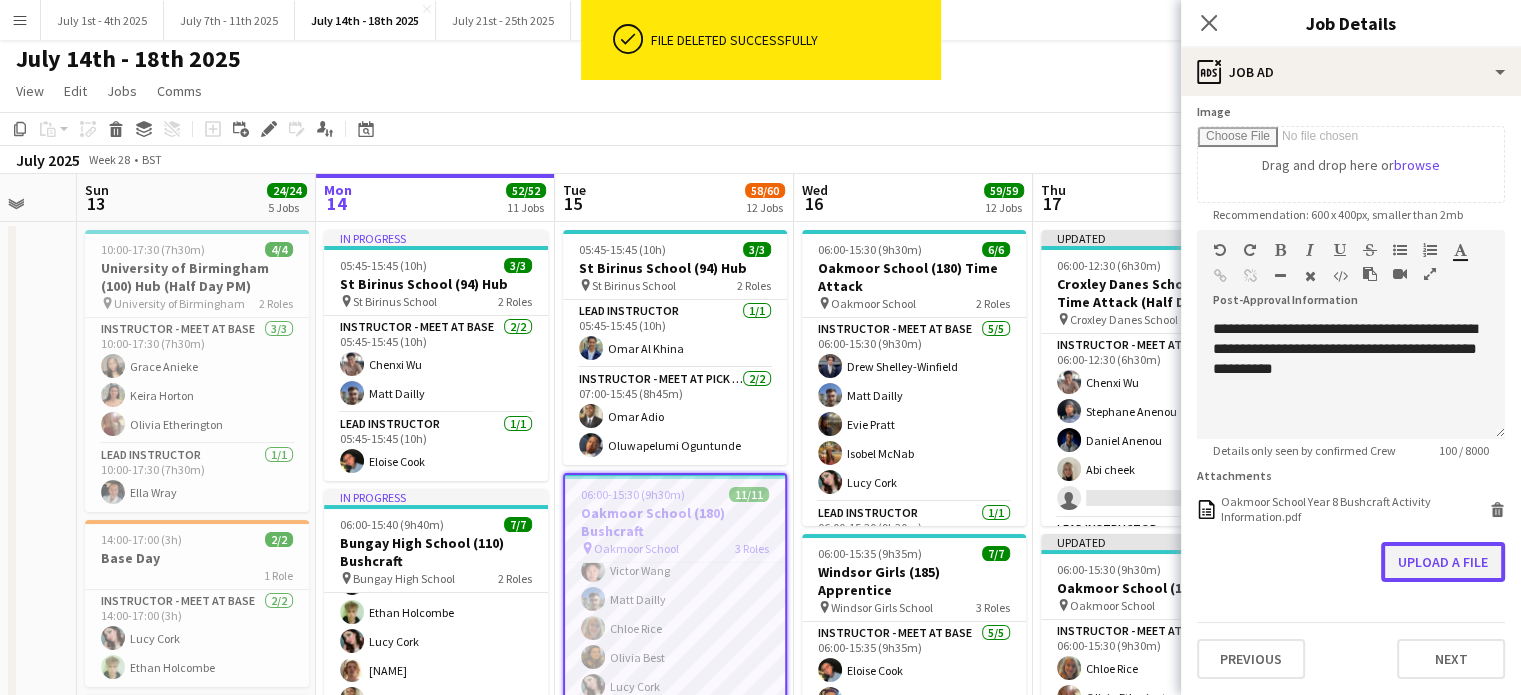 click on "Upload a file" at bounding box center (1443, 562) 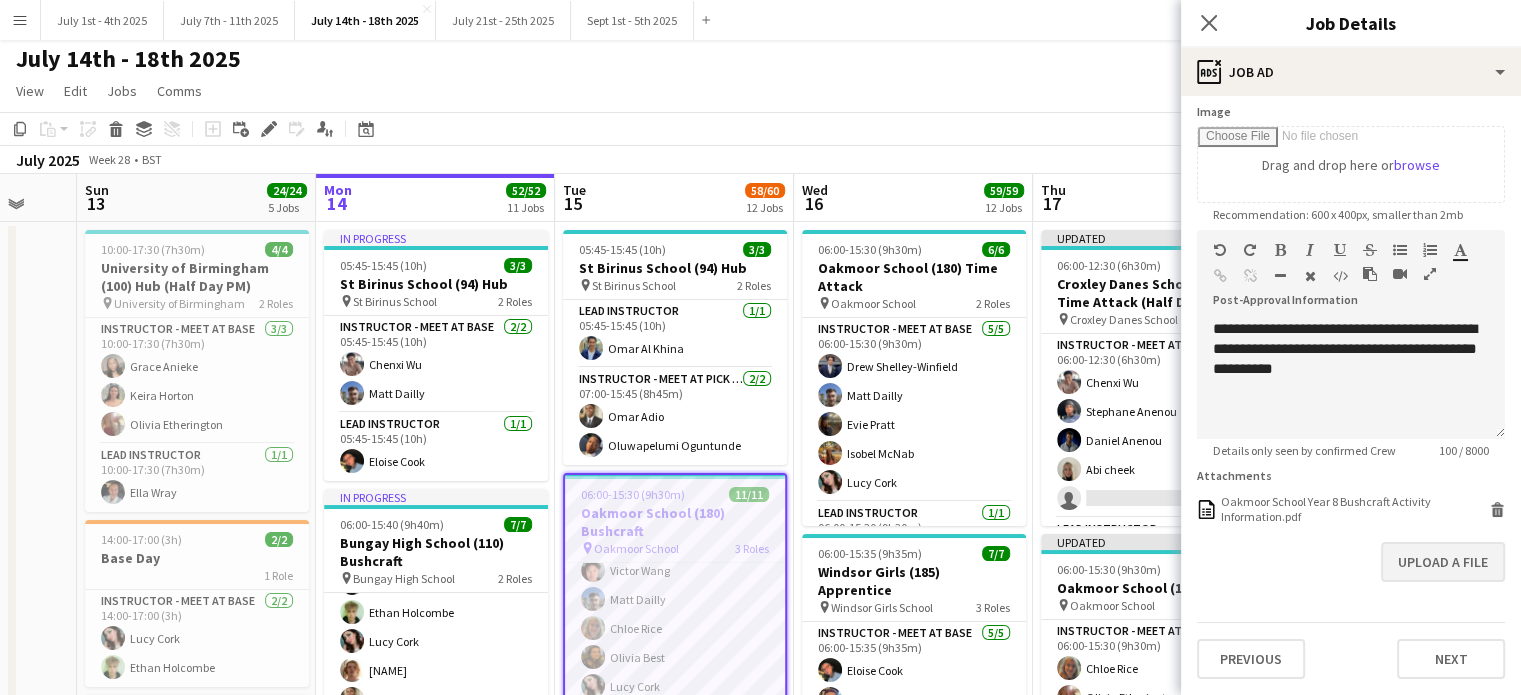 scroll, scrollTop: 333, scrollLeft: 0, axis: vertical 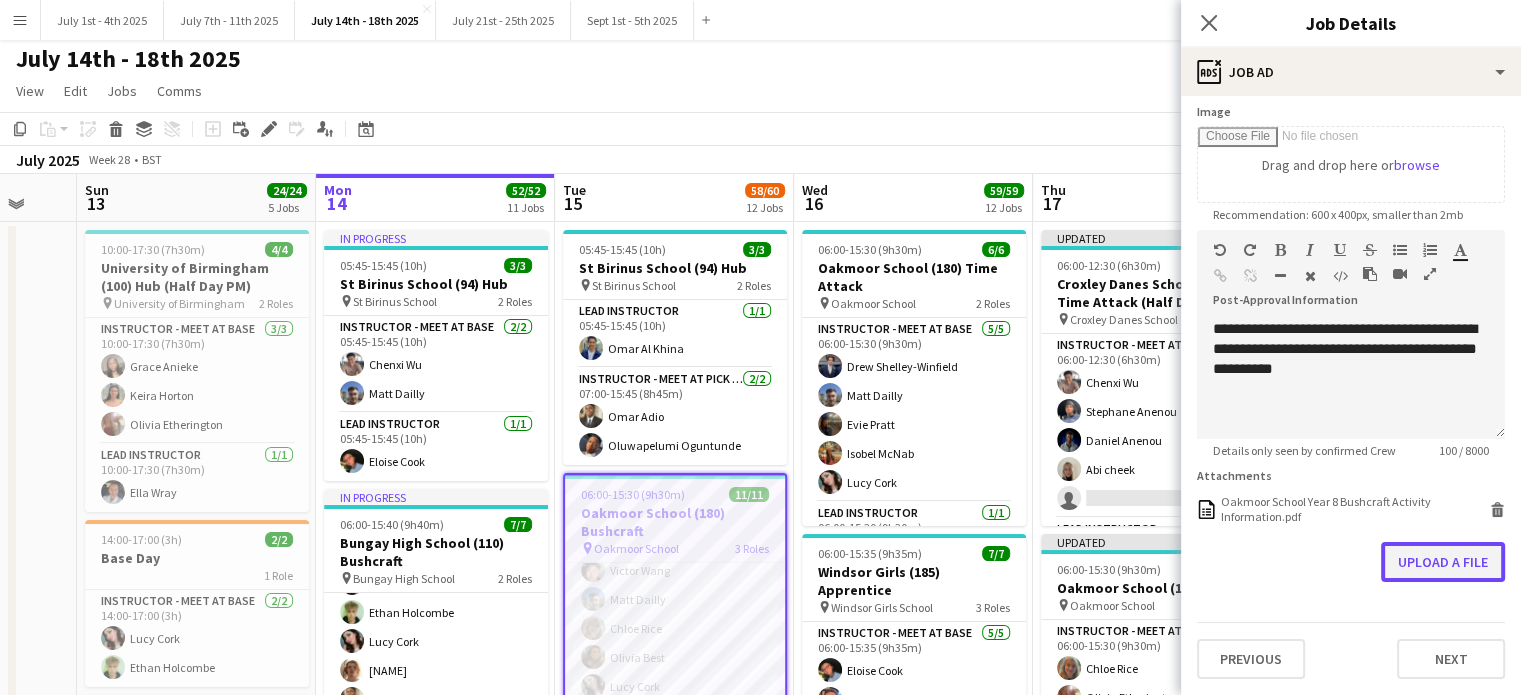 click on "Upload a file" at bounding box center [1443, 562] 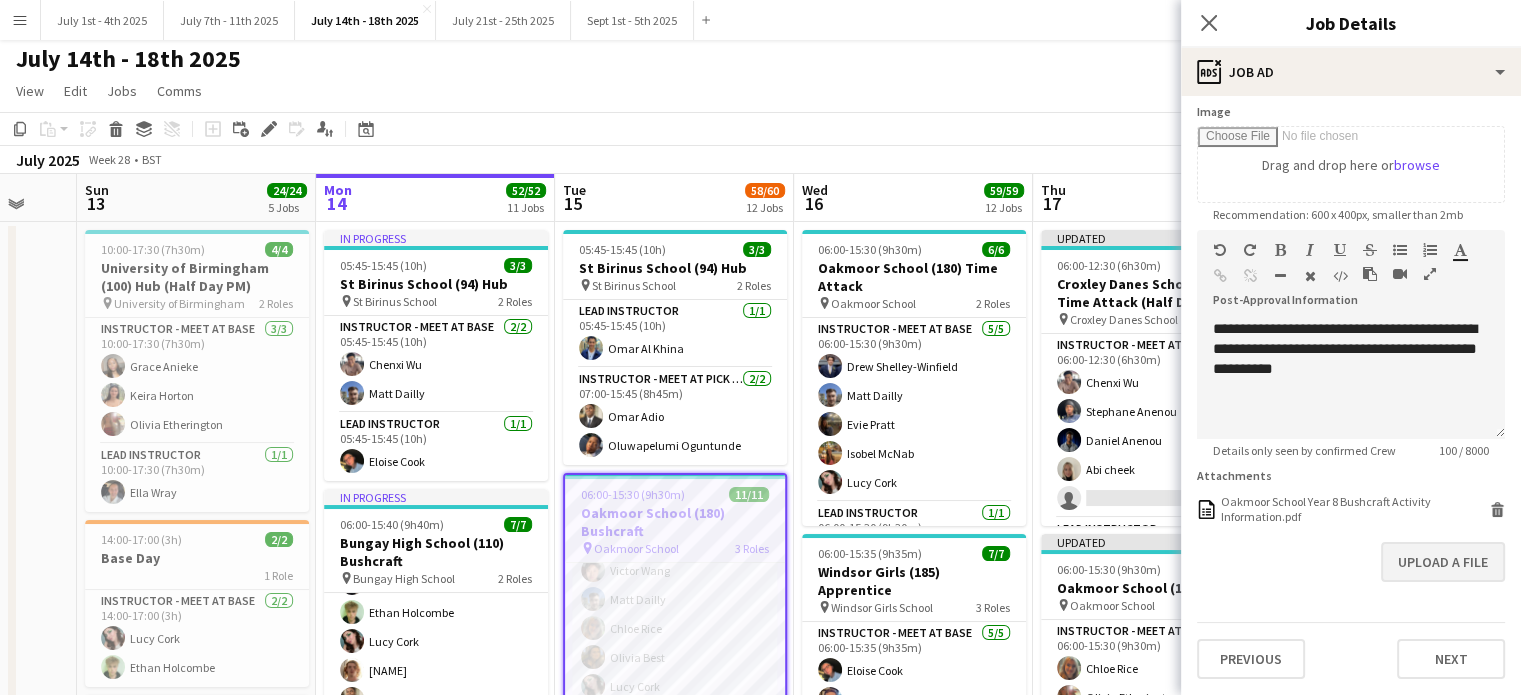 scroll, scrollTop: 333, scrollLeft: 0, axis: vertical 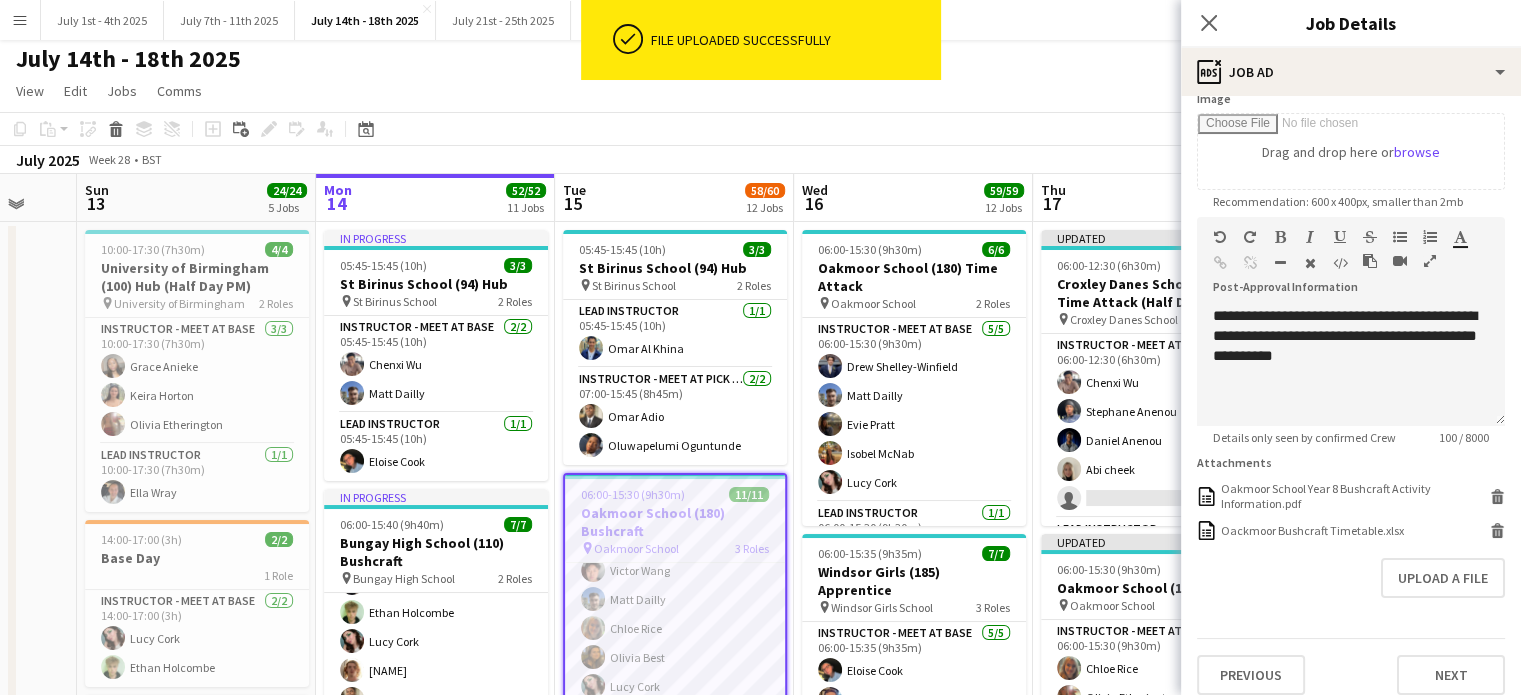 click on "Upload a file" at bounding box center (1351, 578) 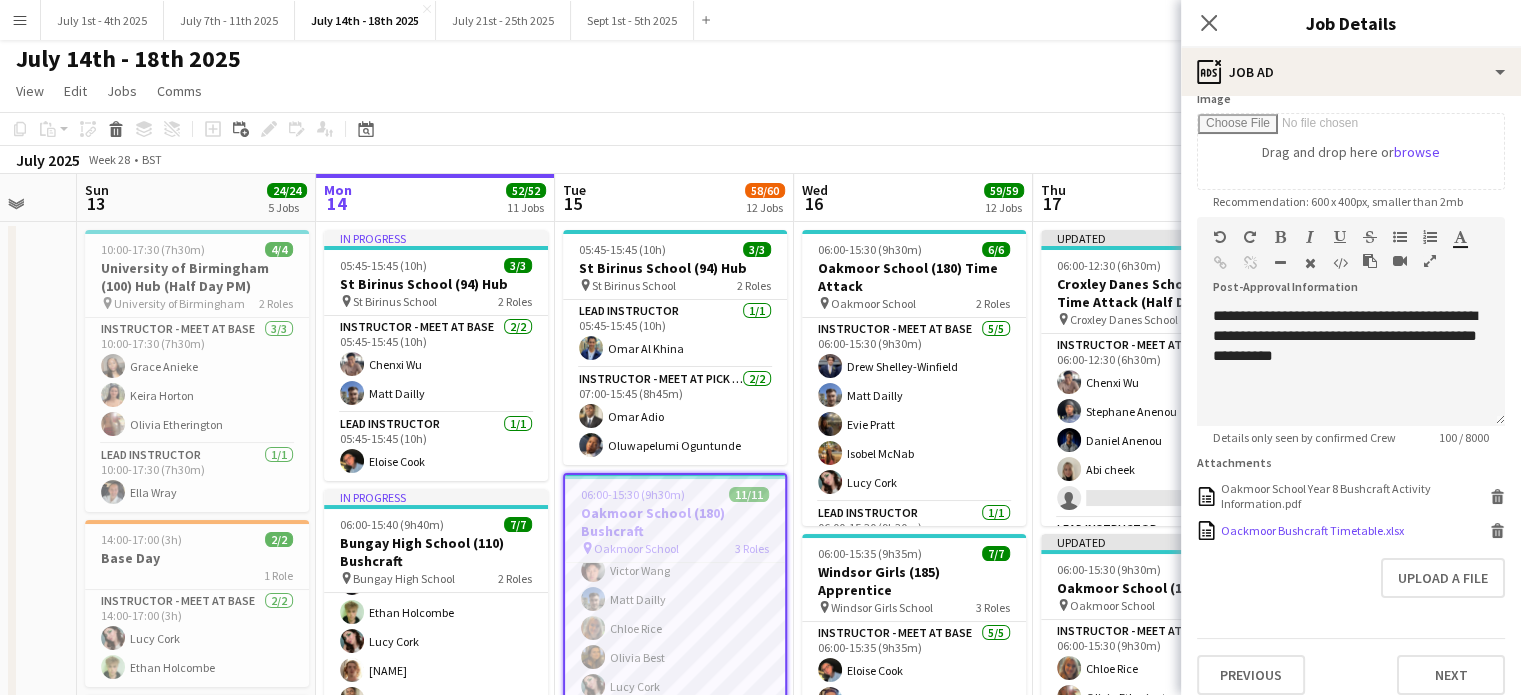 click on "Oackmoor Bushcraft Timetable.xlsx" at bounding box center (1312, 530) 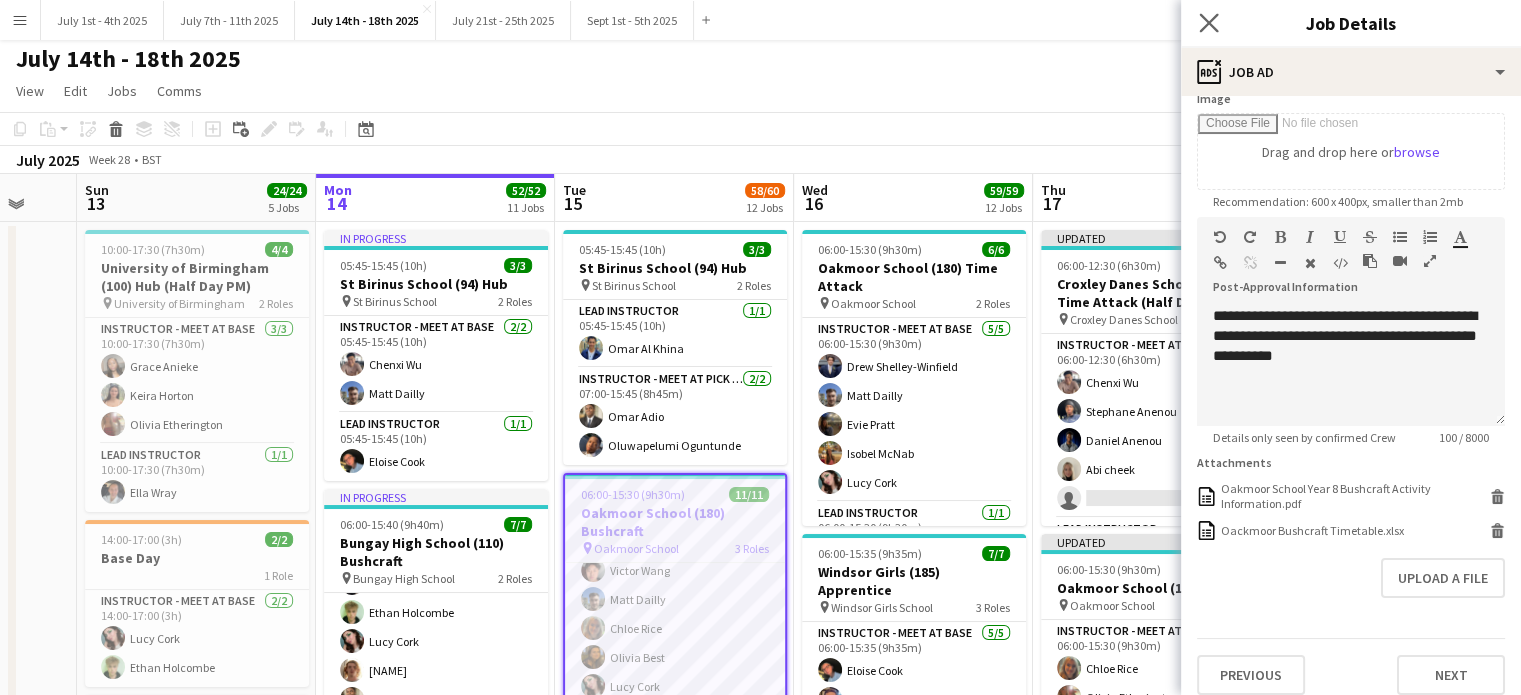 click on "Close pop-in" 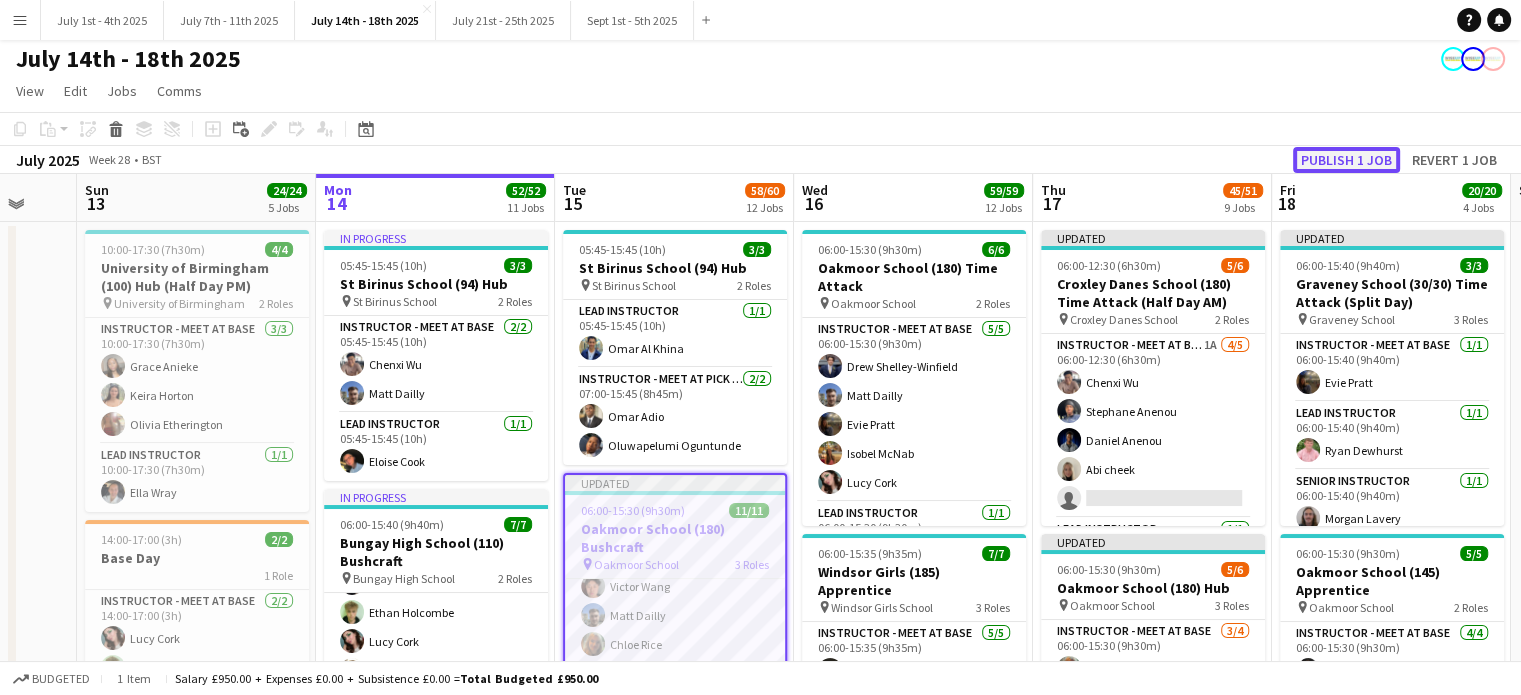 click on "Publish 1 job" 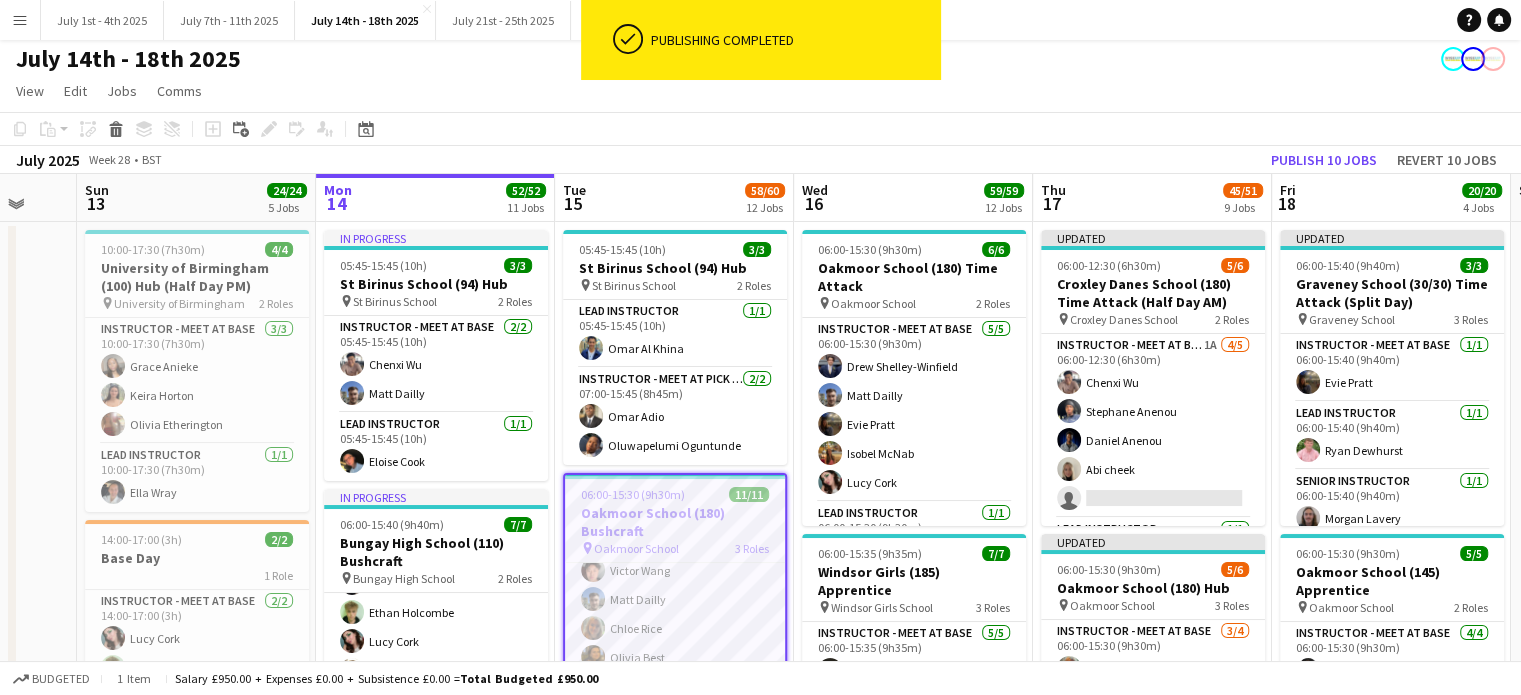 click on "Oakmoor School (180) Bushcraft" at bounding box center [675, 522] 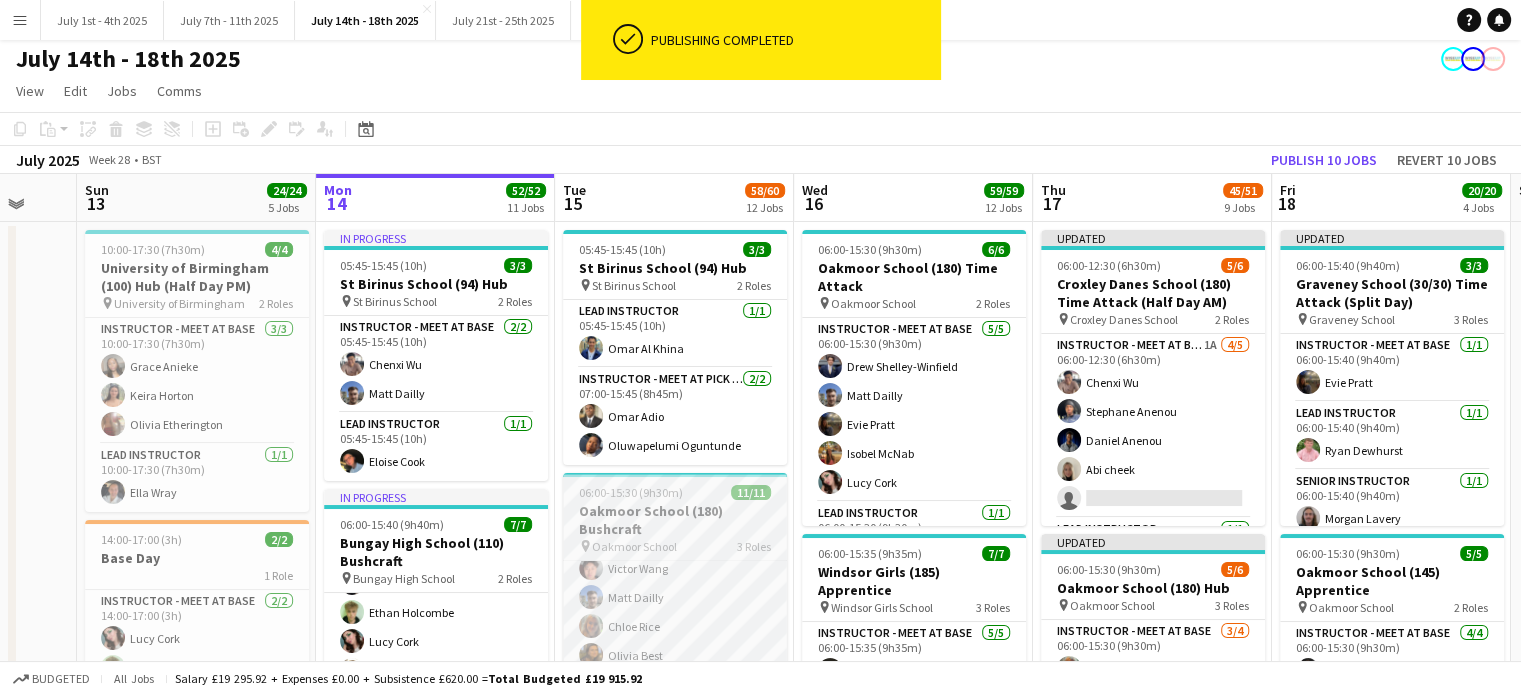 click on "Oakmoor School (180) Bushcraft" at bounding box center (675, 520) 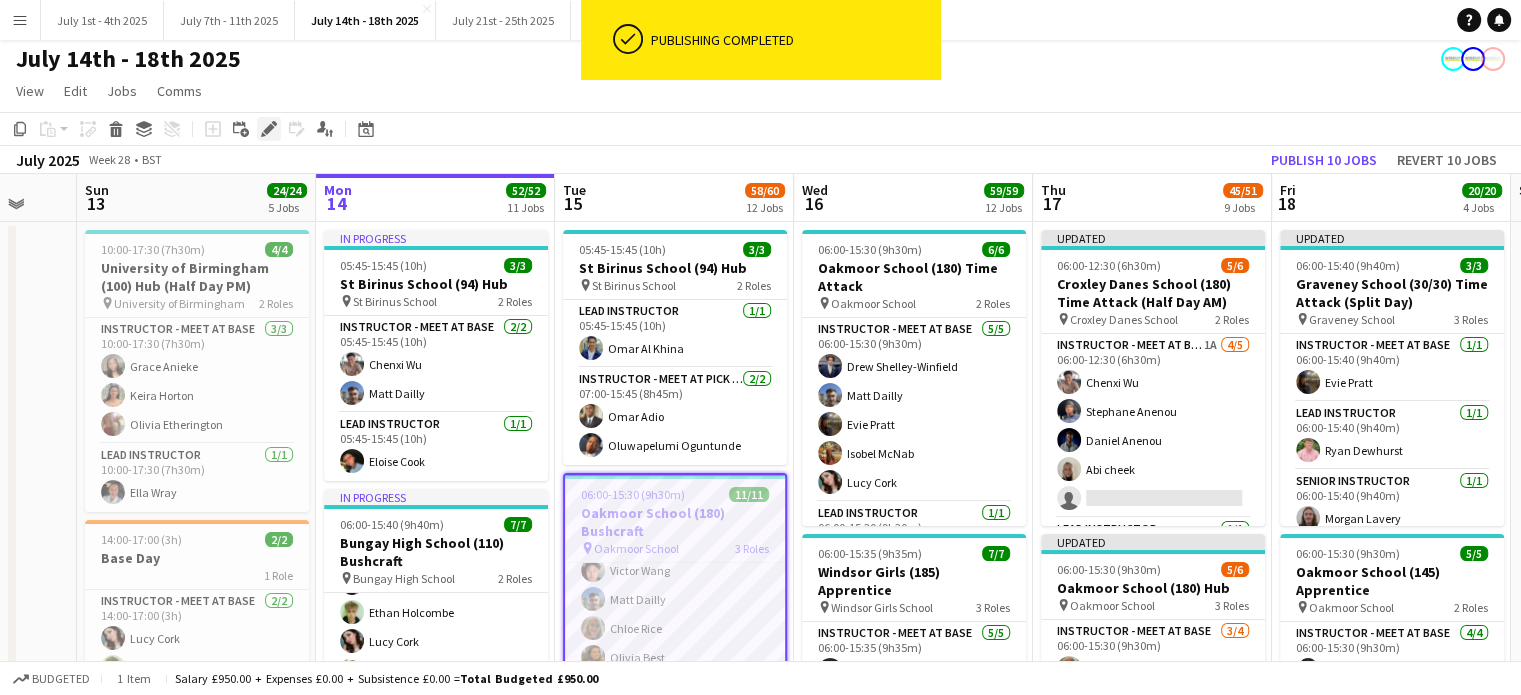 click 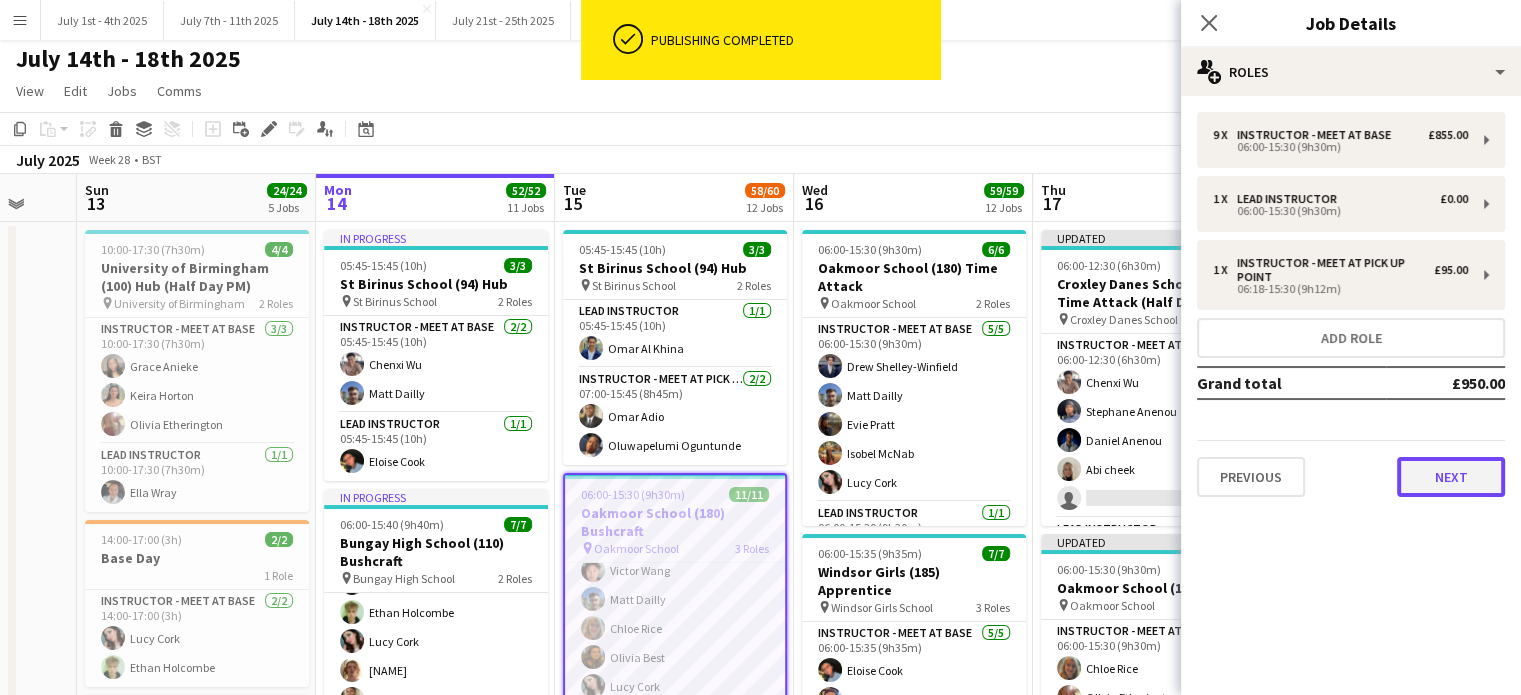 click on "Next" at bounding box center (1451, 477) 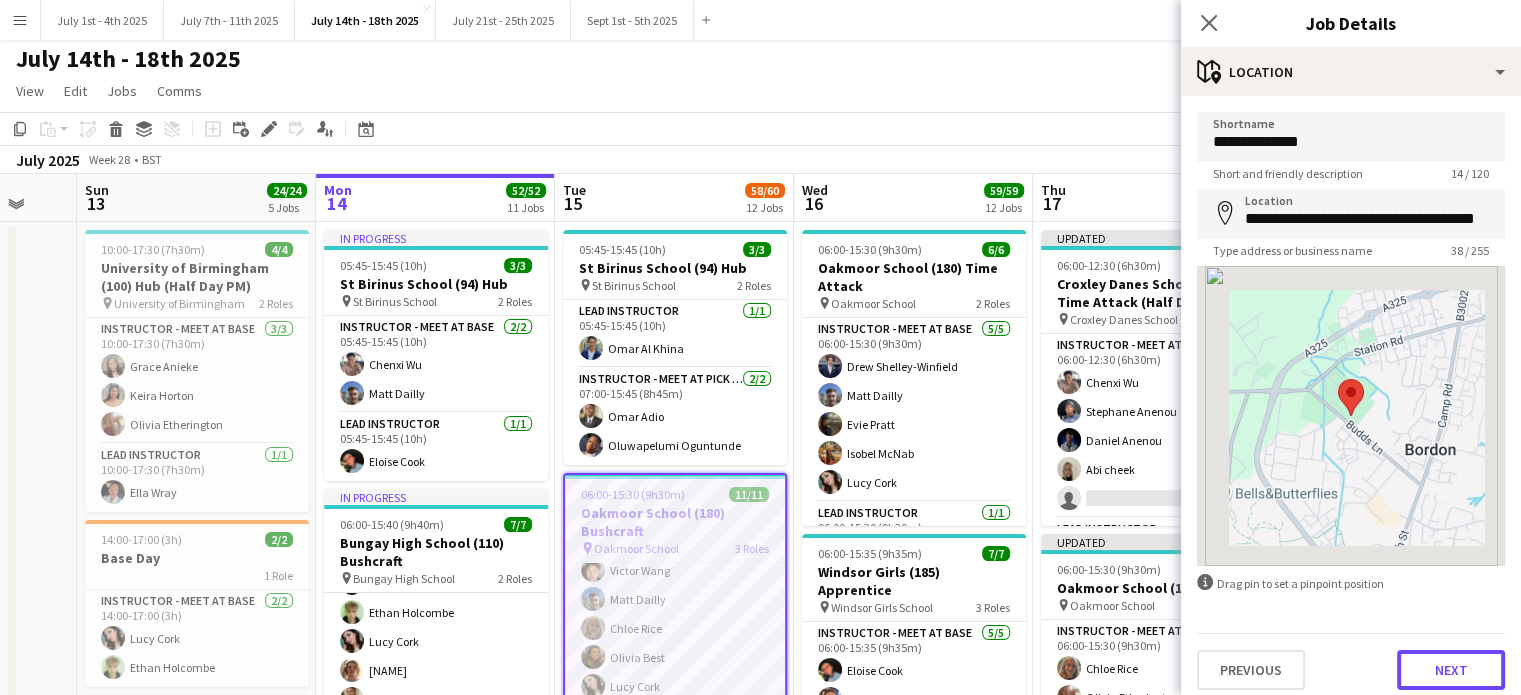 drag, startPoint x: 1453, startPoint y: 653, endPoint x: 1386, endPoint y: 636, distance: 69.12308 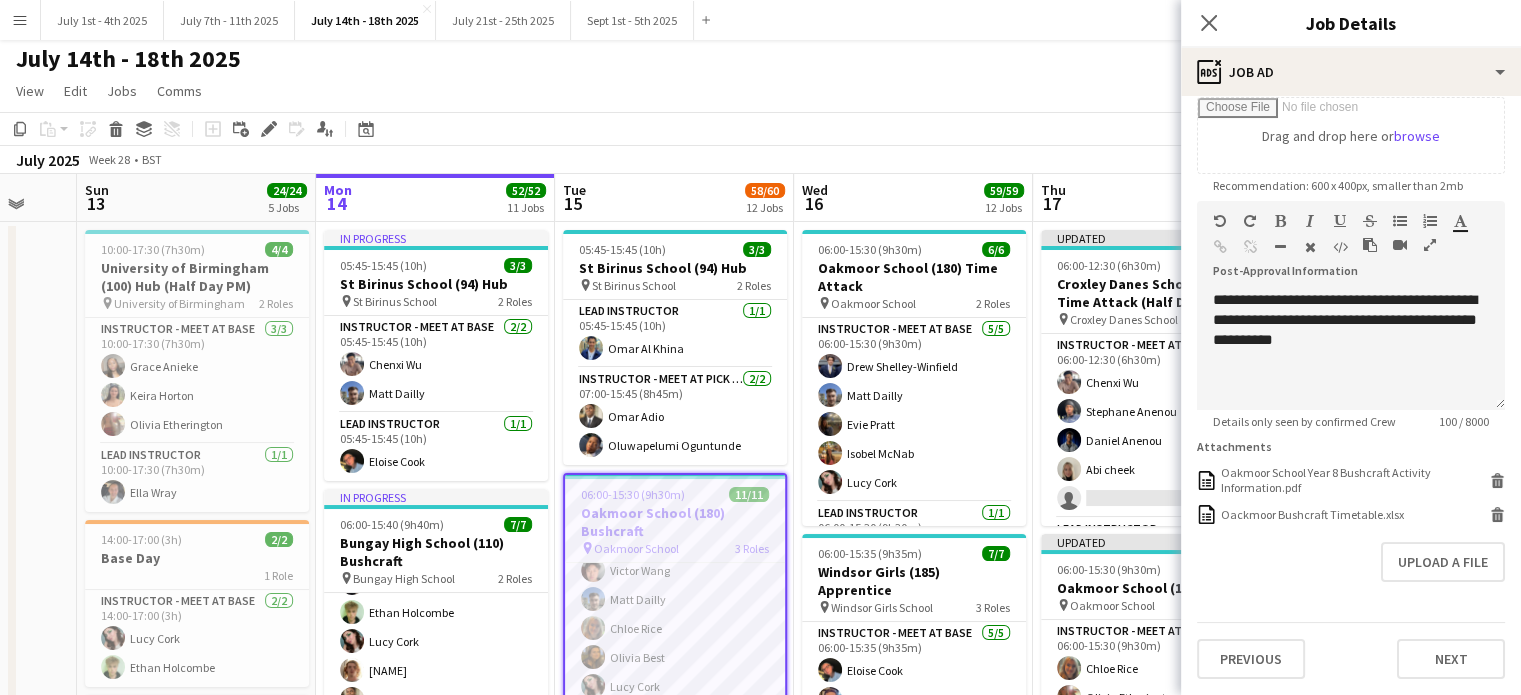 scroll, scrollTop: 362, scrollLeft: 0, axis: vertical 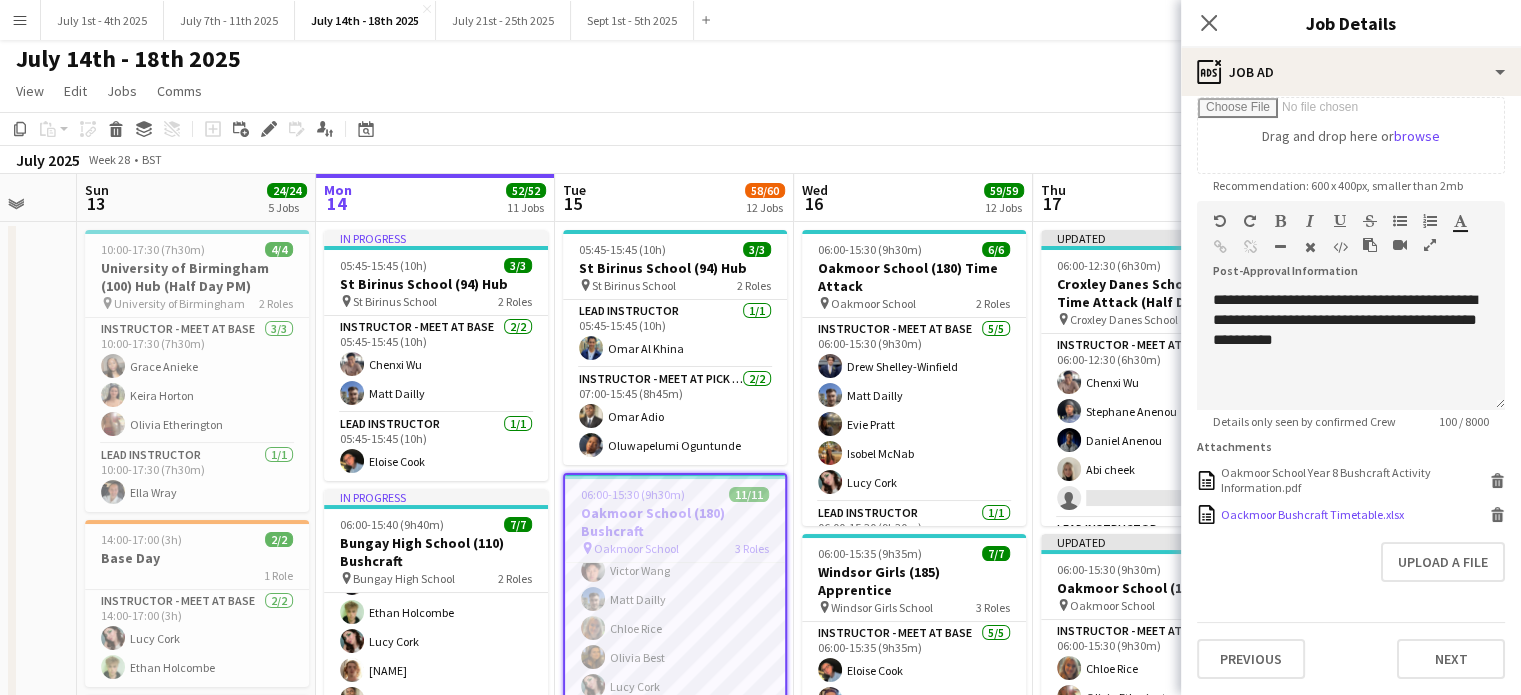 click on "Oackmoor Bushcraft Timetable.xlsx" at bounding box center [1312, 514] 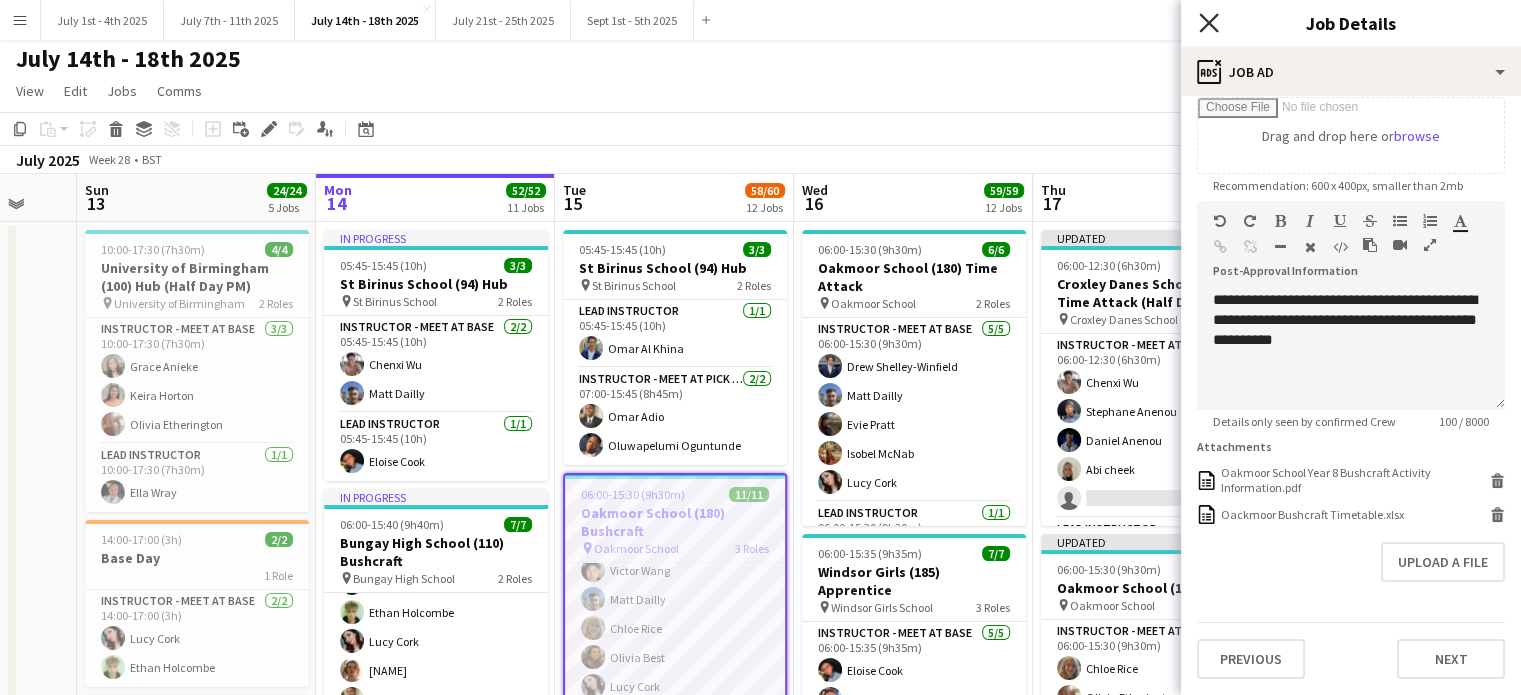 click 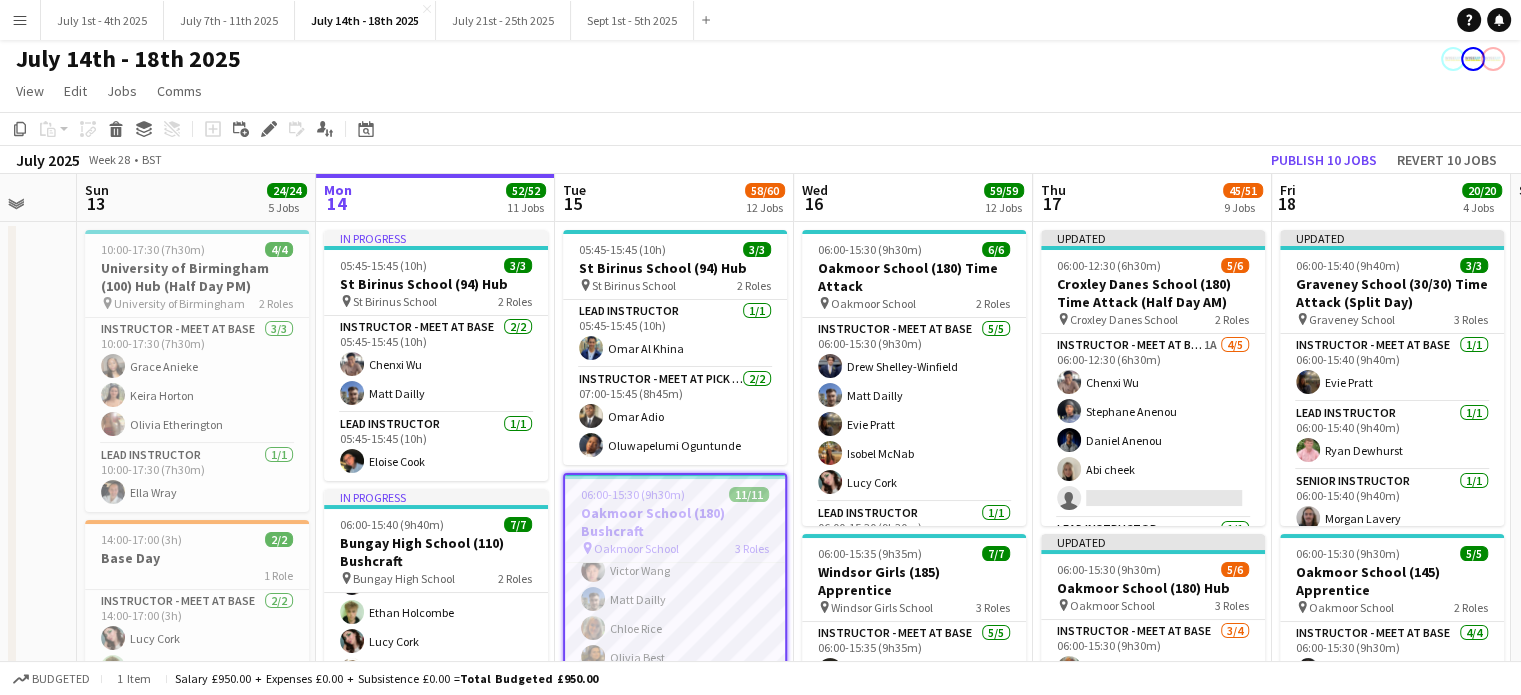scroll, scrollTop: 204, scrollLeft: 0, axis: vertical 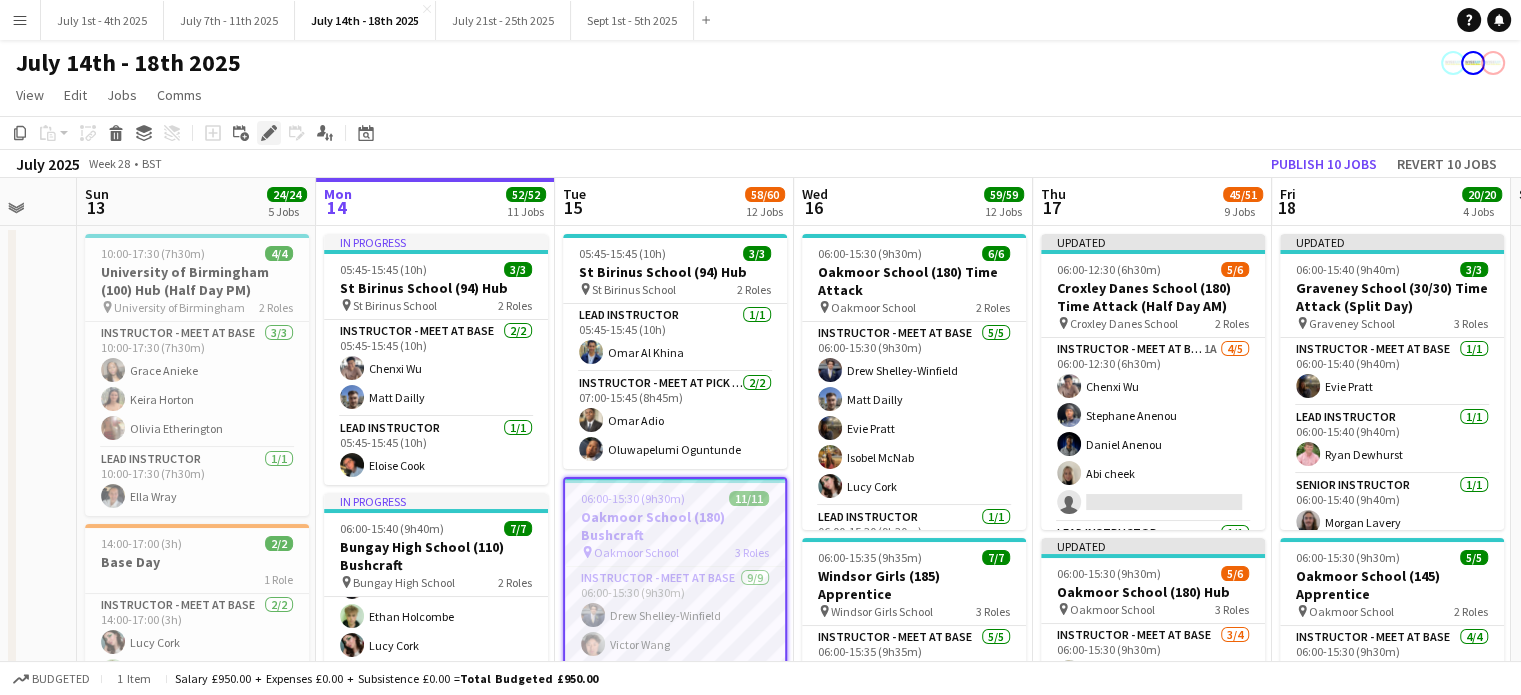 click 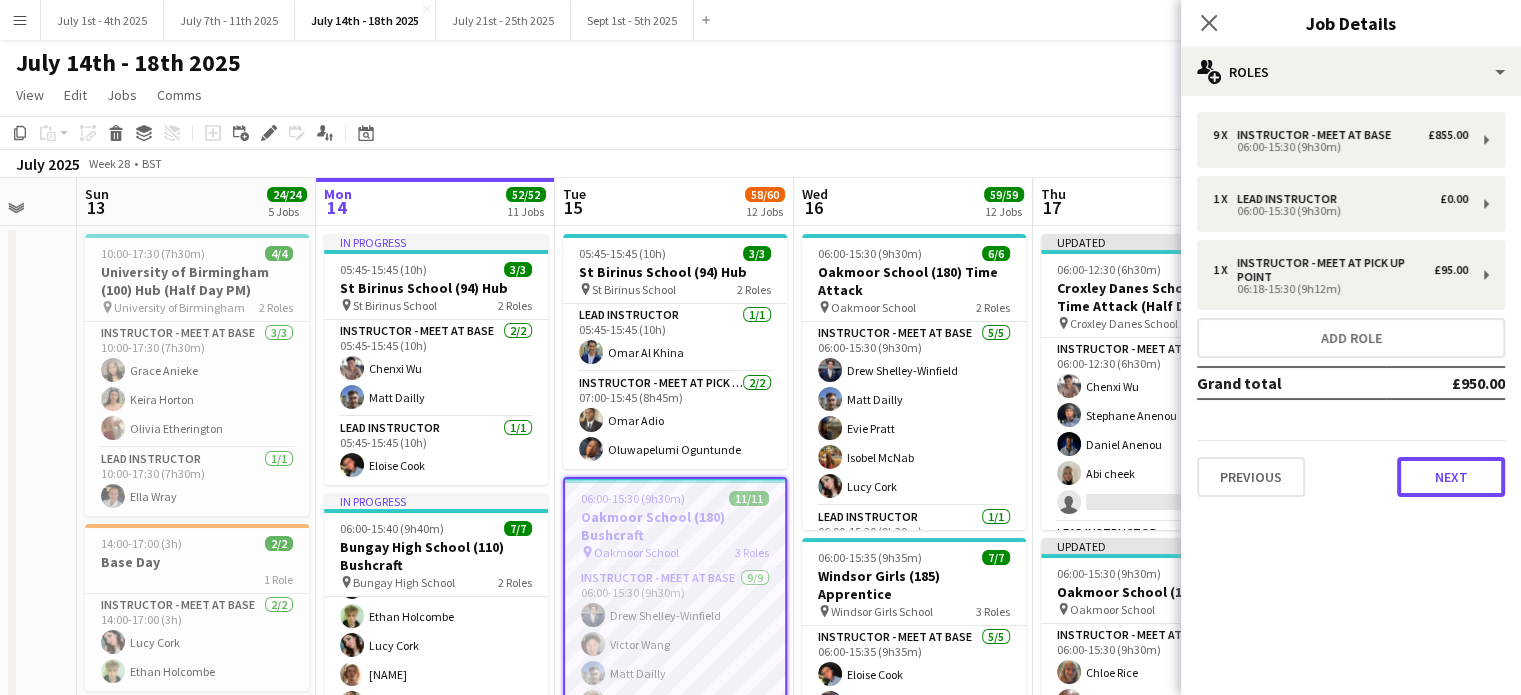 click on "Next" at bounding box center (1451, 477) 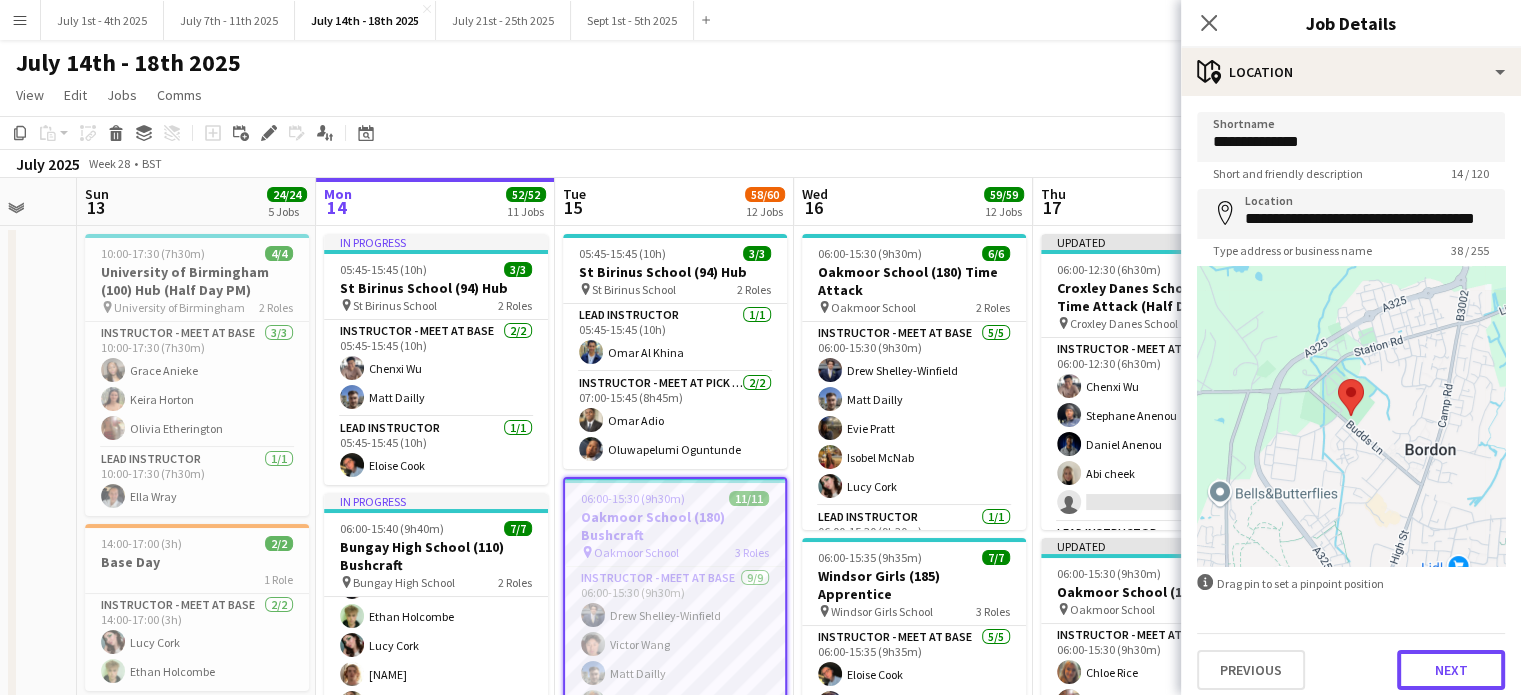 click on "Next" at bounding box center [1451, 670] 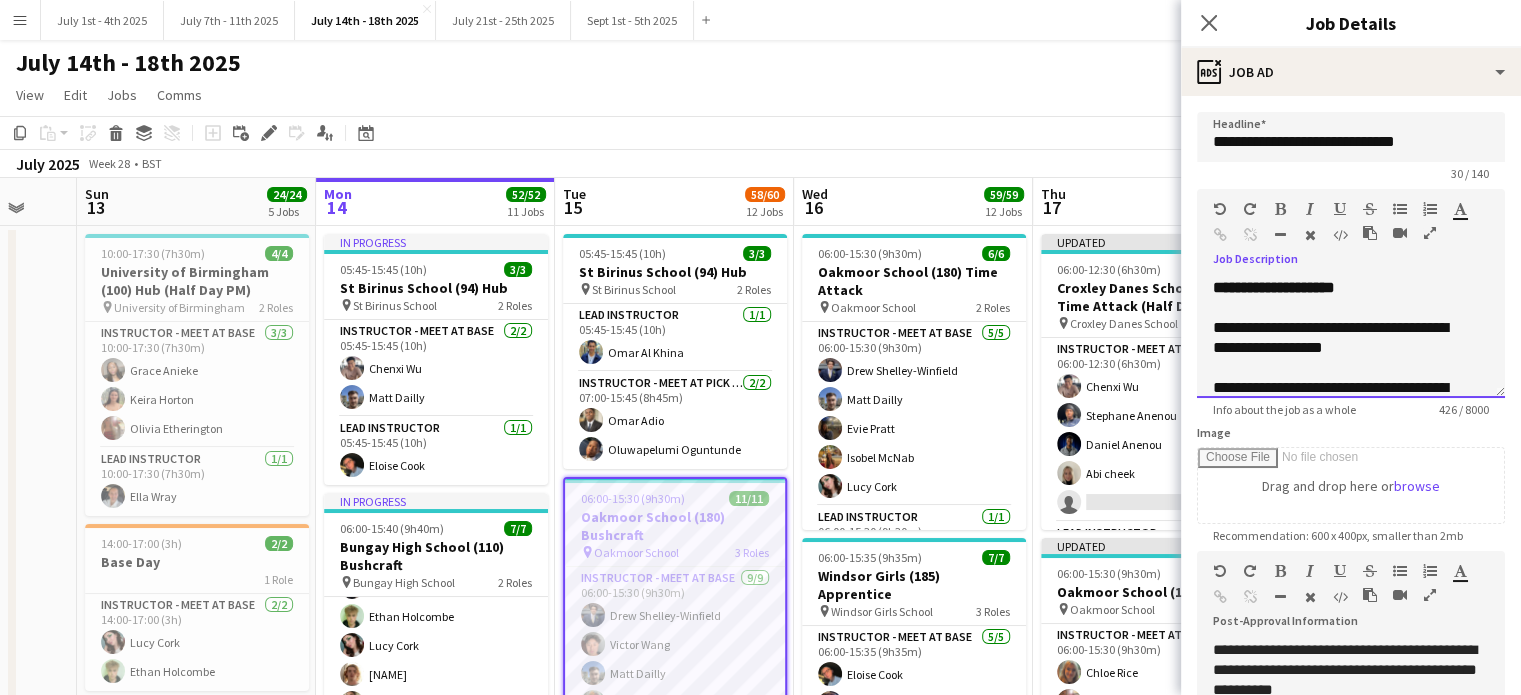 click on "**********" at bounding box center (1336, 348) 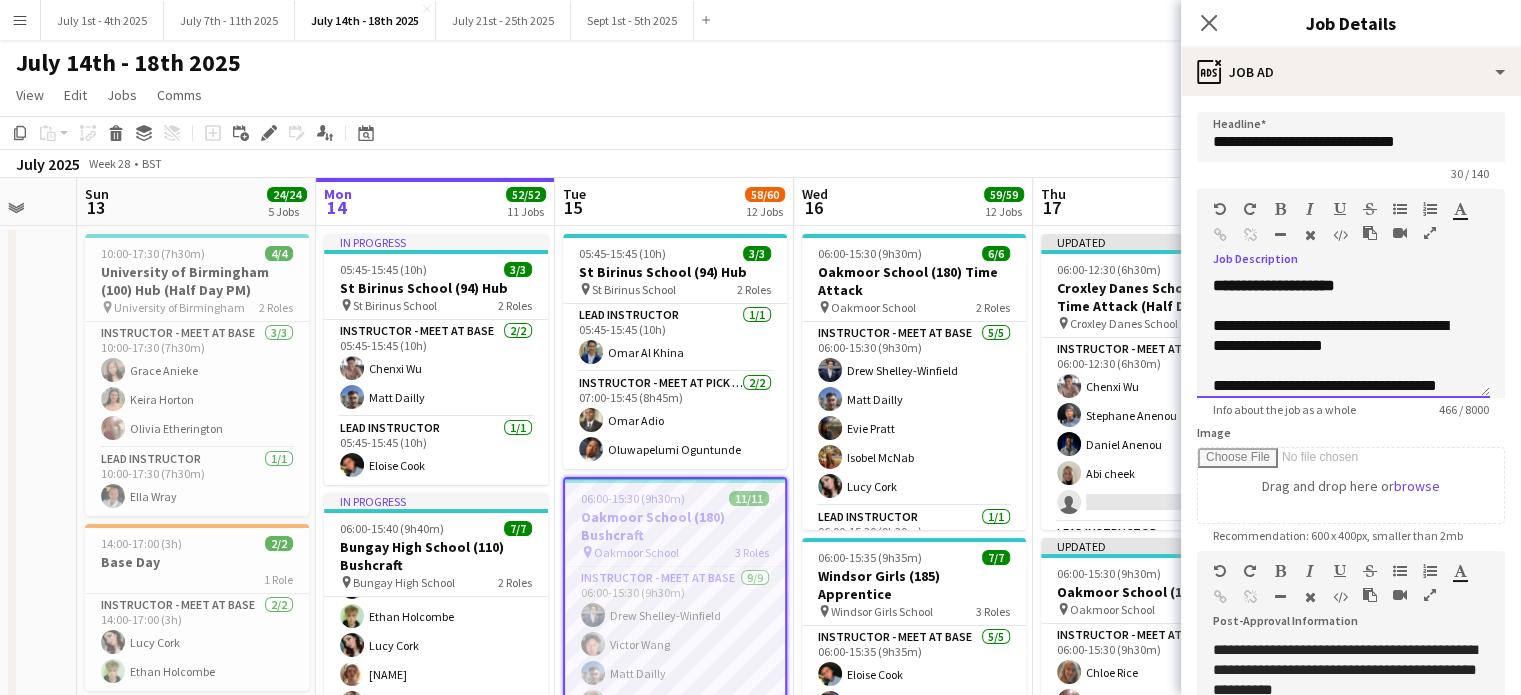 scroll, scrollTop: 22, scrollLeft: 0, axis: vertical 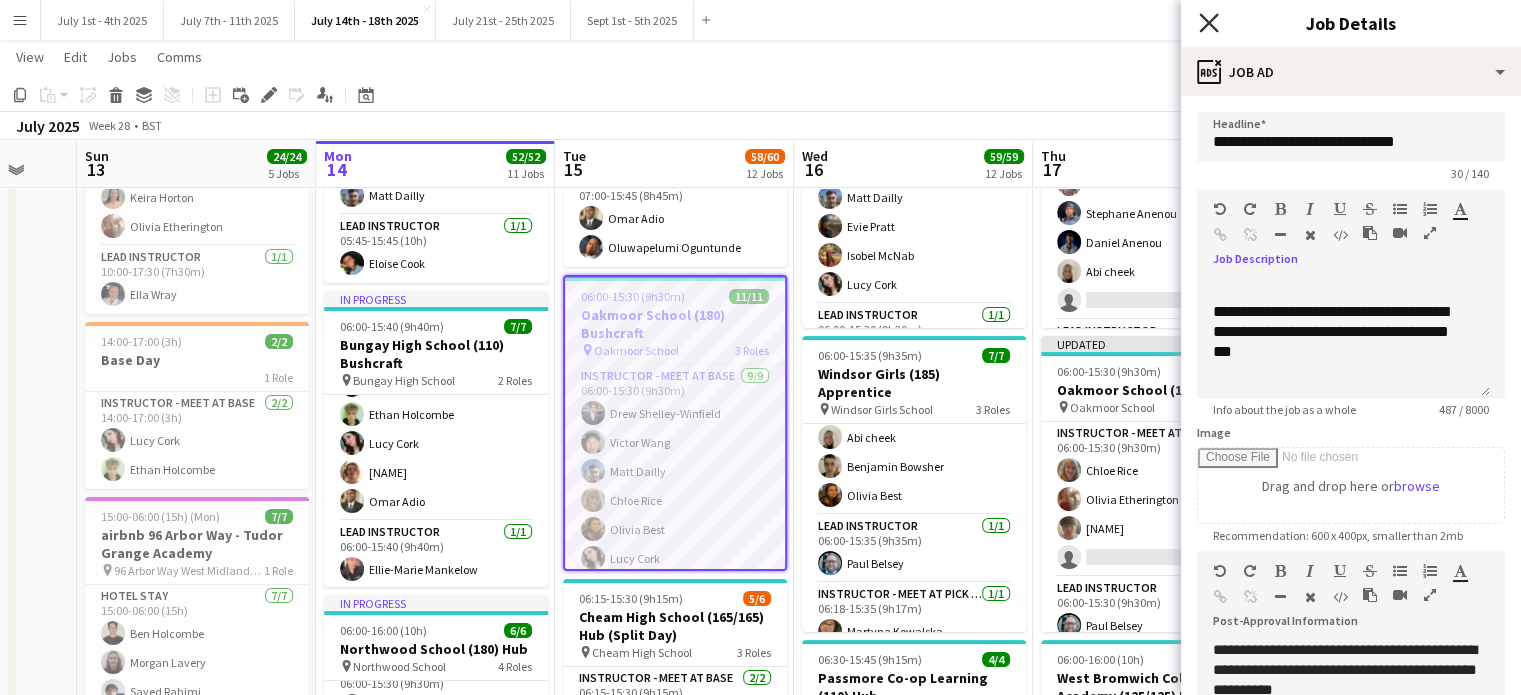 click on "Close pop-in" 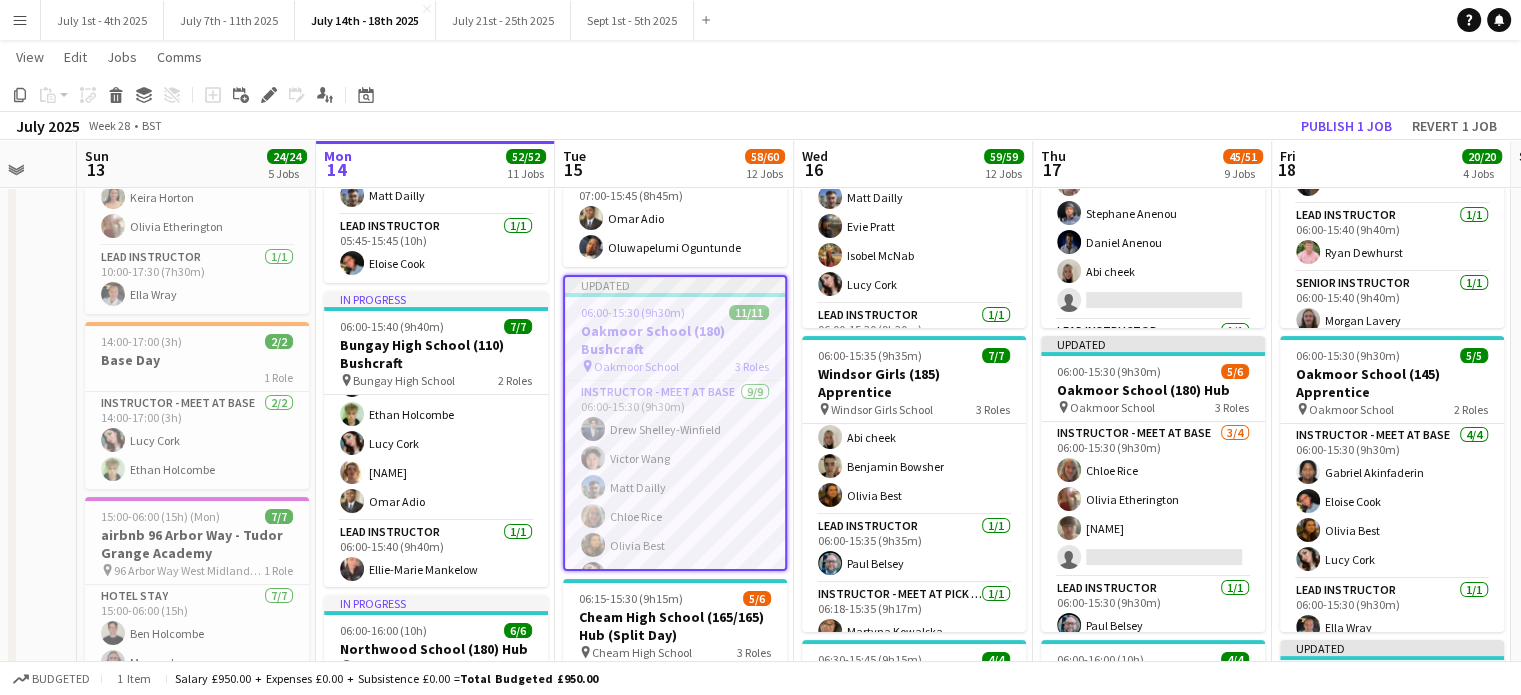 scroll, scrollTop: 247, scrollLeft: 0, axis: vertical 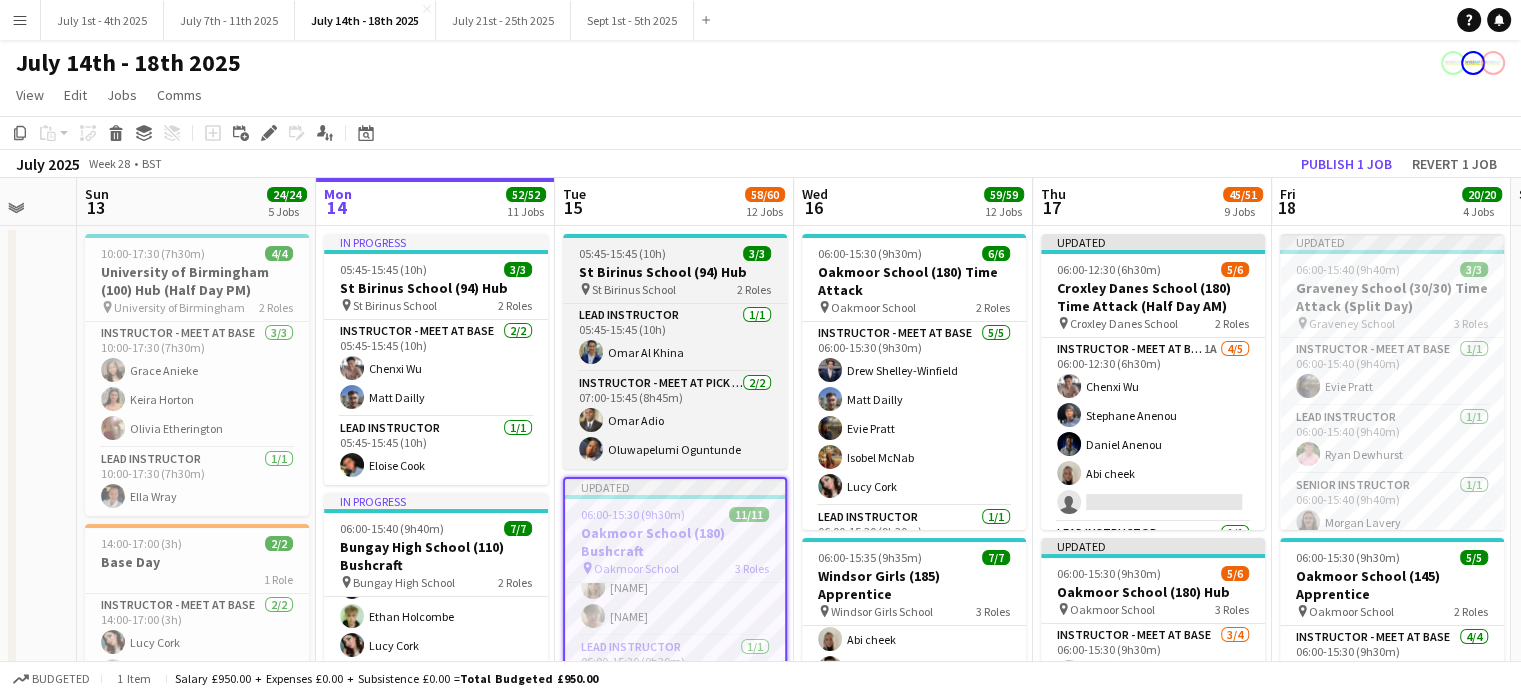 click on "St Birinus School (94) Hub" at bounding box center (675, 272) 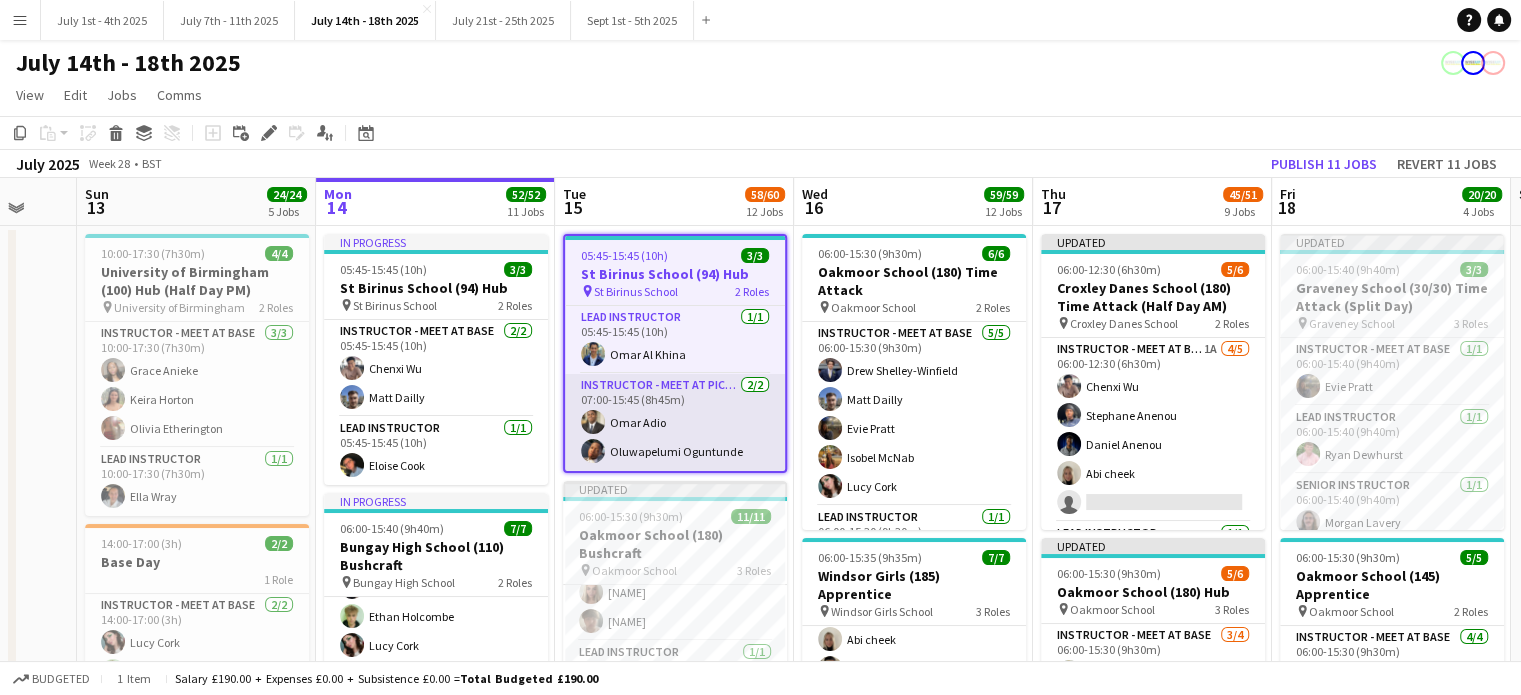 scroll, scrollTop: 244, scrollLeft: 0, axis: vertical 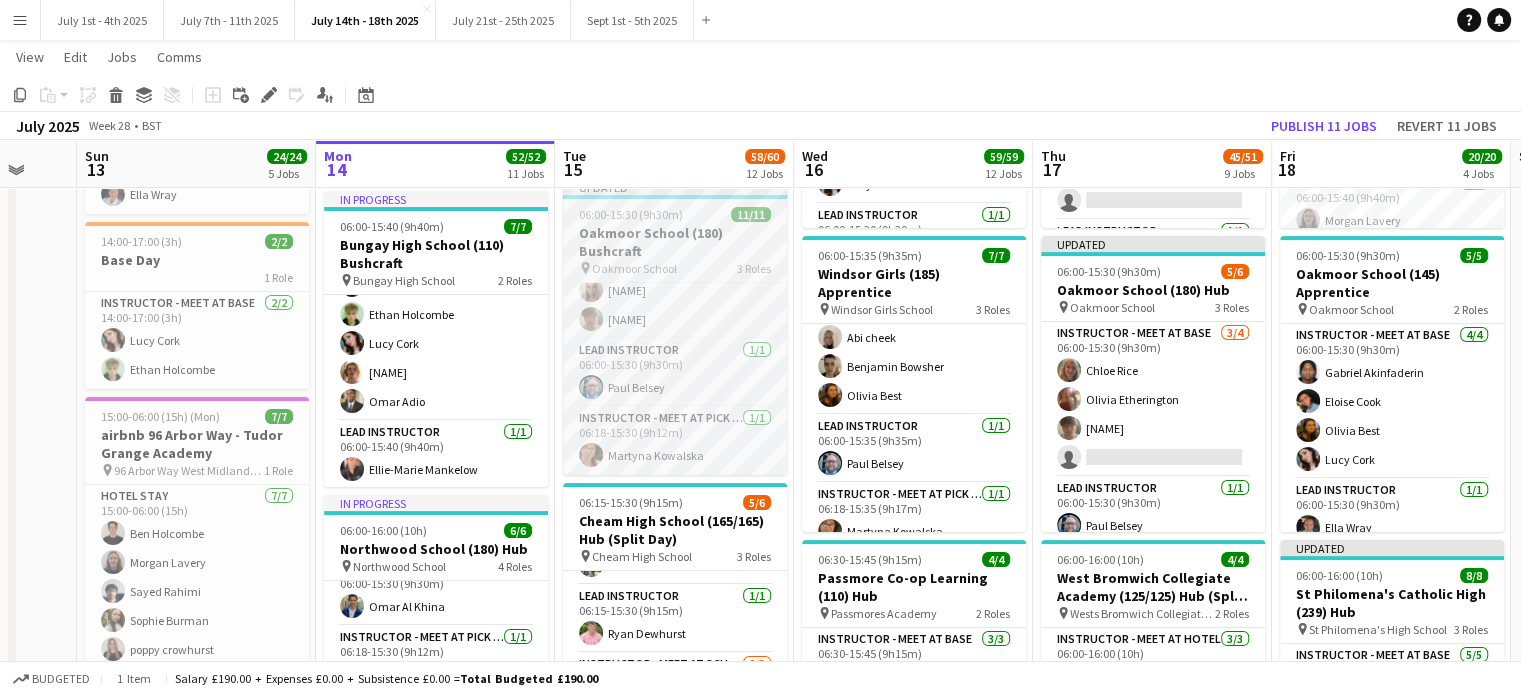 click on "Oakmoor School (180) Bushcraft" at bounding box center (675, 242) 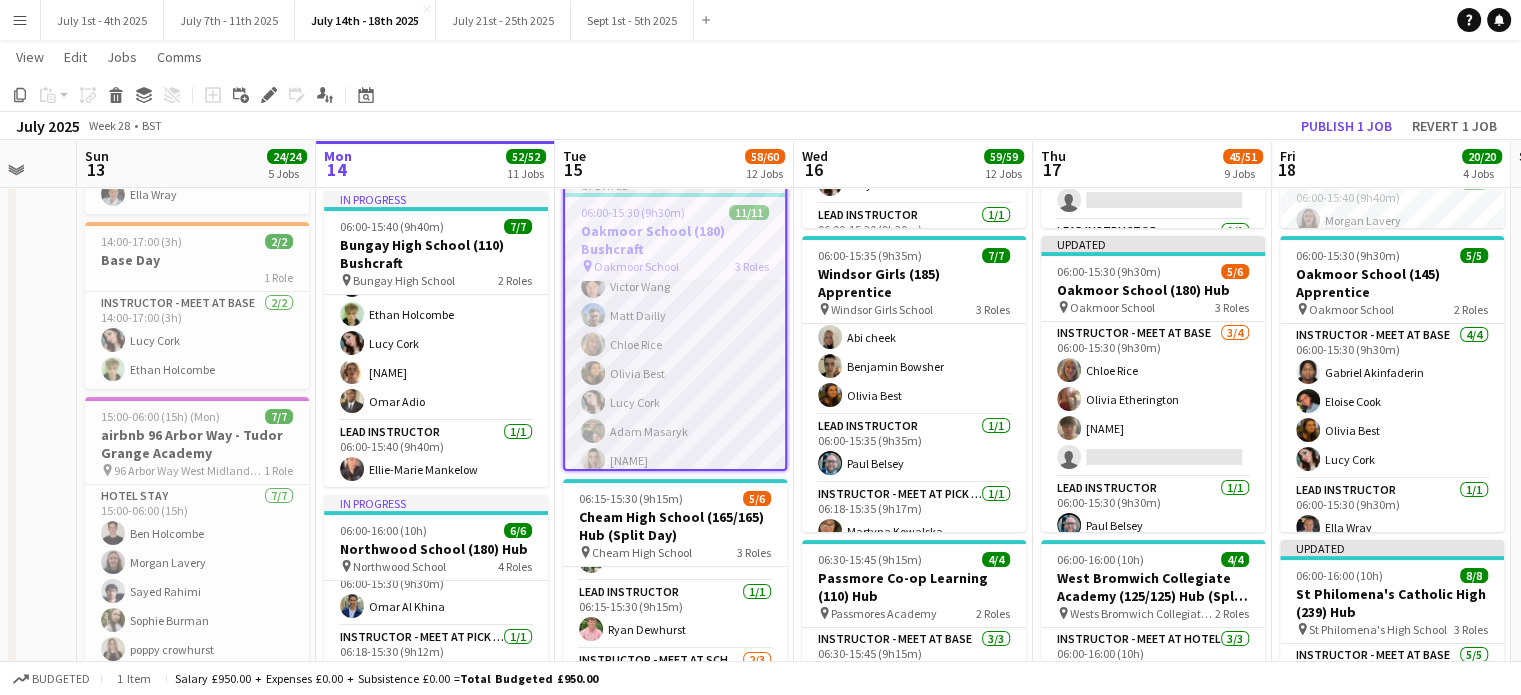 scroll, scrollTop: 100, scrollLeft: 0, axis: vertical 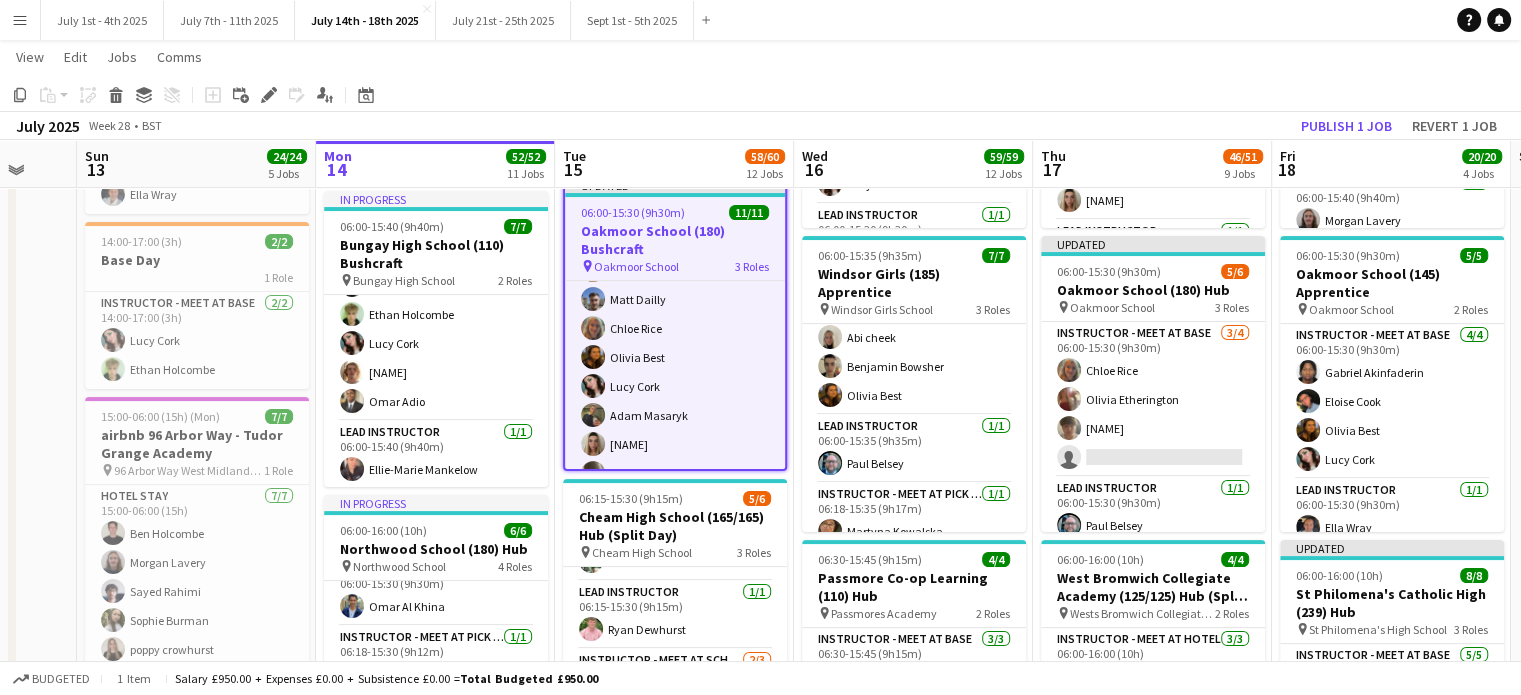 click on "Oakmoor School (180) Bushcraft" at bounding box center (675, 240) 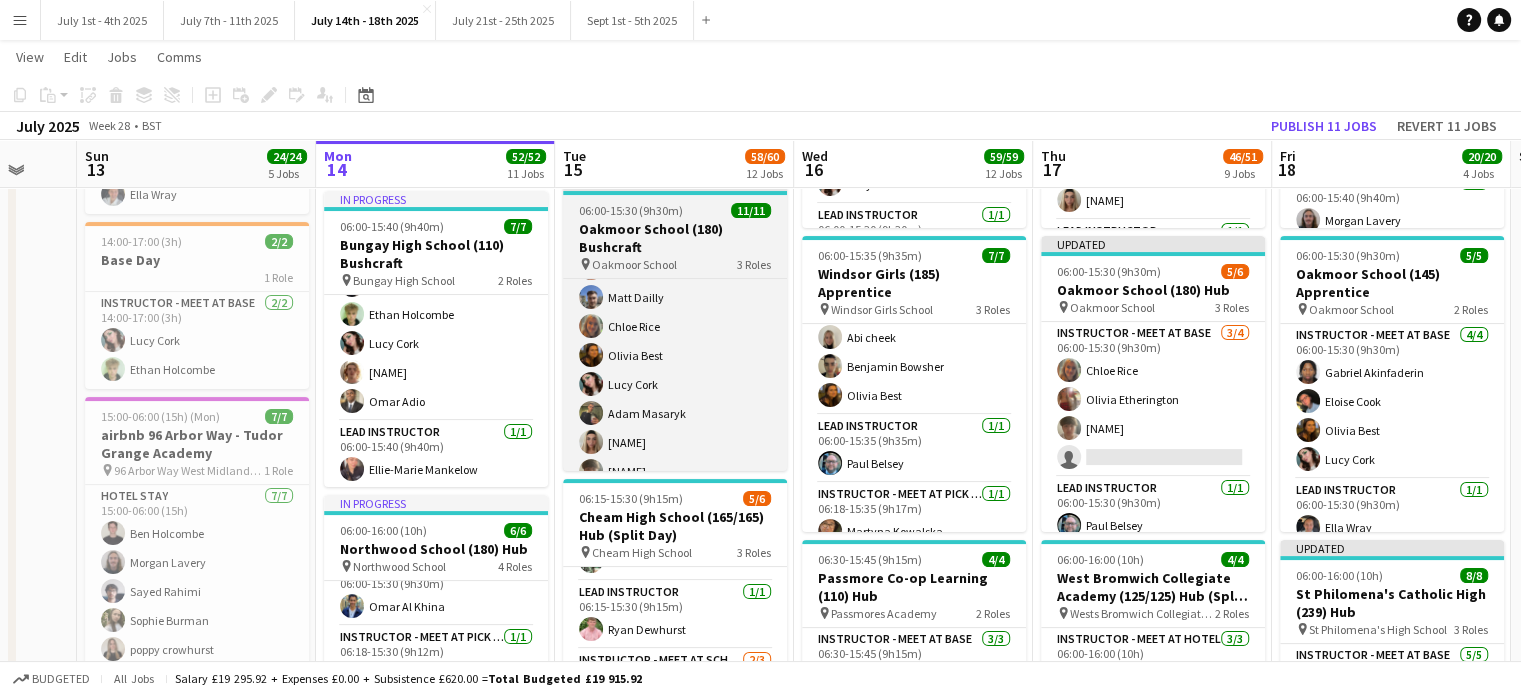 click on "Oakmoor School (180) Bushcraft" at bounding box center [675, 238] 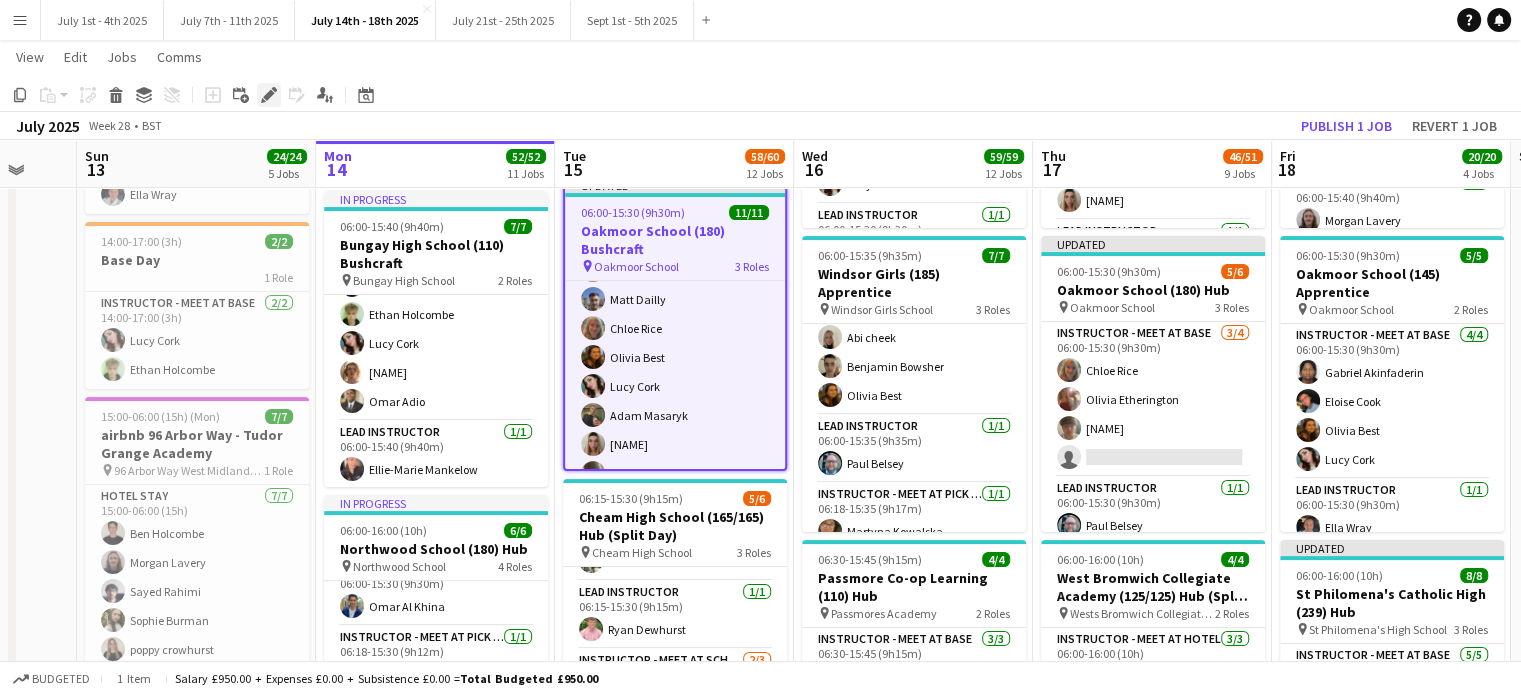 click on "Edit" 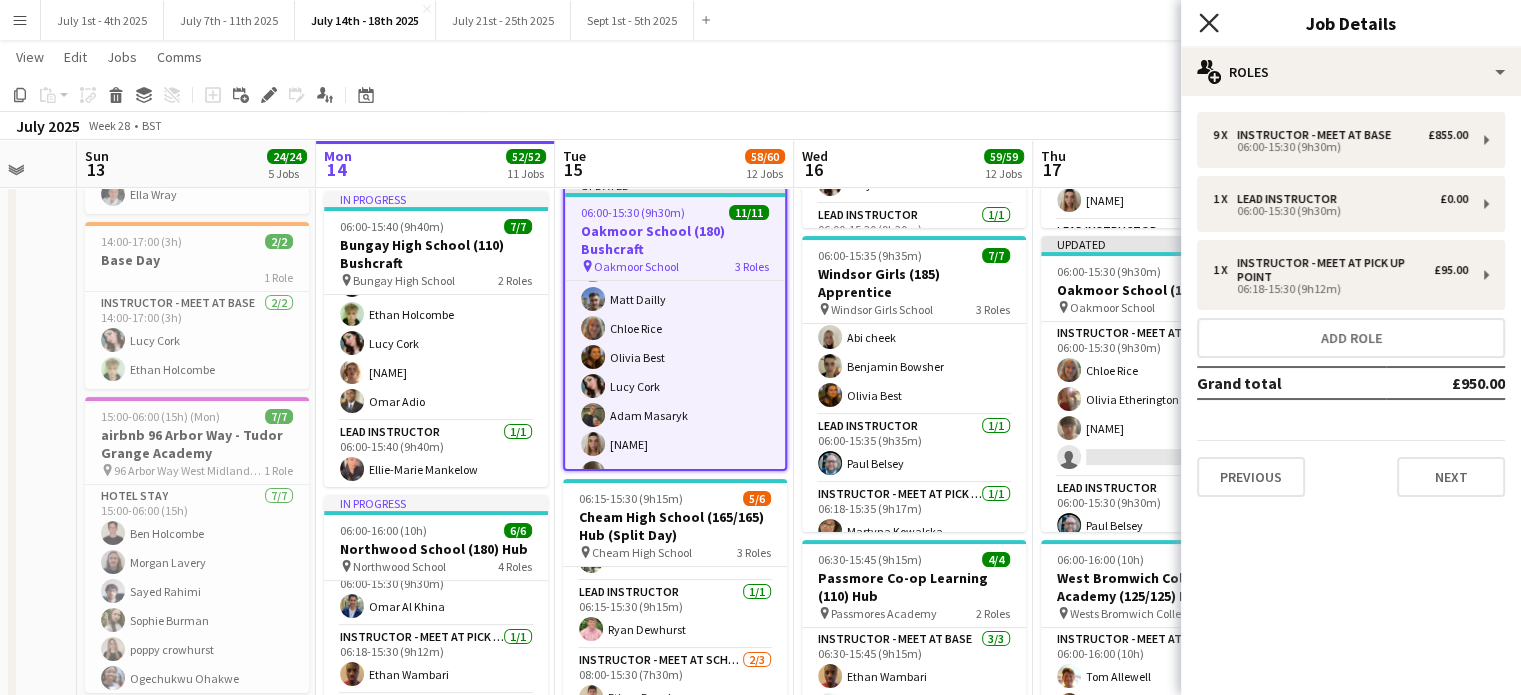 click on "Close pop-in" 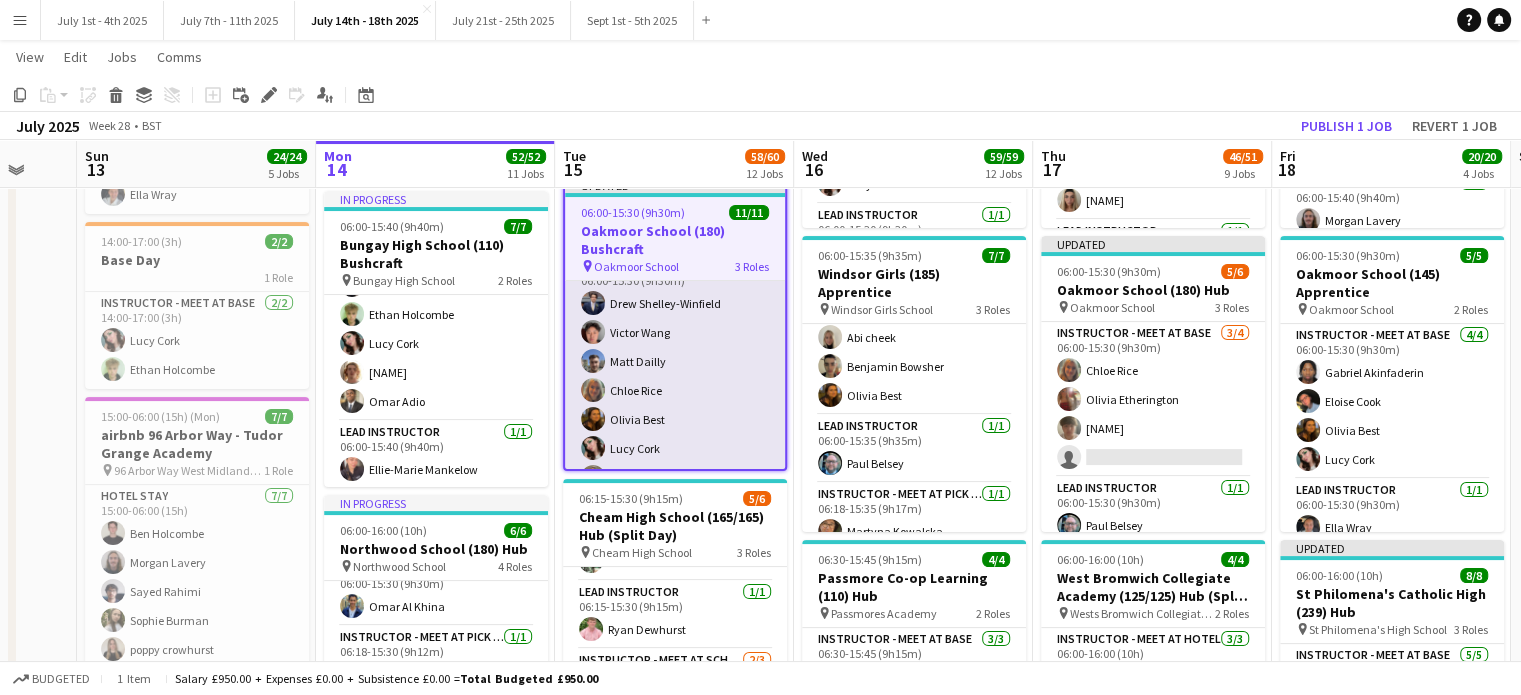 scroll, scrollTop: 0, scrollLeft: 0, axis: both 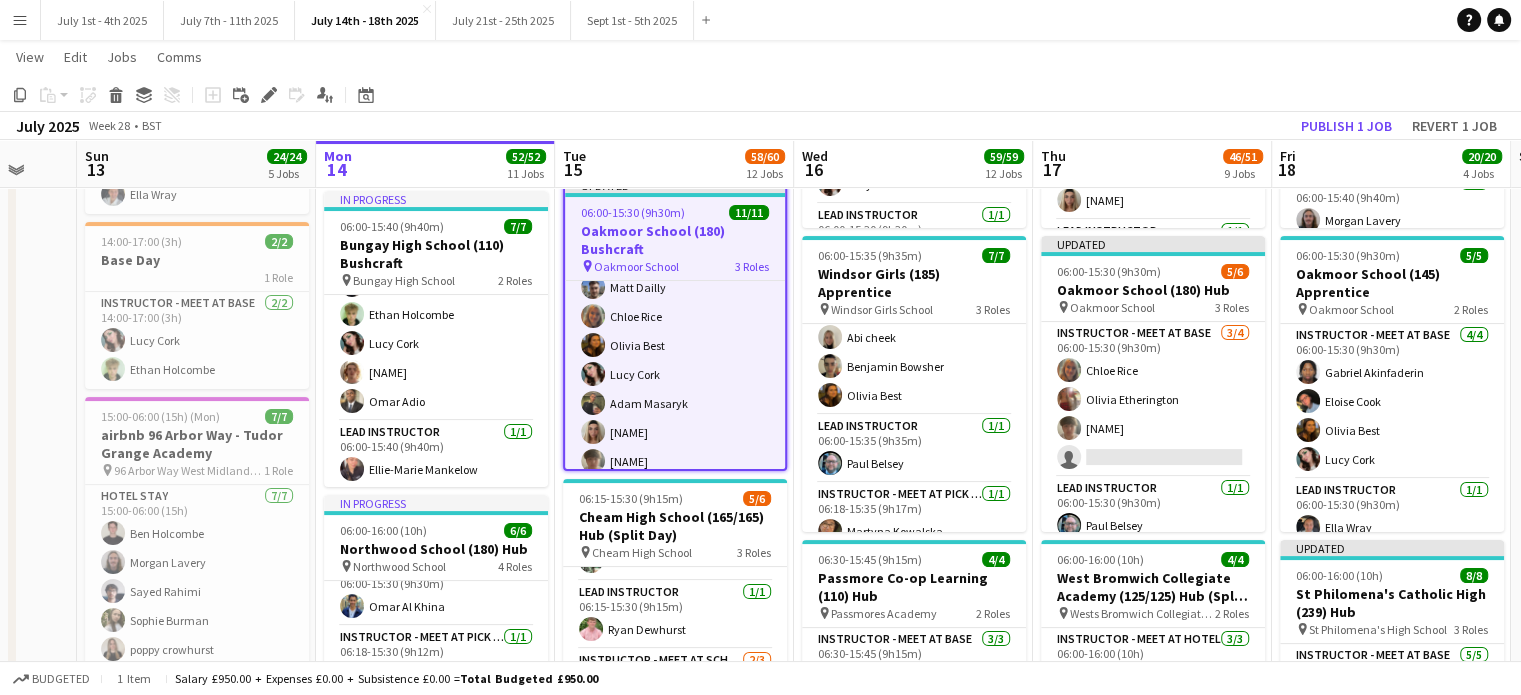 click on "Oakmoor School (180) Bushcraft" at bounding box center [675, 240] 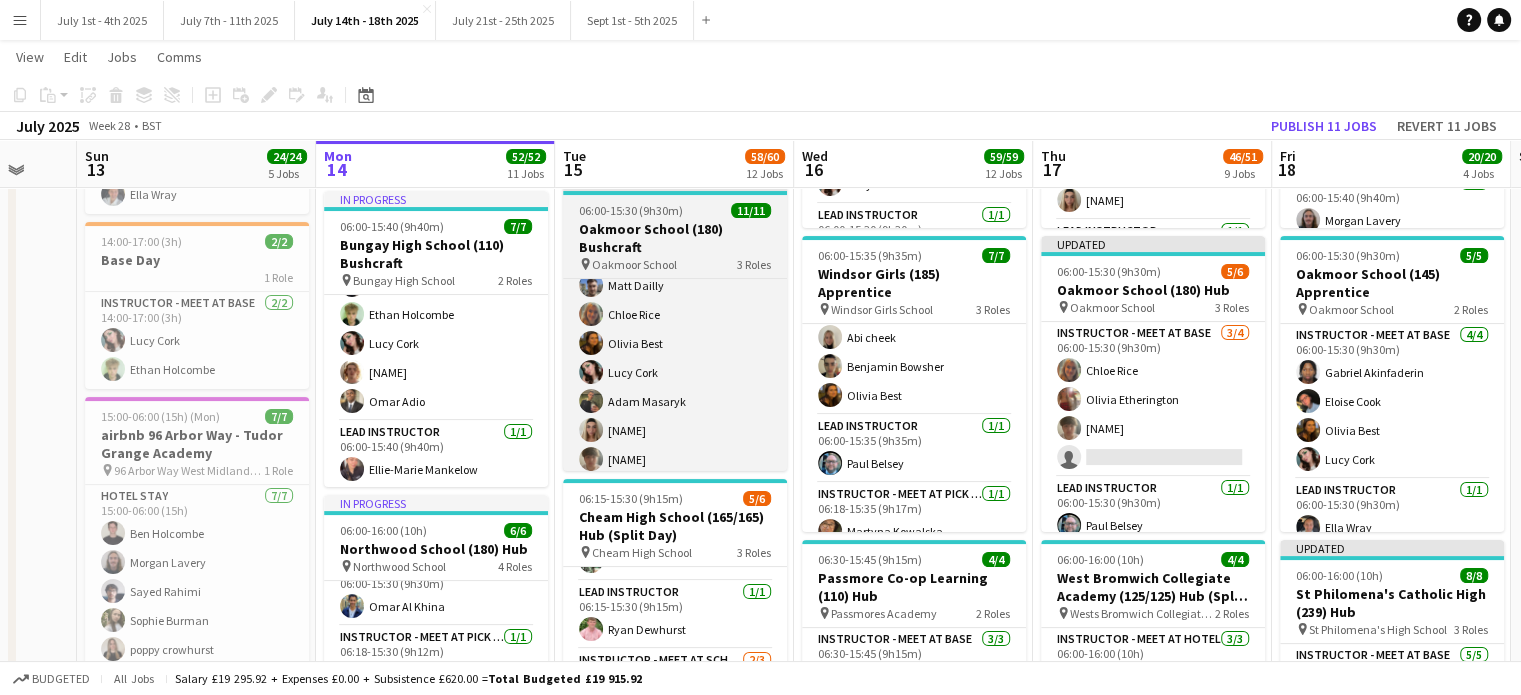 click on "Oakmoor School (180) Bushcraft" at bounding box center [675, 238] 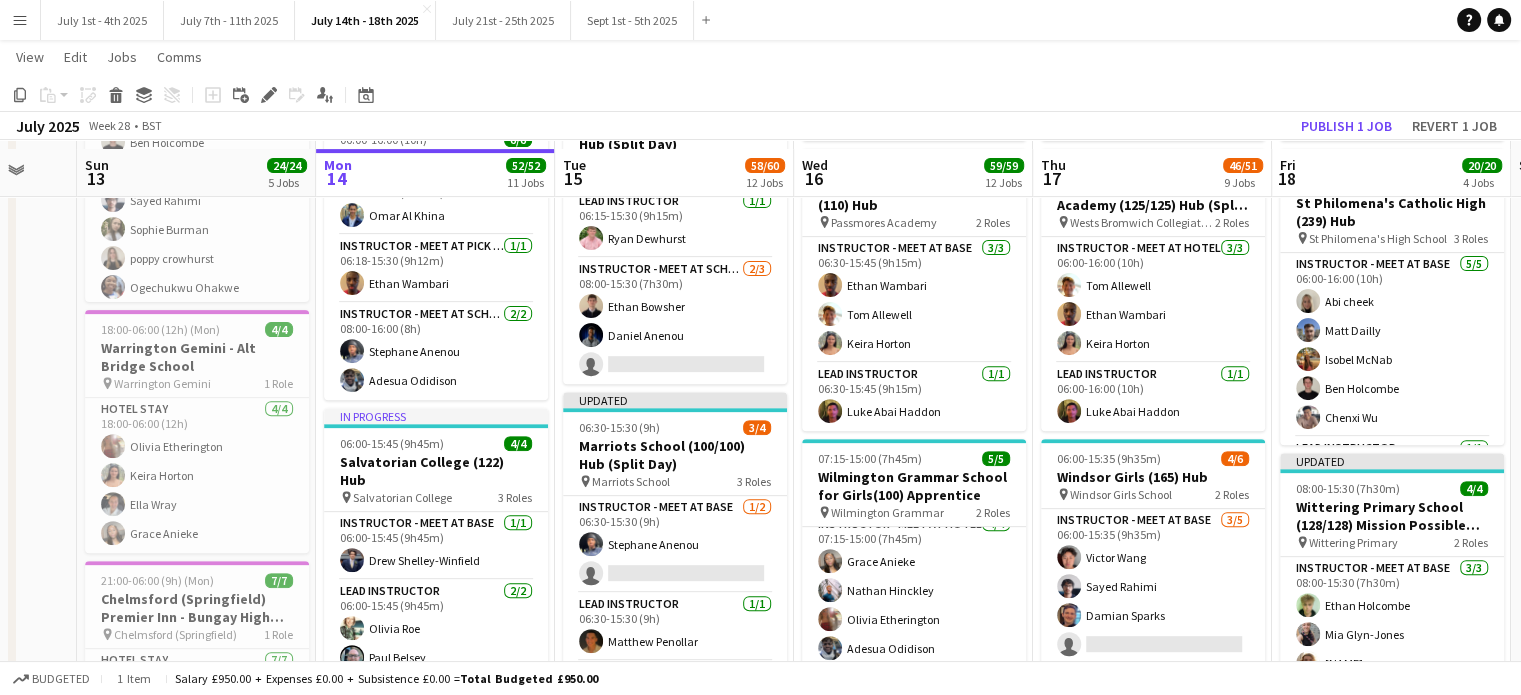 scroll, scrollTop: 700, scrollLeft: 0, axis: vertical 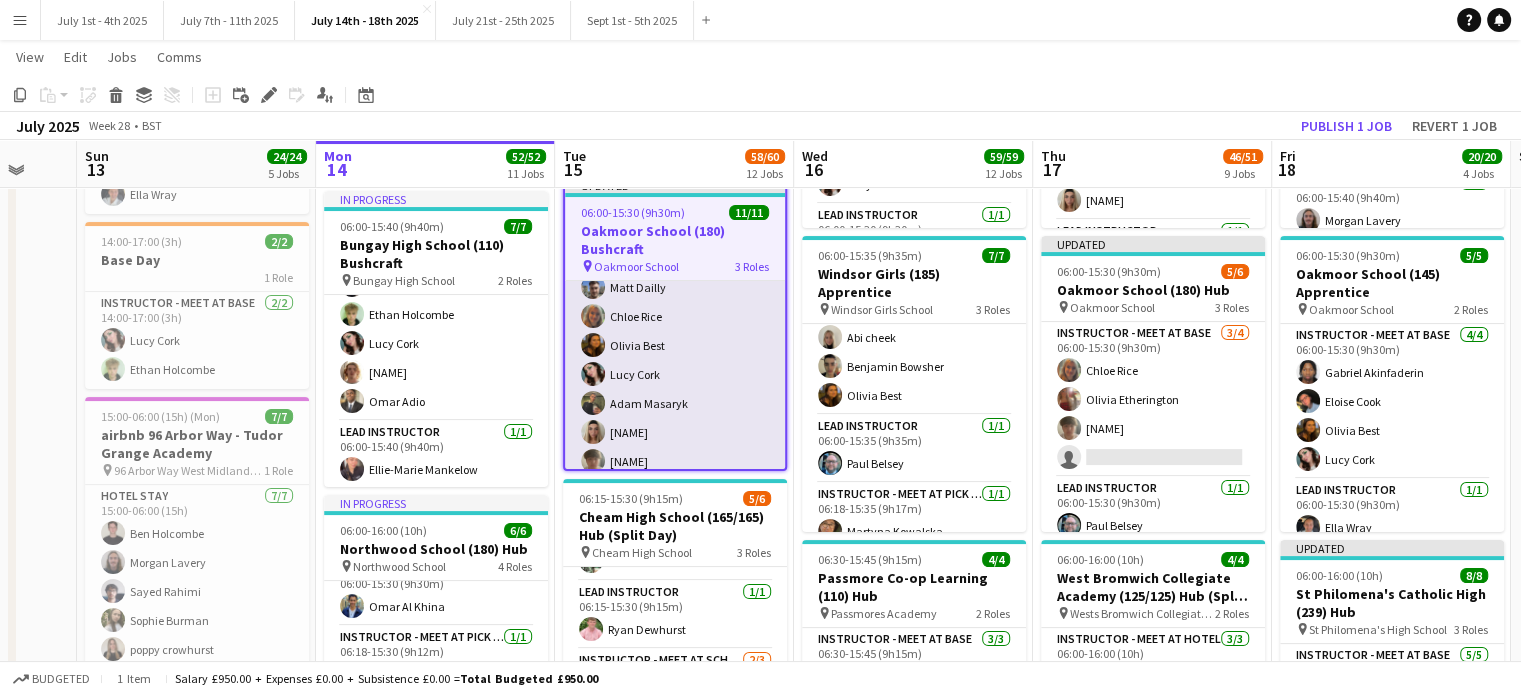 click on "Edit" 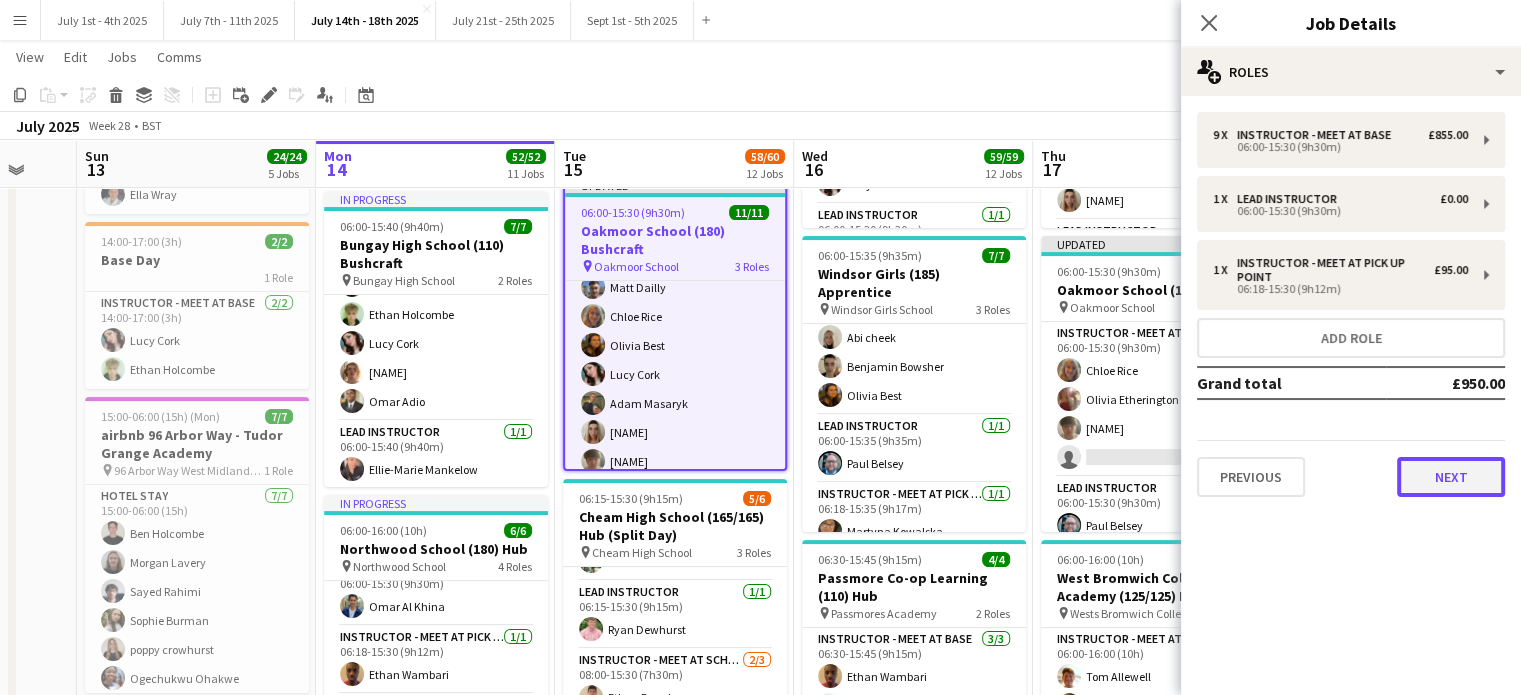 click on "Next" at bounding box center (1451, 477) 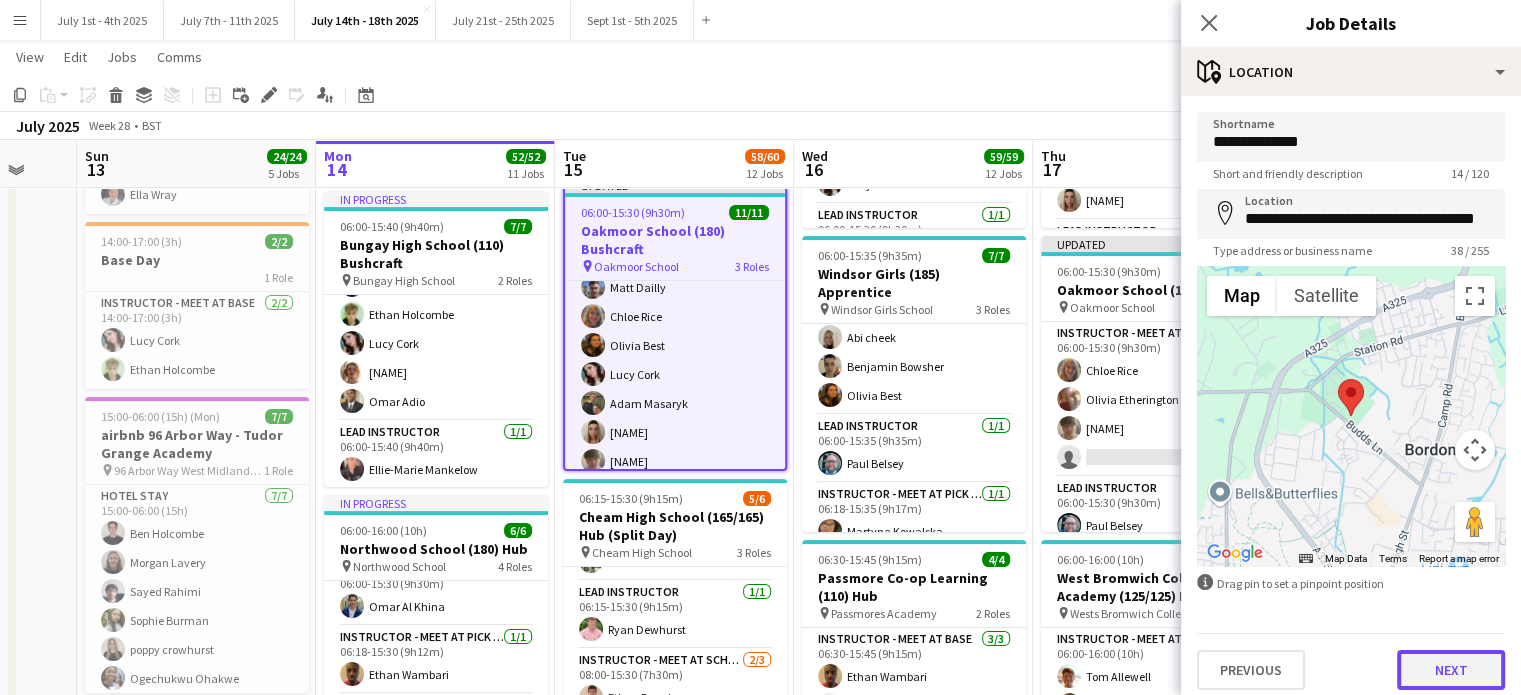 click on "Next" at bounding box center (1451, 670) 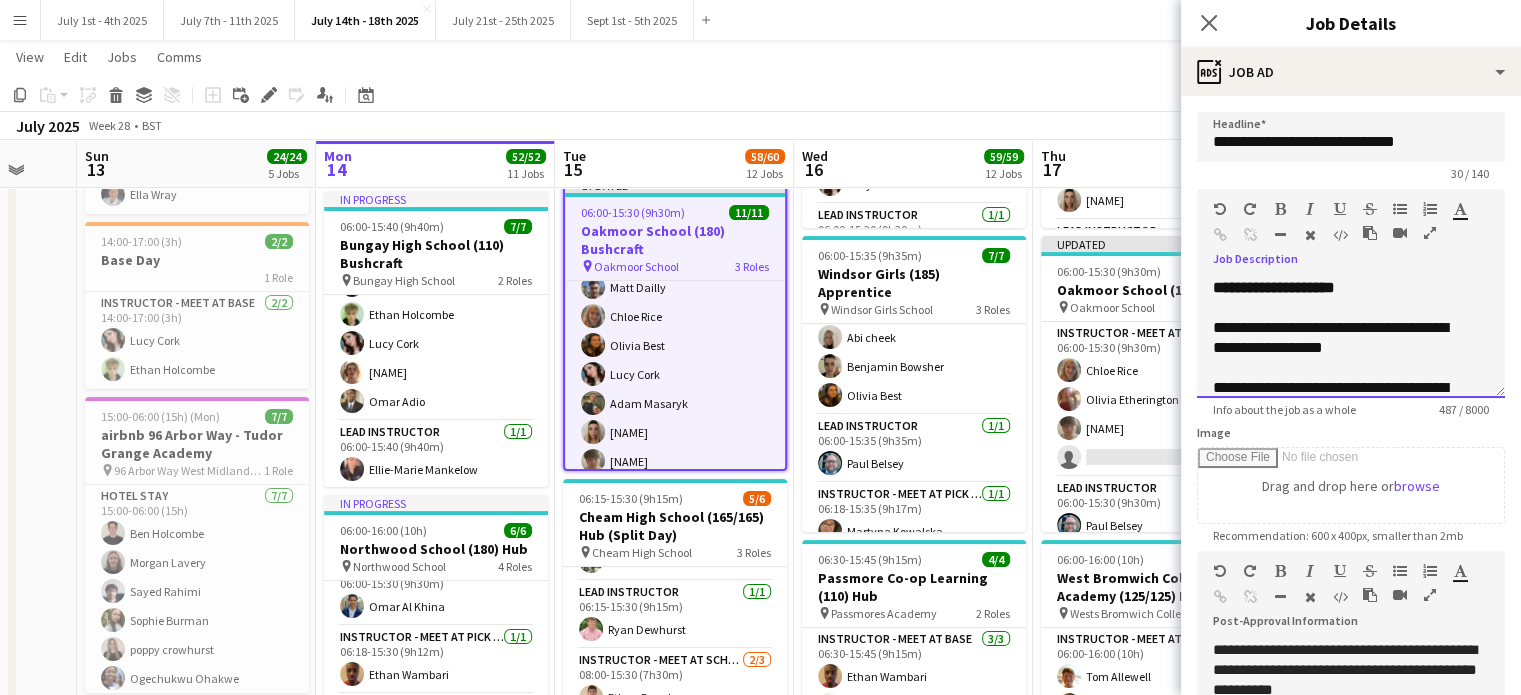 click on "**********" at bounding box center (1351, 338) 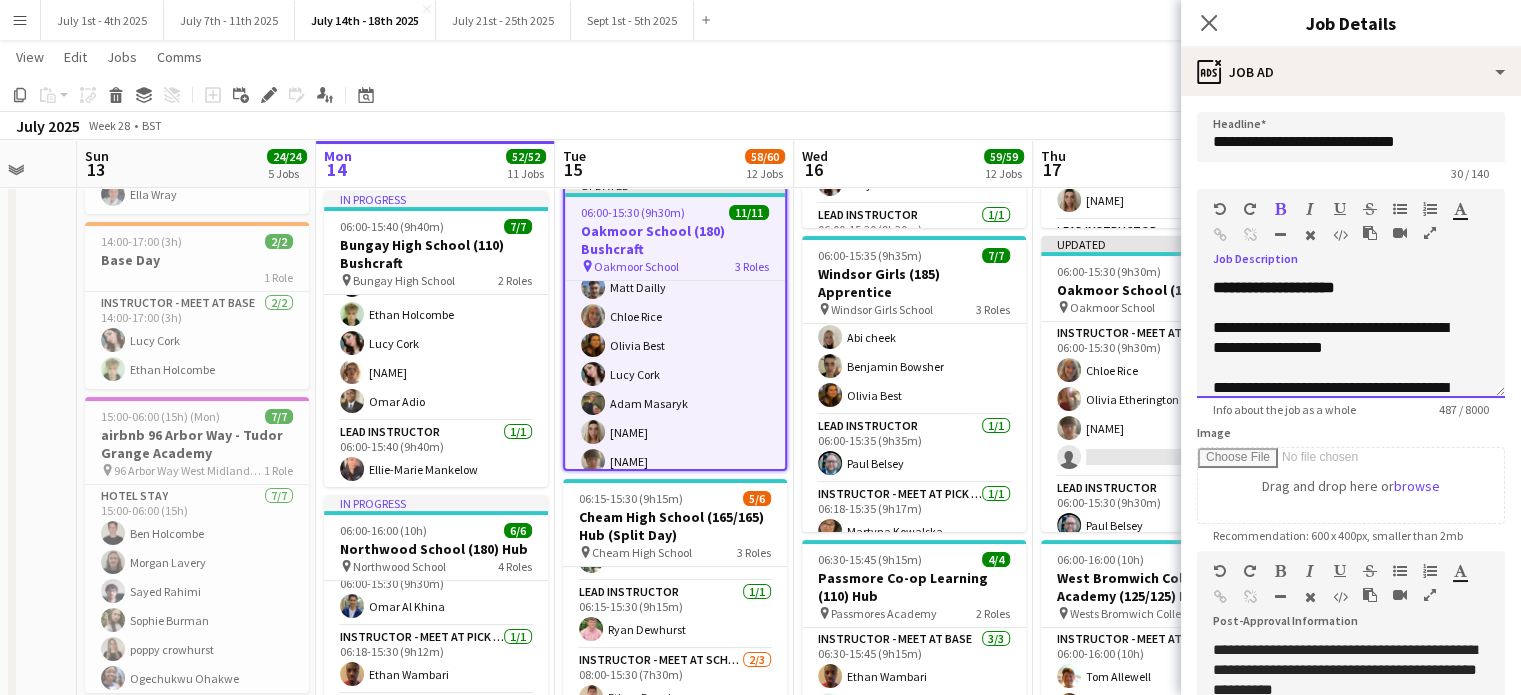 type 